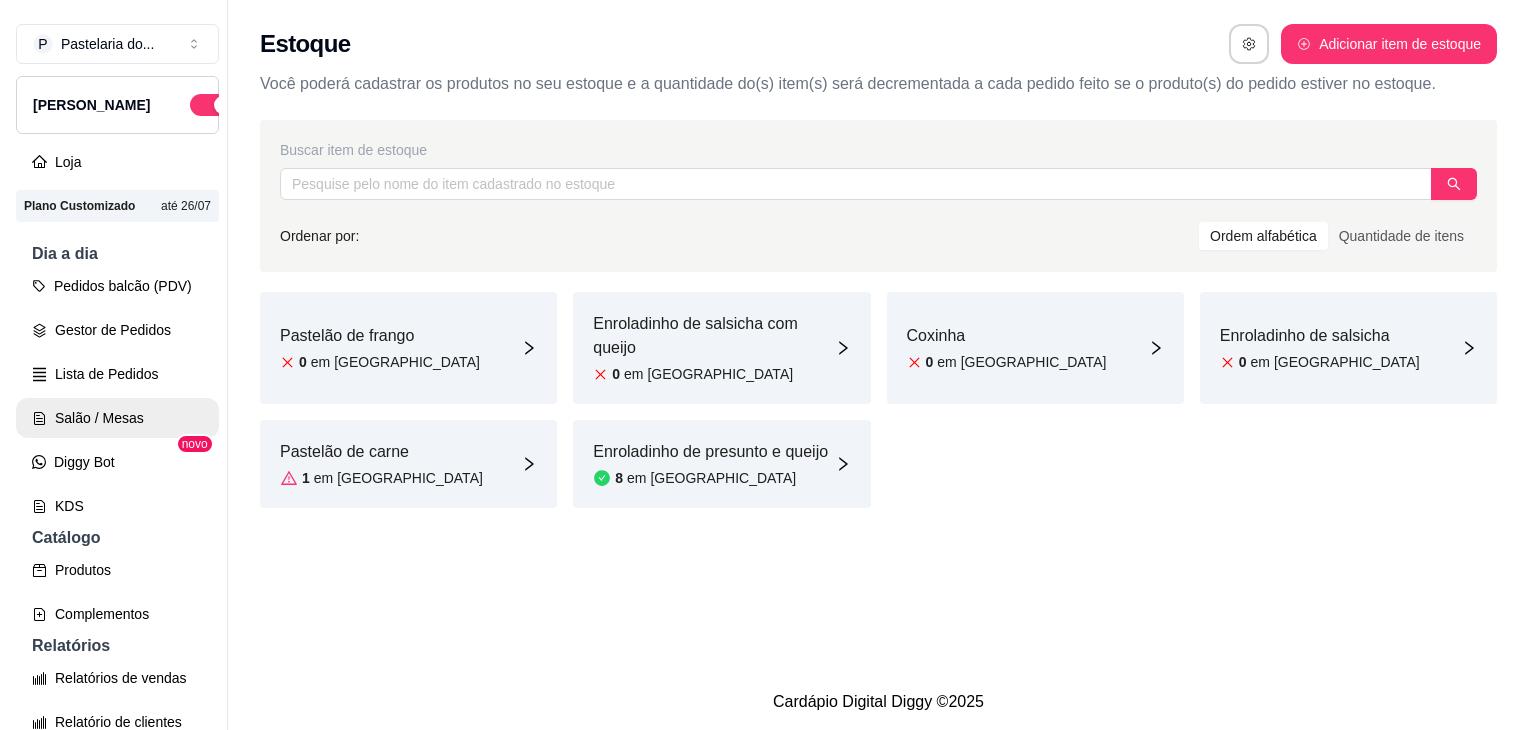 scroll, scrollTop: 0, scrollLeft: 0, axis: both 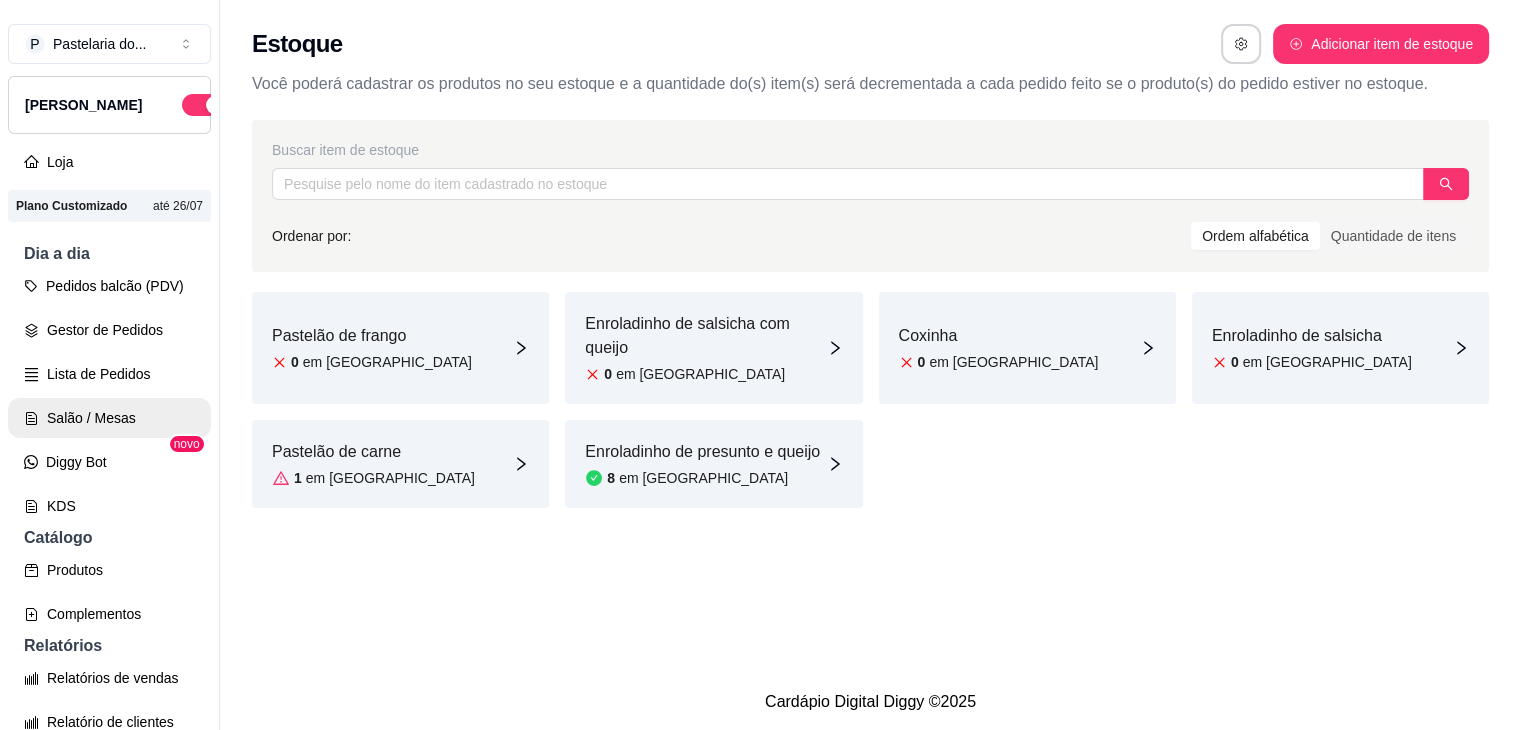 click on "Salão / Mesas" at bounding box center (109, 418) 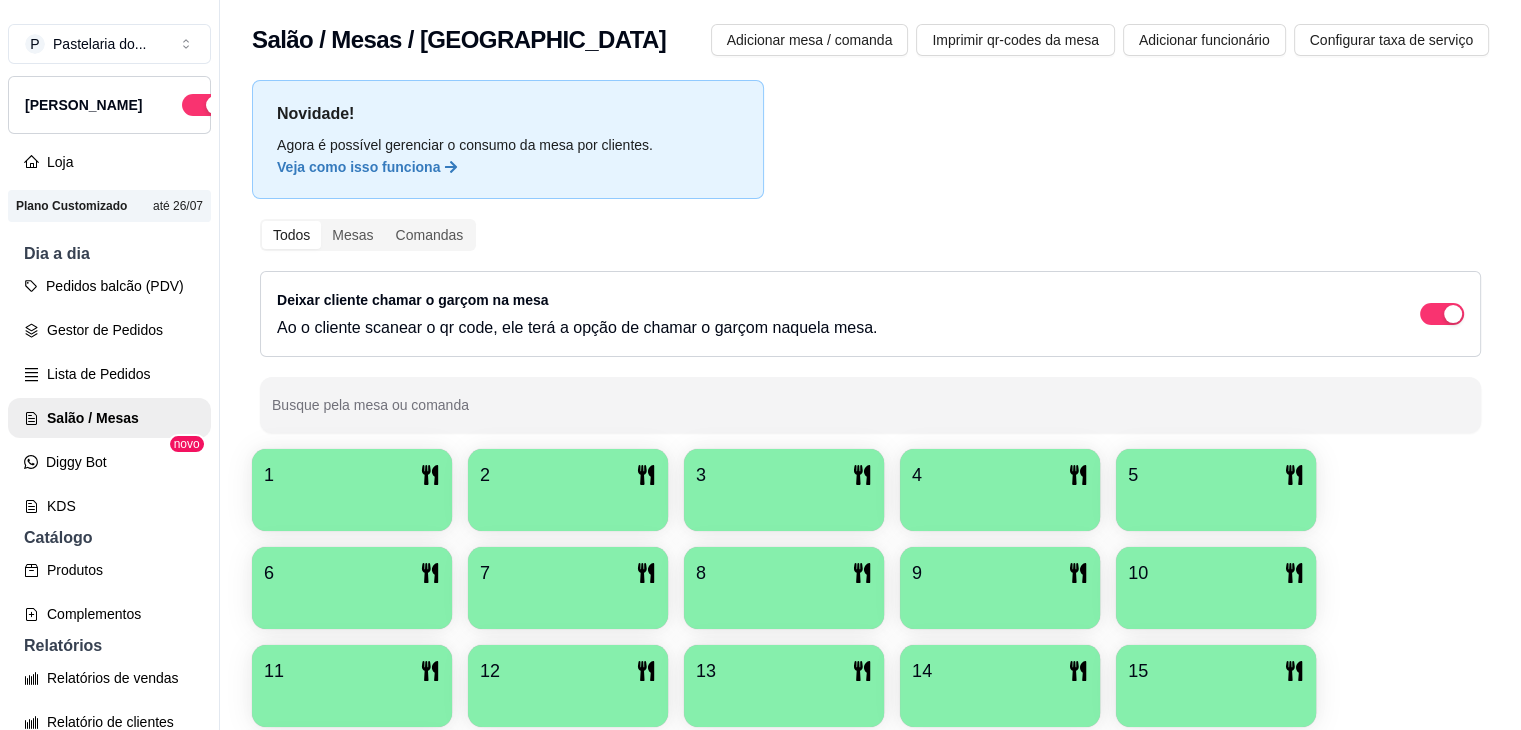 click on "Busque pela mesa ou comanda" at bounding box center (870, 405) 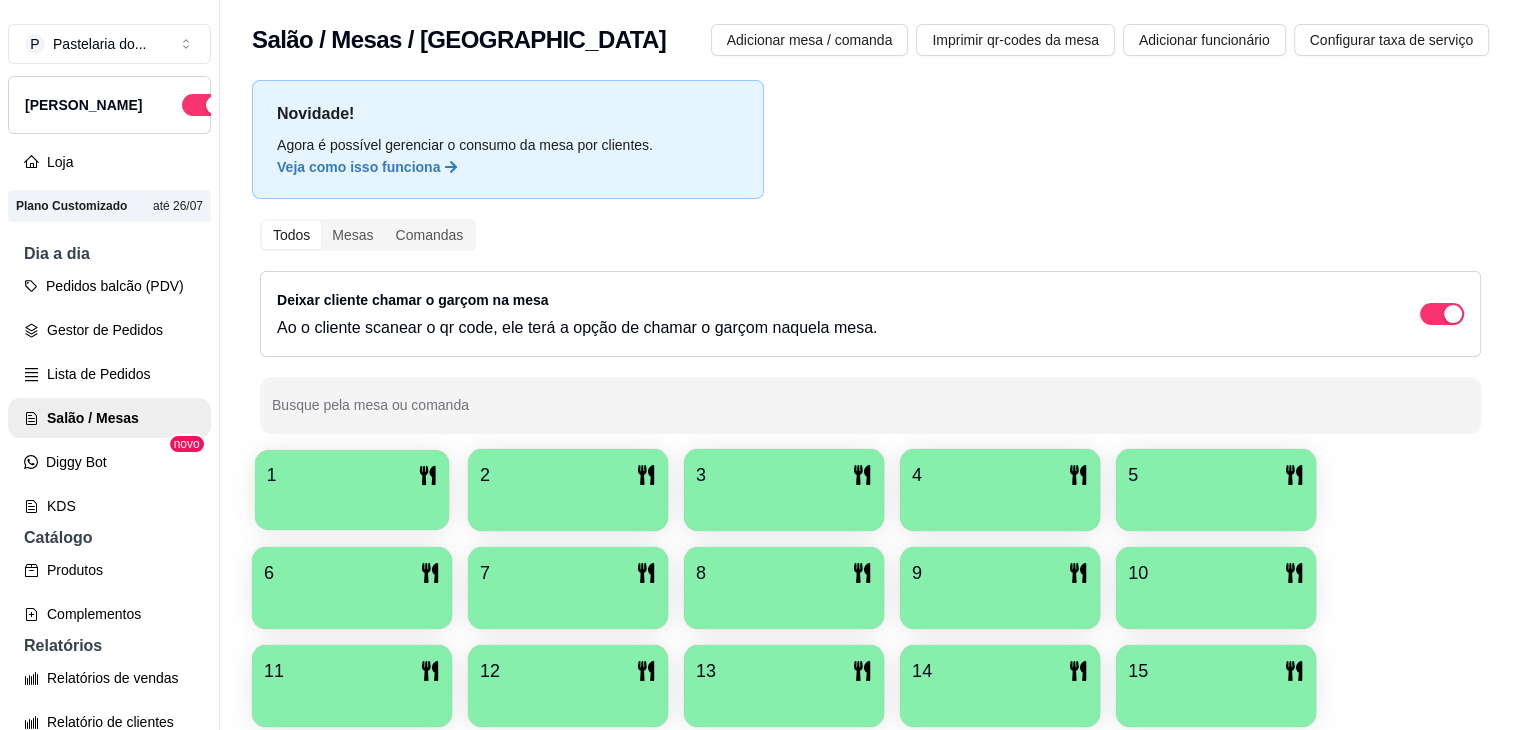 click on "1" at bounding box center (352, 490) 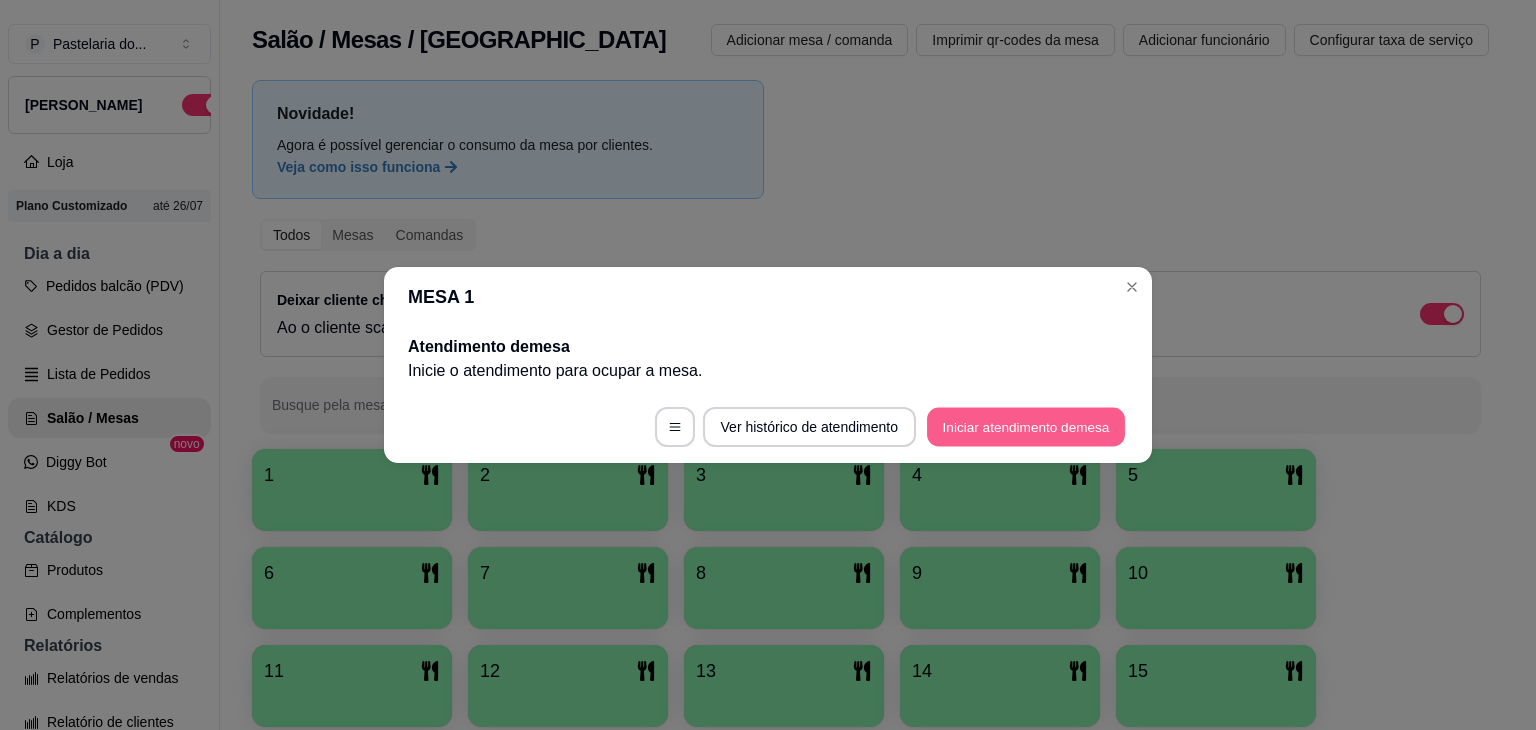 click on "Iniciar atendimento de  mesa" at bounding box center (1026, 427) 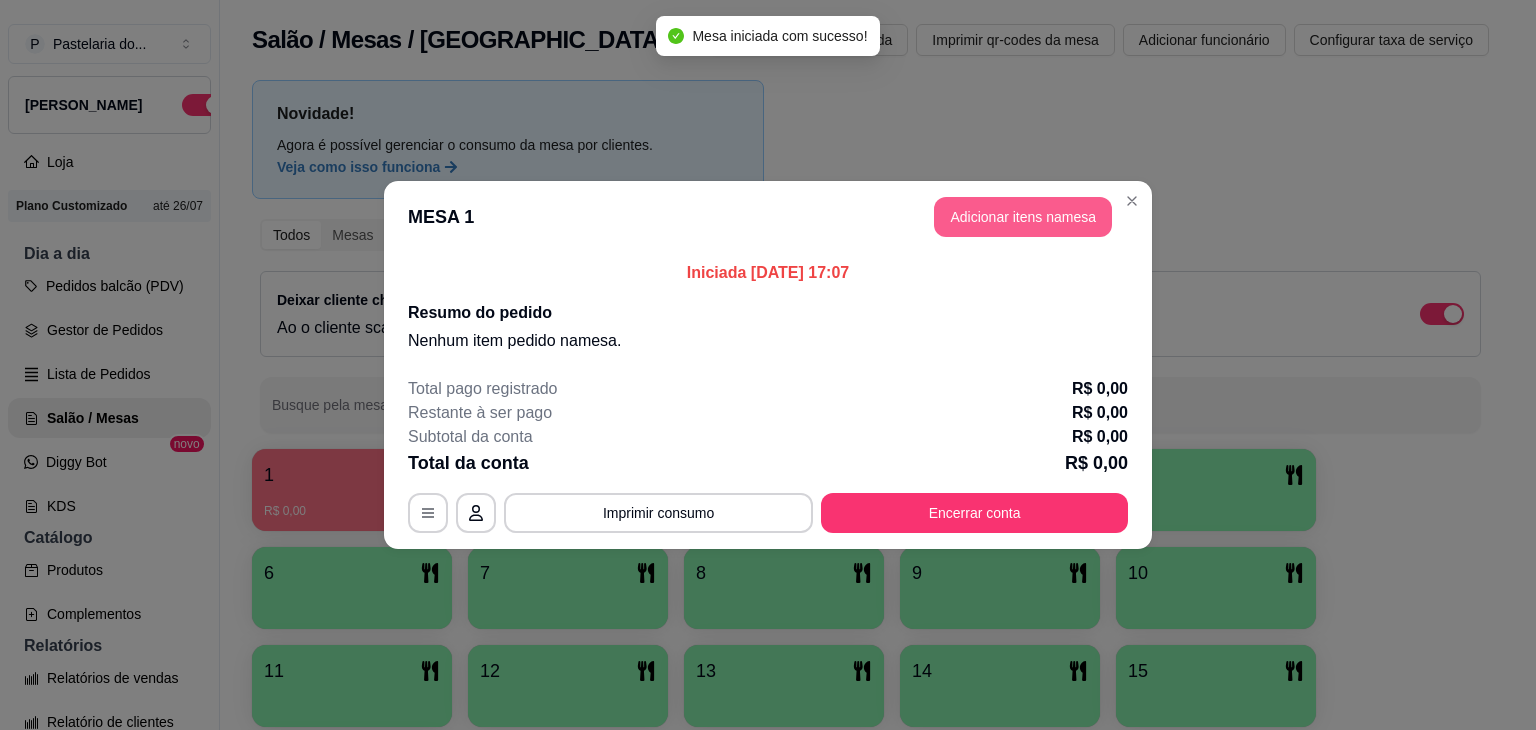 click on "Adicionar itens na  mesa" at bounding box center [1023, 217] 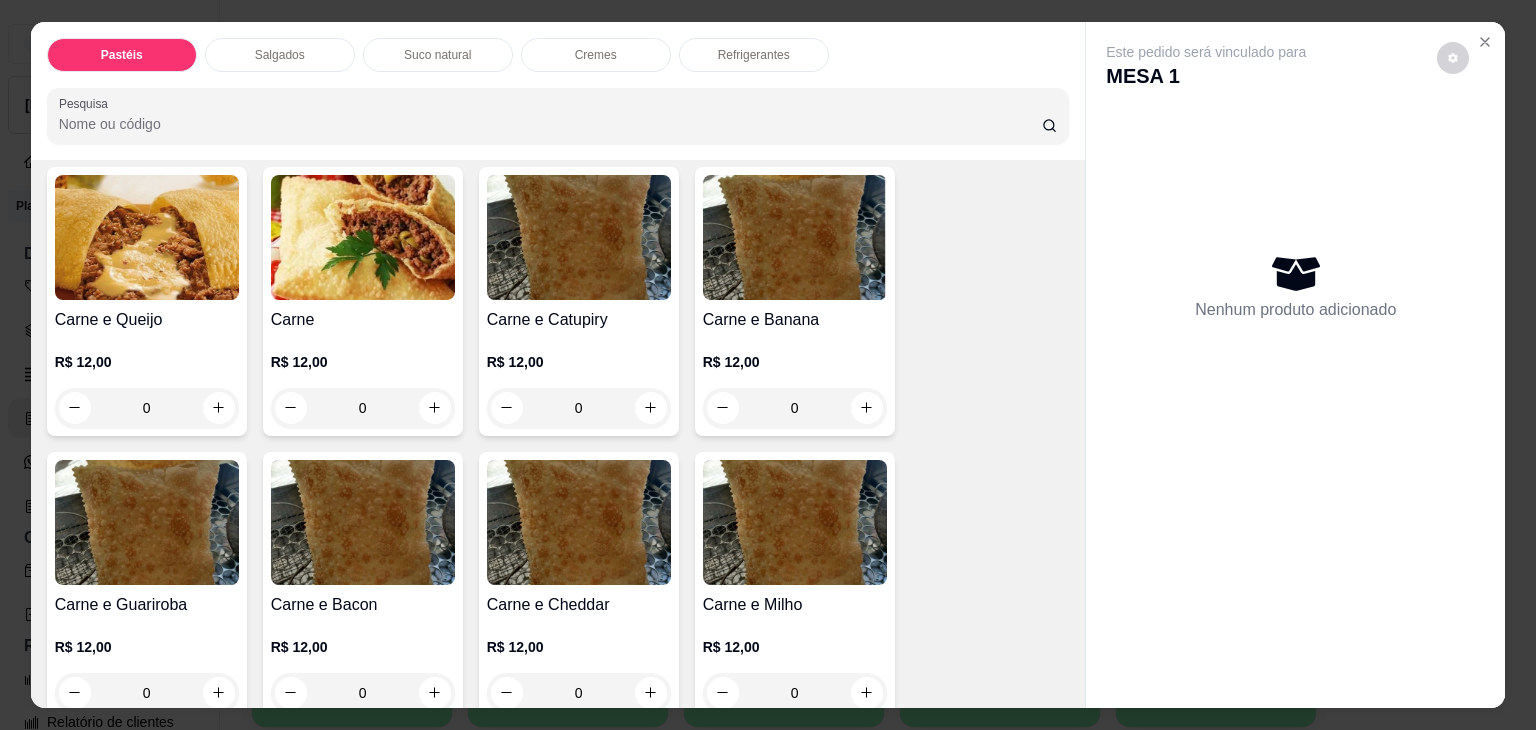 scroll, scrollTop: 100, scrollLeft: 0, axis: vertical 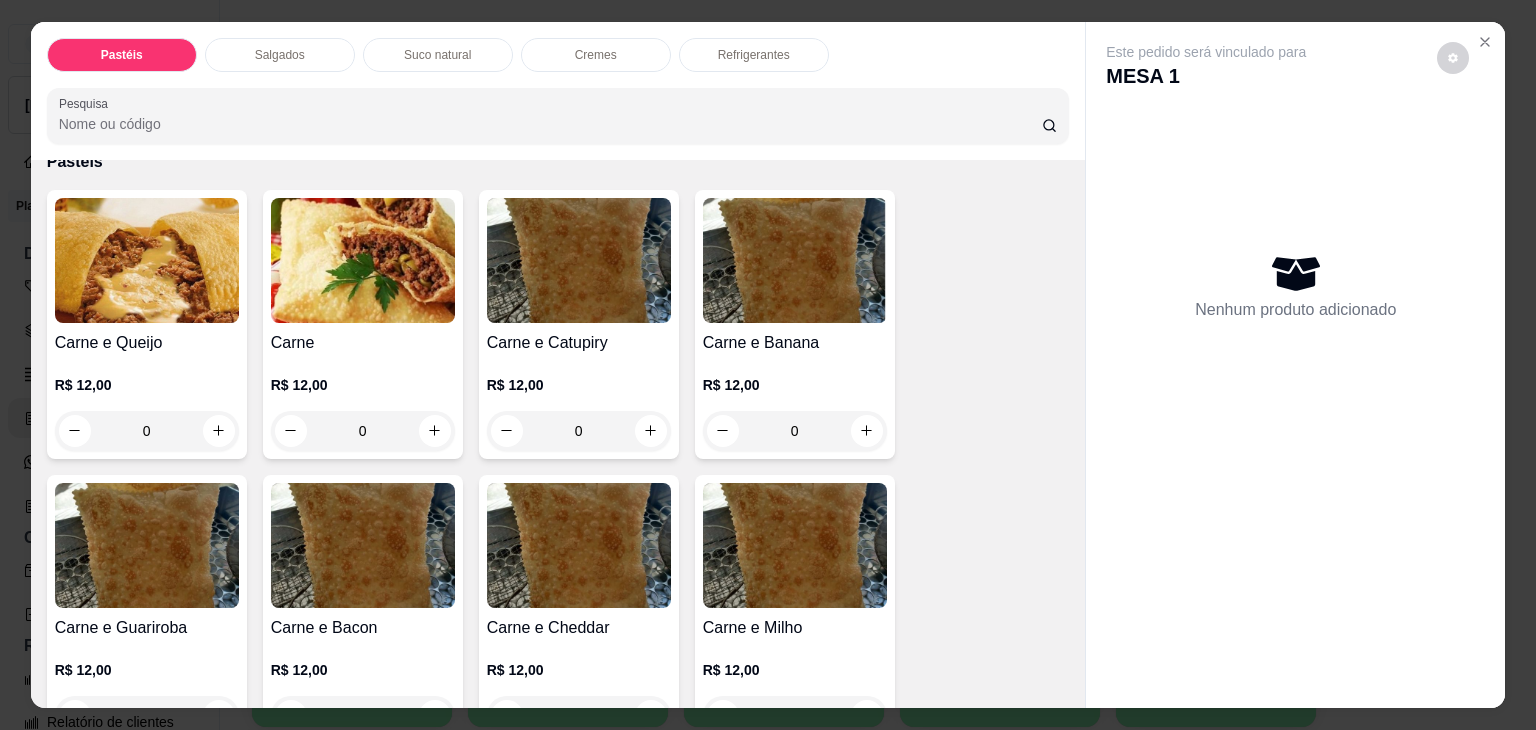 click at bounding box center (147, 260) 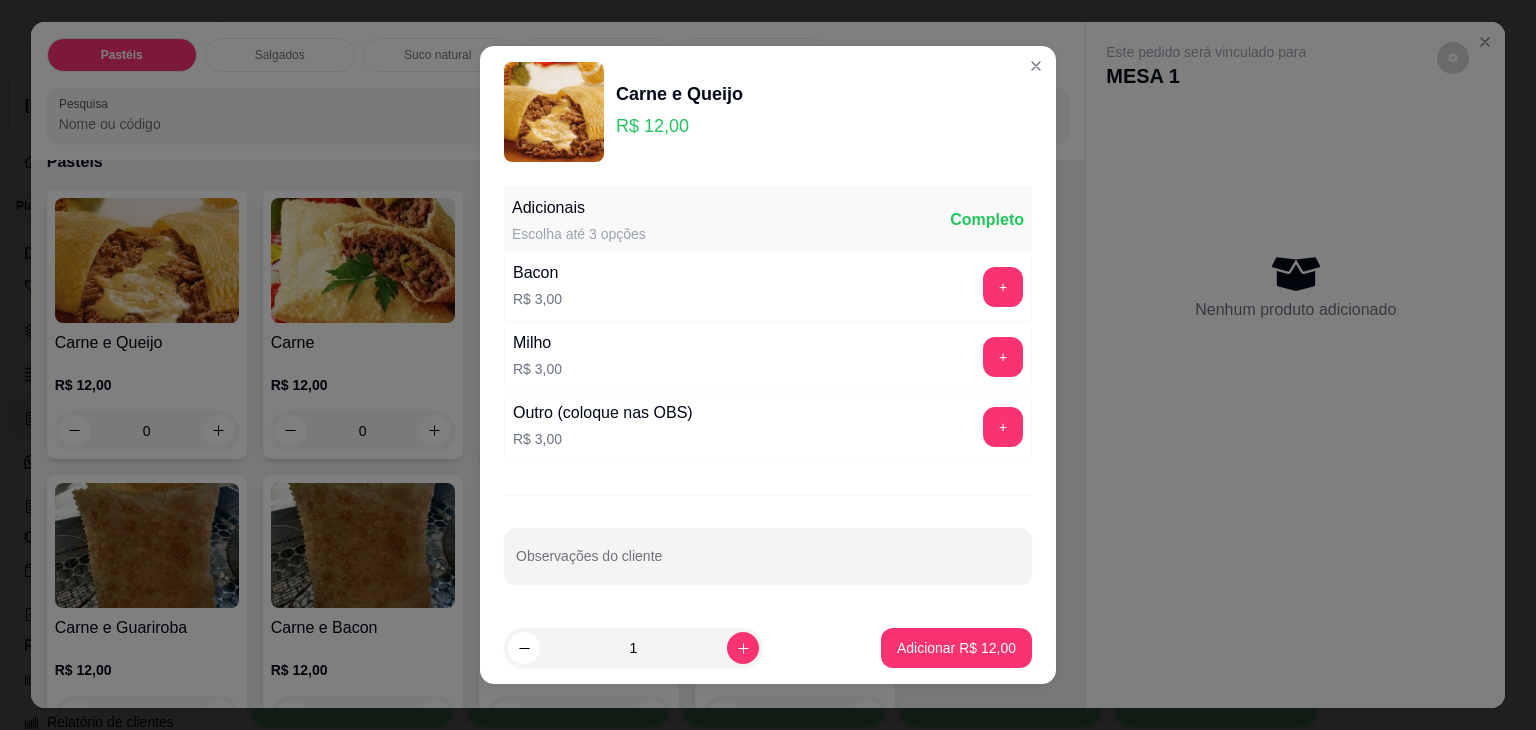 click on "Adicionar   R$ 12,00" at bounding box center [956, 648] 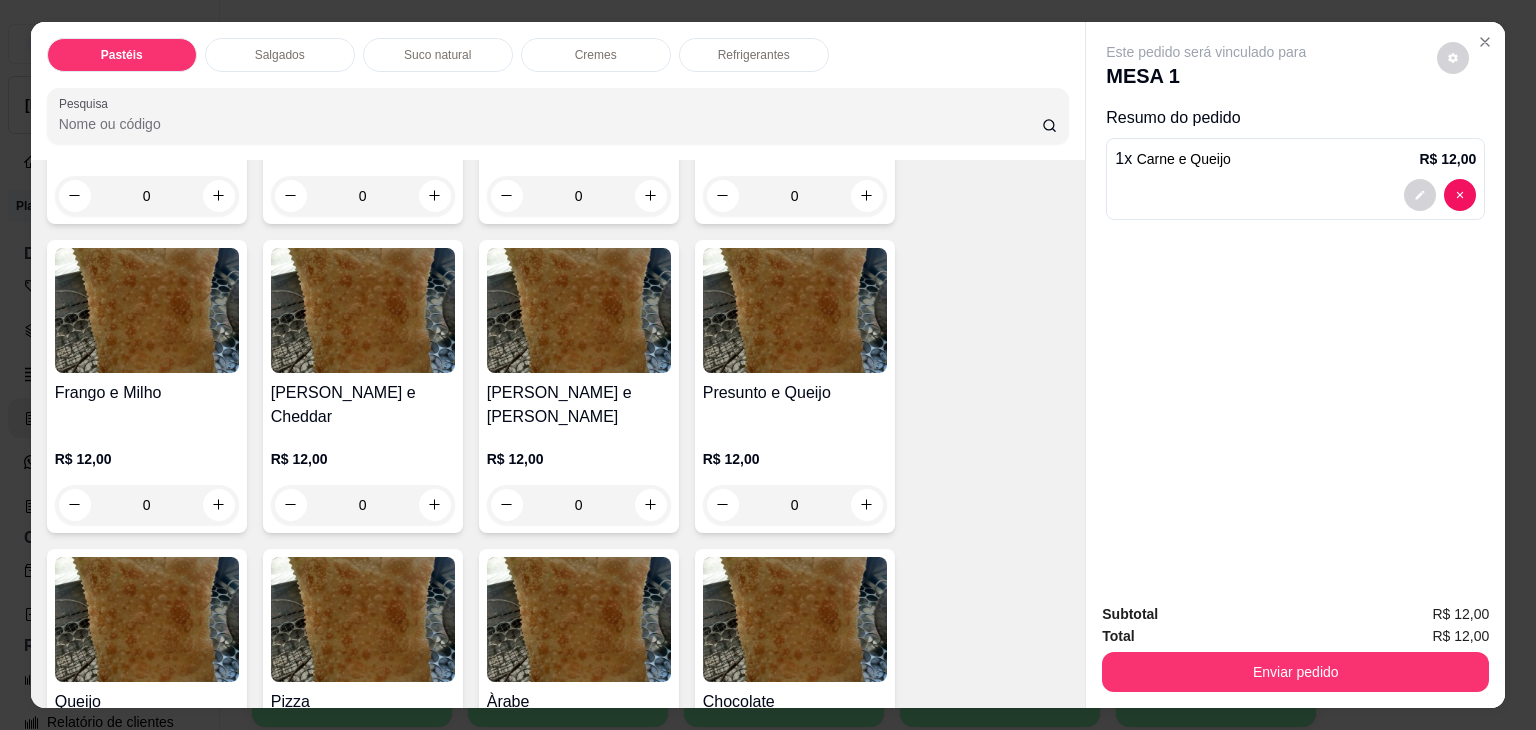 scroll, scrollTop: 900, scrollLeft: 0, axis: vertical 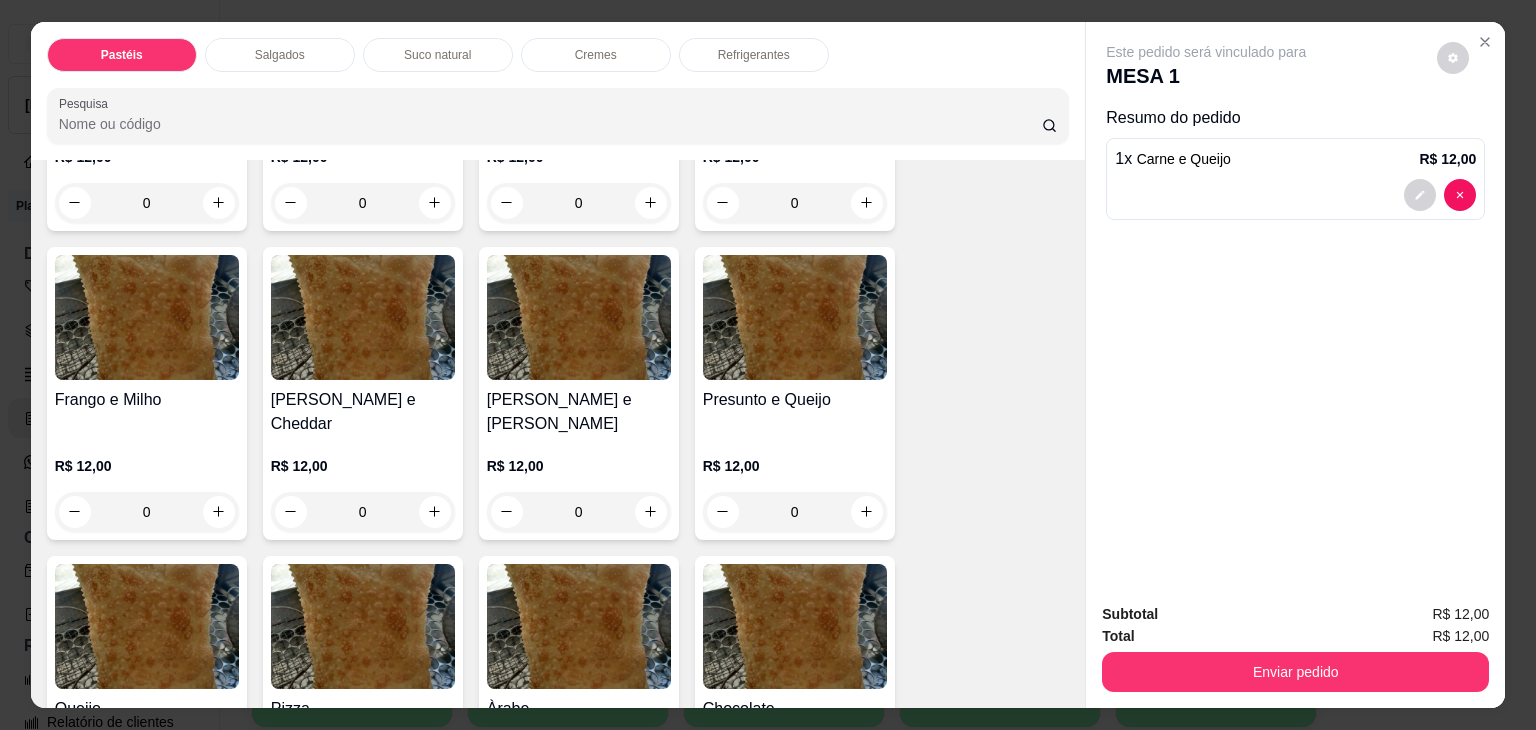 click on "R$ 12,00 0" at bounding box center [795, 484] 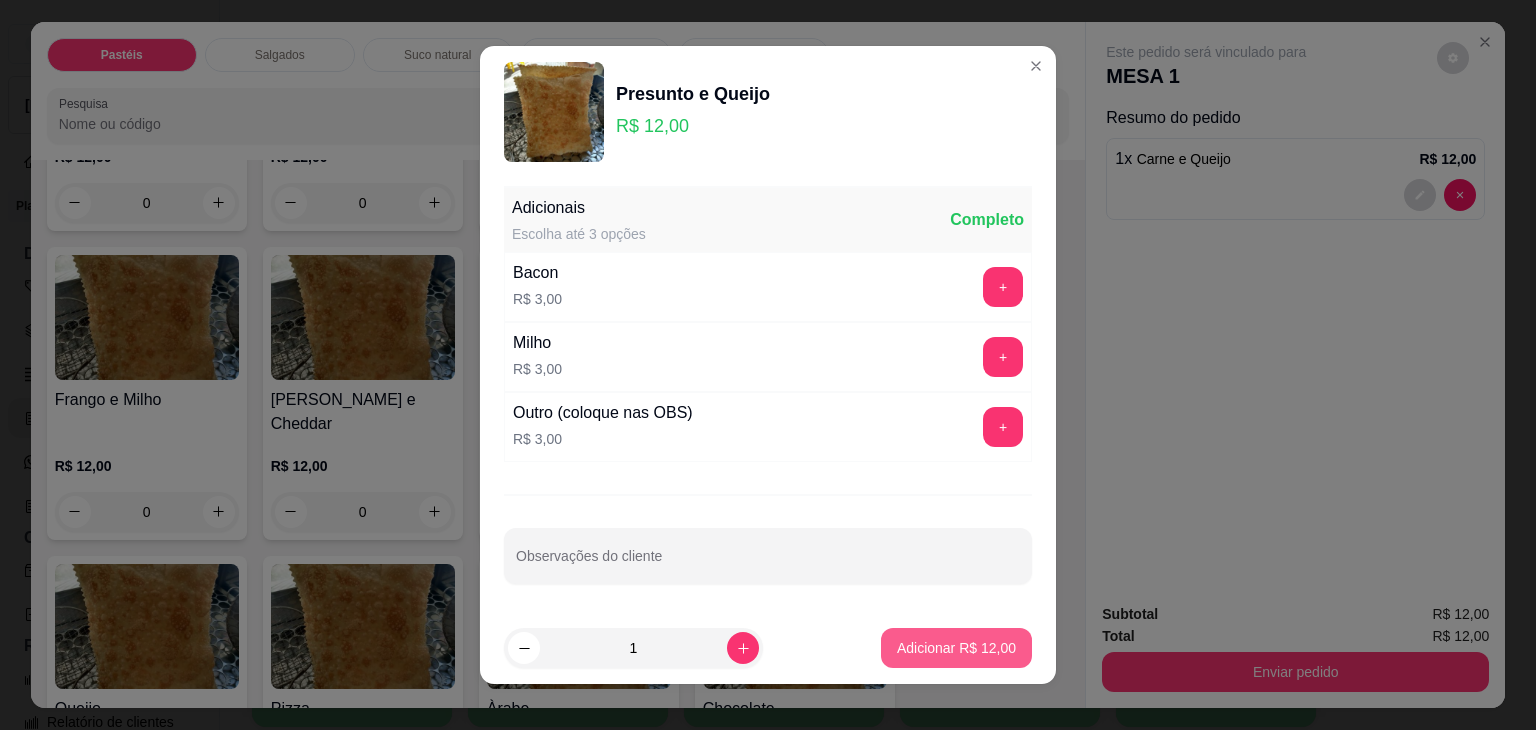 click on "Adicionar   R$ 12,00" at bounding box center [956, 648] 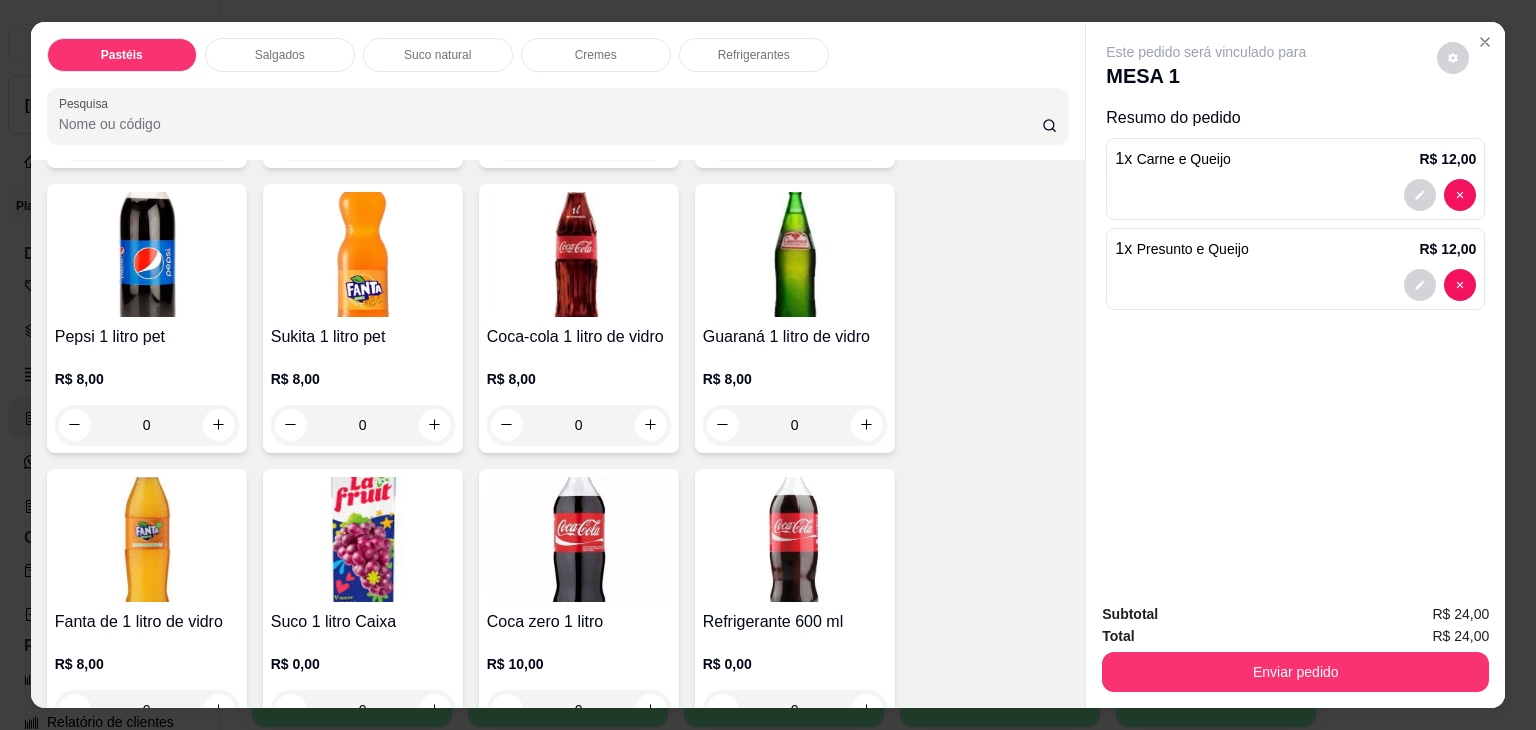 scroll, scrollTop: 4940, scrollLeft: 0, axis: vertical 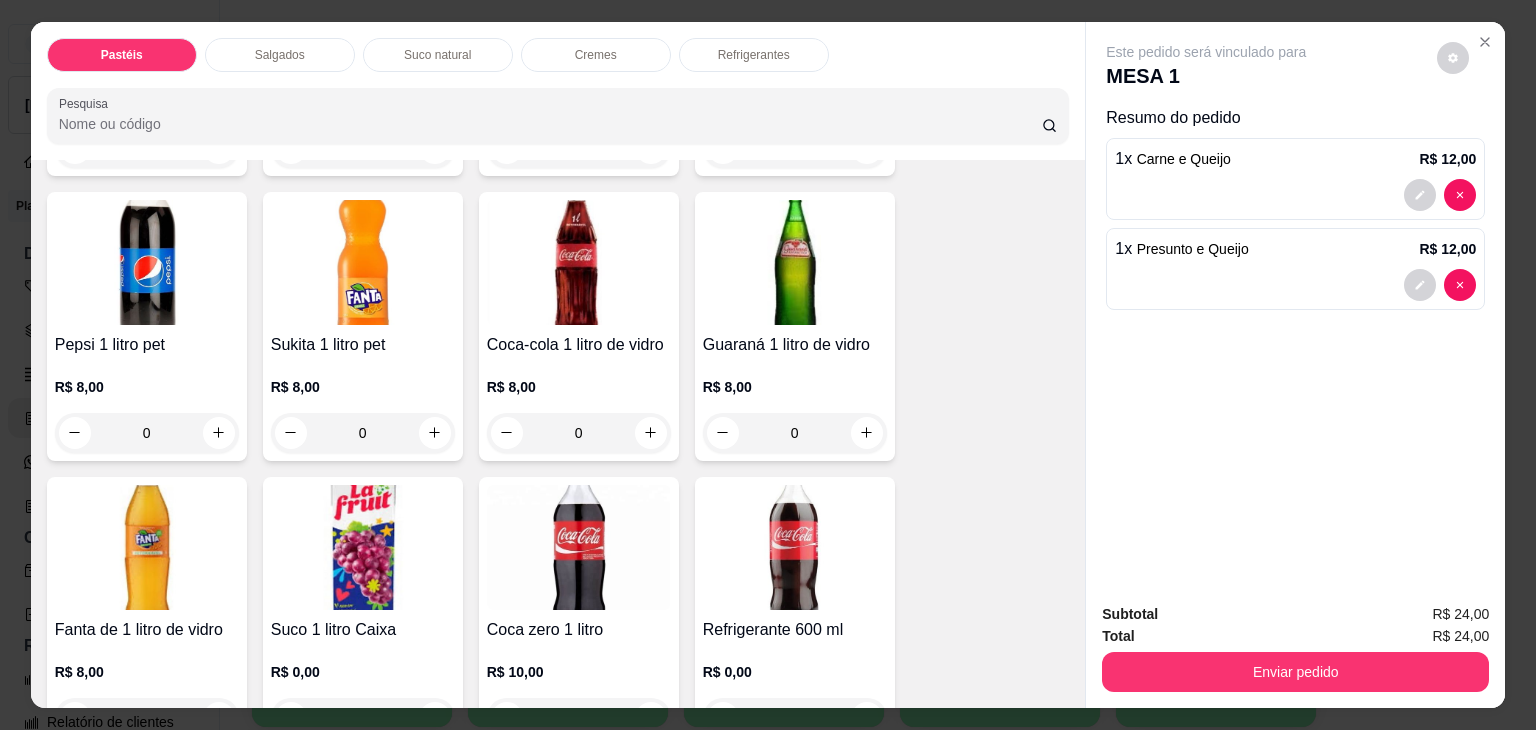click at bounding box center (363, 547) 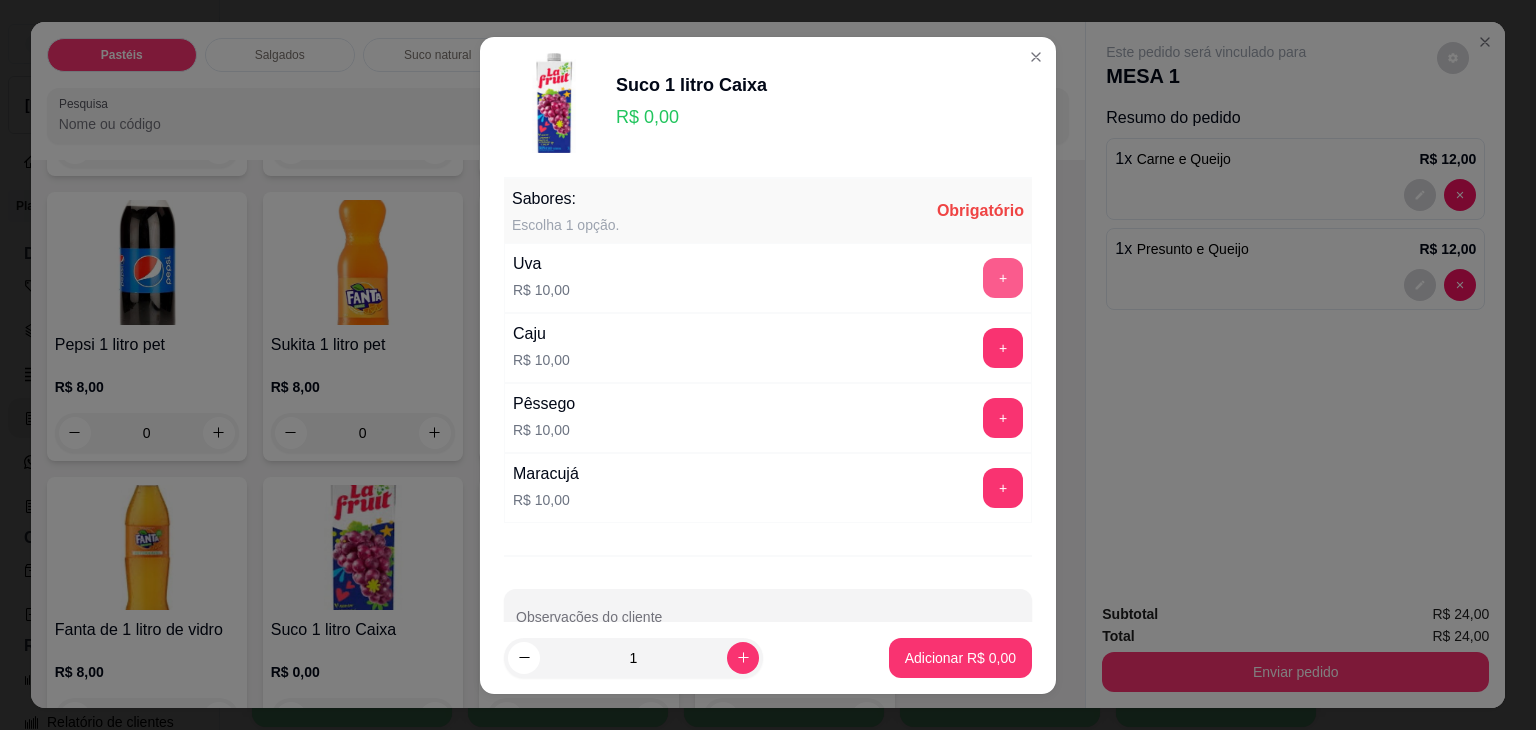 click on "+" at bounding box center (1003, 278) 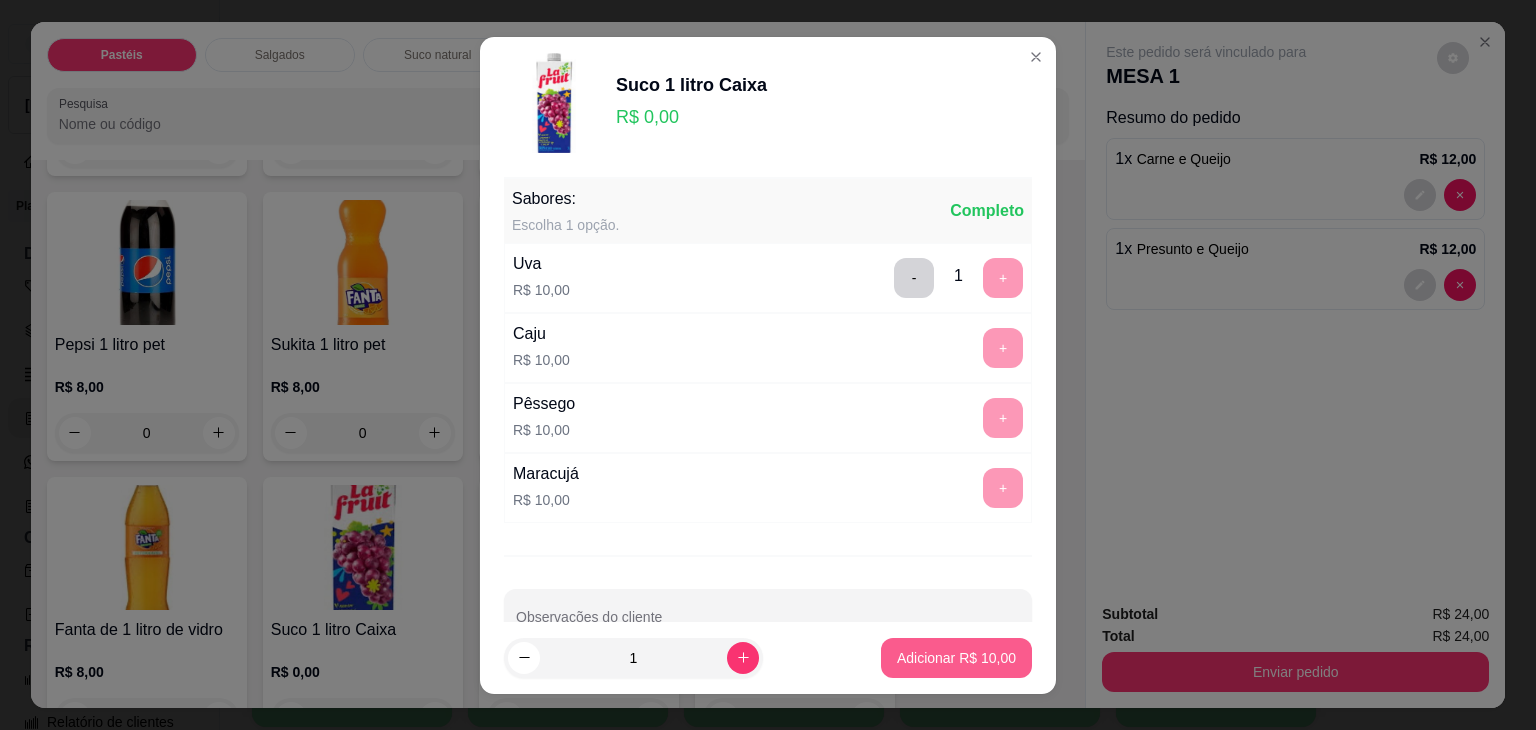 click on "Adicionar   R$ 10,00" at bounding box center [956, 658] 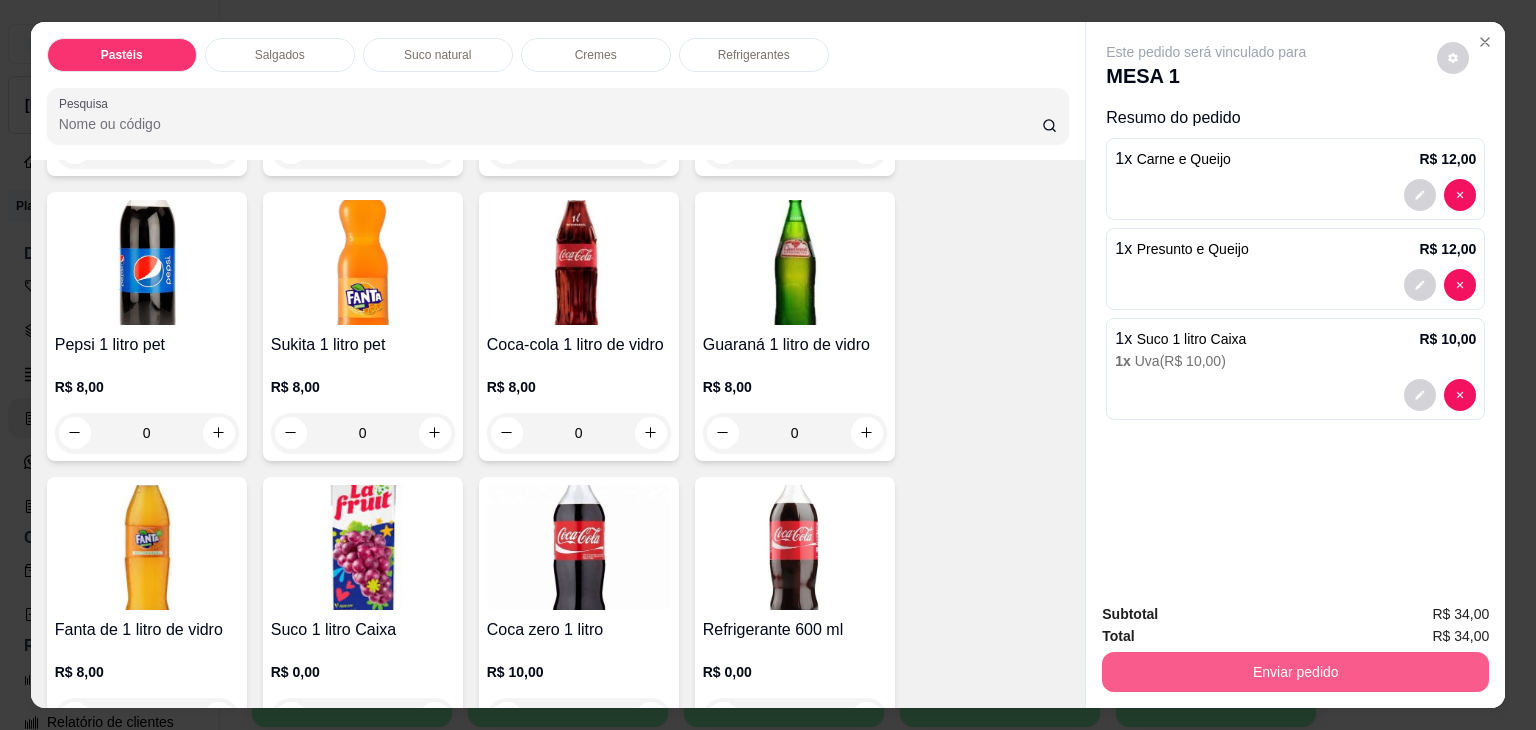 click on "Enviar pedido" at bounding box center [1295, 672] 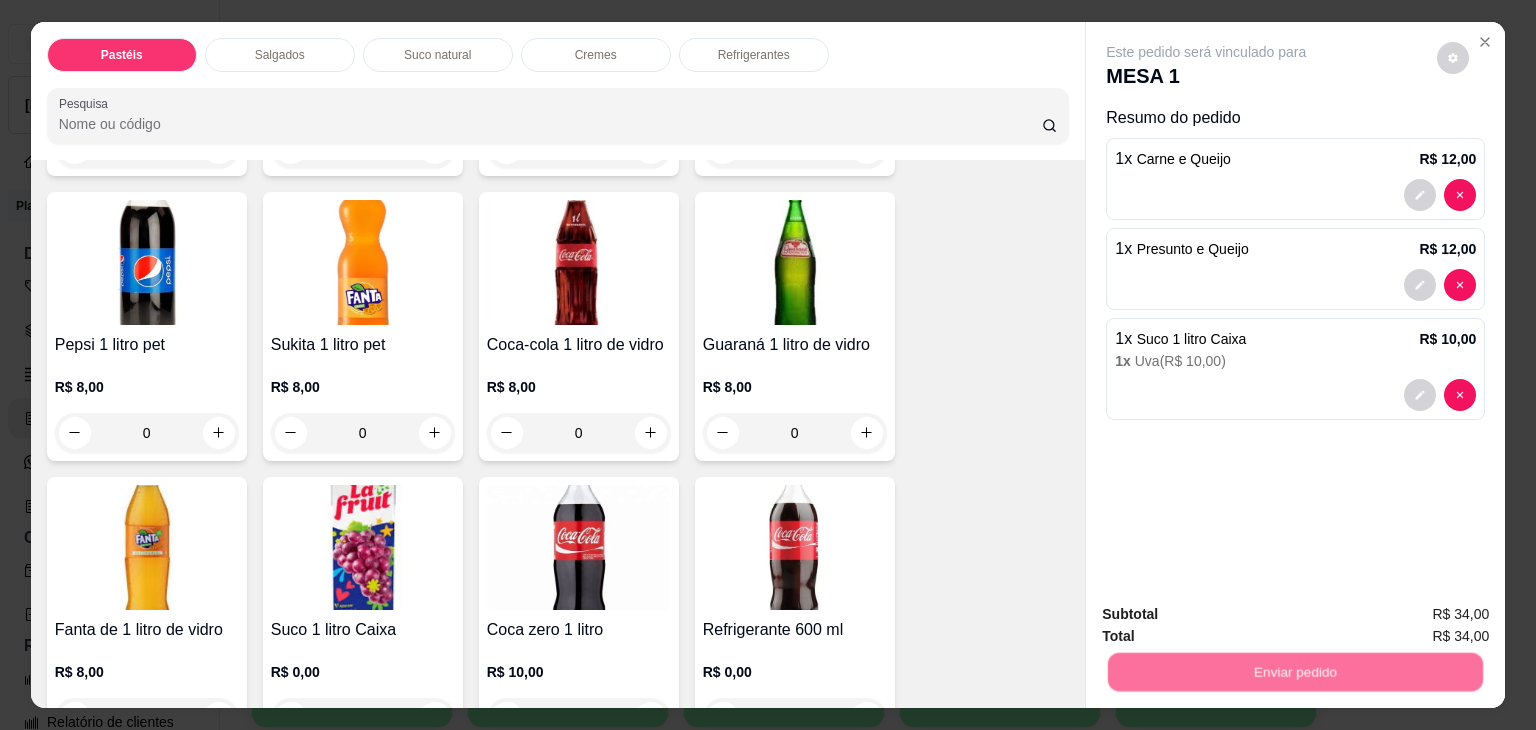click on "Não registrar e enviar pedido" at bounding box center (1229, 615) 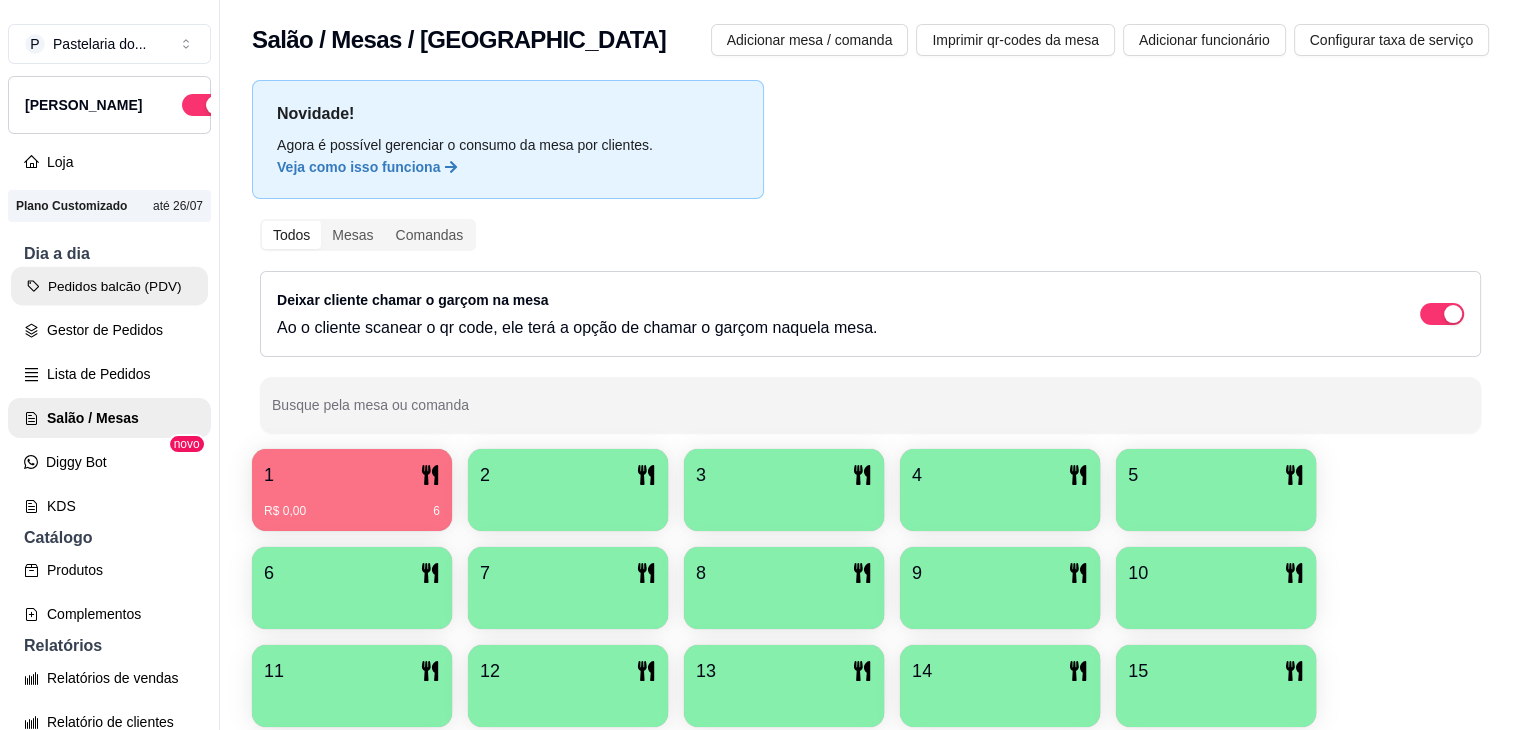 click on "Pedidos balcão (PDV)" at bounding box center (109, 286) 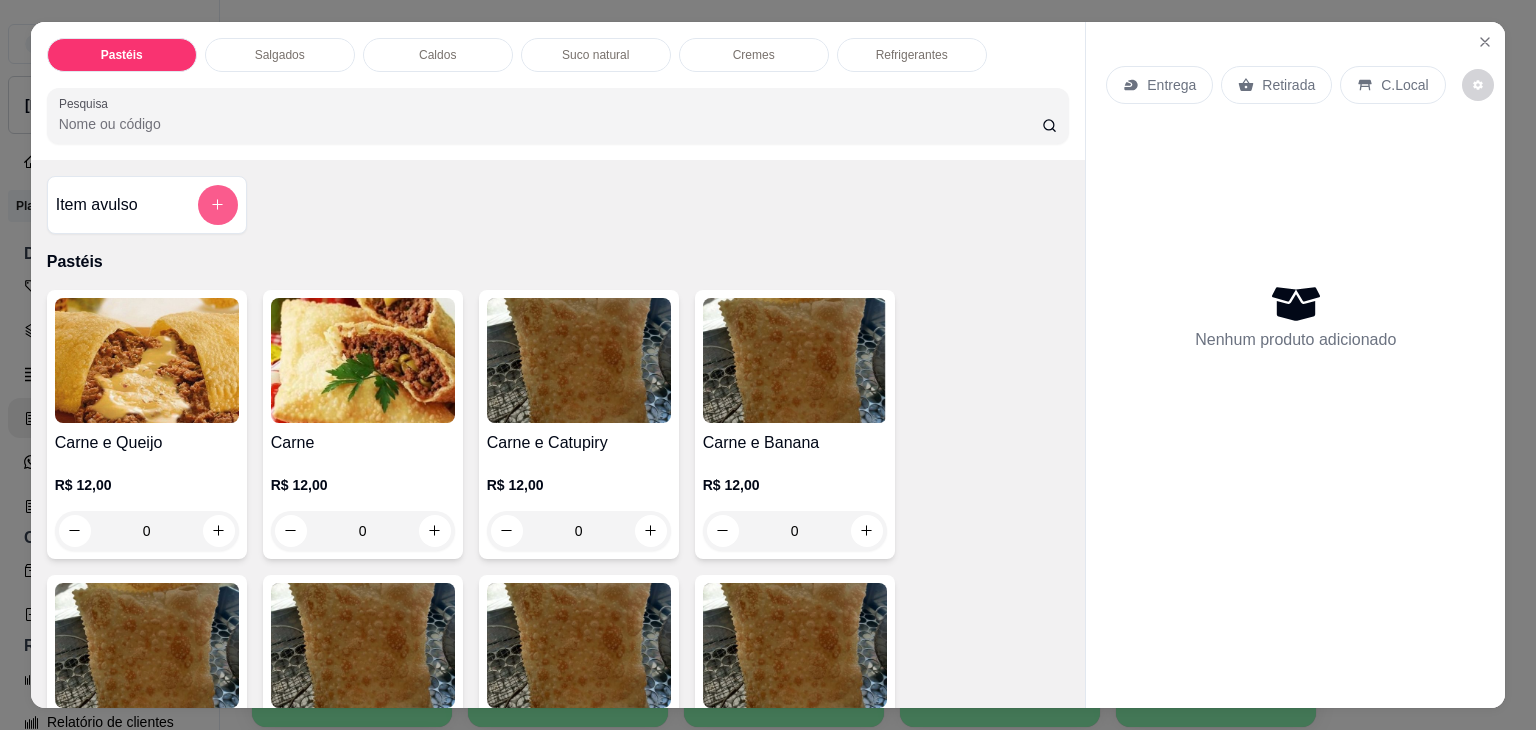 click at bounding box center [218, 205] 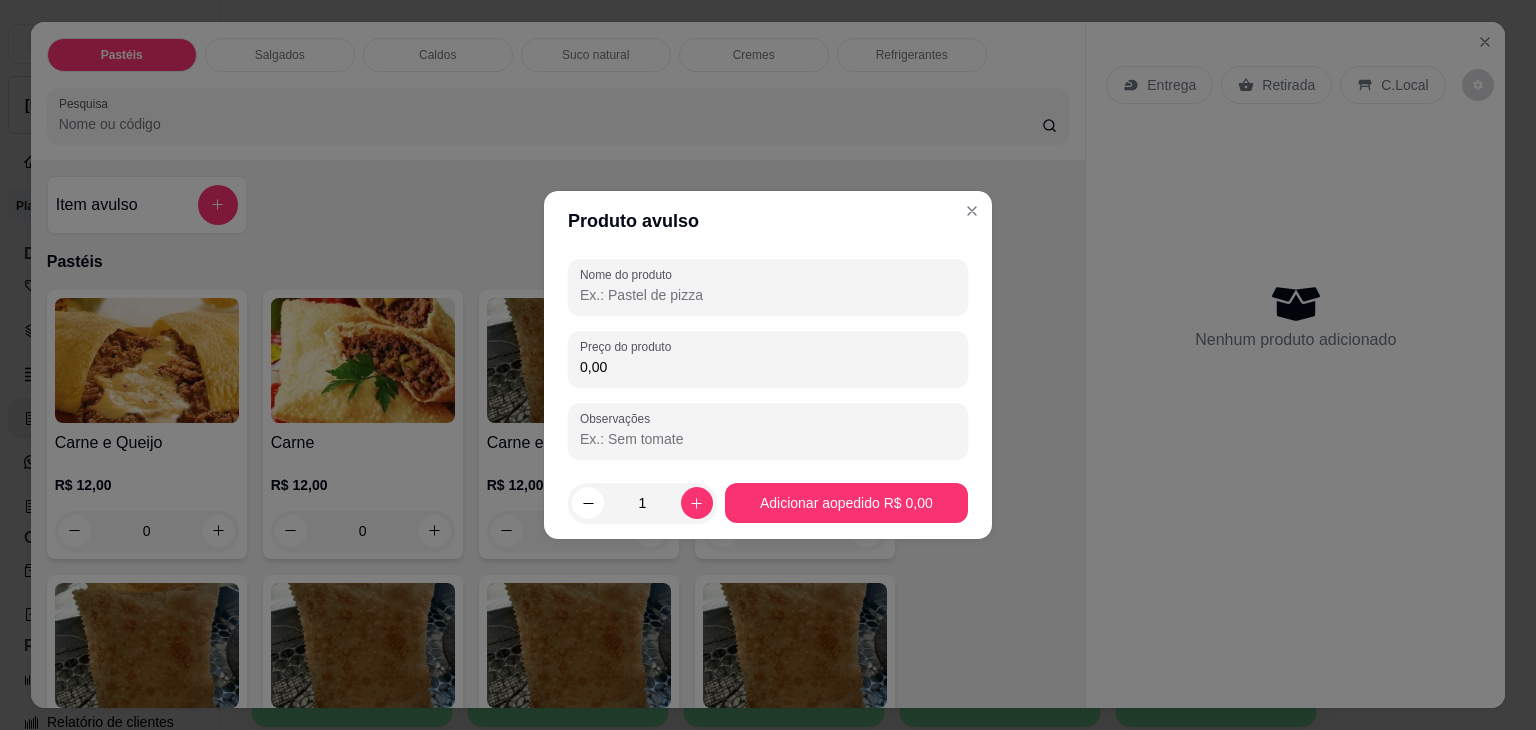 click on "Nome do produto" at bounding box center [768, 295] 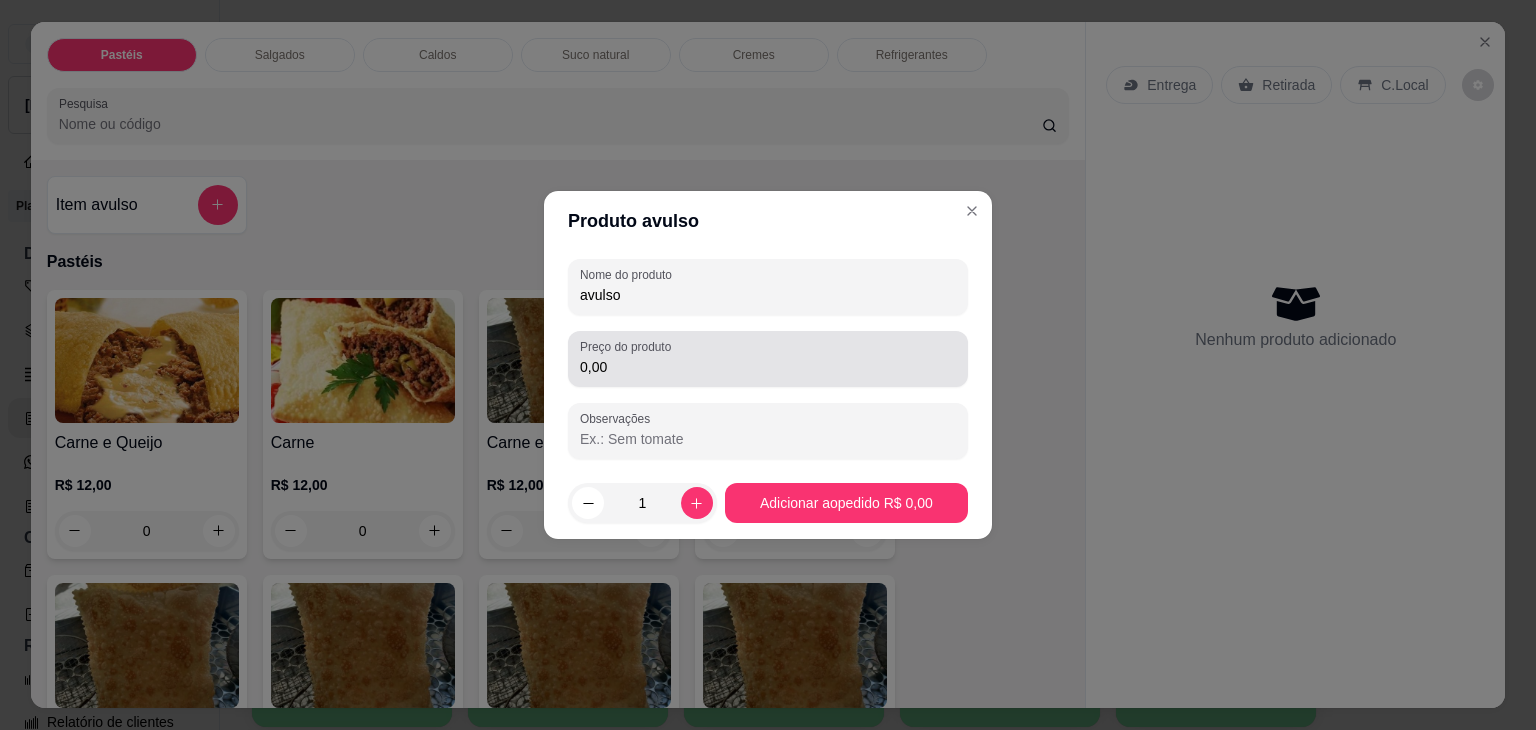 type on "avulso" 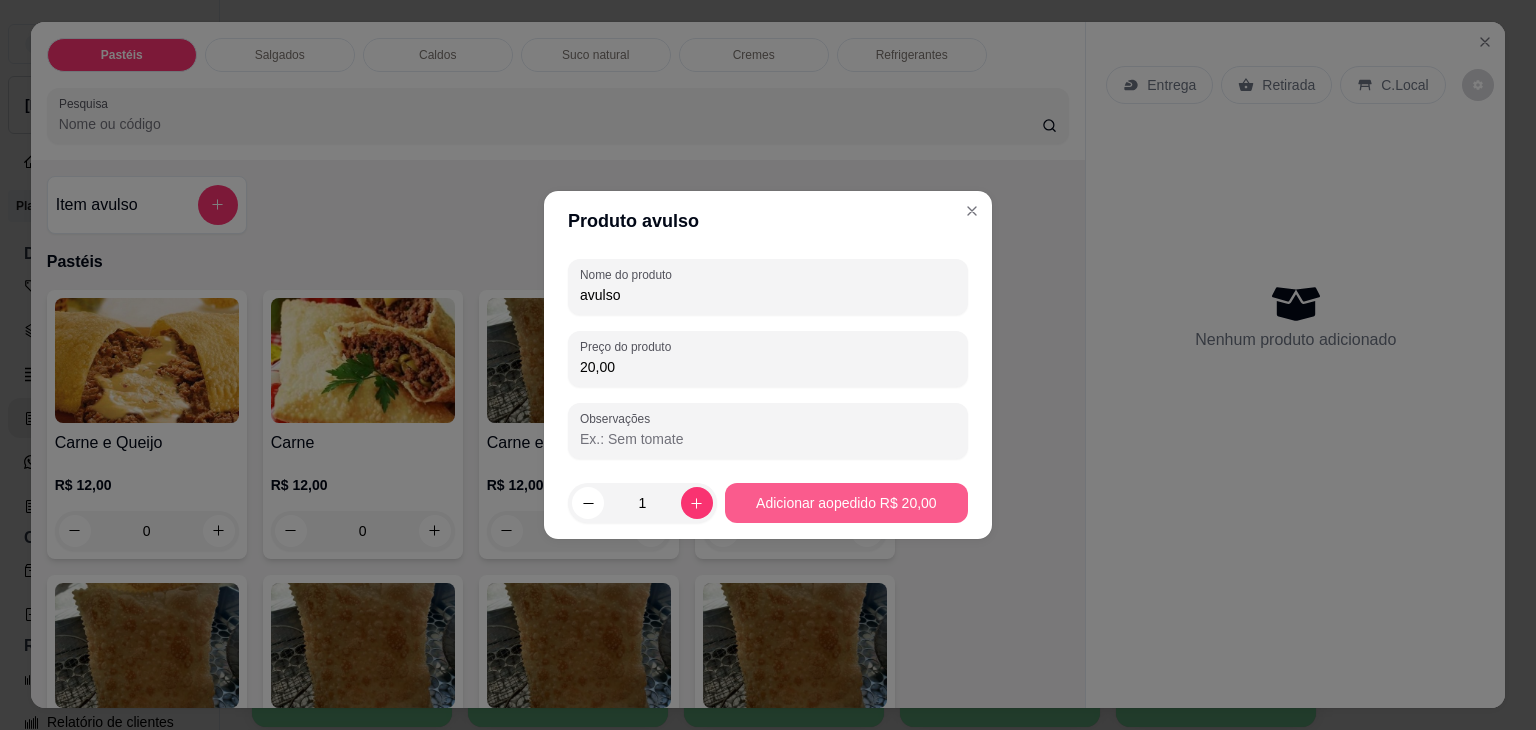 type on "20,00" 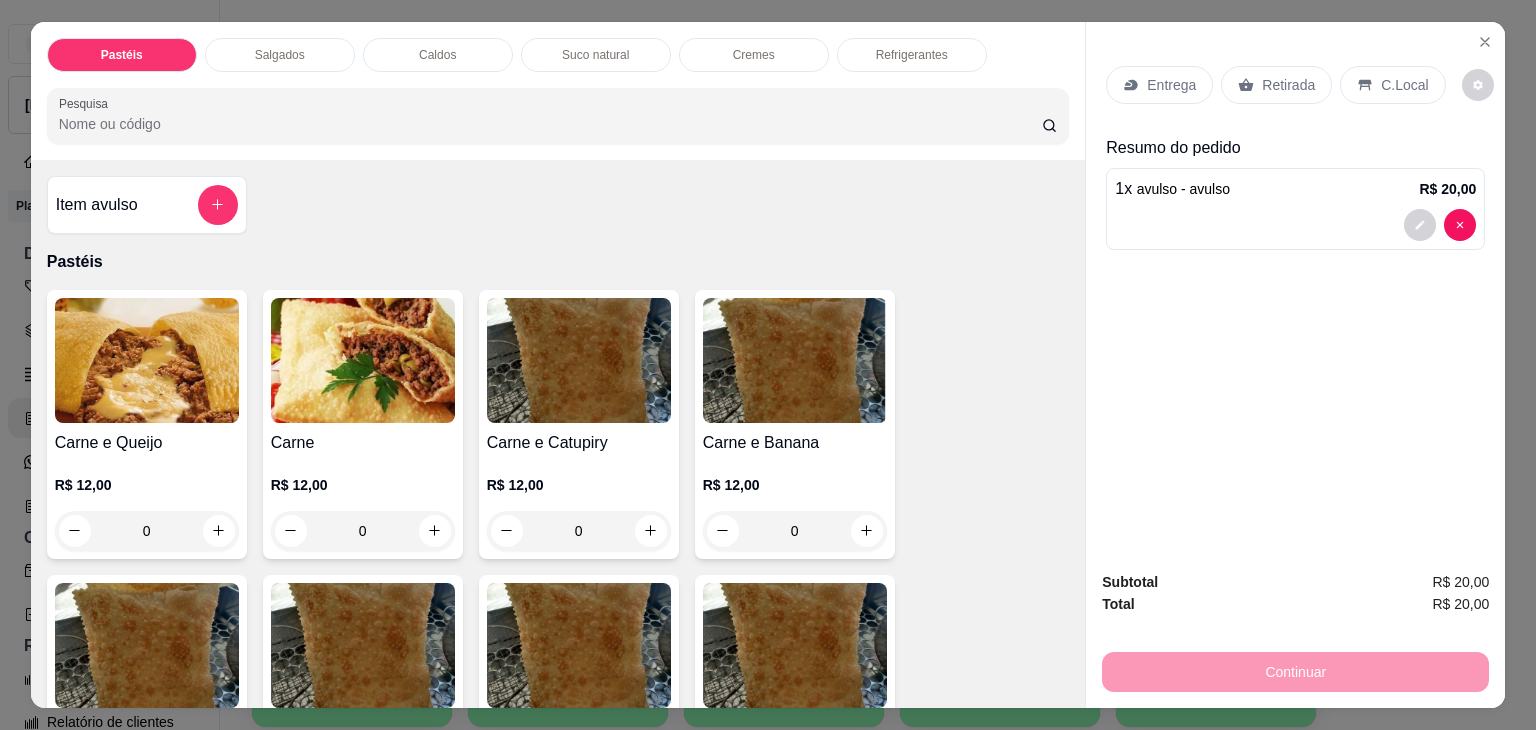 click on "Retirada" at bounding box center (1288, 85) 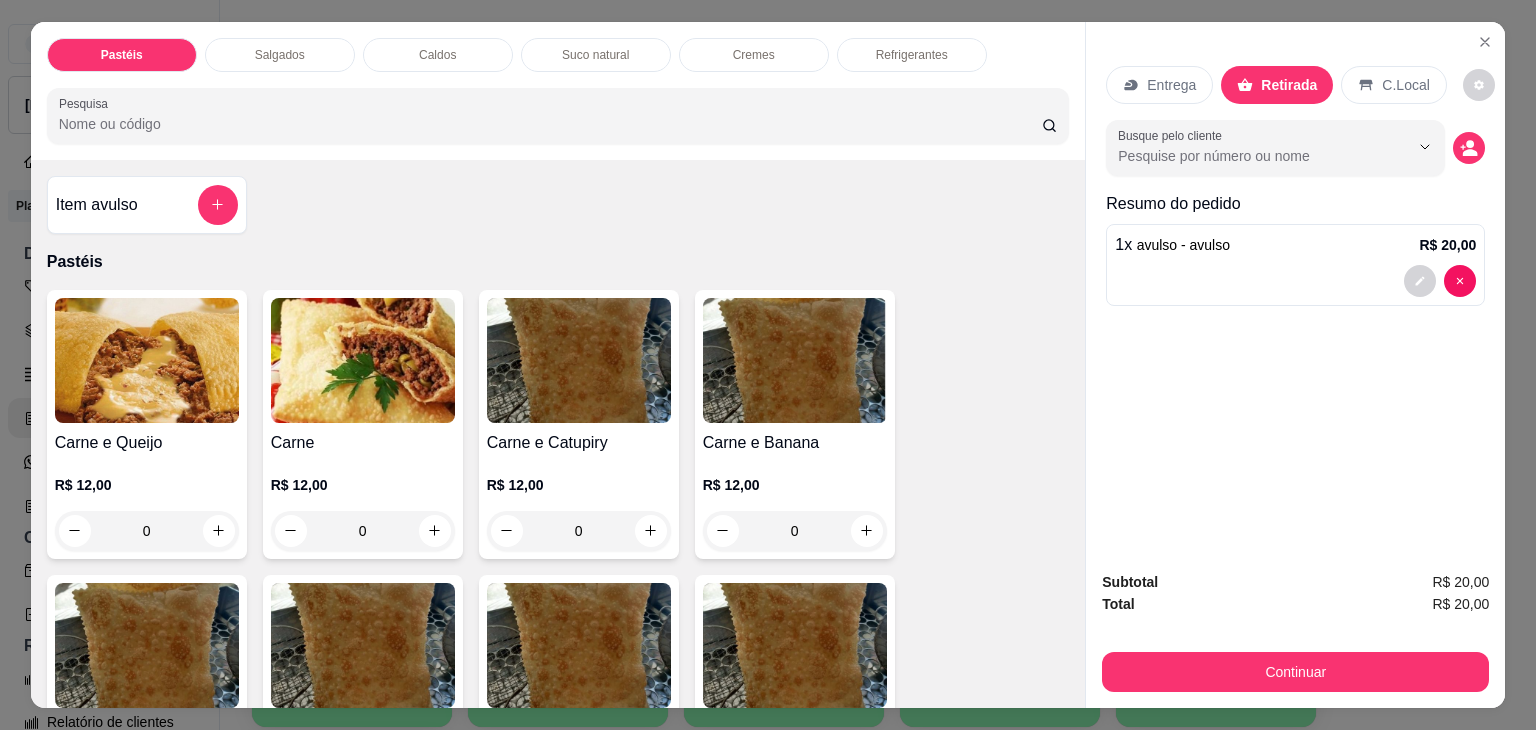 click on "Continuar" at bounding box center (1295, 669) 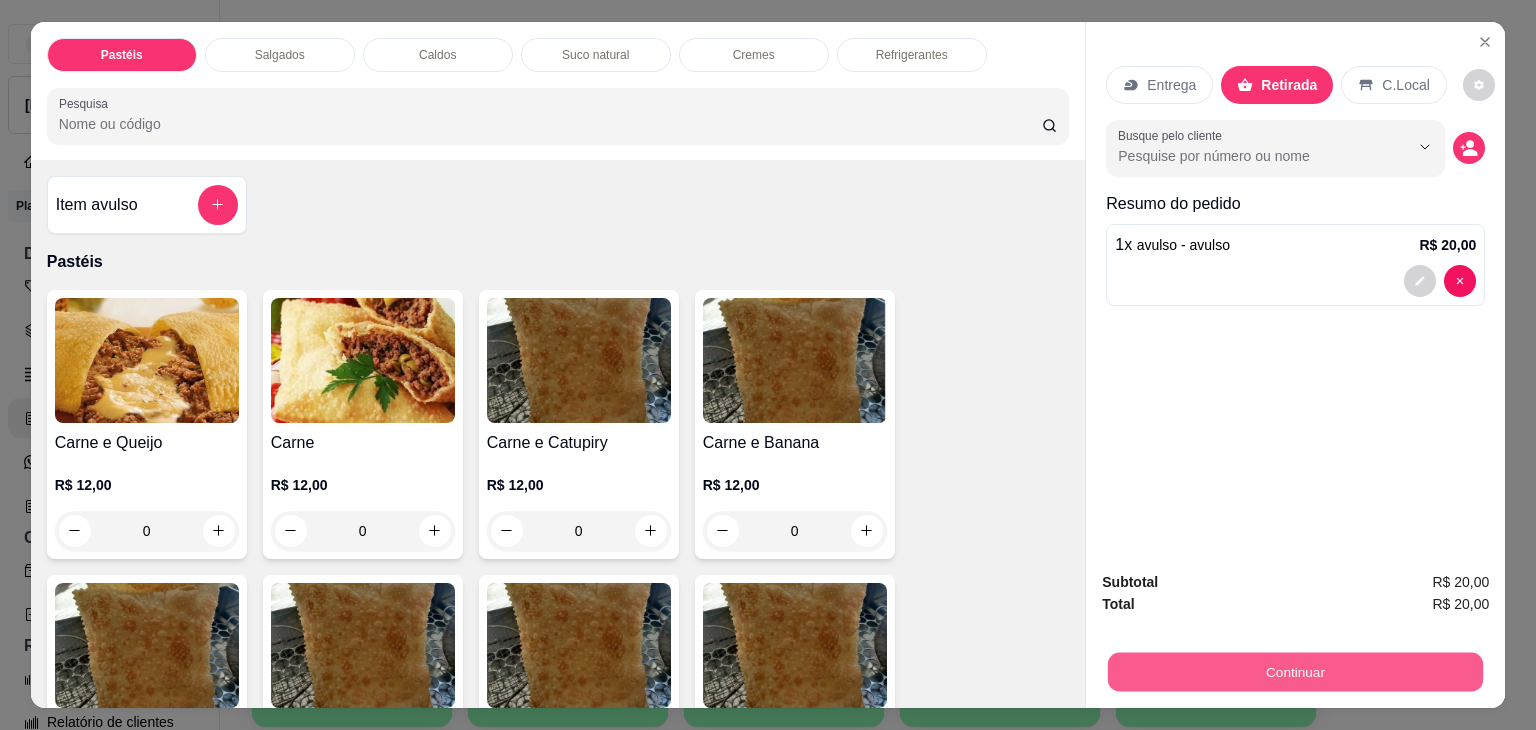click on "Continuar" at bounding box center (1295, 672) 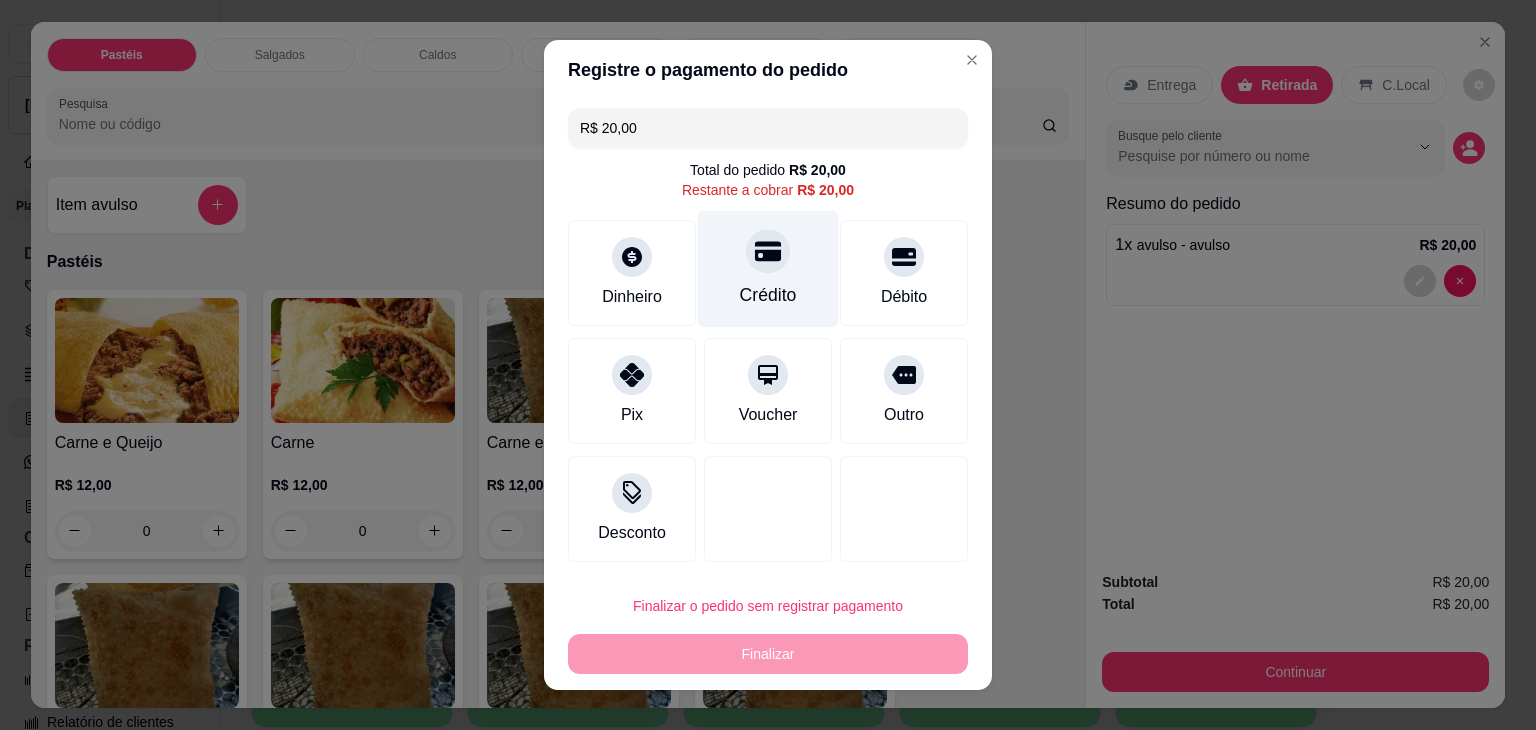 click at bounding box center (768, 251) 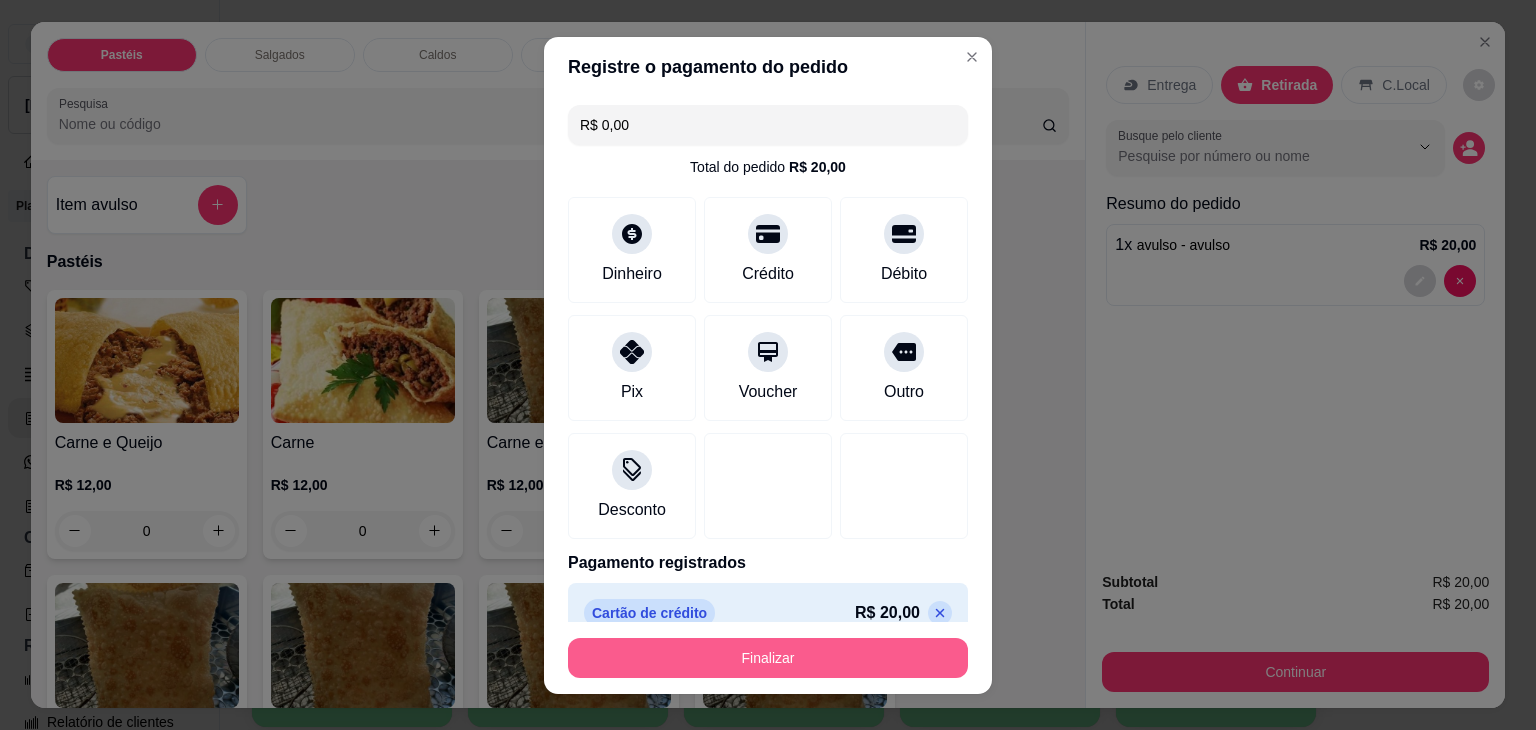click on "Finalizar" at bounding box center [768, 658] 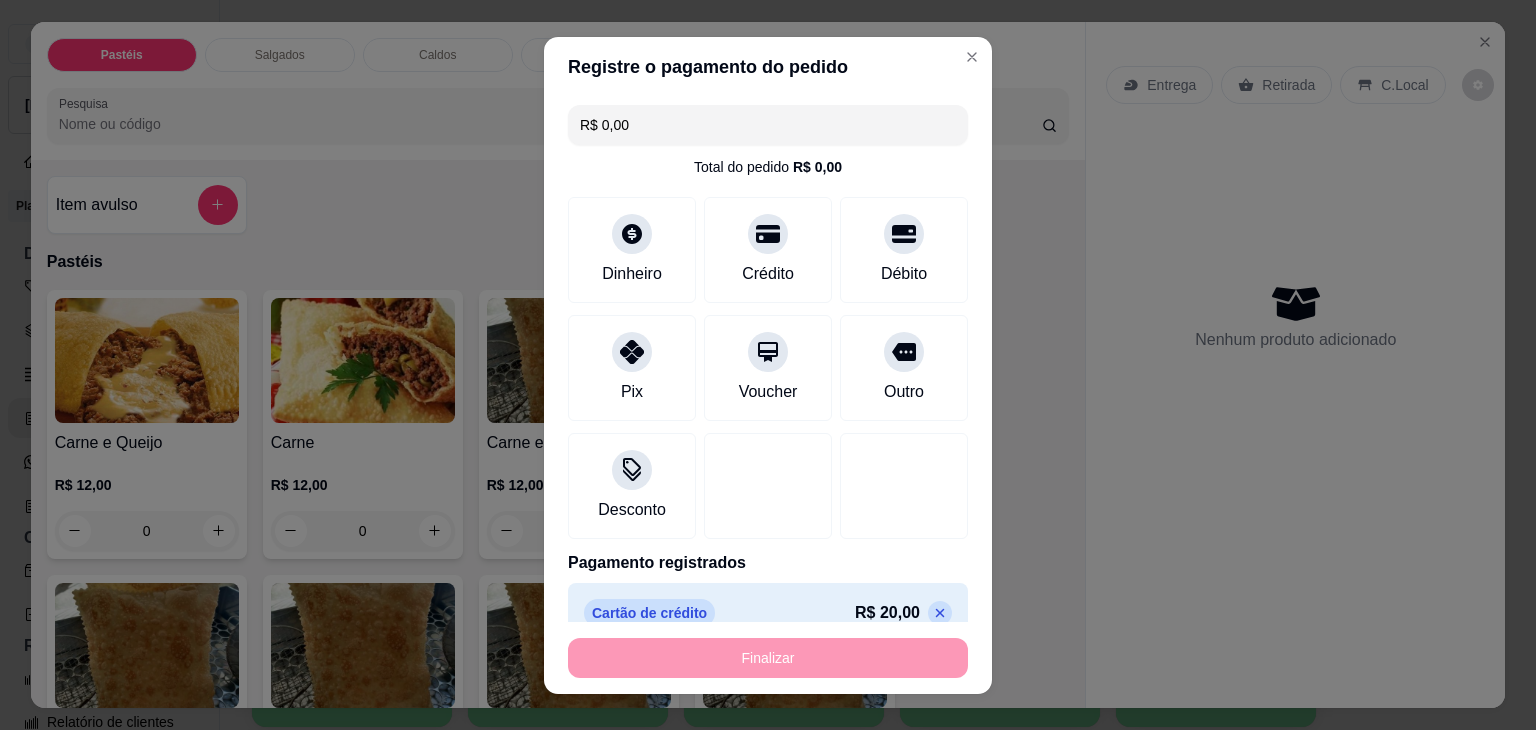 type on "-R$ 20,00" 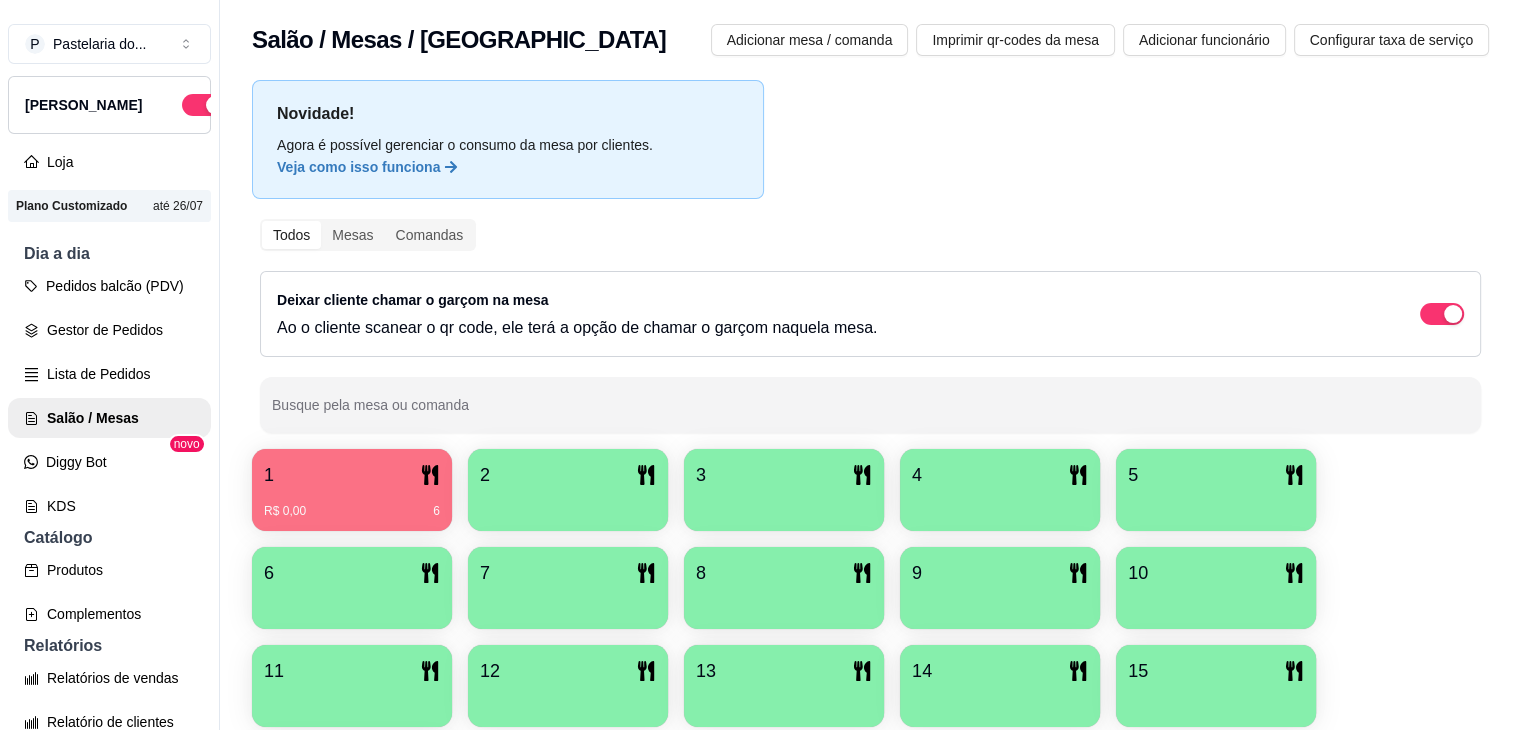 click on "1 R$ 0,00 6" at bounding box center [352, 490] 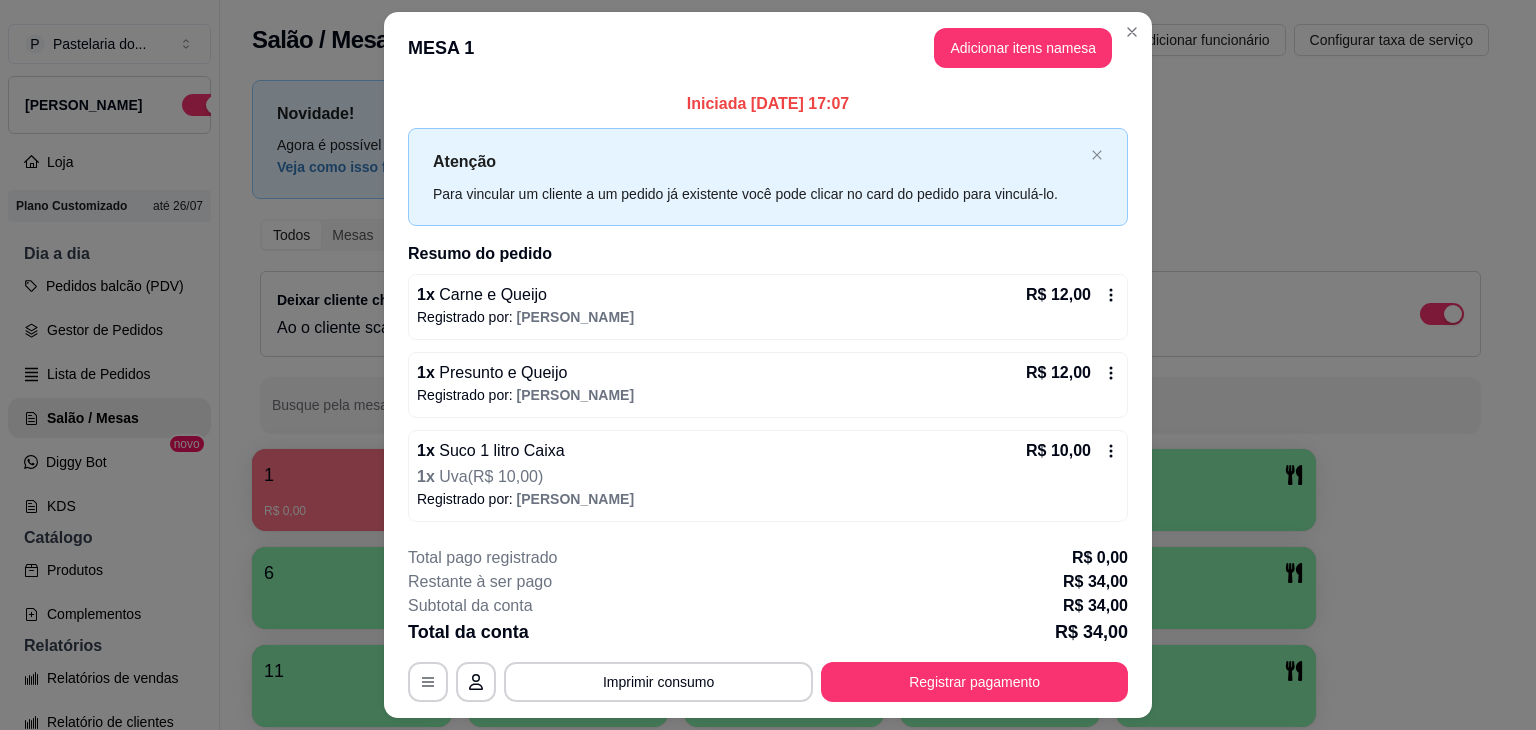 click 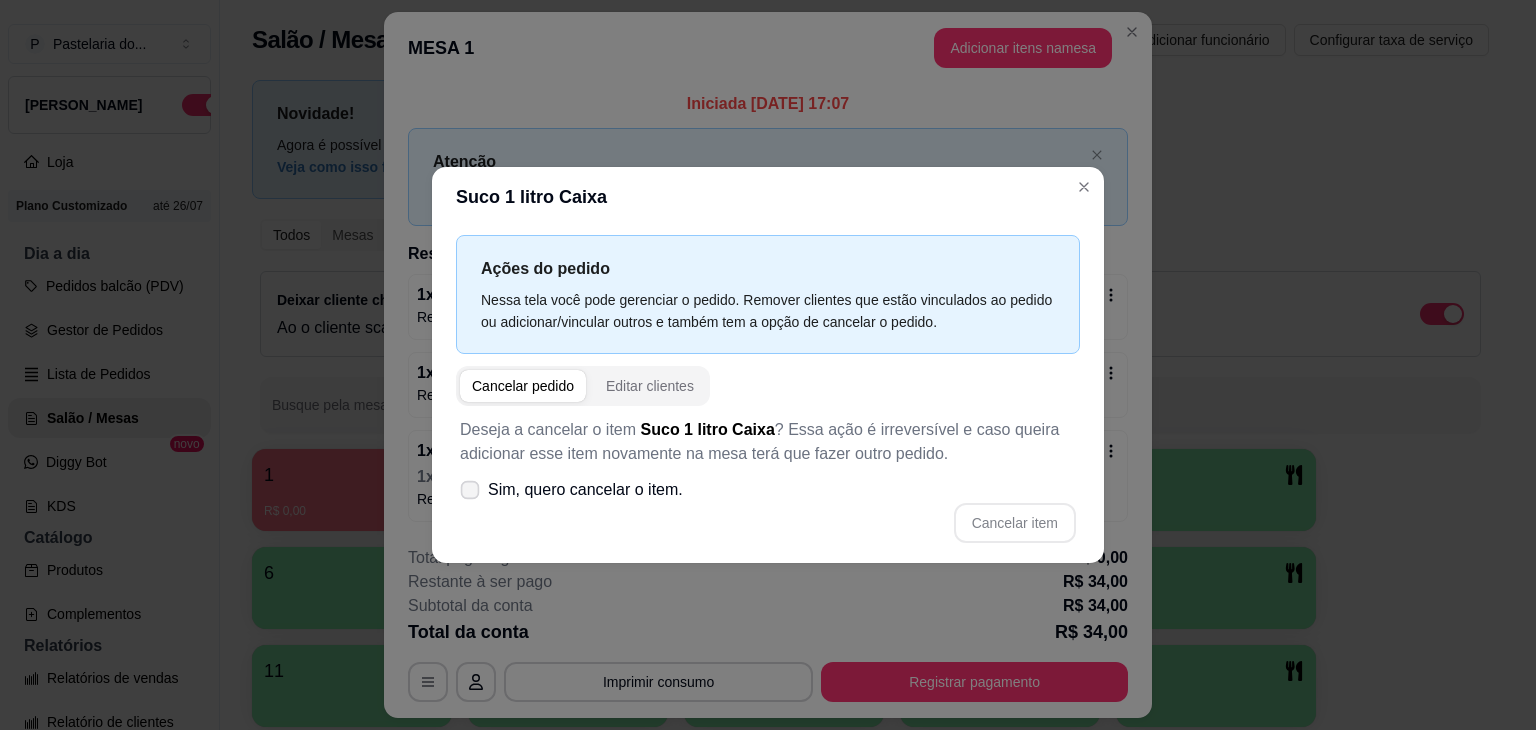 click on "Sim, quero cancelar o item." at bounding box center [585, 490] 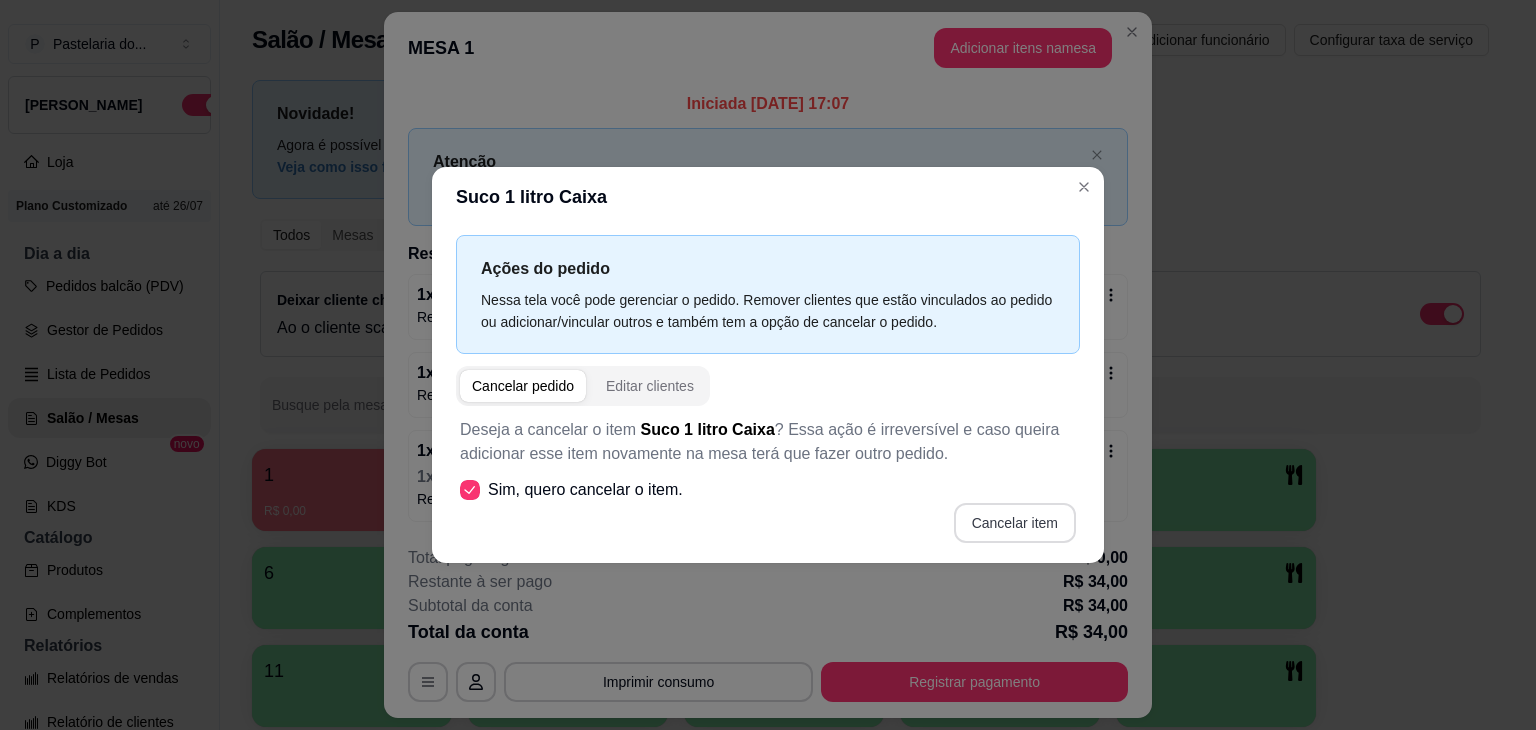 click on "Cancelar item" at bounding box center (1015, 523) 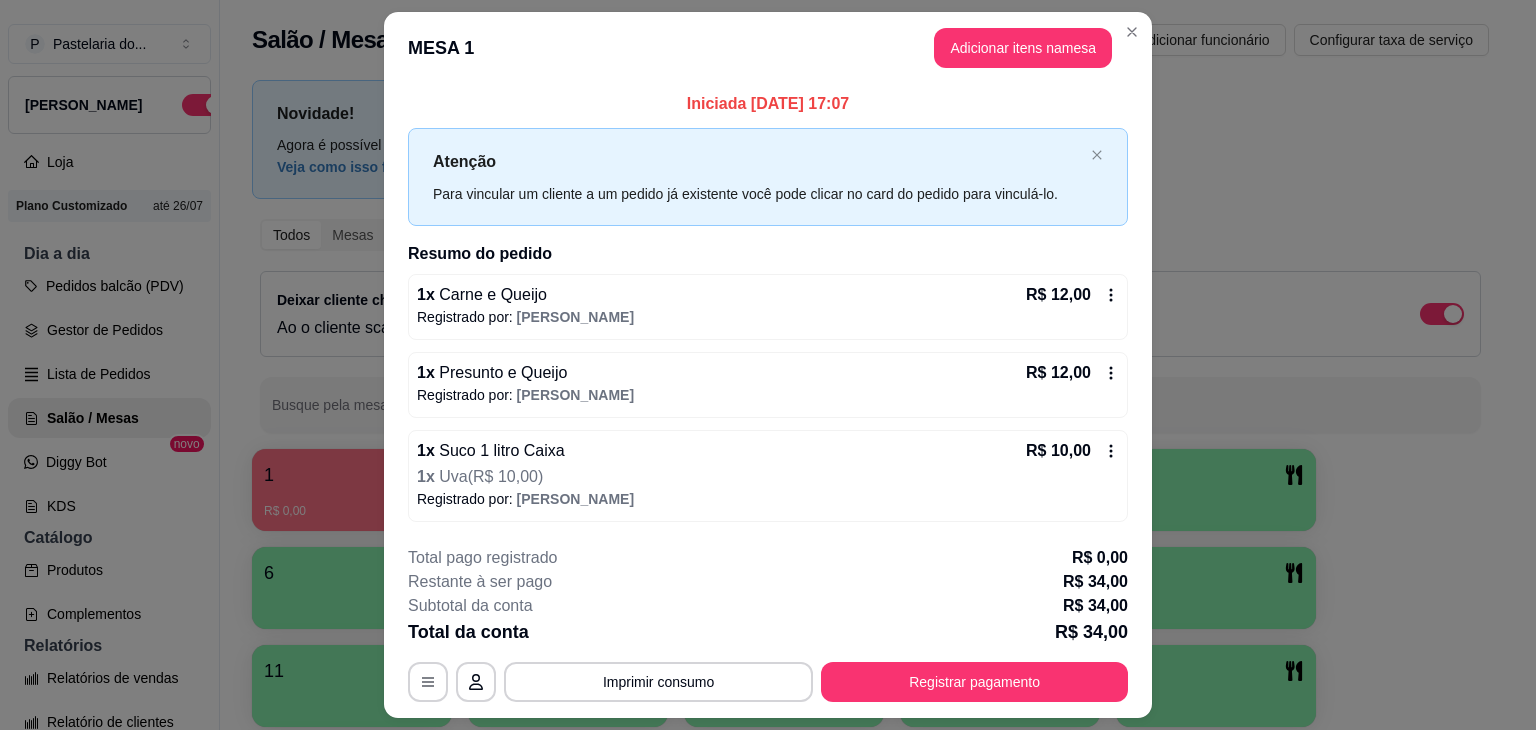 click 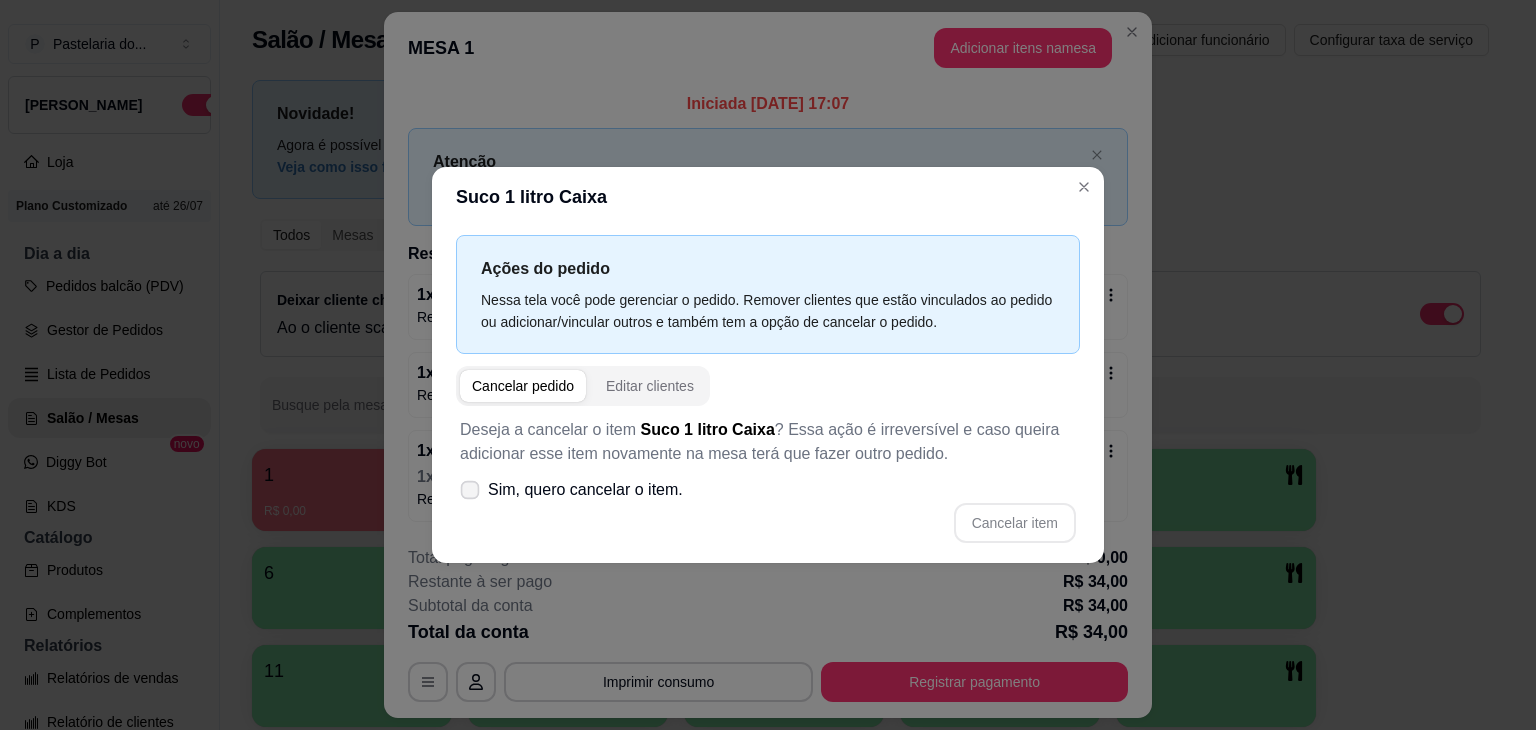 click on "Sim, quero cancelar o item." at bounding box center (571, 490) 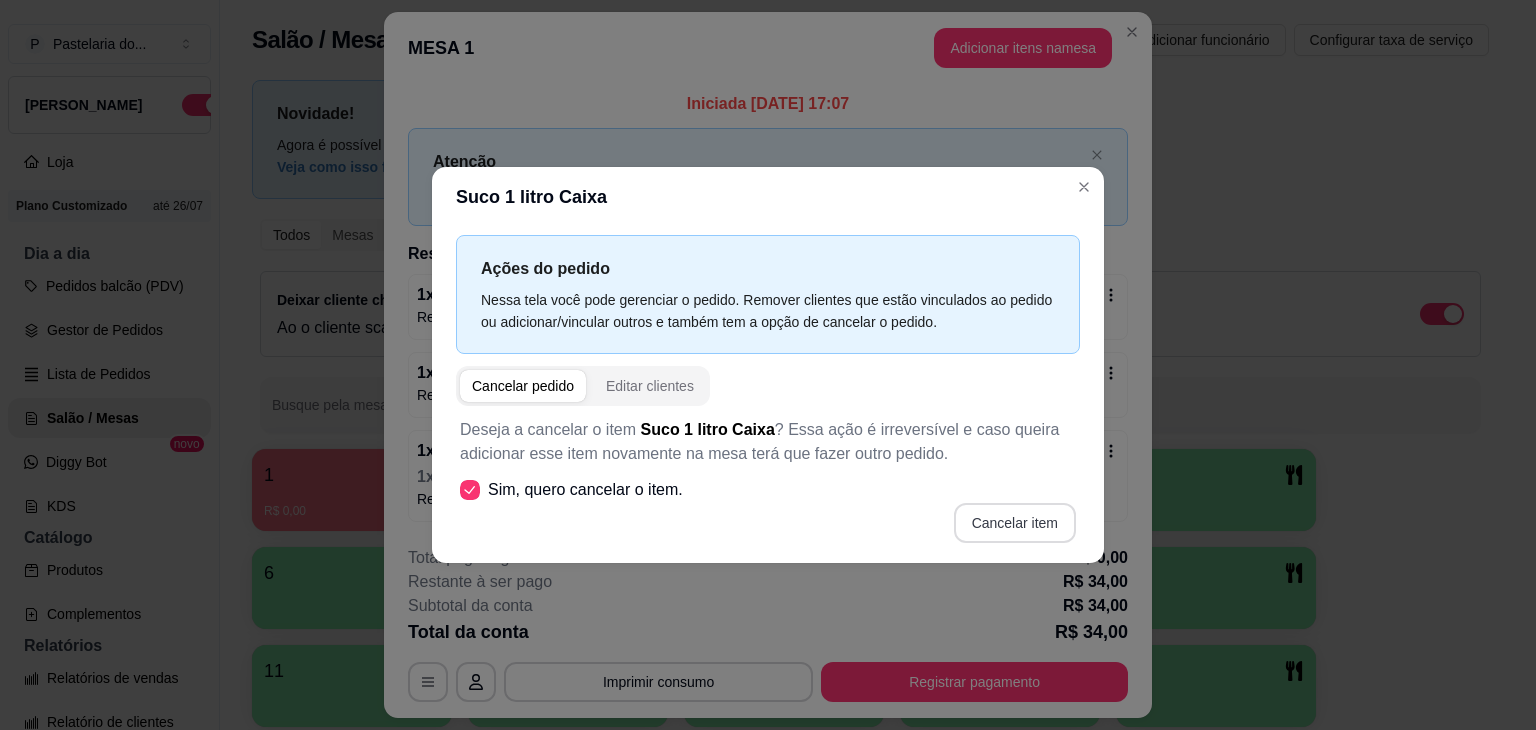 click on "Cancelar item" at bounding box center [1015, 523] 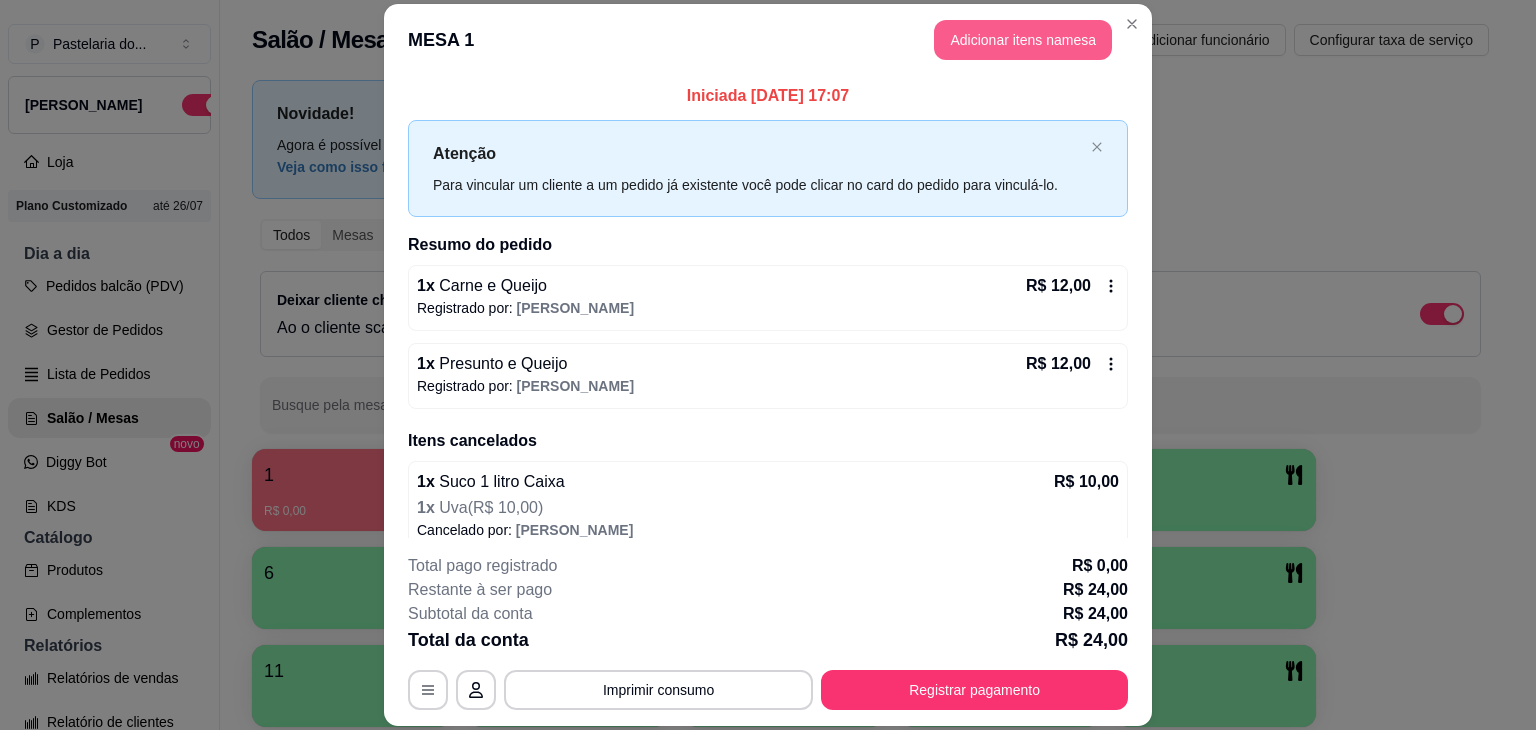click on "Adicionar itens na  mesa" at bounding box center [1023, 40] 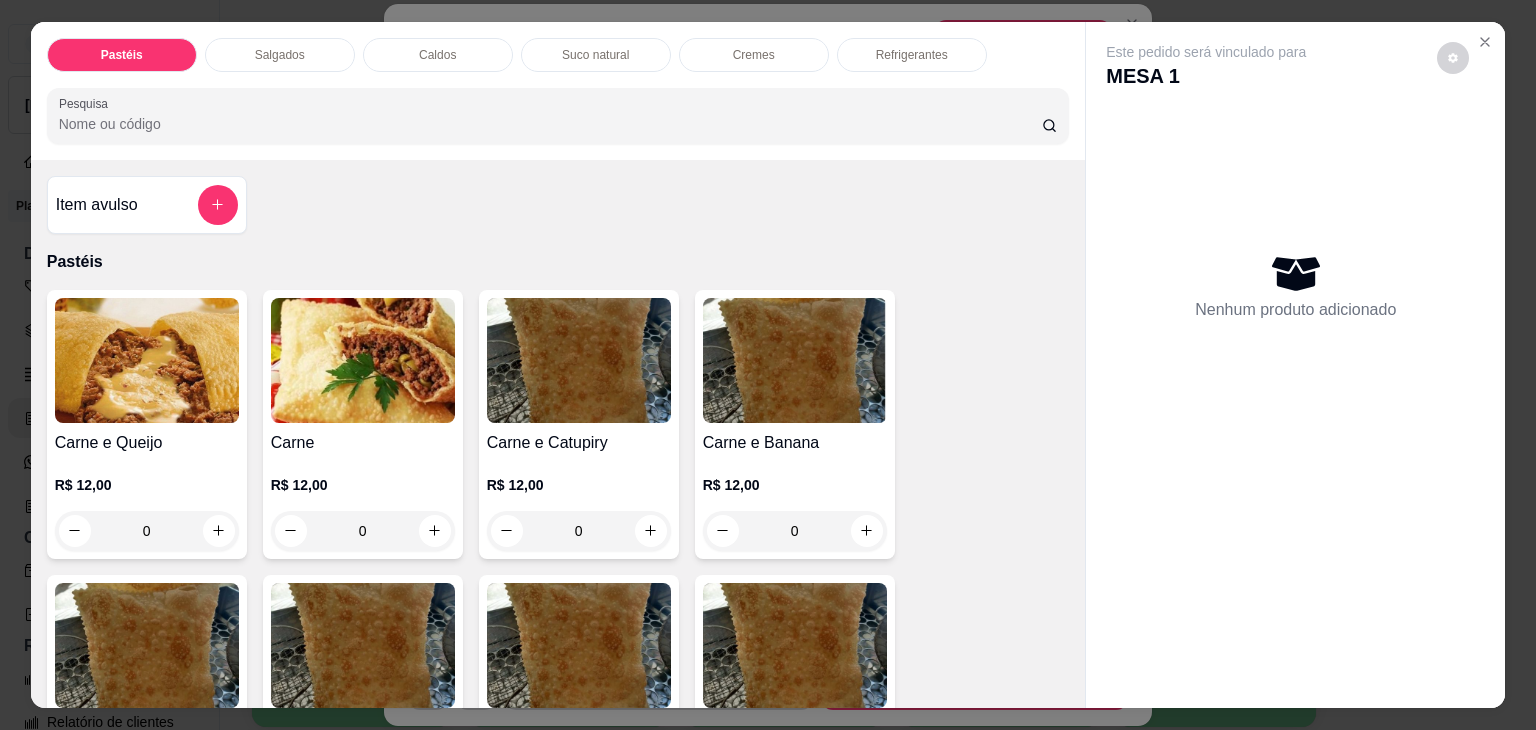 click on "Refrigerantes" at bounding box center [912, 55] 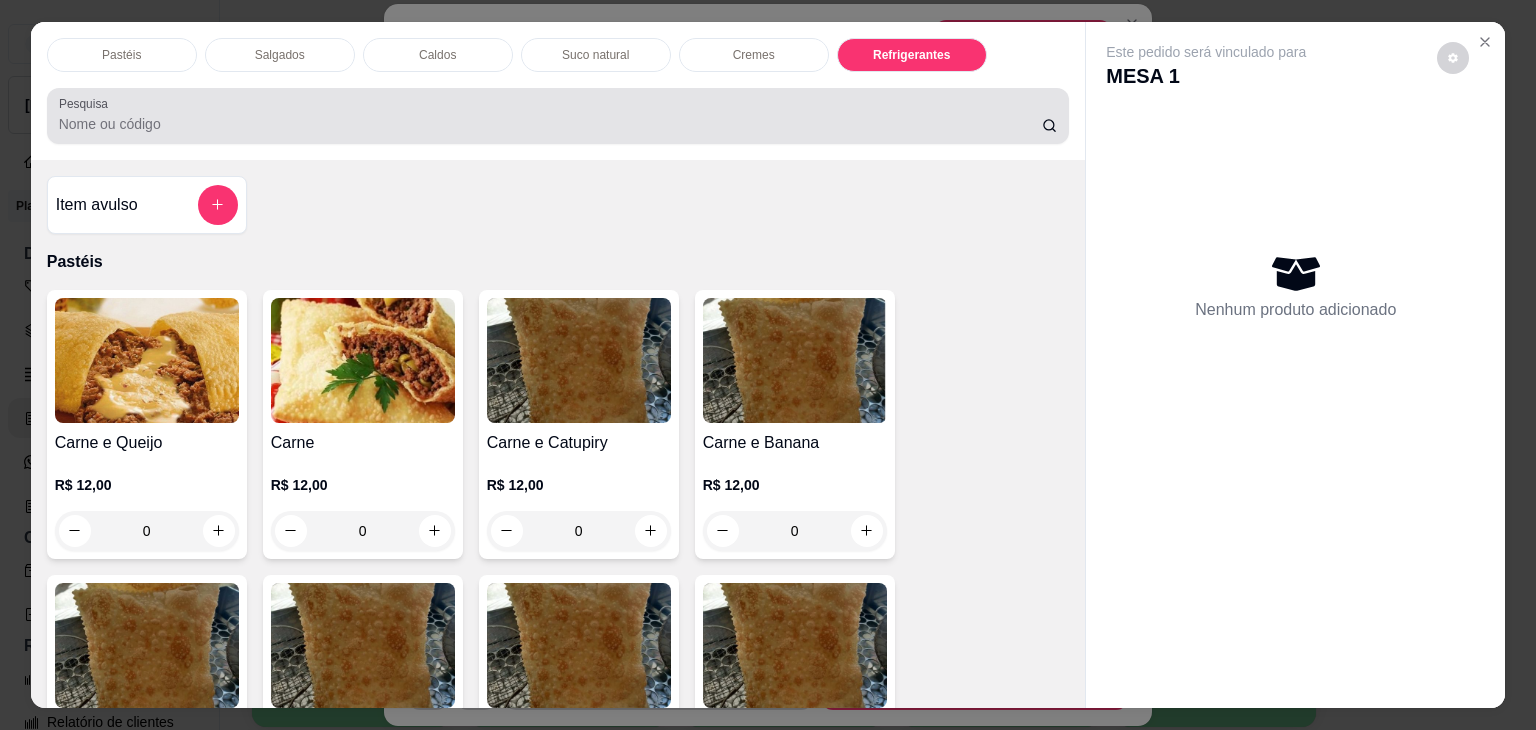 scroll, scrollTop: 5230, scrollLeft: 0, axis: vertical 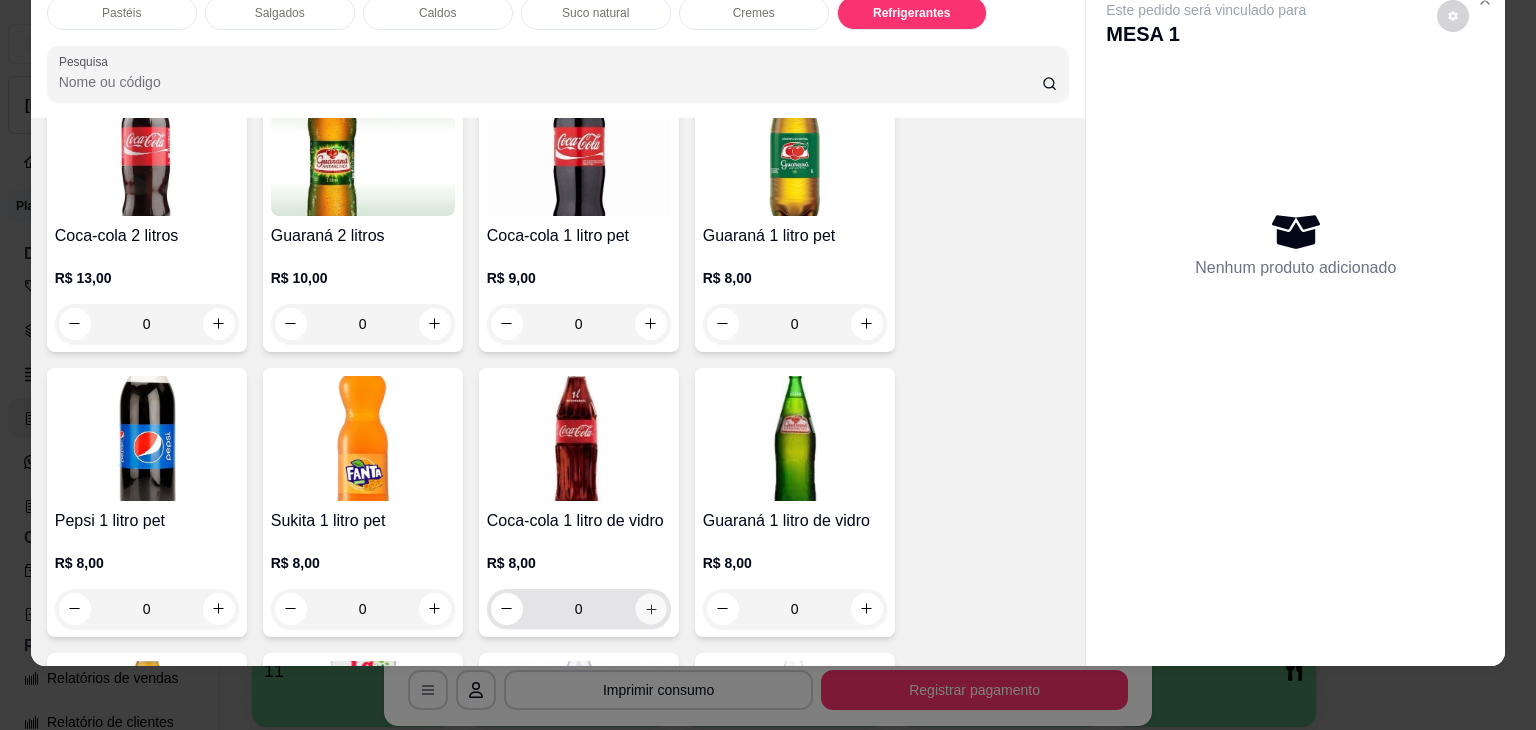 click 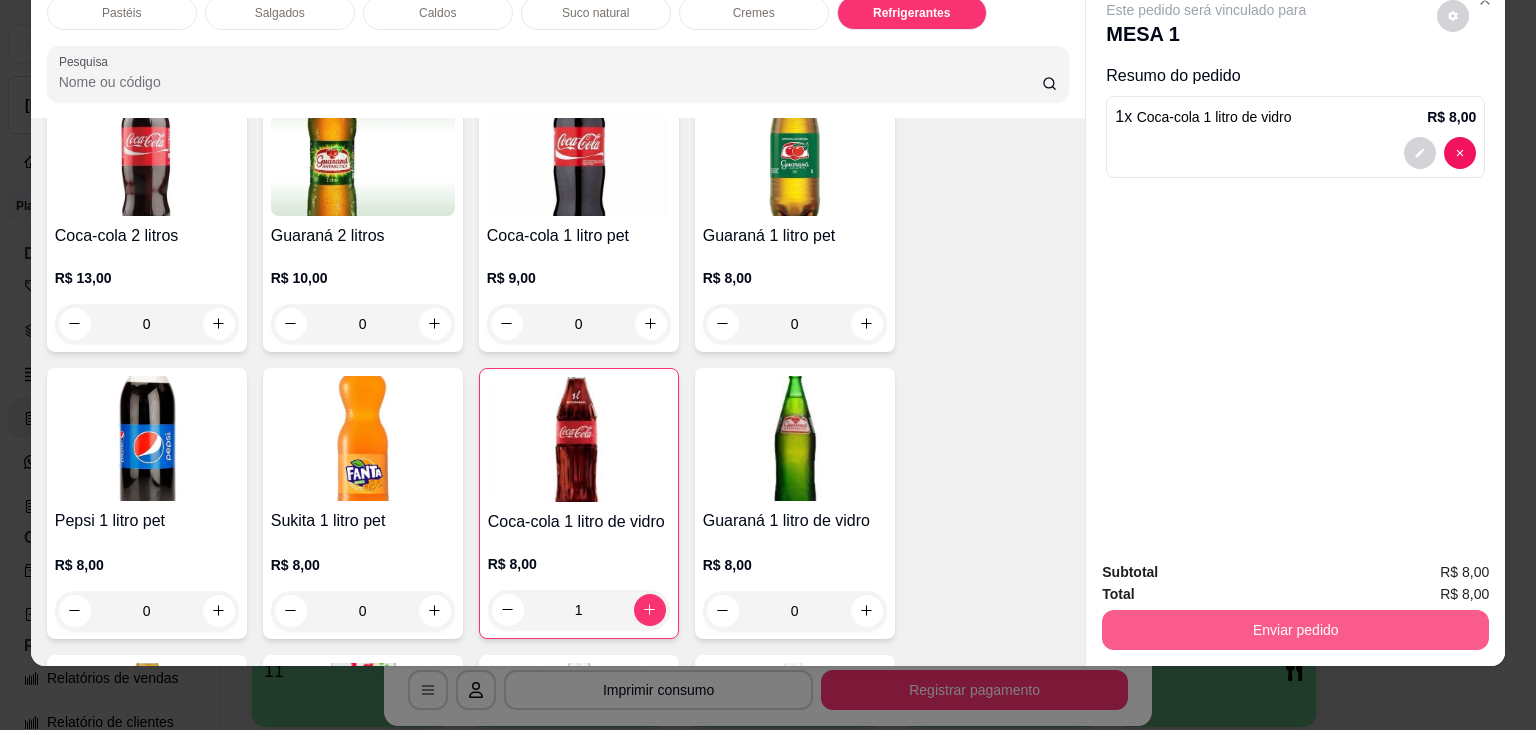 click on "Enviar pedido" at bounding box center [1295, 630] 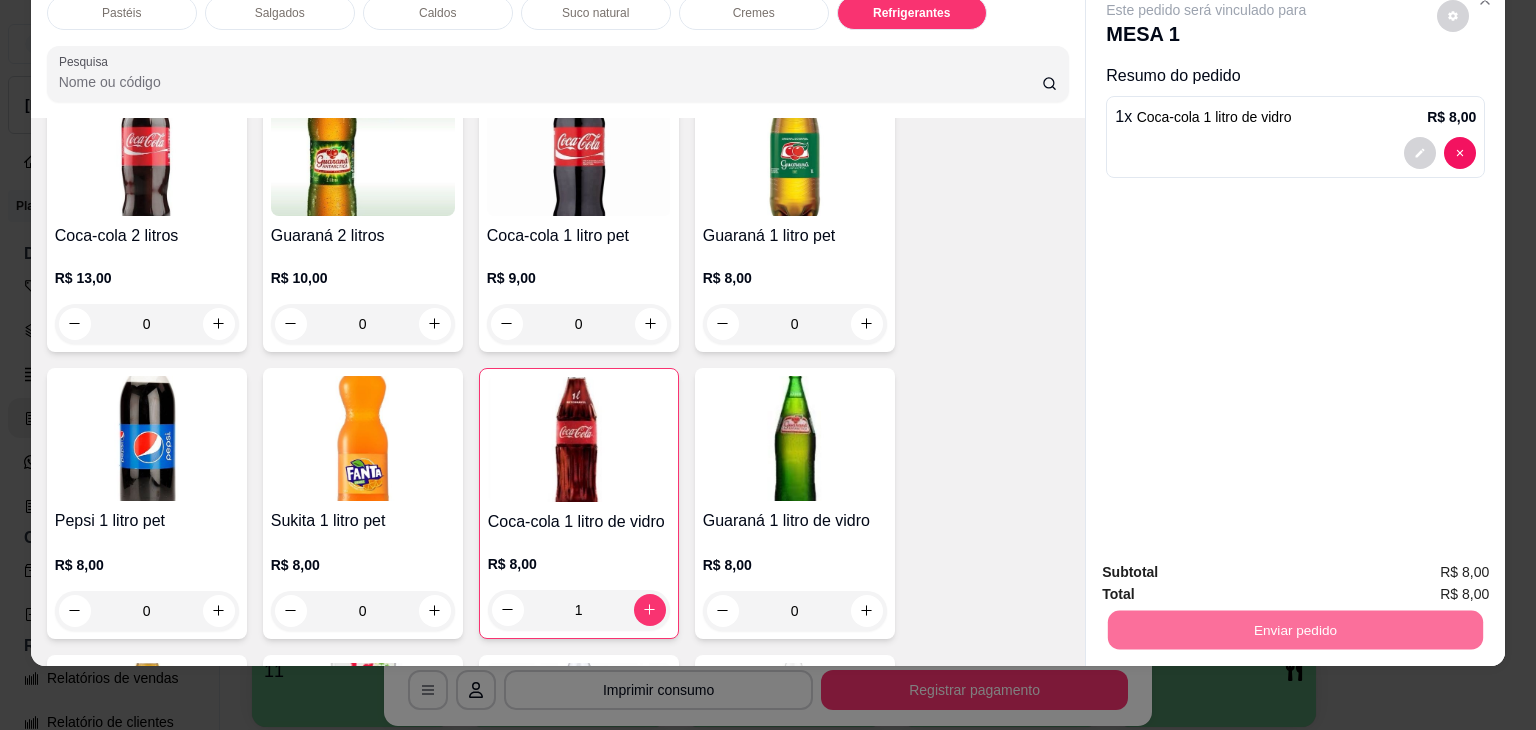 click on "Não registrar e enviar pedido" at bounding box center [1229, 565] 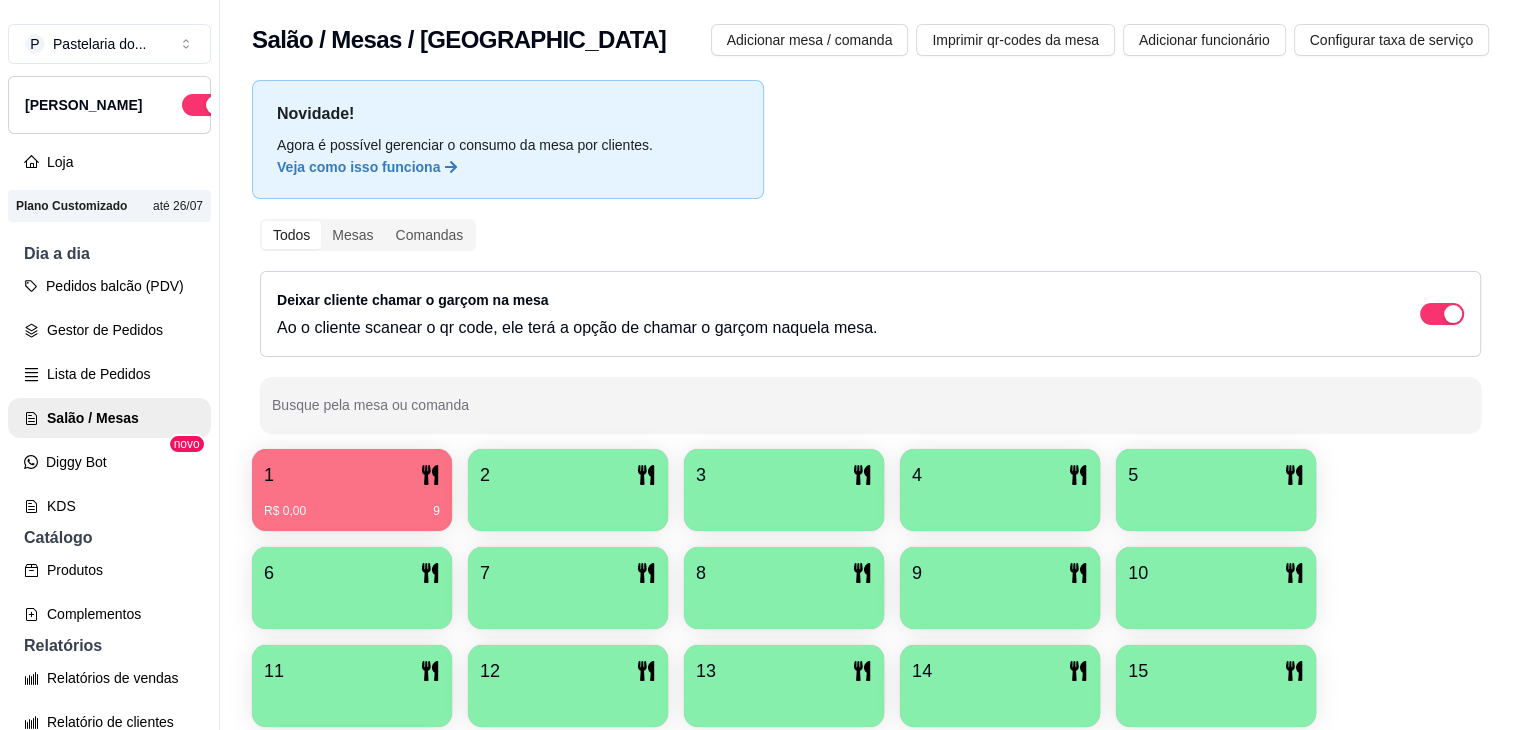 click on "3" at bounding box center (784, 475) 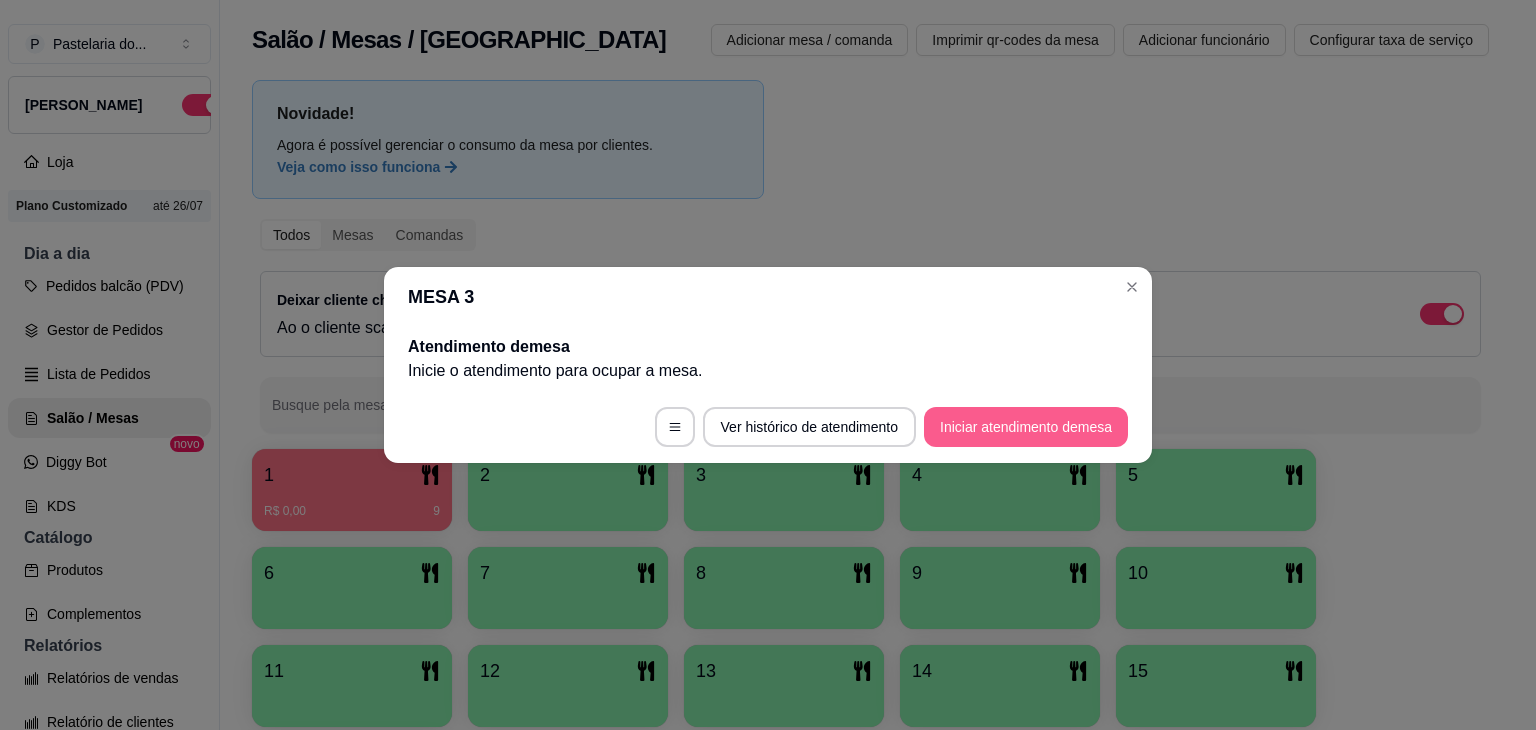 click on "Iniciar atendimento de  mesa" at bounding box center [1026, 427] 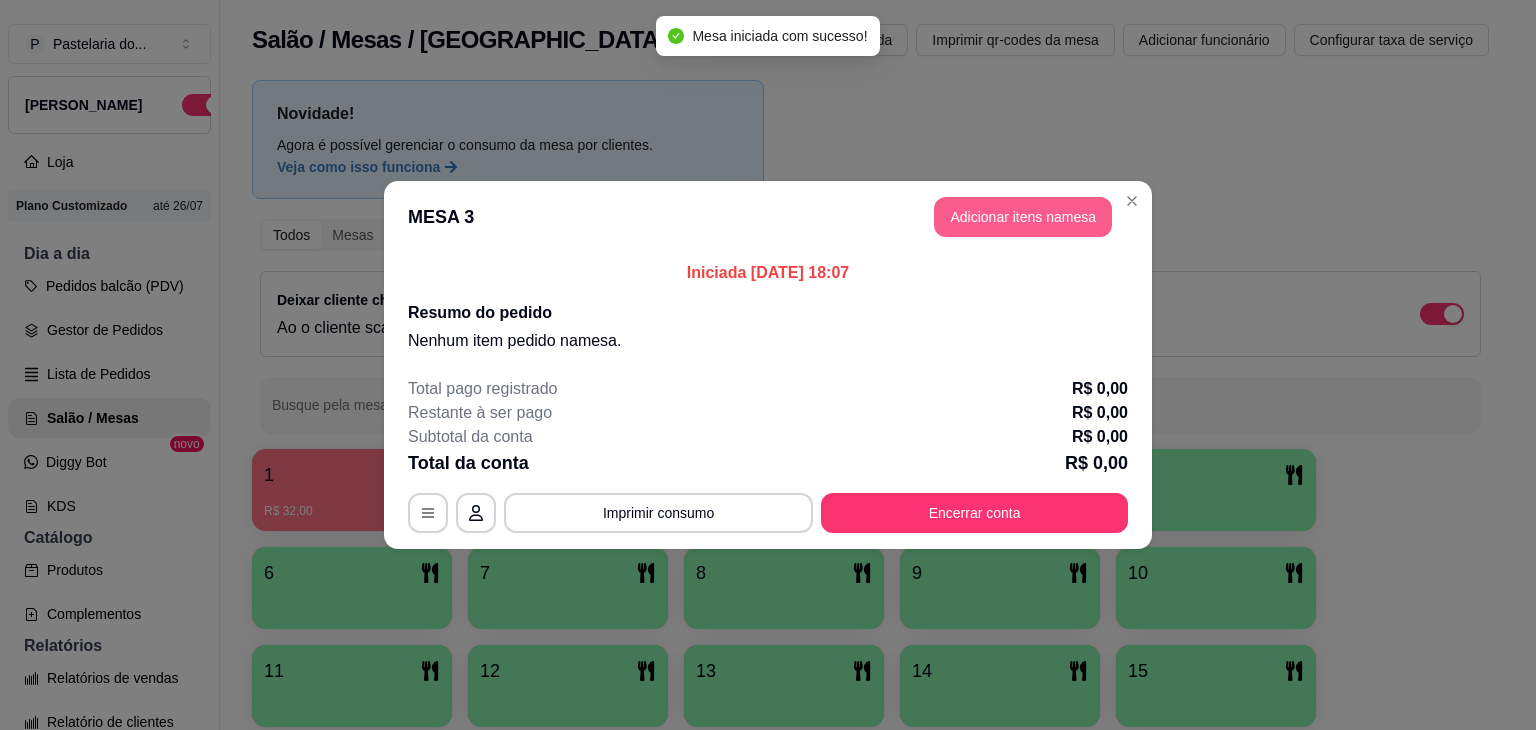 click on "Adicionar itens na  mesa" at bounding box center [1023, 217] 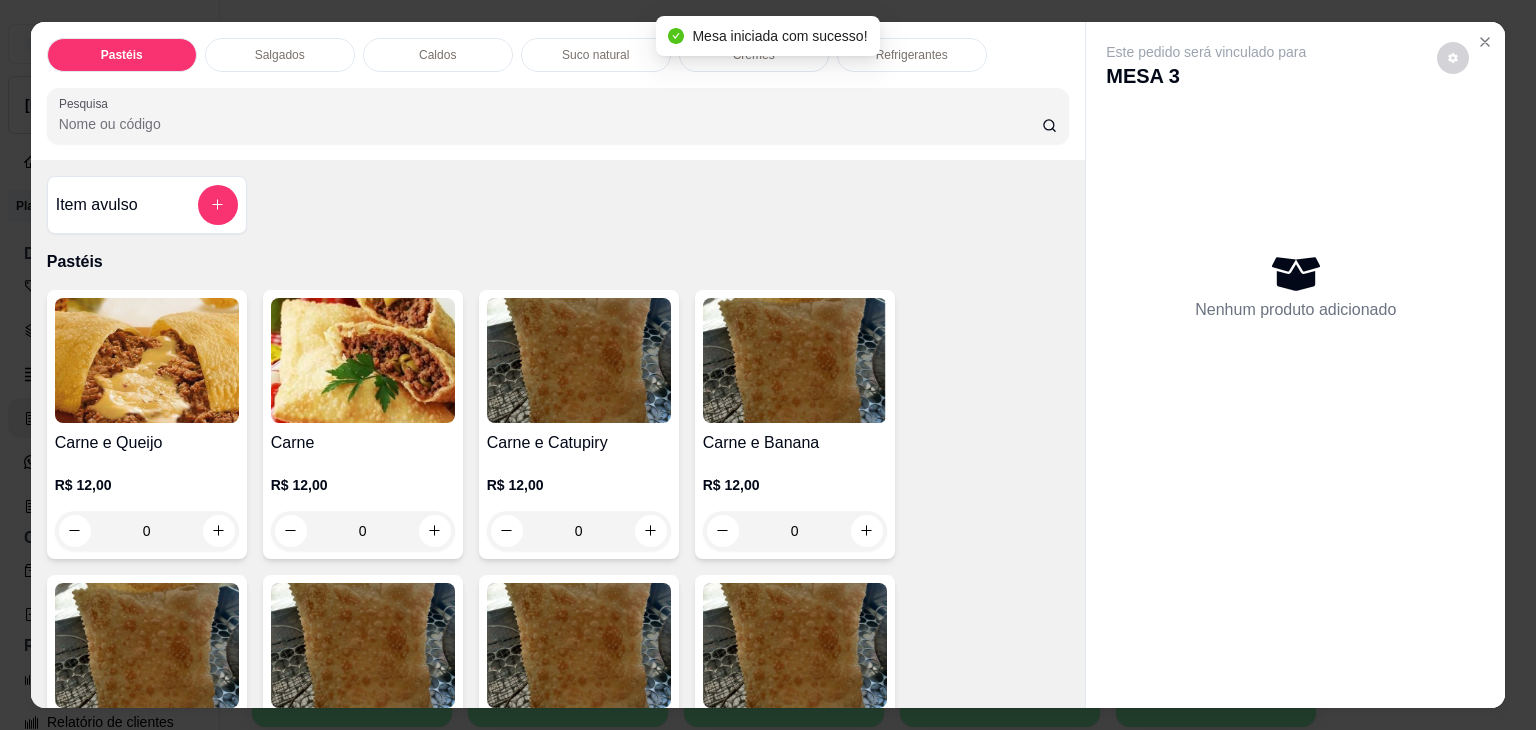 click on "0" at bounding box center [147, 531] 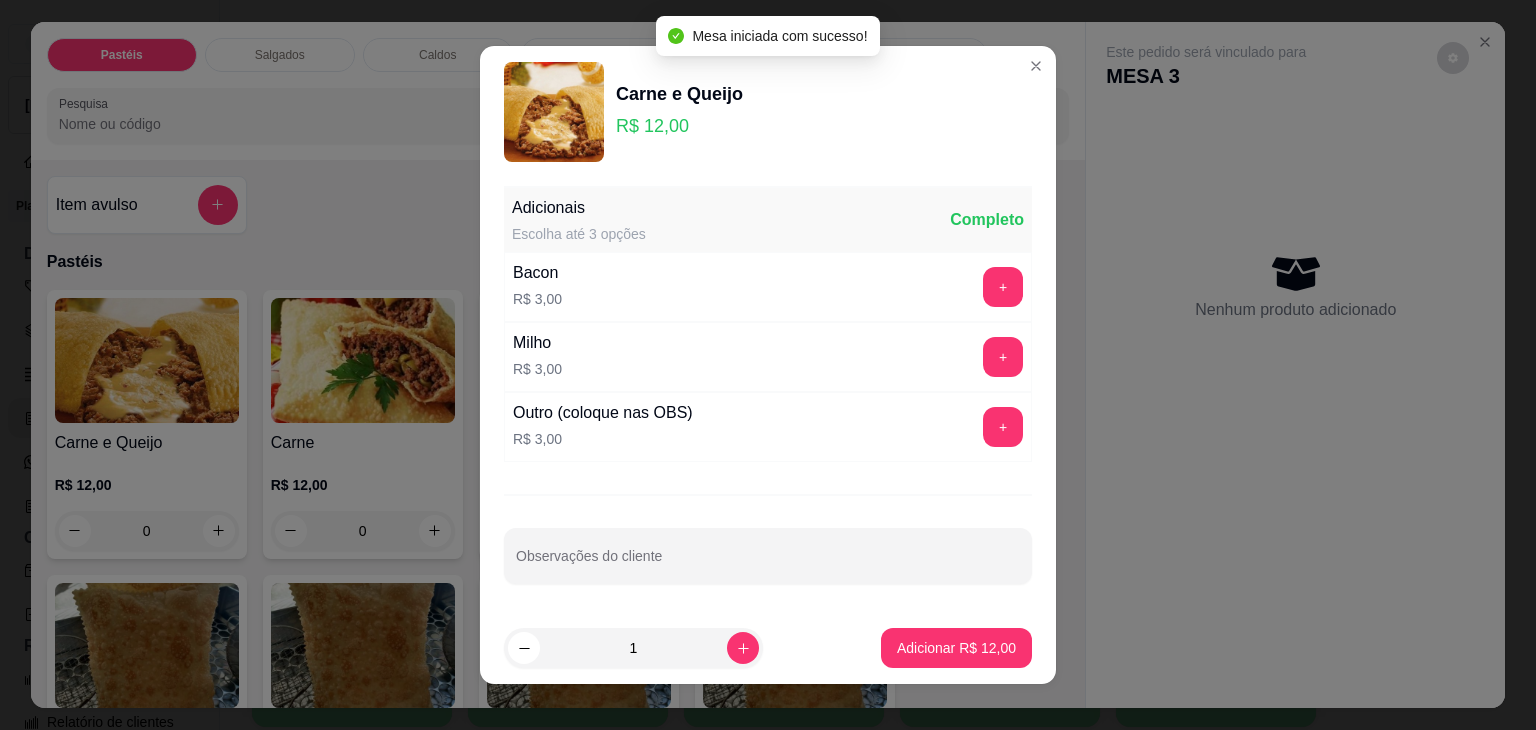 click on "Adicionar   R$ 12,00" at bounding box center (956, 648) 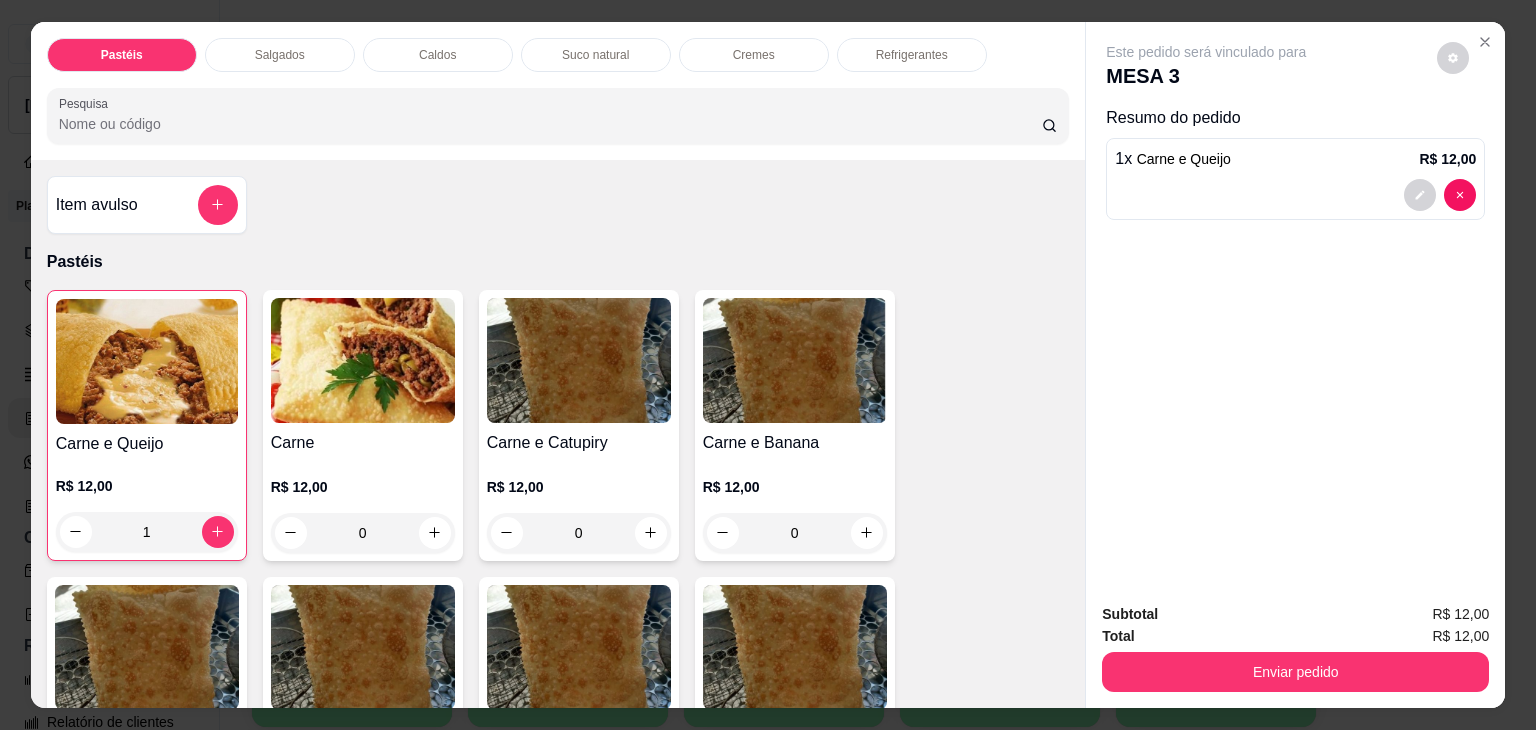 type on "1" 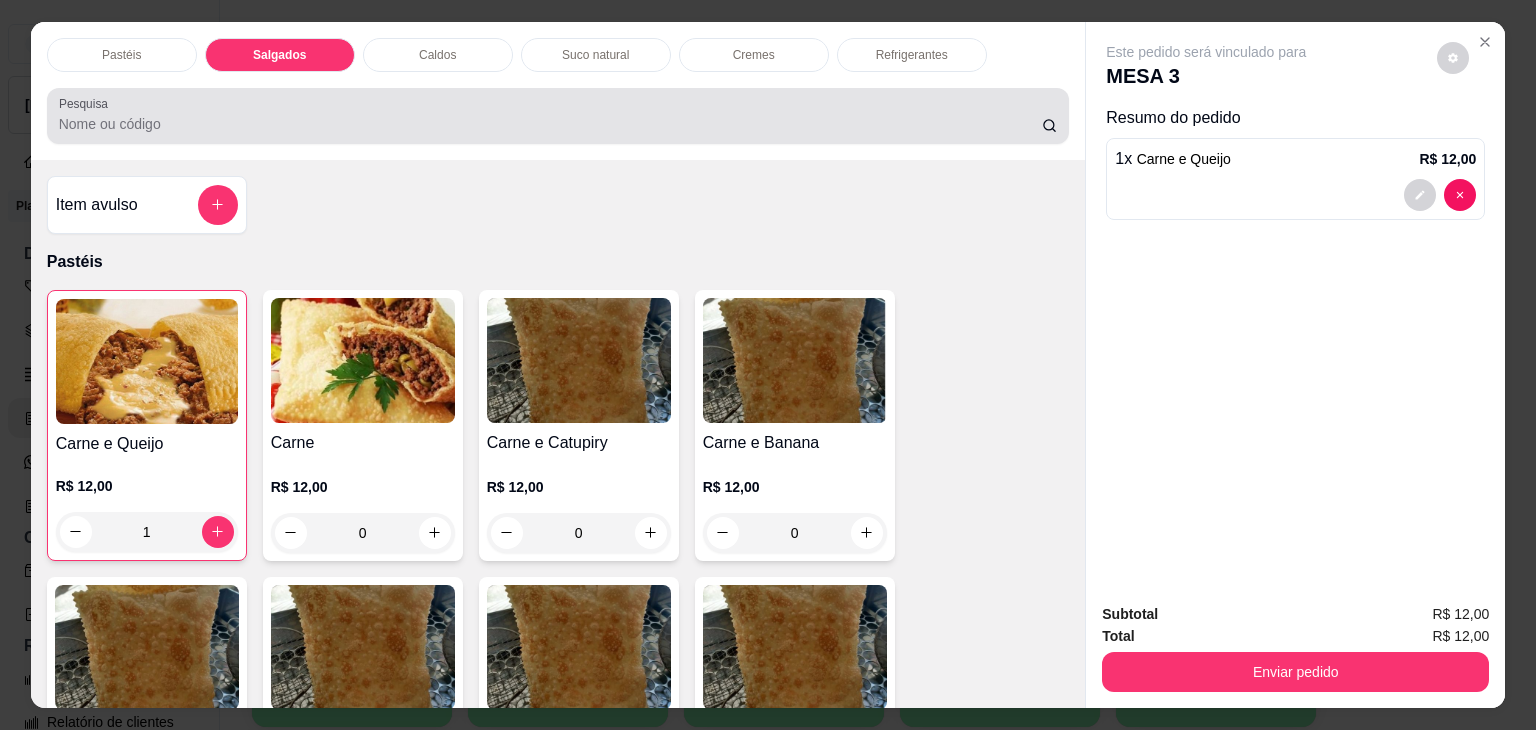 scroll, scrollTop: 2126, scrollLeft: 0, axis: vertical 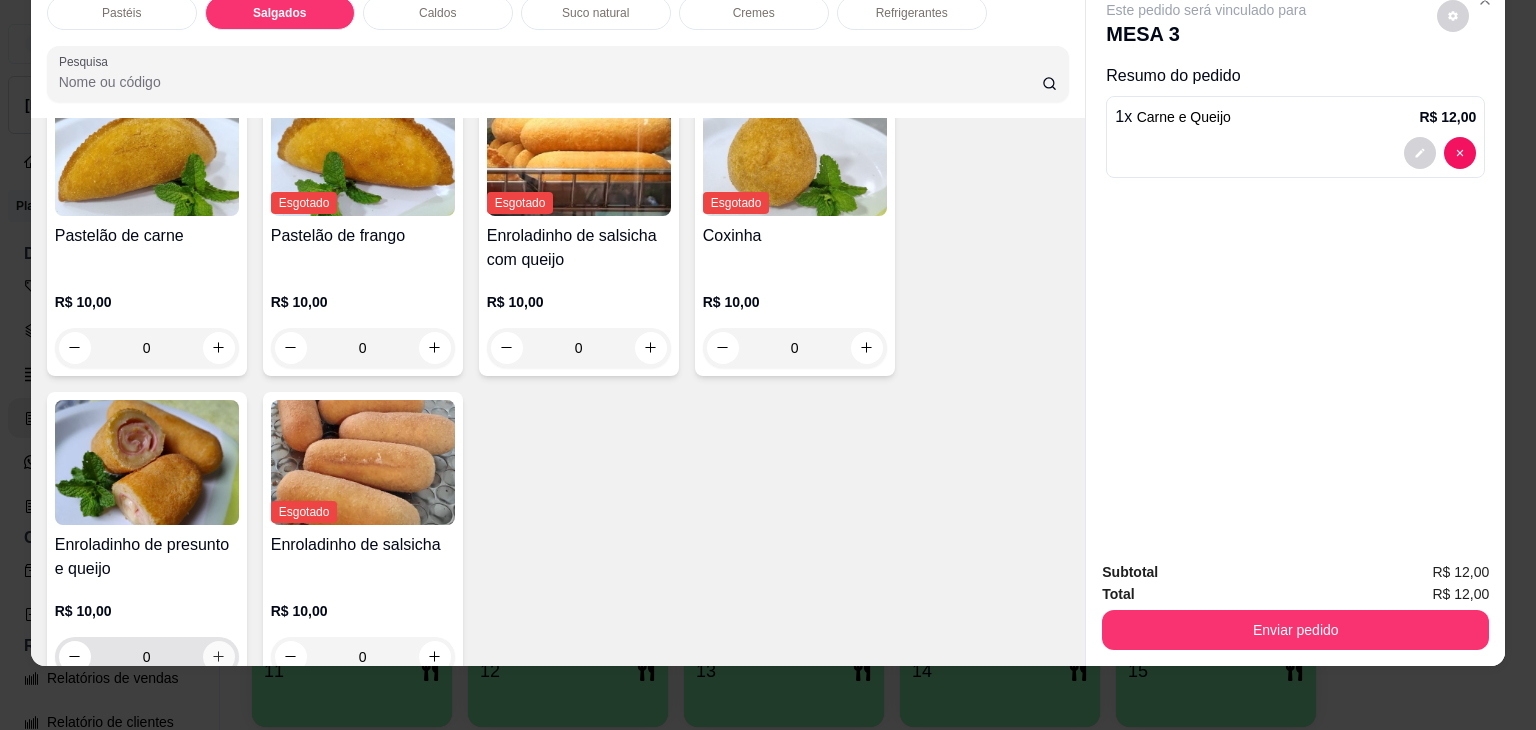 click at bounding box center (219, 657) 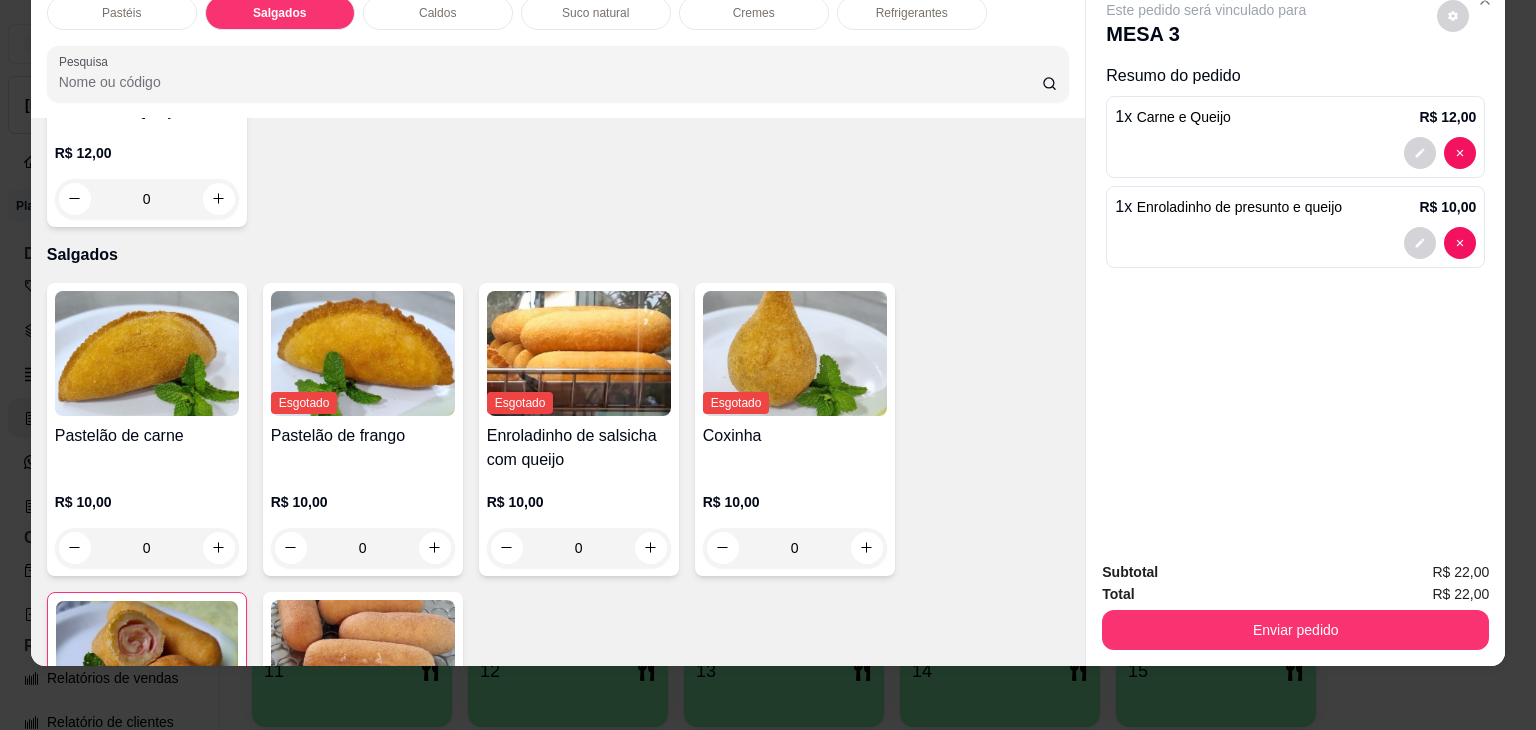 click on "Refrigerantes" at bounding box center (912, 13) 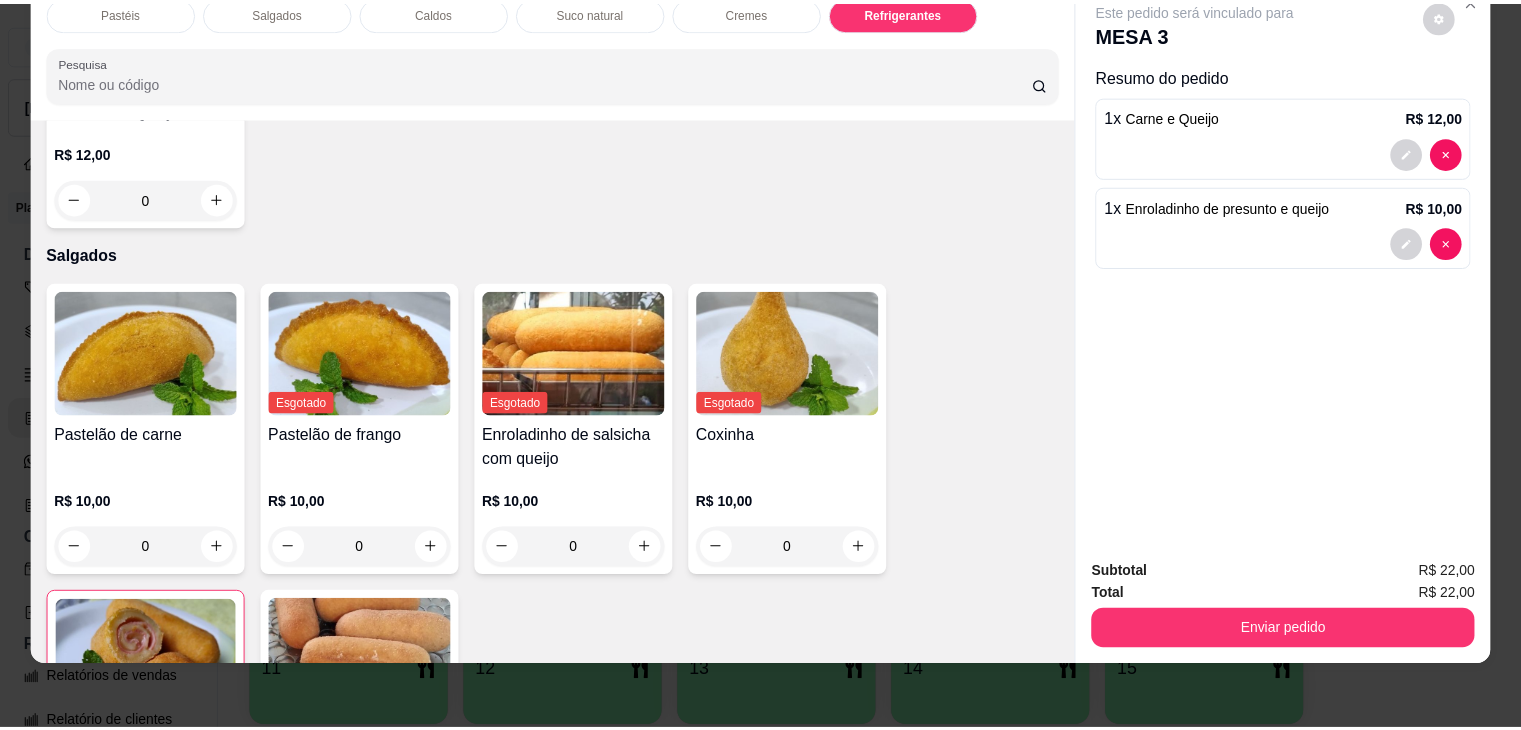 scroll, scrollTop: 5233, scrollLeft: 0, axis: vertical 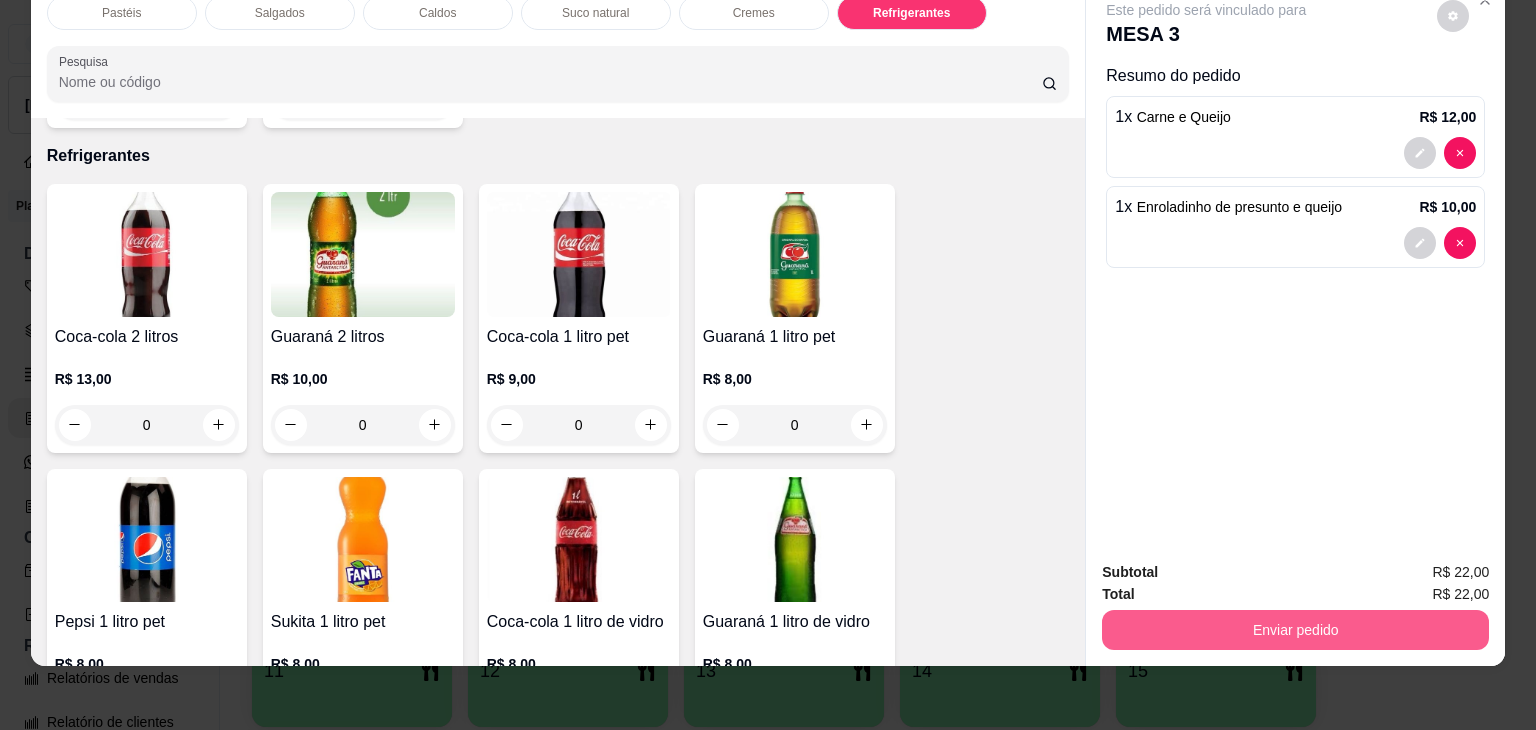 click on "Enviar pedido" at bounding box center [1295, 630] 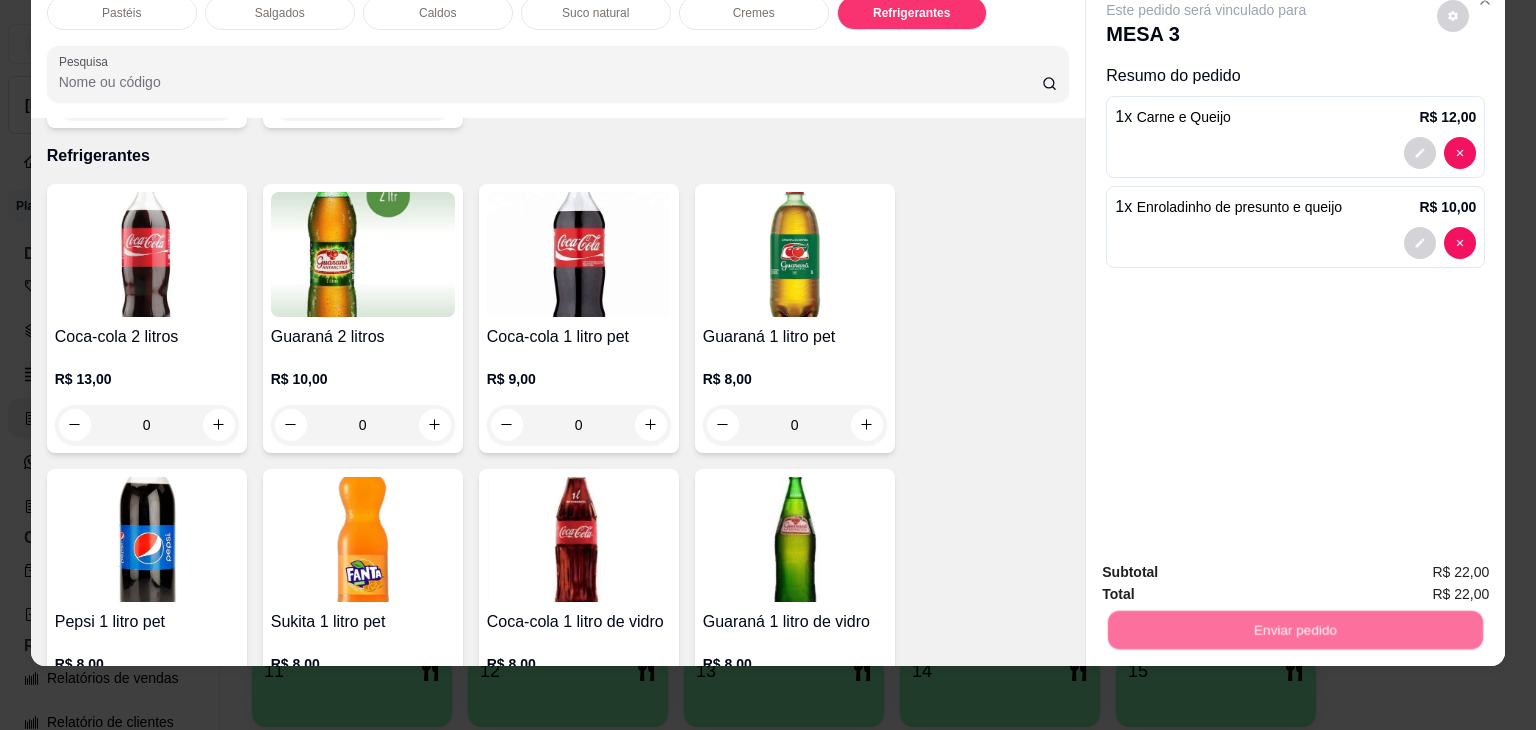 click on "Não registrar e enviar pedido" at bounding box center [1229, 564] 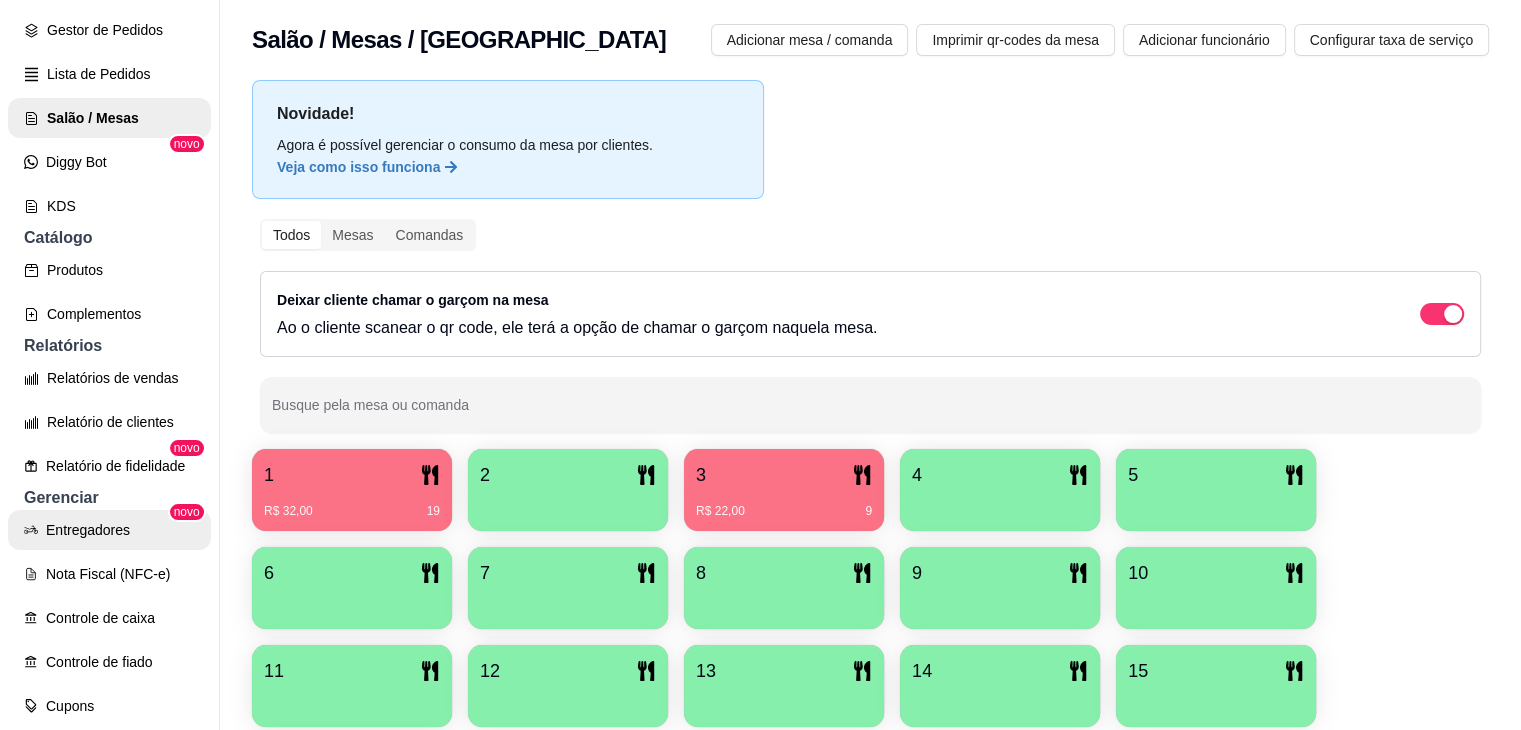 scroll, scrollTop: 600, scrollLeft: 0, axis: vertical 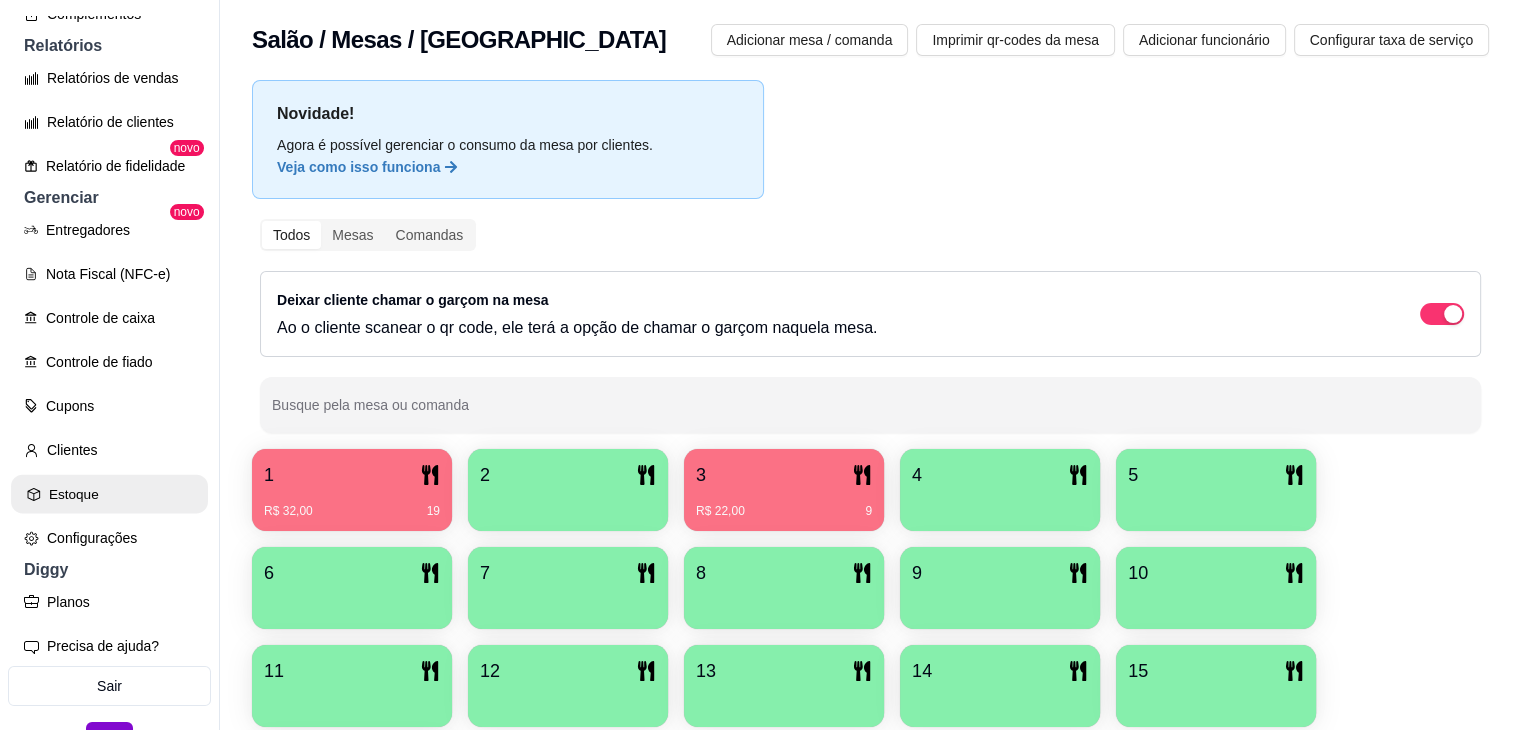 click on "Estoque" at bounding box center [109, 494] 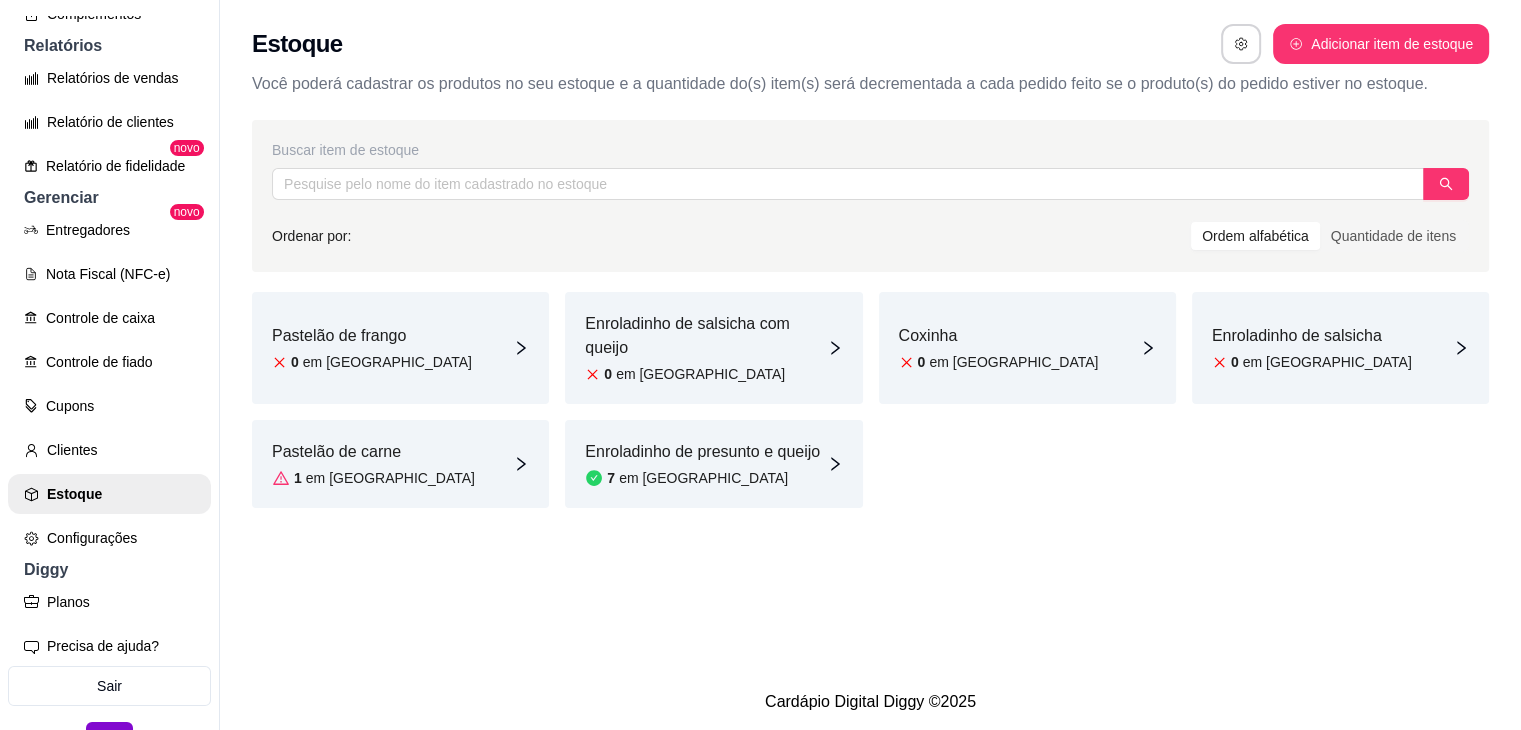 click on "em [GEOGRAPHIC_DATA]" at bounding box center (387, 362) 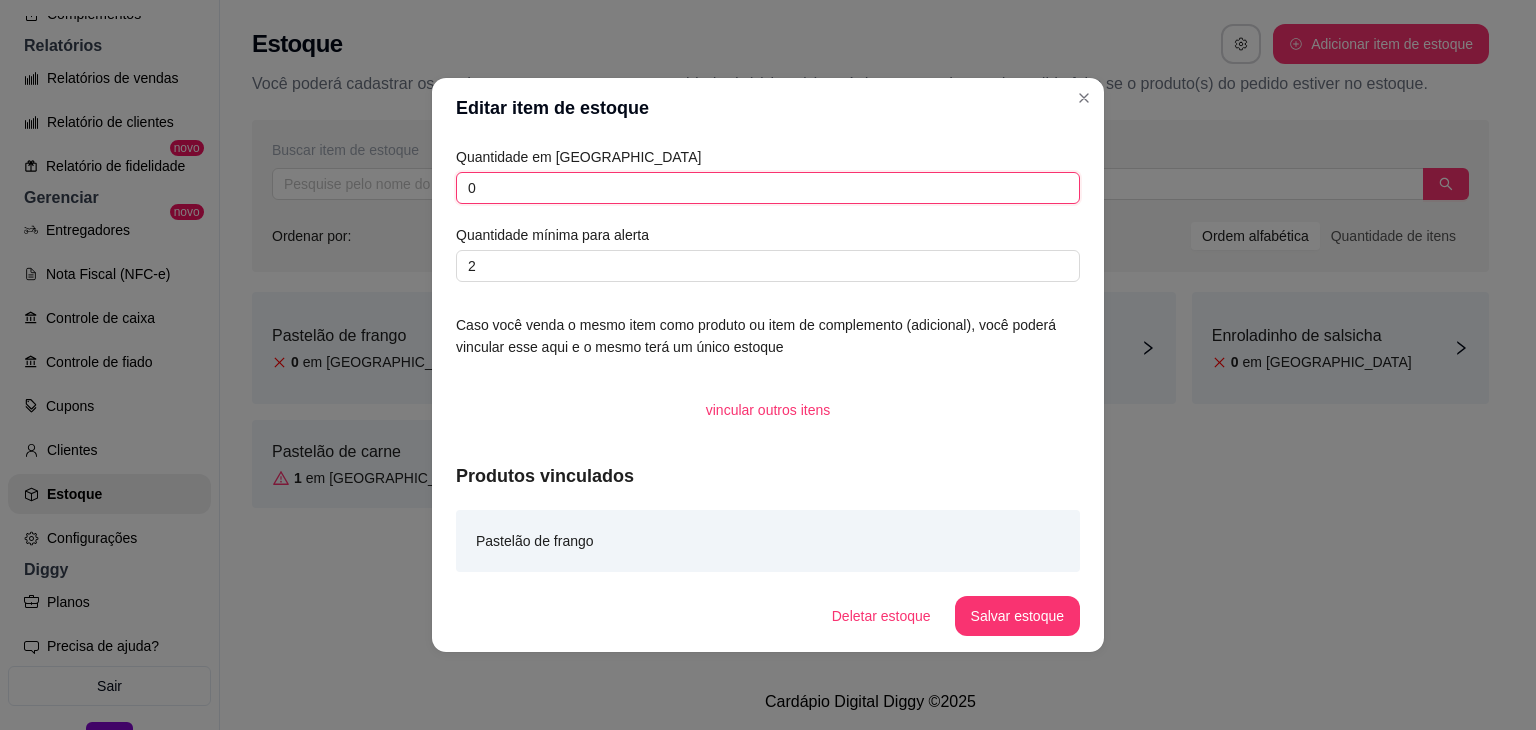 drag, startPoint x: 643, startPoint y: 185, endPoint x: 435, endPoint y: 192, distance: 208.11775 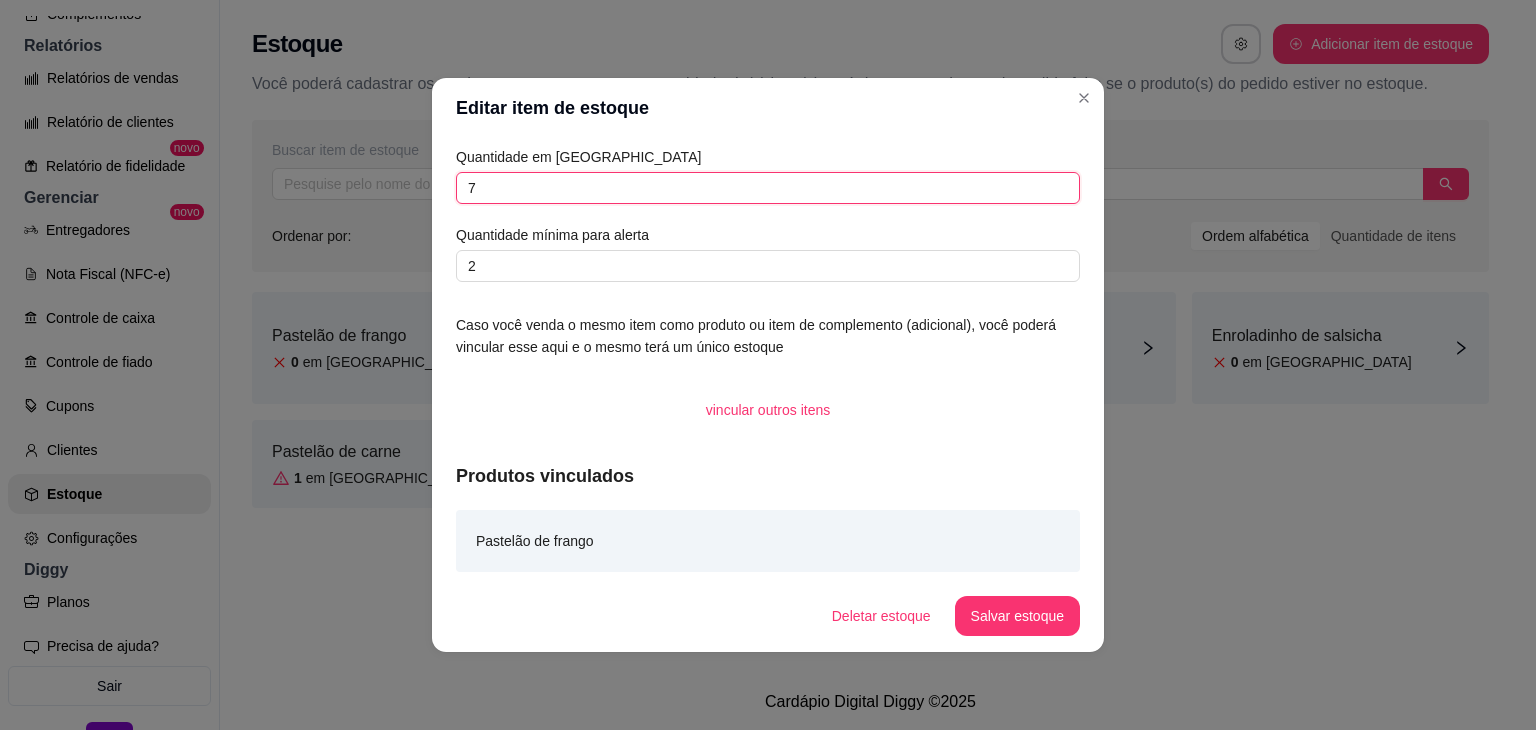 type on "7" 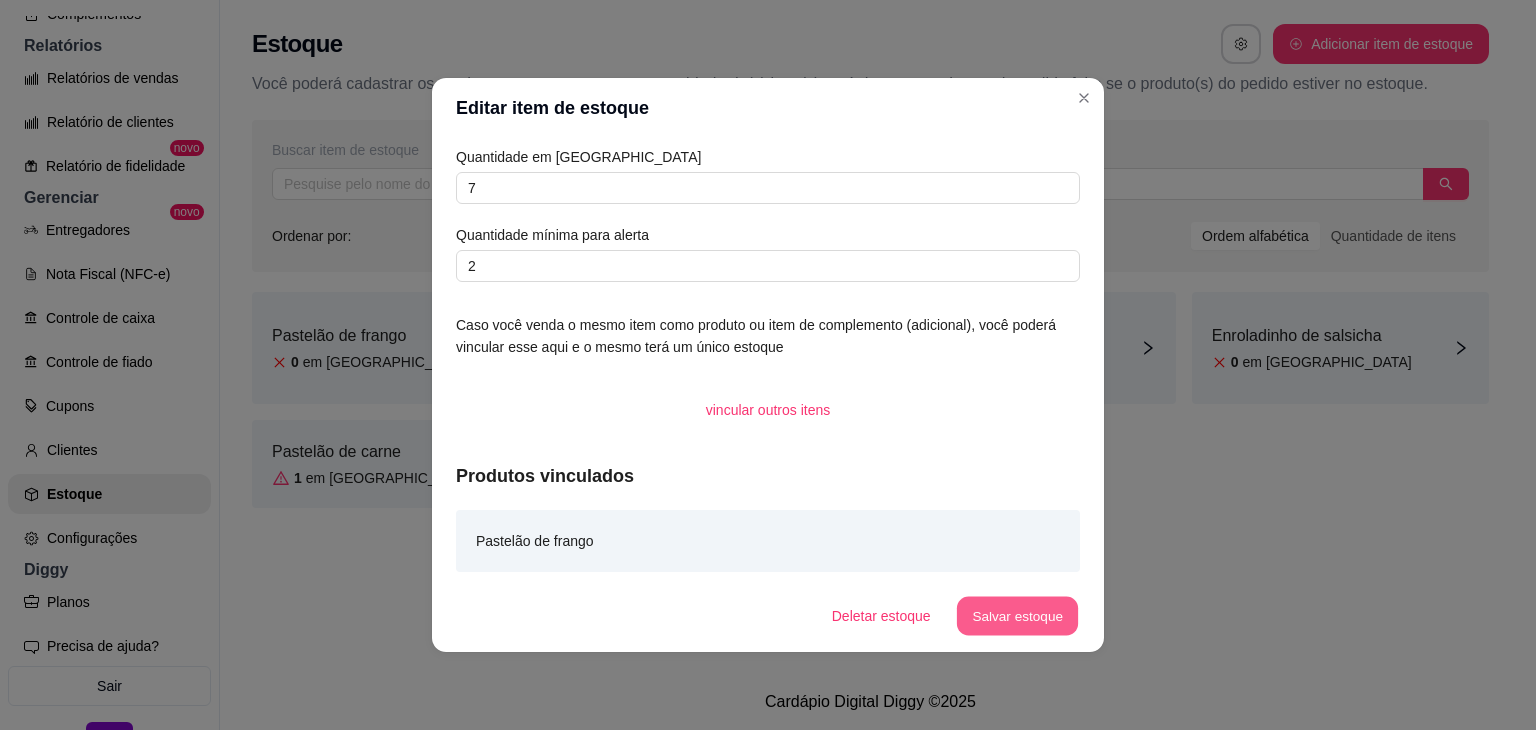 click on "Salvar estoque" at bounding box center (1017, 616) 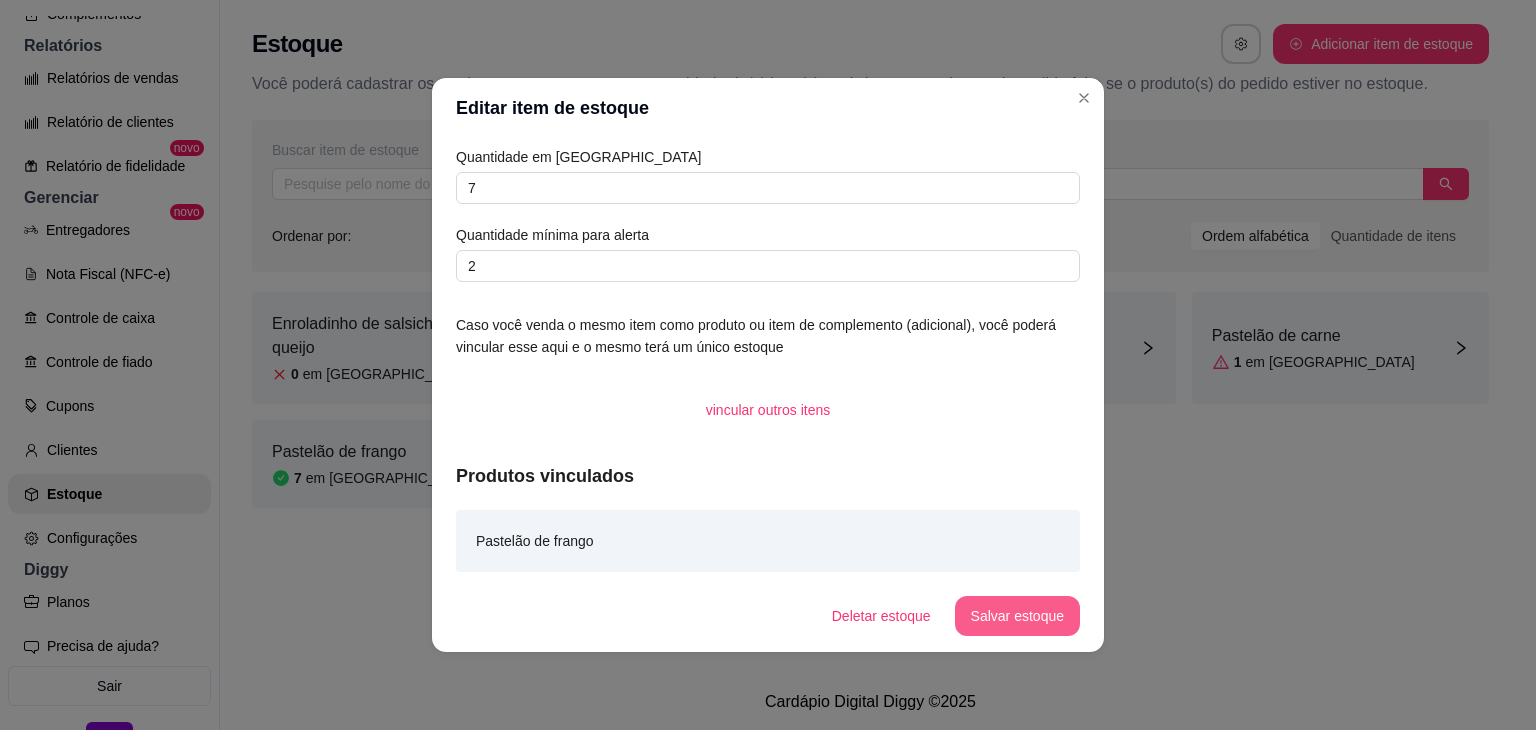 click on "Salvar estoque" at bounding box center [1017, 616] 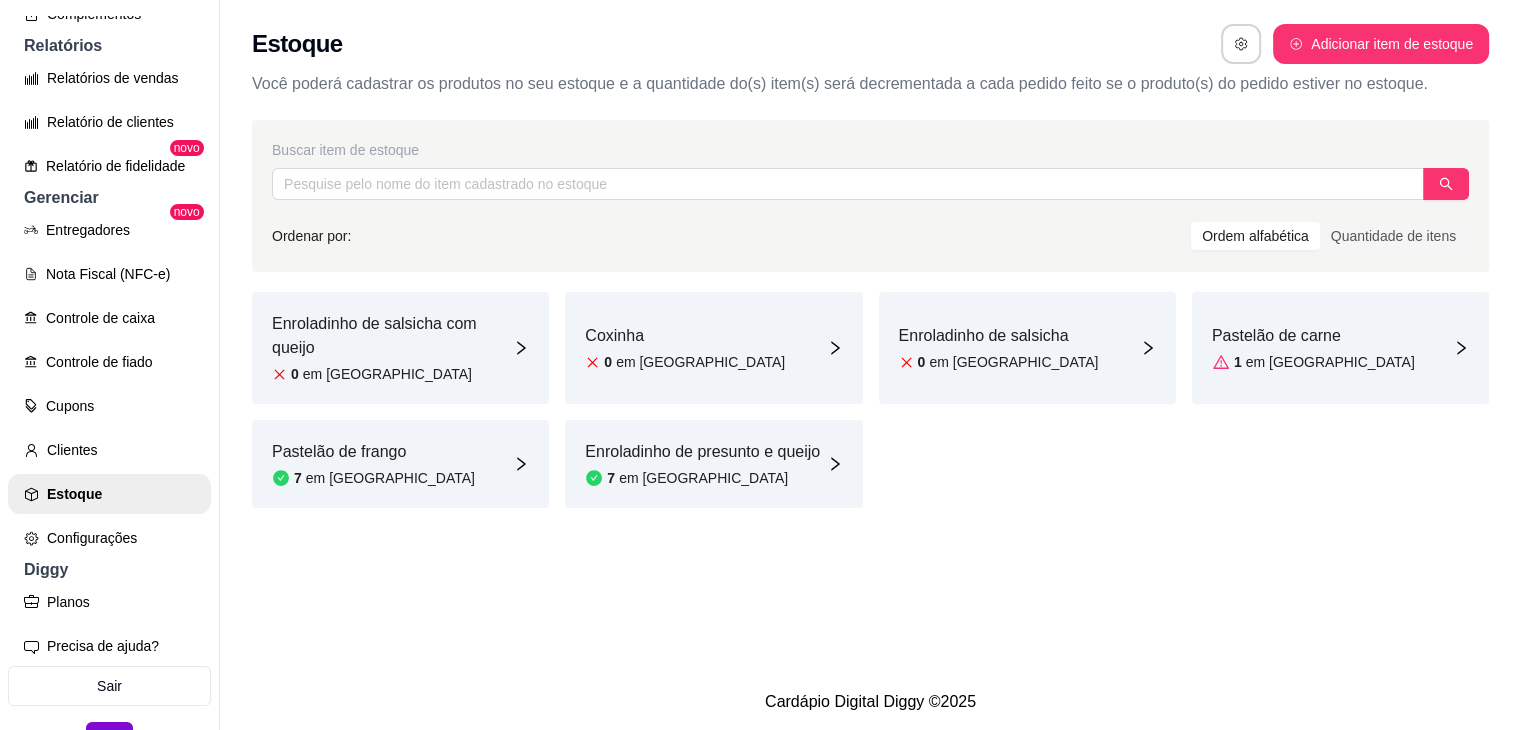 click on "Pastelão de carne  1 em [GEOGRAPHIC_DATA]" at bounding box center (1340, 348) 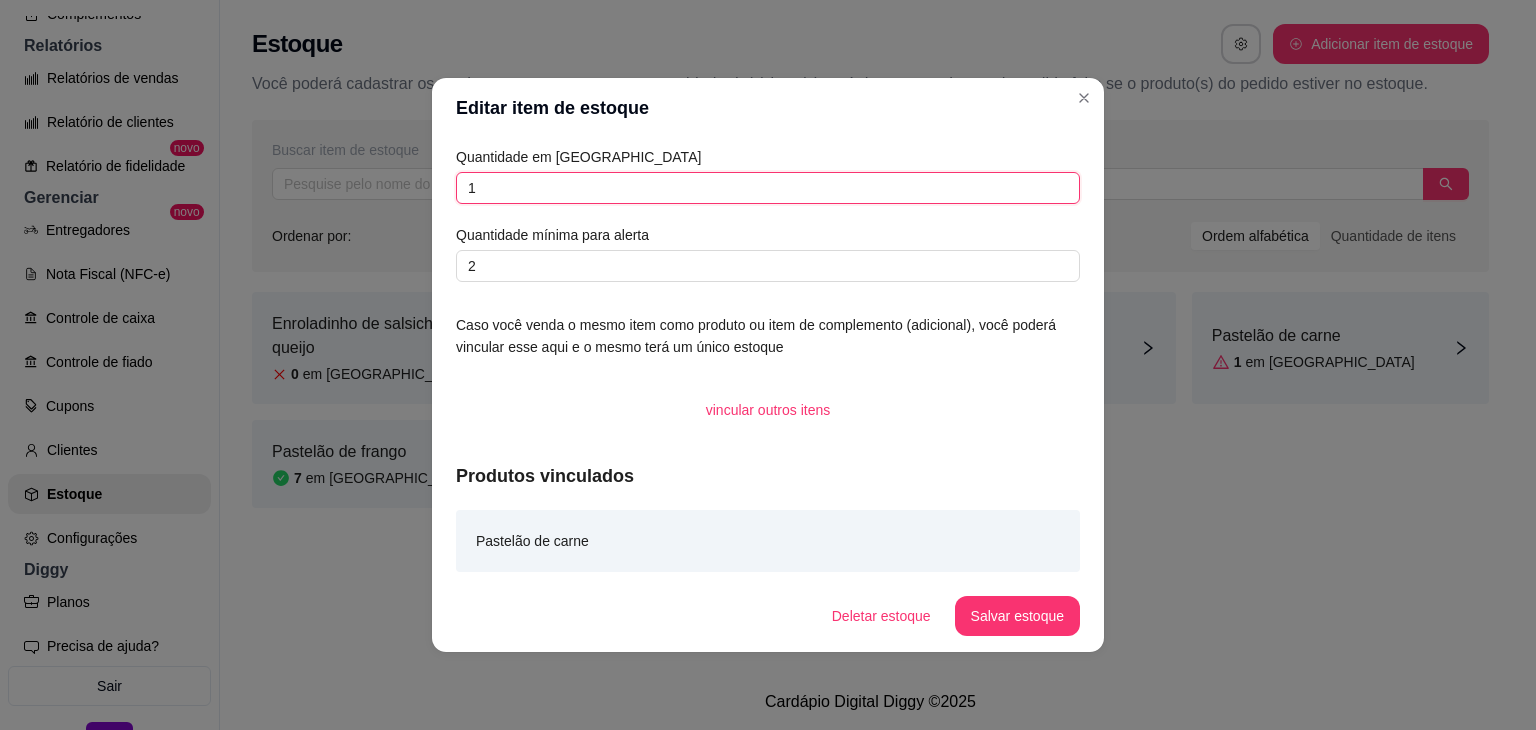 drag, startPoint x: 707, startPoint y: 192, endPoint x: 274, endPoint y: 202, distance: 433.11545 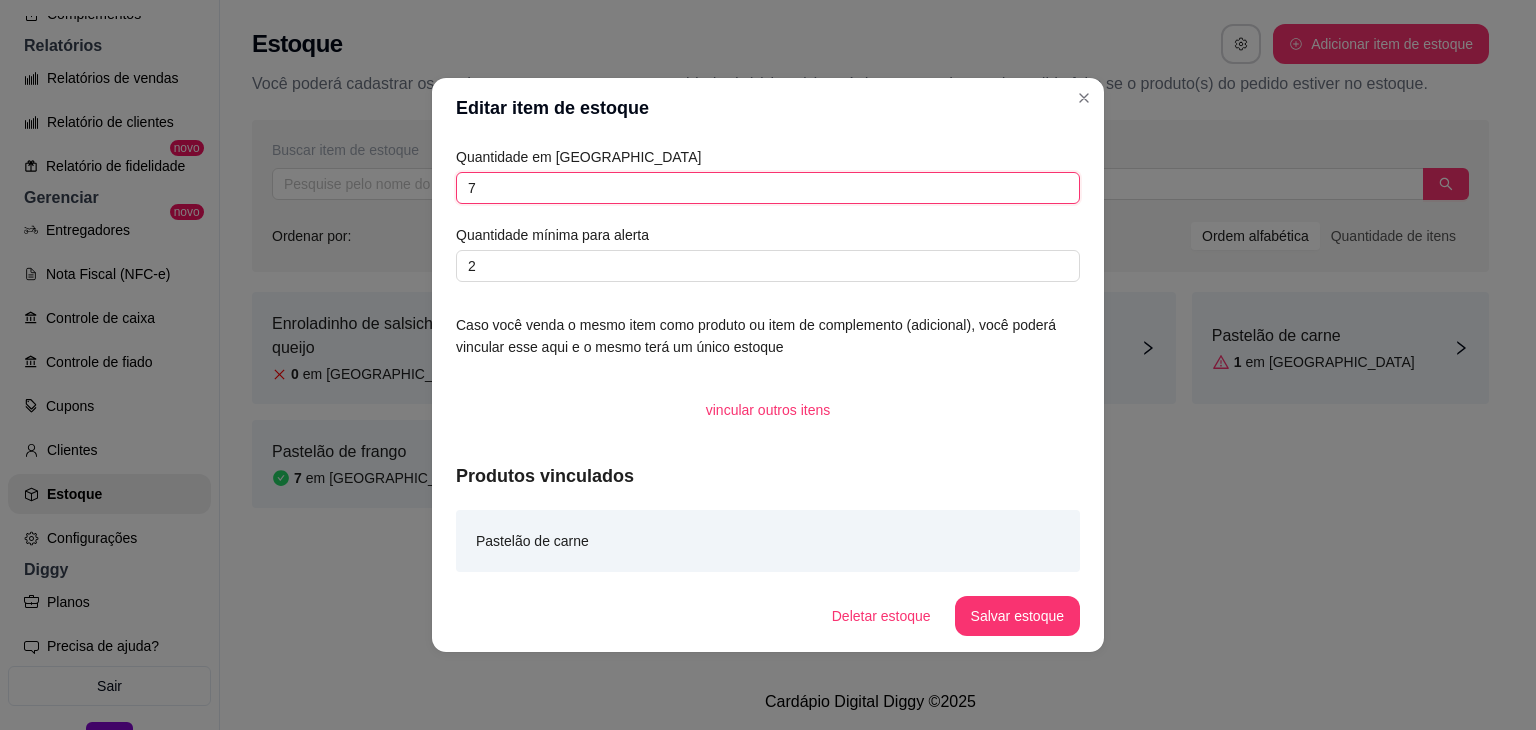type on "7" 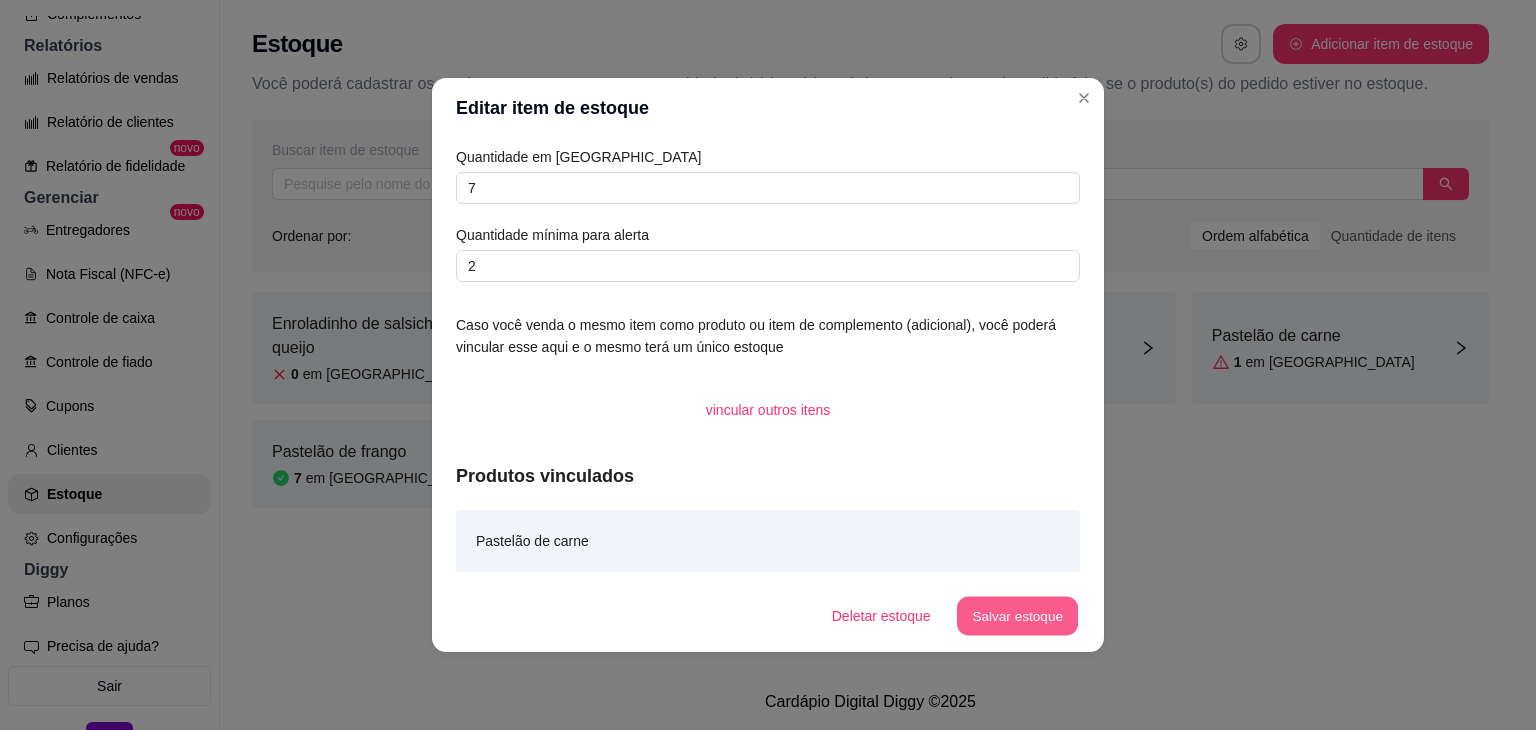 click on "Salvar estoque" at bounding box center [1017, 616] 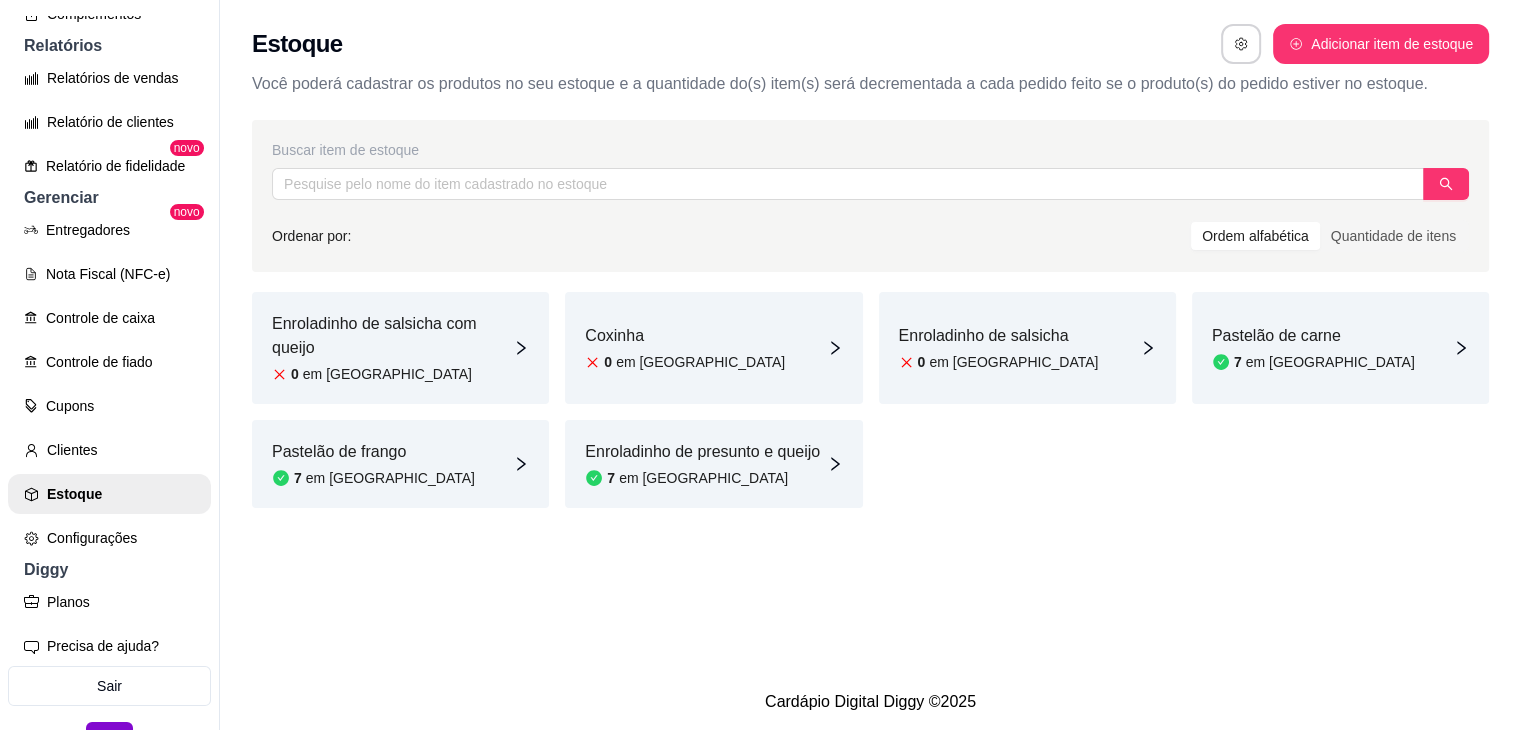click on "Coxinha" at bounding box center [685, 336] 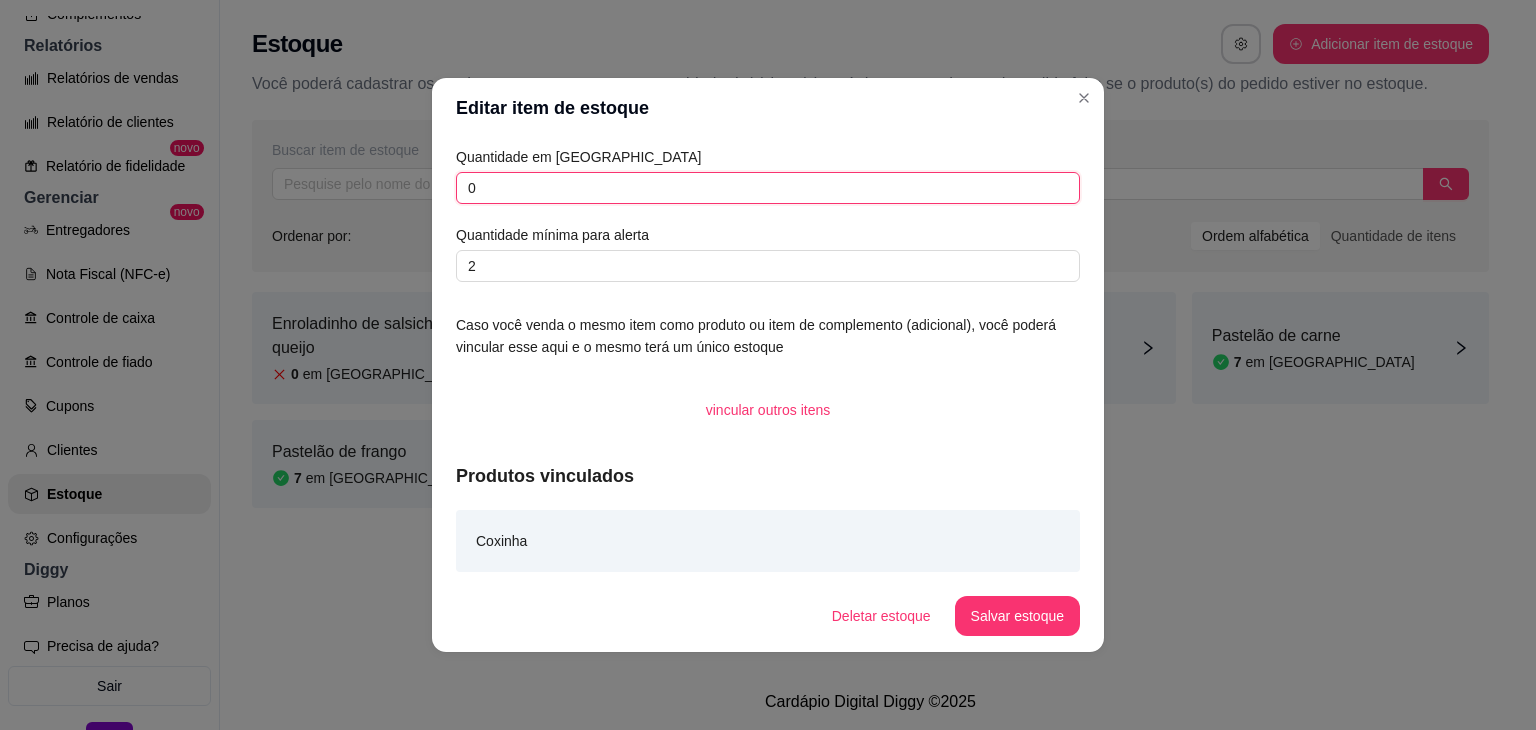 drag, startPoint x: 551, startPoint y: 192, endPoint x: 405, endPoint y: 184, distance: 146.21901 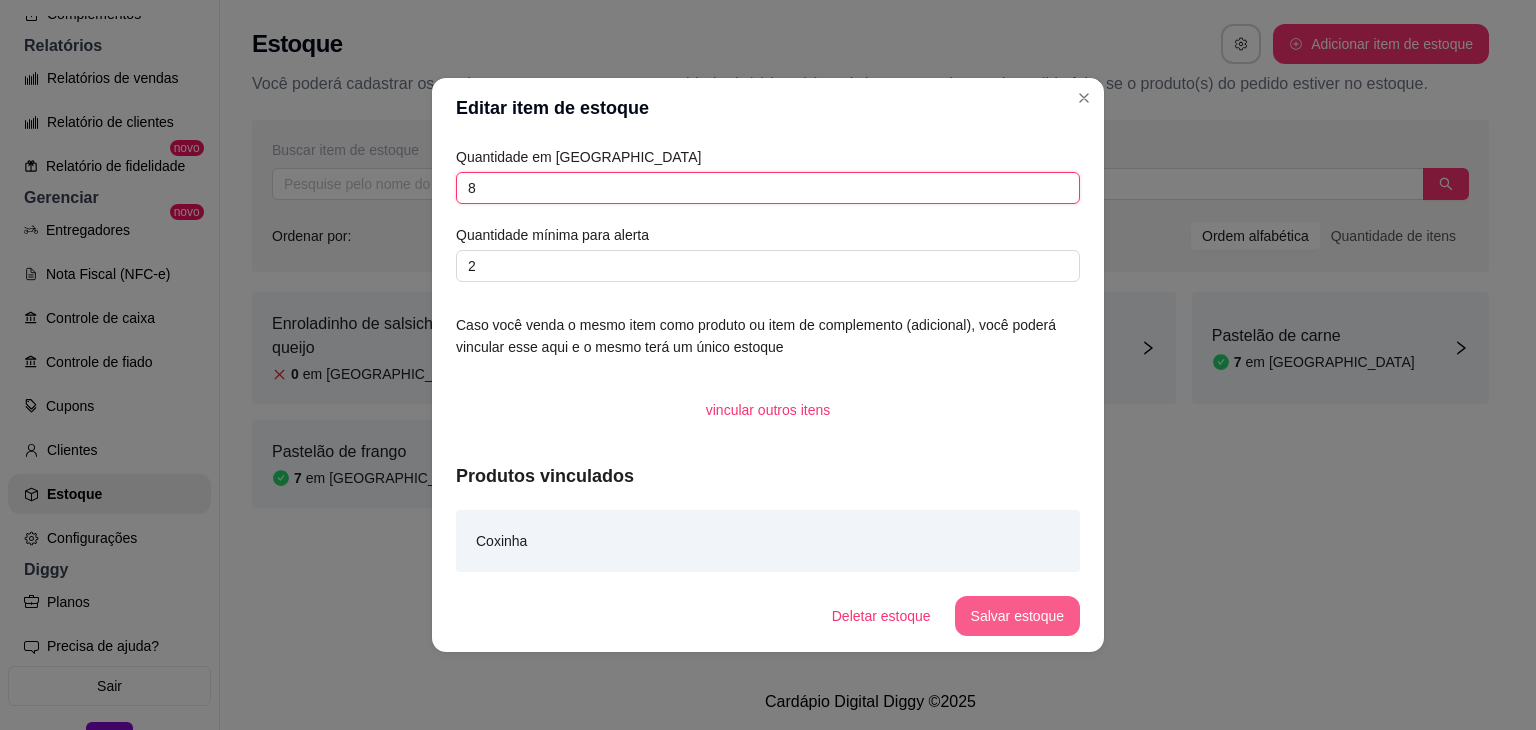 type on "8" 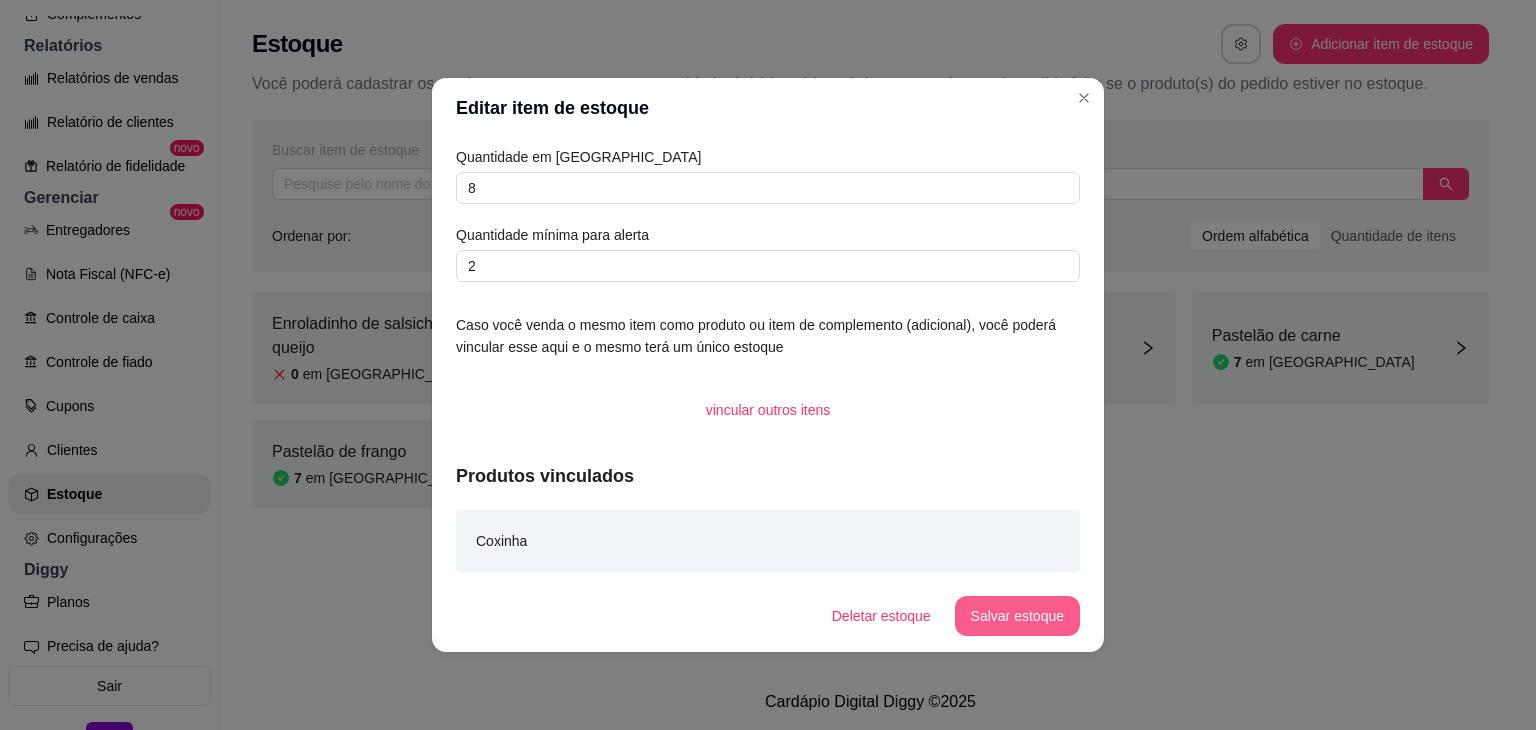 click on "Salvar estoque" at bounding box center [1017, 616] 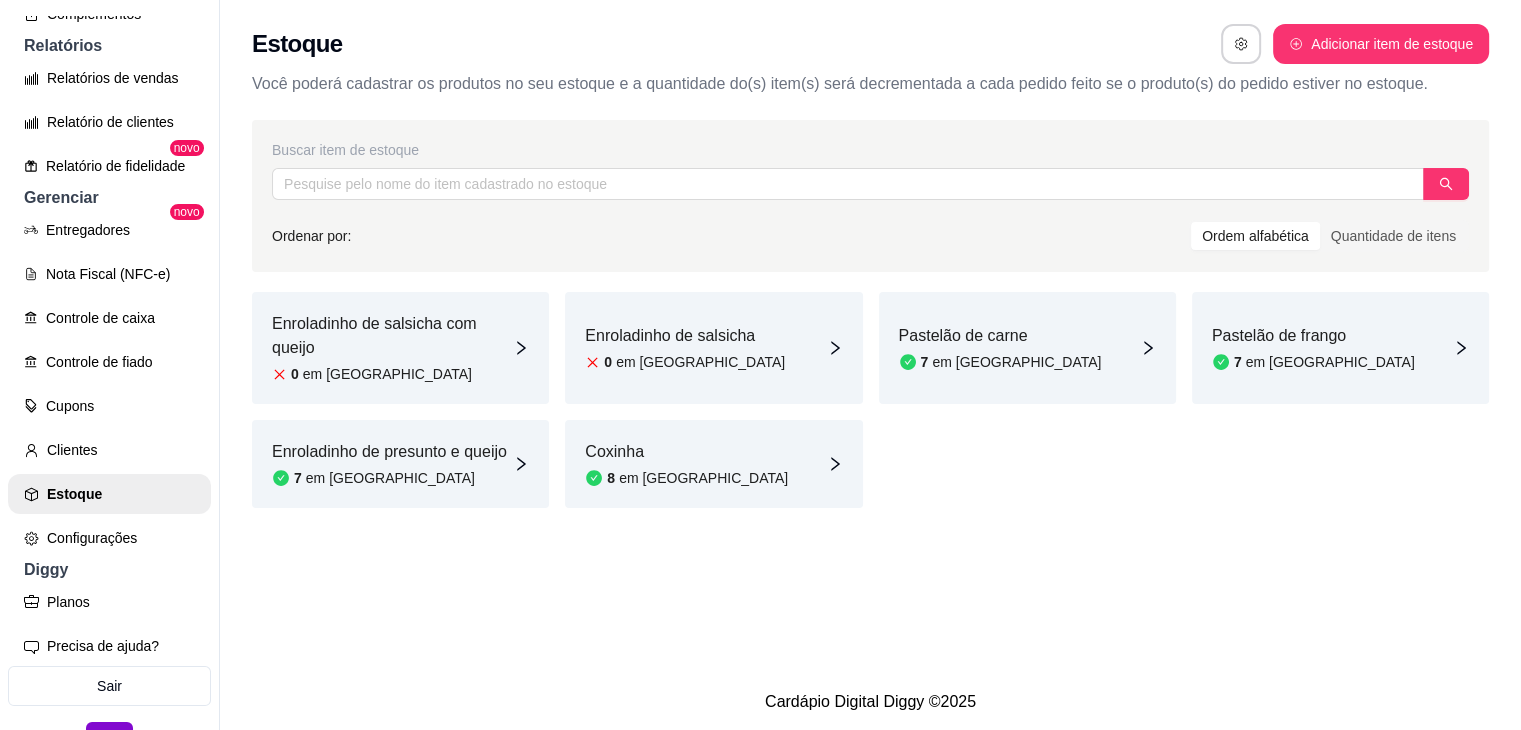 click on "Enroladinho de salsicha  0 em [GEOGRAPHIC_DATA]" at bounding box center [713, 348] 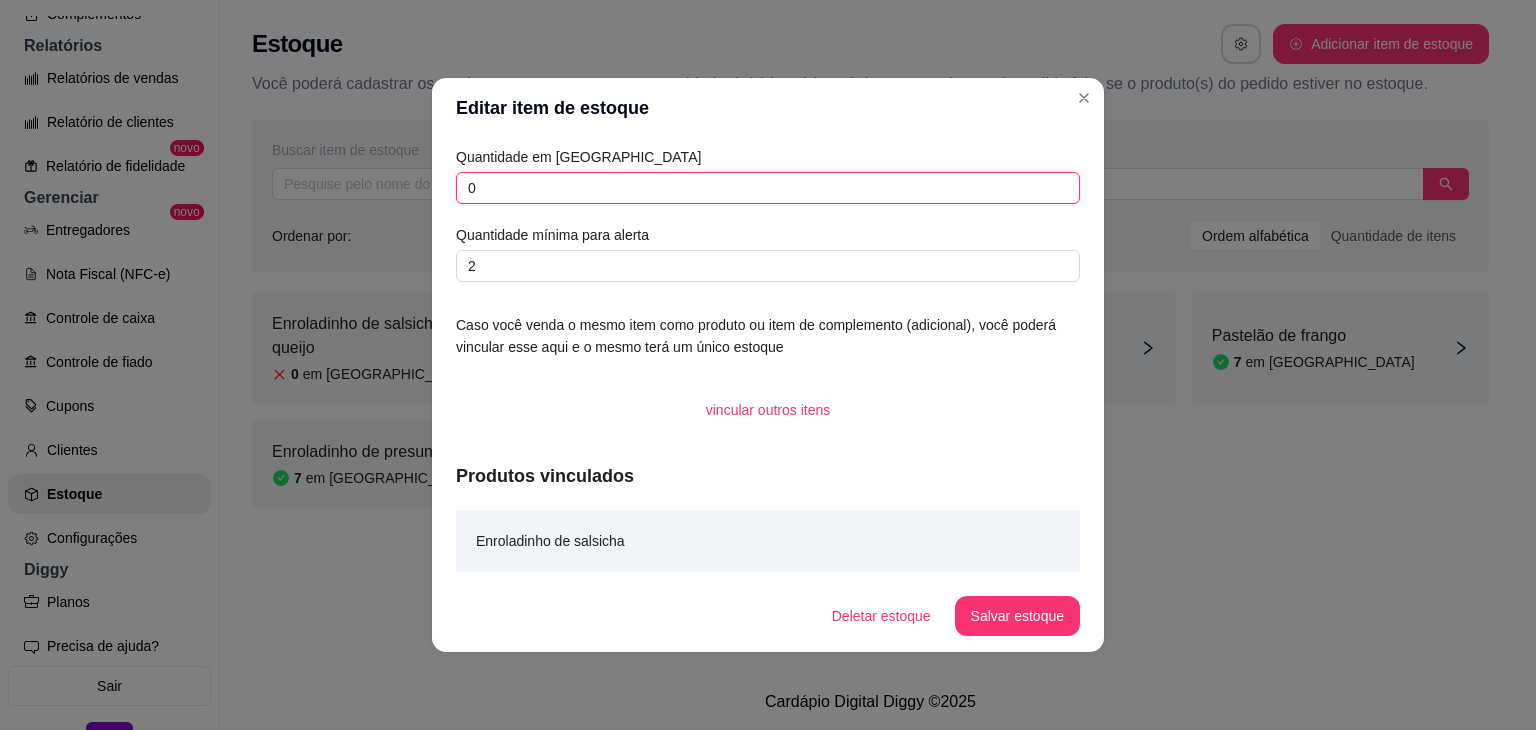 drag, startPoint x: 371, startPoint y: 208, endPoint x: 344, endPoint y: 211, distance: 27.166155 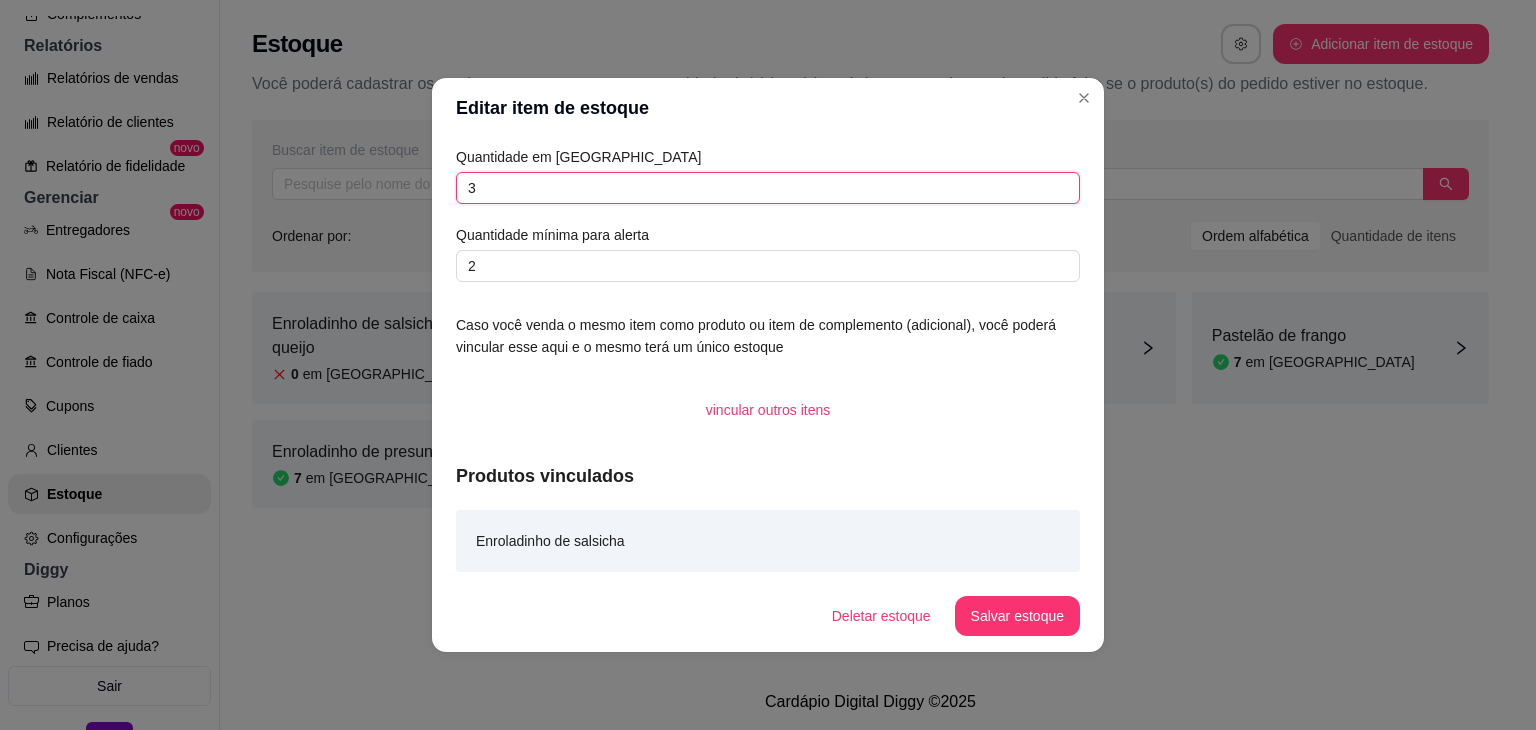 type on "3" 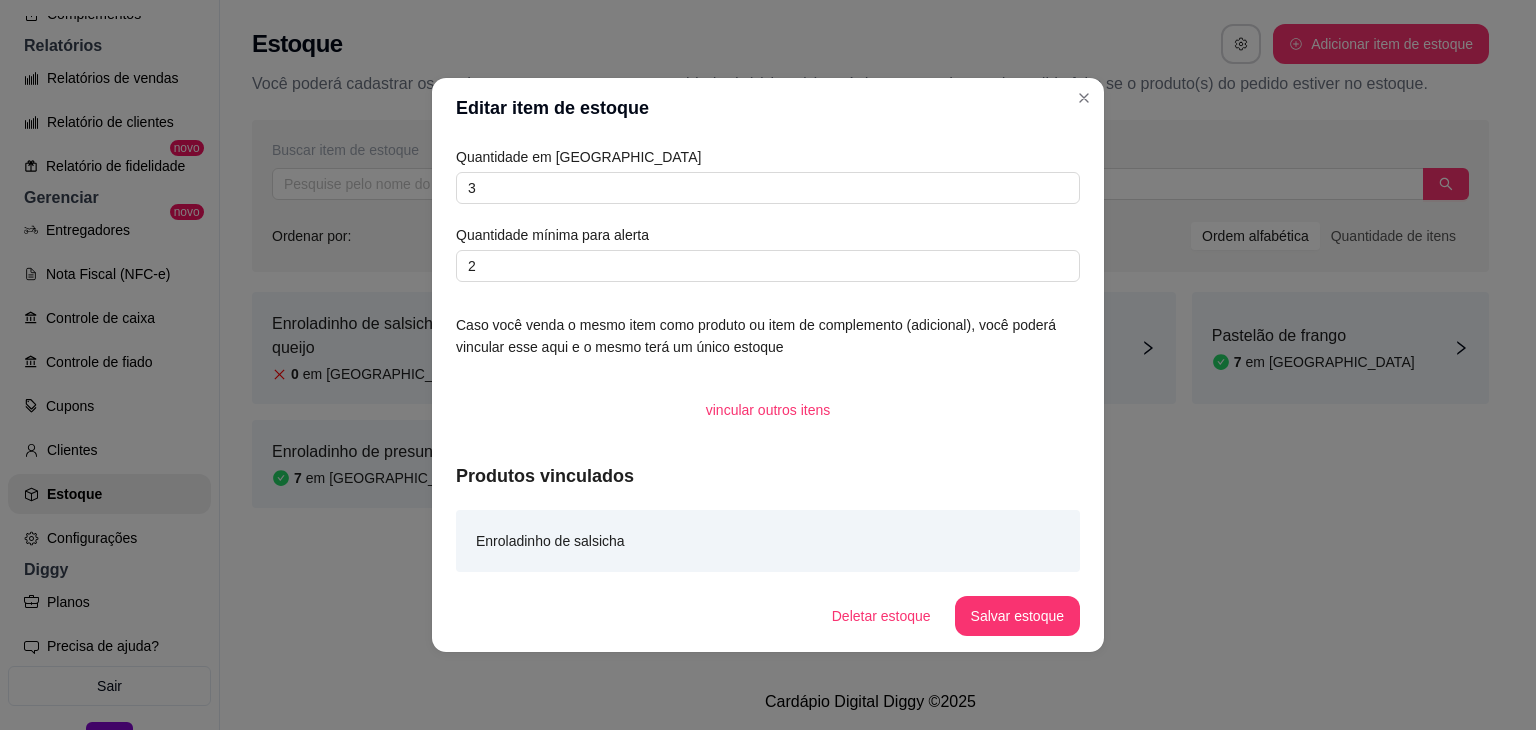 click on "Salvar estoque" at bounding box center [1017, 616] 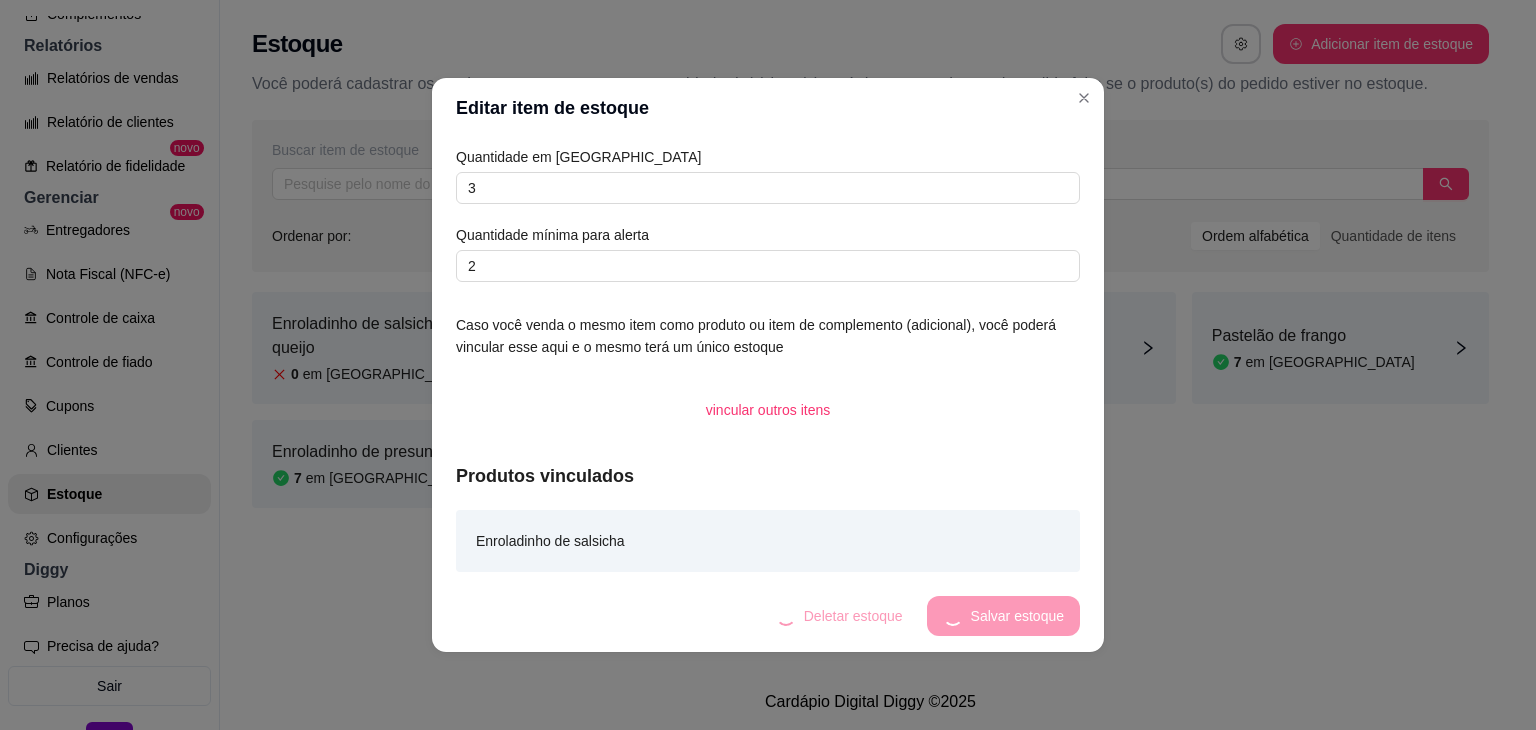 click on "Deletar estoque Salvar estoque" at bounding box center (920, 616) 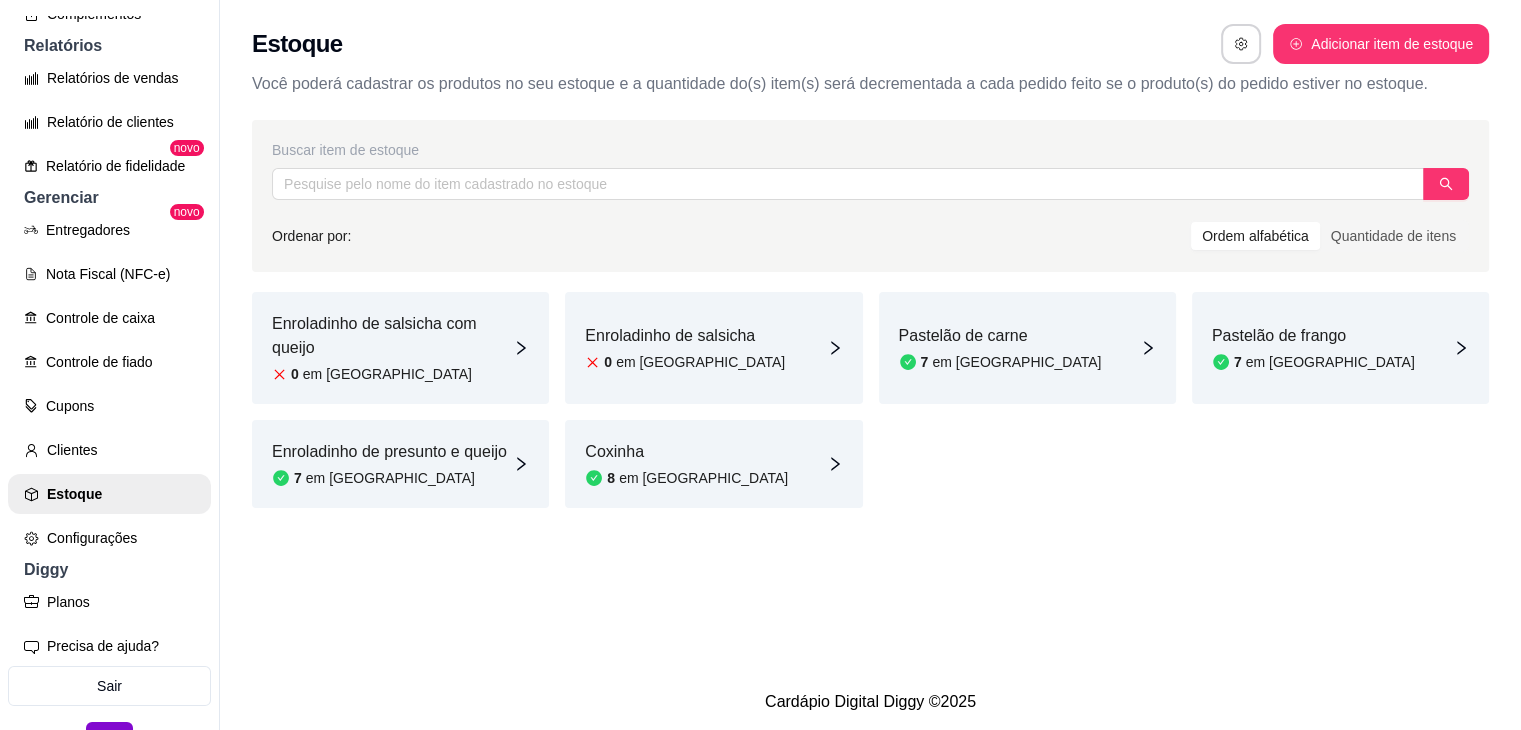 click on "Enroladinho de salsicha com queijo" at bounding box center [392, 336] 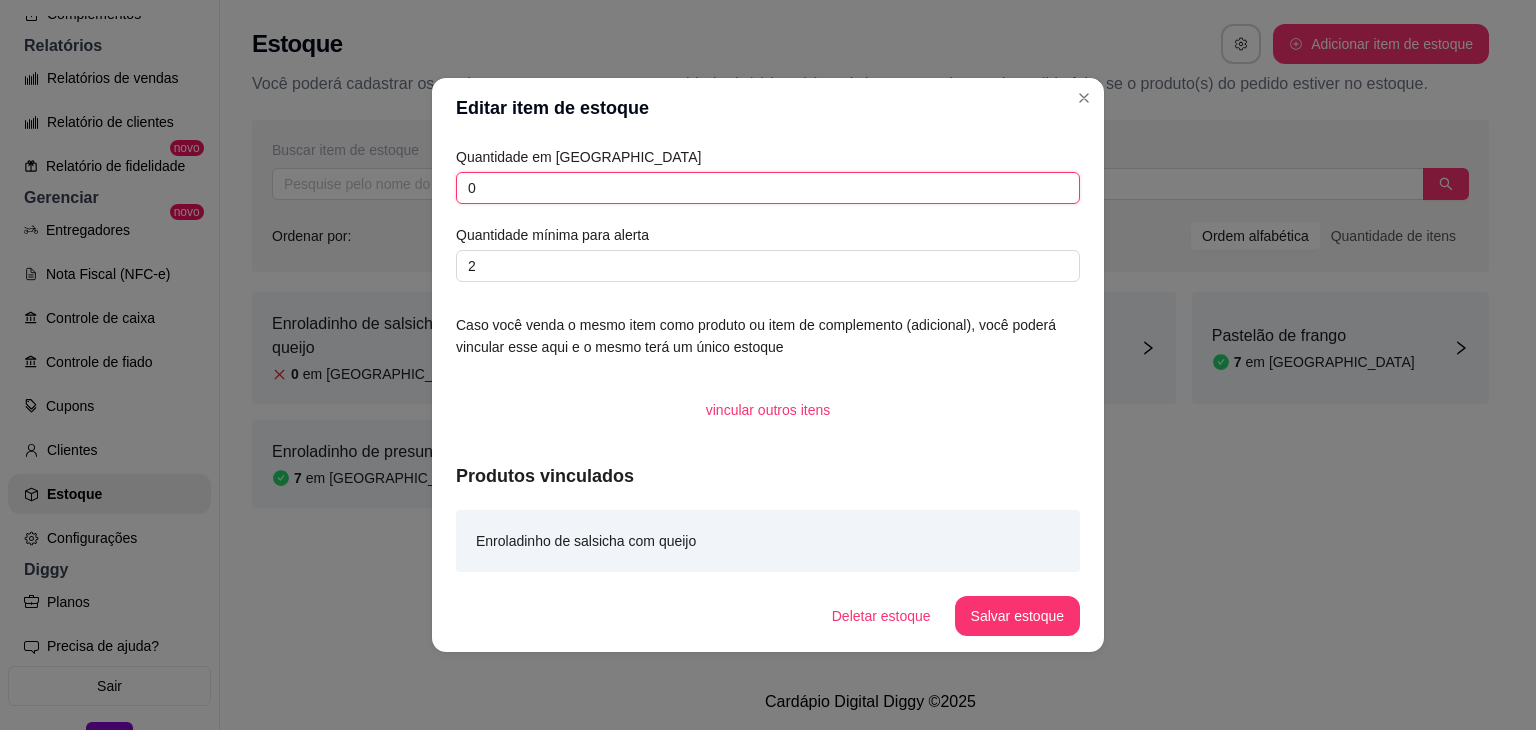 drag, startPoint x: 573, startPoint y: 186, endPoint x: 378, endPoint y: 177, distance: 195.20758 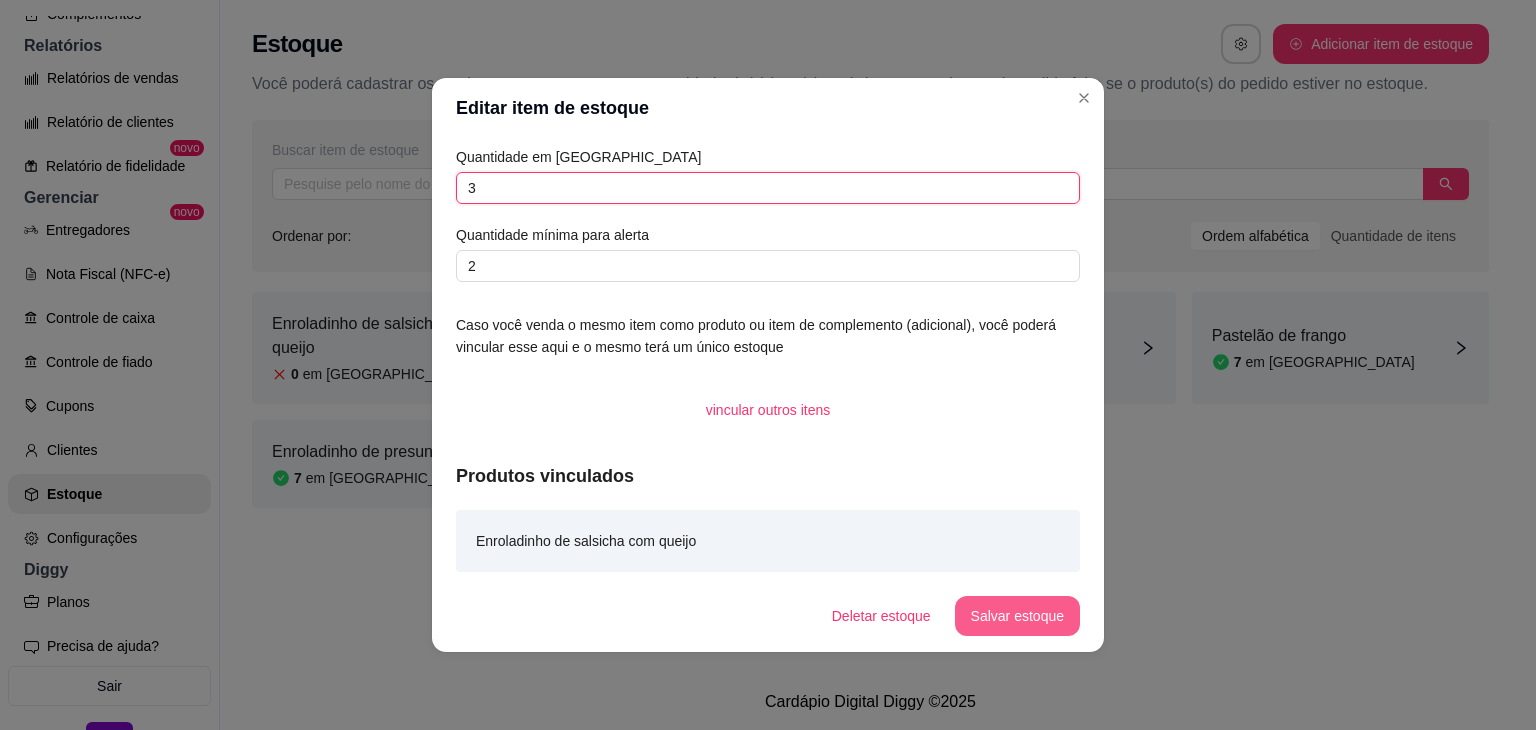 type on "3" 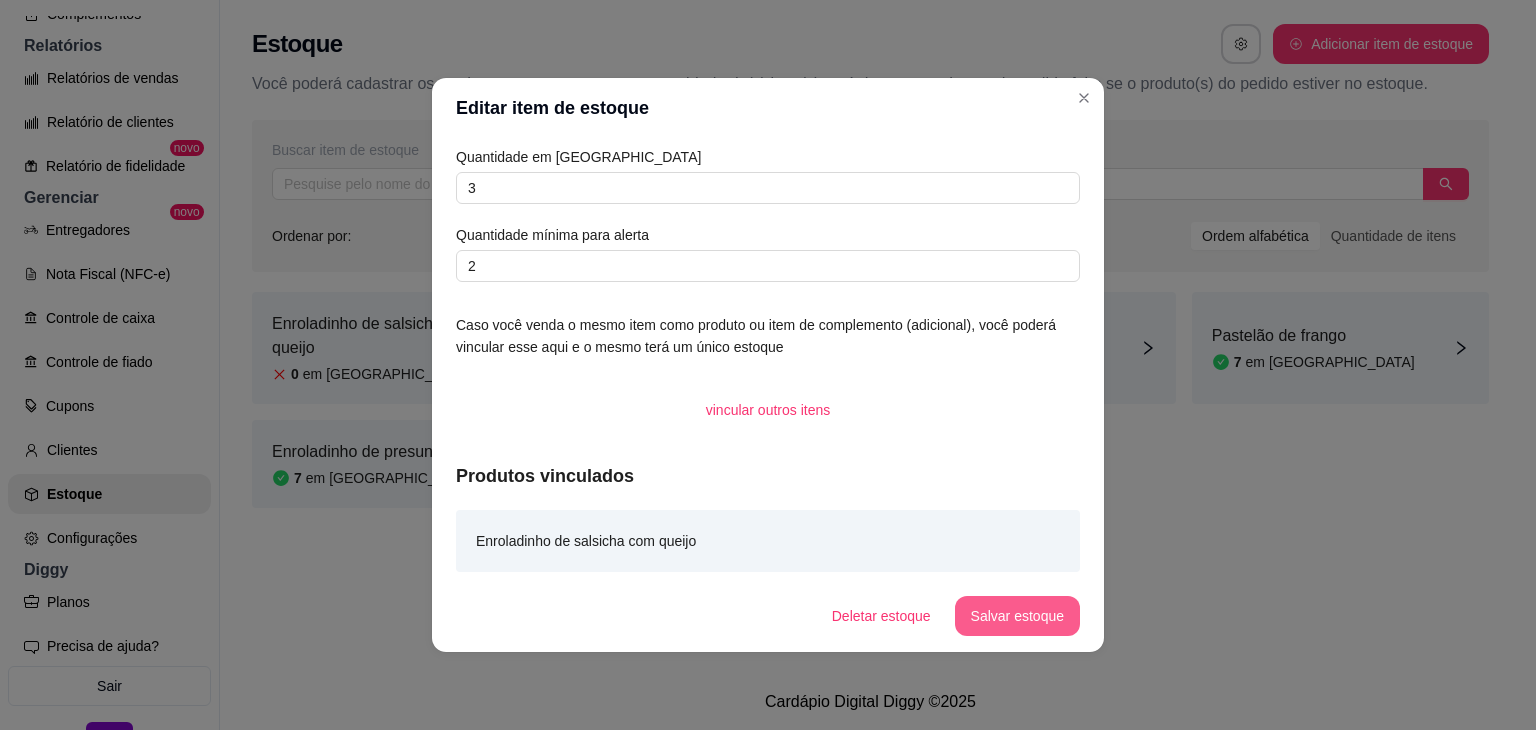 click on "Salvar estoque" at bounding box center [1017, 616] 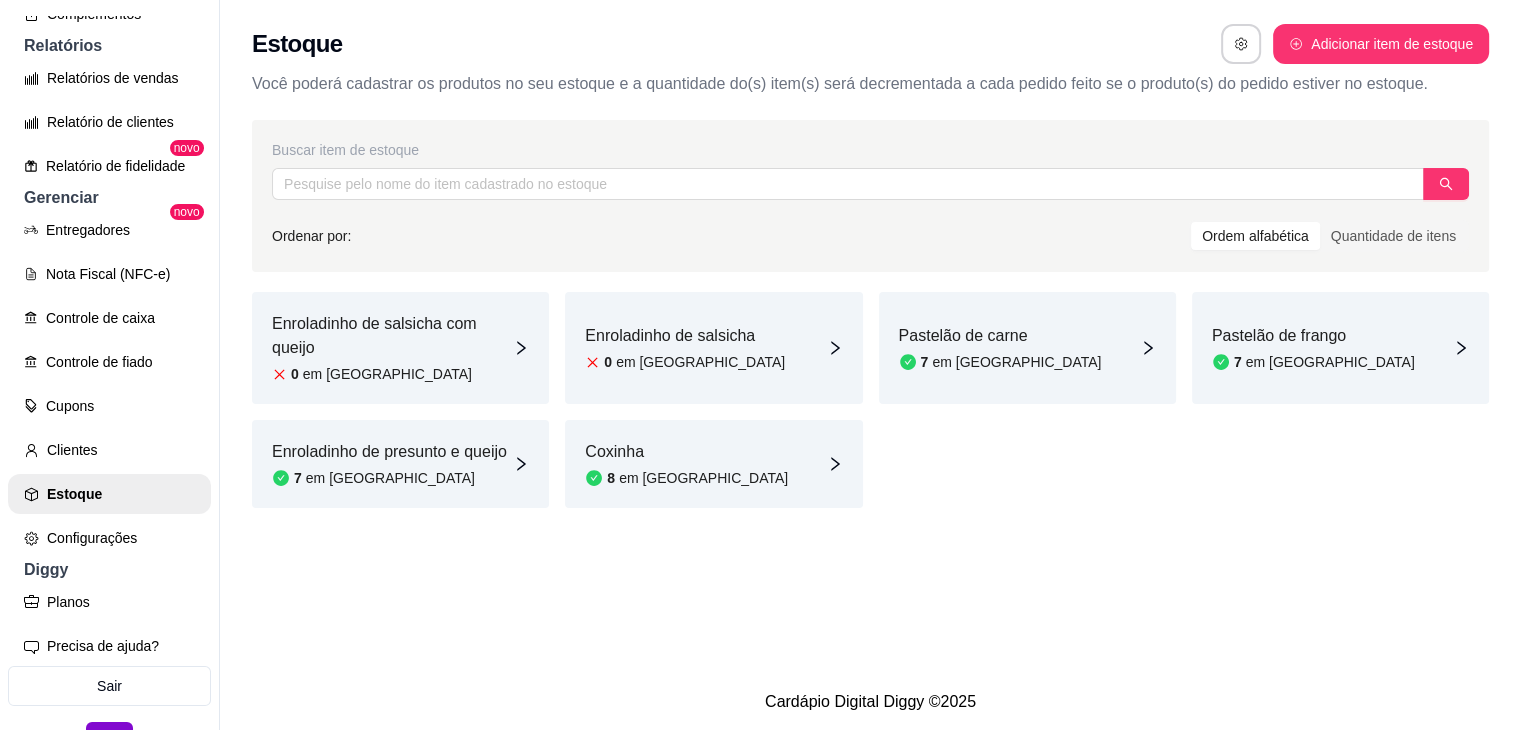 click on "0 em [GEOGRAPHIC_DATA]" at bounding box center [685, 362] 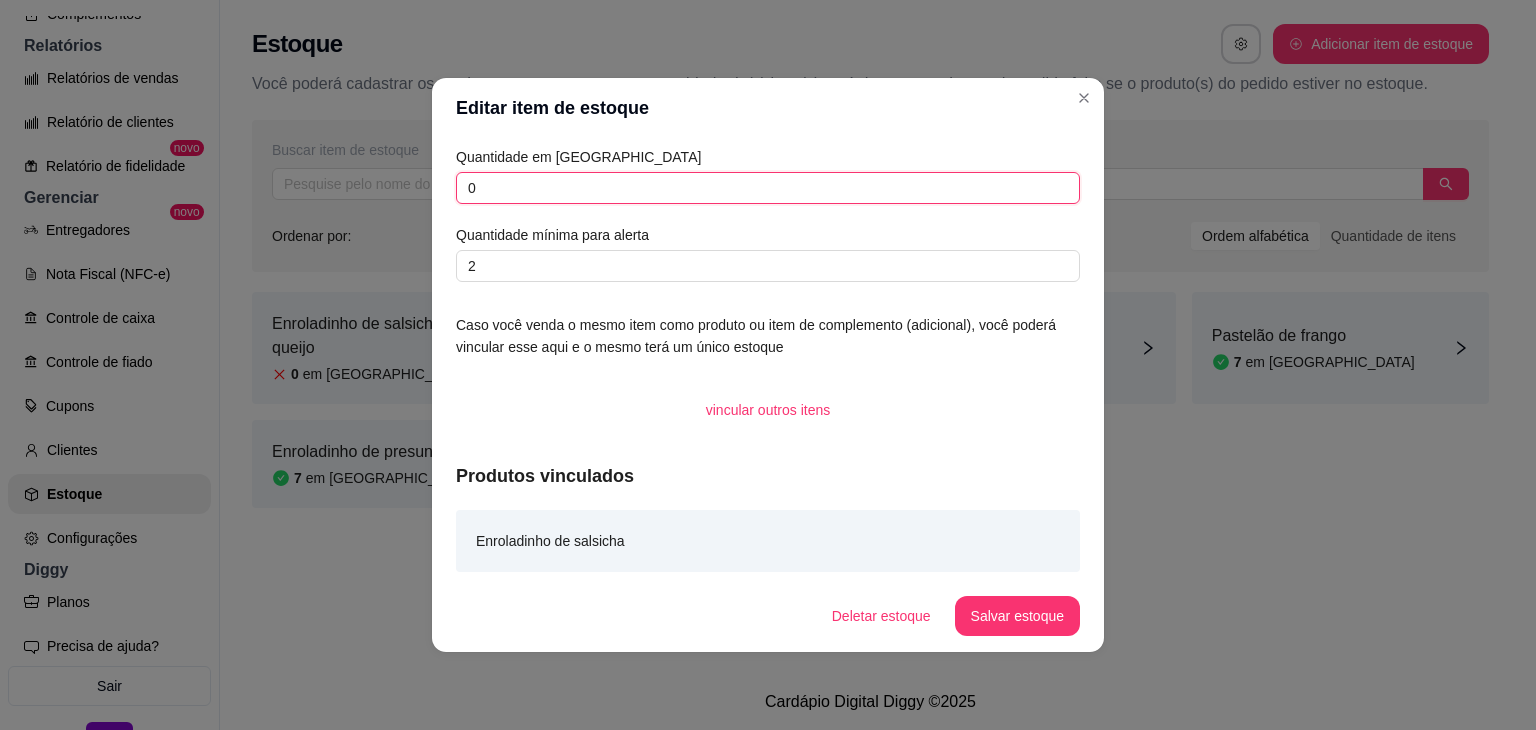 drag, startPoint x: 628, startPoint y: 187, endPoint x: 316, endPoint y: 211, distance: 312.92172 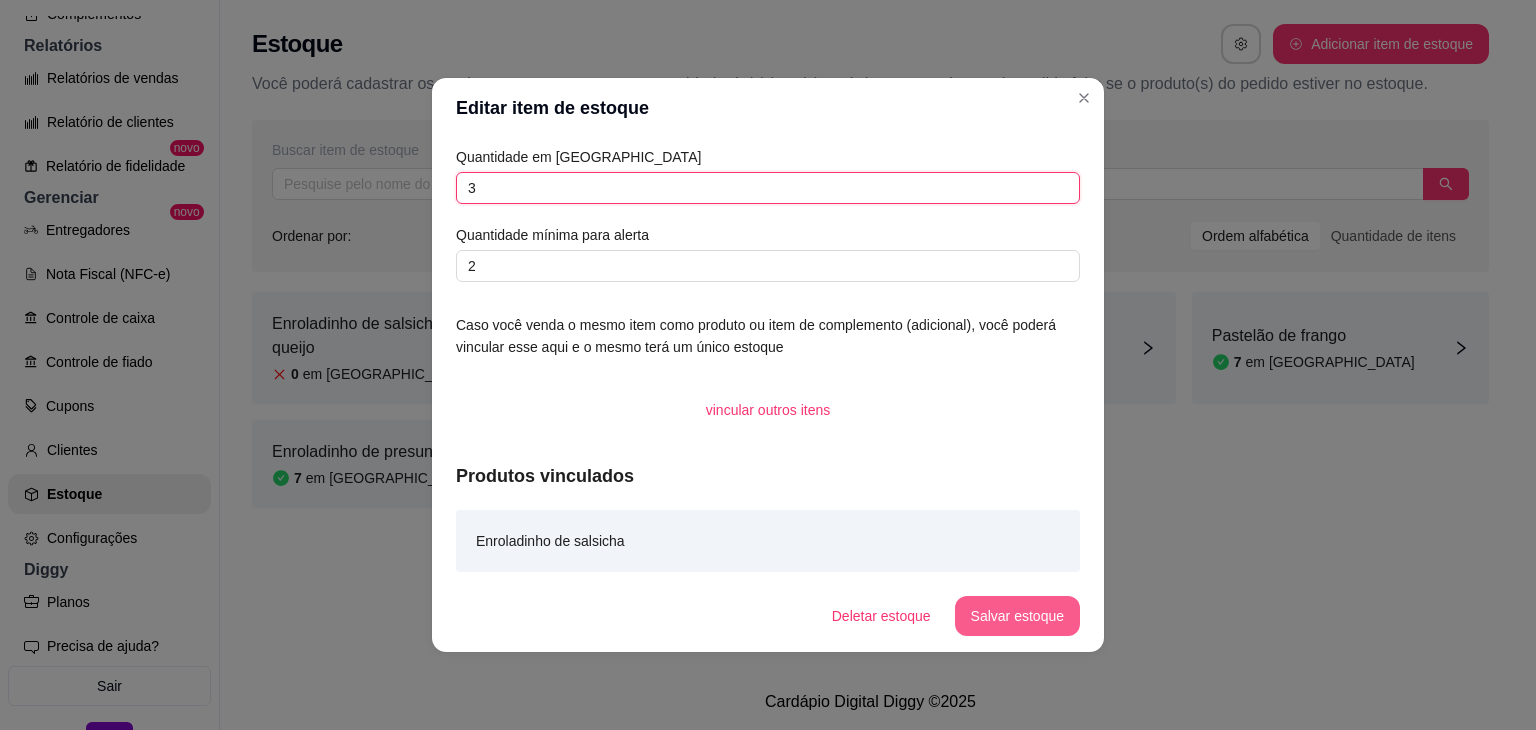 type on "3" 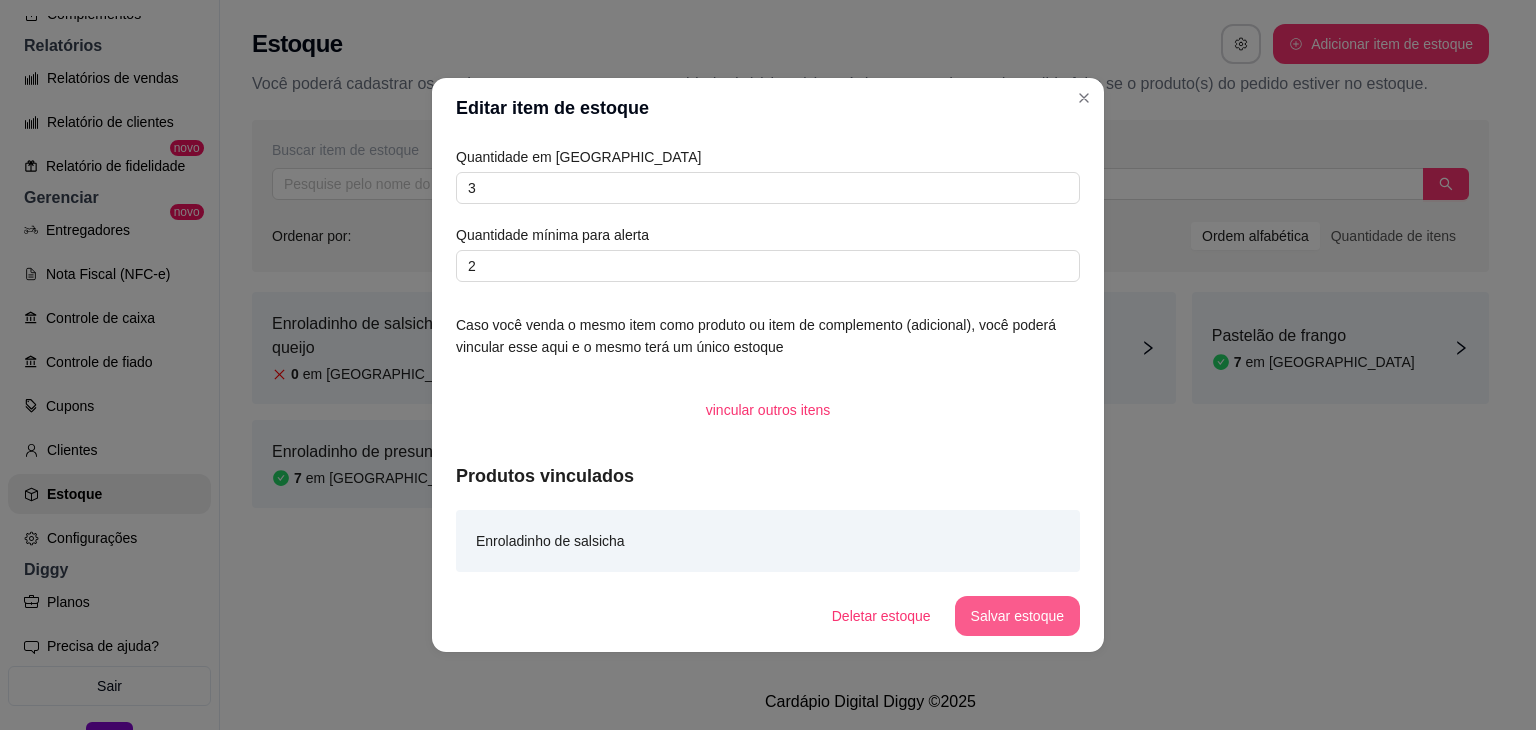 click on "Salvar estoque" at bounding box center (1017, 616) 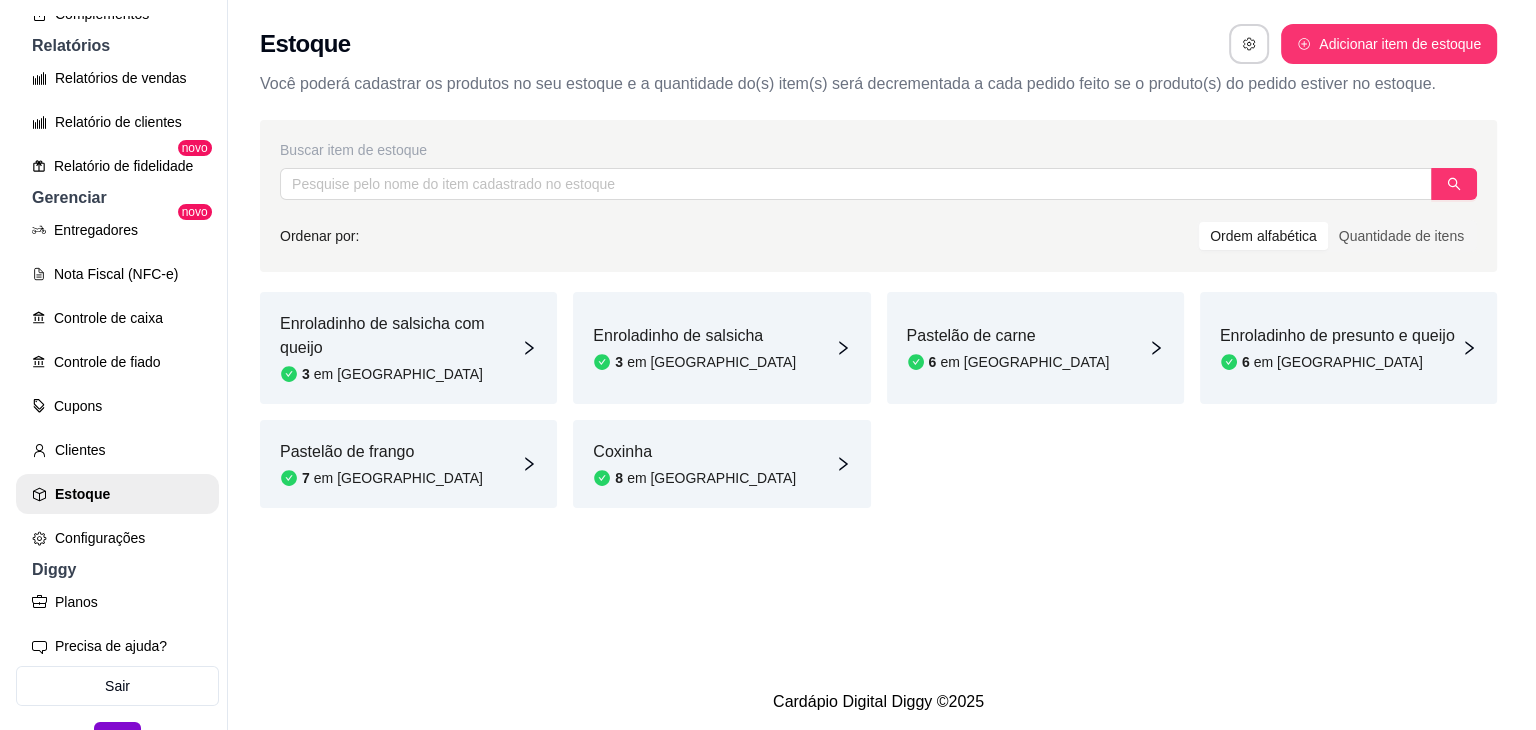 scroll, scrollTop: 100, scrollLeft: 0, axis: vertical 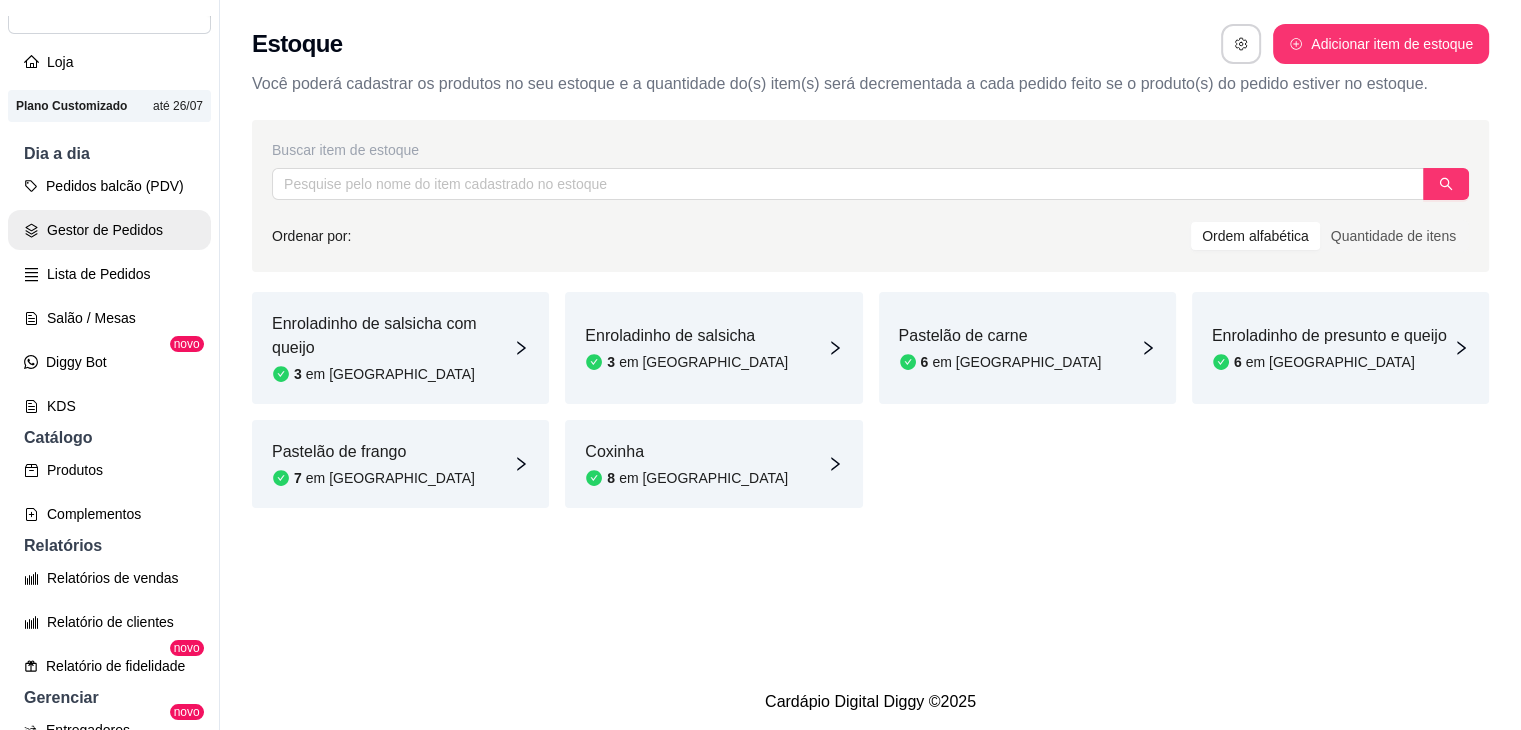 click on "Gestor de Pedidos" at bounding box center [109, 230] 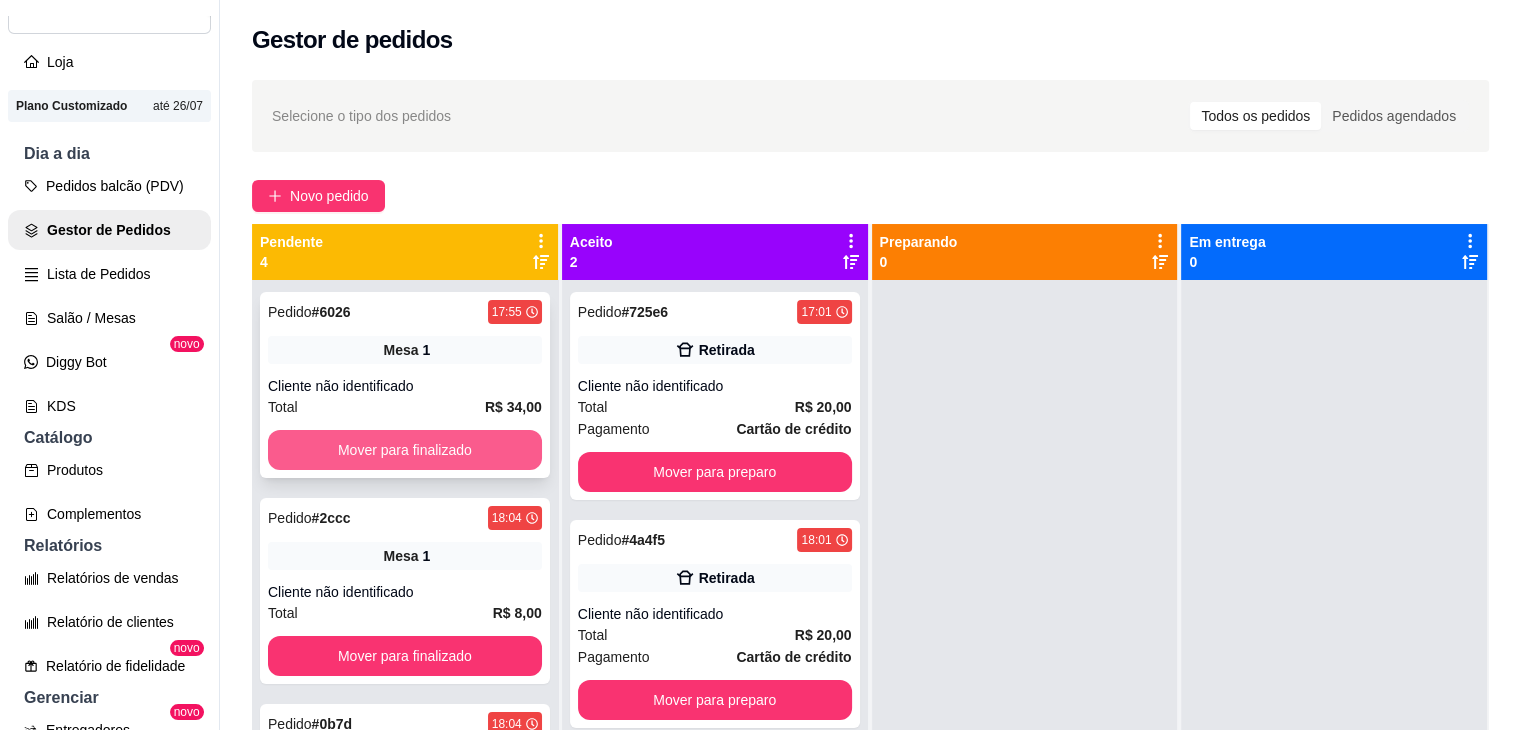 click on "Mover para finalizado" at bounding box center [405, 450] 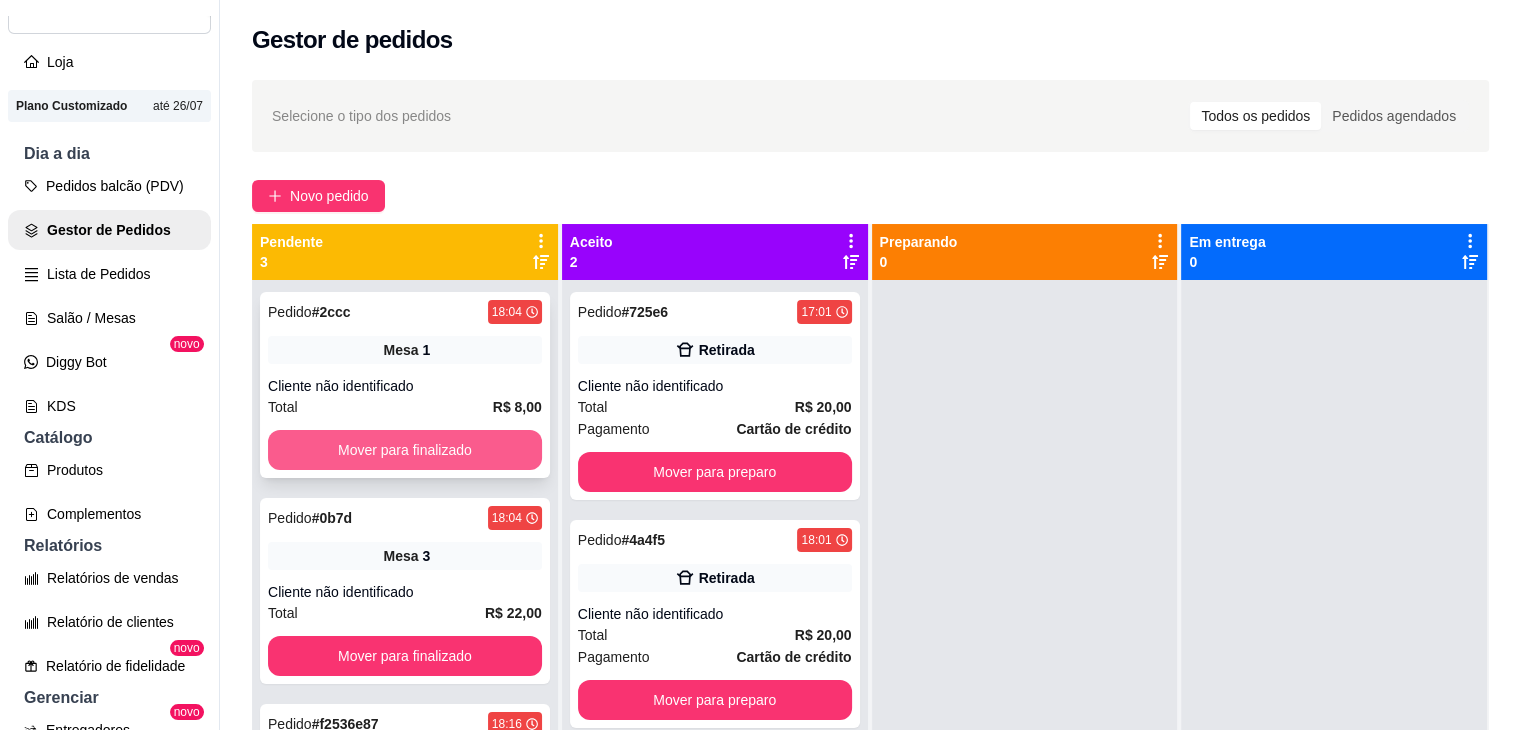 click on "Mover para finalizado" at bounding box center [405, 450] 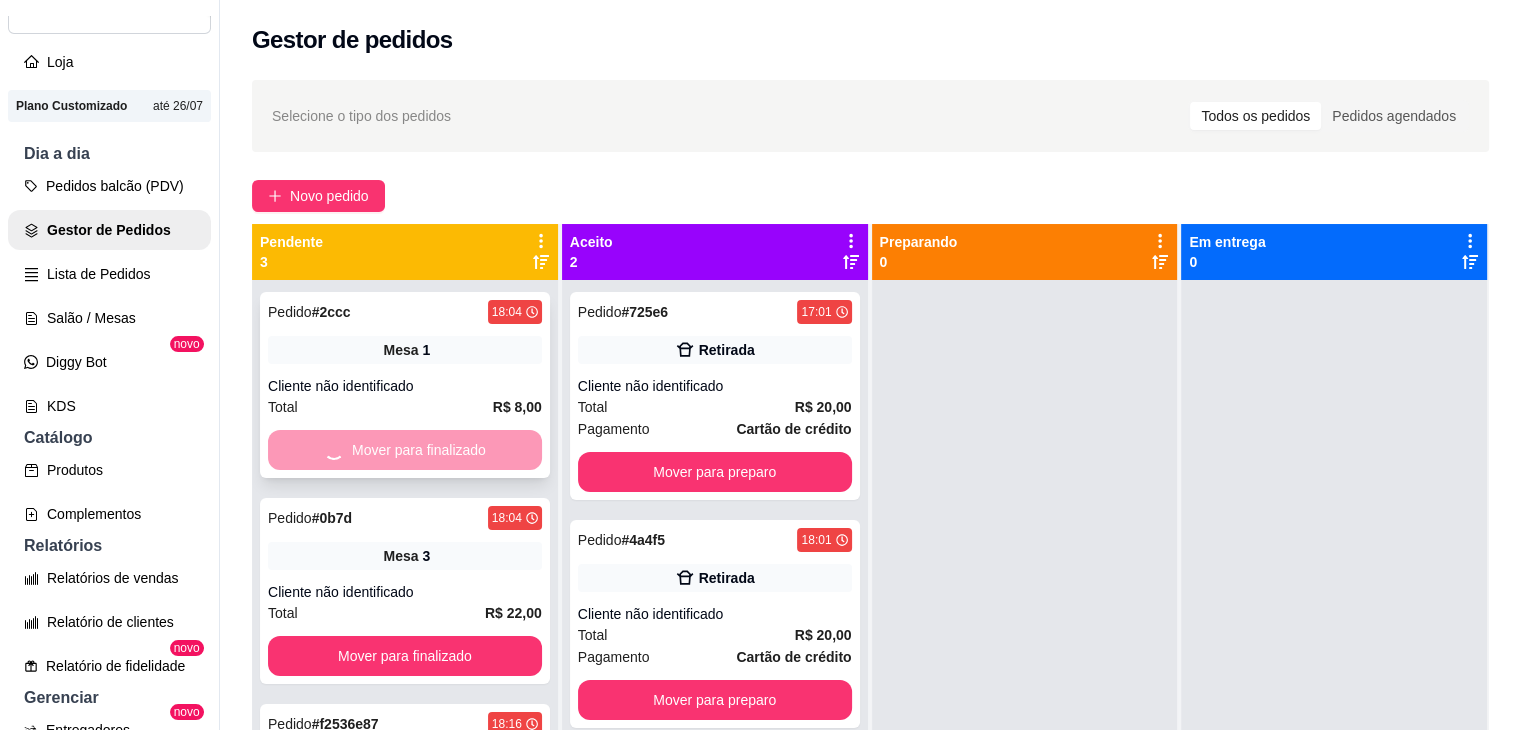 click on "Mover para finalizado" at bounding box center (405, 656) 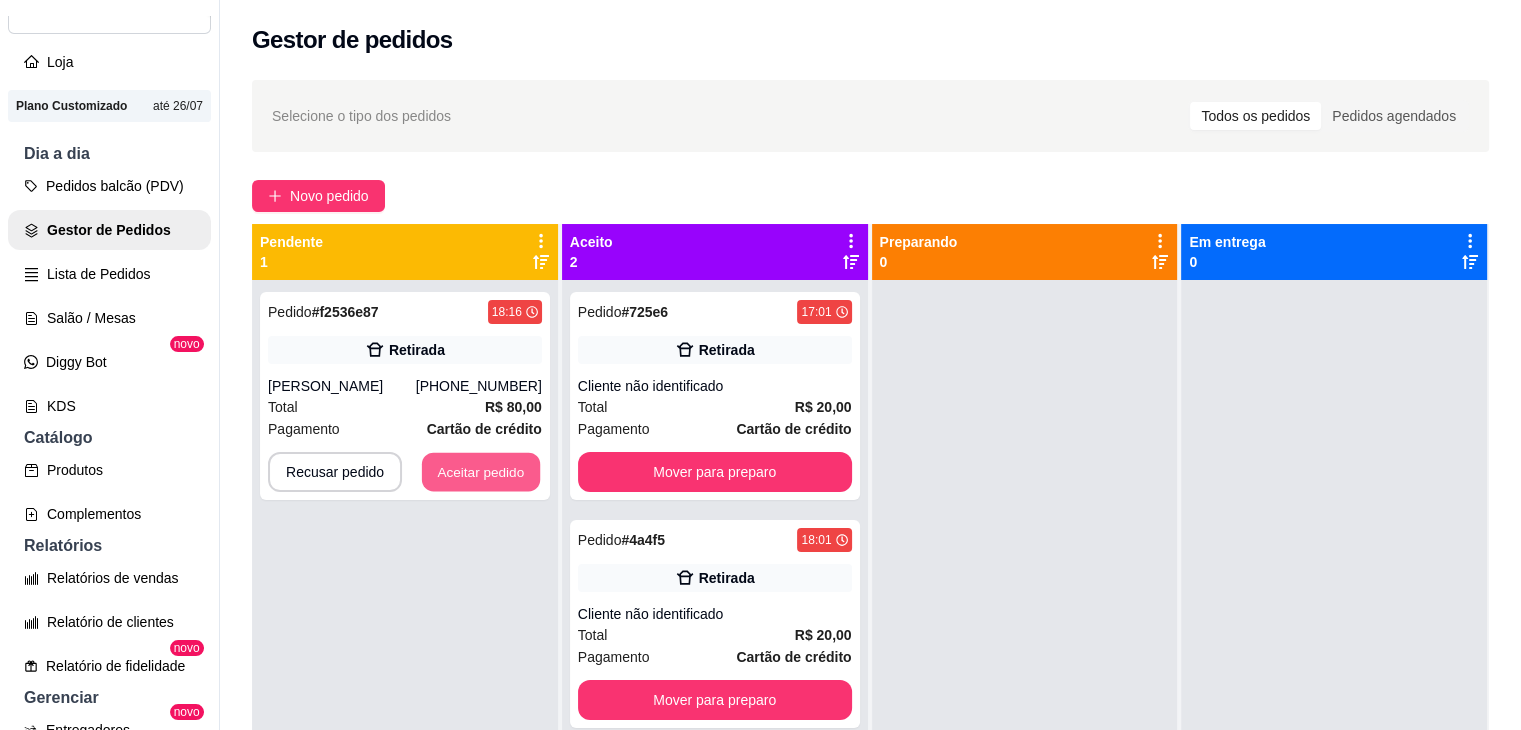 click on "Aceitar pedido" at bounding box center [481, 472] 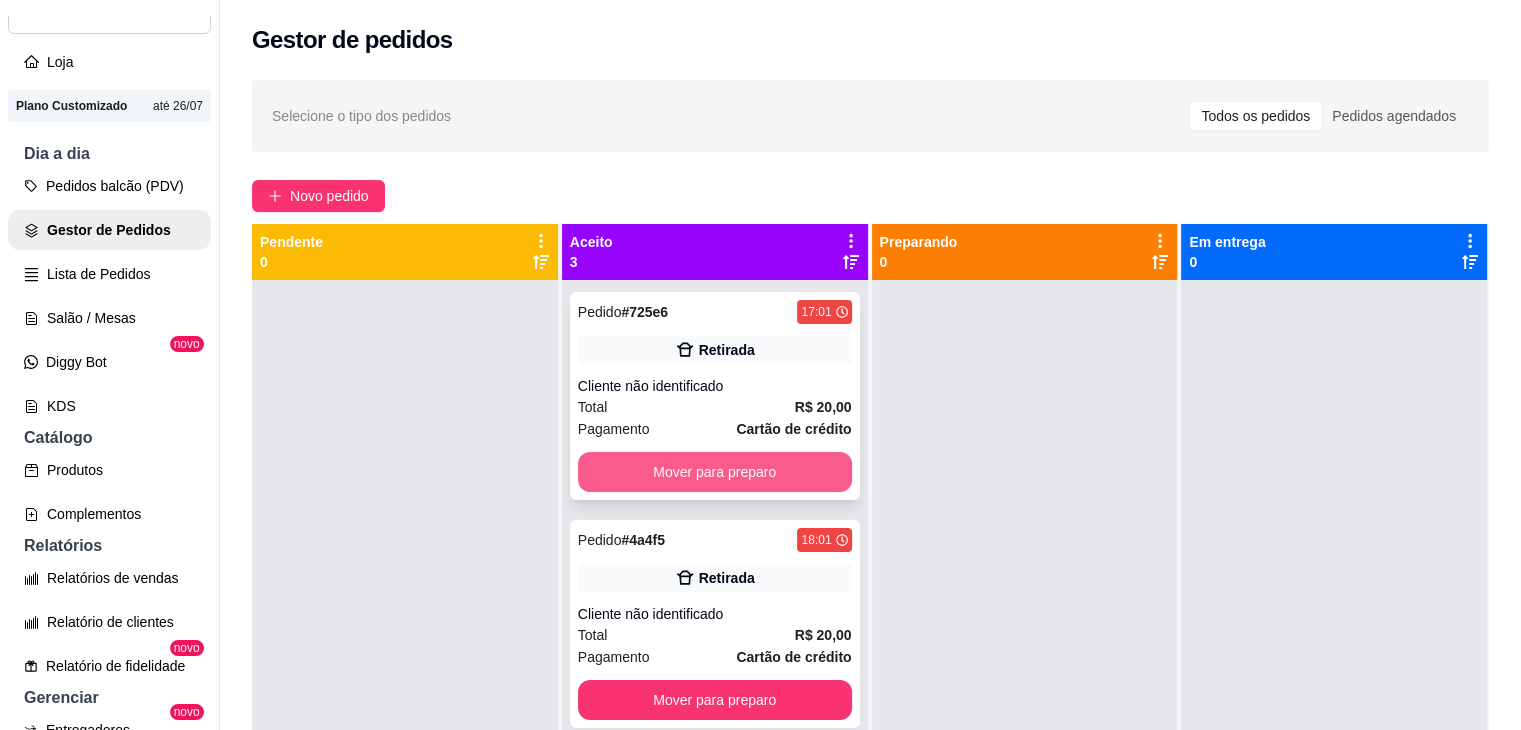 click on "Mover para preparo" at bounding box center [715, 472] 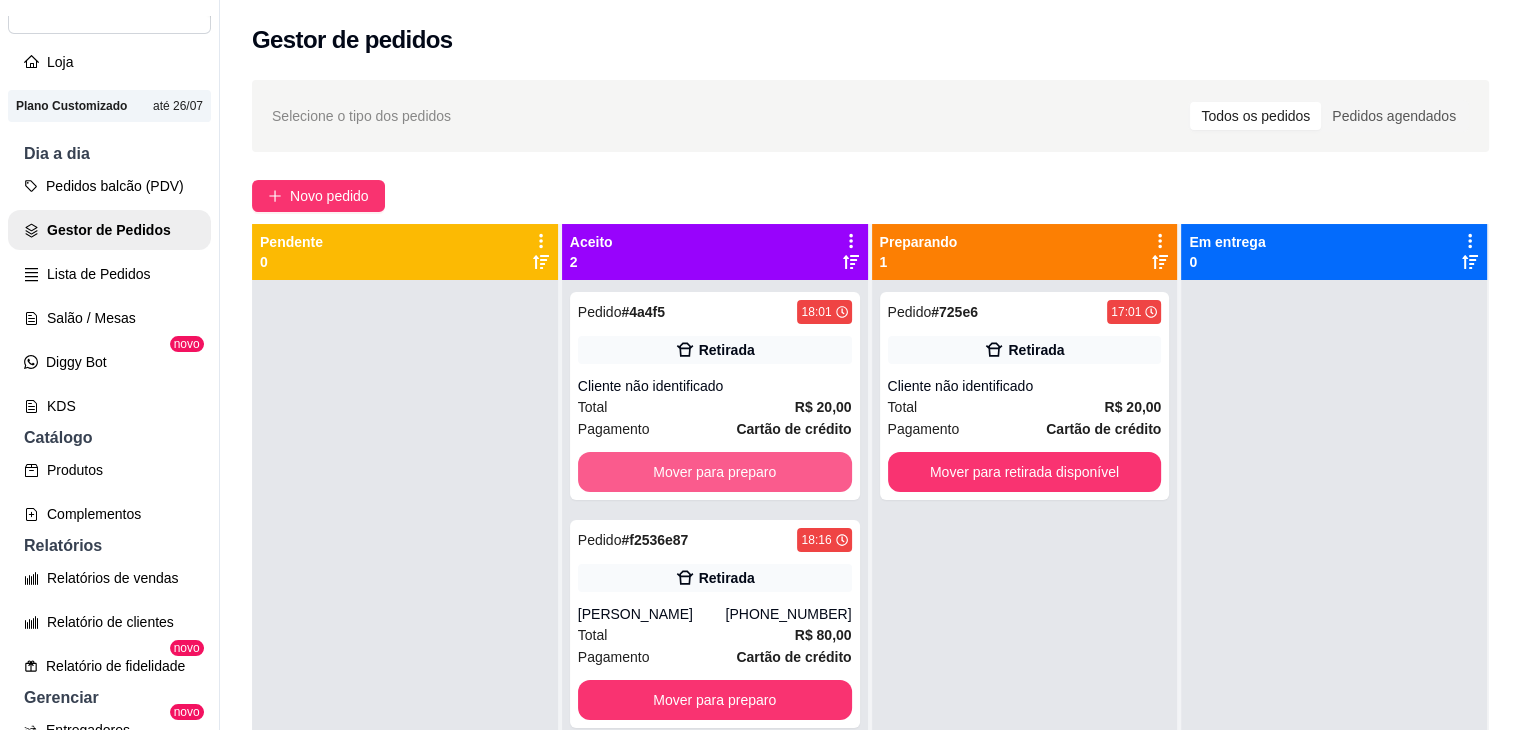 click on "Mover para preparo" at bounding box center [715, 472] 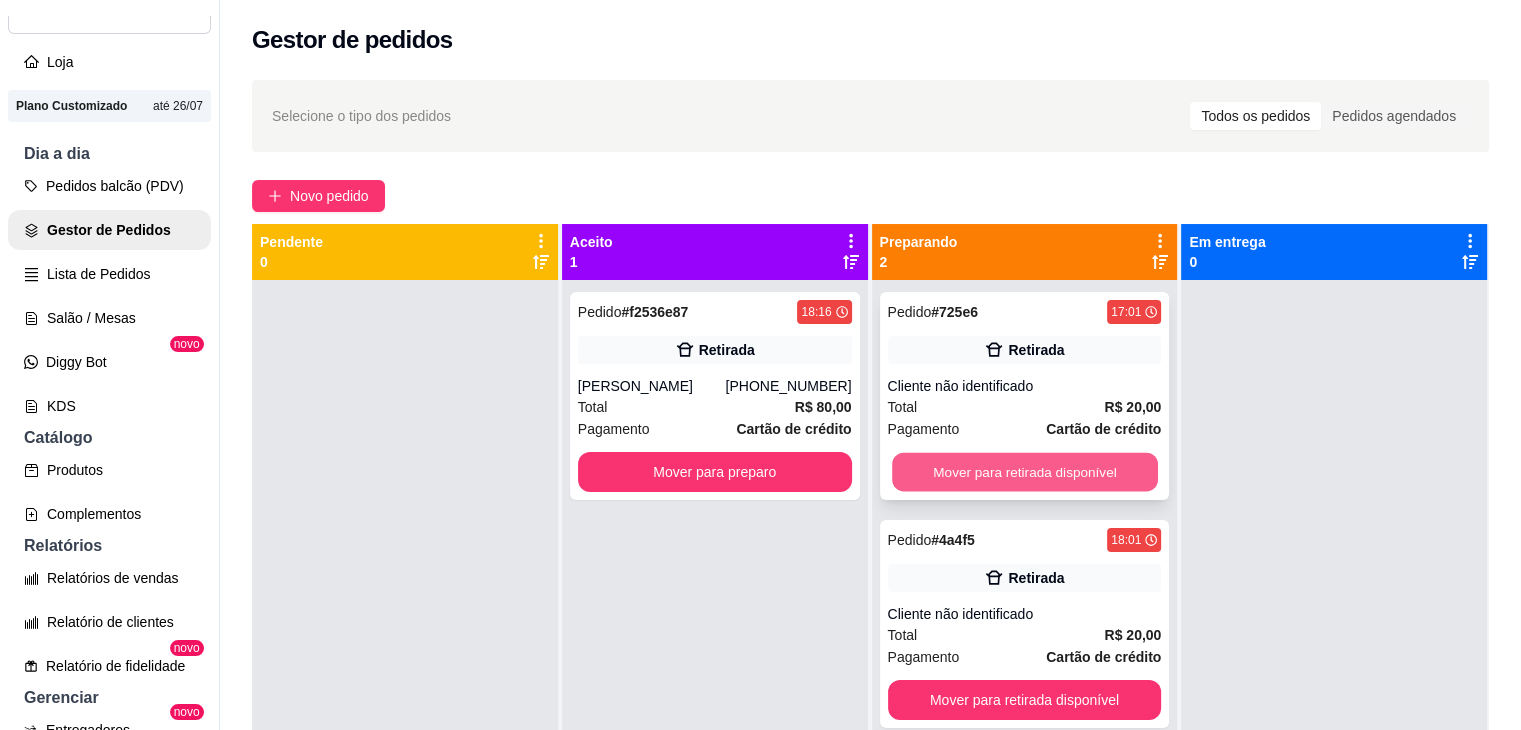 click on "Mover para retirada disponível" at bounding box center [1025, 472] 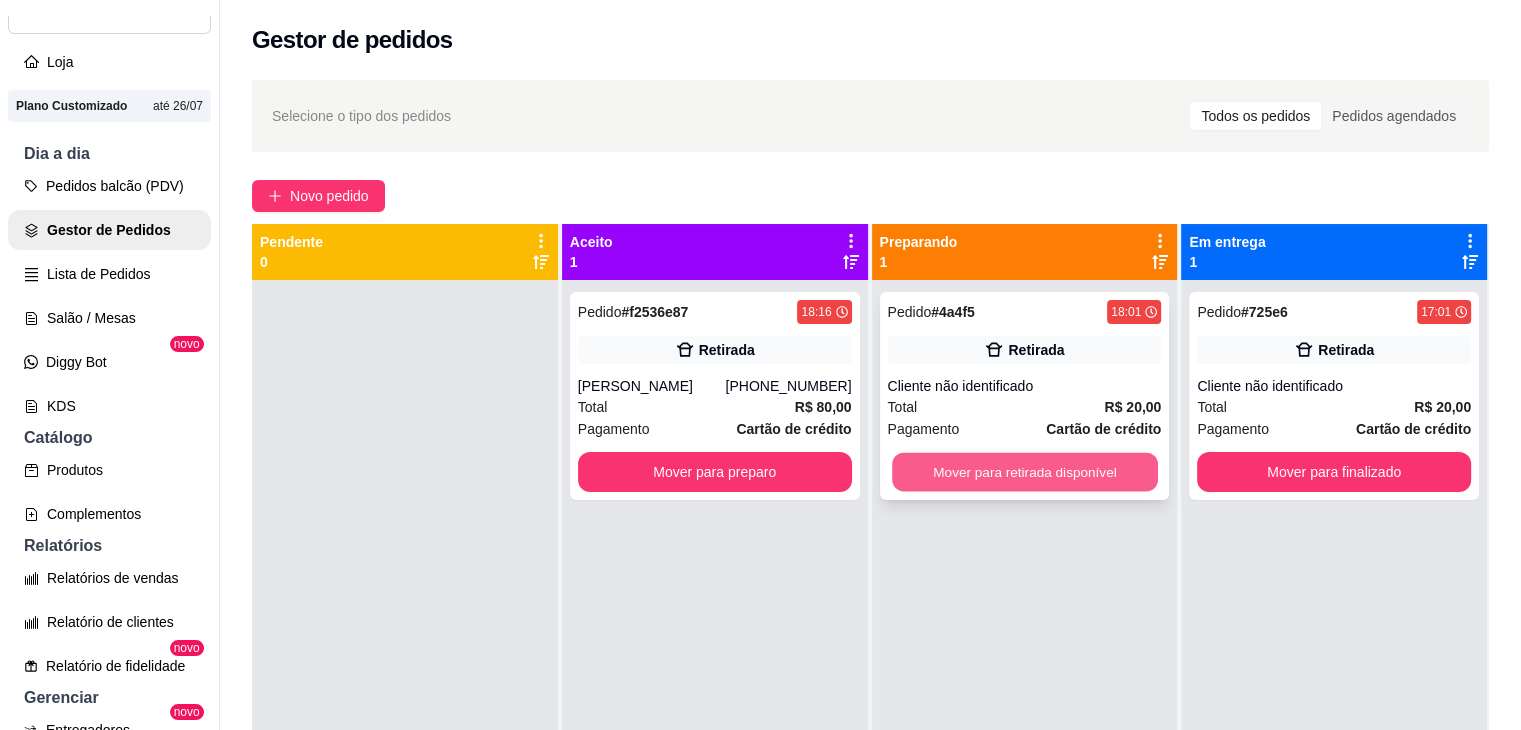 click on "Mover para retirada disponível" at bounding box center (1025, 472) 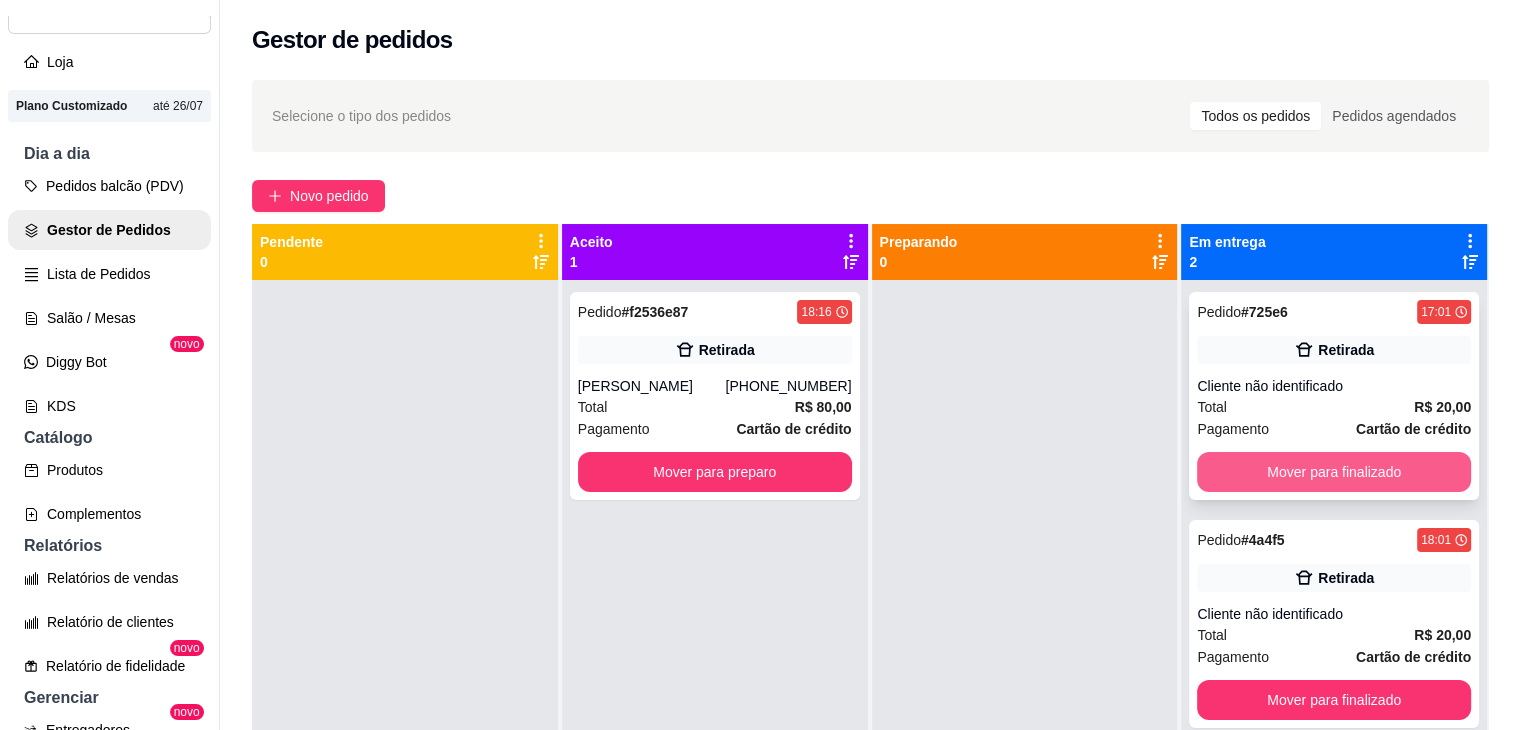 click on "Mover para finalizado" at bounding box center [1334, 472] 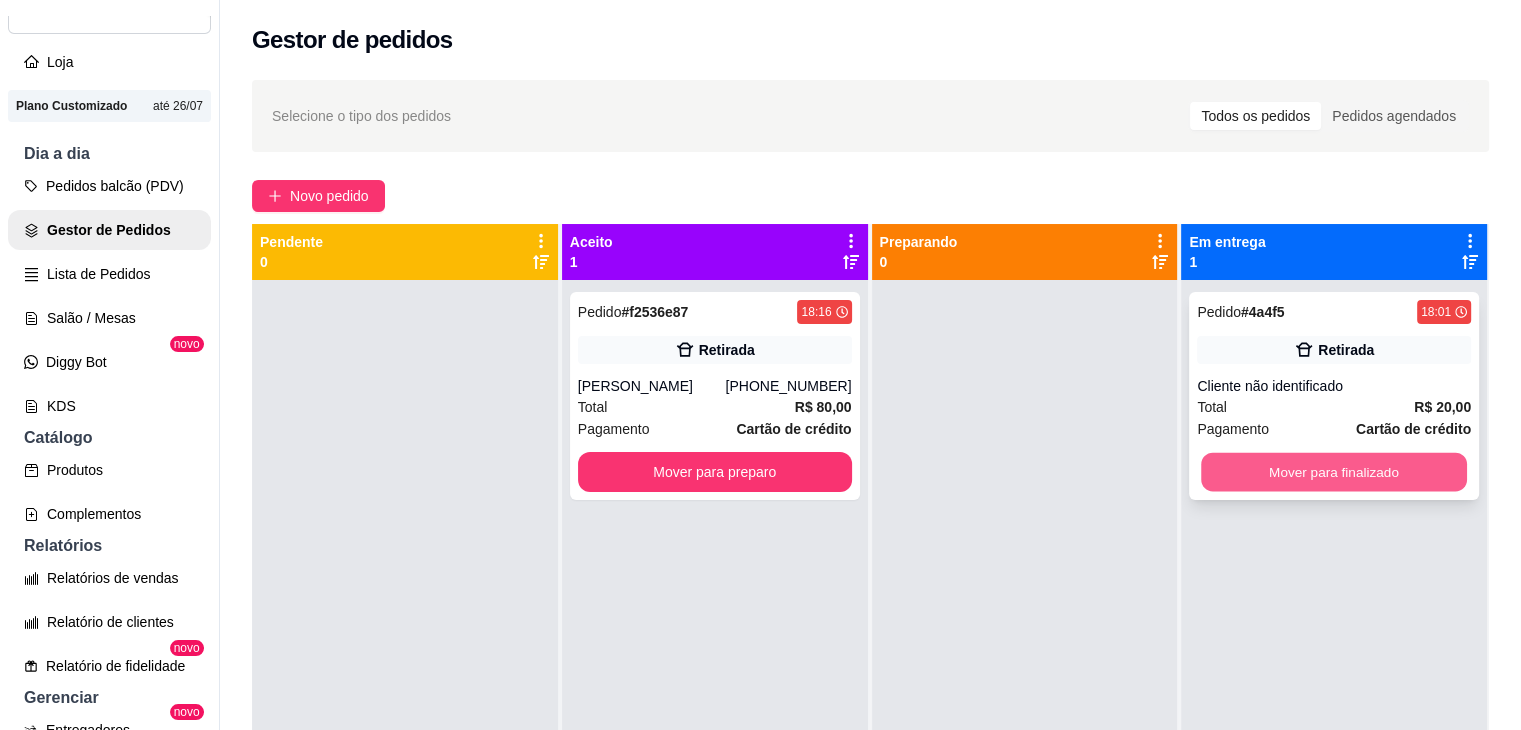 click on "Mover para finalizado" at bounding box center (1334, 472) 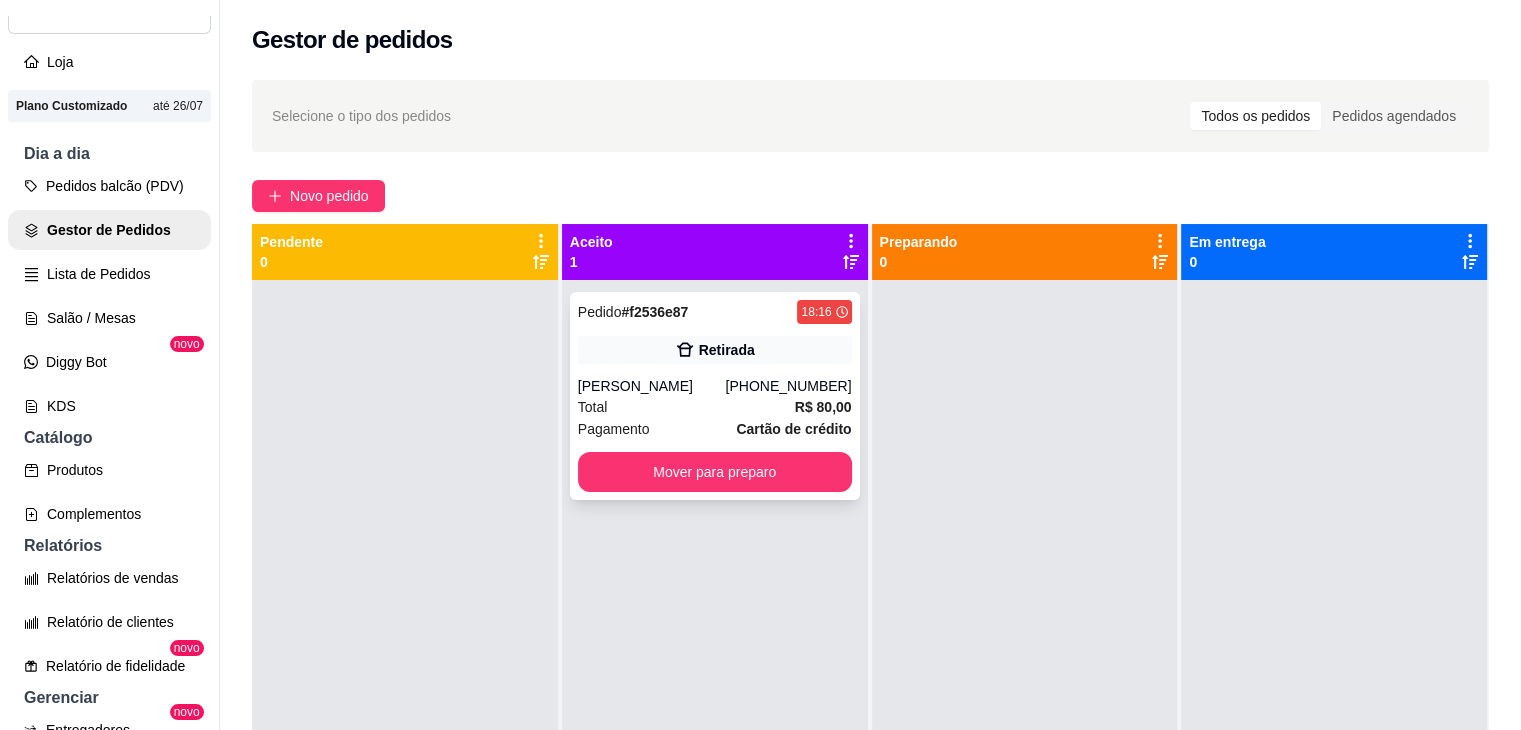 click on "Mover para preparo" at bounding box center [715, 472] 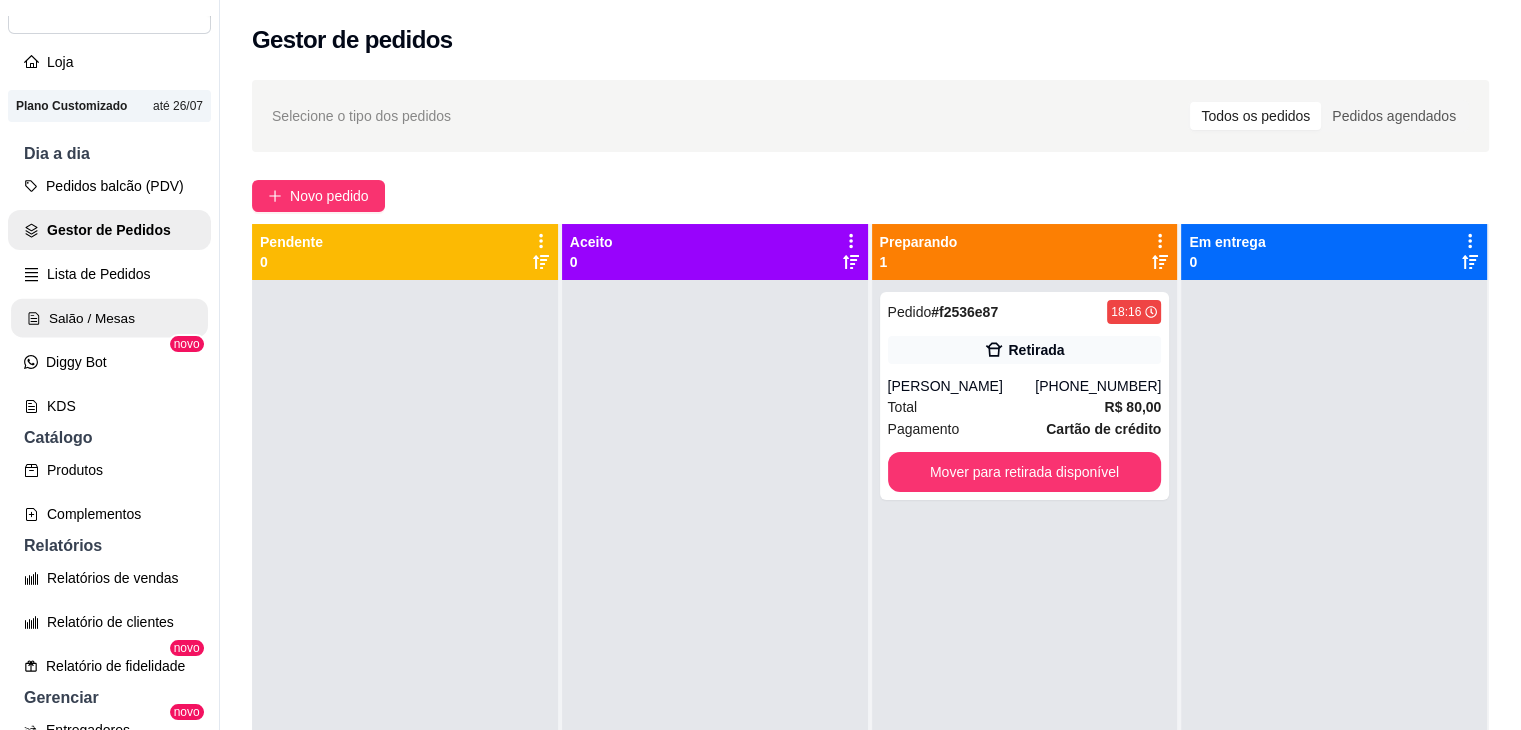 click on "Salão / Mesas" at bounding box center [109, 318] 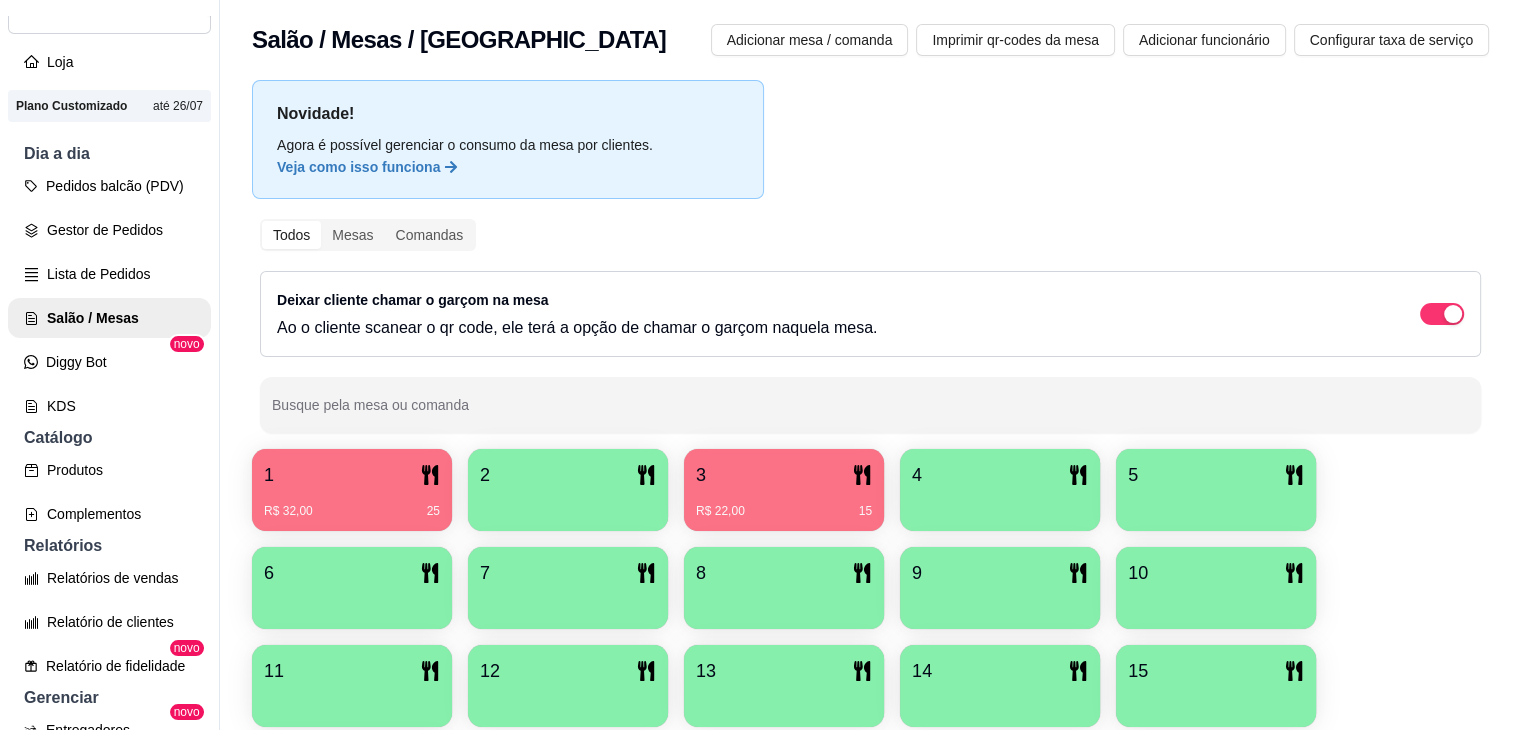 click on "1" at bounding box center (352, 475) 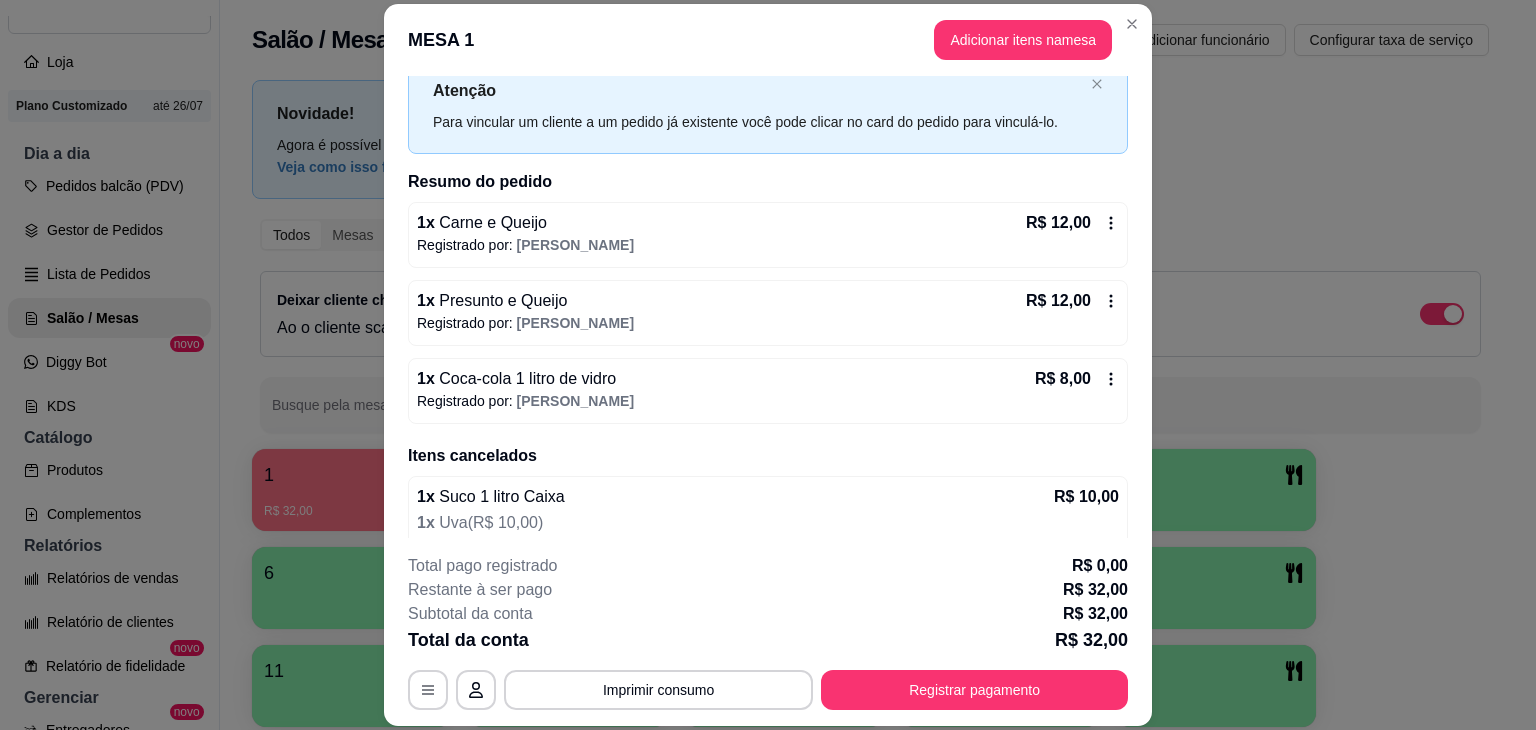 scroll, scrollTop: 94, scrollLeft: 0, axis: vertical 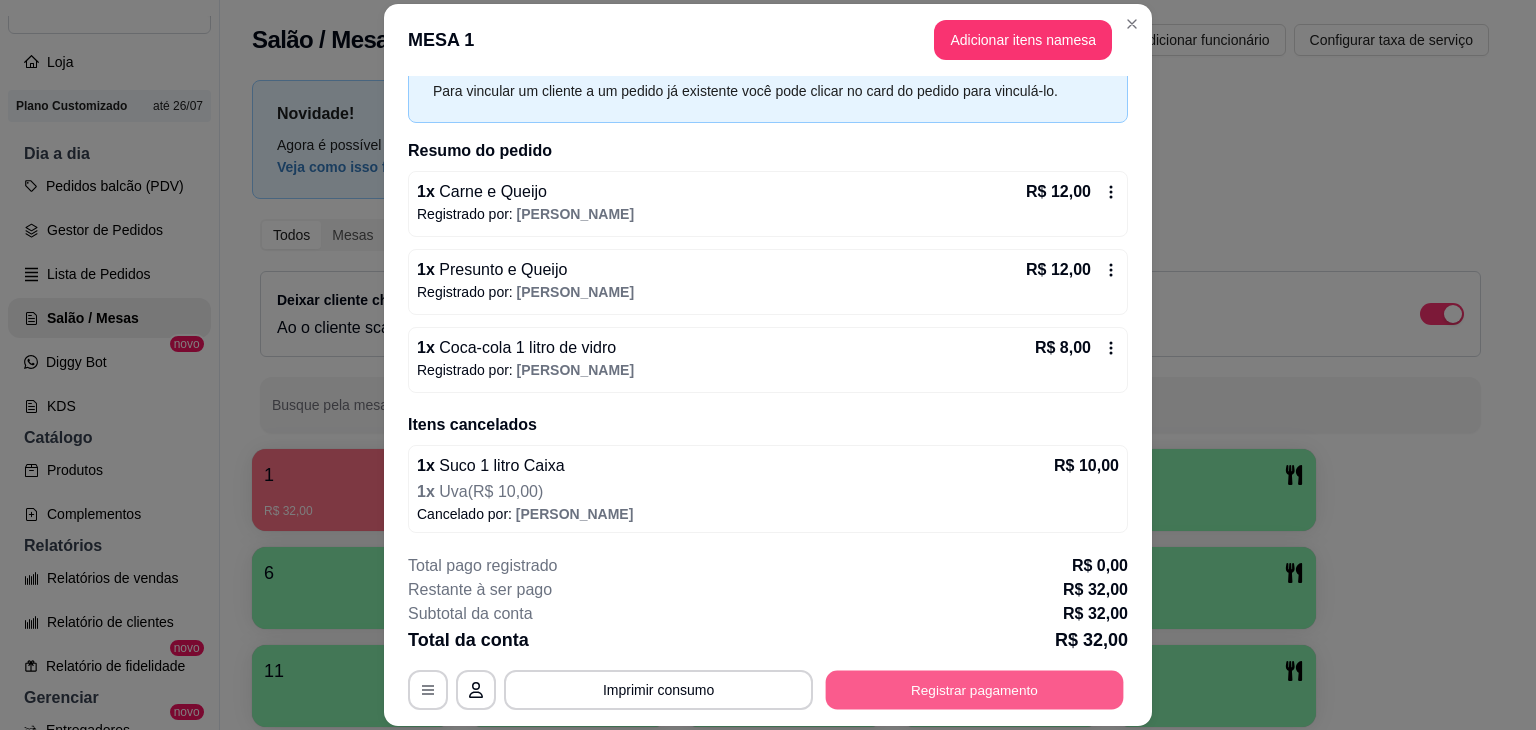 click on "Registrar pagamento" at bounding box center [975, 690] 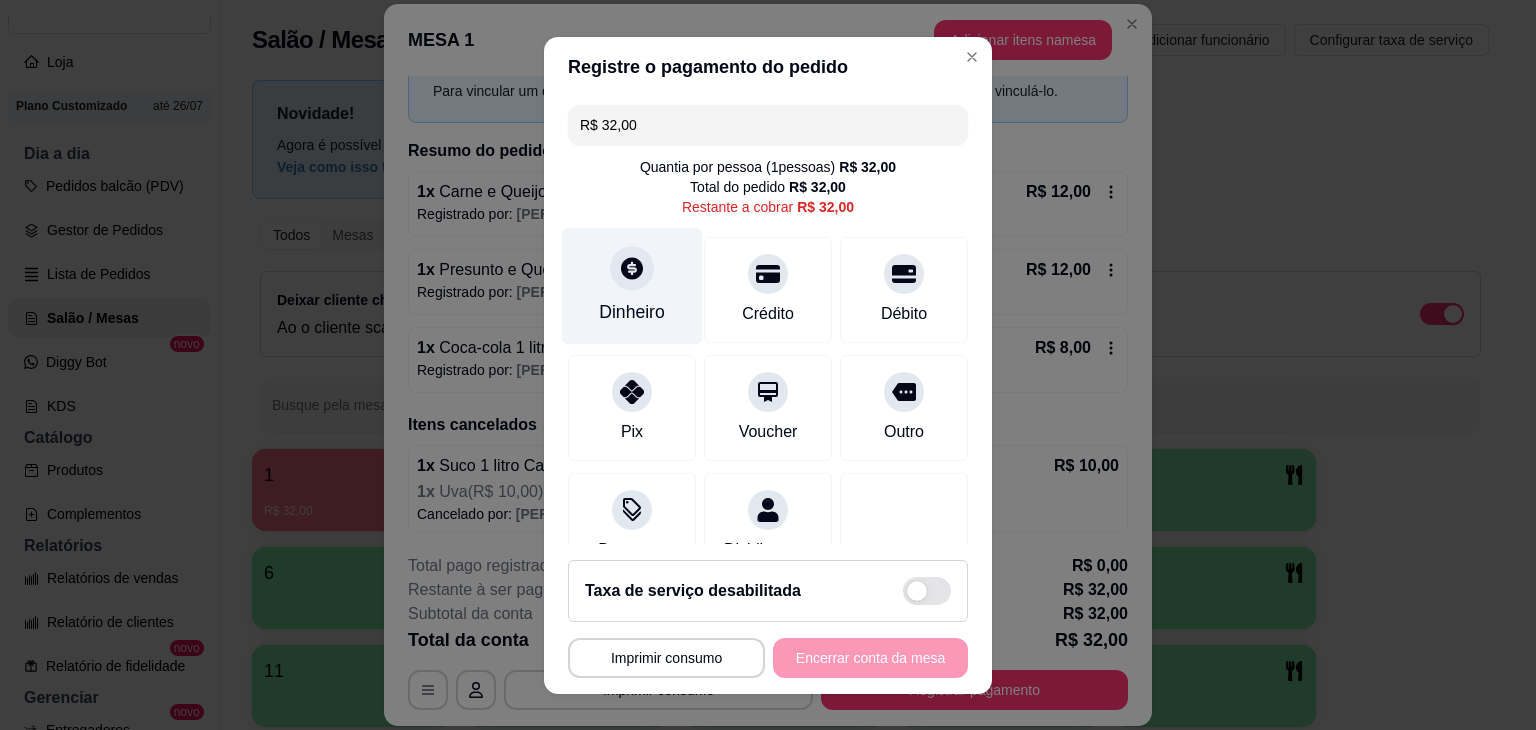 click on "Dinheiro" at bounding box center [632, 285] 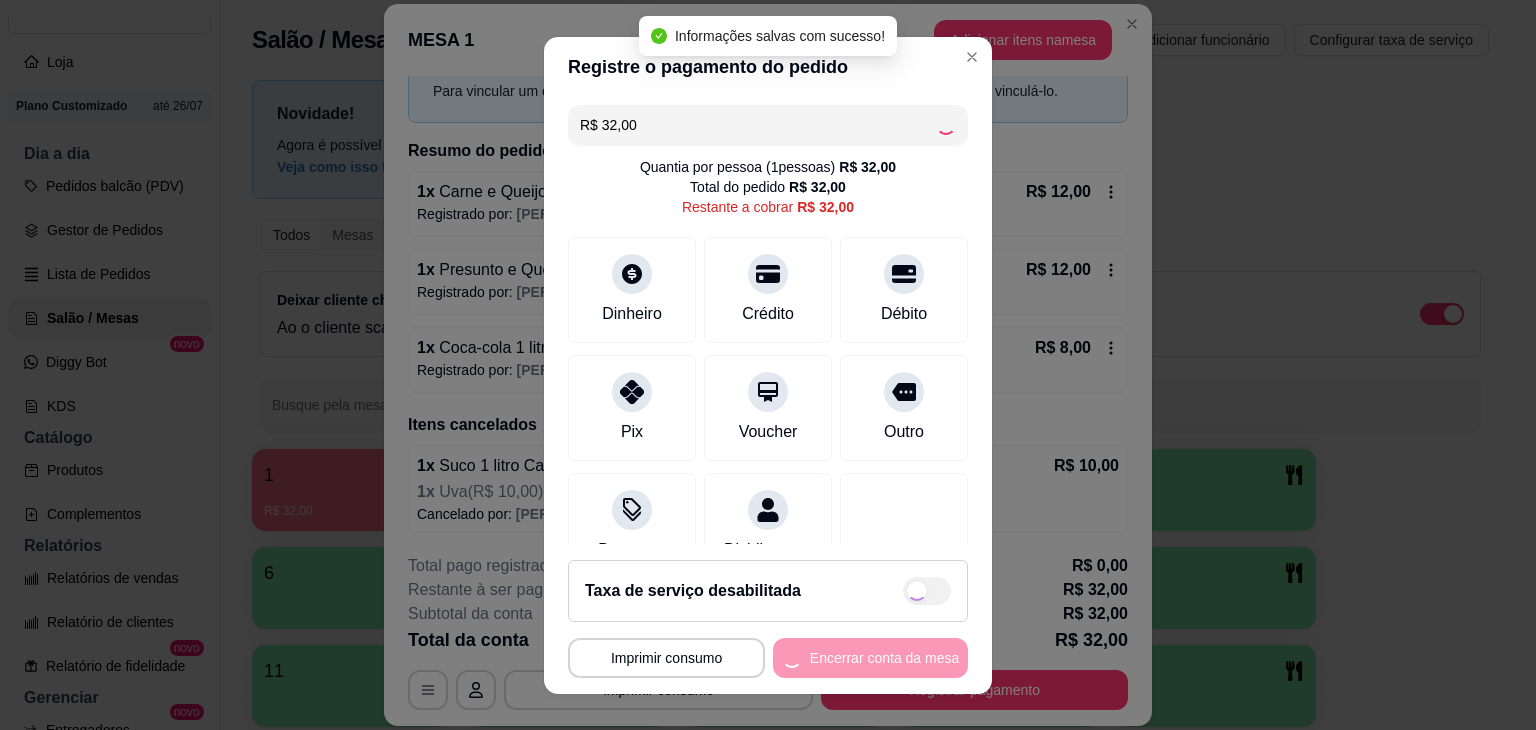 type on "R$ 0,00" 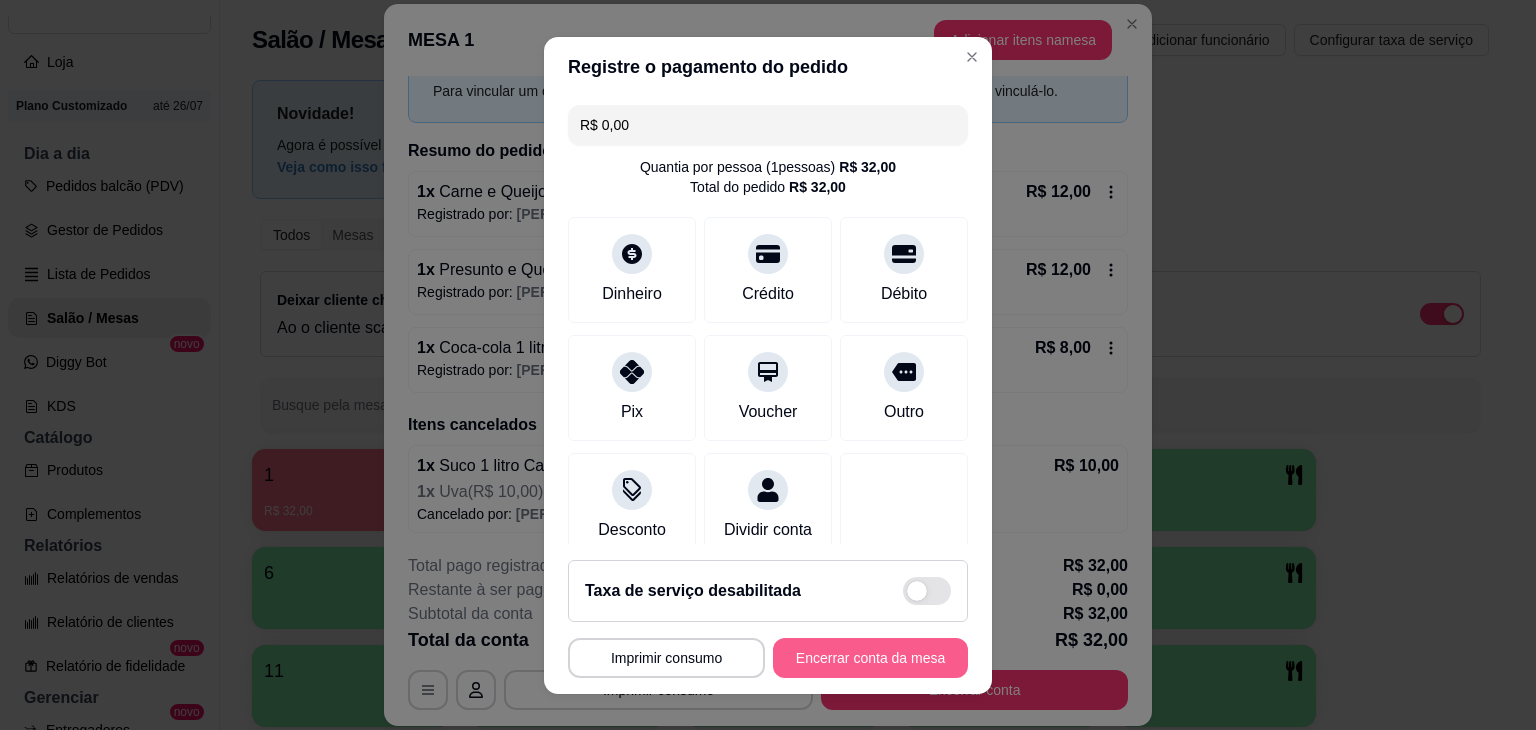 click on "Encerrar conta da mesa" at bounding box center [870, 658] 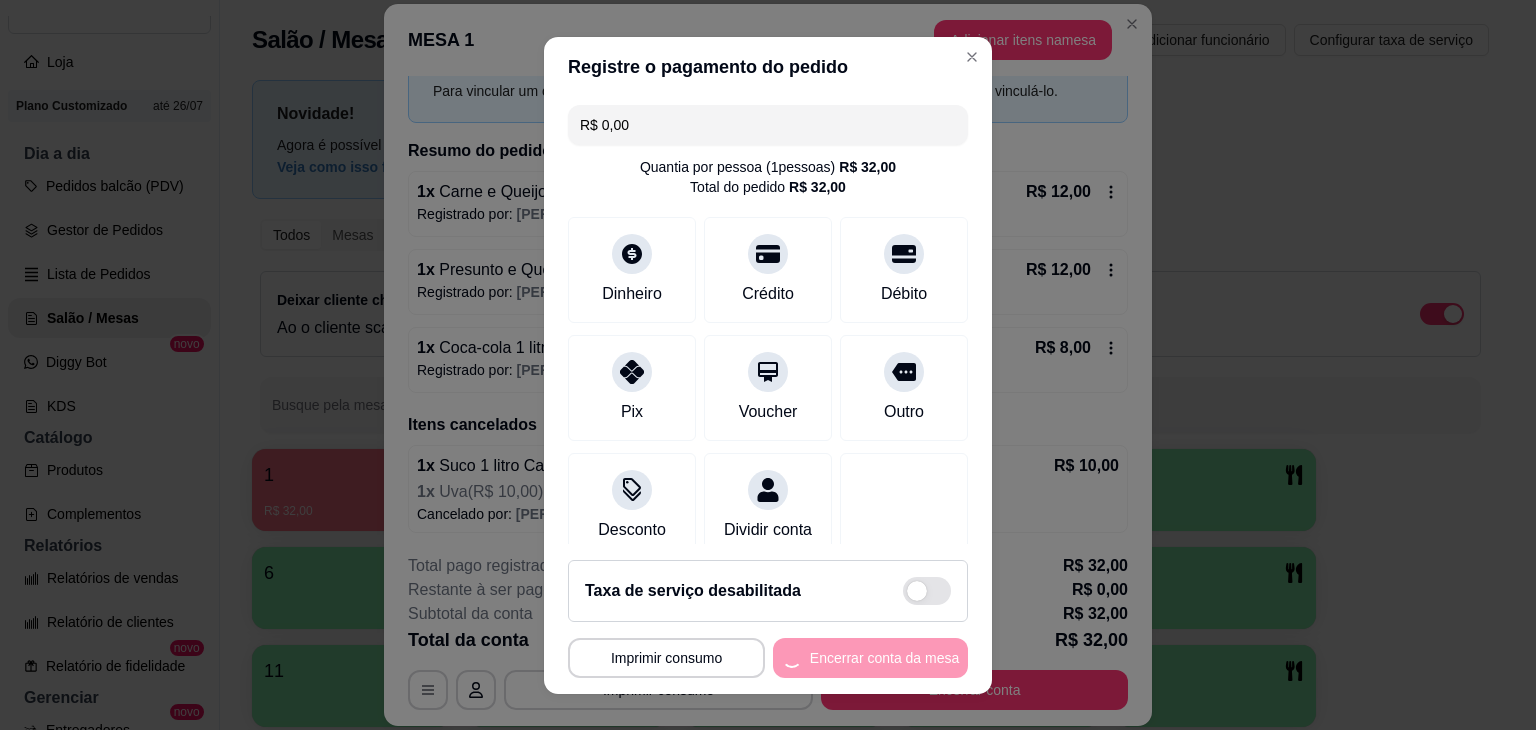 scroll, scrollTop: 0, scrollLeft: 0, axis: both 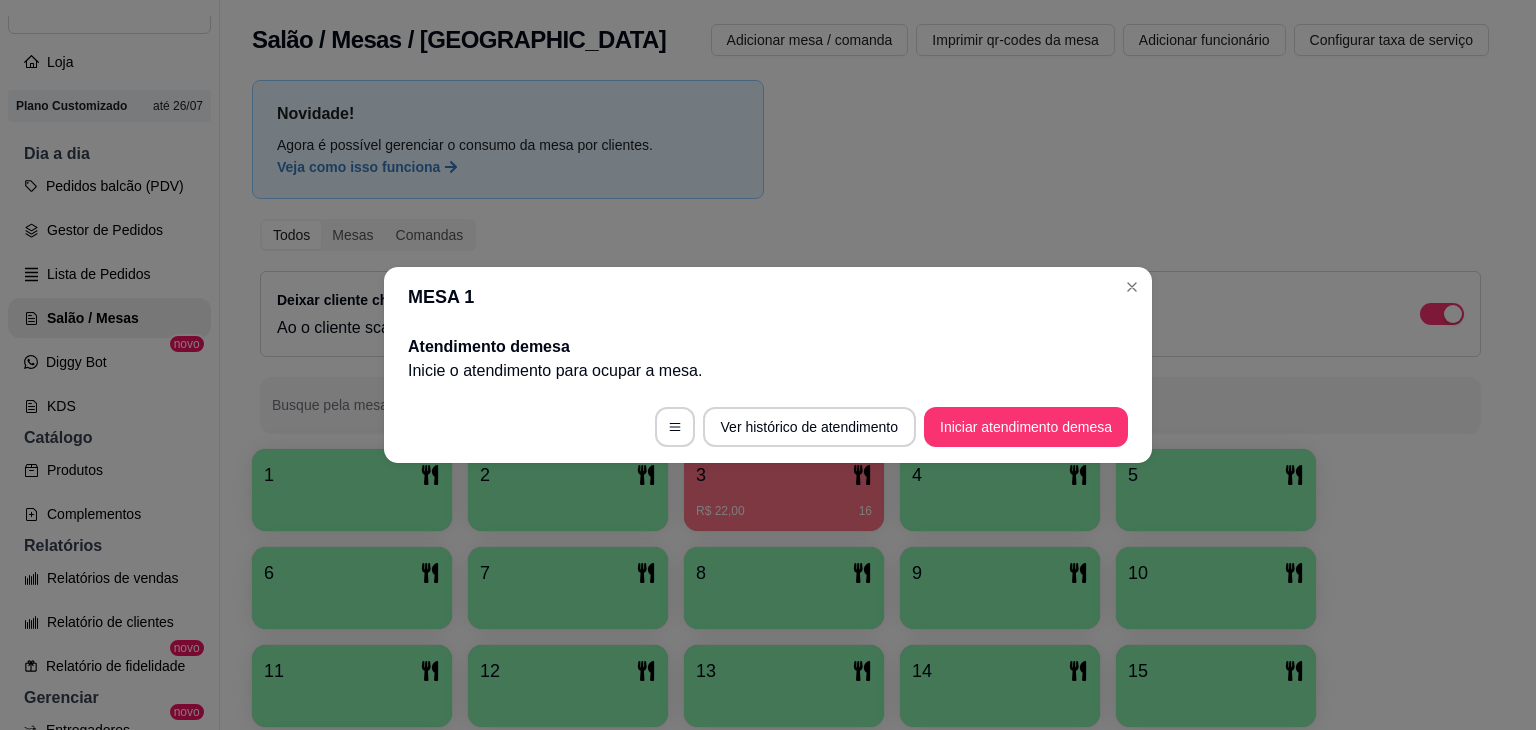 click on "Novidade! Agora é possível gerenciar o consumo da mesa por clientes.   Veja como isso funciona Todos Mesas Comandas Deixar cliente chamar o garçom na mesa Ao o cliente scanear o qr code, ele terá a opção de chamar o garçom naquela mesa. Busque pela mesa ou comanda
1 2 3 R$ 22,00 16 4 5 6 7 8 9 10 11 12 13 14 15 16" at bounding box center [870, 458] 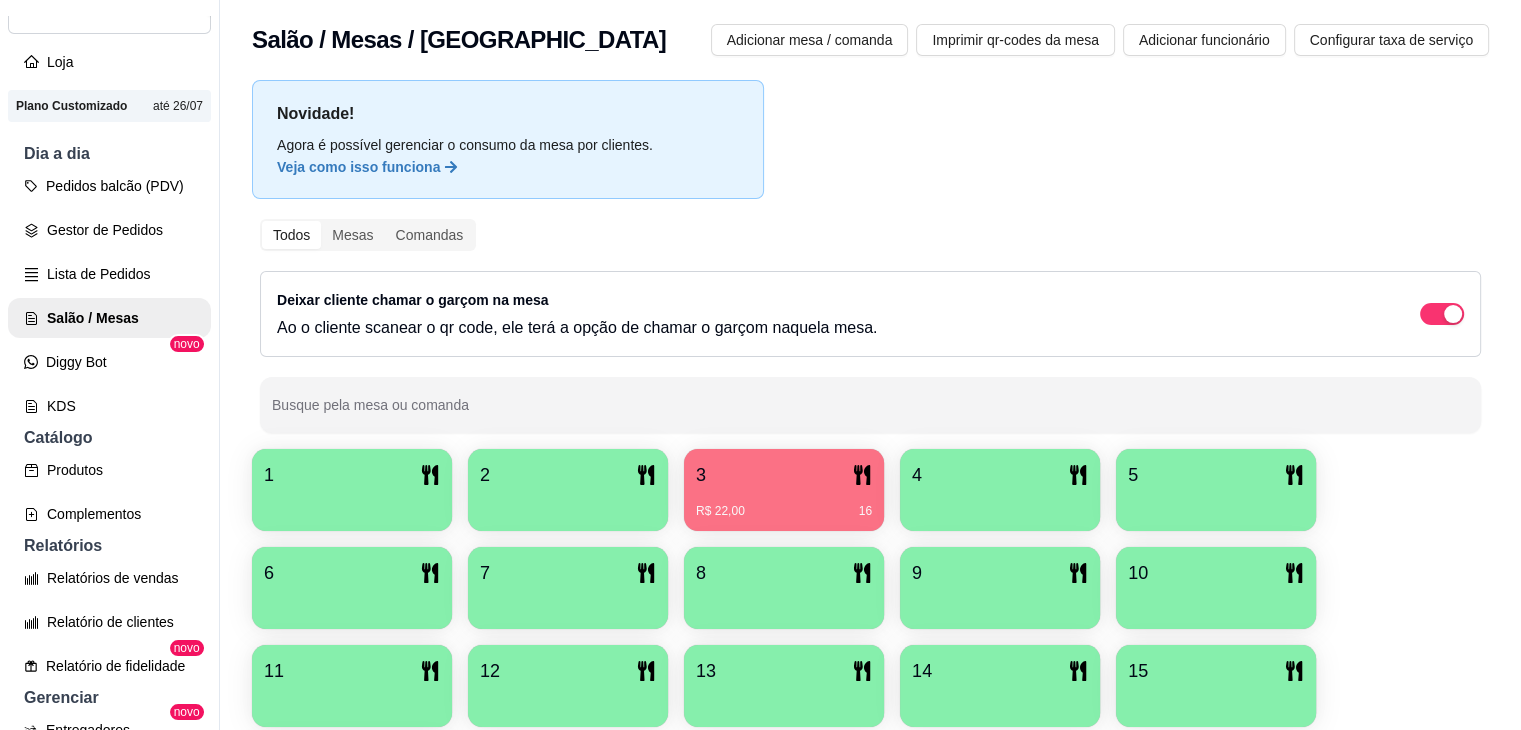 click on "3 R$ 22,00 16" at bounding box center [784, 490] 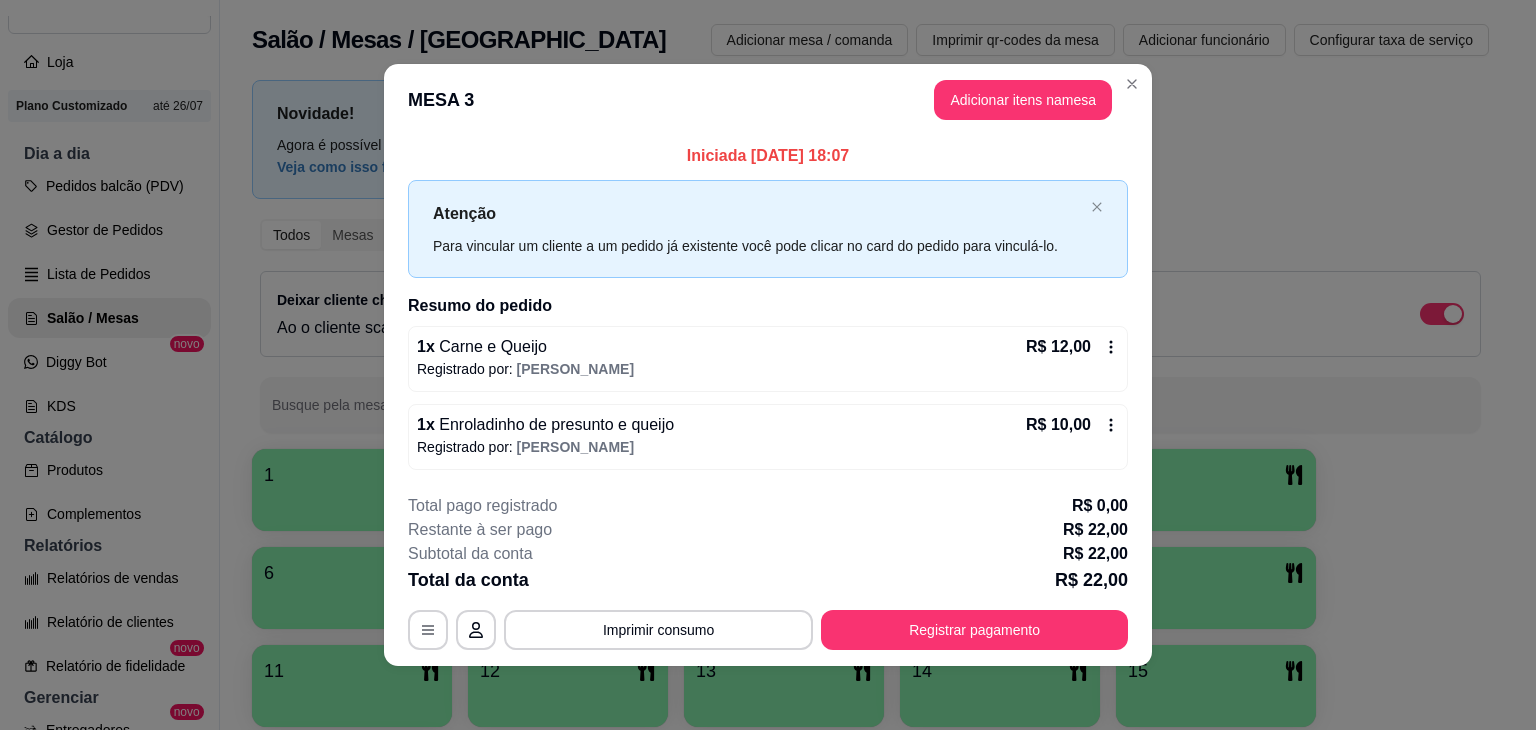 click on "Registrar pagamento" at bounding box center (974, 630) 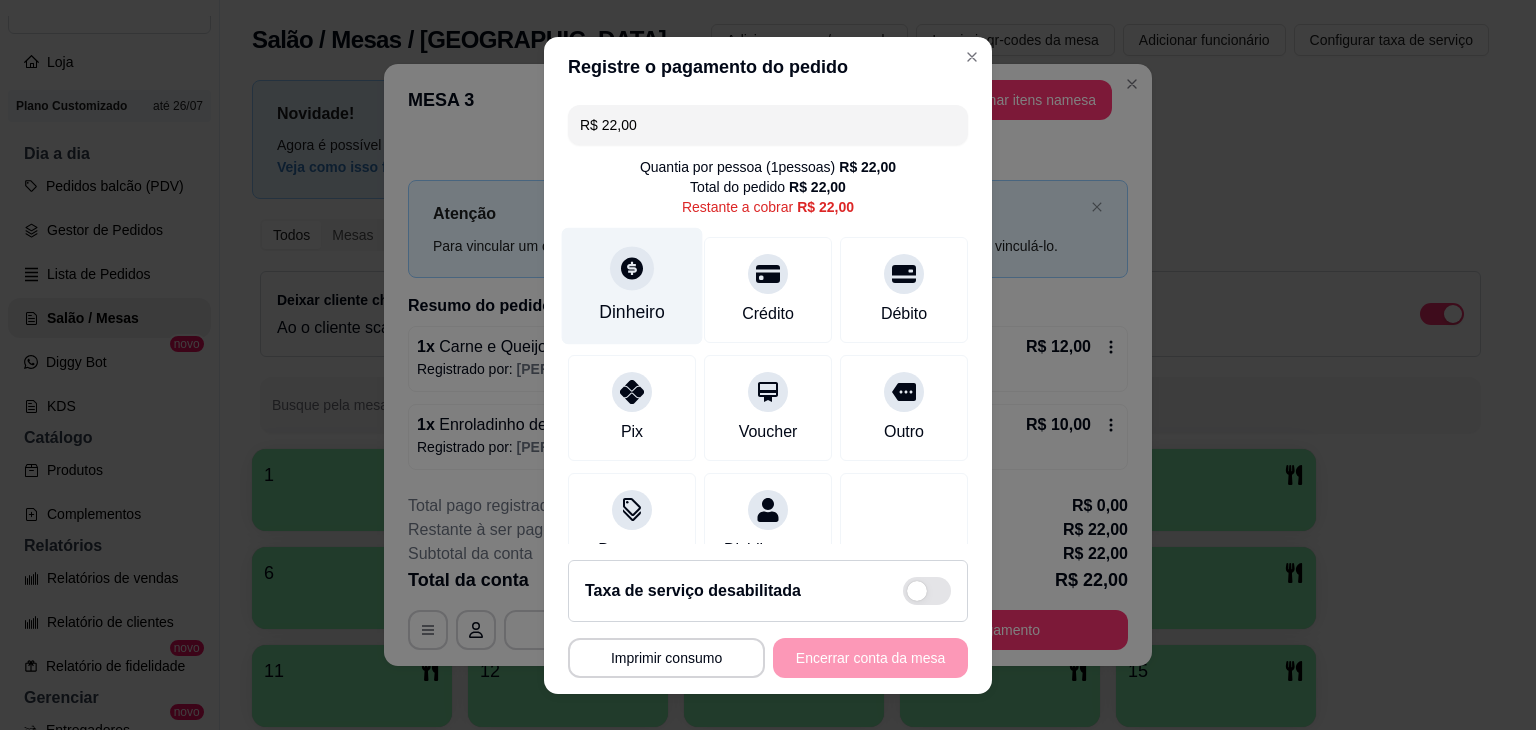 click on "Dinheiro" at bounding box center (632, 285) 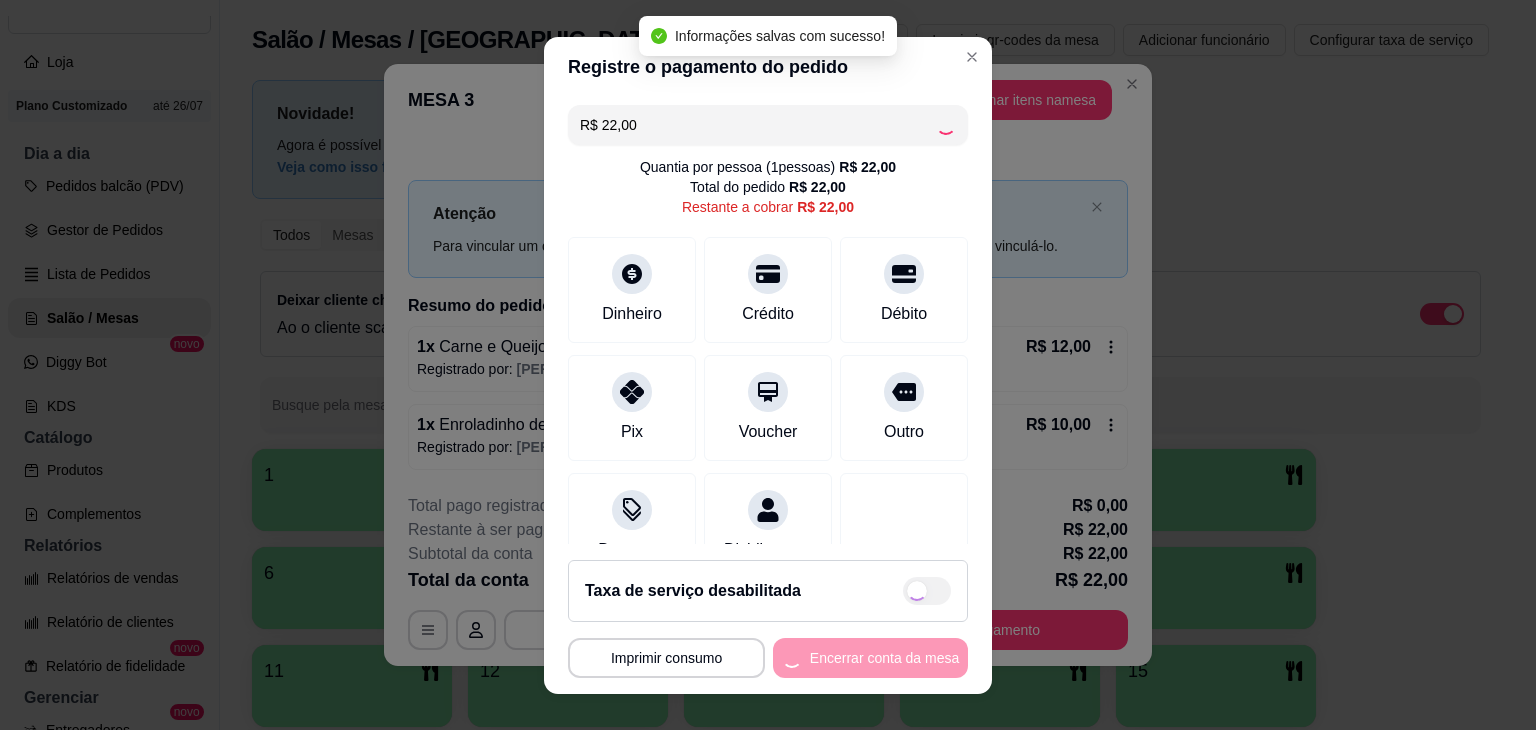 type on "R$ 0,00" 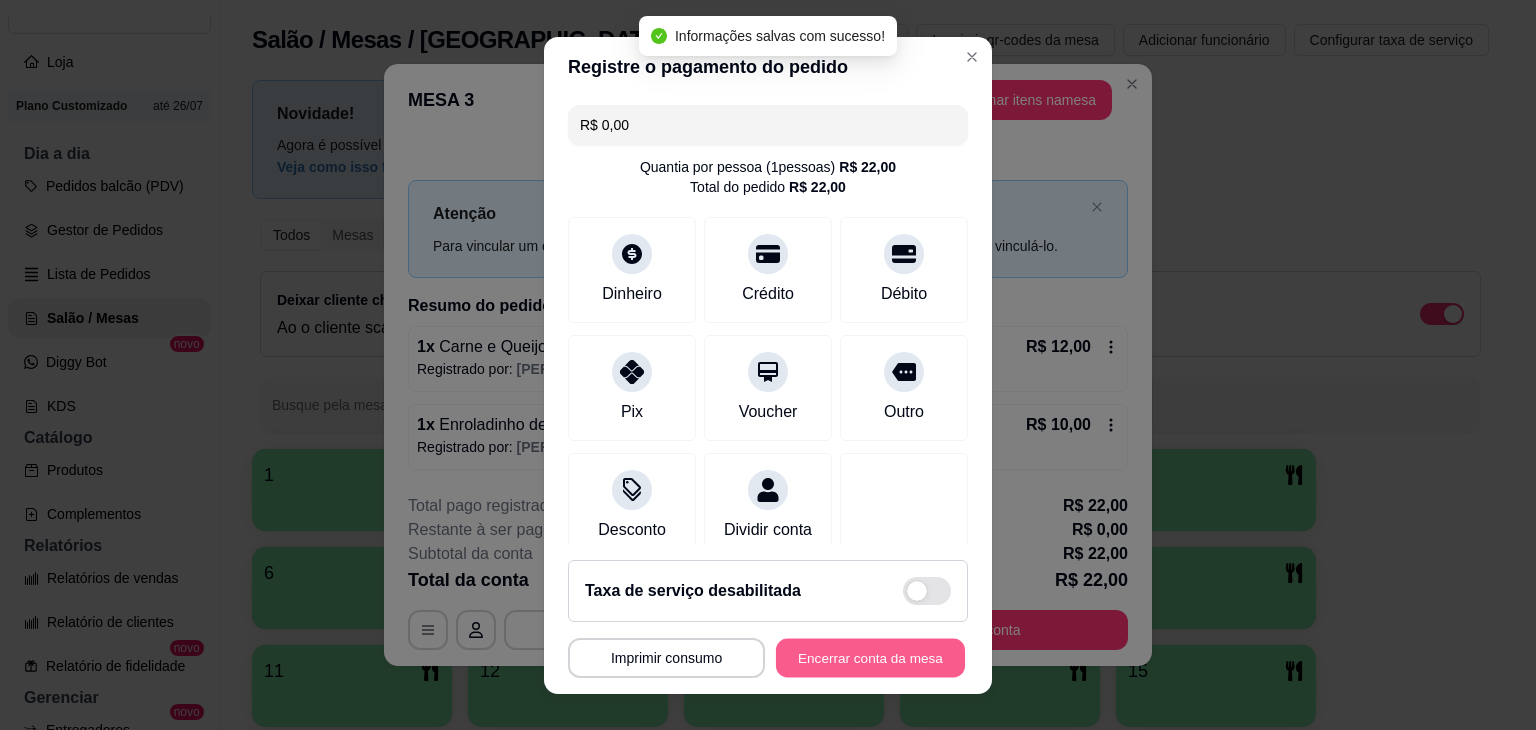 click on "Encerrar conta da mesa" at bounding box center (870, 657) 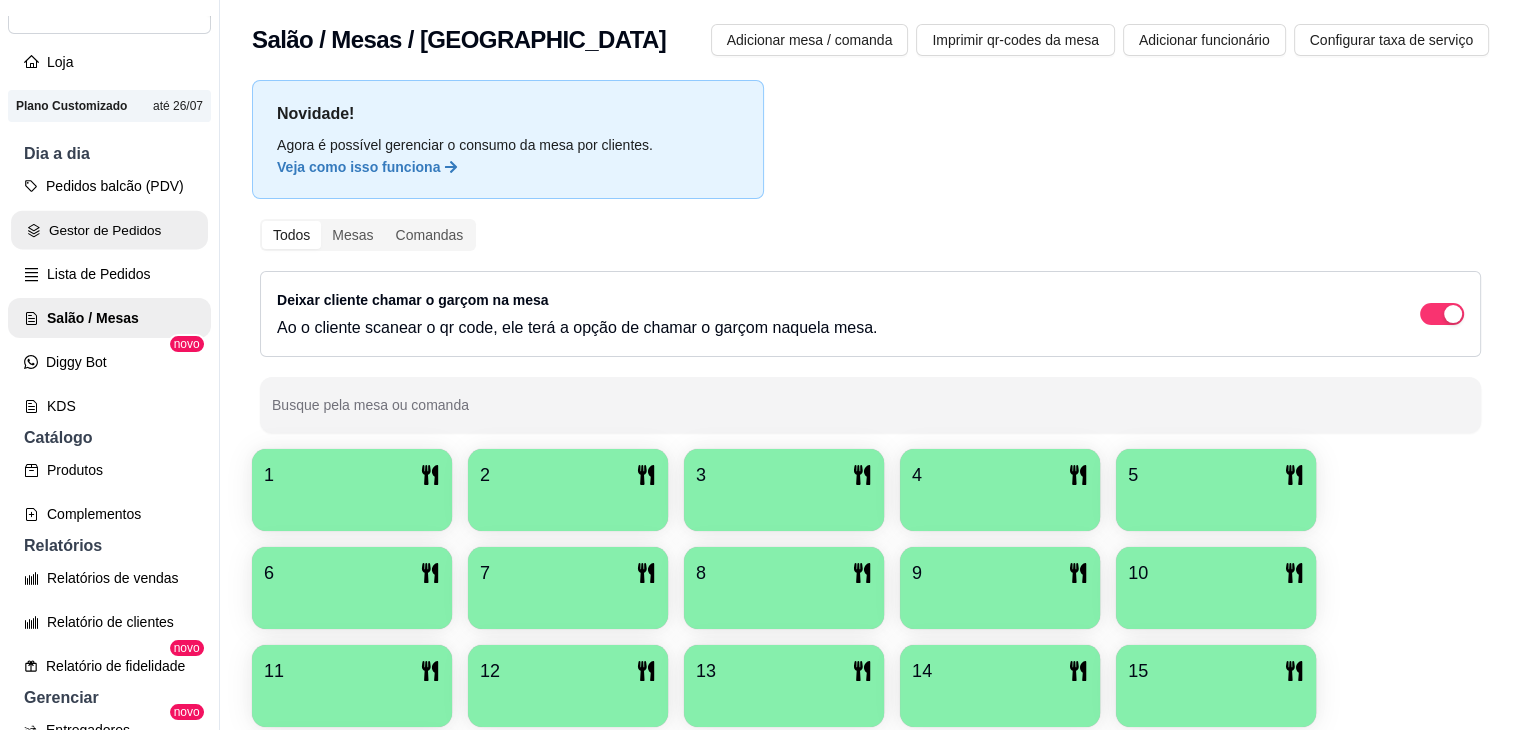 click on "Gestor de Pedidos" at bounding box center (109, 230) 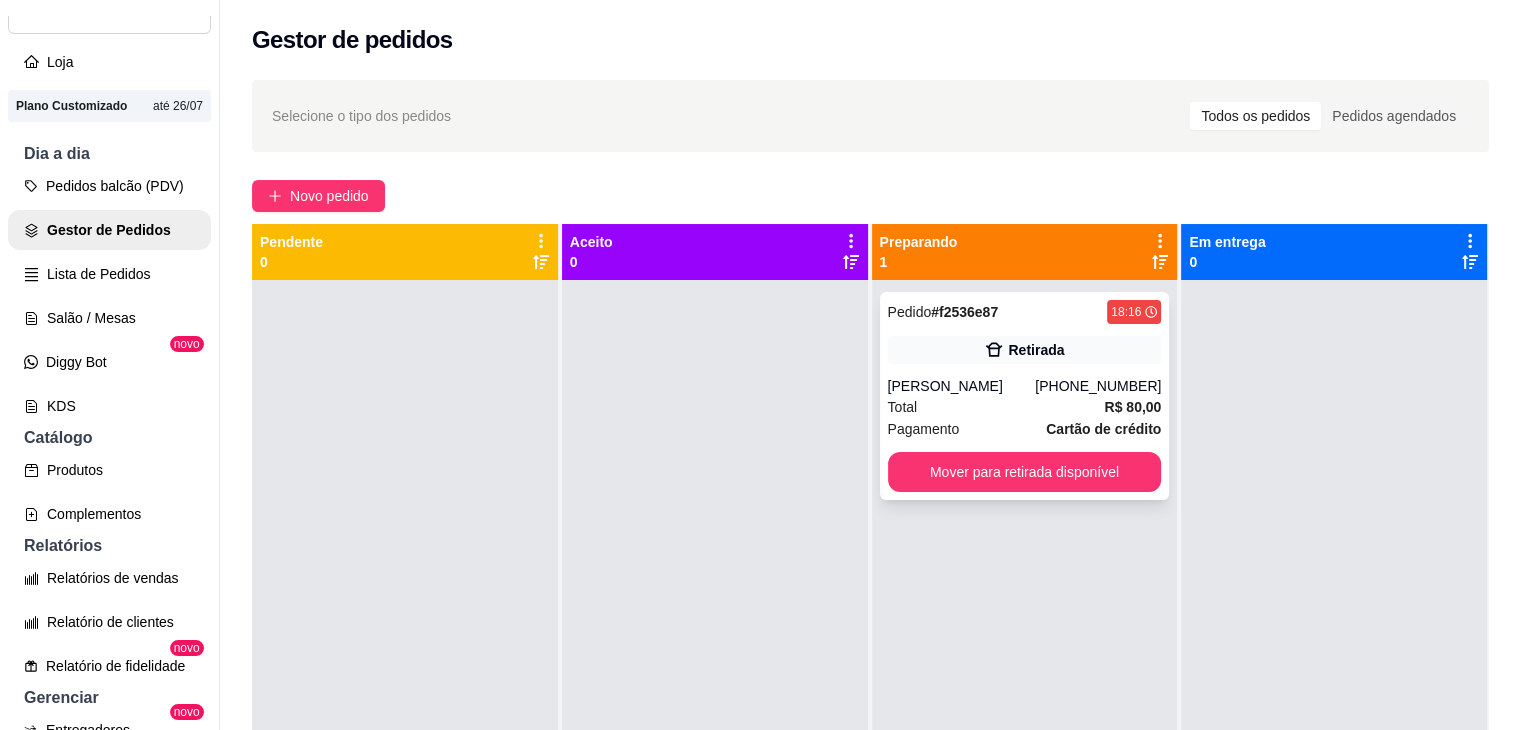 click on "[PERSON_NAME]" at bounding box center (962, 386) 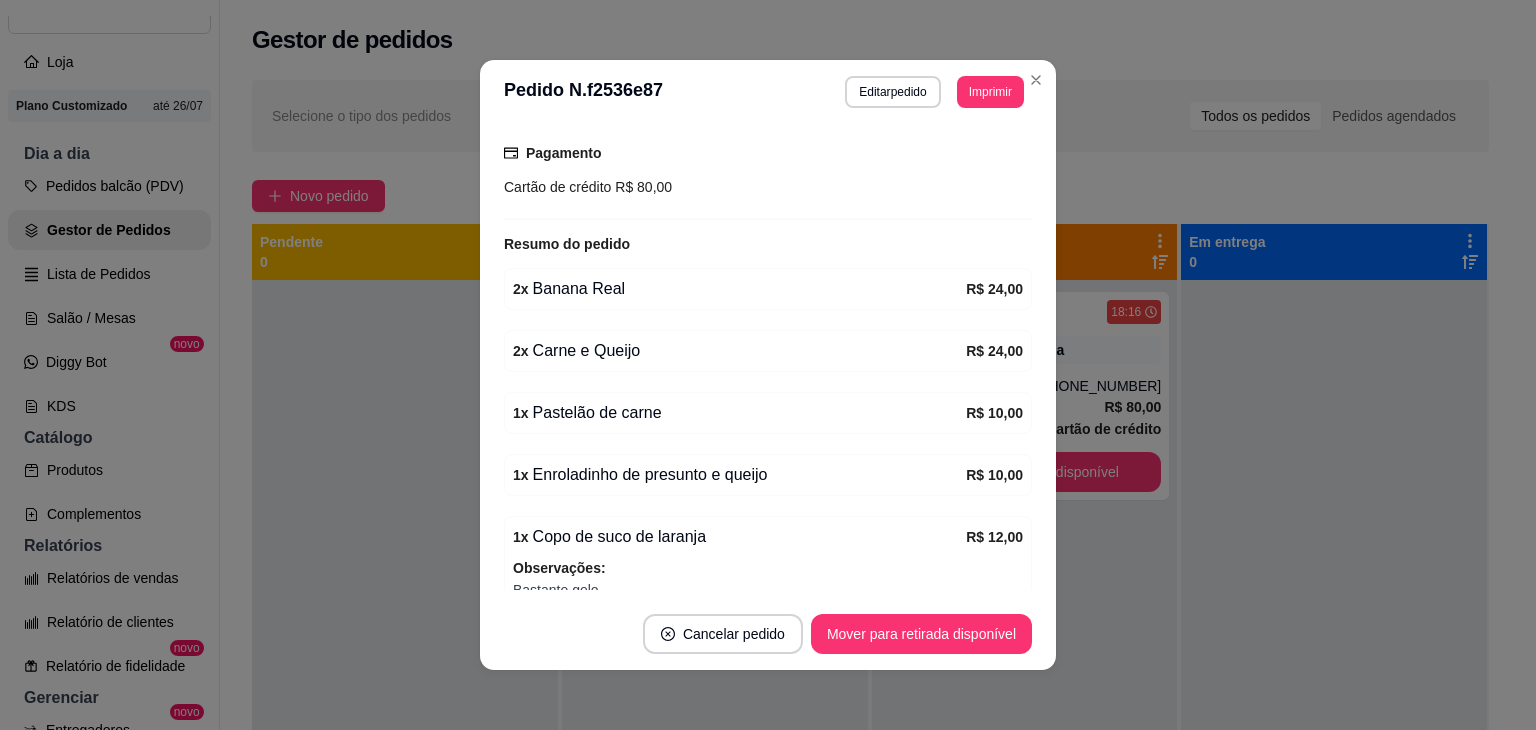 scroll, scrollTop: 400, scrollLeft: 0, axis: vertical 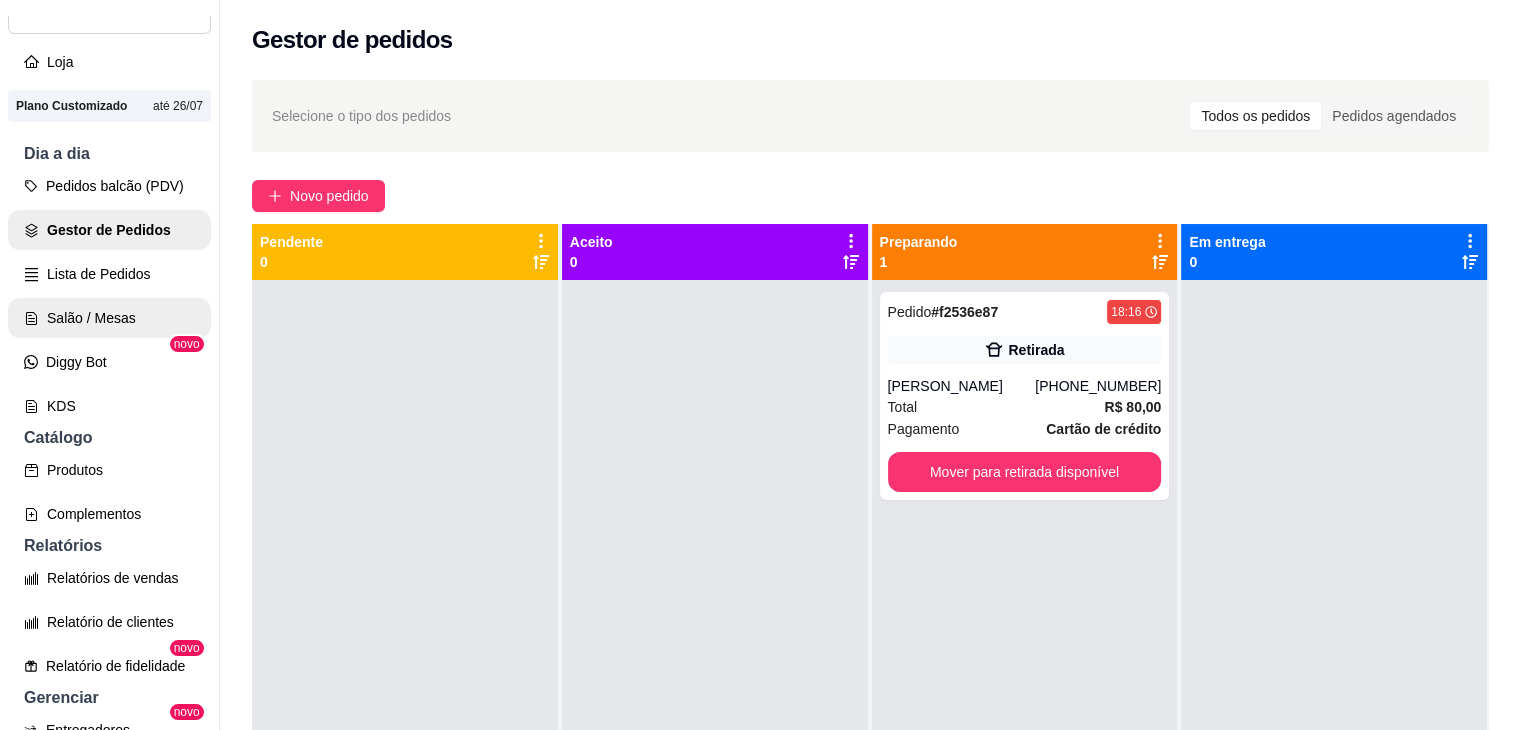 click on "Salão / Mesas" at bounding box center (109, 318) 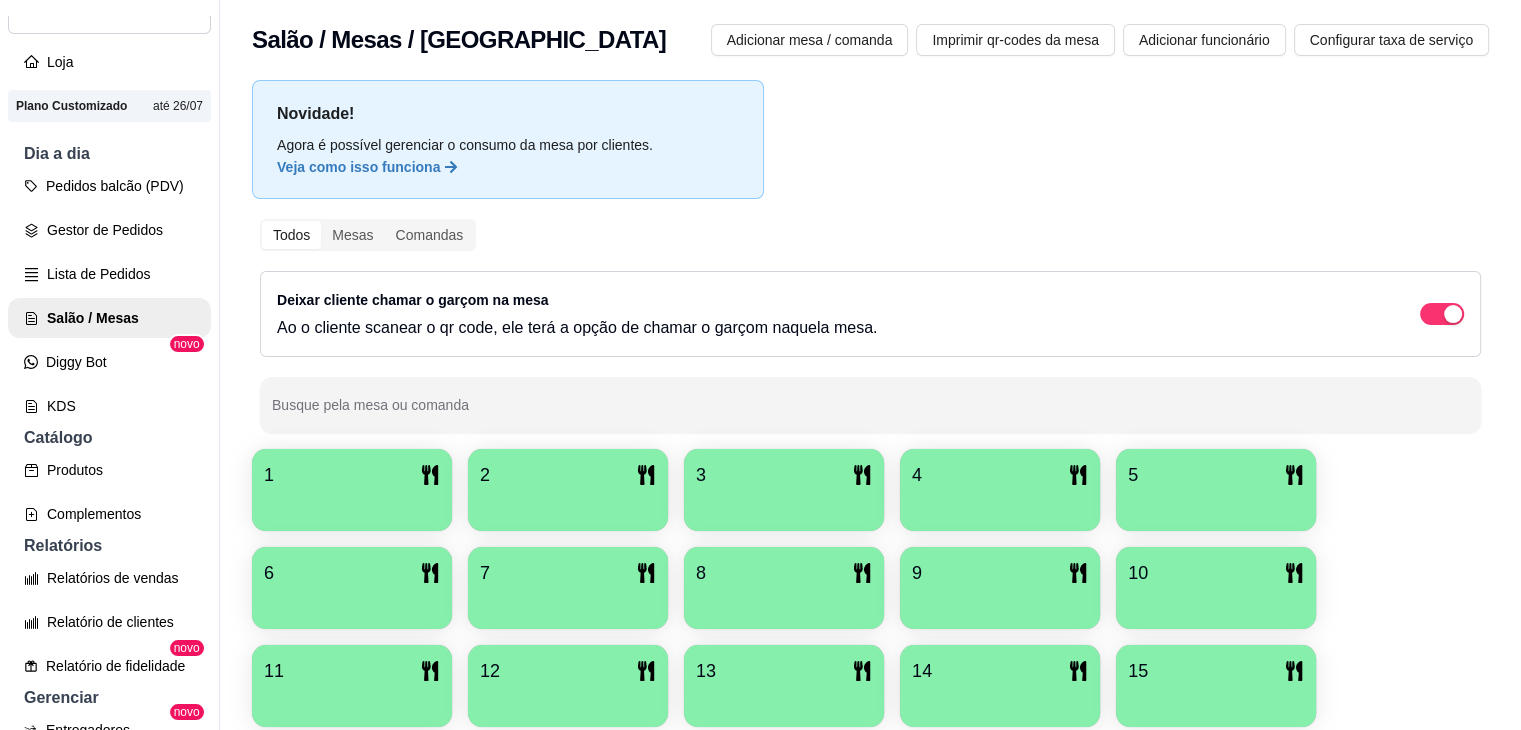 click at bounding box center [352, 504] 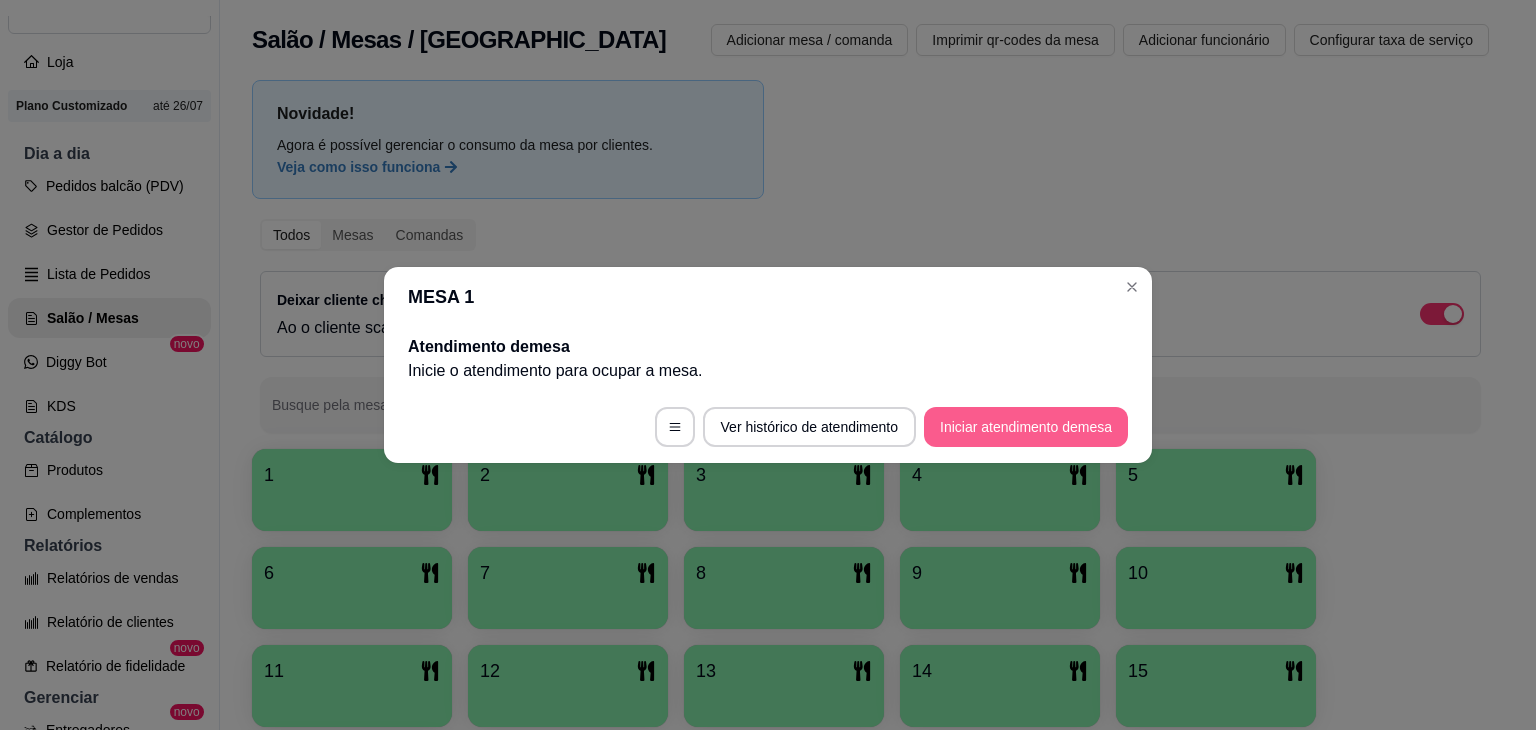click on "Iniciar atendimento de  mesa" at bounding box center (1026, 427) 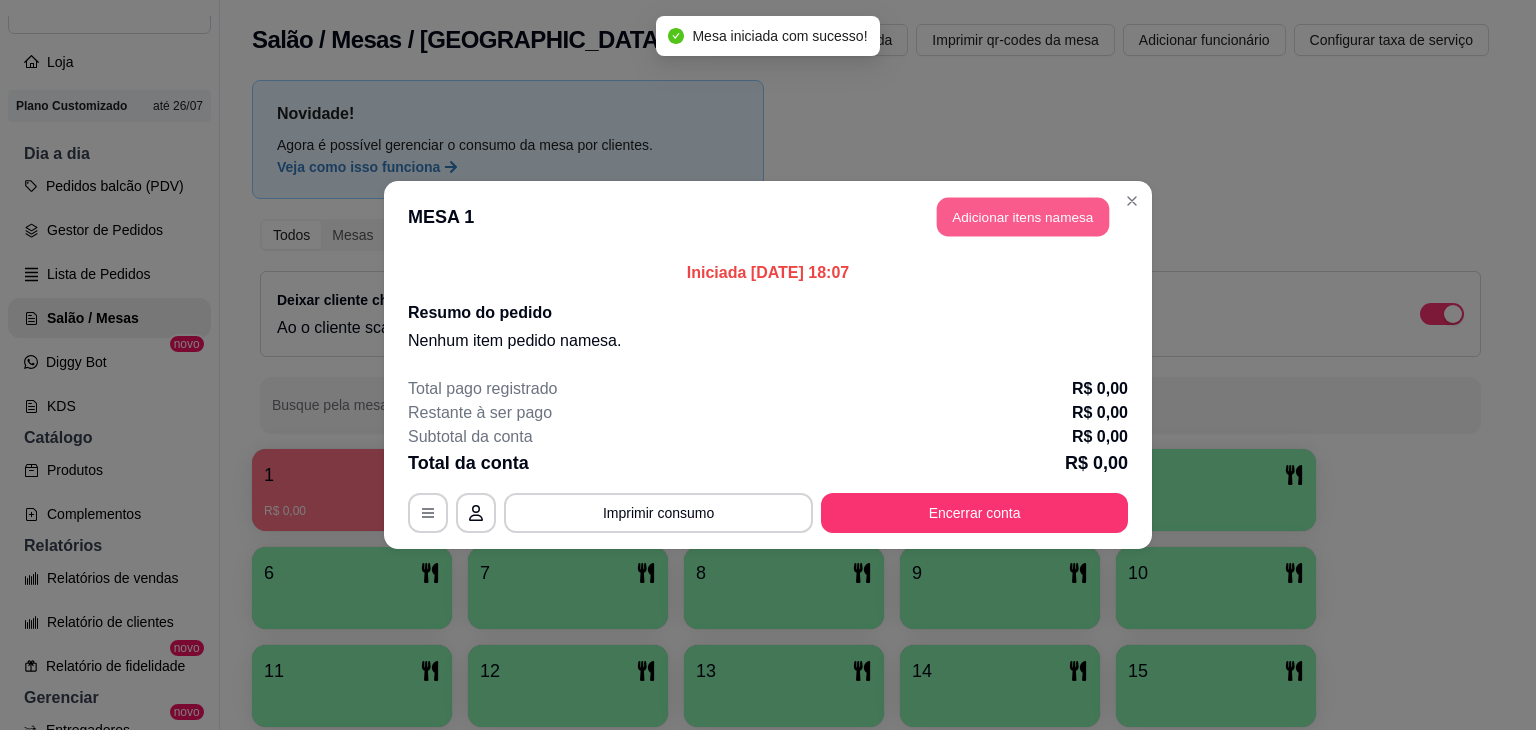 click on "Adicionar itens na  mesa" at bounding box center [1023, 217] 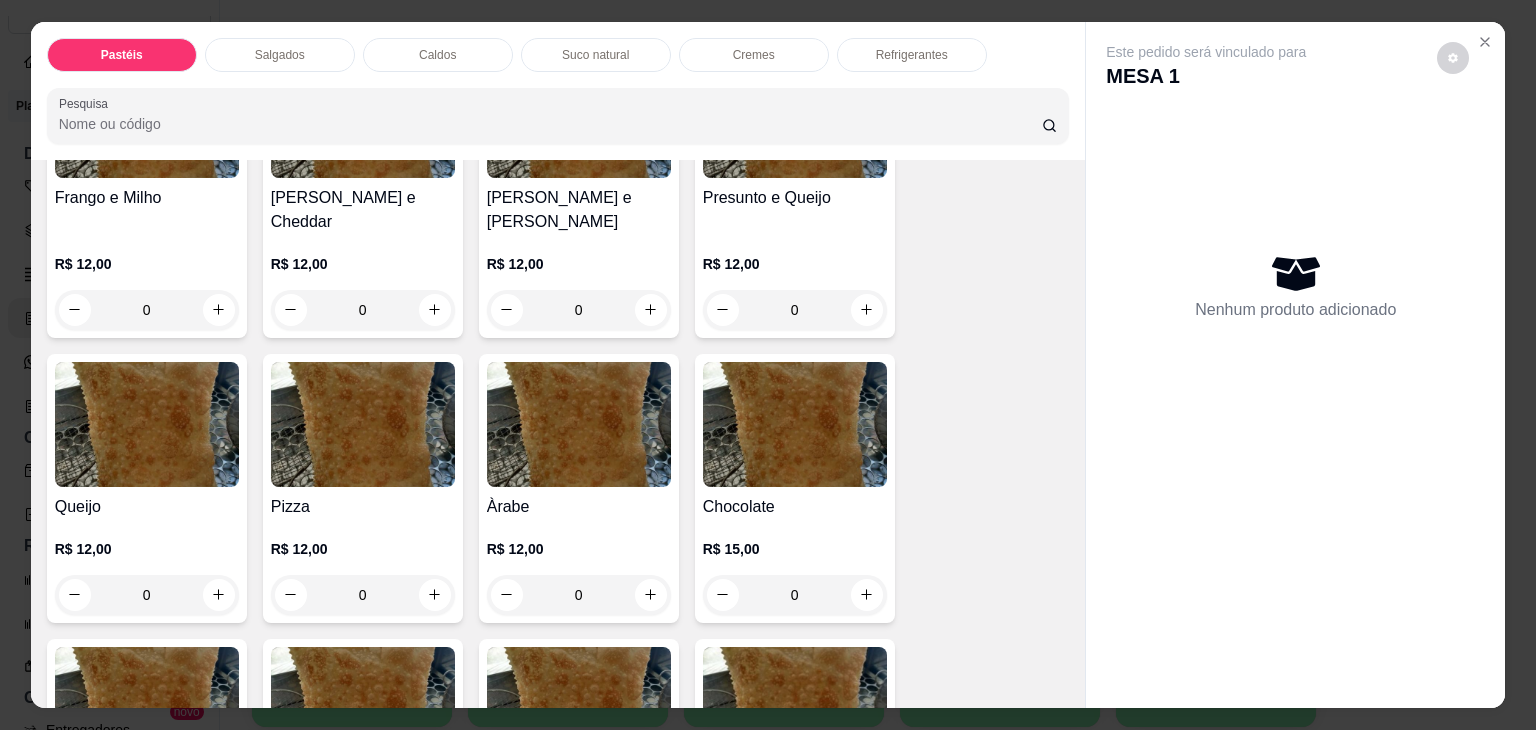 scroll, scrollTop: 1300, scrollLeft: 0, axis: vertical 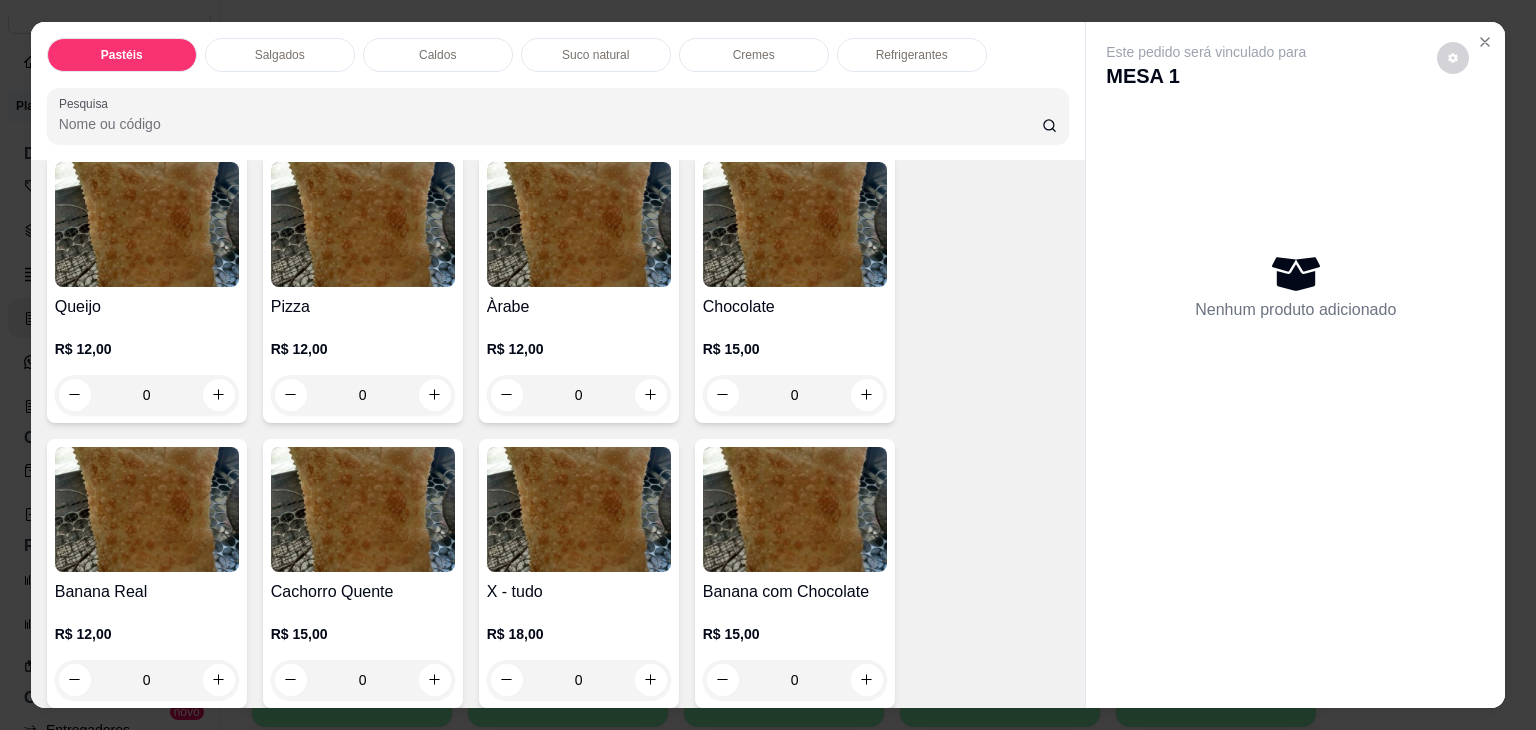 click on "0" at bounding box center (147, 395) 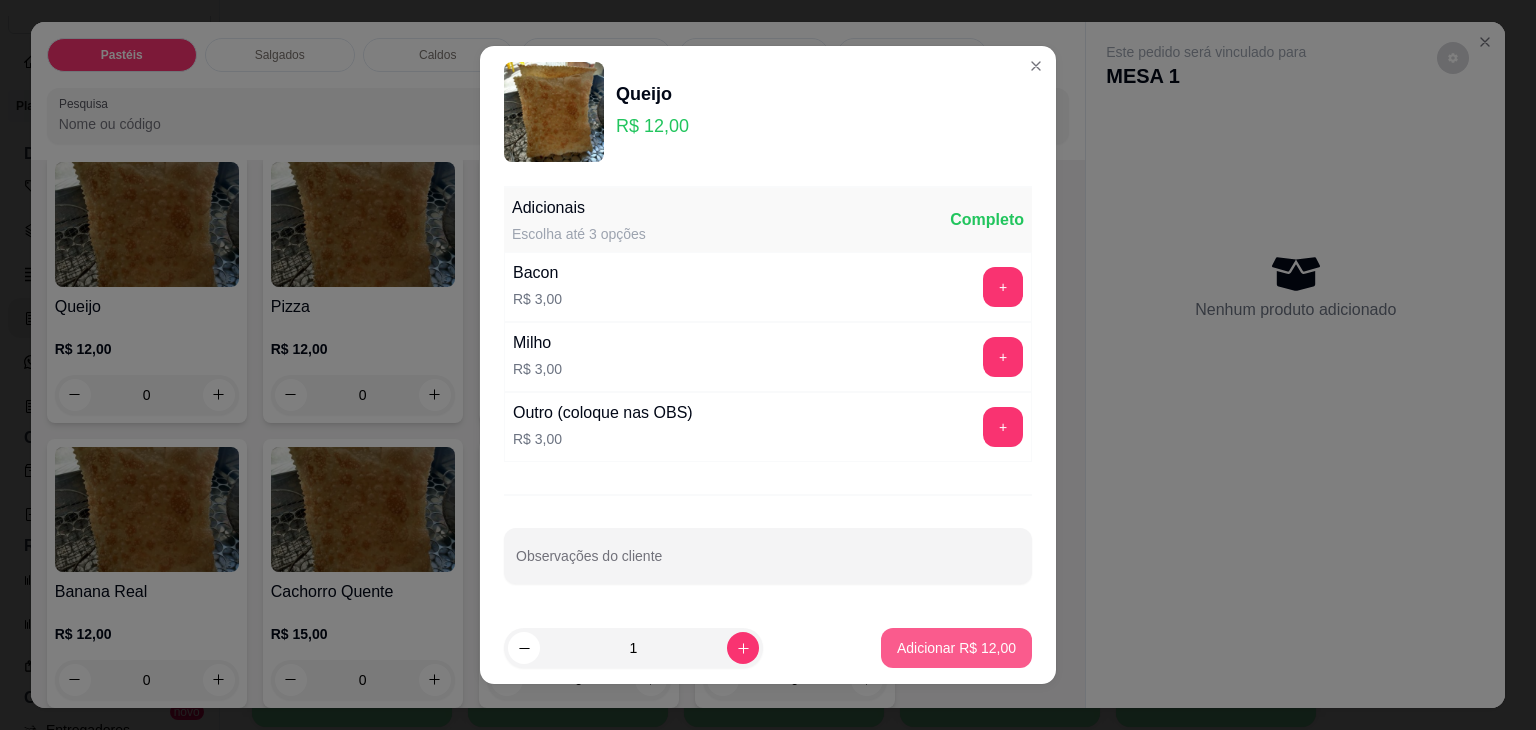 click on "Adicionar   R$ 12,00" at bounding box center (956, 648) 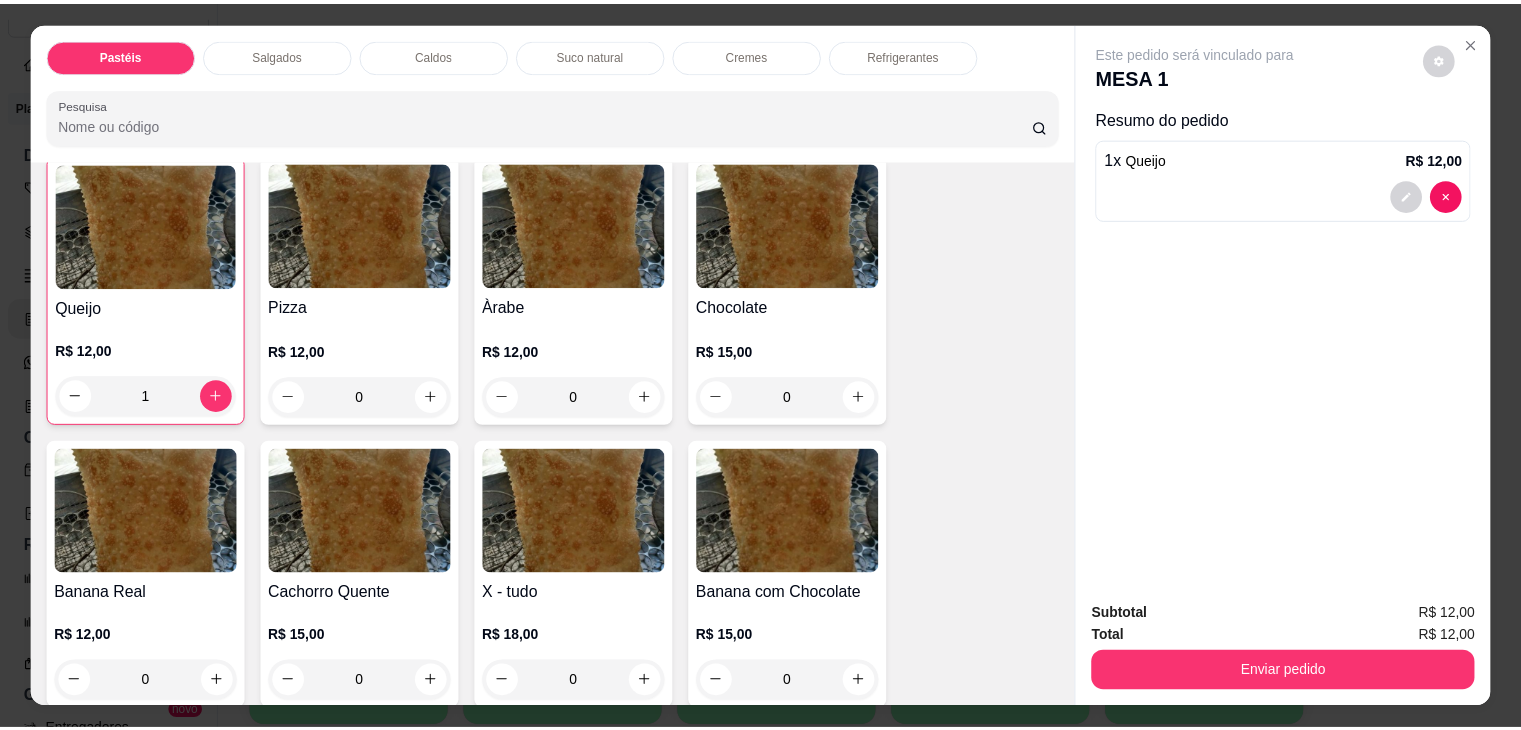 scroll, scrollTop: 1300, scrollLeft: 0, axis: vertical 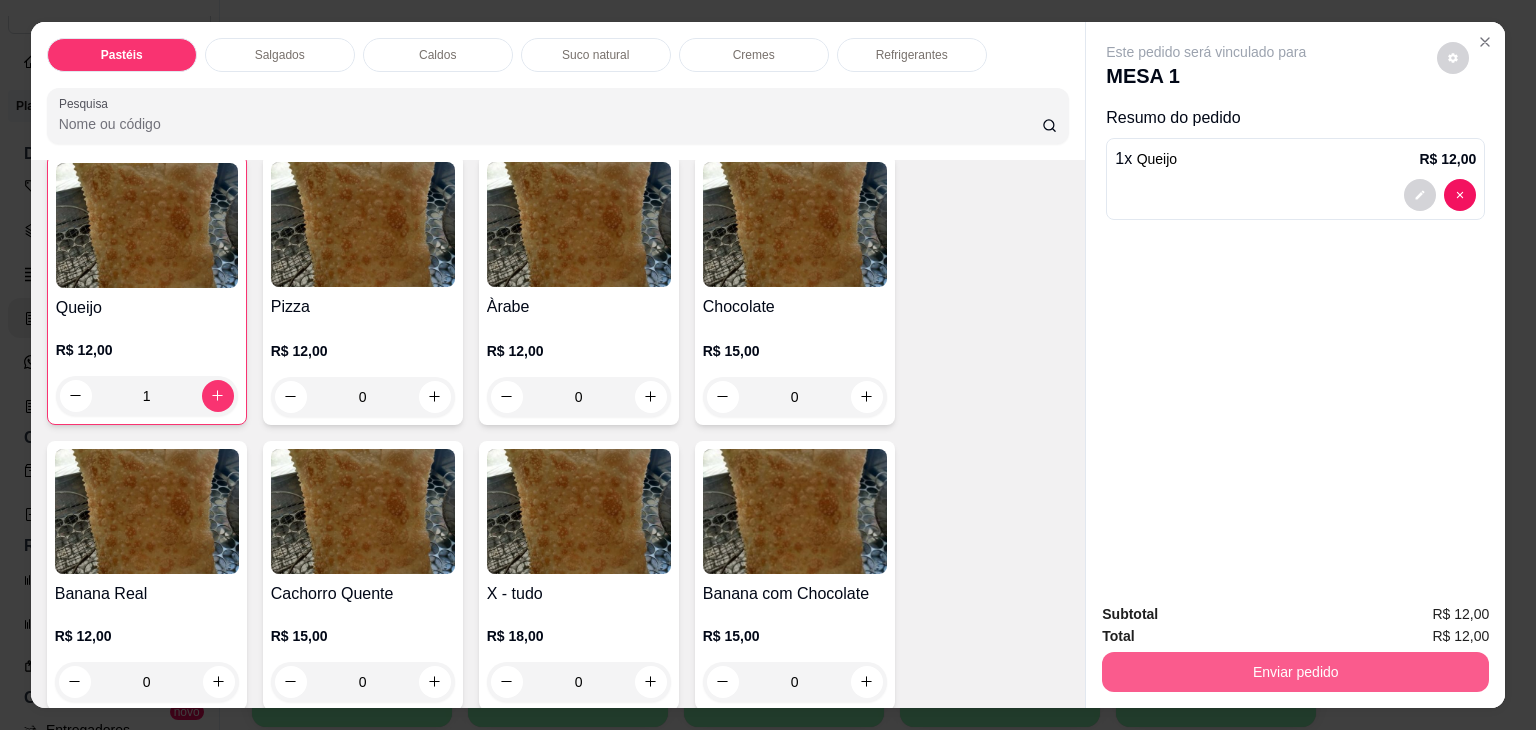 click on "Enviar pedido" at bounding box center (1295, 672) 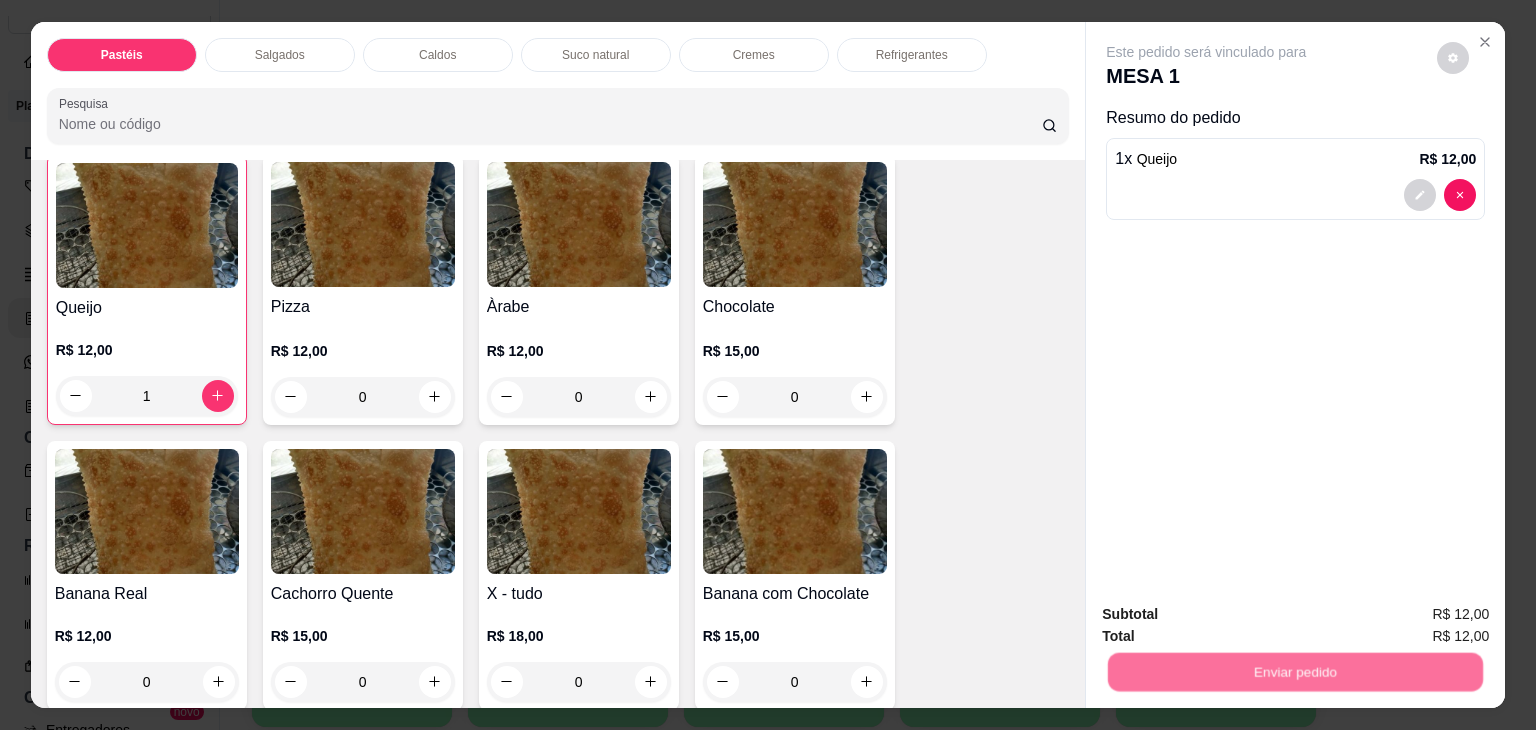 click on "Não registrar e enviar pedido" at bounding box center [1229, 614] 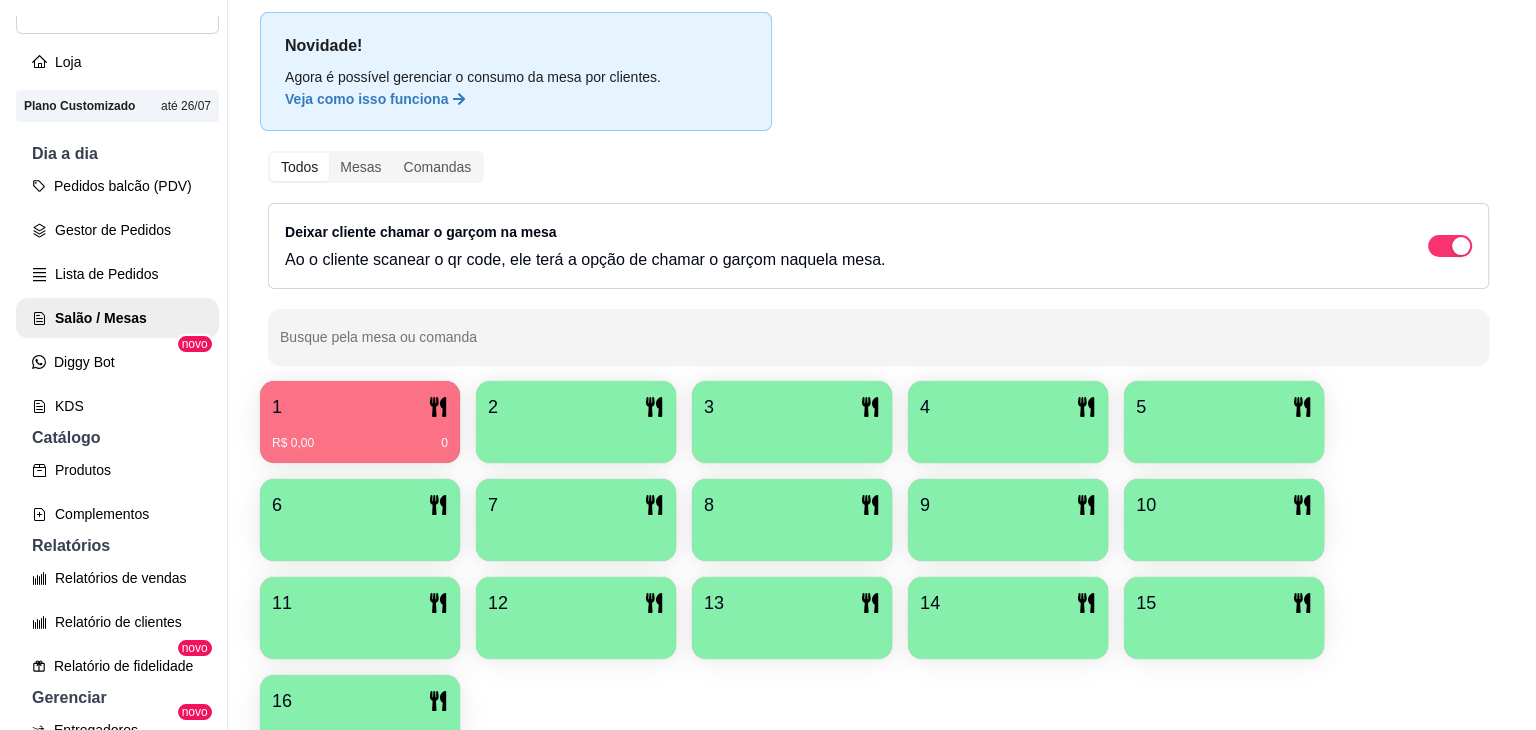 scroll, scrollTop: 100, scrollLeft: 0, axis: vertical 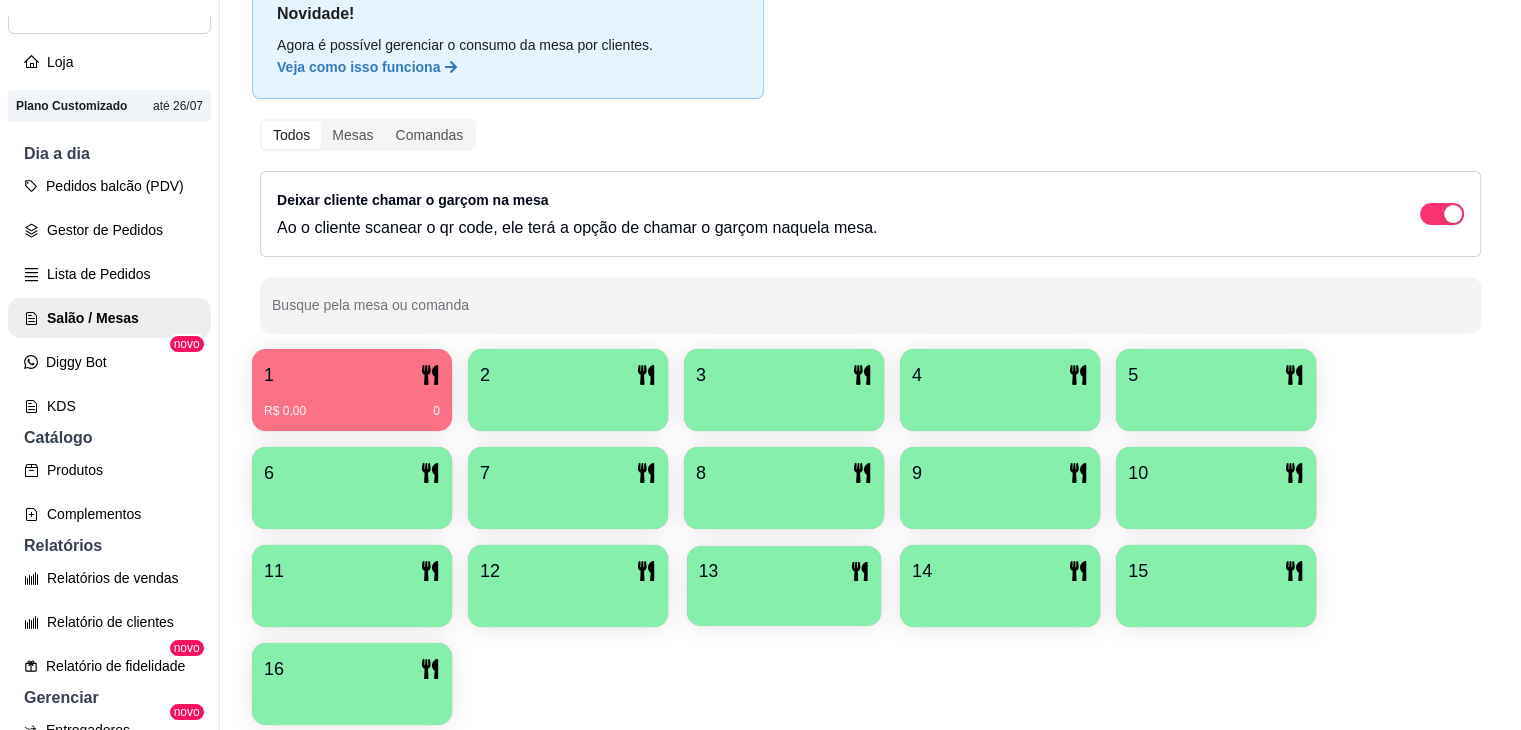click on "13" at bounding box center (784, 571) 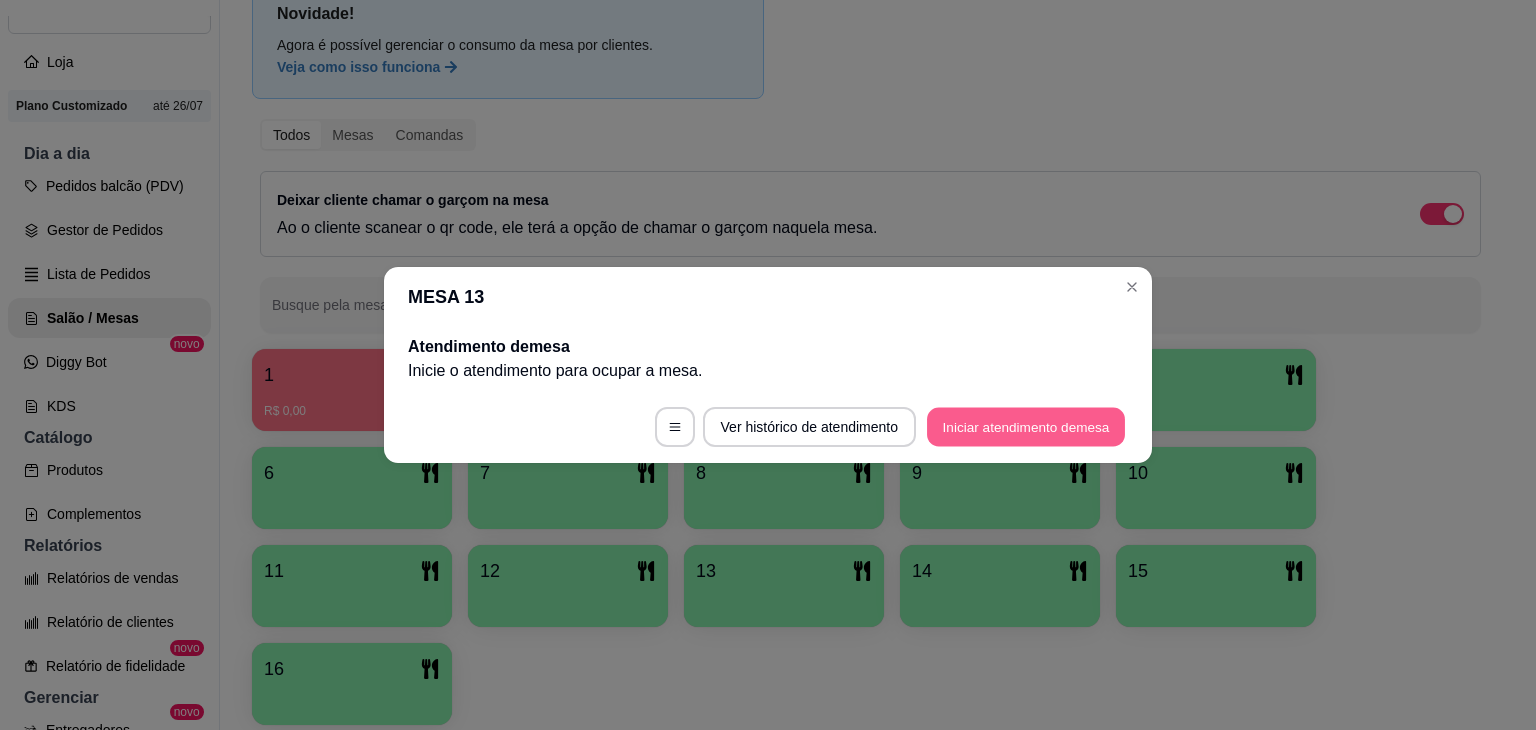 click on "Iniciar atendimento de  mesa" at bounding box center (1026, 427) 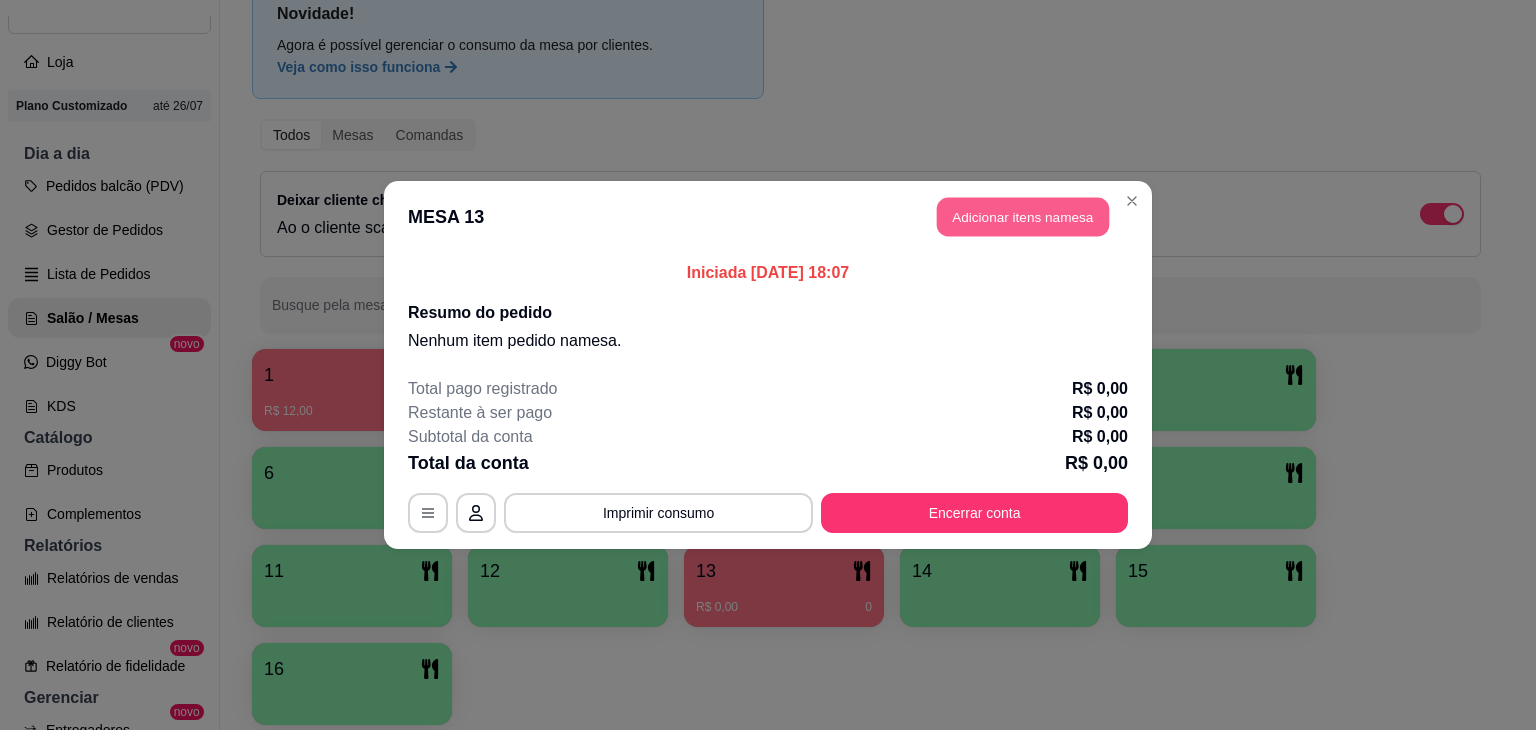 click on "Adicionar itens na  mesa" at bounding box center [1023, 217] 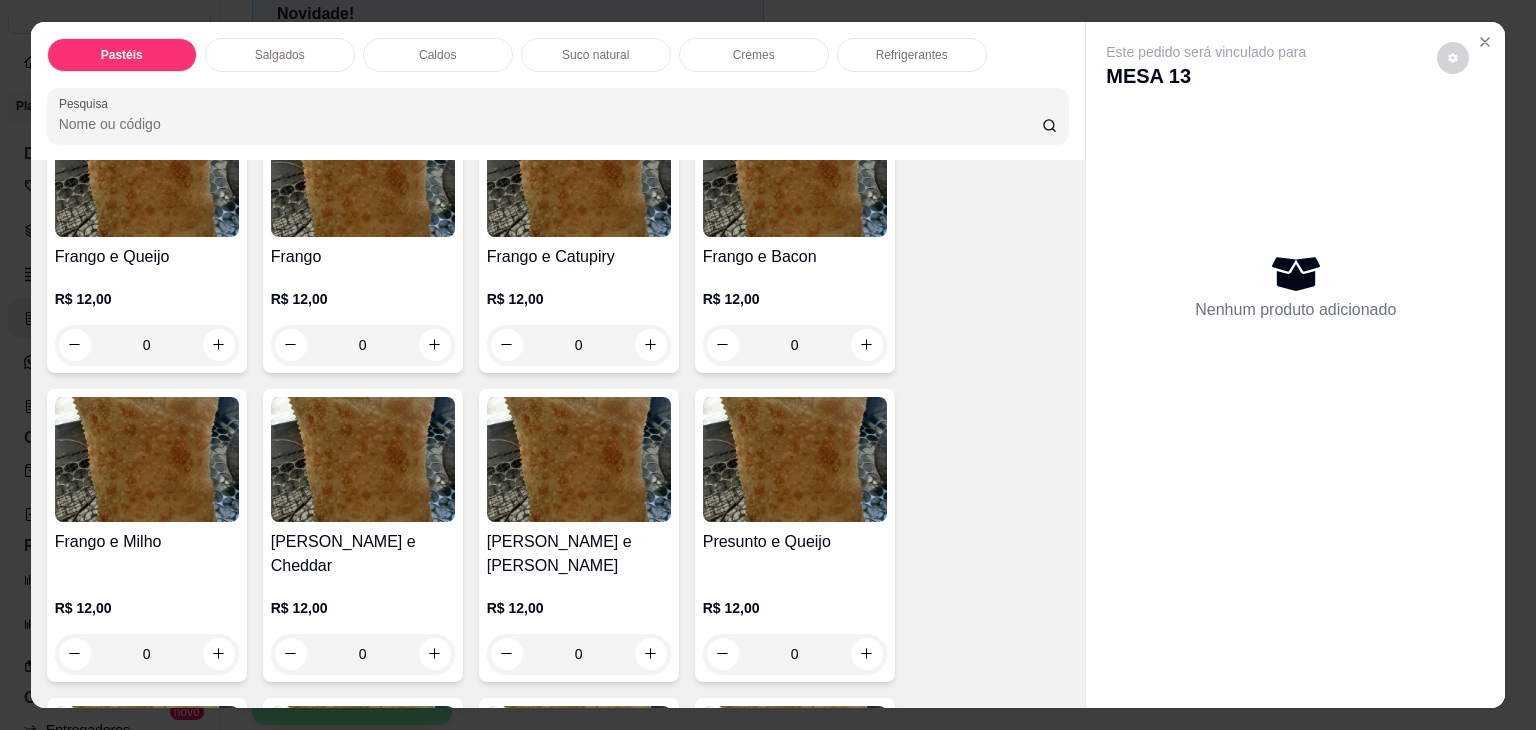 scroll, scrollTop: 800, scrollLeft: 0, axis: vertical 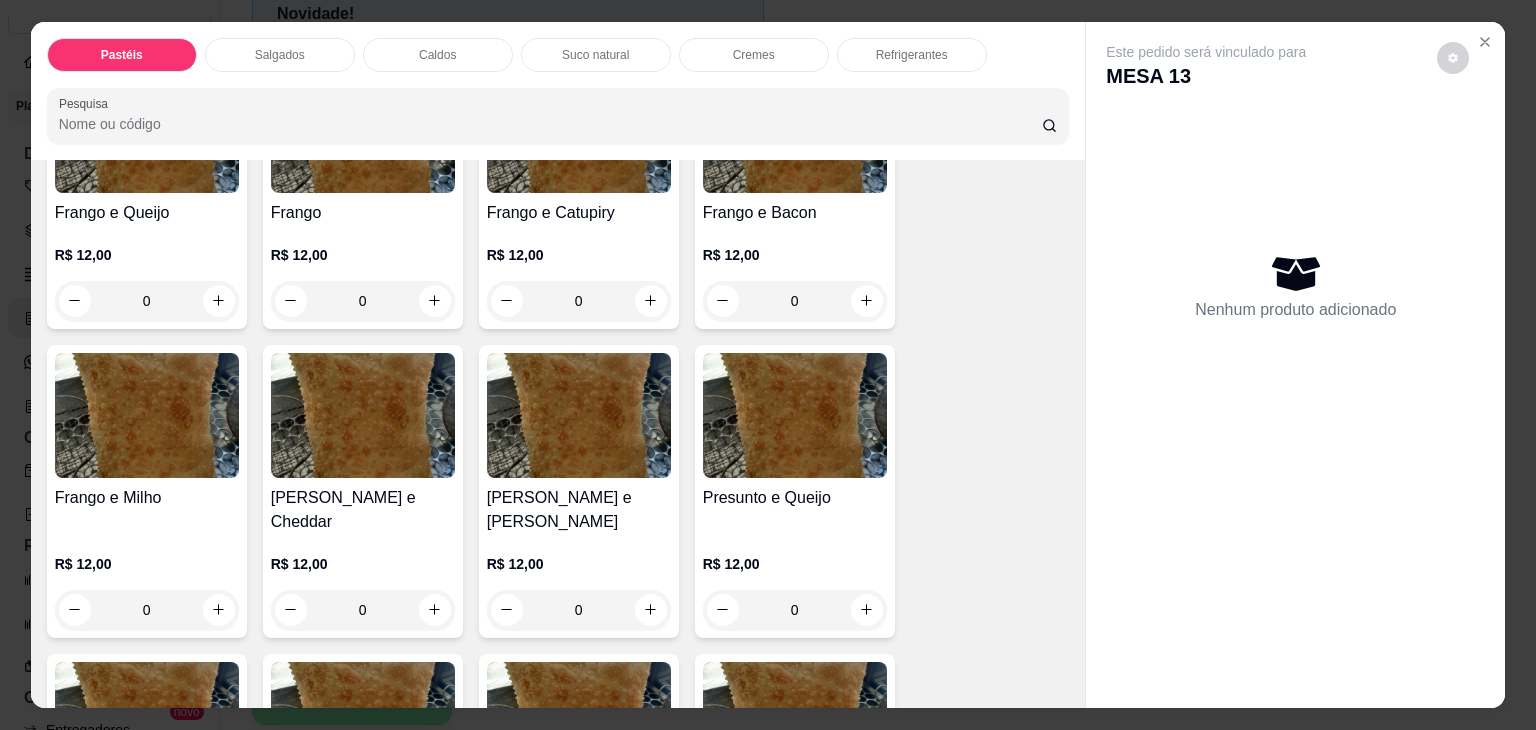 click on "0" at bounding box center (795, 610) 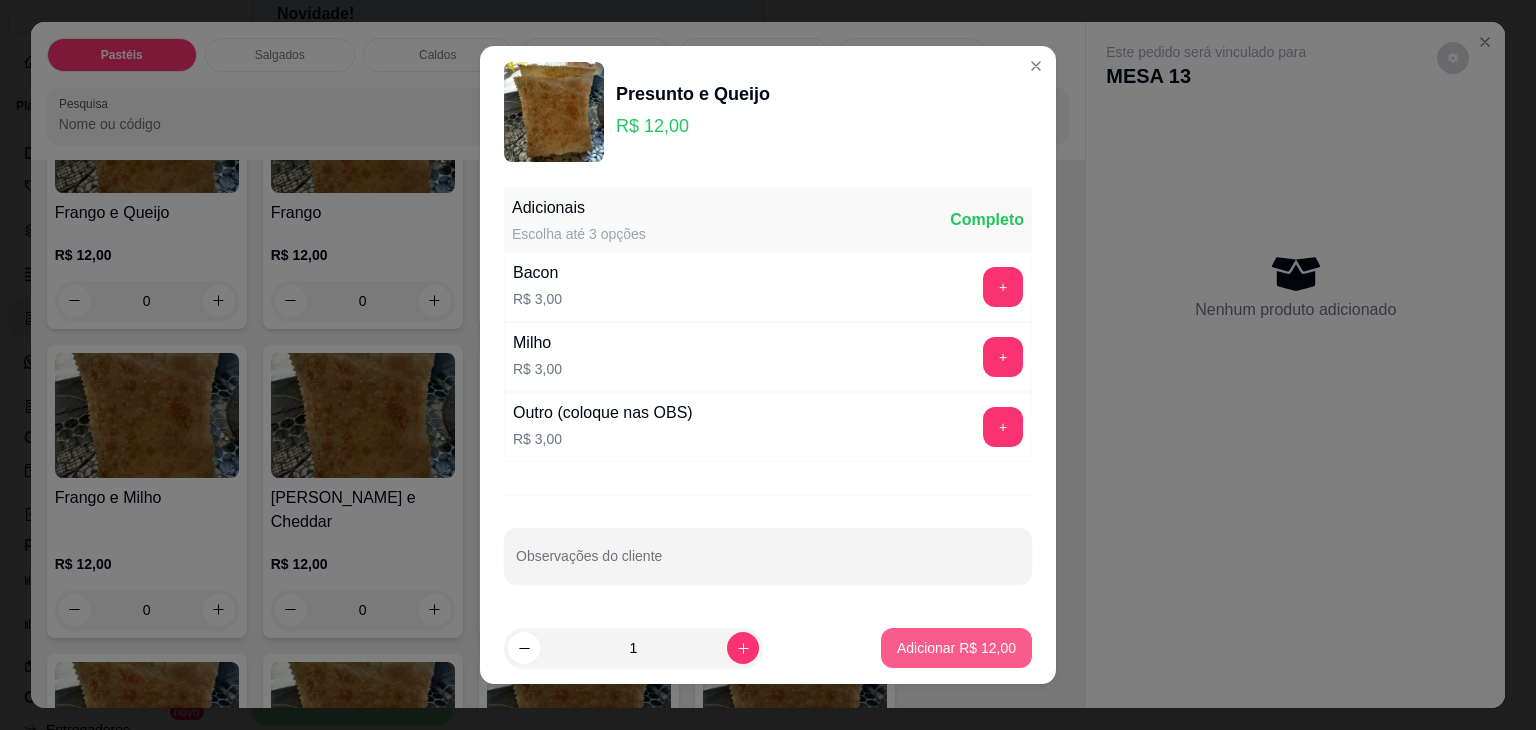 click on "Adicionar   R$ 12,00" at bounding box center (956, 648) 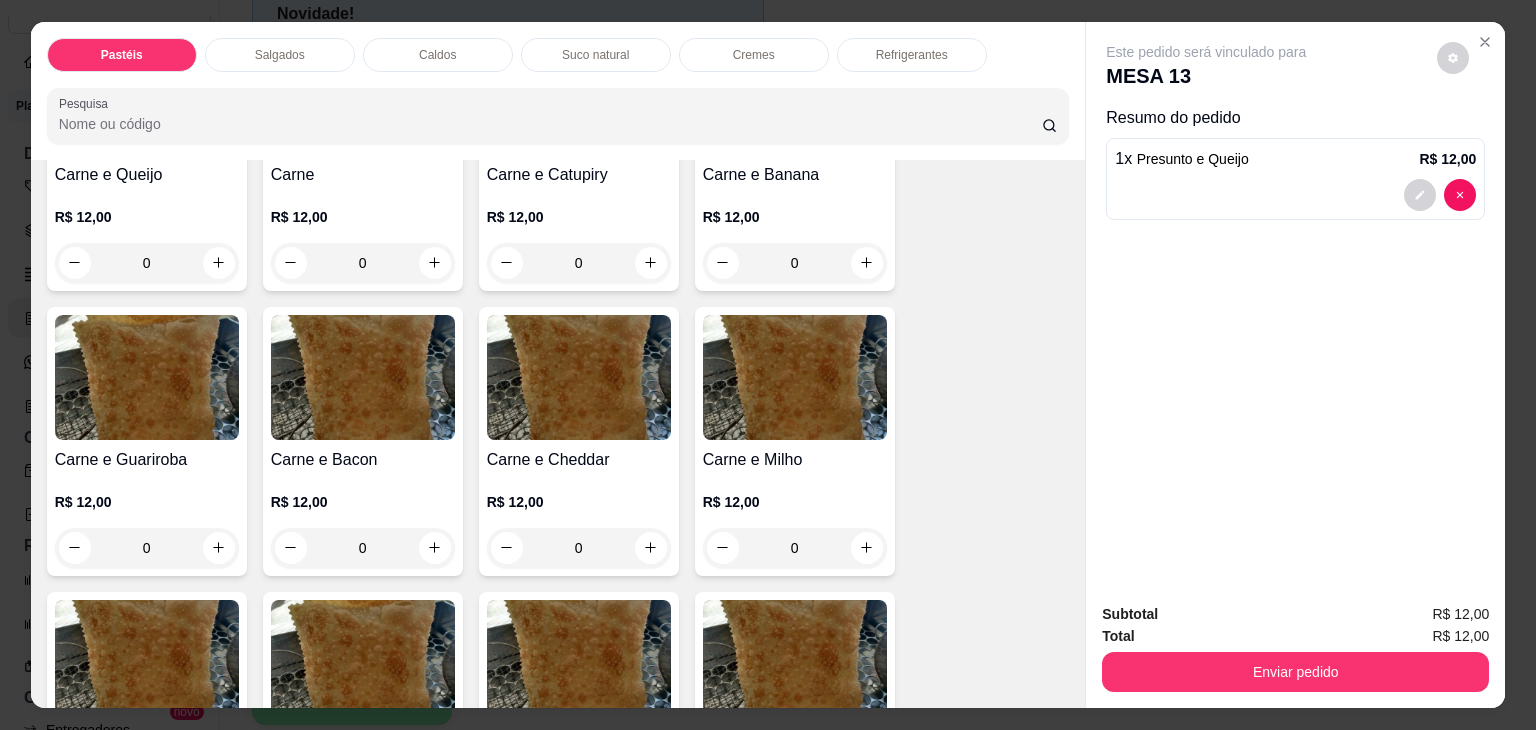 scroll, scrollTop: 300, scrollLeft: 0, axis: vertical 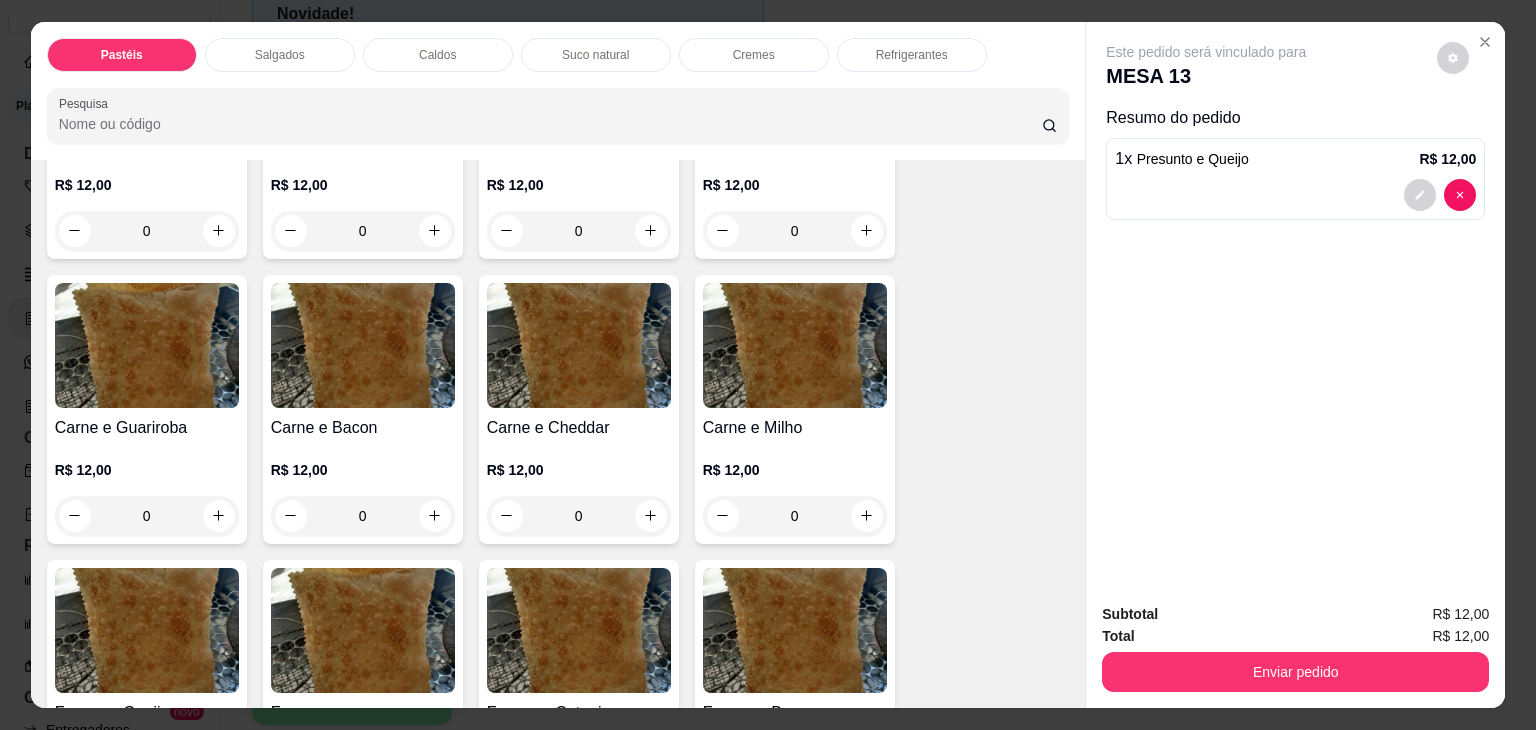 click on "0" at bounding box center (363, 516) 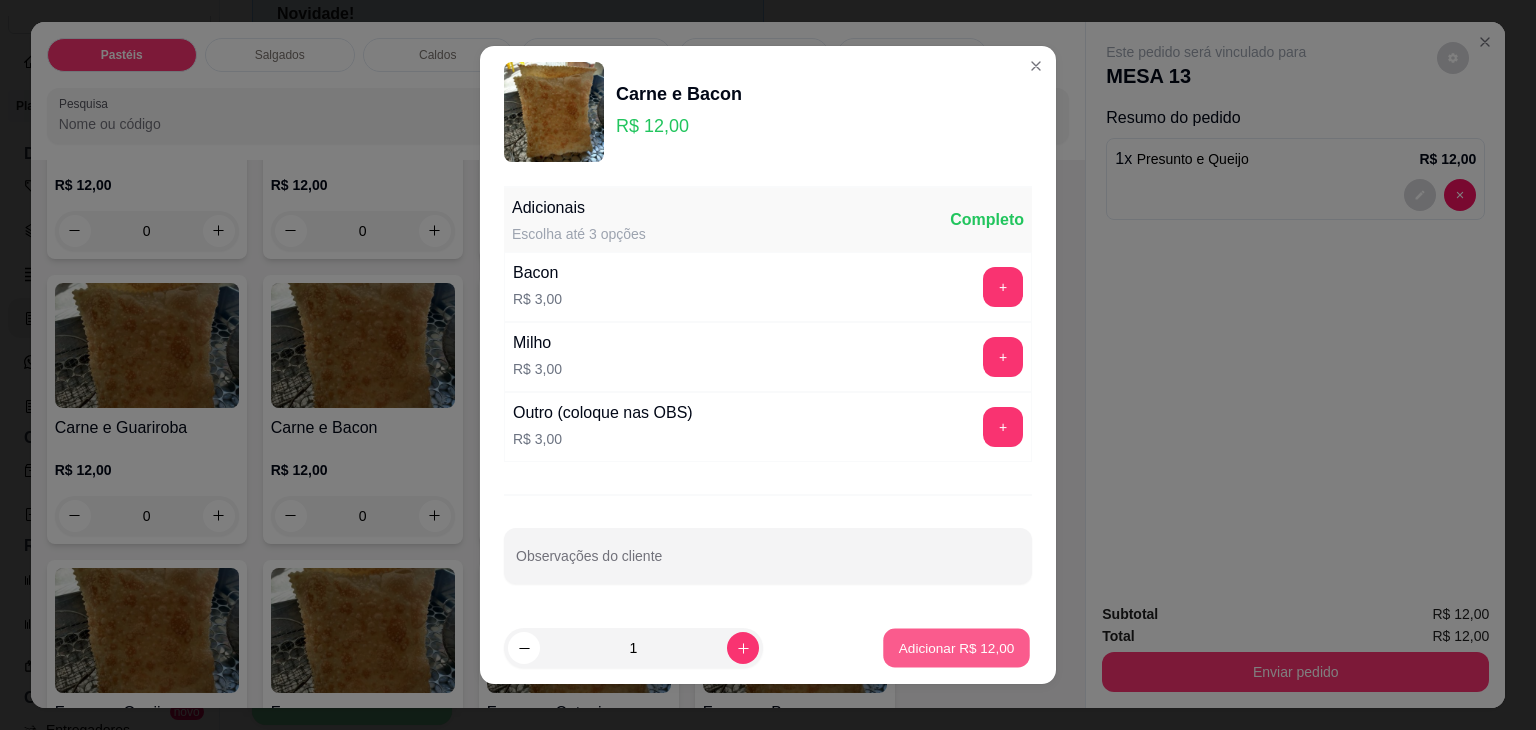 click on "Adicionar   R$ 12,00" at bounding box center (956, 648) 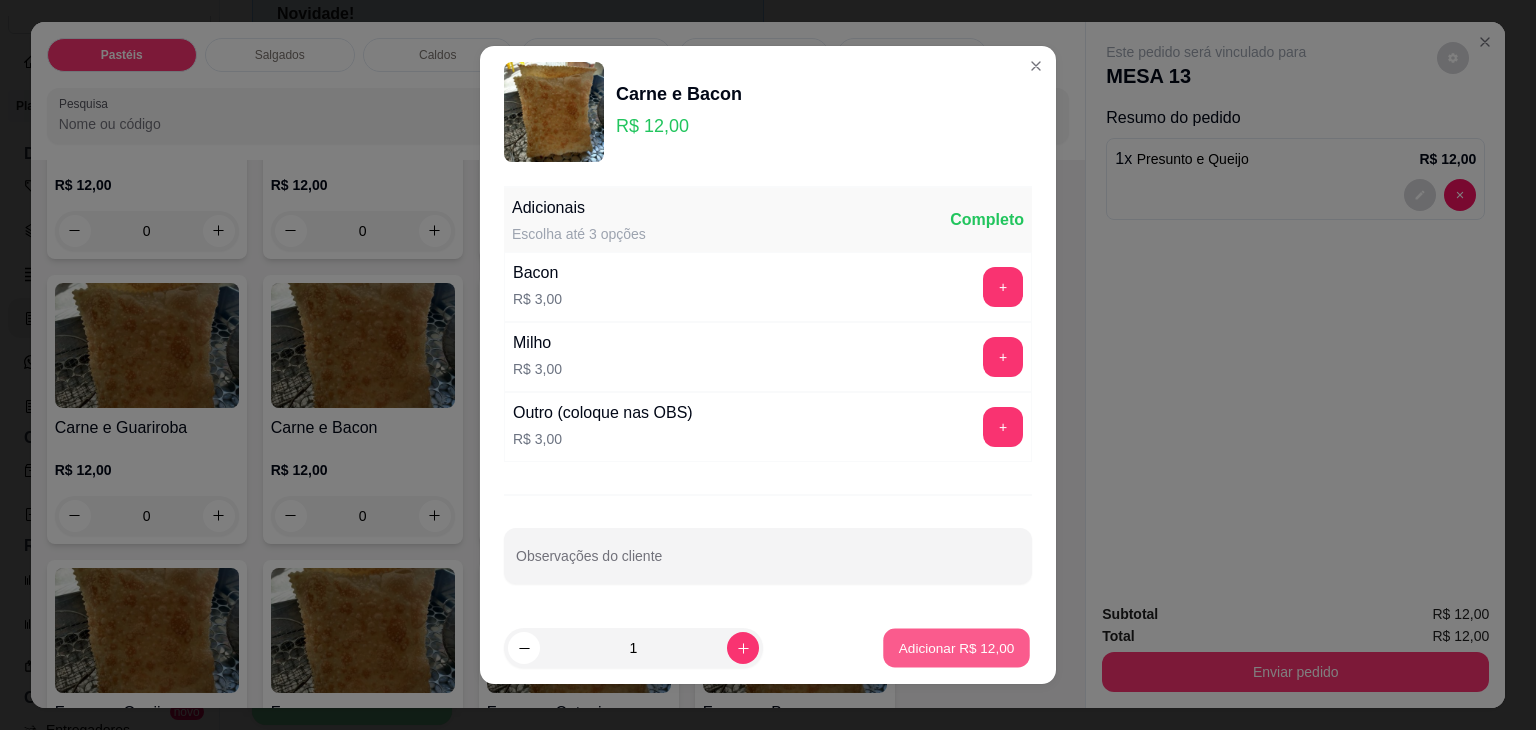 type on "1" 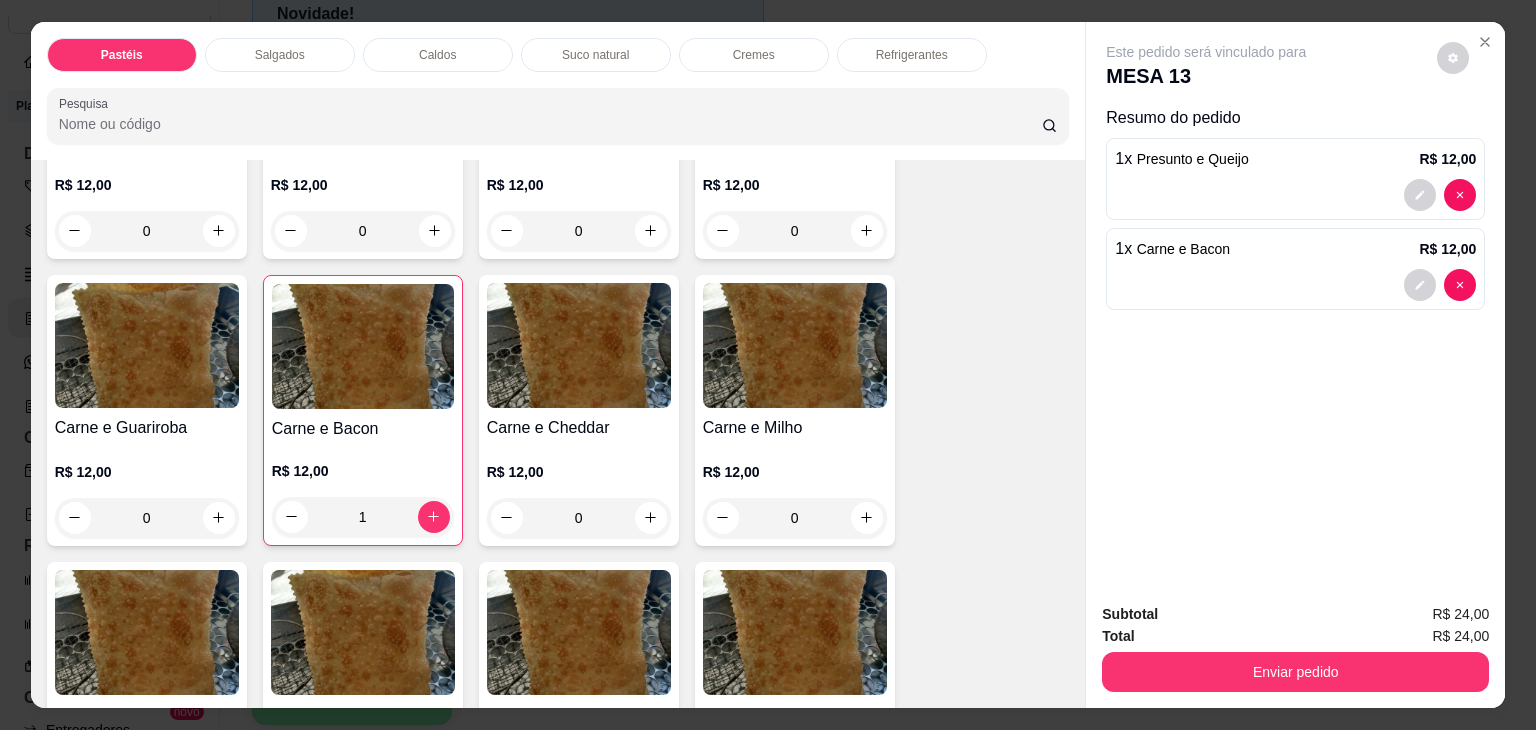 click on "Refrigerantes" at bounding box center [912, 55] 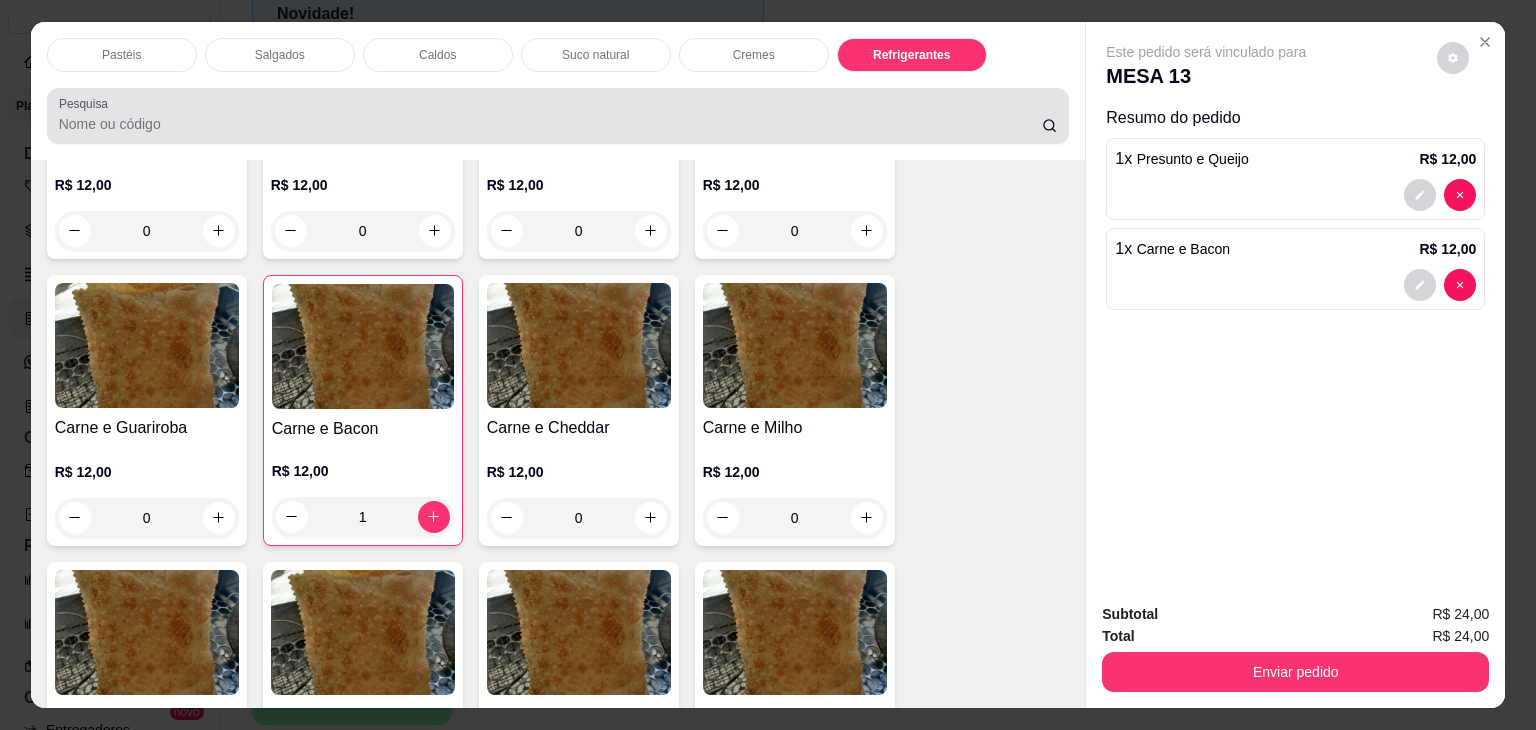 scroll, scrollTop: 5233, scrollLeft: 0, axis: vertical 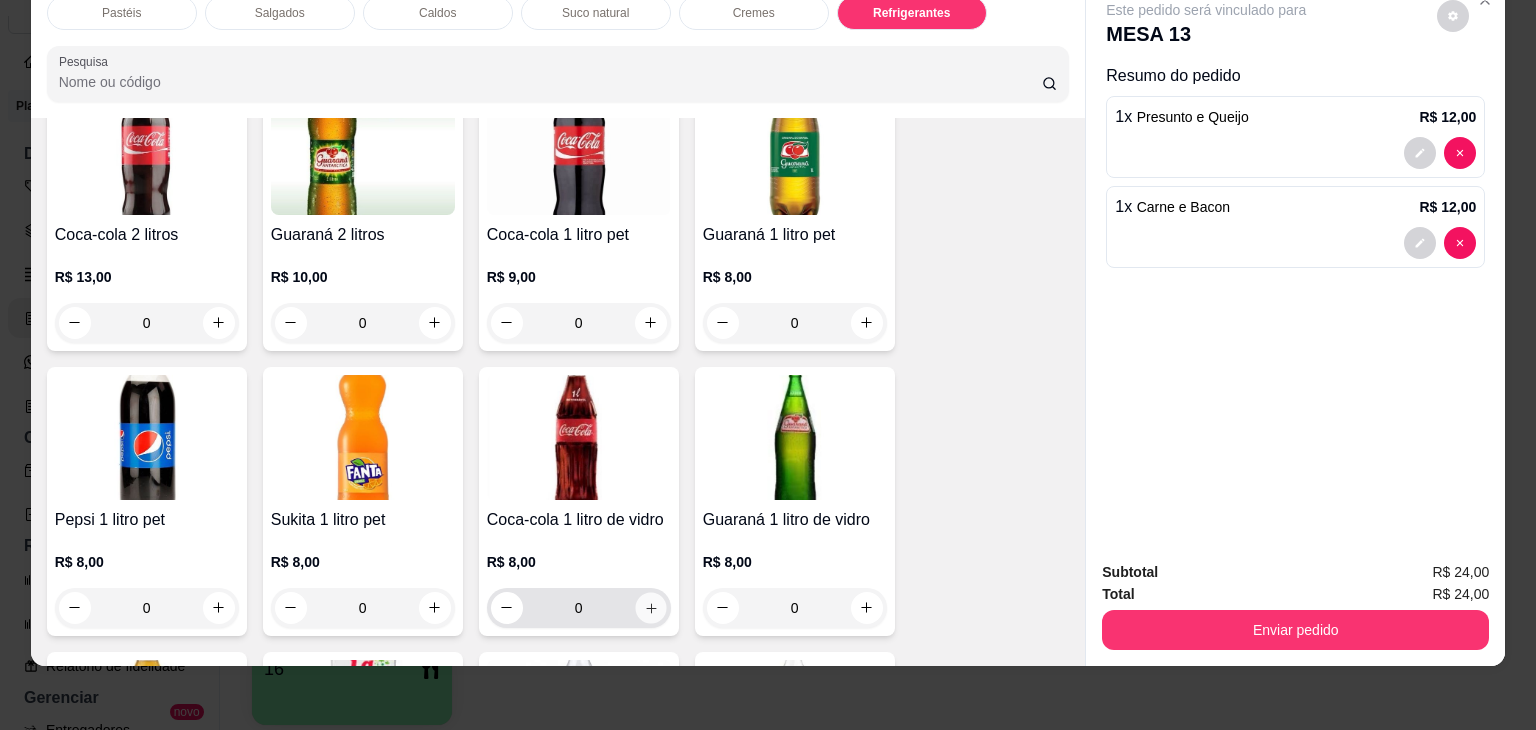 click at bounding box center (650, 607) 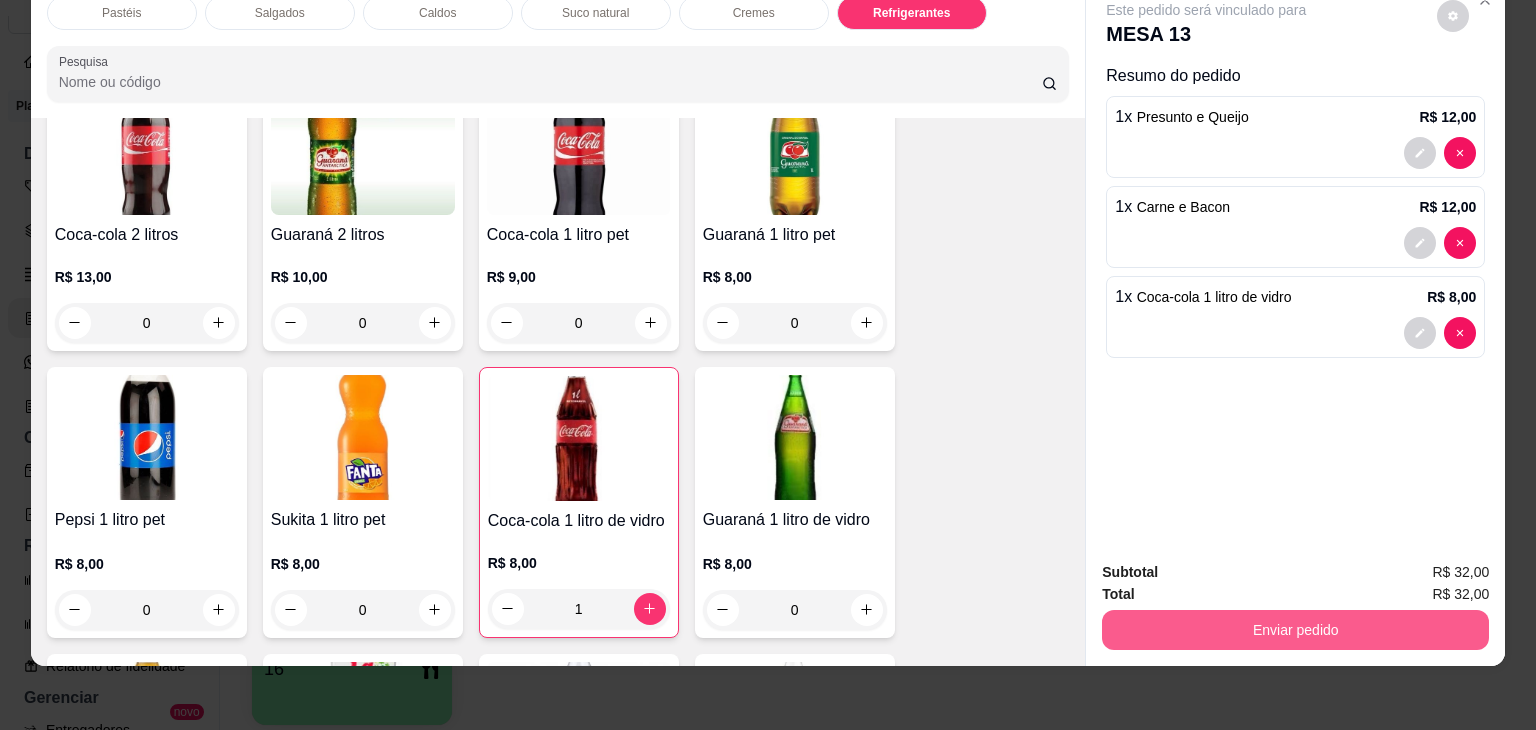 click on "Enviar pedido" at bounding box center [1295, 630] 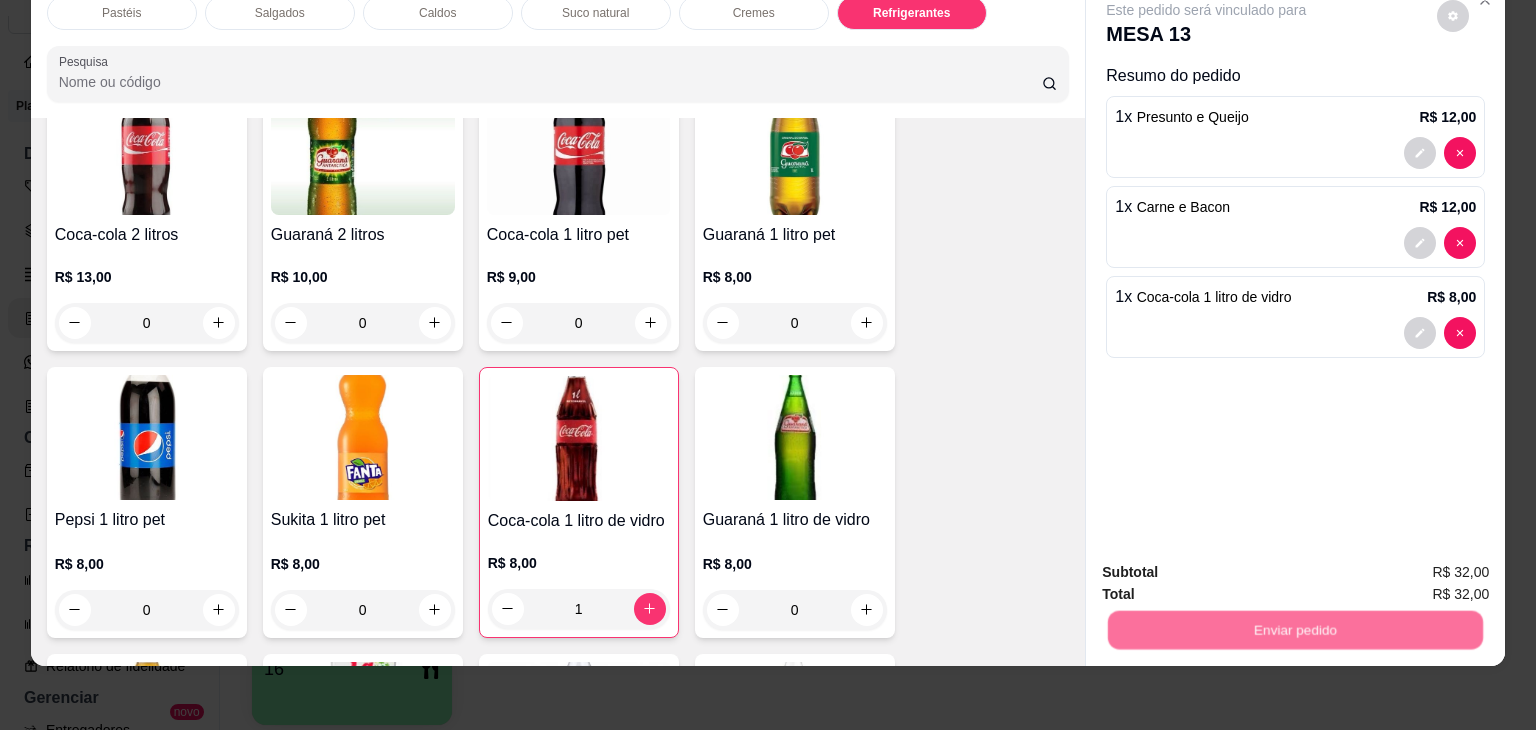 click on "Não registrar e enviar pedido" at bounding box center (1229, 564) 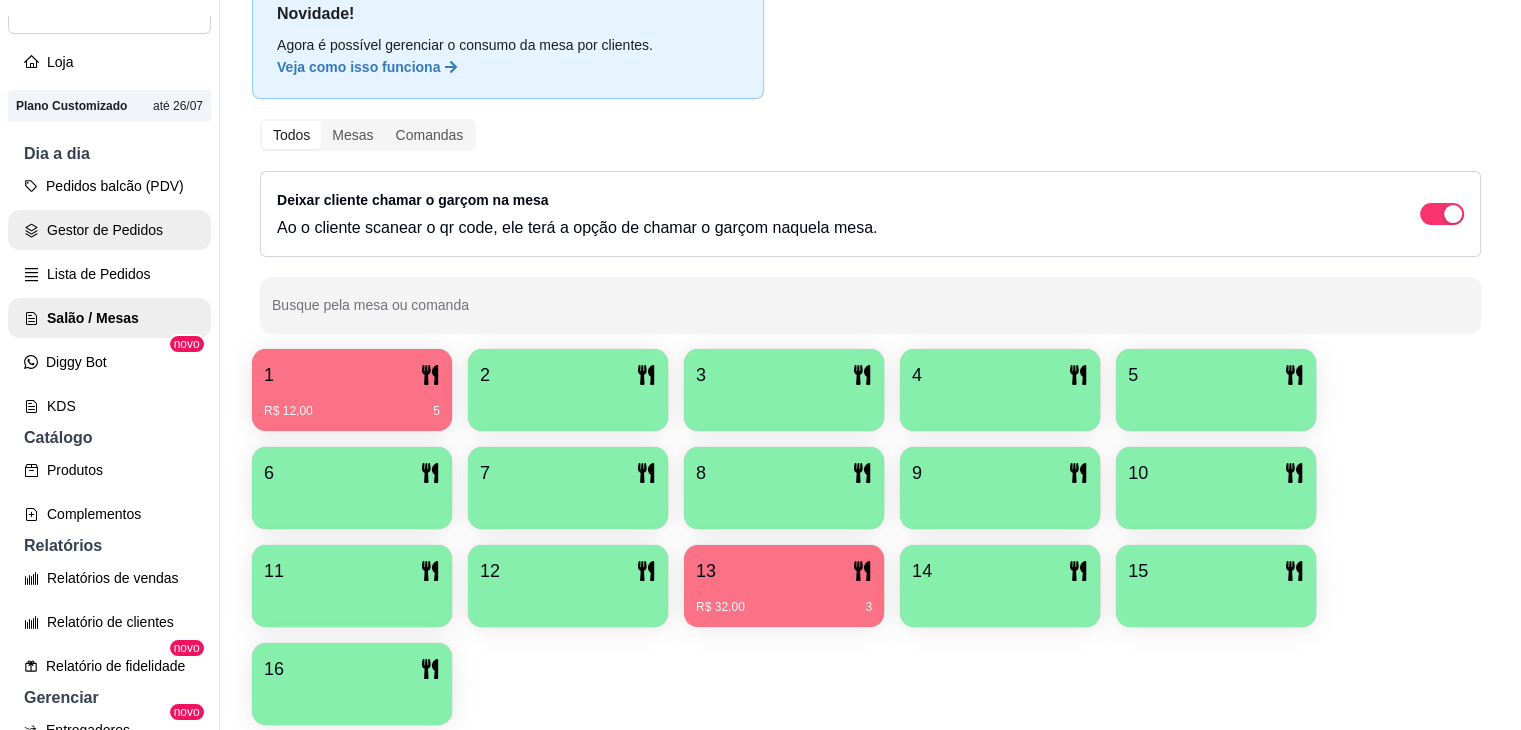 click on "Gestor de Pedidos" at bounding box center [109, 230] 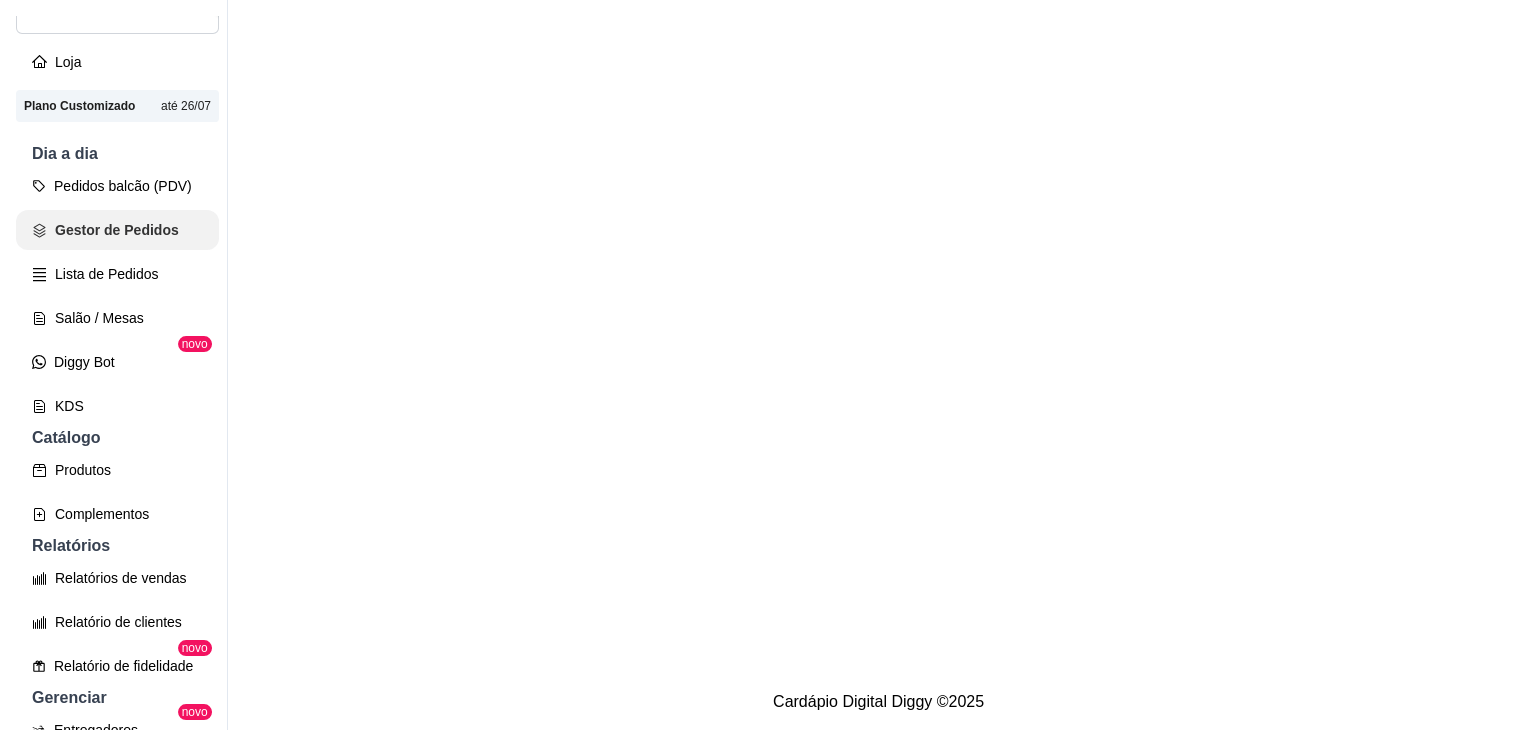 scroll, scrollTop: 0, scrollLeft: 0, axis: both 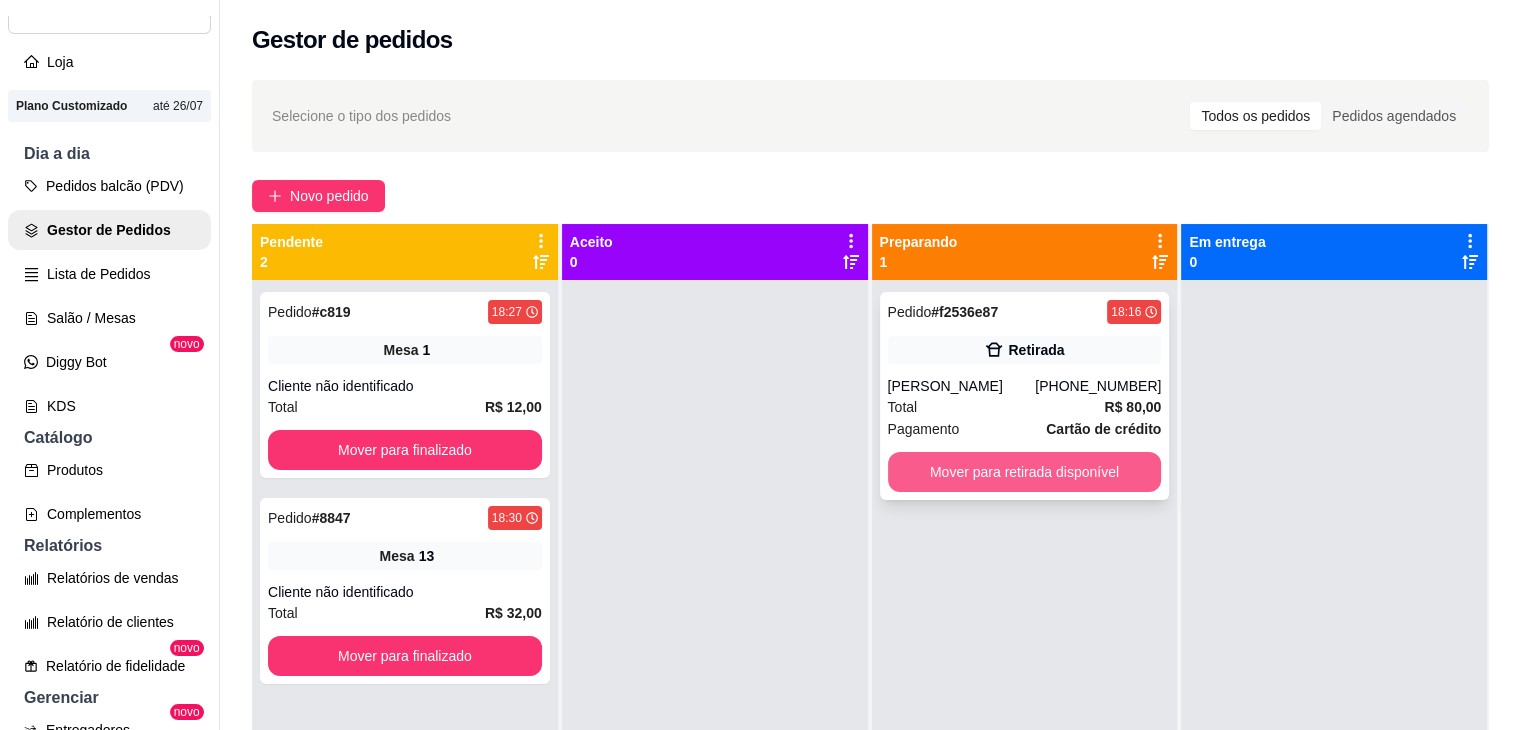 click on "Mover para retirada disponível" at bounding box center (1025, 472) 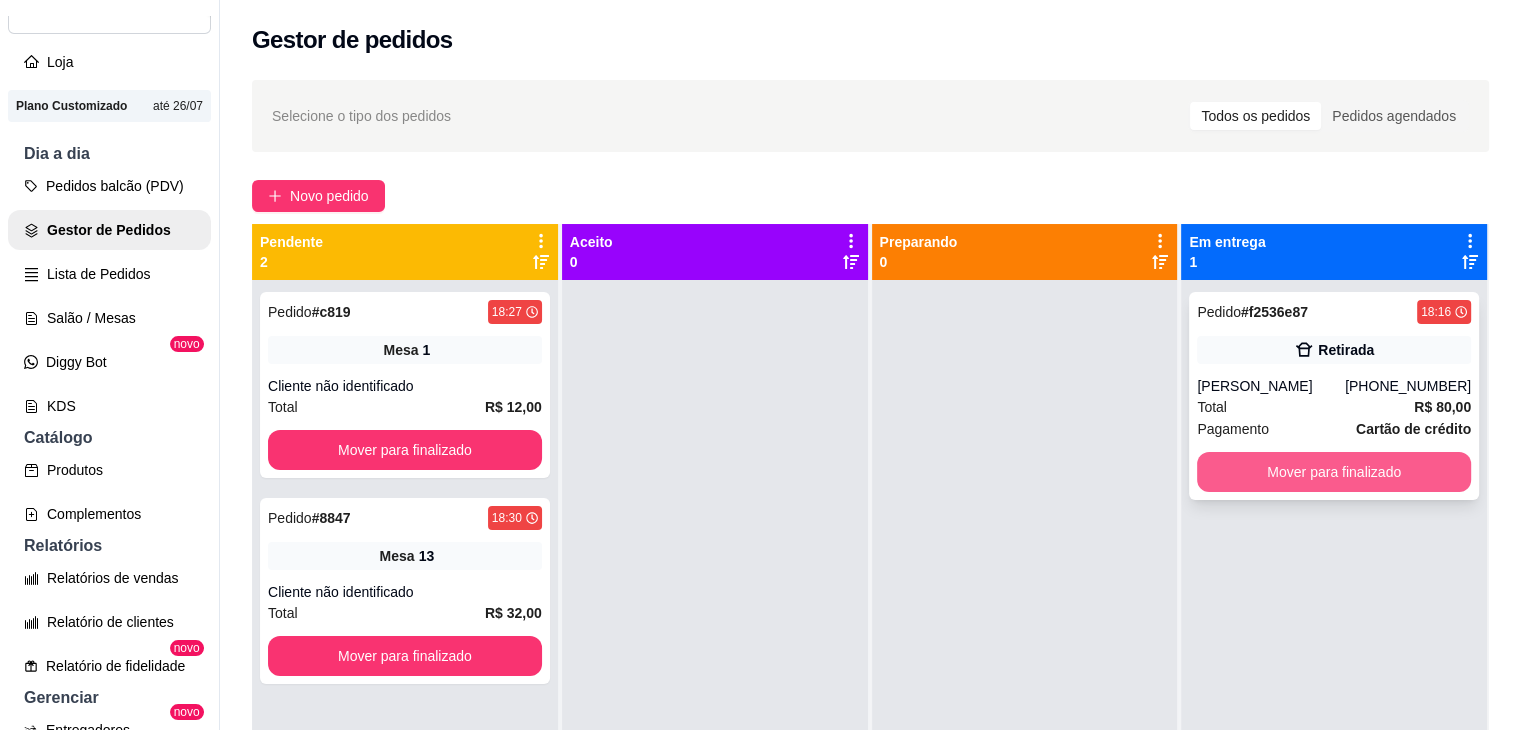 click on "Mover para finalizado" at bounding box center (1334, 472) 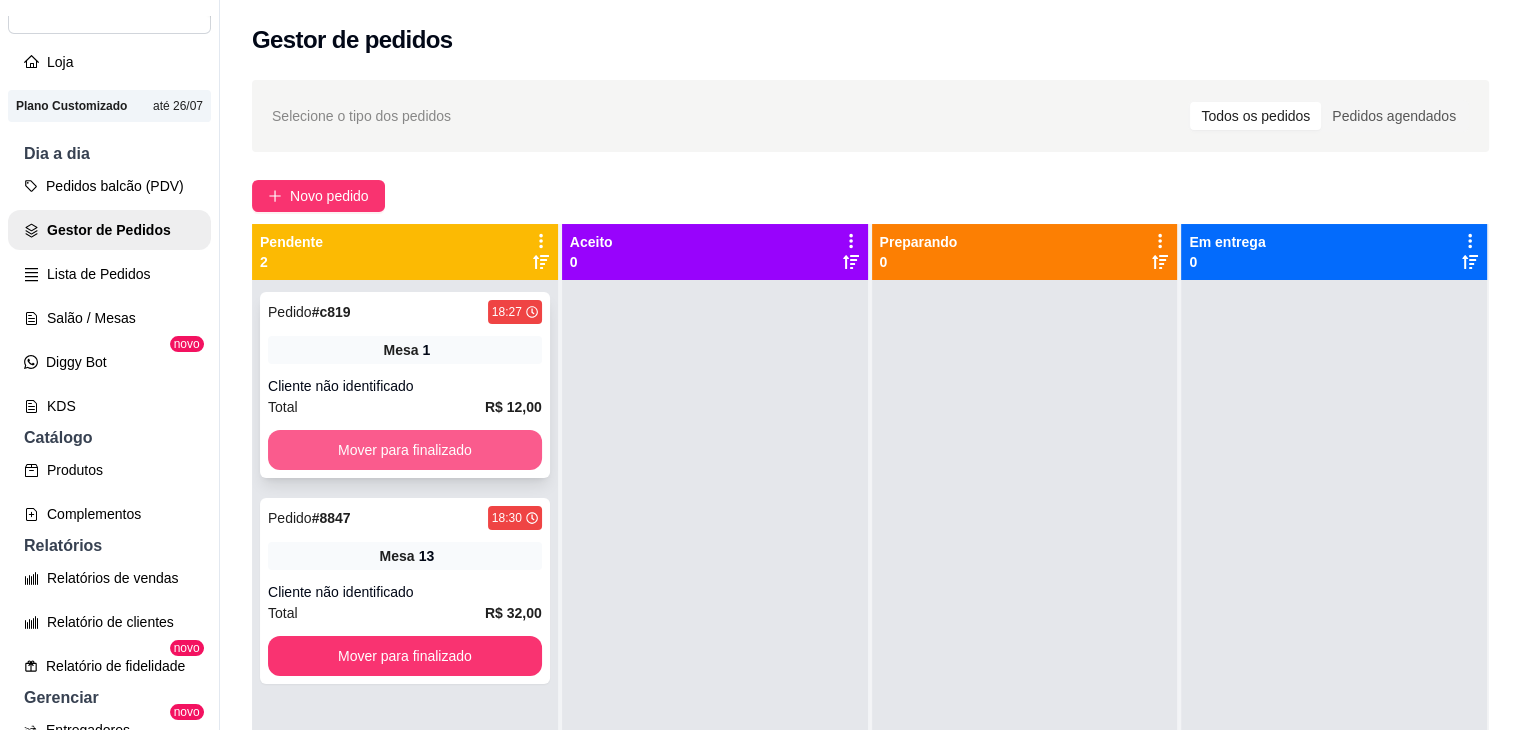 click on "Mover para finalizado" at bounding box center [405, 450] 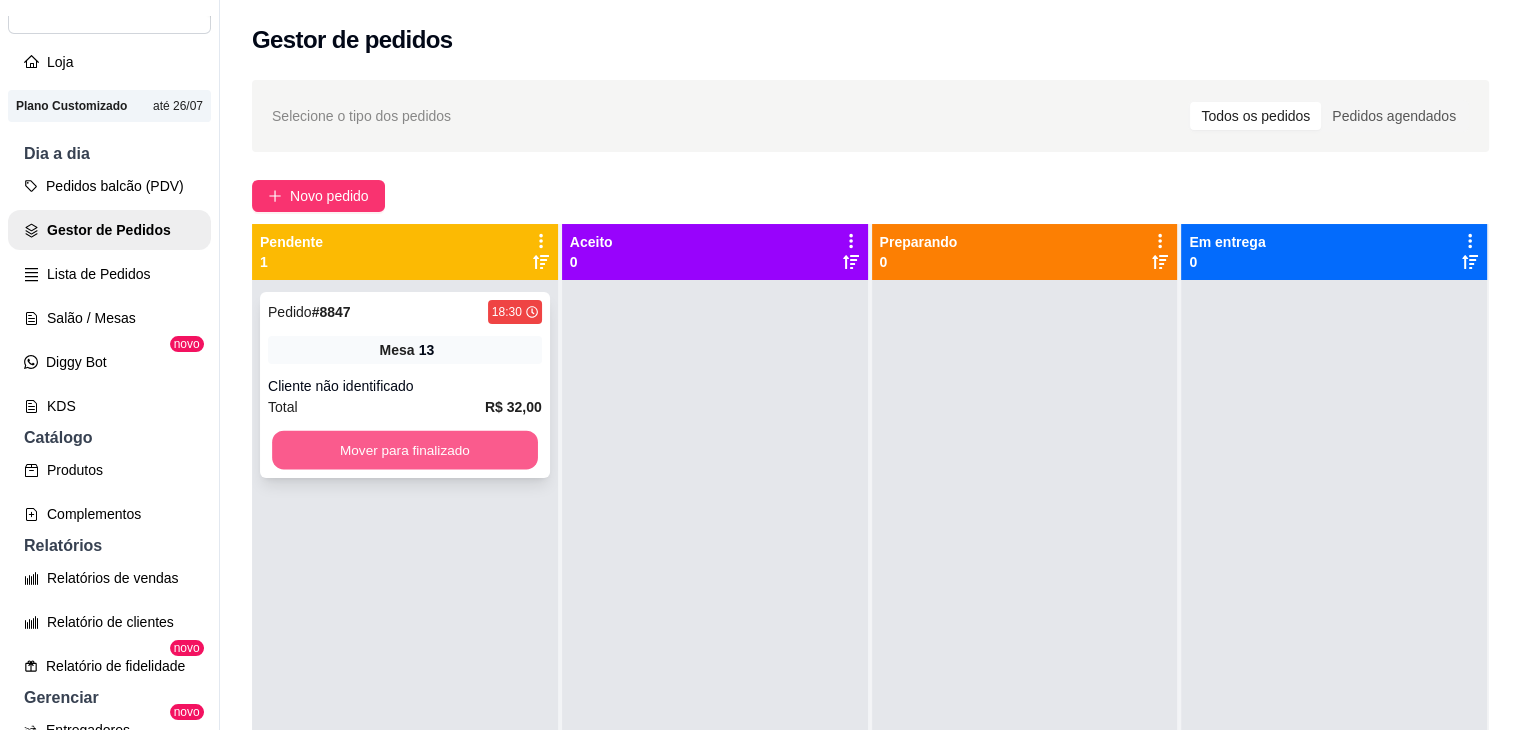 click on "Mover para finalizado" at bounding box center (405, 450) 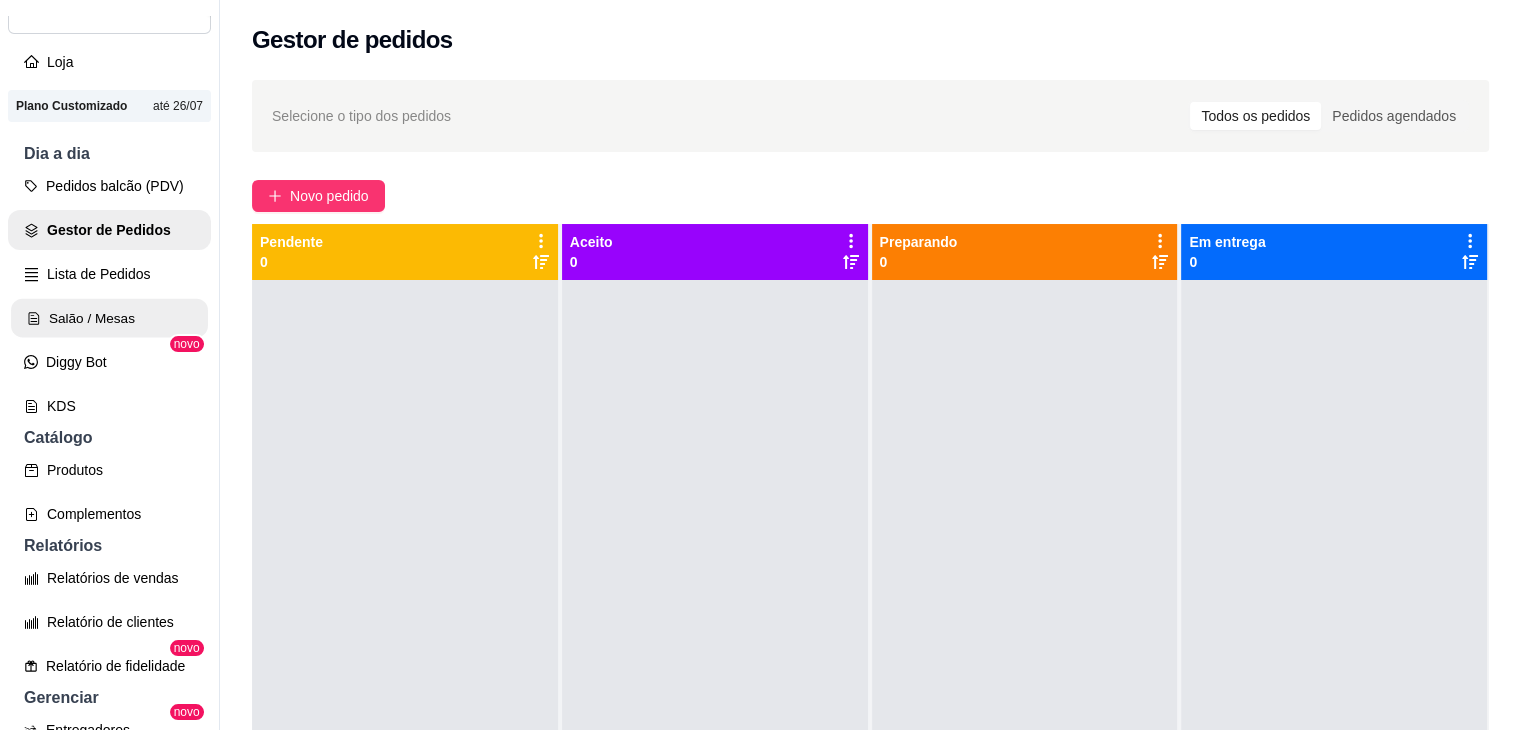 click on "Salão / Mesas" at bounding box center (109, 318) 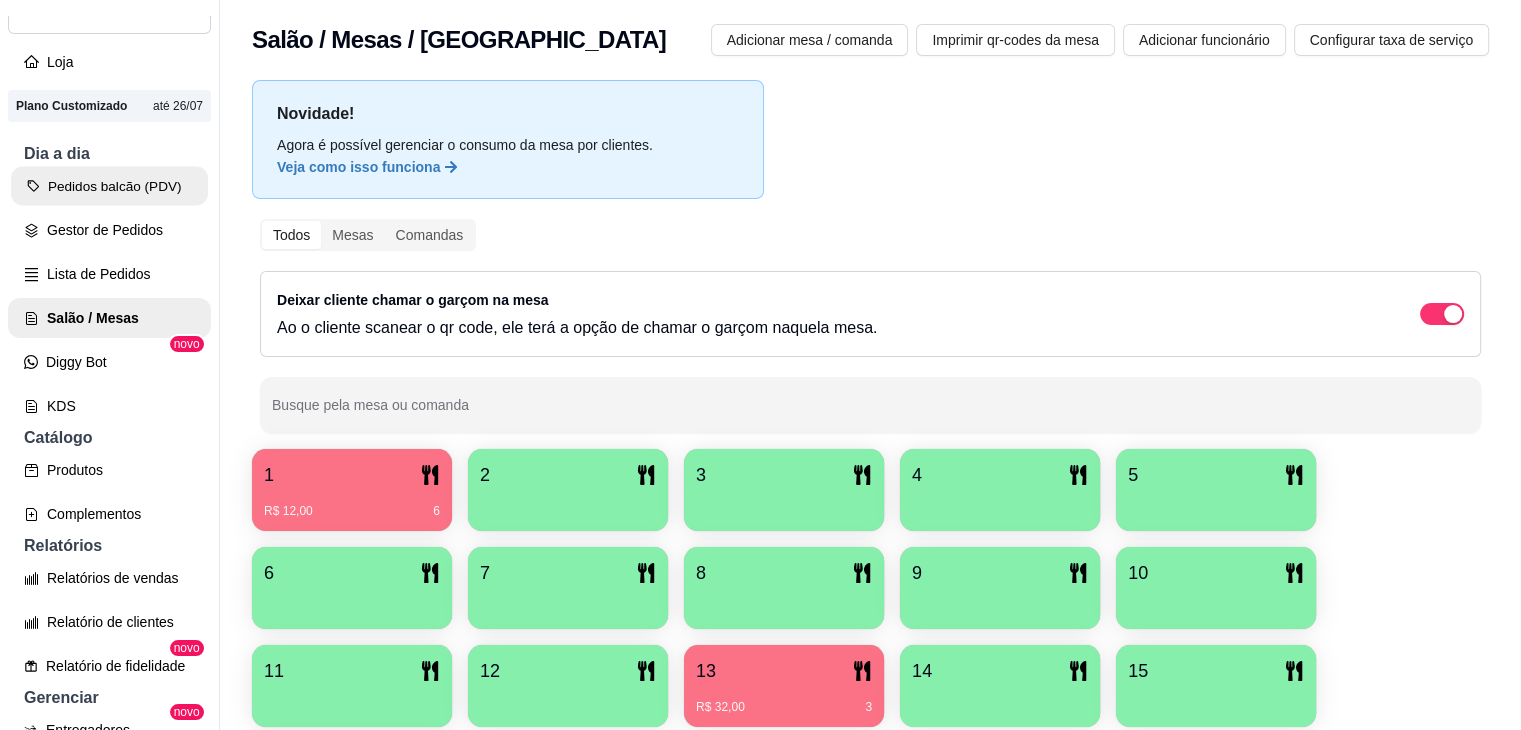 click on "Pedidos balcão (PDV)" at bounding box center (109, 186) 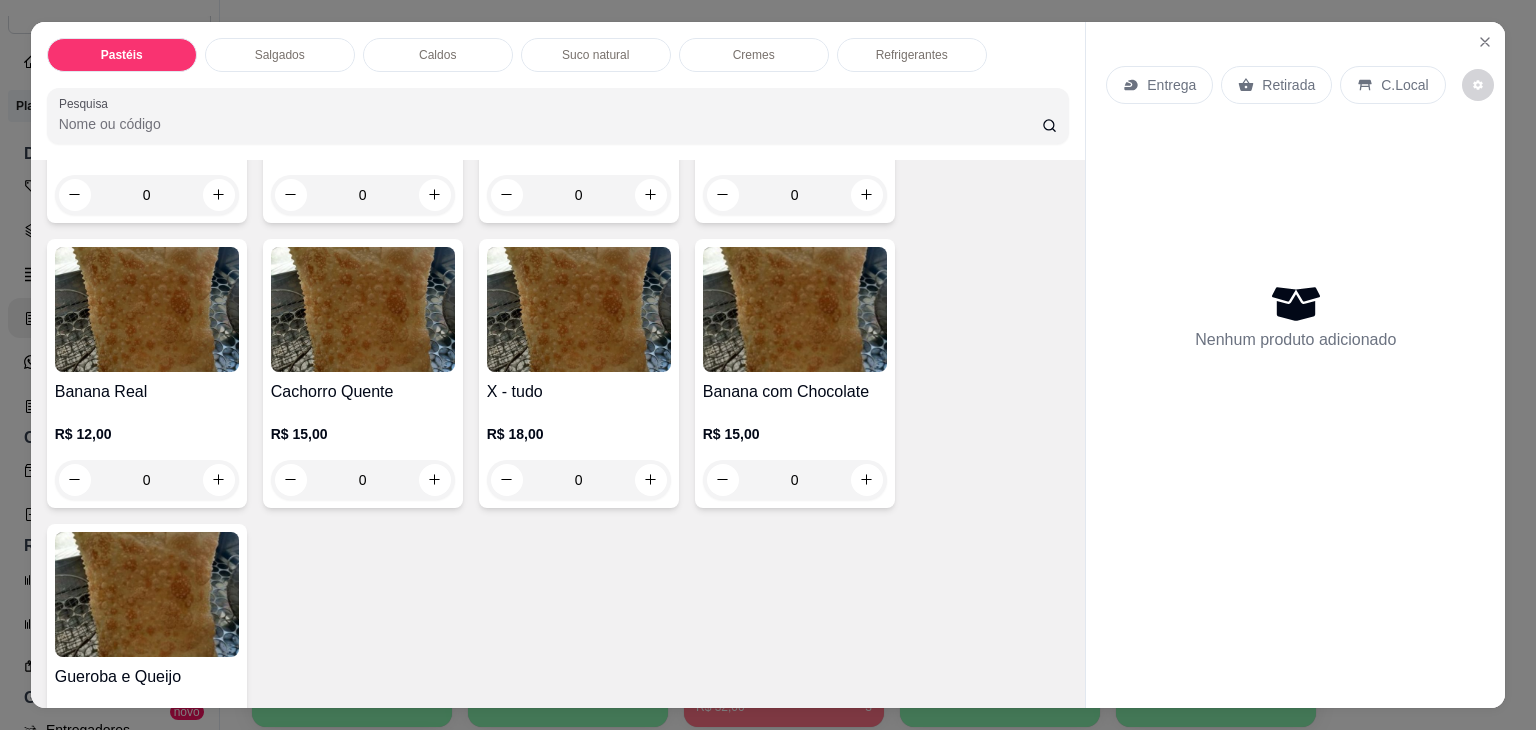 scroll, scrollTop: 1400, scrollLeft: 0, axis: vertical 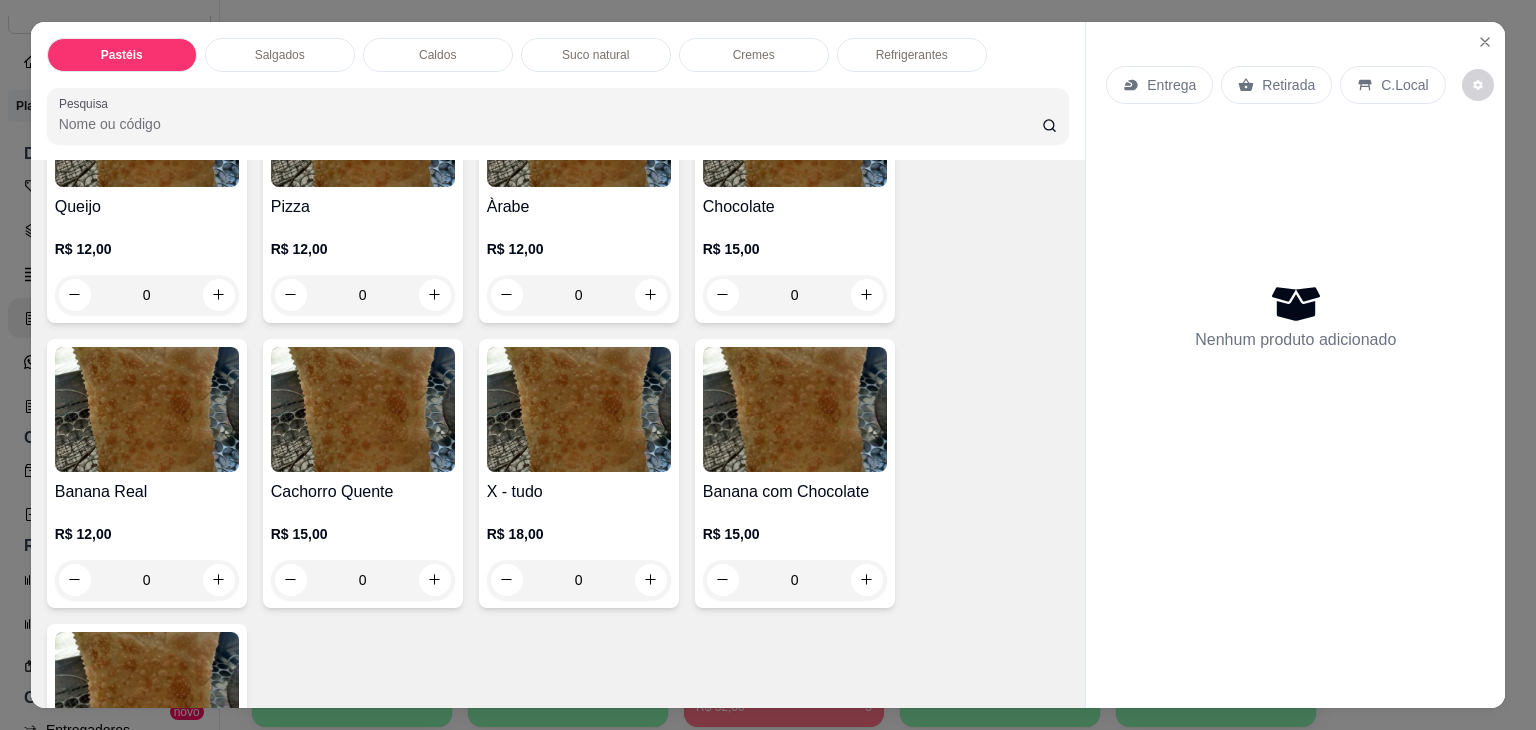 click on "0" at bounding box center (579, 295) 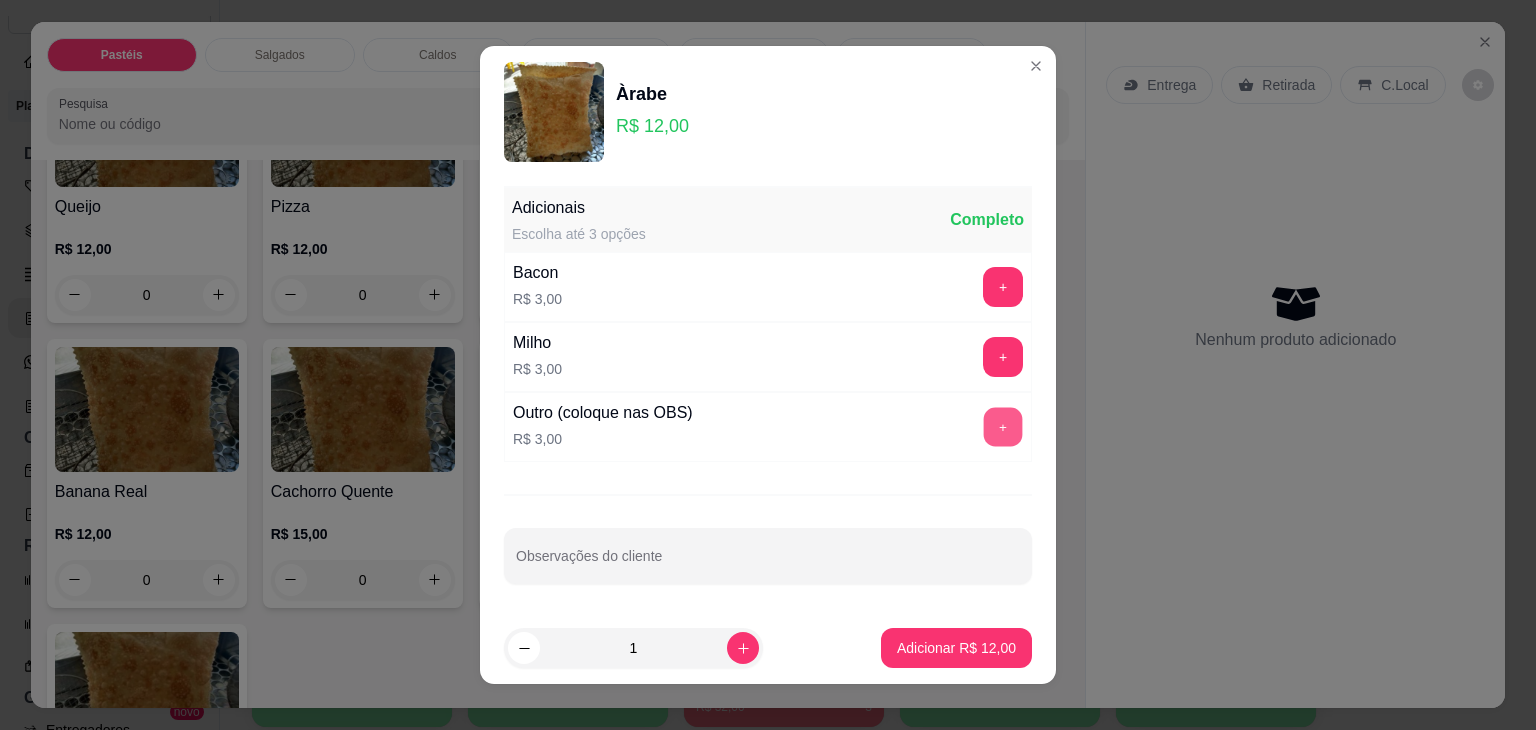 click on "+" at bounding box center (1003, 427) 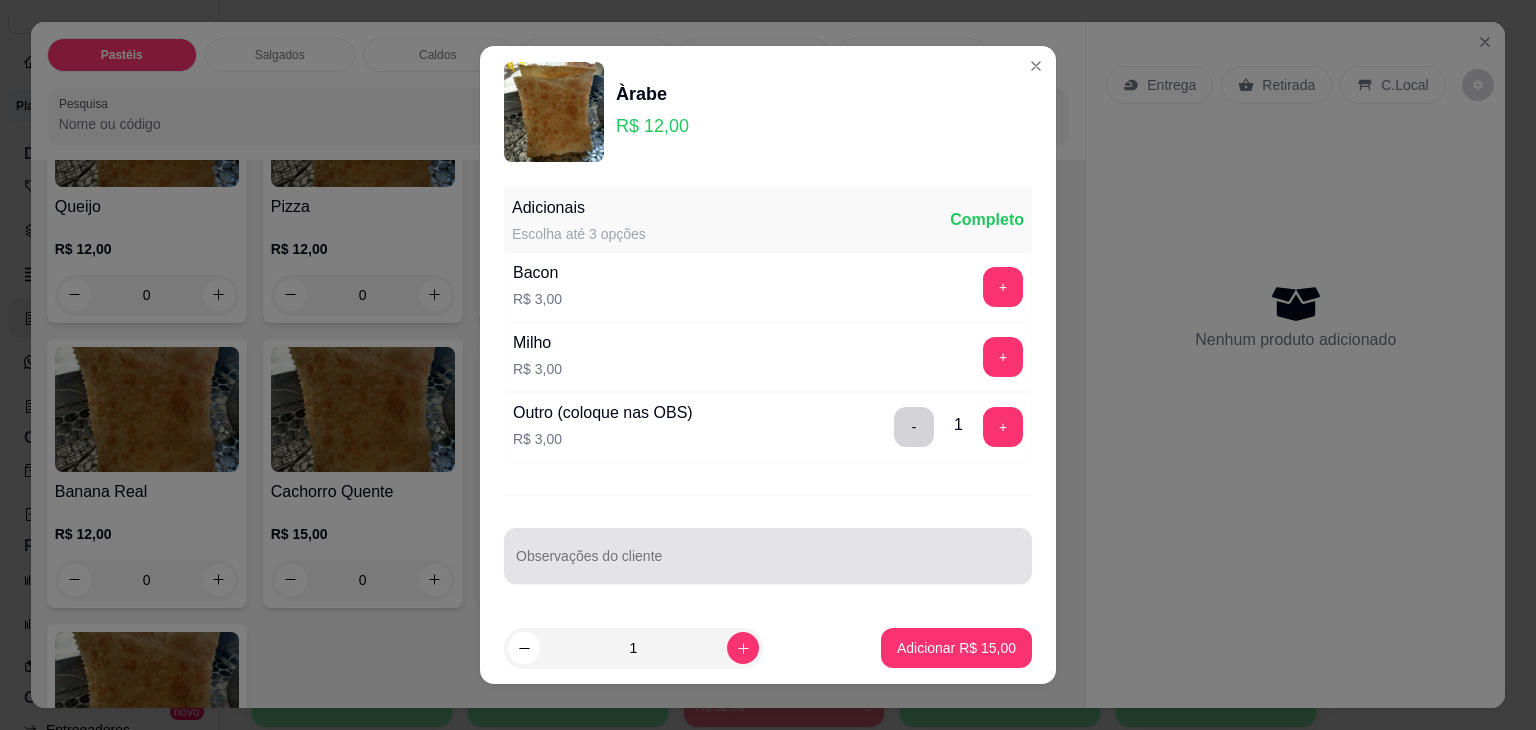 click on "Observações do cliente" at bounding box center (768, 564) 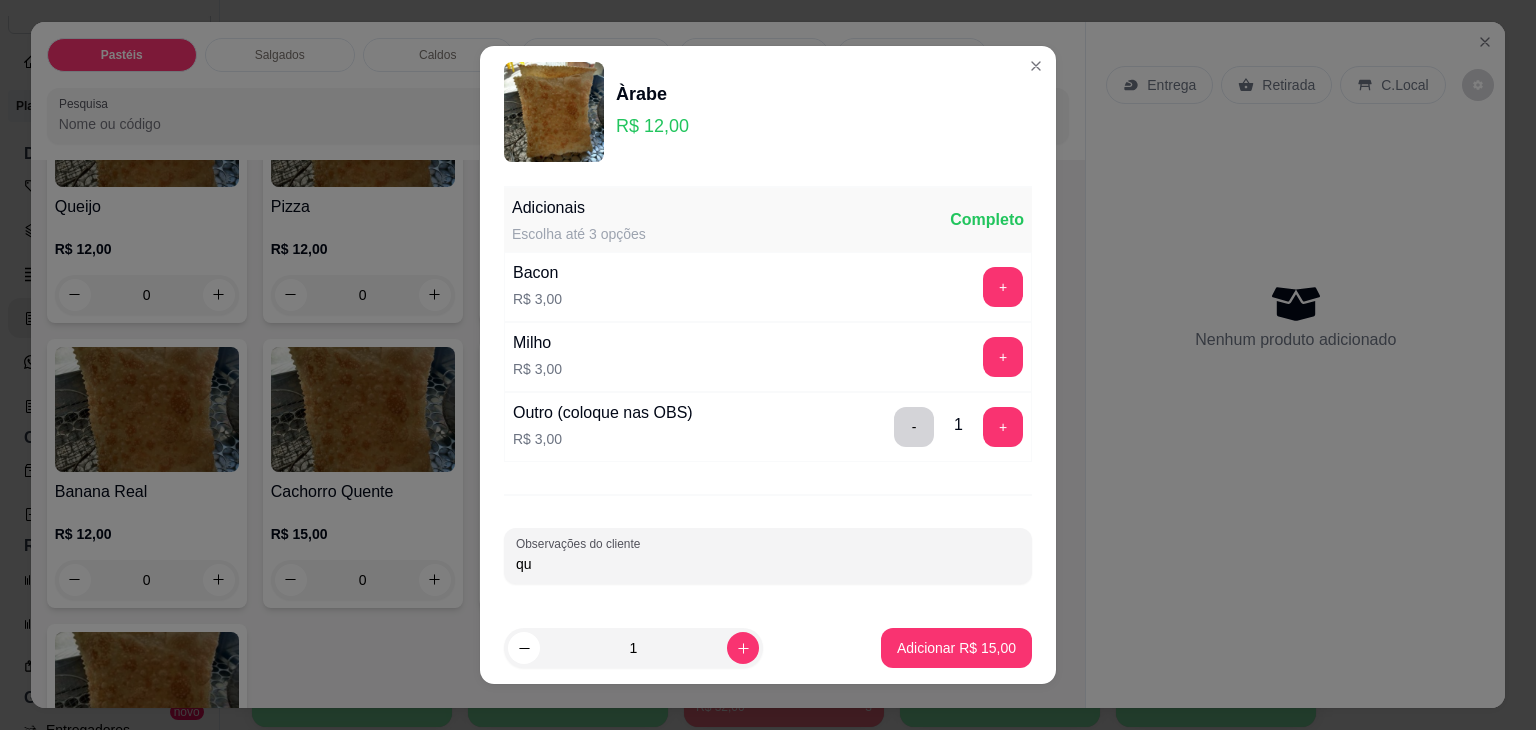 type on "q" 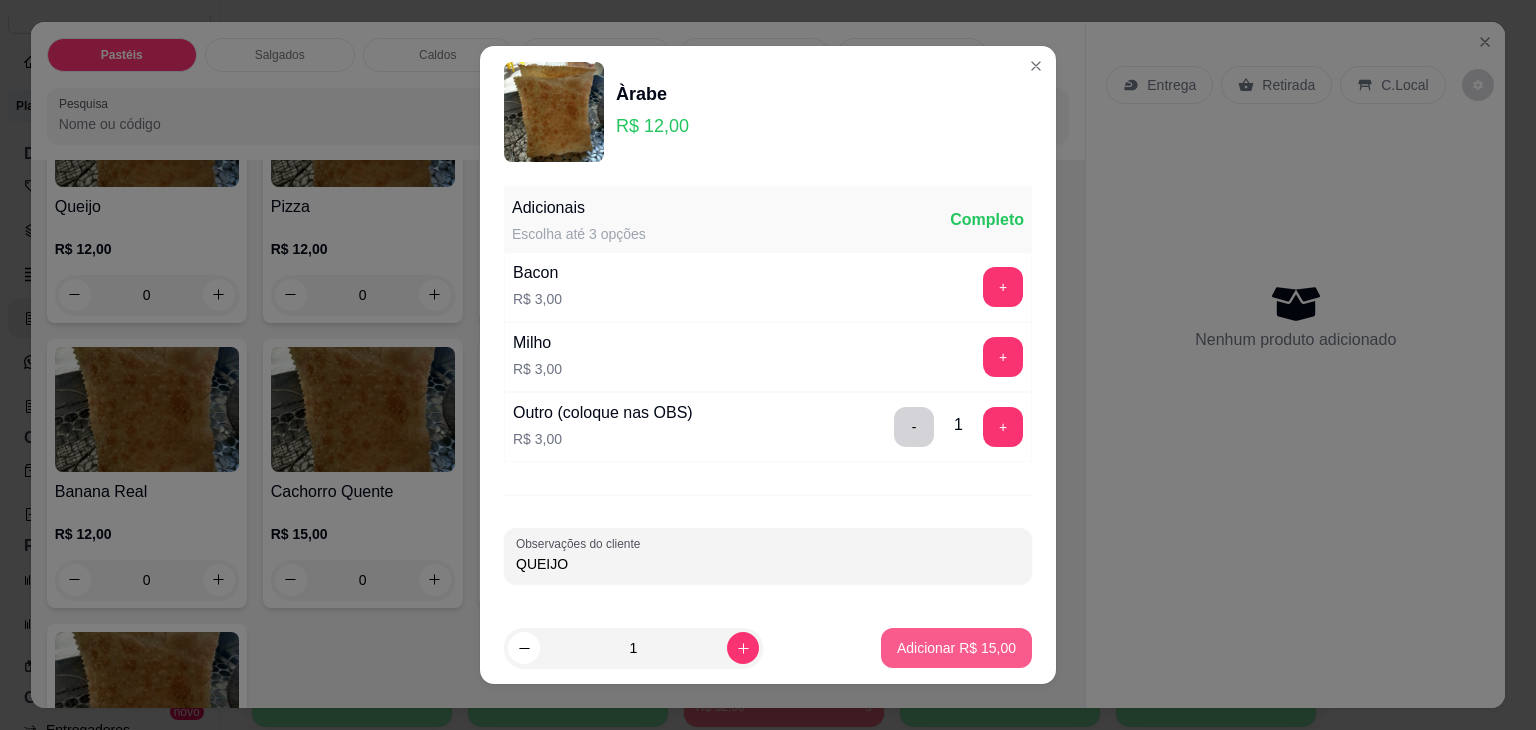 type on "QUEIJO" 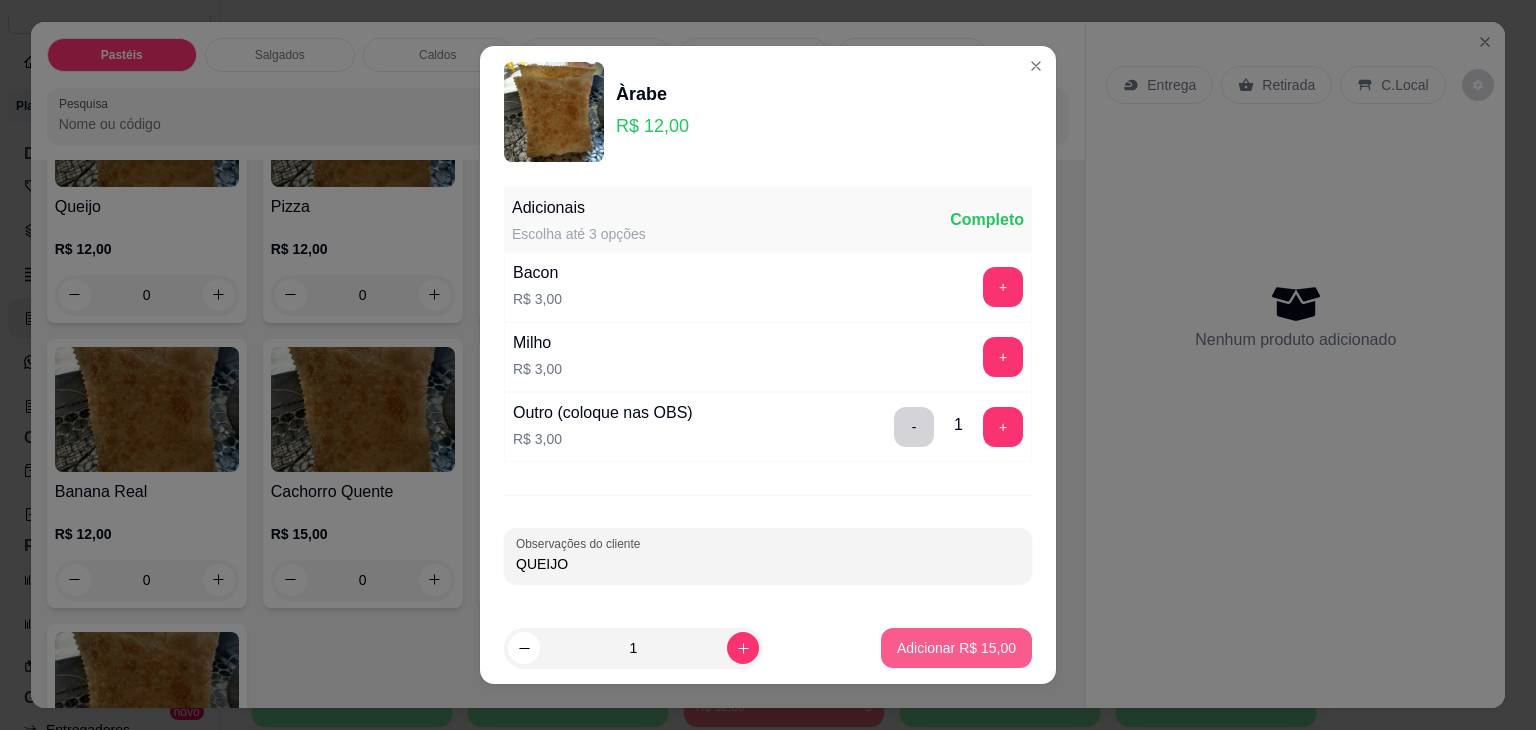 click on "Adicionar   R$ 15,00" at bounding box center (956, 648) 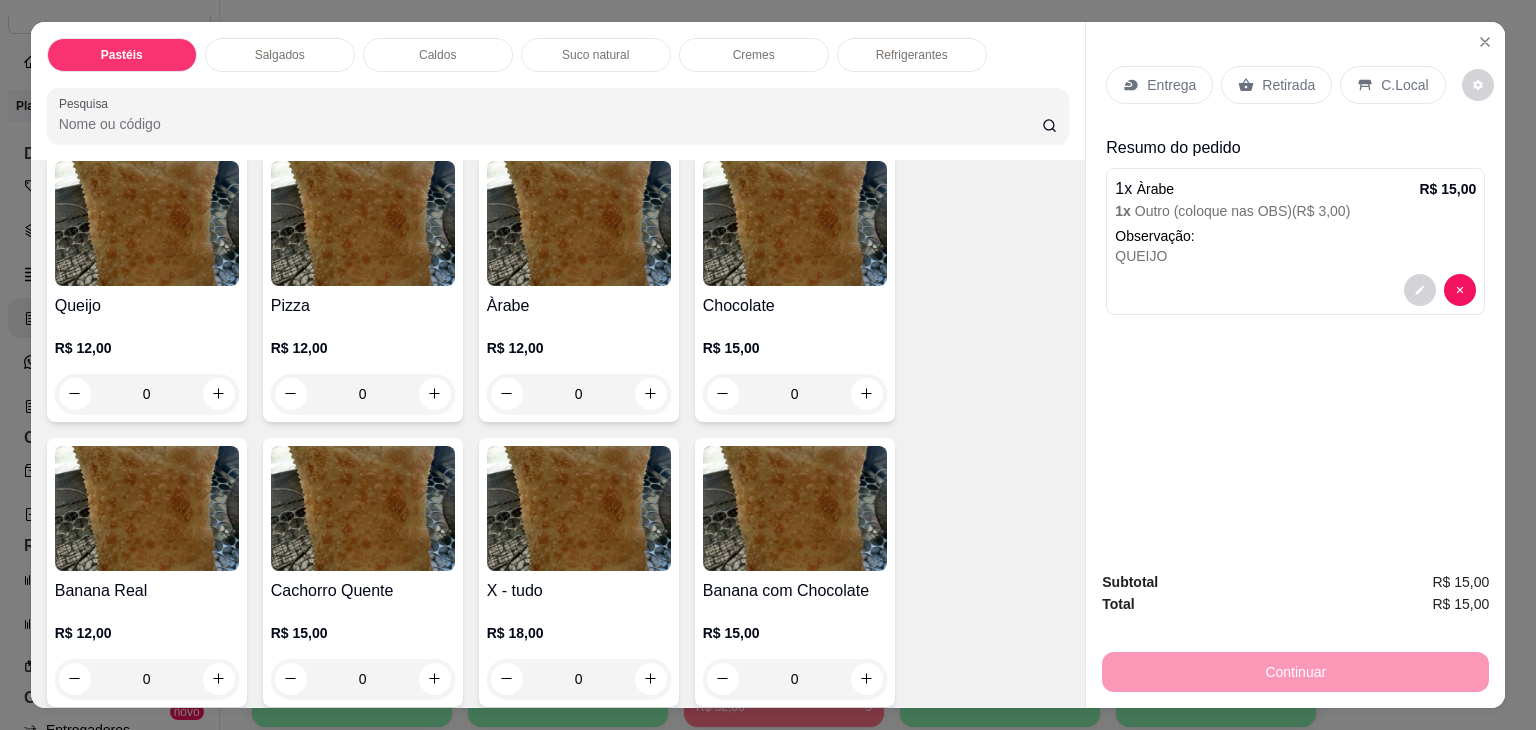 scroll, scrollTop: 1300, scrollLeft: 0, axis: vertical 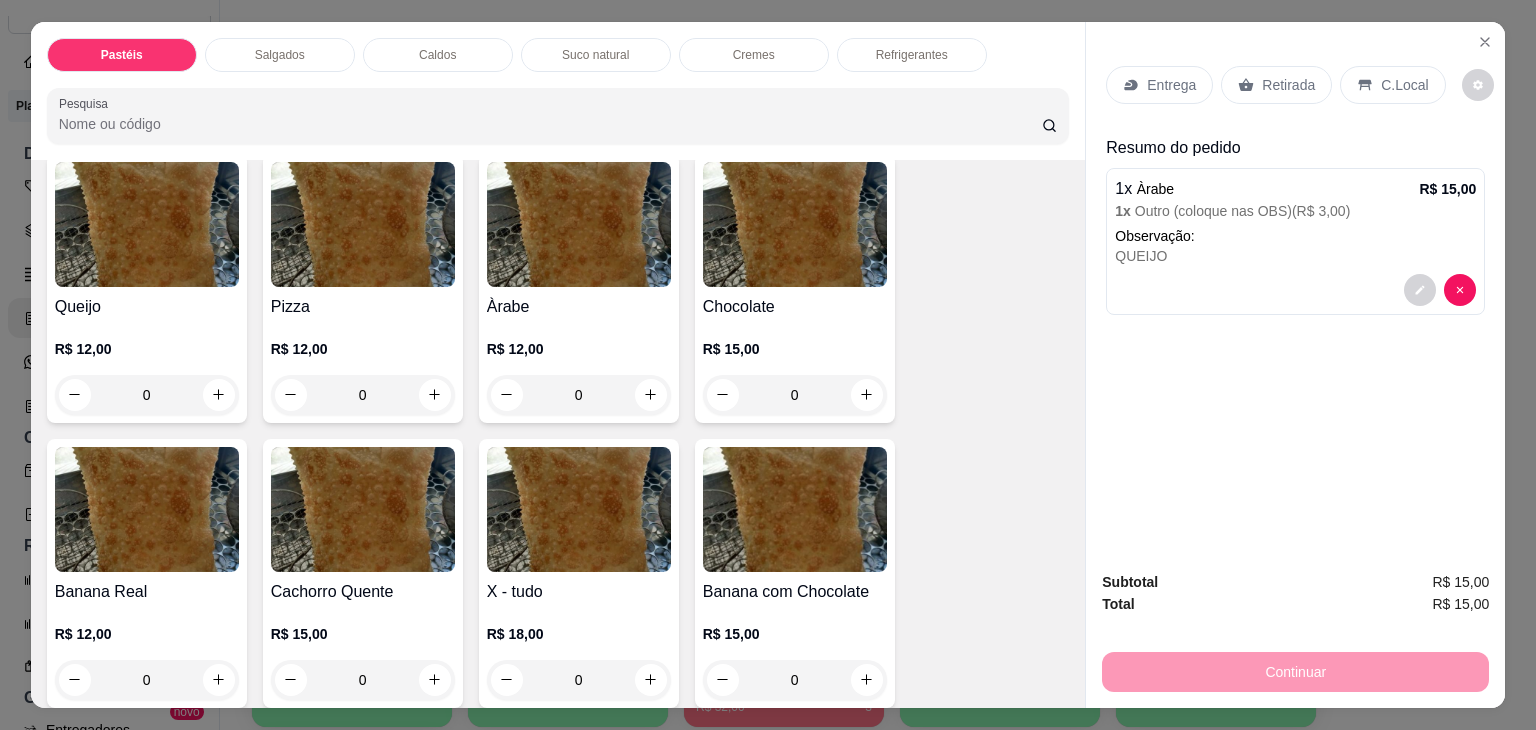 click on "0" at bounding box center (579, 395) 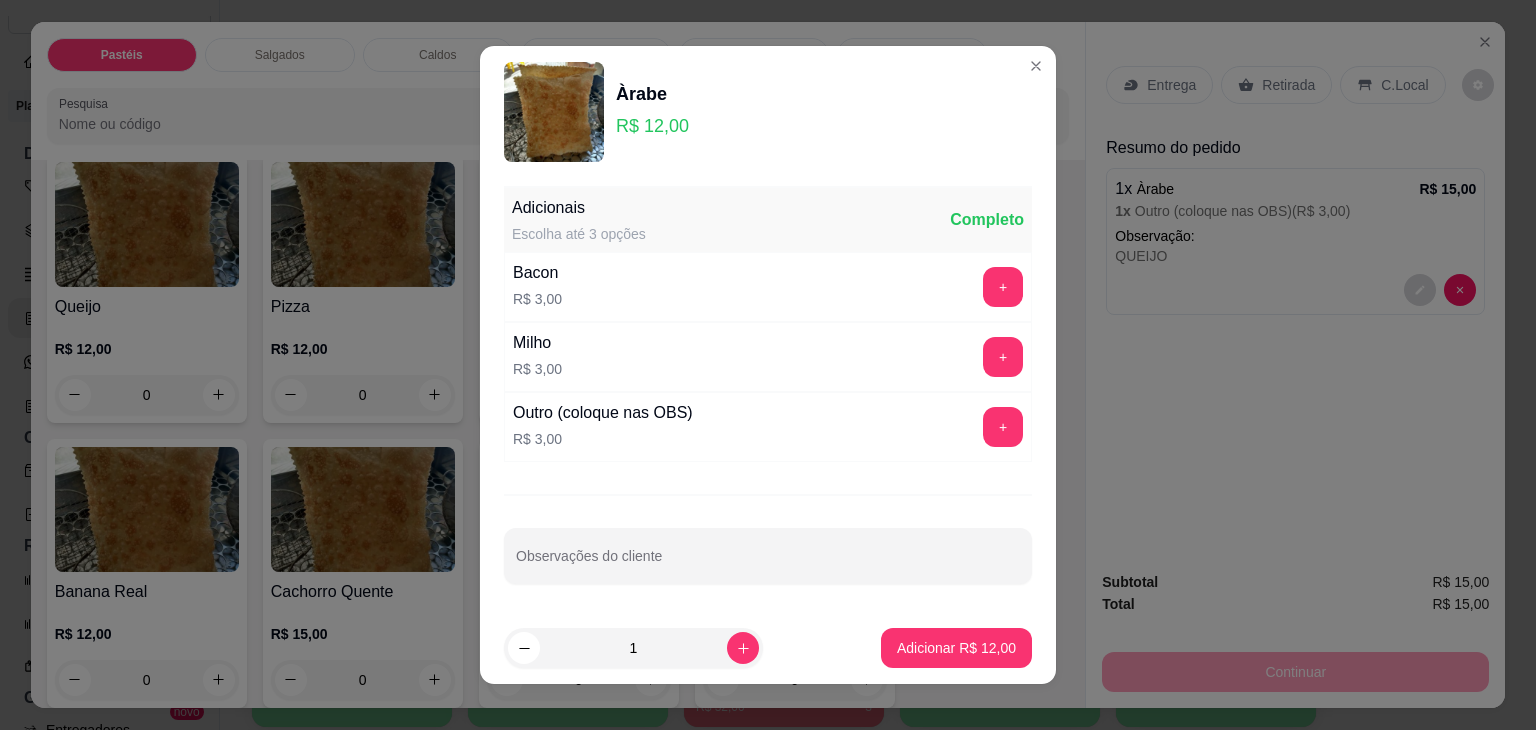 click on "+" at bounding box center [1003, 427] 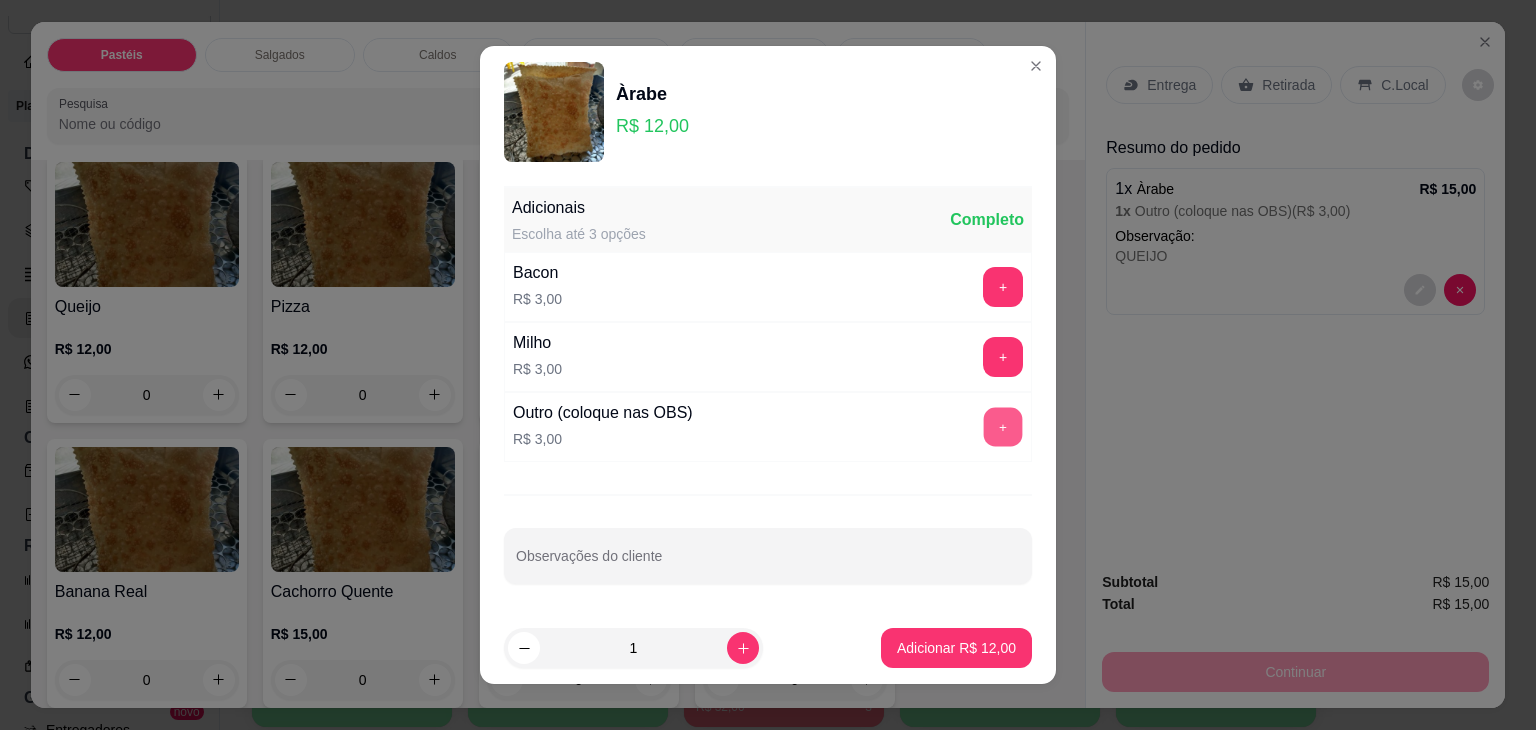 click on "+" at bounding box center [1003, 427] 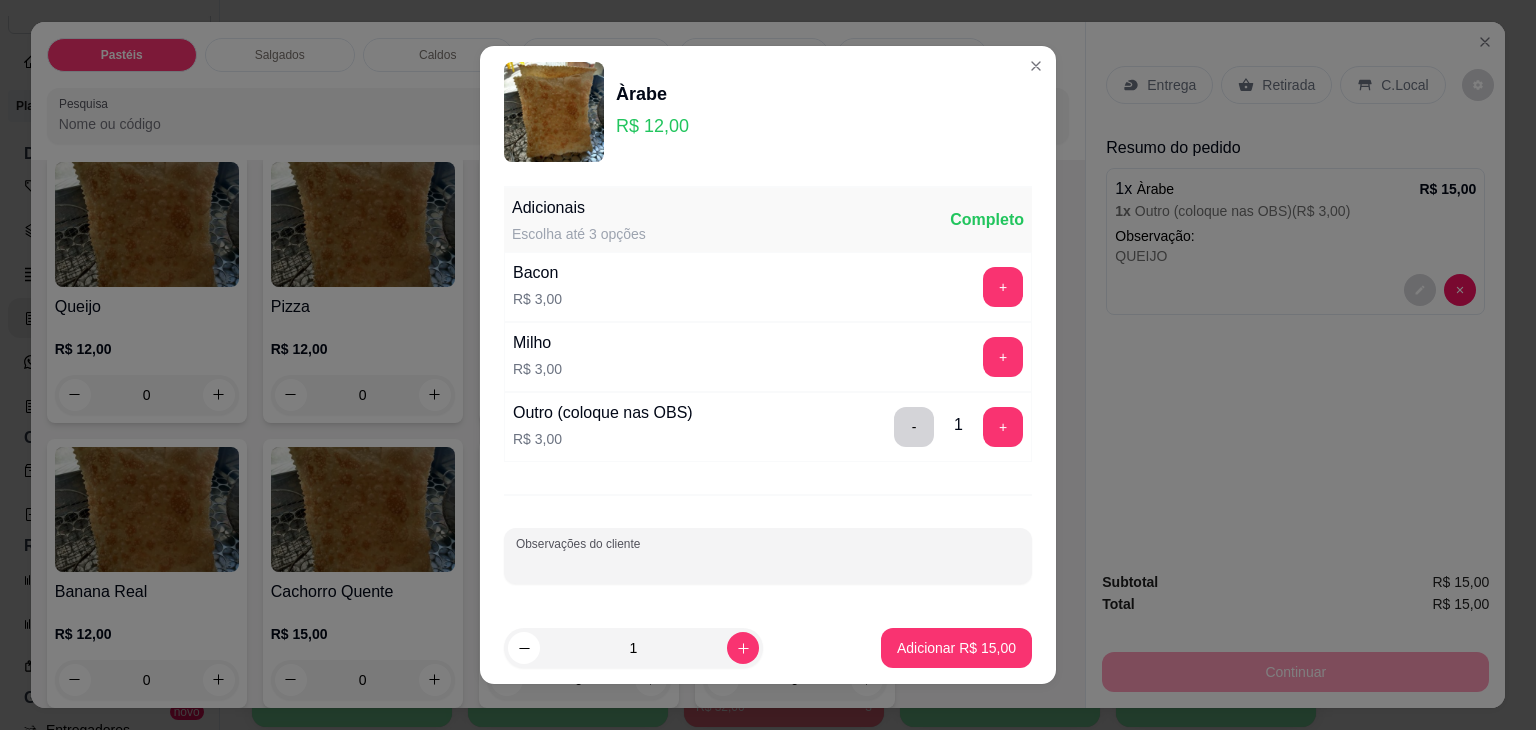 click on "Observações do cliente" at bounding box center [768, 564] 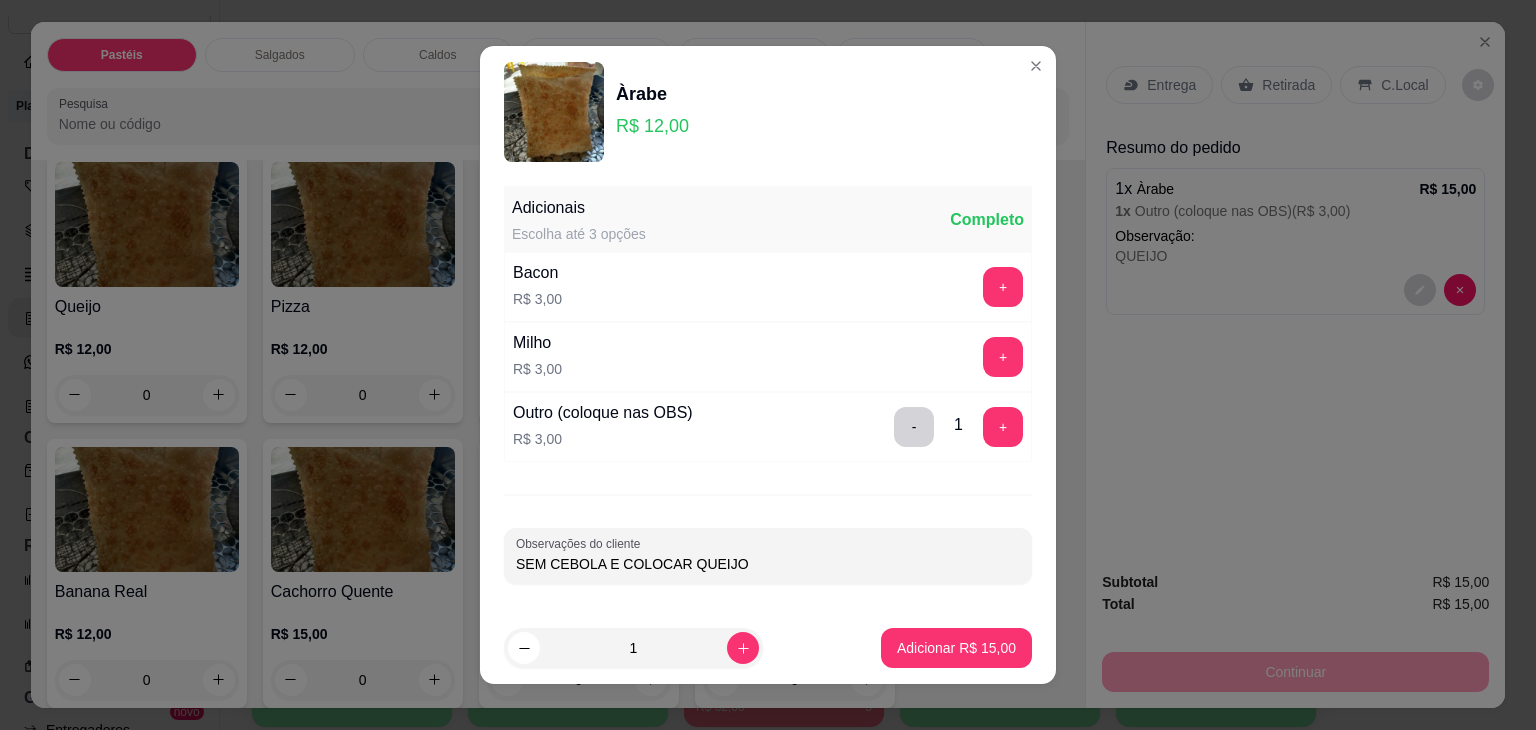type on "SEM CEBOLA E COLOCAR QUEIJO" 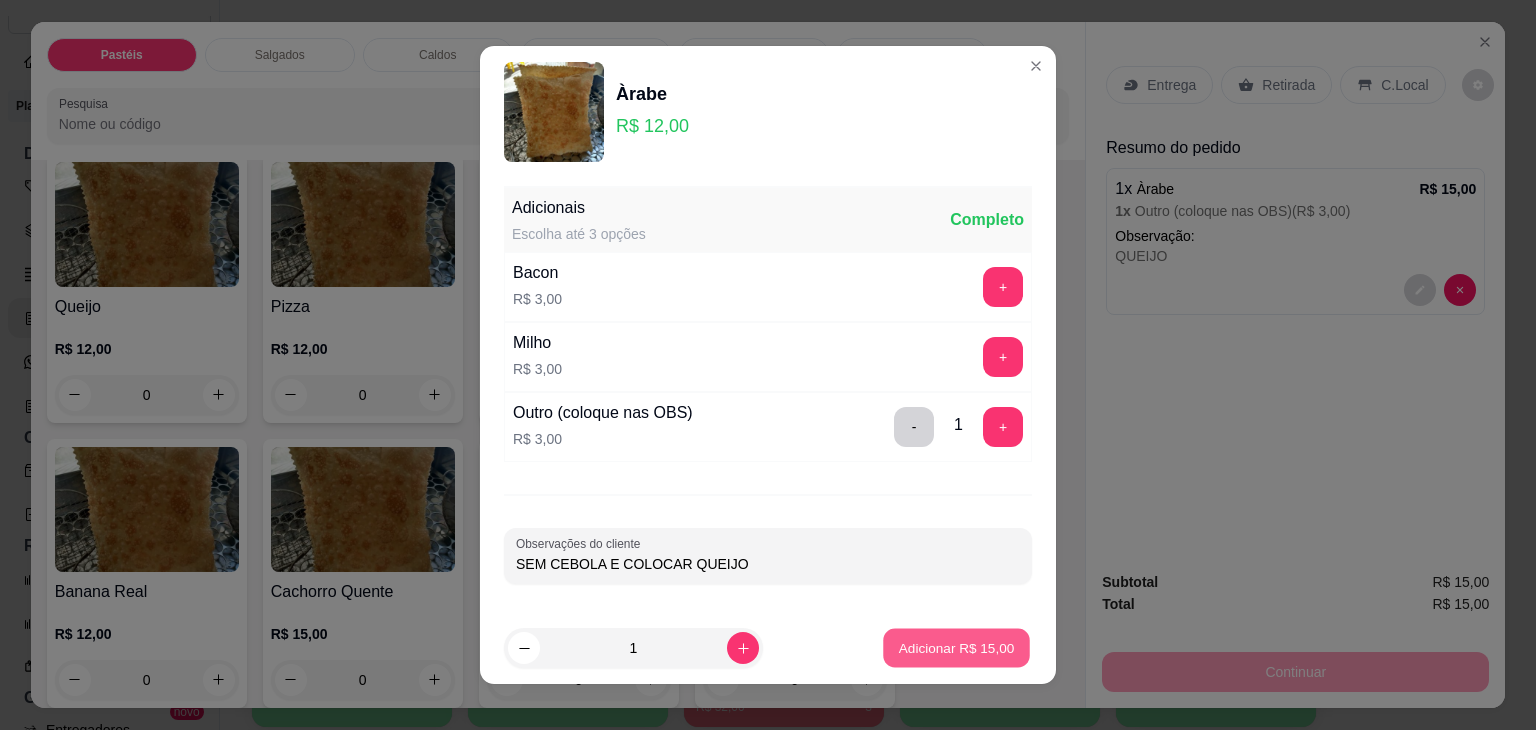 click on "Adicionar   R$ 15,00" at bounding box center (956, 648) 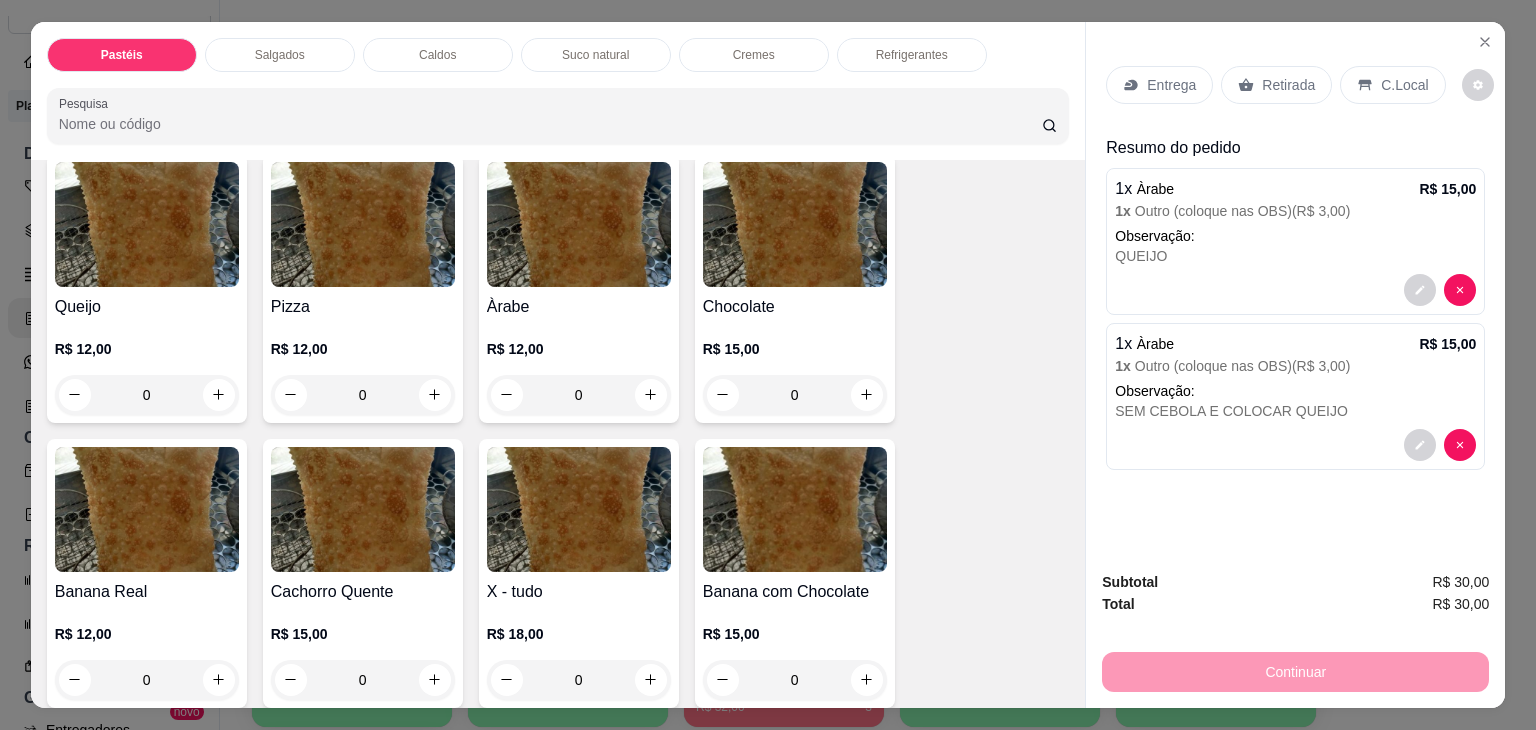 scroll, scrollTop: 1600, scrollLeft: 0, axis: vertical 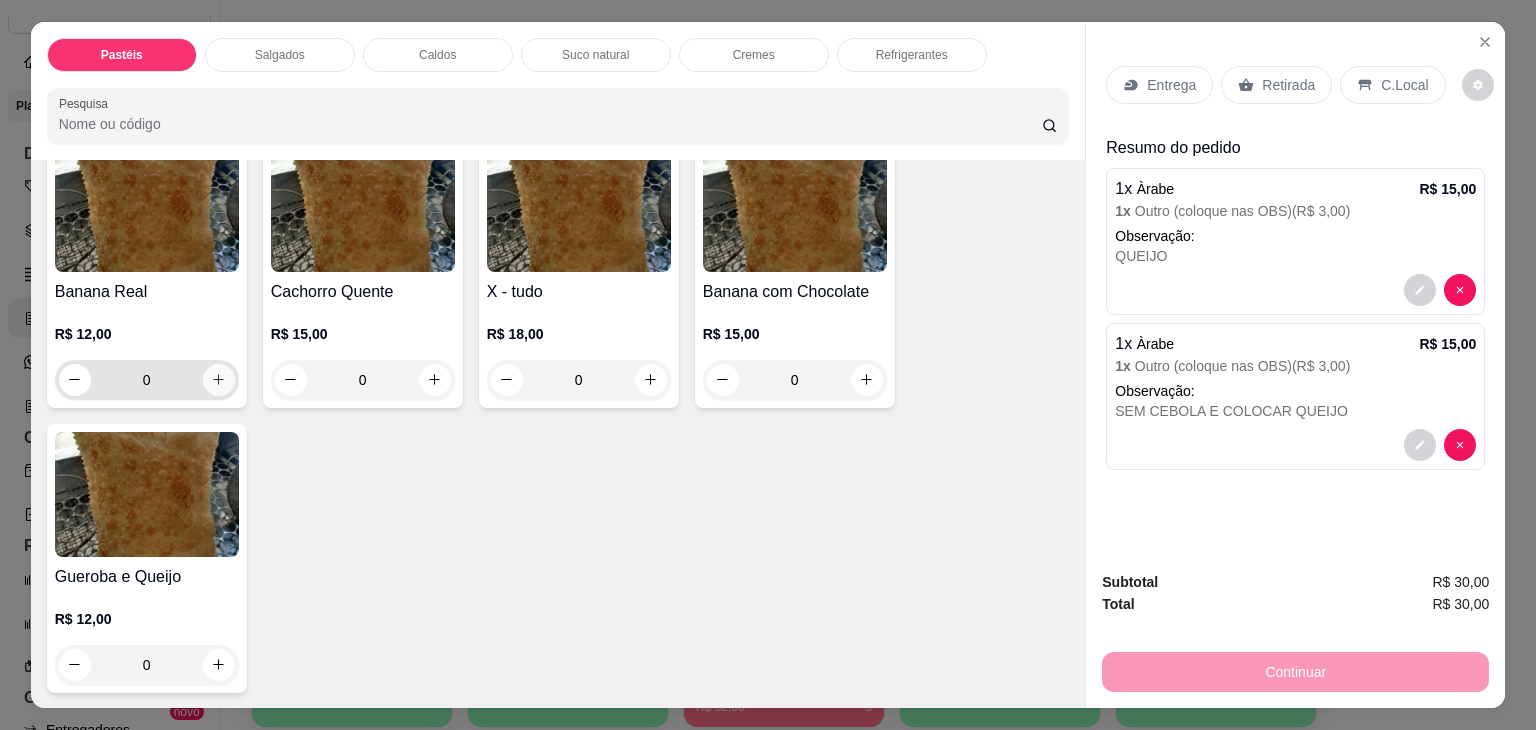 click at bounding box center [219, 380] 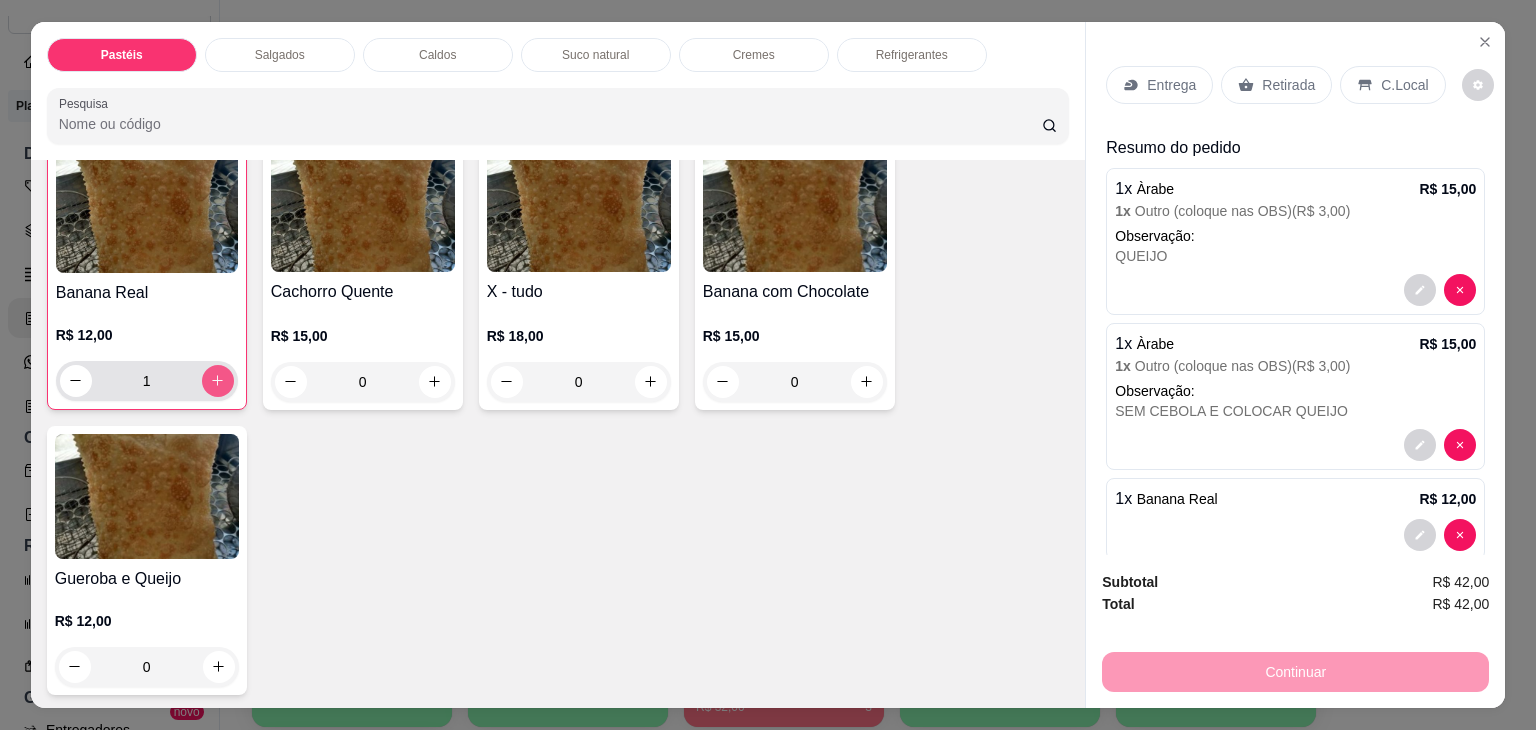 type on "1" 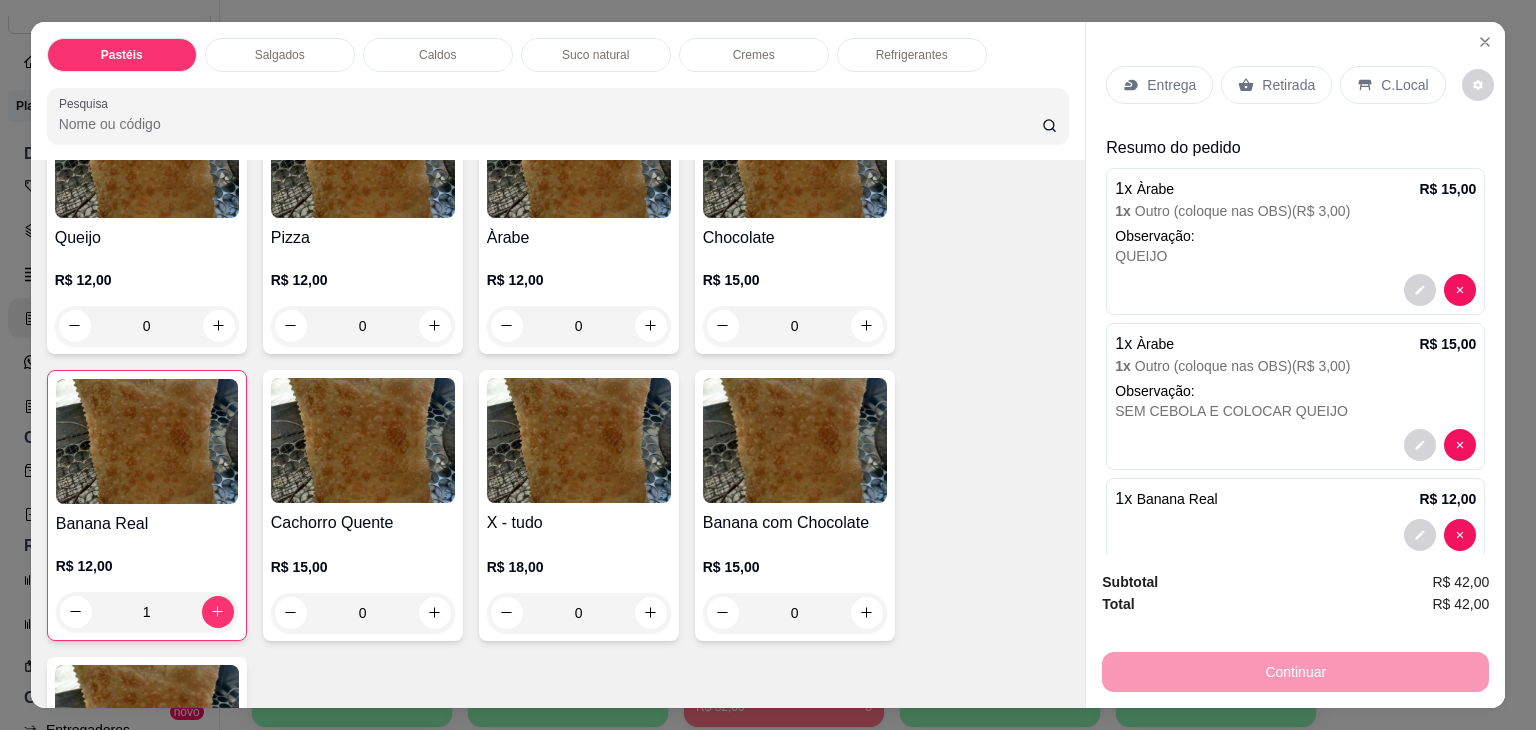 scroll, scrollTop: 1300, scrollLeft: 0, axis: vertical 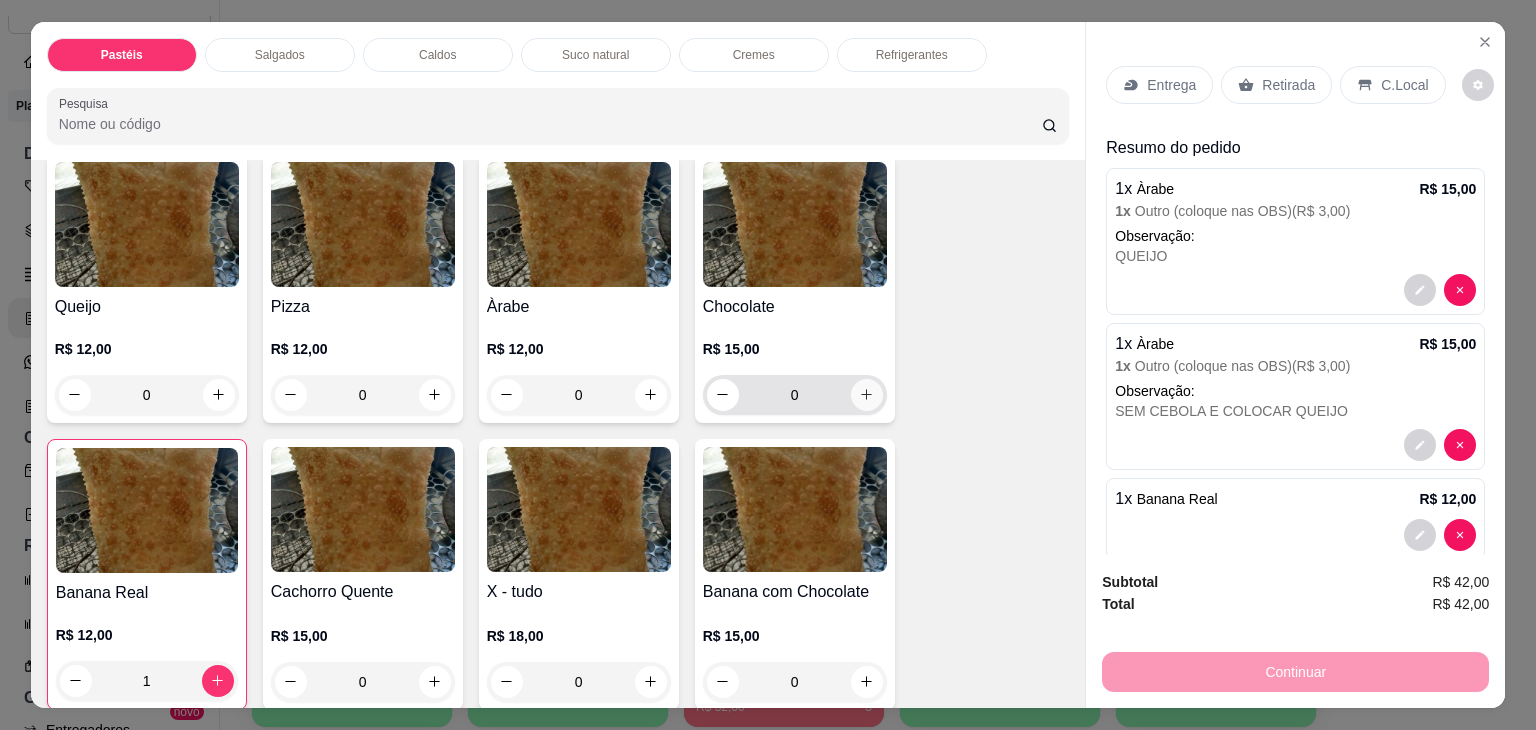 click 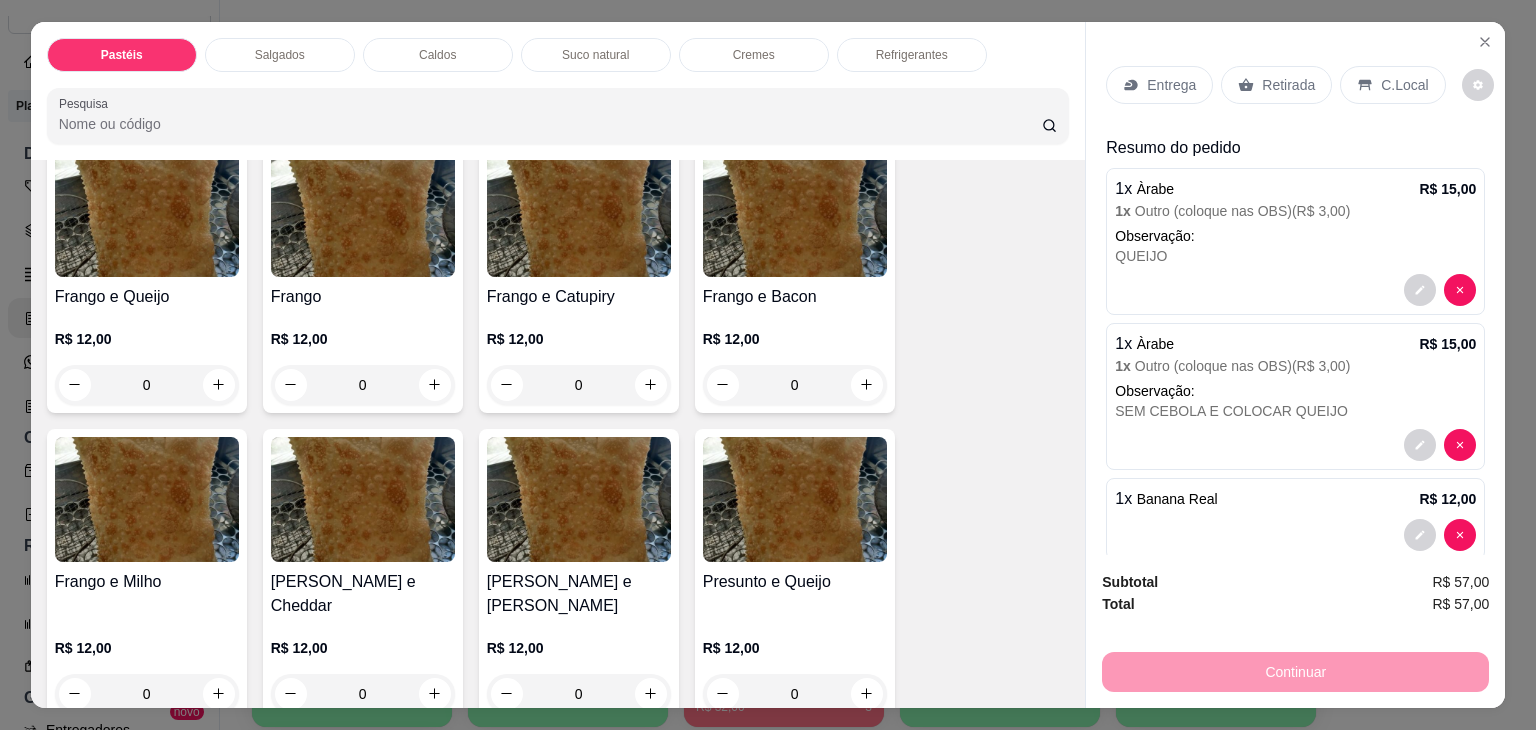 scroll, scrollTop: 700, scrollLeft: 0, axis: vertical 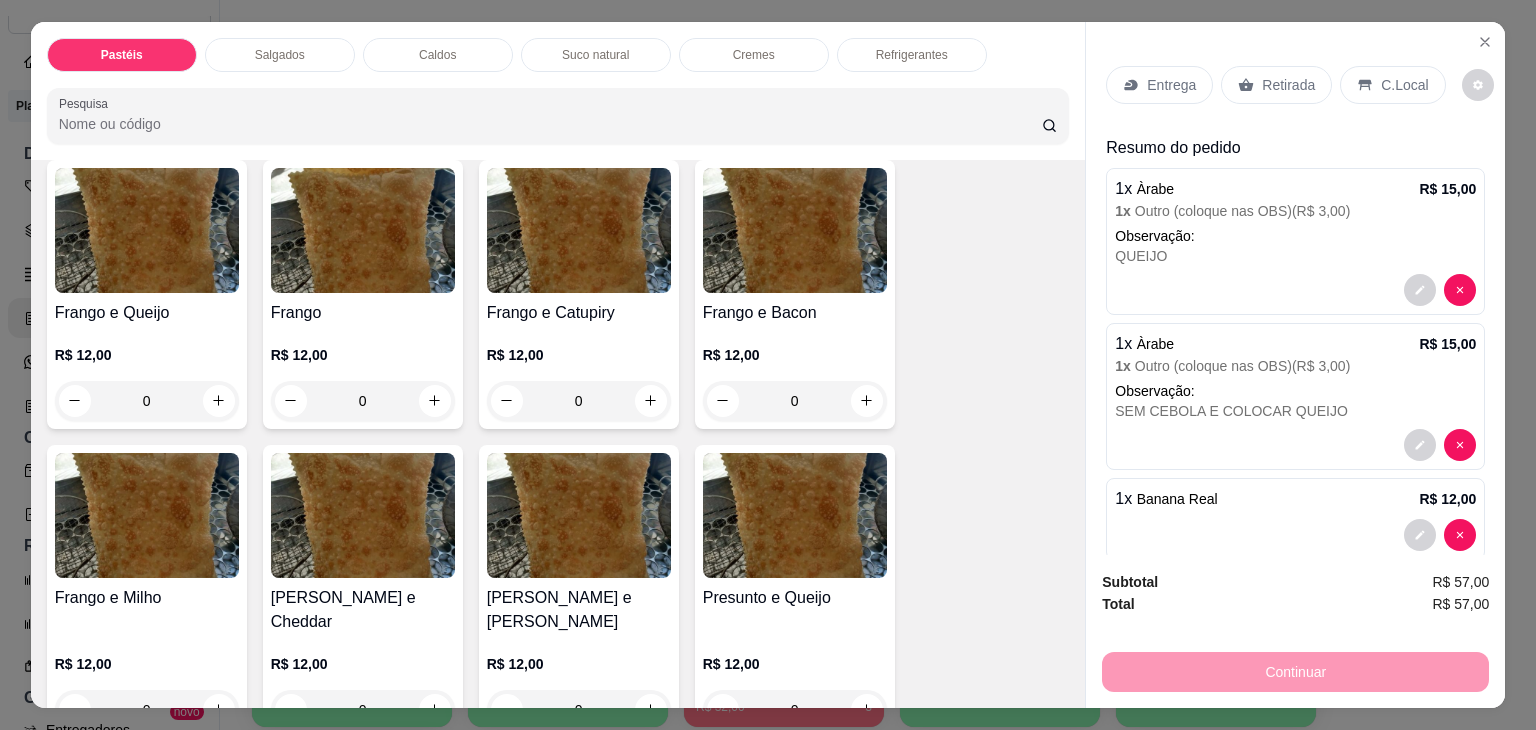 click on "0" at bounding box center [579, 401] 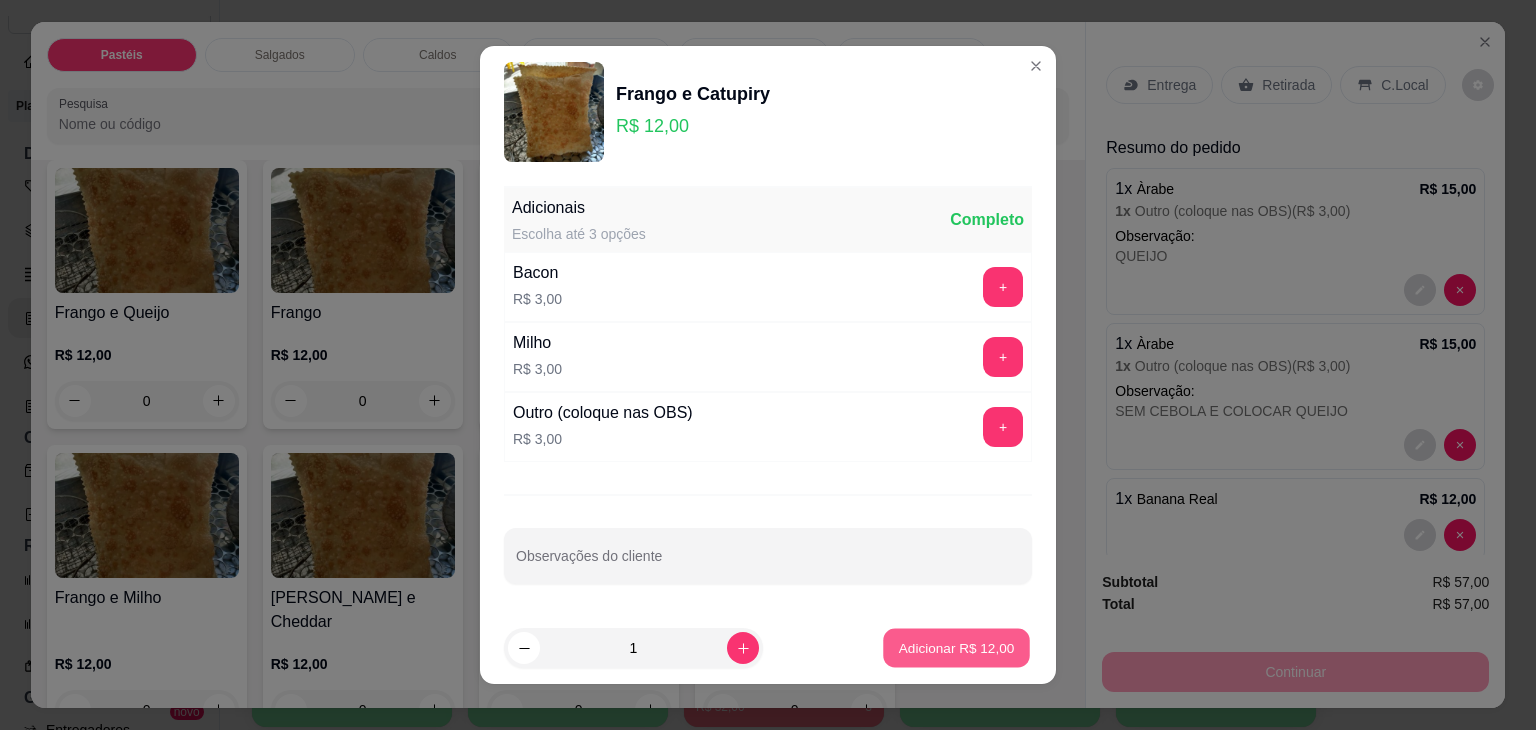 click on "Adicionar   R$ 12,00" at bounding box center [957, 647] 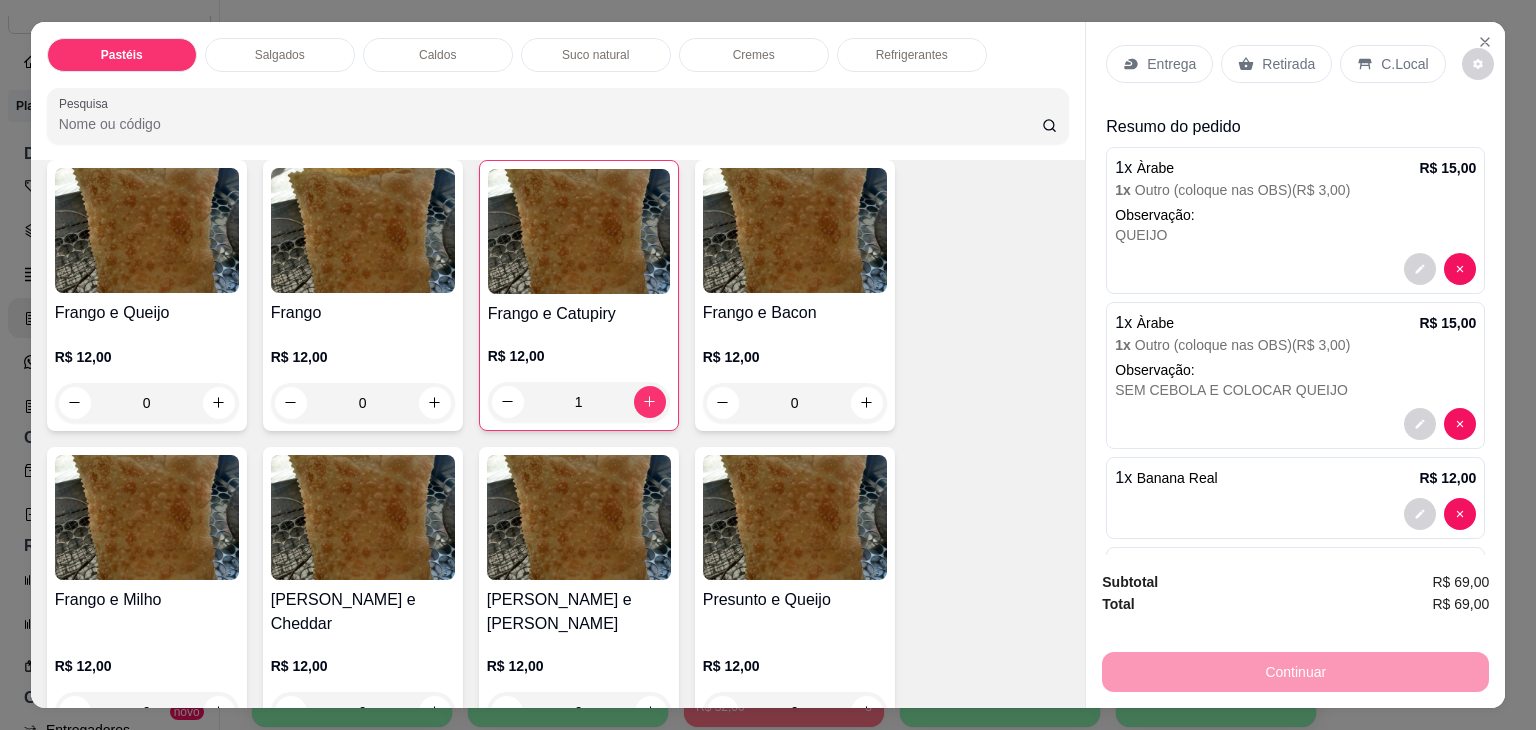 scroll, scrollTop: 0, scrollLeft: 0, axis: both 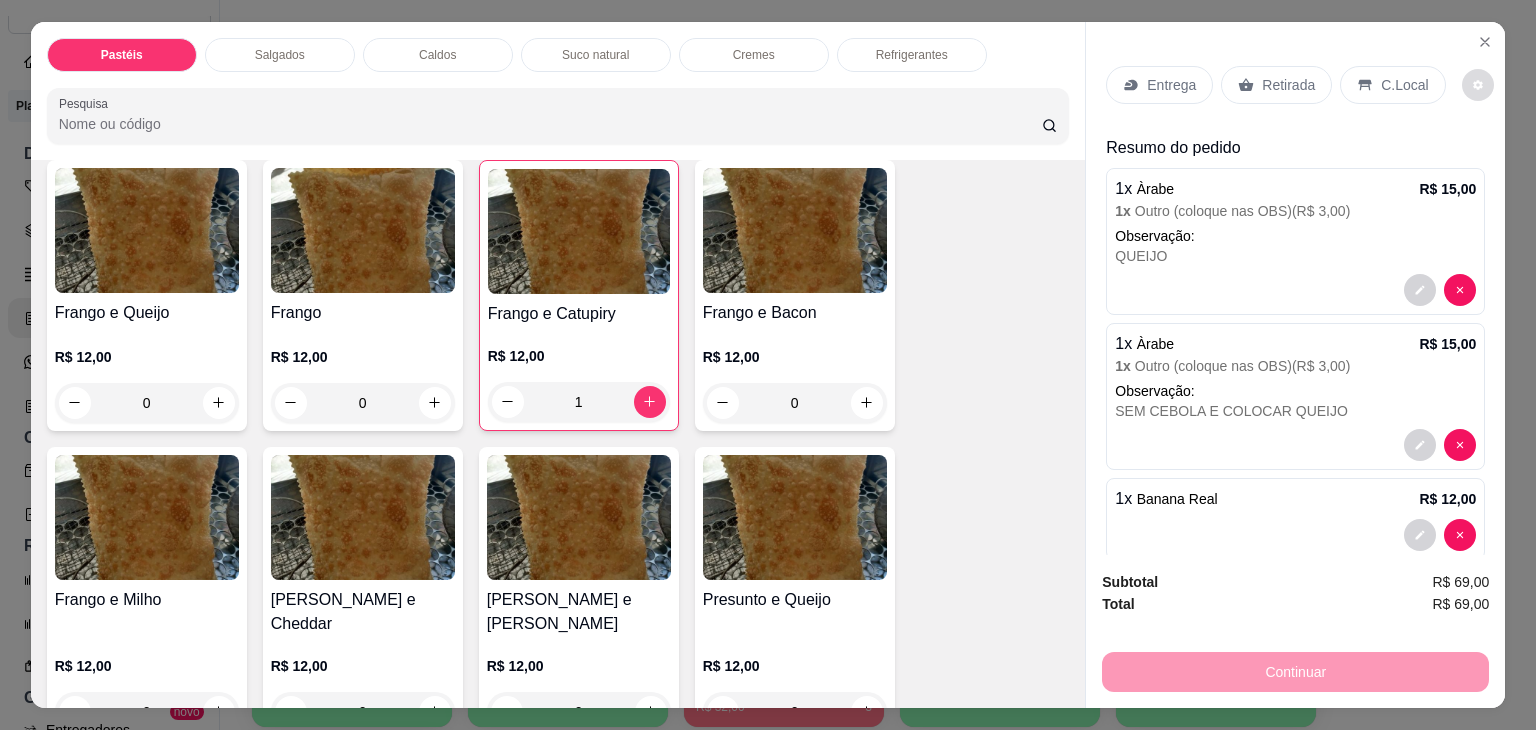 click 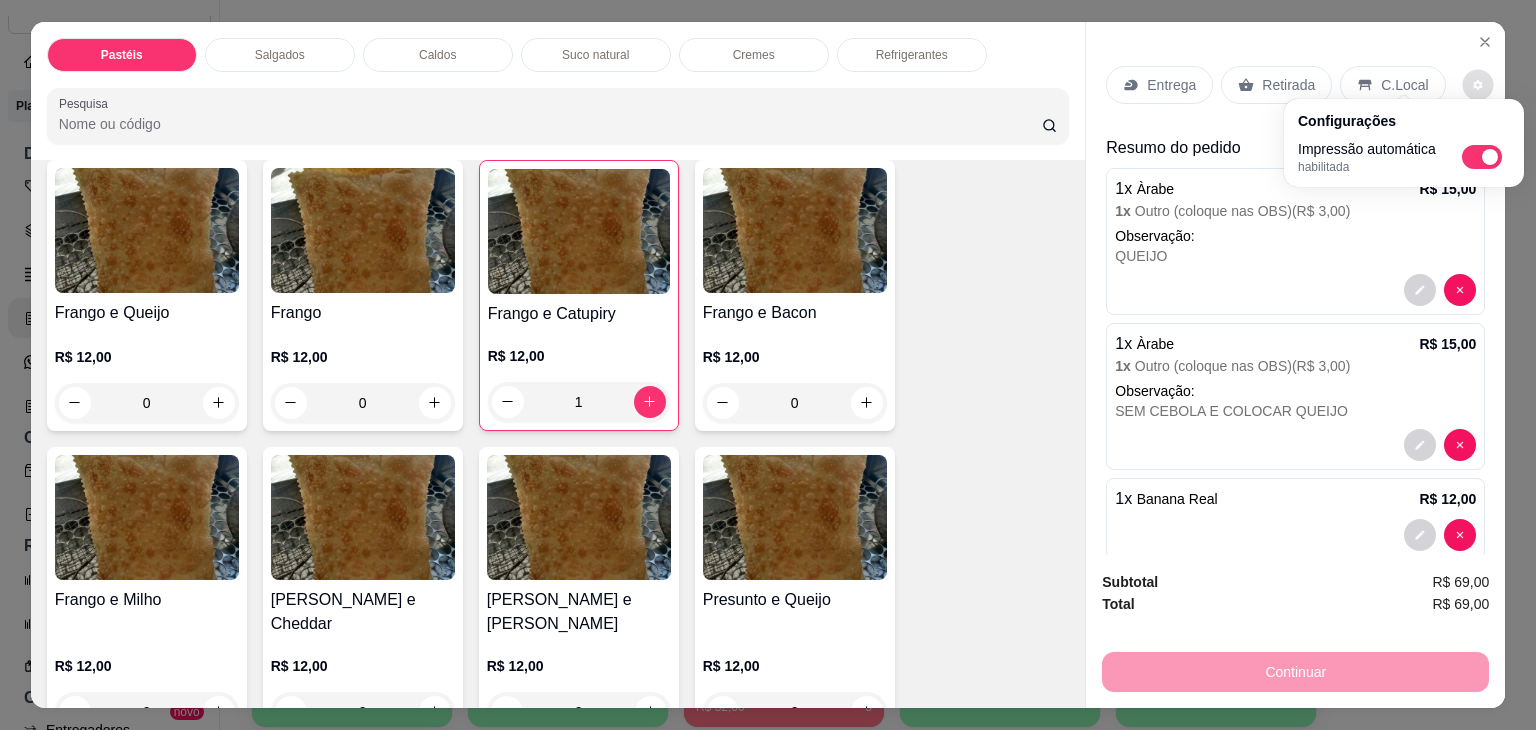 click on "Subtotal R$ 69,00 Total R$ 69,00 Continuar" at bounding box center [1295, 631] 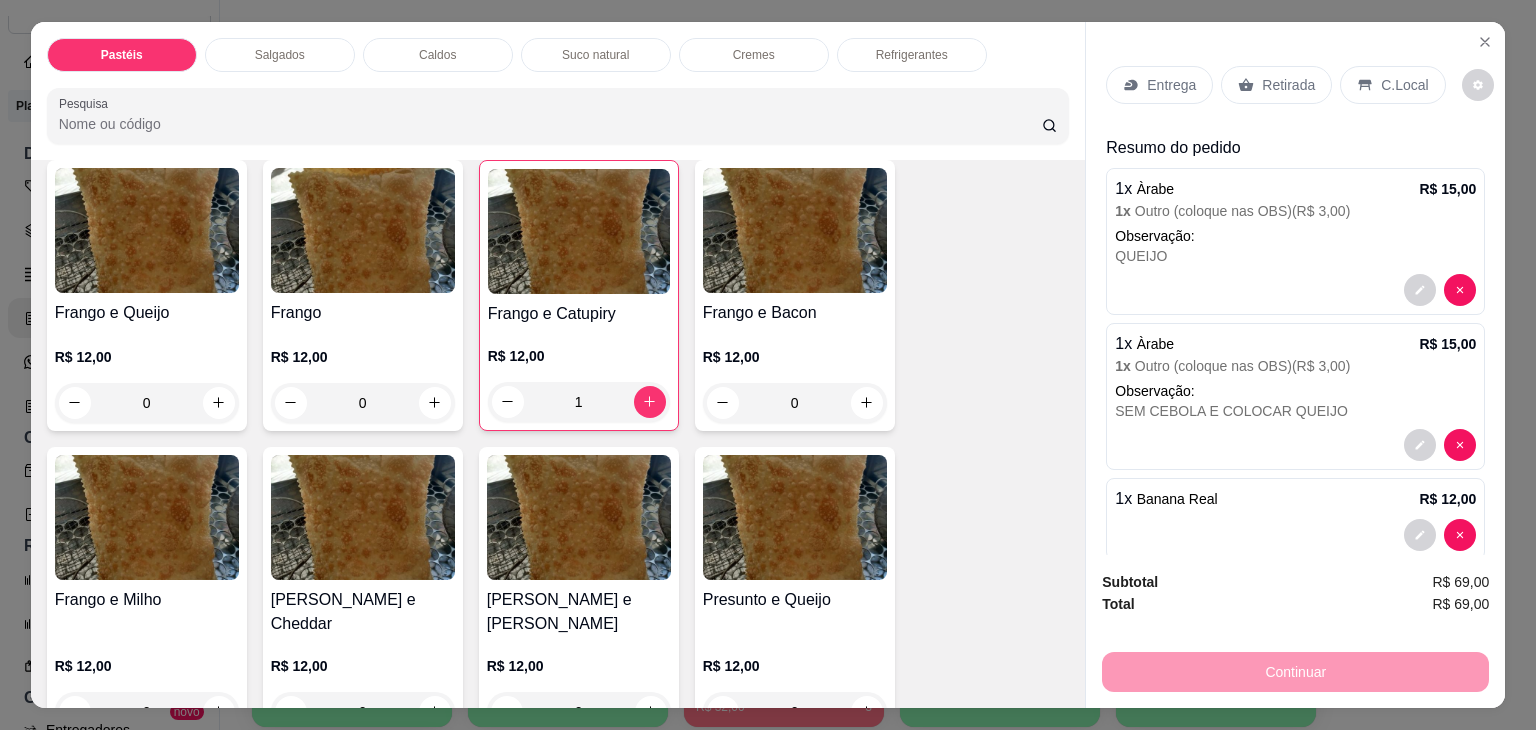 click on "Retirada" at bounding box center [1288, 85] 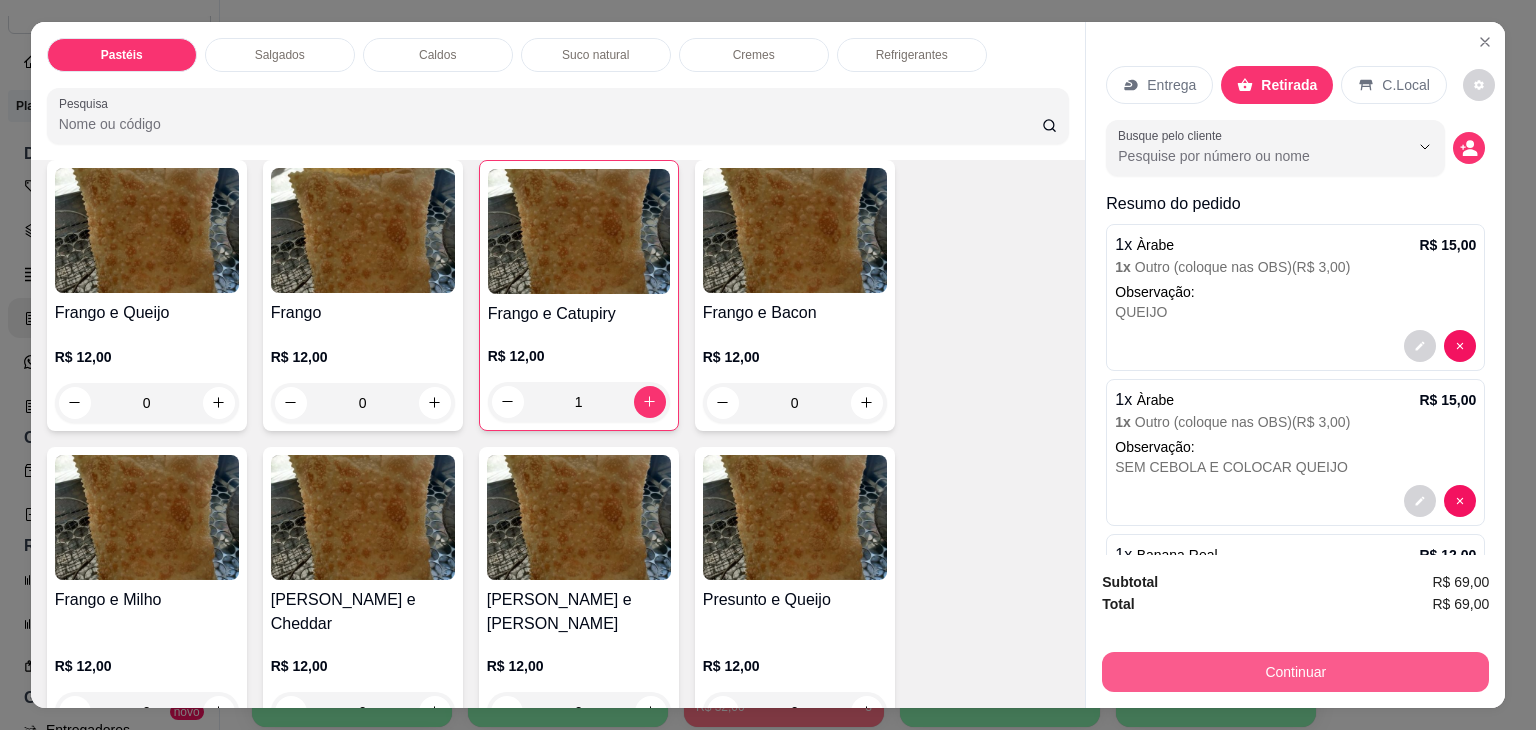 click on "Continuar" at bounding box center [1295, 672] 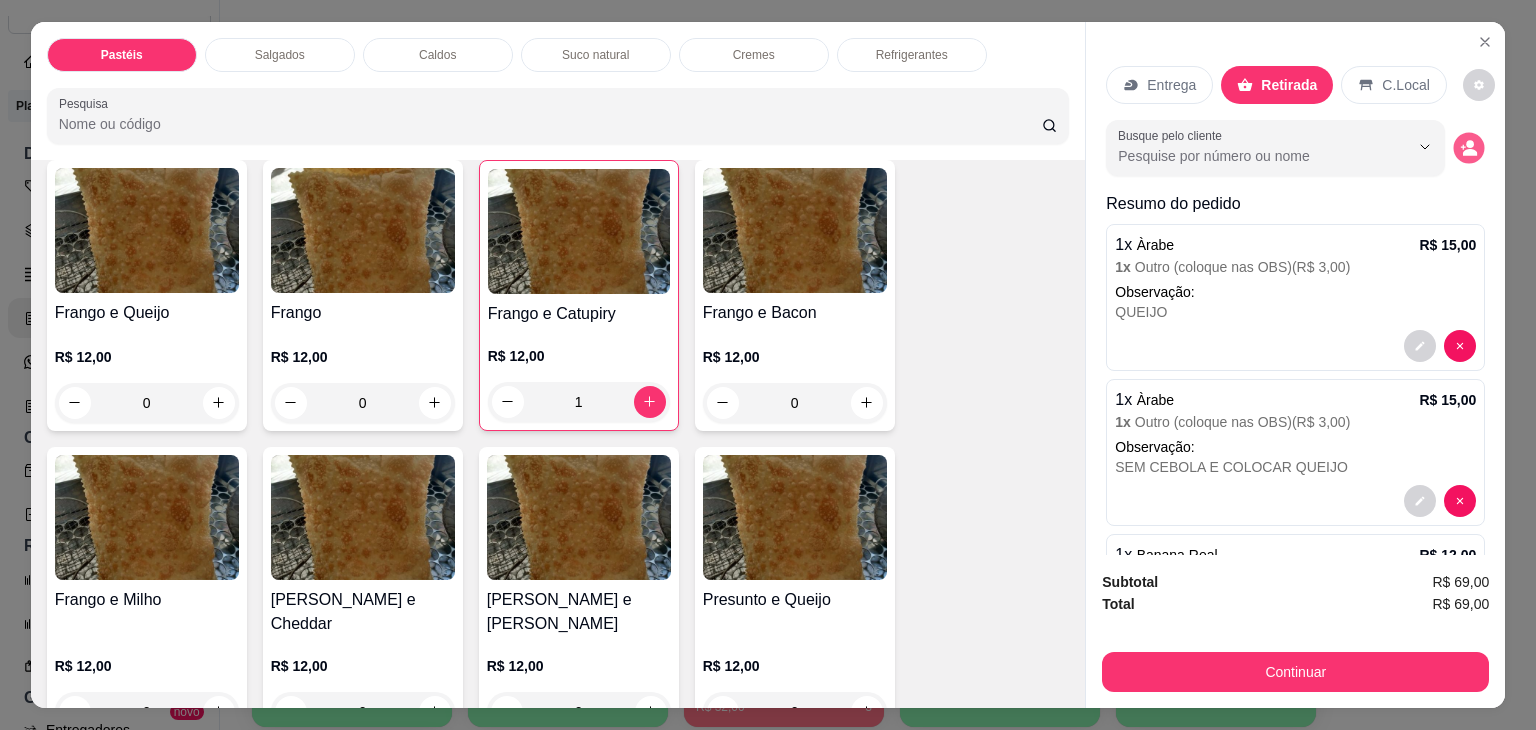 click at bounding box center [1469, 147] 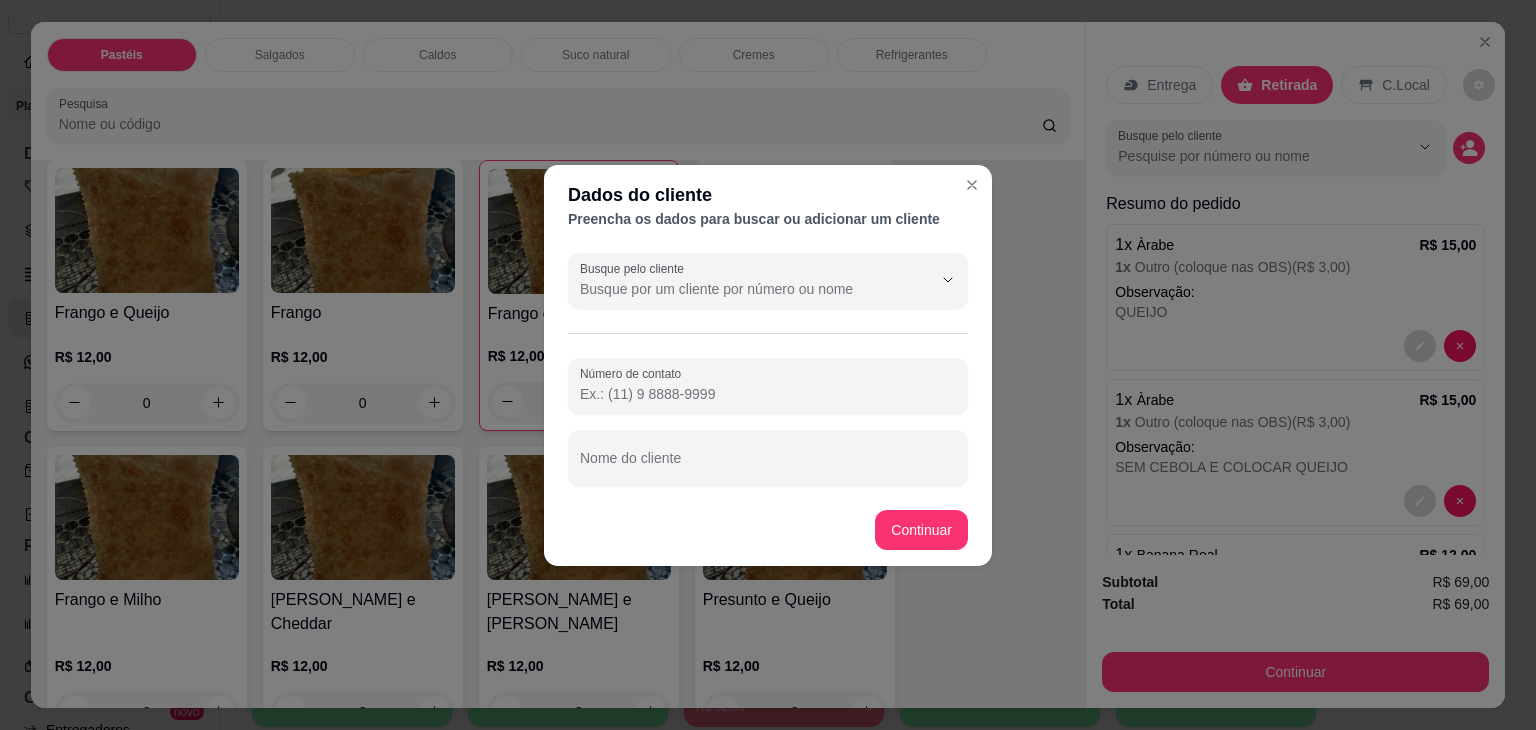 click on "Busque pelo cliente" at bounding box center (768, 281) 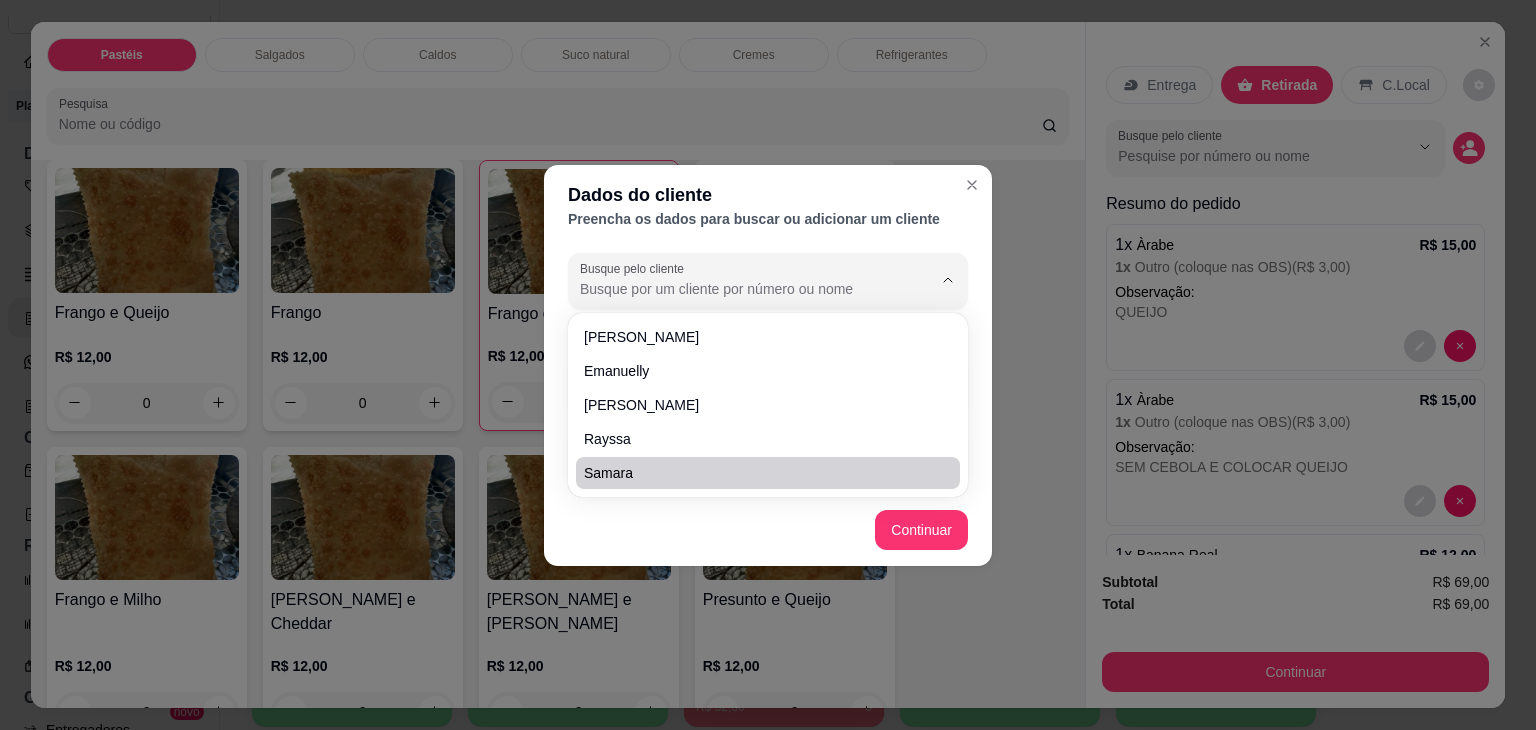 click on "Continuar" at bounding box center (768, 530) 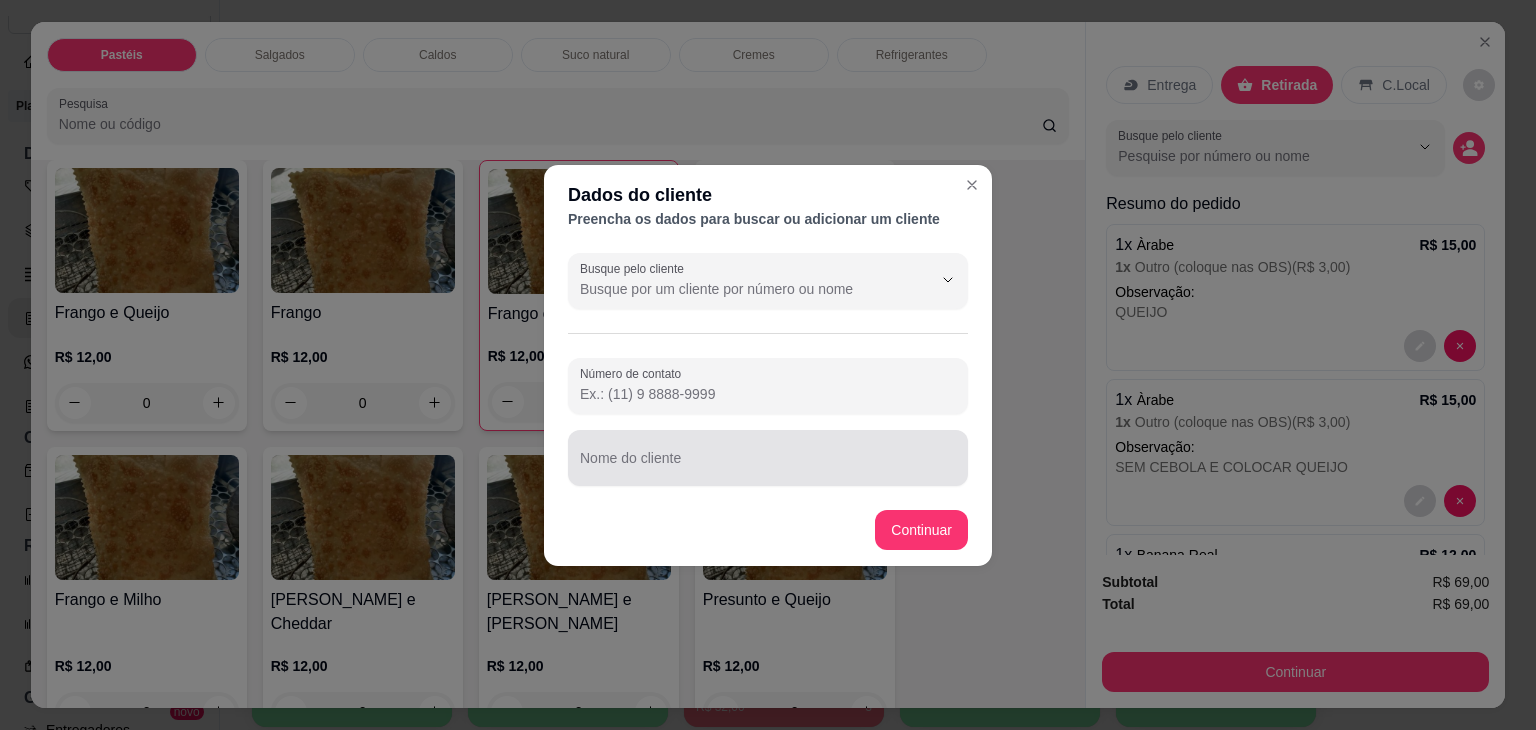 click on "Nome do cliente" at bounding box center (768, 458) 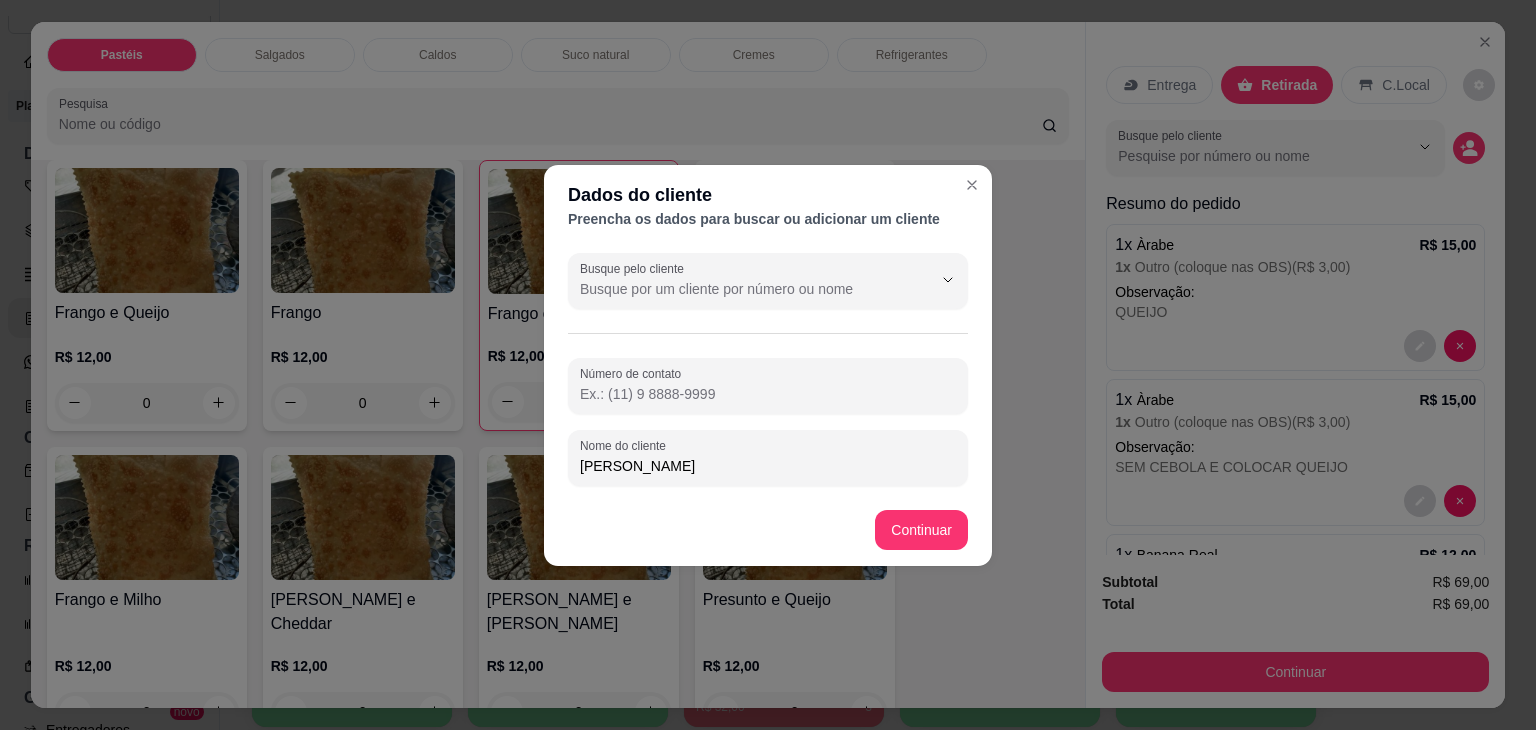 type on "[PERSON_NAME]" 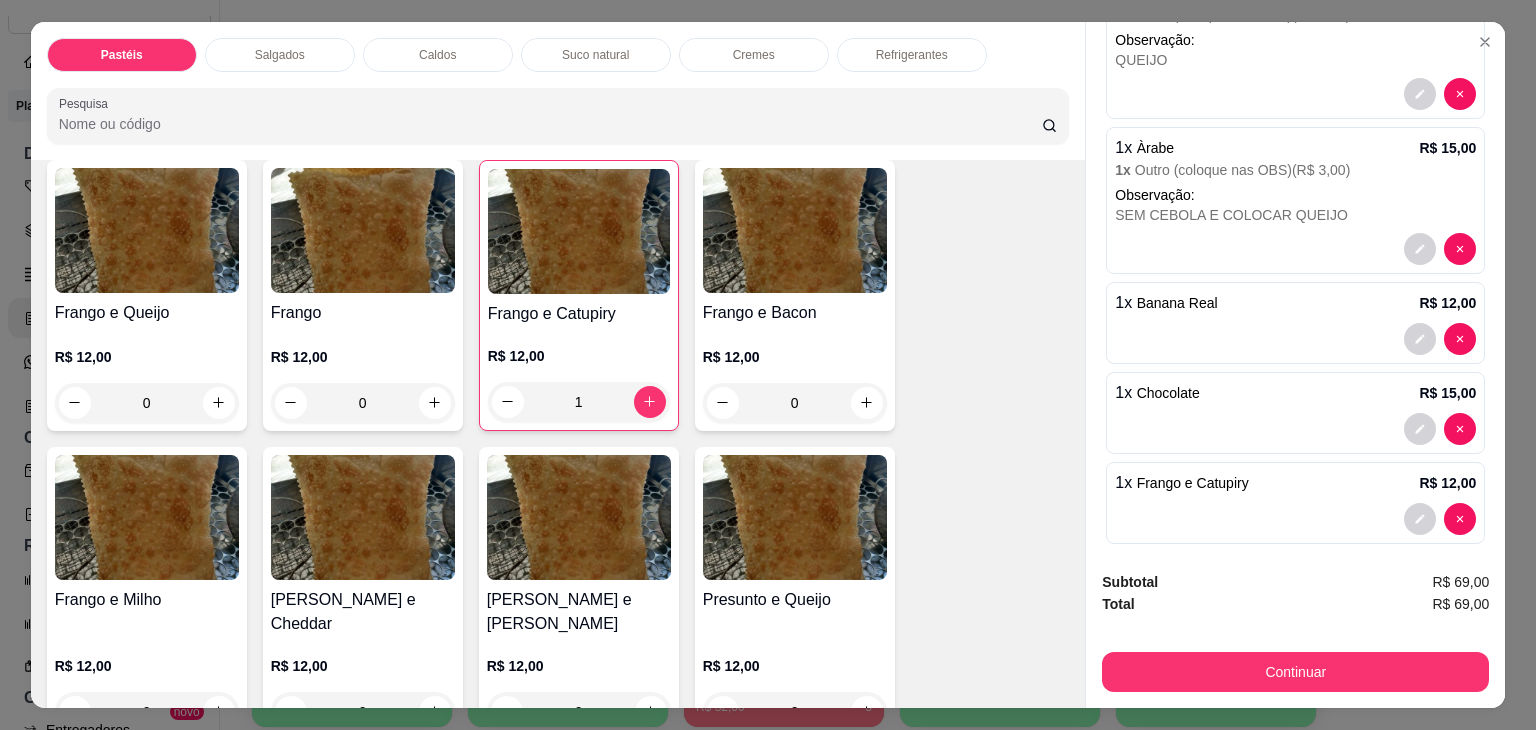 scroll, scrollTop: 296, scrollLeft: 0, axis: vertical 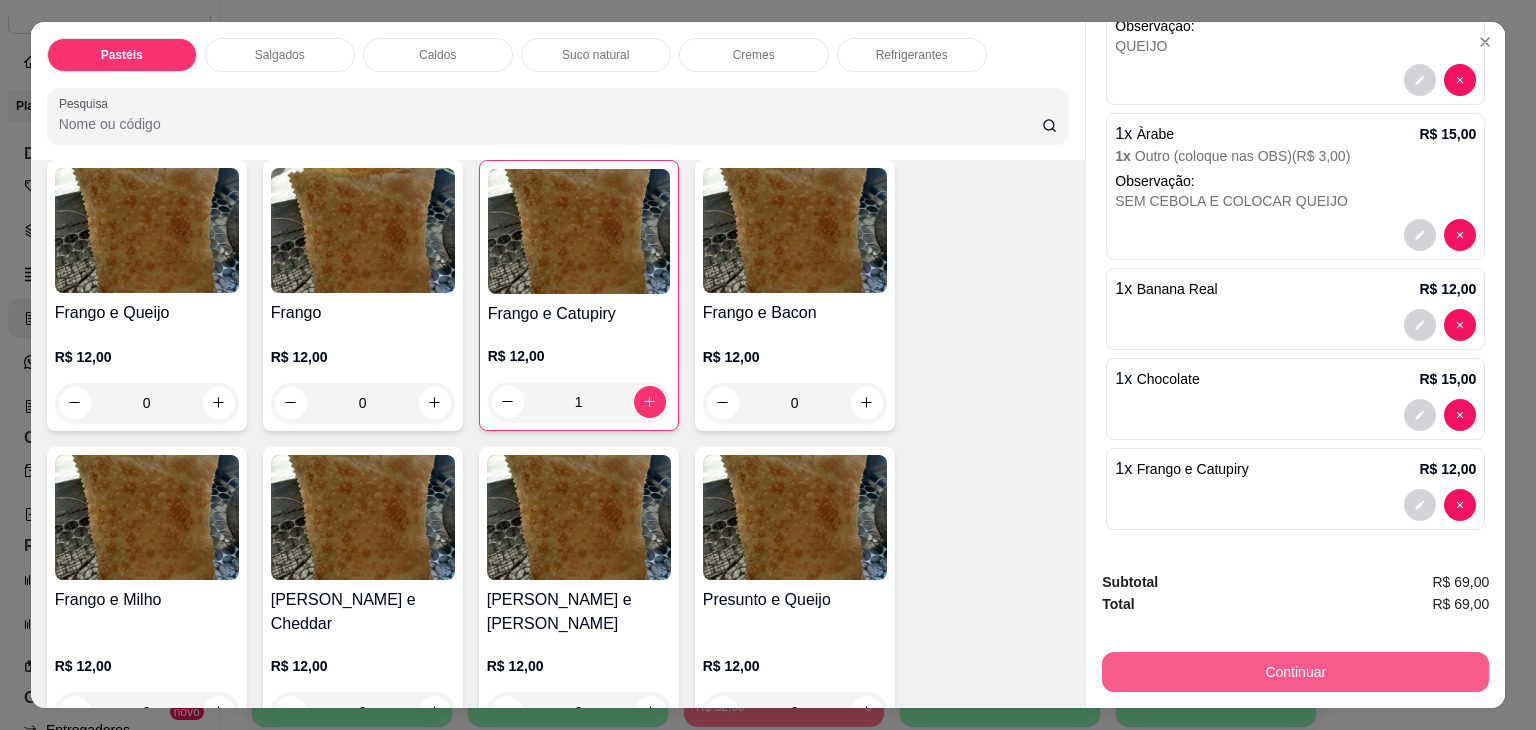 click on "Continuar" at bounding box center [1295, 672] 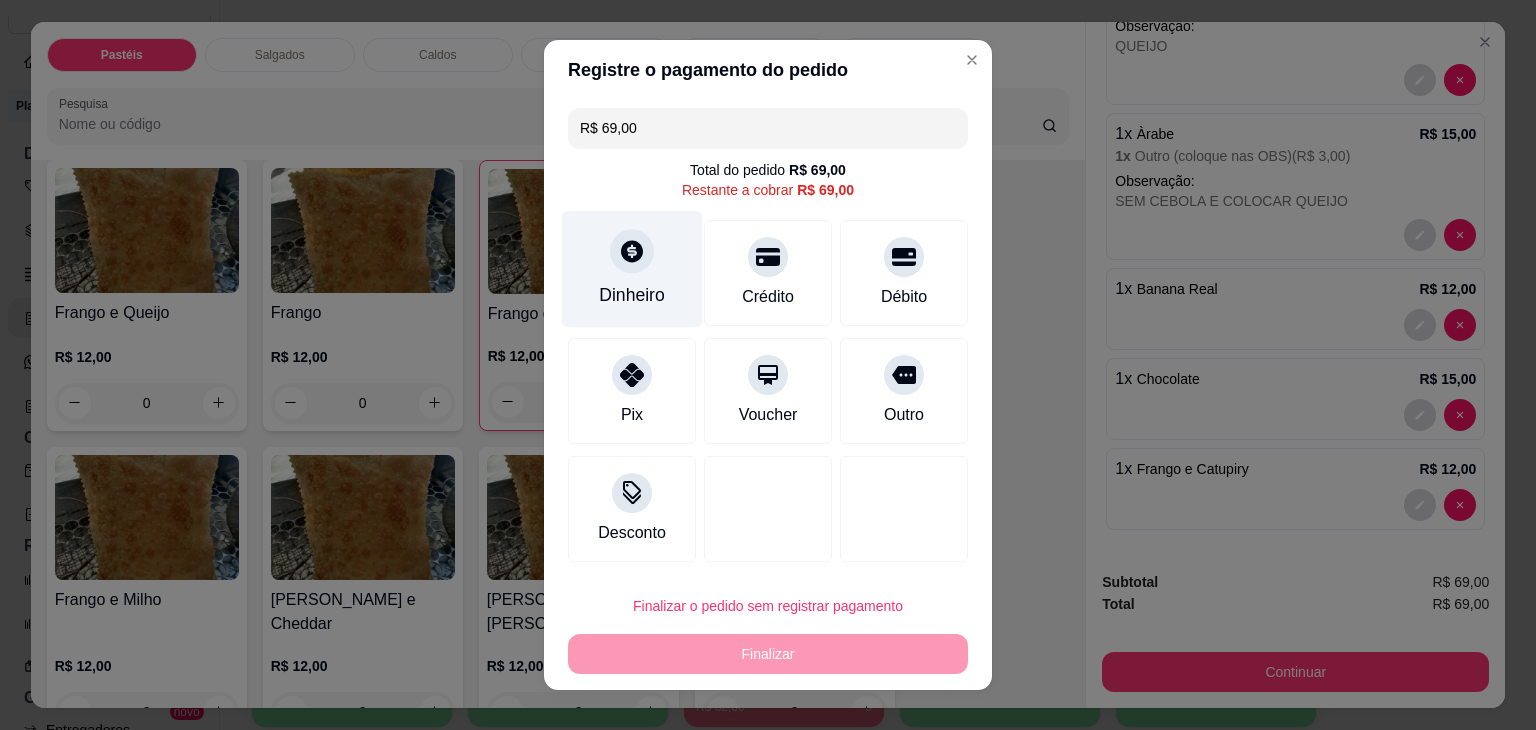 click on "Dinheiro" at bounding box center [632, 269] 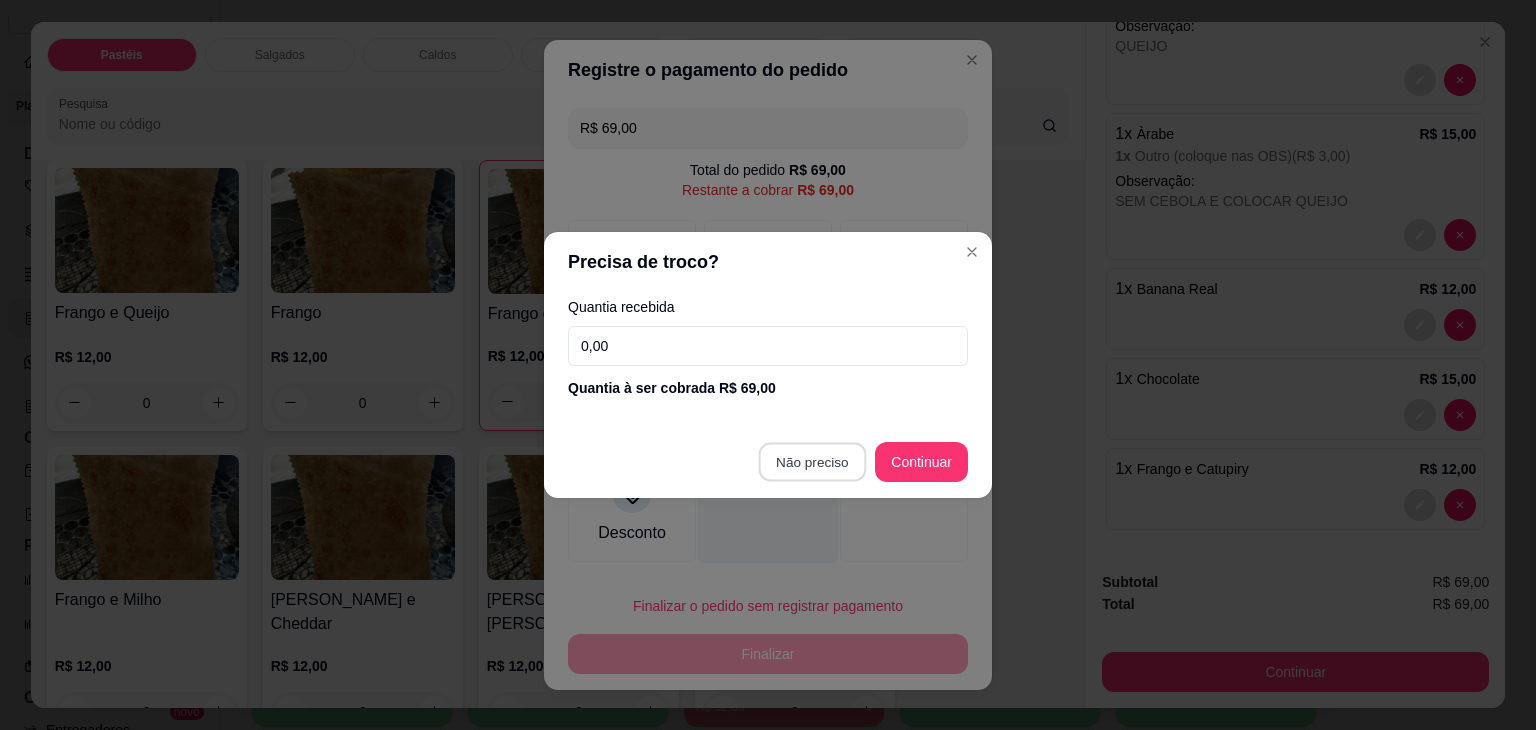 type on "R$ 0,00" 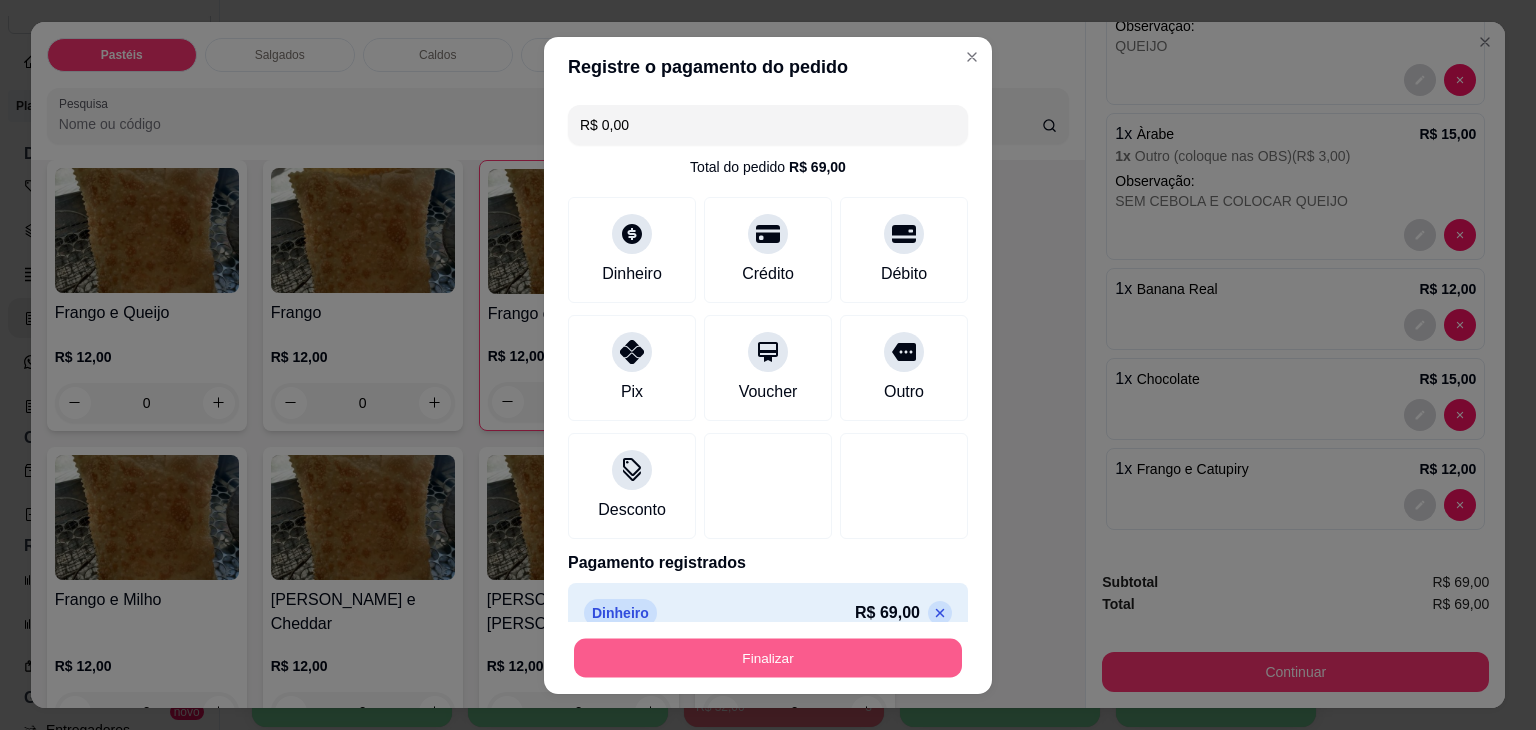 click on "Finalizar" at bounding box center [768, 657] 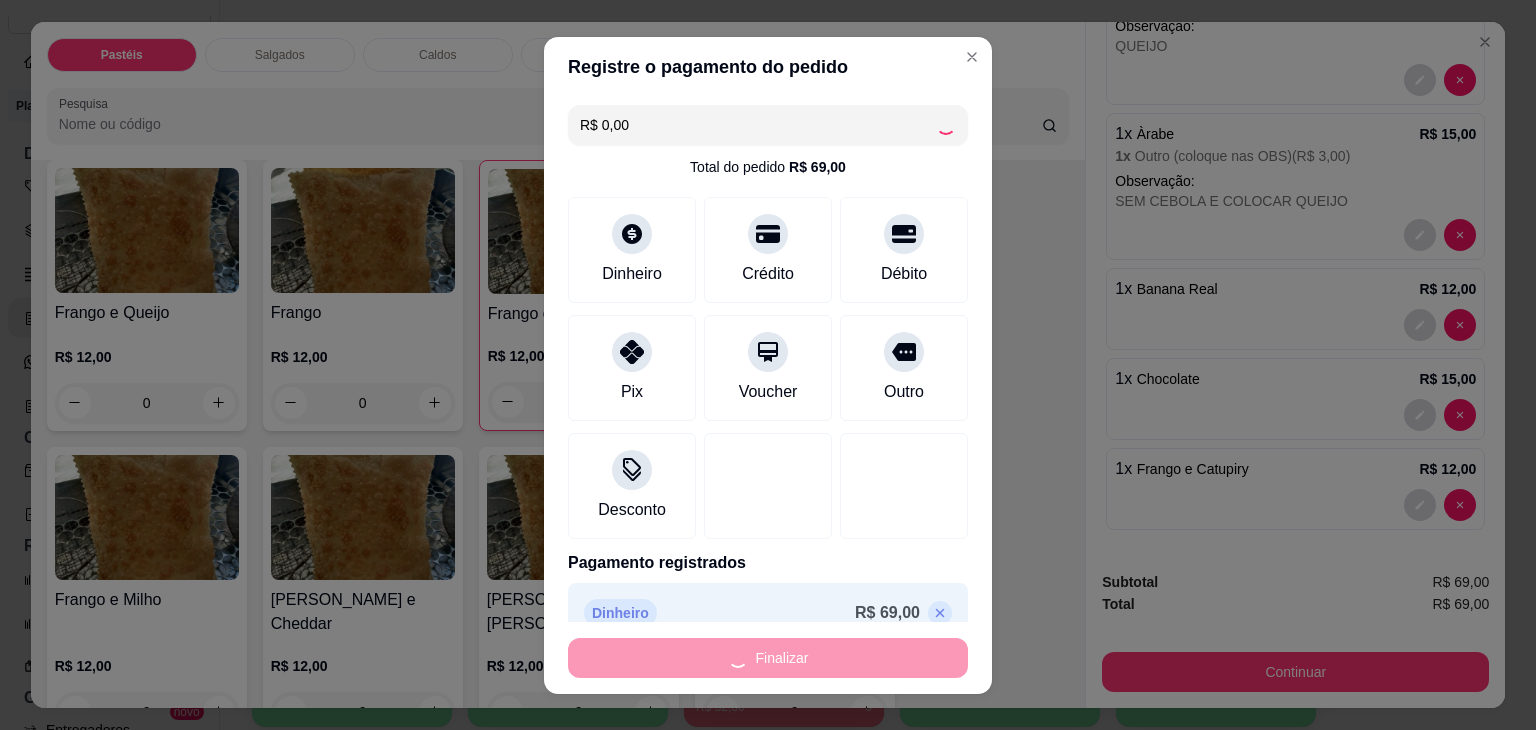 type on "0" 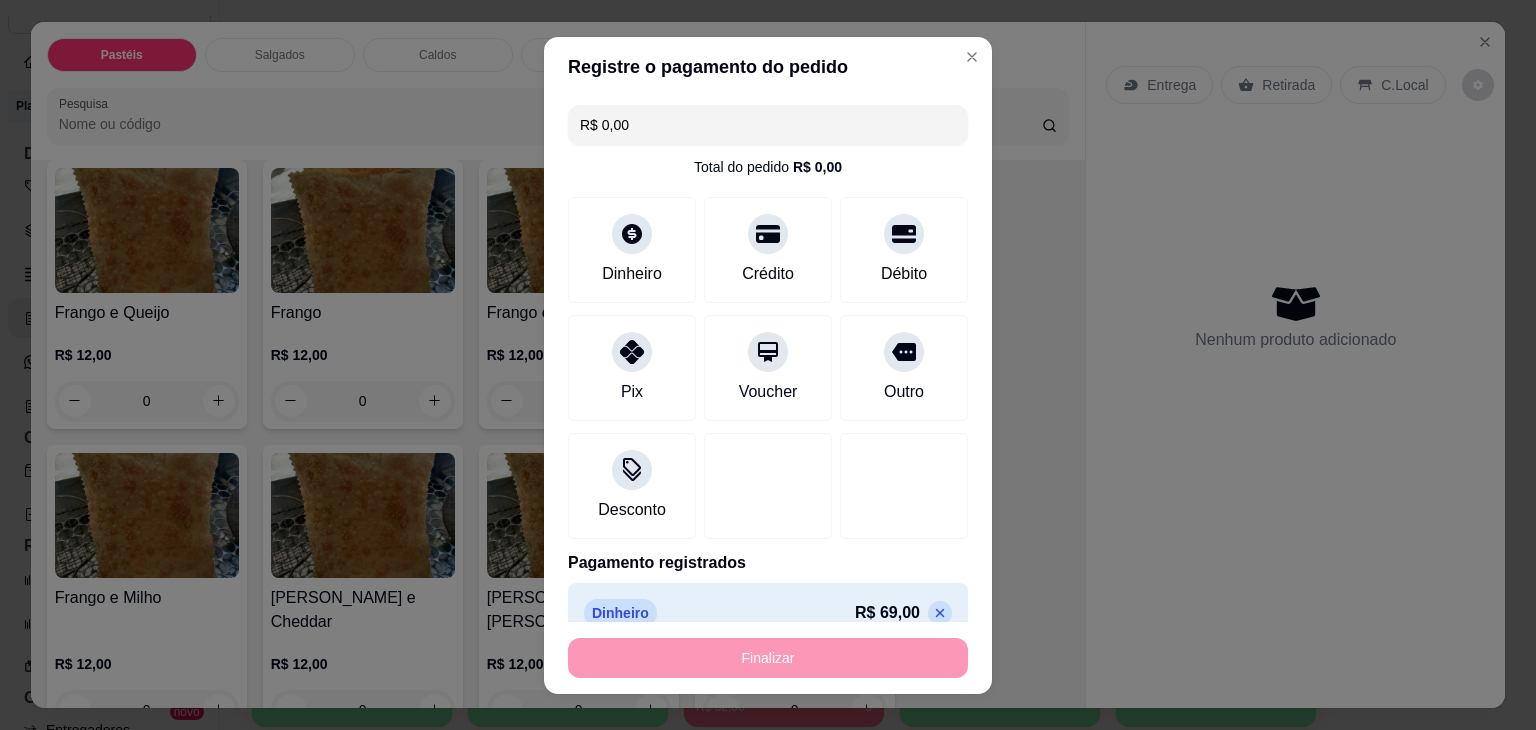 type on "-R$ 69,00" 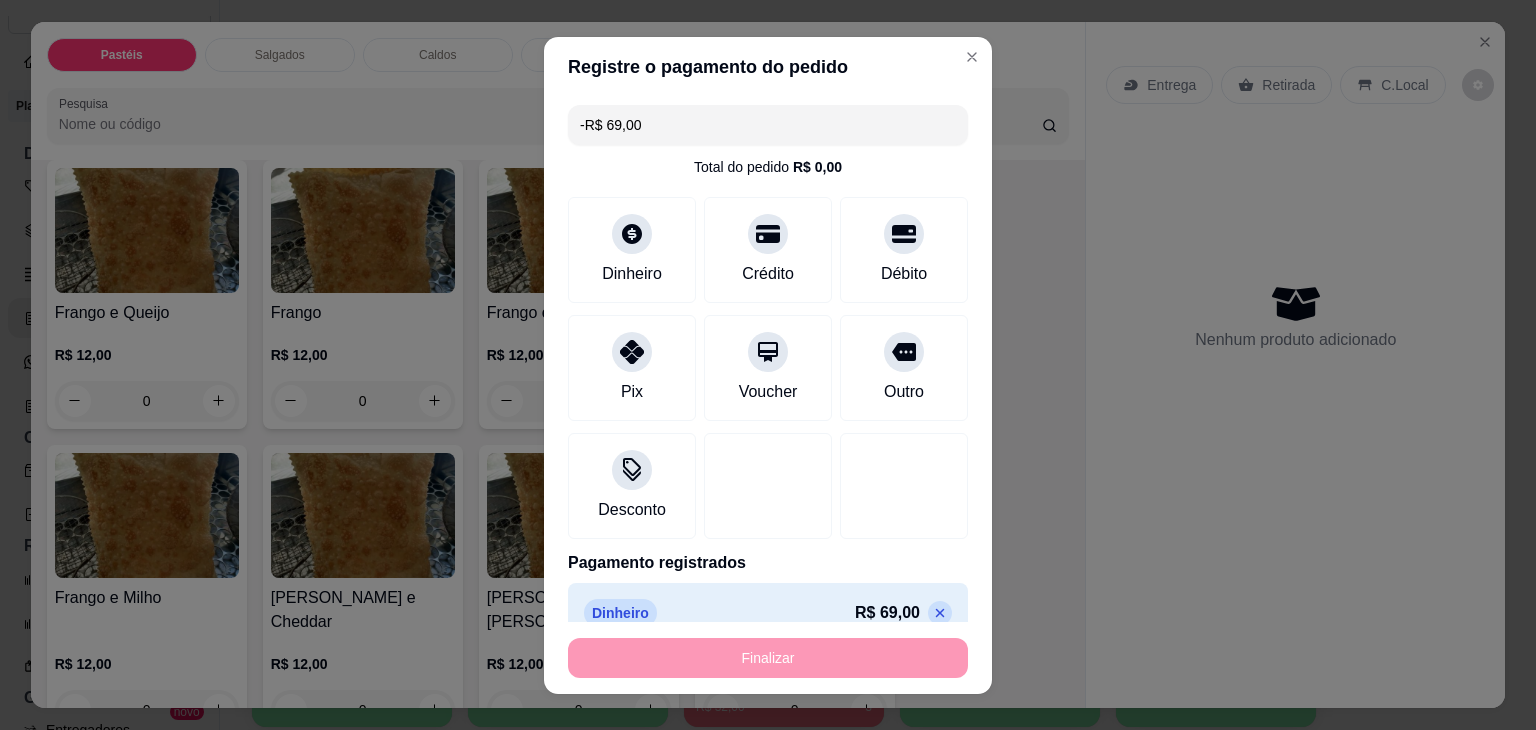 scroll, scrollTop: 0, scrollLeft: 0, axis: both 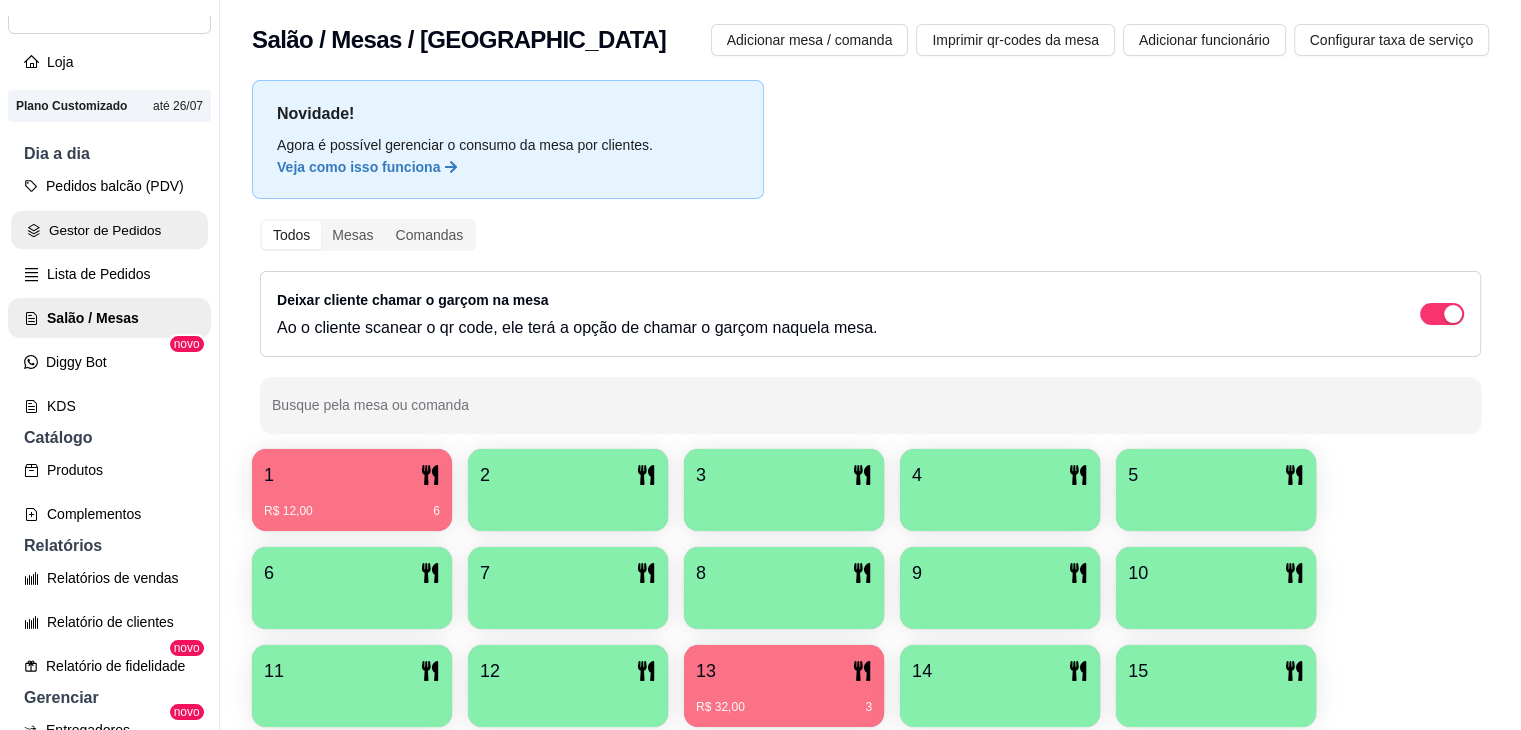 click on "Gestor de Pedidos" at bounding box center (109, 230) 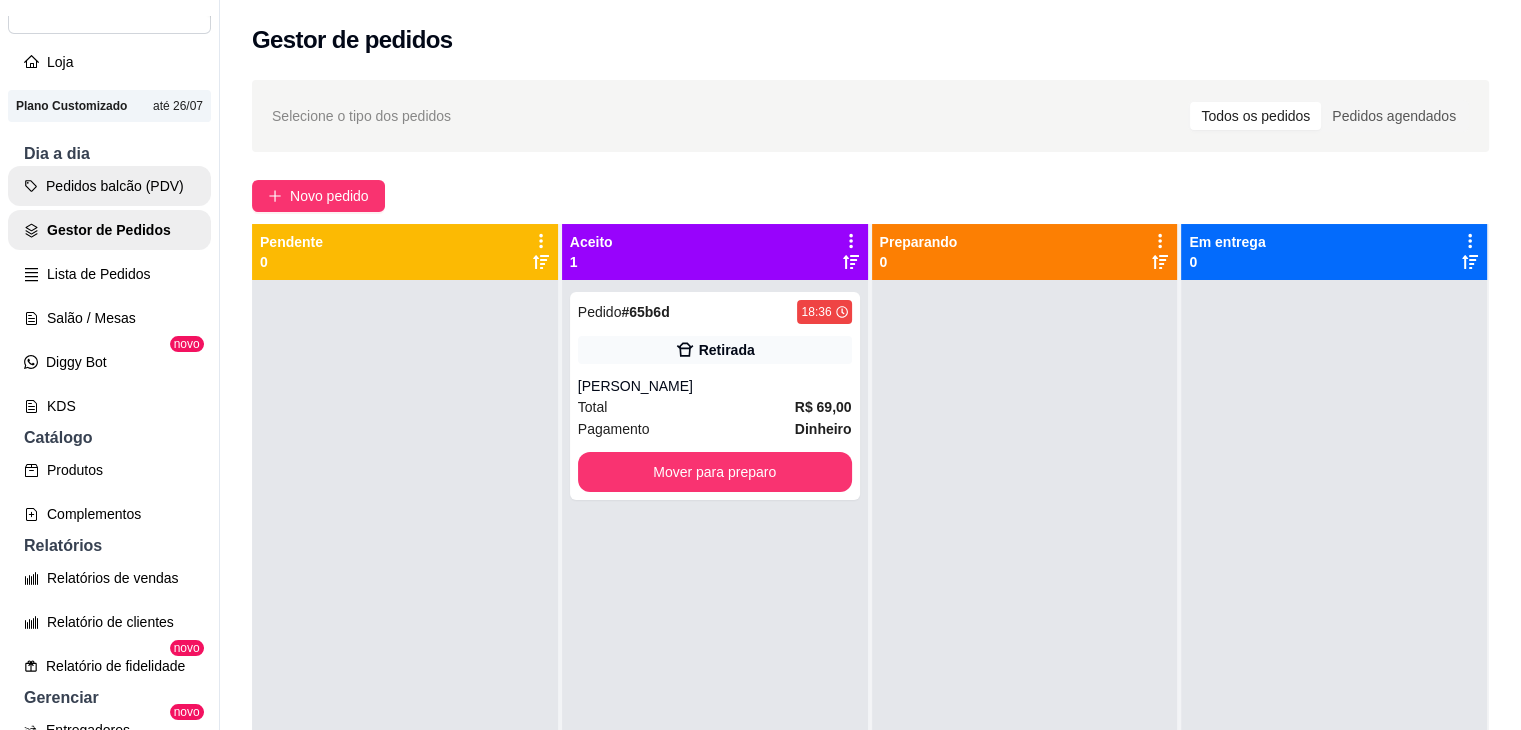 click on "Pedidos balcão (PDV)" at bounding box center [109, 186] 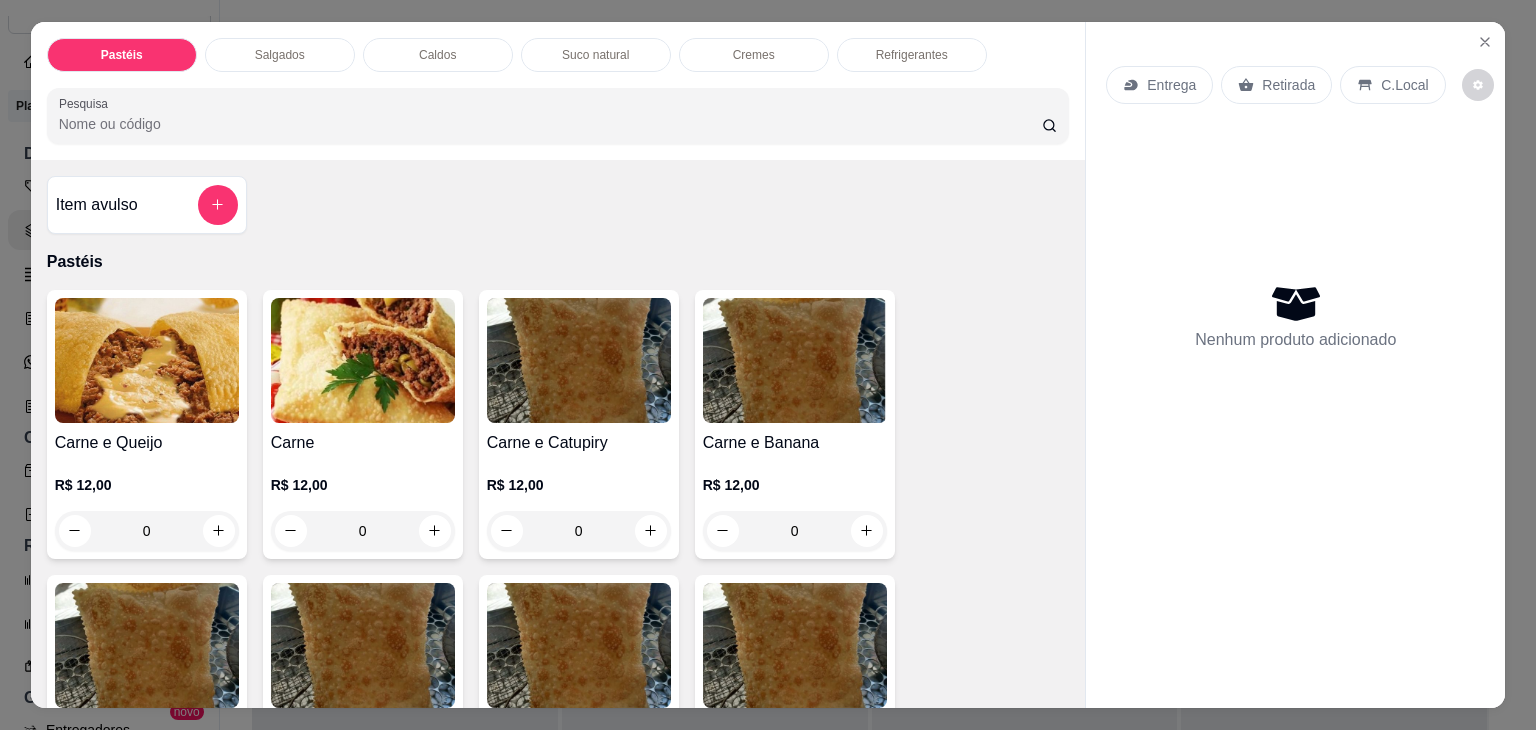 click on "Salgados" at bounding box center (280, 55) 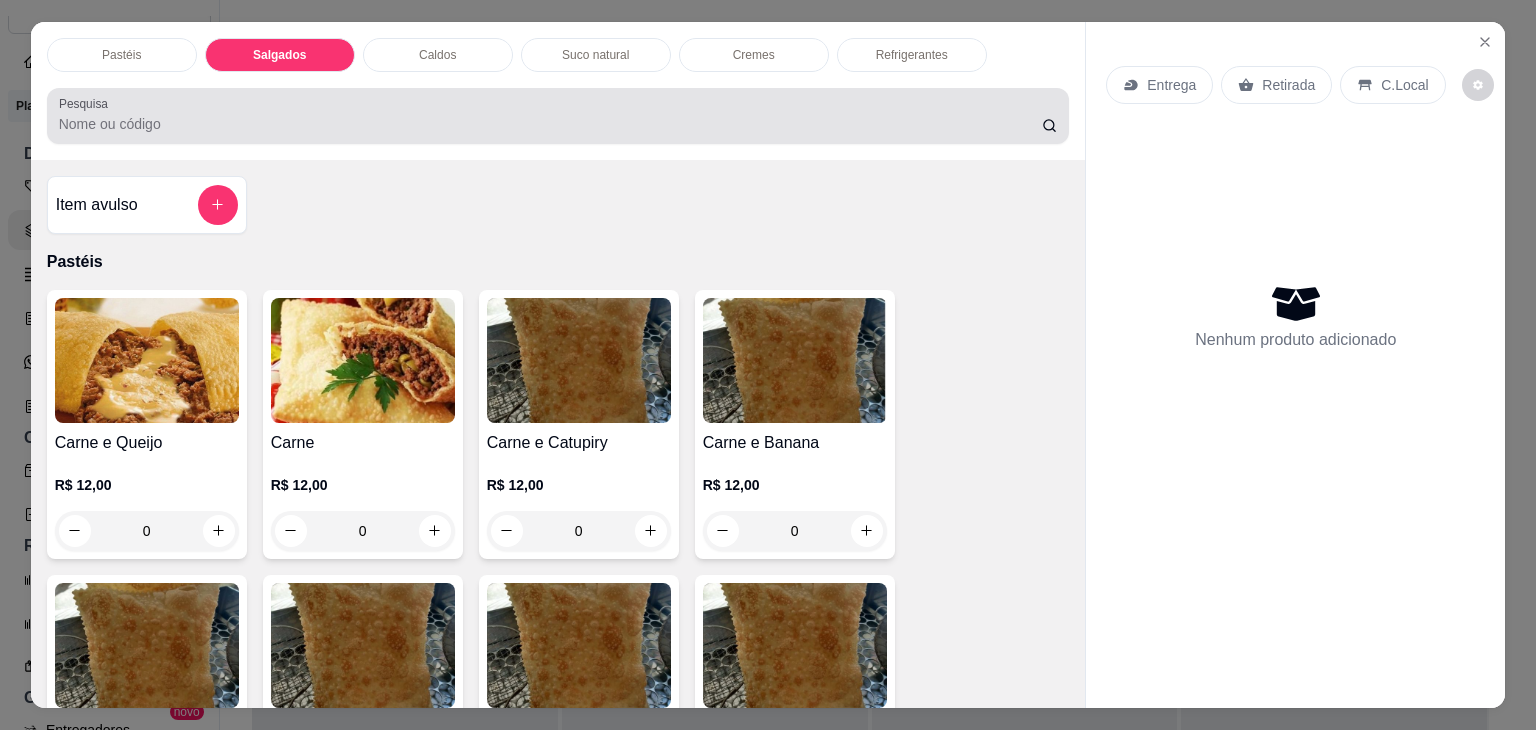 scroll, scrollTop: 2124, scrollLeft: 0, axis: vertical 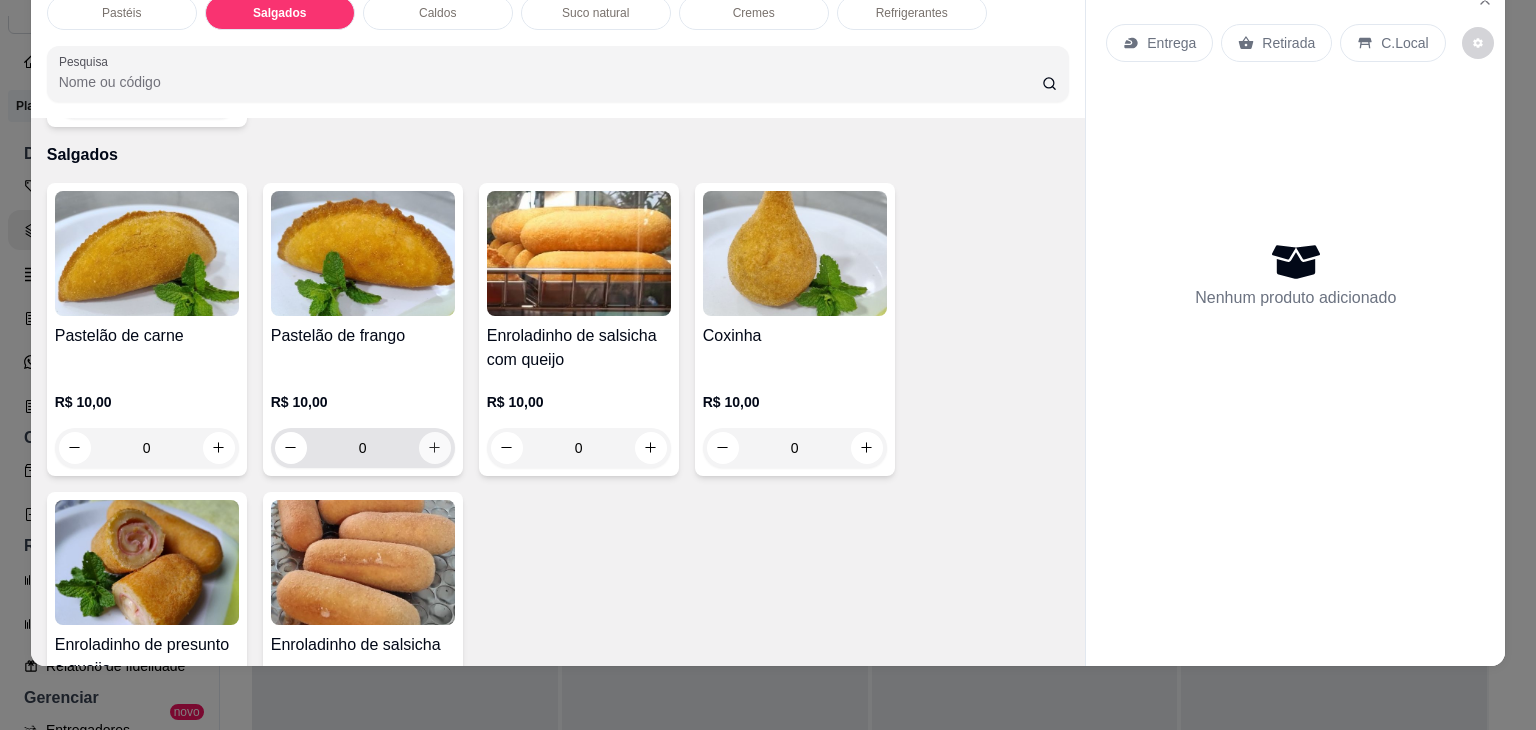click 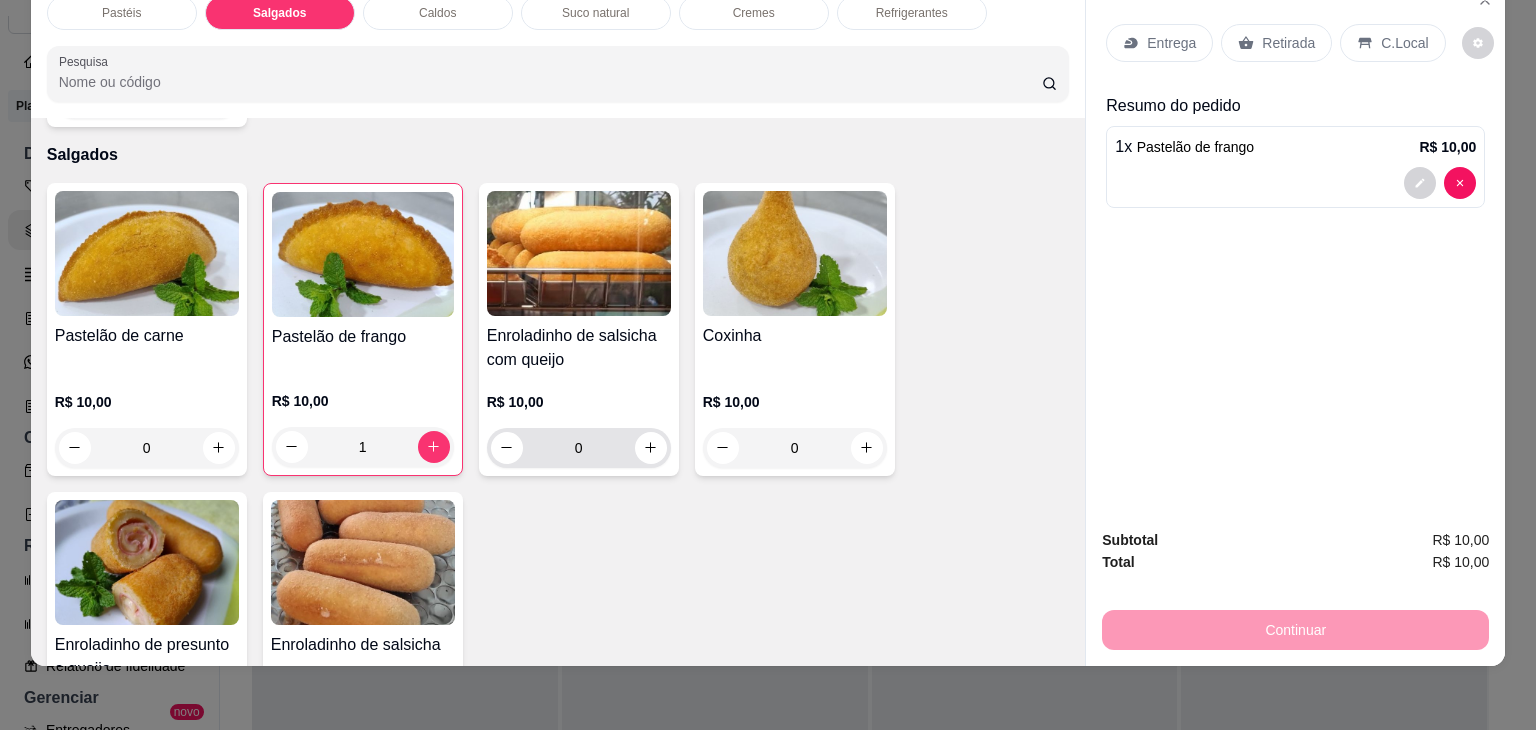 click at bounding box center (651, 448) 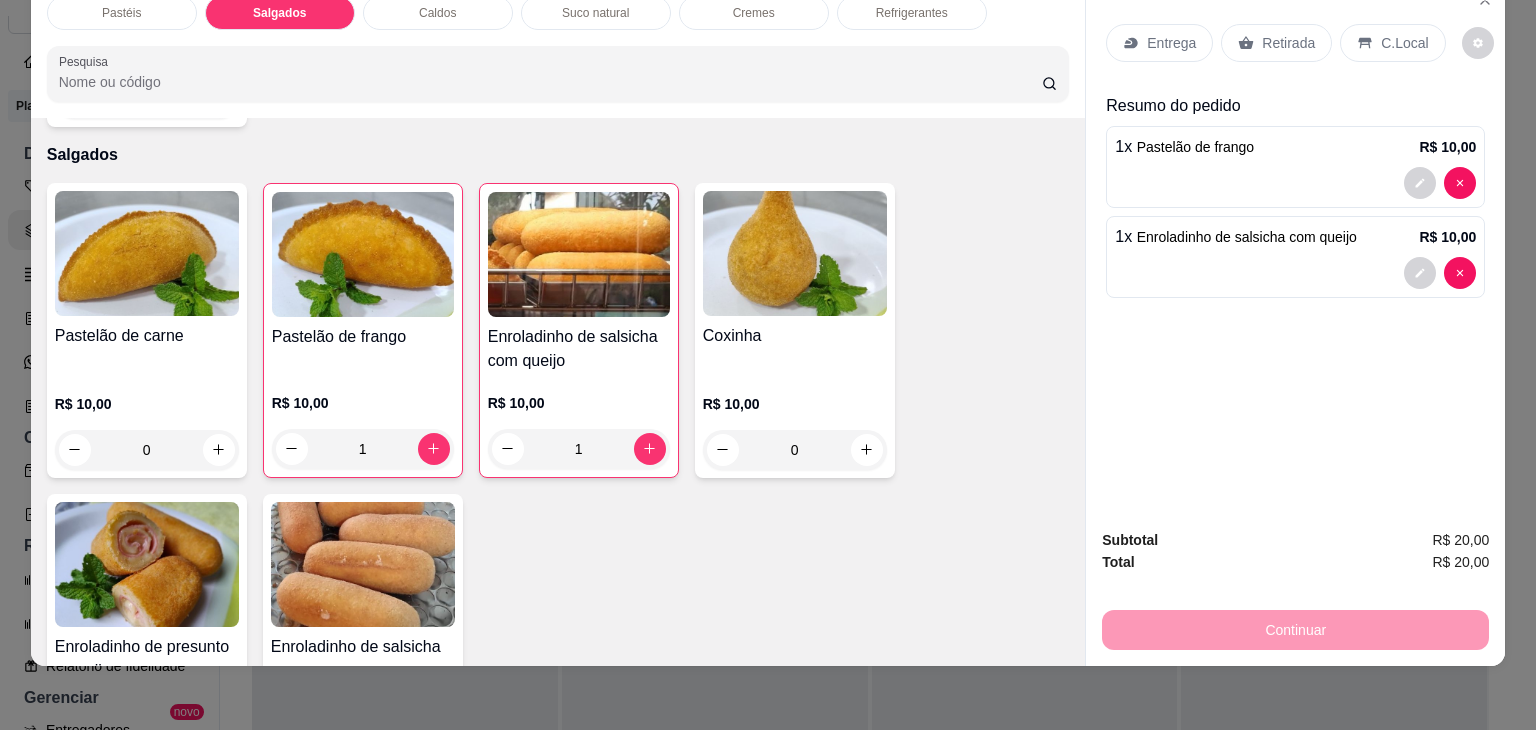 click on "Retirada" at bounding box center [1276, 43] 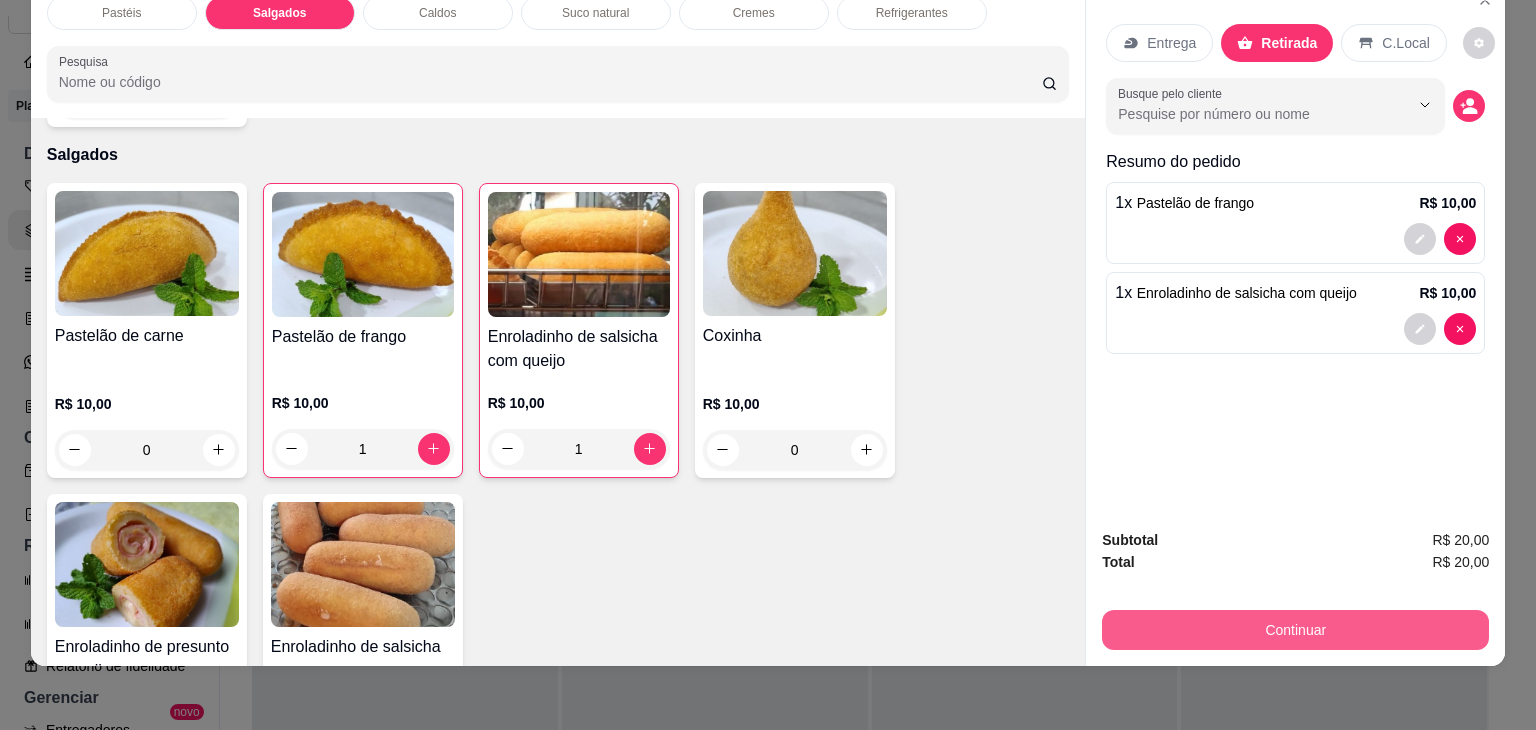 click on "Continuar" at bounding box center (1295, 630) 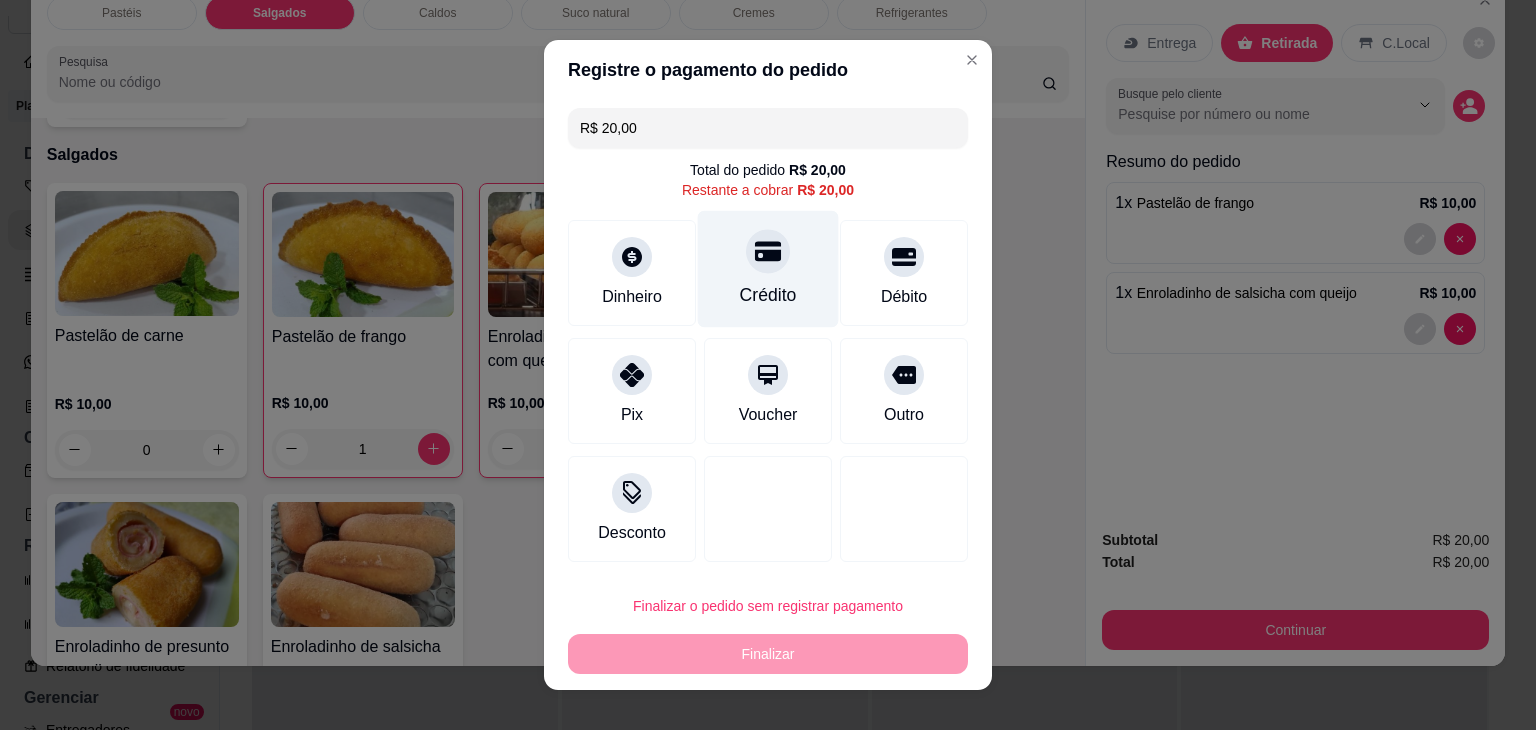 click at bounding box center [768, 251] 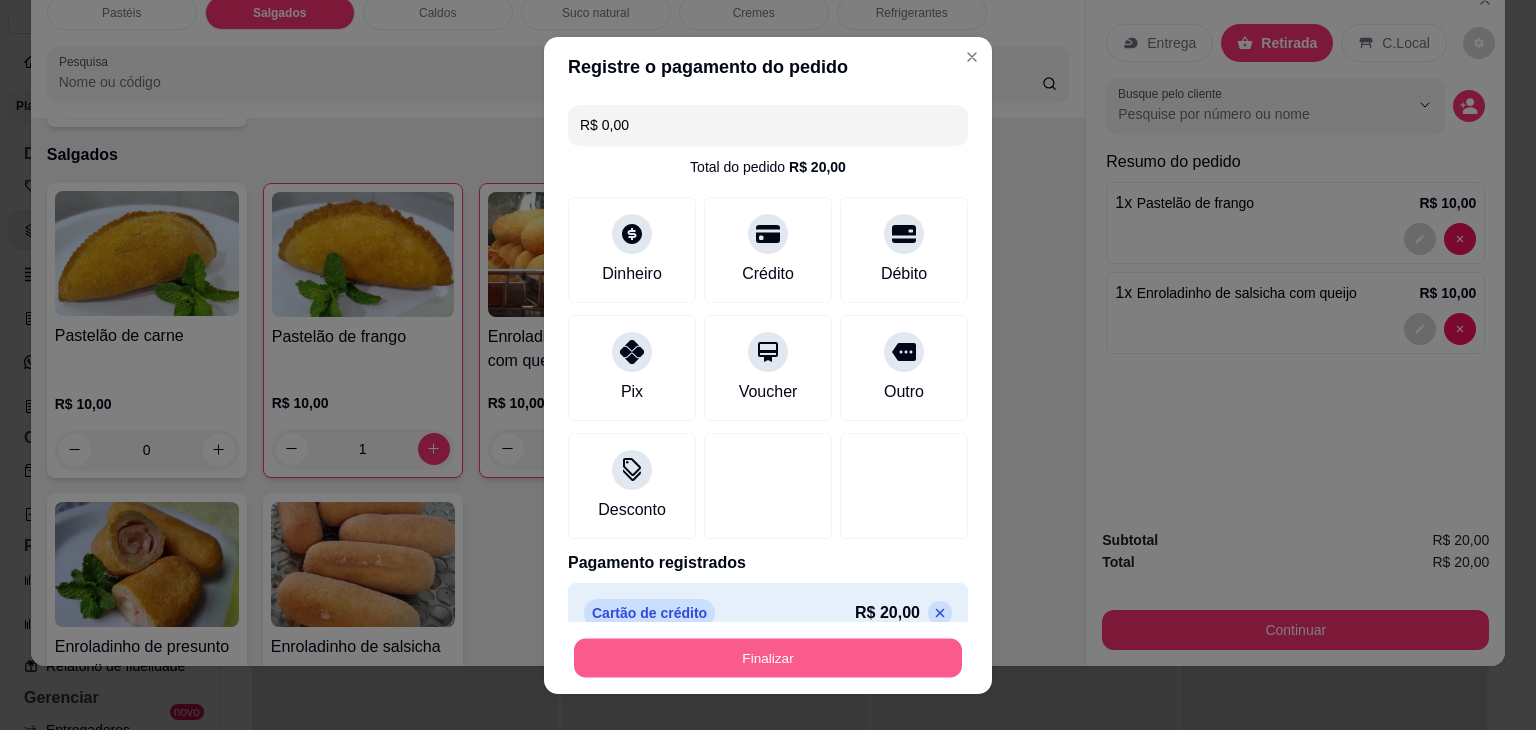 click on "Finalizar" at bounding box center (768, 657) 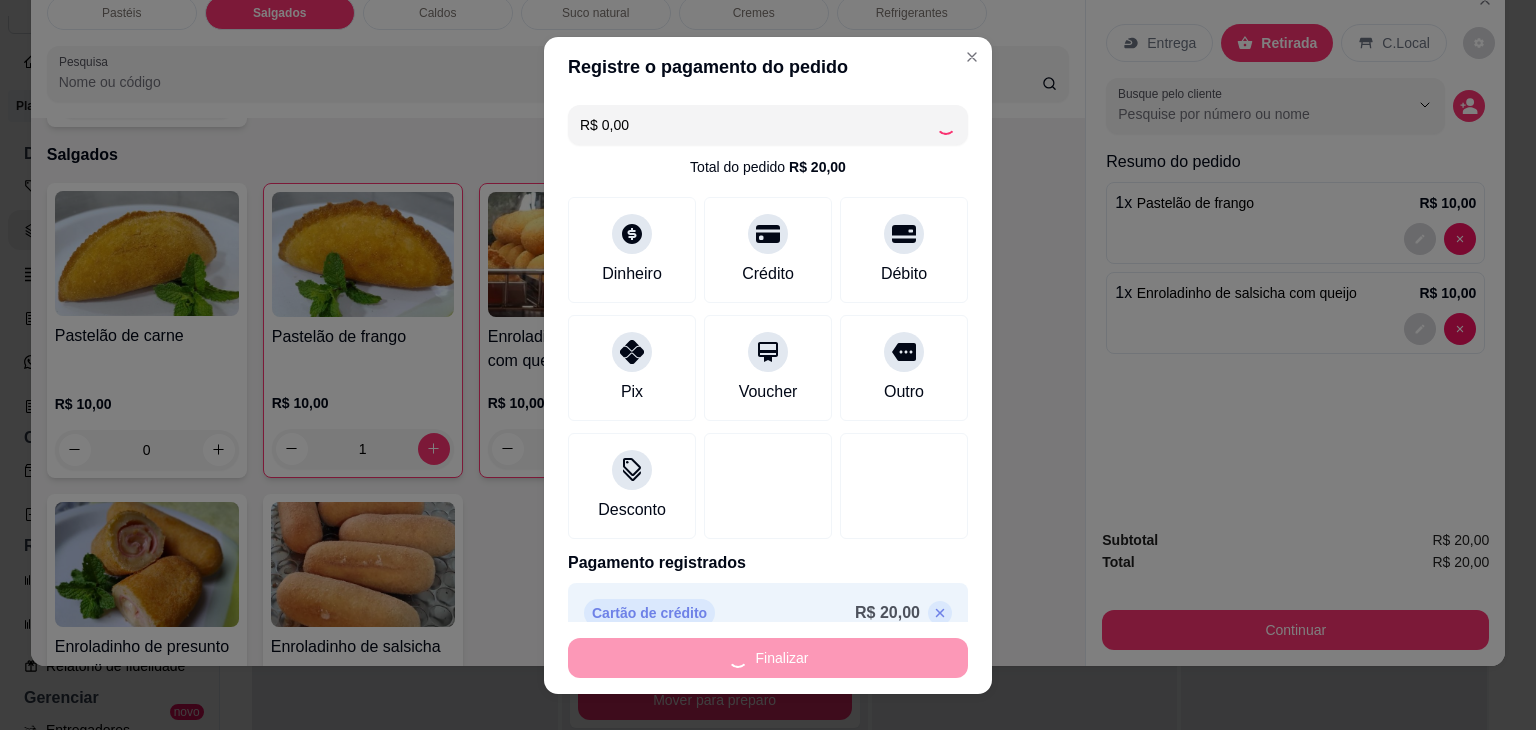 type on "0" 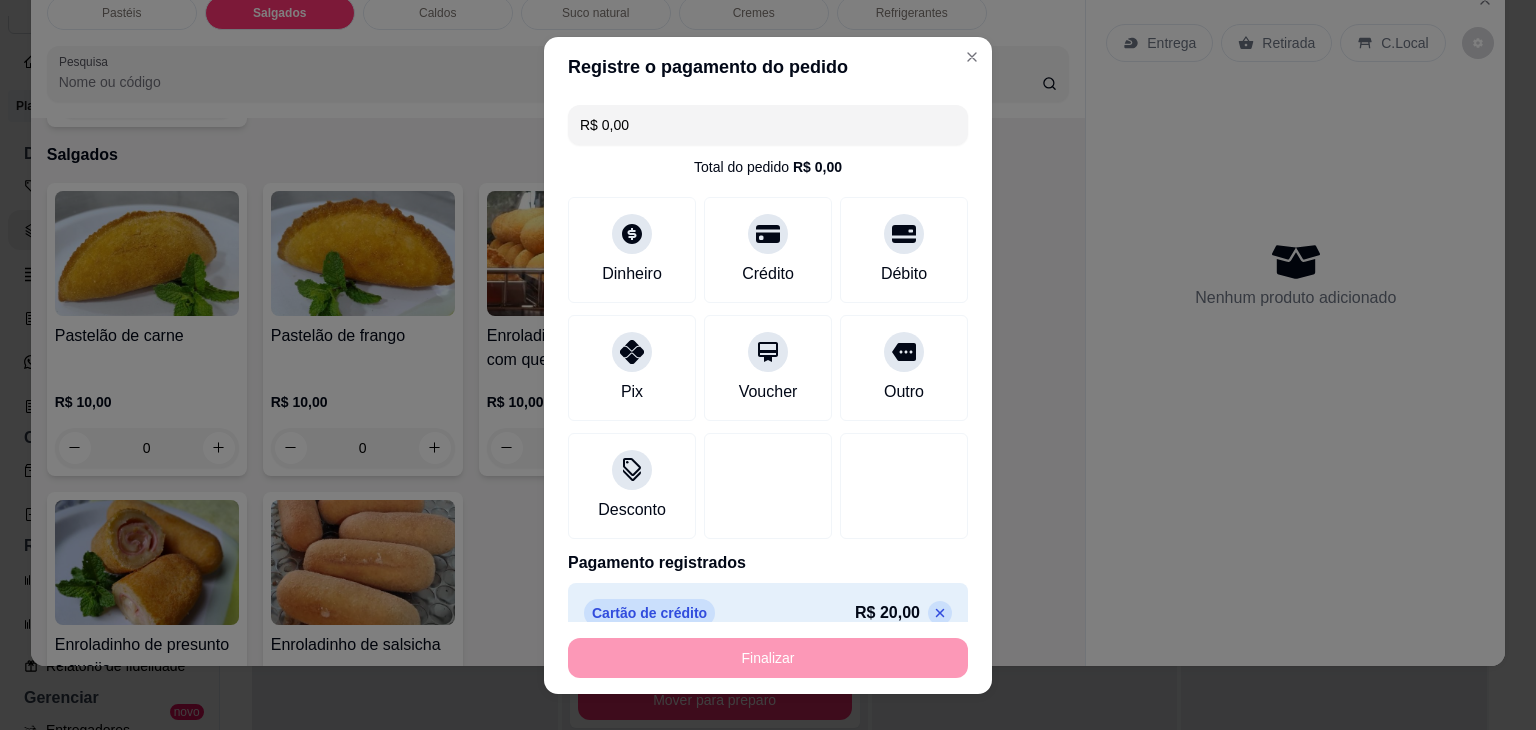 type on "-R$ 20,00" 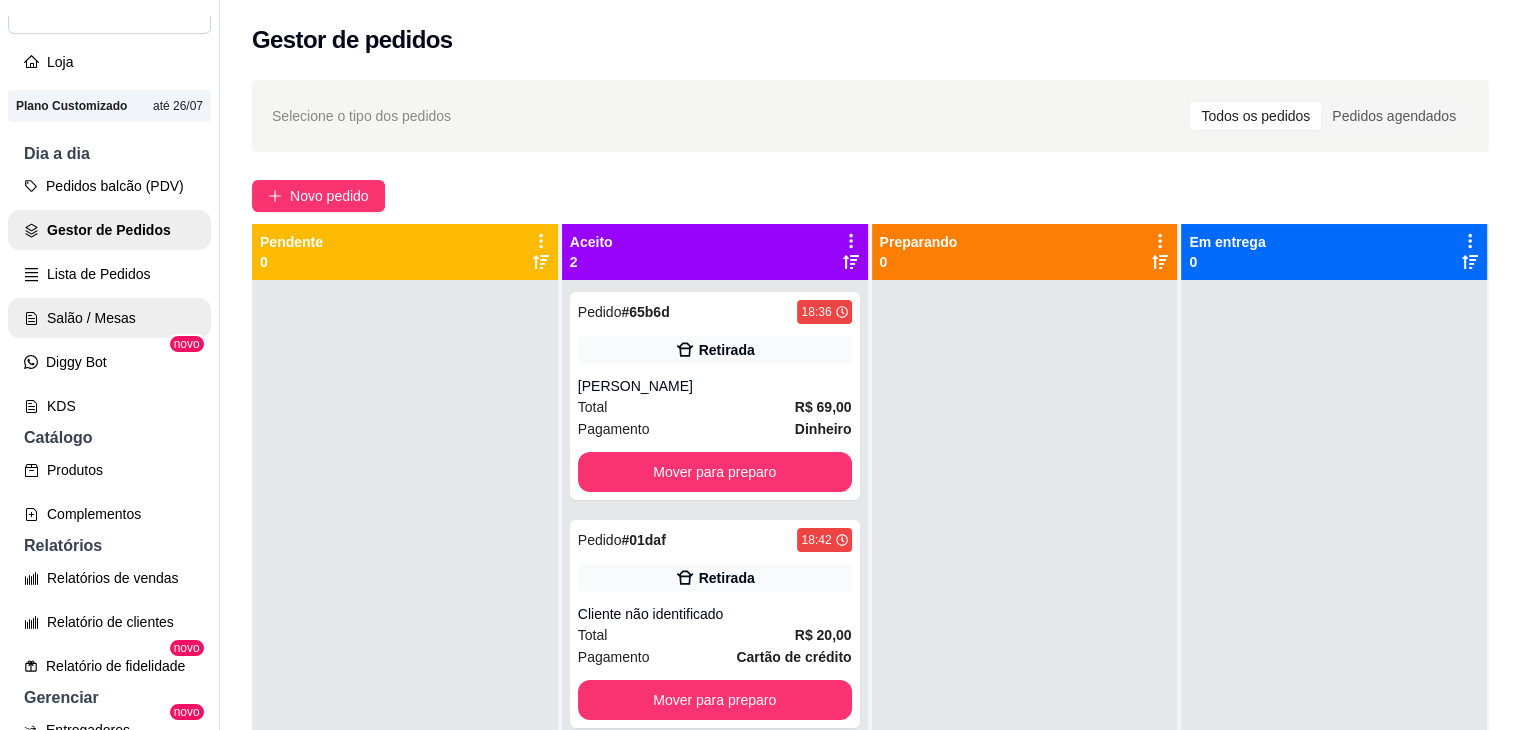 click on "Salão / Mesas" at bounding box center (109, 318) 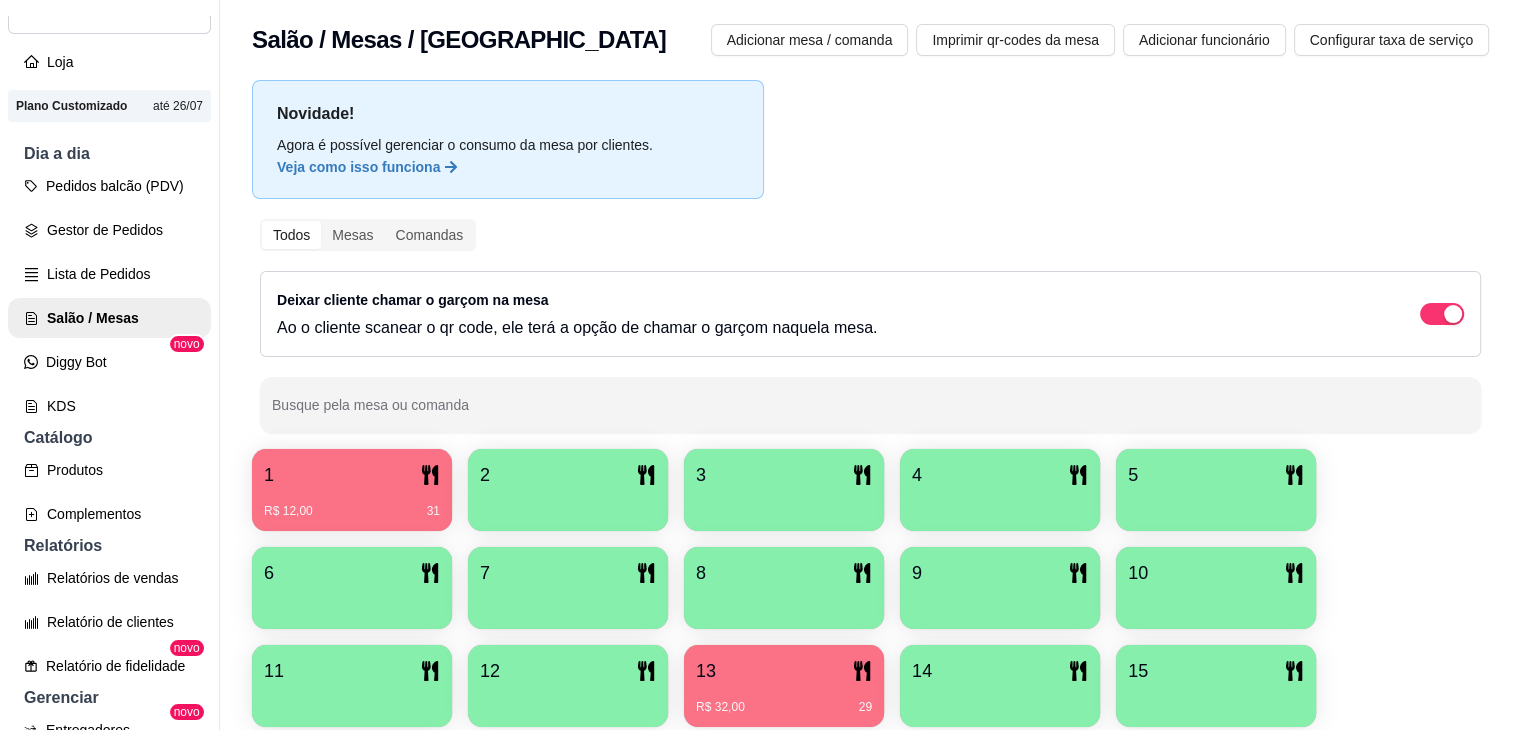 click on "13" at bounding box center [784, 671] 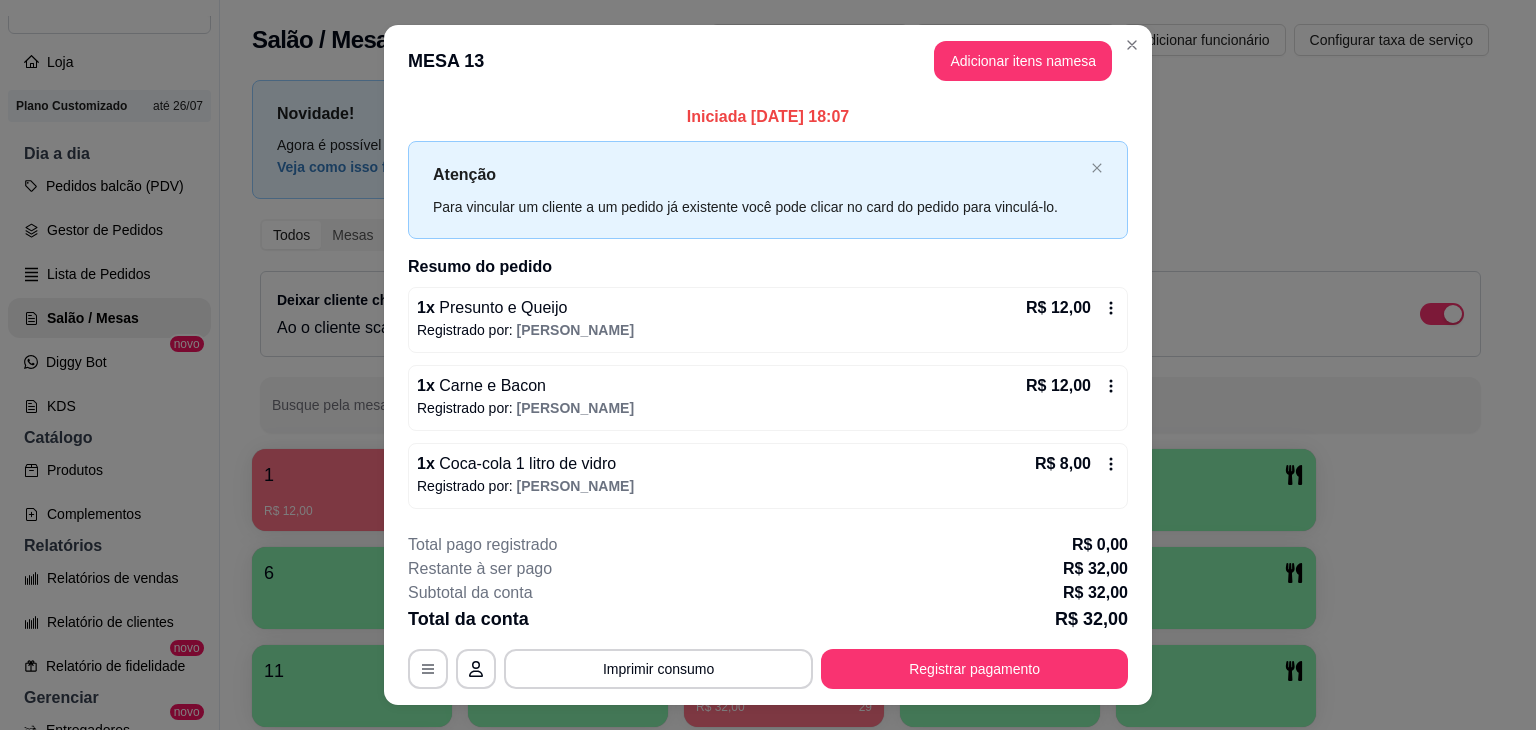 scroll, scrollTop: 37, scrollLeft: 0, axis: vertical 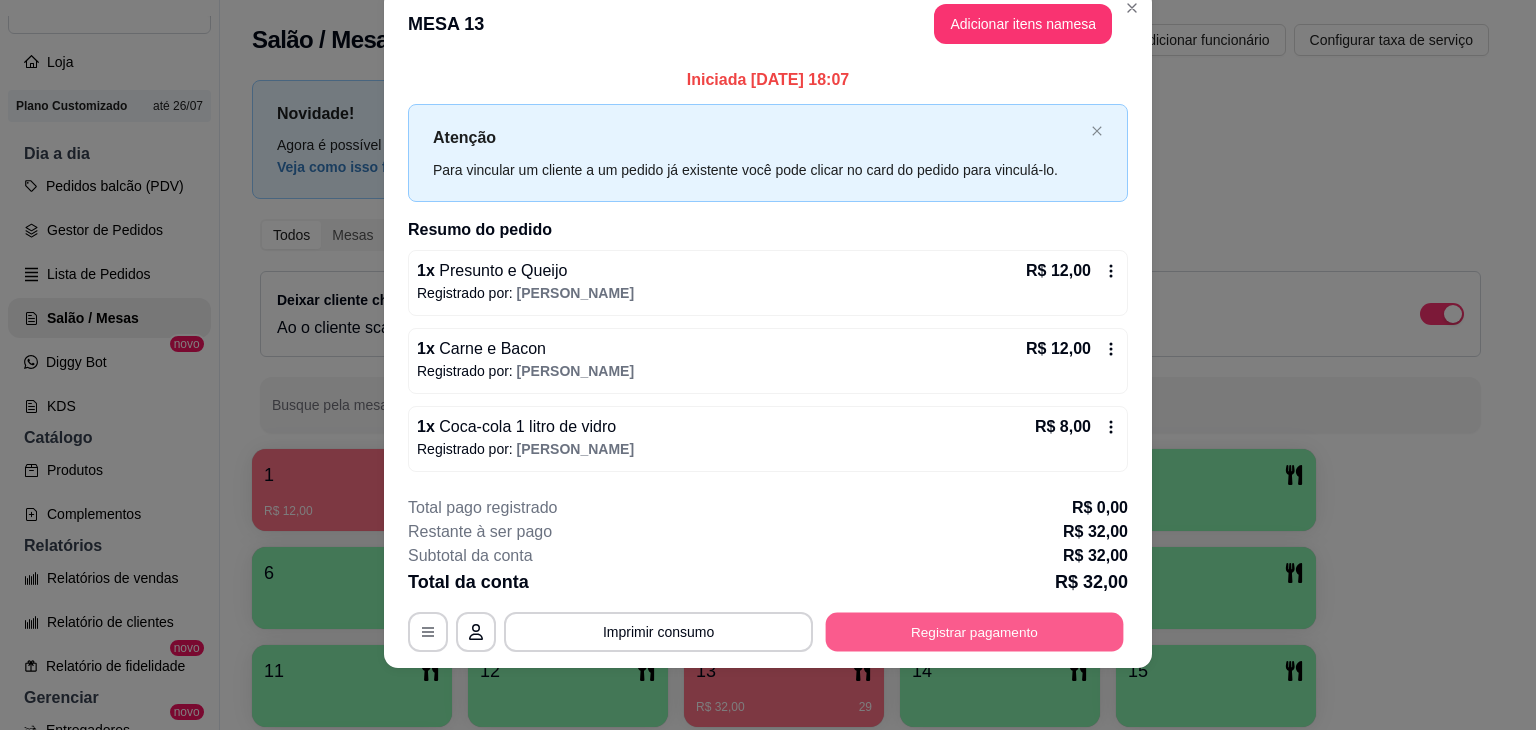 click on "Registrar pagamento" at bounding box center (975, 631) 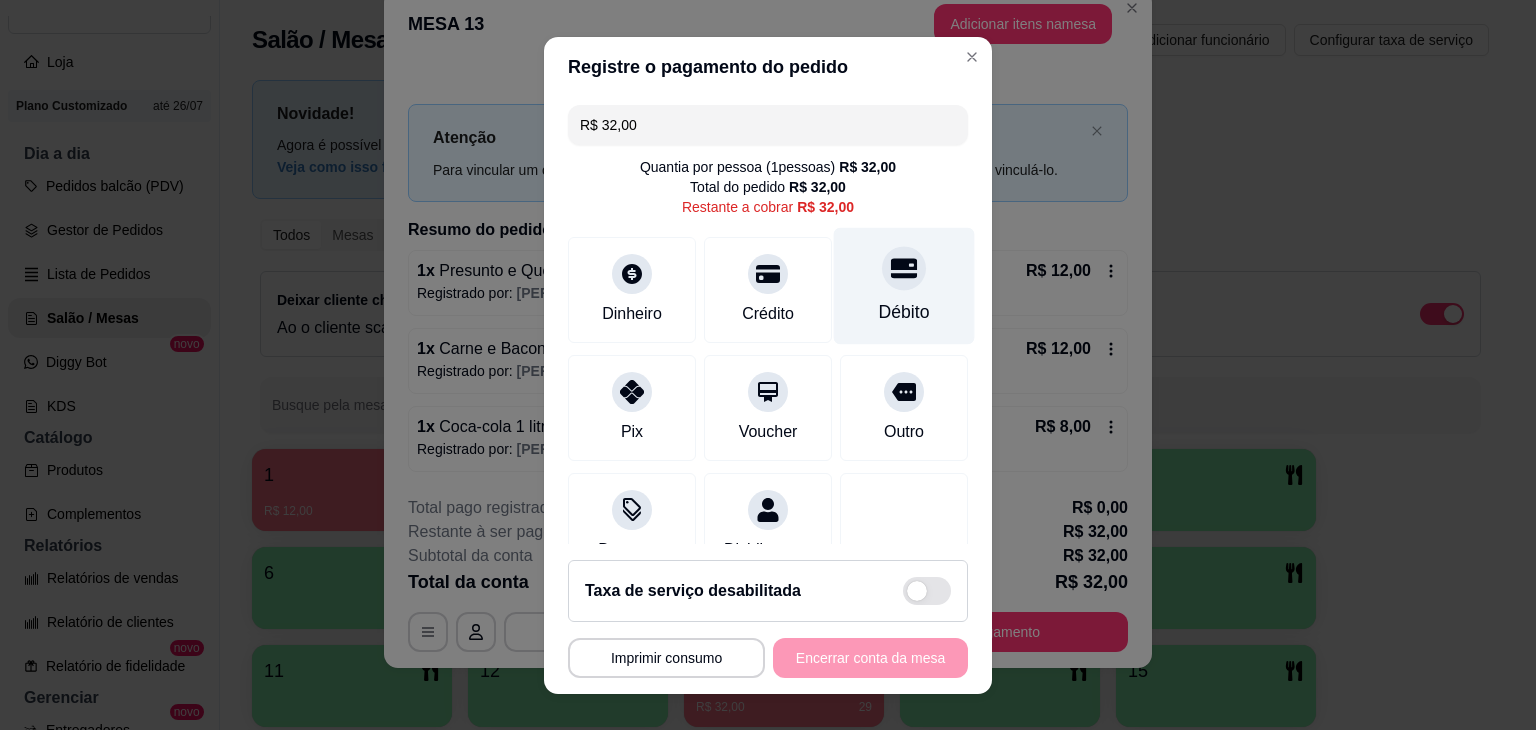 click on "Débito" at bounding box center [904, 285] 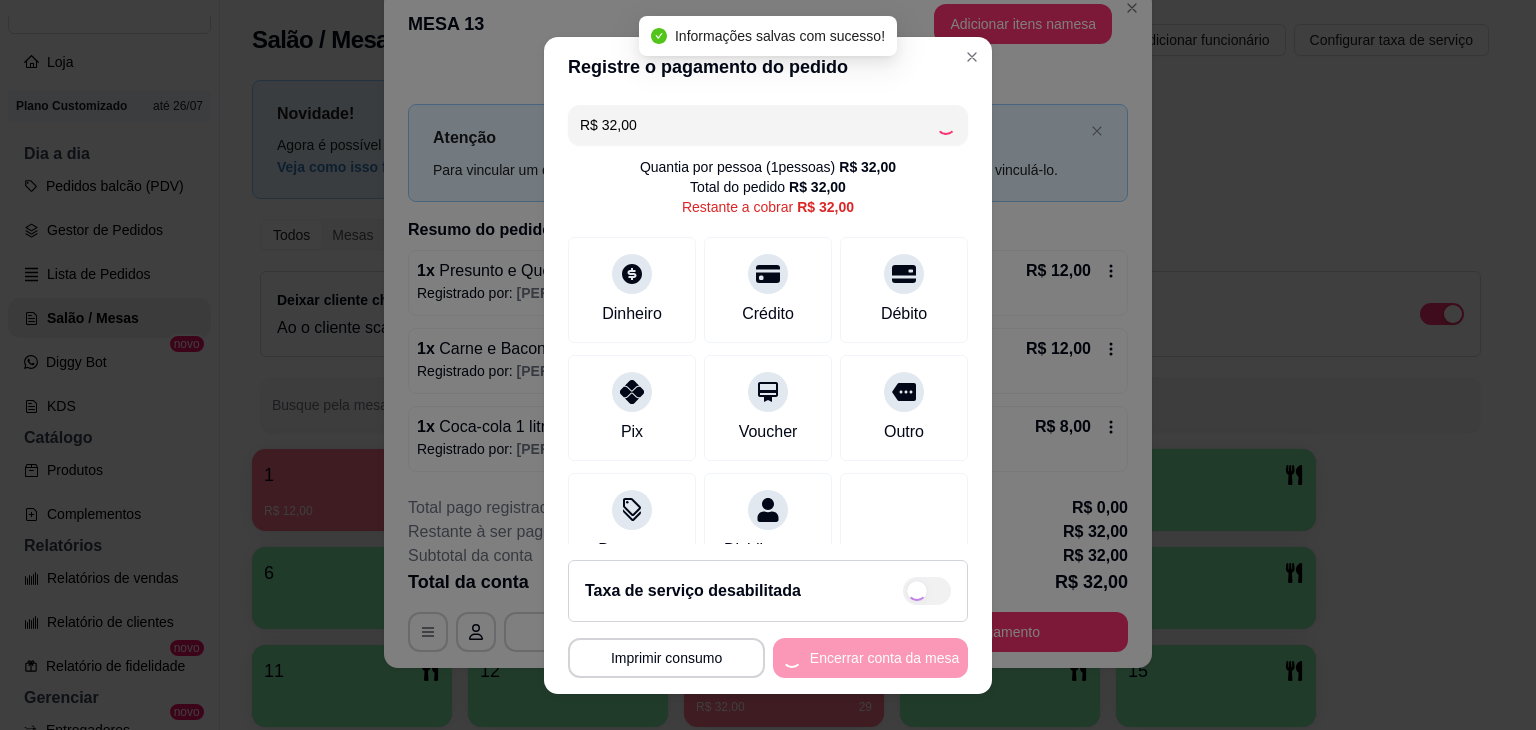 type on "R$ 0,00" 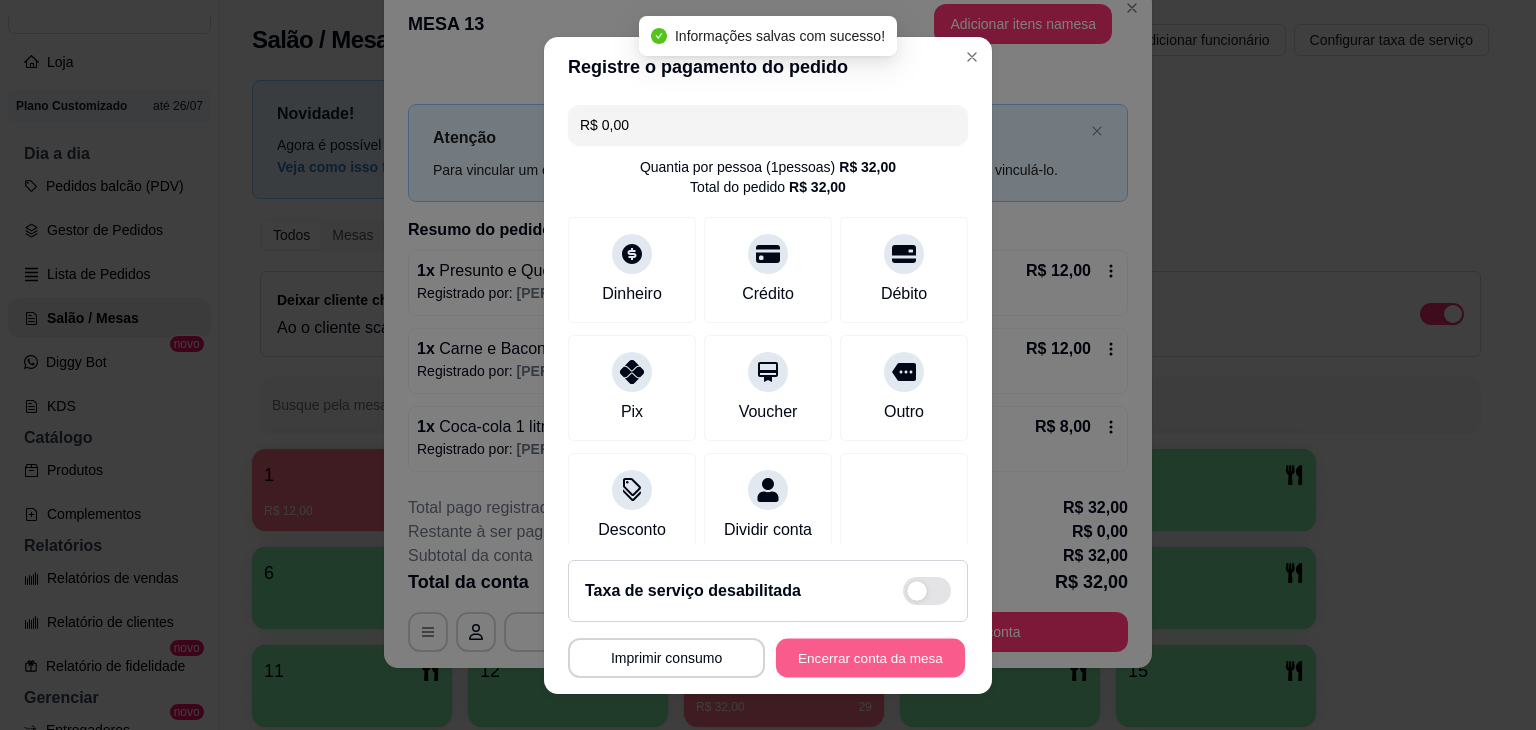 click on "Encerrar conta da mesa" at bounding box center [870, 657] 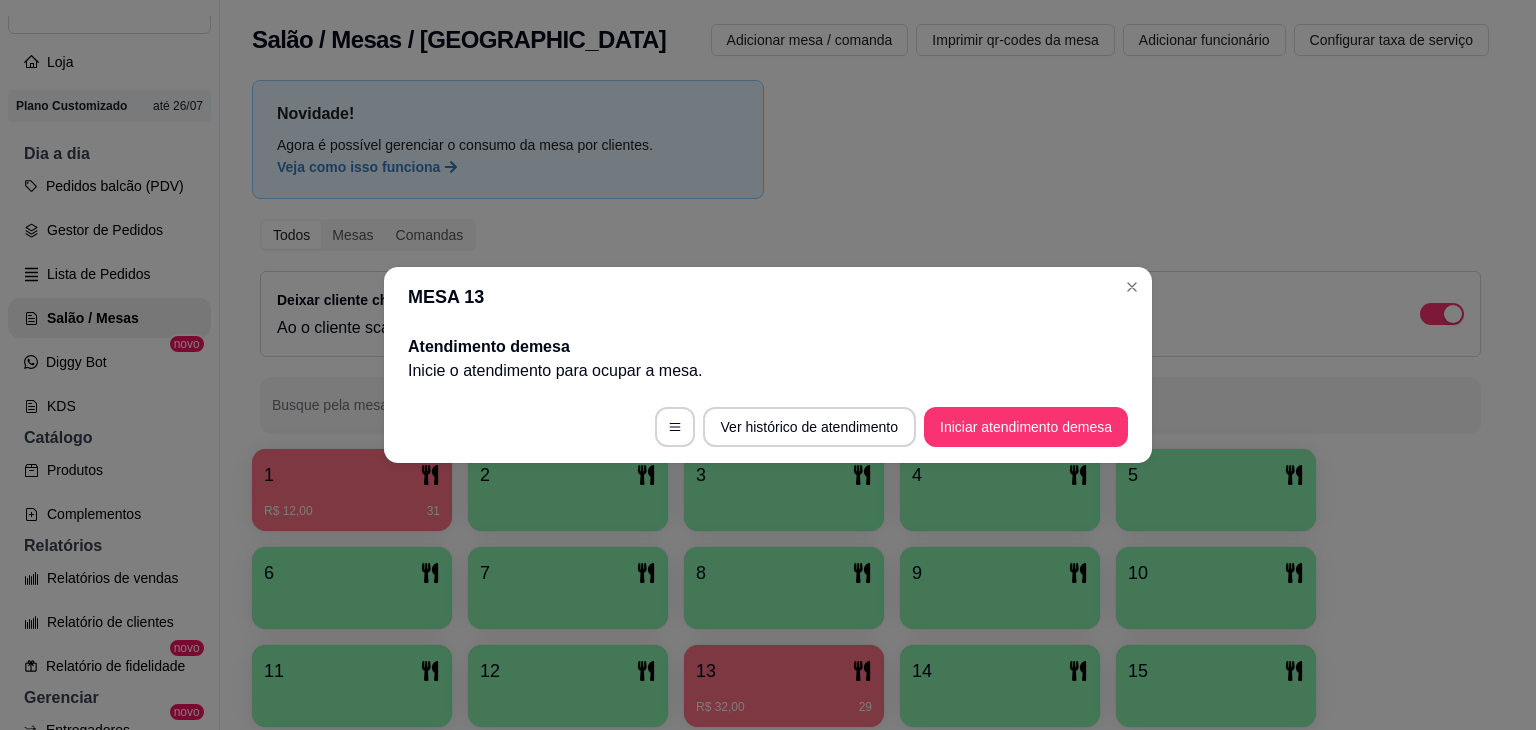 scroll, scrollTop: 0, scrollLeft: 0, axis: both 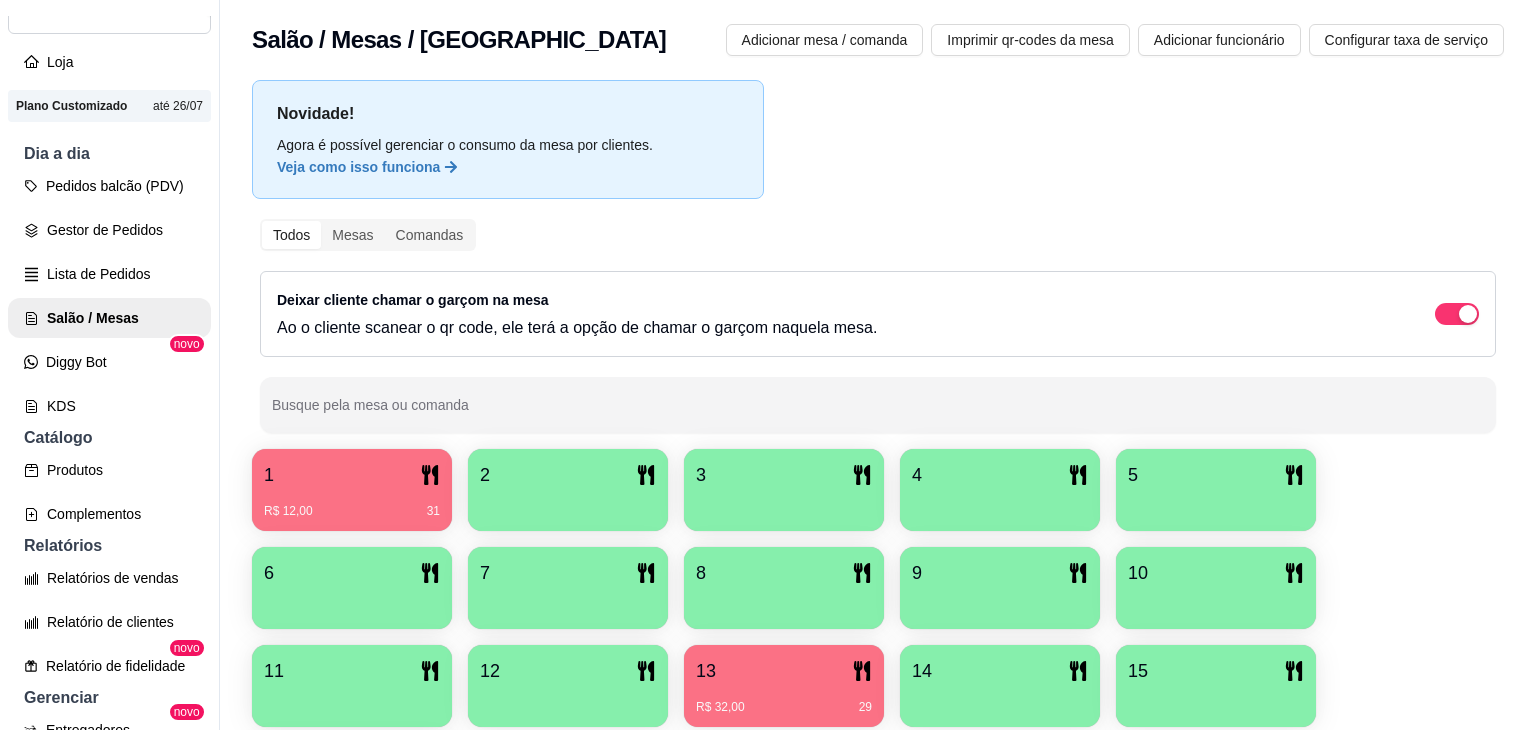 click on "Novidade! Agora é possível gerenciar o consumo da mesa por clientes.   Veja como isso funciona Todos Mesas Comandas Deixar cliente chamar o garçom na mesa Ao o cliente scanear o qr code, ele terá a opção de chamar o garçom naquela mesa. Busque pela mesa ou comanda
1 R$ 12,00 31 2 3 4 5 6 7 8 9 10 11 12 13 R$ 32,00 29 14 15 16" at bounding box center [878, 458] 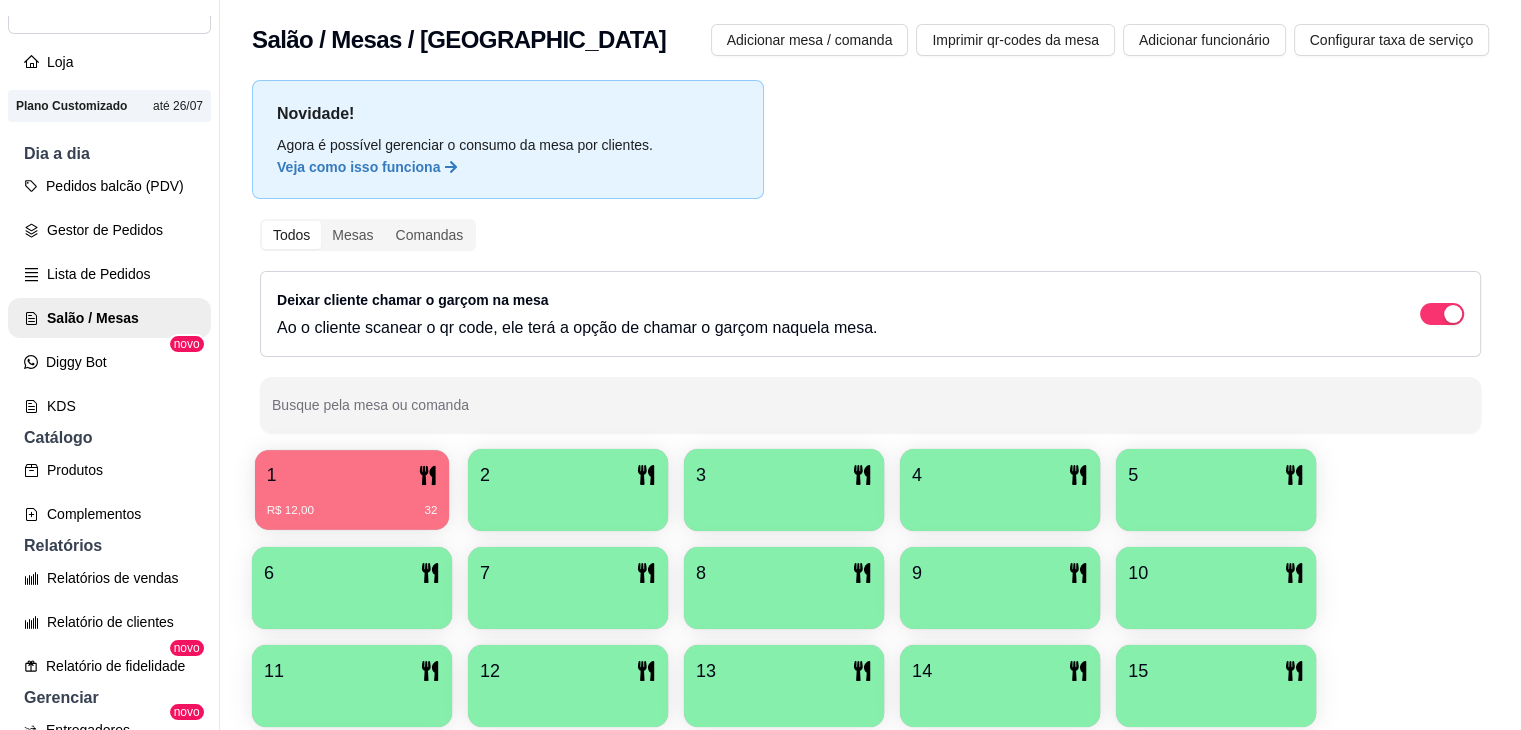 click on "1" at bounding box center (352, 475) 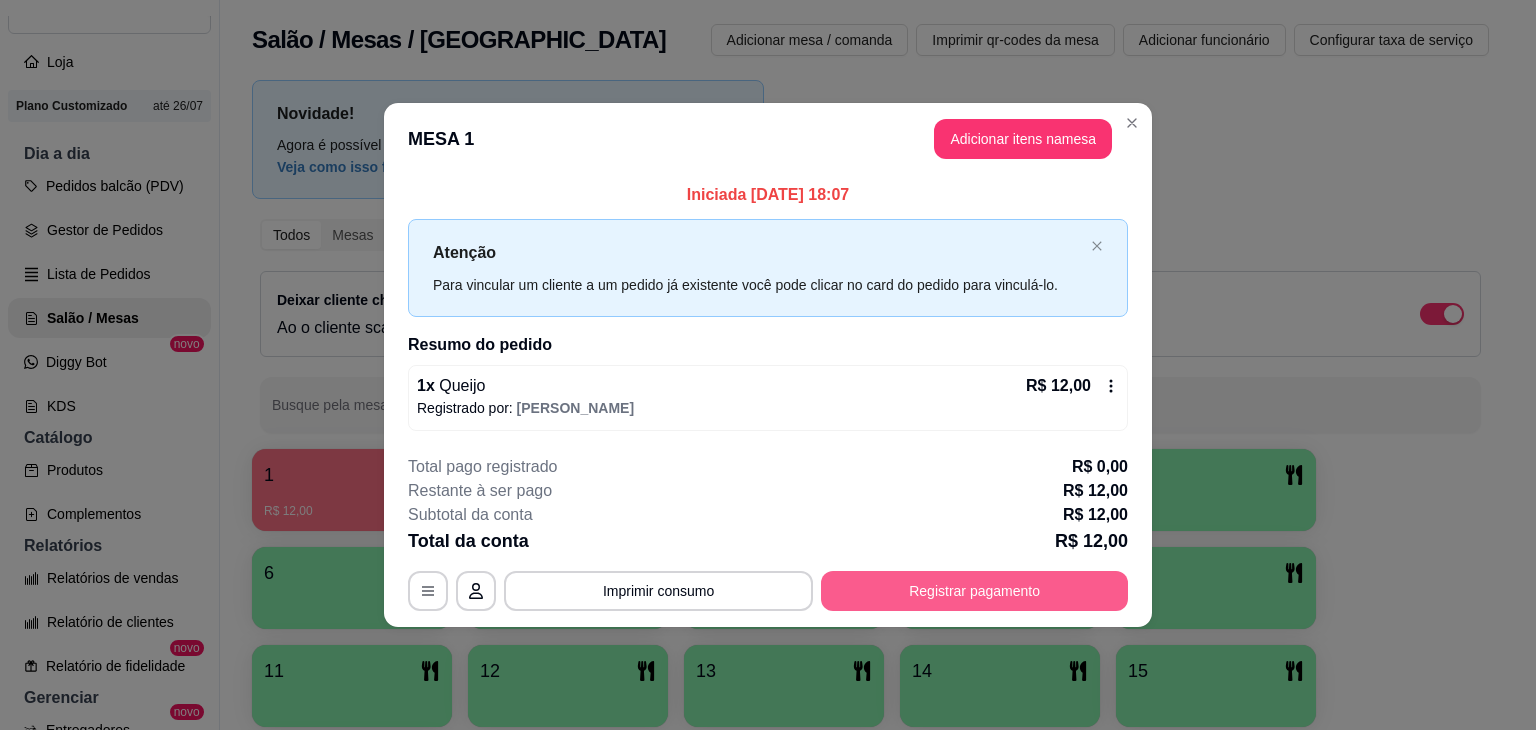 click on "Registrar pagamento" at bounding box center [974, 591] 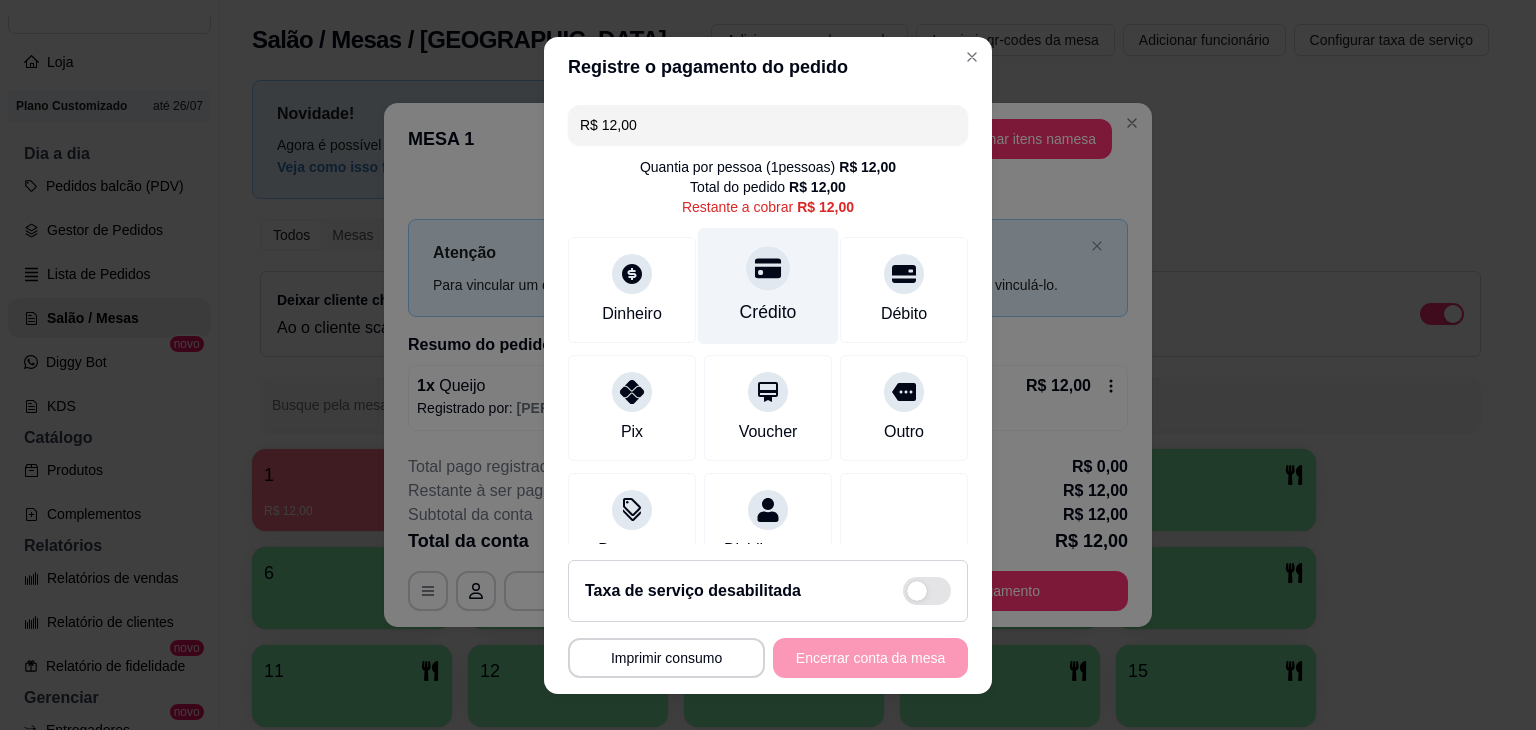 click on "Crédito" at bounding box center (768, 285) 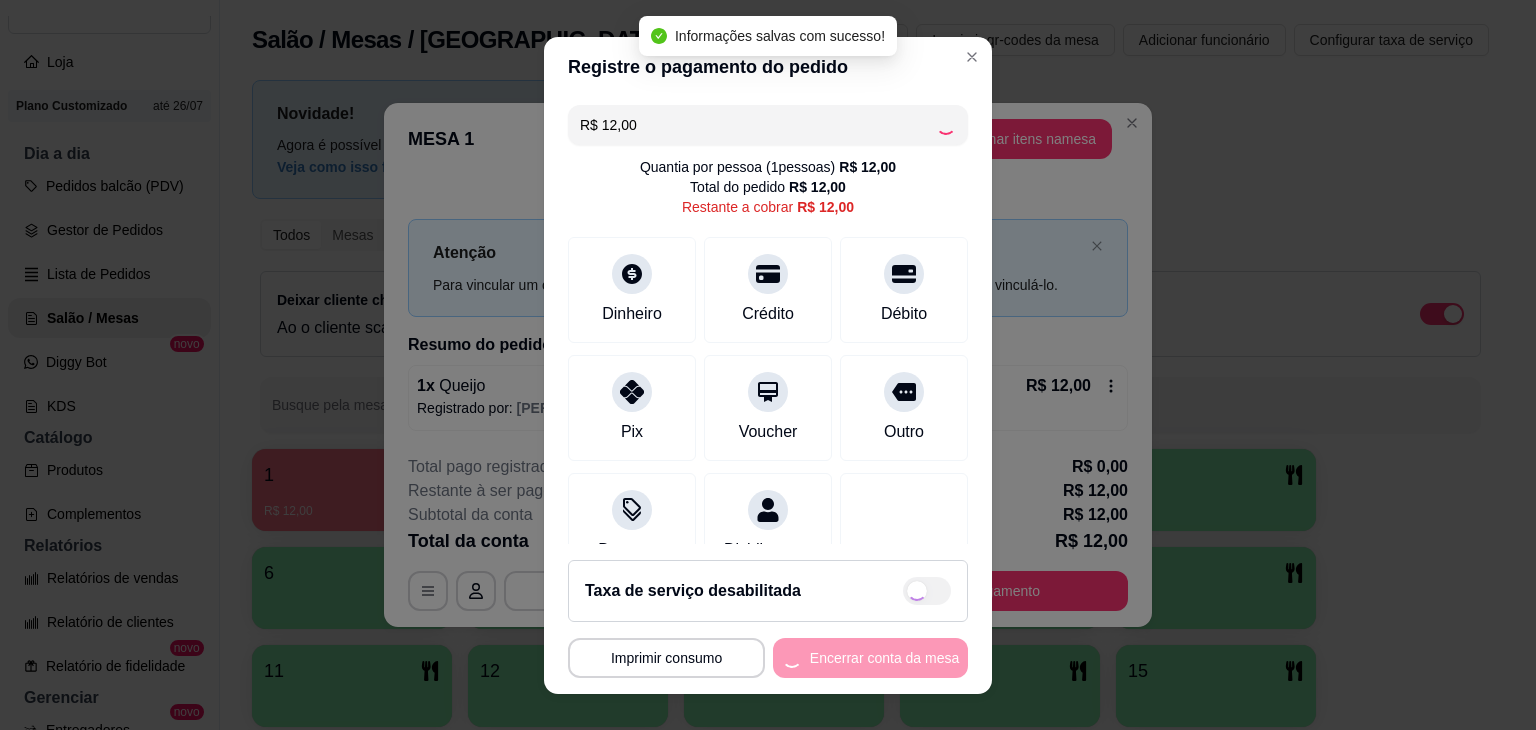 type on "R$ 0,00" 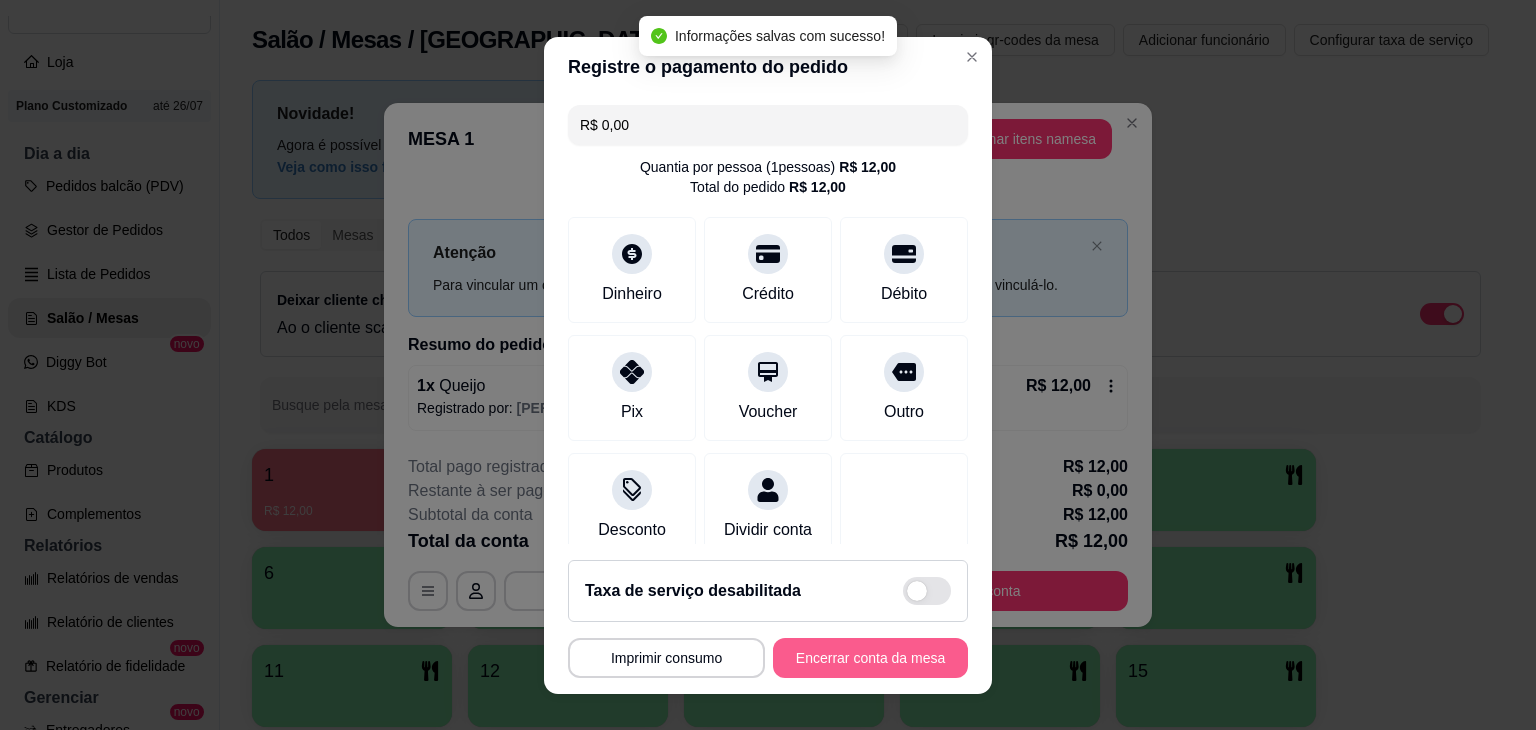 click on "Encerrar conta da mesa" at bounding box center [870, 658] 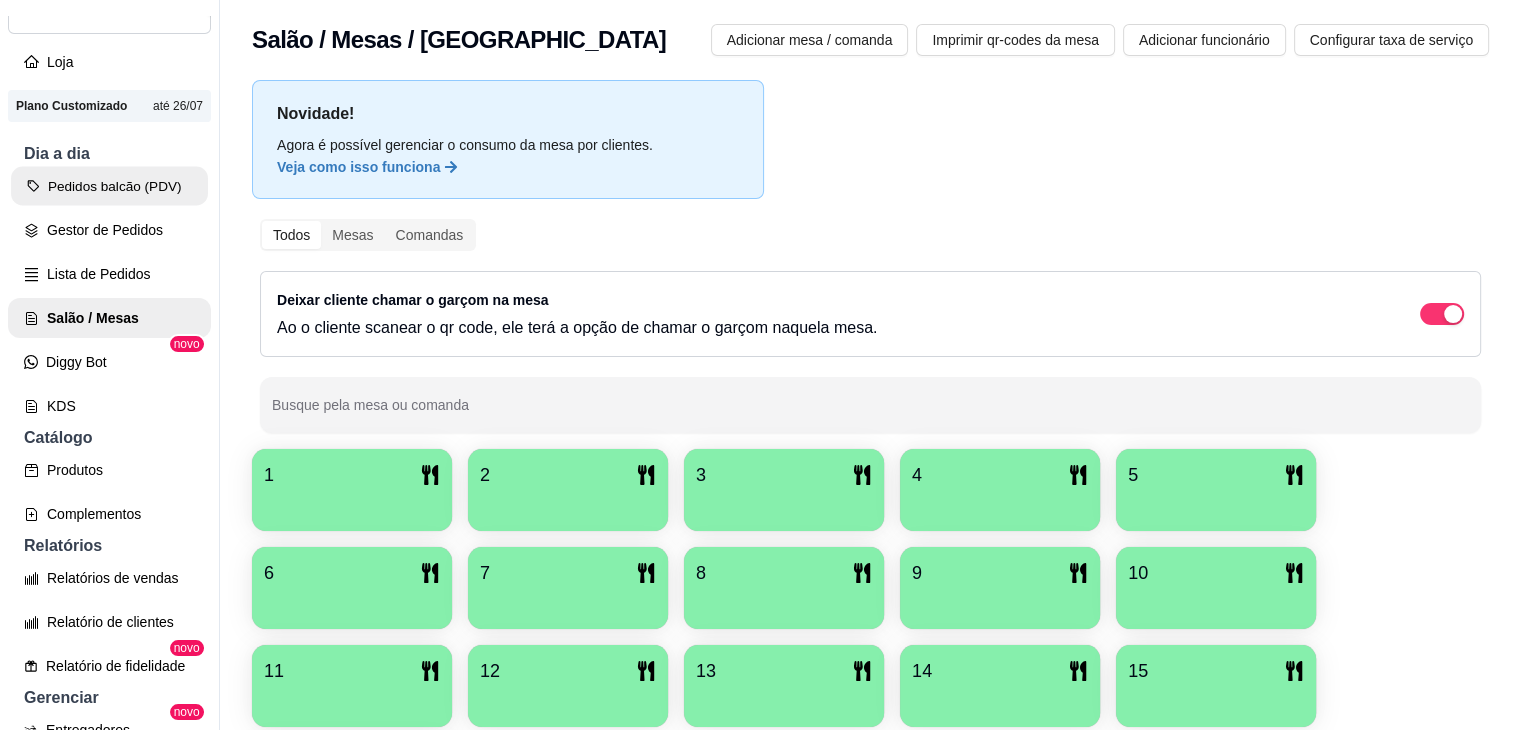 click on "Pedidos balcão (PDV)" at bounding box center (109, 186) 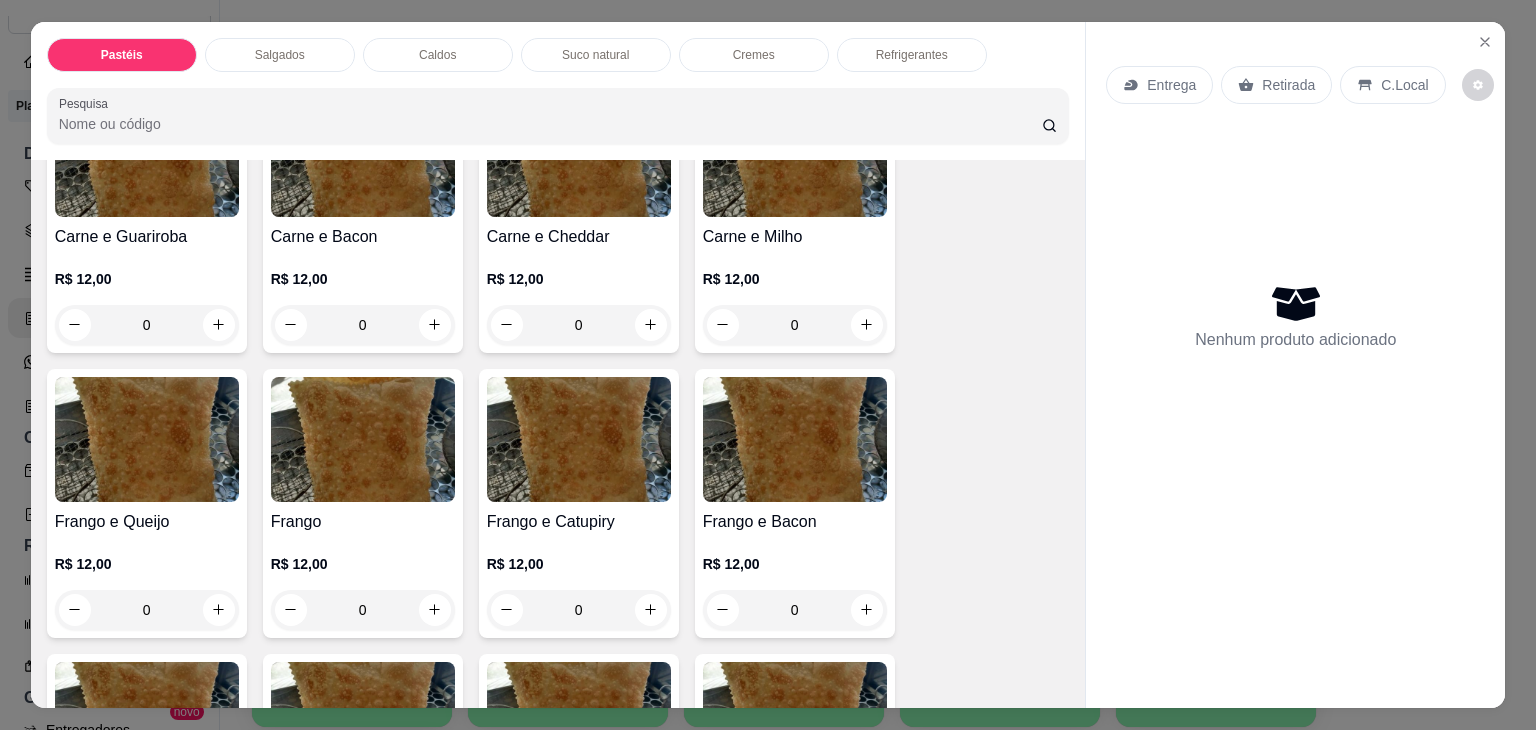 scroll, scrollTop: 500, scrollLeft: 0, axis: vertical 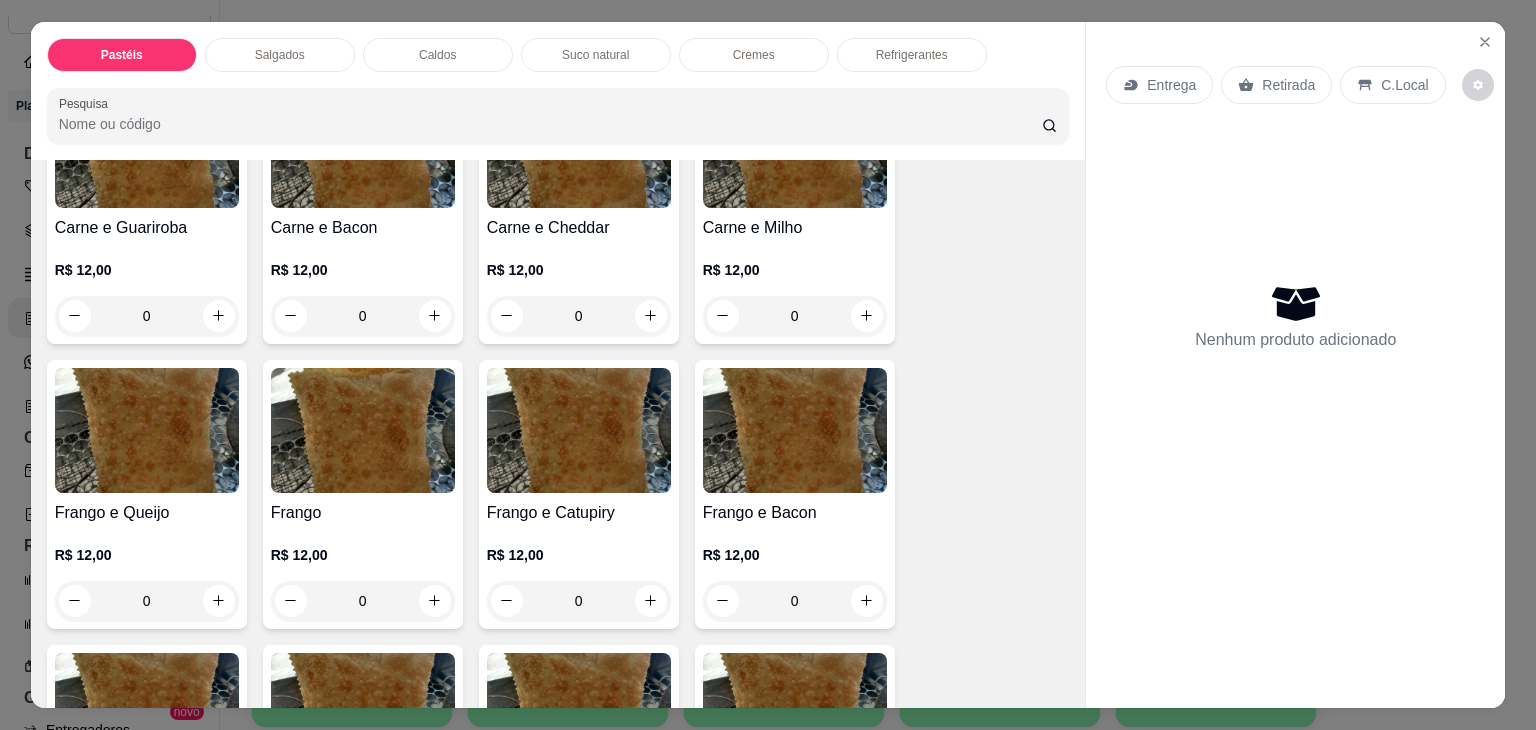 click on "0" at bounding box center (147, 316) 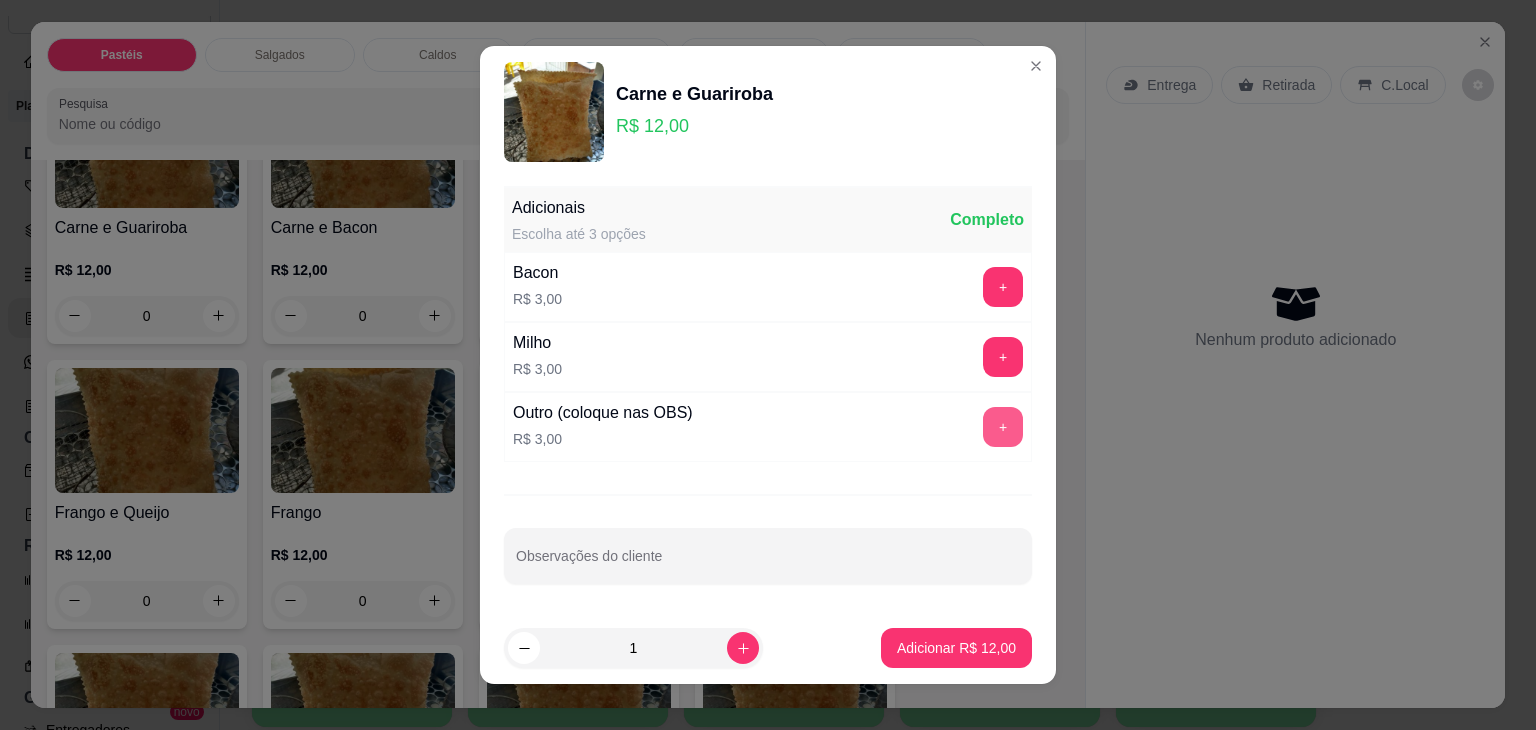 click on "+" at bounding box center [1003, 427] 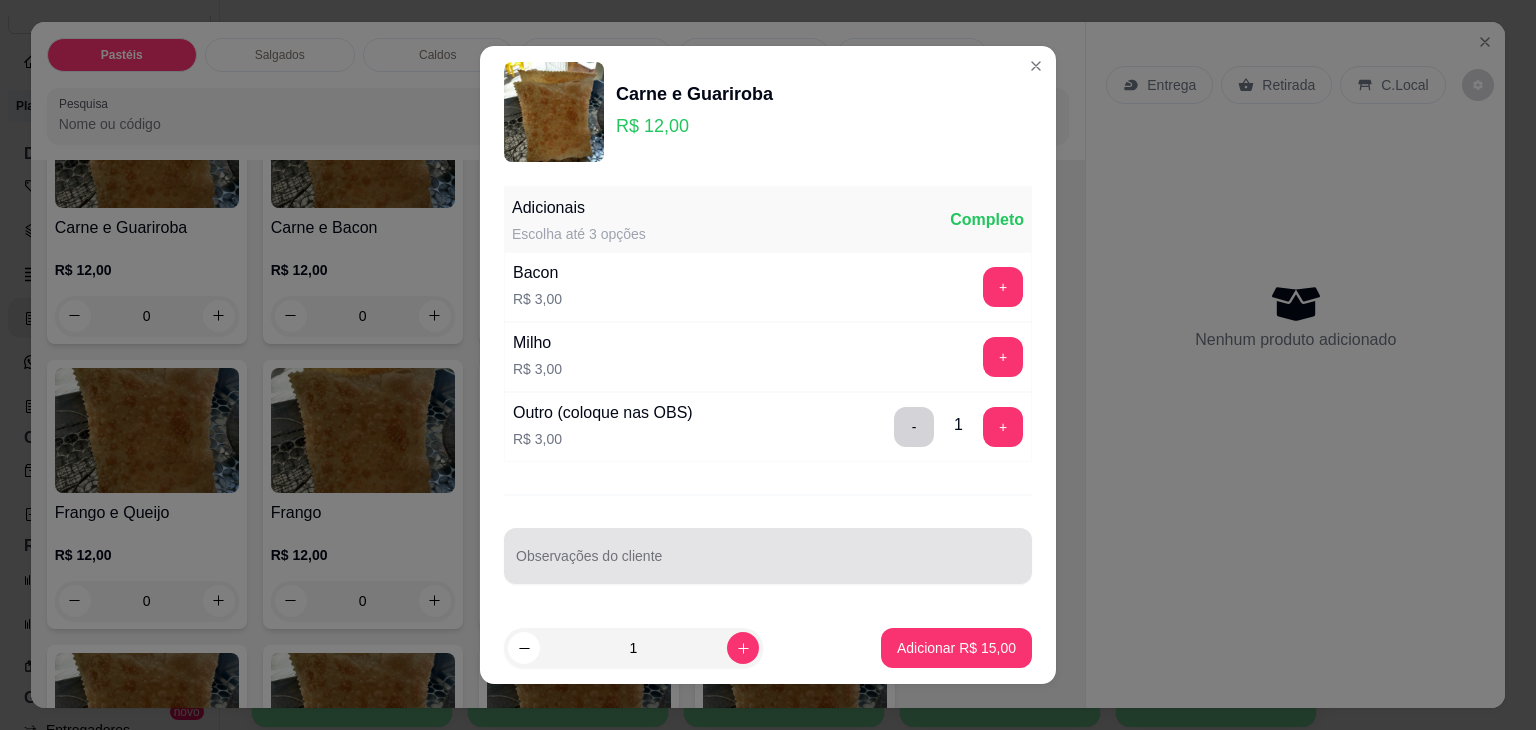 click on "Observações do cliente" at bounding box center [768, 564] 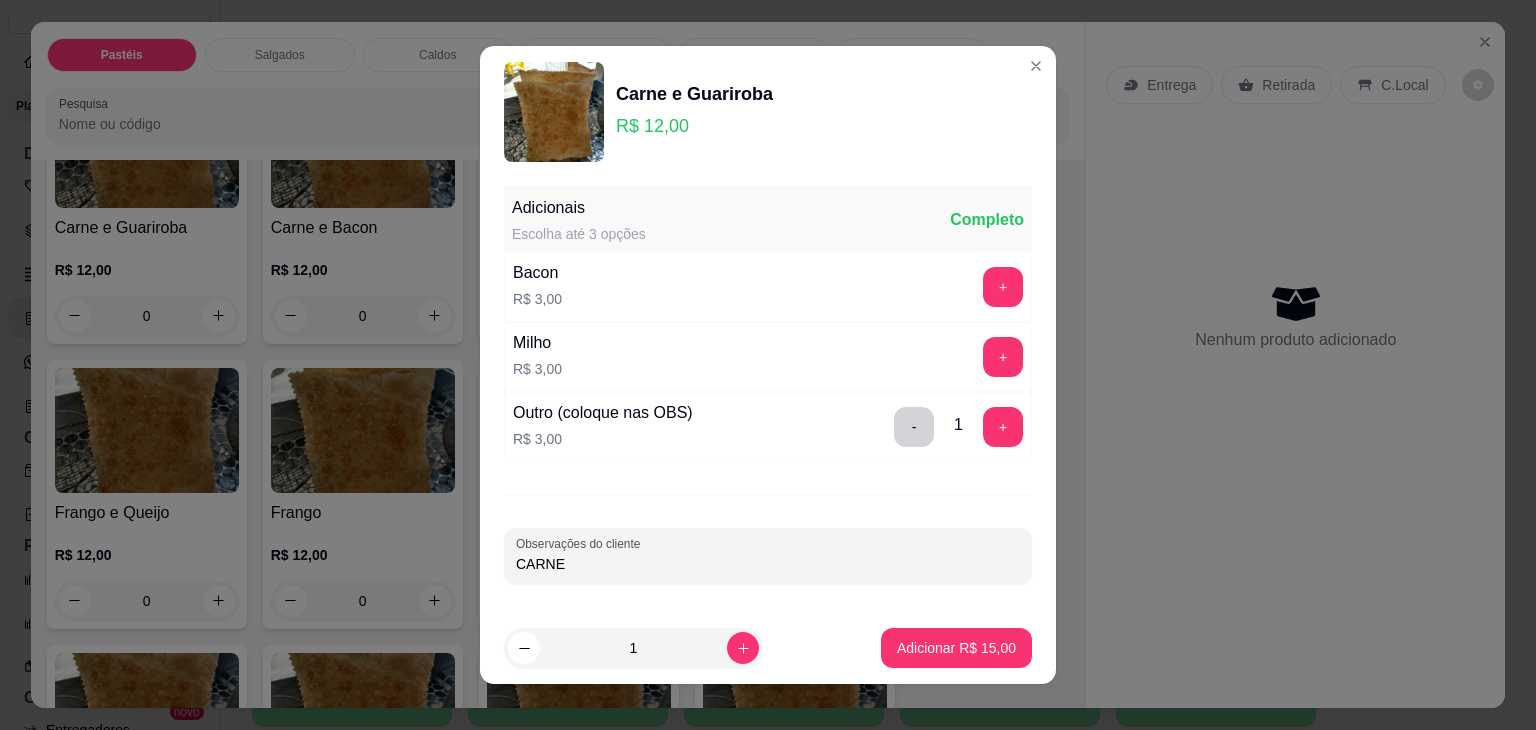 type on "CARNE" 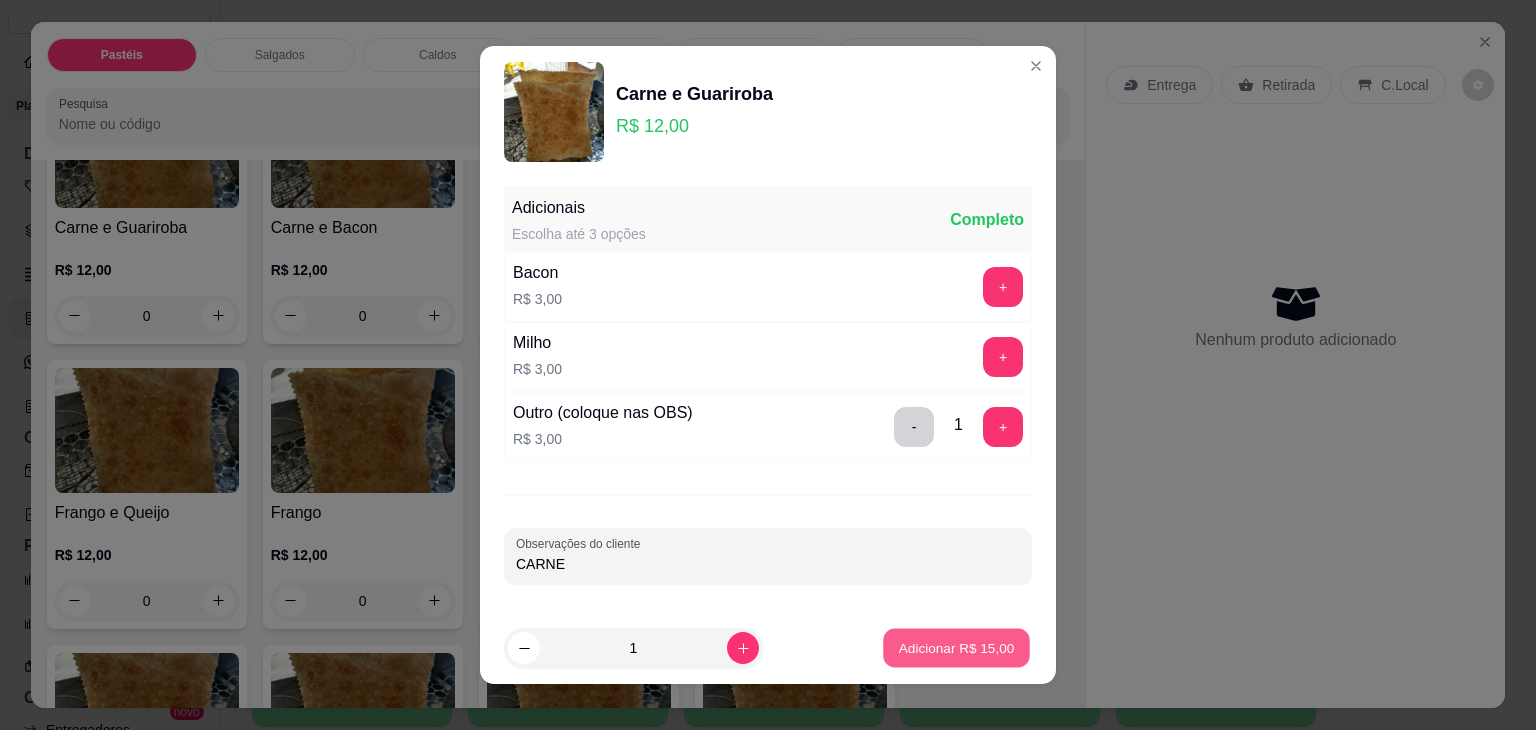 click on "Adicionar   R$ 15,00" at bounding box center [957, 647] 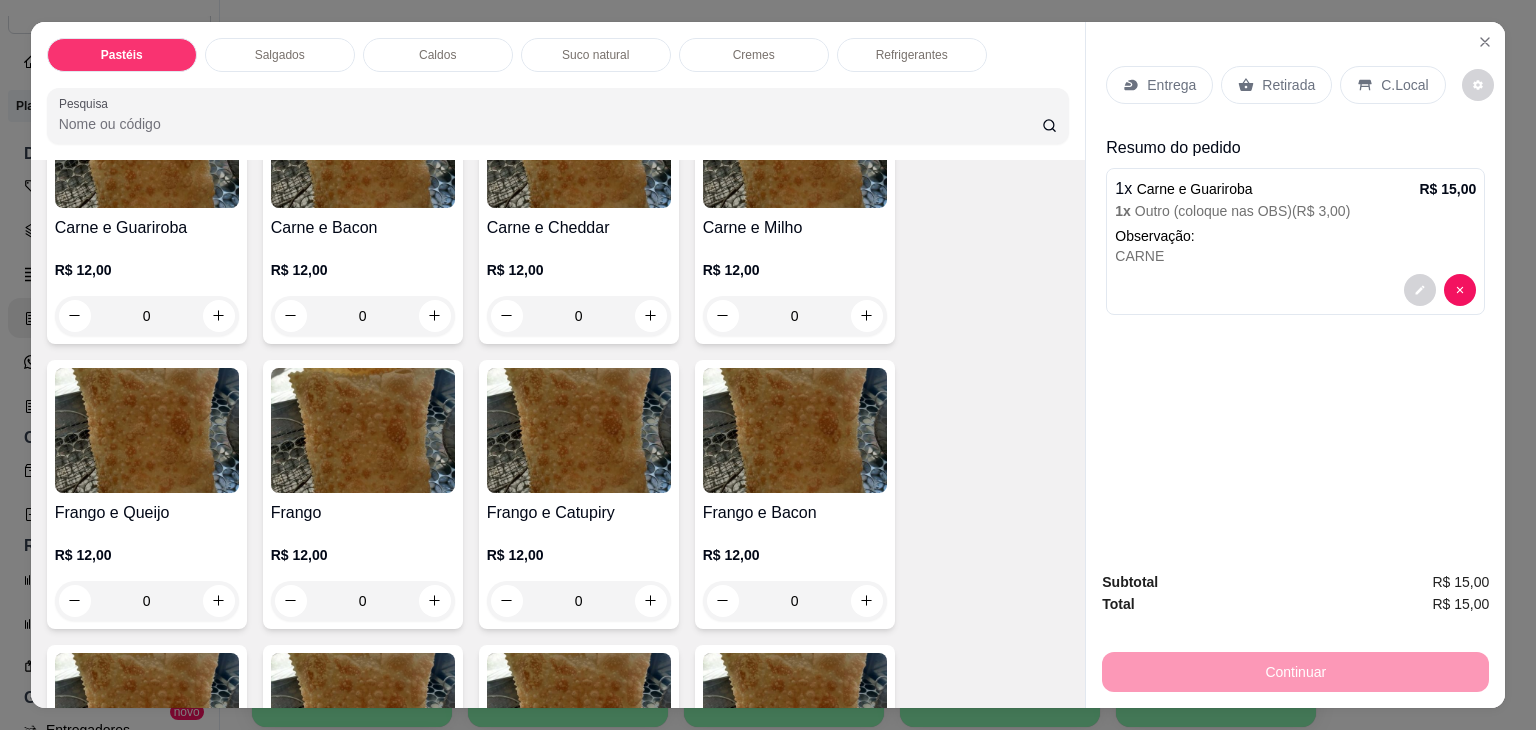click on "Retirada" at bounding box center (1288, 85) 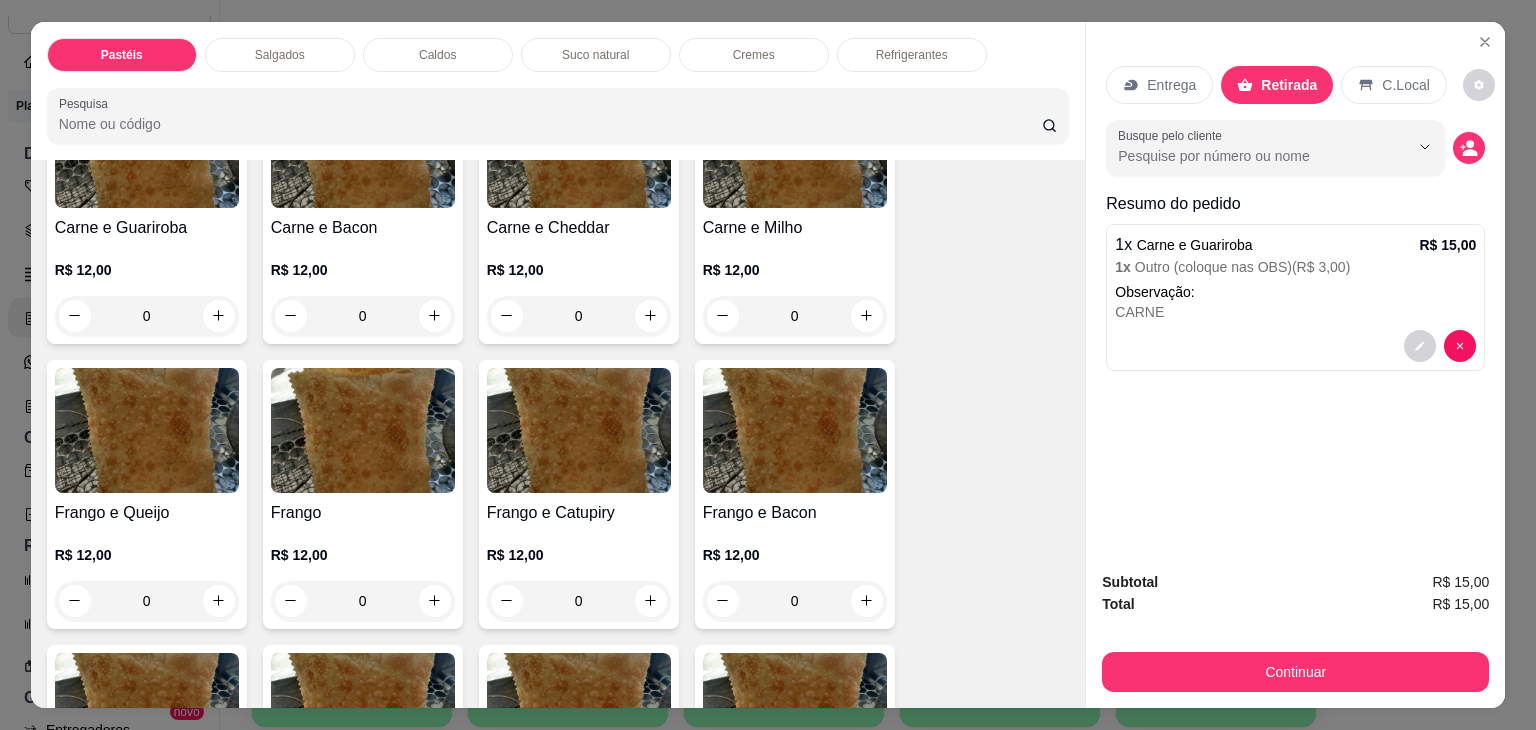 click on "Continuar" at bounding box center (1295, 672) 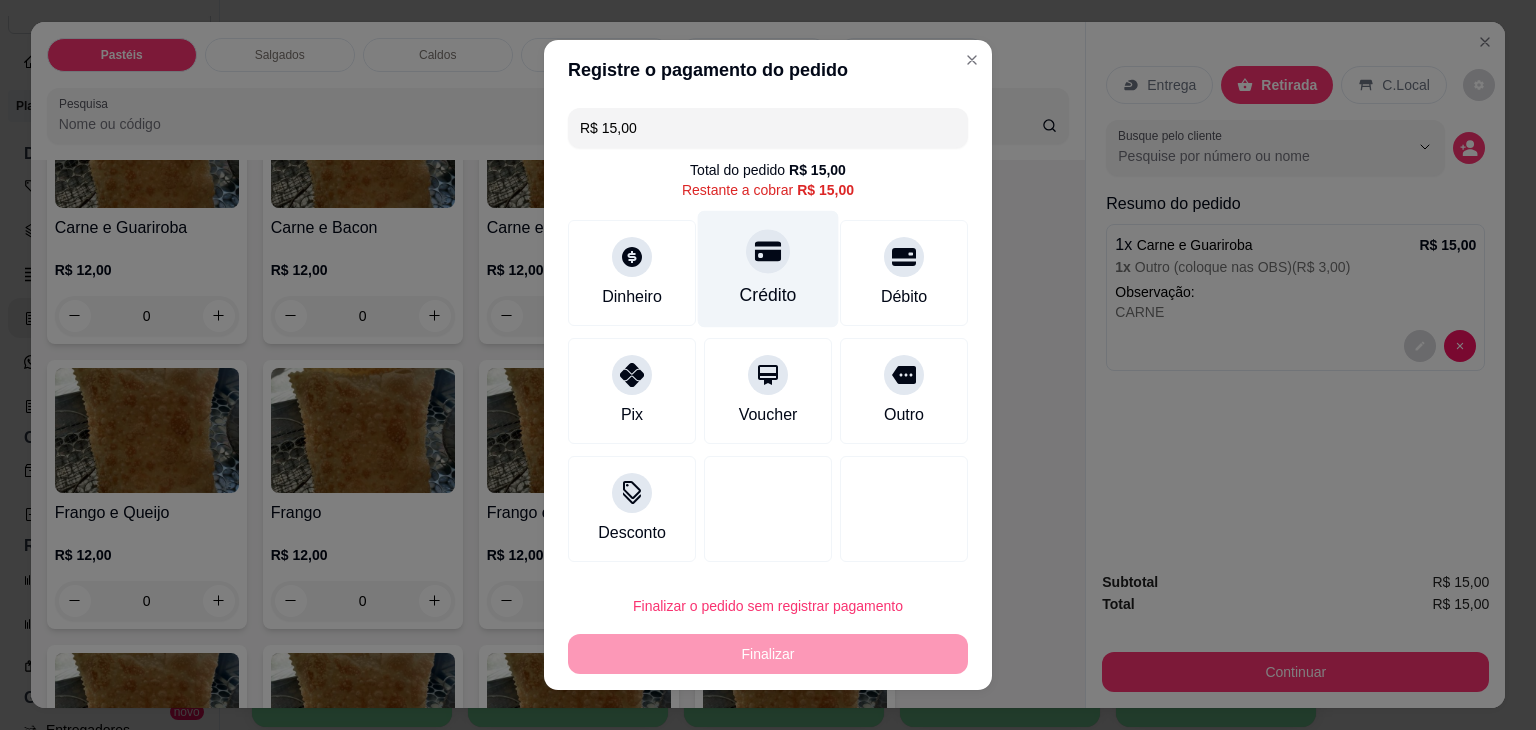 click on "Crédito" at bounding box center [768, 269] 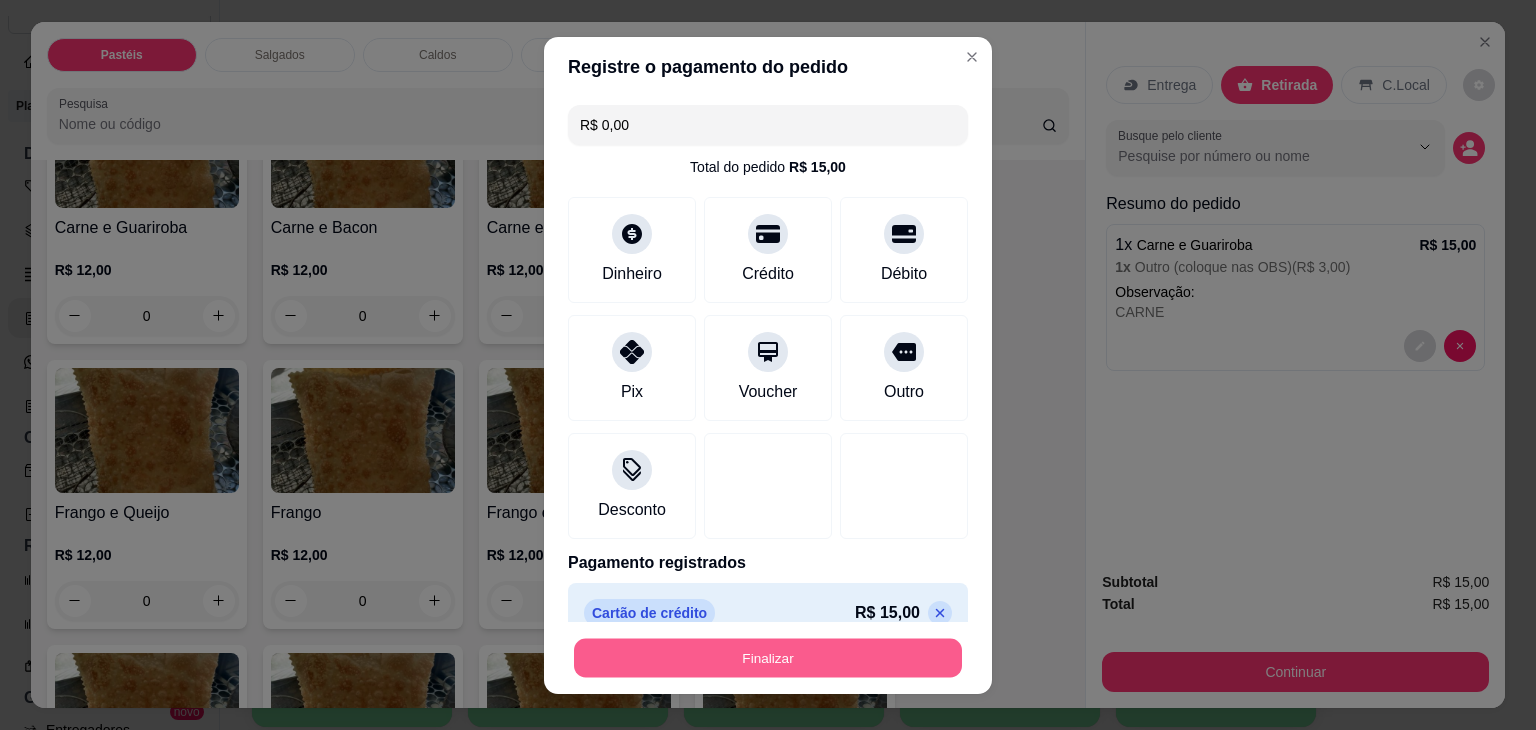 click on "Finalizar" at bounding box center [768, 657] 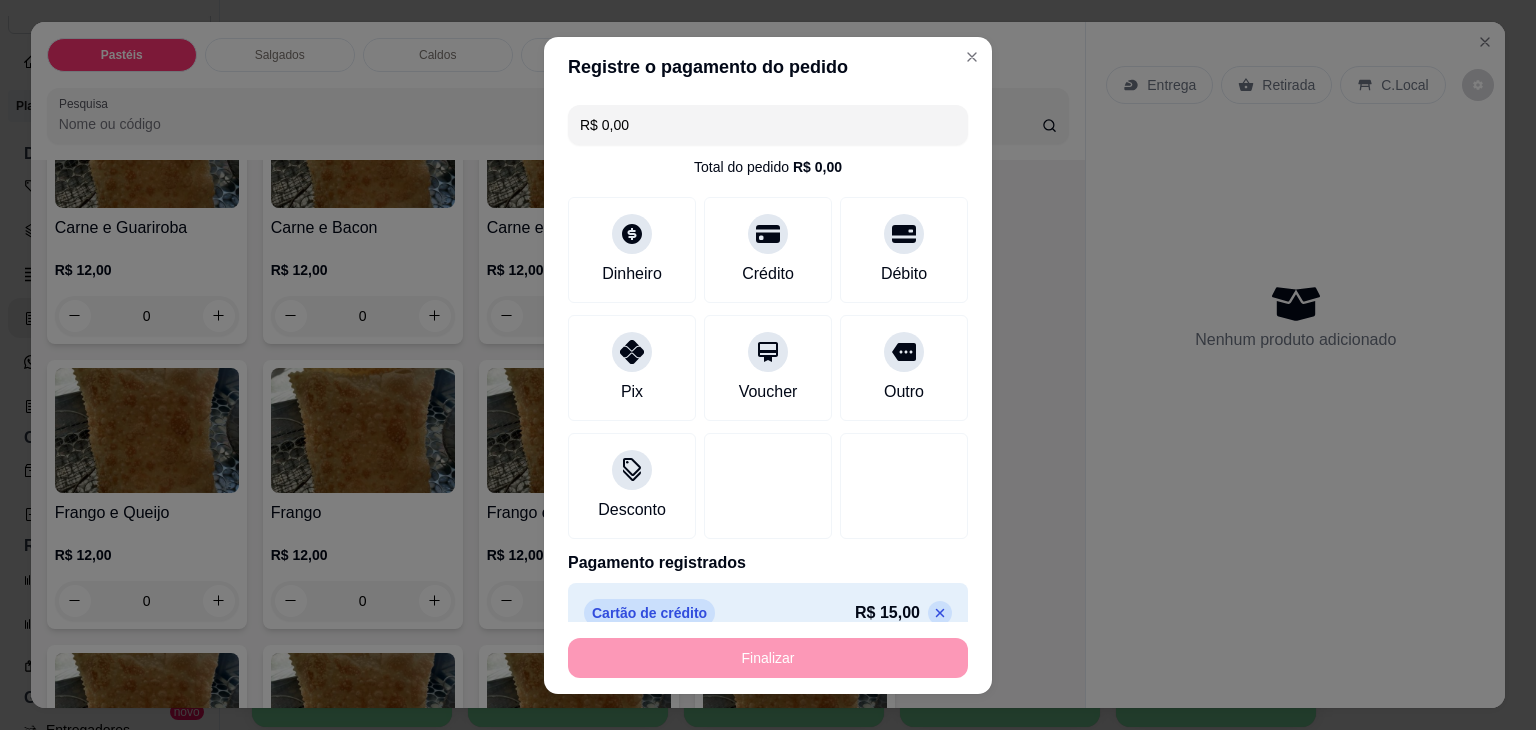 type on "-R$ 15,00" 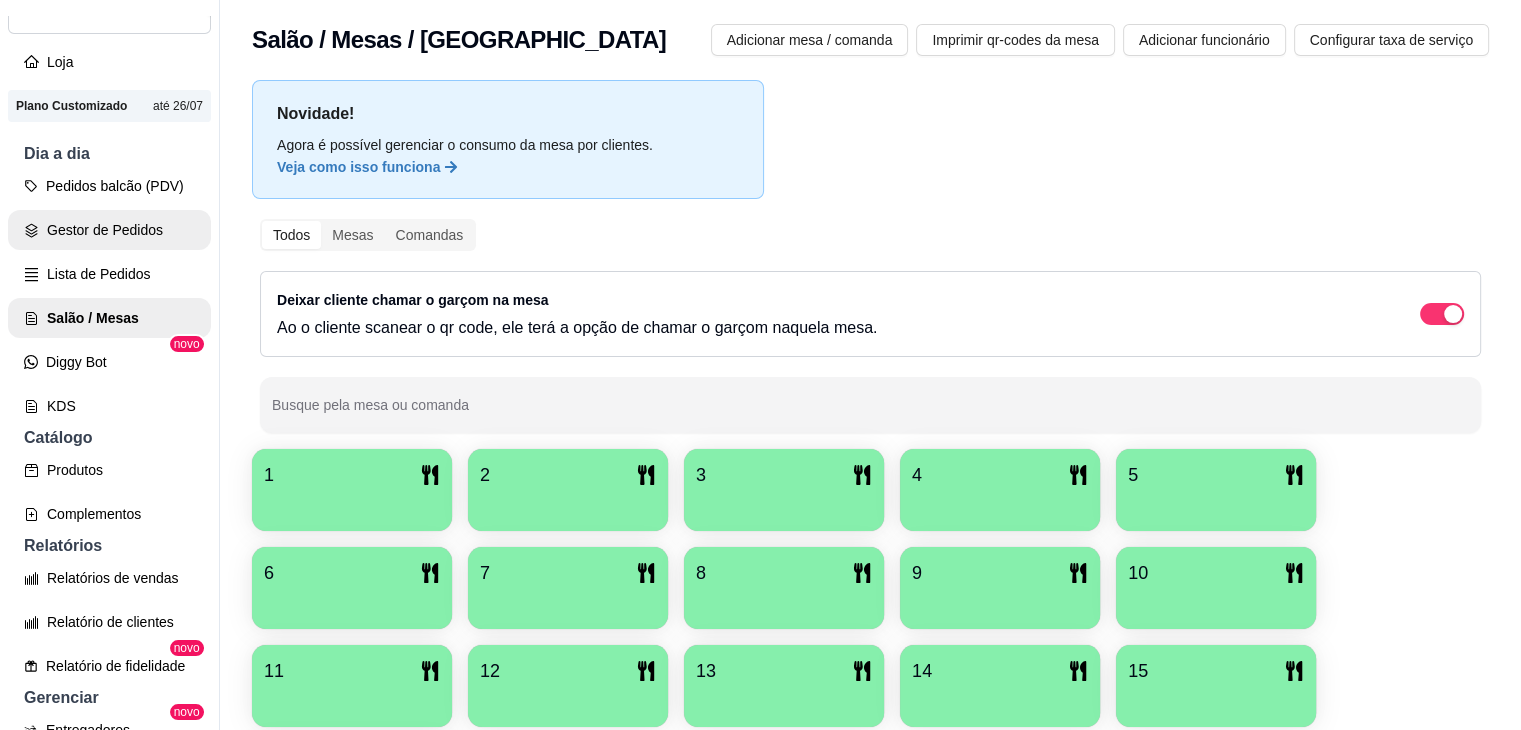 click on "Gestor de Pedidos" at bounding box center [109, 230] 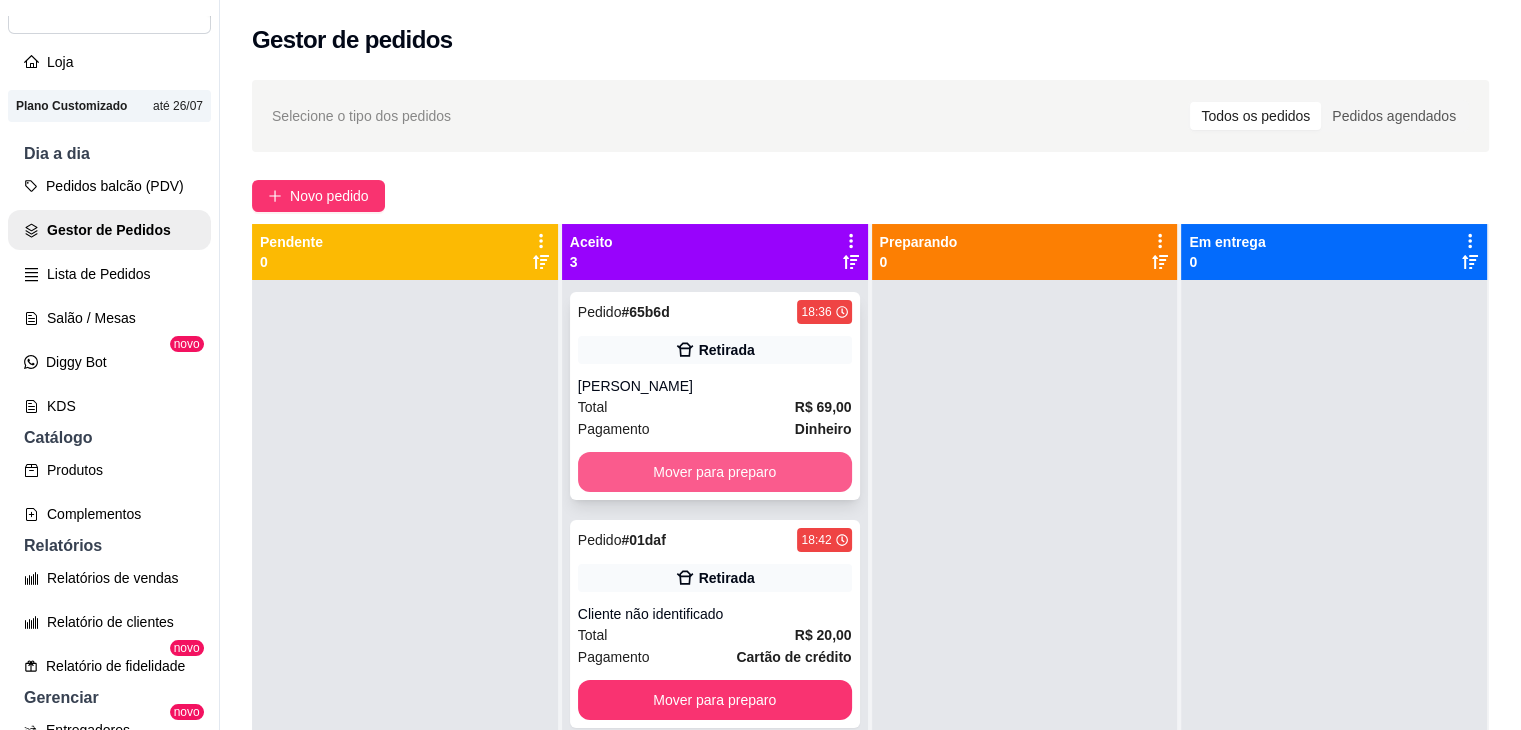 click on "Mover para preparo" at bounding box center (715, 472) 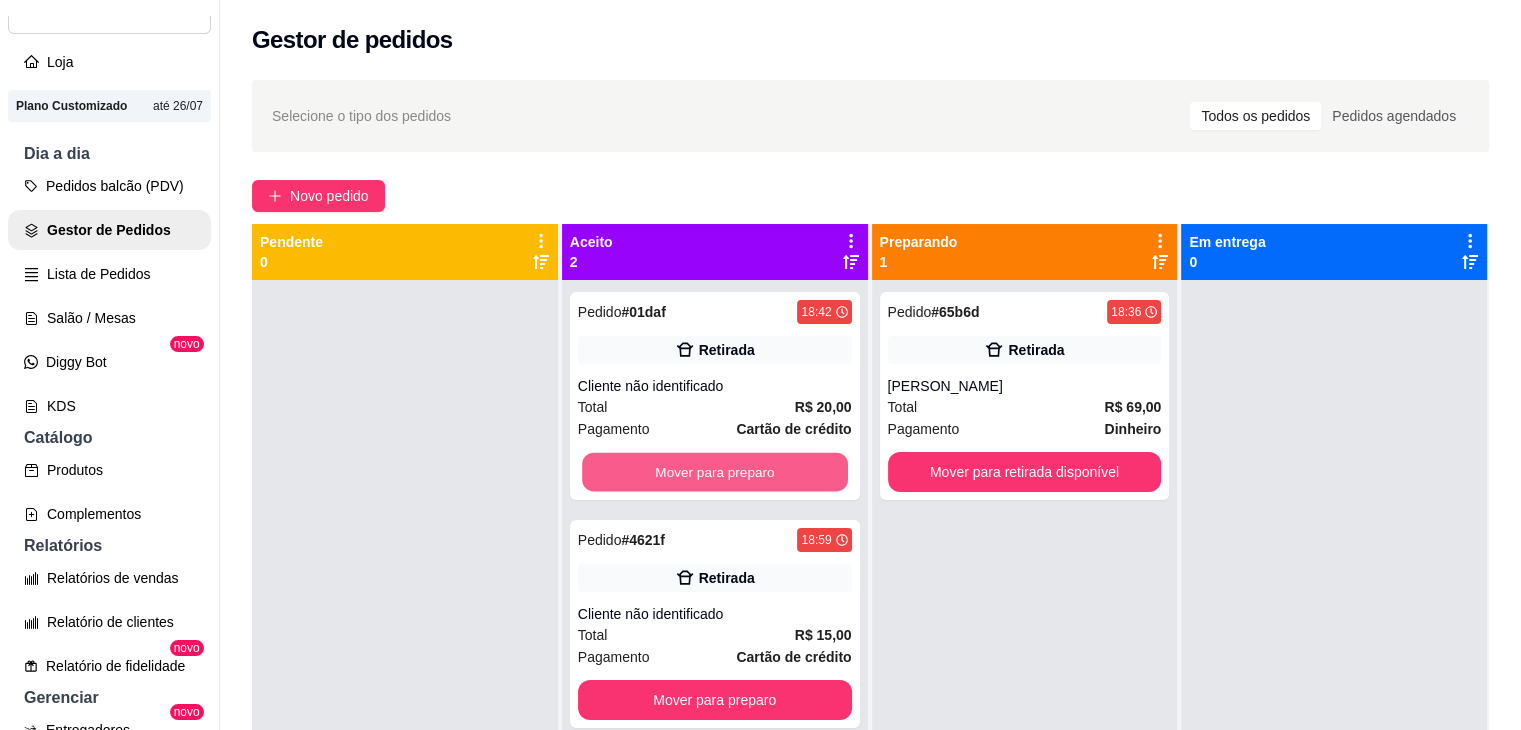 click on "Mover para preparo" at bounding box center [715, 472] 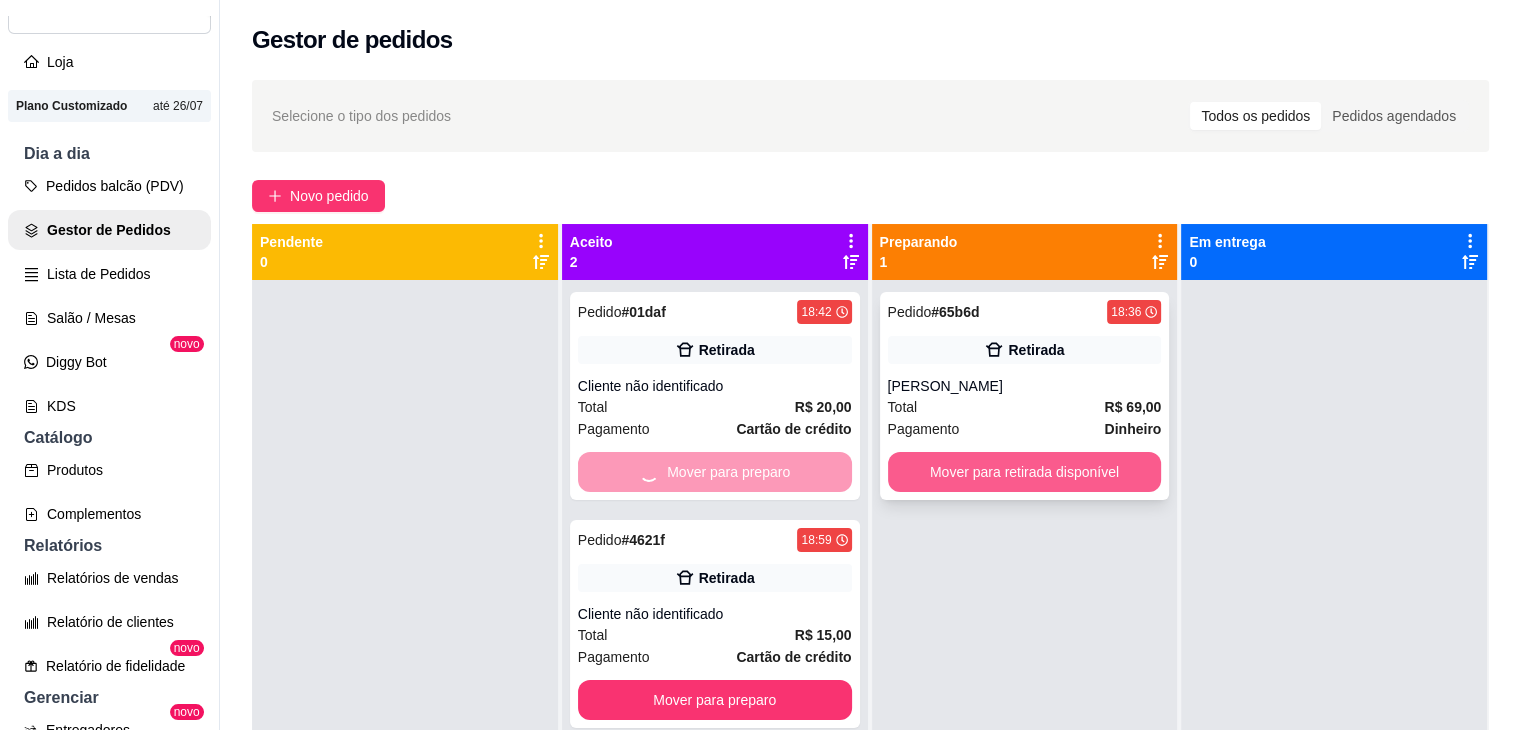 click on "Pedido  # 65b6d 18:36 Retirada JULIANA Total R$ 69,00 Pagamento Dinheiro Mover para retirada disponível" at bounding box center (1025, 396) 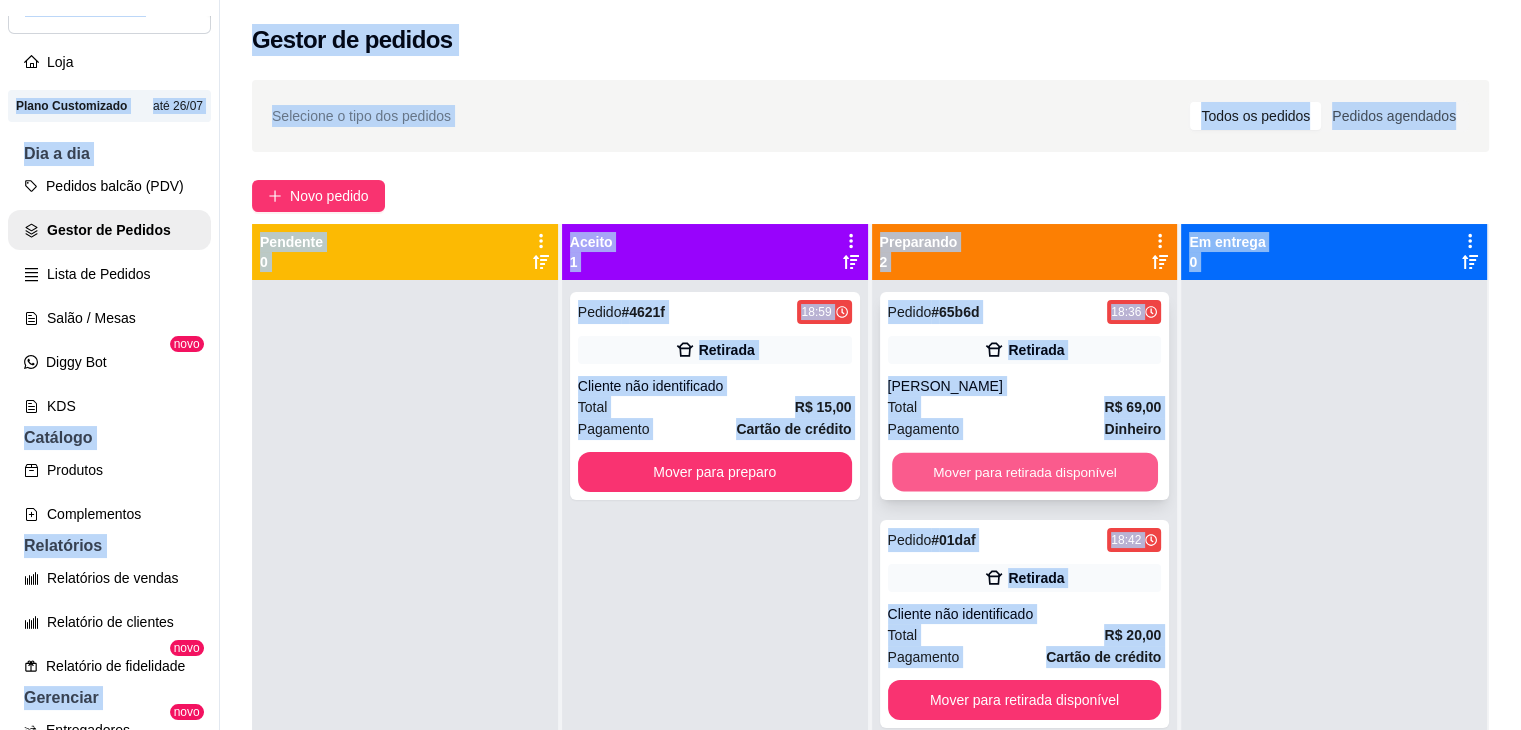 click on "Mover para retirada disponível" at bounding box center (1025, 472) 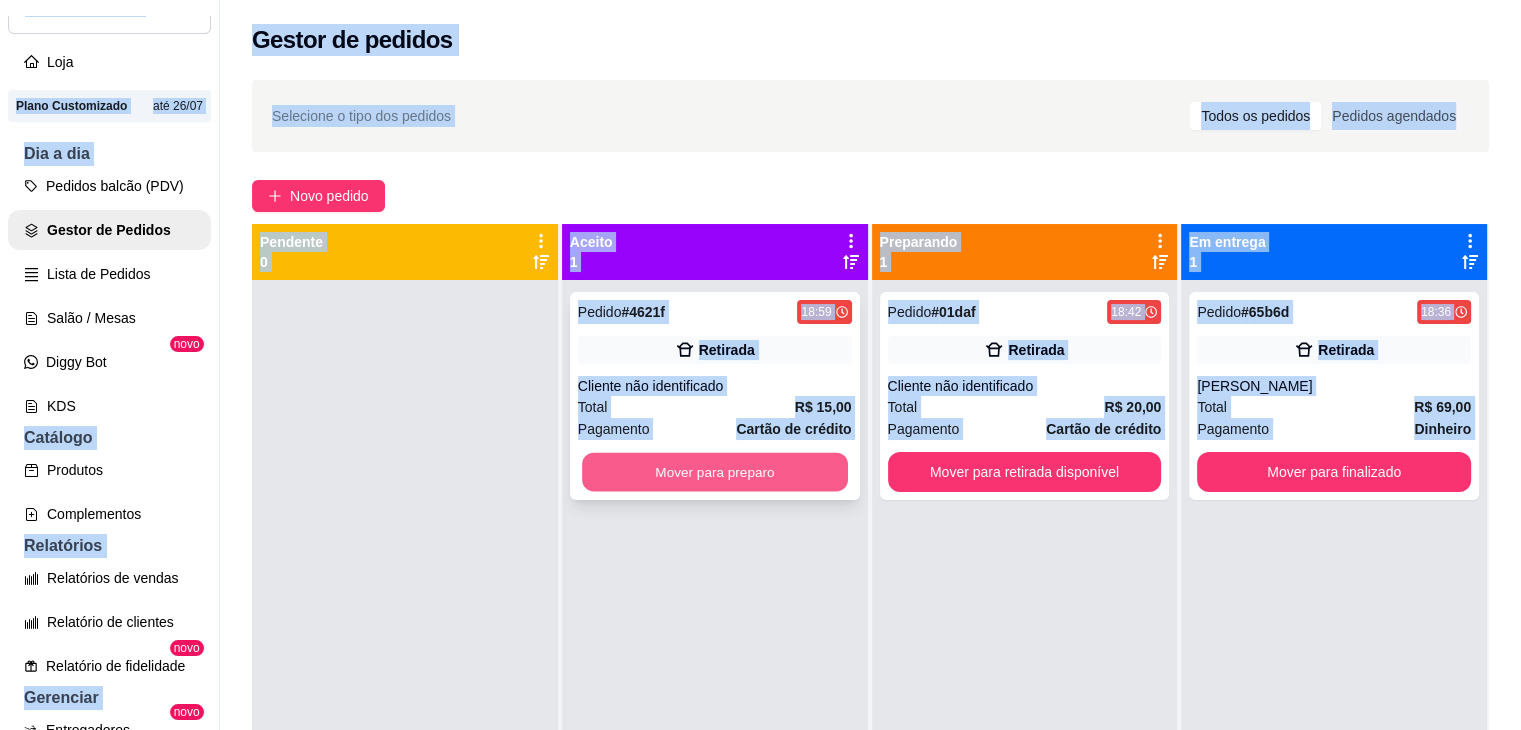 click on "Mover para preparo" at bounding box center [715, 472] 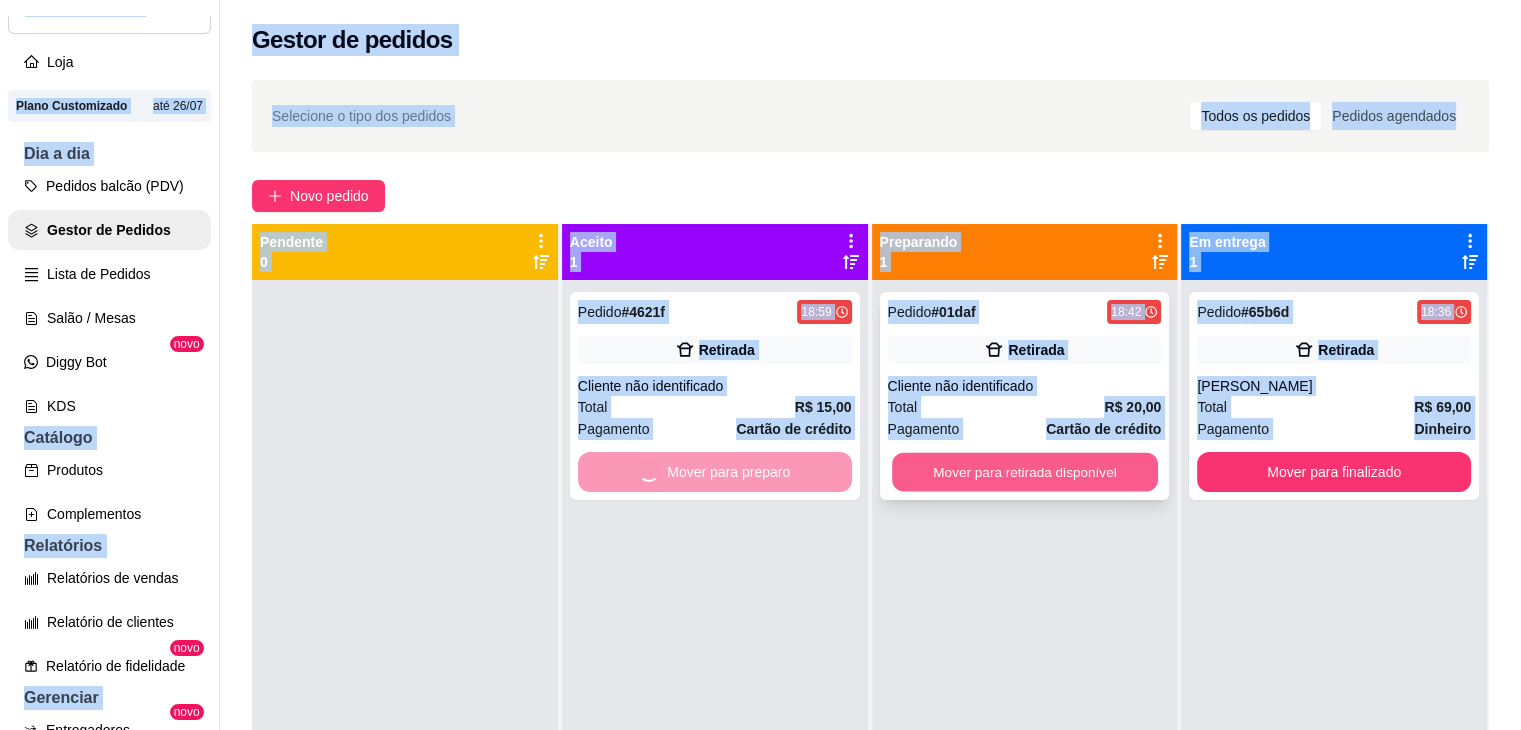 click on "Mover para retirada disponível" at bounding box center (1025, 472) 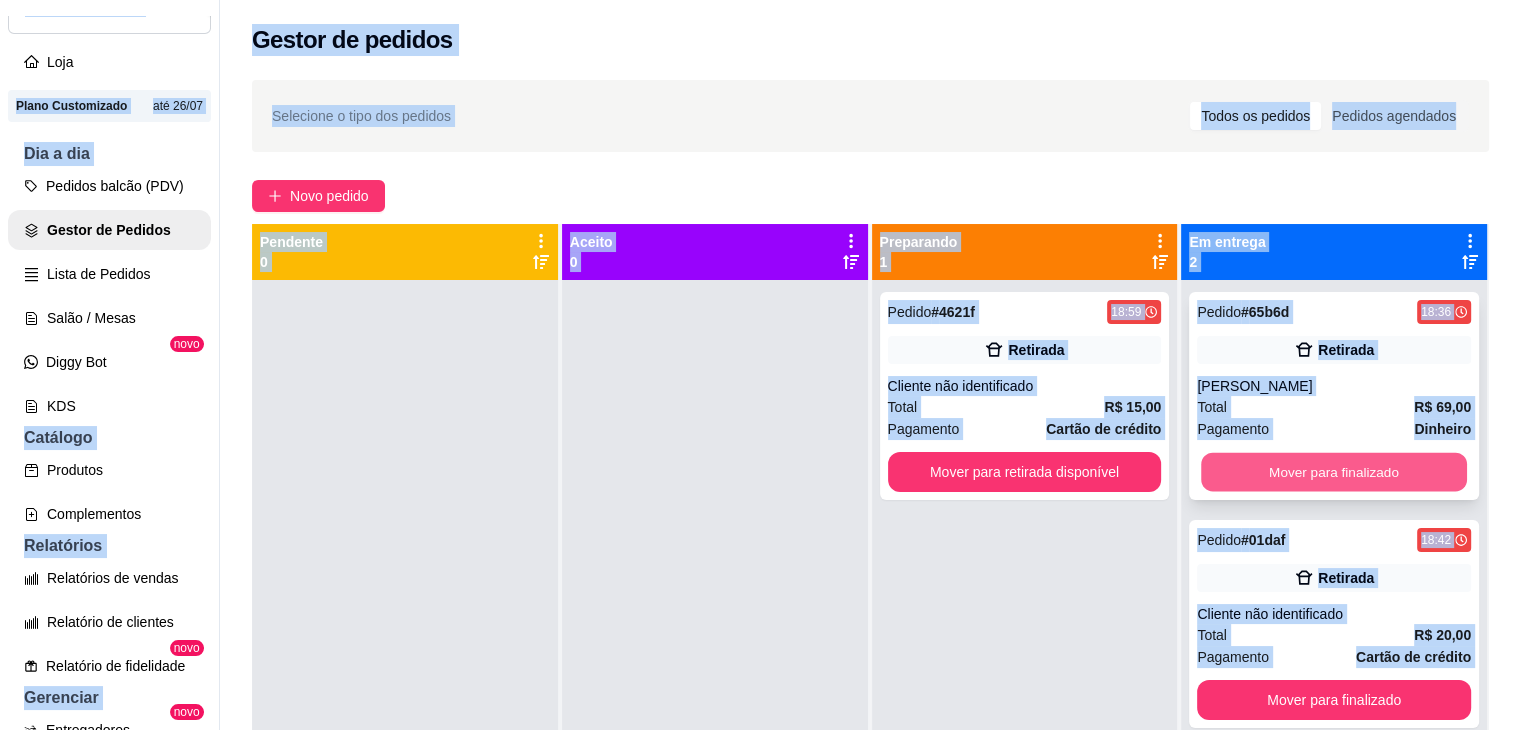 click on "Mover para finalizado" at bounding box center [1334, 472] 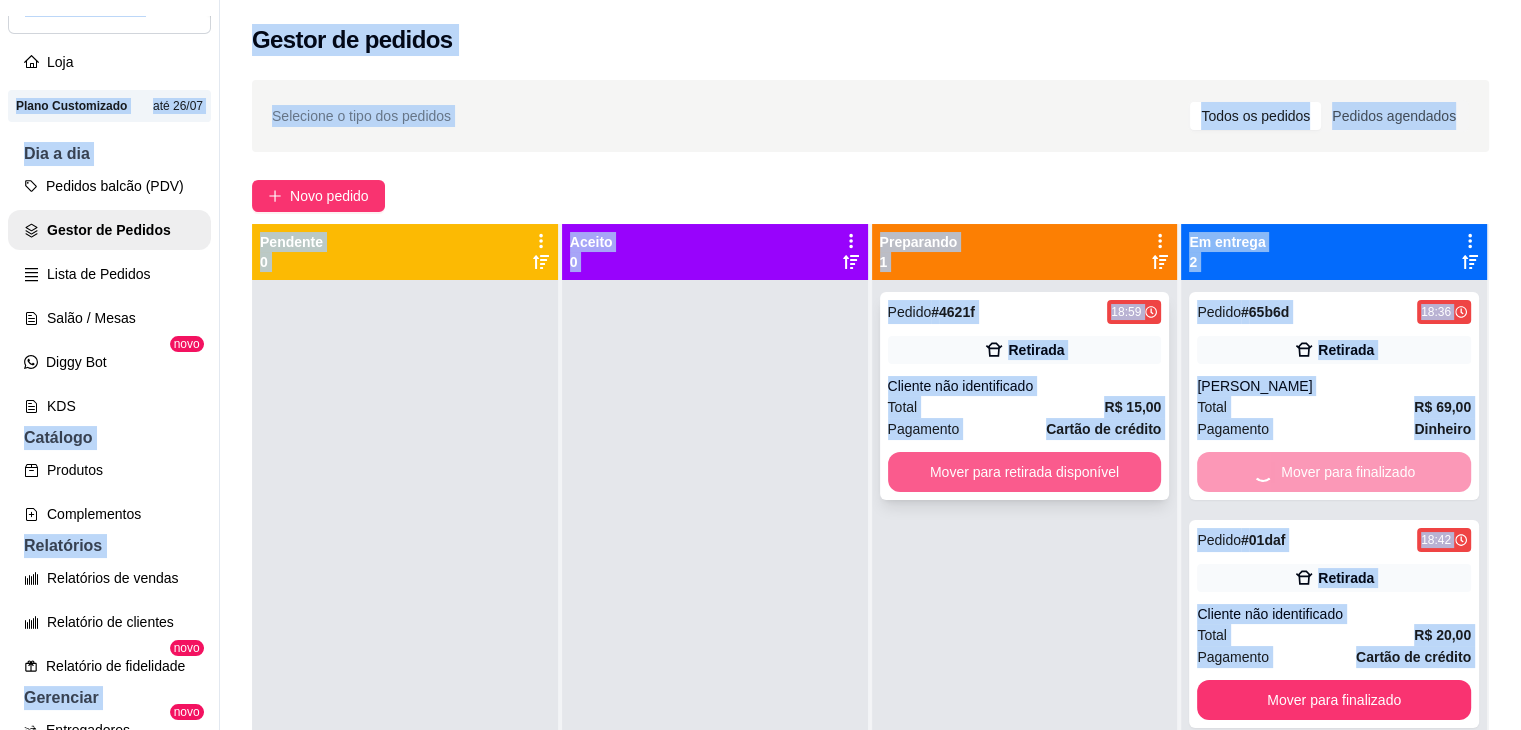 click on "Mover para retirada disponível" at bounding box center [1025, 472] 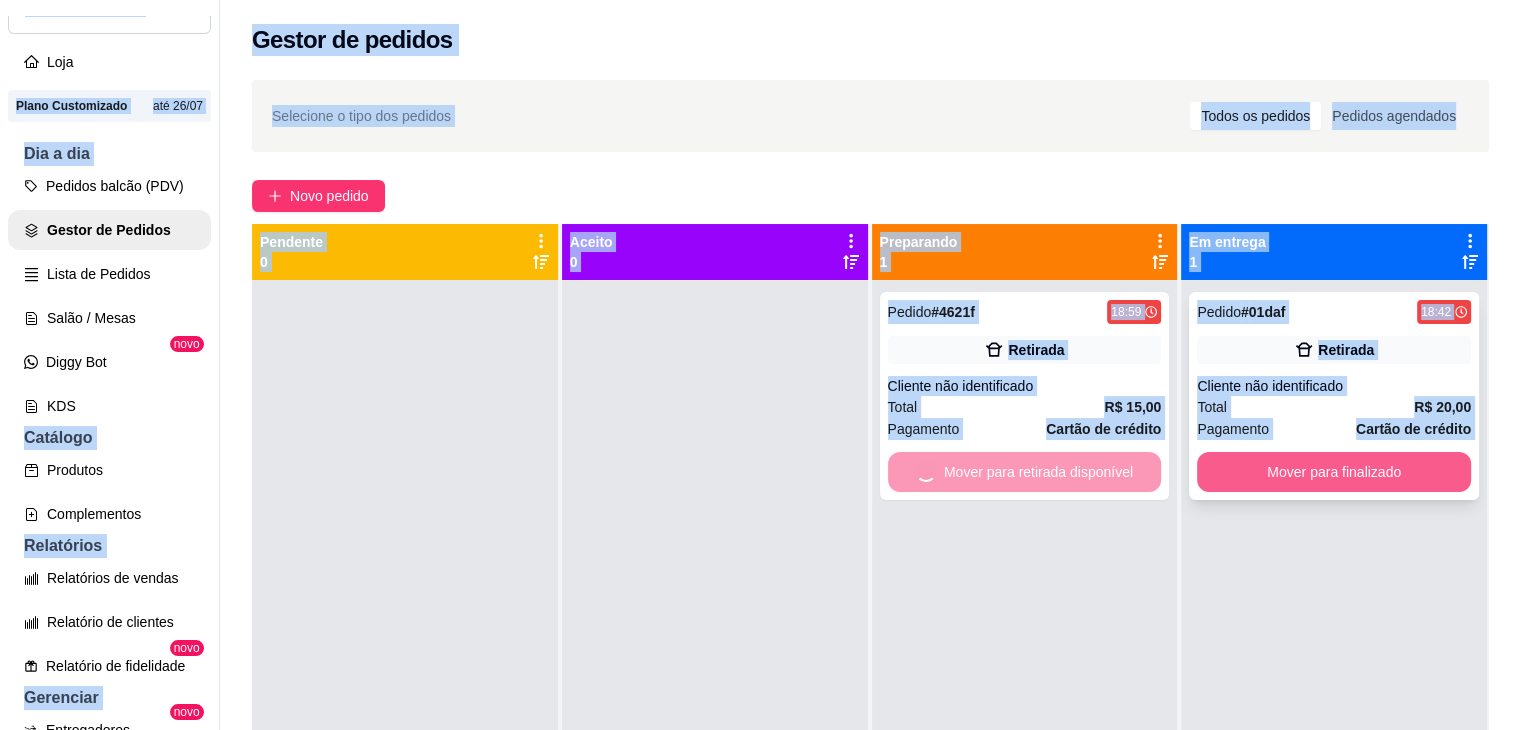 click on "Mover para finalizado" at bounding box center [1334, 472] 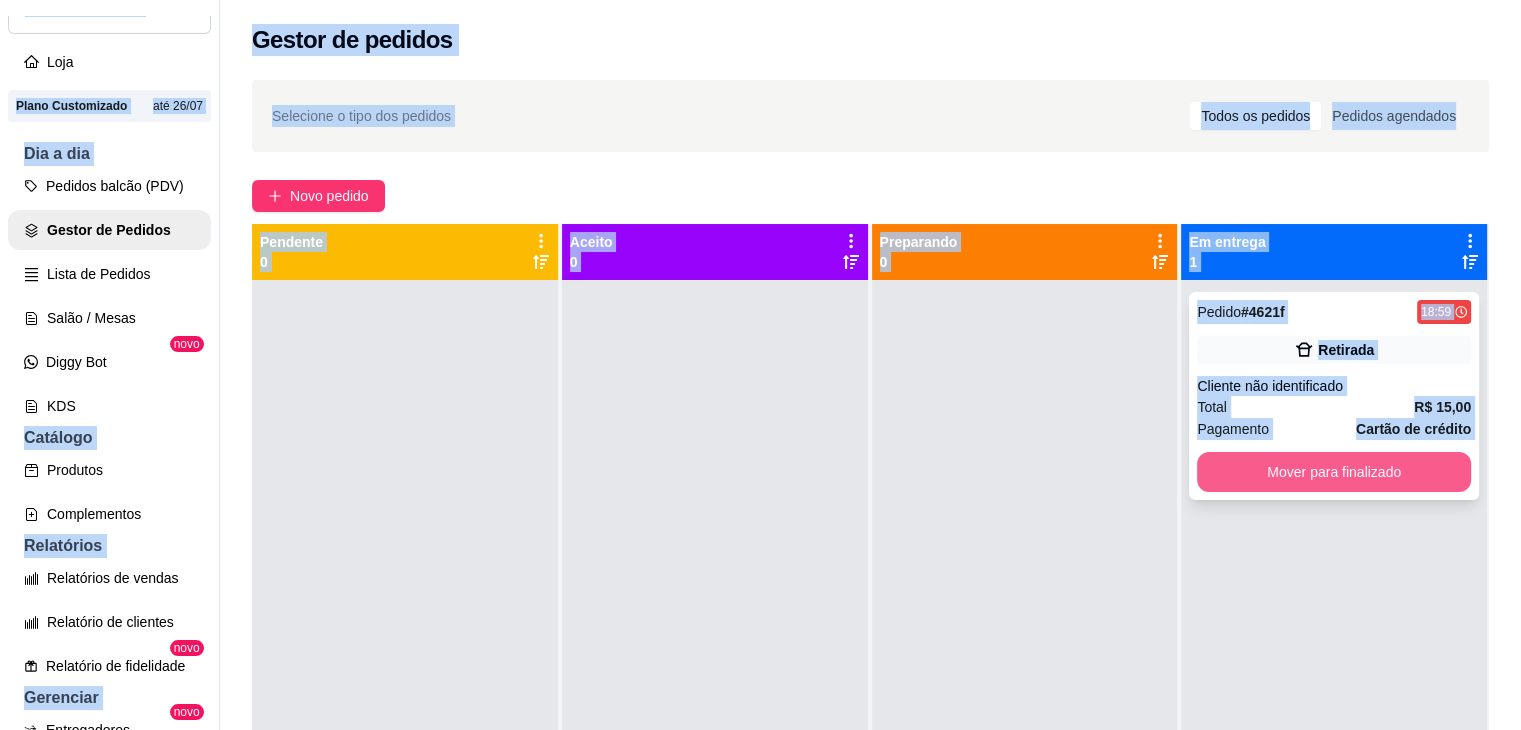 click on "Mover para finalizado" at bounding box center (1334, 472) 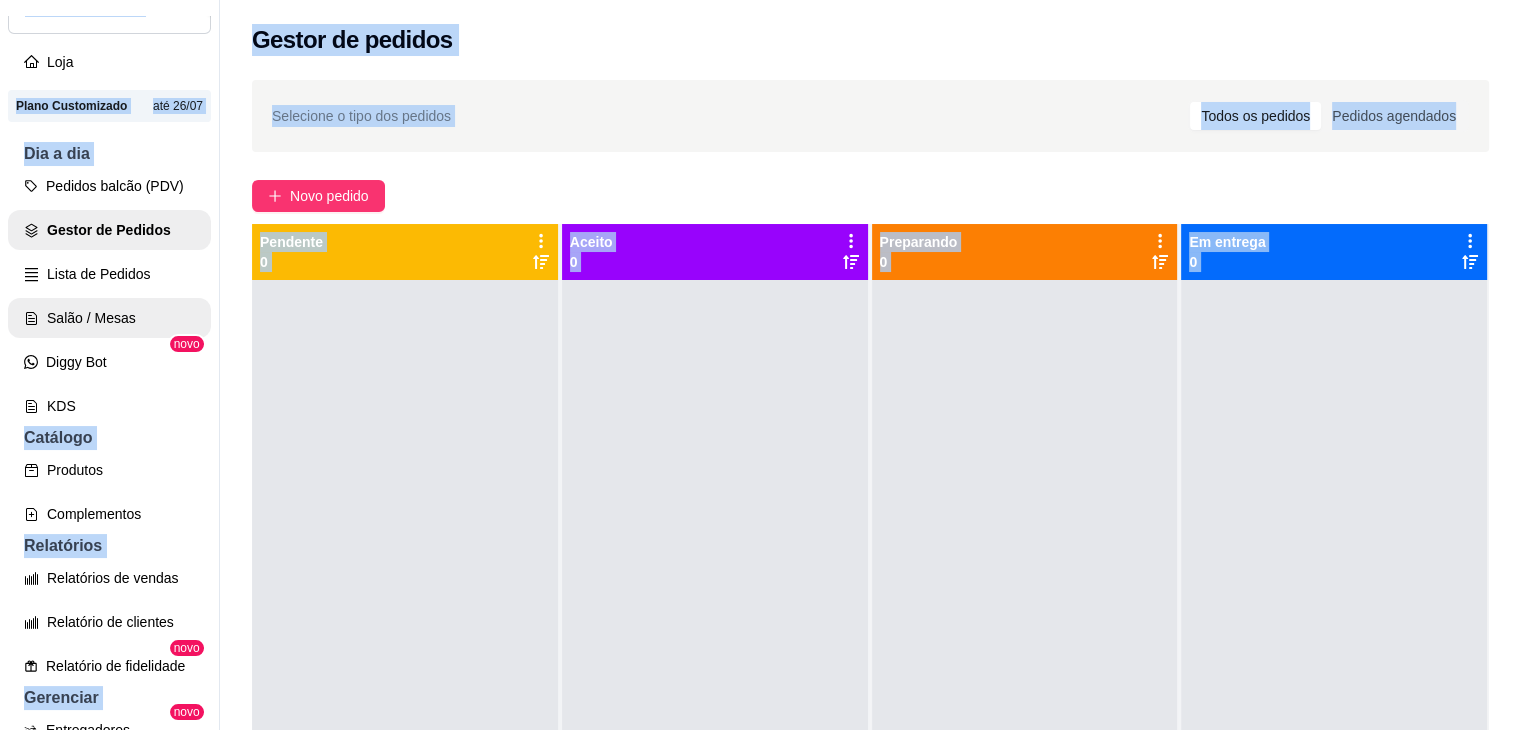 click on "Salão / Mesas" at bounding box center (109, 318) 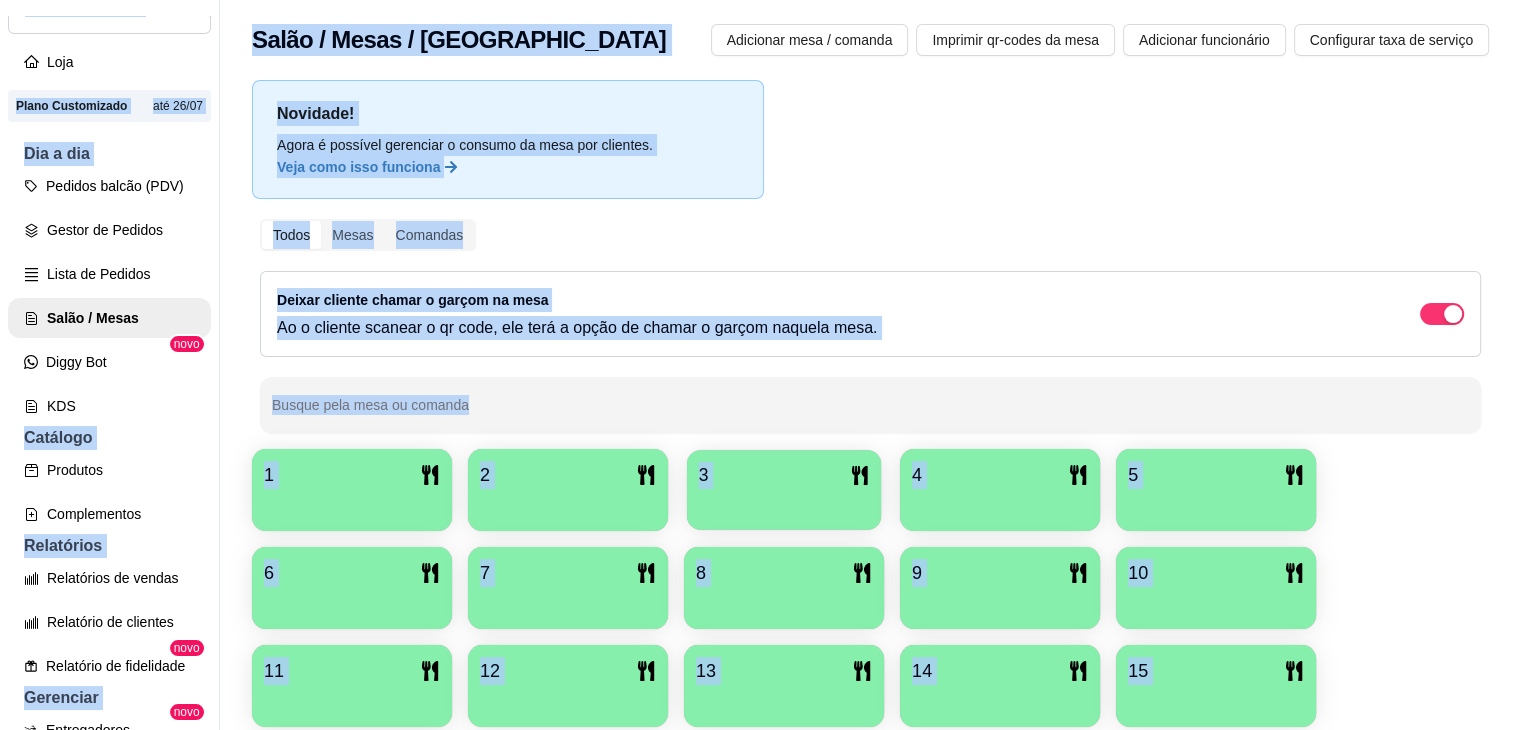 click on "3" at bounding box center [784, 490] 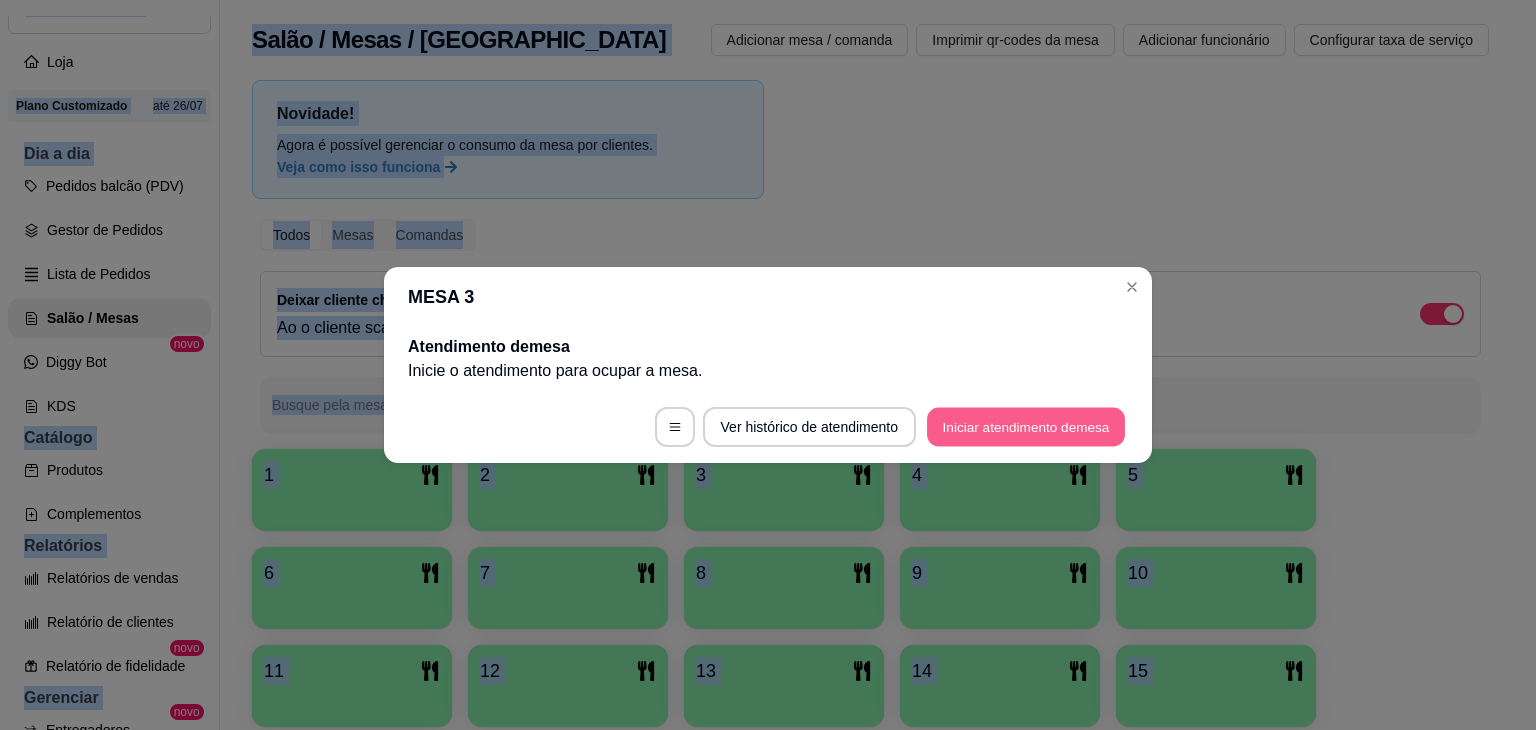 click on "Iniciar atendimento de  mesa" at bounding box center (1026, 427) 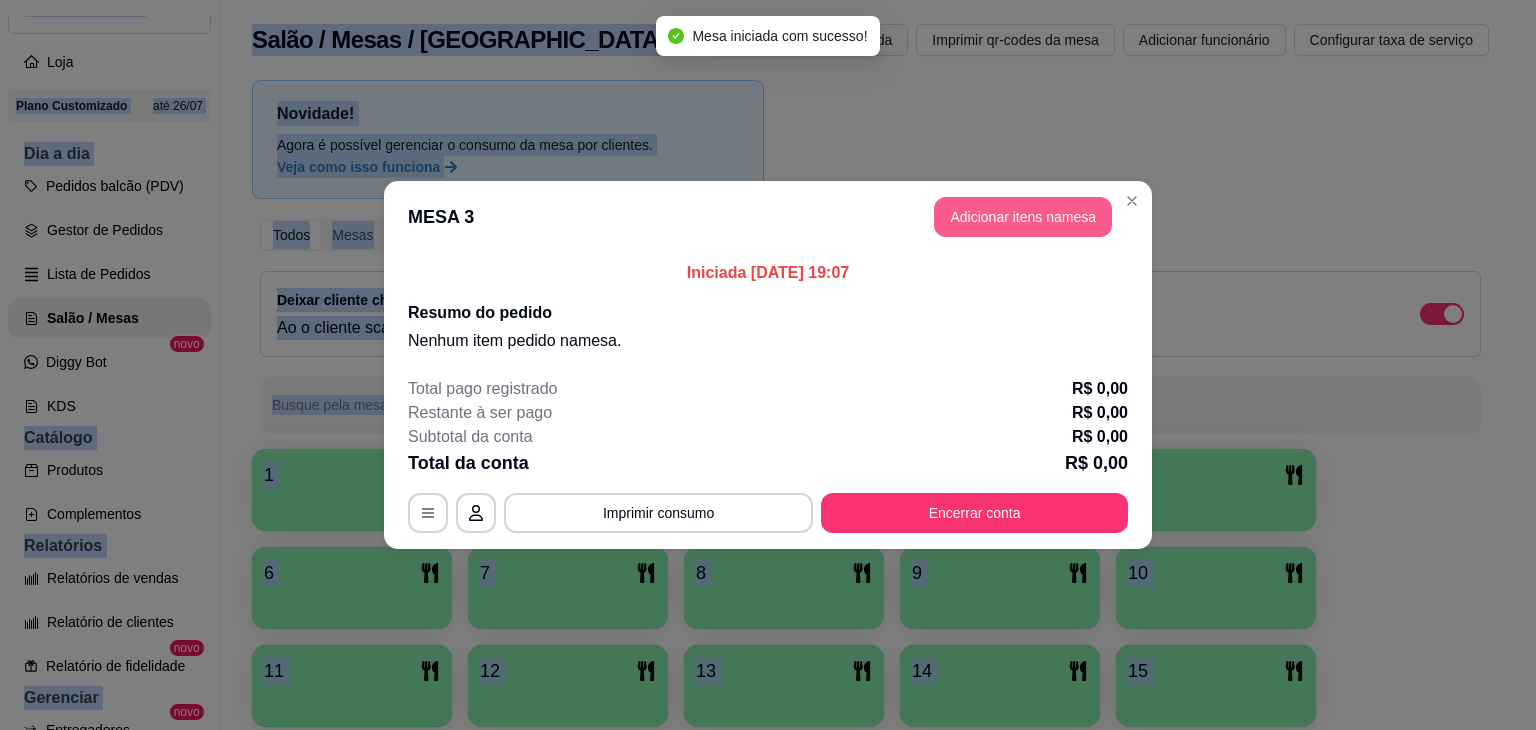 click on "Adicionar itens na  mesa" at bounding box center (1023, 217) 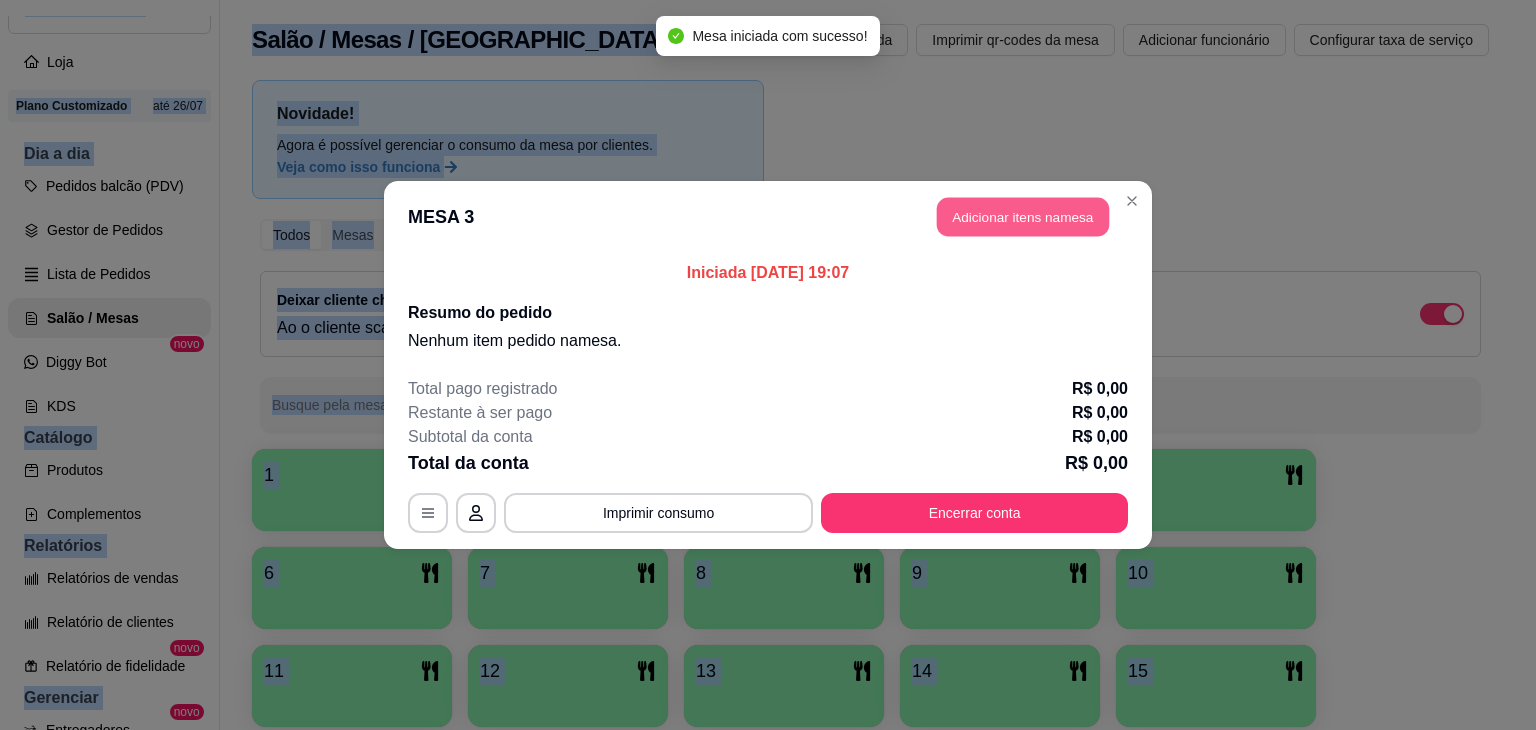 click on "Adicionar itens na  mesa" at bounding box center [1023, 217] 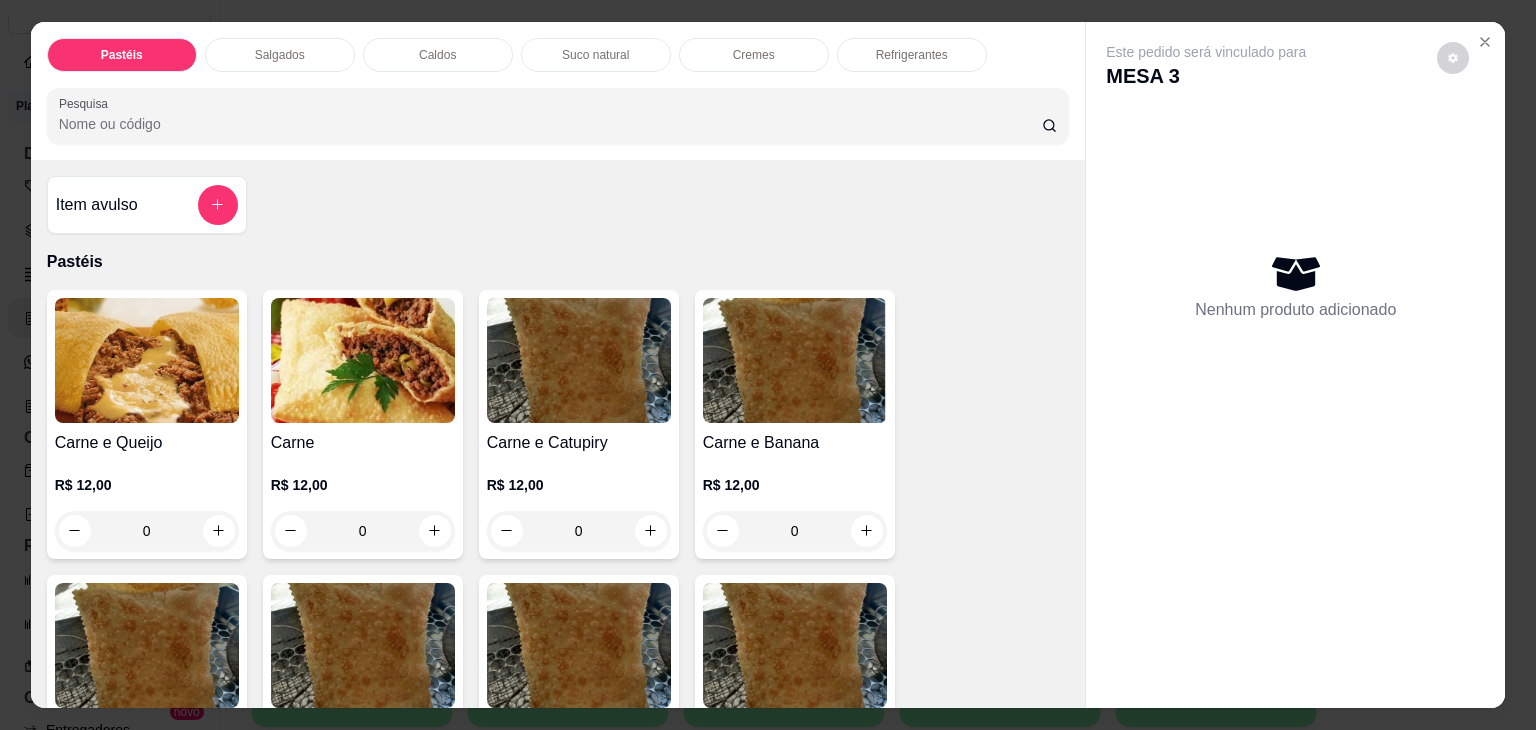 click on "Refrigerantes" at bounding box center [912, 55] 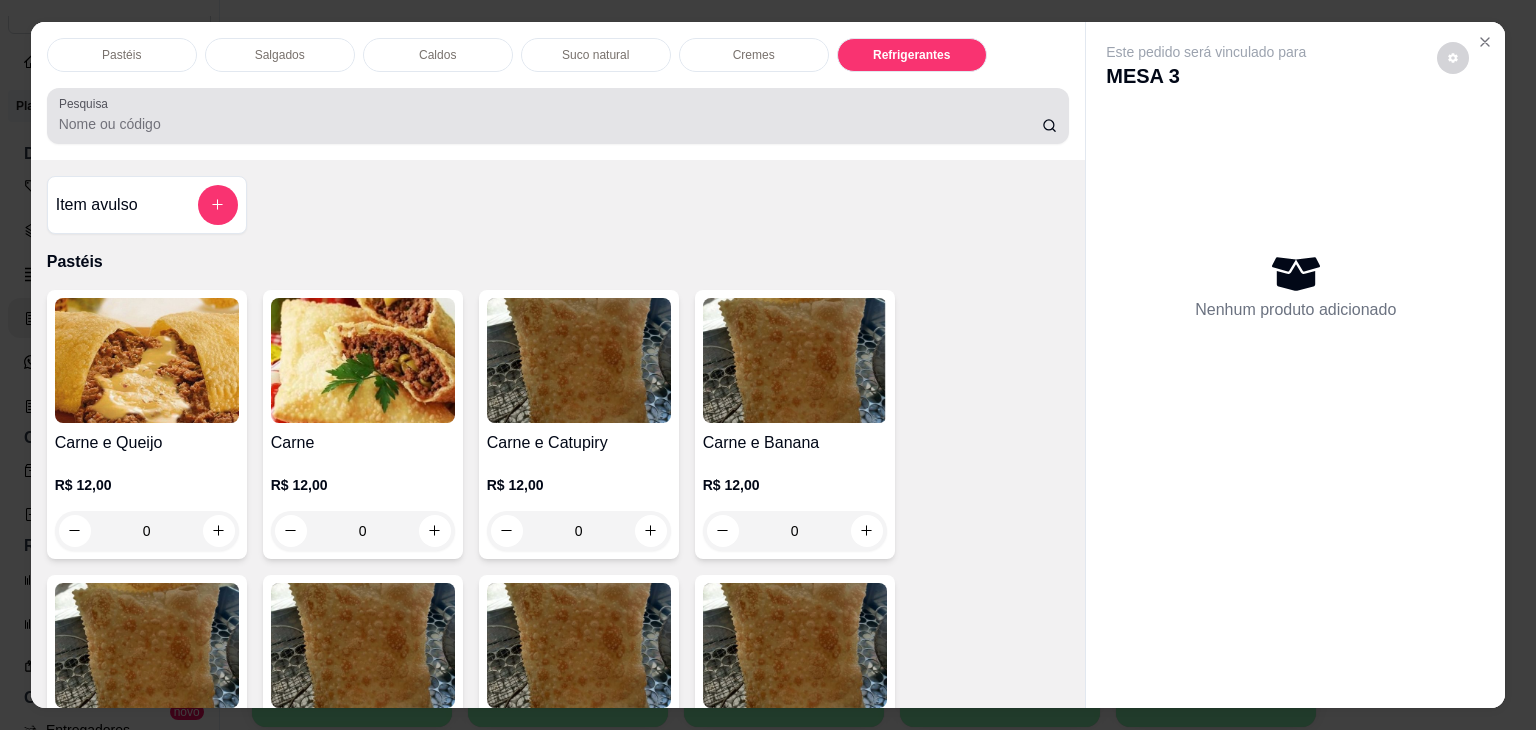 scroll, scrollTop: 5230, scrollLeft: 0, axis: vertical 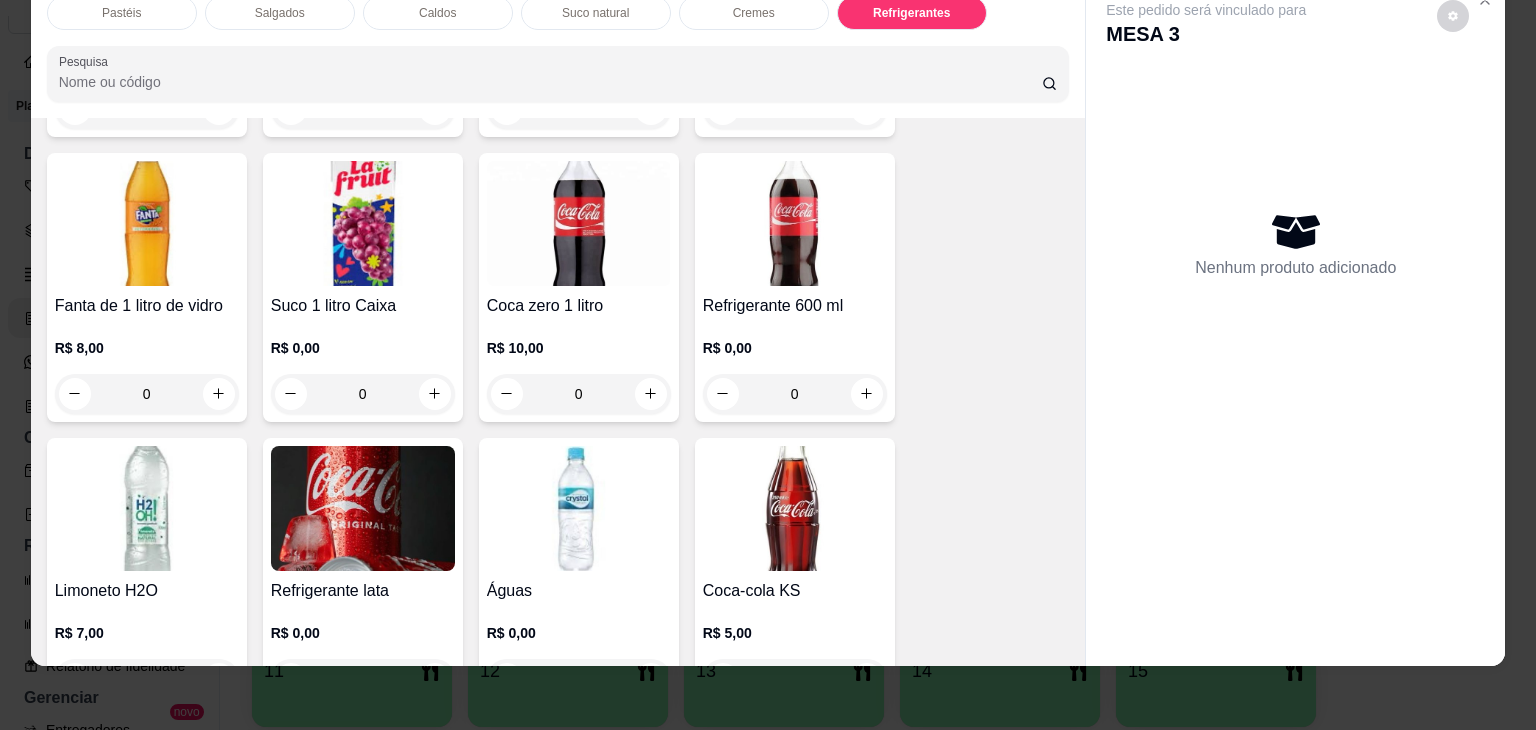 click on "Refrigerante 600 ml" at bounding box center (795, 306) 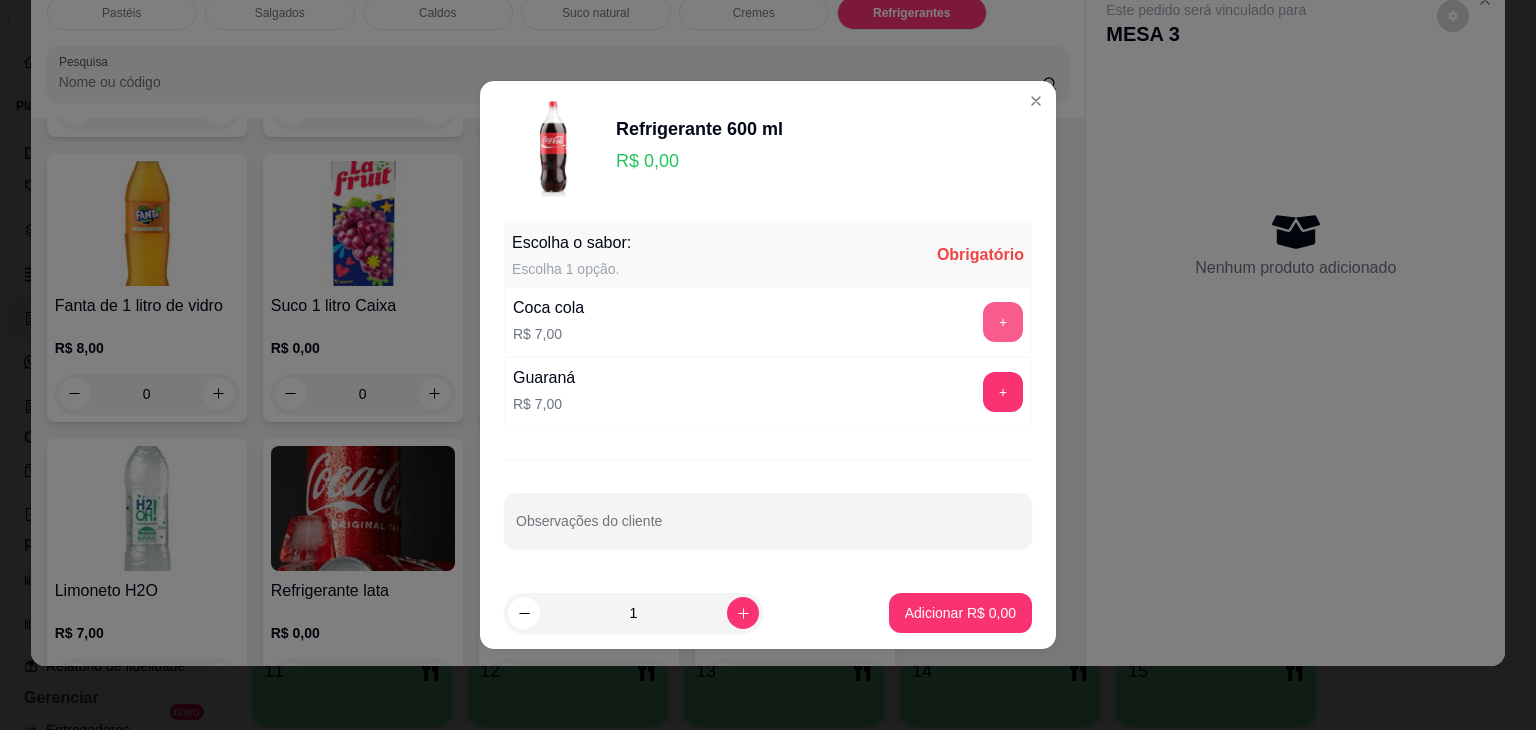 click on "+" at bounding box center (1003, 322) 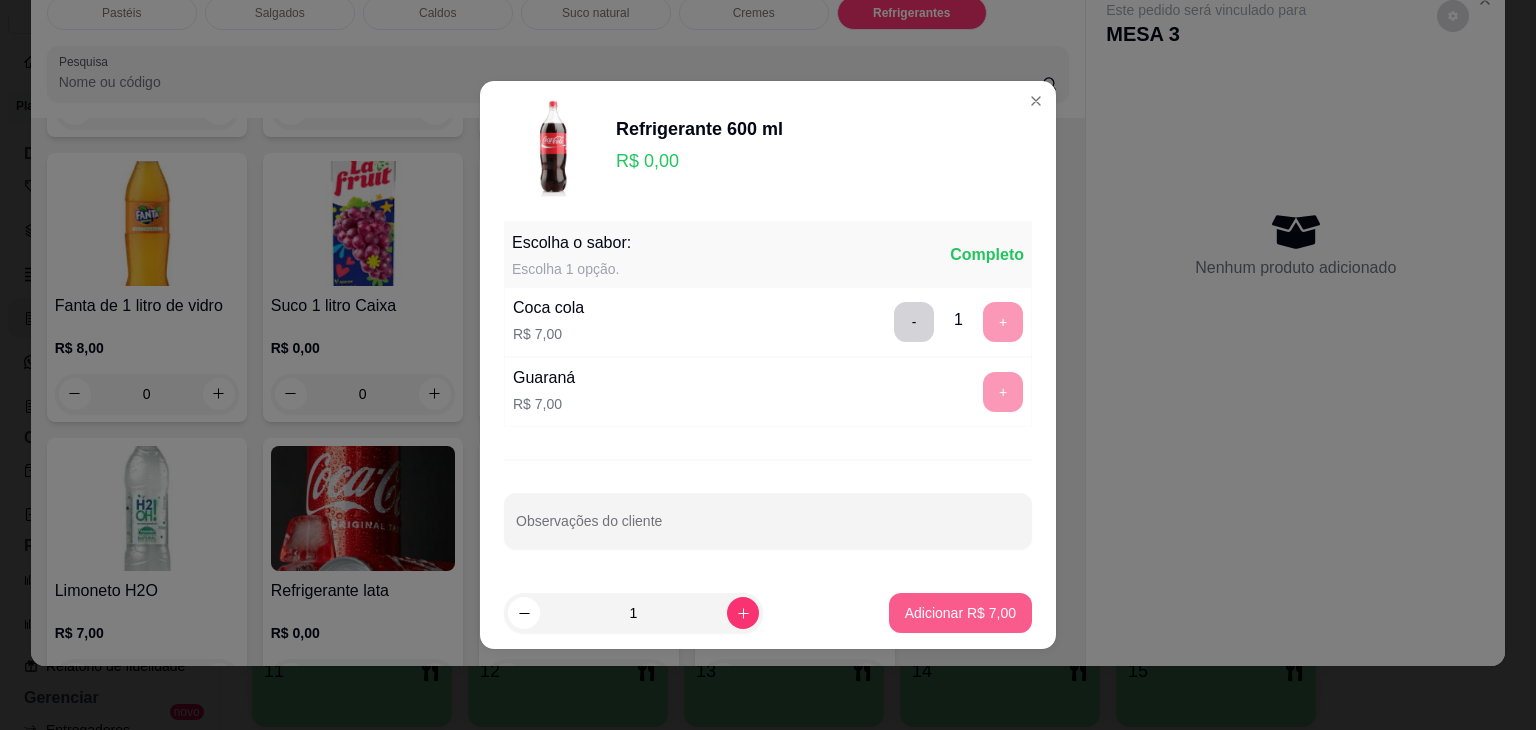 click on "Adicionar   R$ 7,00" at bounding box center (960, 613) 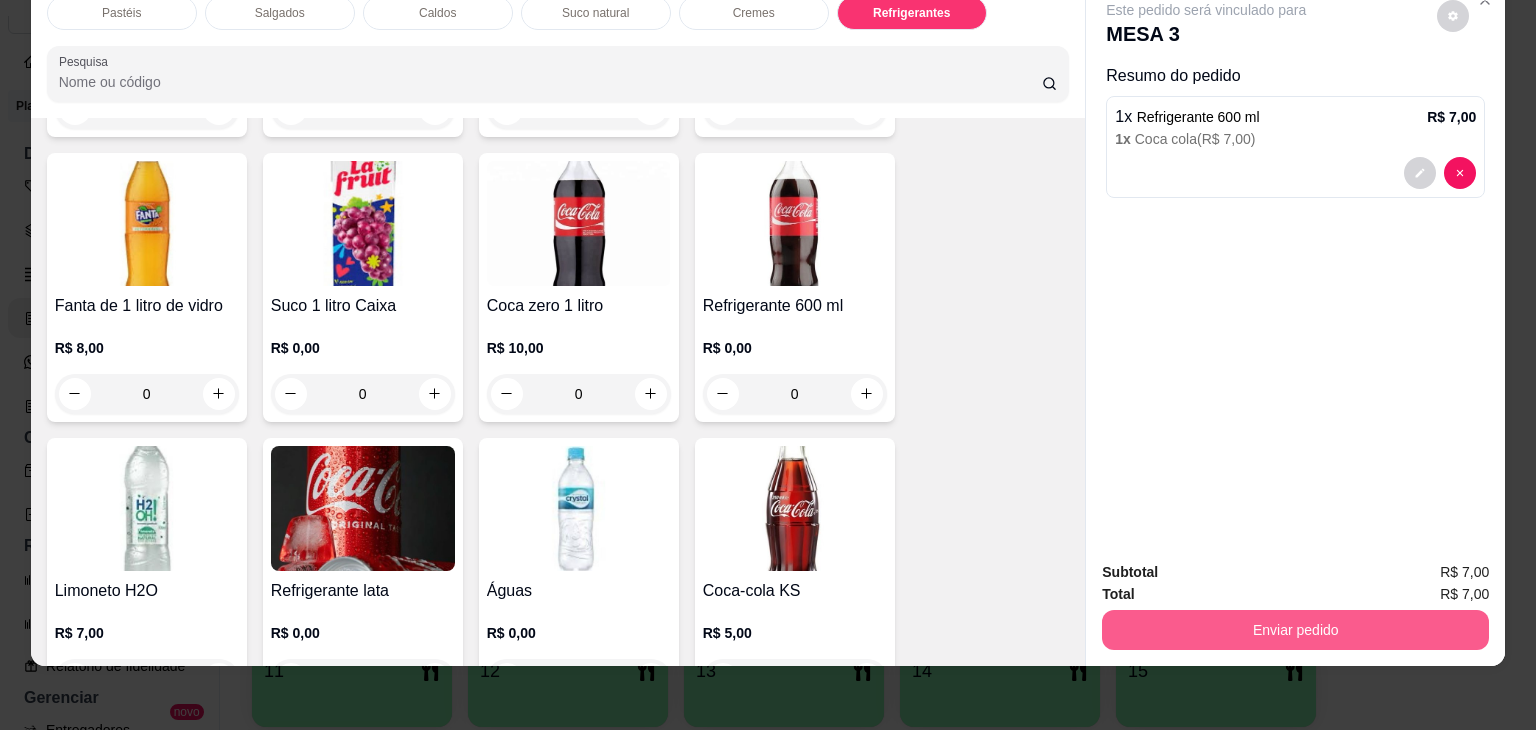 click on "Enviar pedido" at bounding box center [1295, 630] 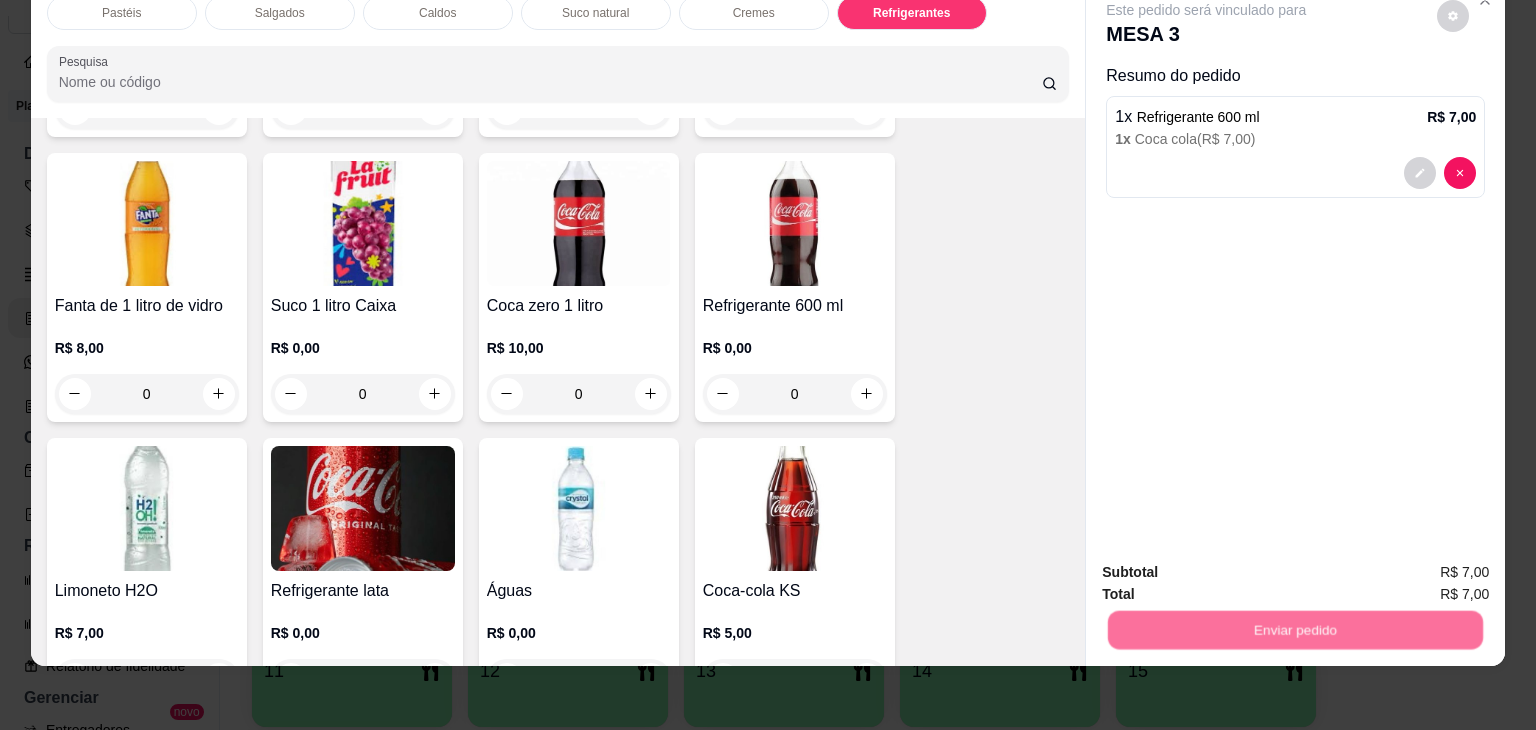 click on "Não registrar e enviar pedido" at bounding box center (1229, 565) 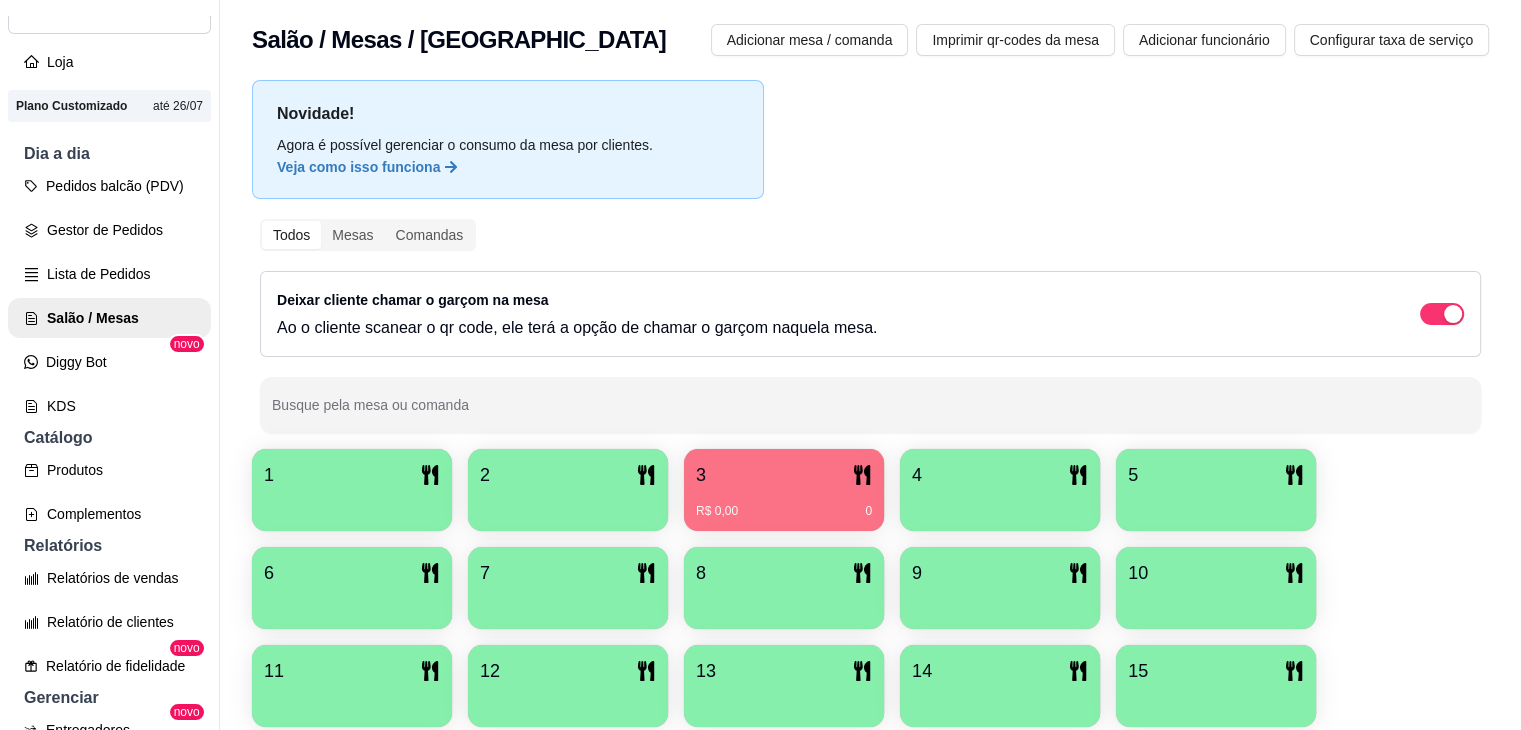 click on "2" at bounding box center (568, 475) 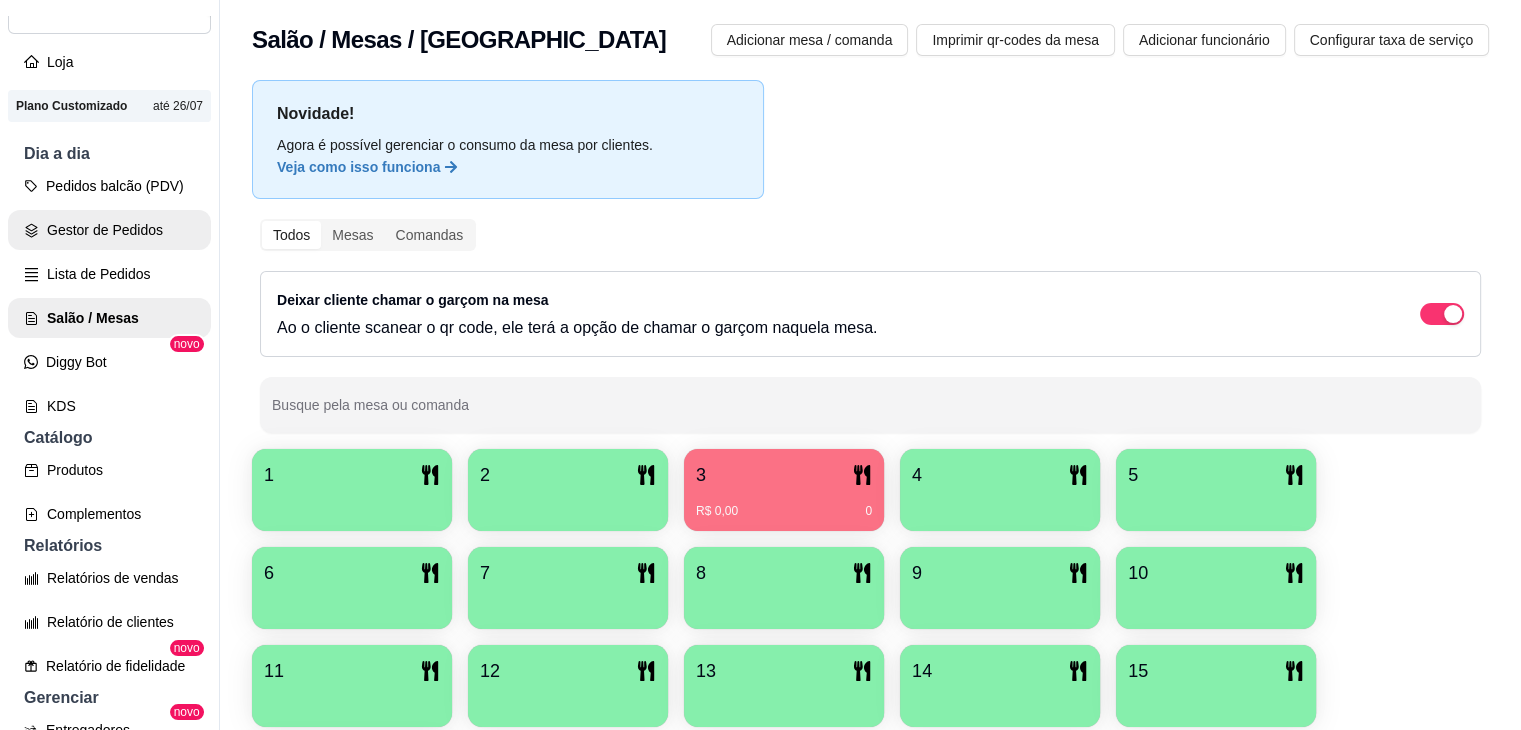 click on "Pedidos balcão (PDV)" at bounding box center [109, 186] 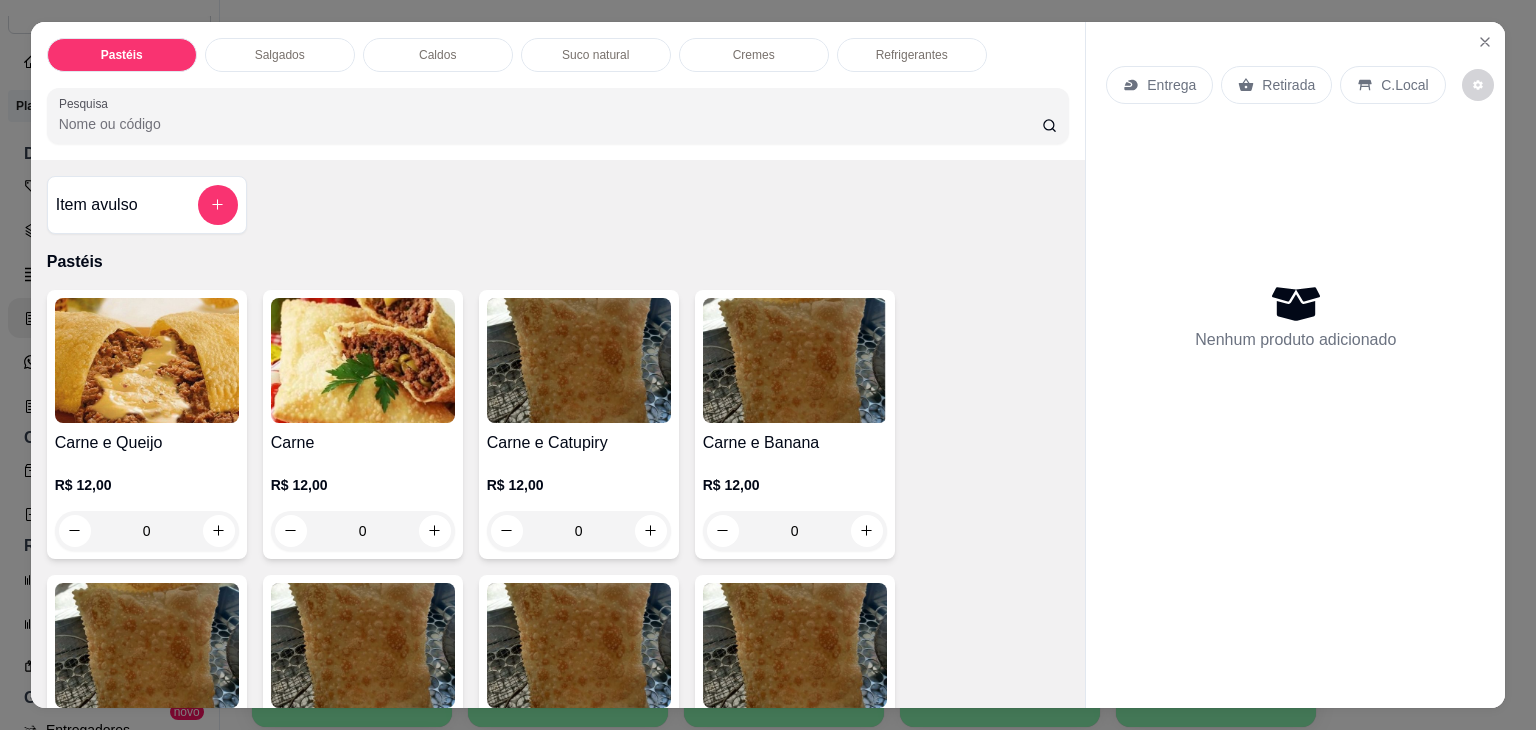 click on "Caldos" at bounding box center (438, 55) 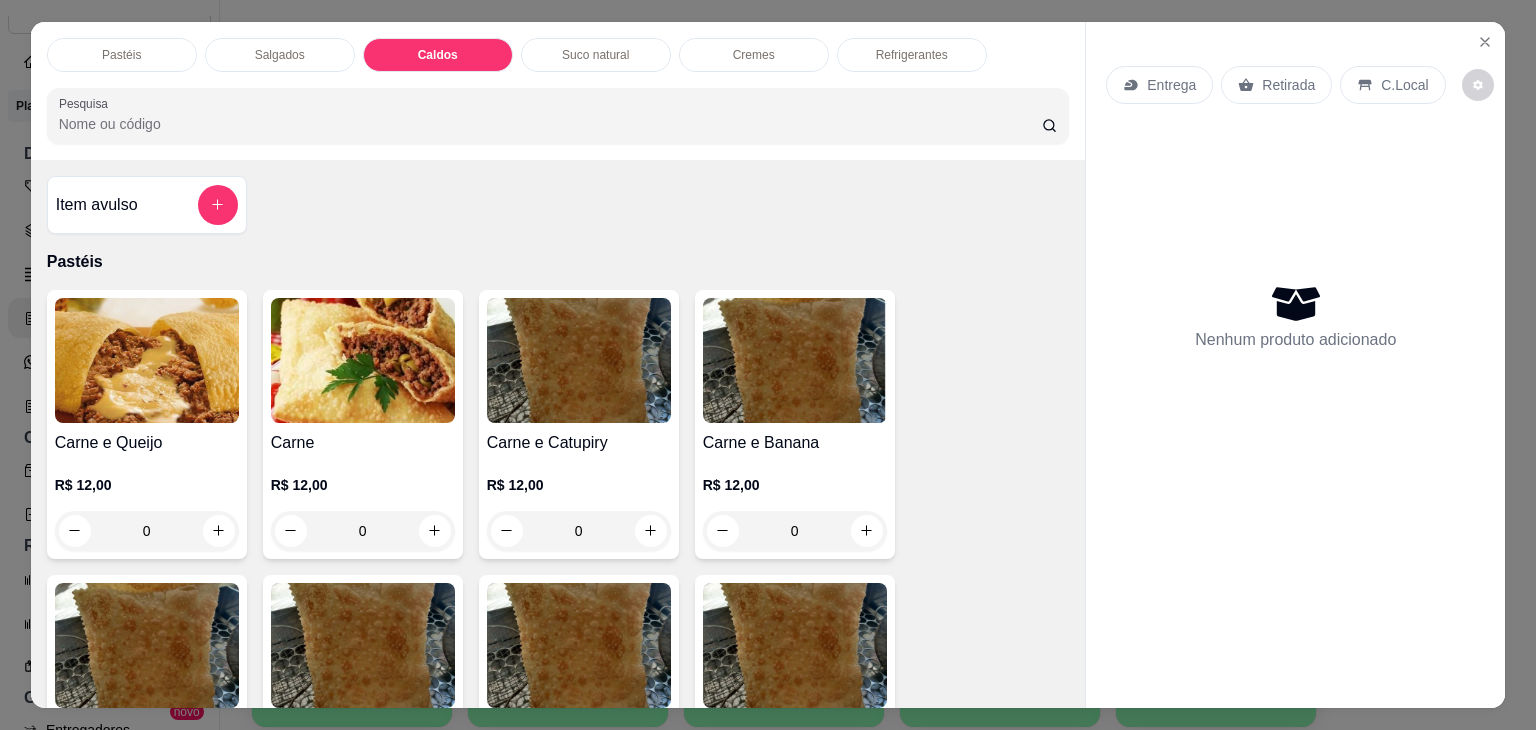 scroll, scrollTop: 2782, scrollLeft: 0, axis: vertical 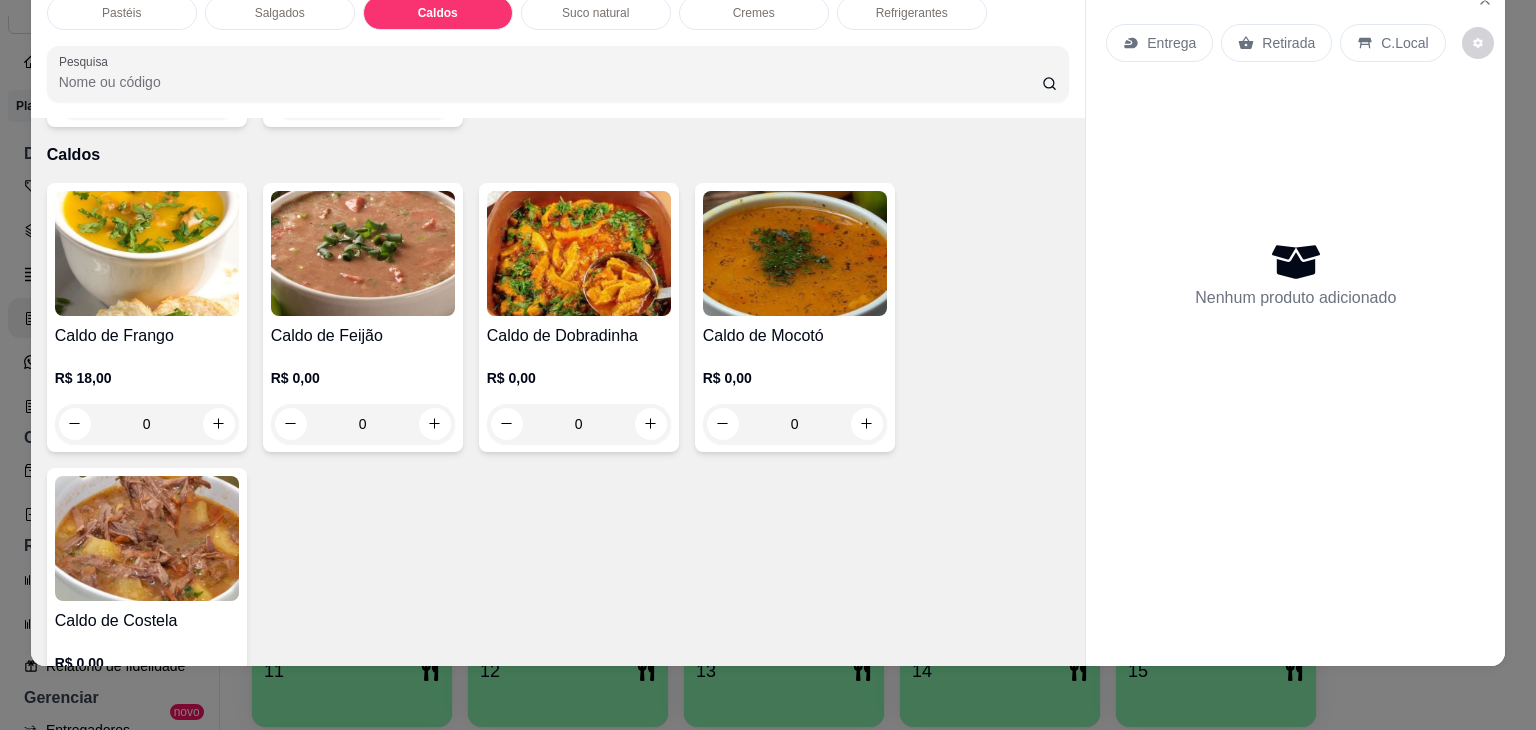 click at bounding box center [147, 253] 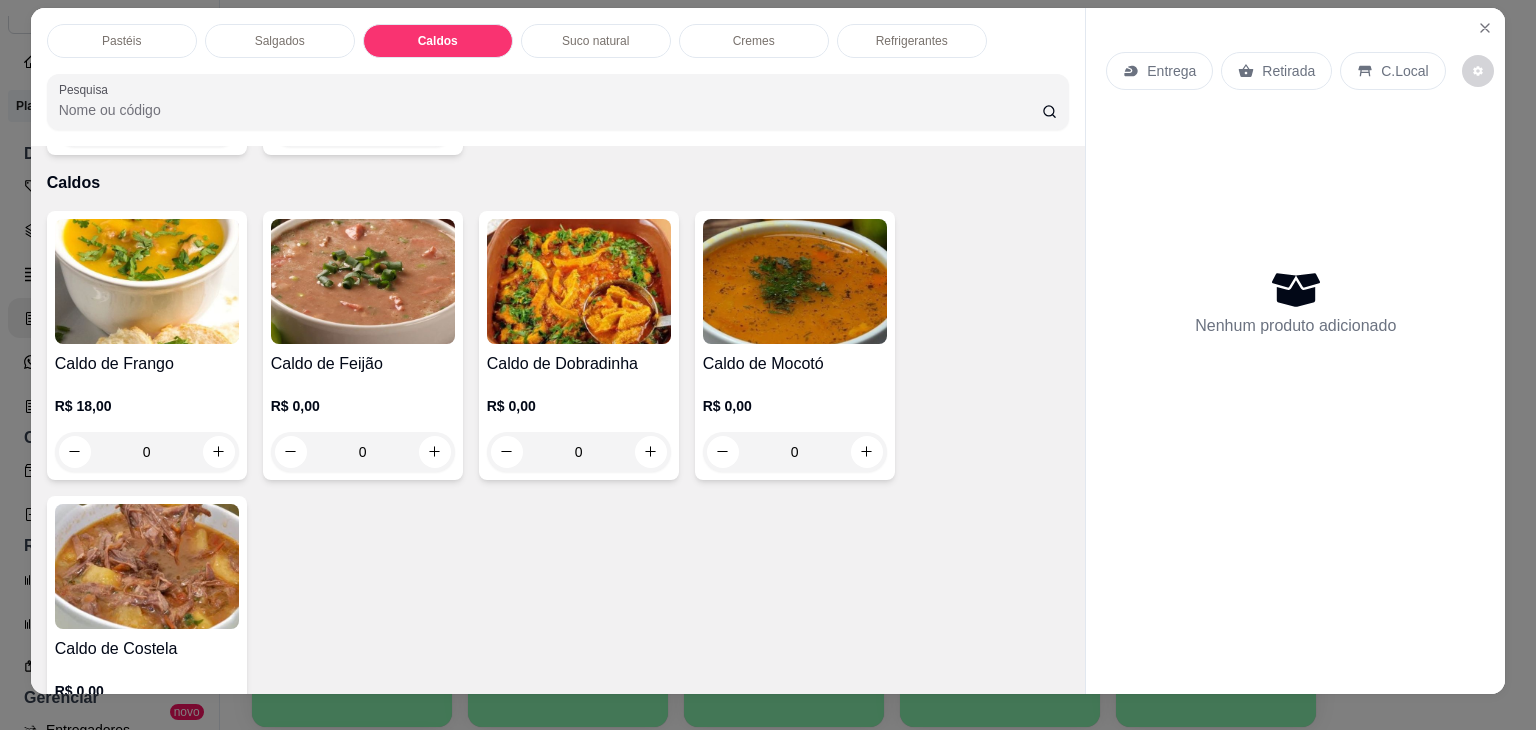 click on "Caldo de Frango   R$ 18,00 0 Caldo de Feijão    R$ 0,00 0 Caldo de Dobradinha    R$ 0,00 0 Caldo de Mocotó   R$ 0,00 0 Caldo de Costela    R$ 0,00 0" at bounding box center (558, 488) 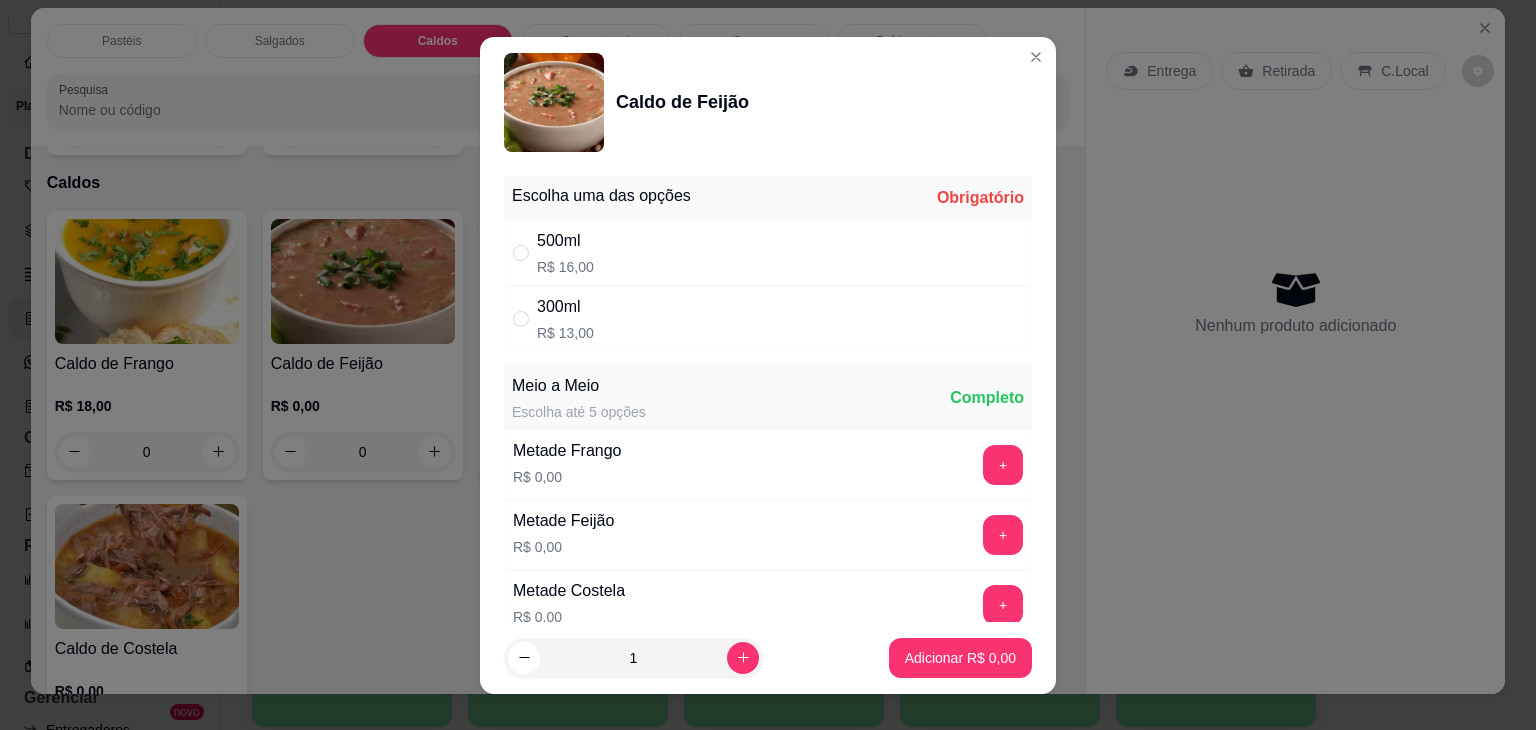 click on "Escolha uma das opções Obrigatório" at bounding box center [768, 198] 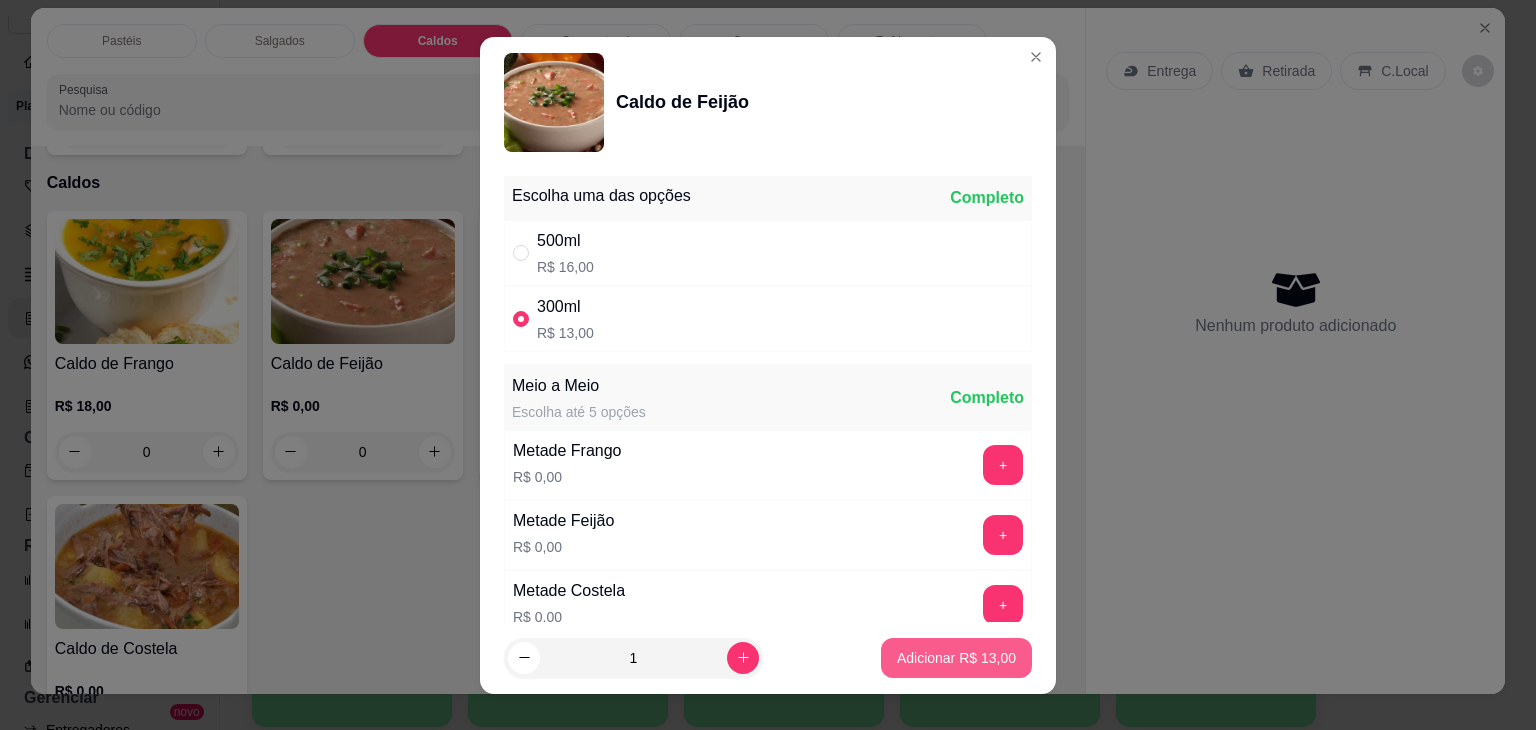 click on "Adicionar   R$ 13,00" at bounding box center (956, 658) 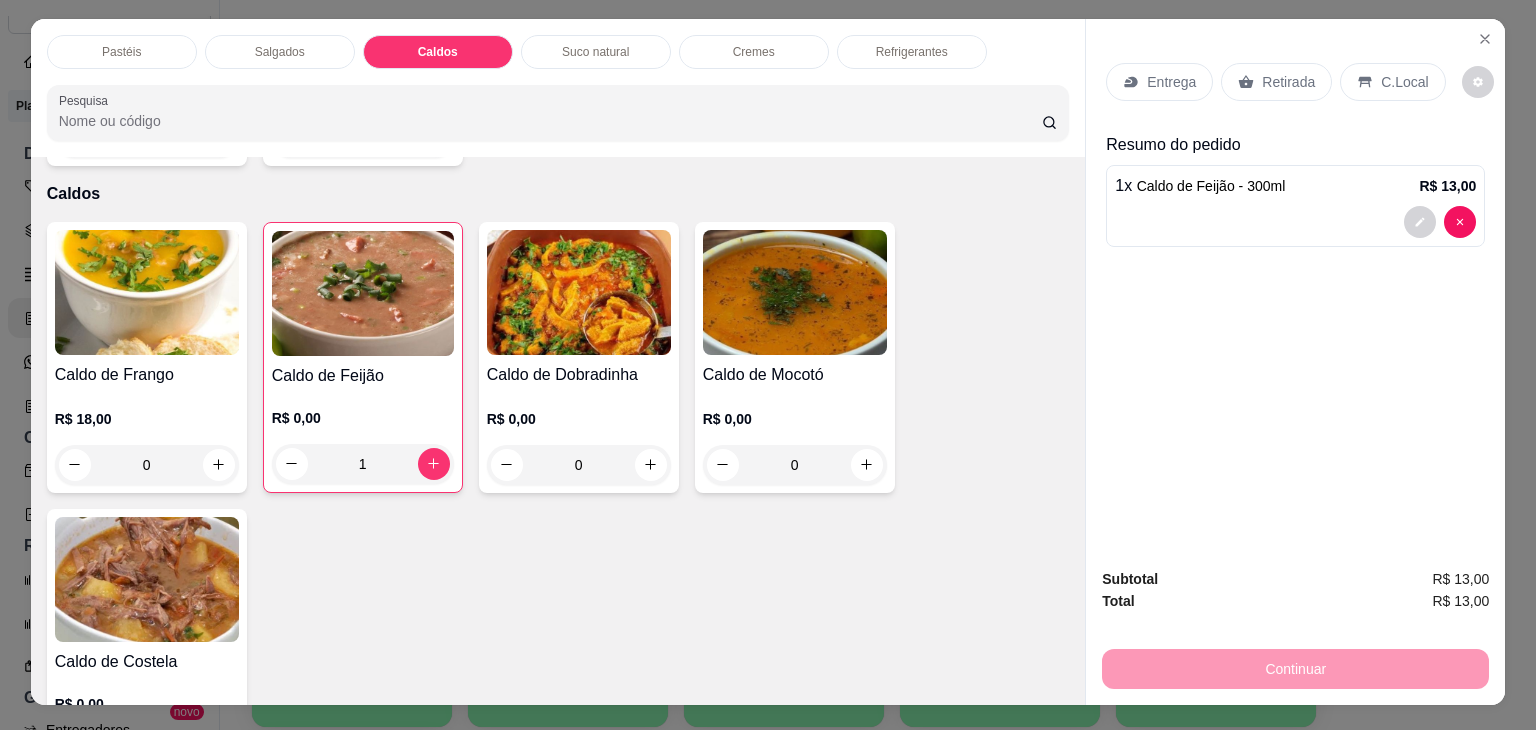 scroll, scrollTop: 0, scrollLeft: 0, axis: both 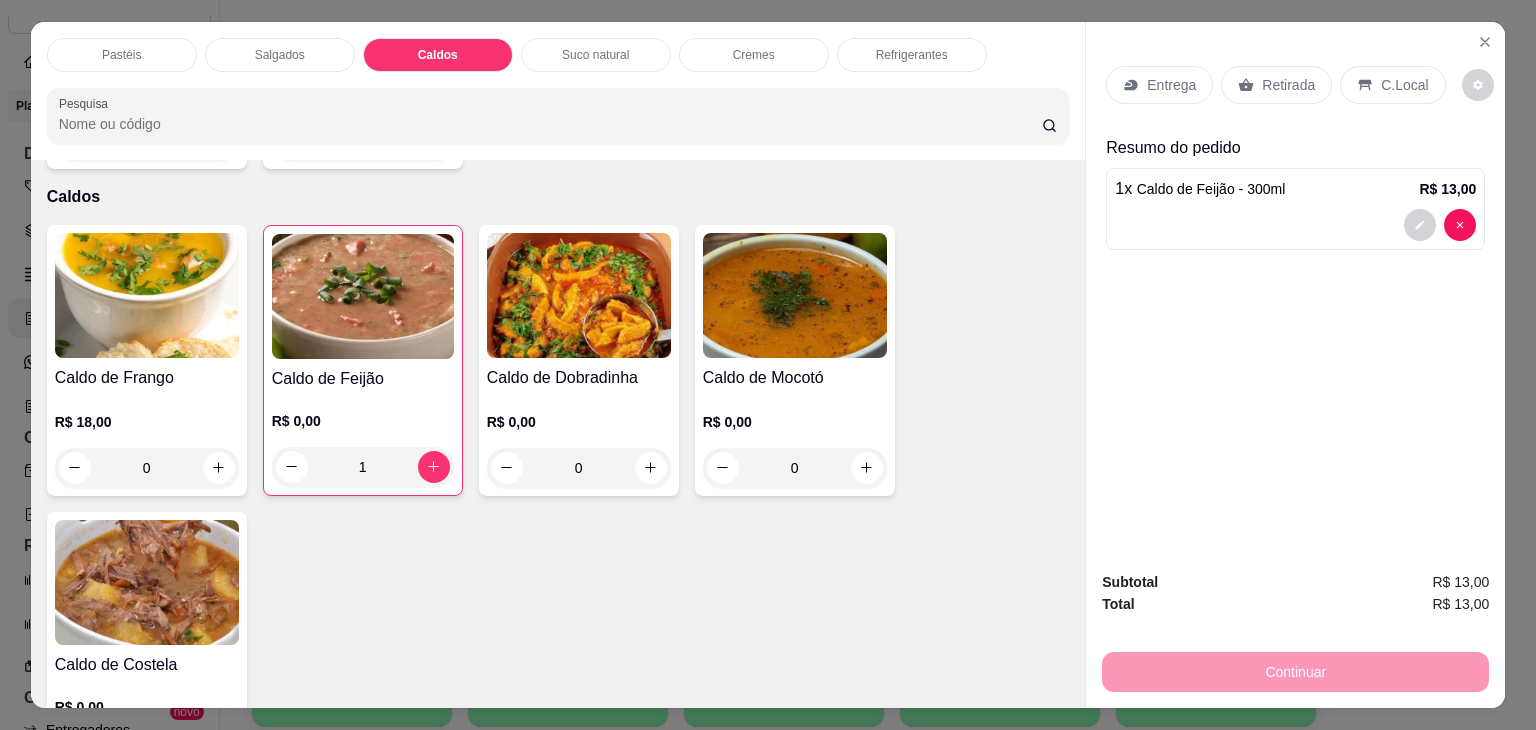 click on "Refrigerantes" at bounding box center (912, 55) 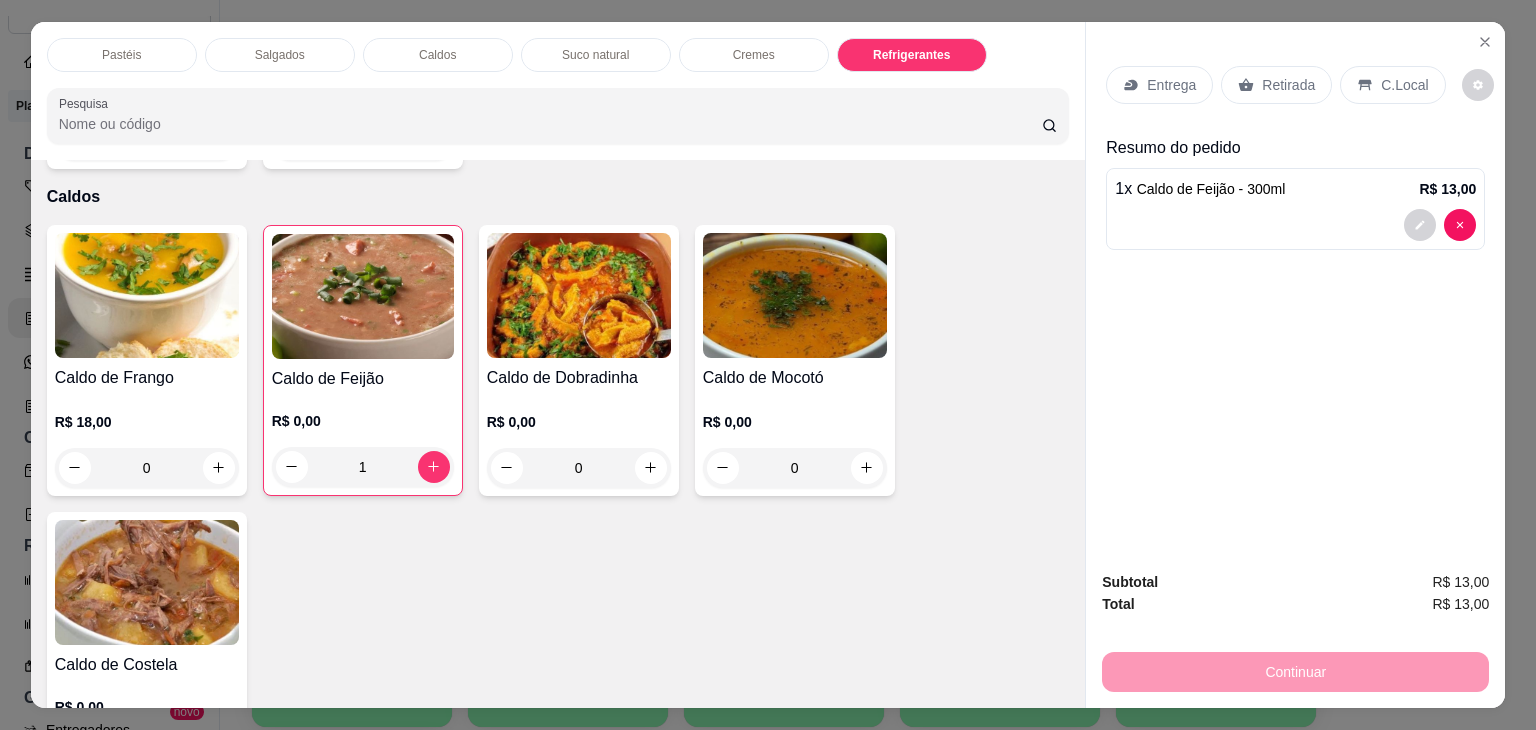 scroll, scrollTop: 5232, scrollLeft: 0, axis: vertical 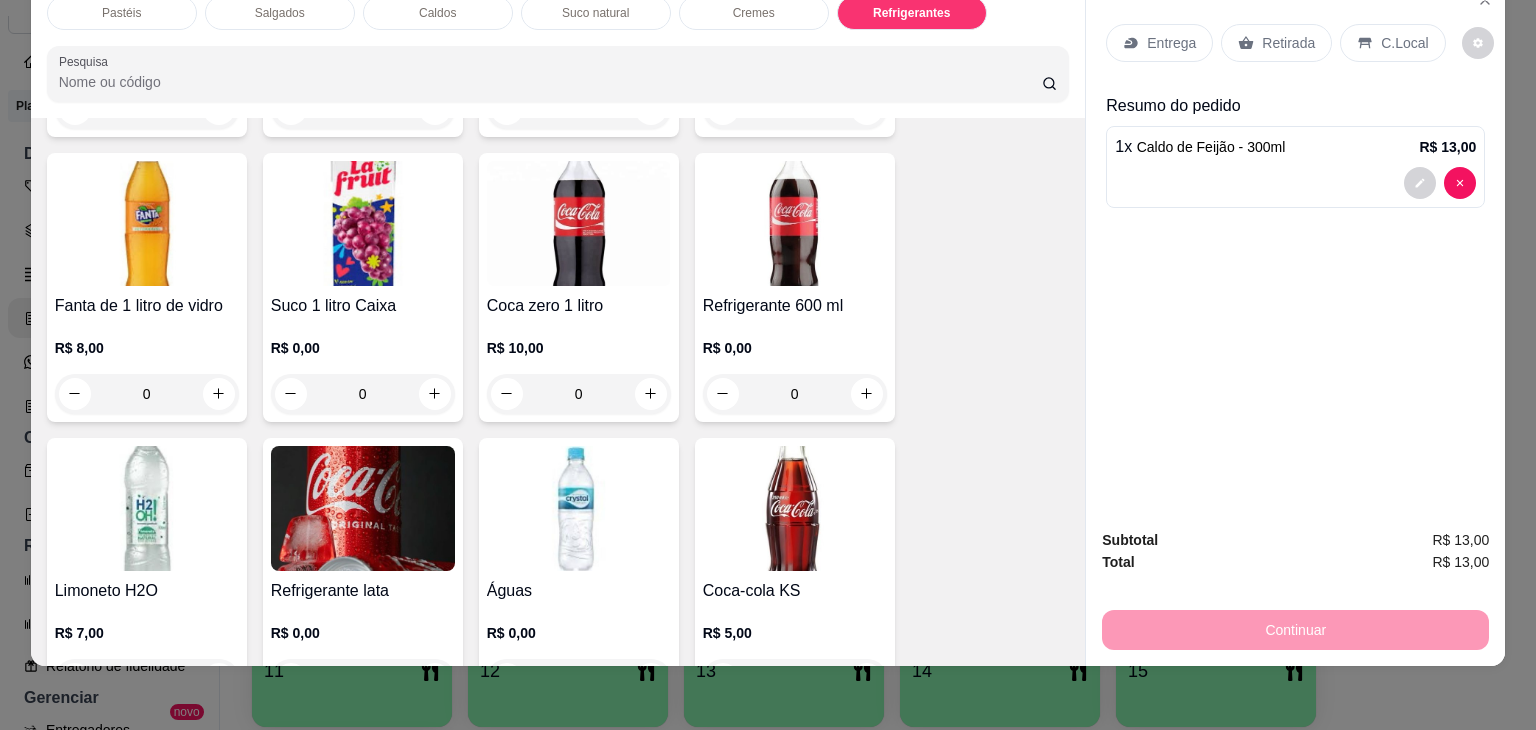 click at bounding box center (579, 508) 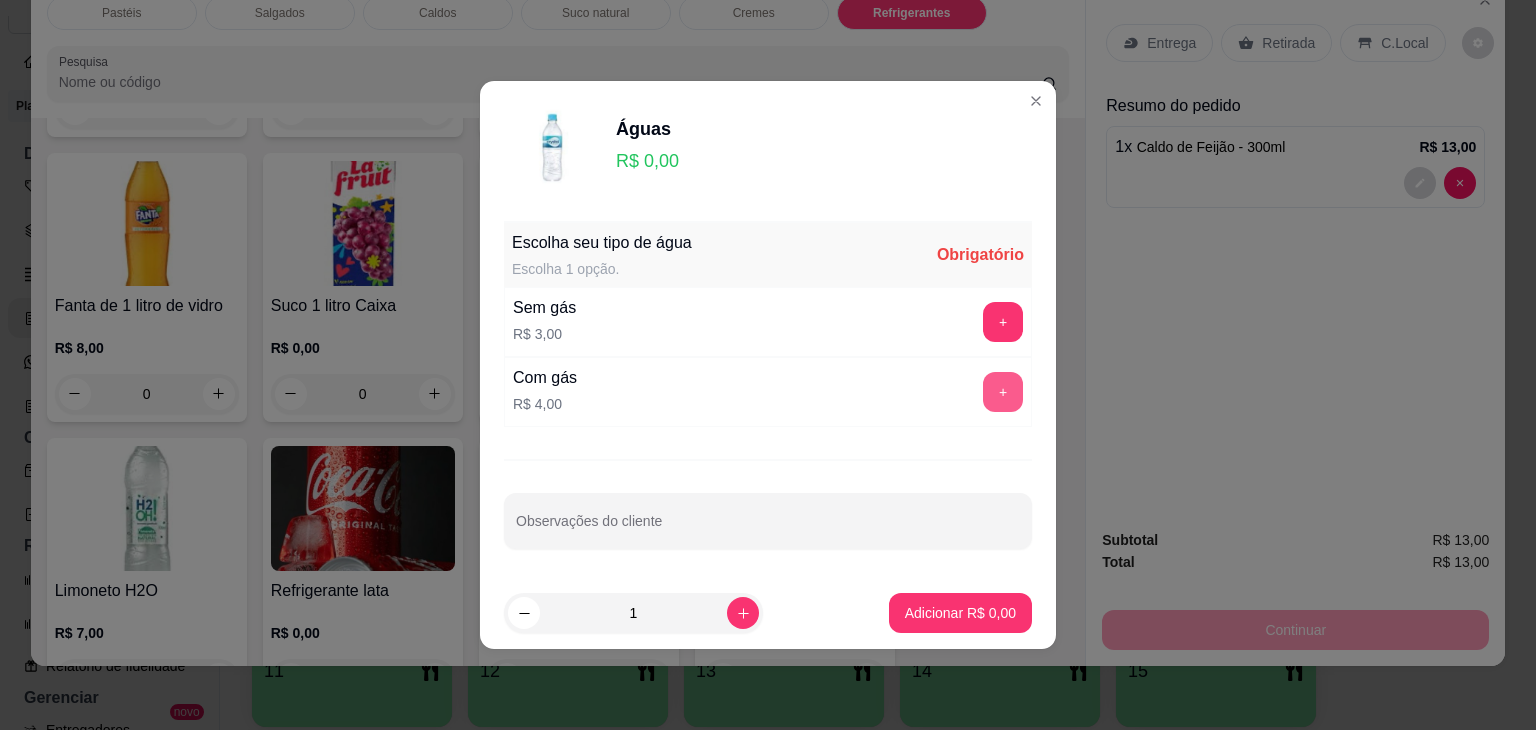 click on "+" at bounding box center (1003, 392) 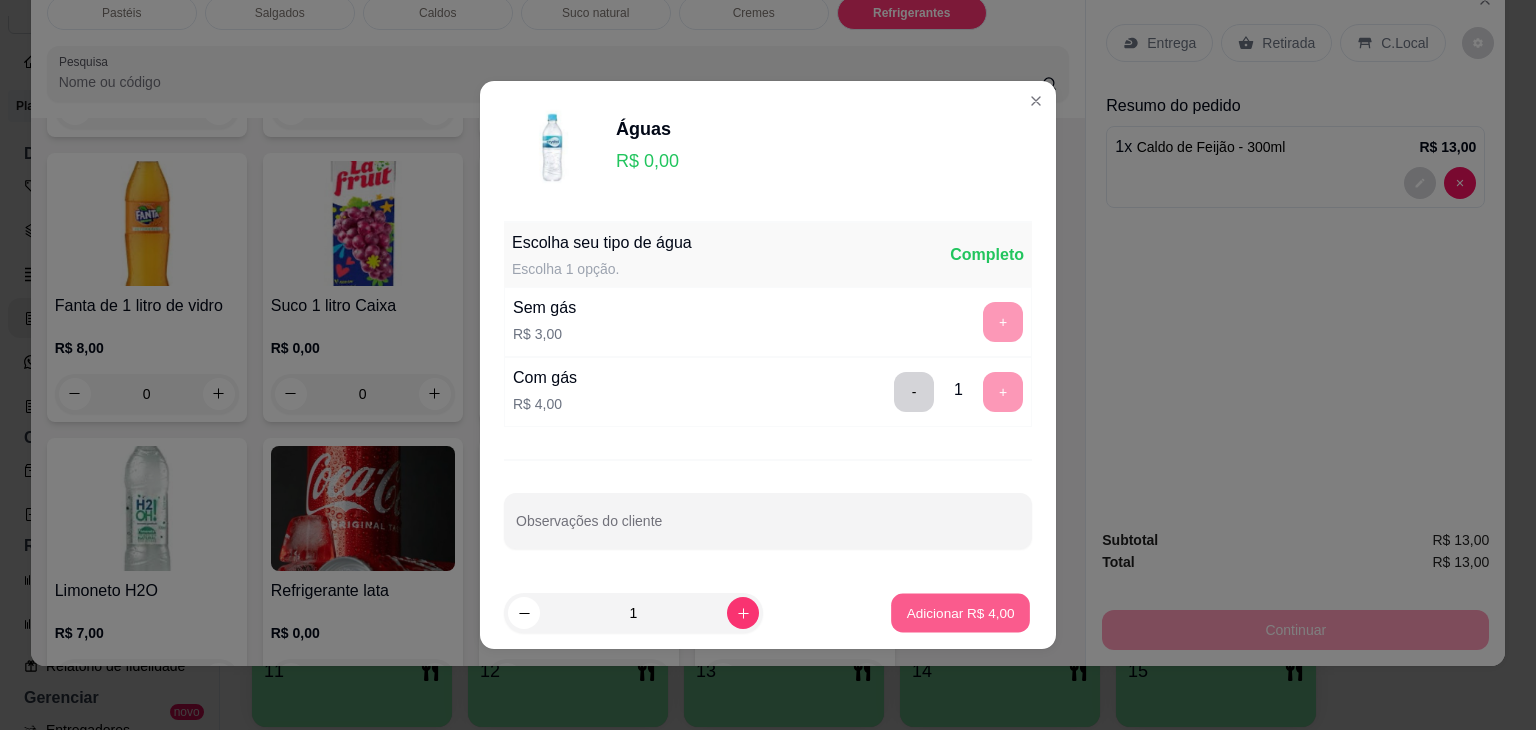 click on "Adicionar   R$ 4,00" at bounding box center [960, 612] 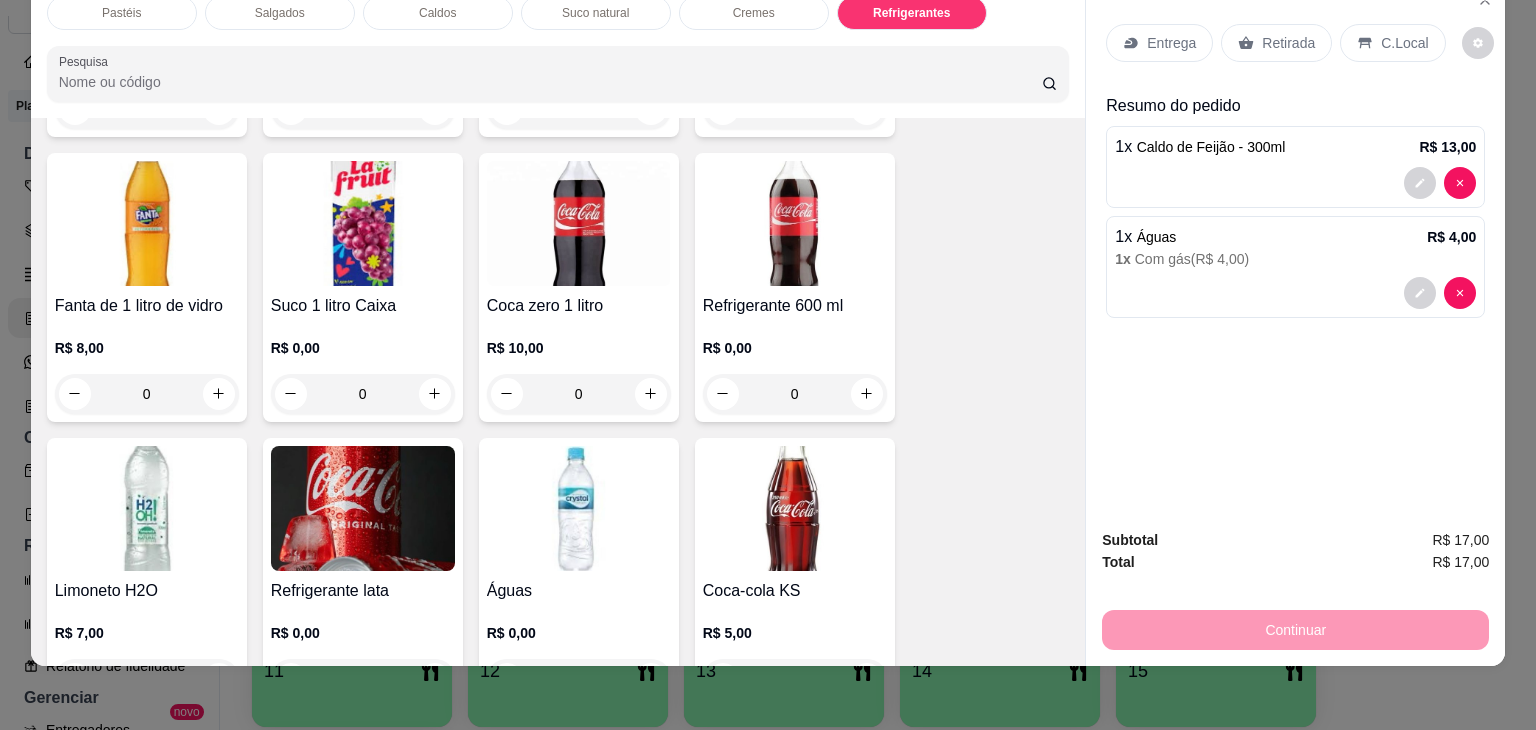 click on "Retirada" at bounding box center [1288, 43] 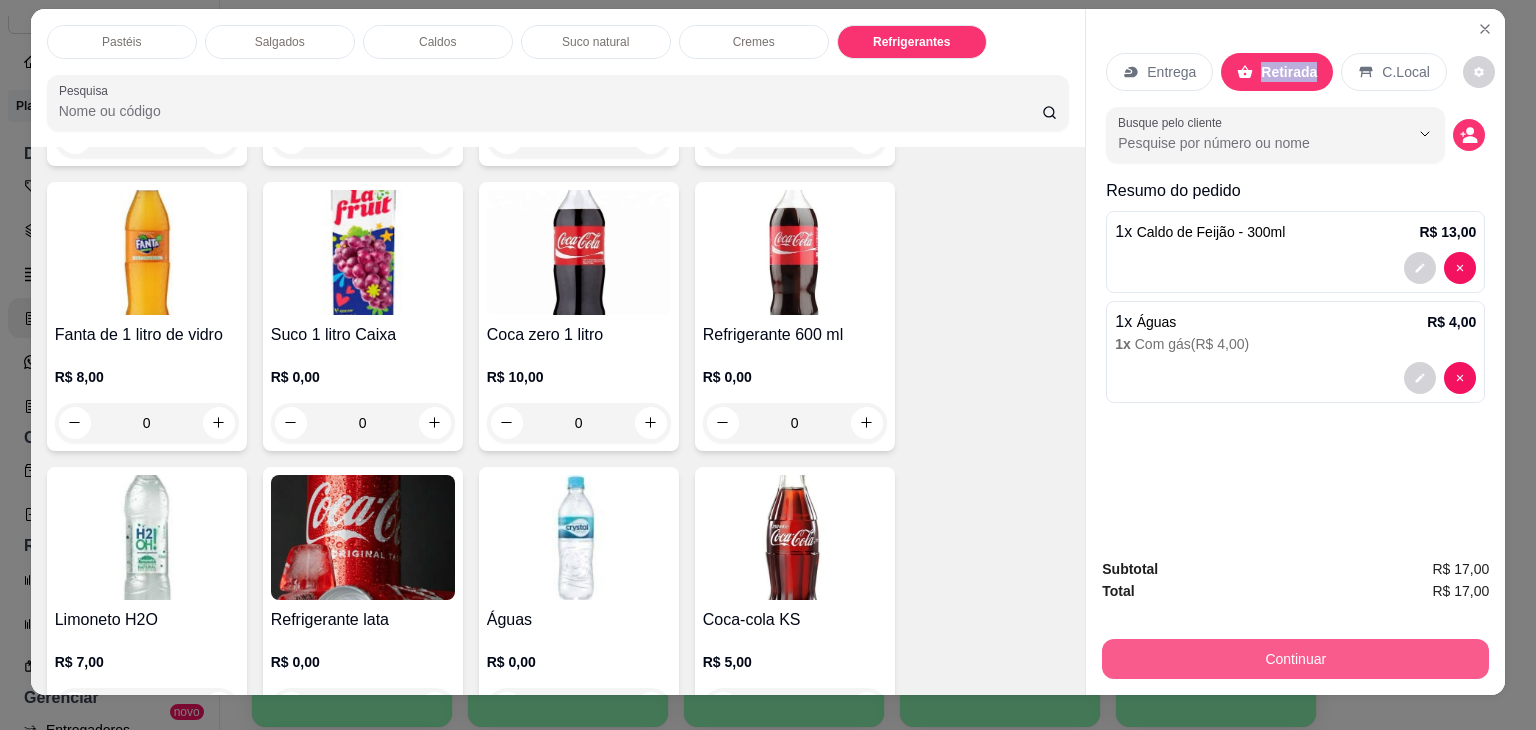 scroll, scrollTop: 0, scrollLeft: 0, axis: both 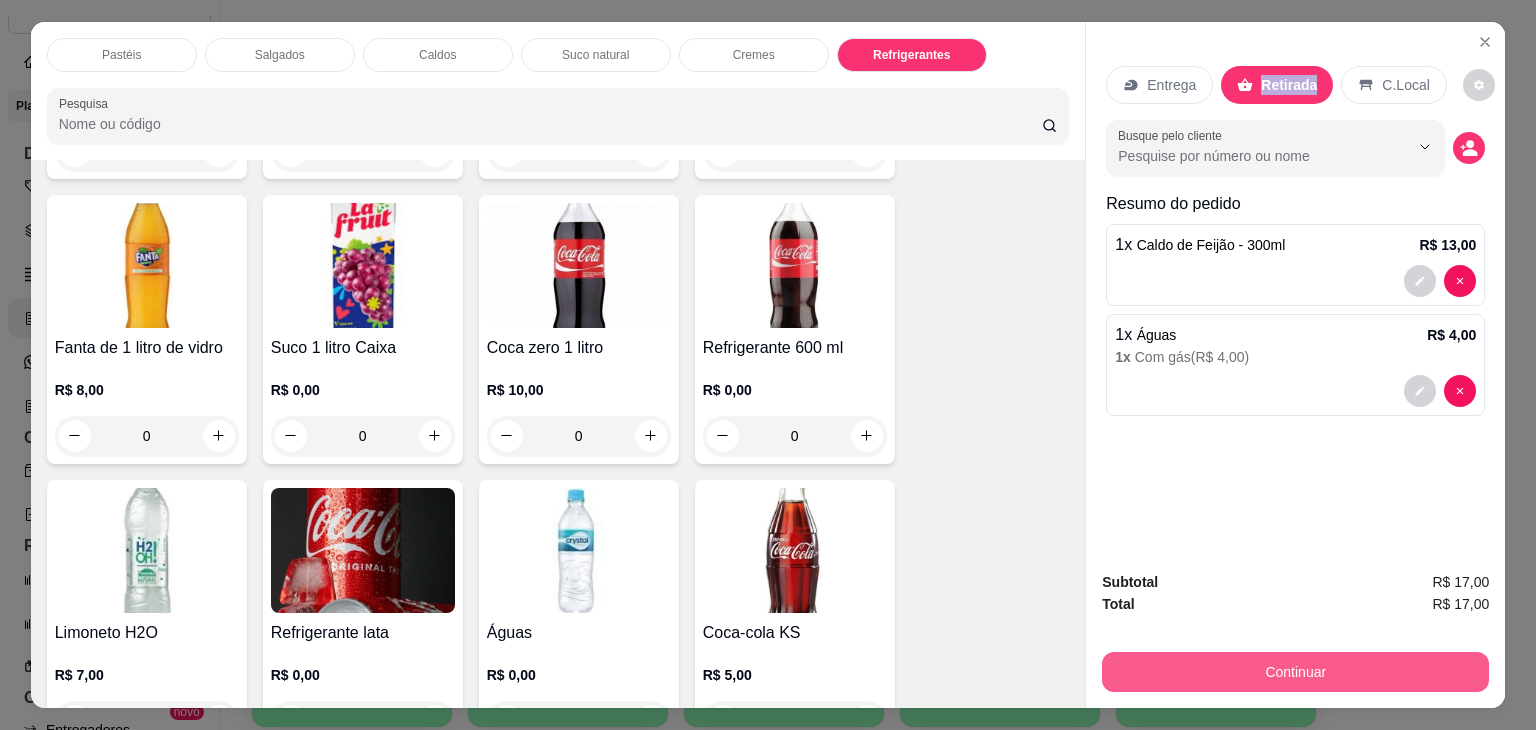 click on "Continuar" at bounding box center [1295, 672] 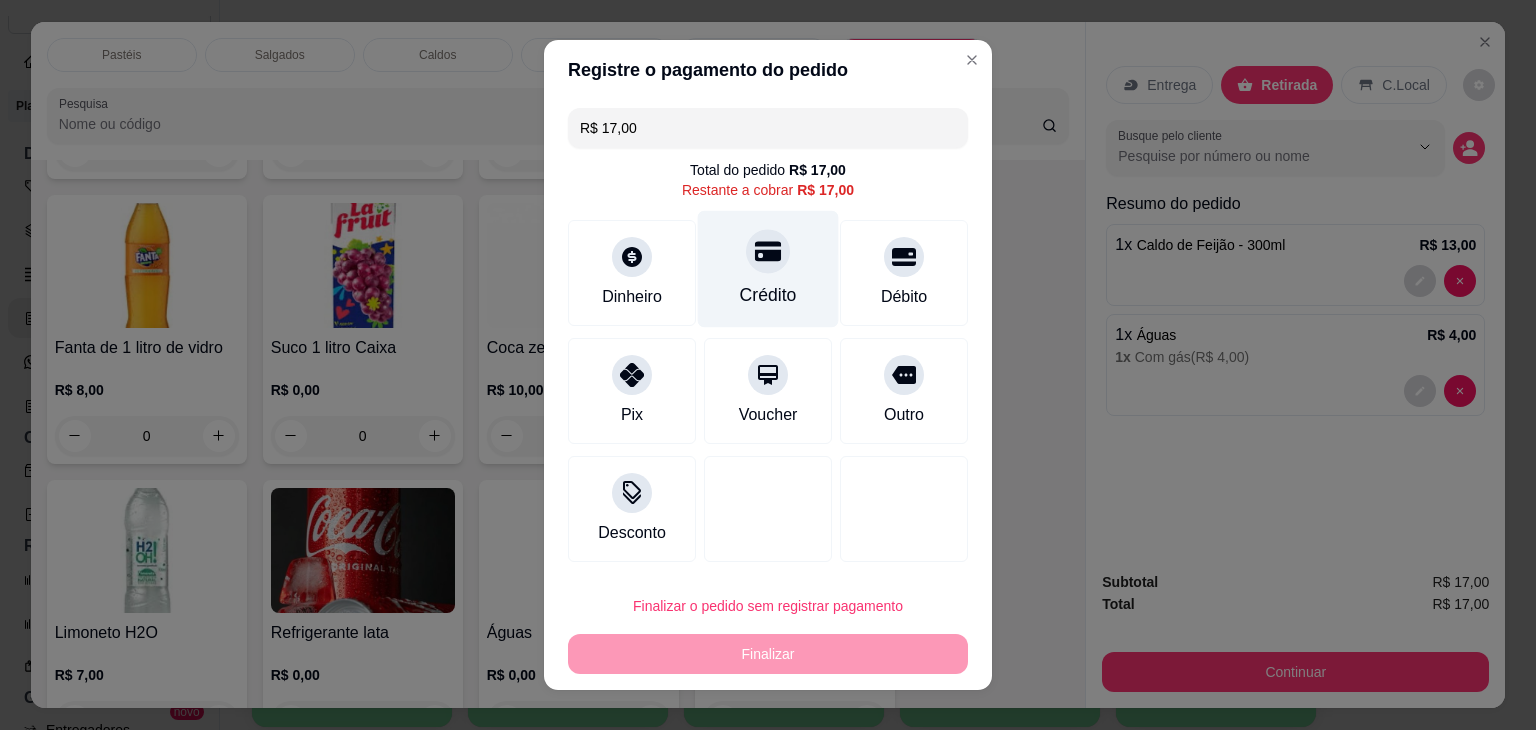 click on "Crédito" at bounding box center (768, 269) 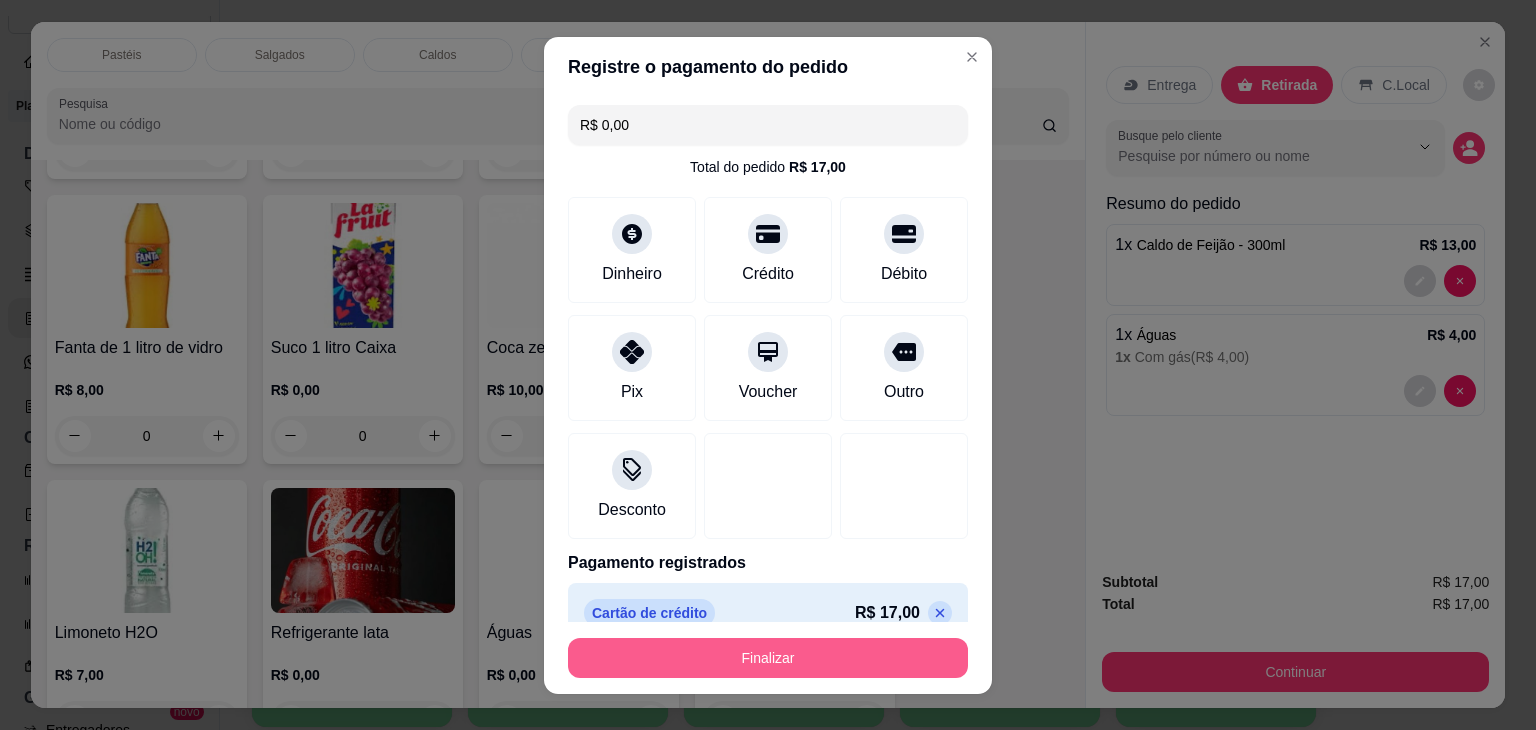 click on "Finalizar" at bounding box center (768, 658) 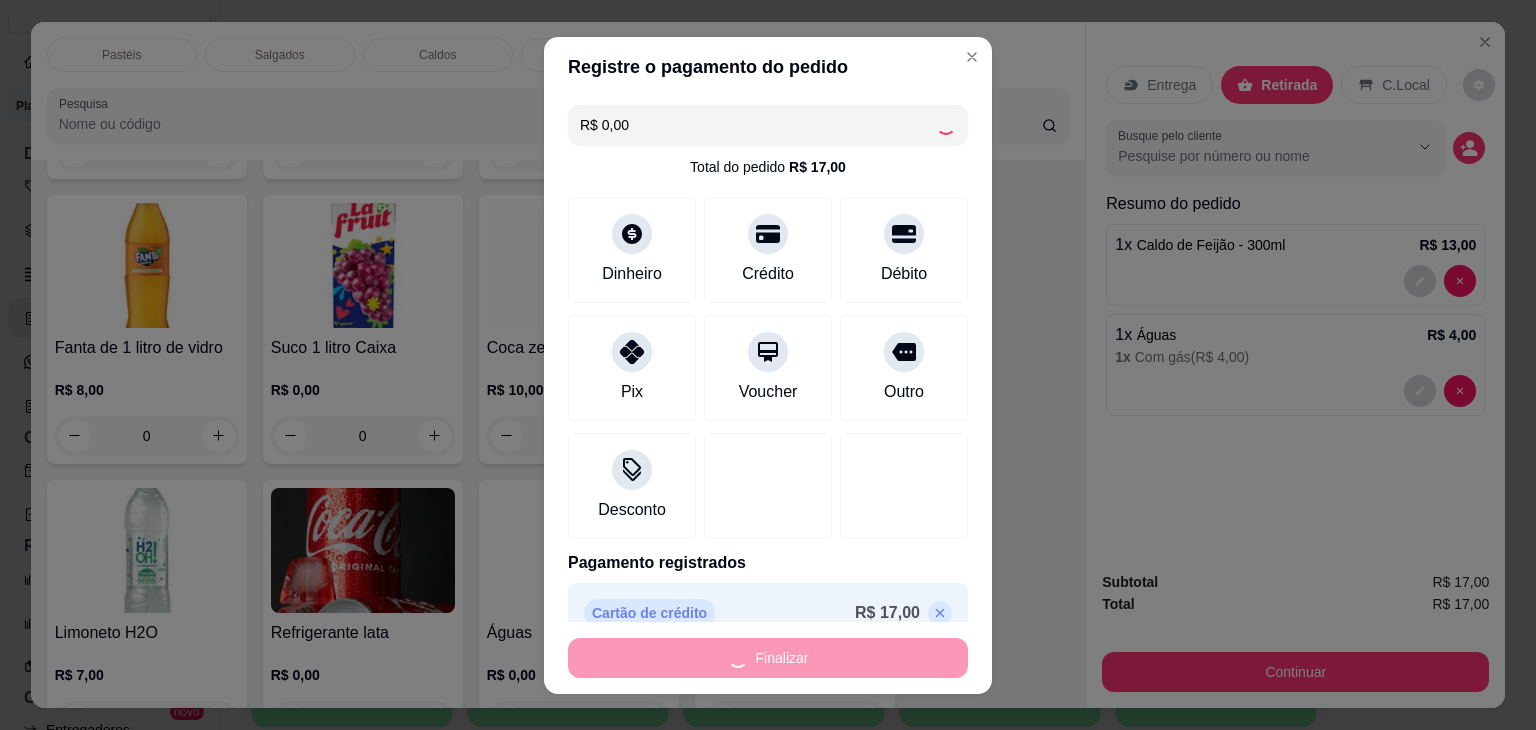 type on "0" 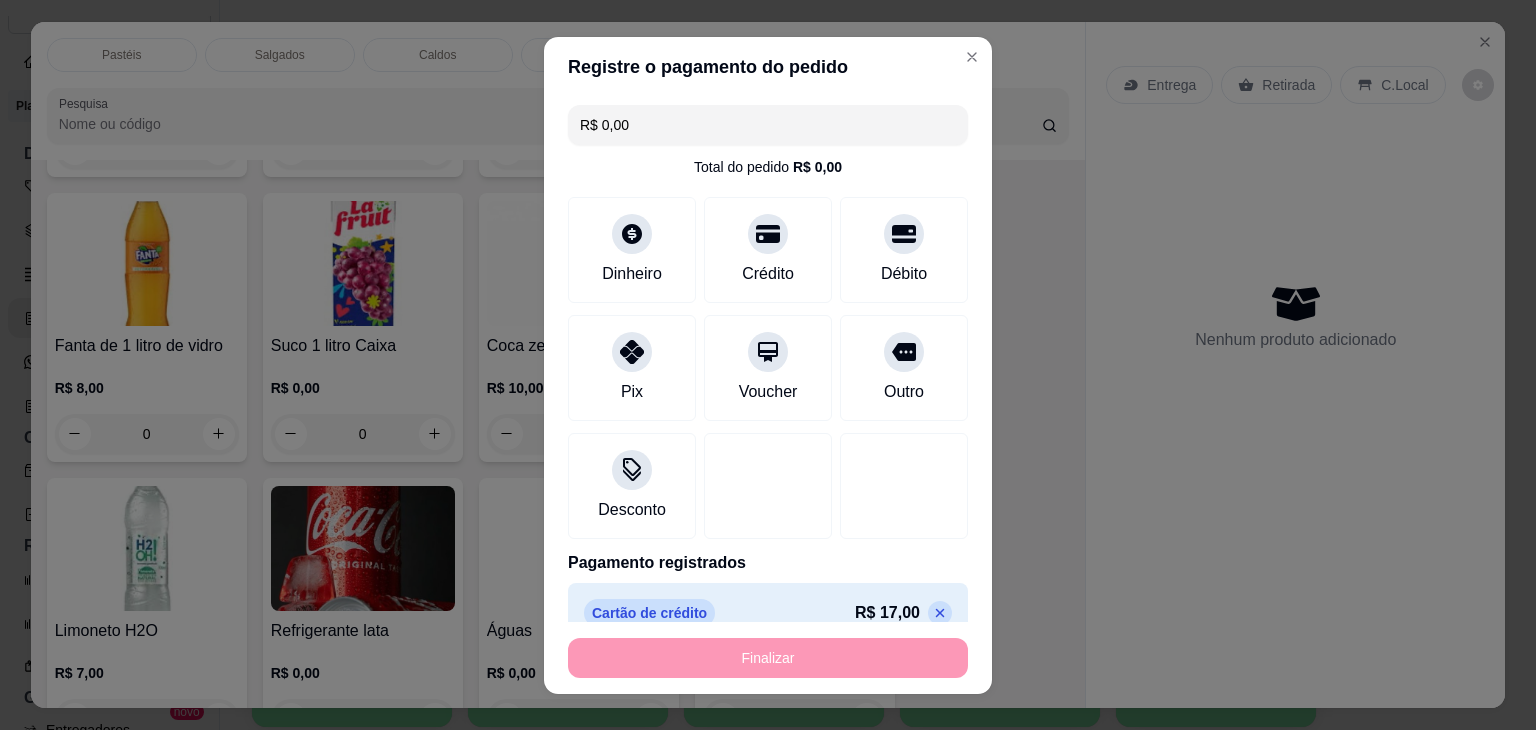 type on "-R$ 17,00" 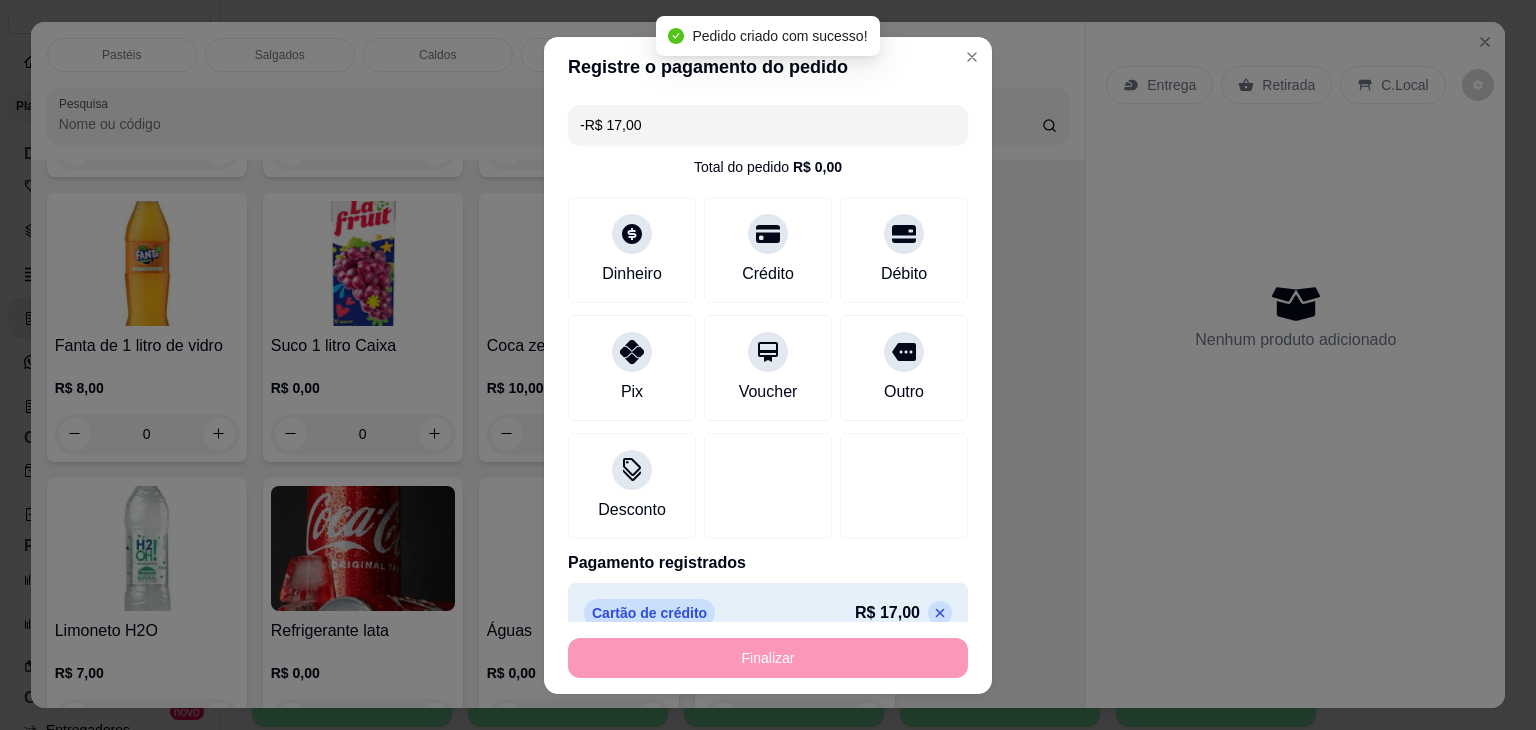scroll, scrollTop: 5830, scrollLeft: 0, axis: vertical 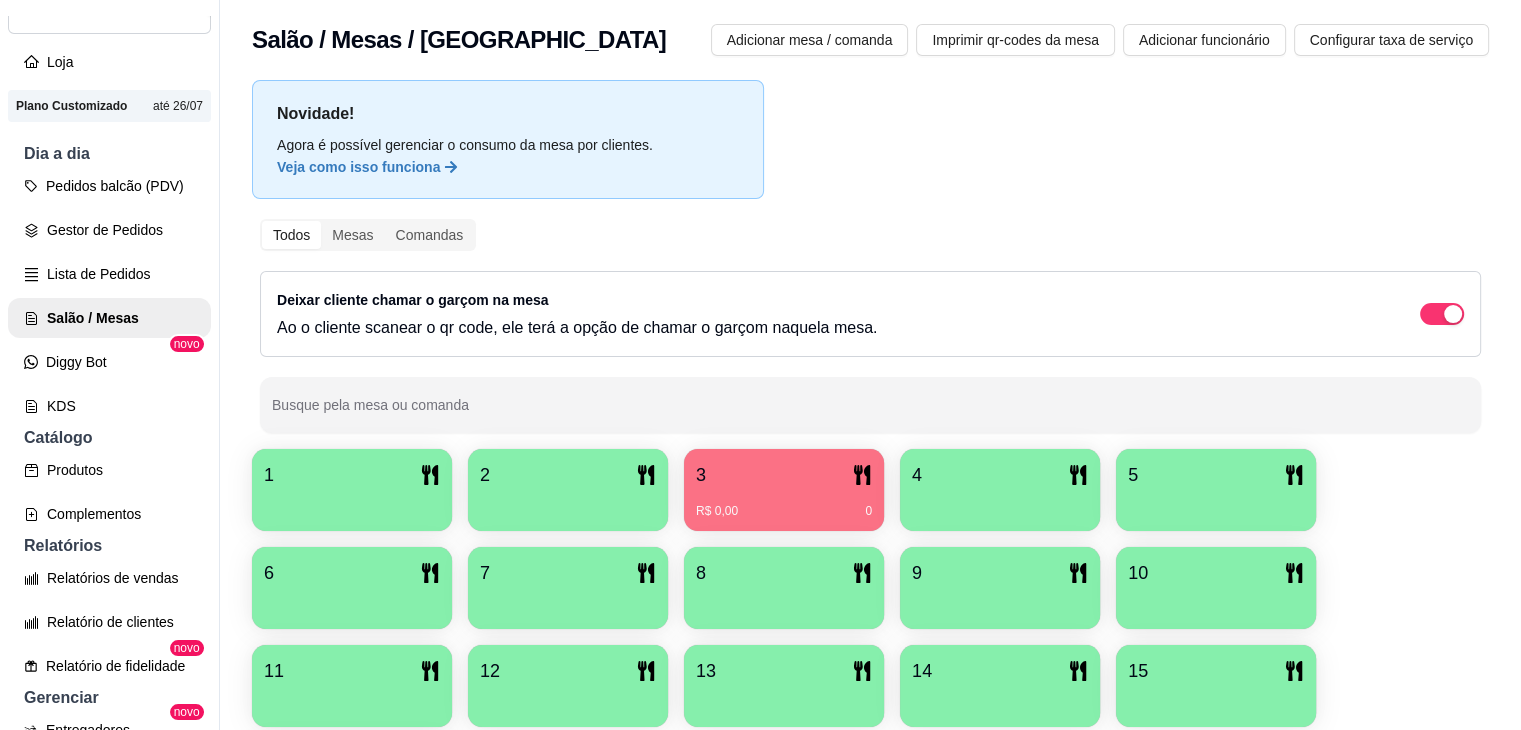 click on "R$ 0,00 0" at bounding box center [784, 504] 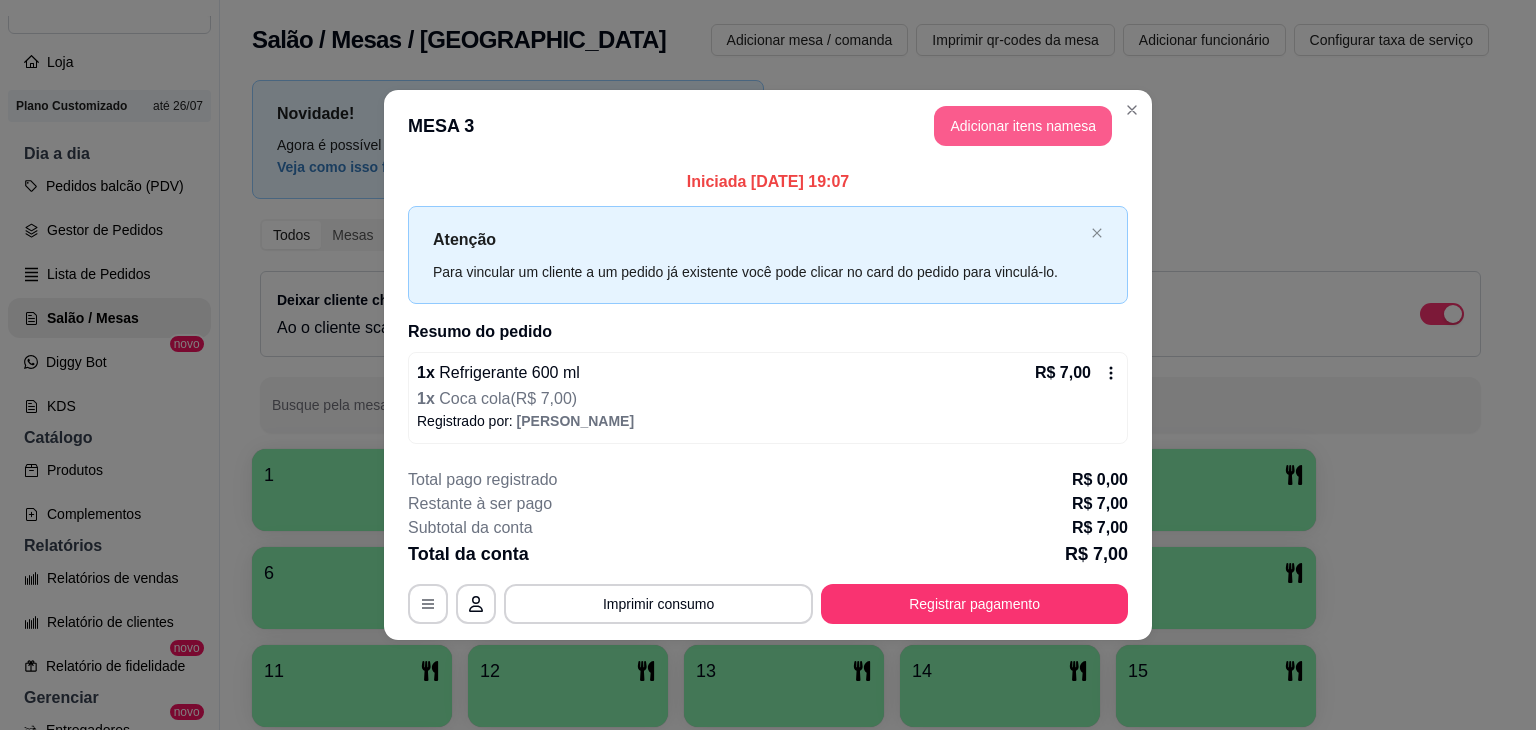 click on "Adicionar itens na  mesa" at bounding box center [1023, 126] 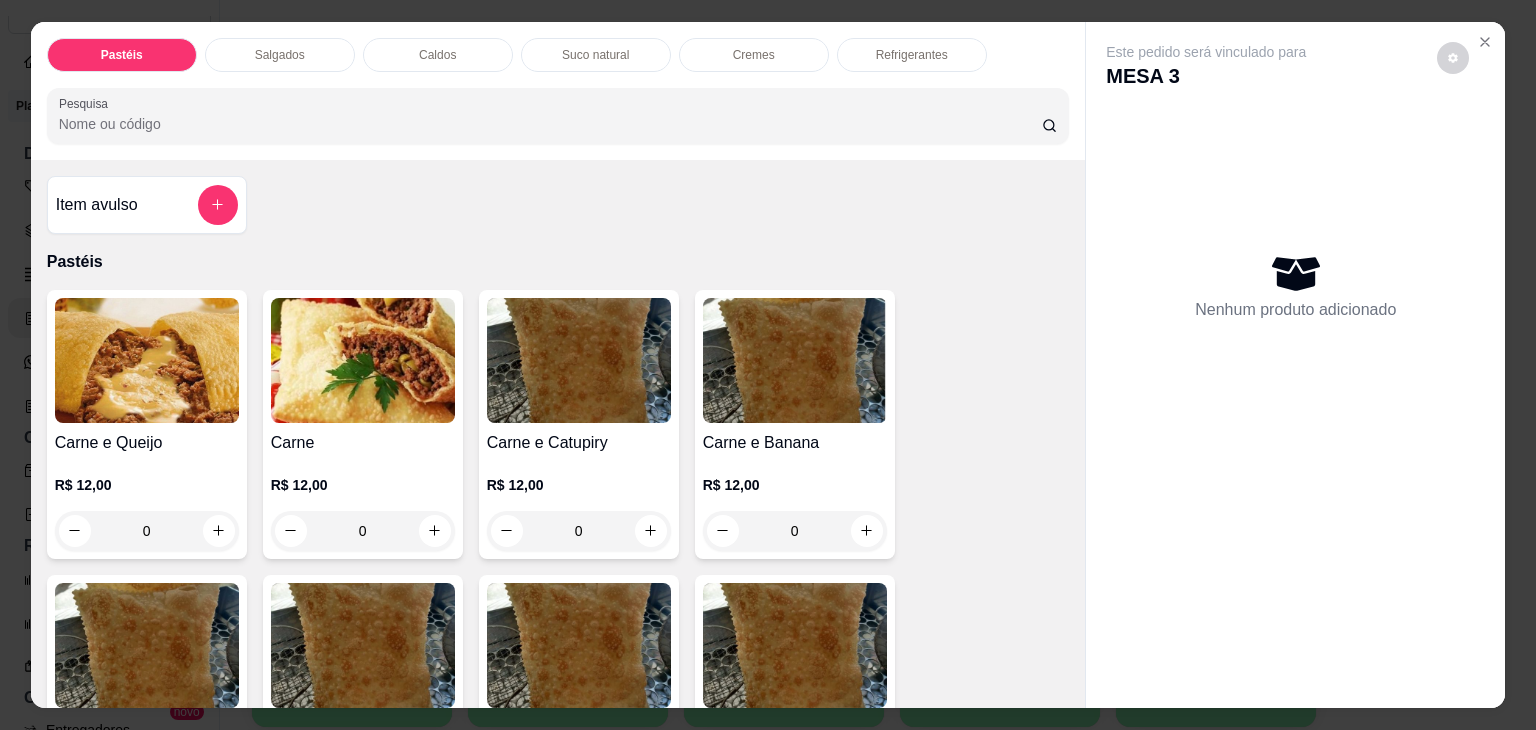 click on "Pesquisa" at bounding box center [550, 124] 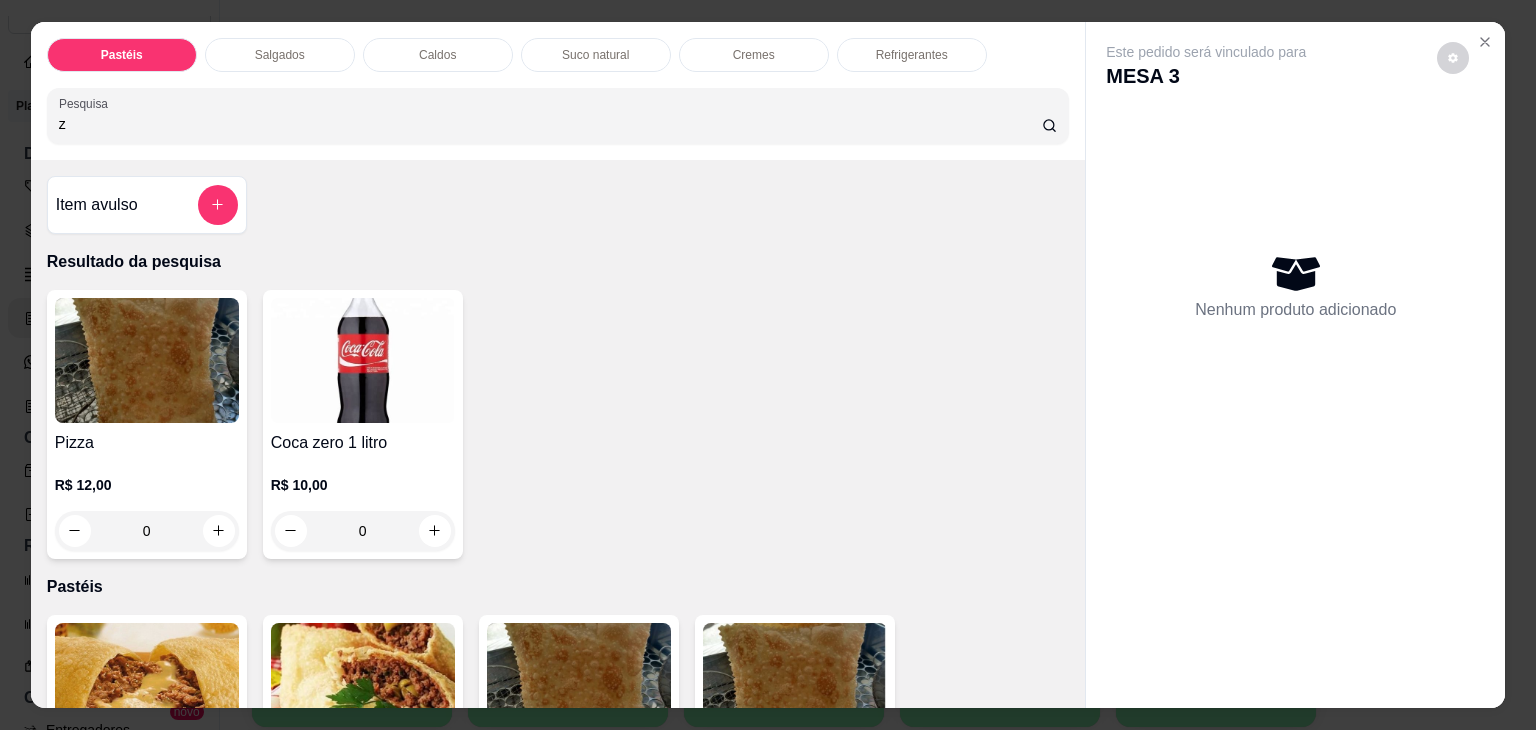 type on "z" 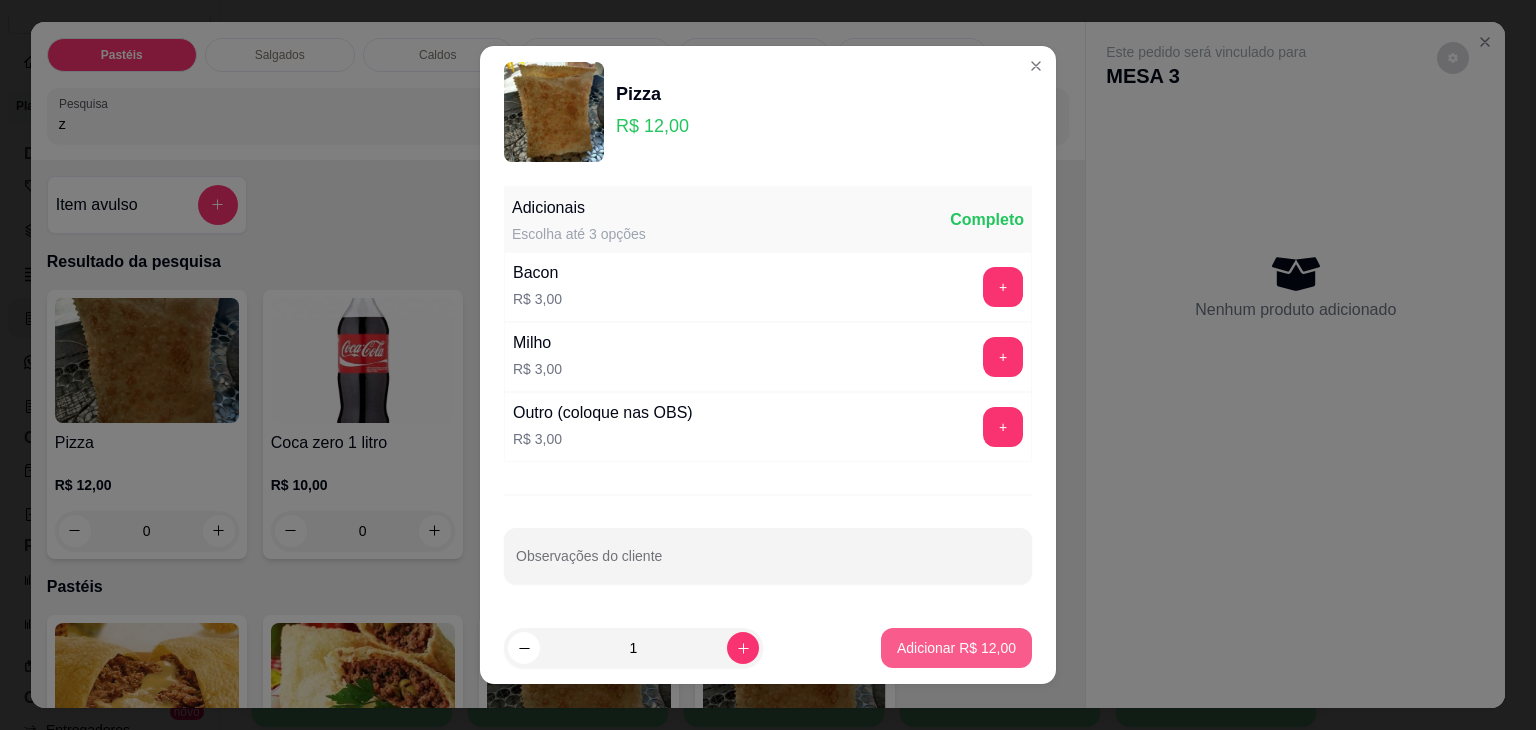 click on "Adicionar   R$ 12,00" at bounding box center (956, 648) 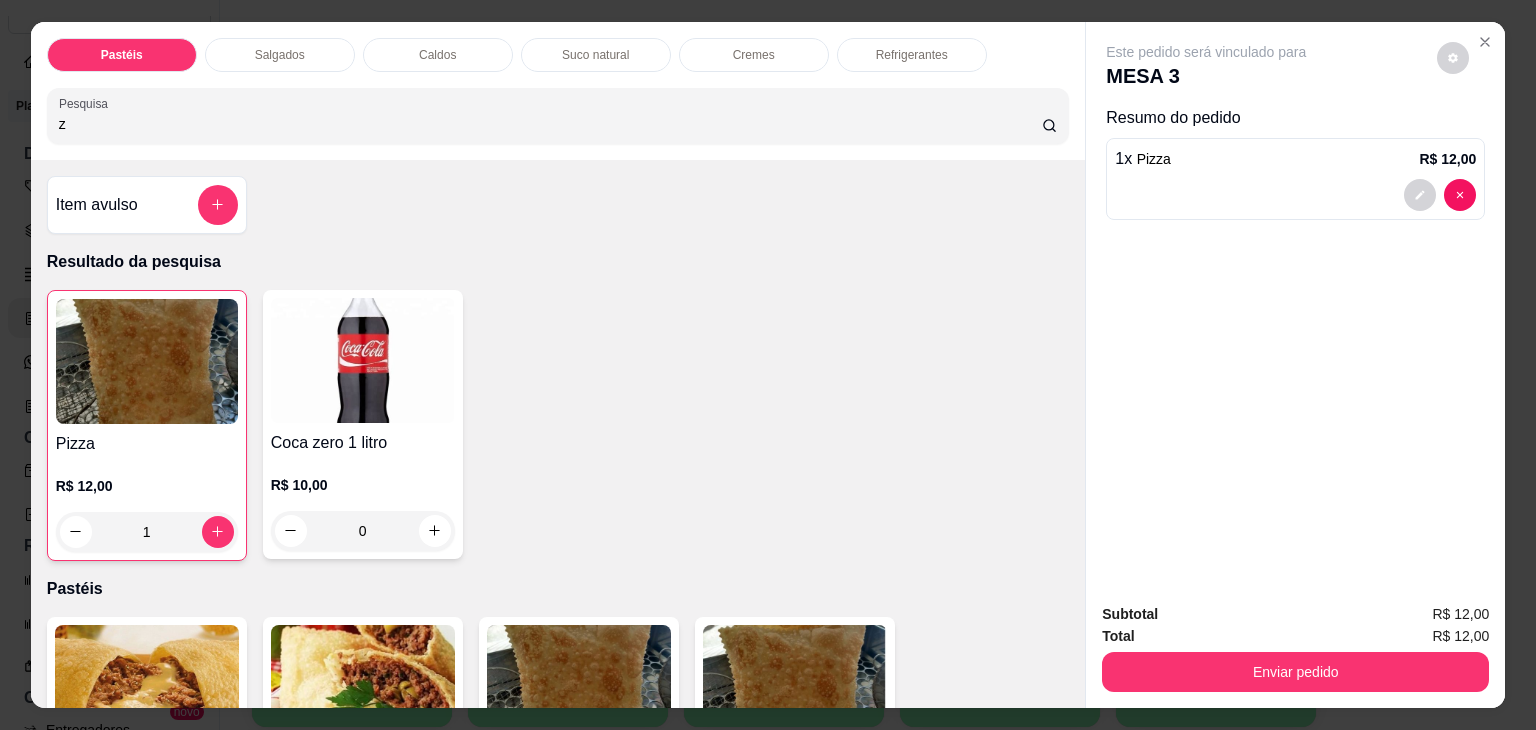 click on "z" at bounding box center [550, 124] 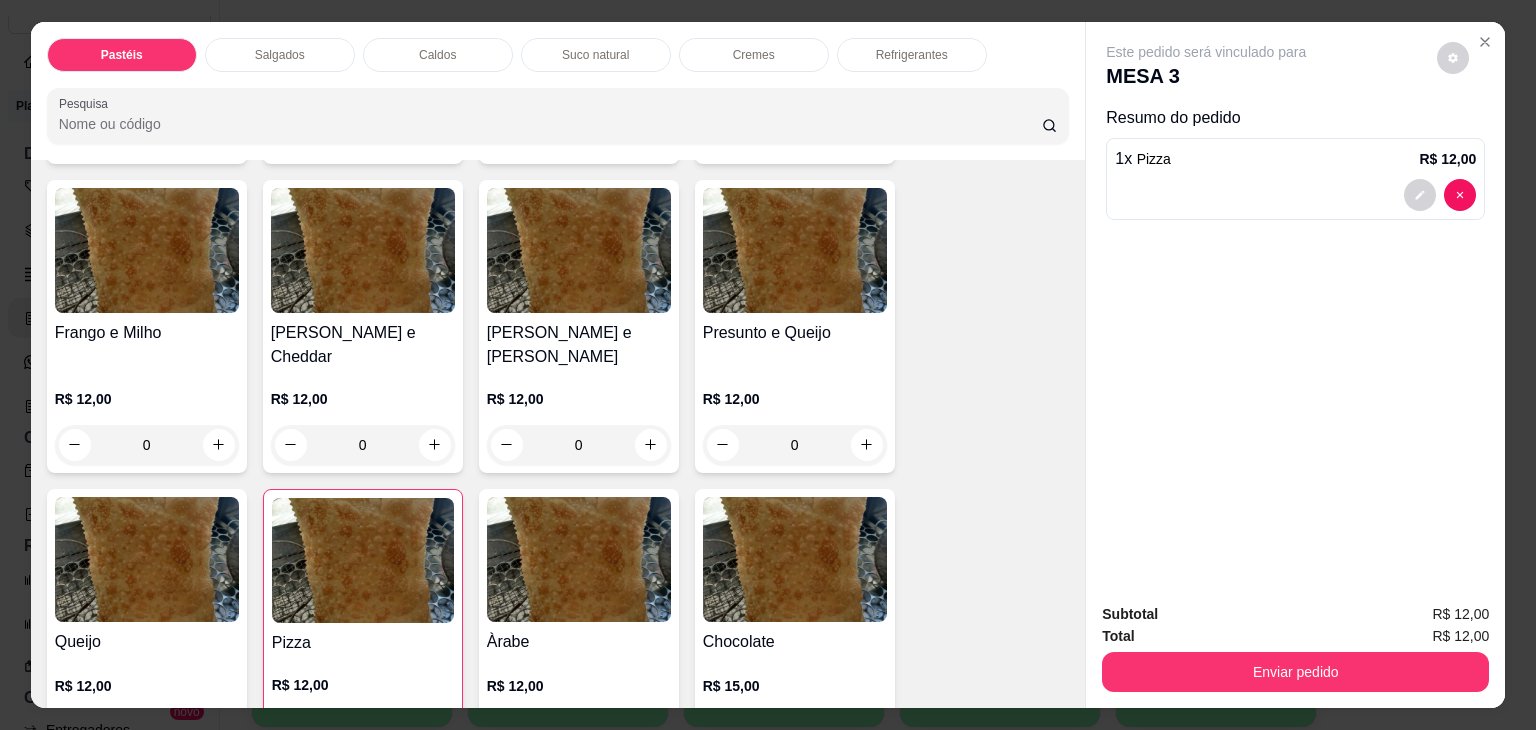 scroll, scrollTop: 1000, scrollLeft: 0, axis: vertical 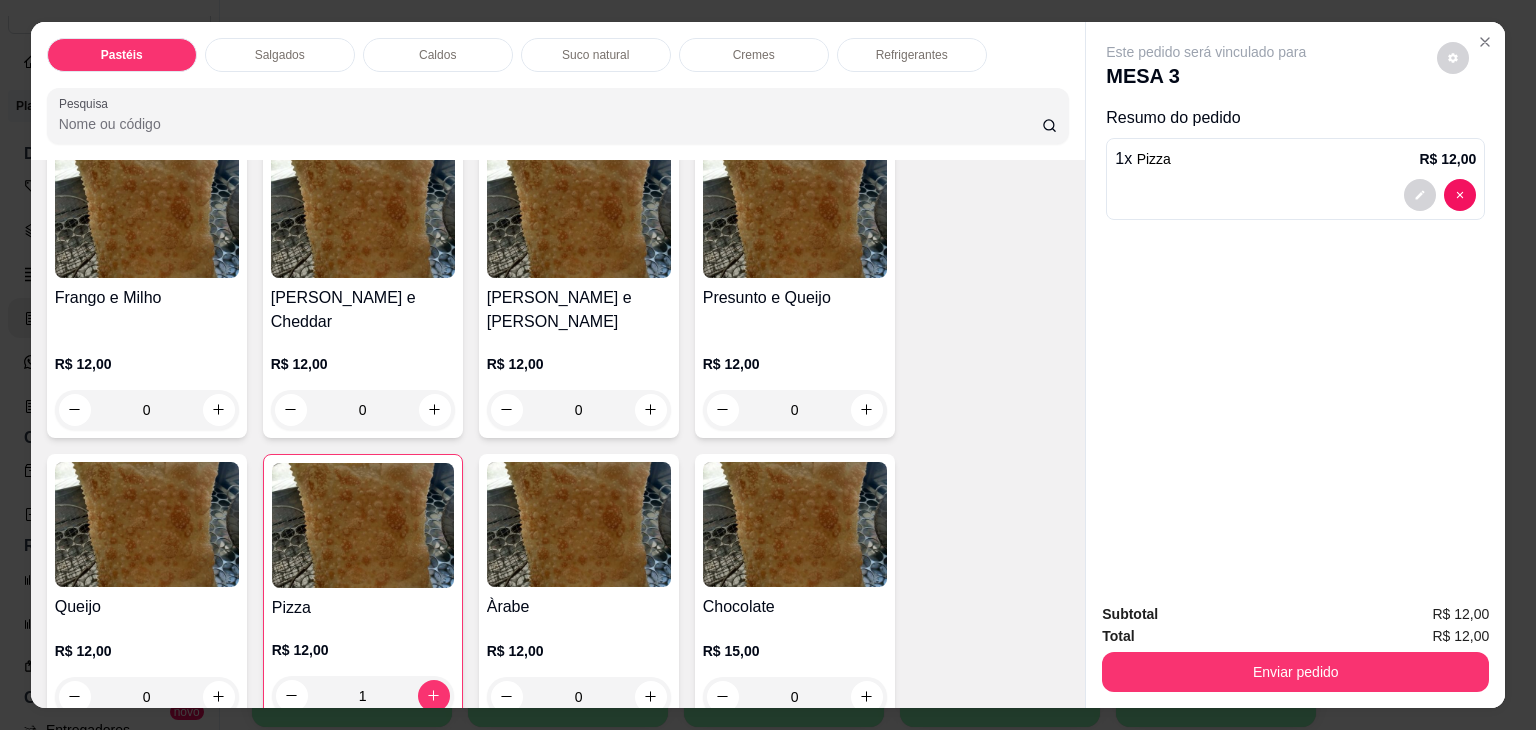 type 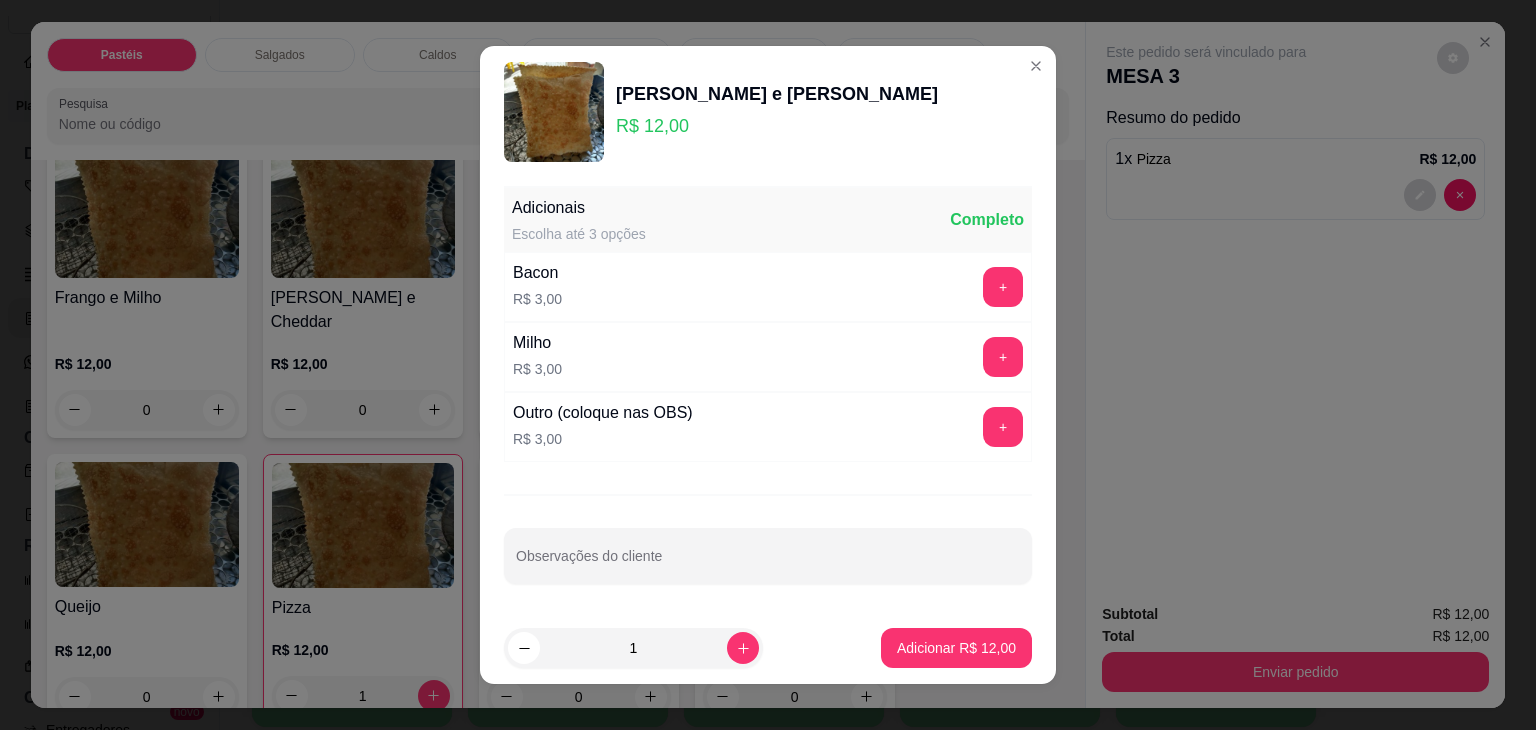 click on "1 Adicionar   R$ 12,00" at bounding box center [768, 648] 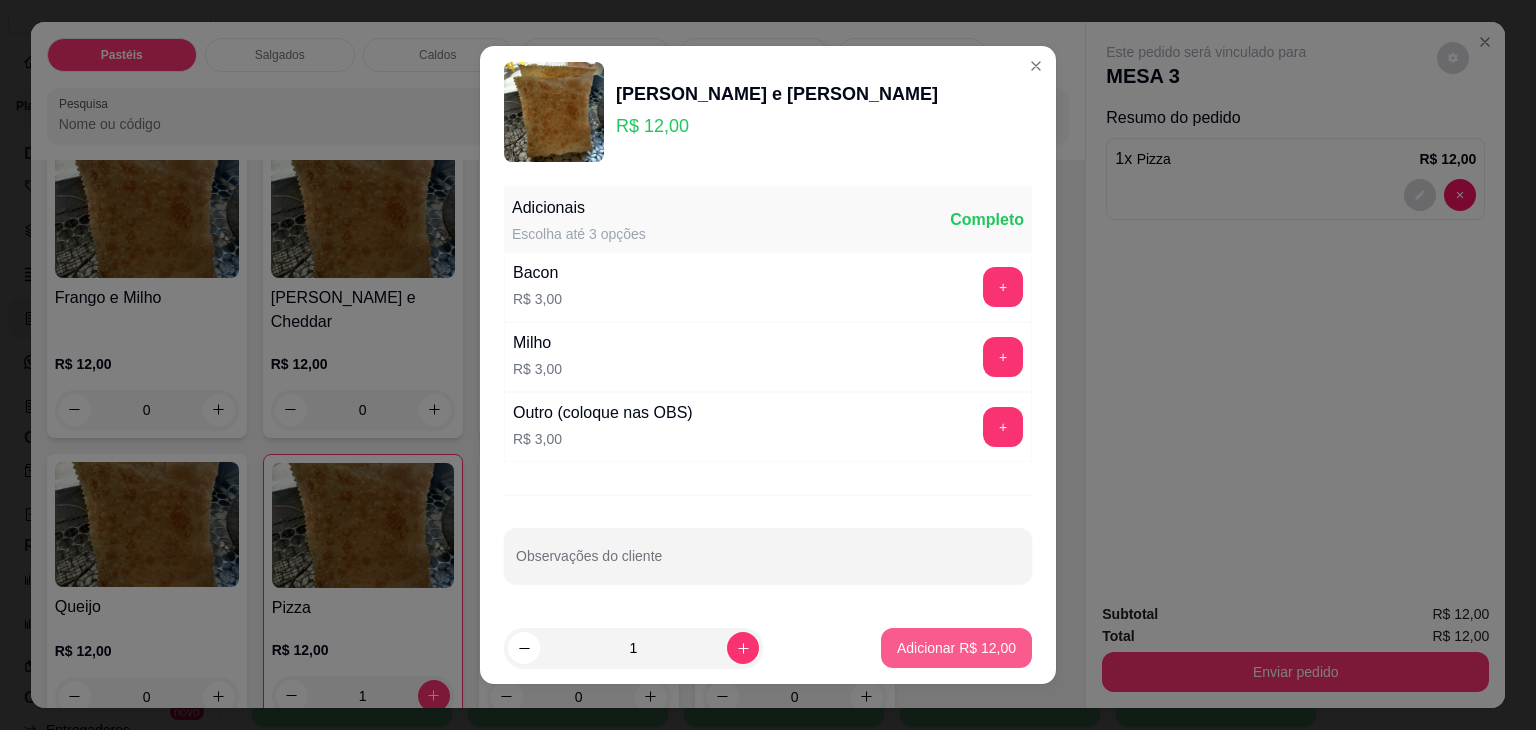 click on "Adicionar   R$ 12,00" at bounding box center [956, 648] 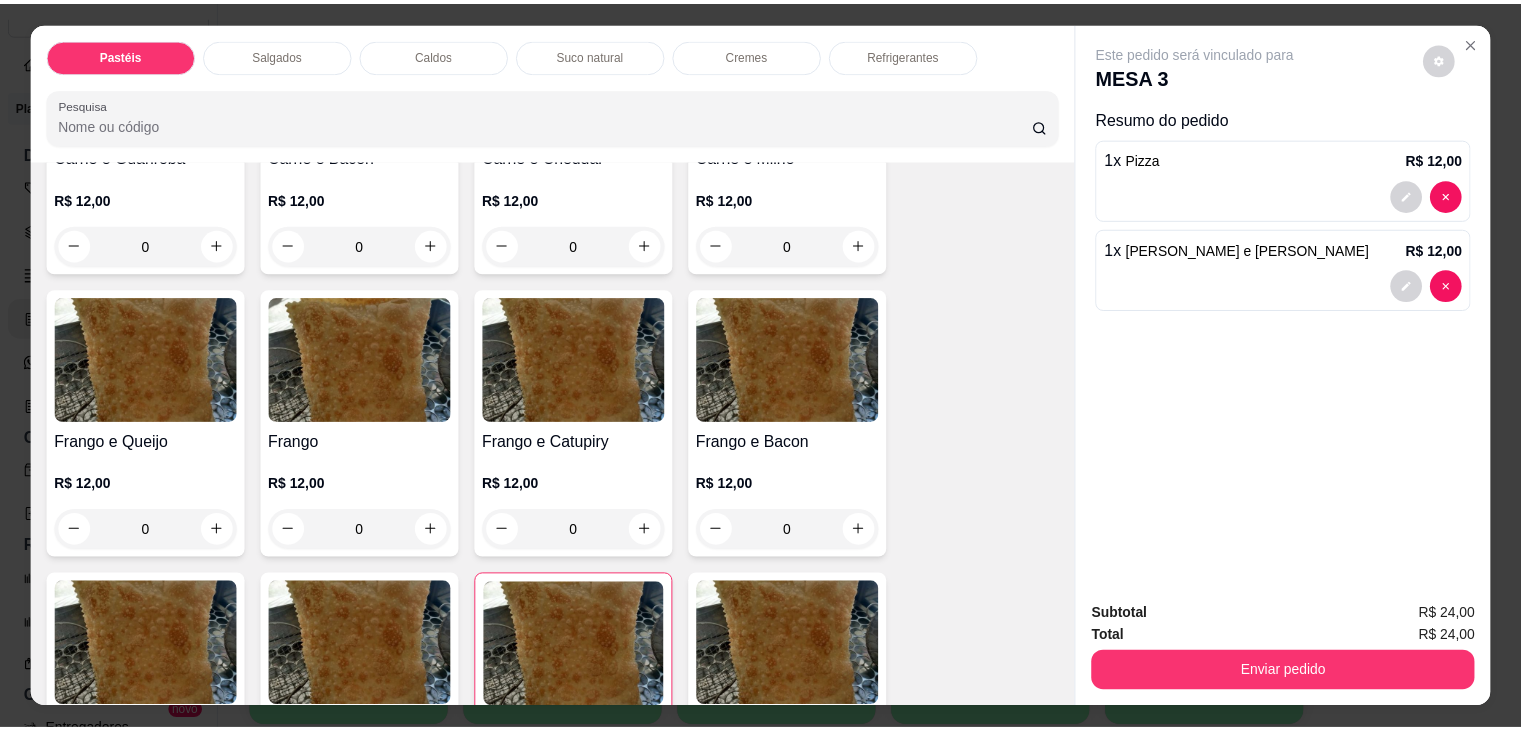 scroll, scrollTop: 500, scrollLeft: 0, axis: vertical 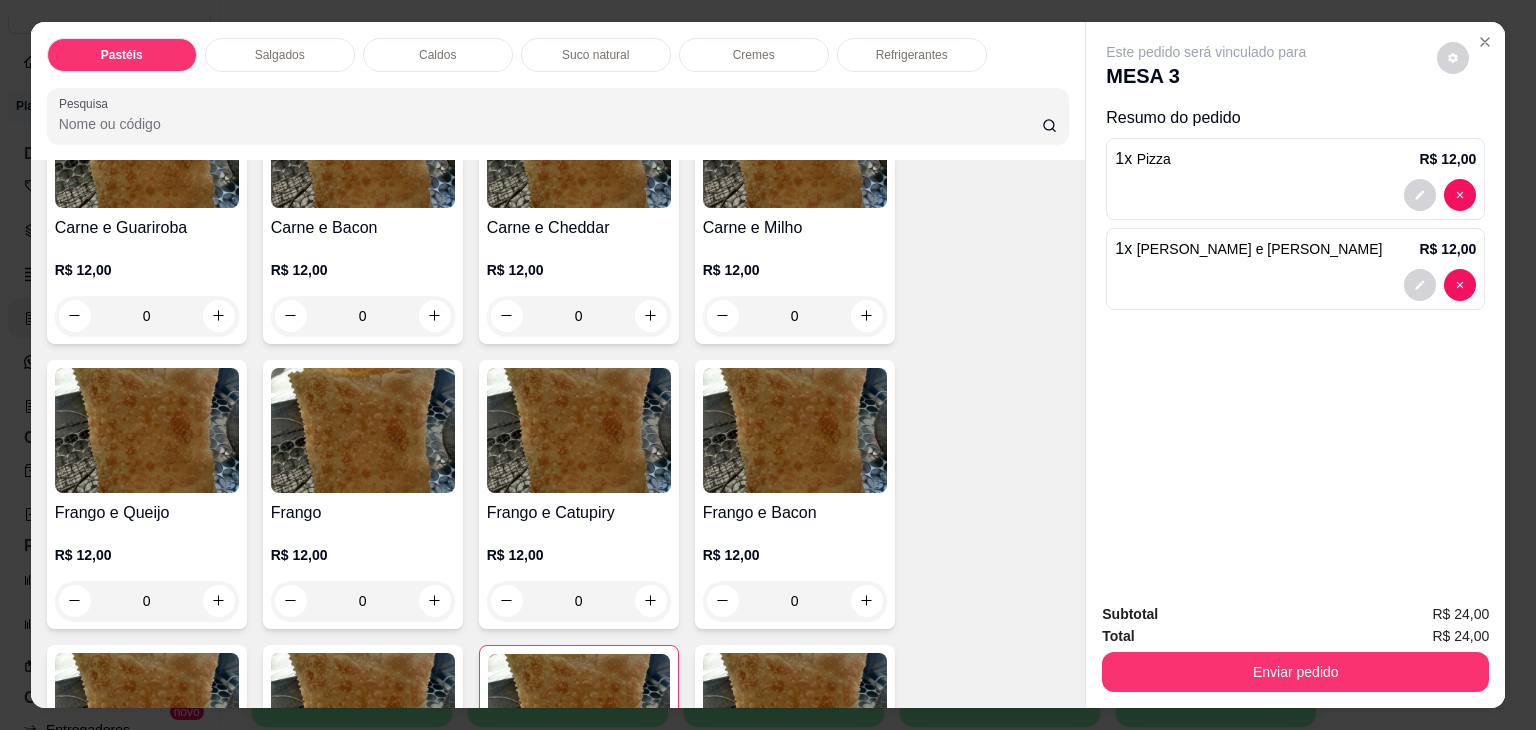 click at bounding box center (795, 430) 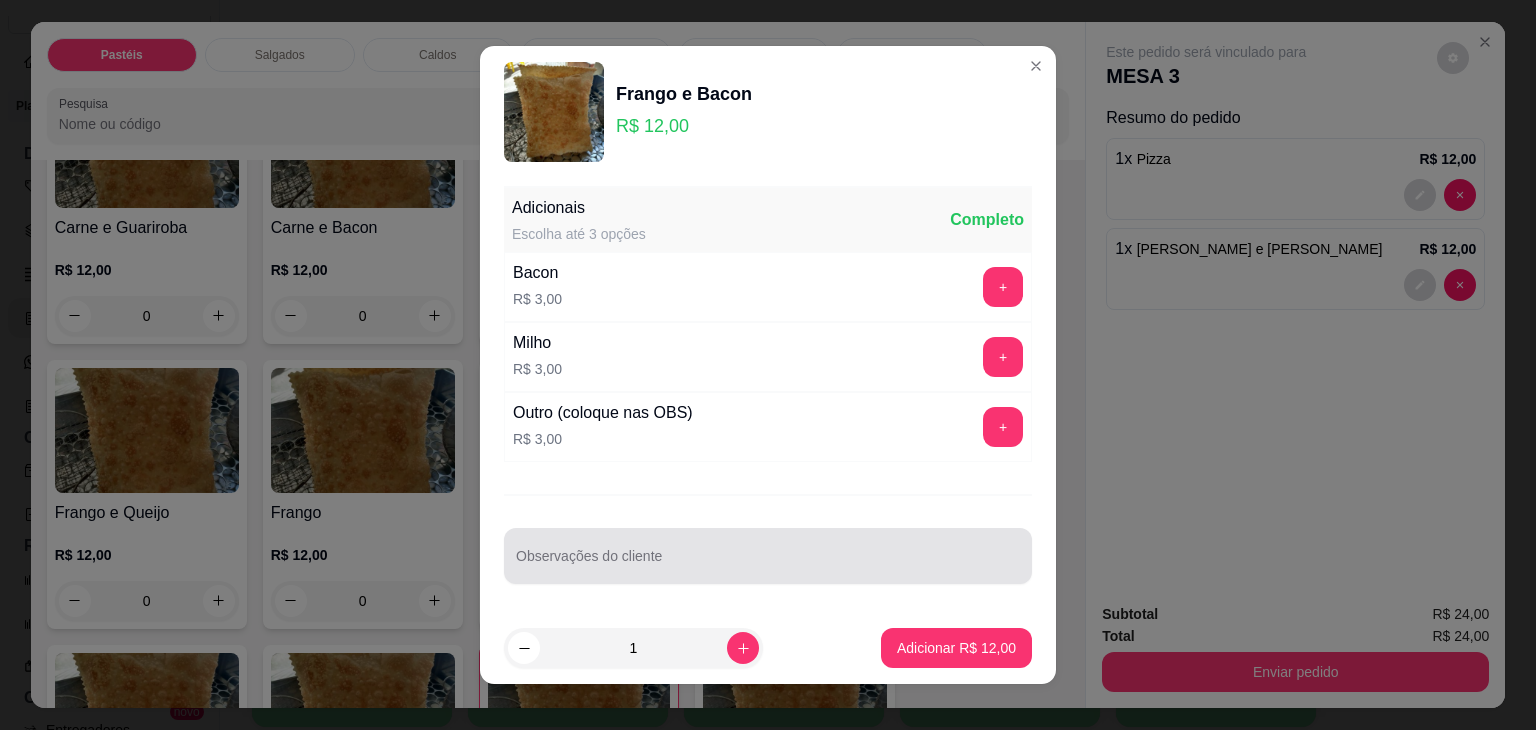 click on "Observações do cliente" at bounding box center [768, 564] 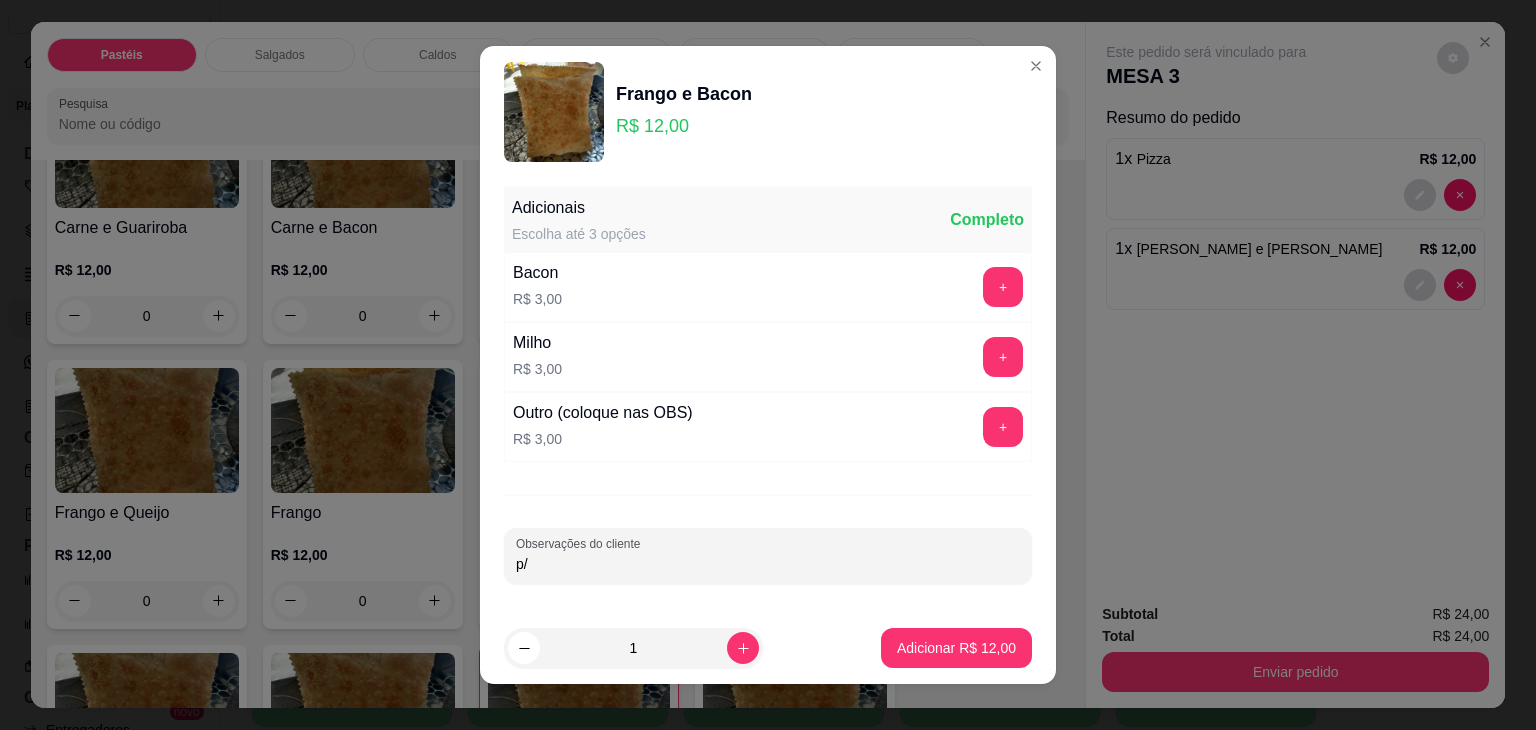 type on "p" 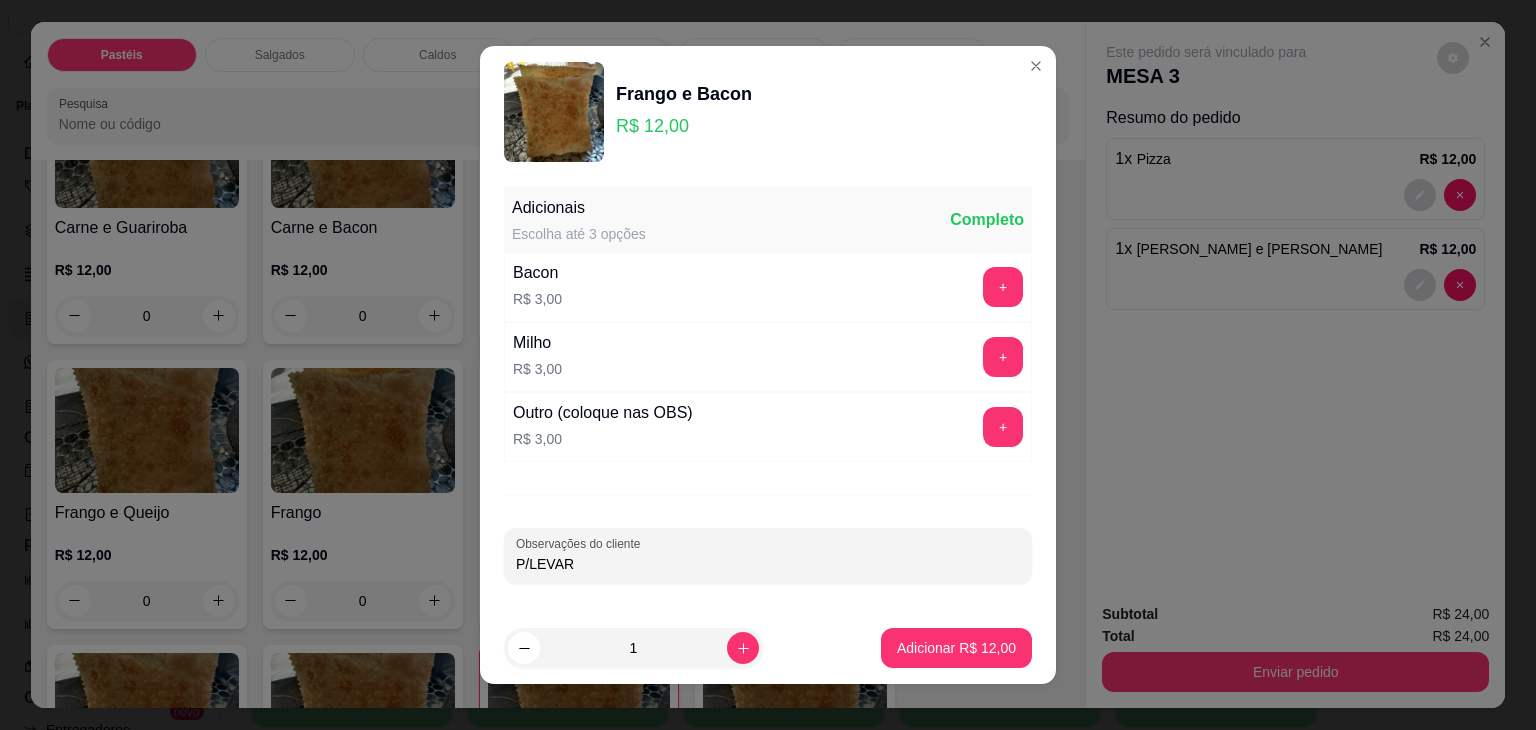 type on "P/LEVAR" 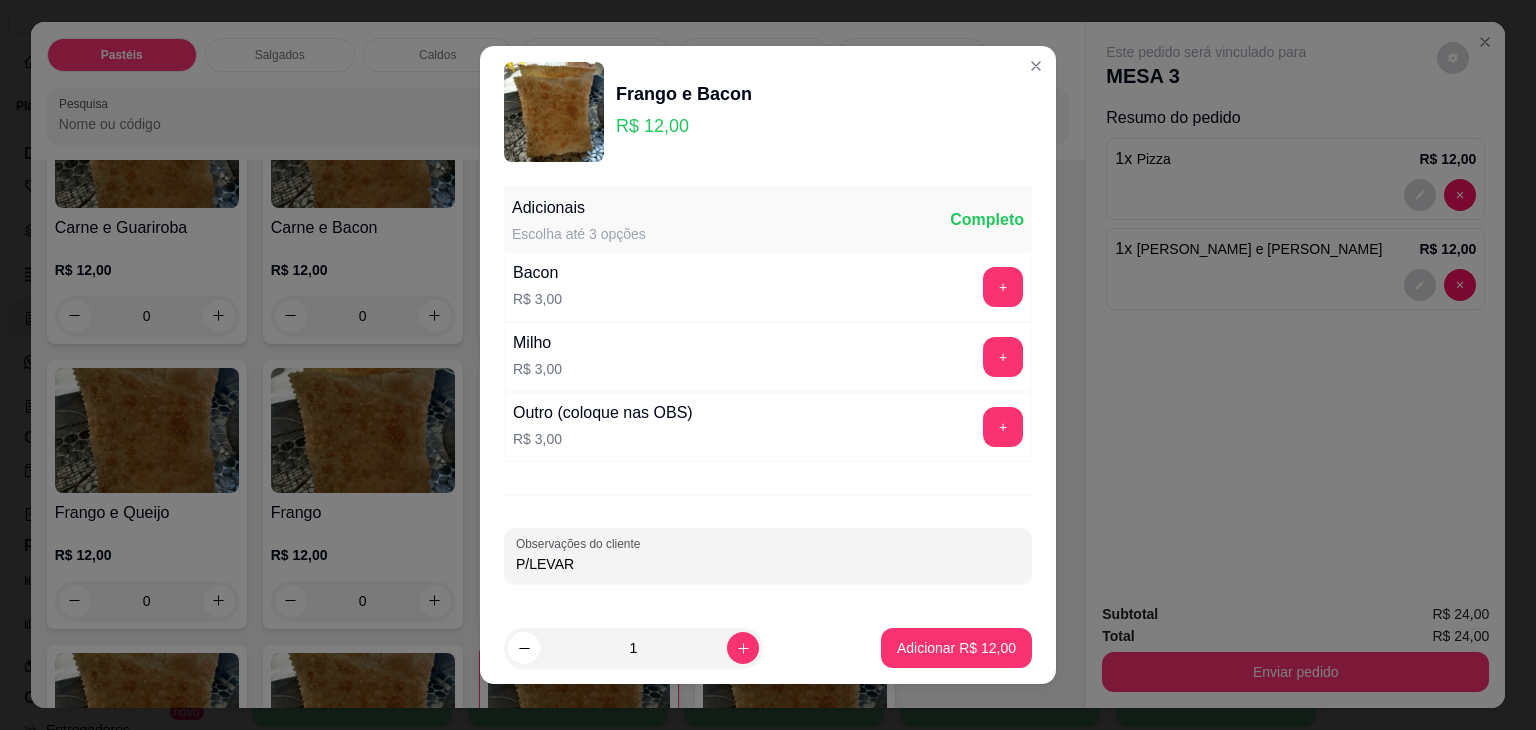 click on "Adicionar   R$ 12,00" at bounding box center [956, 648] 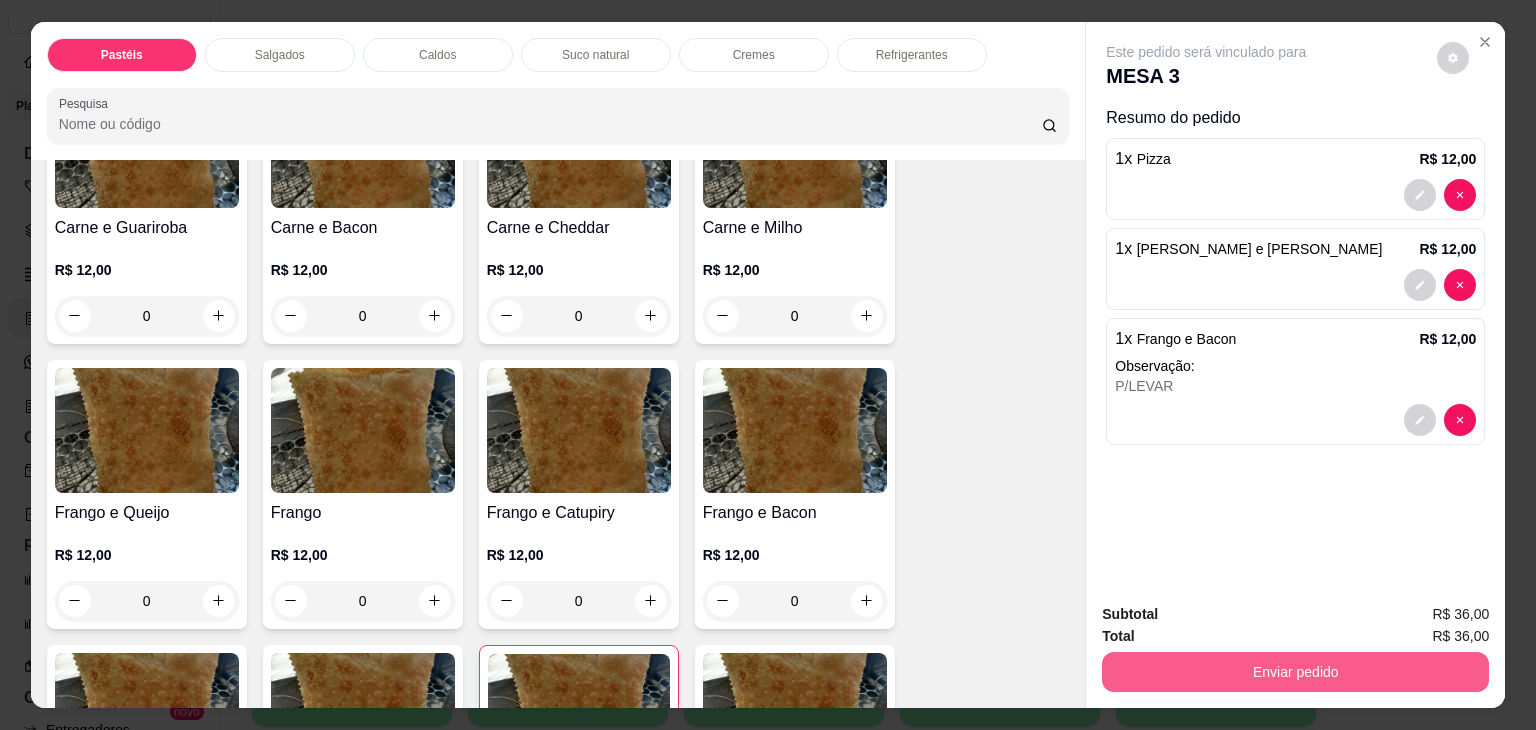 click on "Enviar pedido" at bounding box center (1295, 672) 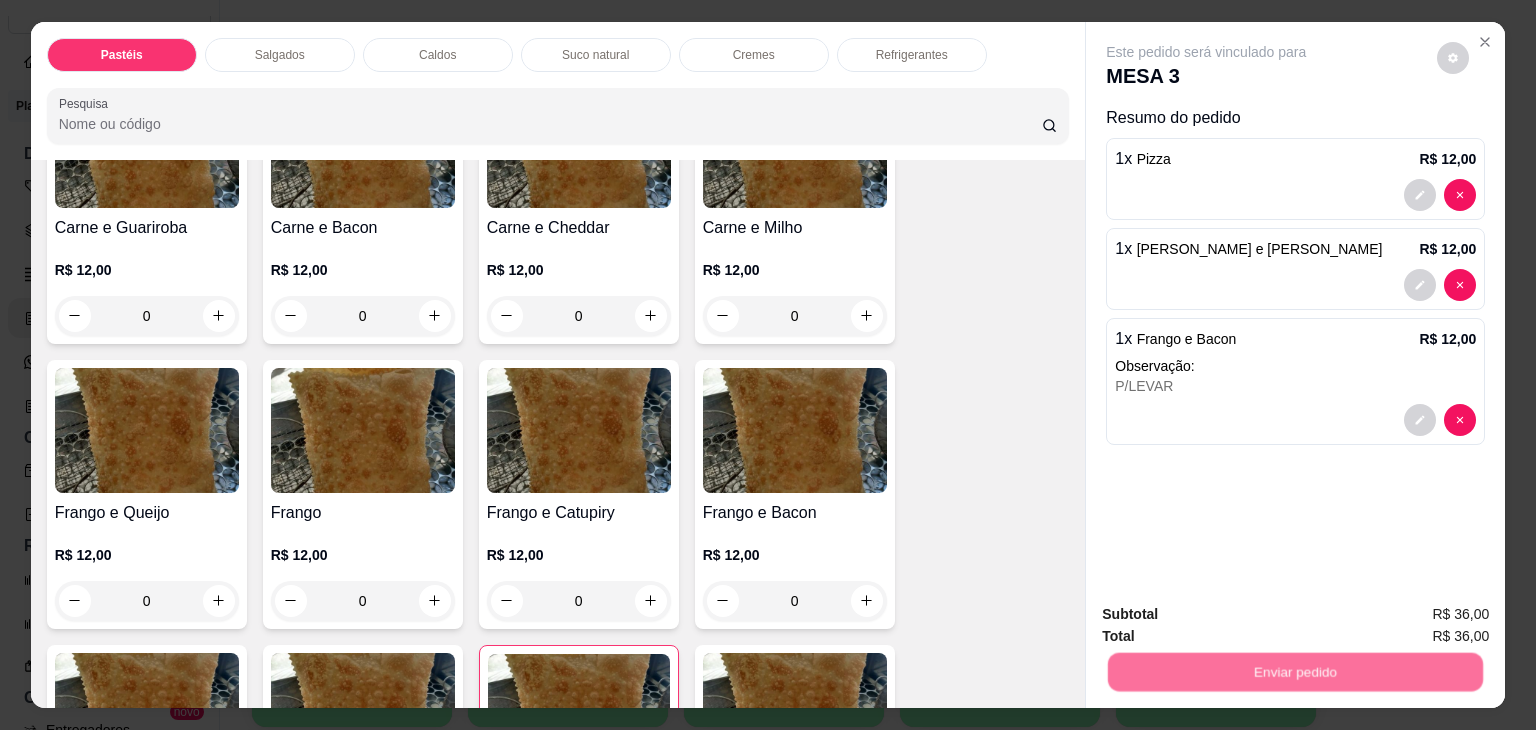 click on "Não registrar e enviar pedido" at bounding box center [1229, 614] 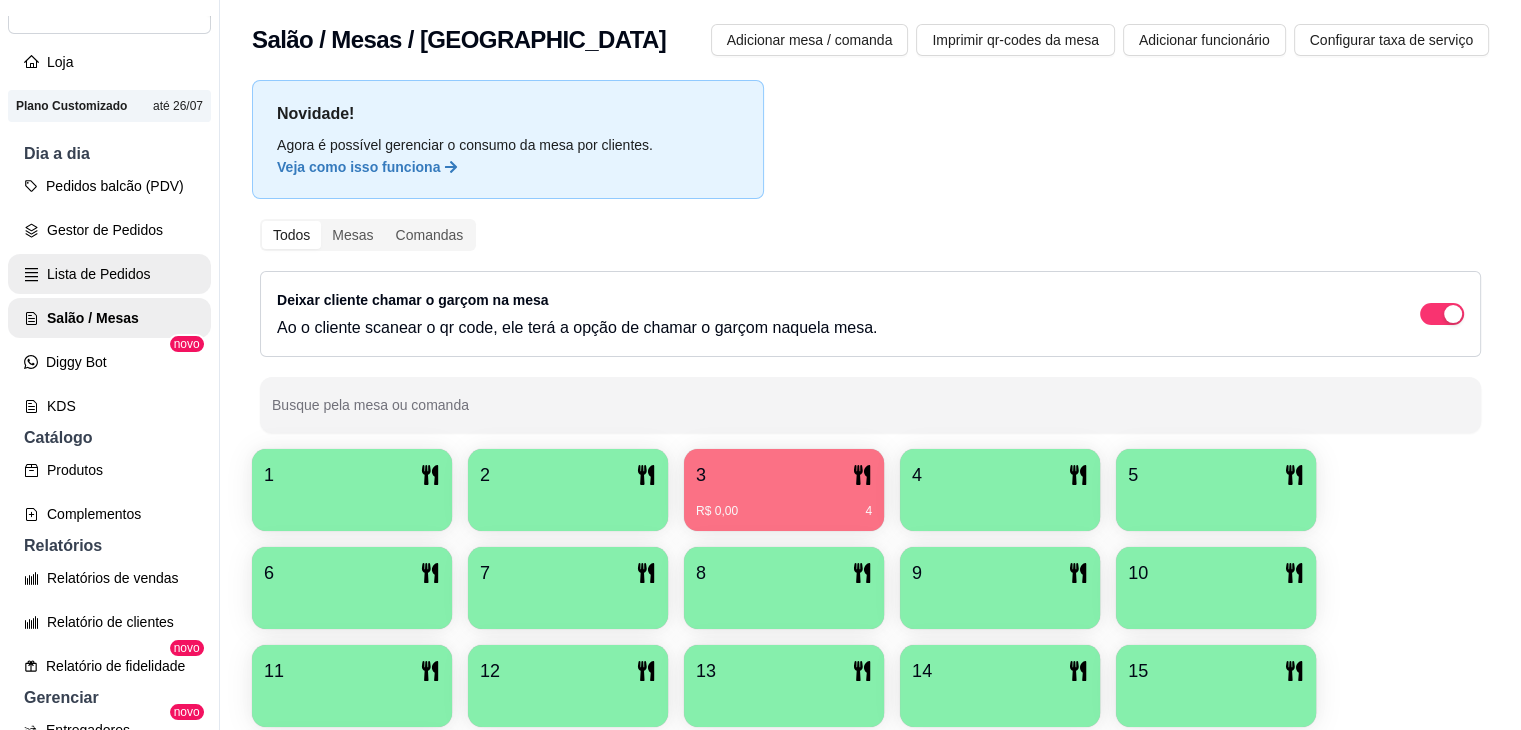 click on "Lista de Pedidos" at bounding box center (109, 274) 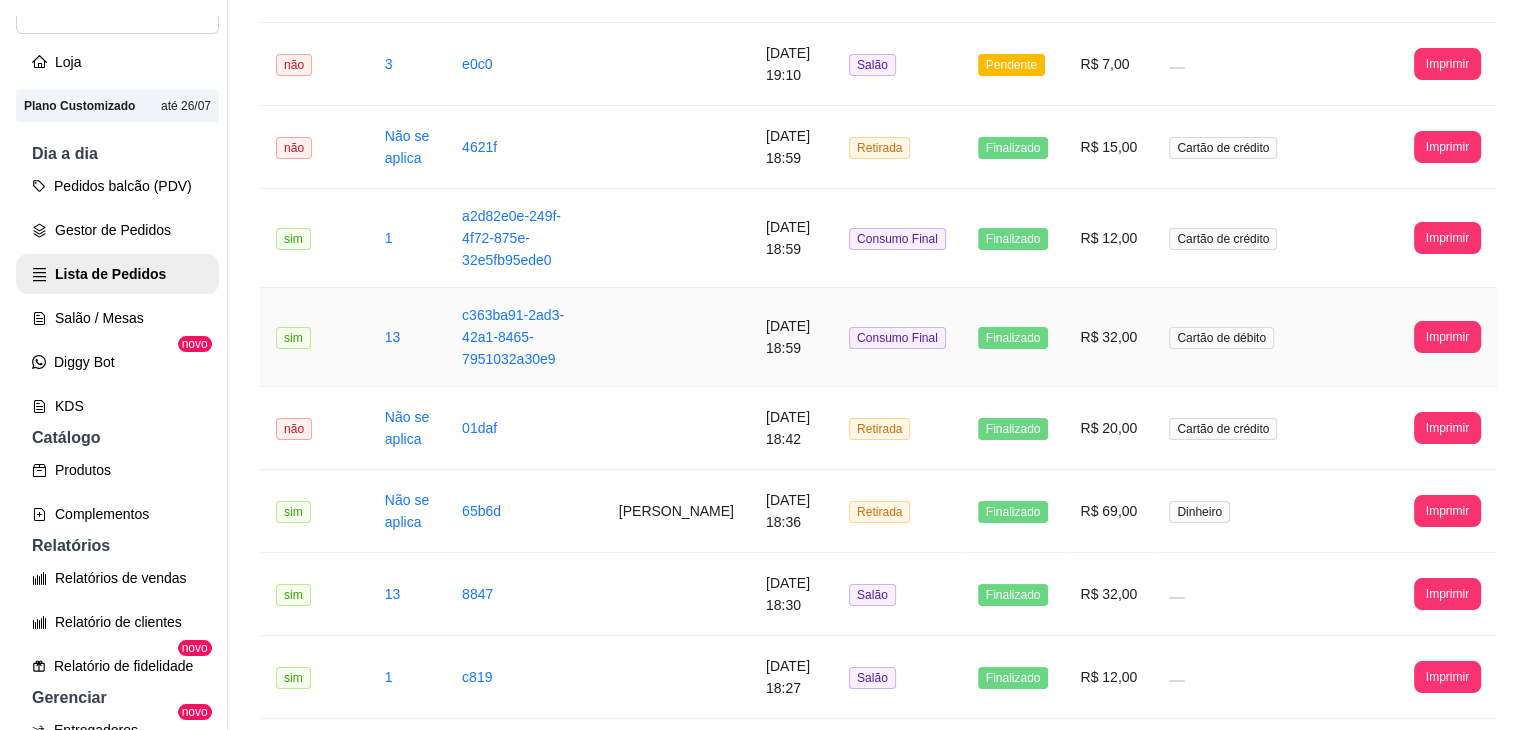 scroll, scrollTop: 500, scrollLeft: 0, axis: vertical 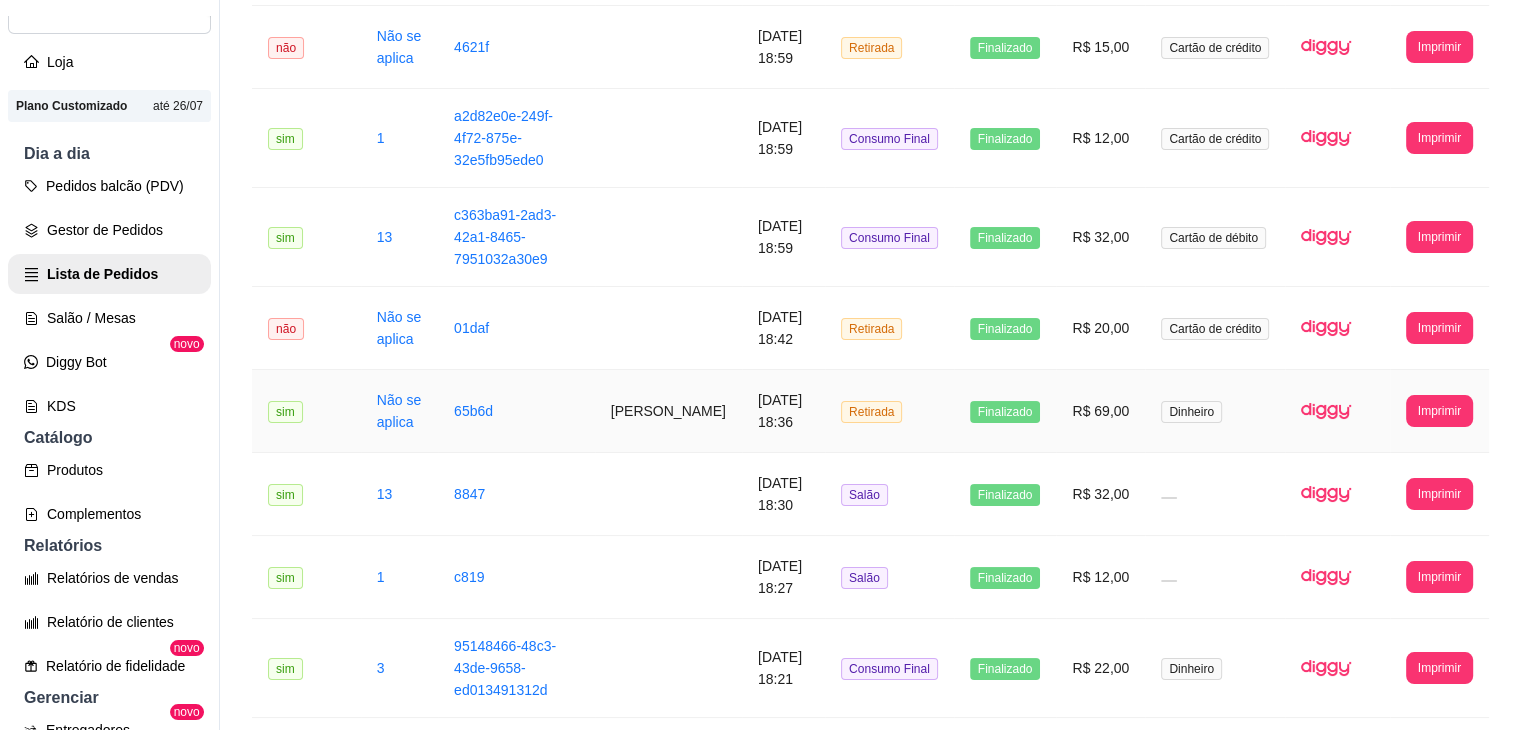 click on "[PERSON_NAME]" at bounding box center (668, 411) 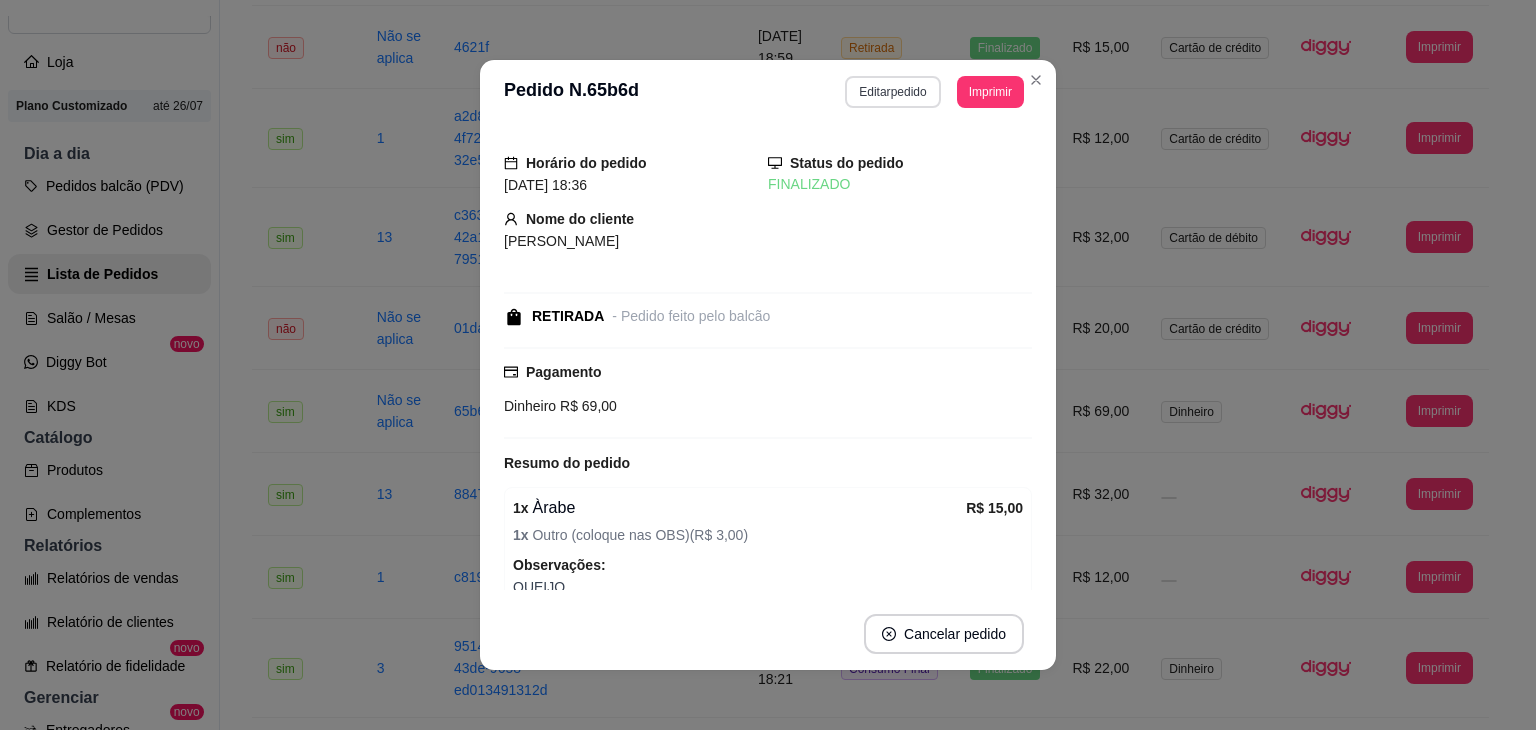 click on "Editar  pedido" at bounding box center (892, 92) 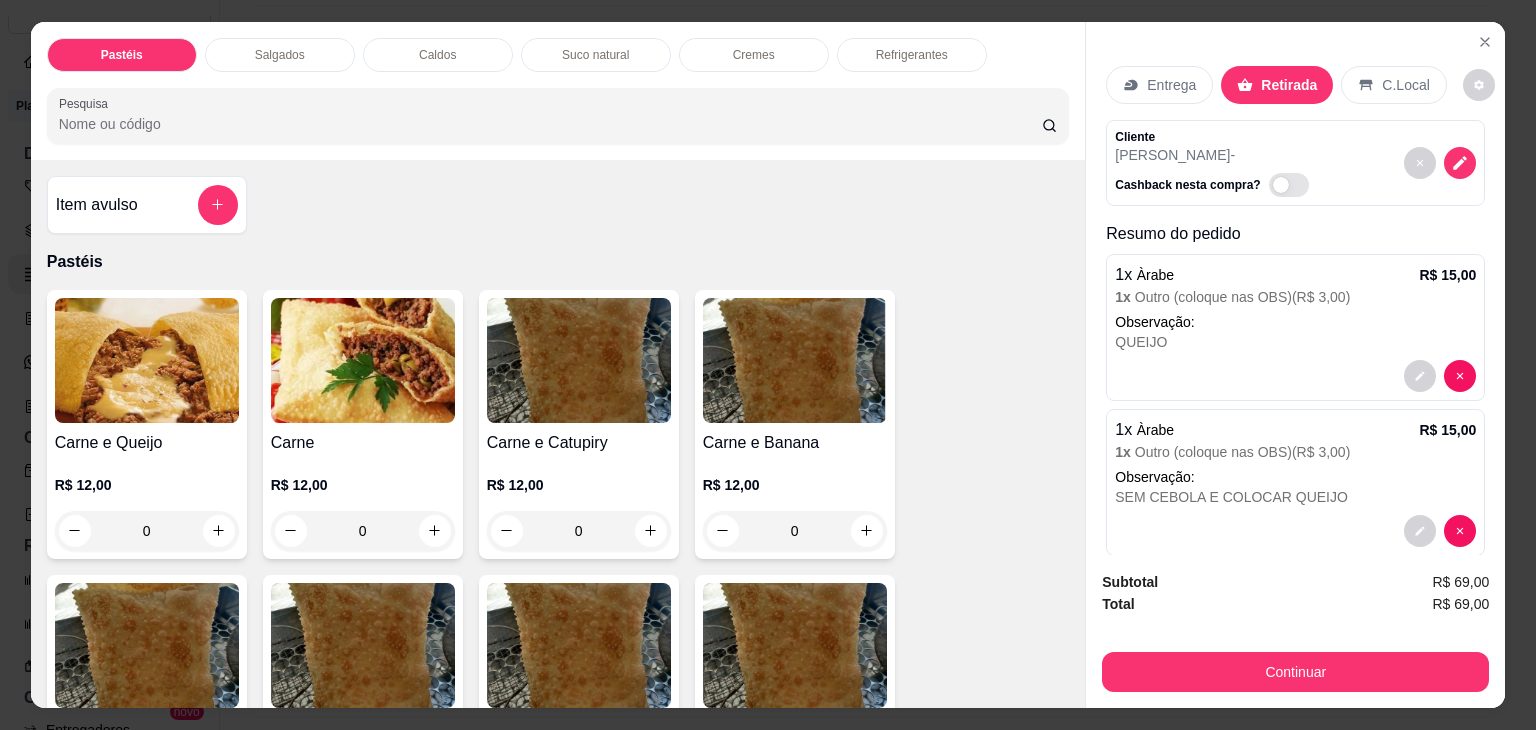 click on "Caldos" at bounding box center (438, 55) 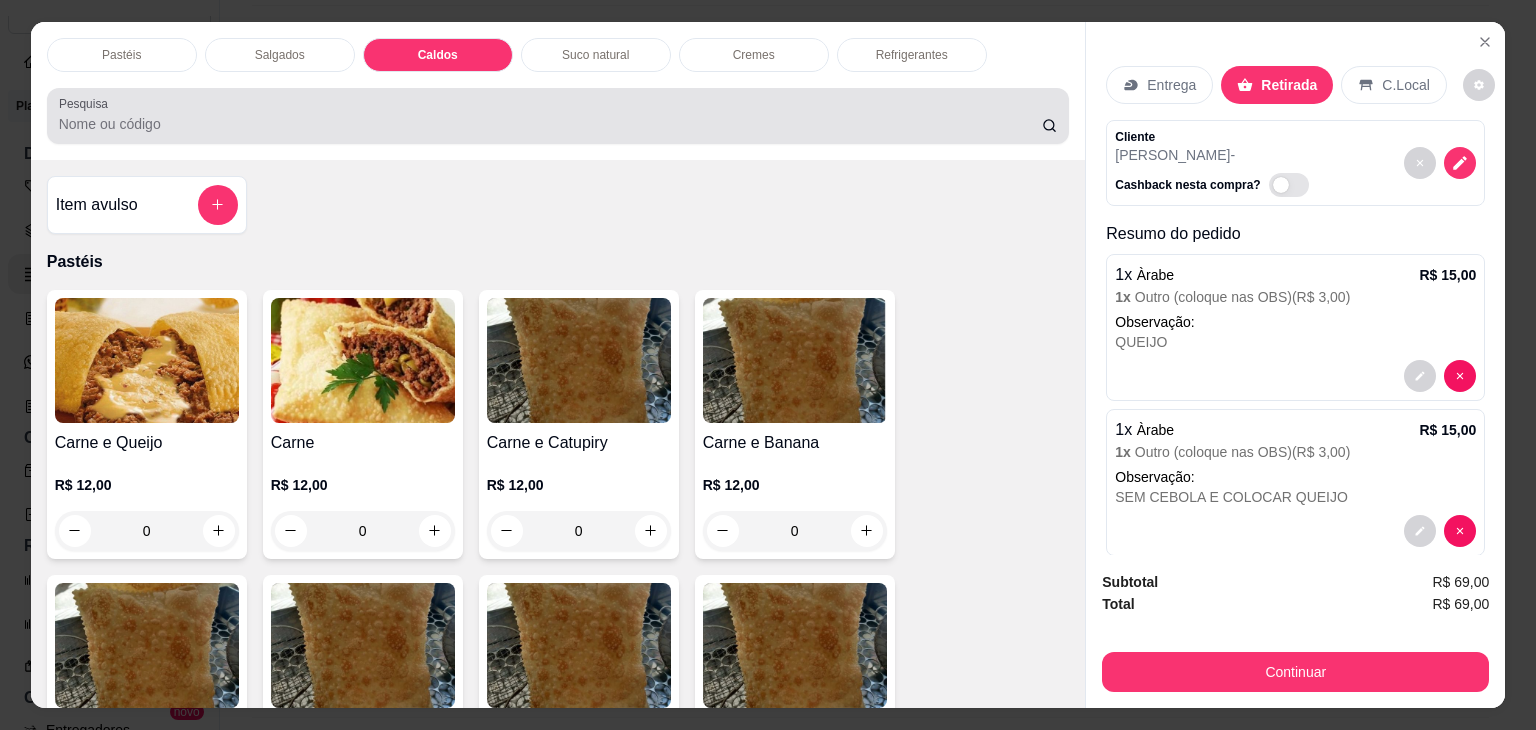 scroll, scrollTop: 2787, scrollLeft: 0, axis: vertical 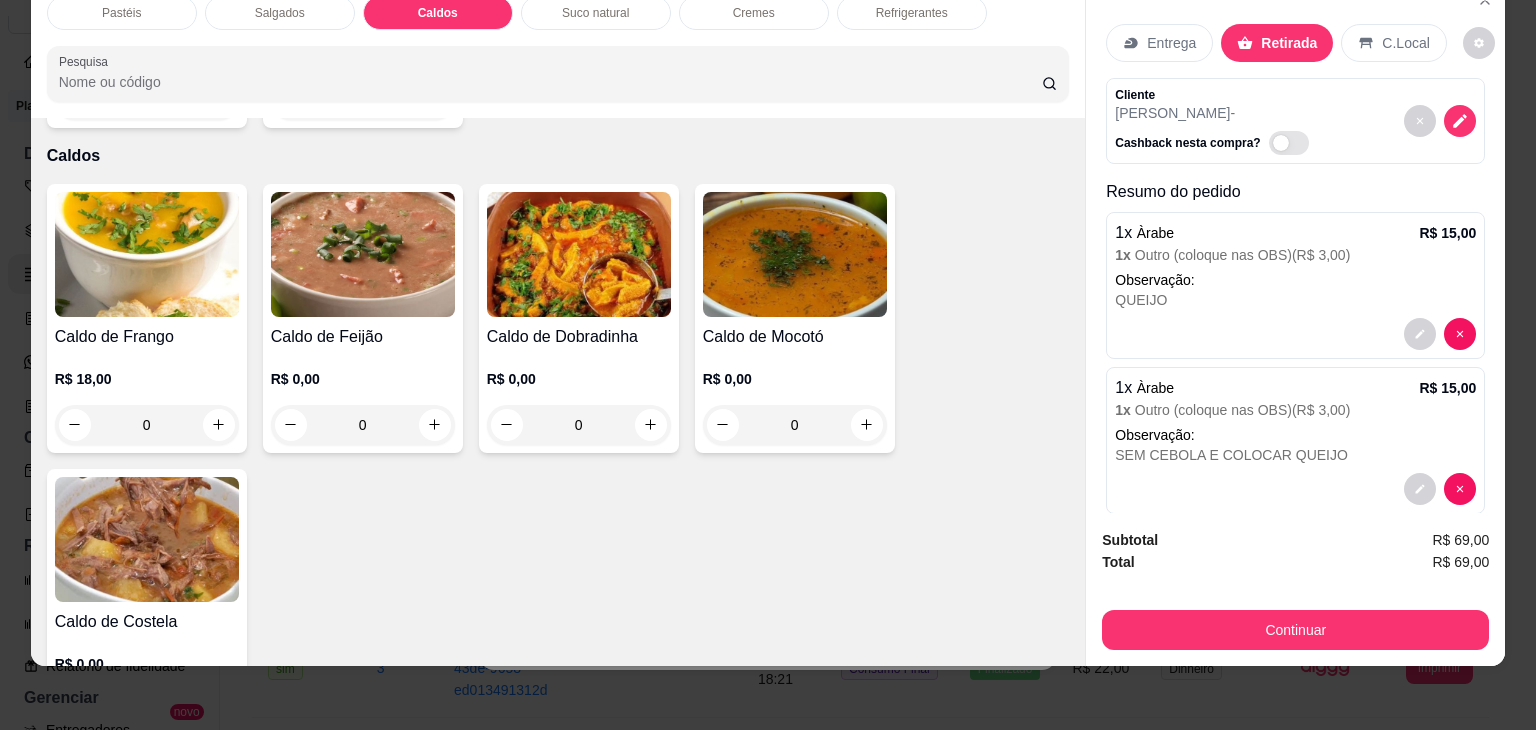 click at bounding box center (795, 254) 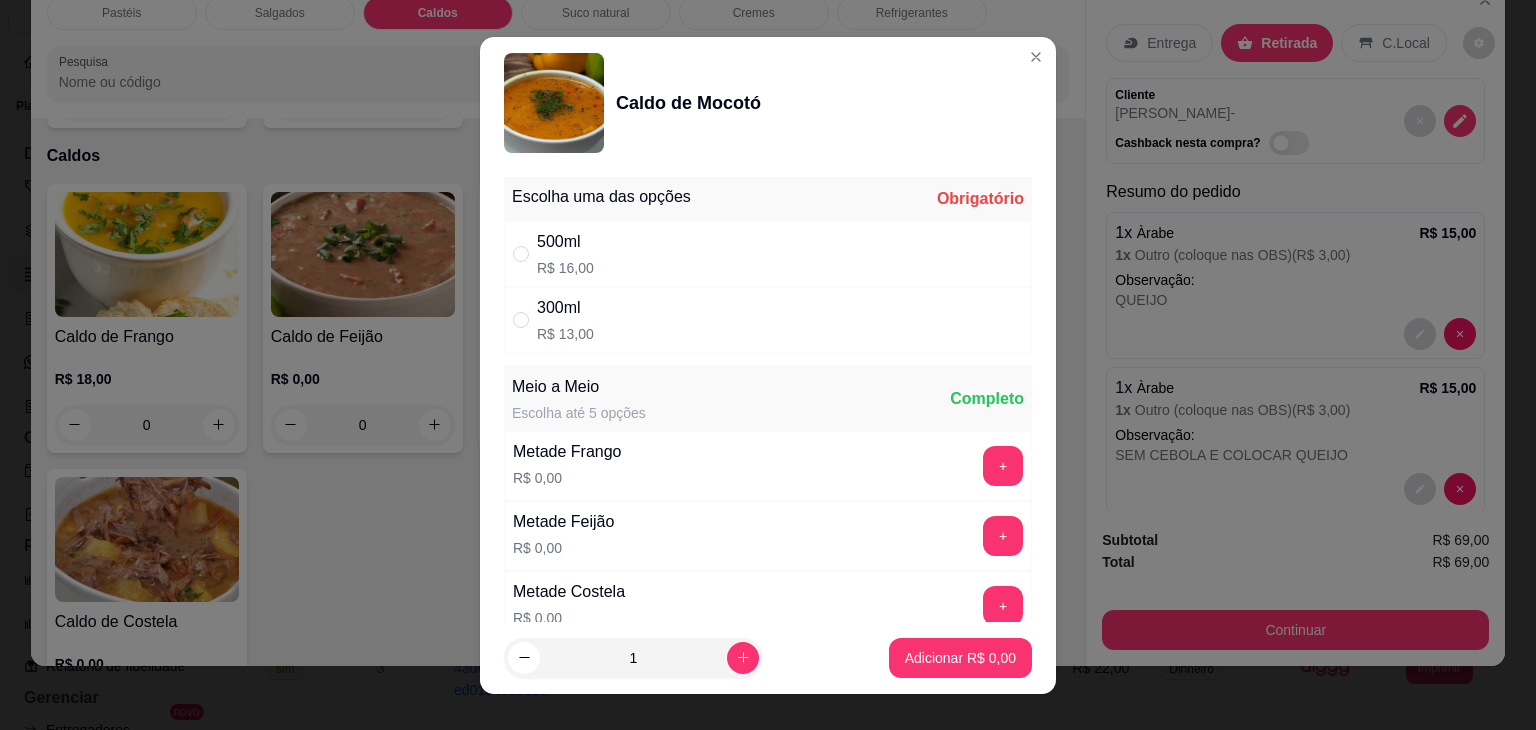 click on "300ml R$ 13,00" at bounding box center (768, 320) 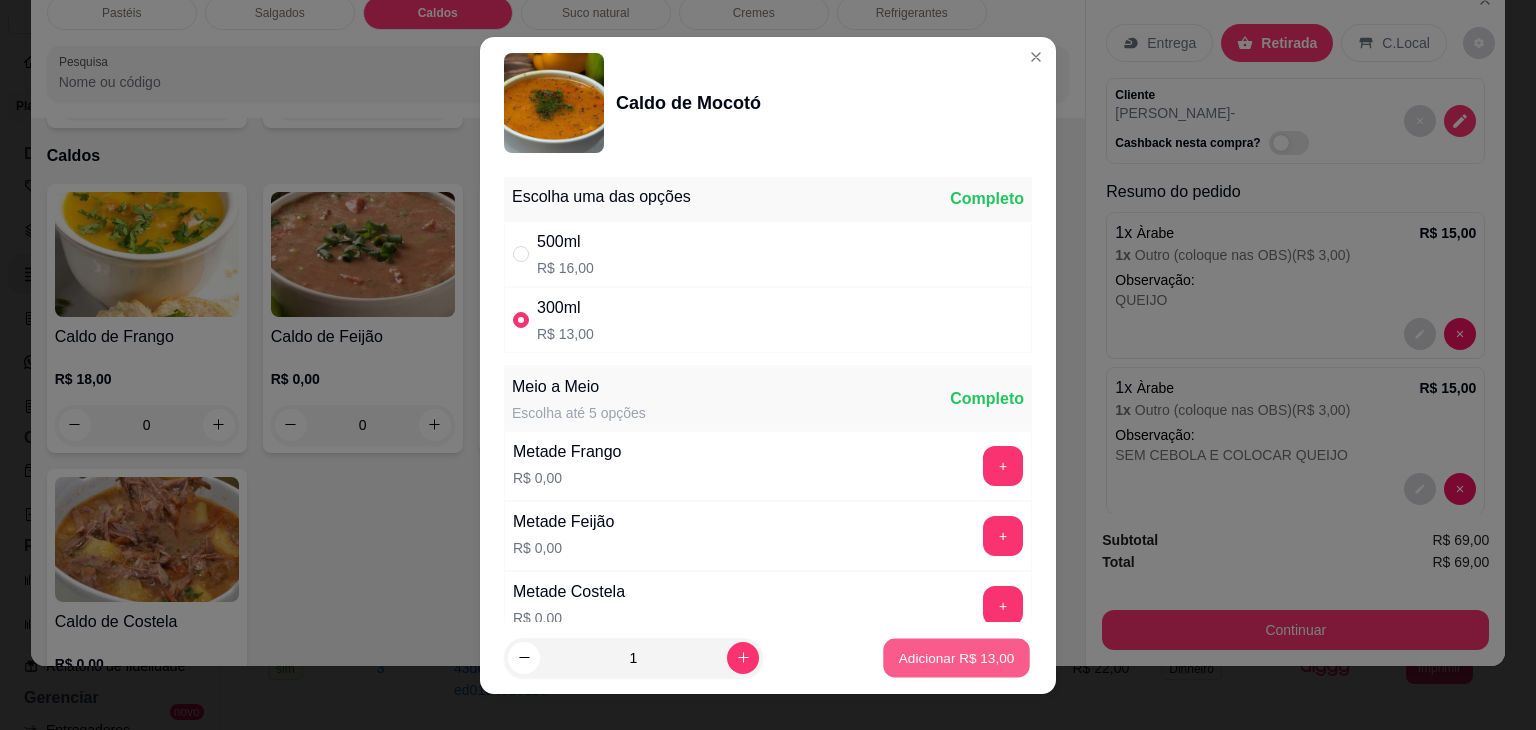 click on "Adicionar   R$ 13,00" at bounding box center [957, 657] 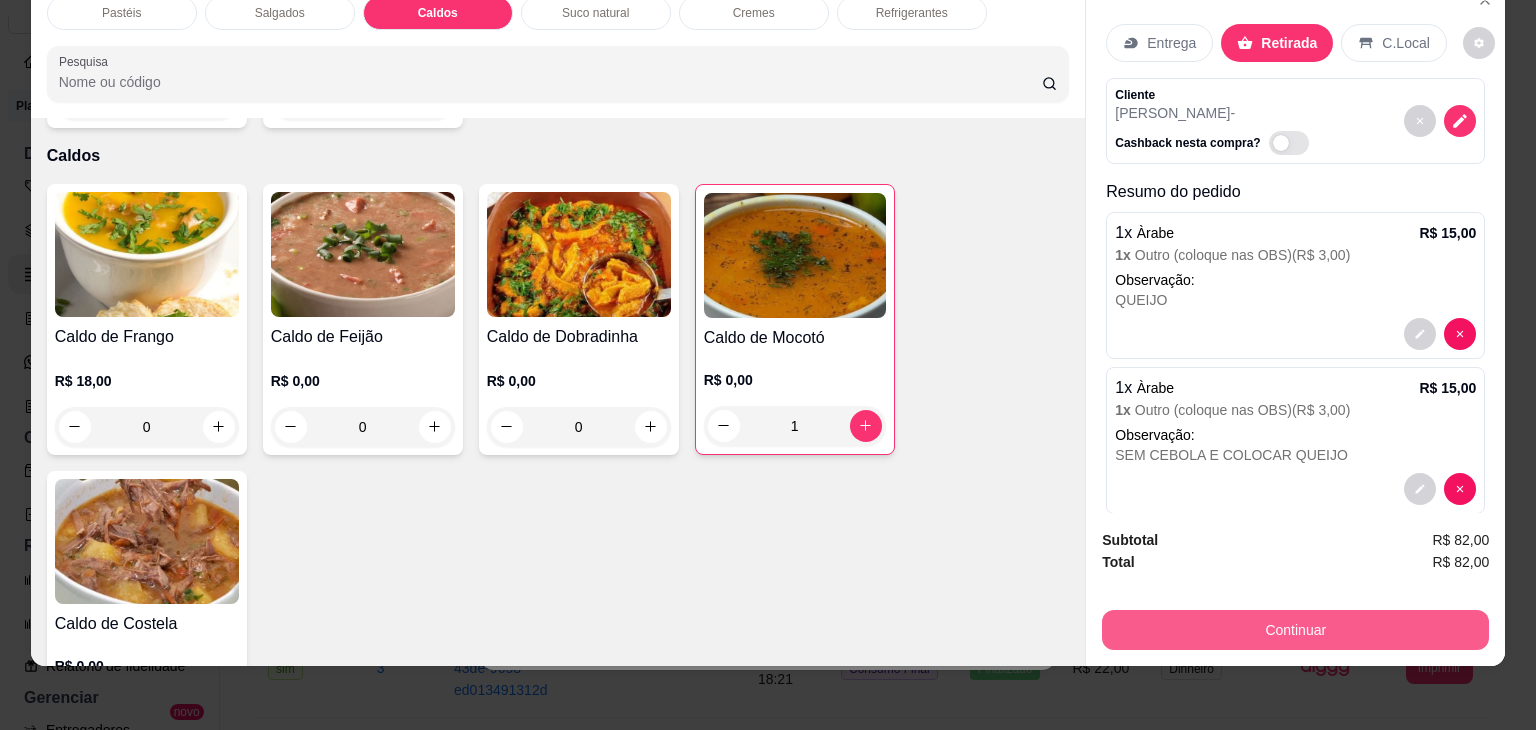 click on "Continuar" at bounding box center [1295, 630] 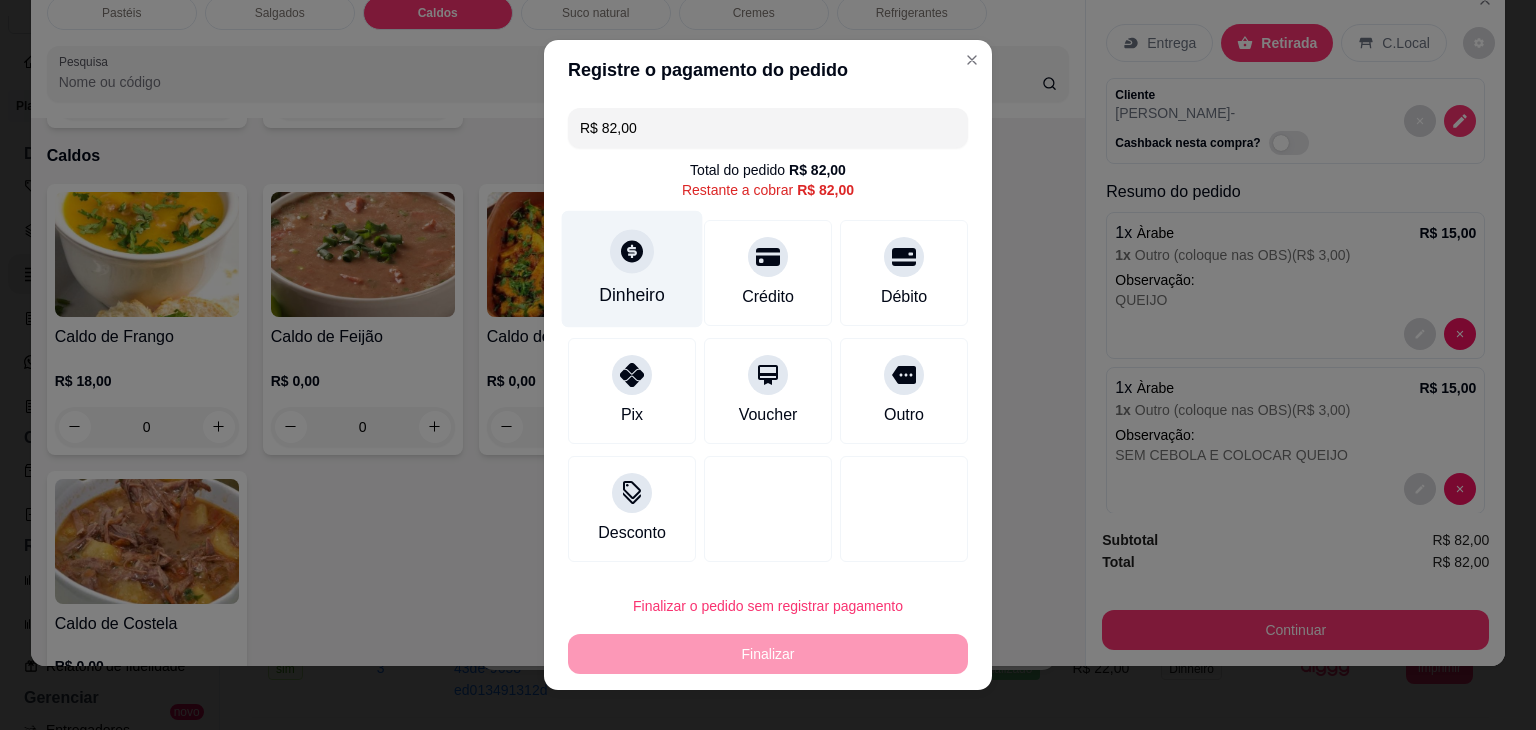 click on "Dinheiro" at bounding box center [632, 269] 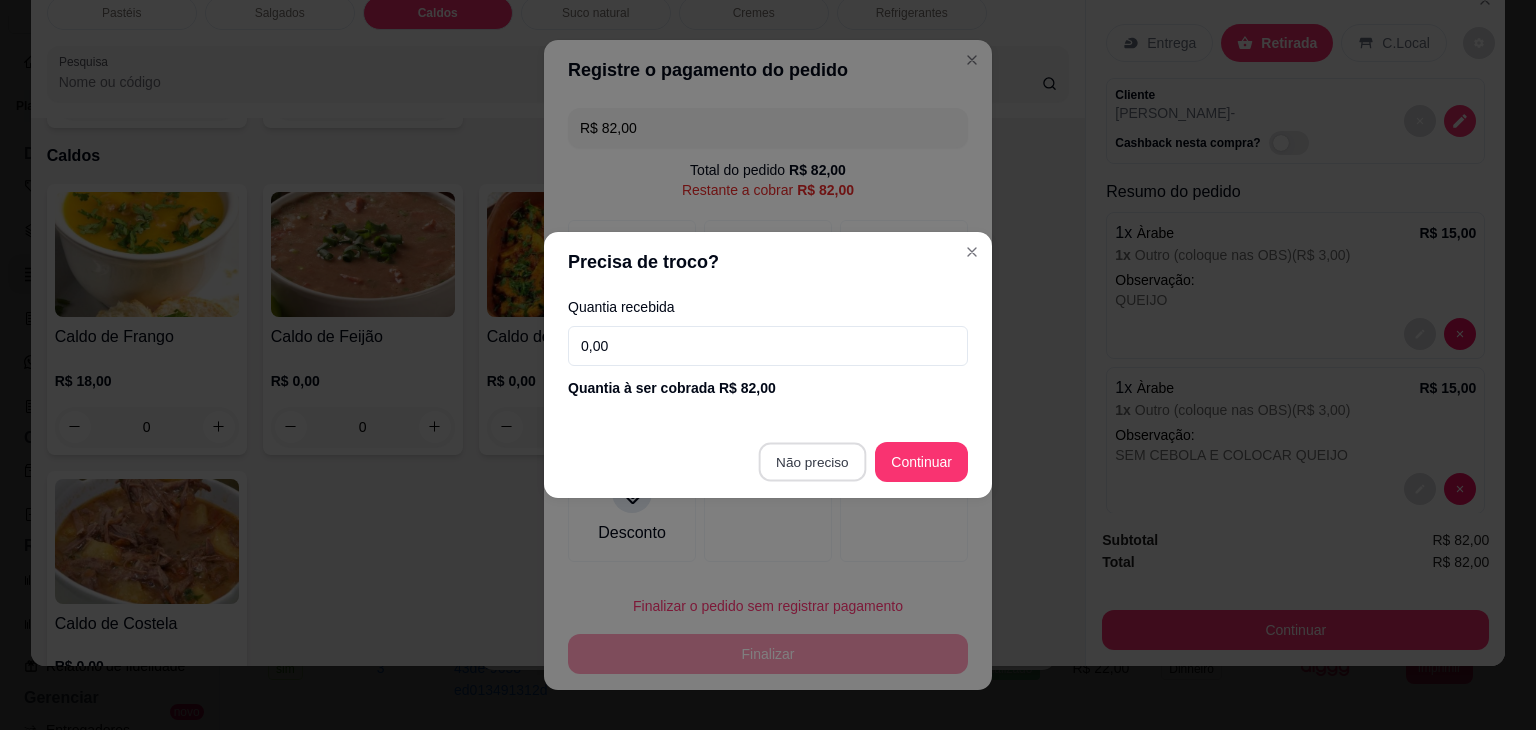type on "R$ 0,00" 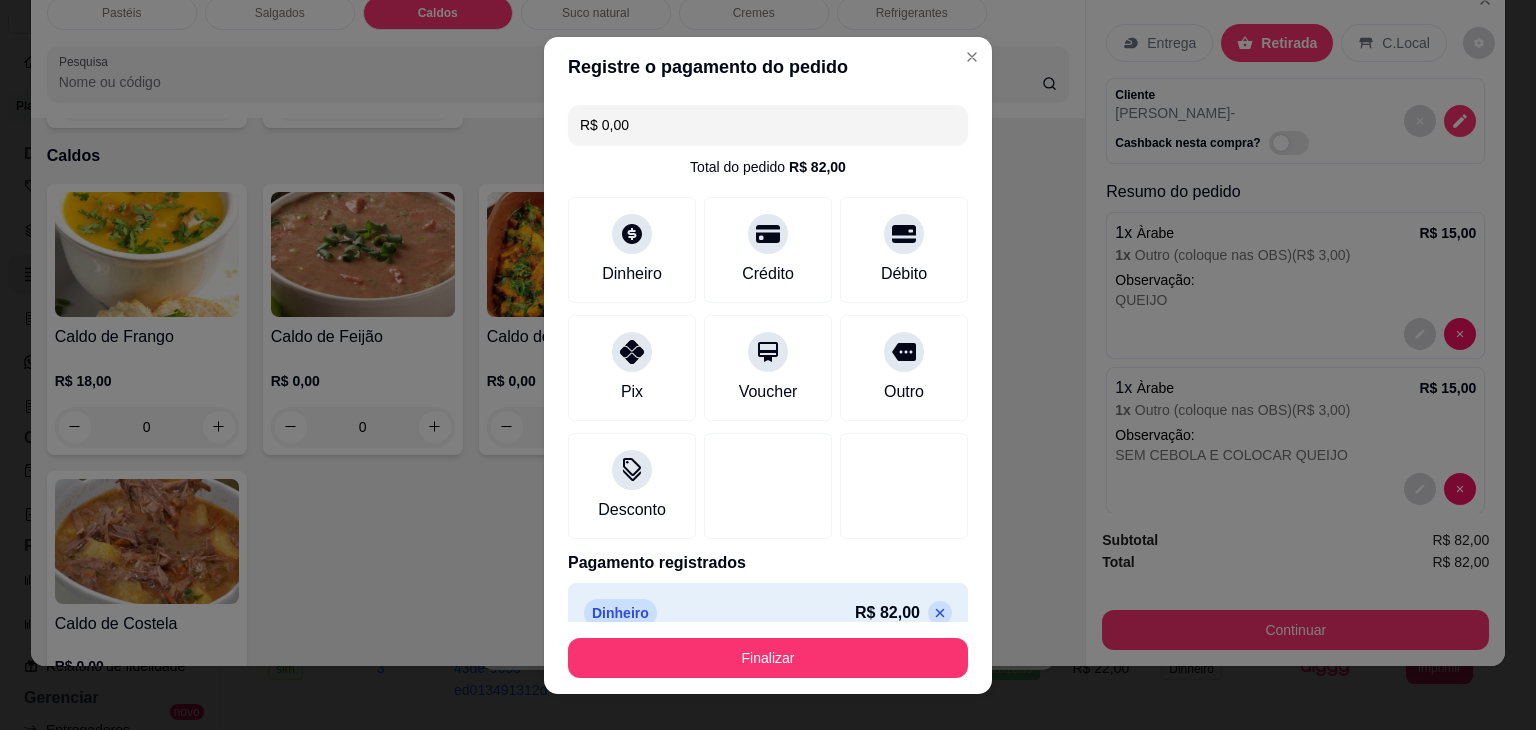 click on "Finalizar" at bounding box center (768, 658) 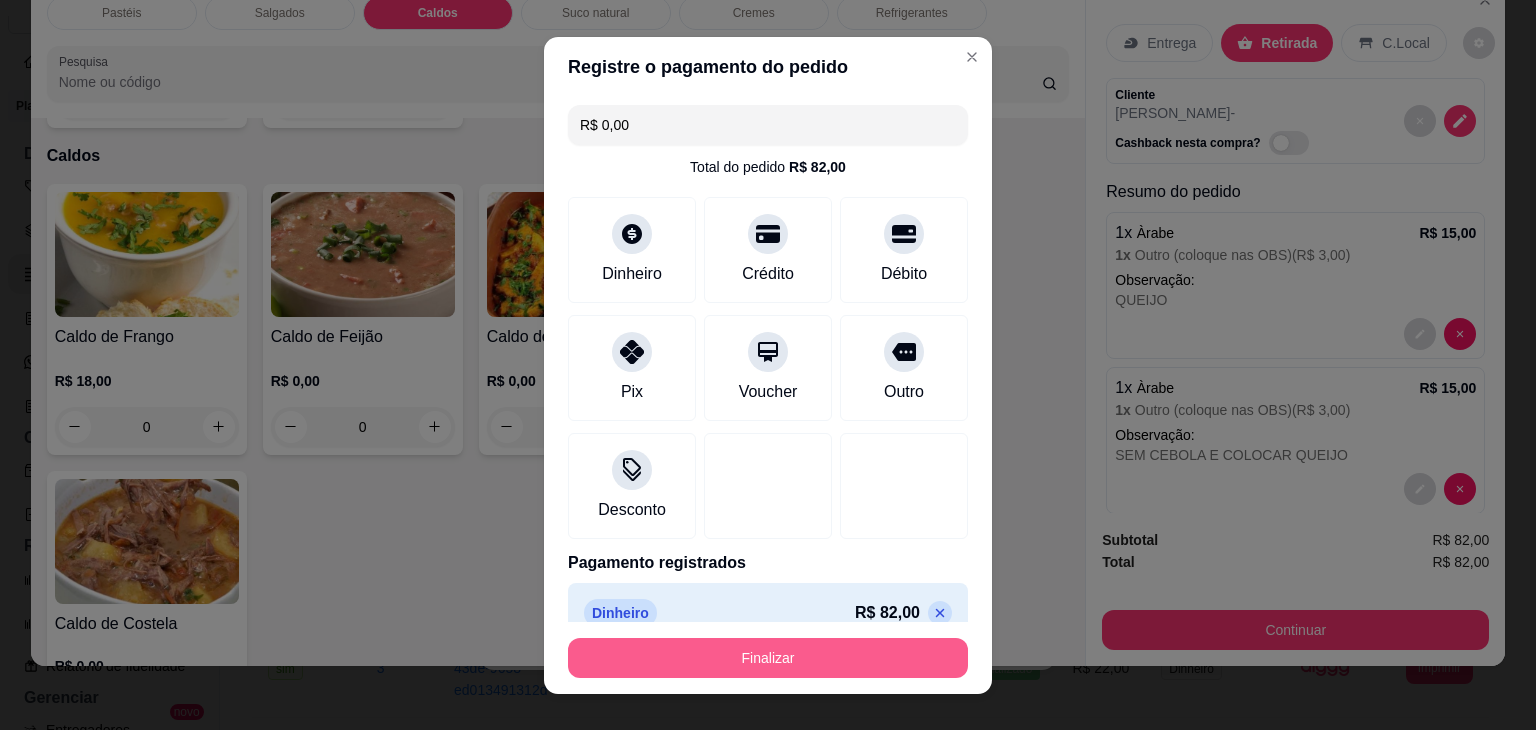 click on "Finalizar" at bounding box center [768, 658] 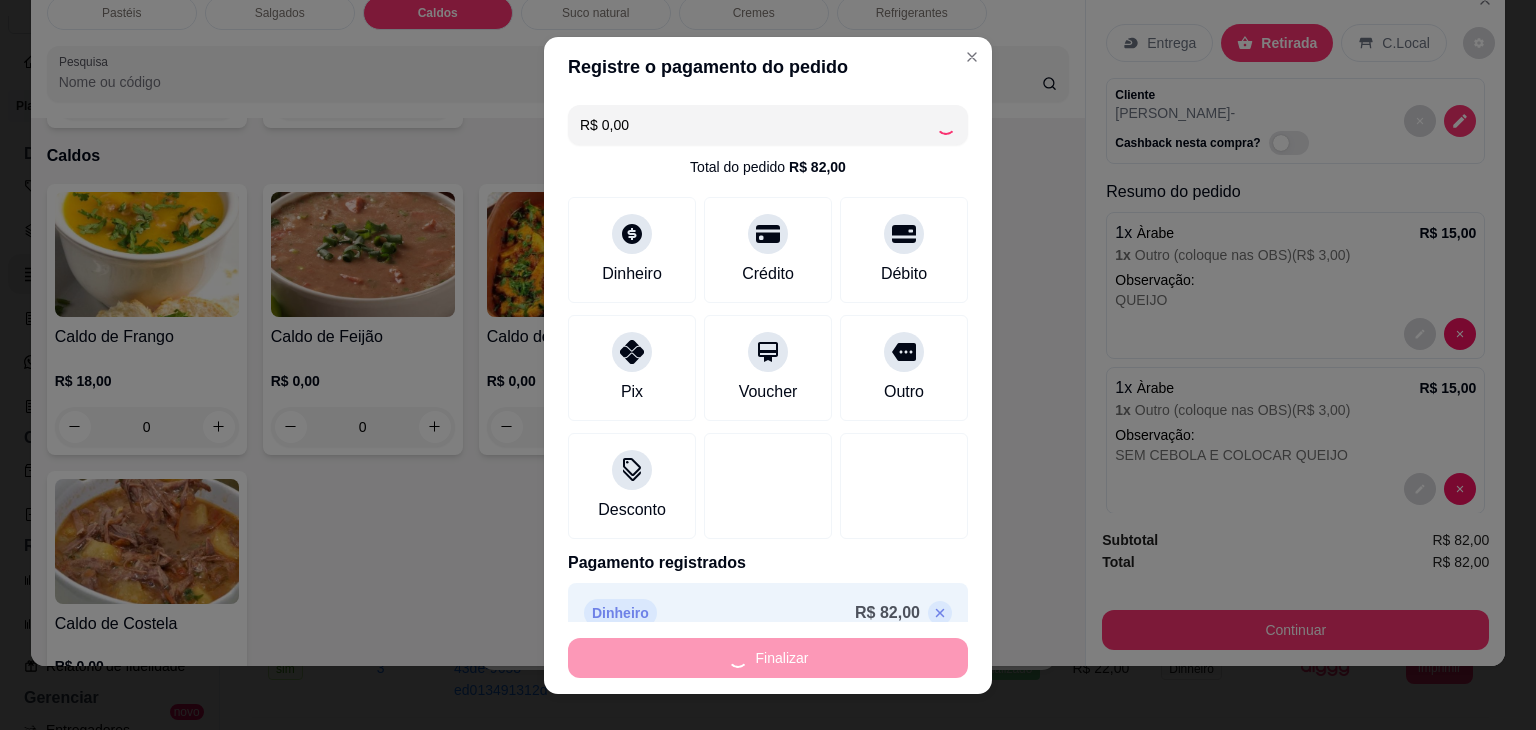 type on "0" 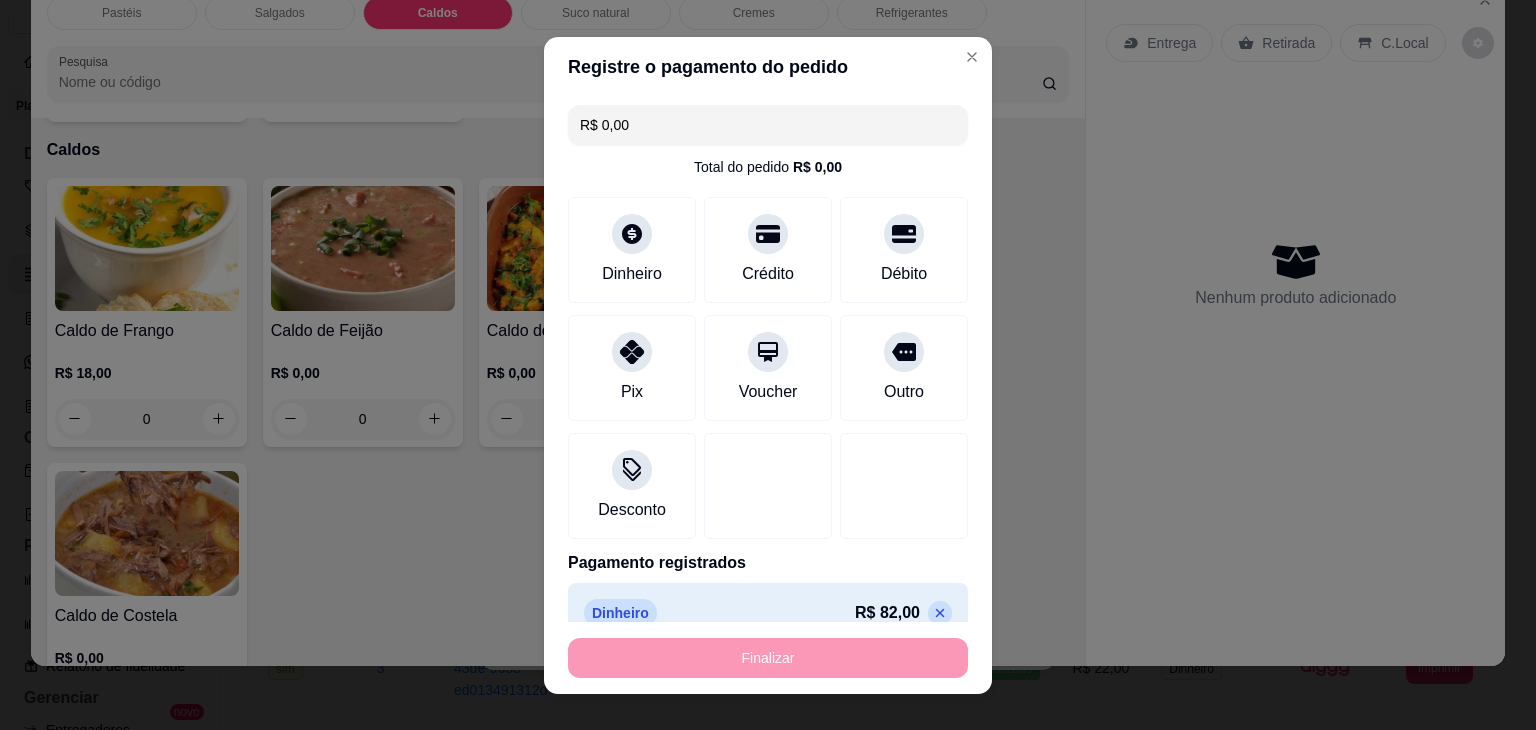type on "-R$ 82,00" 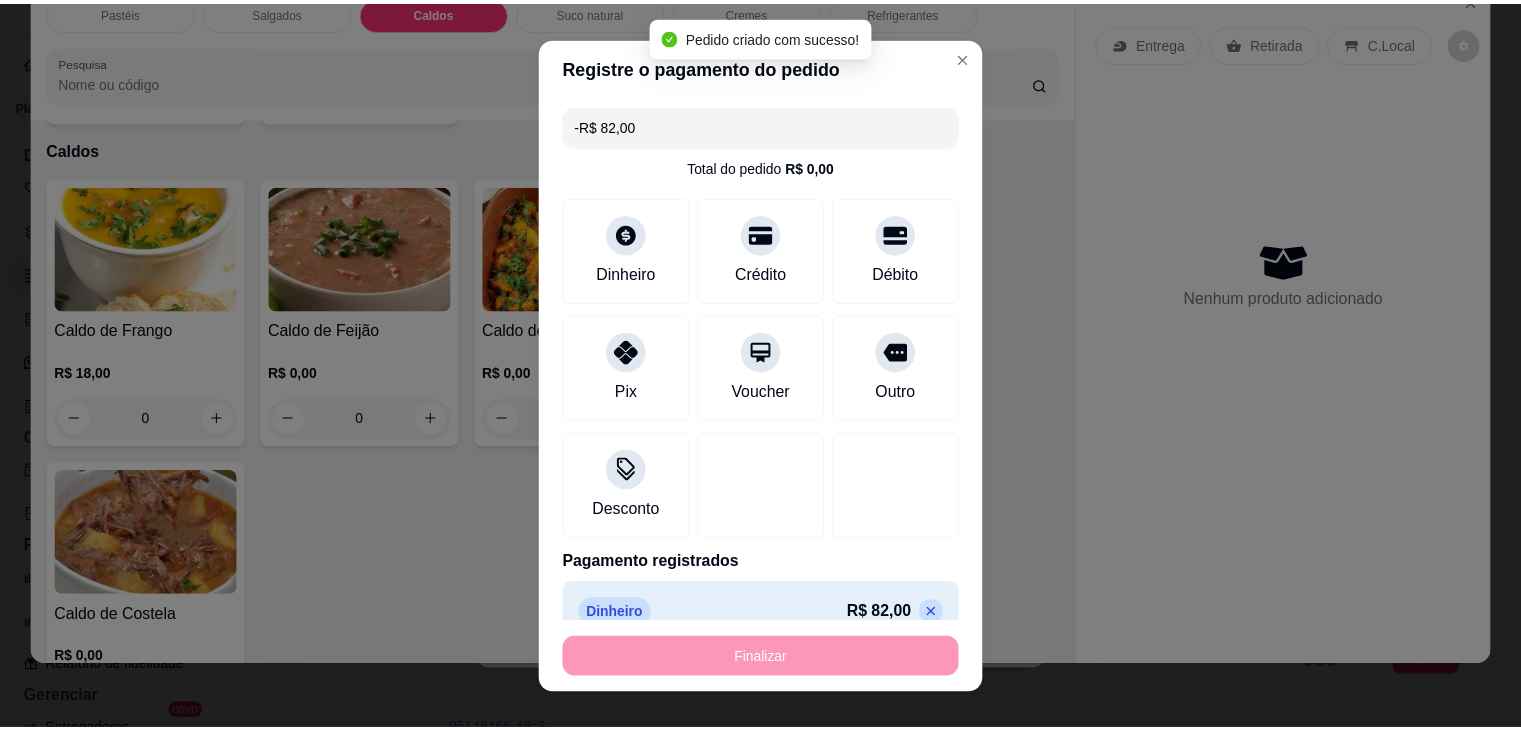 scroll, scrollTop: 2782, scrollLeft: 0, axis: vertical 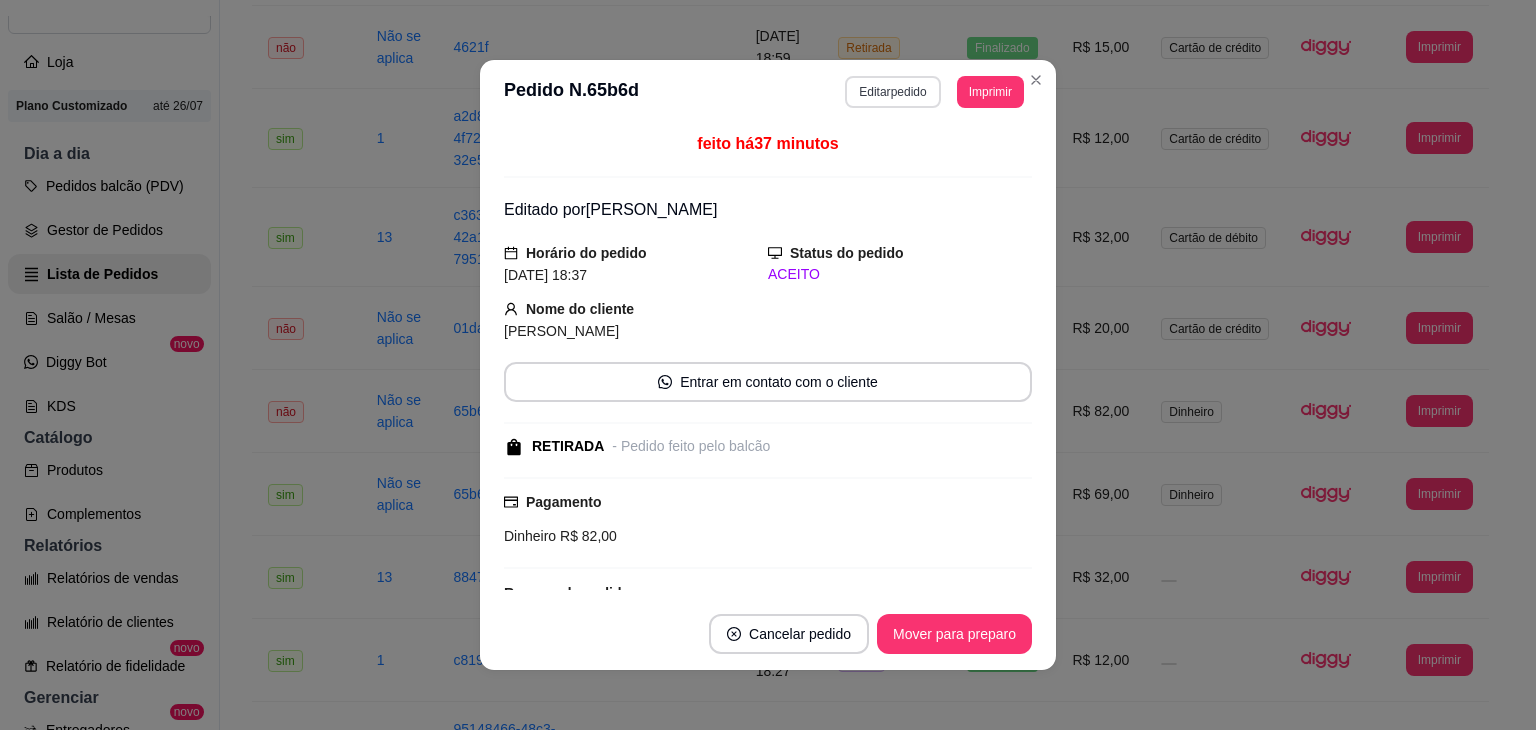 click on "Editar  pedido" at bounding box center [892, 92] 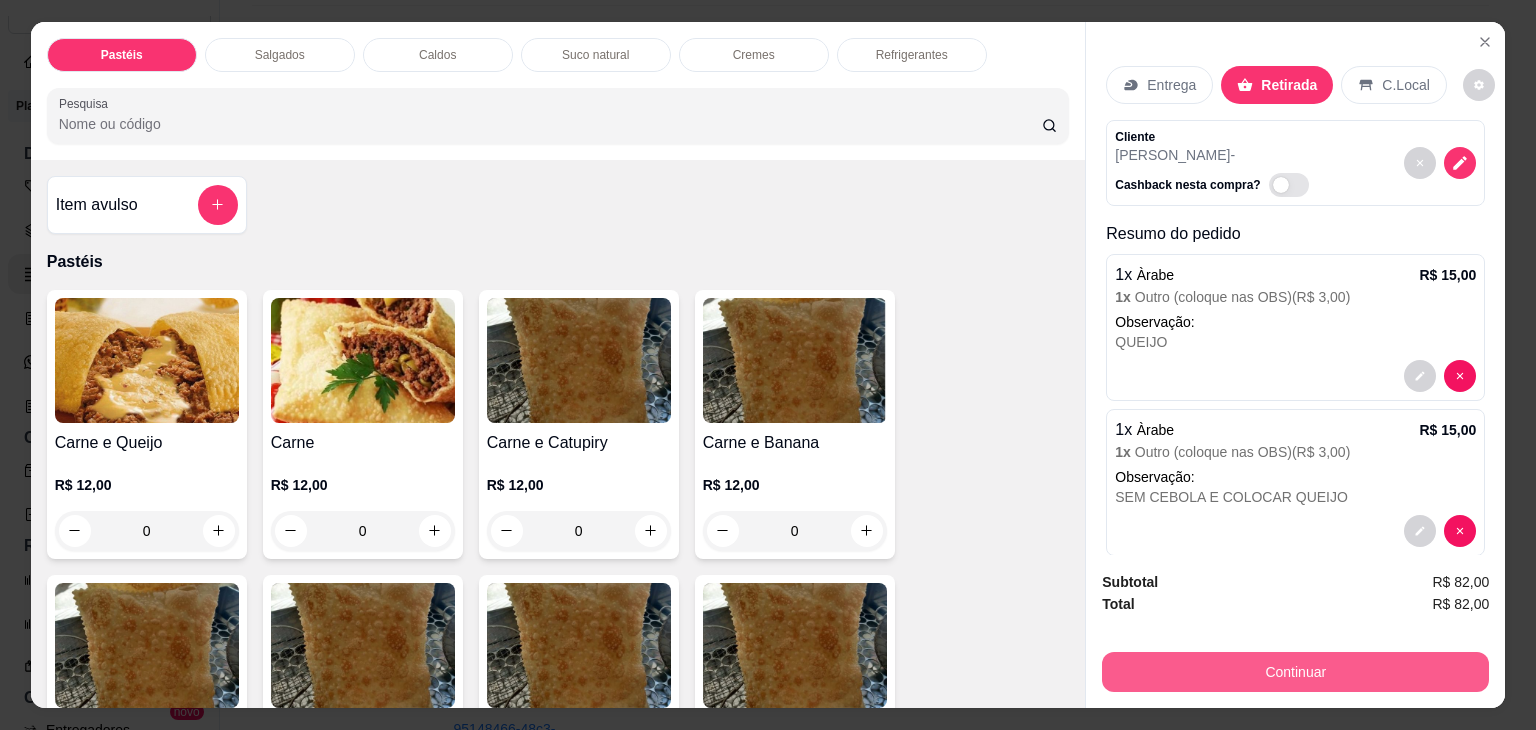 click on "Continuar" at bounding box center [1295, 672] 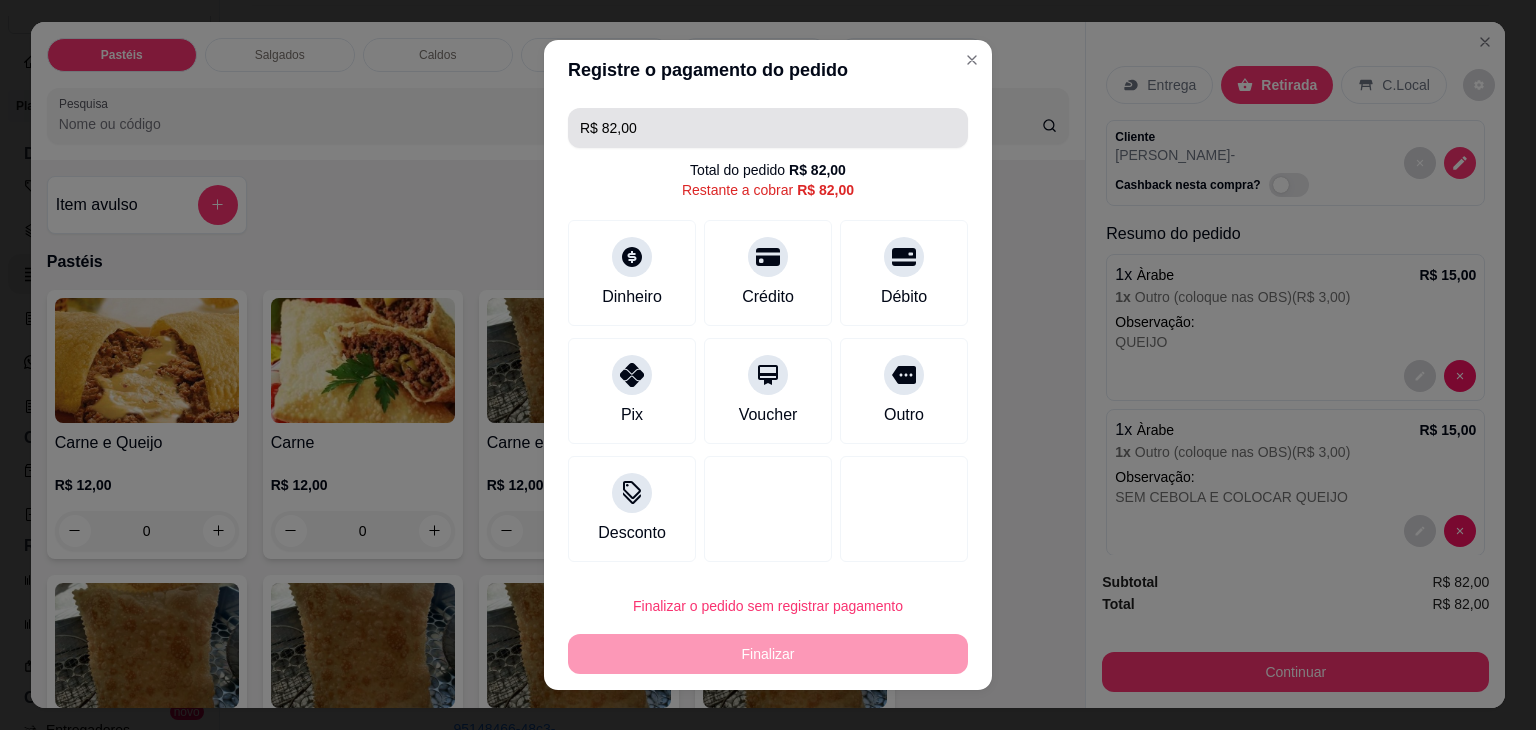 click on "R$ 82,00" at bounding box center (768, 128) 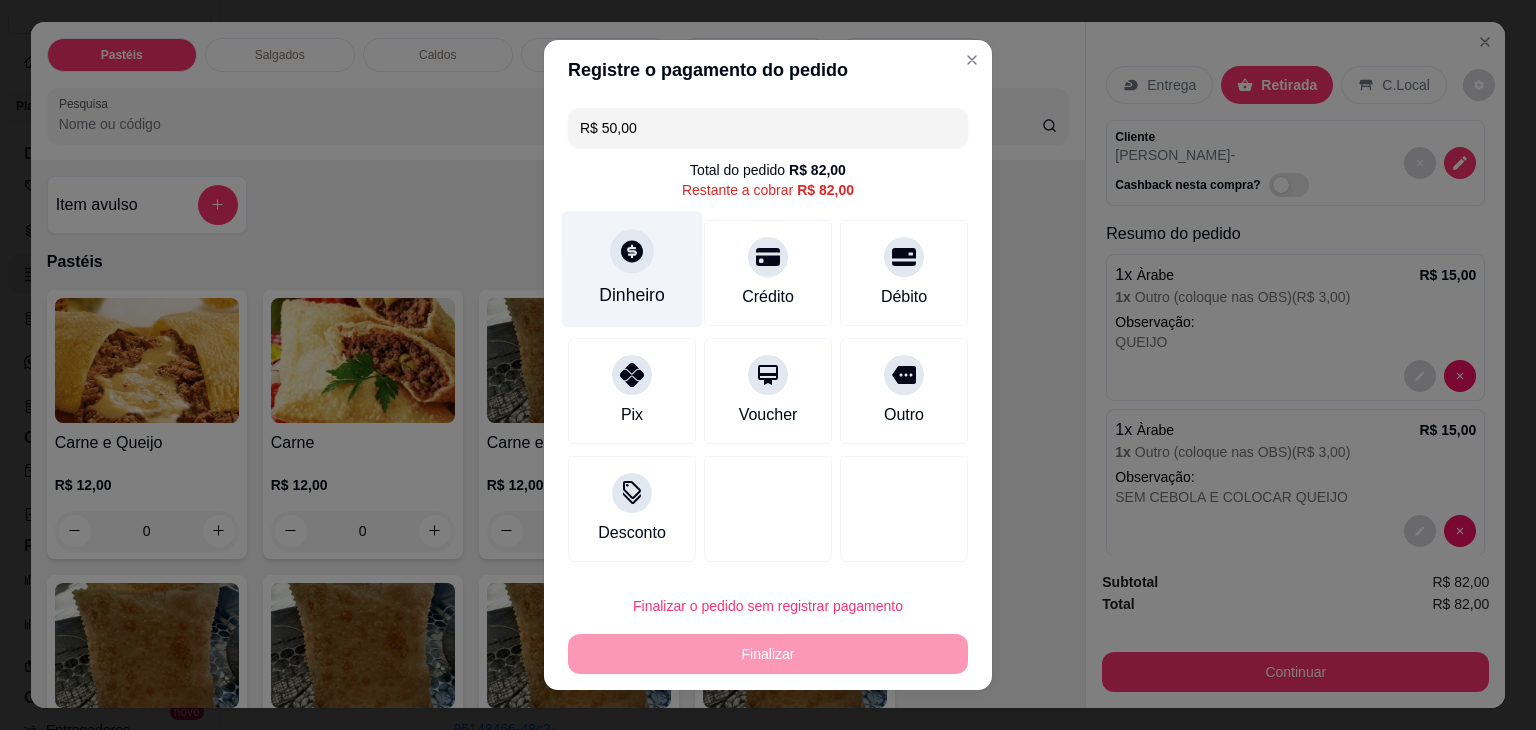 click on "Dinheiro" at bounding box center [632, 295] 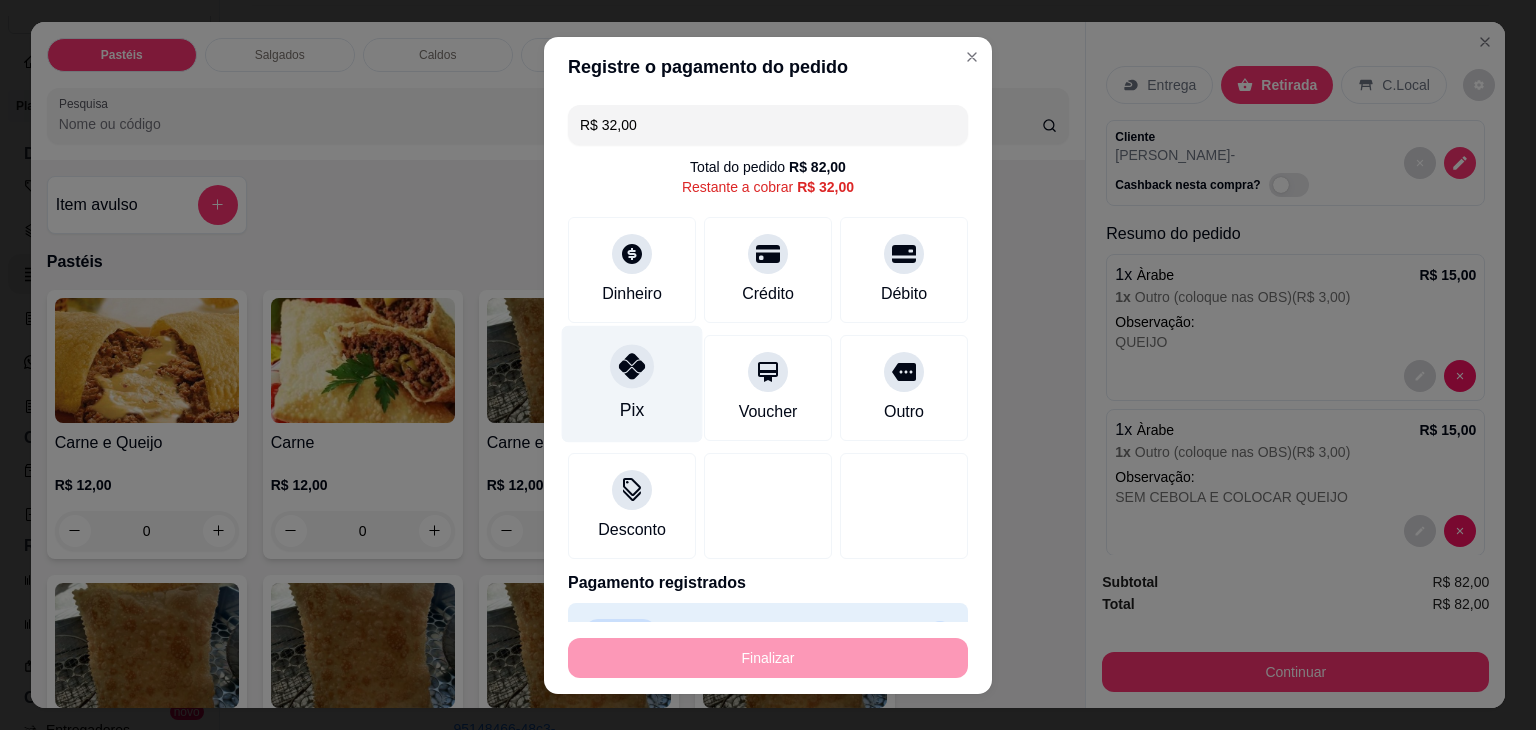 click on "Pix" at bounding box center [632, 383] 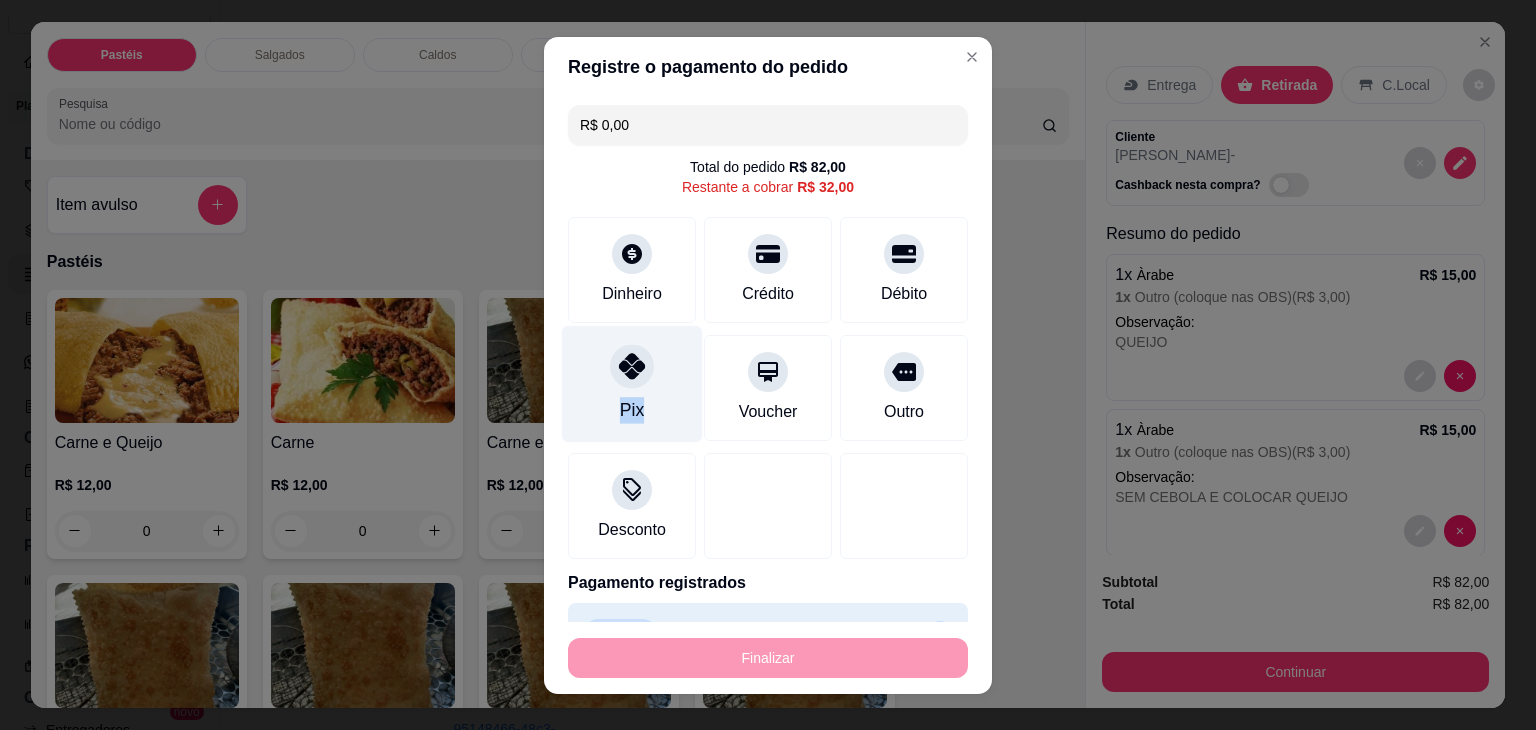 drag, startPoint x: 662, startPoint y: 376, endPoint x: 671, endPoint y: 385, distance: 12.727922 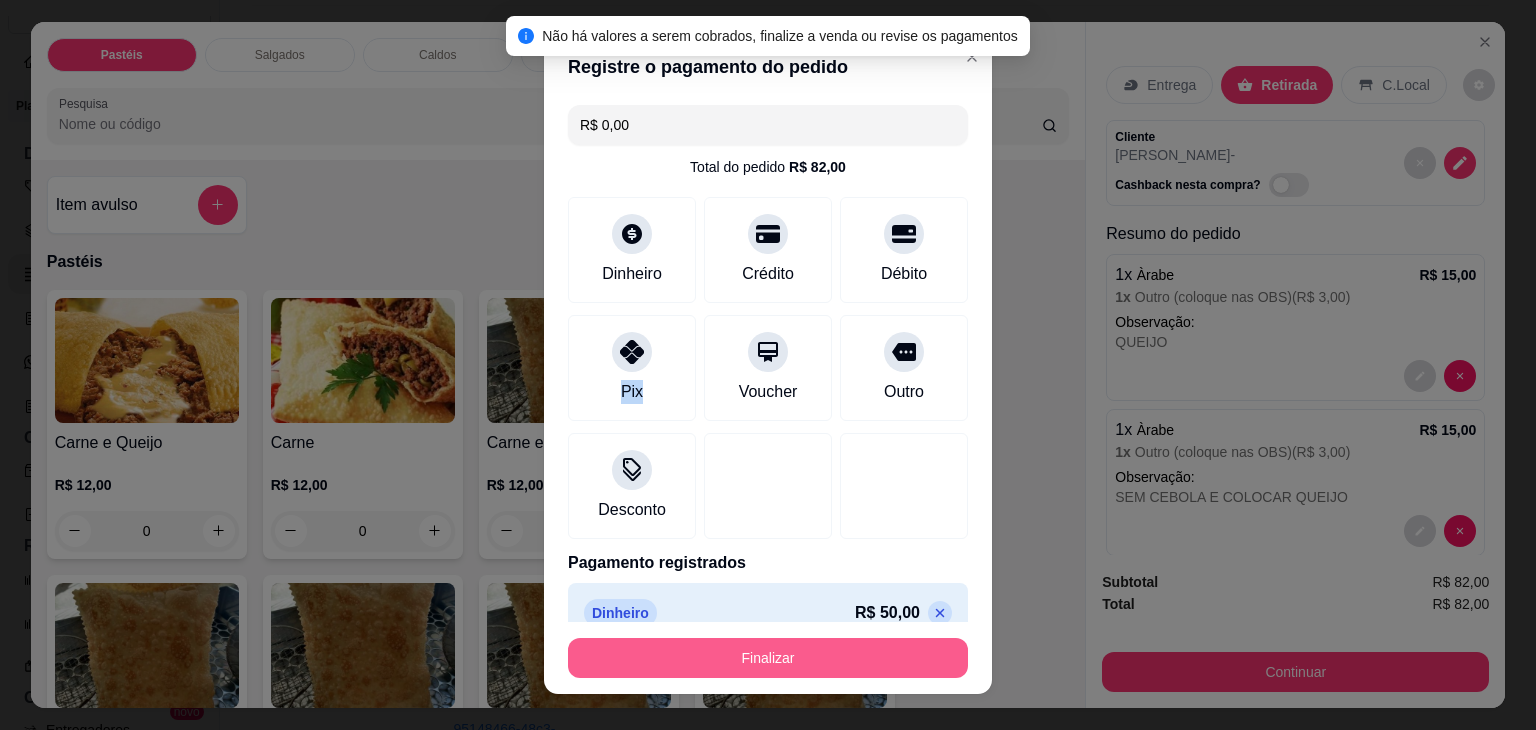 click on "Finalizar" at bounding box center (768, 658) 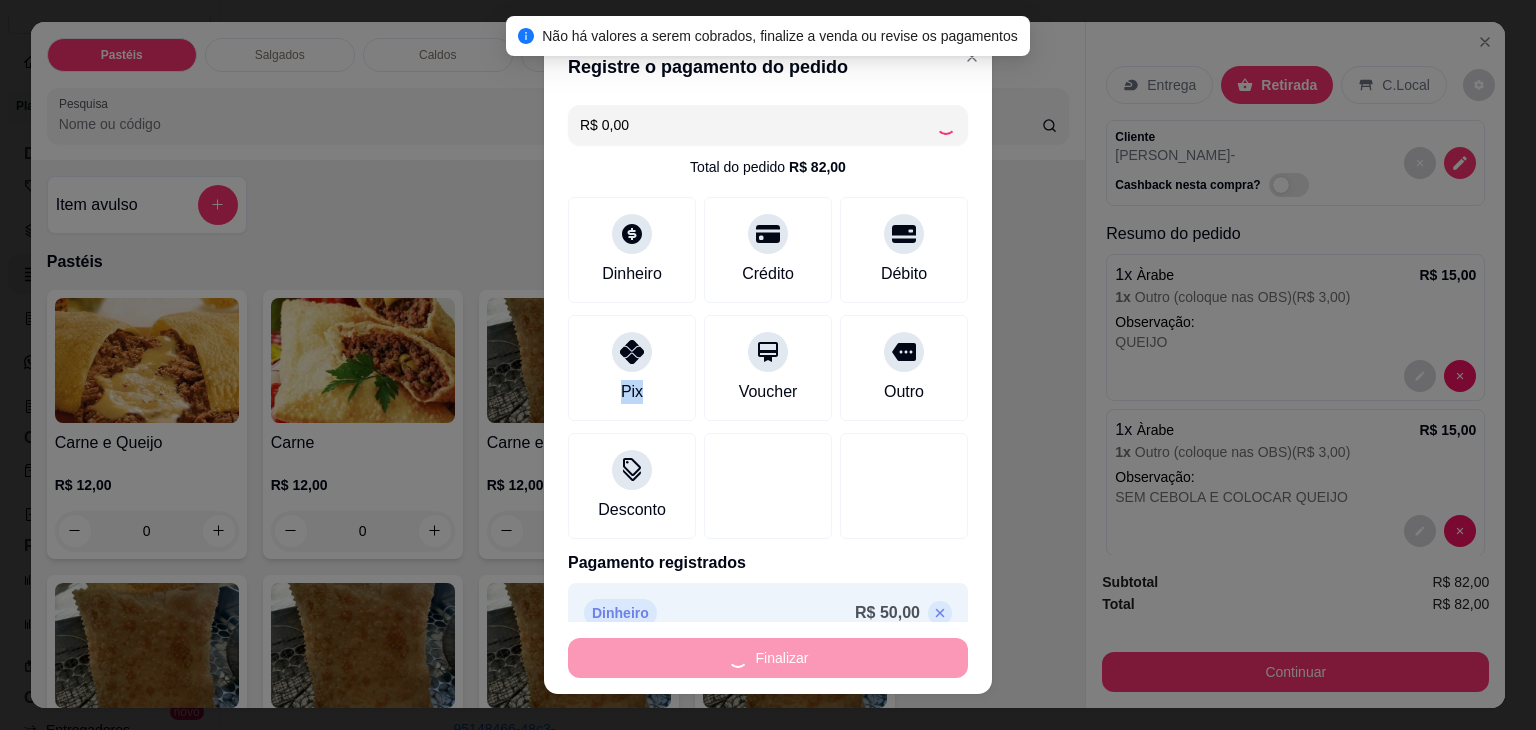 click on "Finalizar" at bounding box center (768, 658) 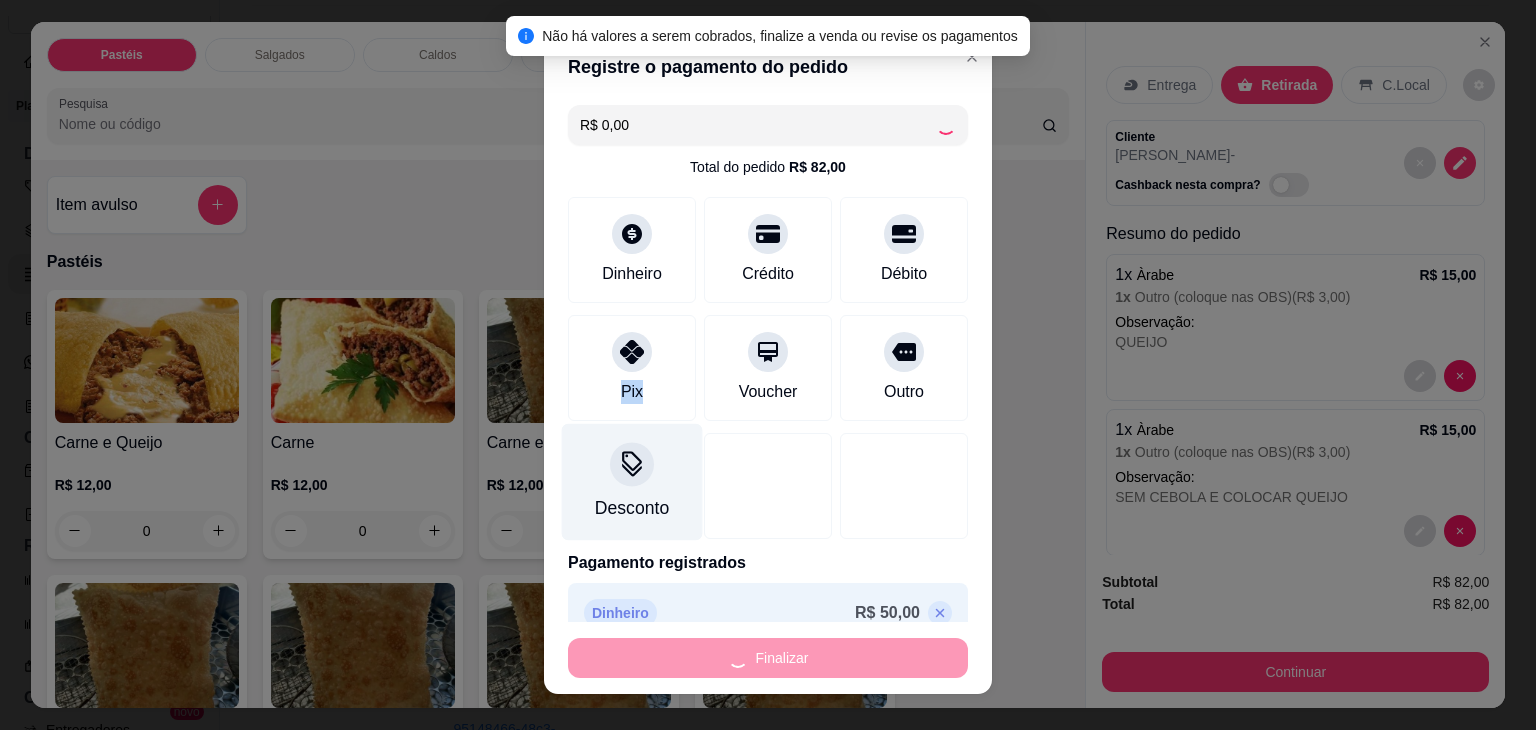 type on "0" 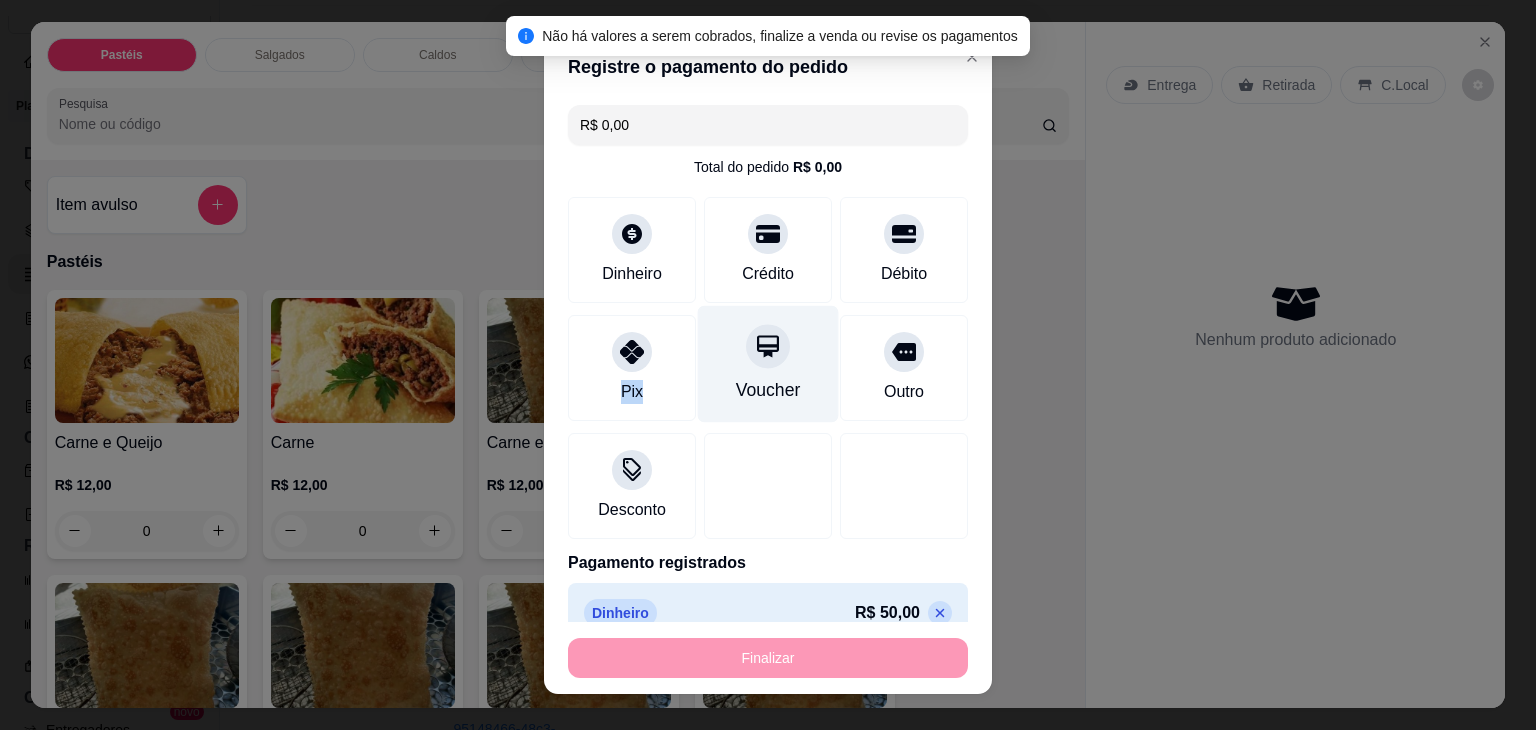 type on "-R$ 82,00" 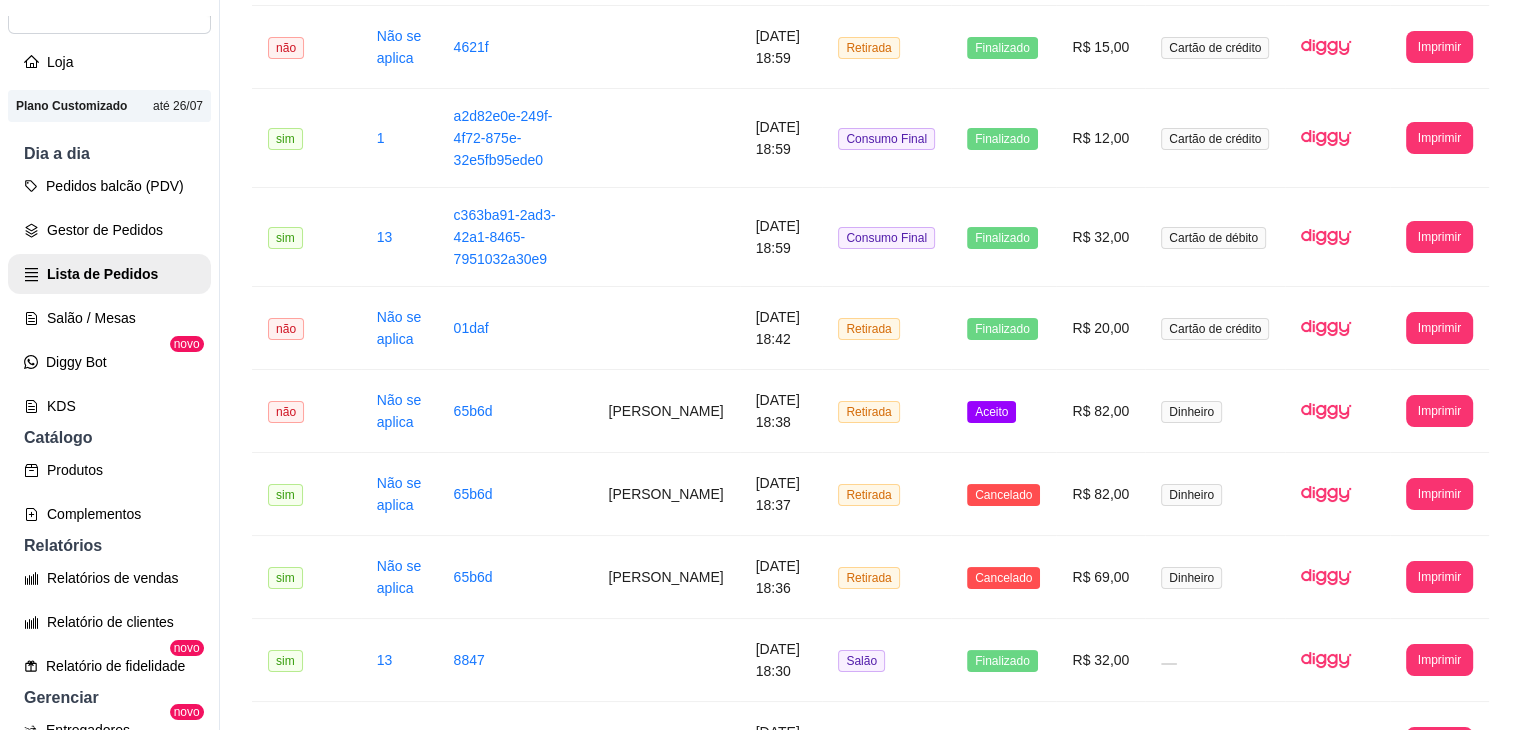 click on "Gestor de Pedidos" at bounding box center (109, 230) 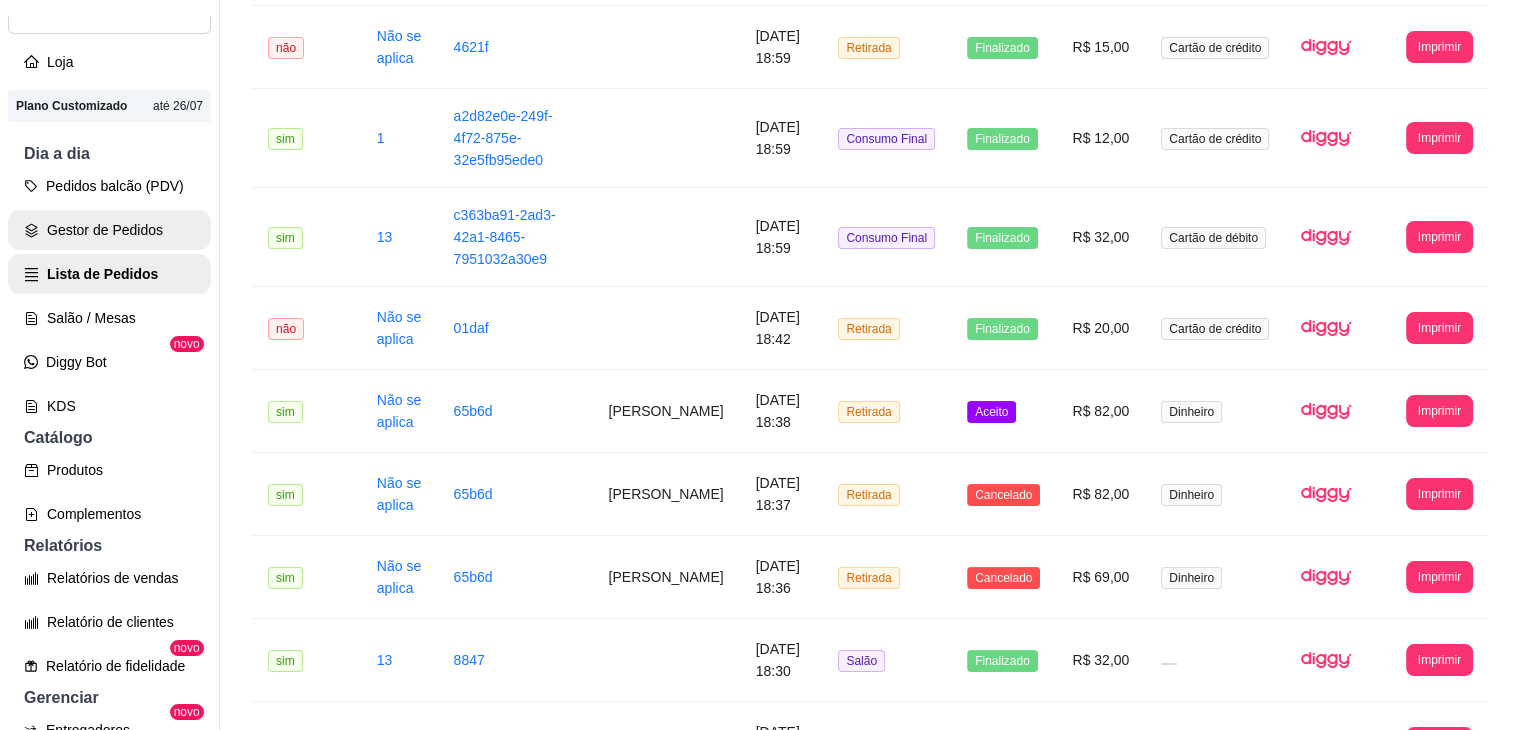 scroll, scrollTop: 0, scrollLeft: 0, axis: both 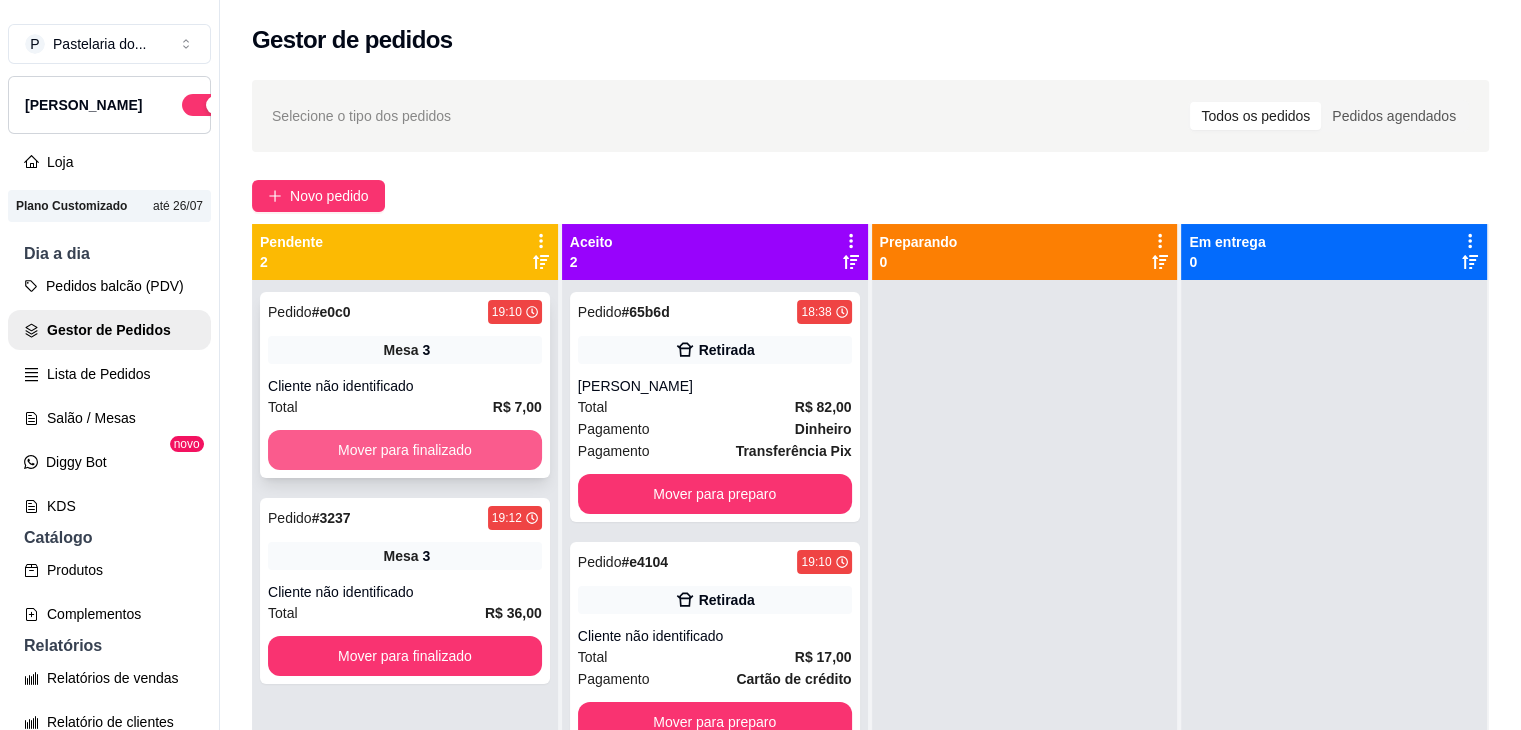click on "Mover para finalizado" at bounding box center (405, 450) 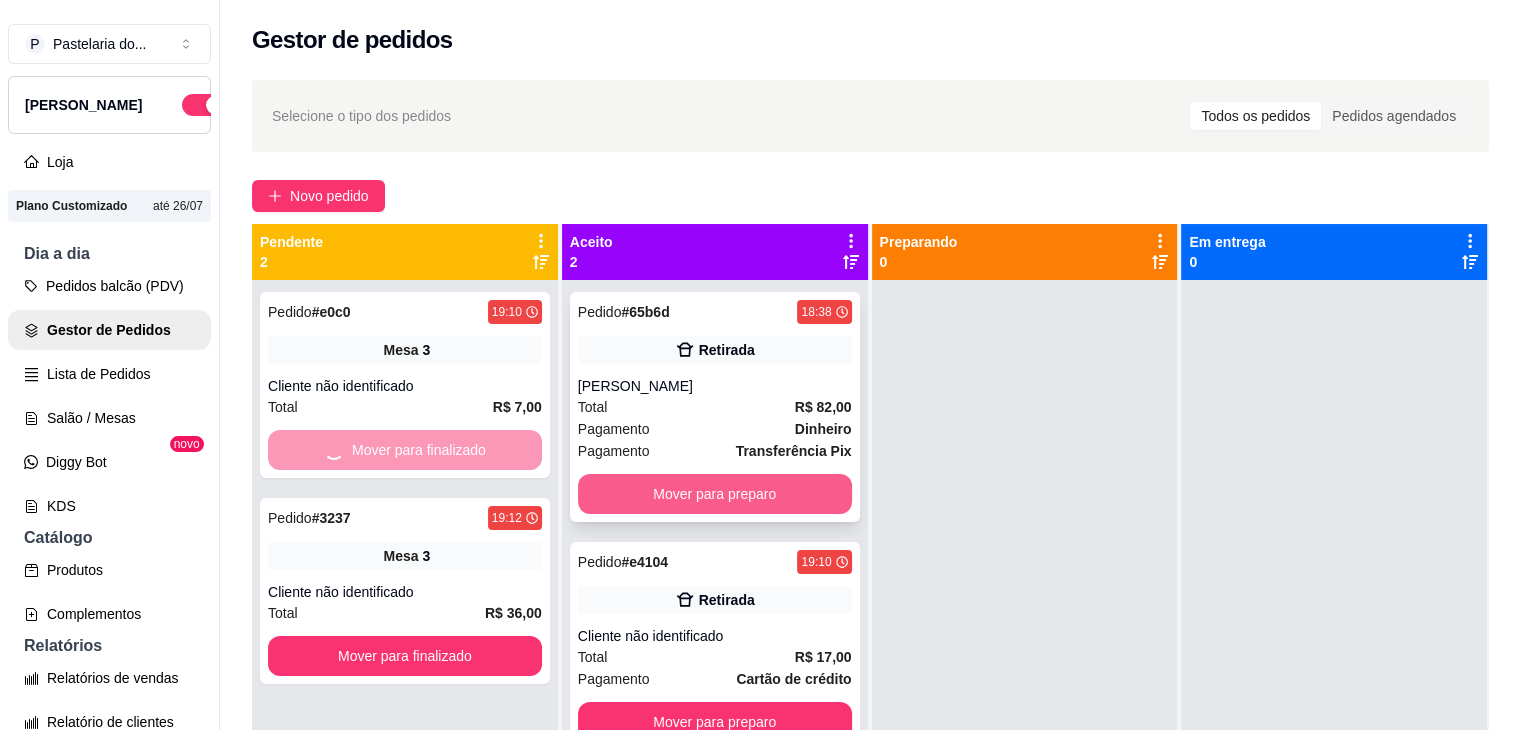 click on "Mover para preparo" at bounding box center [715, 494] 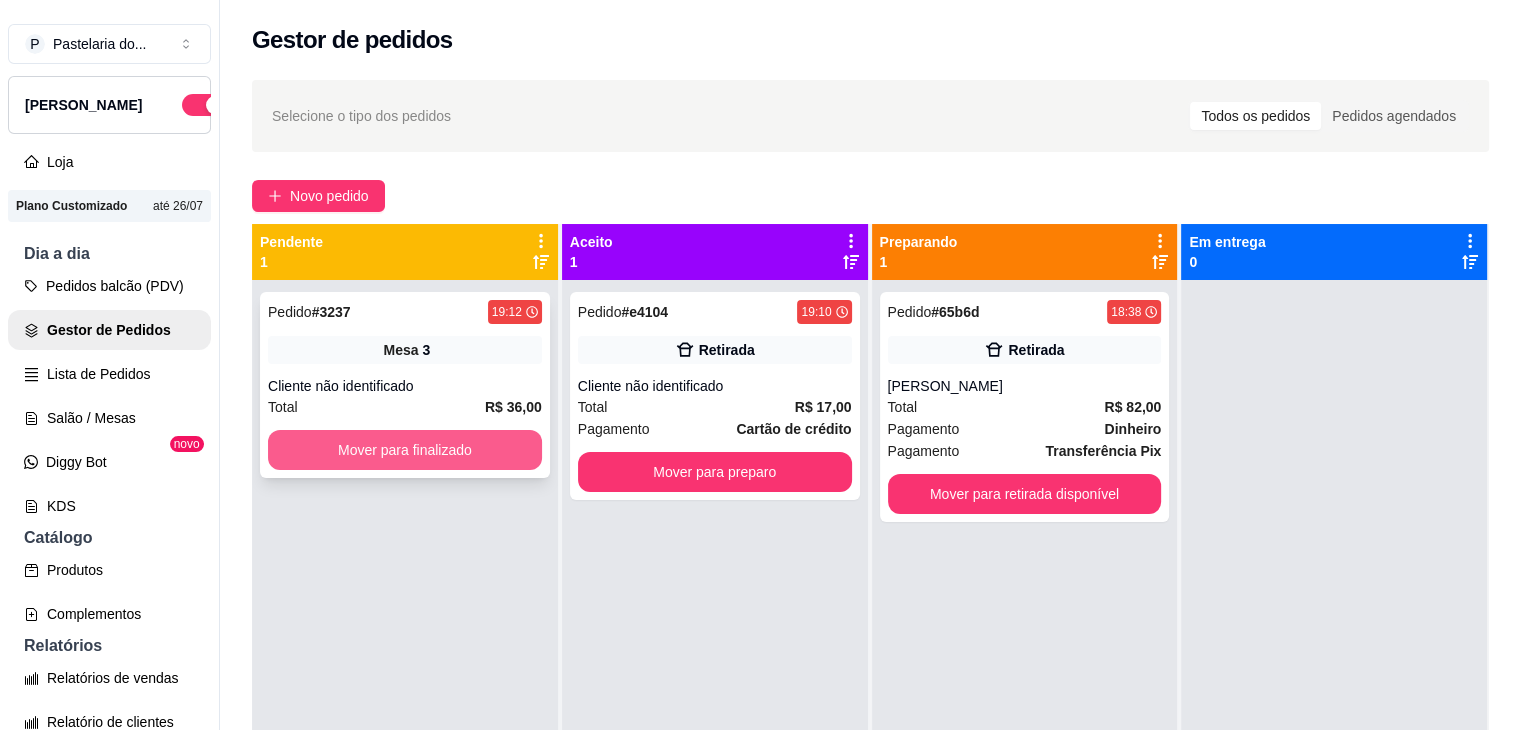 click on "Mover para finalizado" at bounding box center [405, 450] 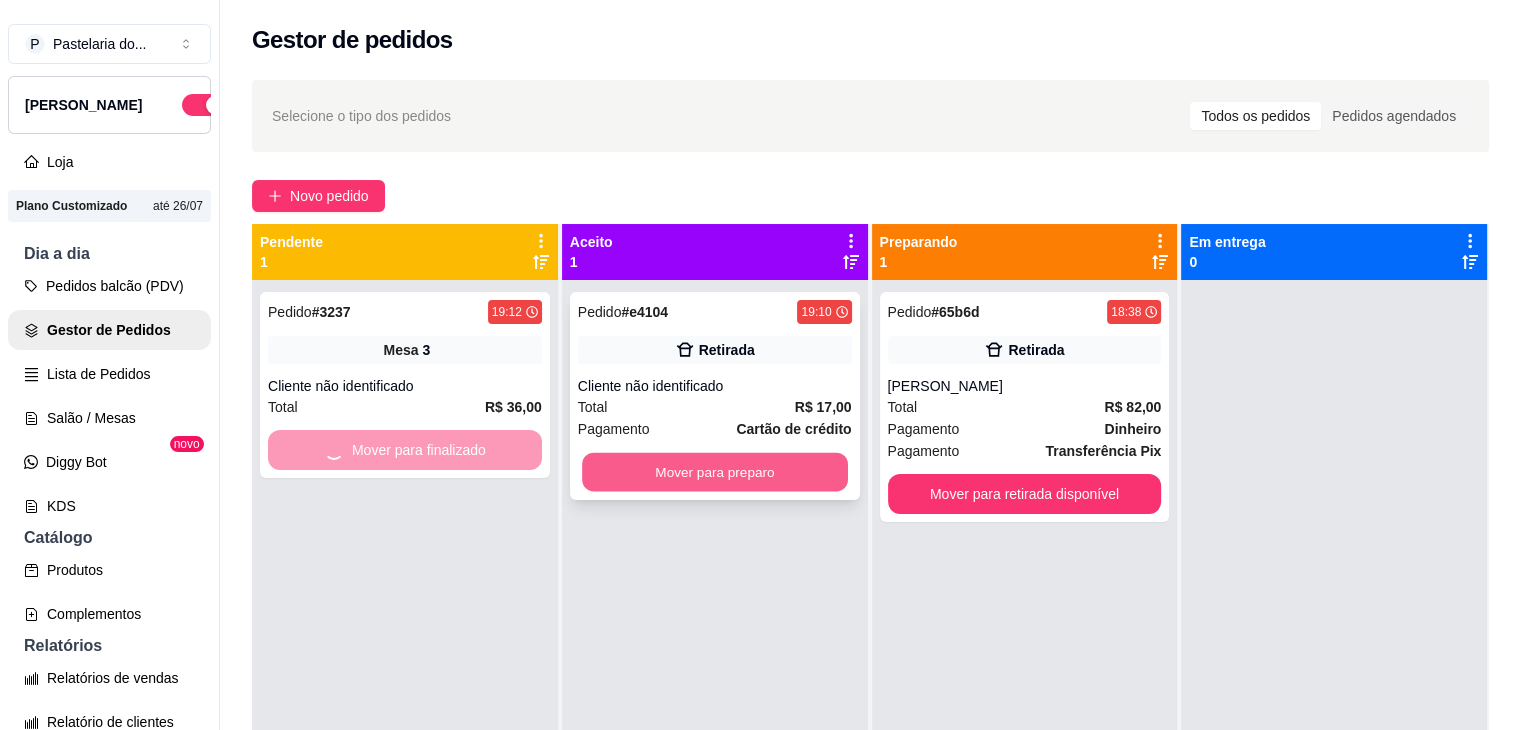 click on "Mover para preparo" at bounding box center (715, 472) 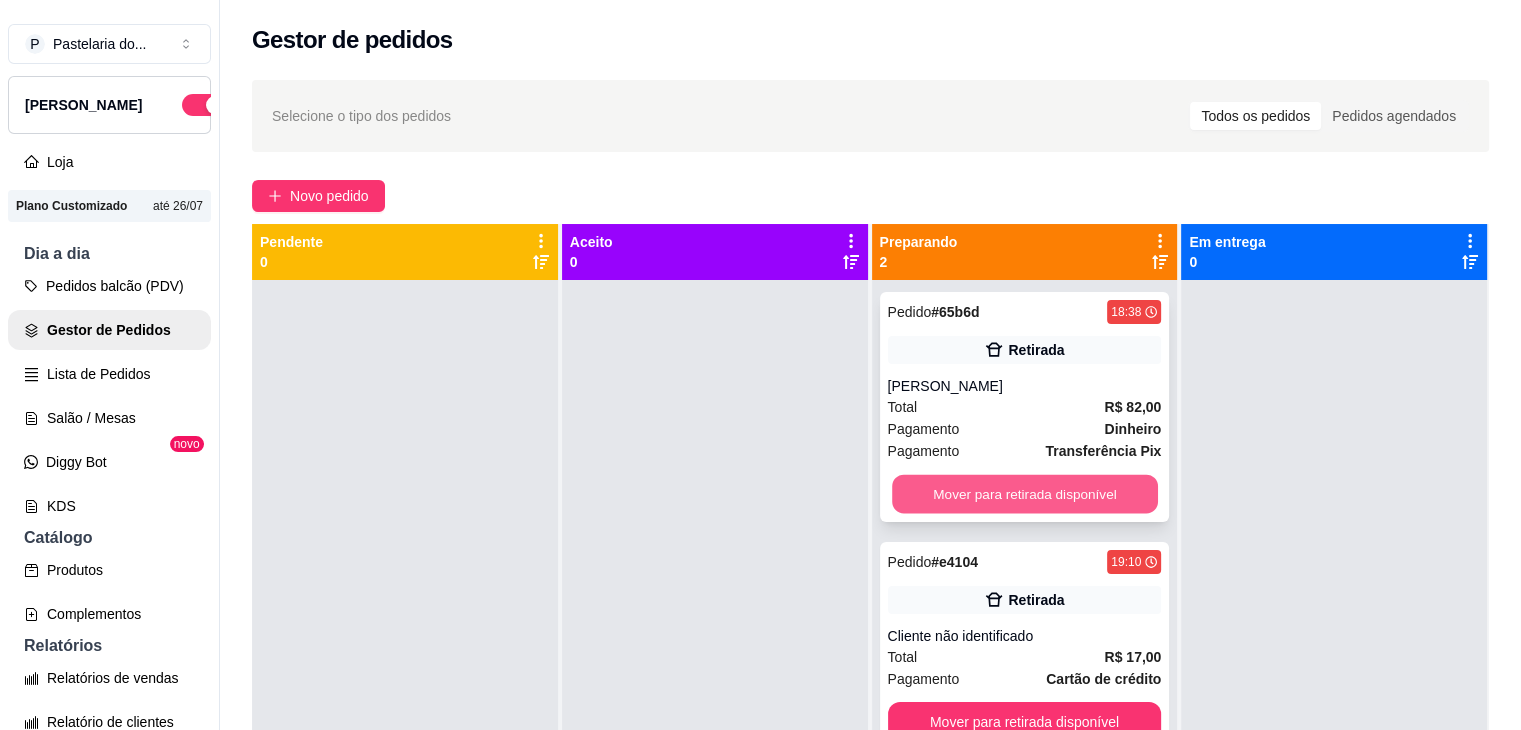 click on "Mover para retirada disponível" at bounding box center [1025, 494] 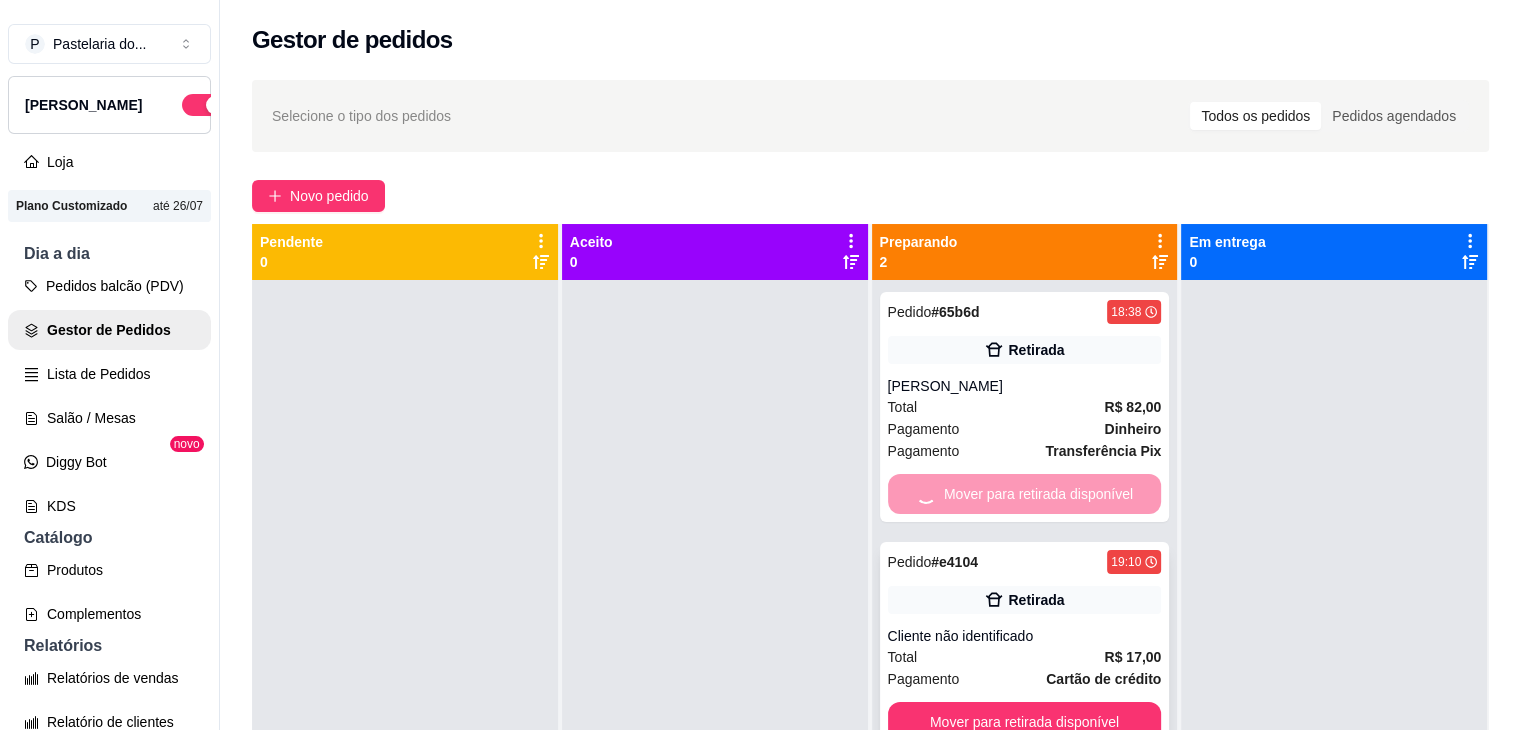 click on "Pedido  # 65b6d 18:38 Retirada JULIANA Total R$ 82,00 Pagamento Dinheiro Pagamento Transferência Pix Mover para retirada disponível Pedido  # e4104 19:10 Retirada Cliente não identificado Total R$ 17,00 Pagamento Cartão de crédito Mover para retirada disponível" at bounding box center (1025, 645) 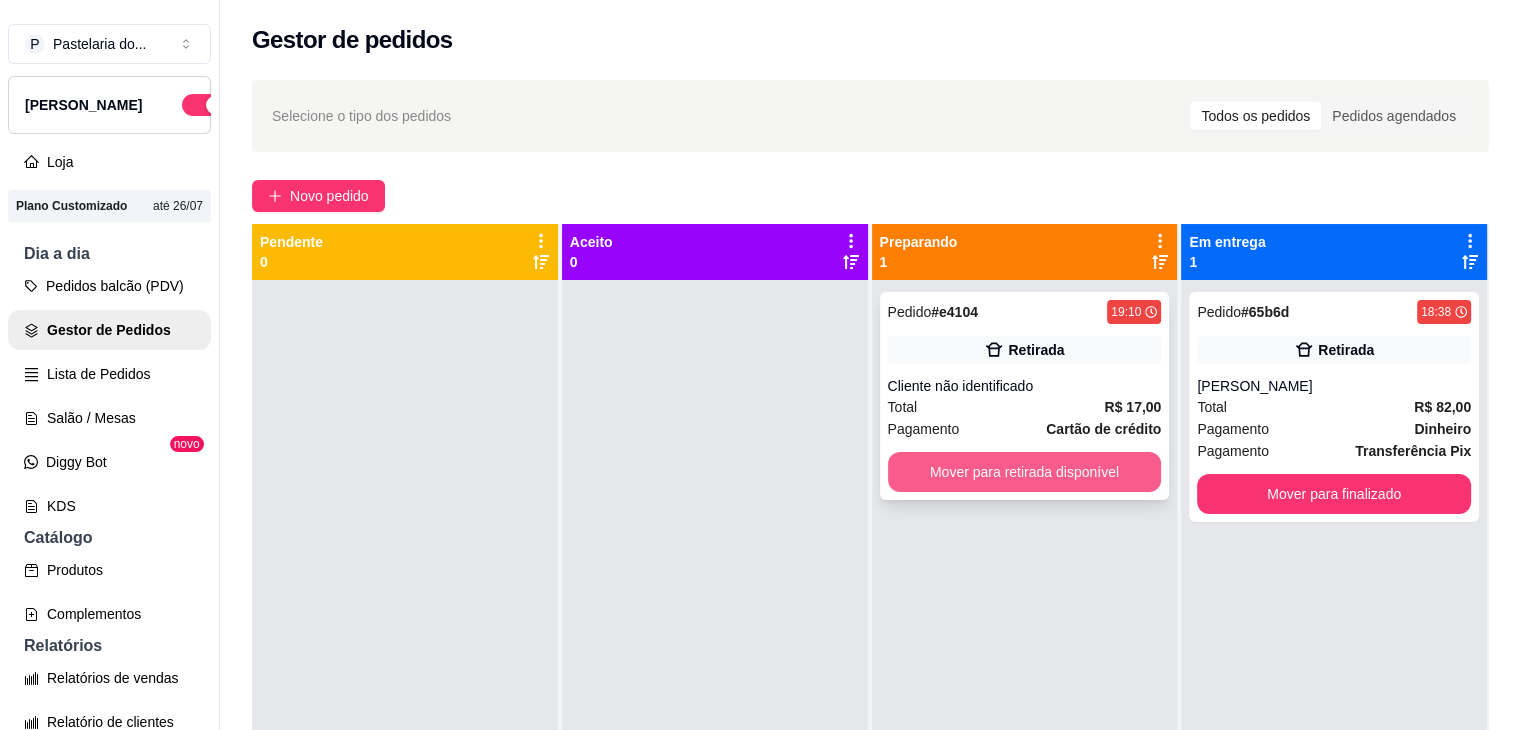 click on "Mover para retirada disponível" at bounding box center [1025, 472] 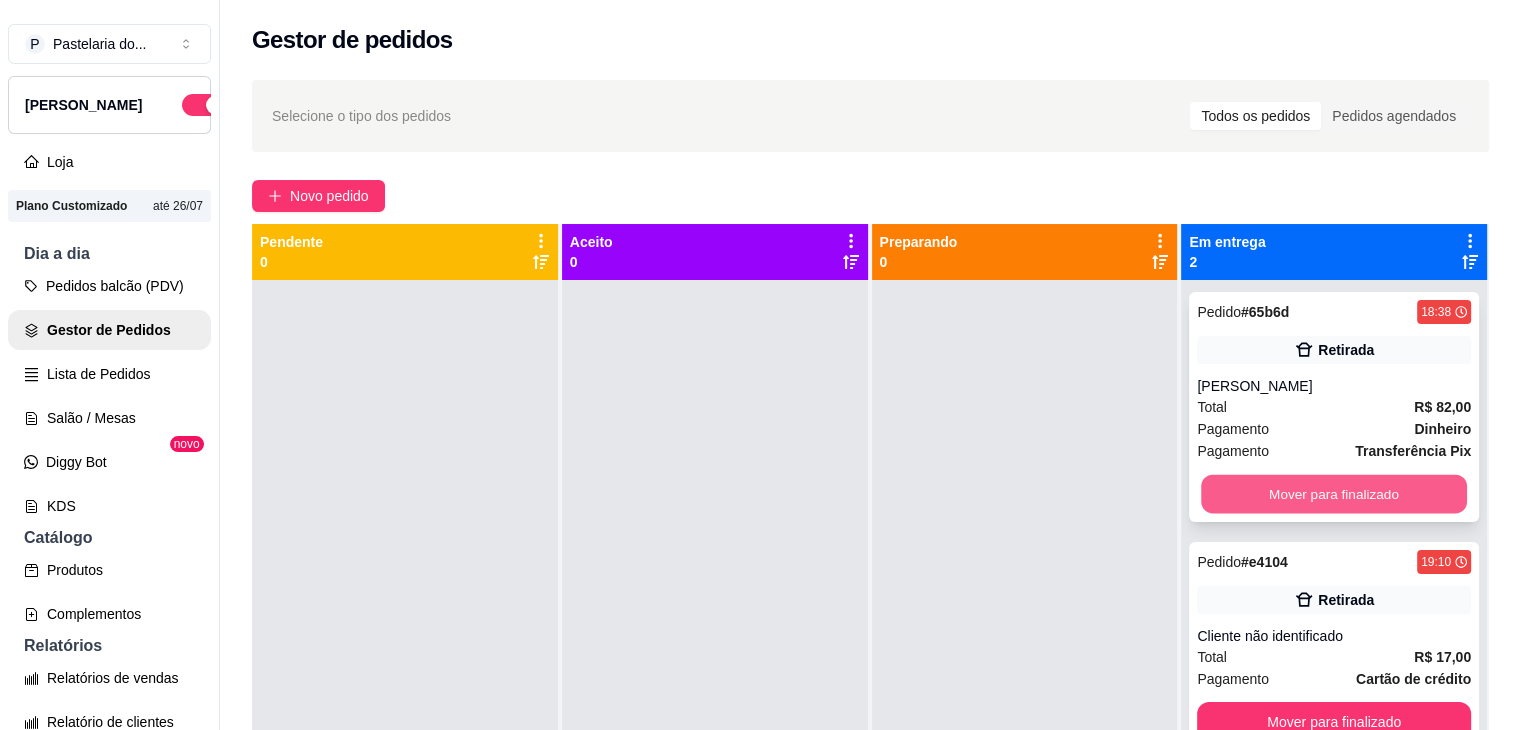click on "Mover para finalizado" at bounding box center (1334, 494) 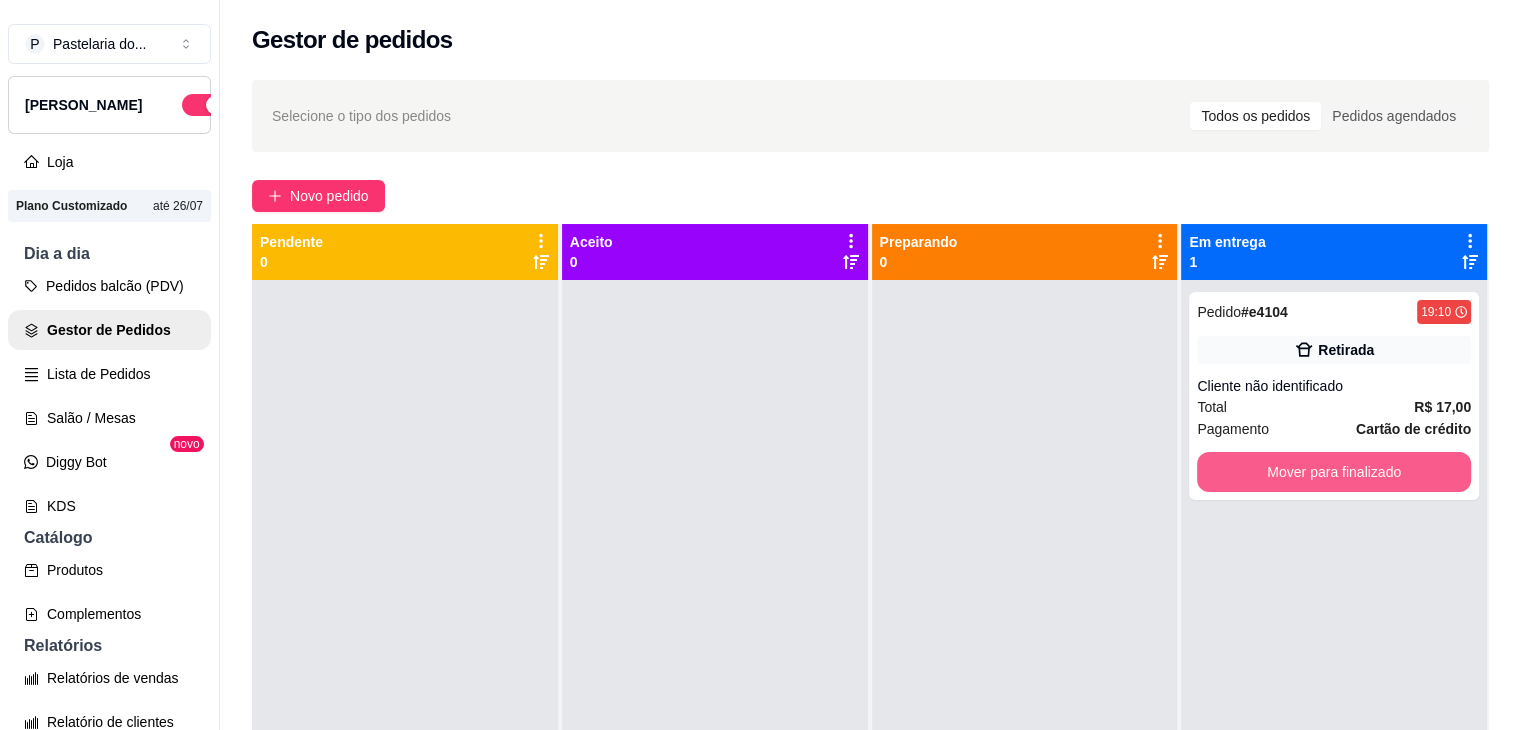 click on "Mover para finalizado" at bounding box center (1334, 472) 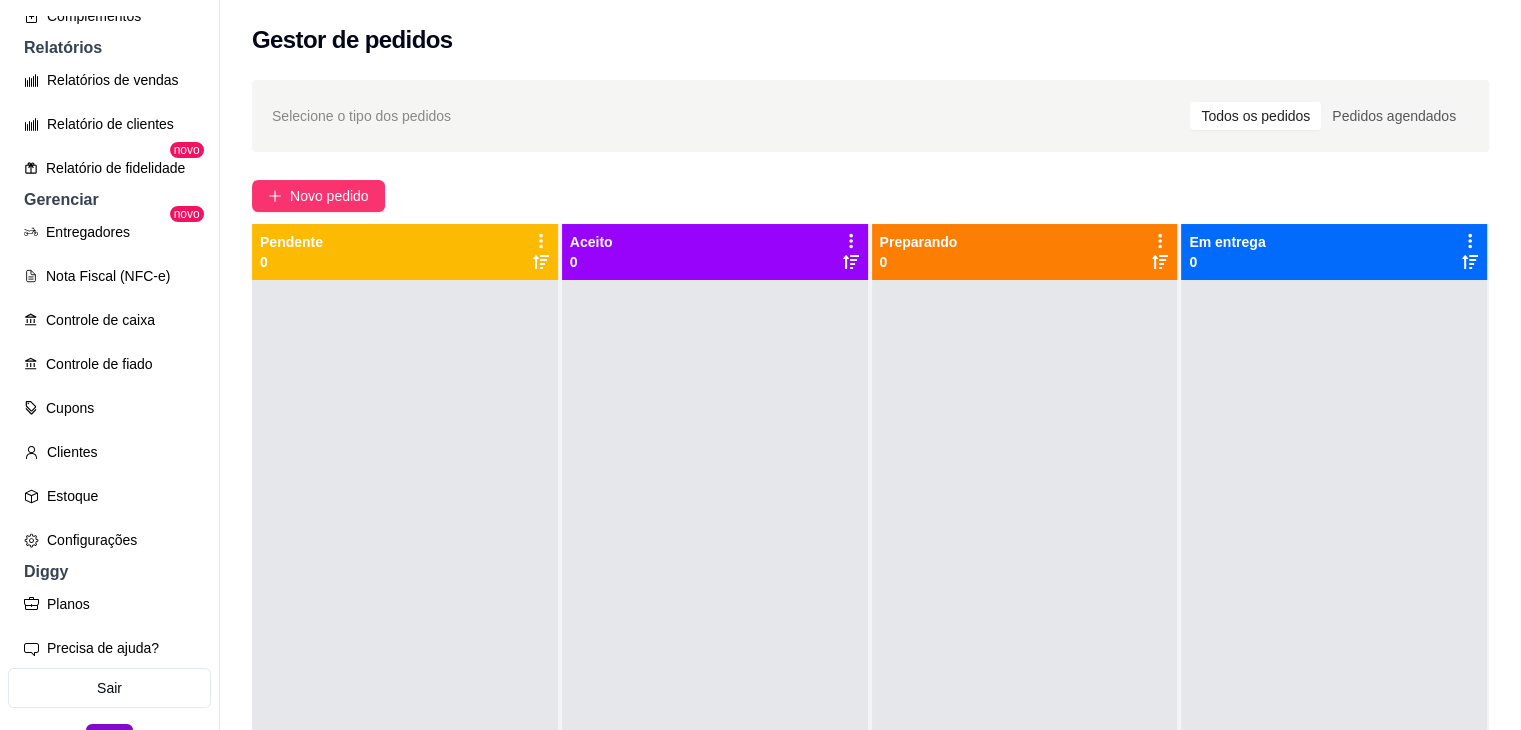 scroll, scrollTop: 600, scrollLeft: 0, axis: vertical 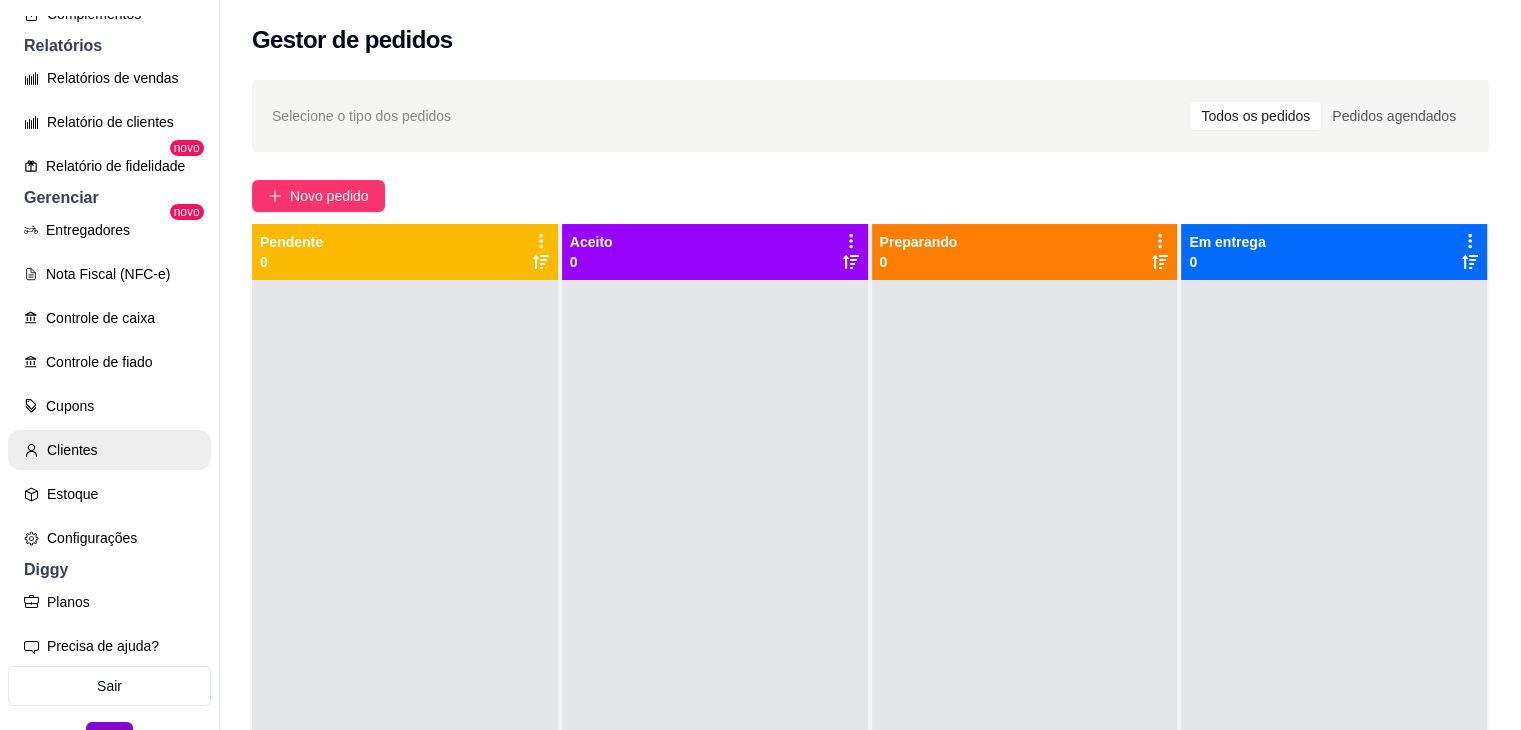 click on "Clientes" at bounding box center [109, 450] 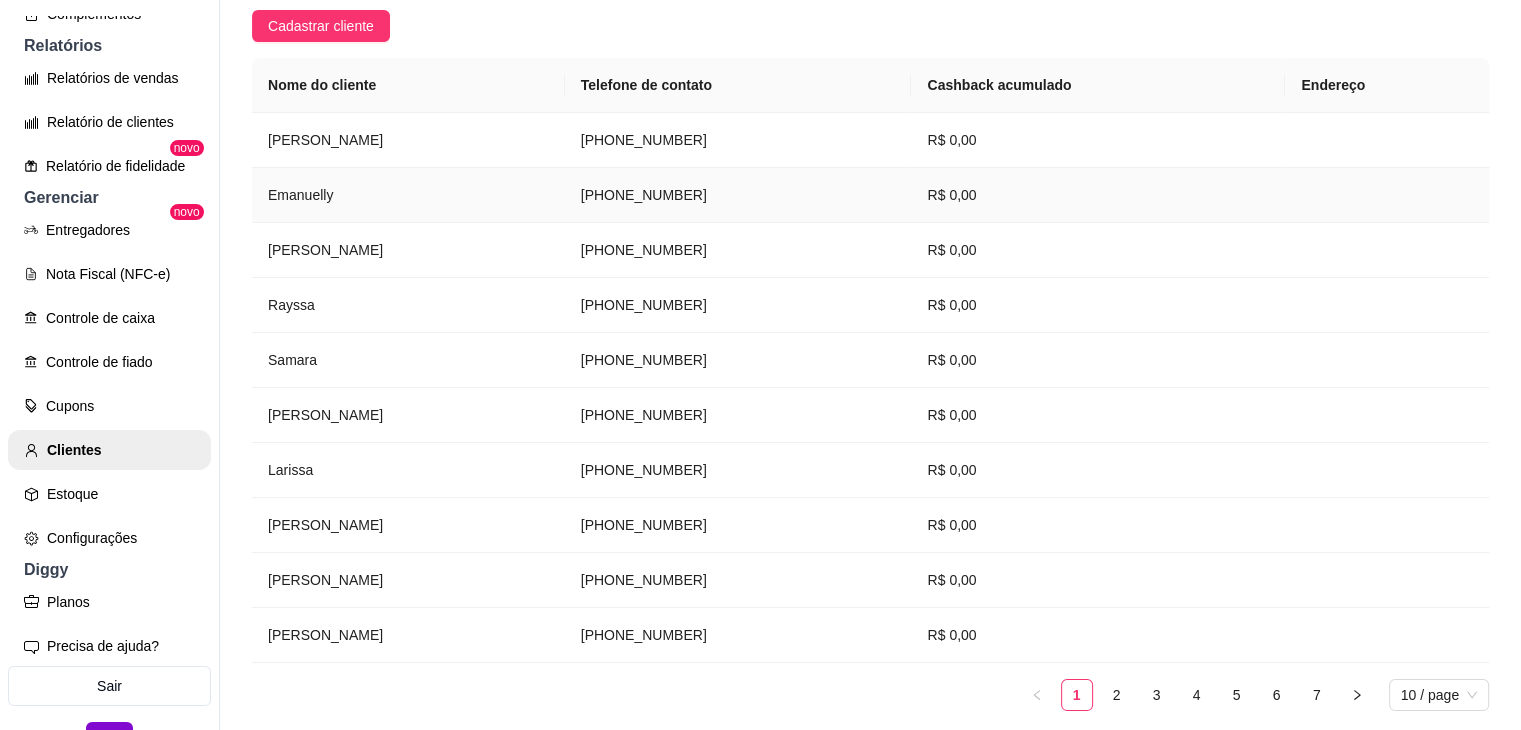 scroll, scrollTop: 368, scrollLeft: 0, axis: vertical 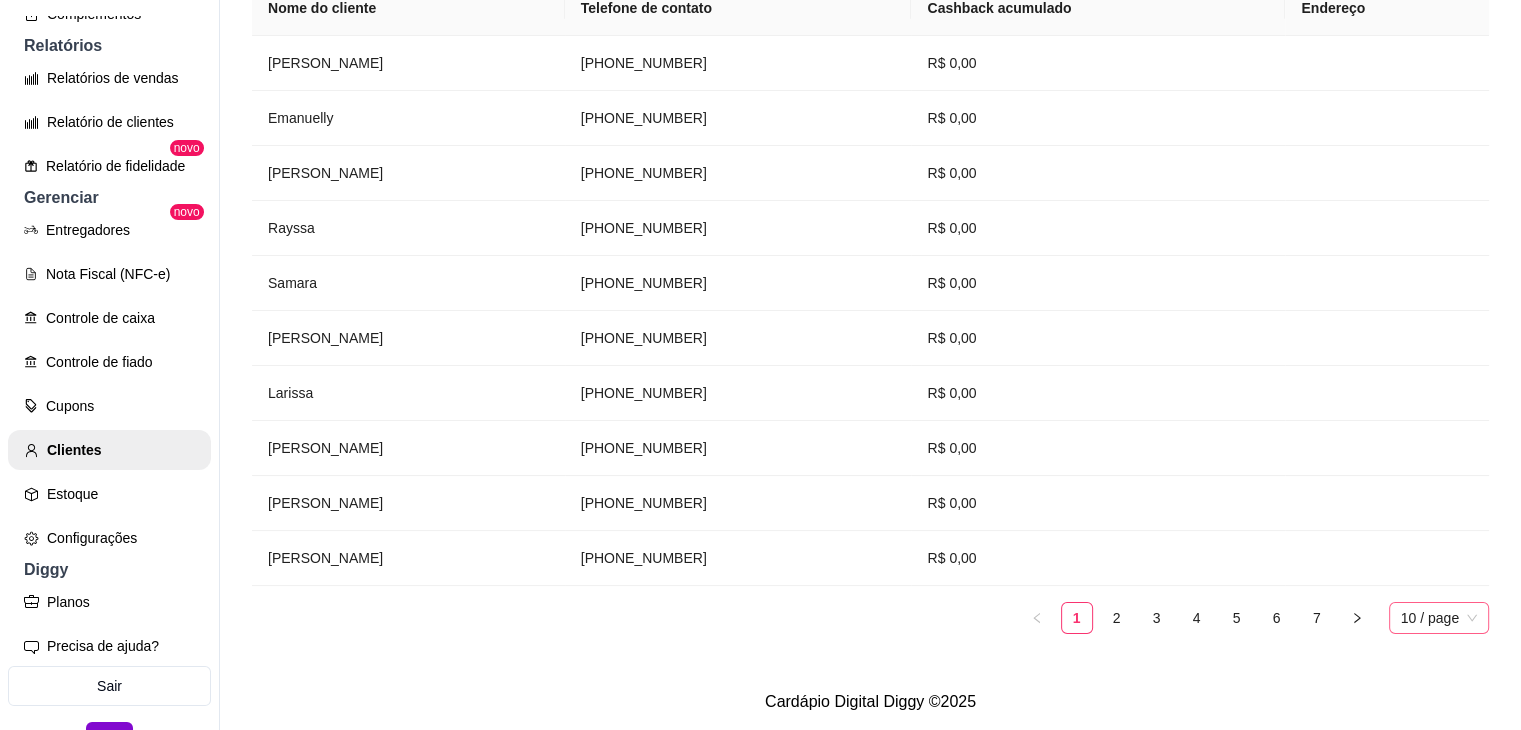 click on "10 / page" at bounding box center [1439, 618] 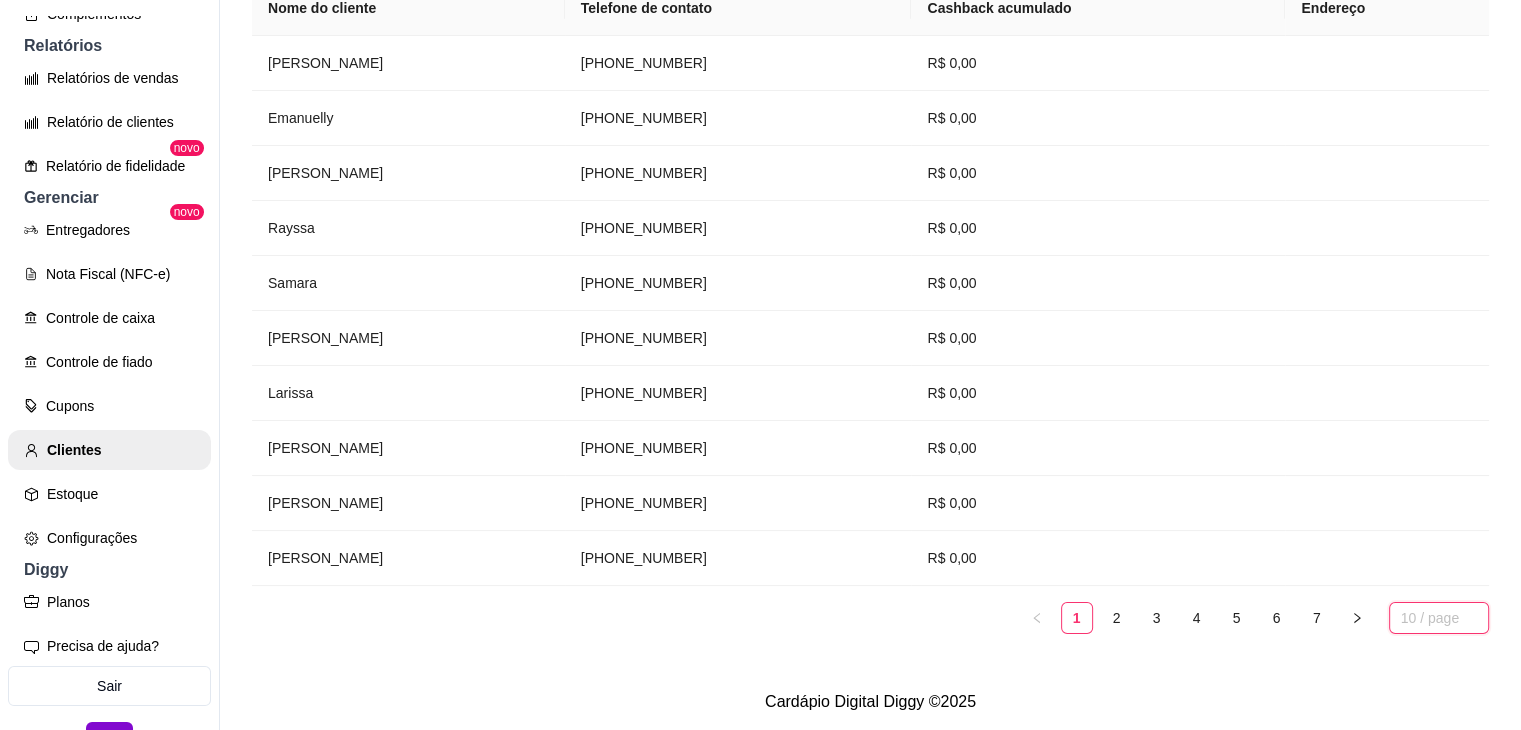 click on "10 / page" at bounding box center [1439, 618] 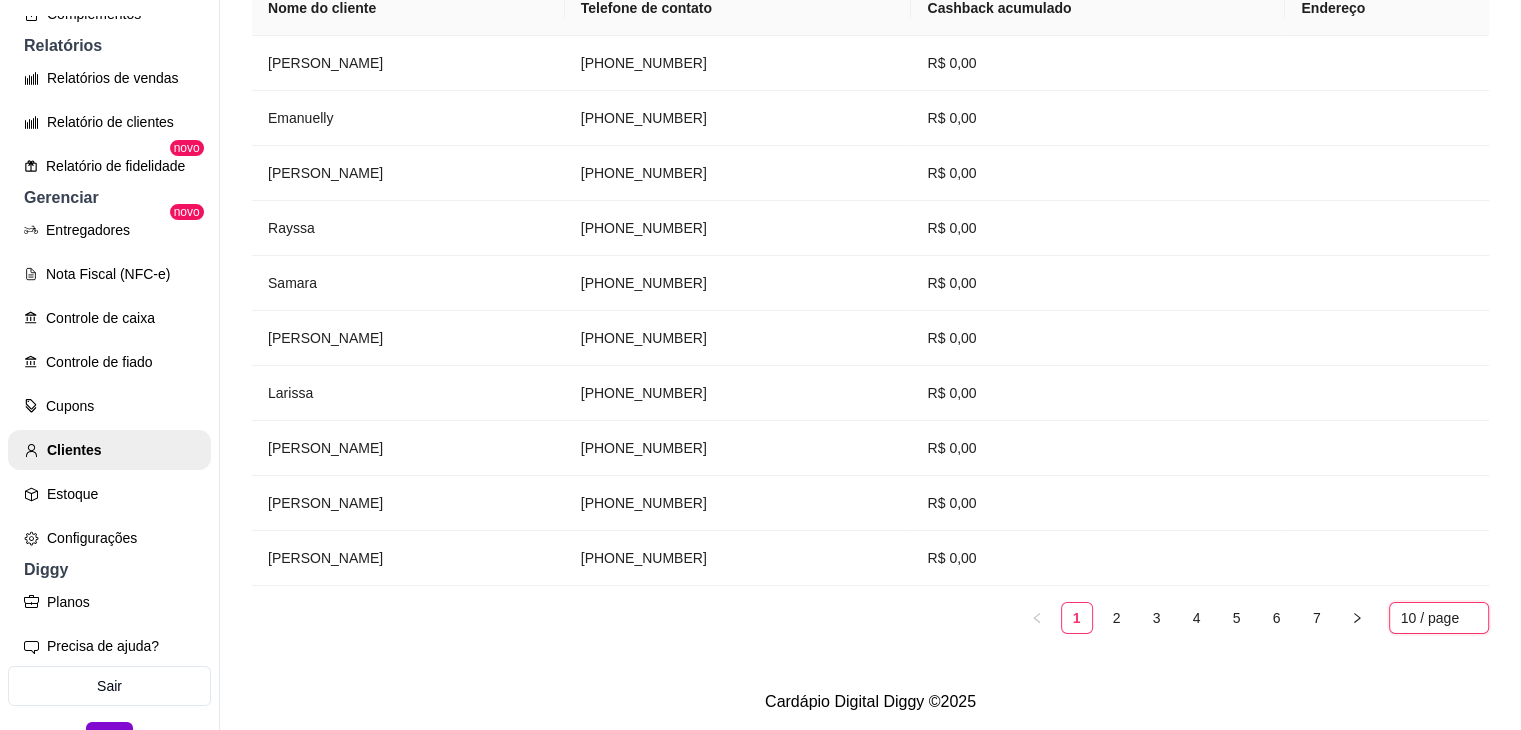 click on "10 / page" at bounding box center (1439, 618) 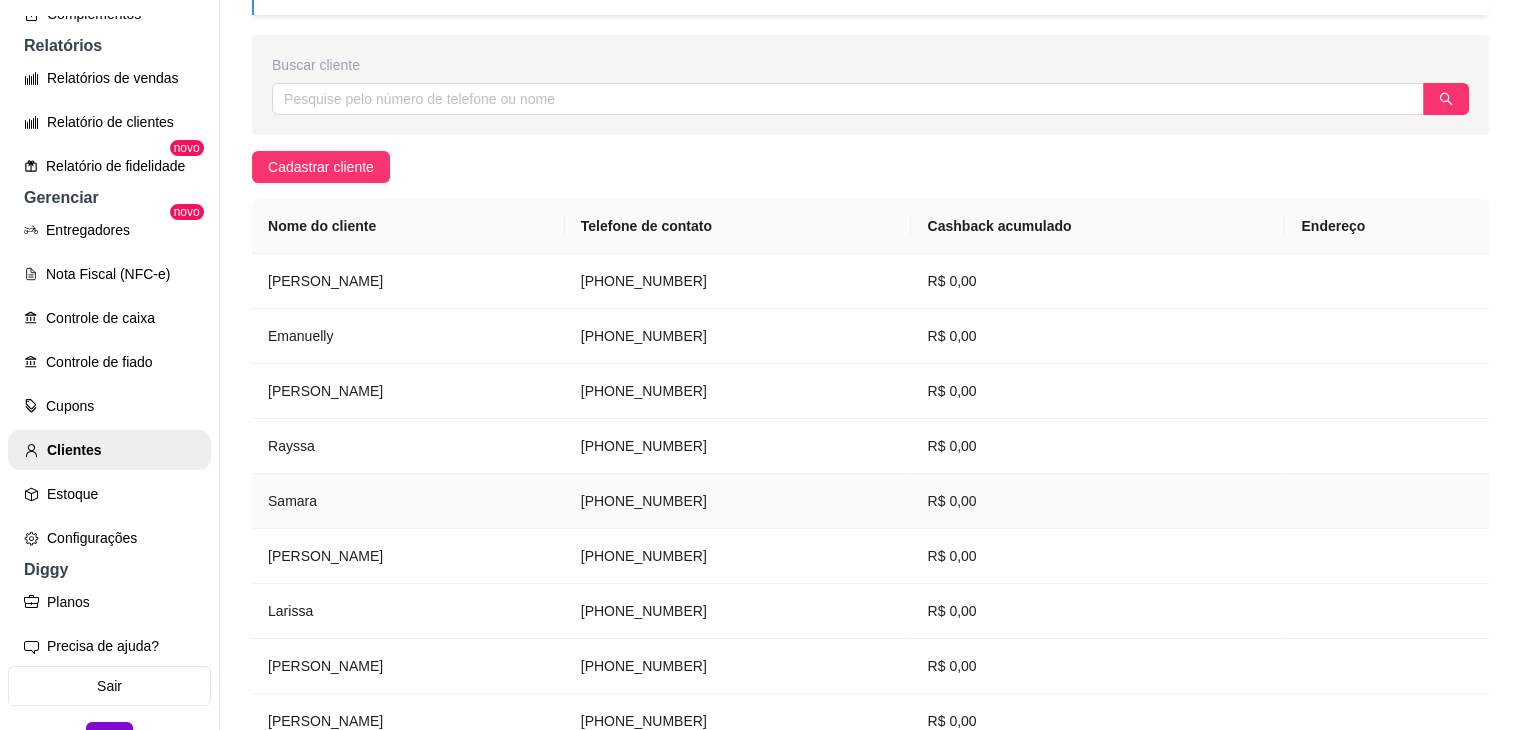 scroll, scrollTop: 0, scrollLeft: 0, axis: both 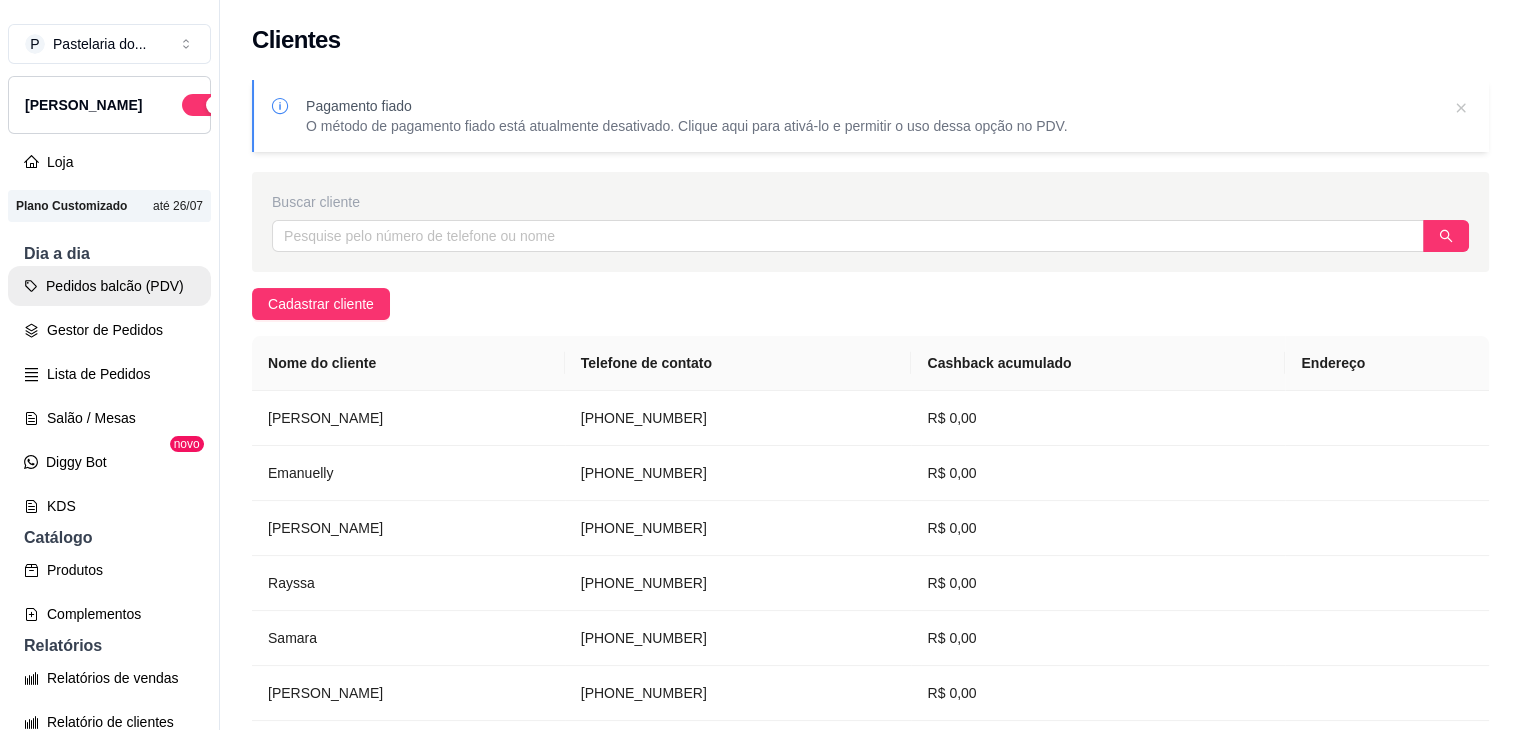 click on "Pedidos balcão (PDV)" at bounding box center (109, 286) 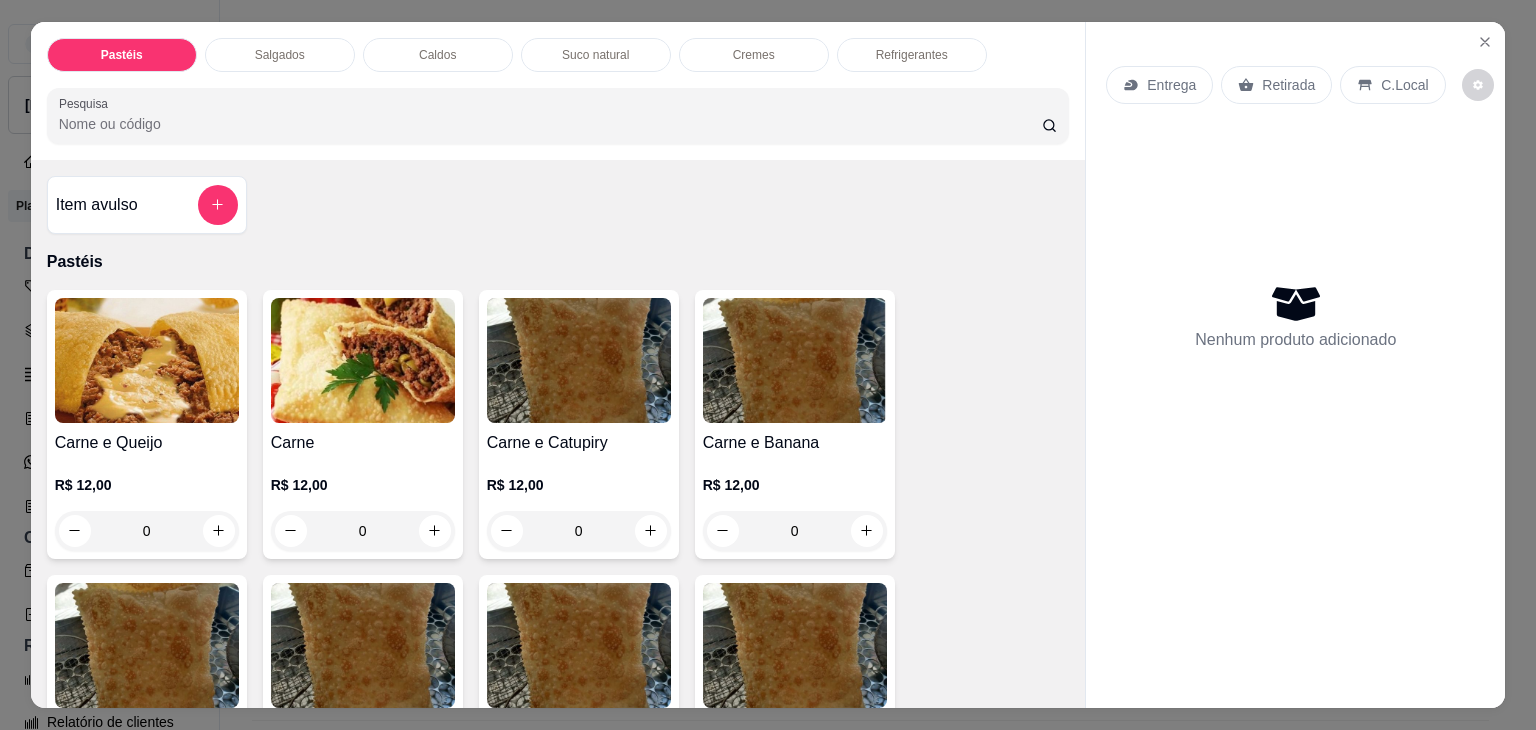 click on "Salgados" at bounding box center (280, 55) 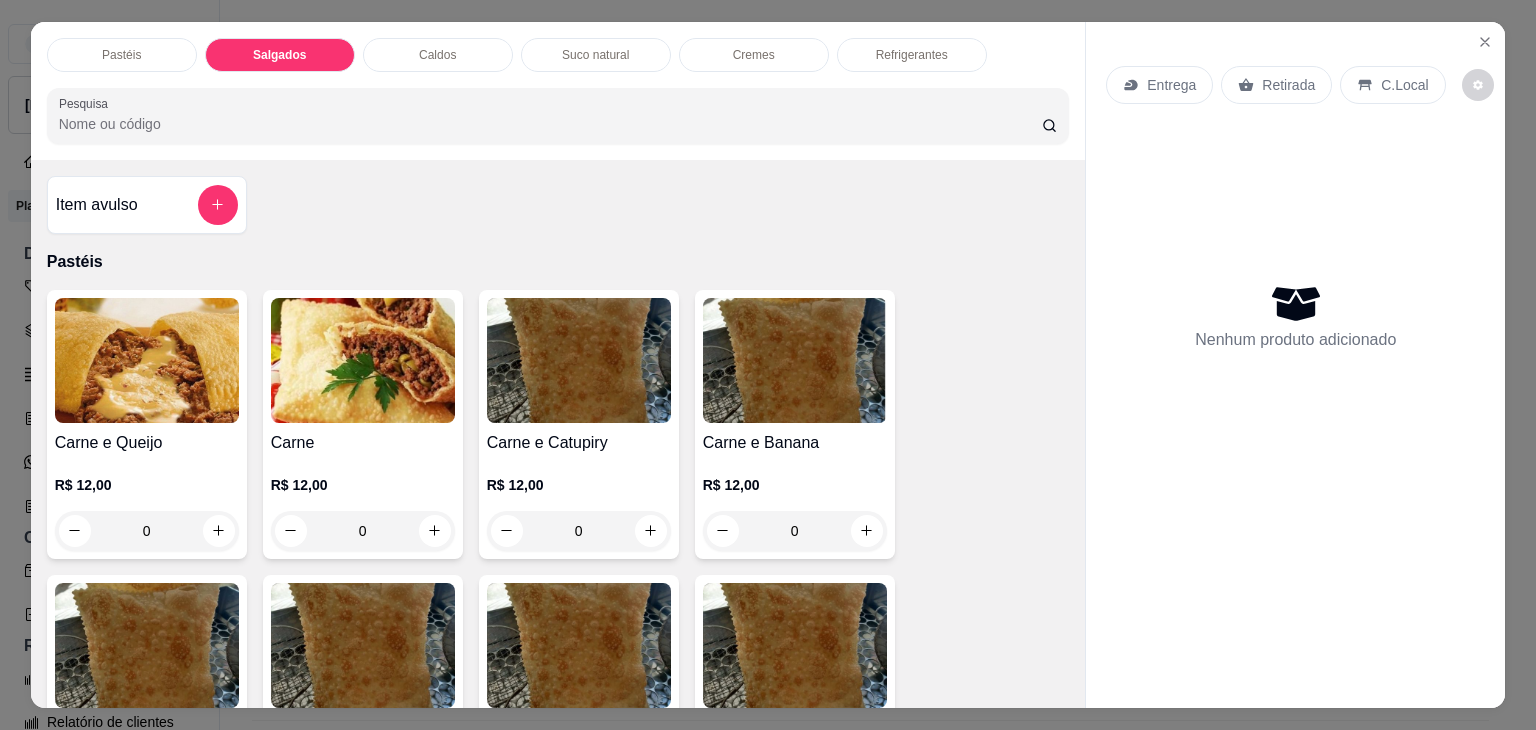 scroll, scrollTop: 2124, scrollLeft: 0, axis: vertical 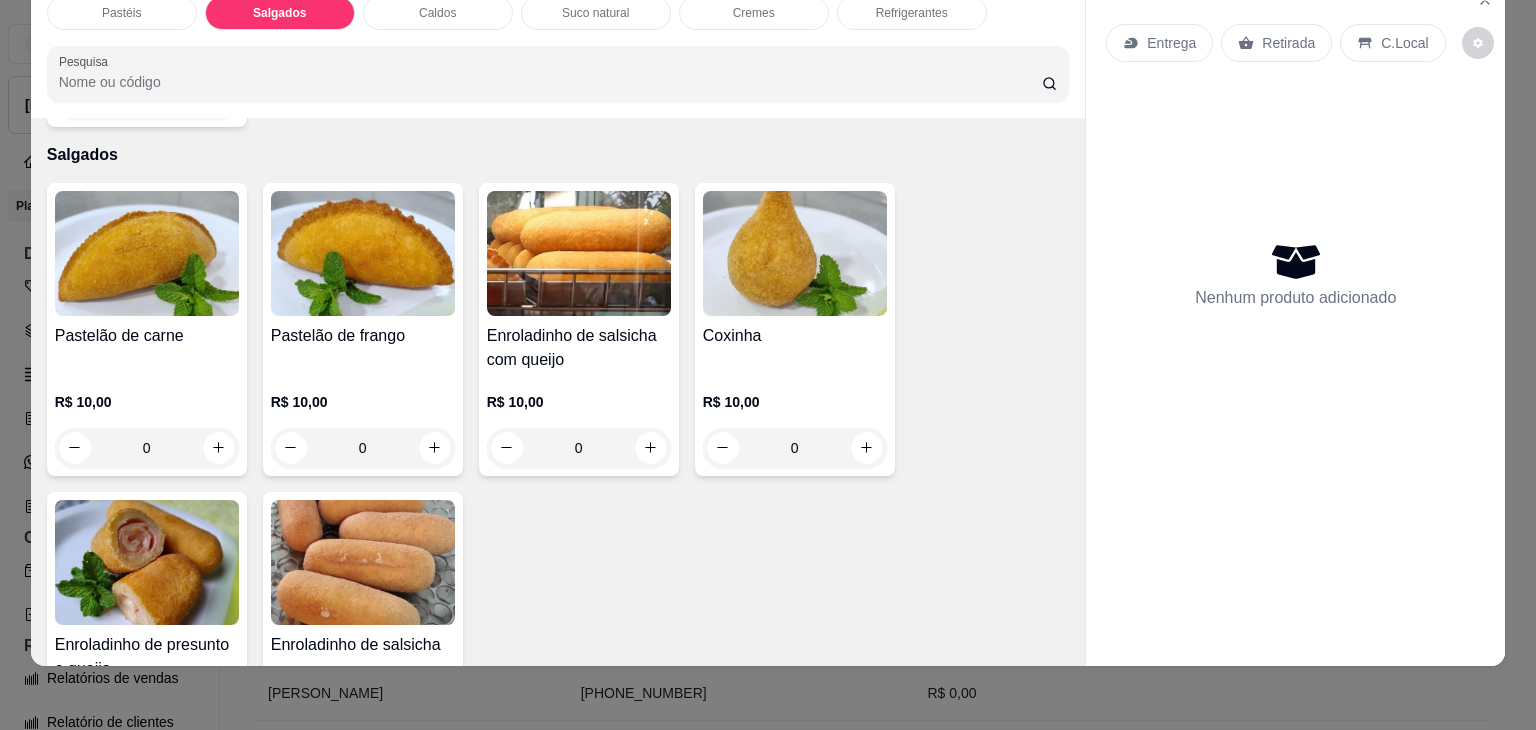 click on "Enroladinho de salsicha com queijo    R$ 10,00 0" at bounding box center (579, 329) 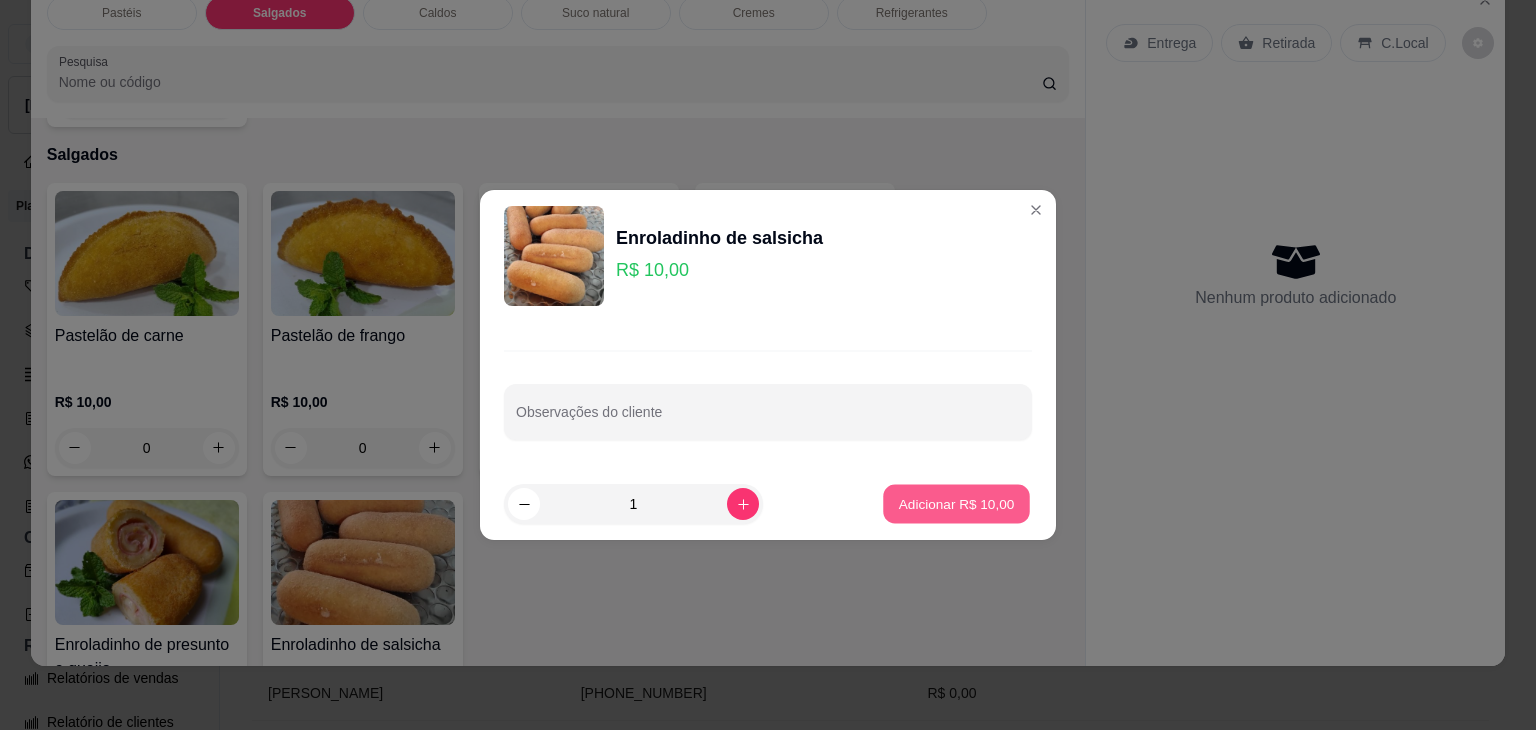click on "Adicionar   R$ 10,00" at bounding box center [956, 504] 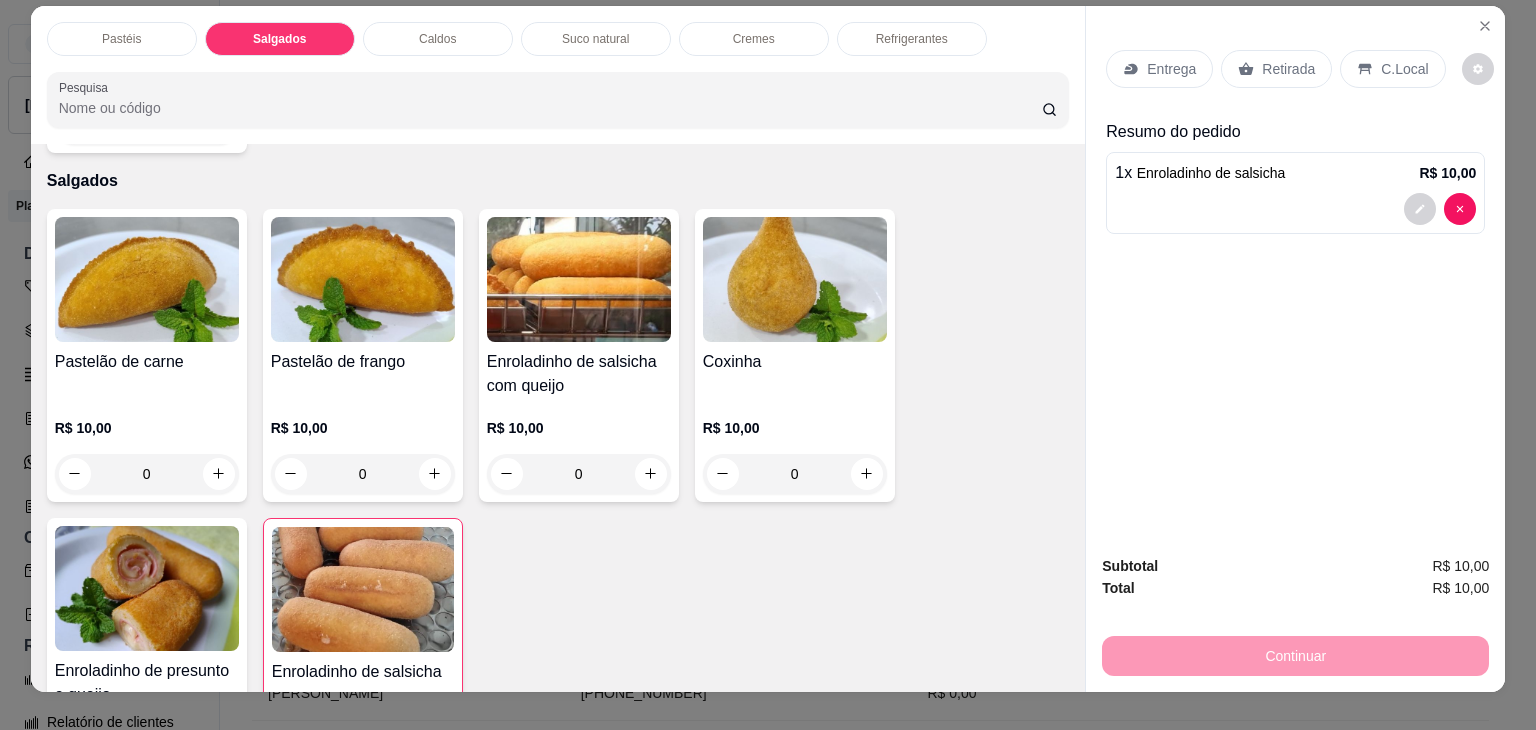 scroll, scrollTop: 0, scrollLeft: 0, axis: both 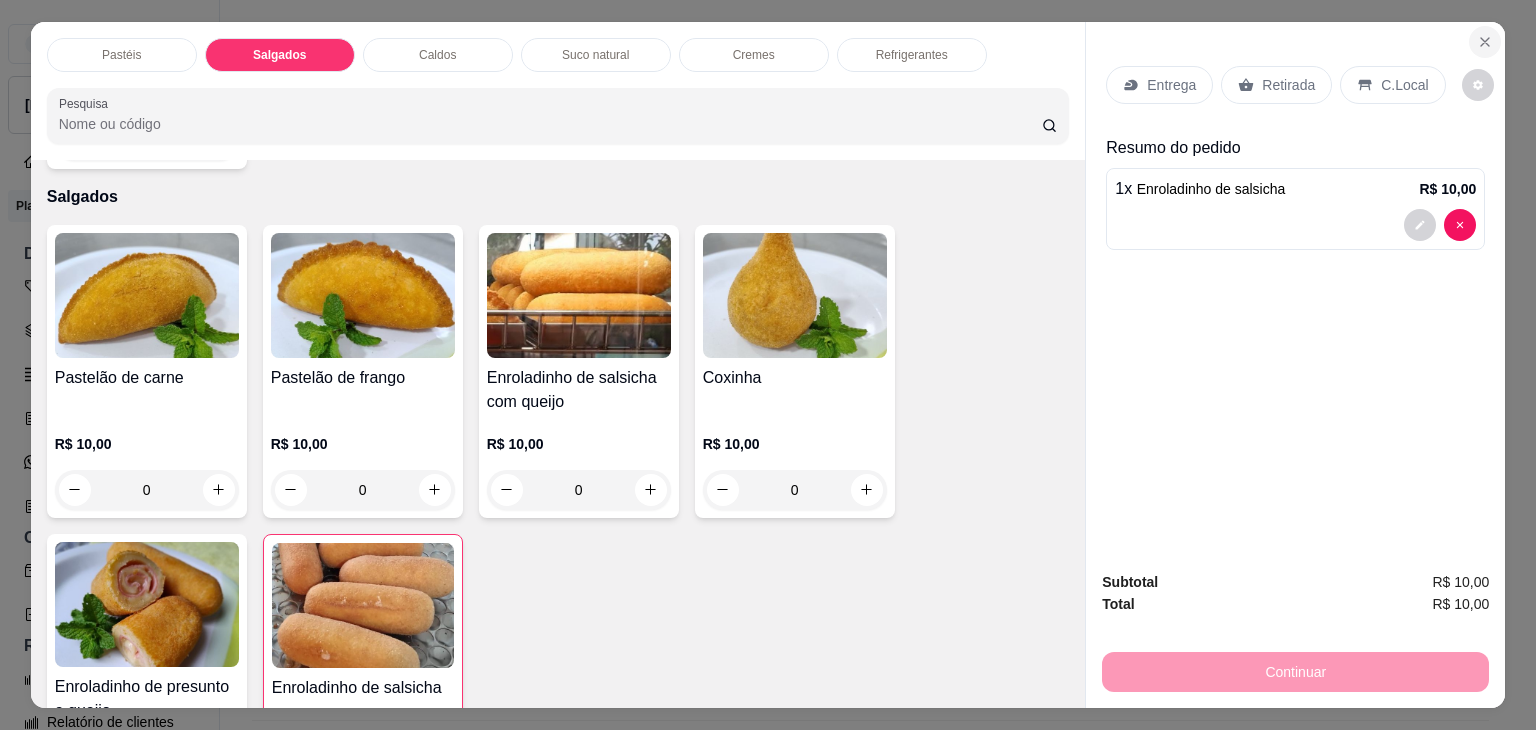 click at bounding box center (1485, 42) 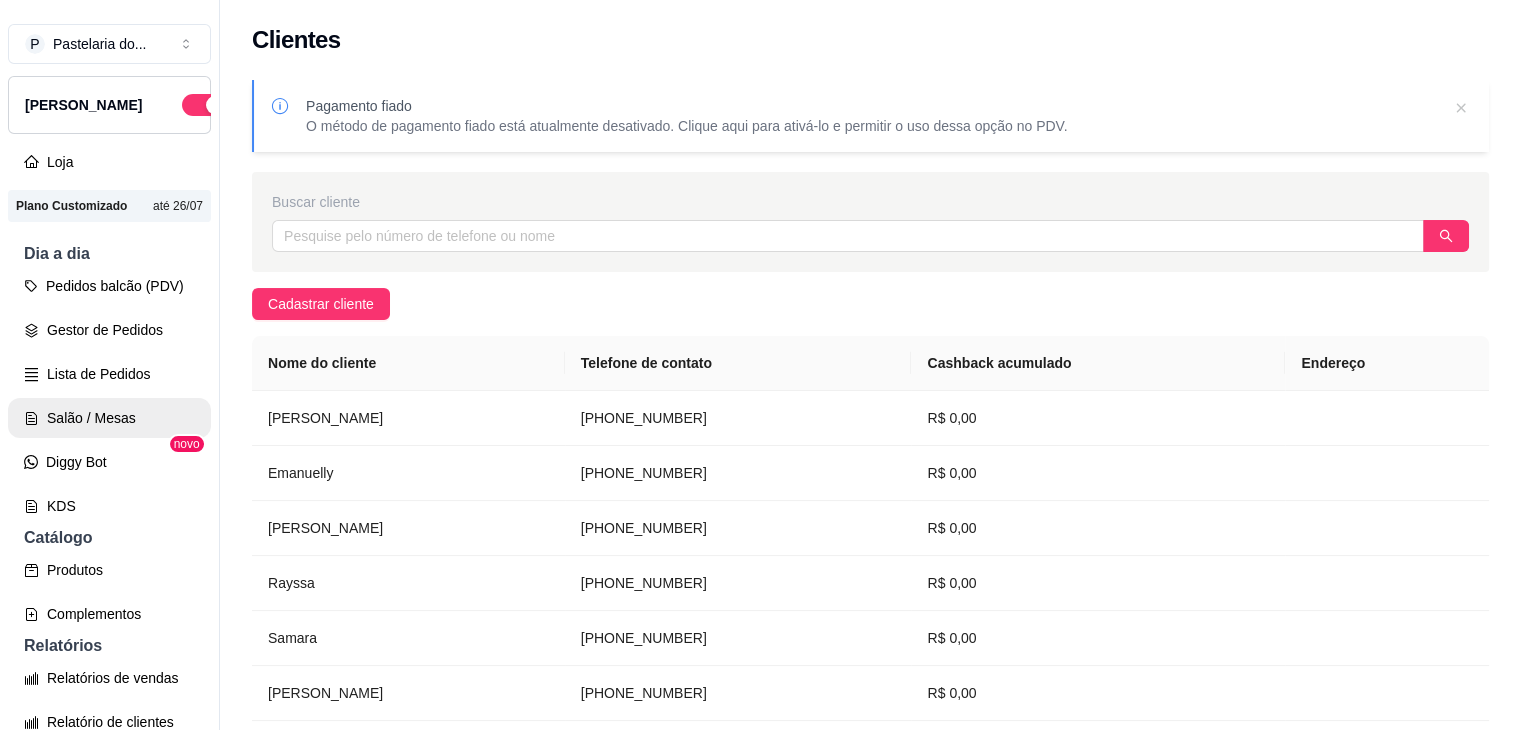 click on "Salão / Mesas" at bounding box center (109, 418) 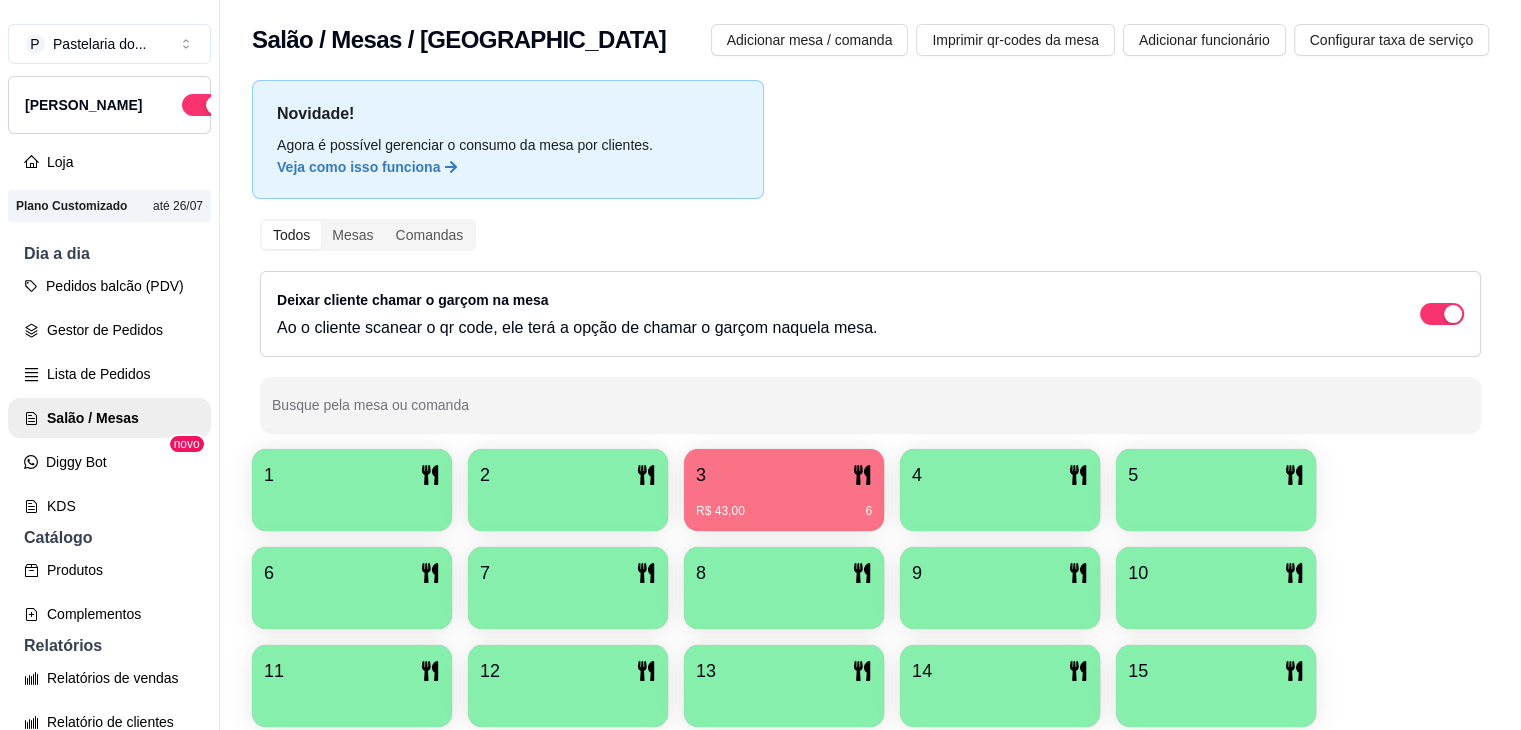 click on "1" at bounding box center (352, 490) 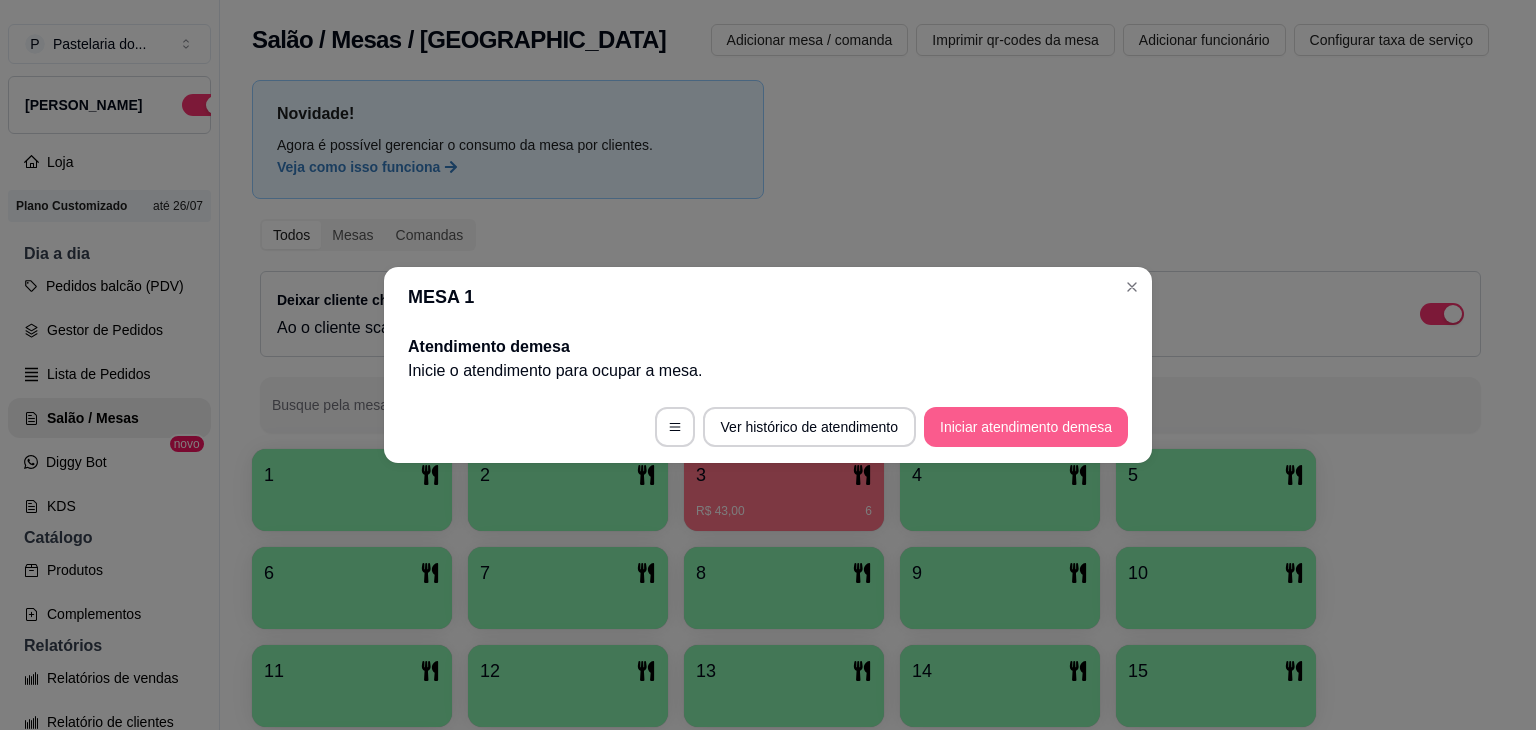 click on "Iniciar atendimento de  mesa" at bounding box center [1026, 427] 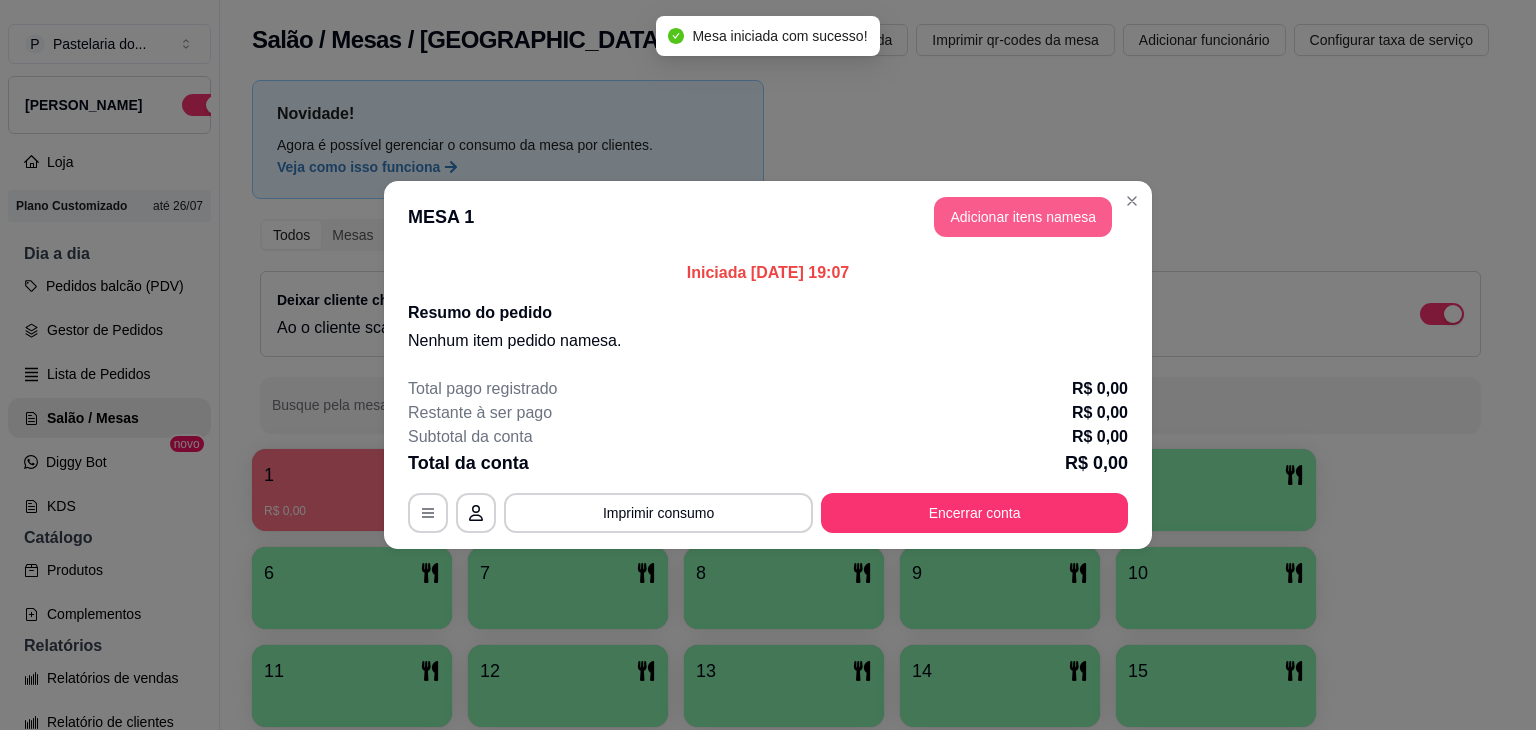 click on "Adicionar itens na  mesa" at bounding box center (1023, 217) 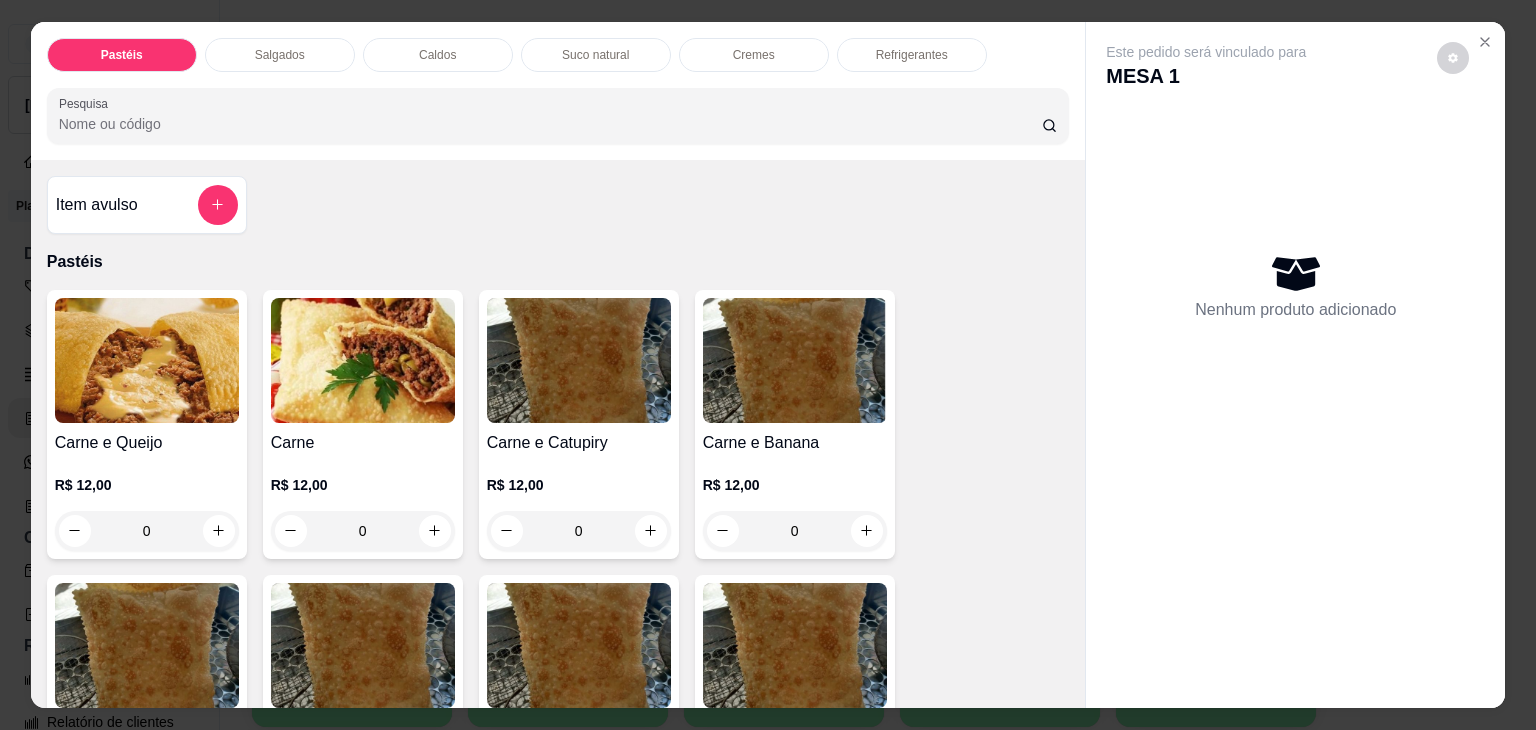click on "Salgados" at bounding box center (280, 55) 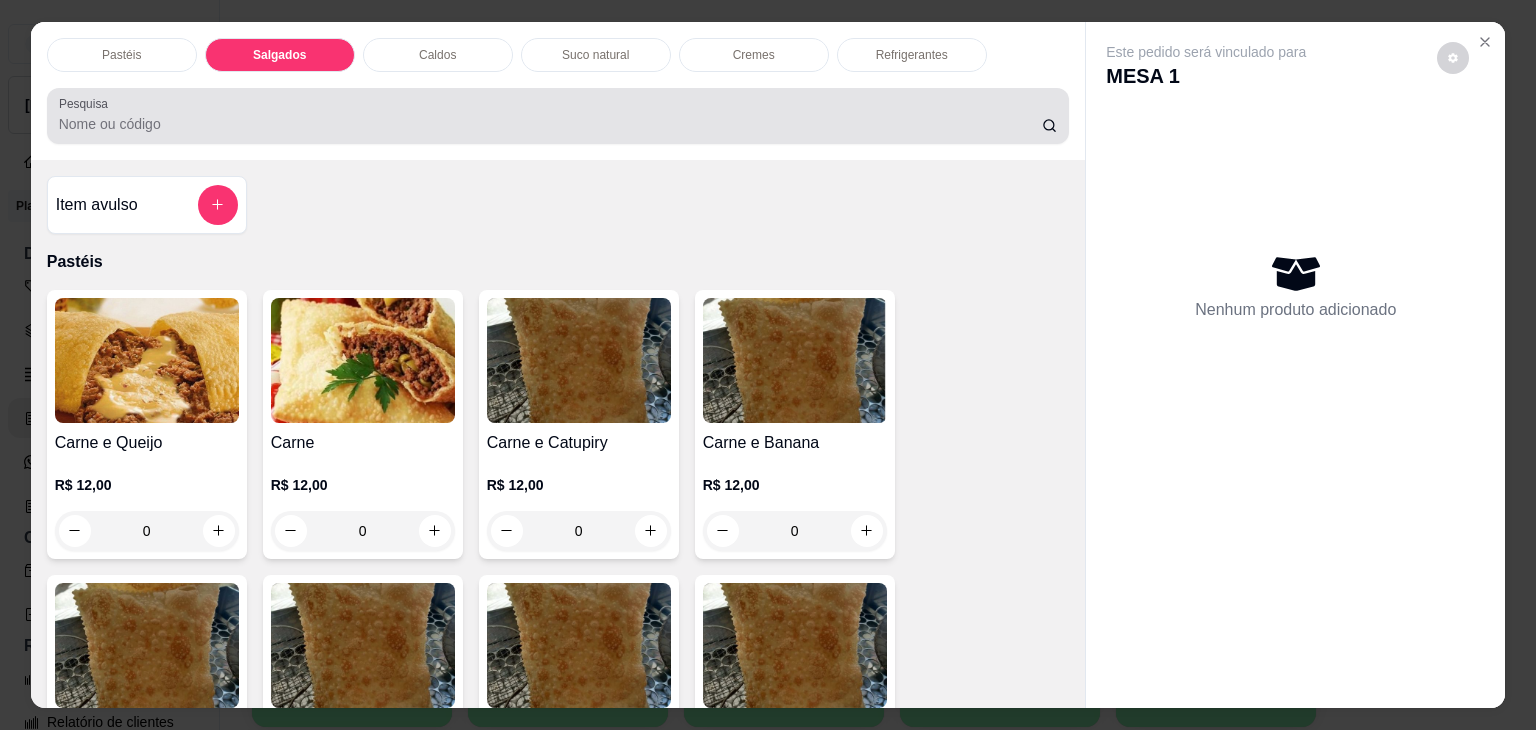 scroll, scrollTop: 2124, scrollLeft: 0, axis: vertical 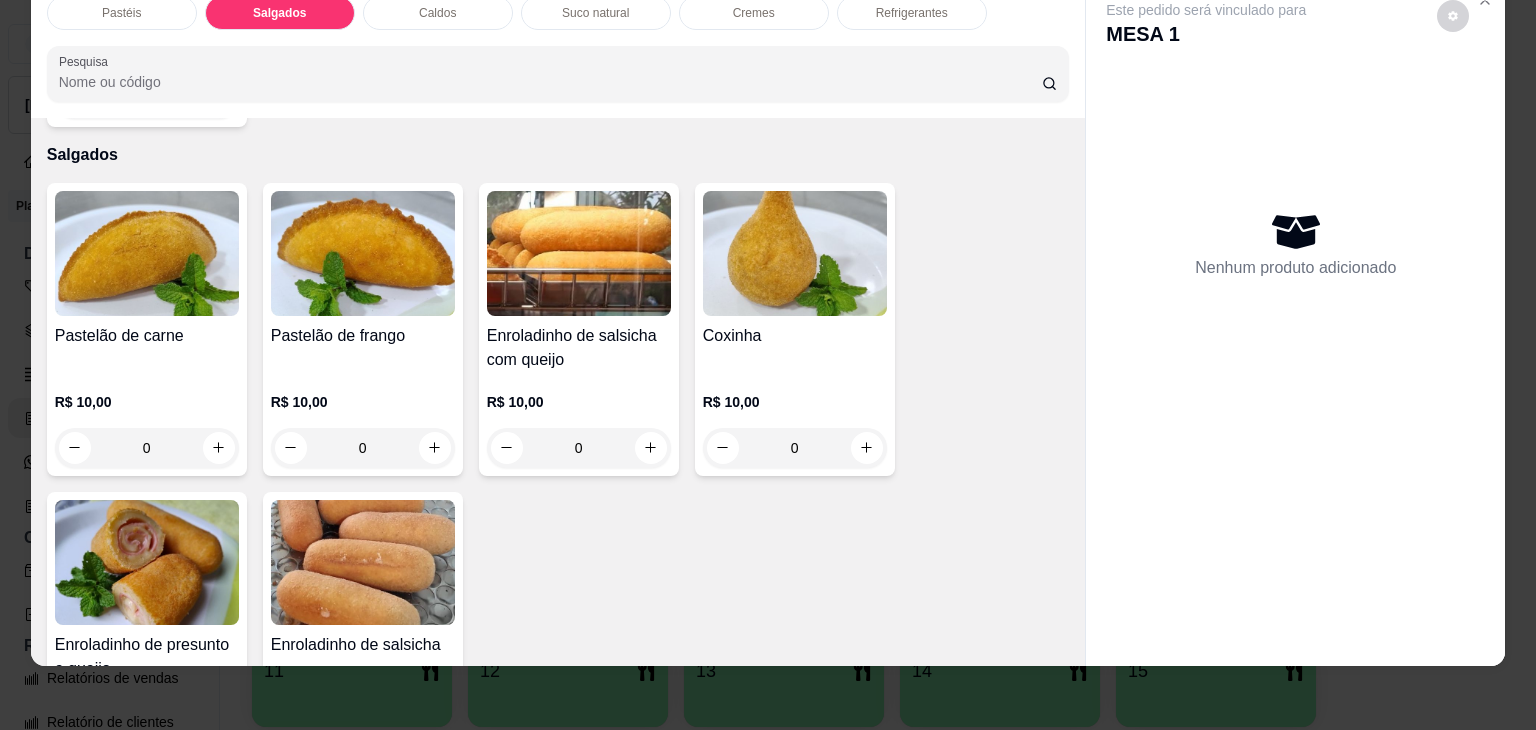 click on "Enroladinho de salsicha" at bounding box center (363, 645) 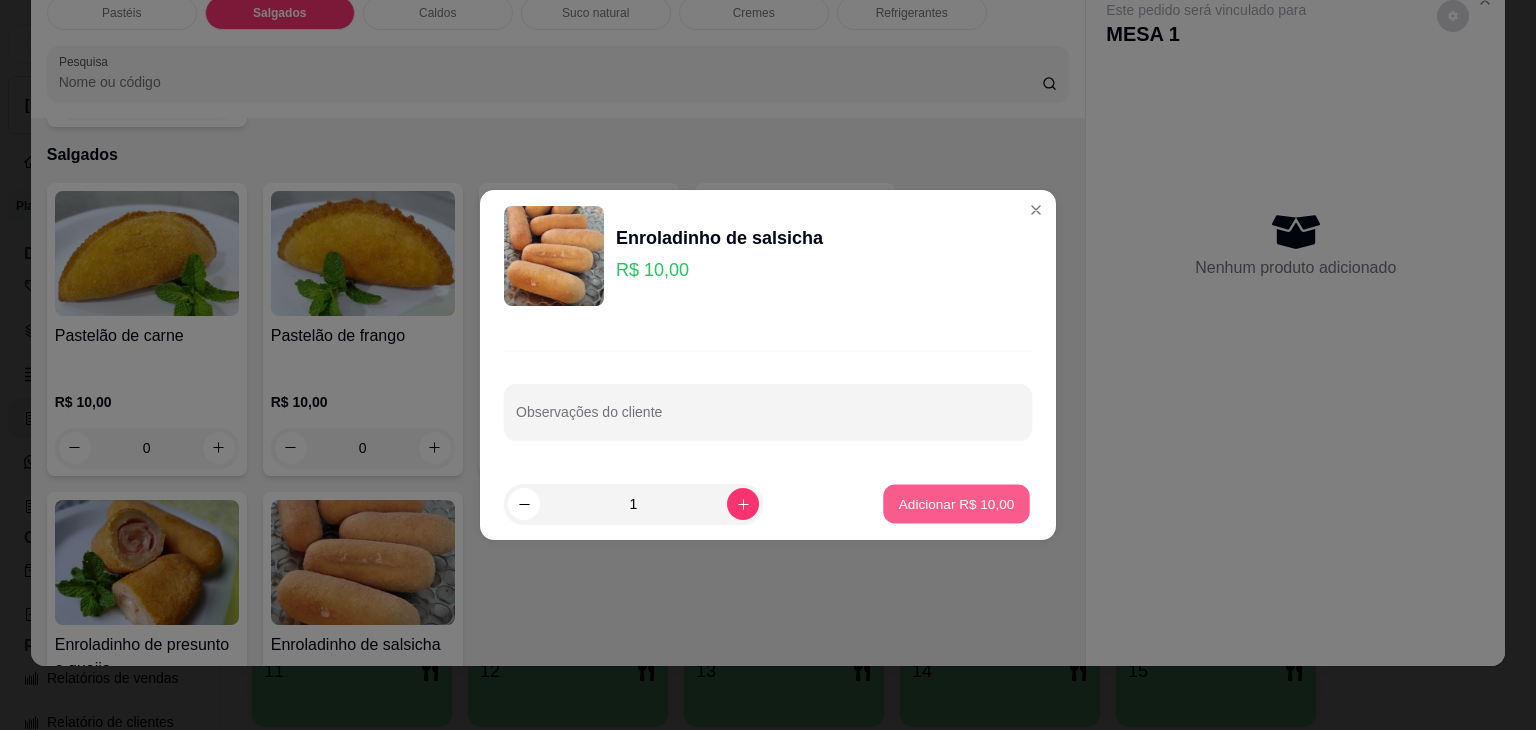 click on "Adicionar   R$ 10,00" at bounding box center (957, 503) 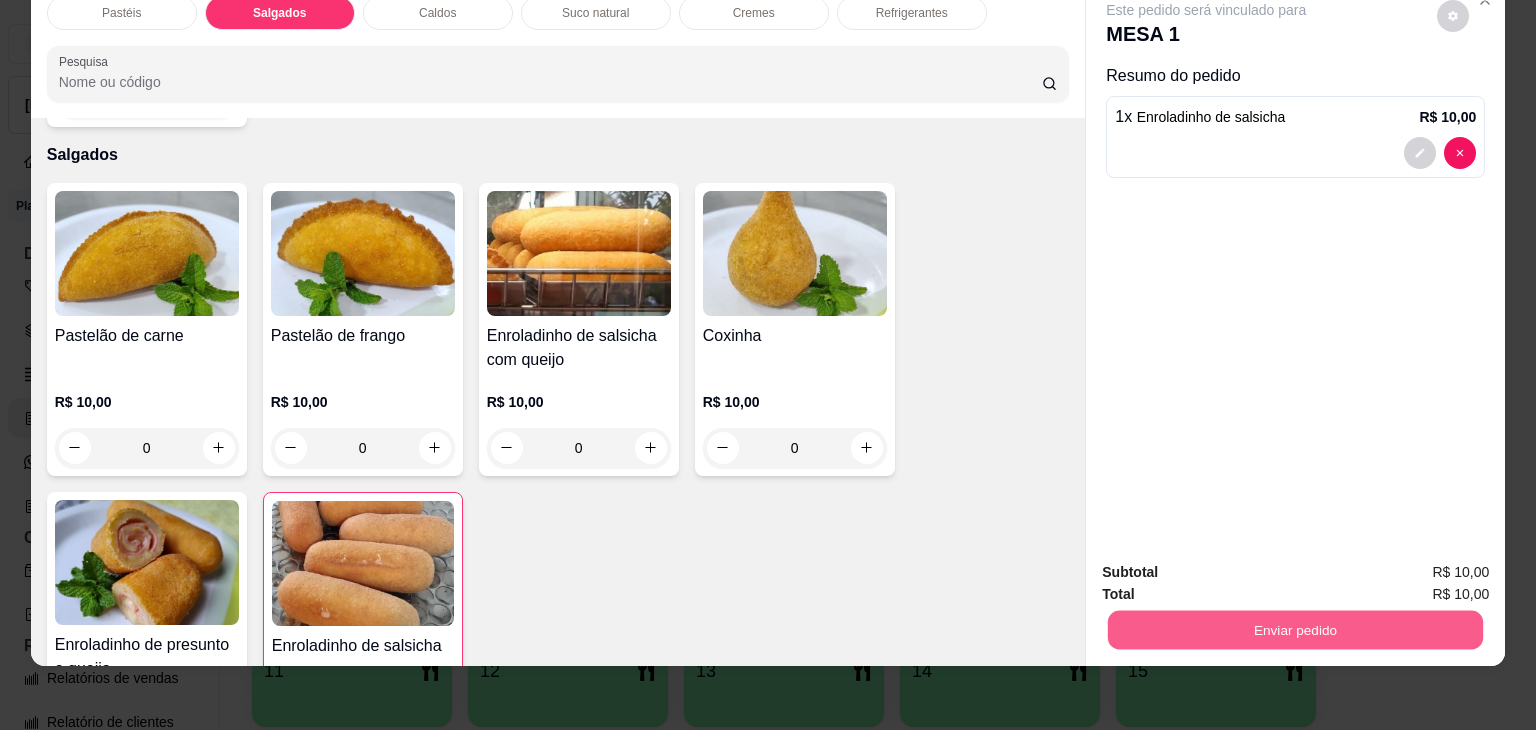 click on "Enviar pedido" at bounding box center [1295, 630] 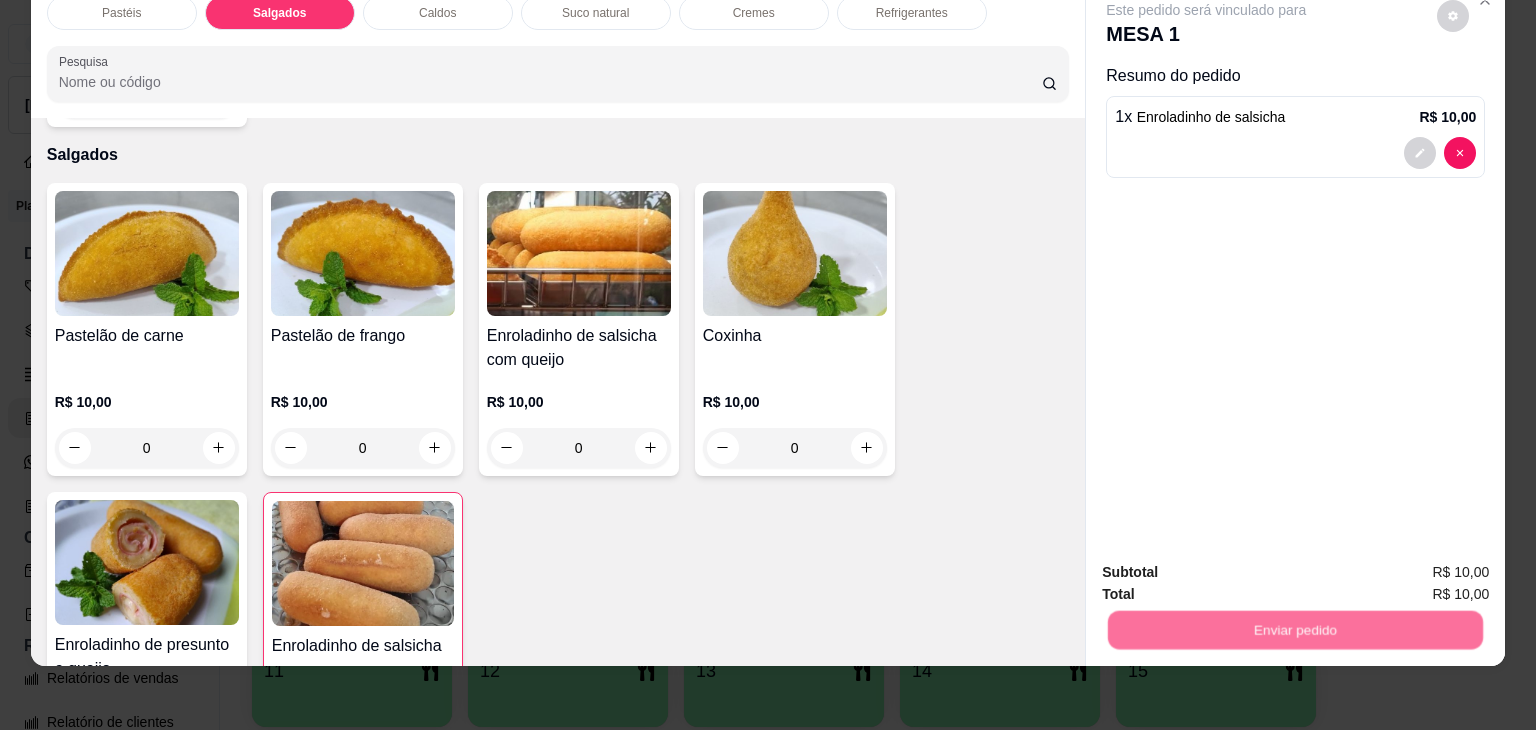 click on "Não registrar e enviar pedido" at bounding box center [1229, 565] 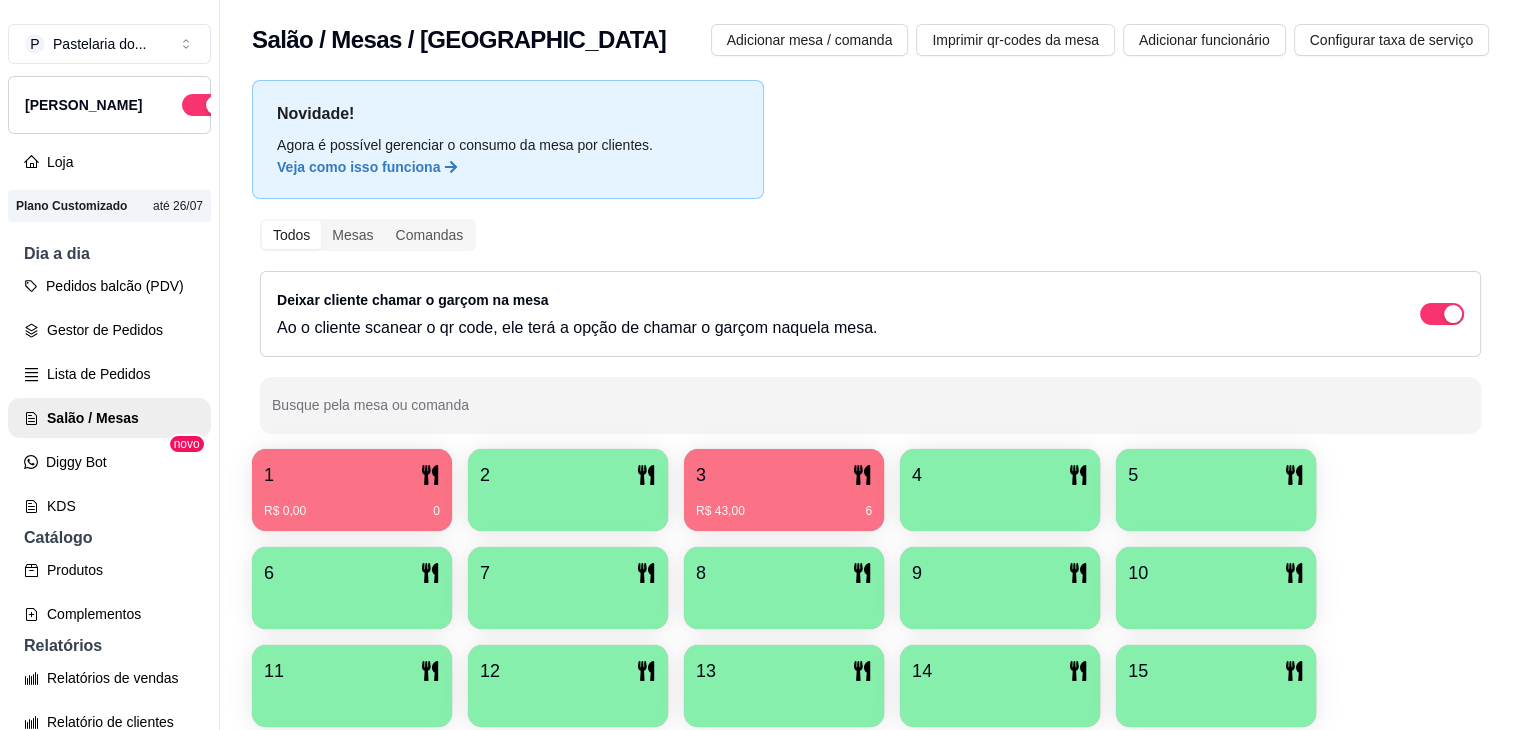click on "1" at bounding box center [352, 475] 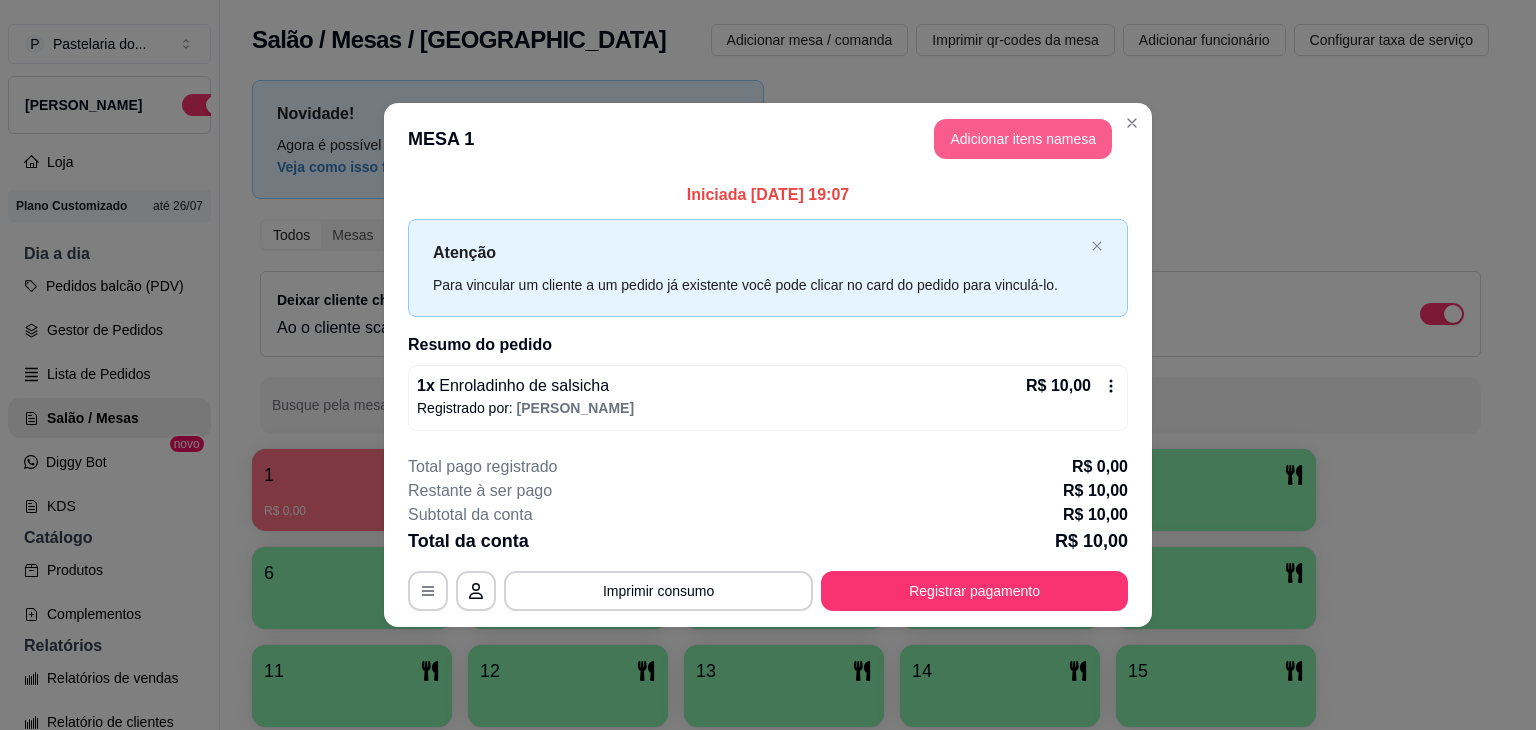 click on "Adicionar itens na  mesa" at bounding box center [1023, 139] 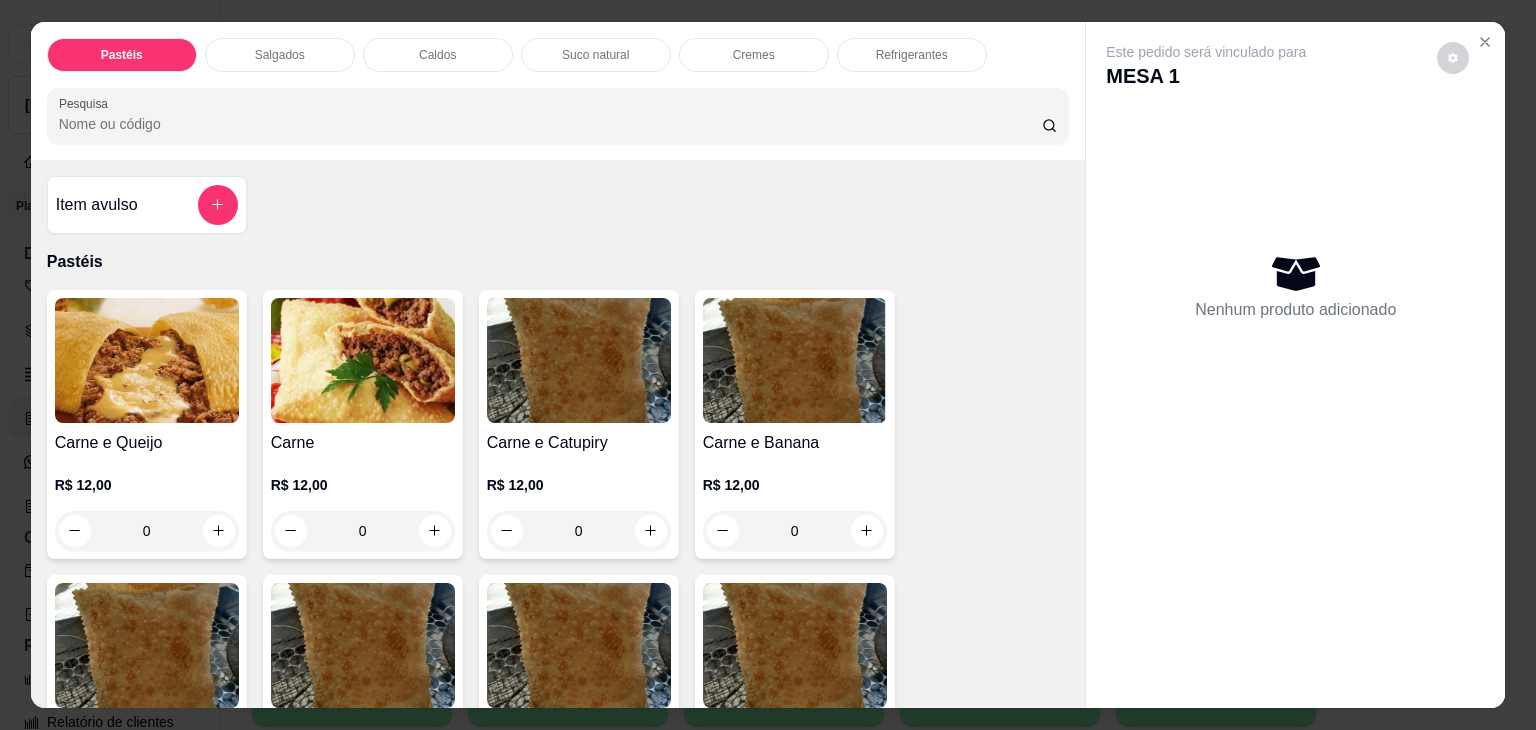 click on "Caldos" at bounding box center (437, 55) 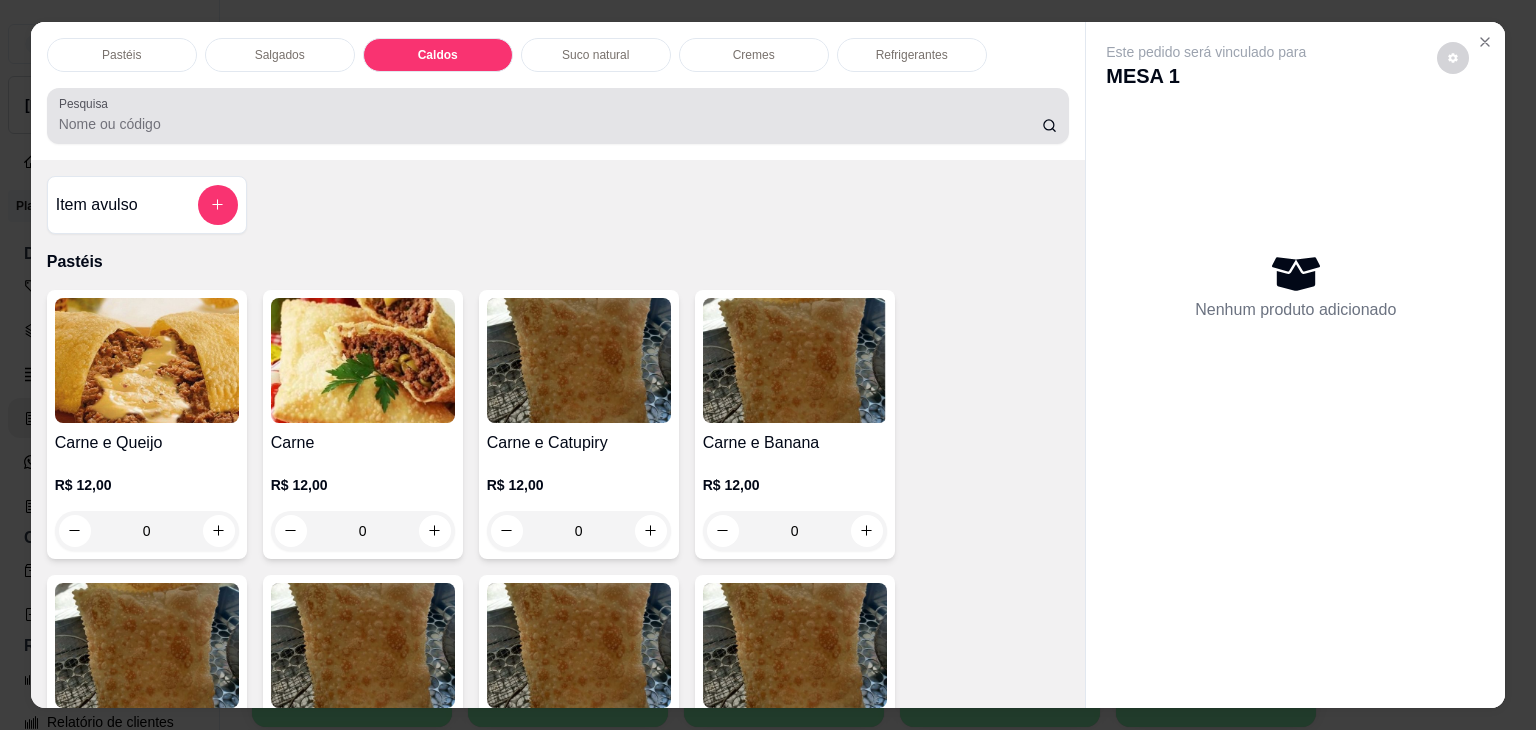 scroll, scrollTop: 2782, scrollLeft: 0, axis: vertical 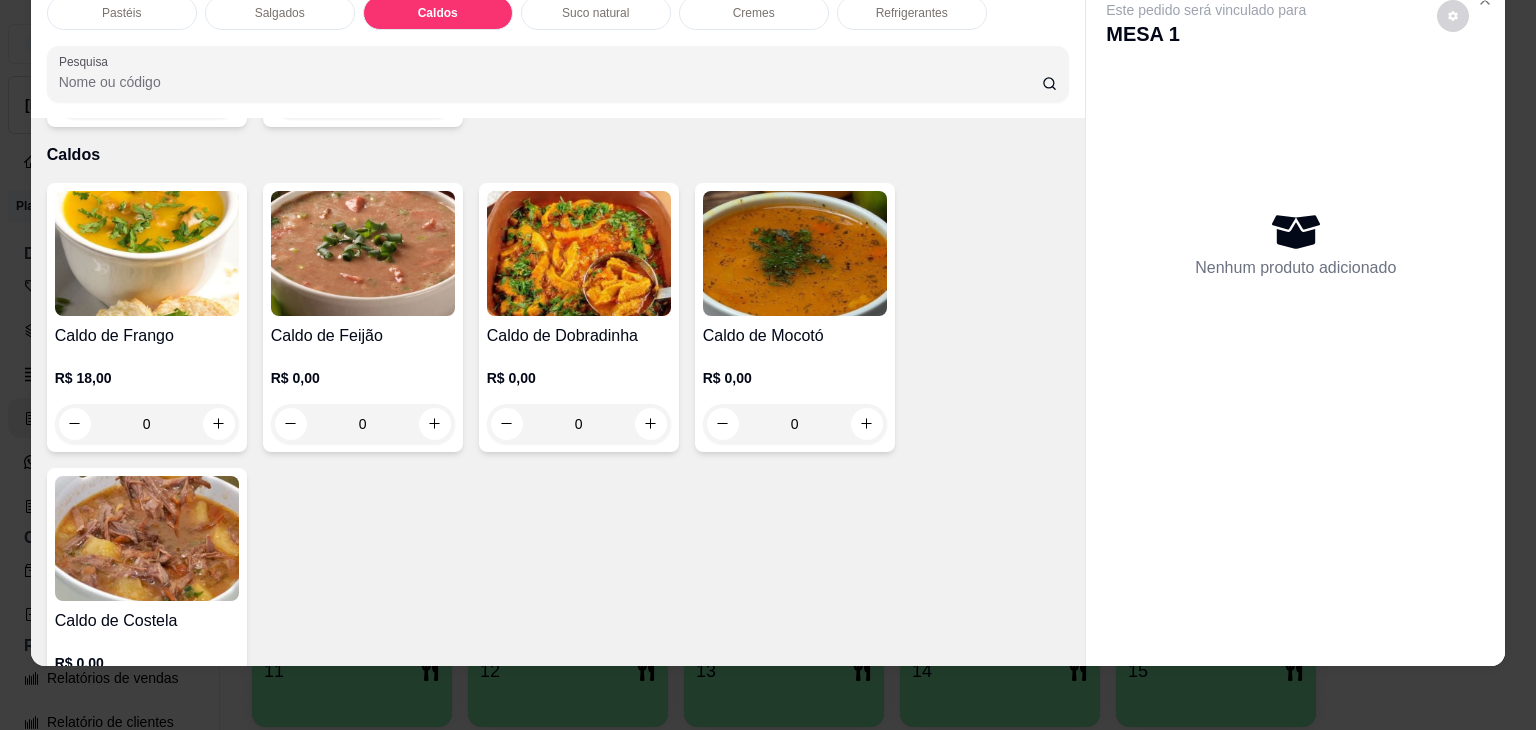 click on "Caldo de Frango" at bounding box center (147, 336) 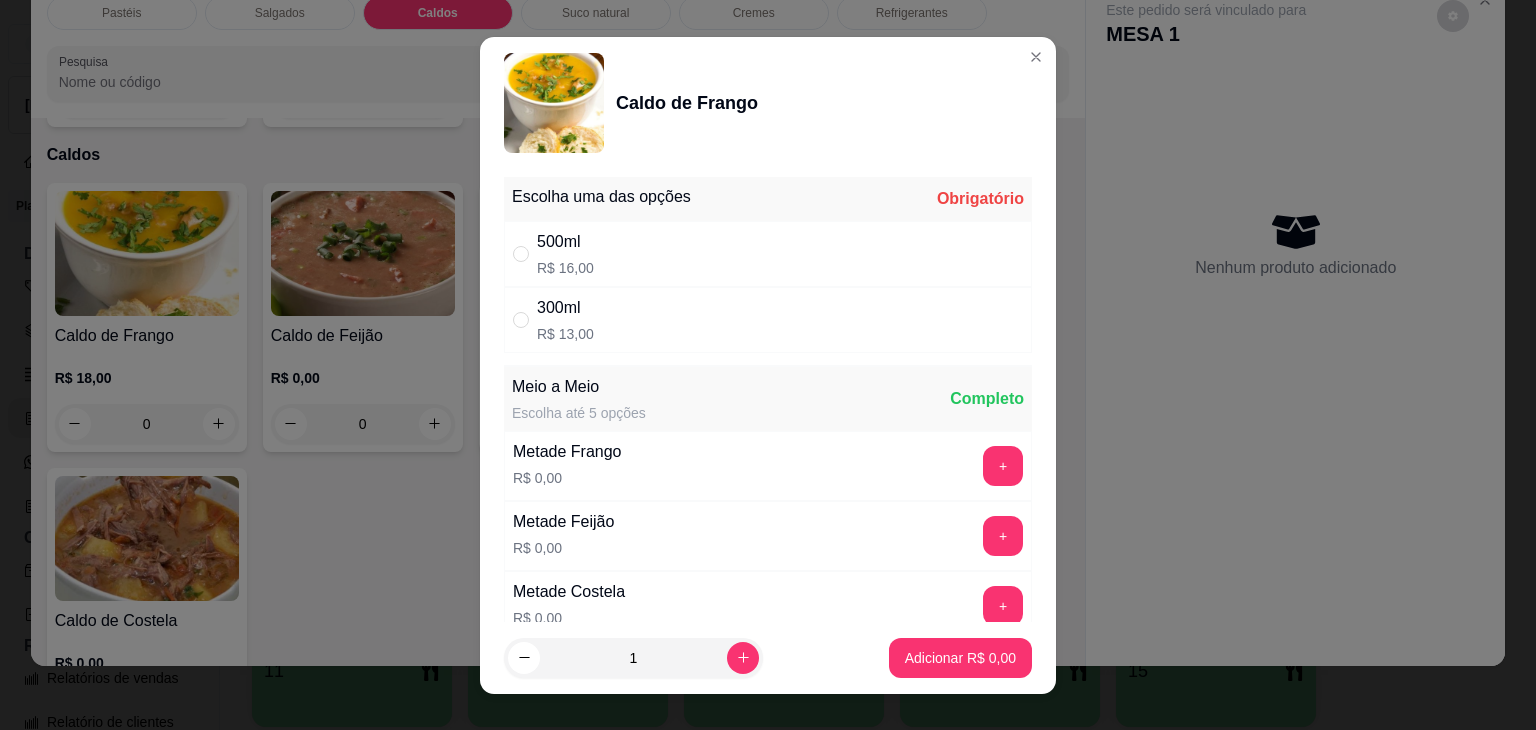 click on "300ml R$ 13,00" at bounding box center [768, 320] 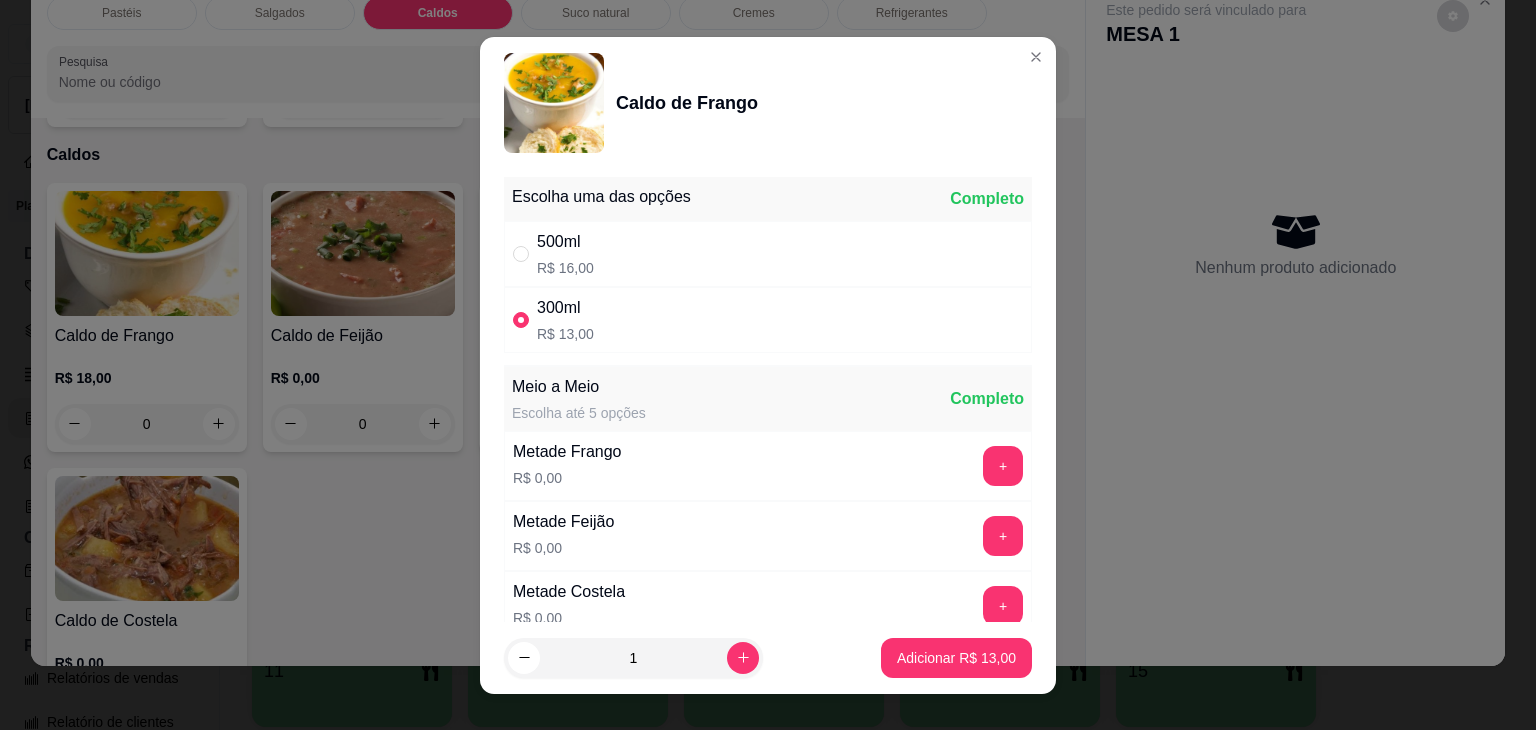 click on "+" at bounding box center (1003, 536) 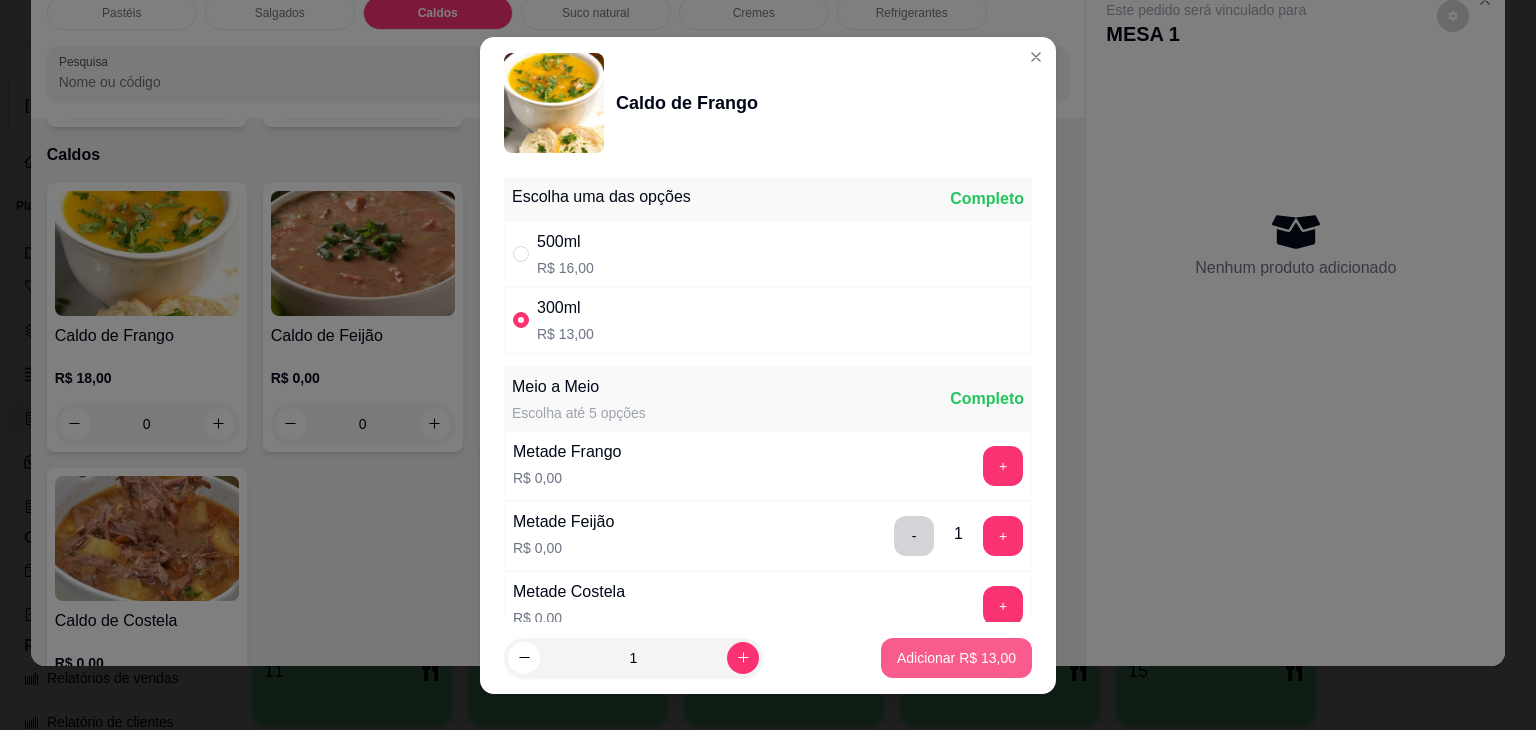click on "Adicionar   R$ 13,00" at bounding box center (956, 658) 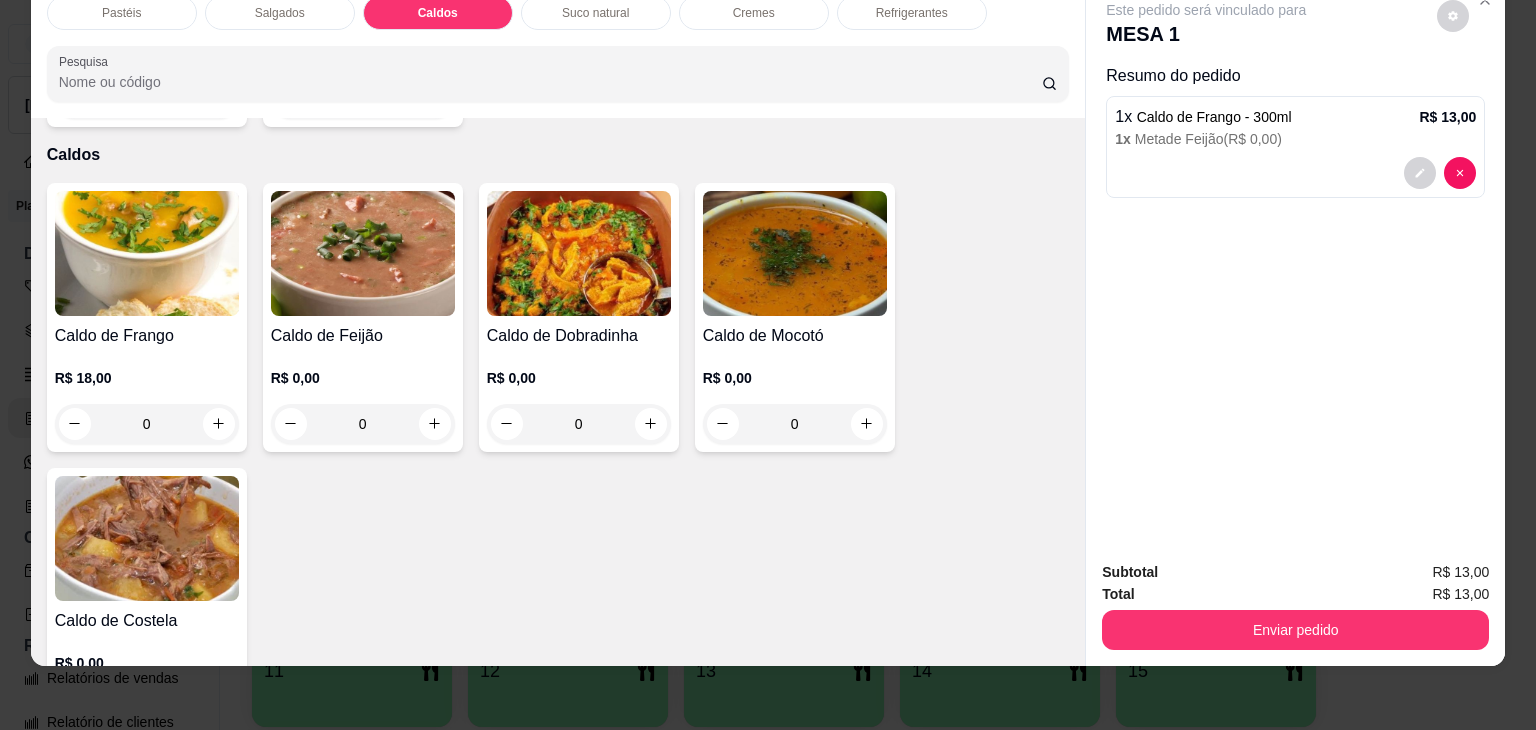 click on "Este pedido será vinculado para   MESA 1 Resumo do pedido 1 x   Caldo de Frango - 300ml R$ 13,00 1 x   Metade Feijão   ( R$ 0,00 )" at bounding box center [1295, 262] 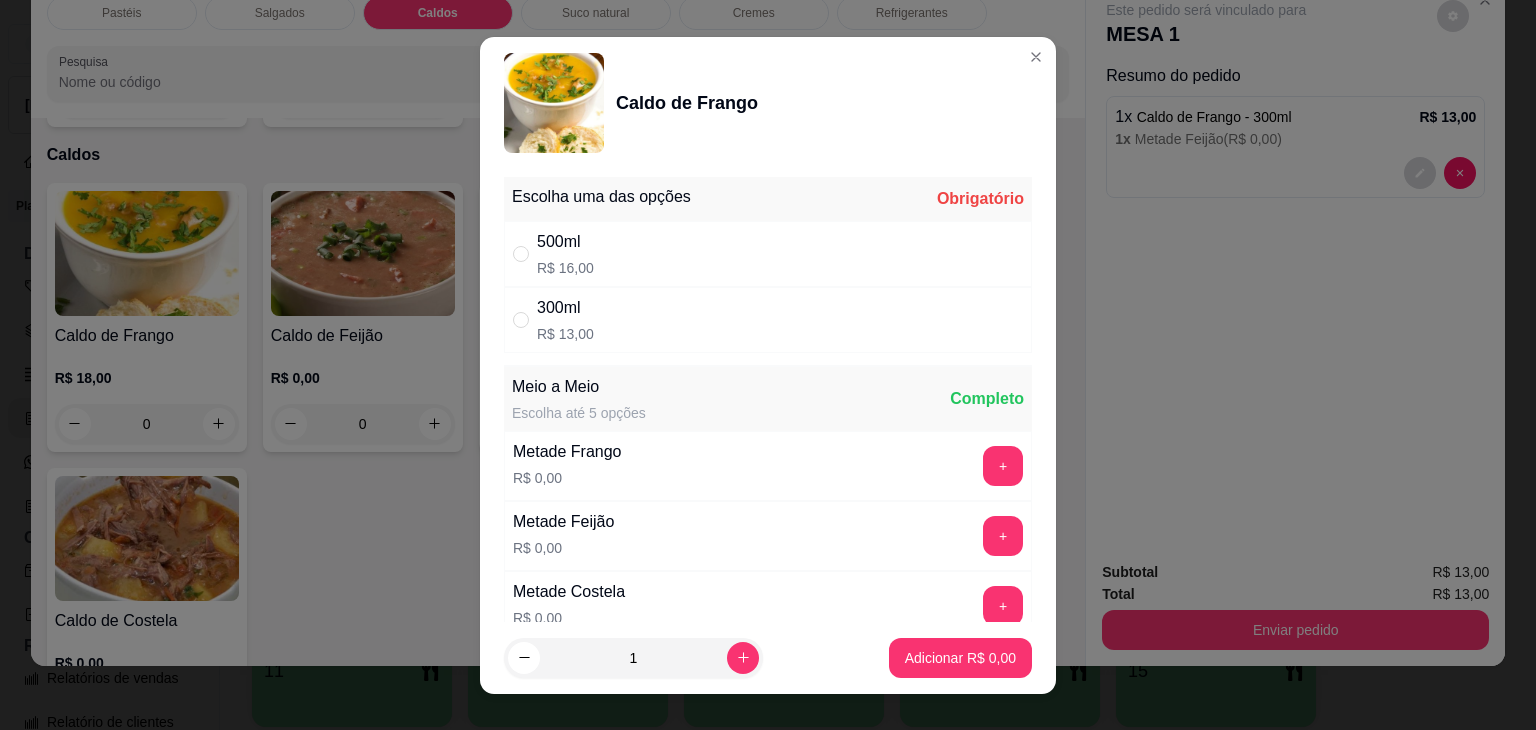 click on "300ml" at bounding box center (565, 308) 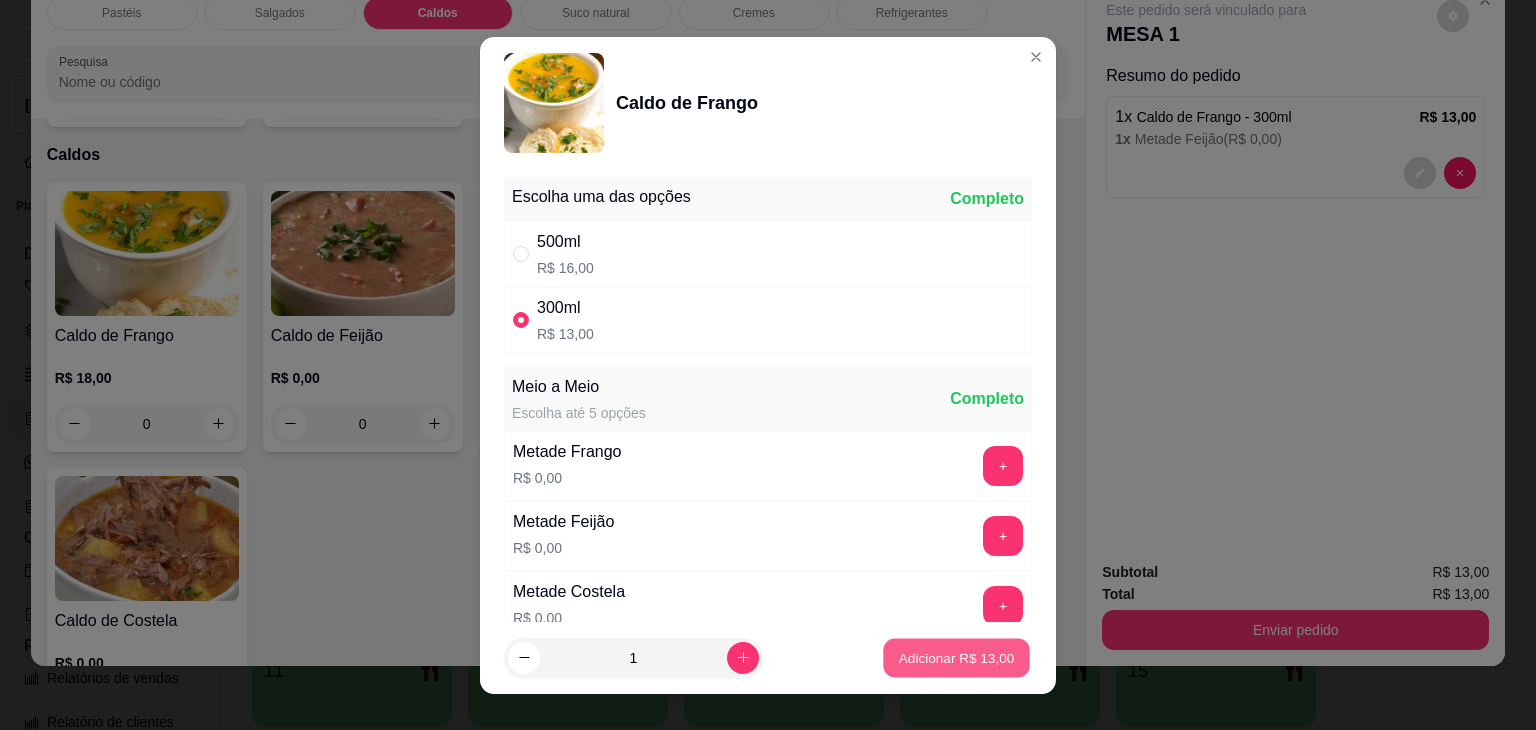 click on "Adicionar   R$ 13,00" at bounding box center [957, 657] 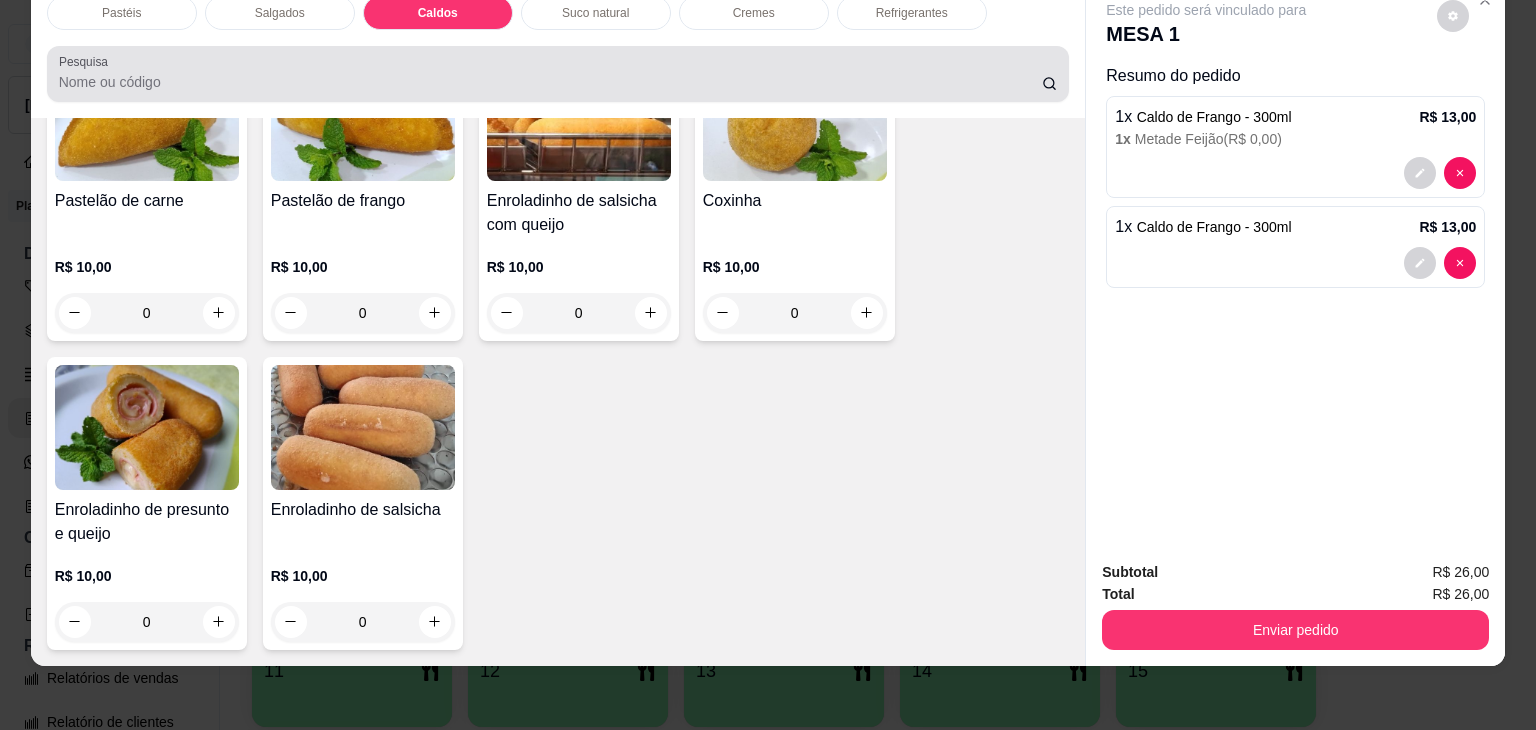 scroll, scrollTop: 2182, scrollLeft: 0, axis: vertical 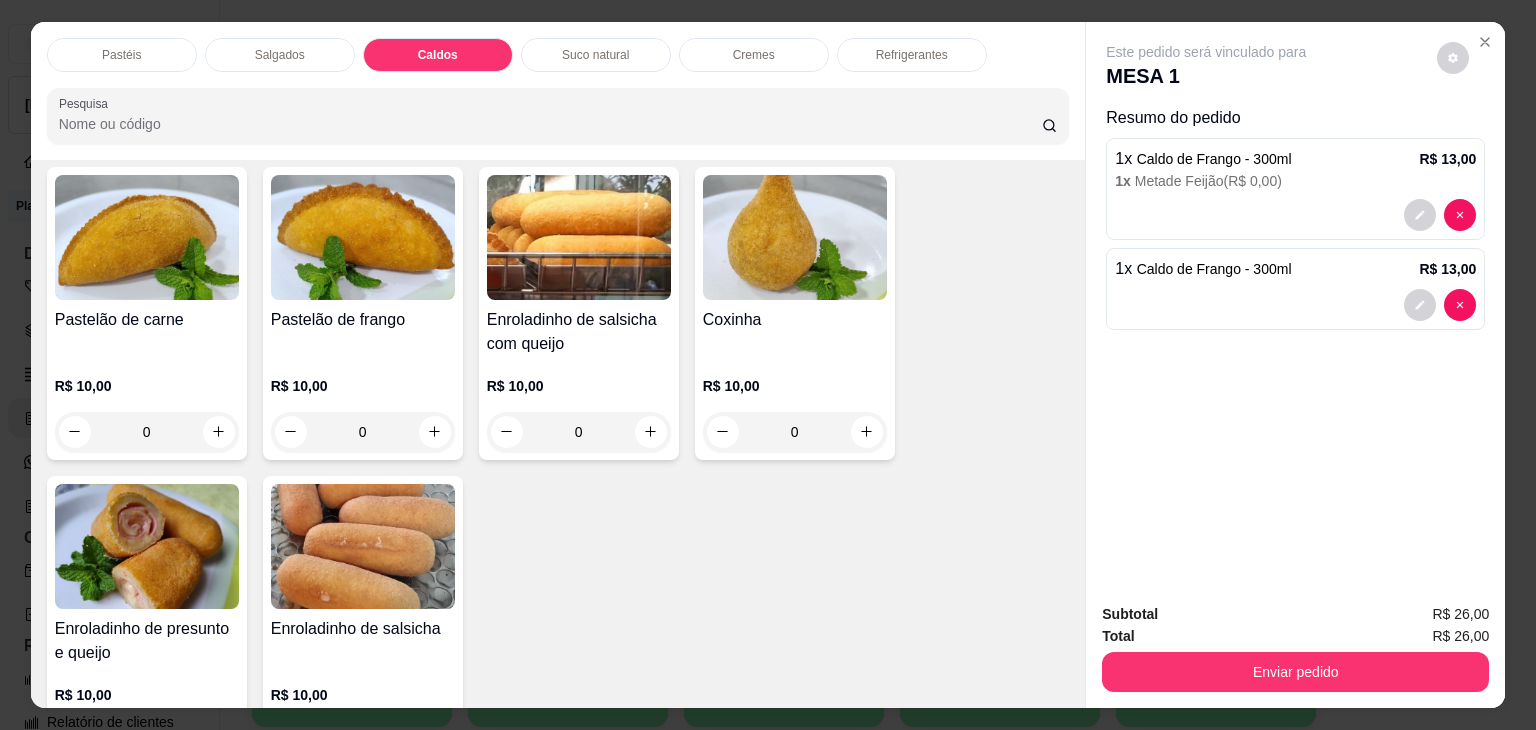 click on "Enroladinho de presunto e queijo    R$ 10,00 0" at bounding box center [147, 622] 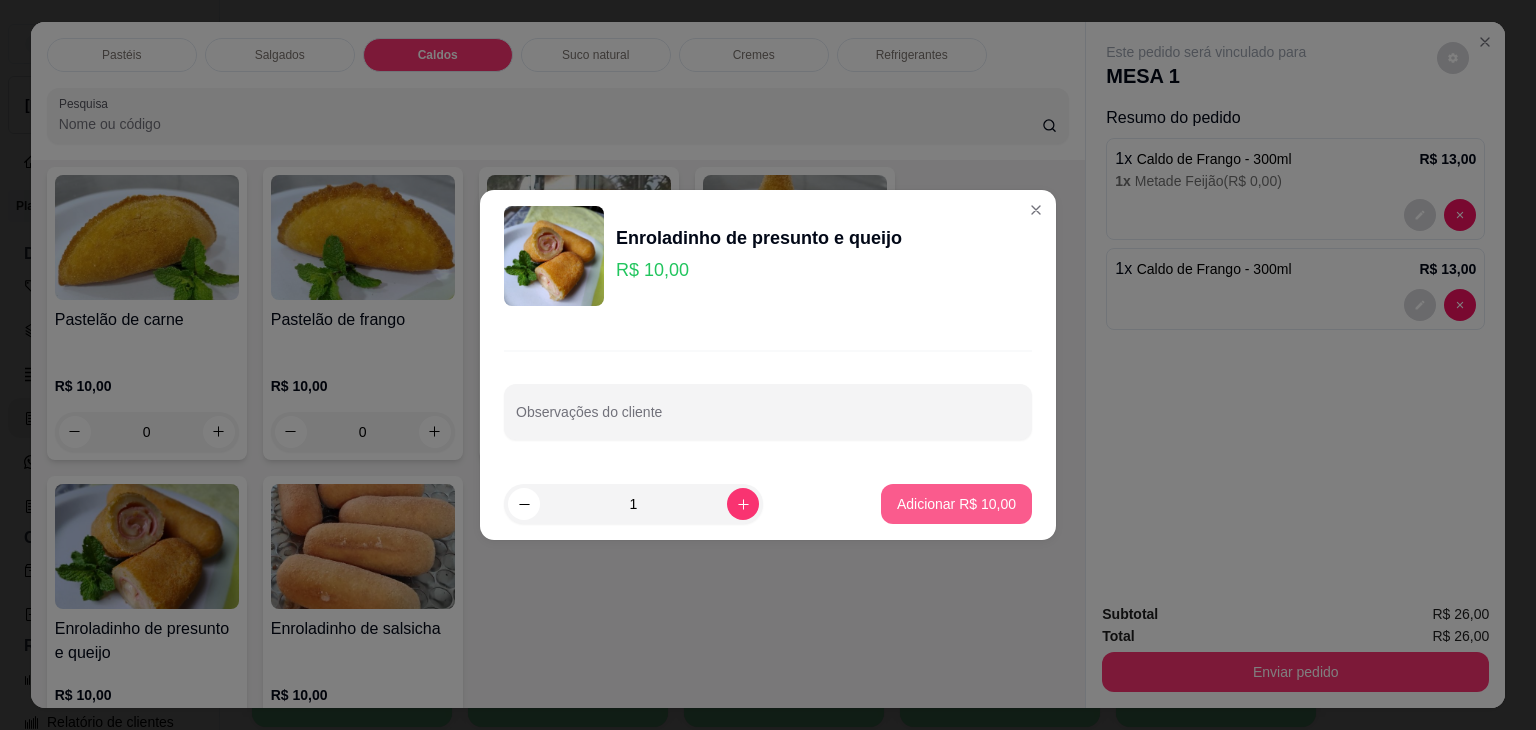 click on "Adicionar   R$ 10,00" at bounding box center (956, 504) 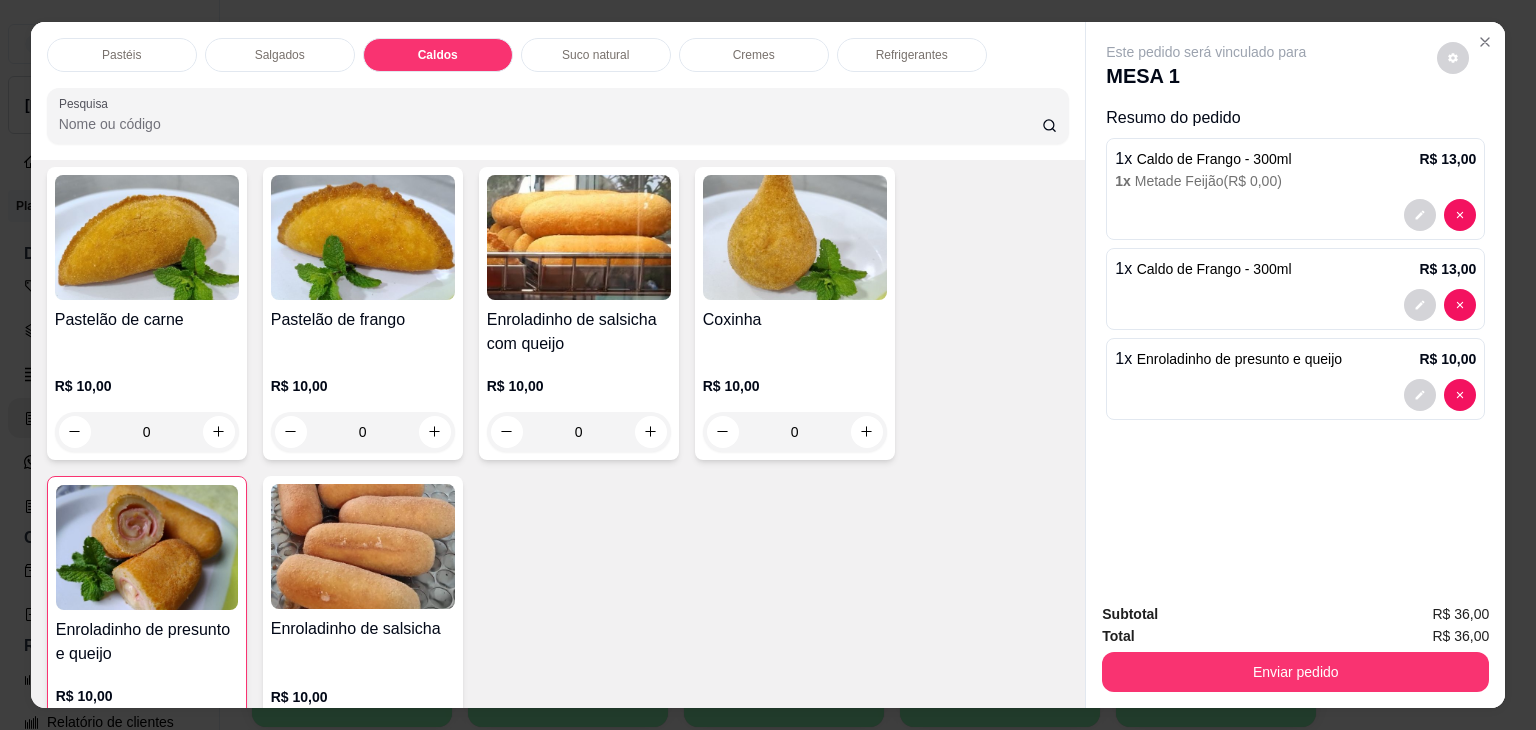 click on "Refrigerantes" at bounding box center (912, 55) 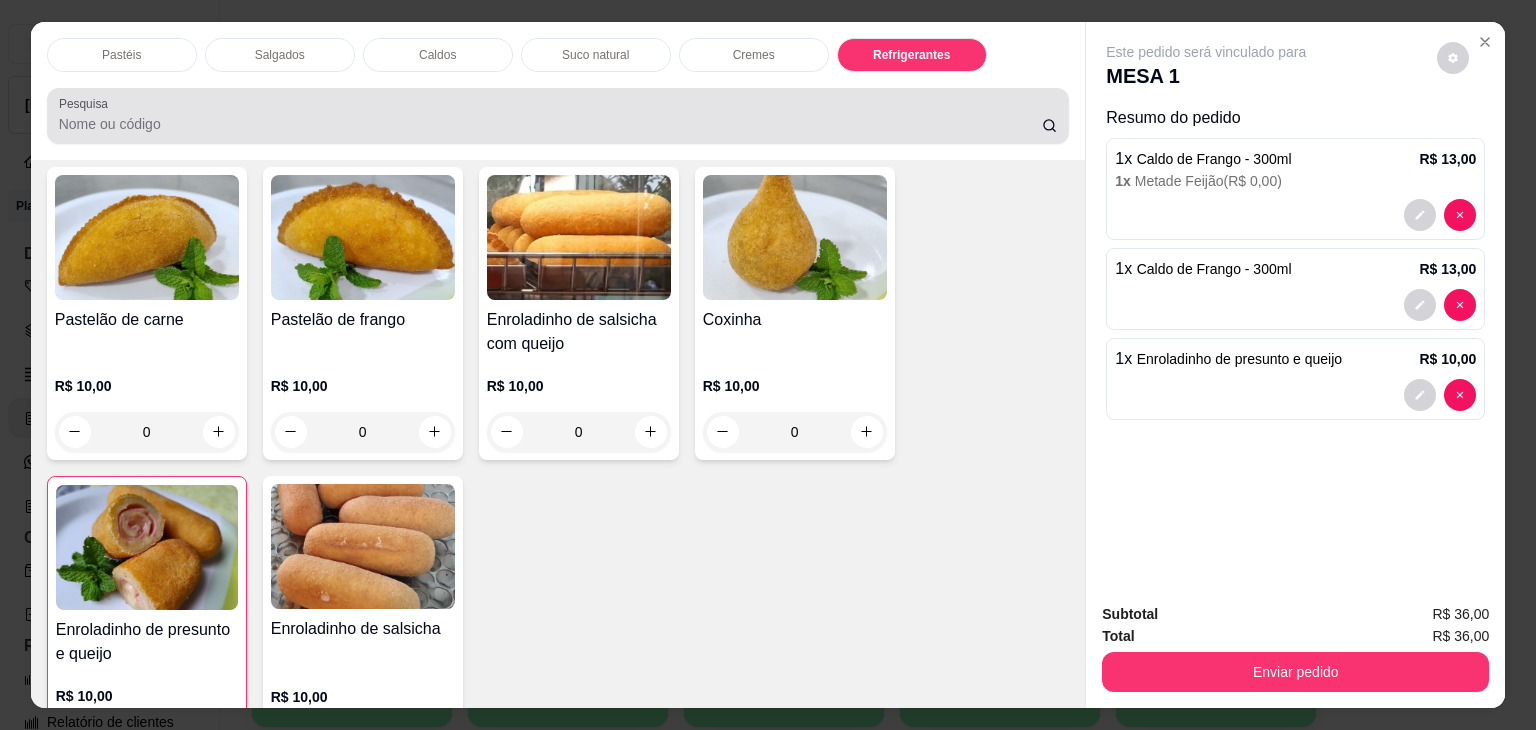 scroll, scrollTop: 5233, scrollLeft: 0, axis: vertical 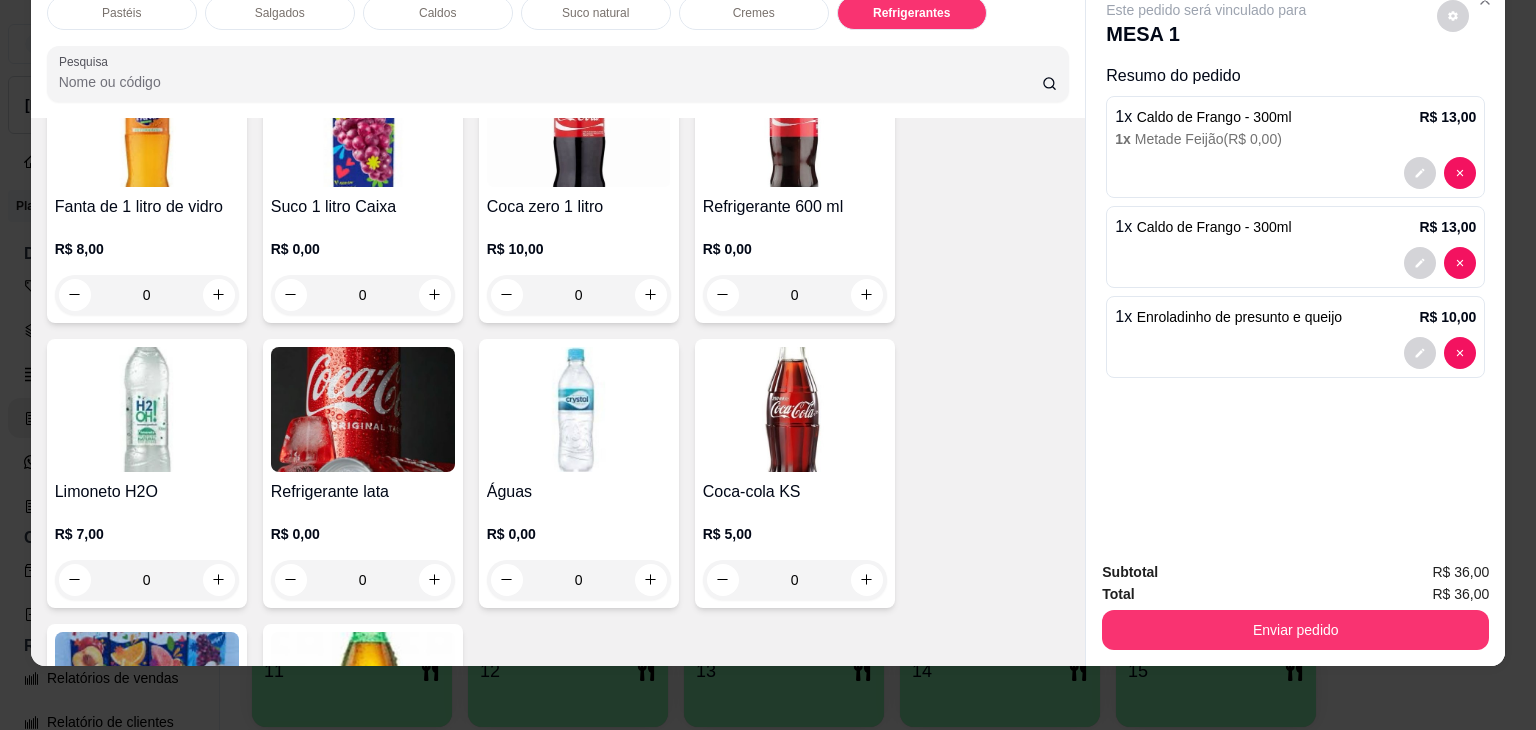 click on "Coca zero 1 litro" at bounding box center [579, 207] 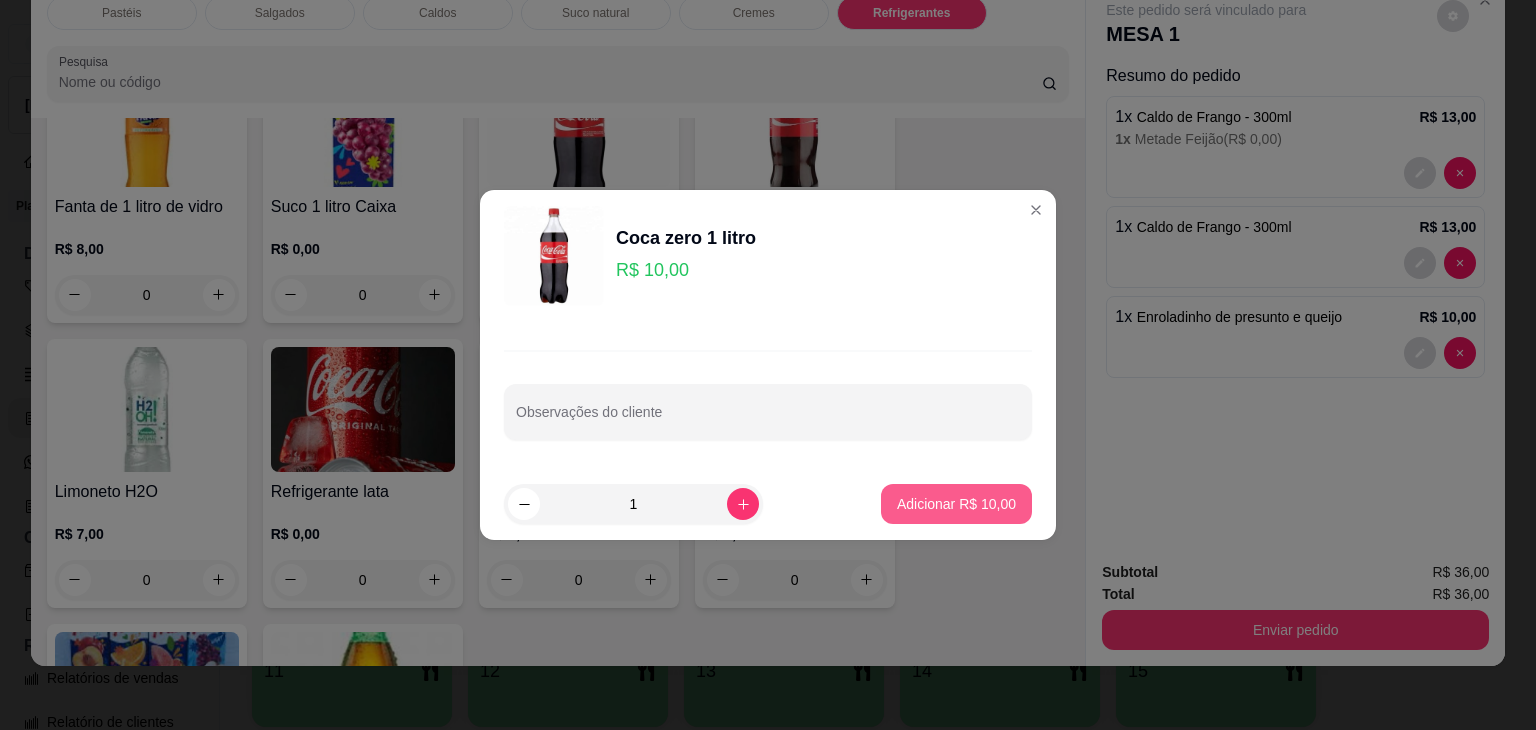 click on "Adicionar   R$ 10,00" at bounding box center [956, 504] 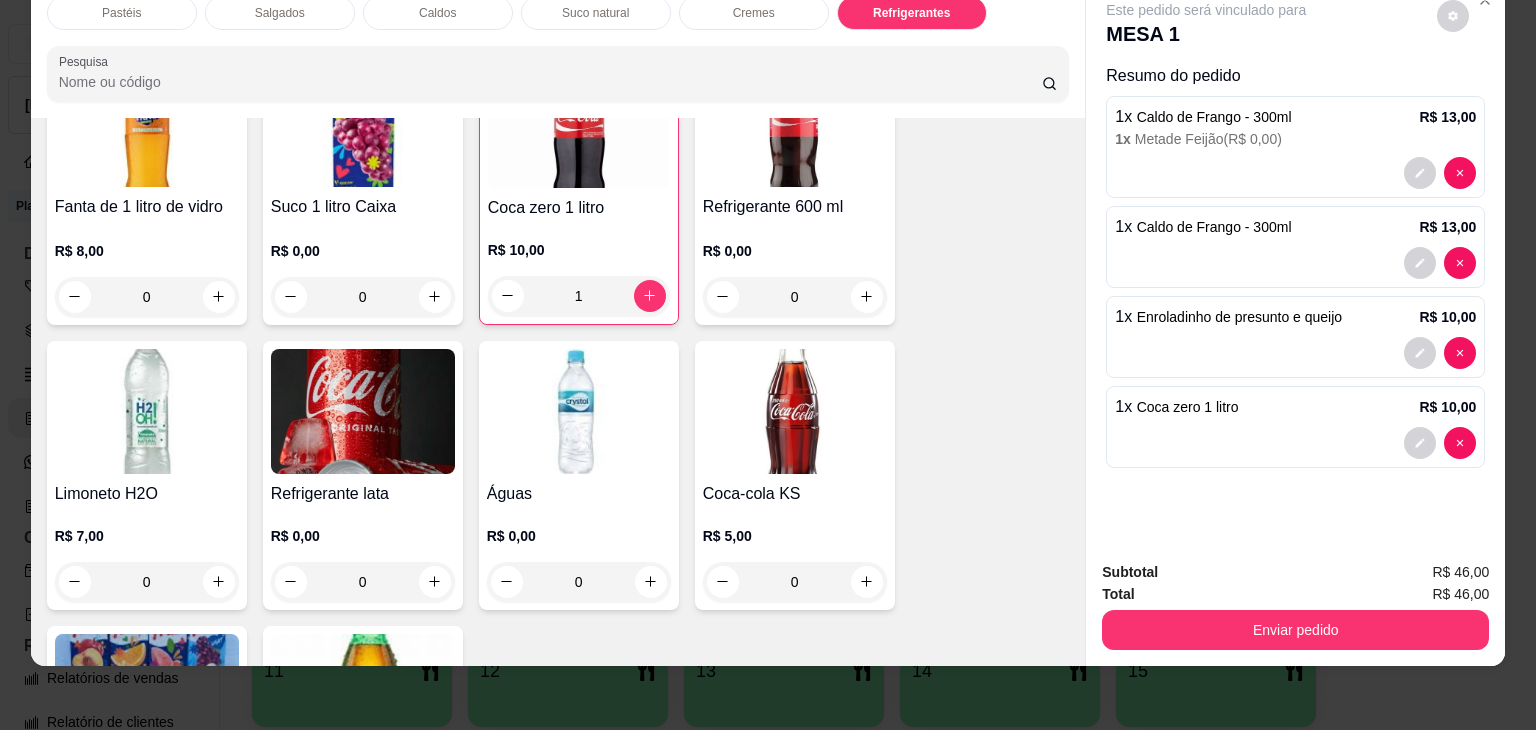 click on "Enviar pedido" at bounding box center [1295, 630] 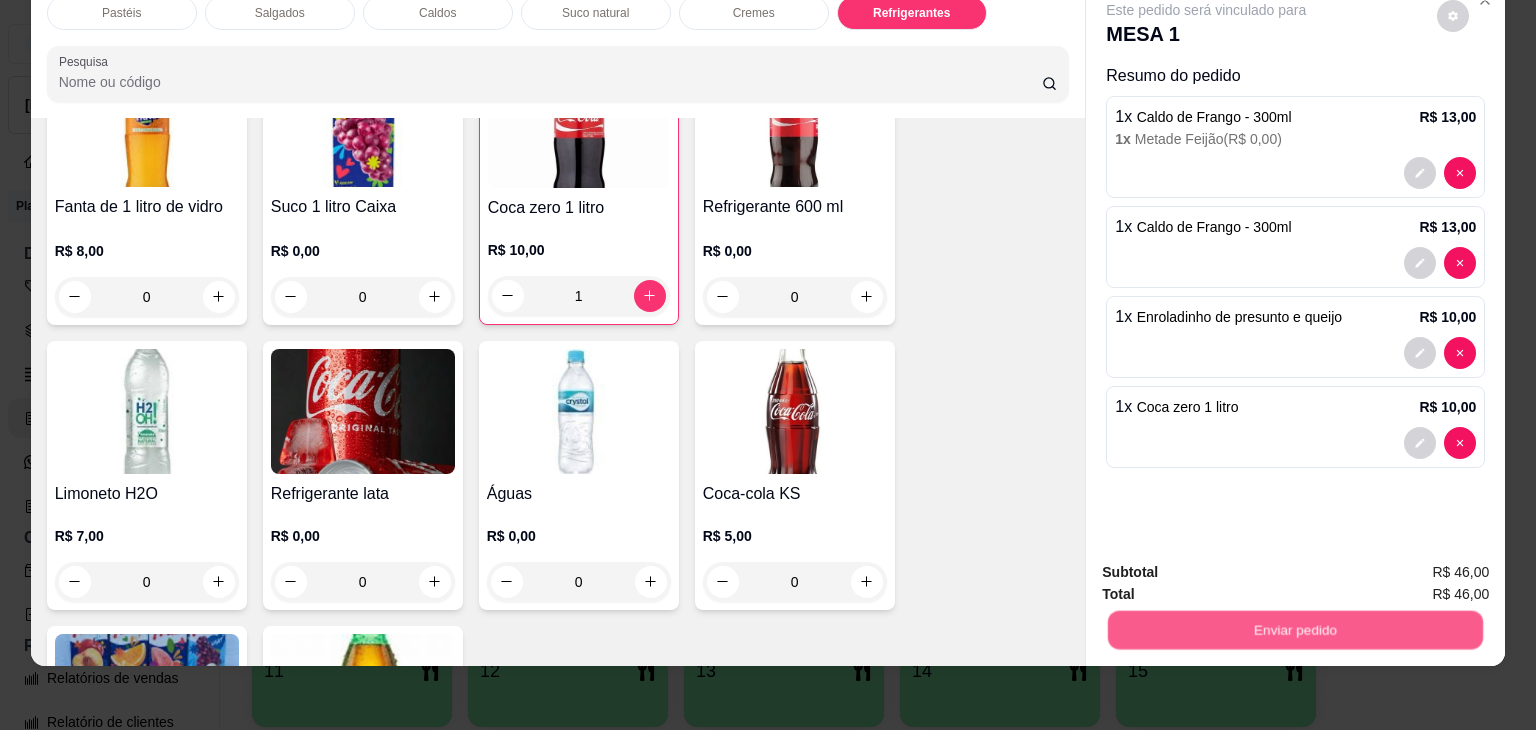click on "Não registrar e enviar pedido" at bounding box center (1229, 565) 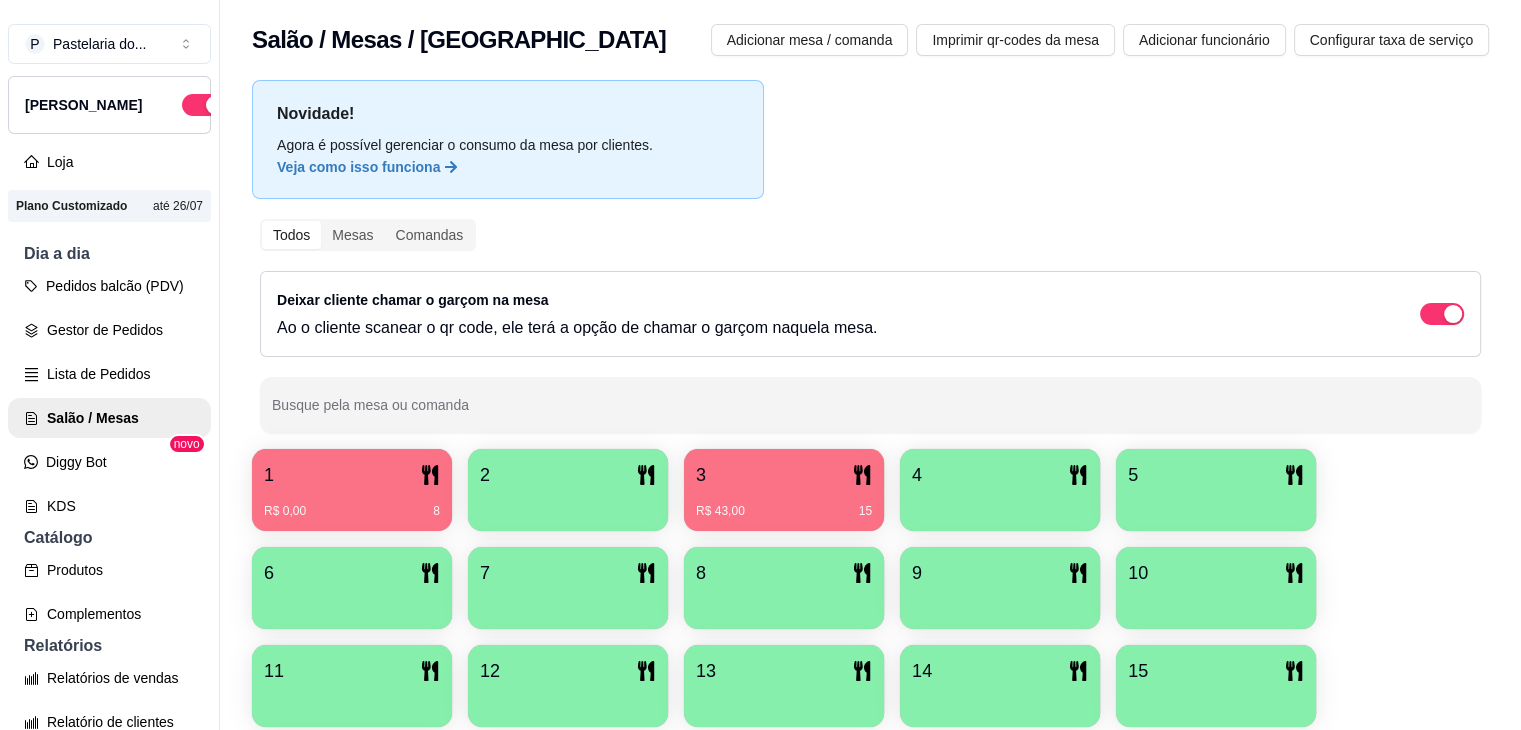 click on "Pedidos balcão (PDV) Gestor de Pedidos Lista de Pedidos Salão / Mesas Diggy Bot novo KDS" at bounding box center [109, 396] 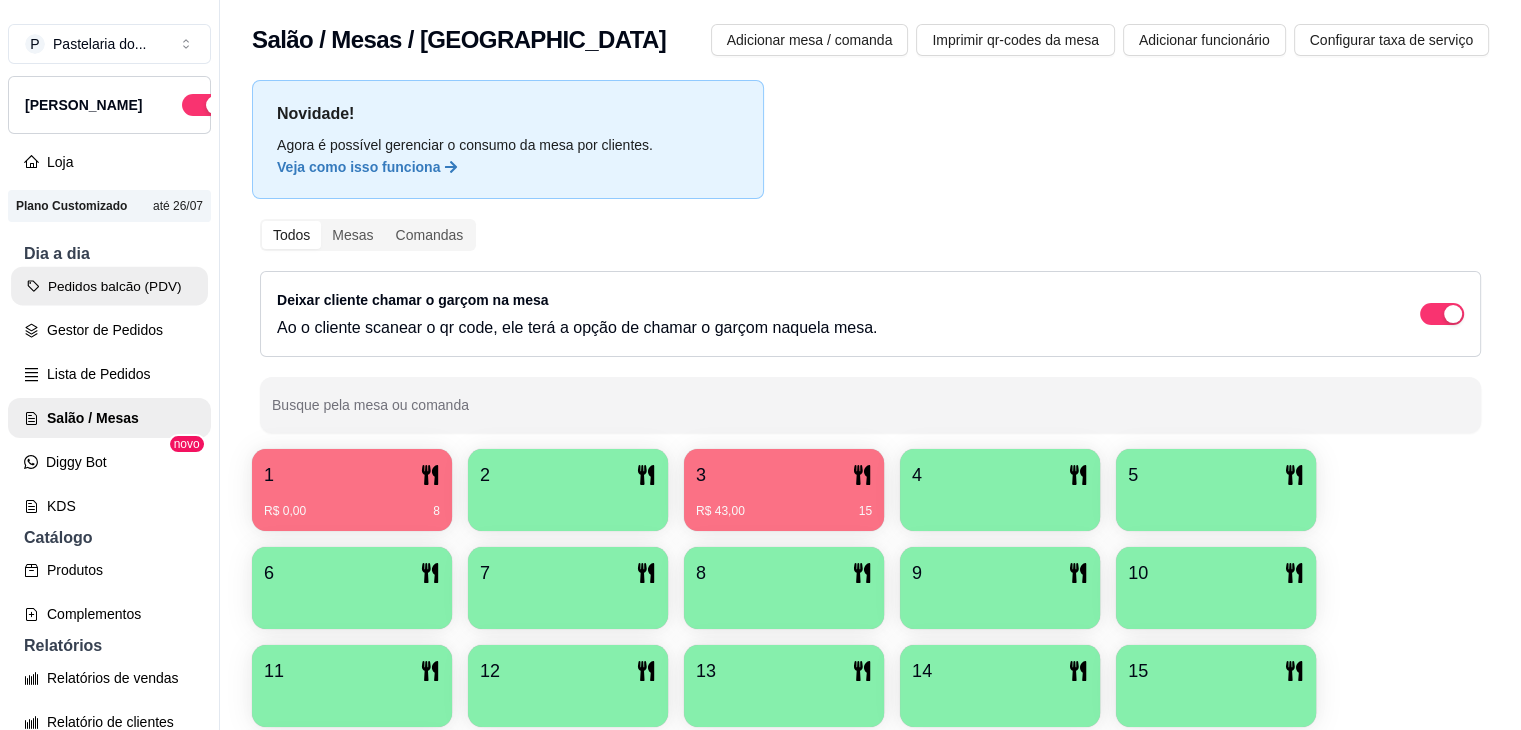 click on "Pedidos balcão (PDV)" at bounding box center (109, 286) 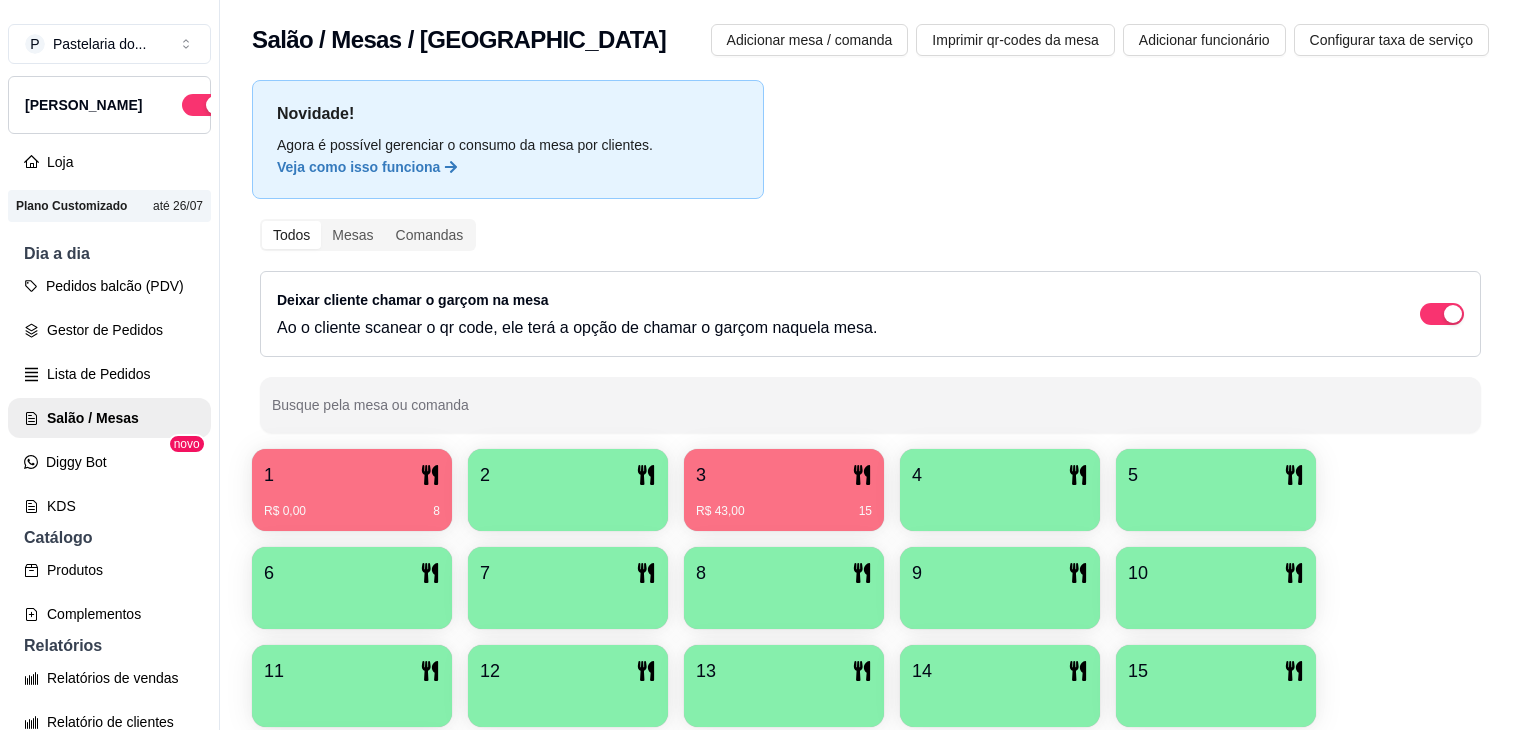 click on "Salgados" at bounding box center (280, 55) 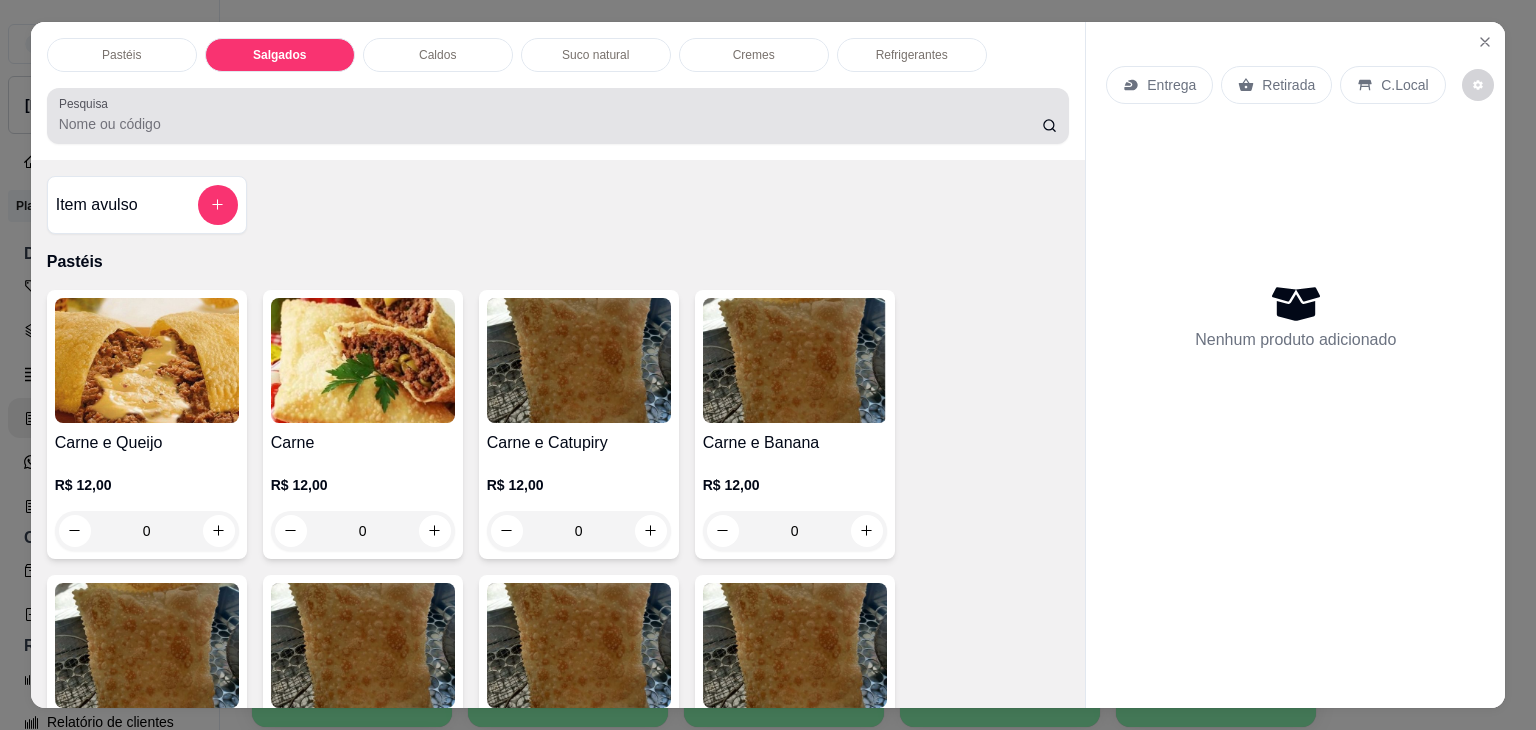 scroll, scrollTop: 2124, scrollLeft: 0, axis: vertical 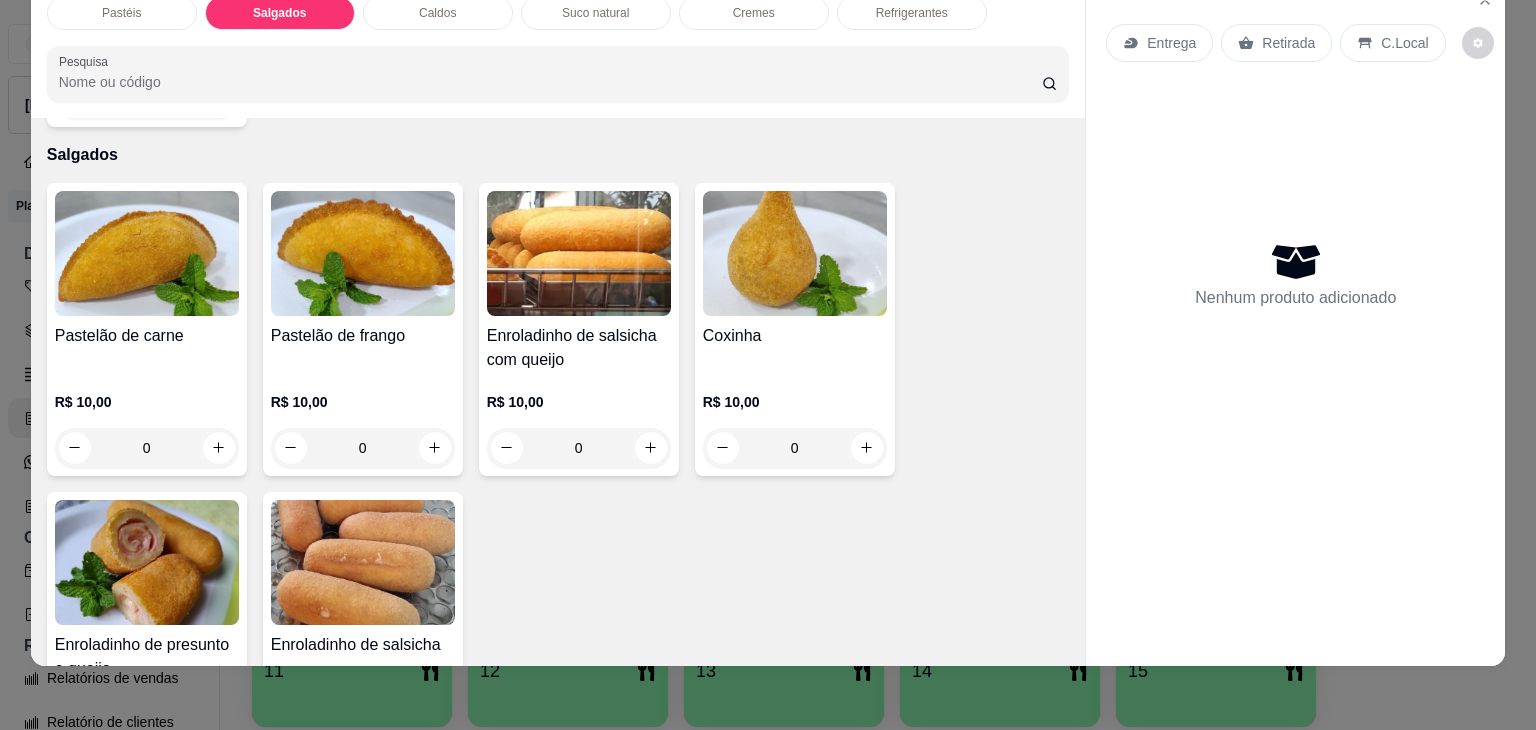 click on "Pastelão de frango    R$ 10,00 0" at bounding box center (363, 329) 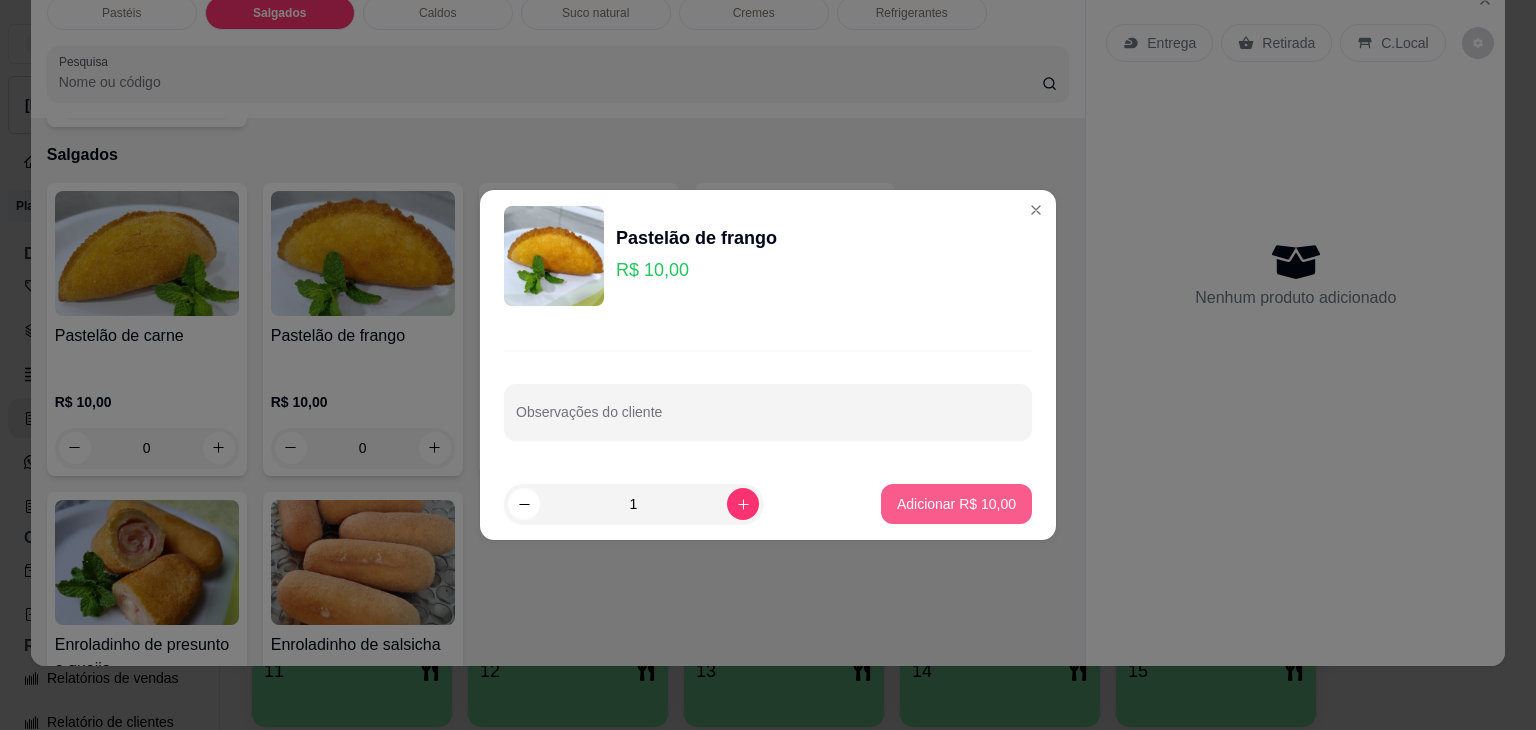 click on "Adicionar   R$ 10,00" at bounding box center [956, 504] 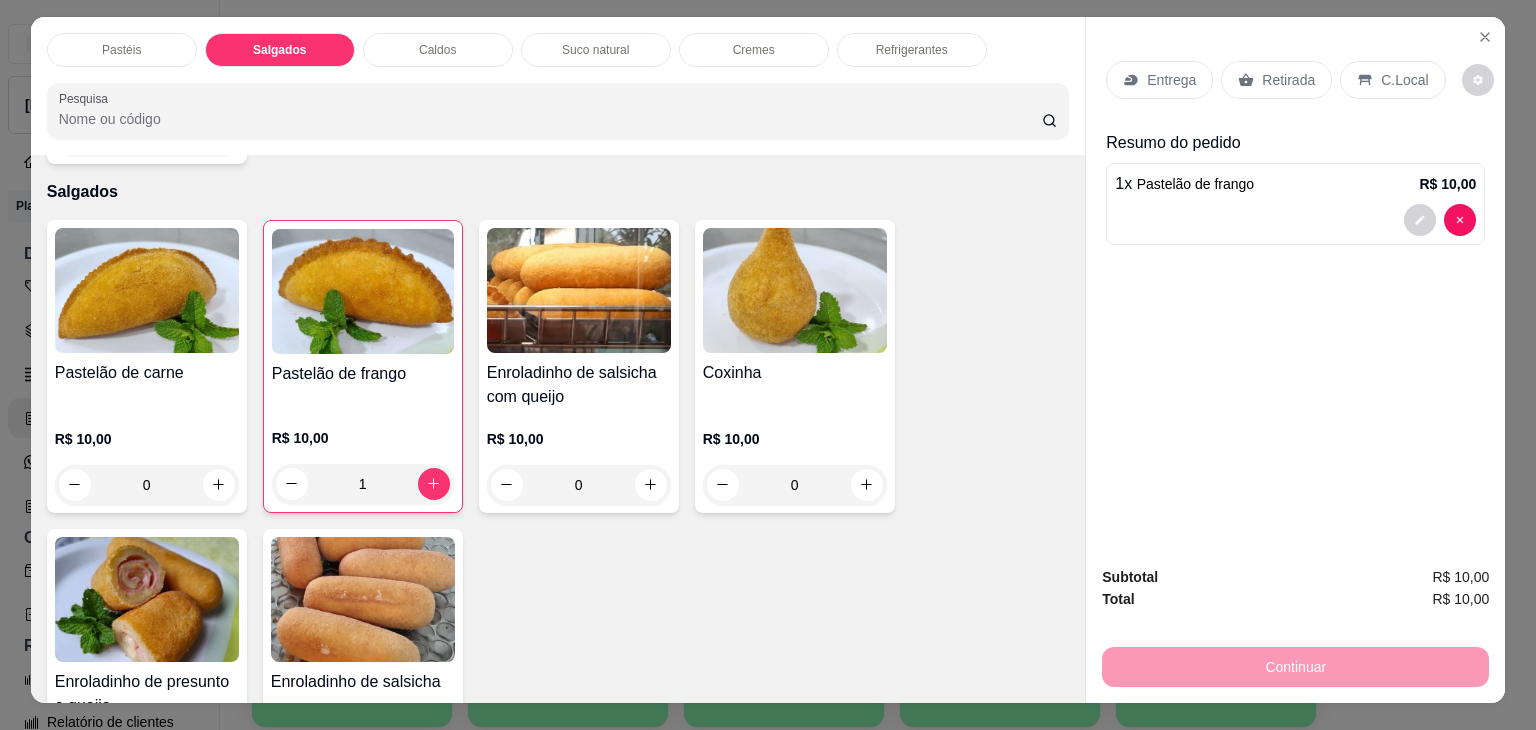 scroll, scrollTop: 0, scrollLeft: 0, axis: both 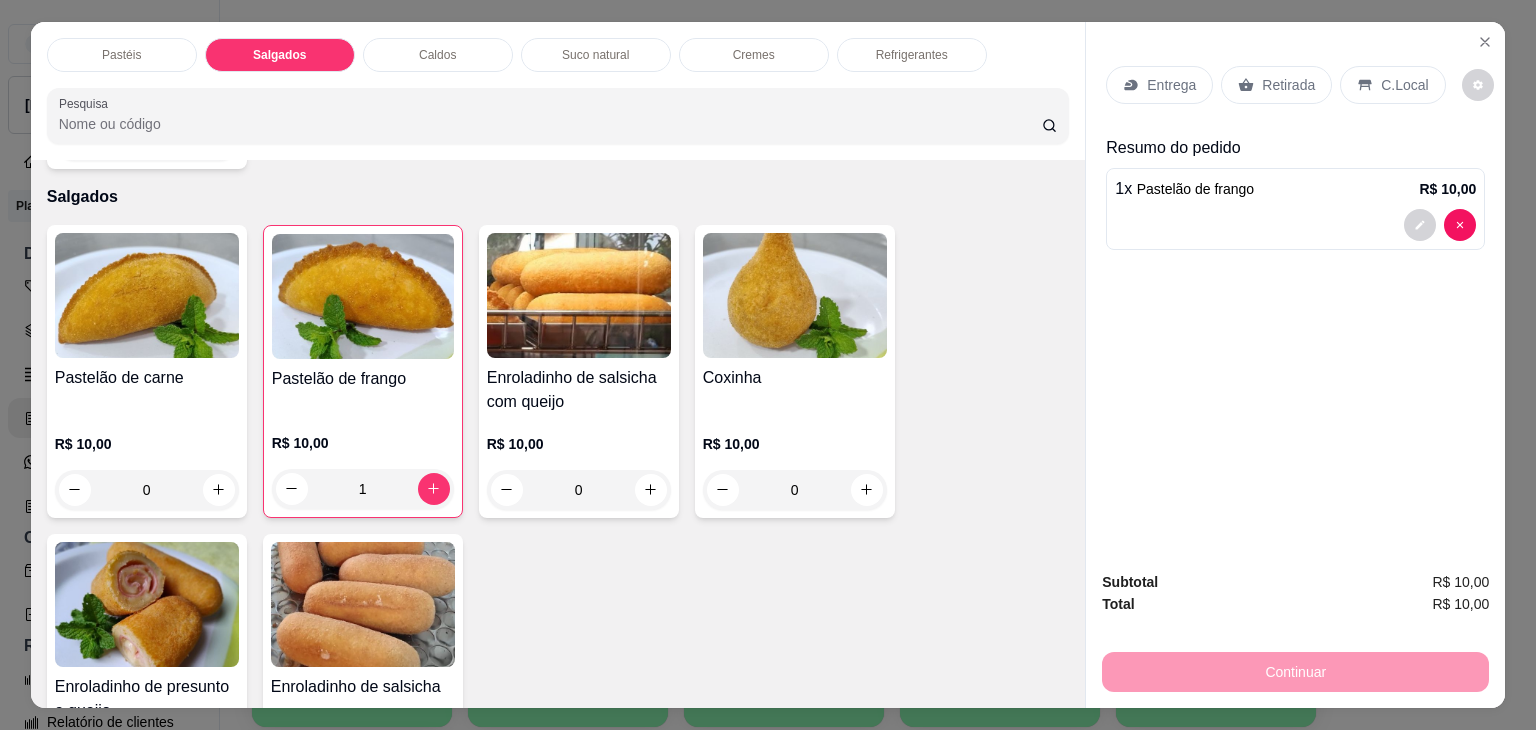 click on "Caldos" at bounding box center [437, 55] 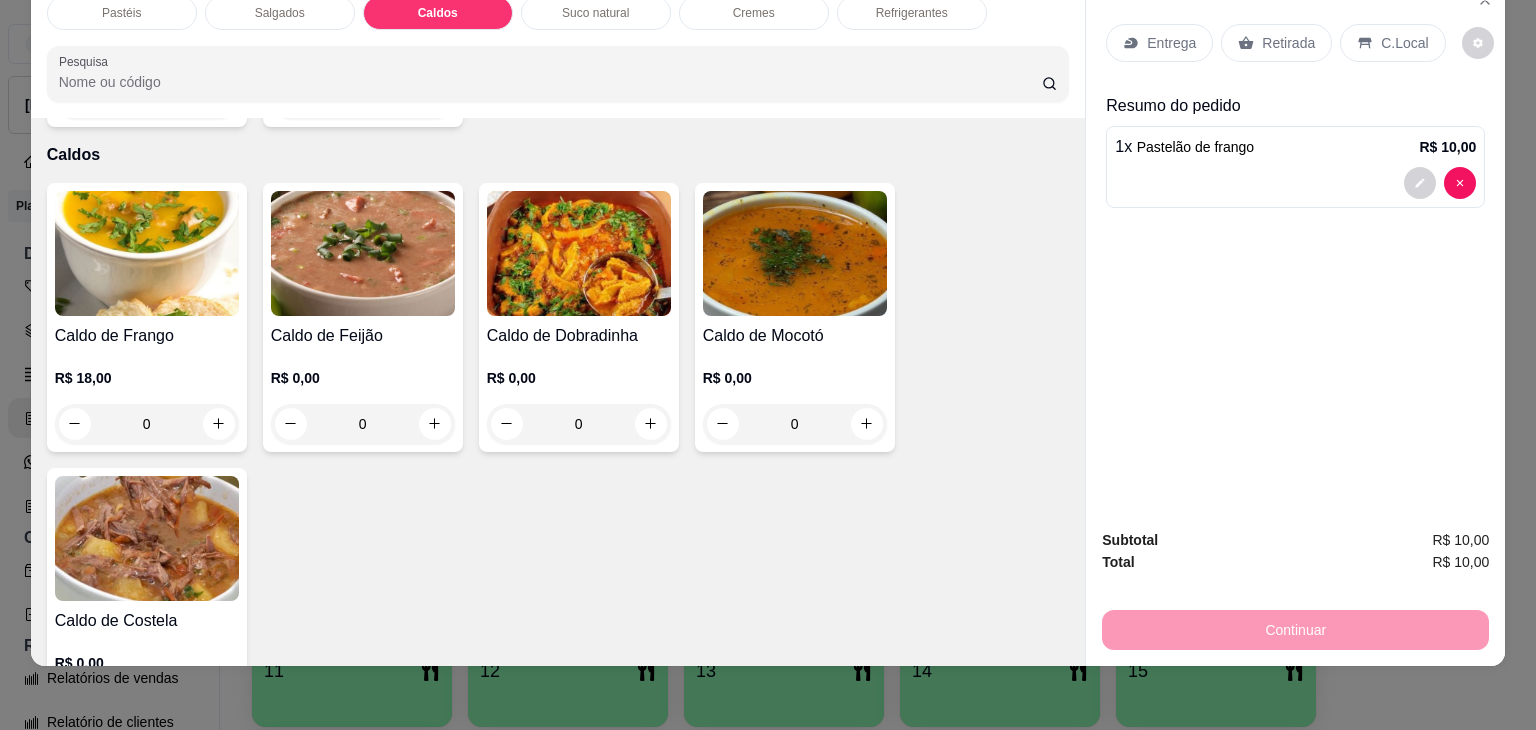 click at bounding box center [147, 538] 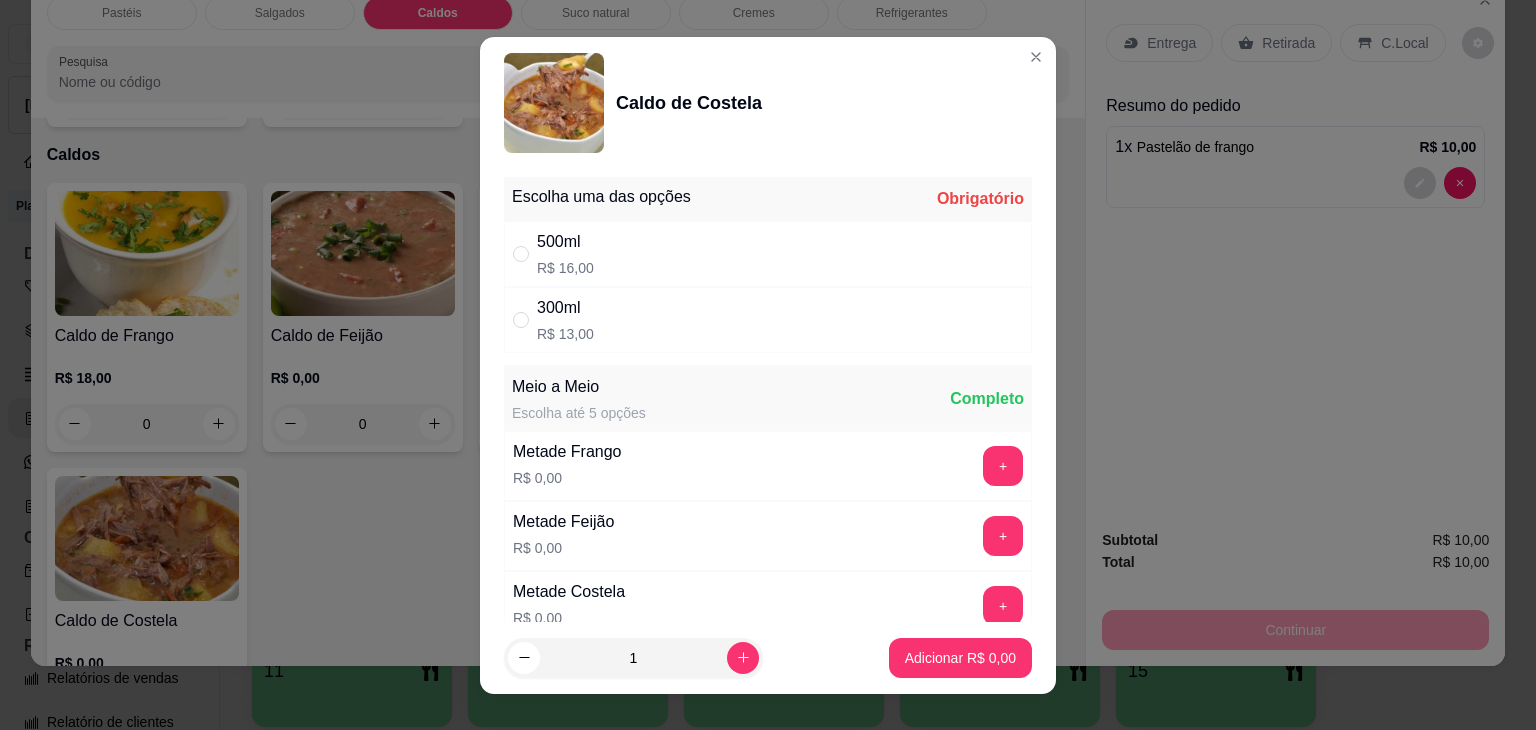click on "300ml R$ 13,00" at bounding box center [768, 320] 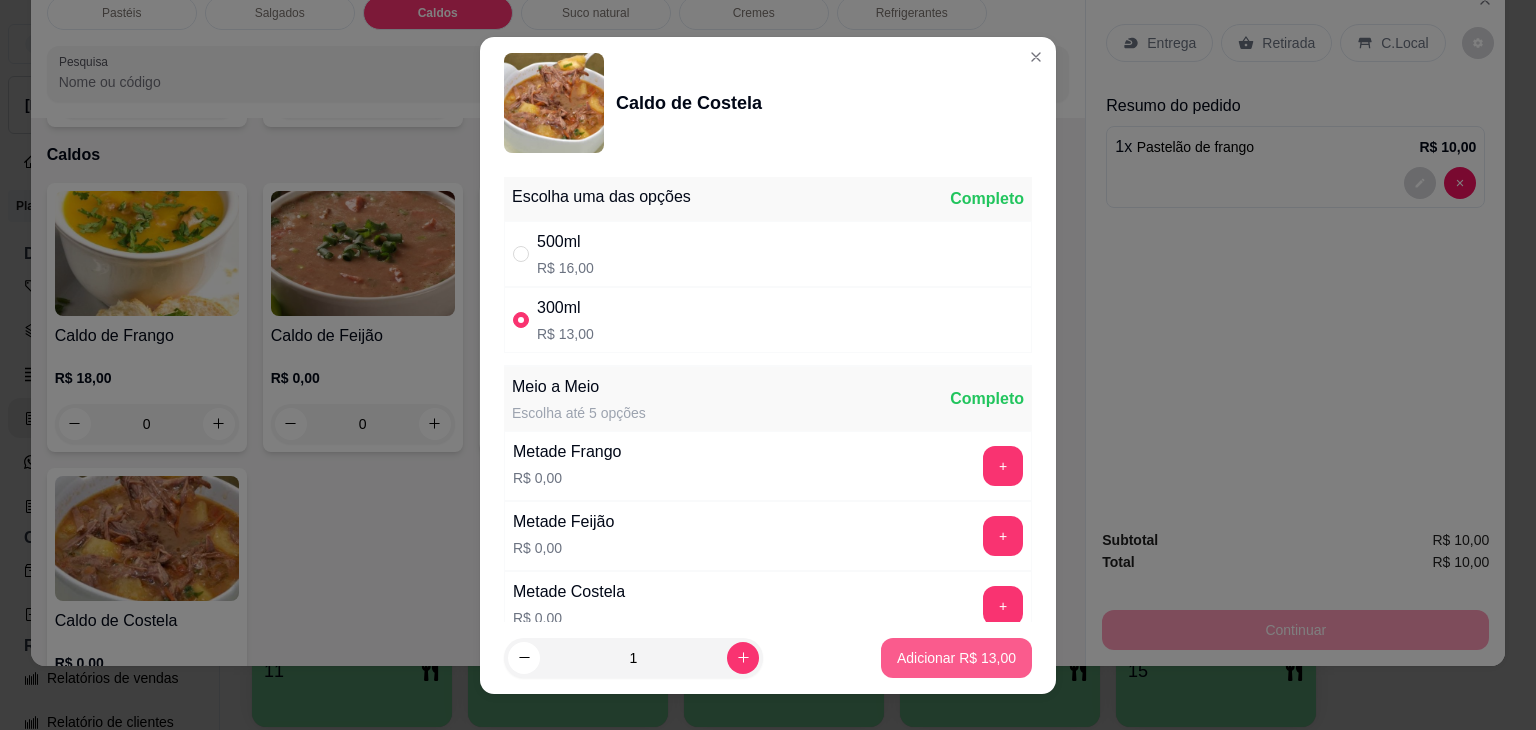 click on "Adicionar   R$ 13,00" at bounding box center (956, 658) 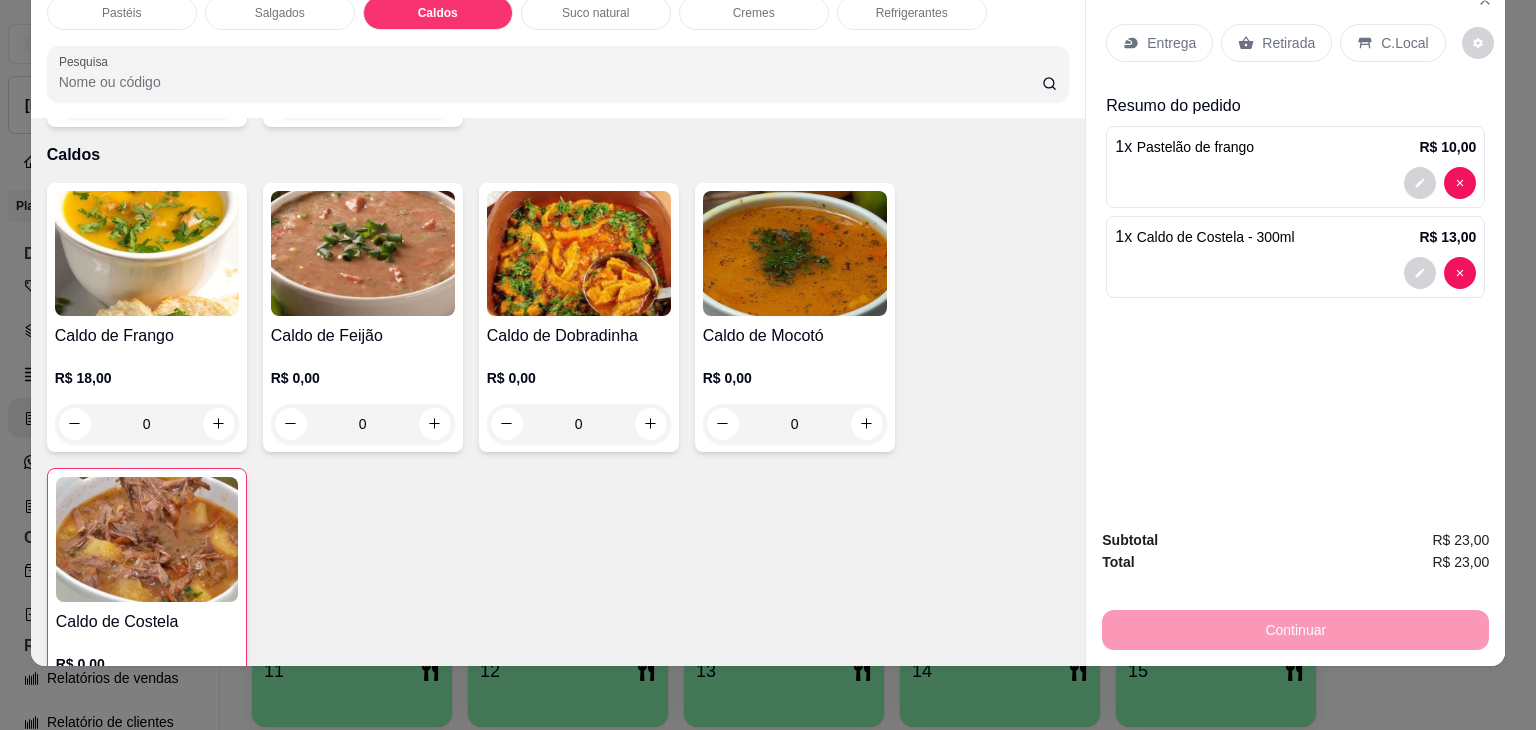 click on "Entrega Retirada C.Local" at bounding box center (1295, 43) 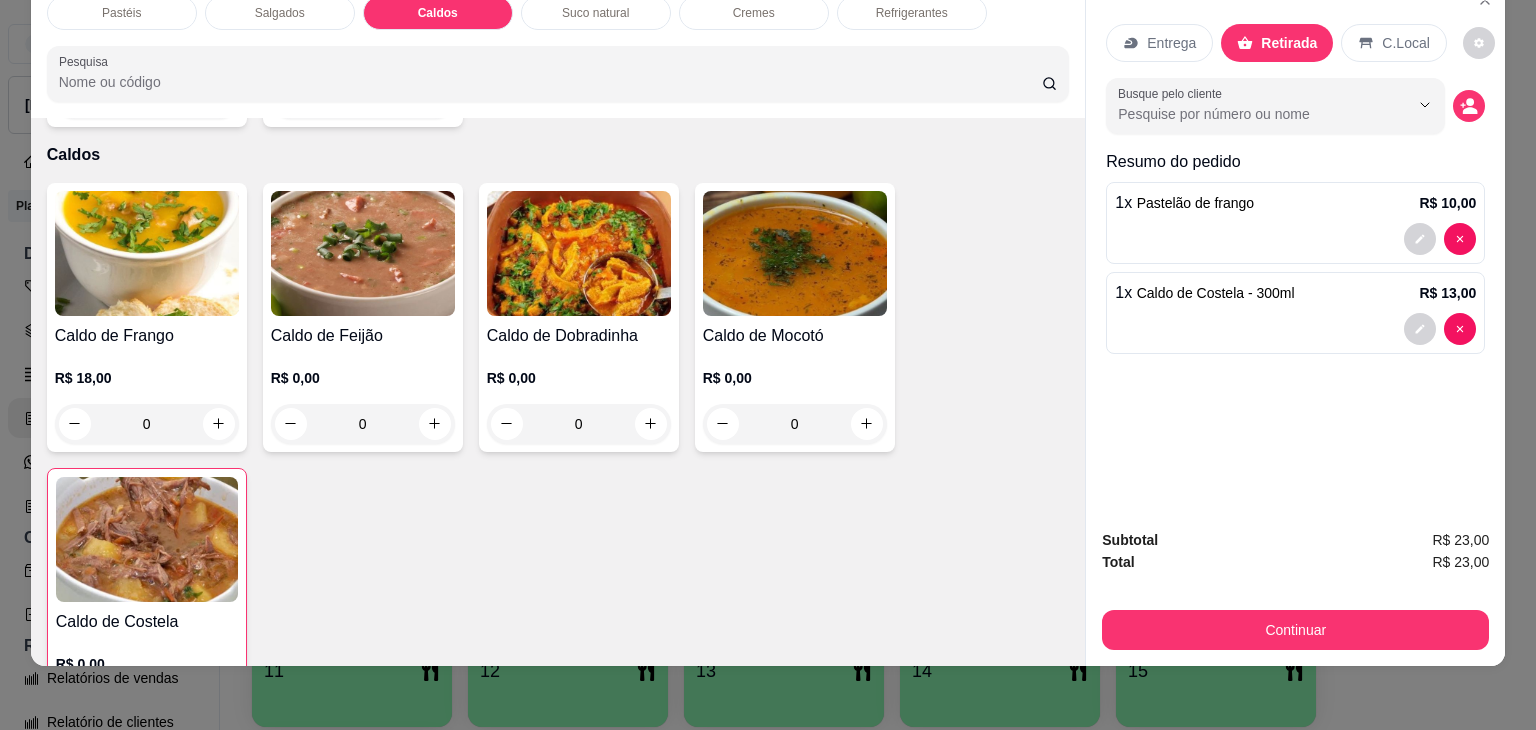 click on "Subtotal R$ 23,00 Total R$ 23,00 Continuar" at bounding box center (1295, 589) 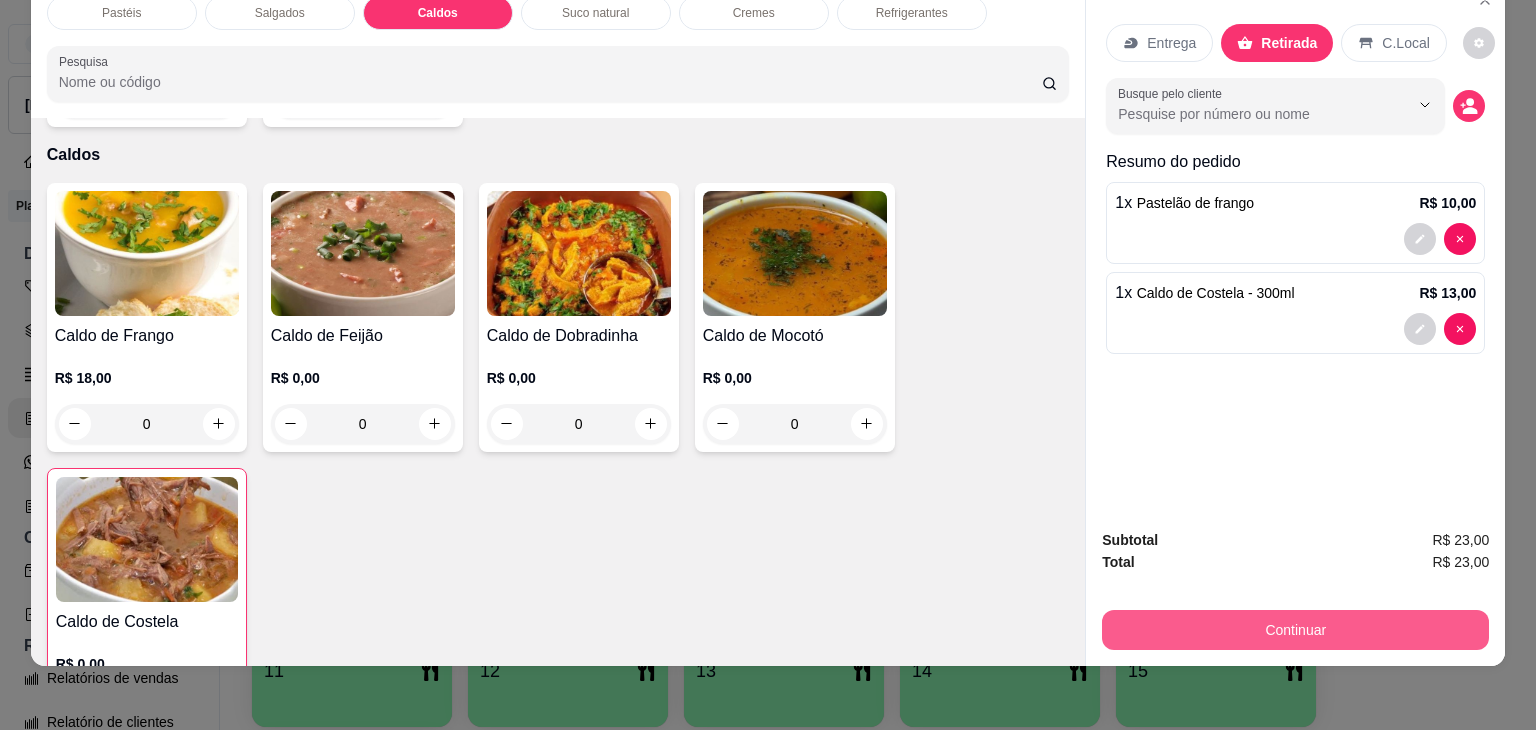 click on "Continuar" at bounding box center (1295, 630) 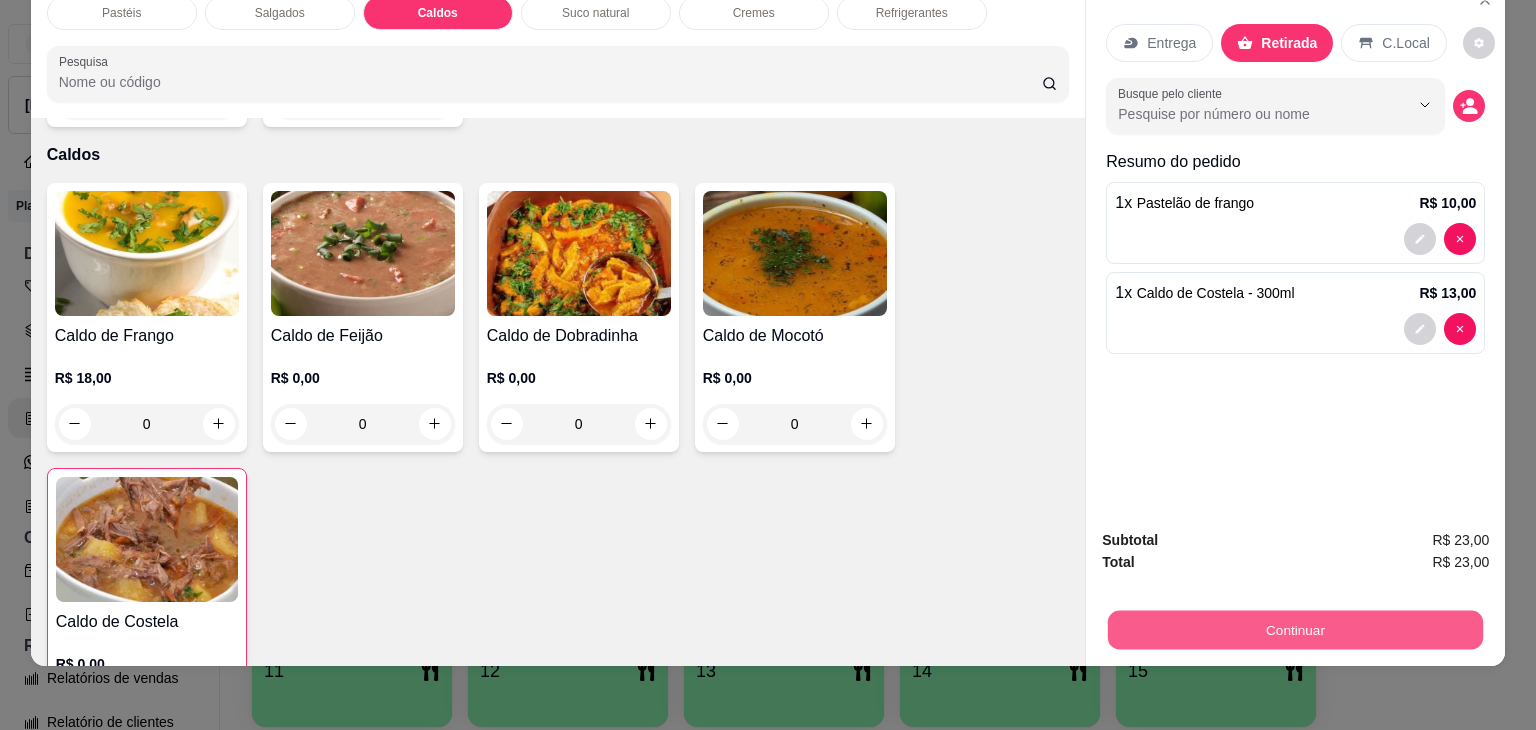 click on "Continuar" at bounding box center (1295, 630) 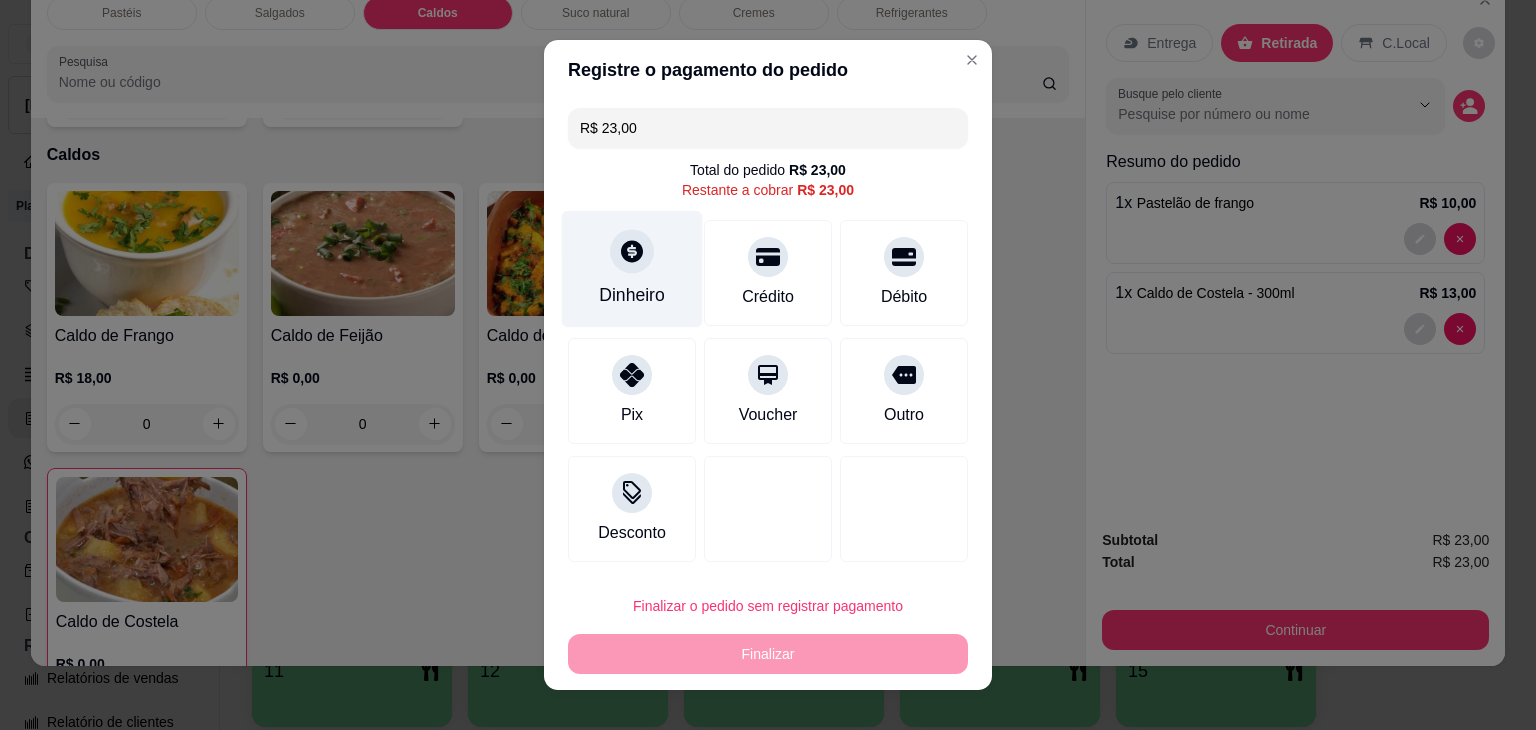 click on "Dinheiro" at bounding box center [632, 269] 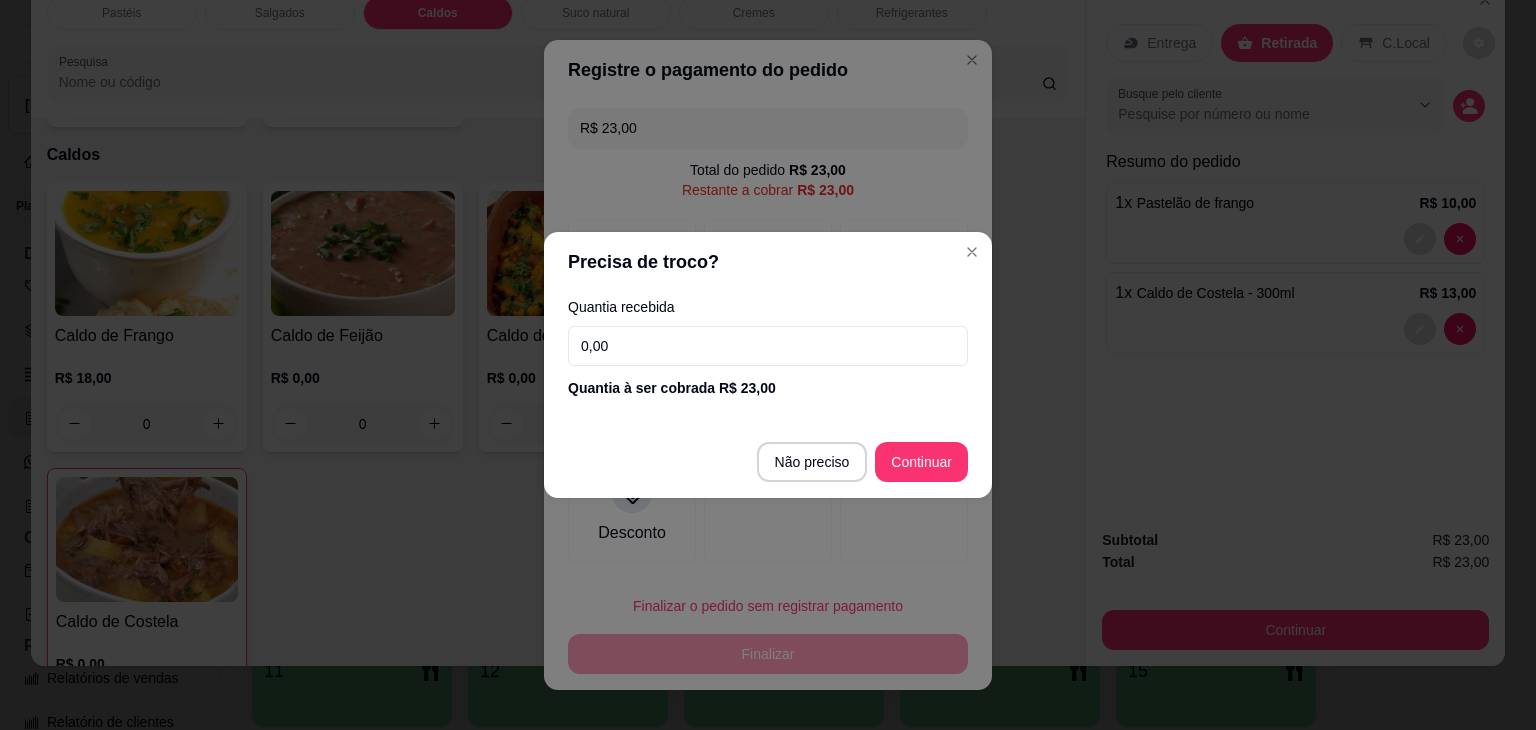 click on "0,00" at bounding box center [768, 346] 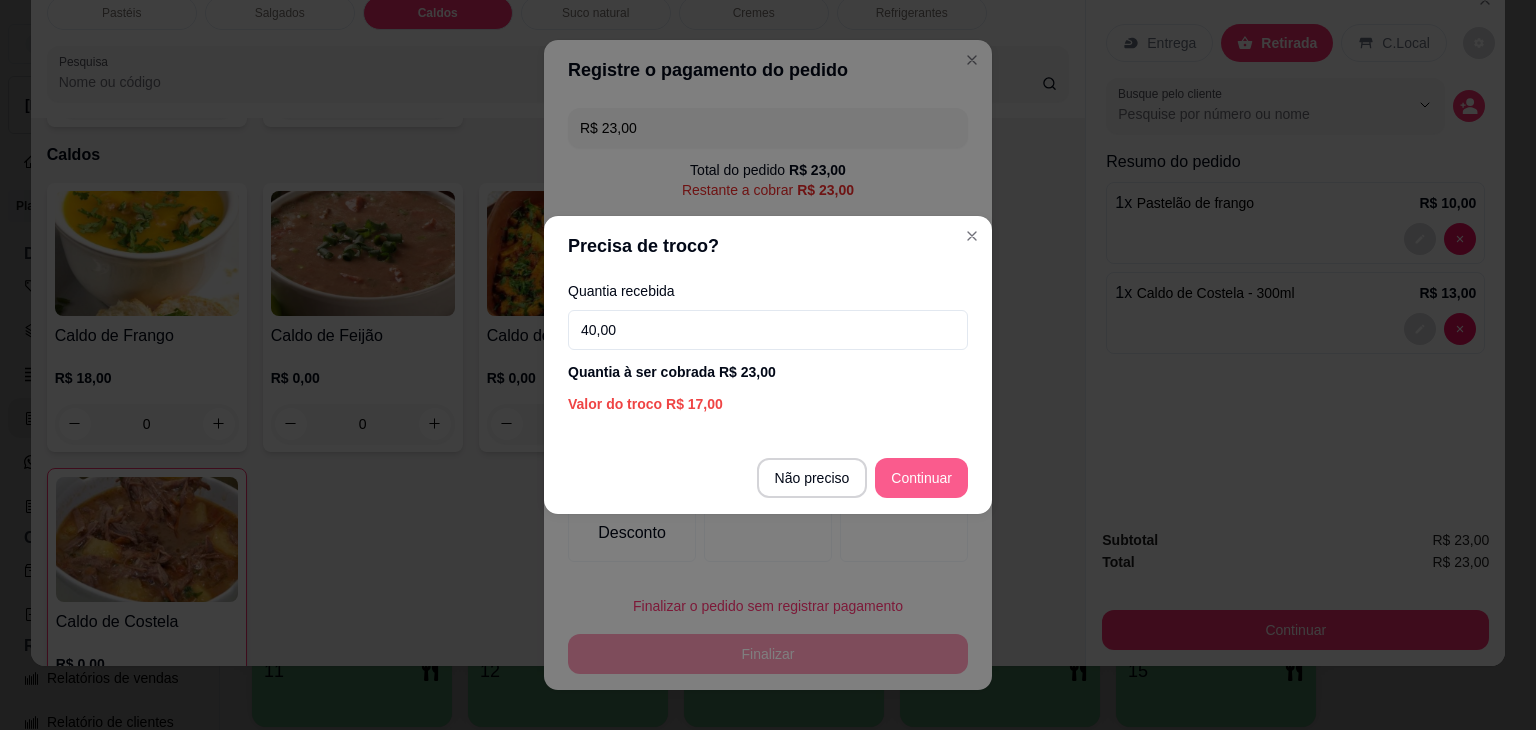 type on "40,00" 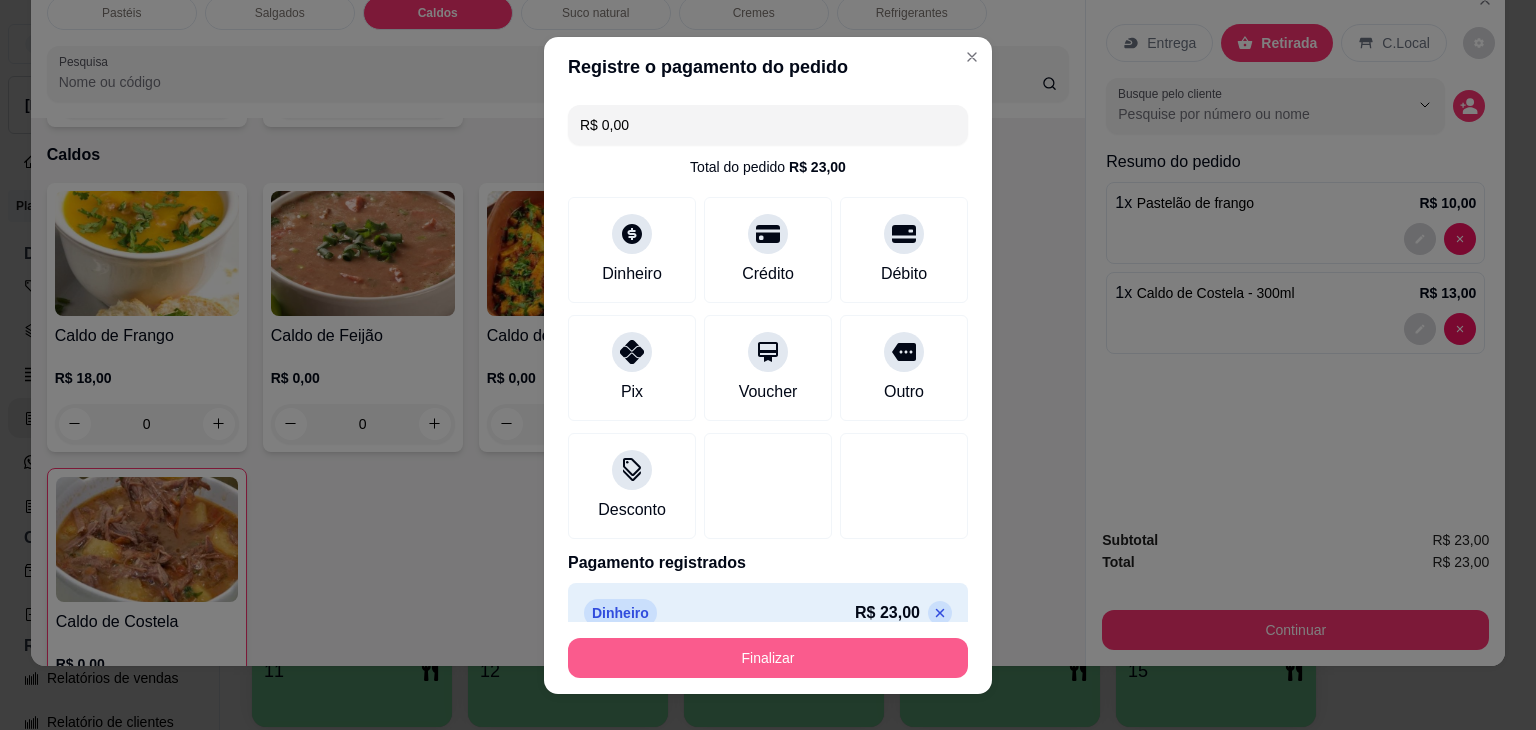 click on "Finalizar" at bounding box center [768, 658] 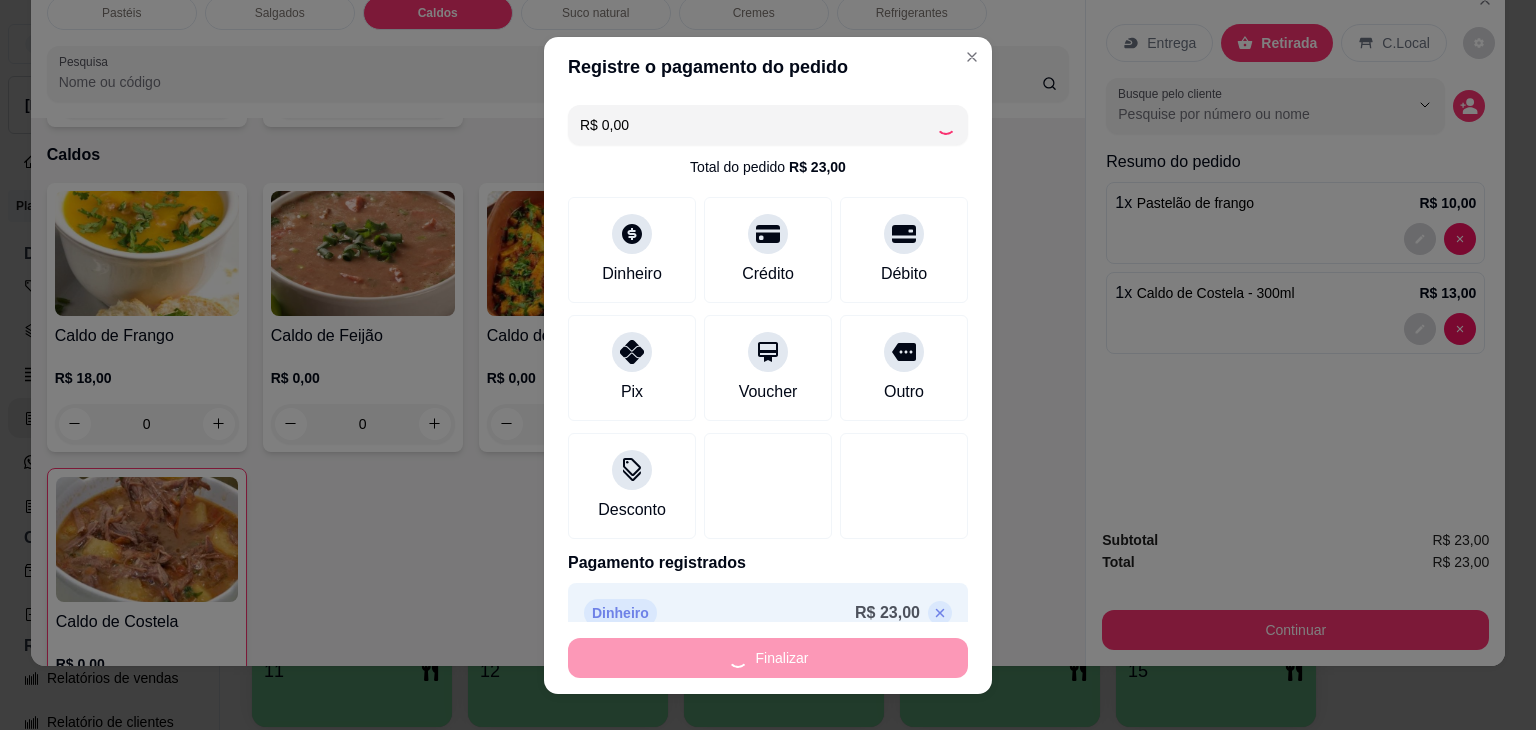 type on "0" 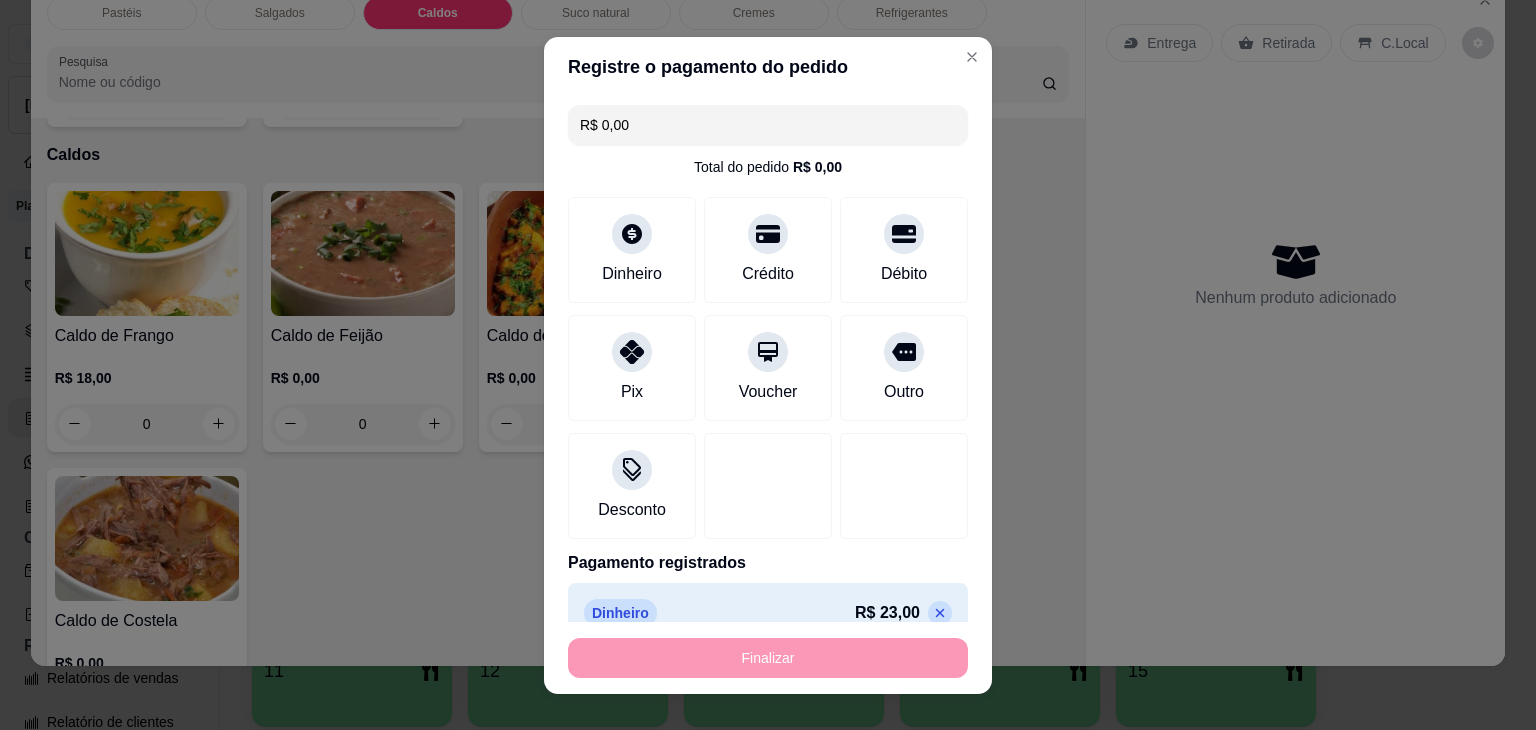 type on "-R$ 23,00" 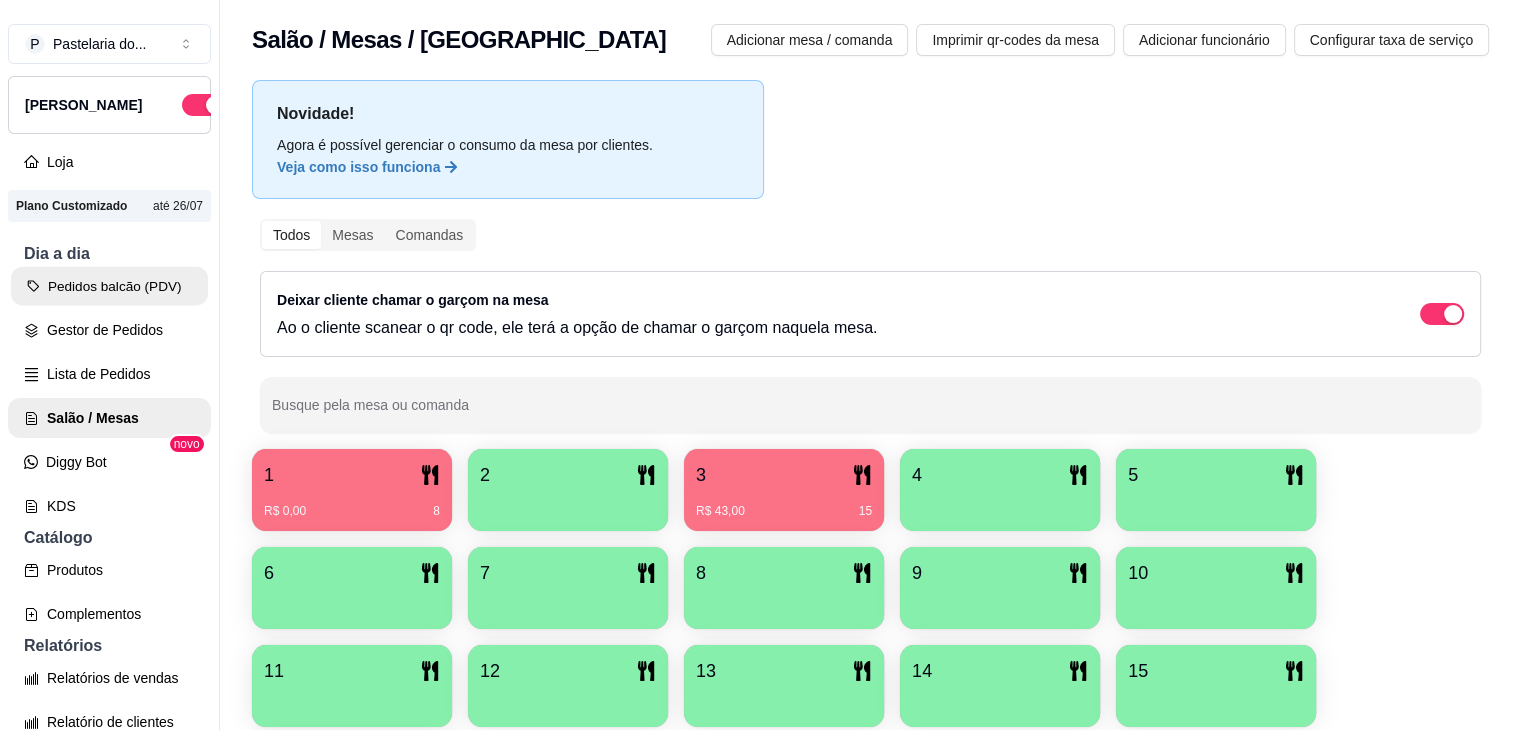click on "Pedidos balcão (PDV)" at bounding box center [109, 286] 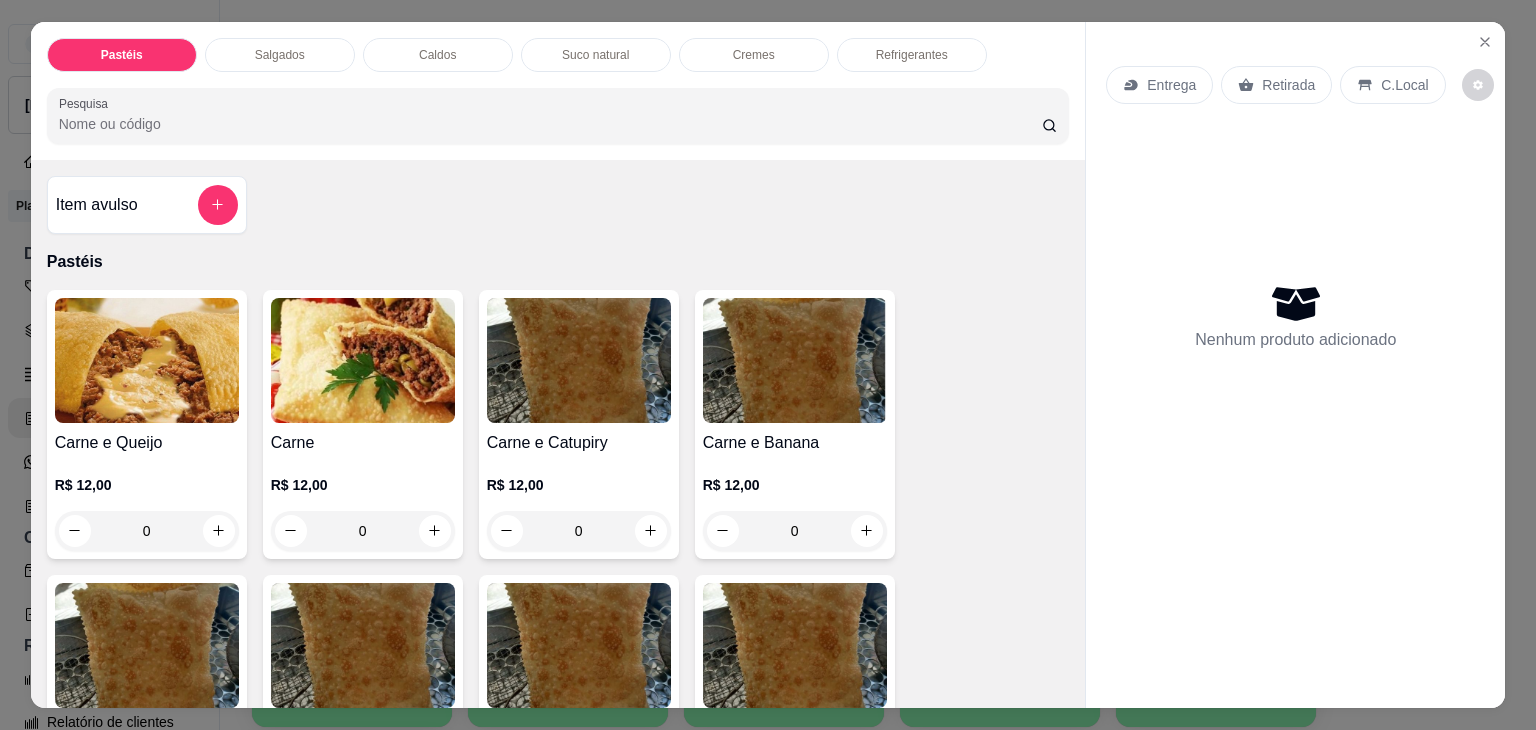 click on "Salgados" at bounding box center [280, 55] 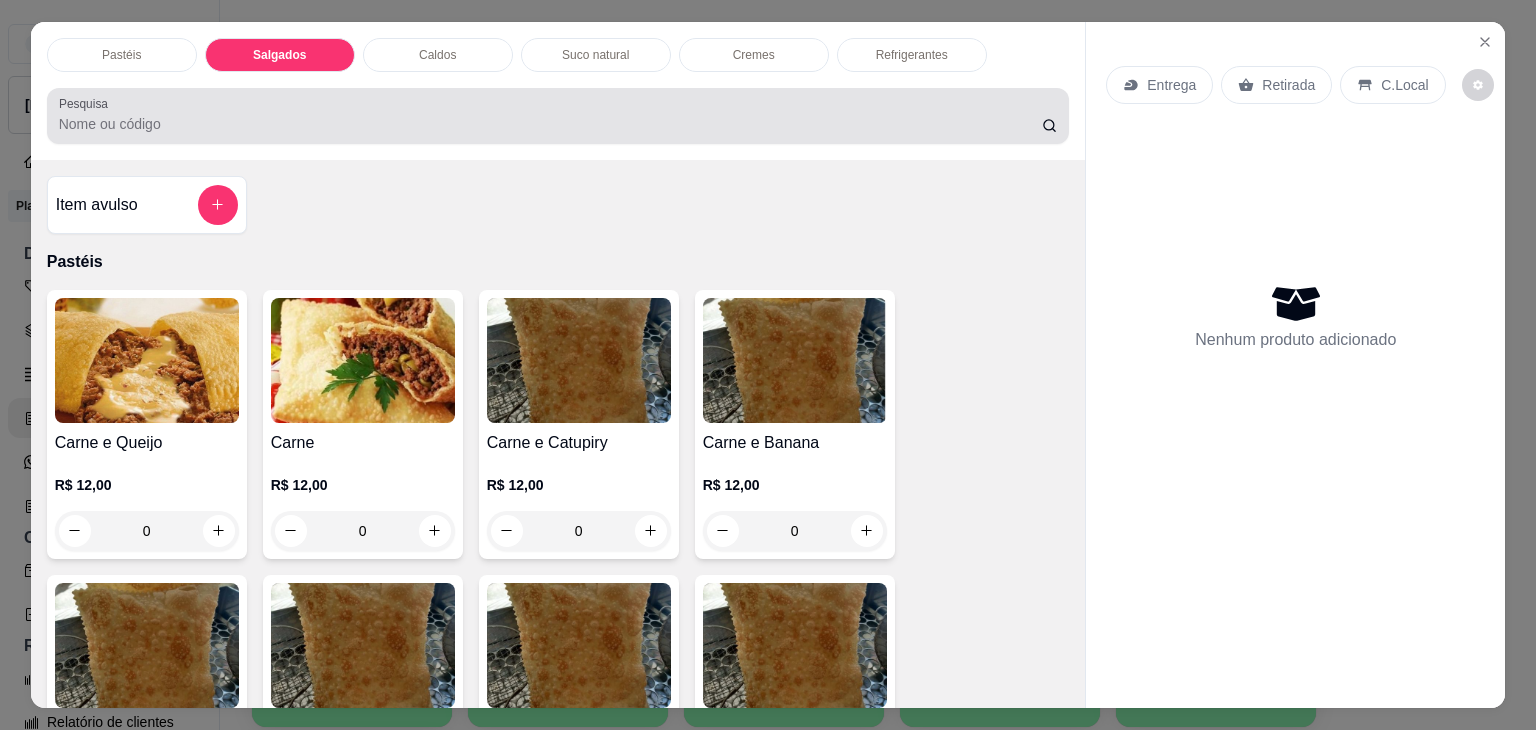 scroll, scrollTop: 2124, scrollLeft: 0, axis: vertical 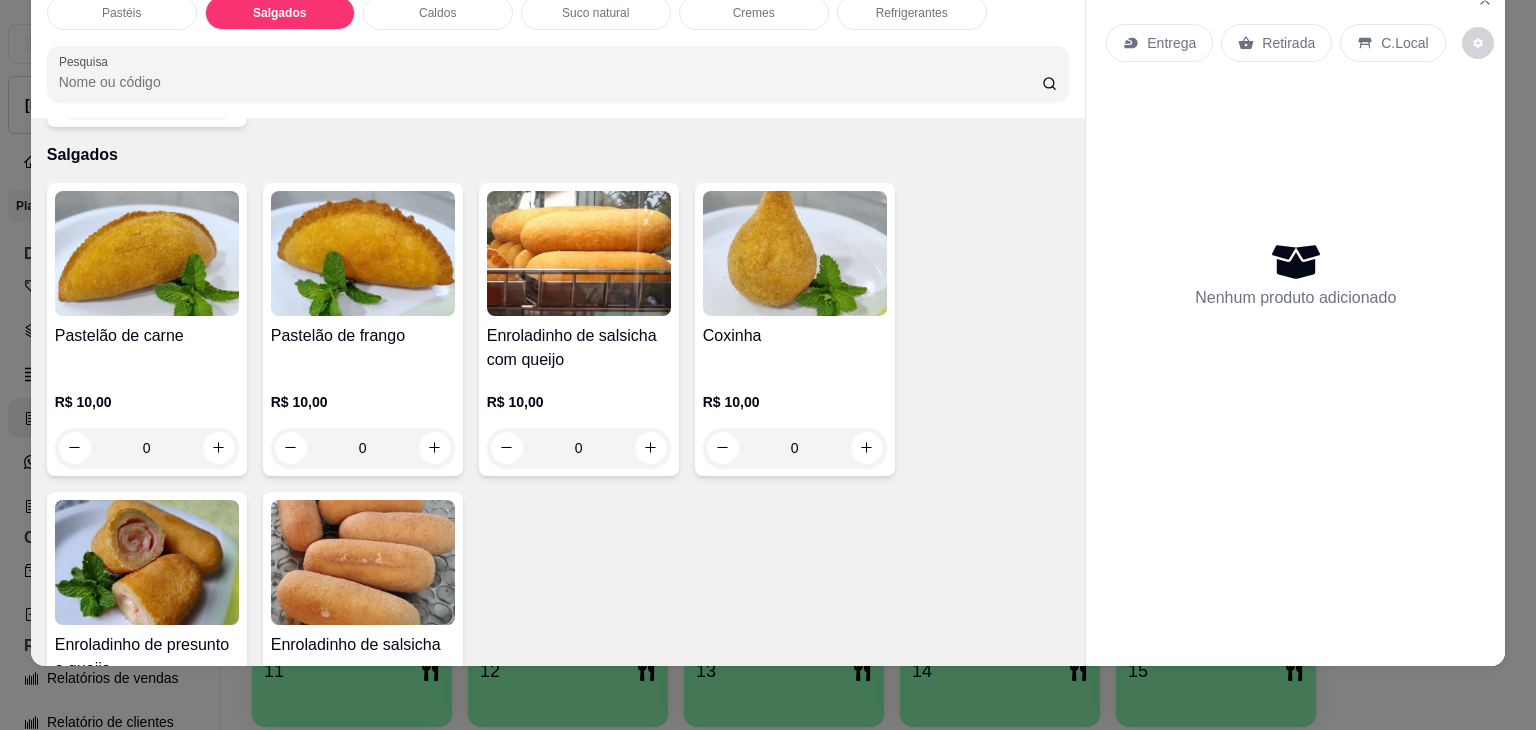 click at bounding box center [147, 253] 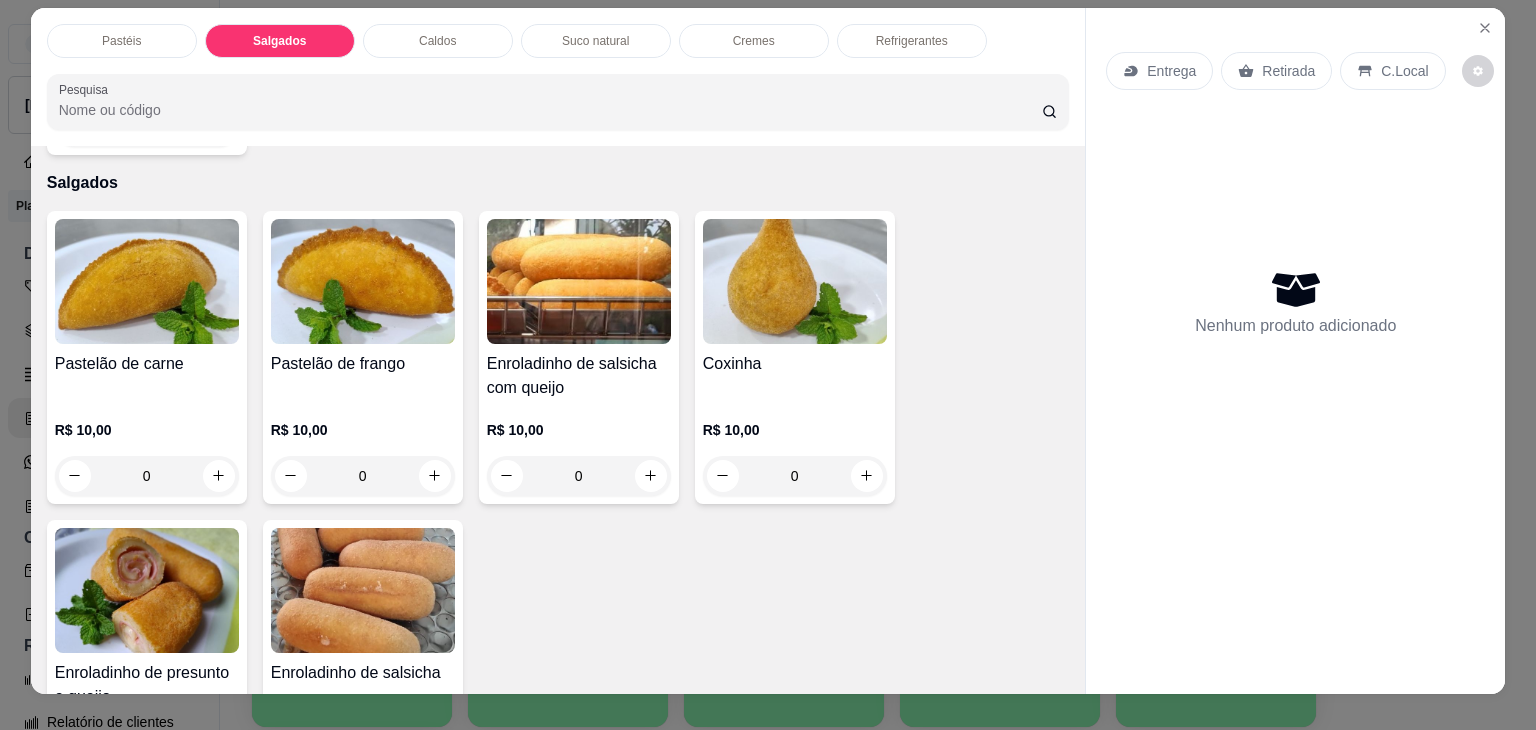 click at bounding box center (147, 281) 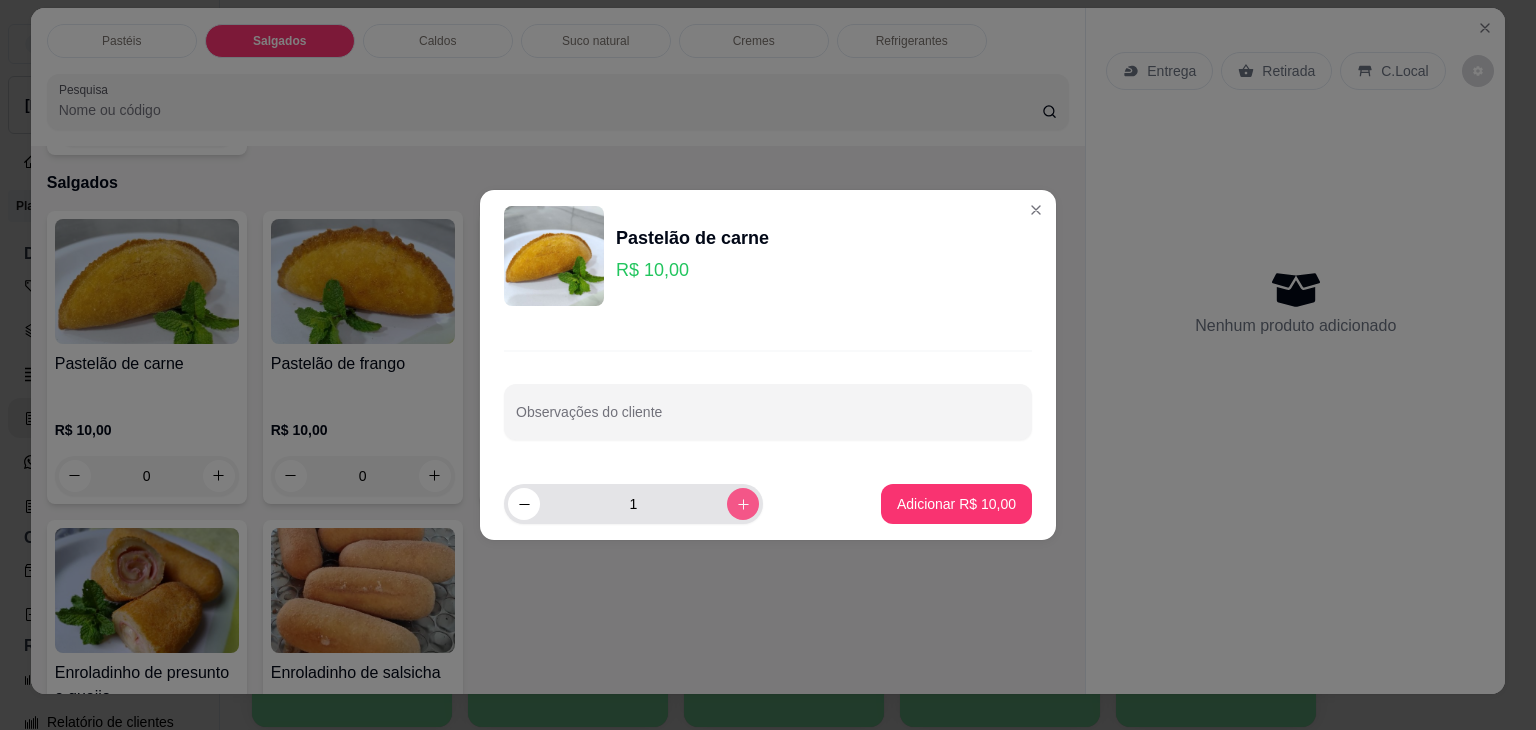 click 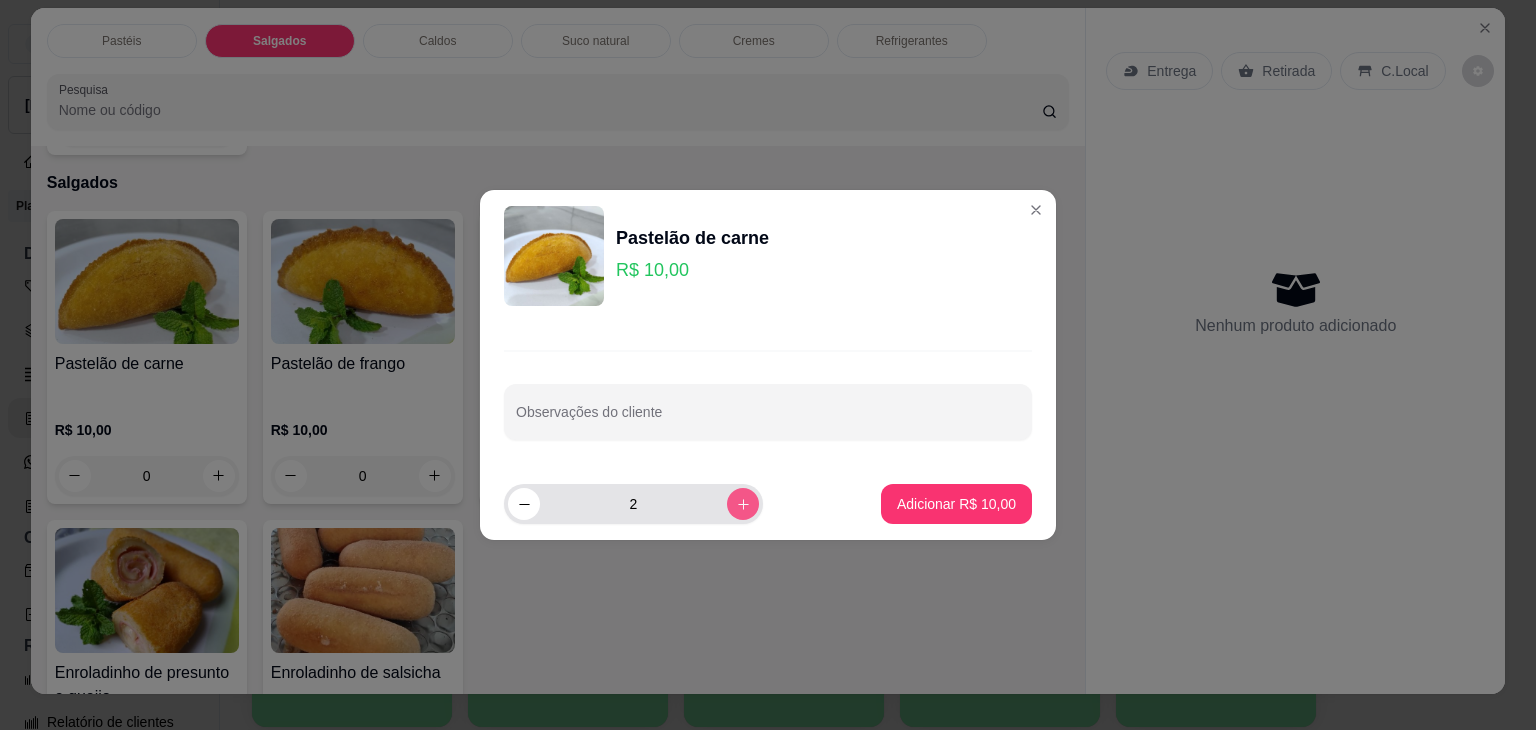 click 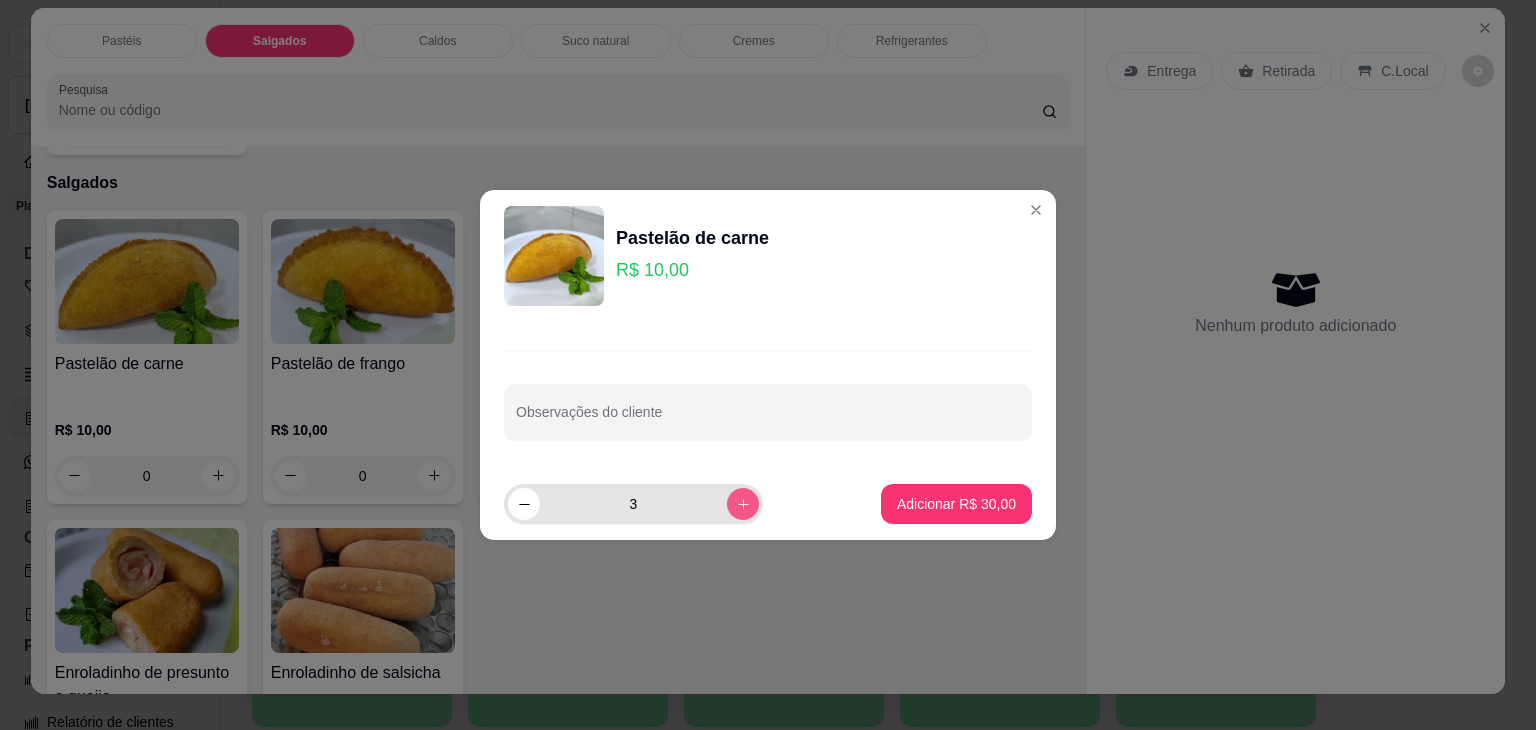 click 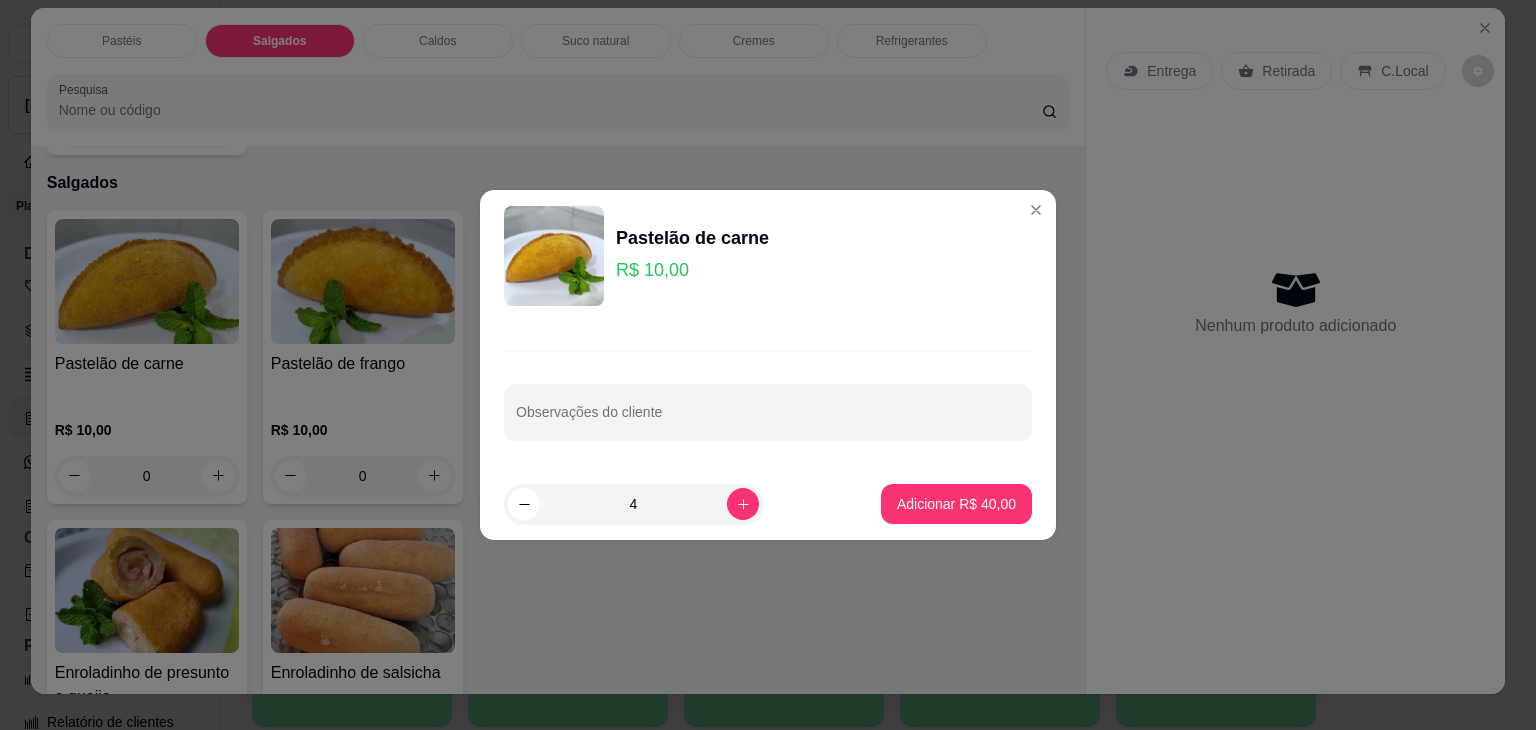 click on "Adicionar   R$ 40,00" at bounding box center (956, 504) 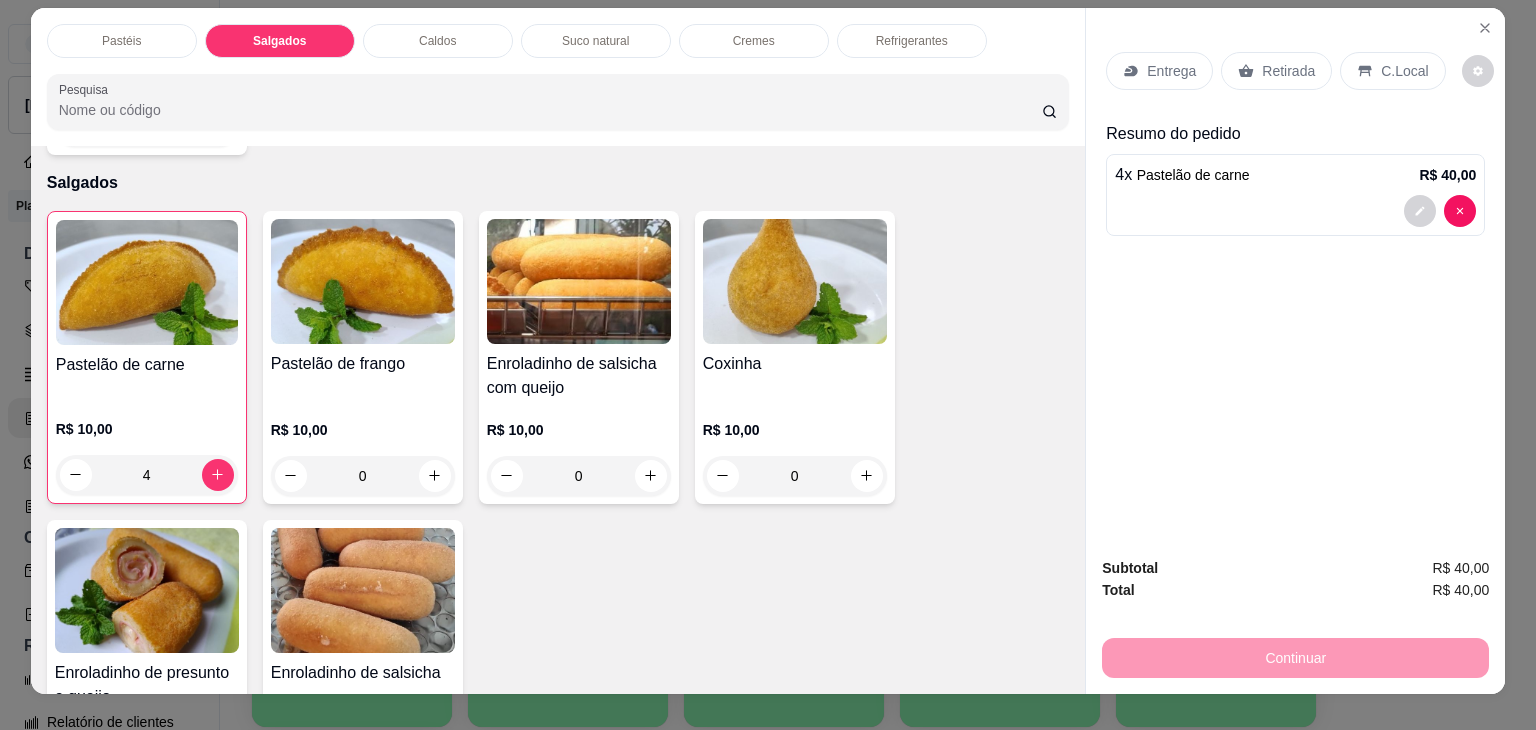 click on "Entrega Retirada C.Local" at bounding box center (1295, 71) 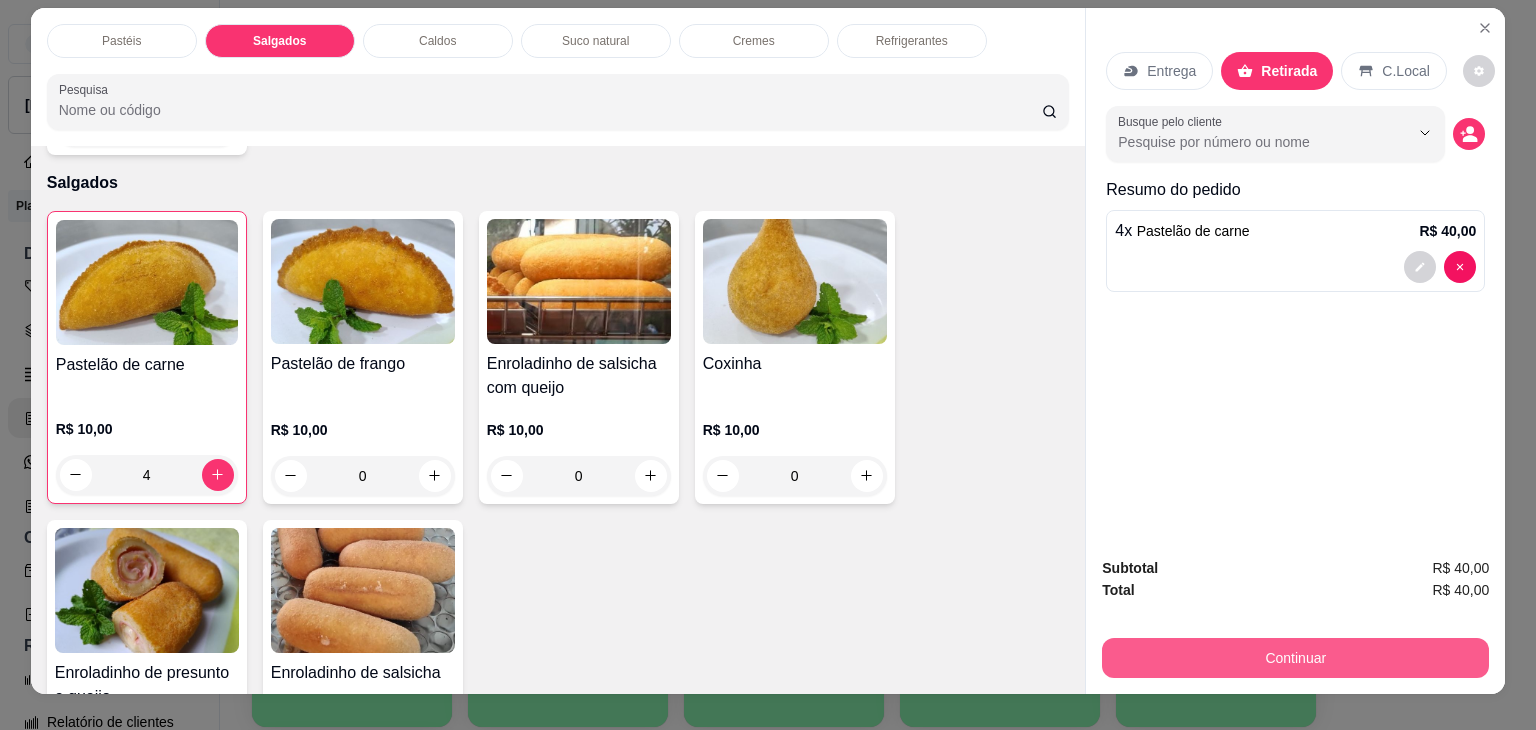 click on "Continuar" at bounding box center (1295, 658) 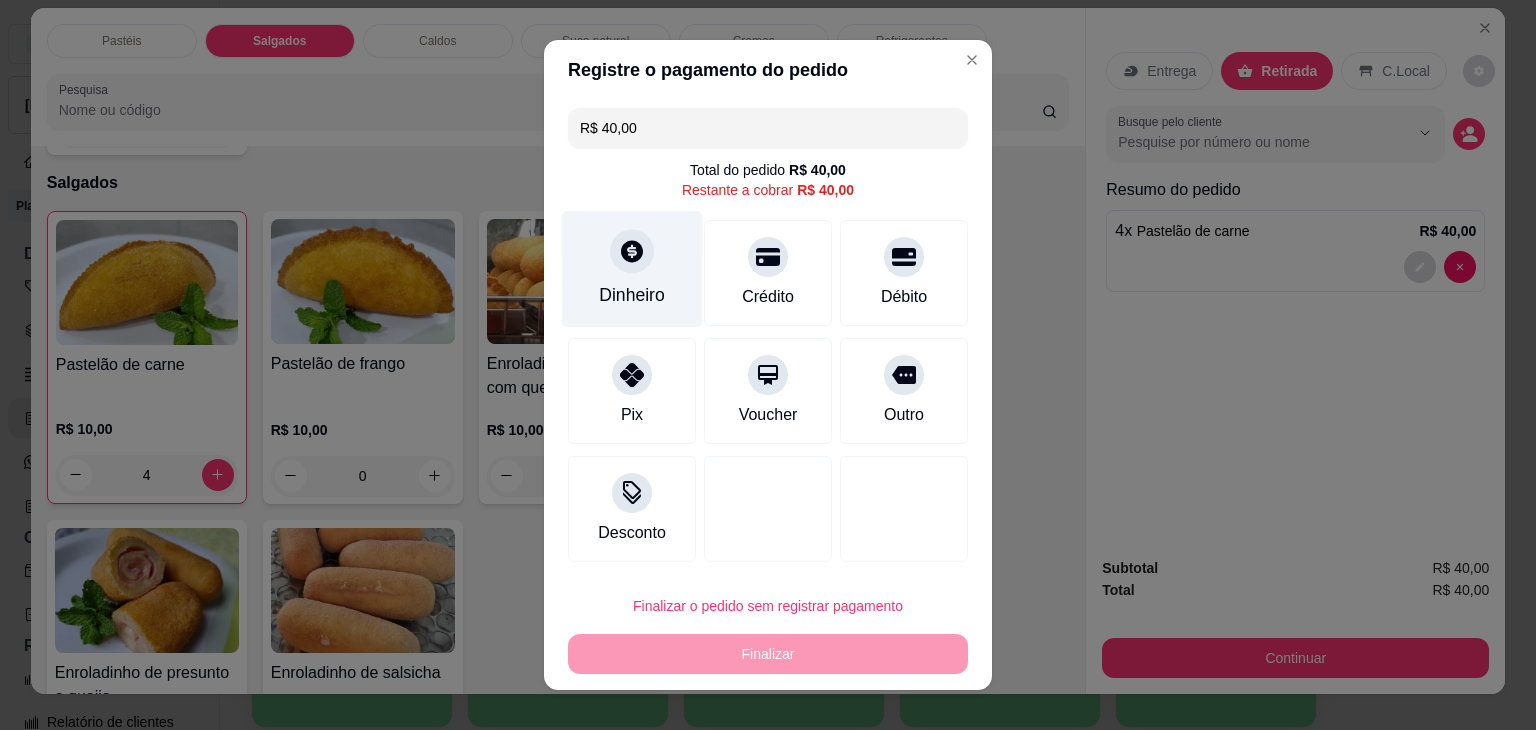 click on "Dinheiro" at bounding box center [632, 269] 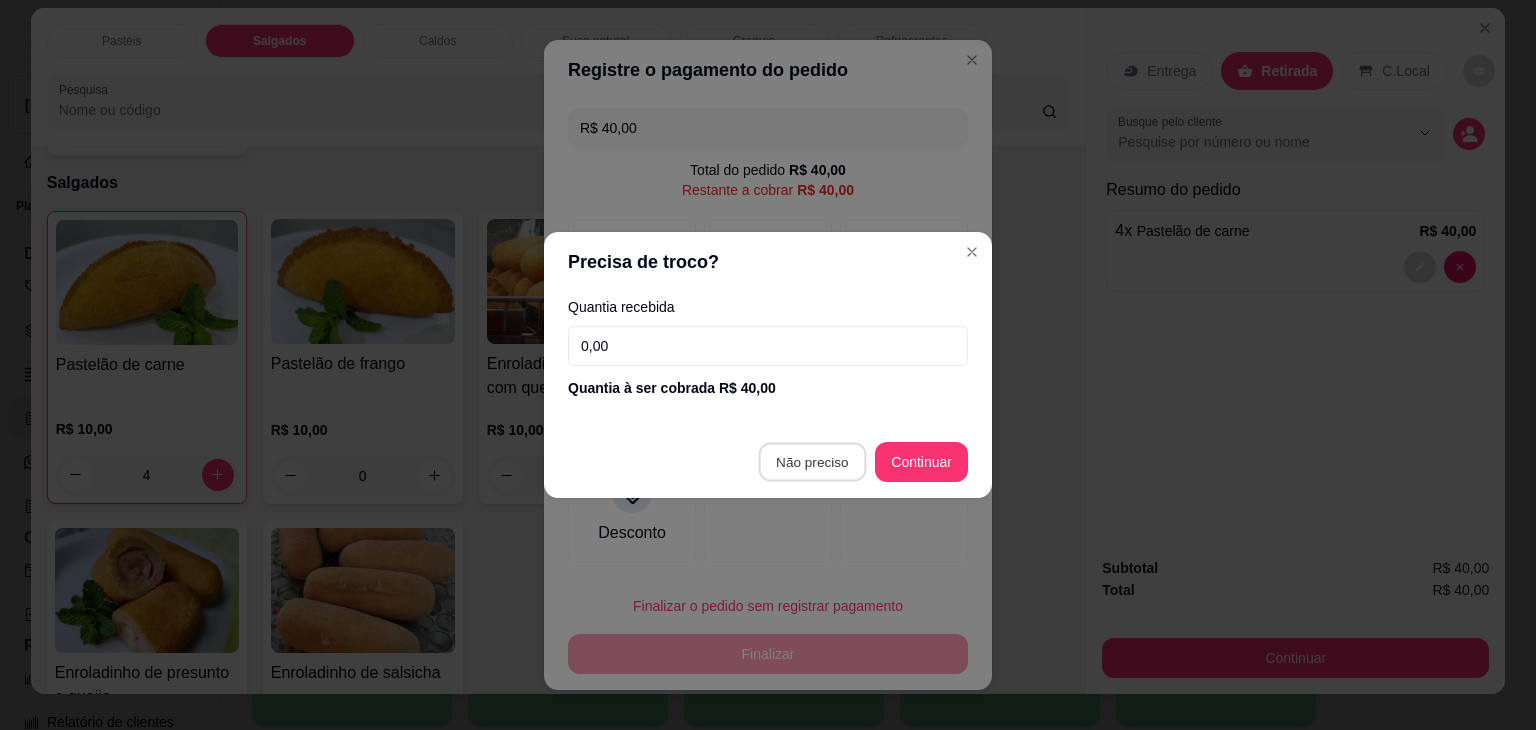 type on "R$ 0,00" 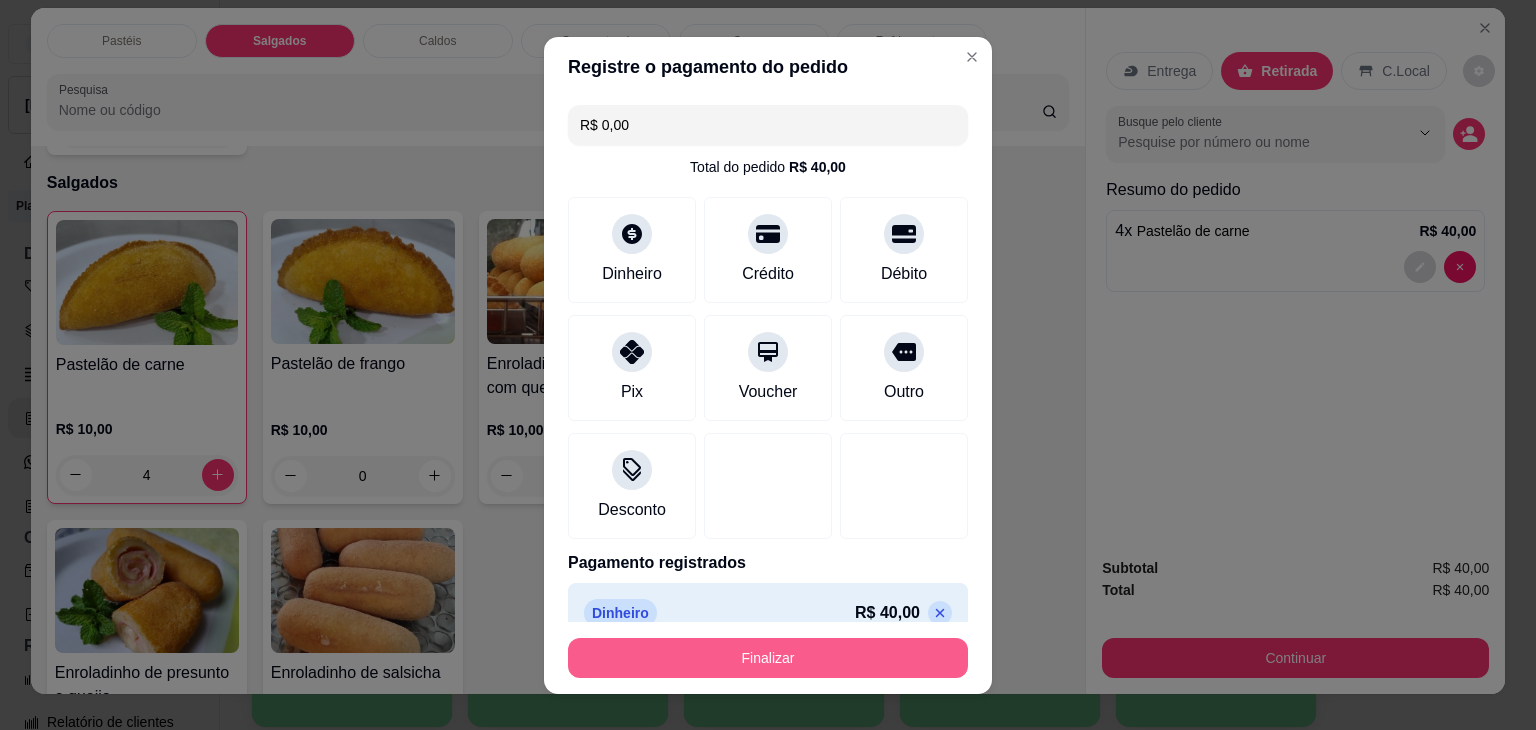 click on "Finalizar" at bounding box center [768, 658] 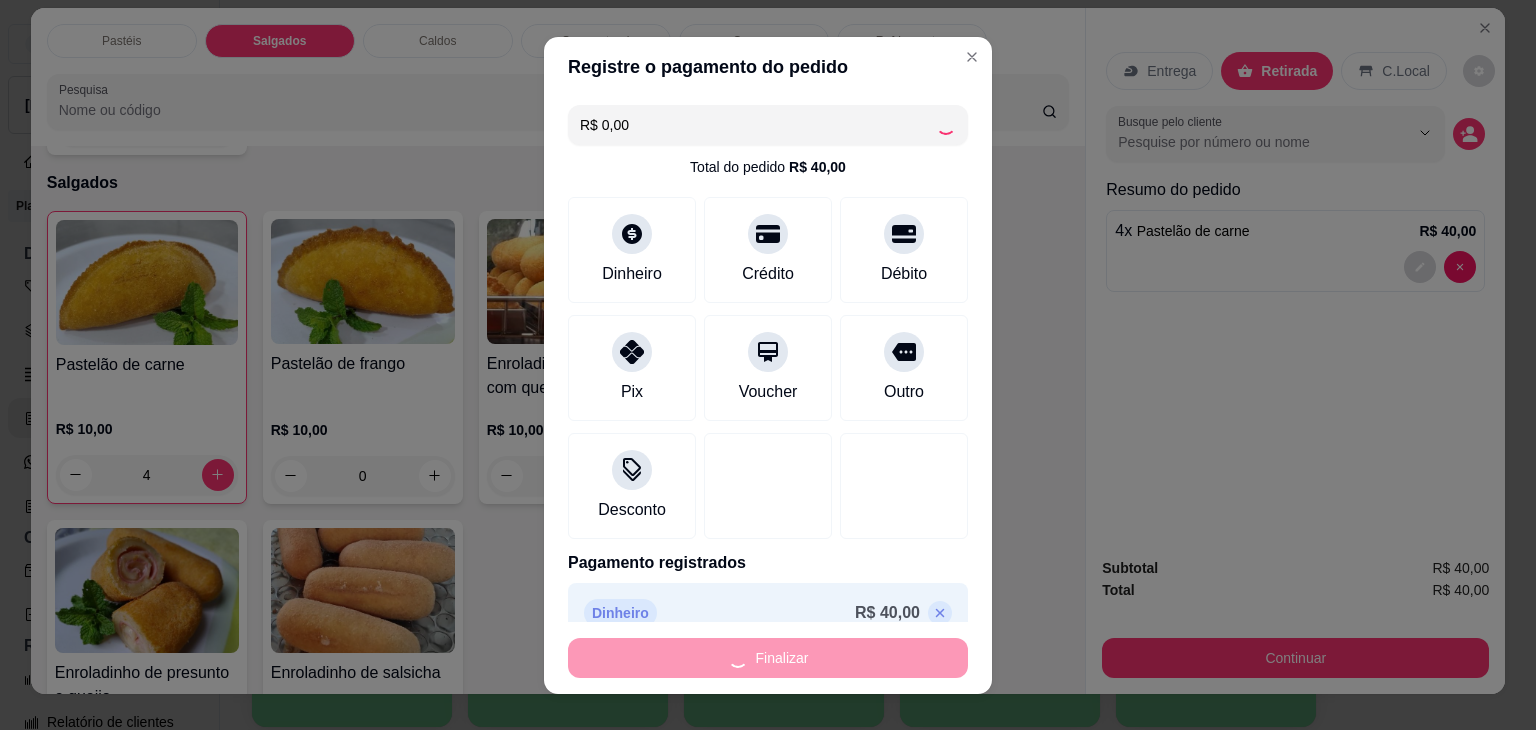 click on "Finalizar" at bounding box center (768, 658) 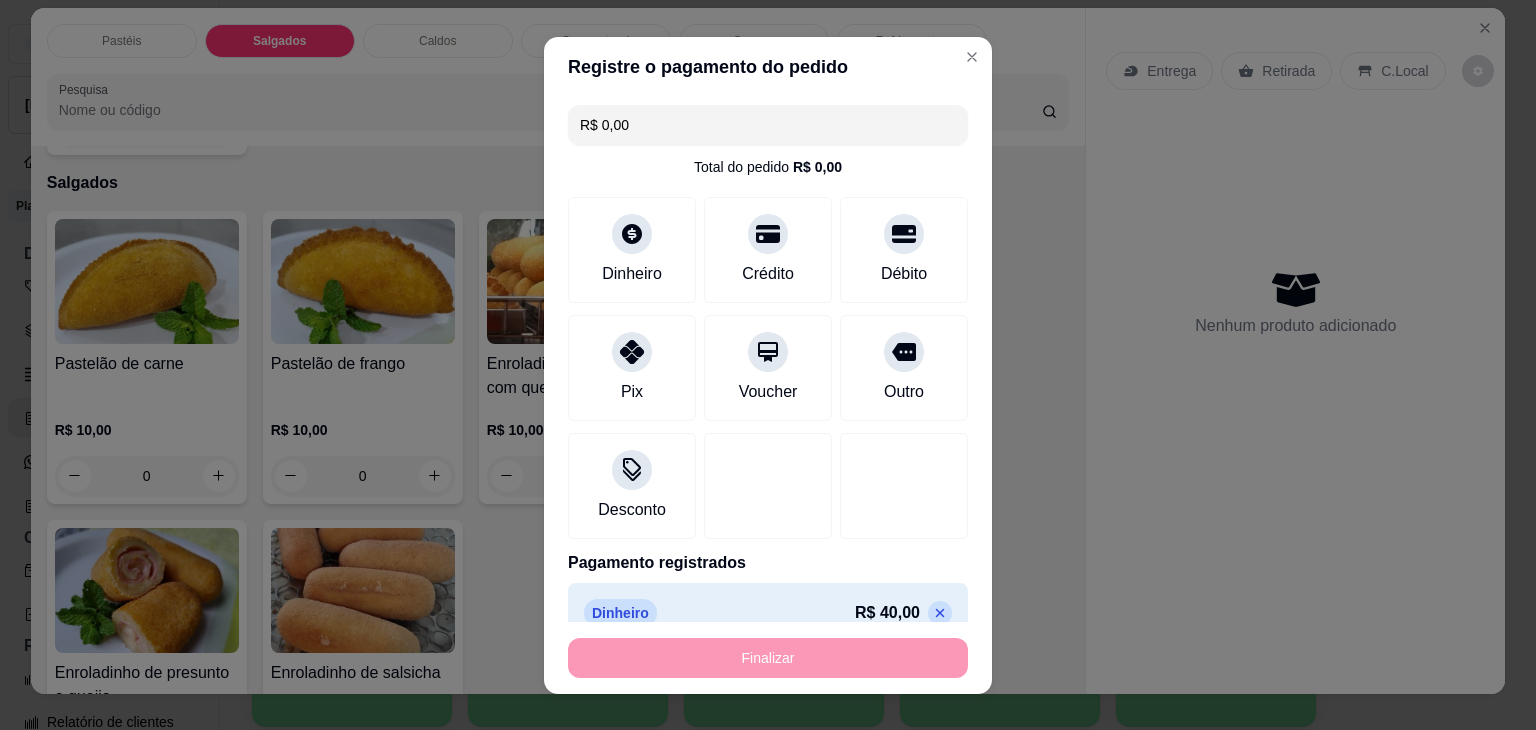 type on "-R$ 40,00" 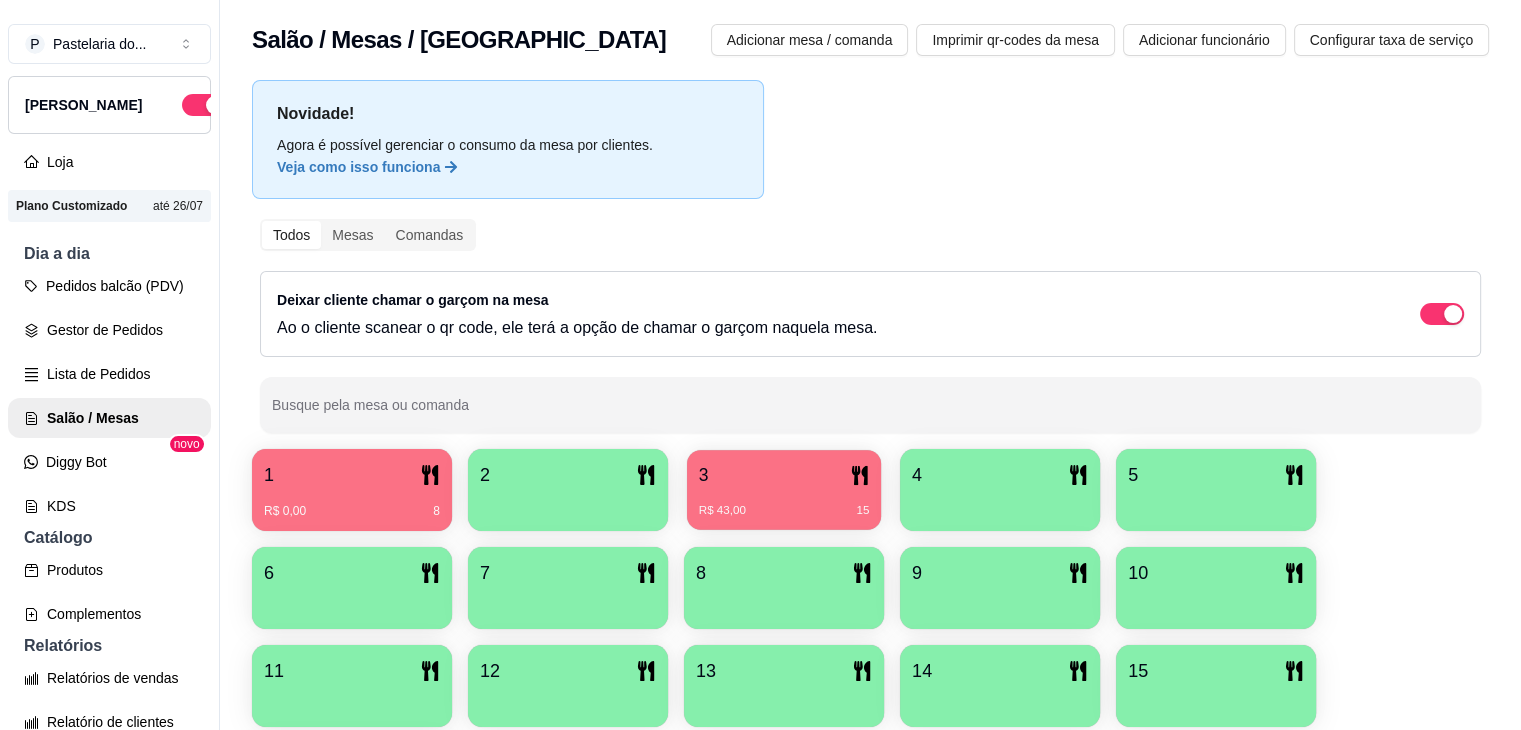 click on "R$ 43,00 15" at bounding box center (784, 511) 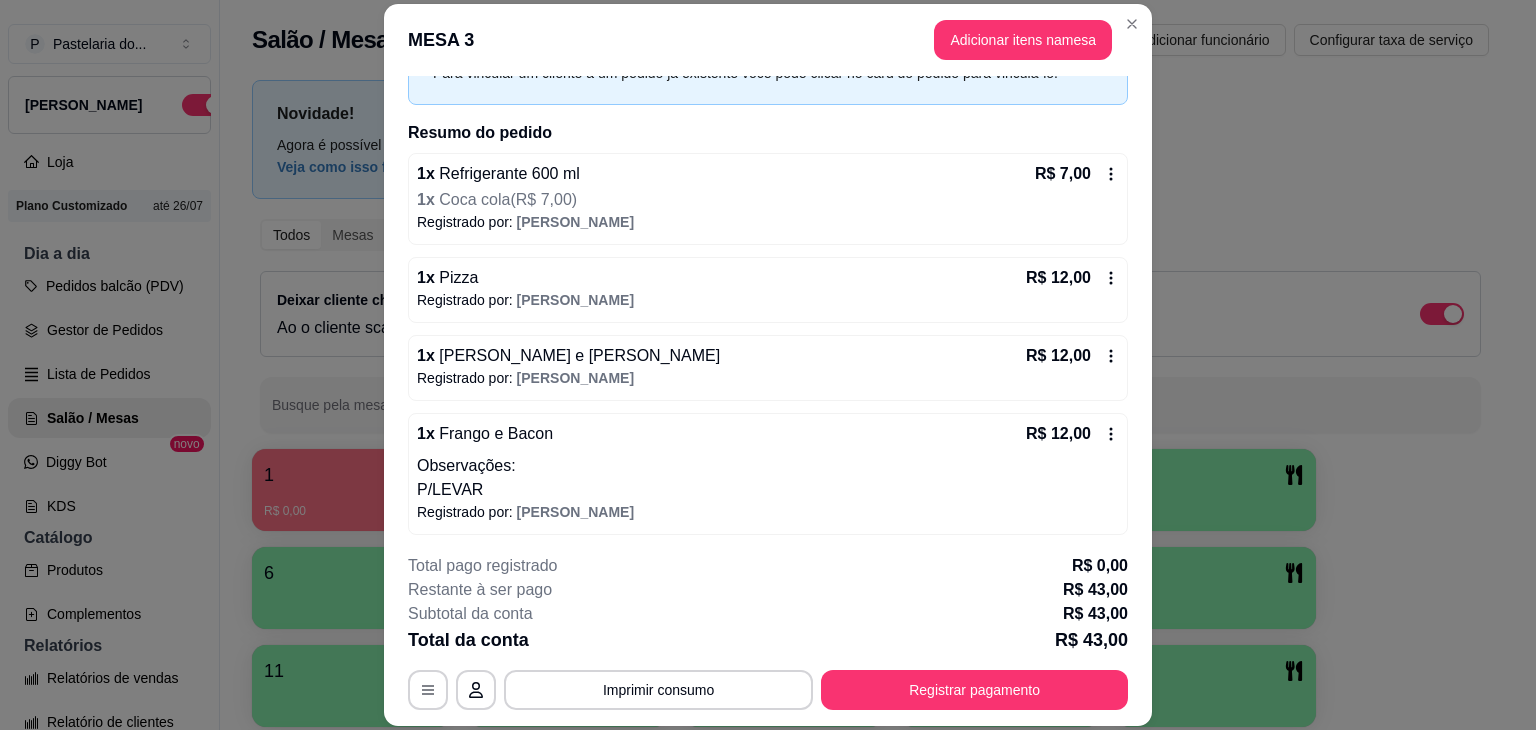 scroll, scrollTop: 114, scrollLeft: 0, axis: vertical 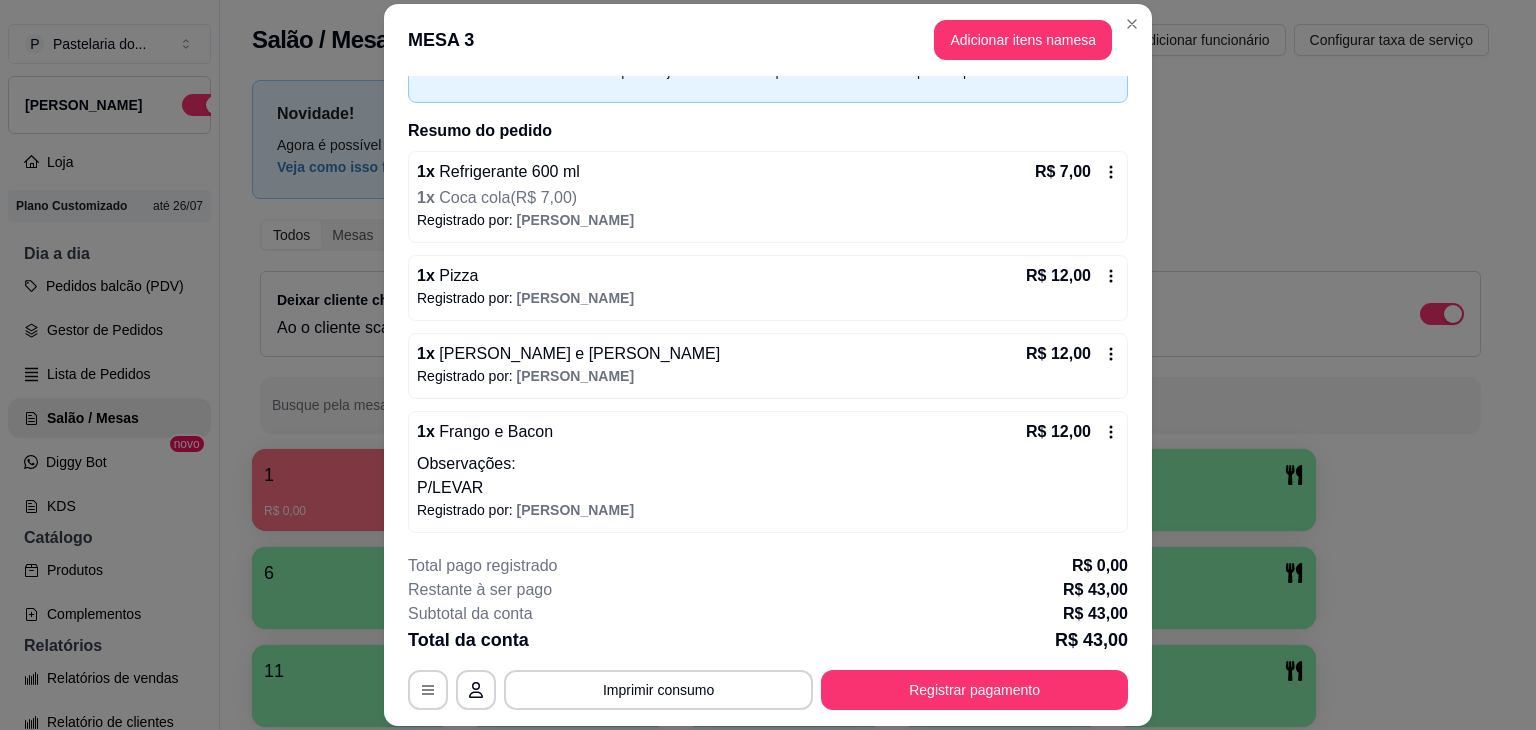 click on "**********" at bounding box center (768, 632) 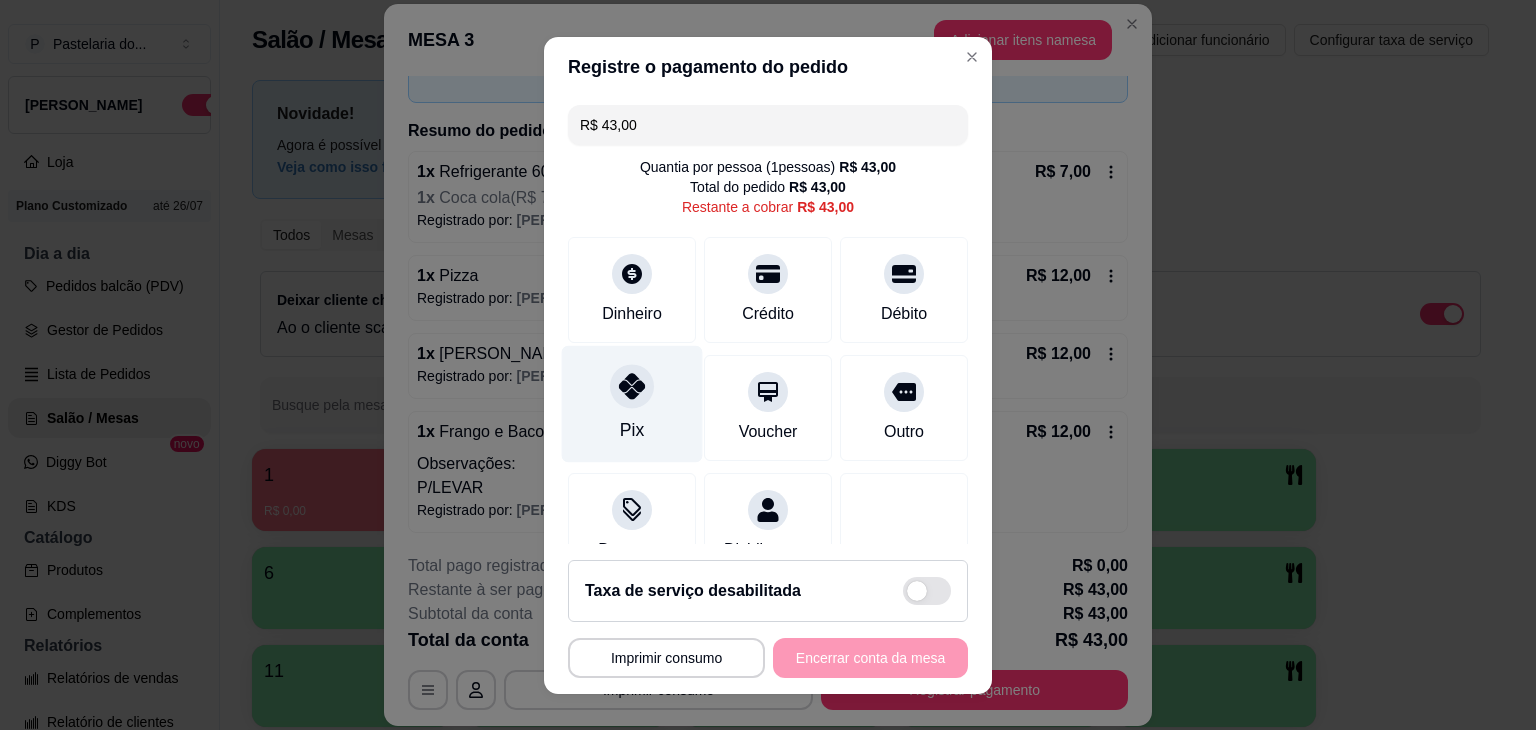 click on "Pix" at bounding box center (632, 403) 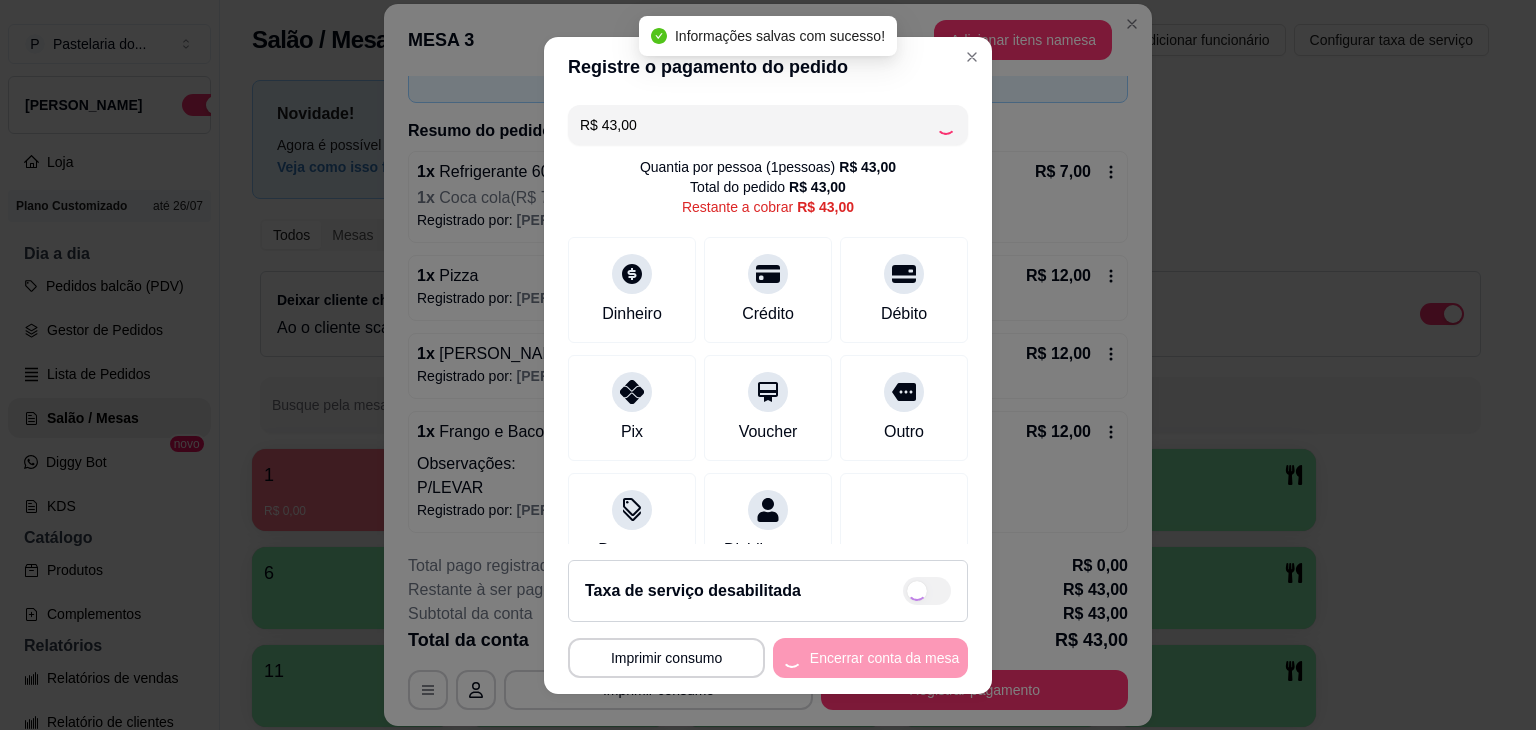 type on "R$ 0,00" 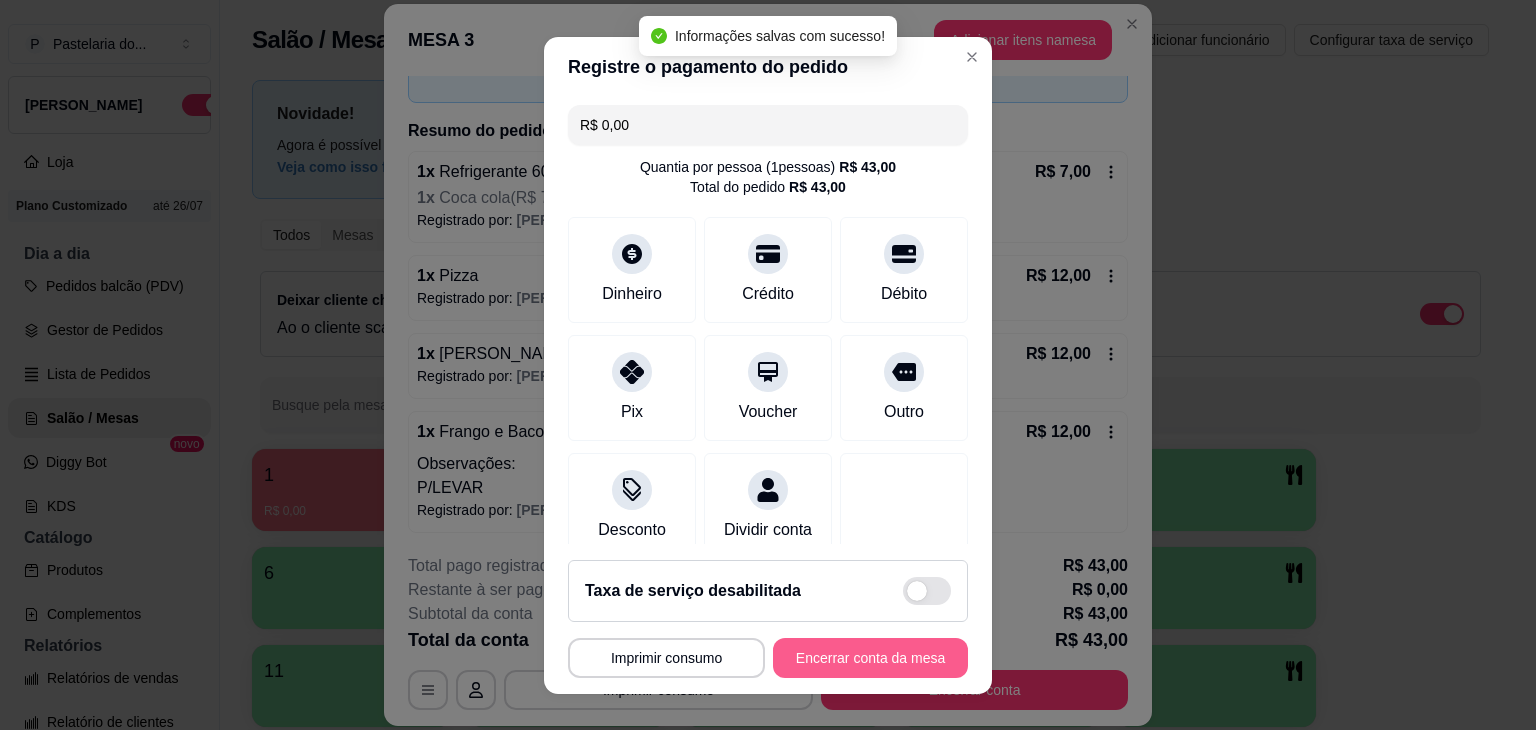 click on "Encerrar conta da mesa" at bounding box center (870, 658) 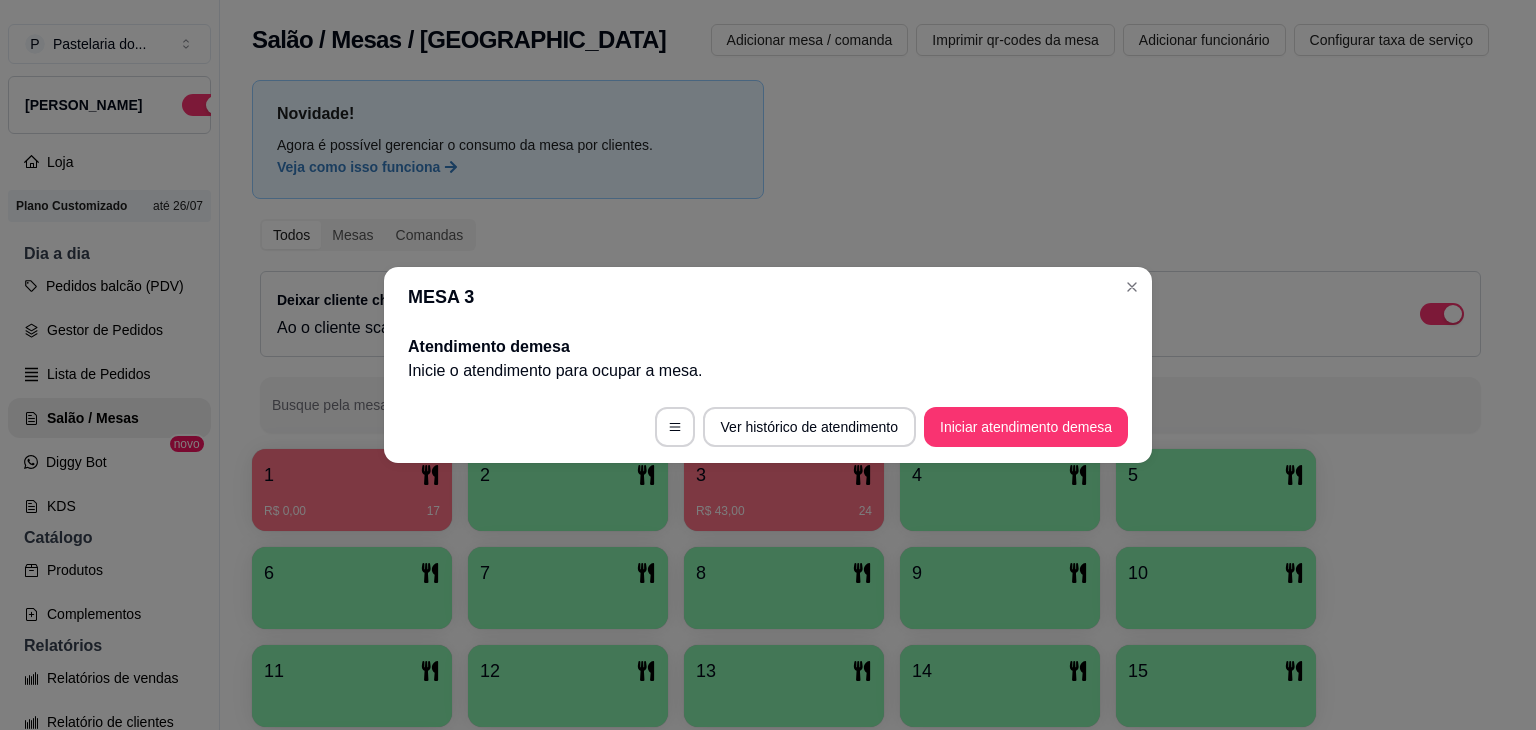 scroll, scrollTop: 0, scrollLeft: 0, axis: both 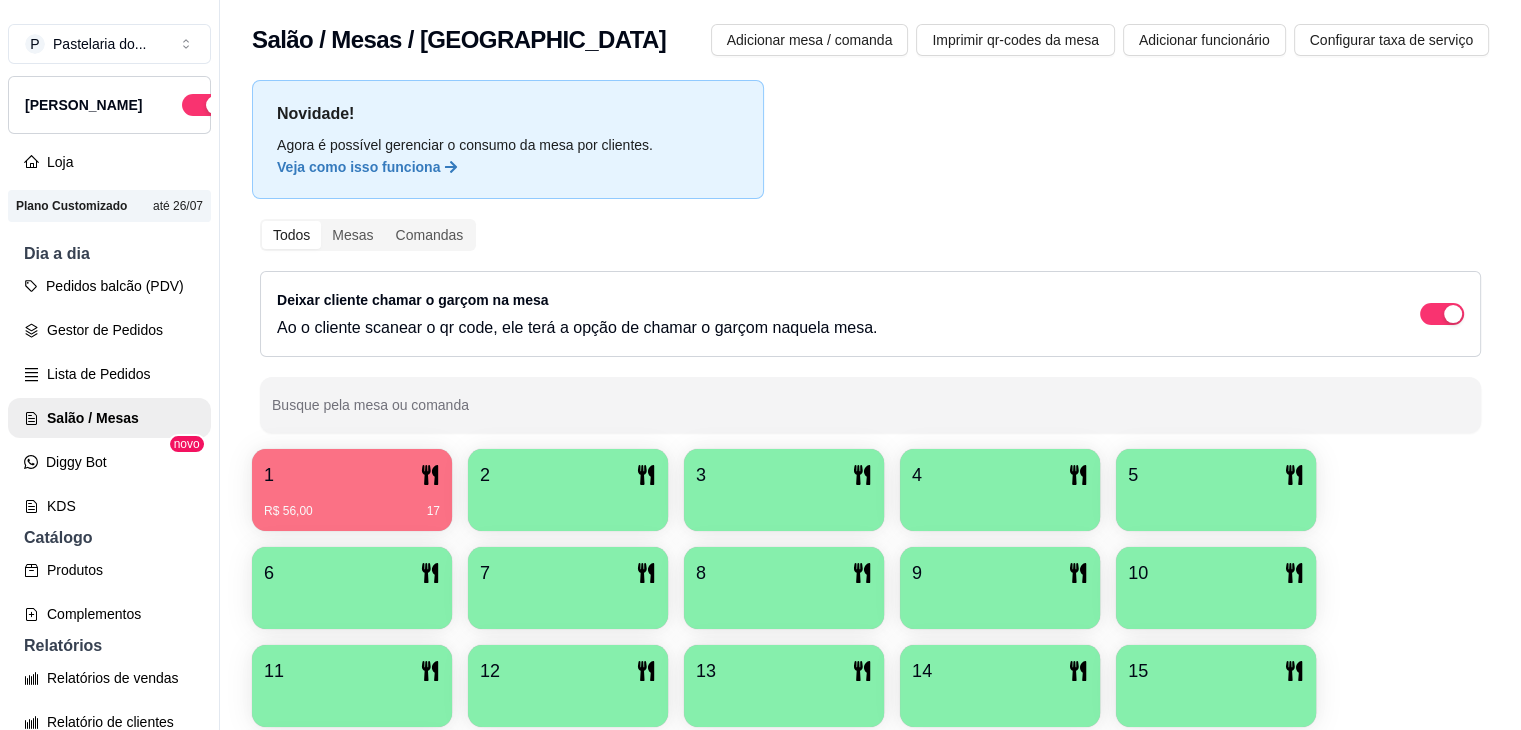 click on "Dia a dia" at bounding box center [109, 254] 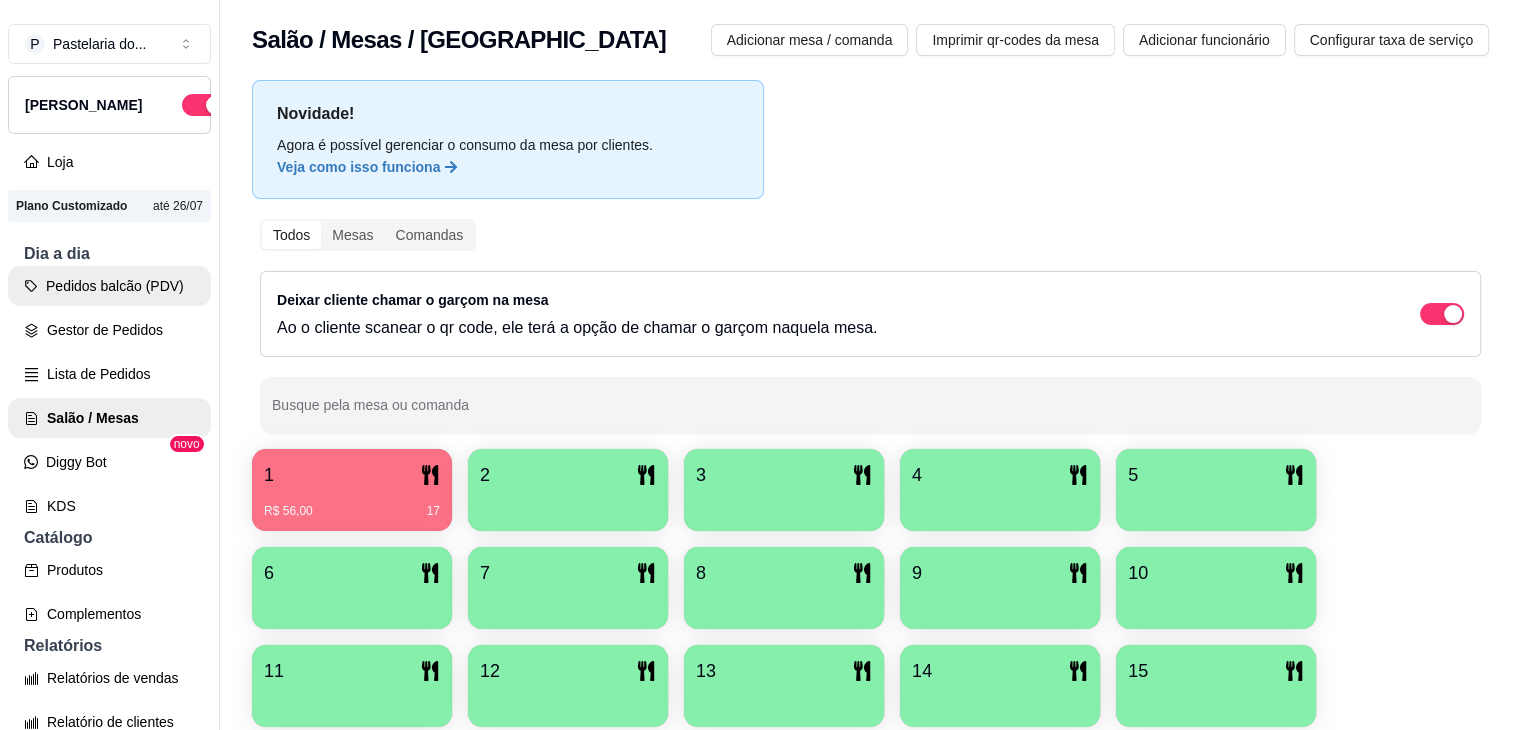 click on "Pedidos balcão (PDV)" at bounding box center (109, 286) 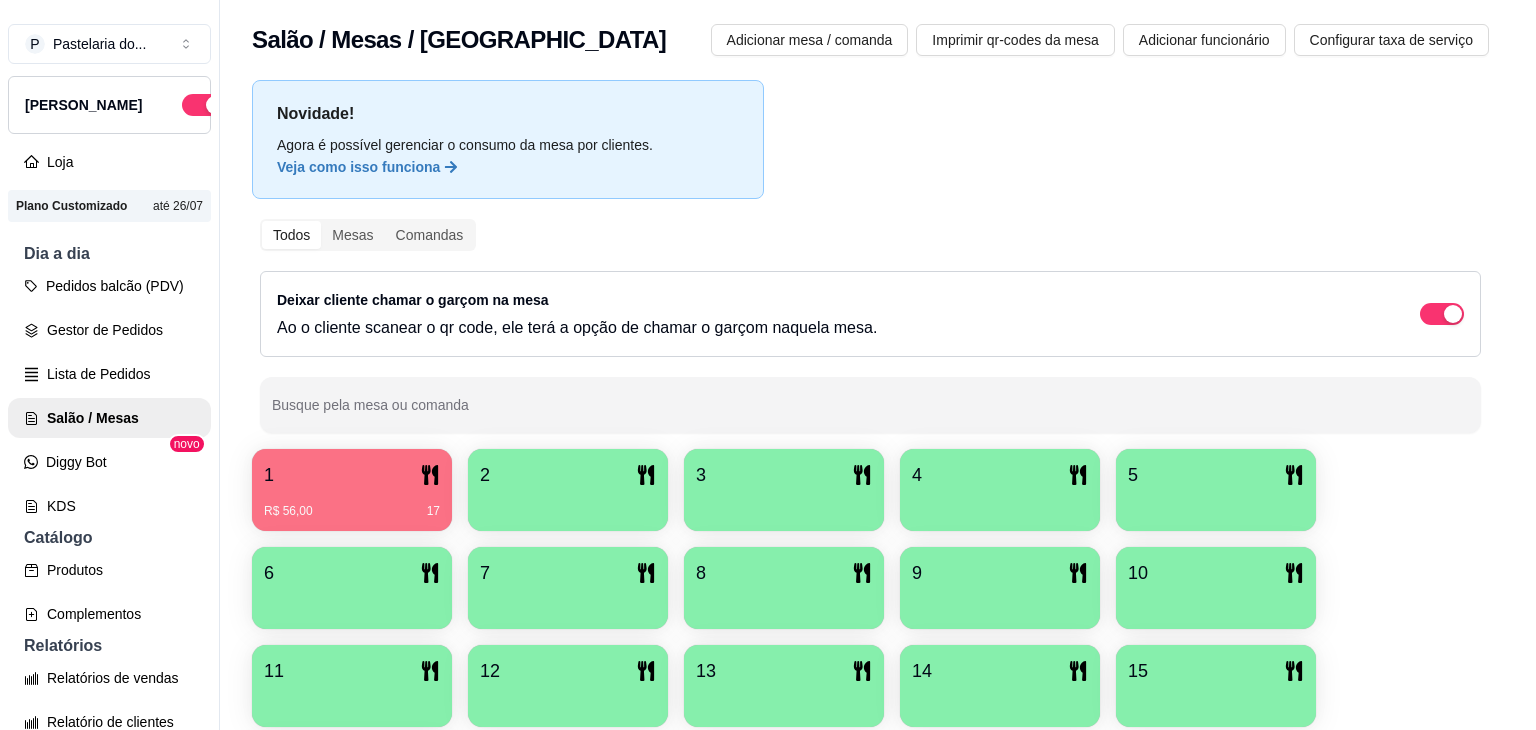 click on "Caldos" at bounding box center [438, 55] 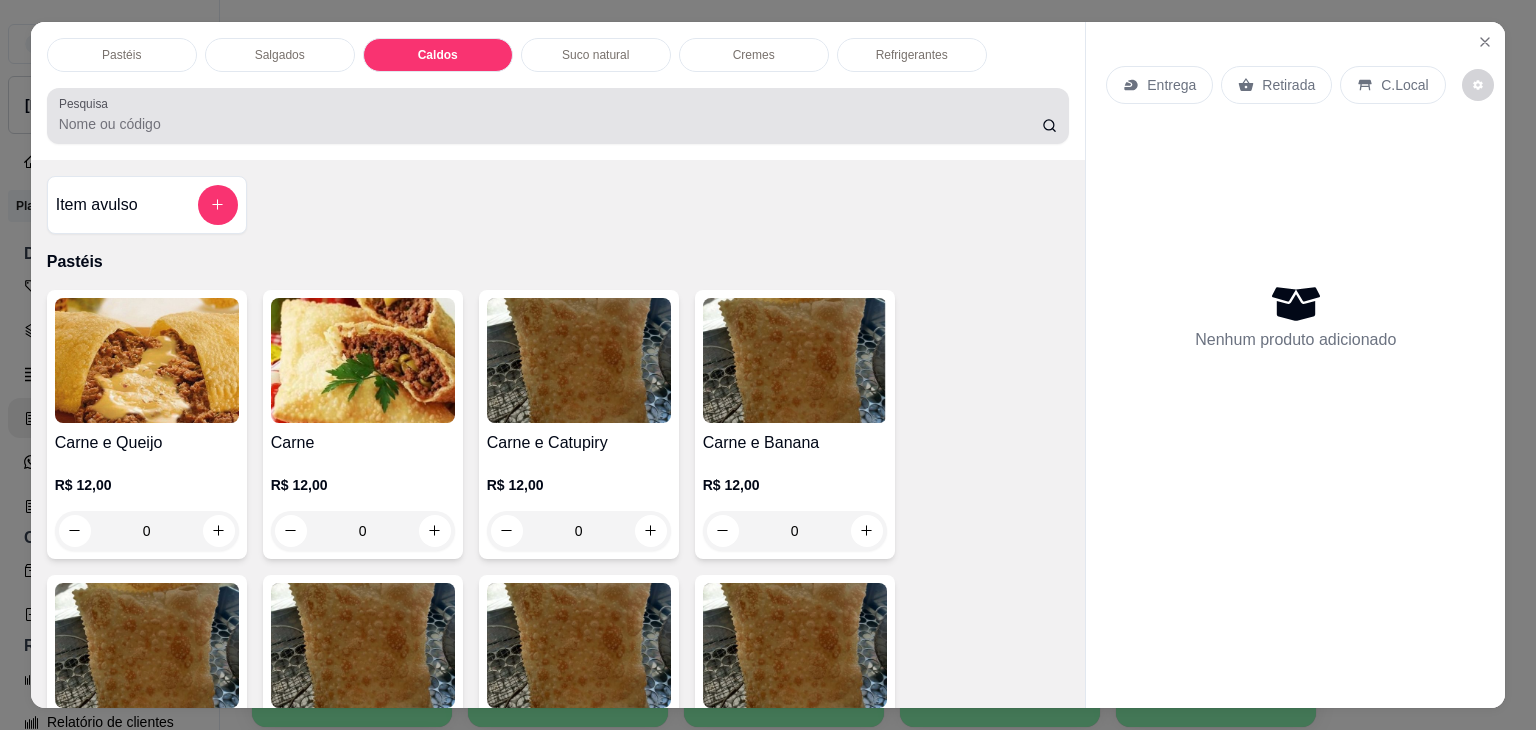 scroll, scrollTop: 2782, scrollLeft: 0, axis: vertical 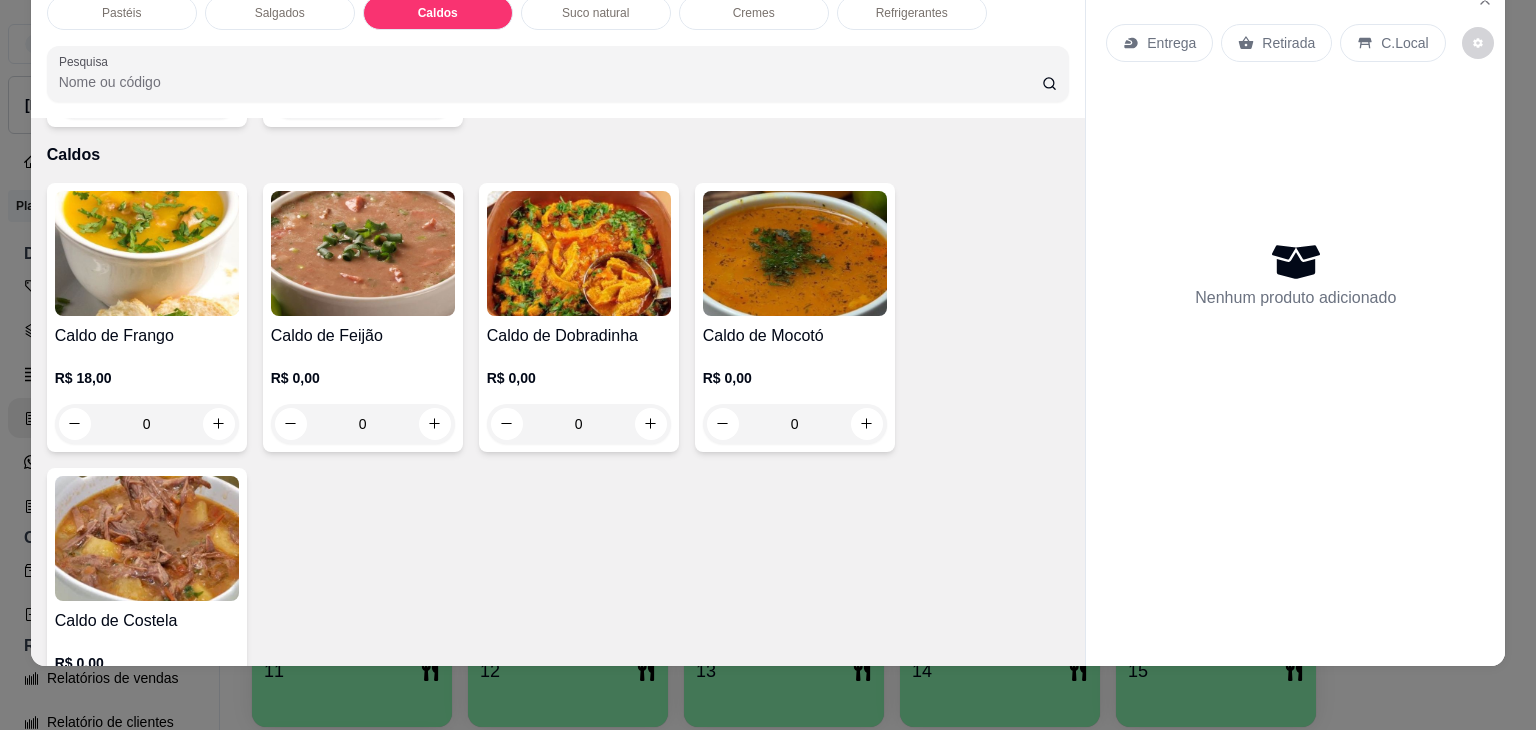 click at bounding box center [147, 253] 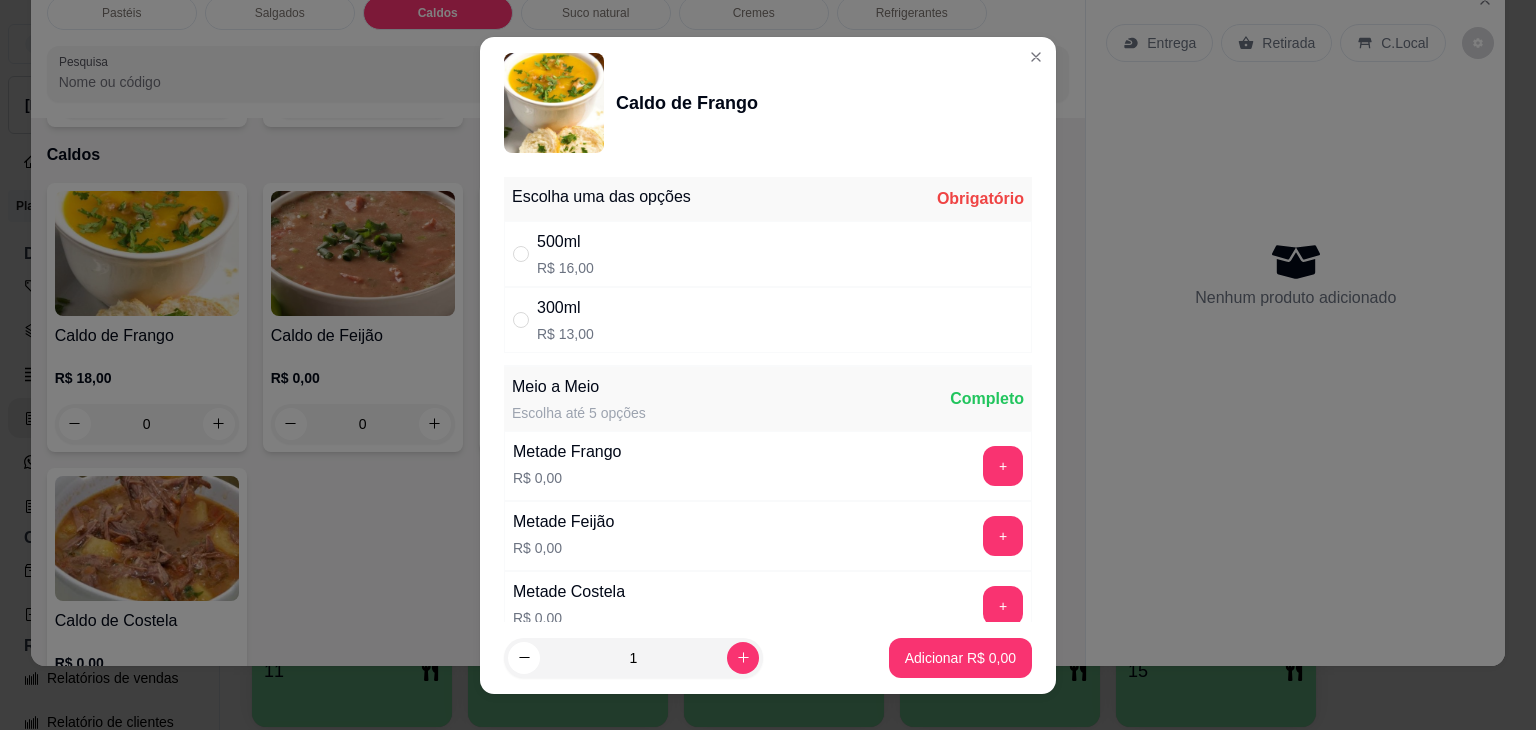 click on "500ml R$ 16,00" at bounding box center (768, 254) 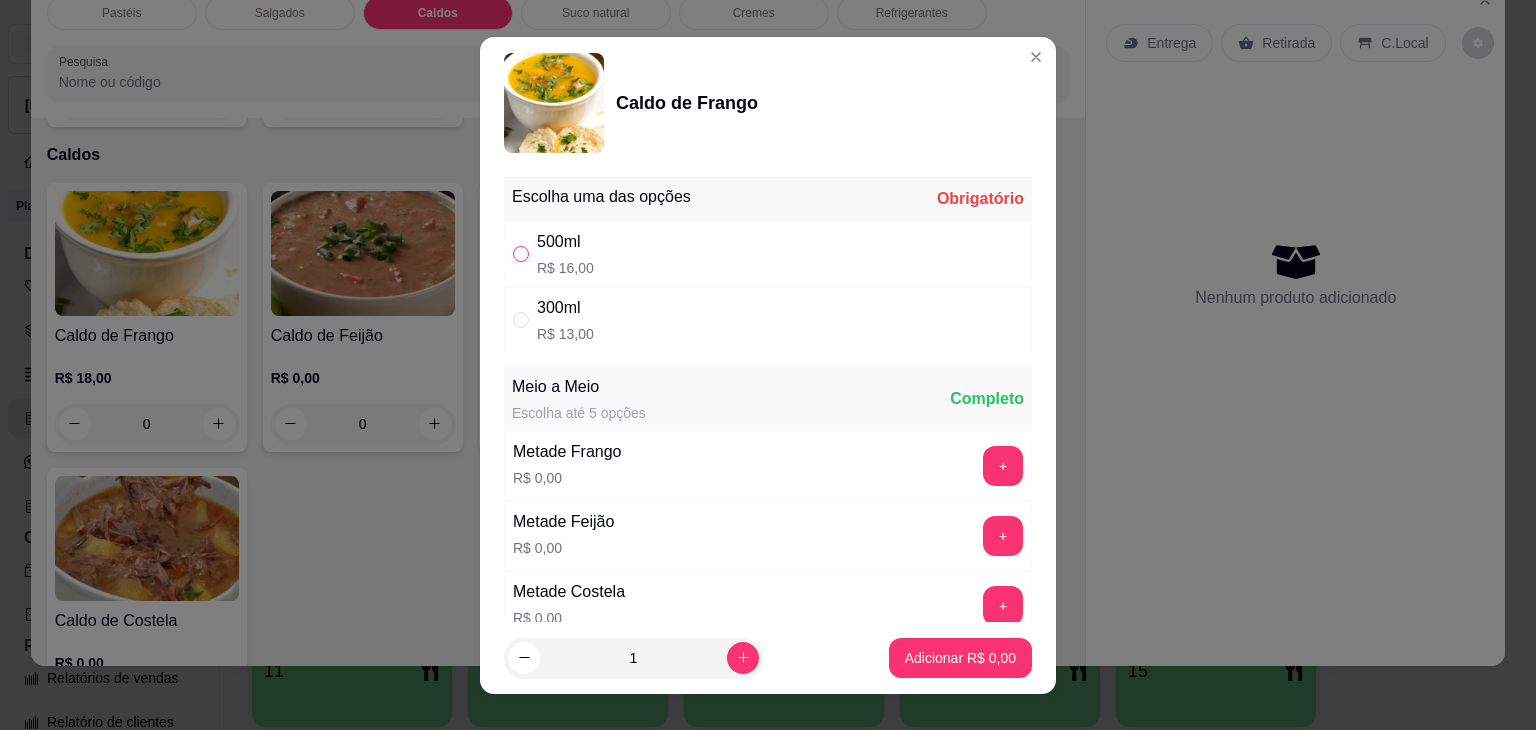 click at bounding box center (521, 254) 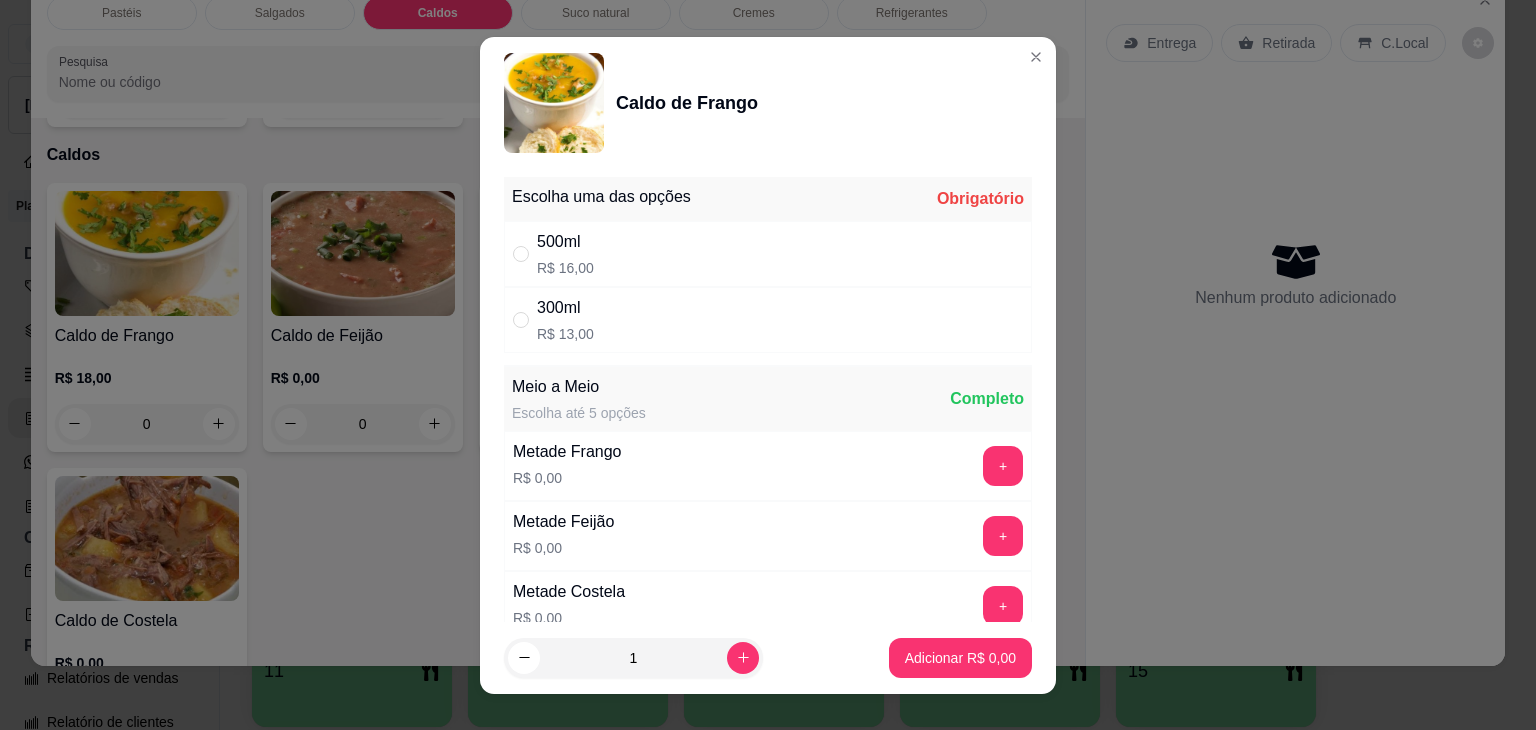click on "500ml" at bounding box center (565, 242) 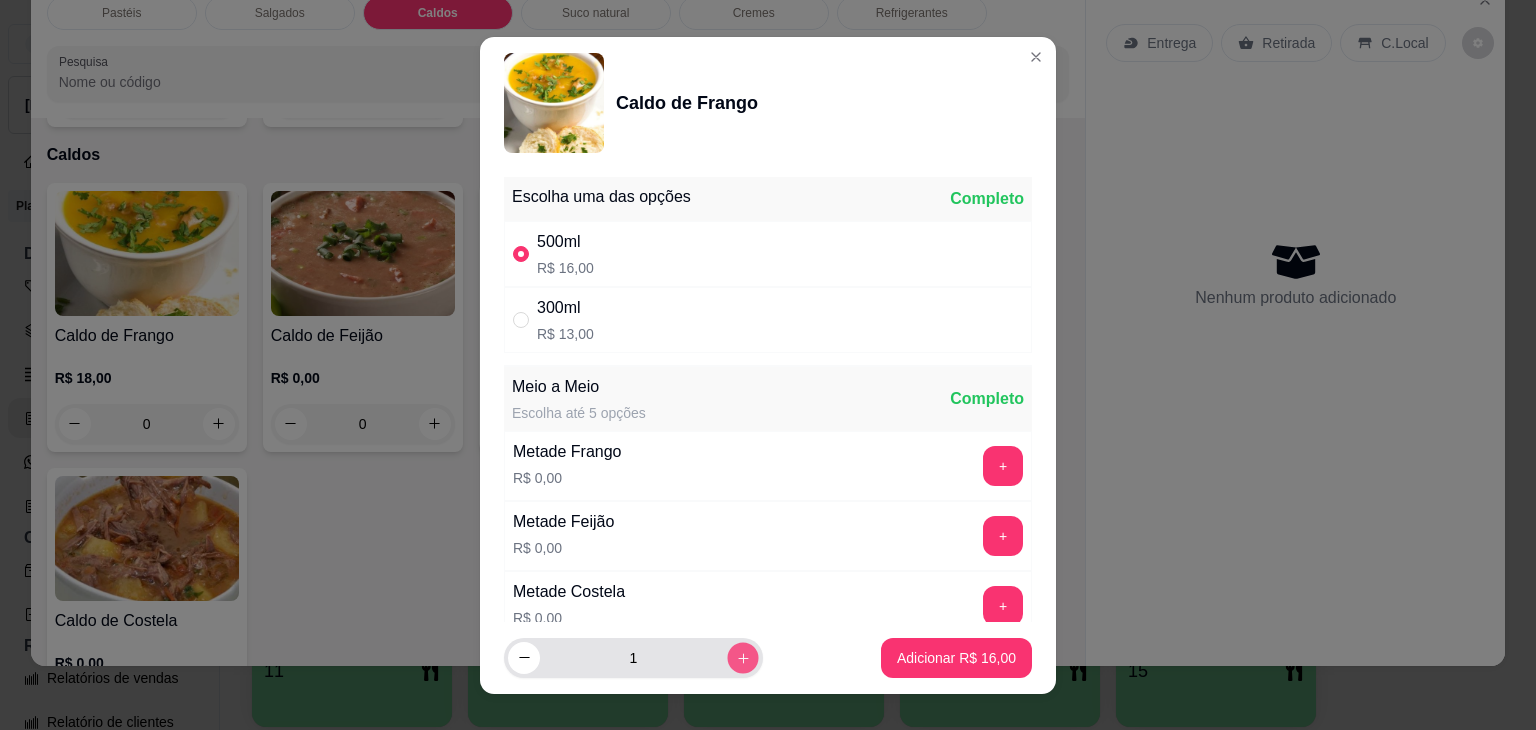click at bounding box center [742, 657] 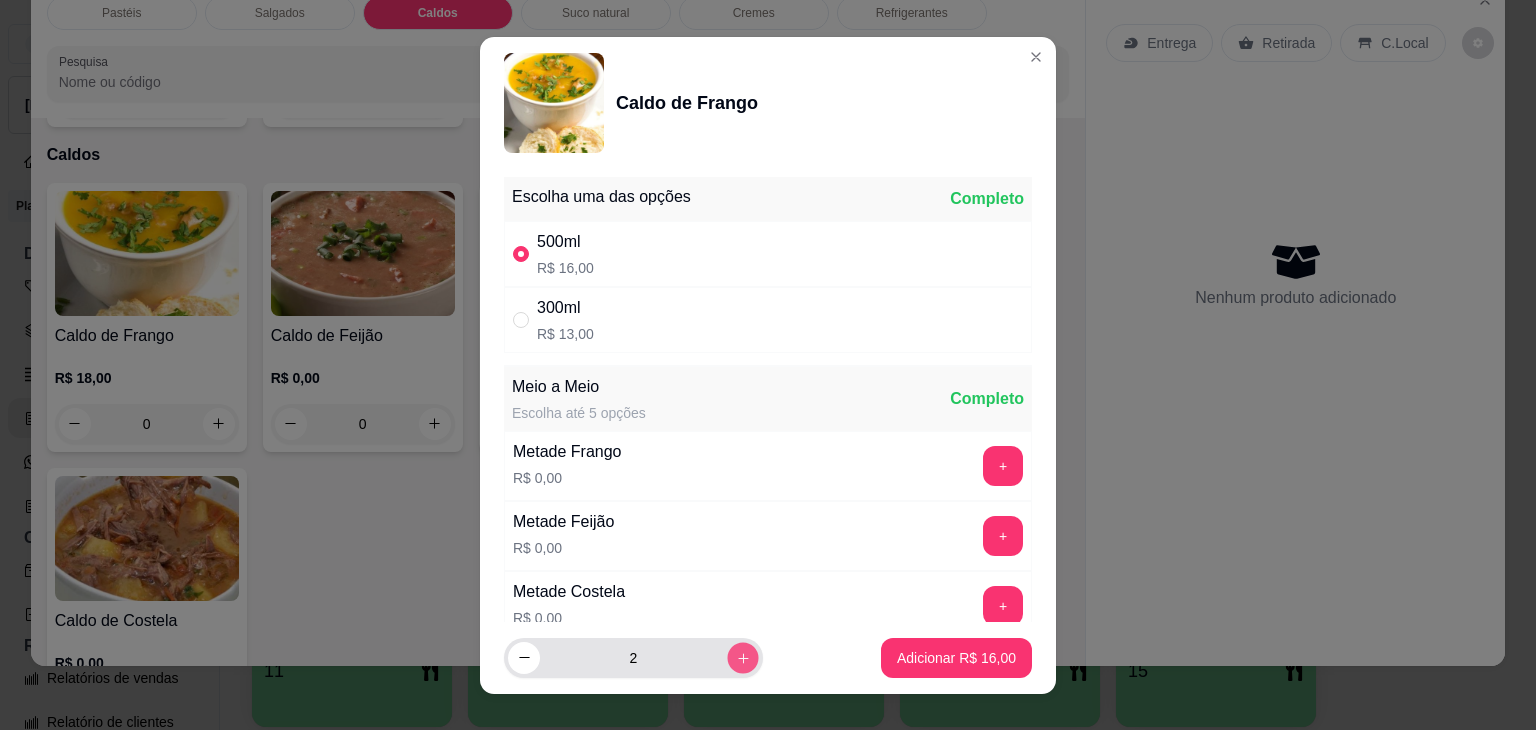 click at bounding box center (742, 657) 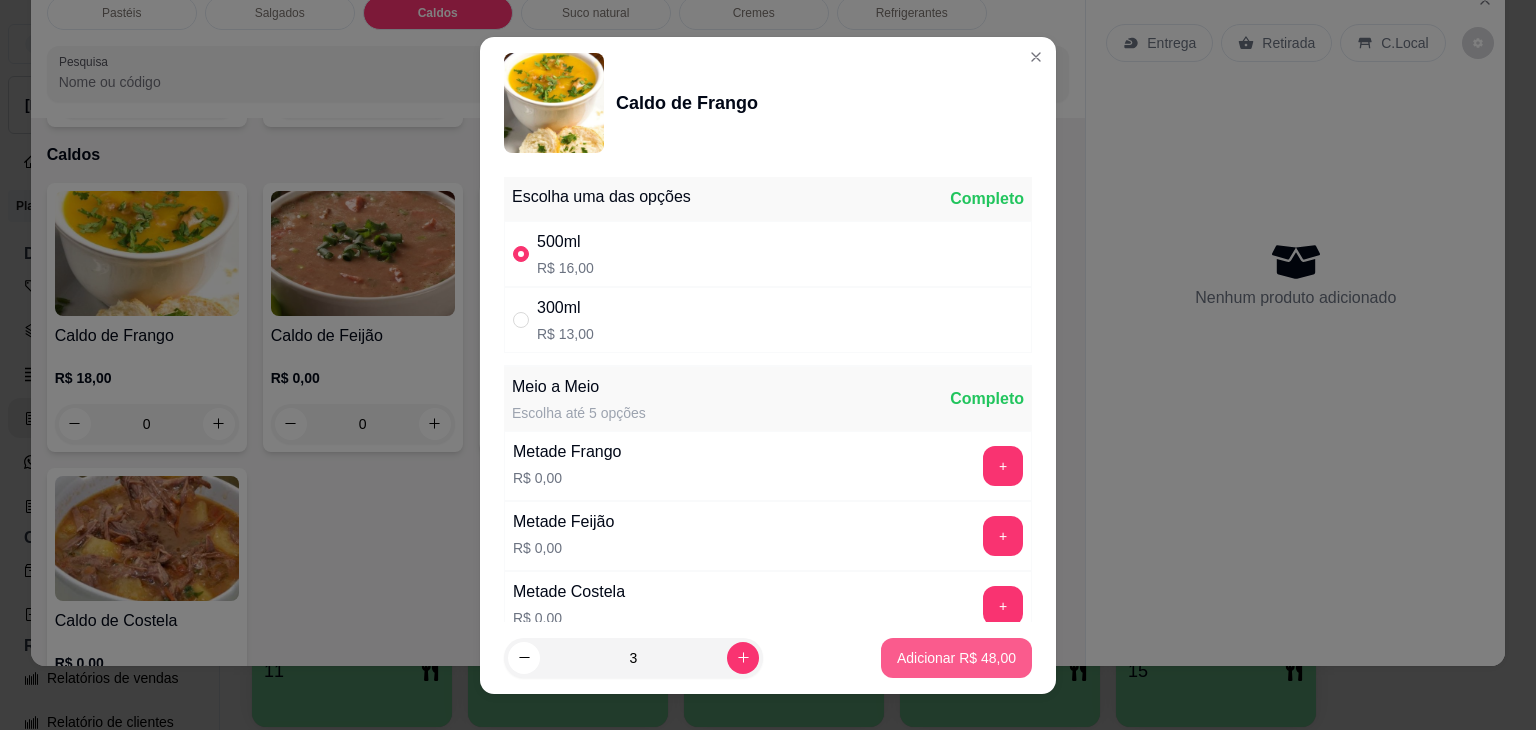 click on "Adicionar   R$ 48,00" at bounding box center (956, 658) 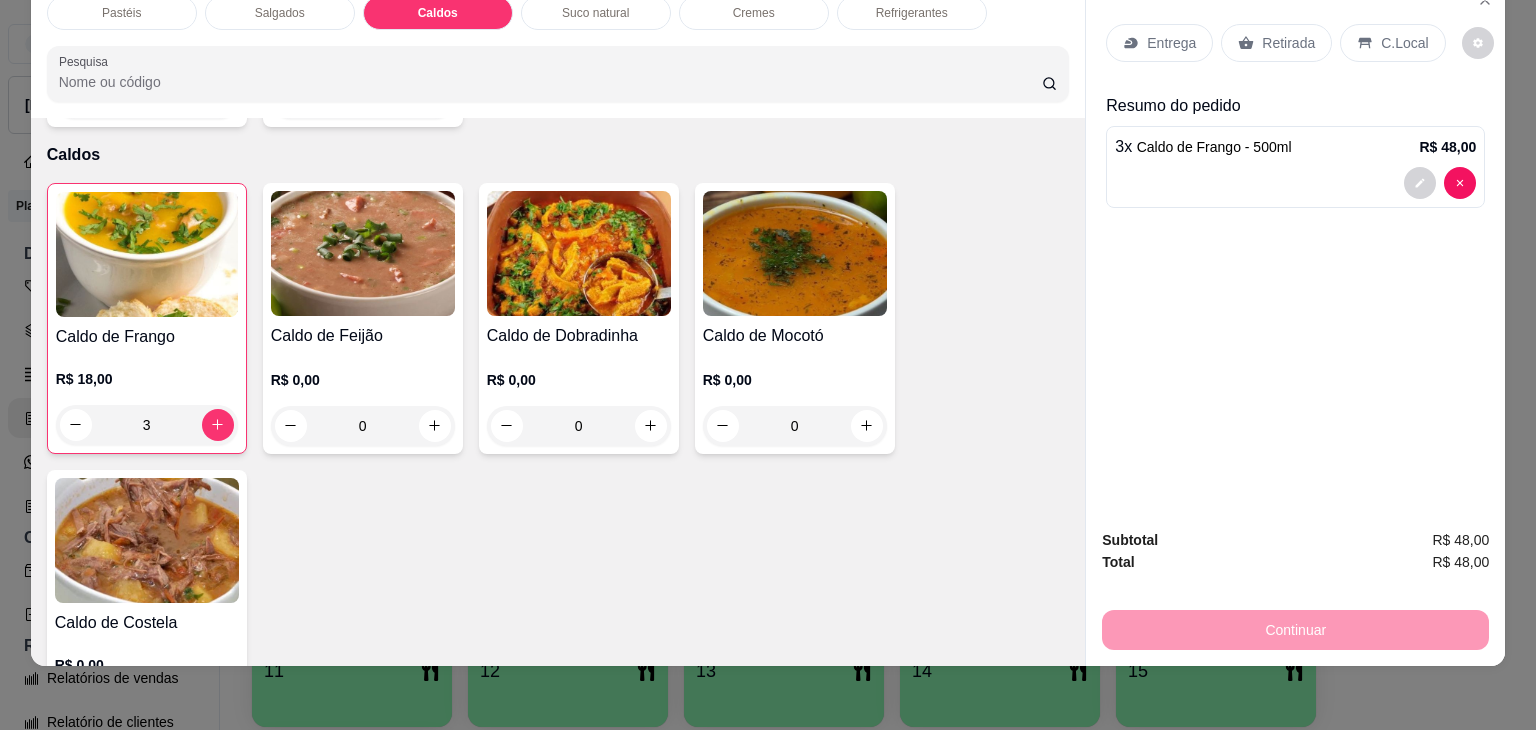 click on "Retirada" at bounding box center (1276, 43) 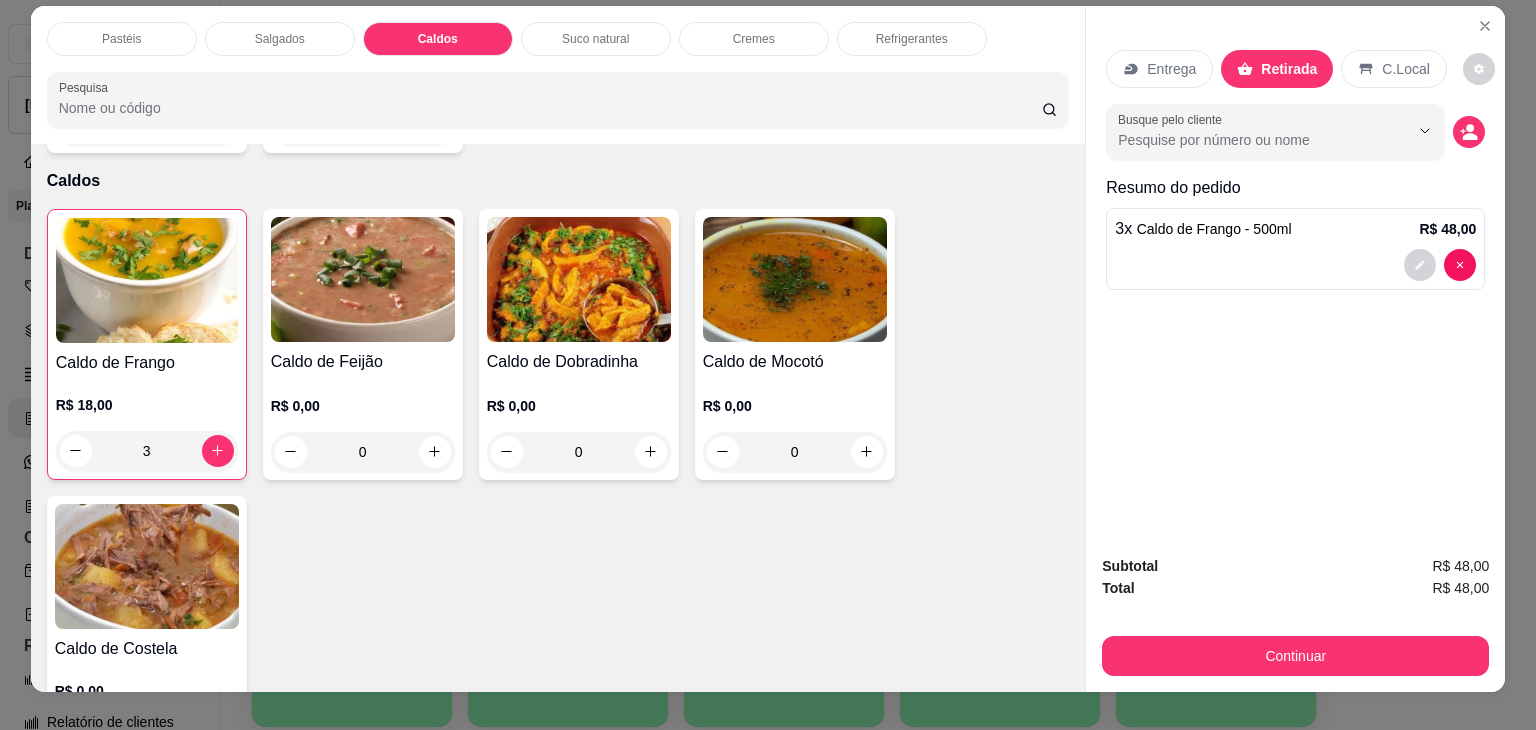 scroll, scrollTop: 0, scrollLeft: 0, axis: both 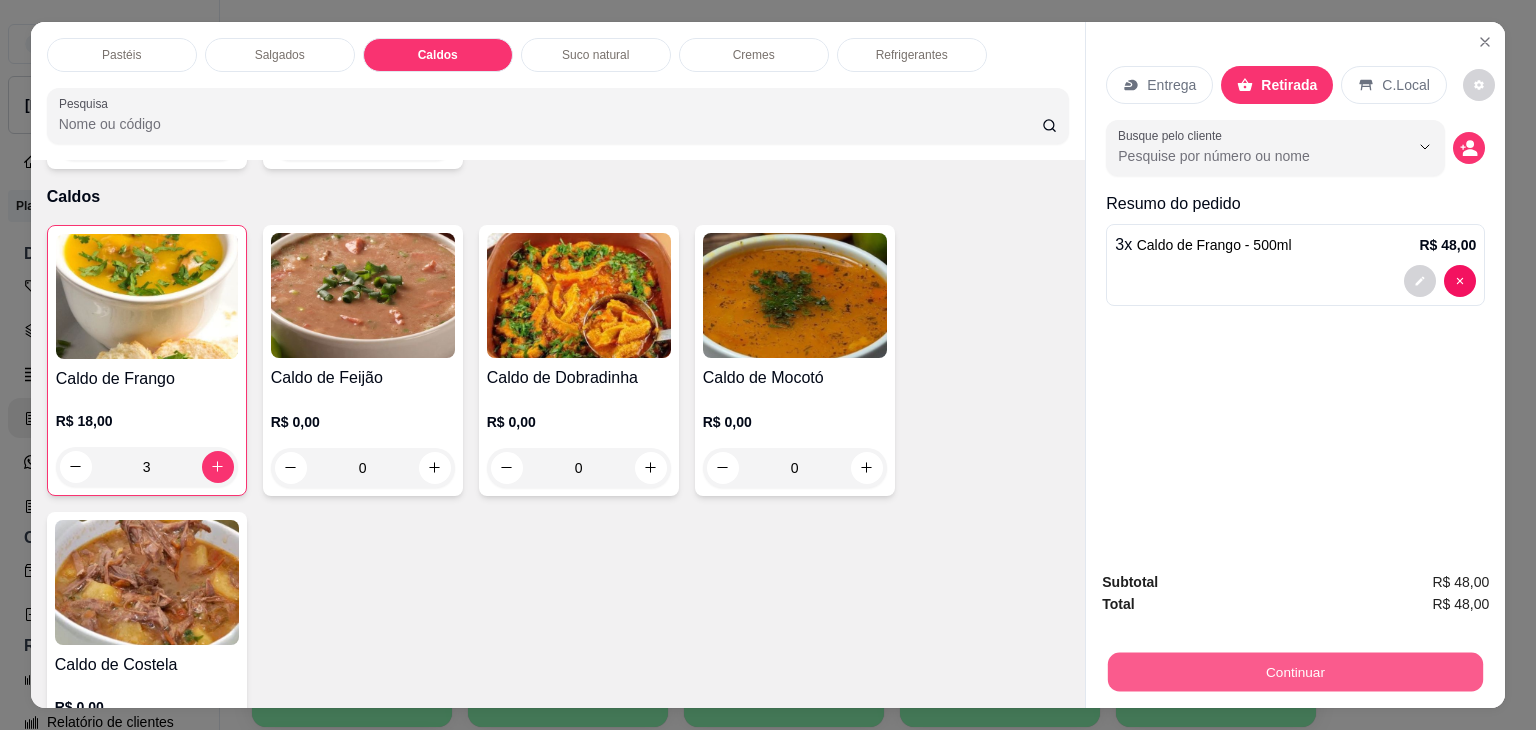 click on "Continuar" at bounding box center (1295, 672) 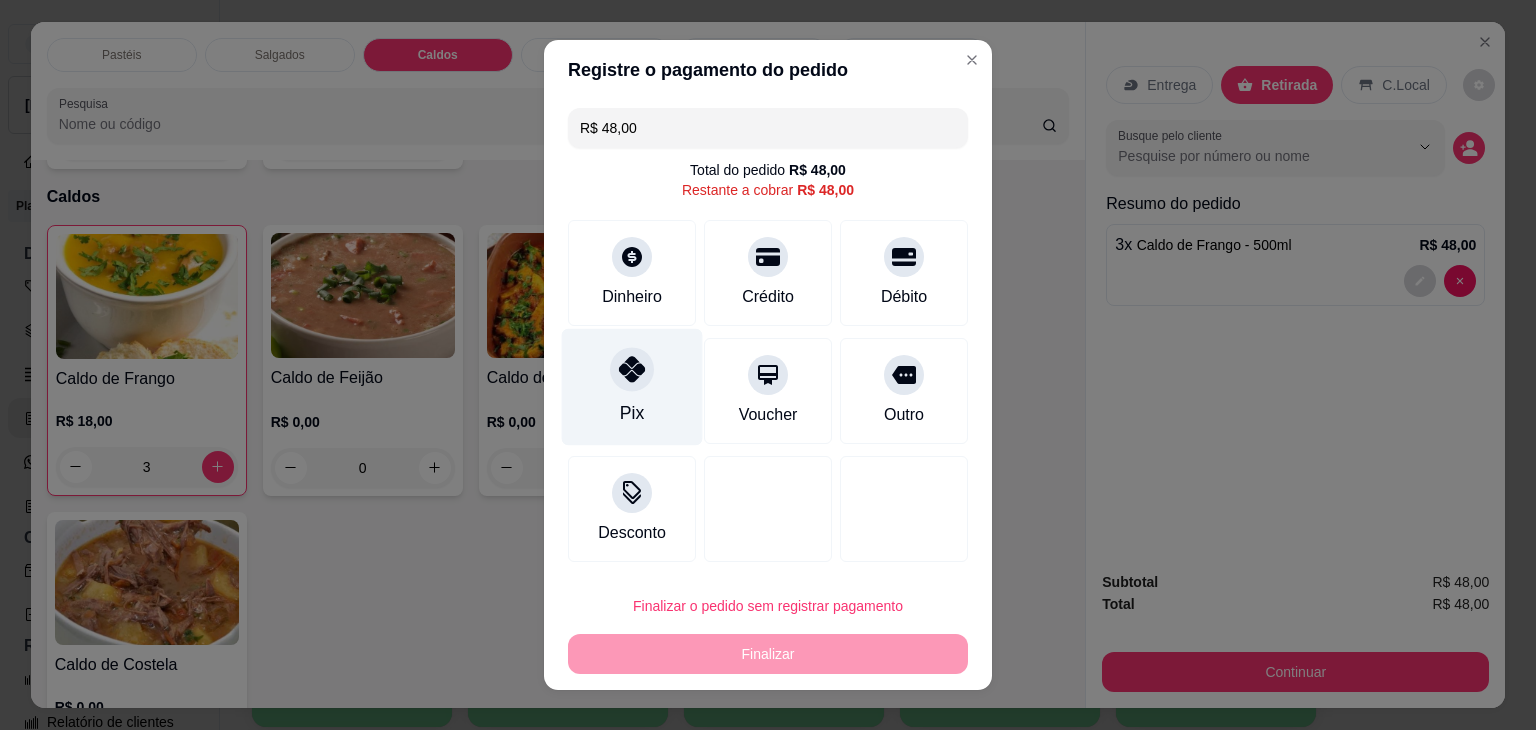 click 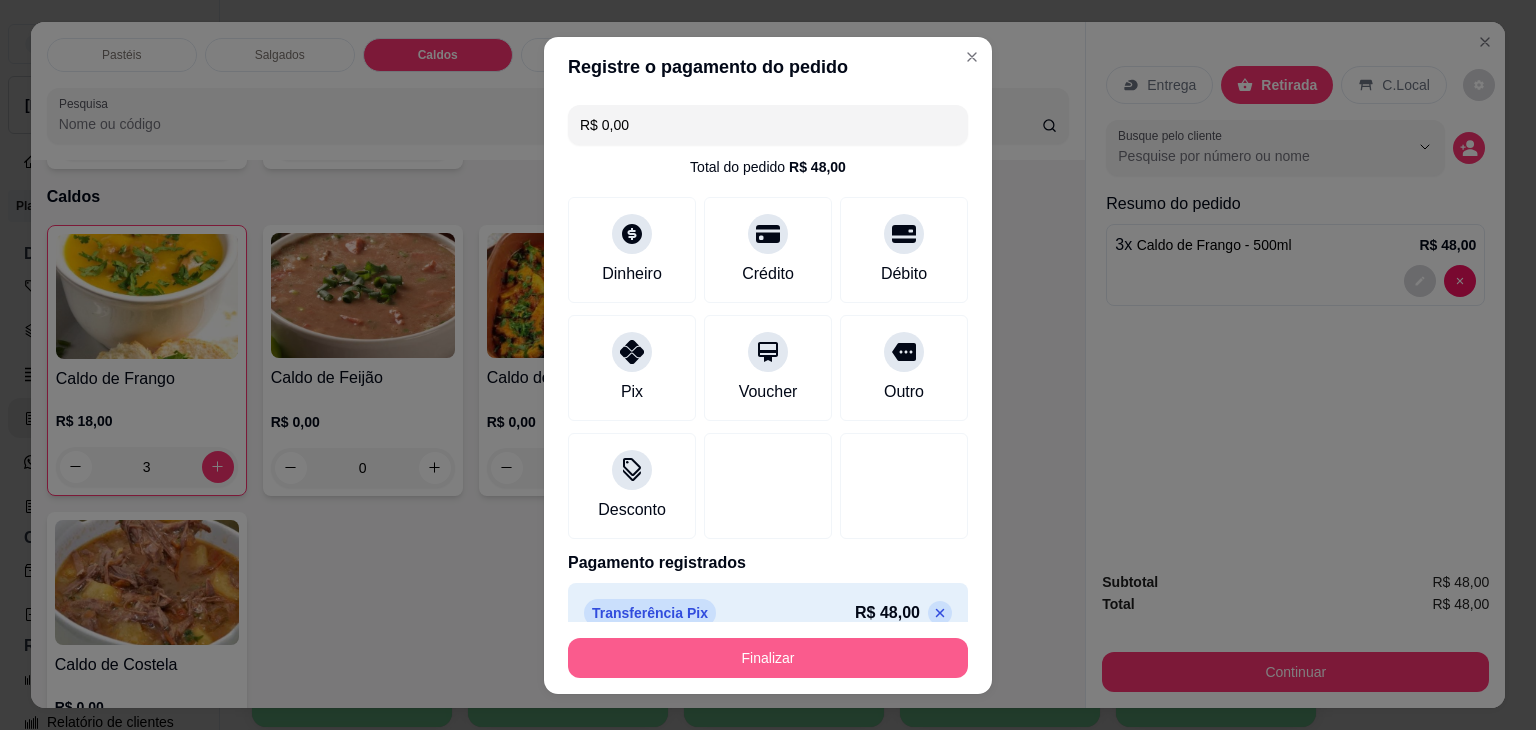 click on "Finalizar" at bounding box center (768, 658) 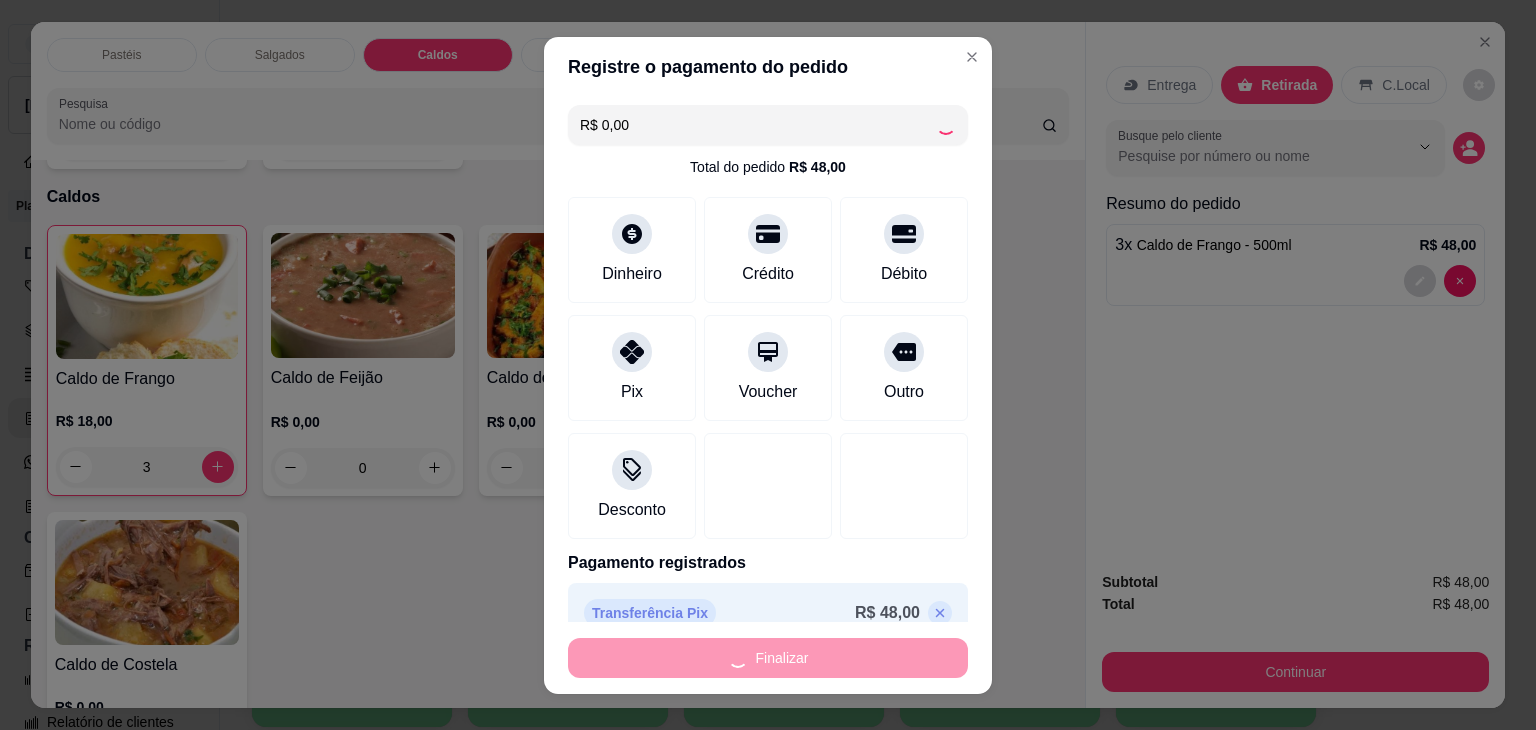type on "0" 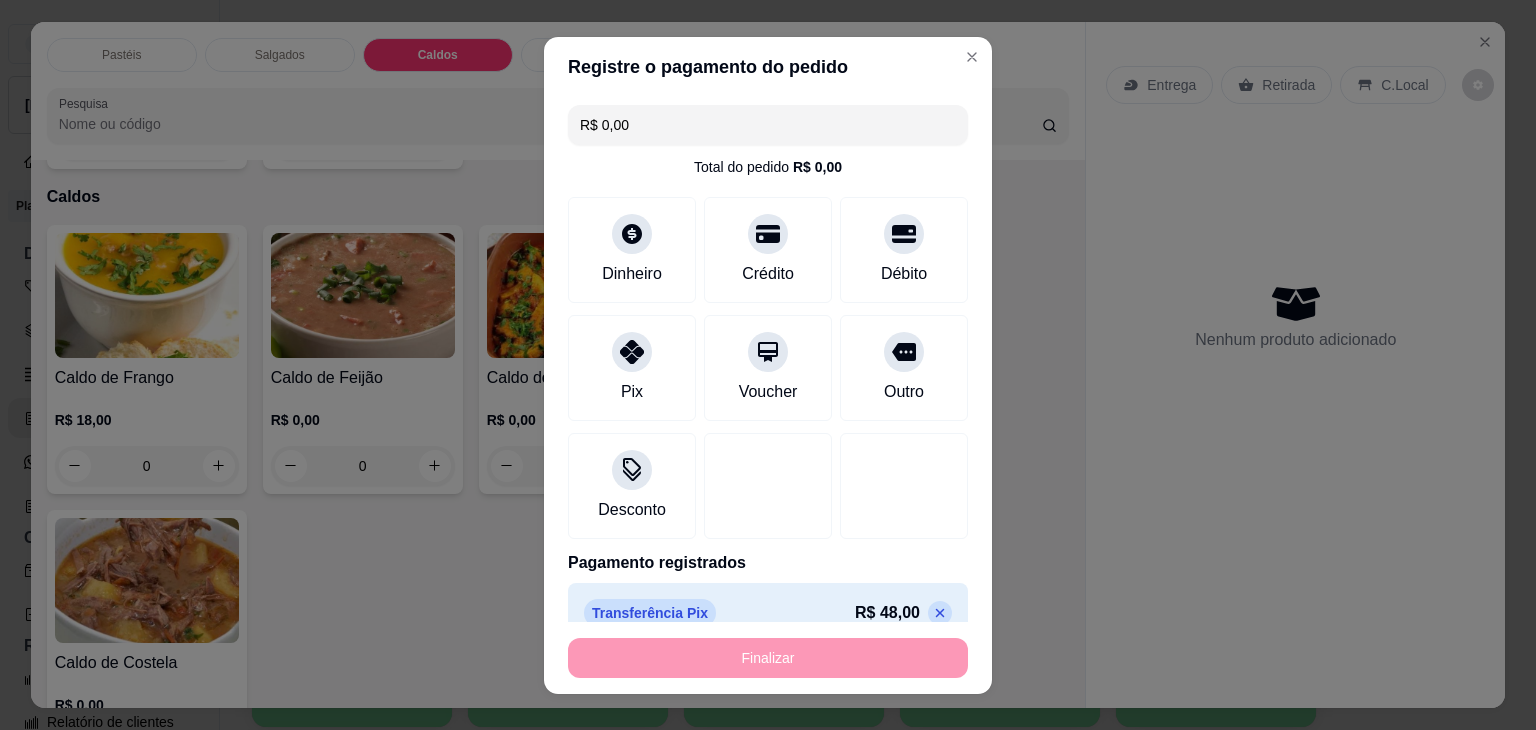 type on "-R$ 48,00" 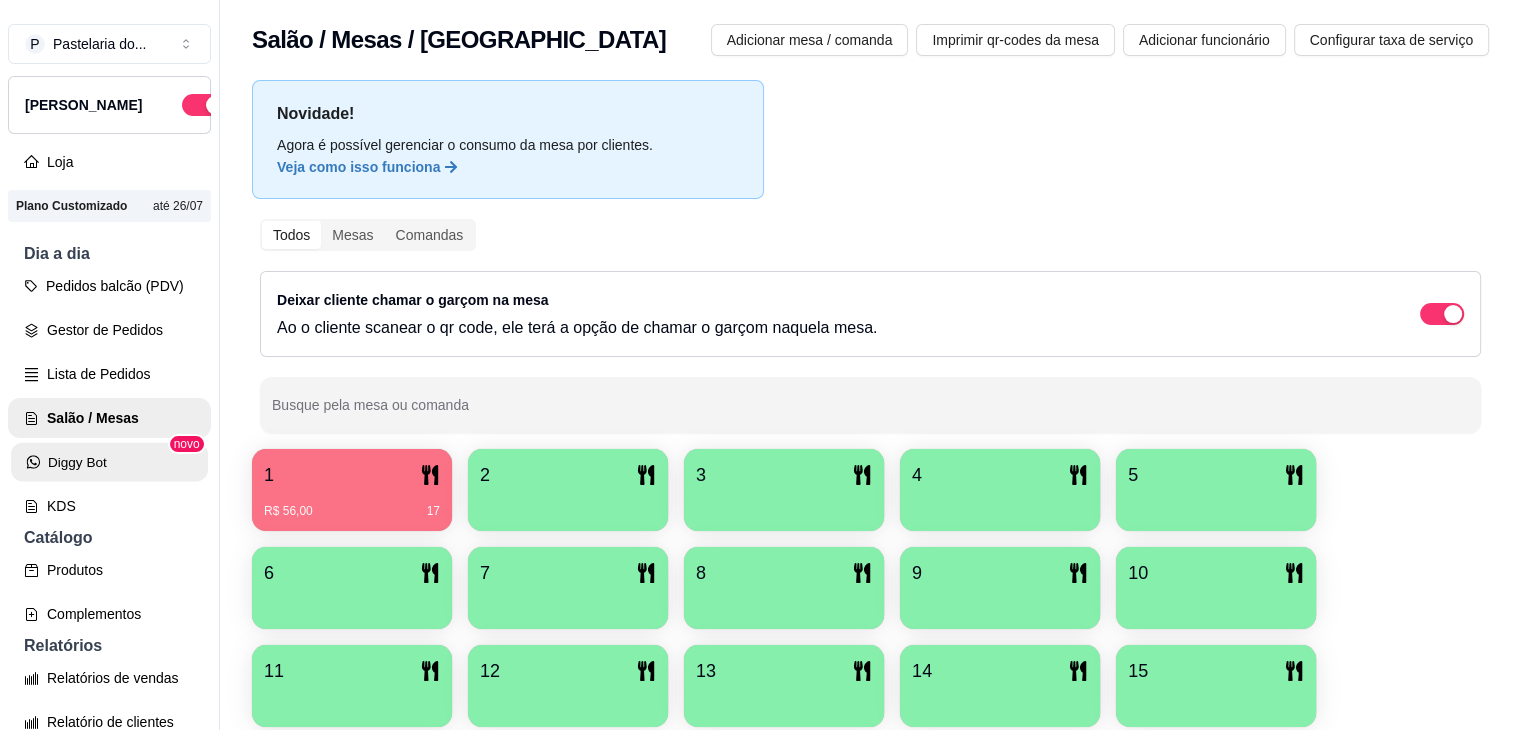 click on "Diggy Bot" at bounding box center (109, 462) 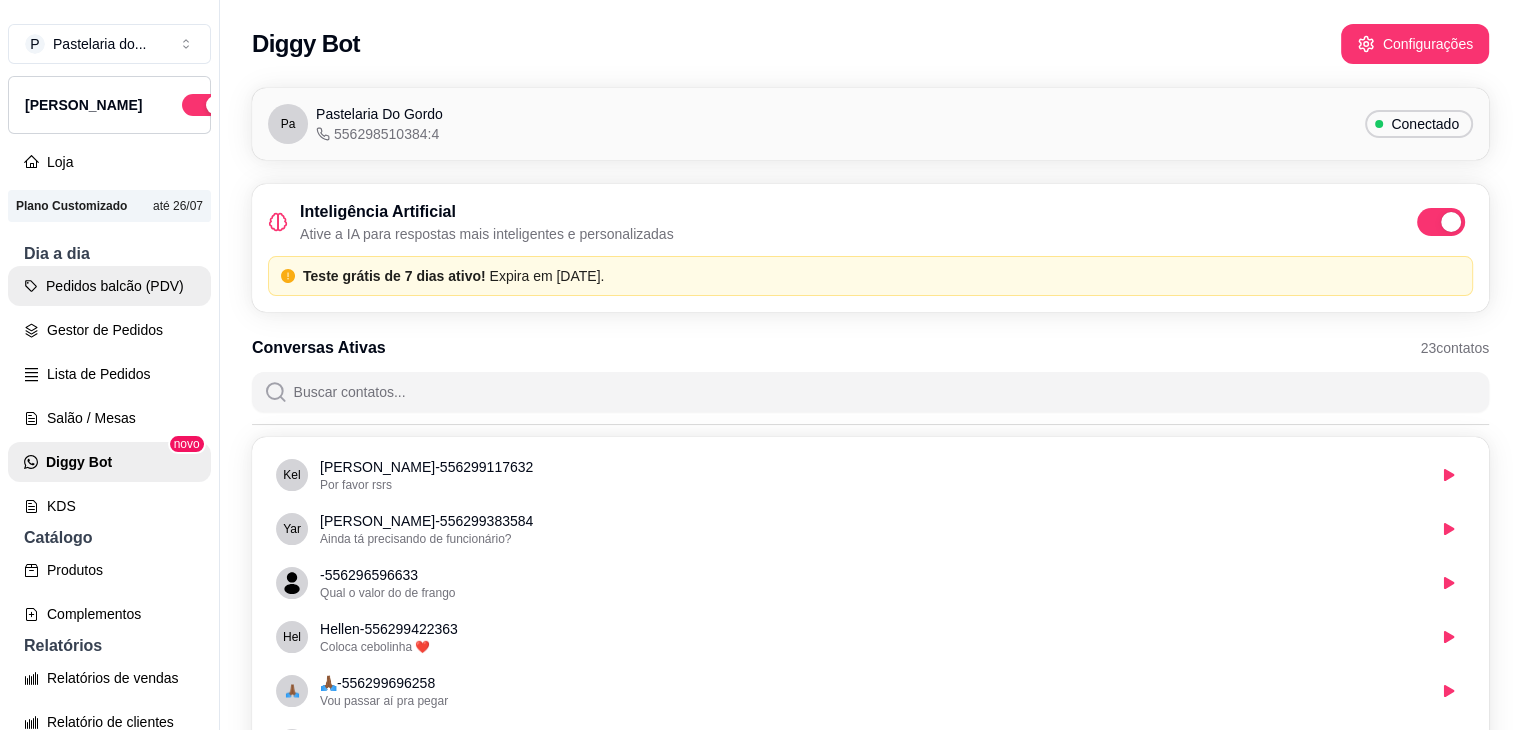 click on "Pedidos balcão (PDV)" at bounding box center [109, 286] 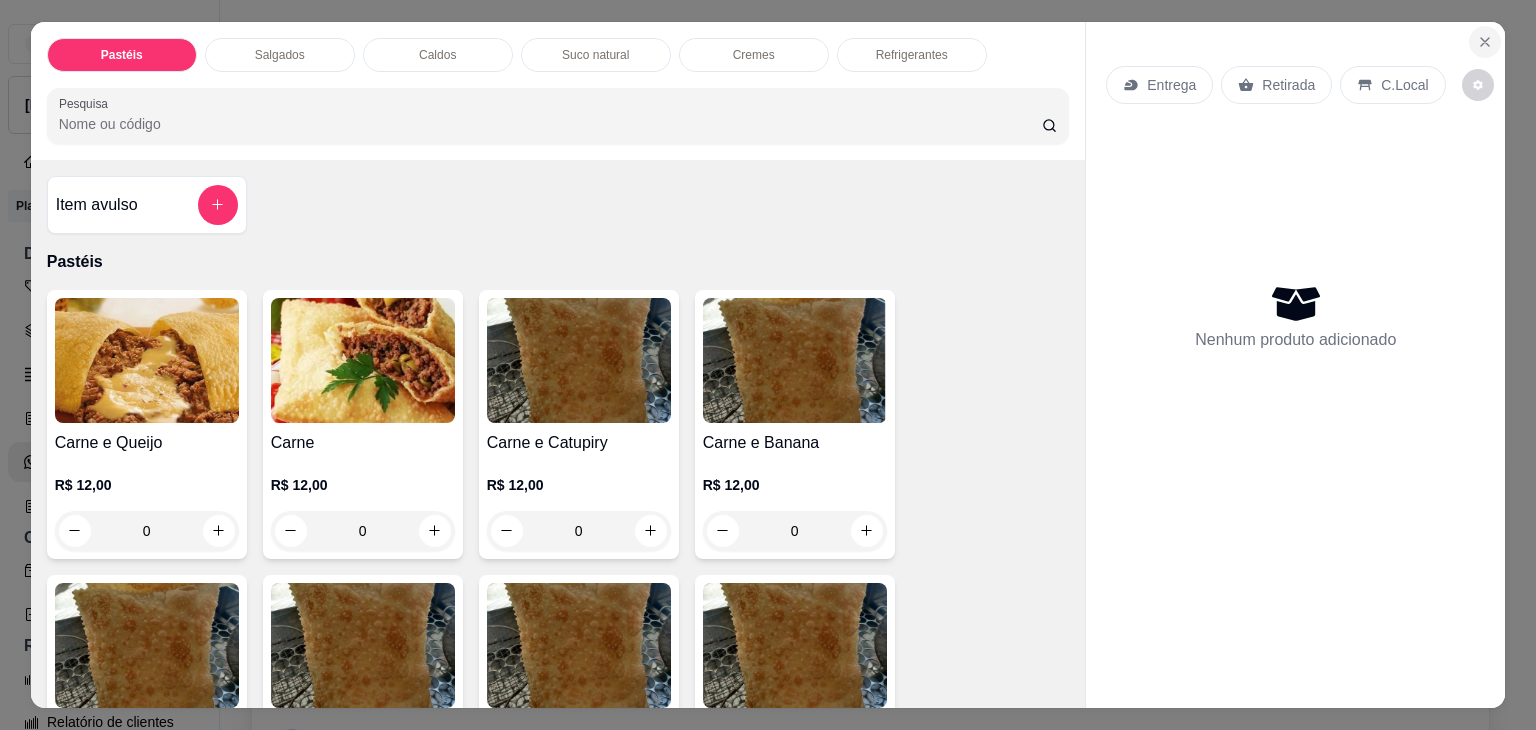 click 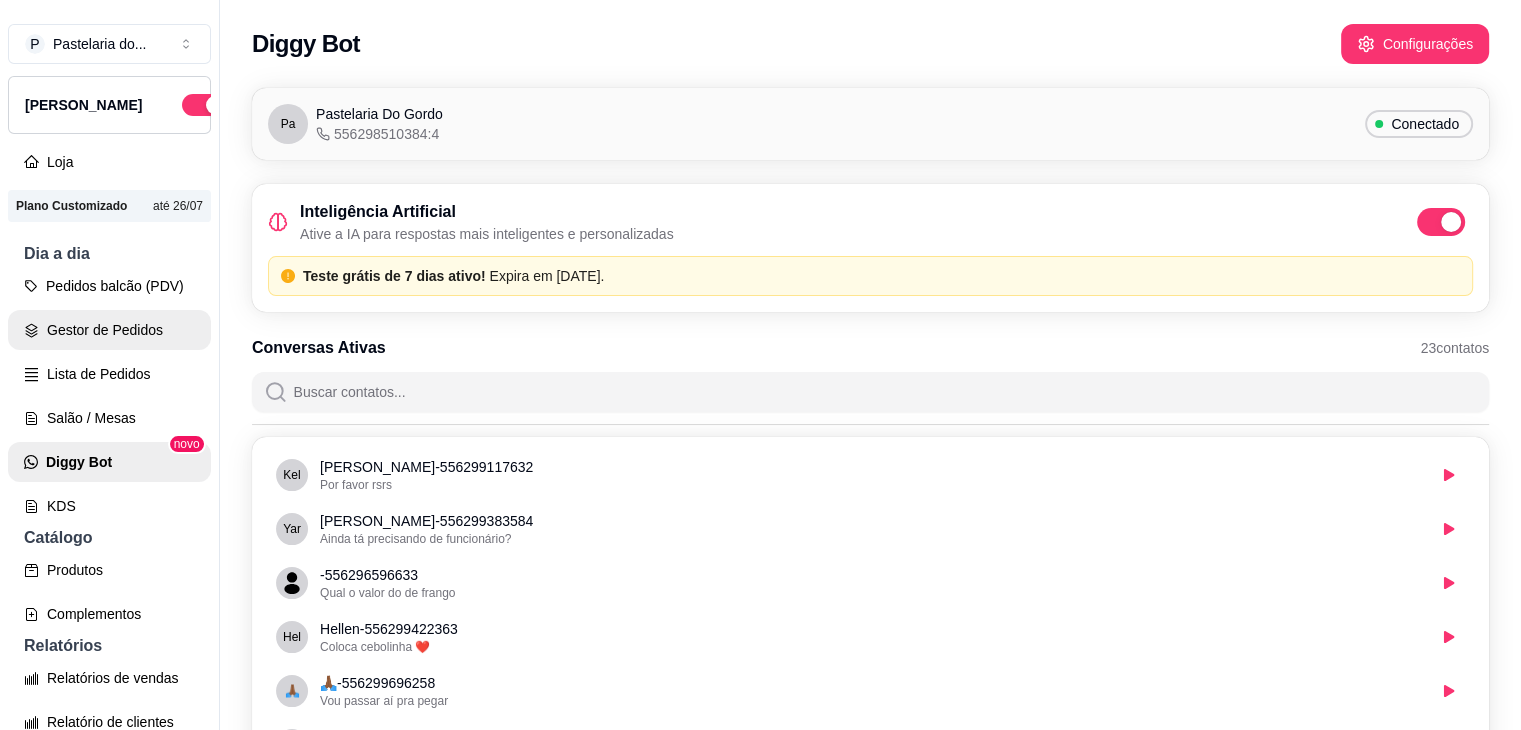 click on "Gestor de Pedidos" at bounding box center (109, 330) 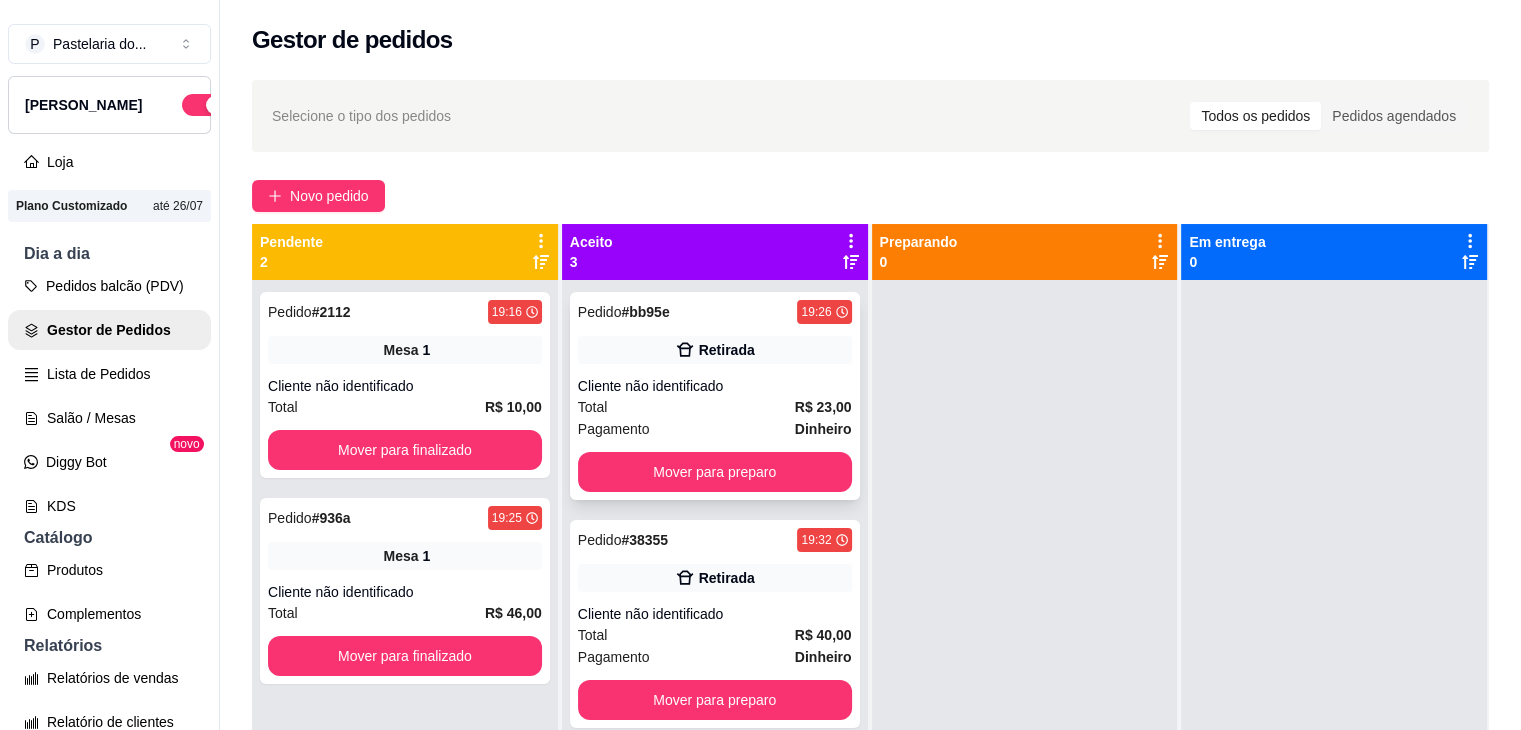click on "Pedido  # bb95e 19:26 Retirada Cliente não identificado Total R$ 23,00 Pagamento Dinheiro Mover para preparo" at bounding box center [715, 396] 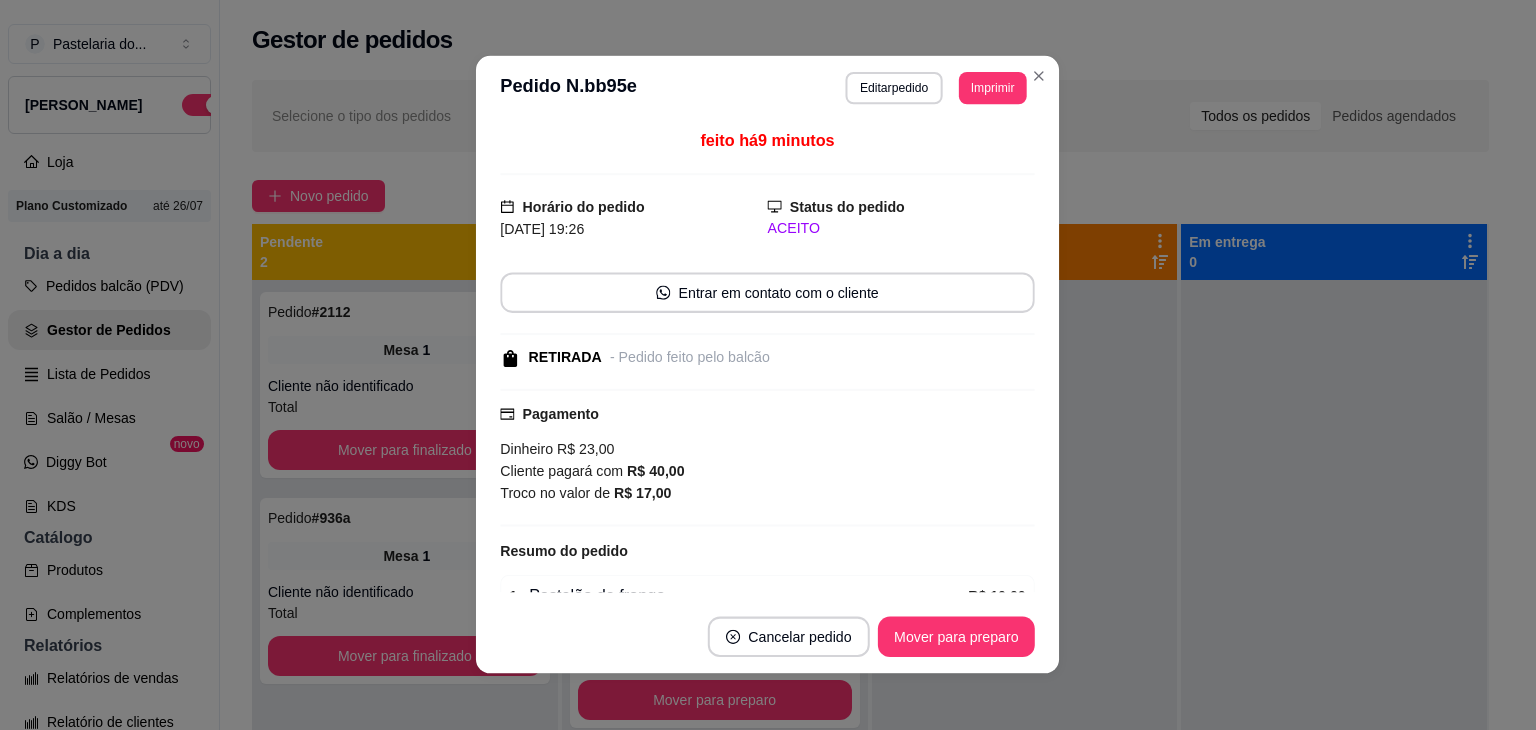 click on "Cliente pagará com   R$ 40,00" at bounding box center (768, 471) 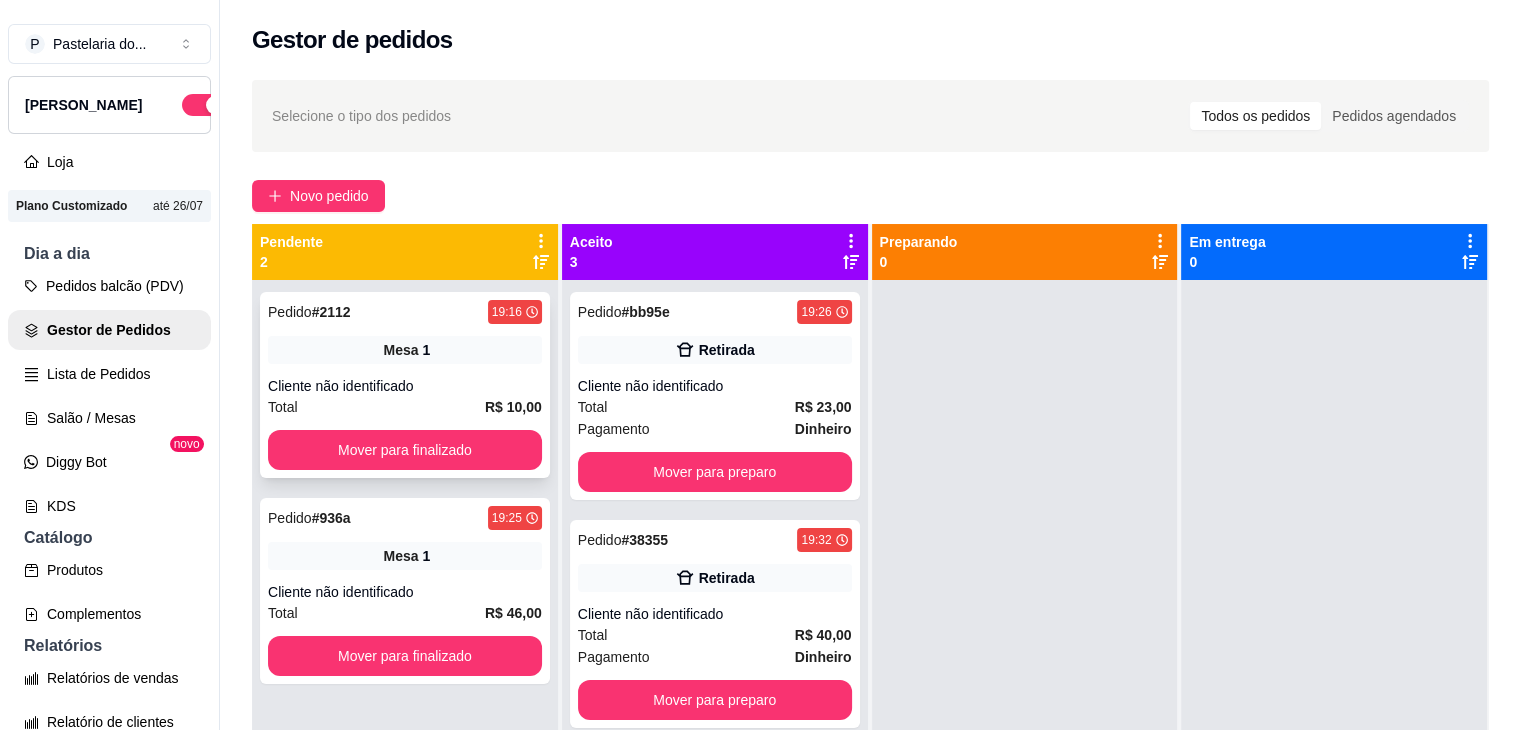 click on "Mover para finalizado" at bounding box center (405, 450) 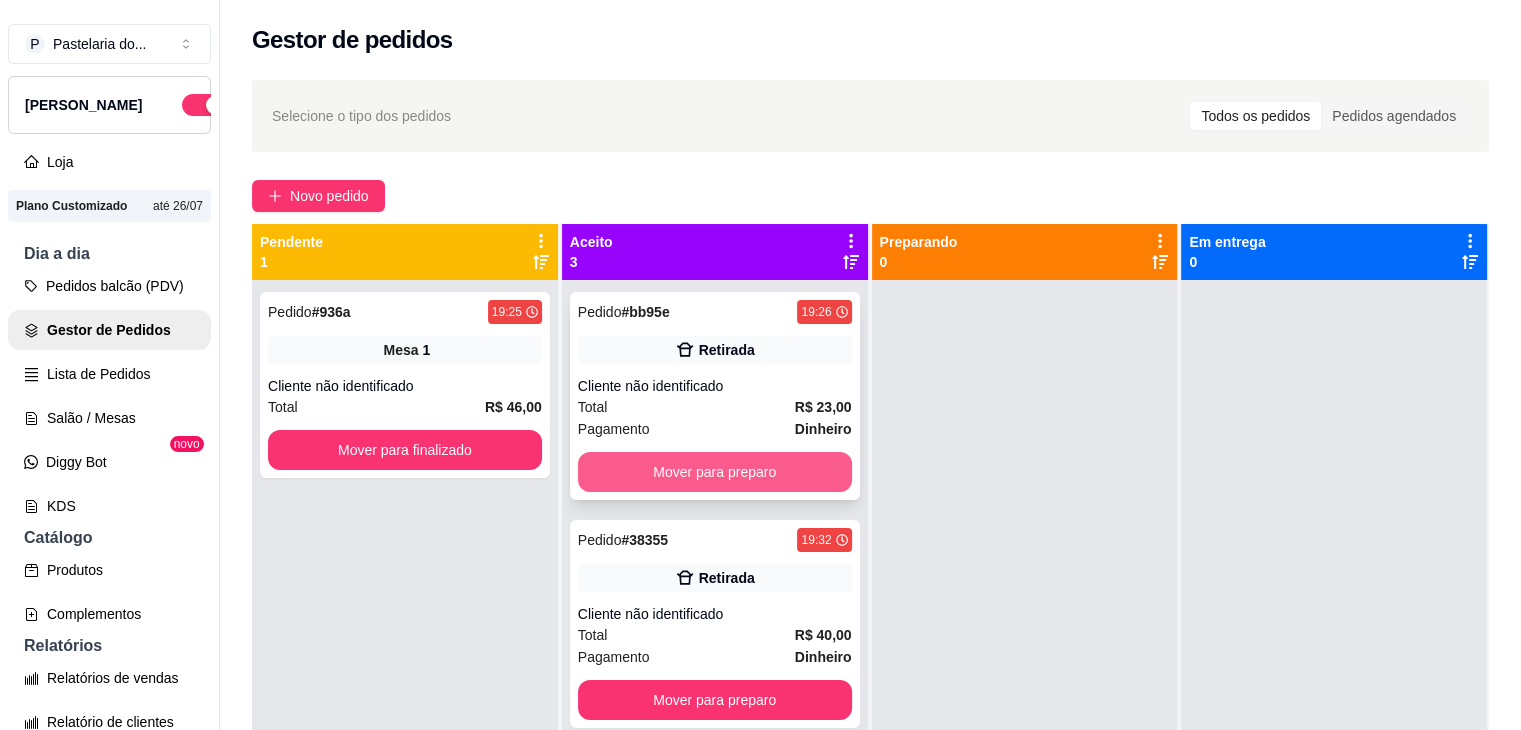 click on "Mover para preparo" at bounding box center [715, 472] 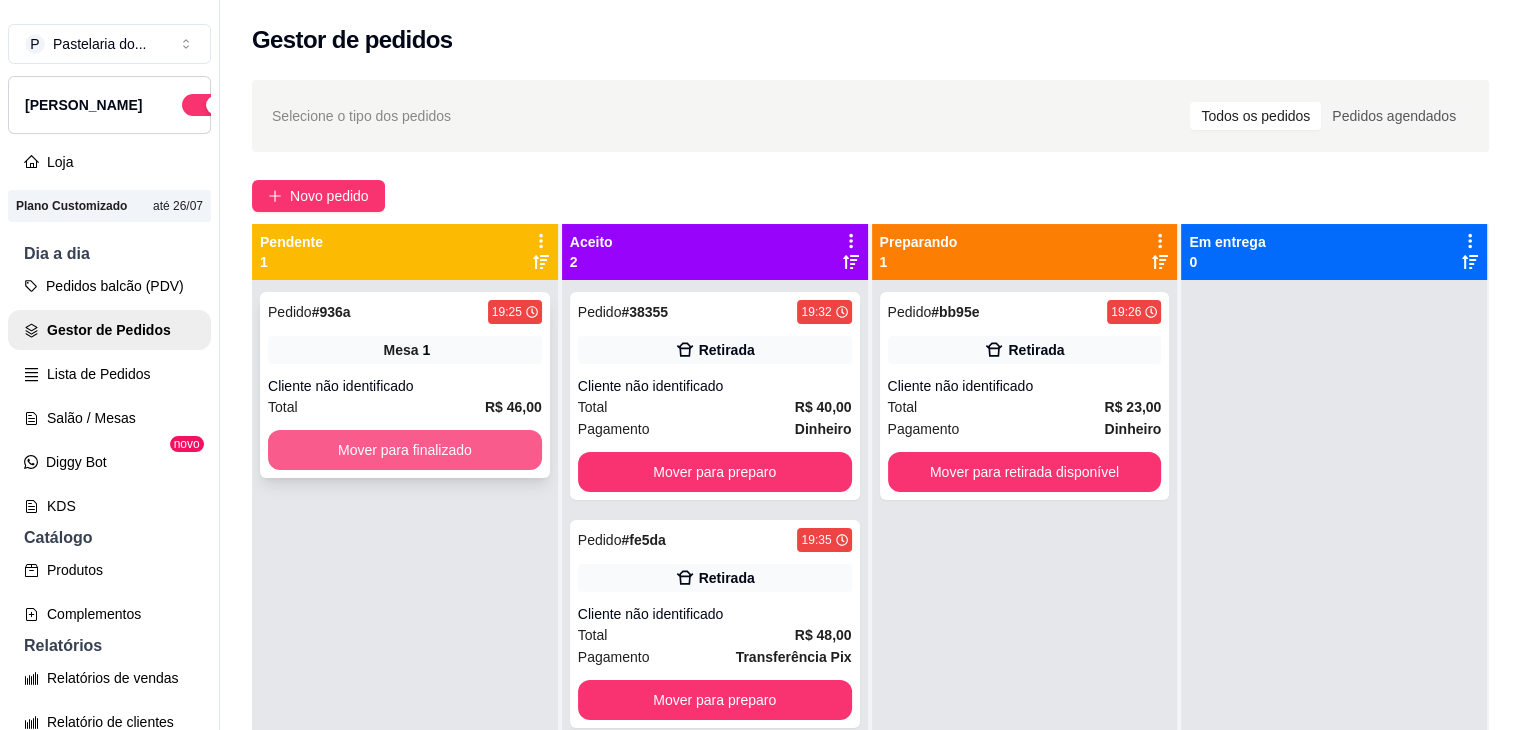 click on "Mover para finalizado" at bounding box center (405, 450) 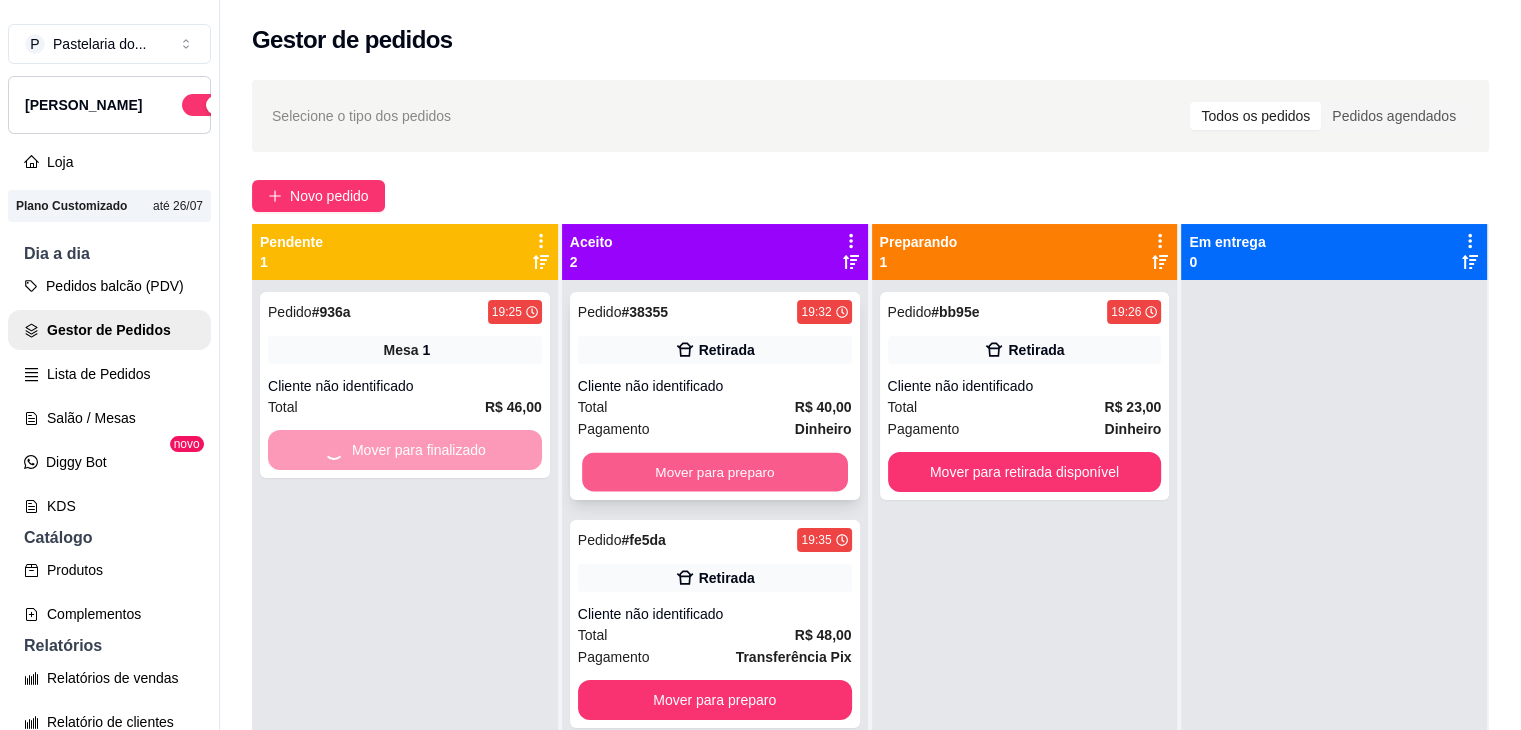 click on "Mover para preparo" at bounding box center [715, 472] 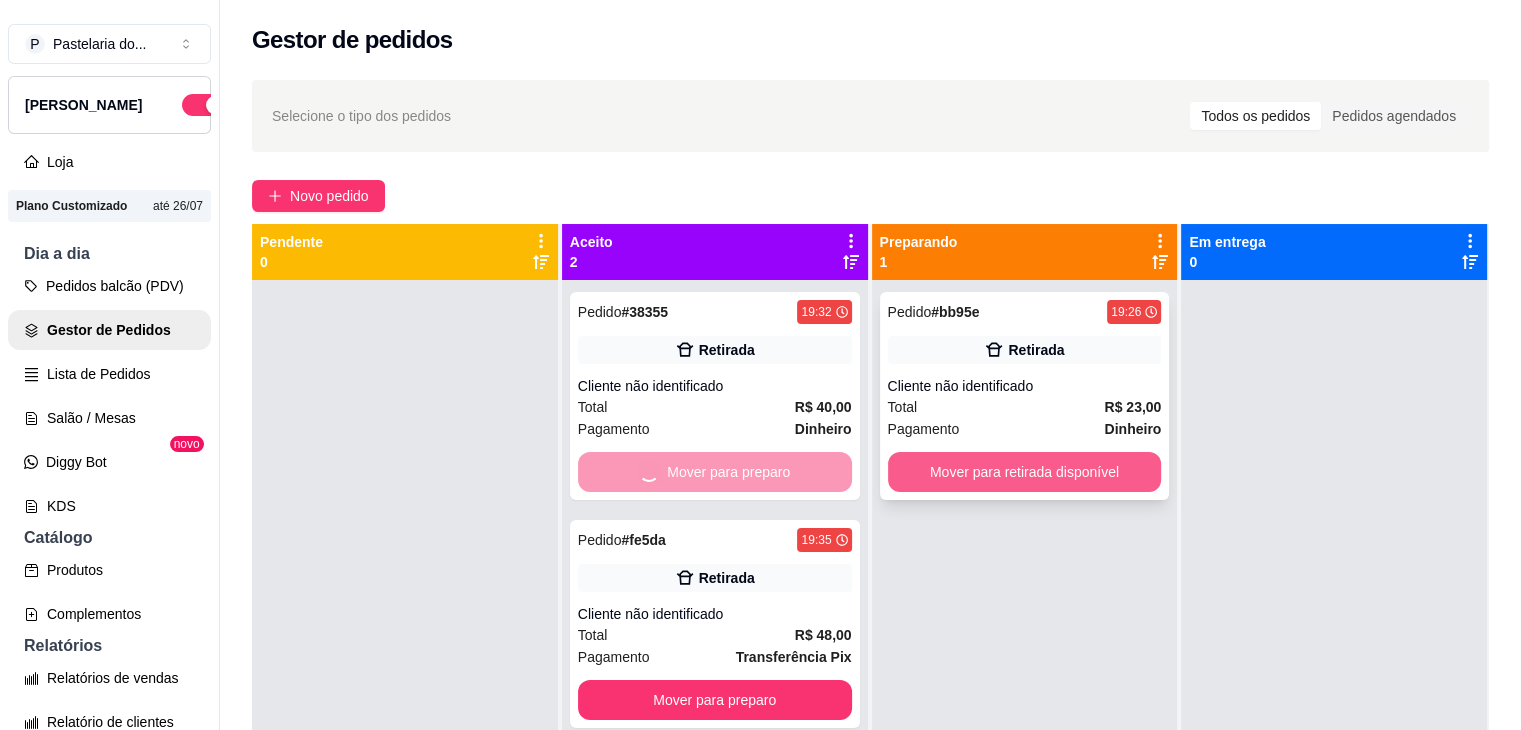 click on "Mover para retirada disponível" at bounding box center (1025, 472) 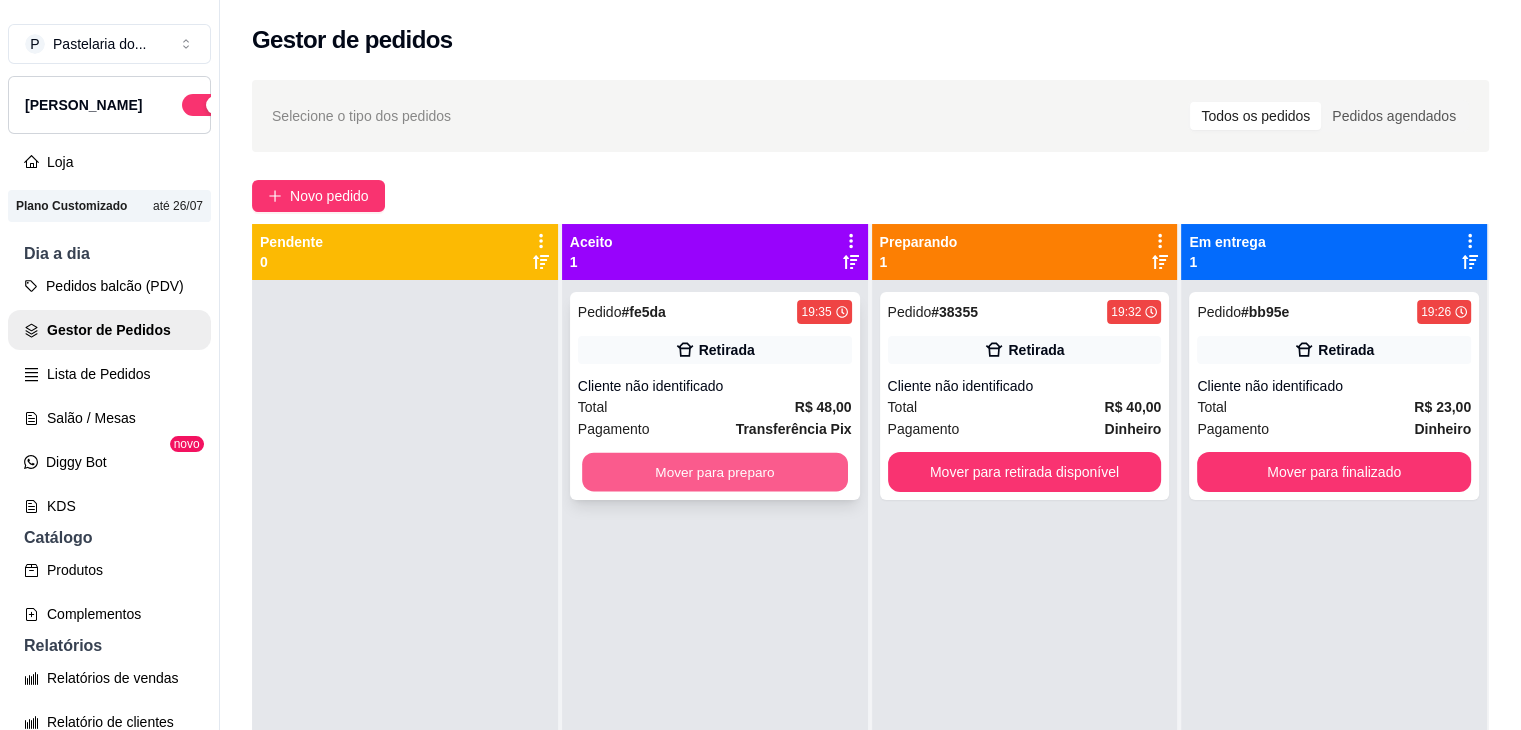 click on "Mover para preparo" at bounding box center (715, 472) 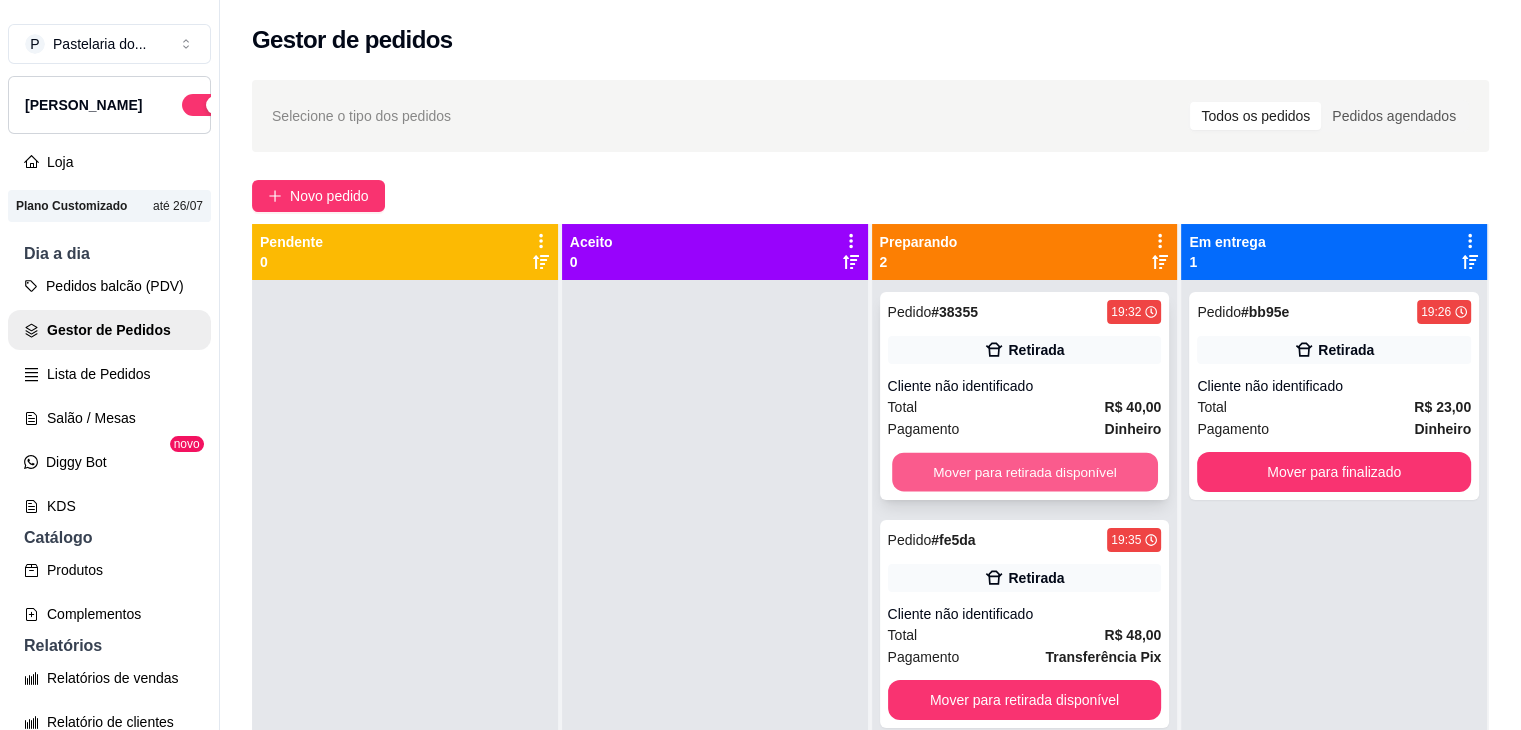 click on "Mover para retirada disponível" at bounding box center [1025, 472] 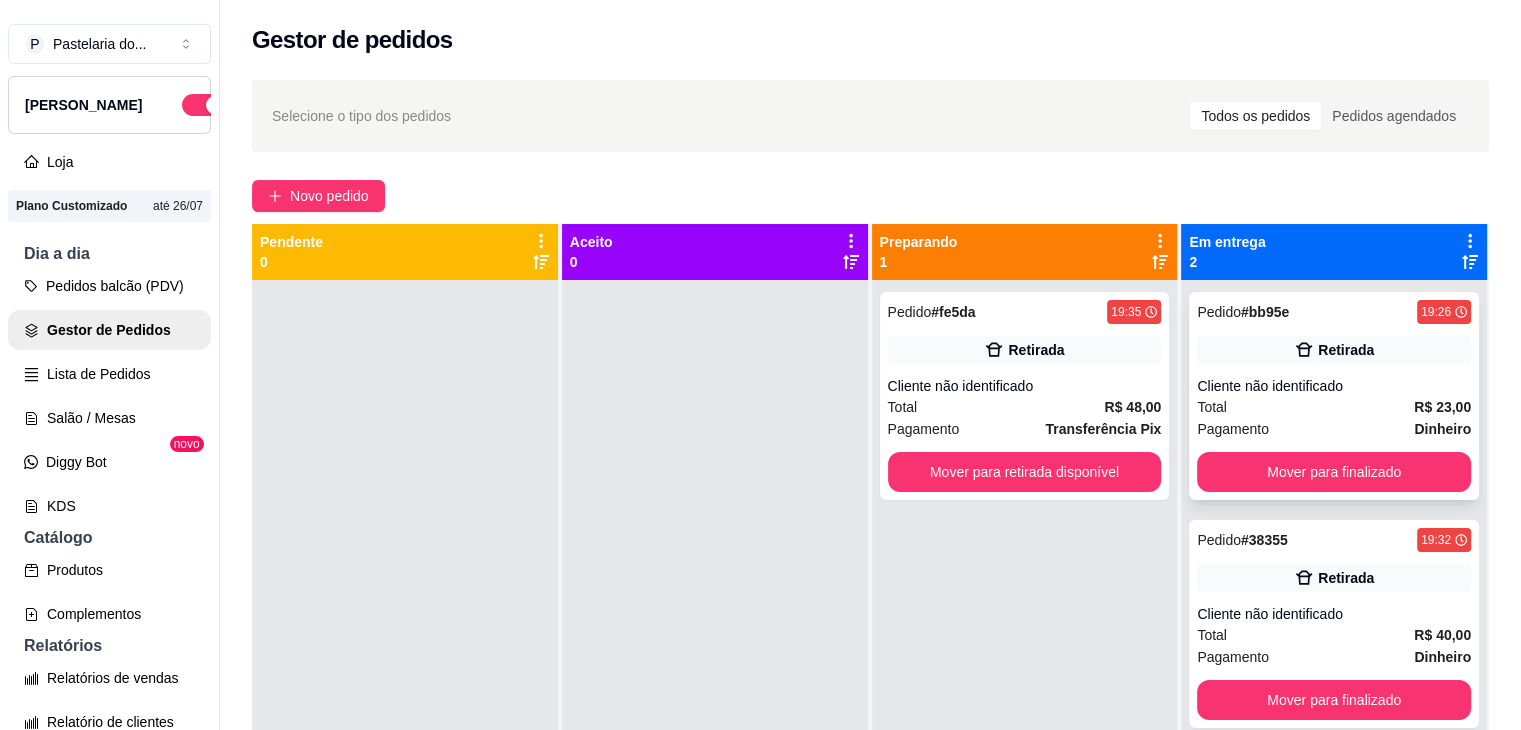 click on "Mover para finalizado" at bounding box center (1334, 472) 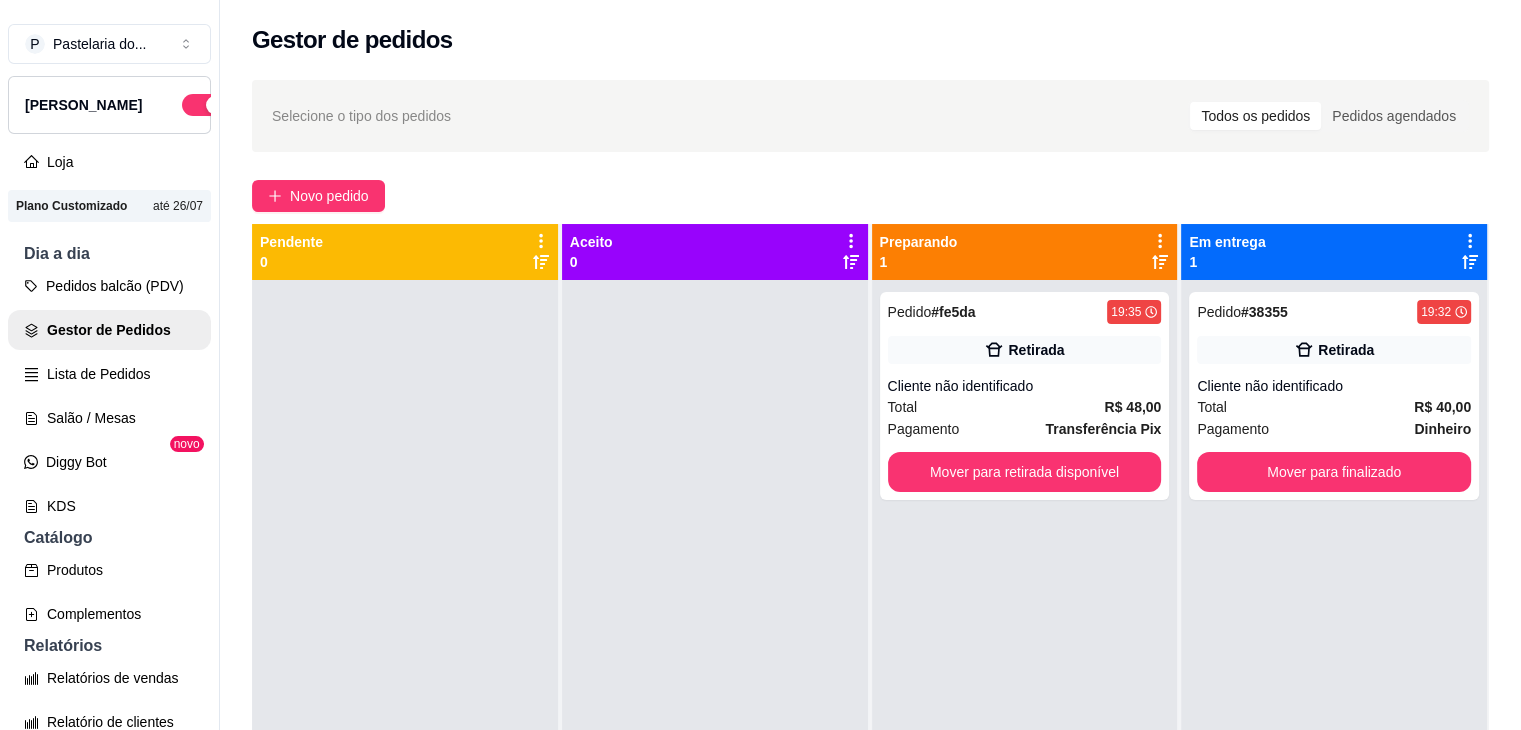 click on "Pedido  # 38355 19:32 Retirada Cliente não identificado Total R$ 40,00 Pagamento Dinheiro Mover para finalizado" at bounding box center (1334, 645) 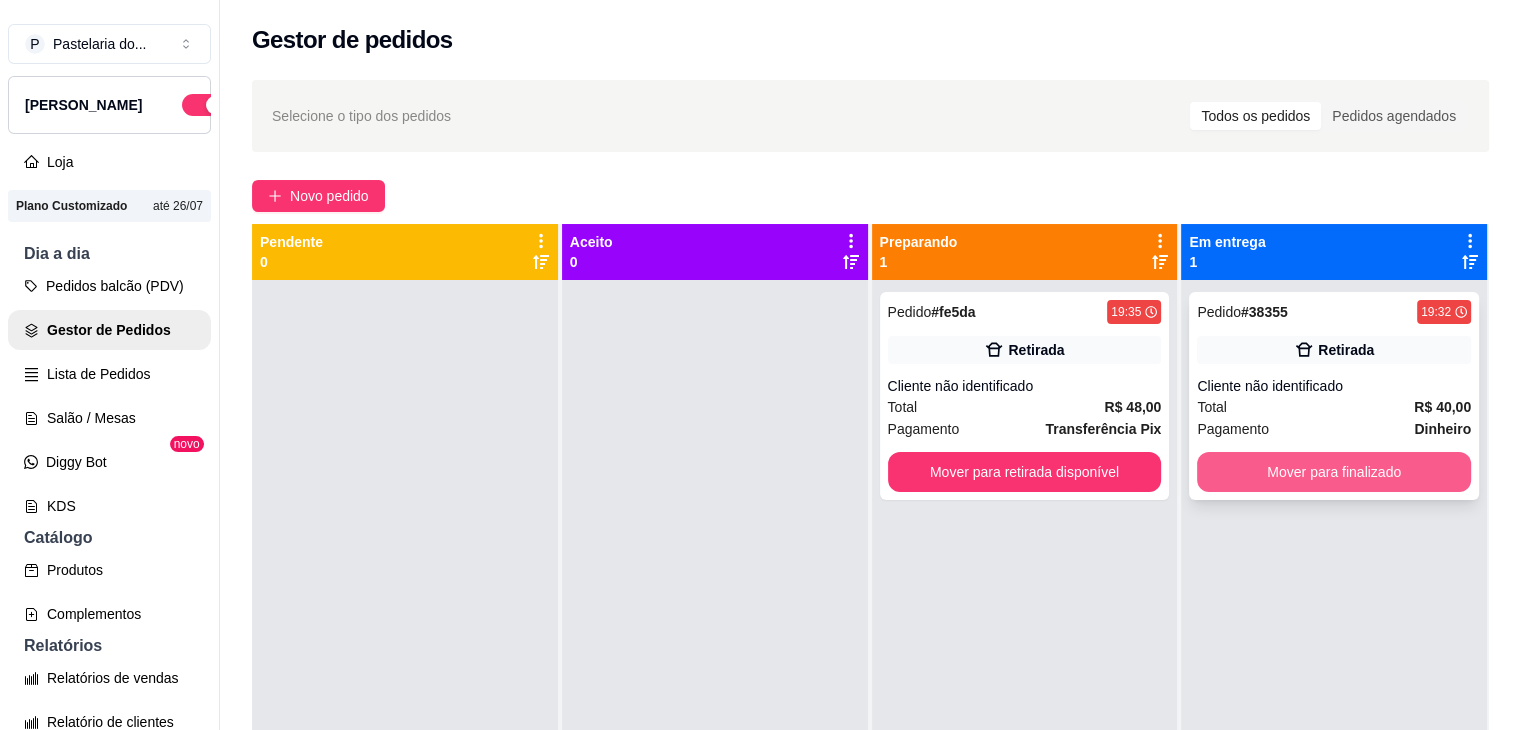 click on "Mover para finalizado" at bounding box center [1334, 472] 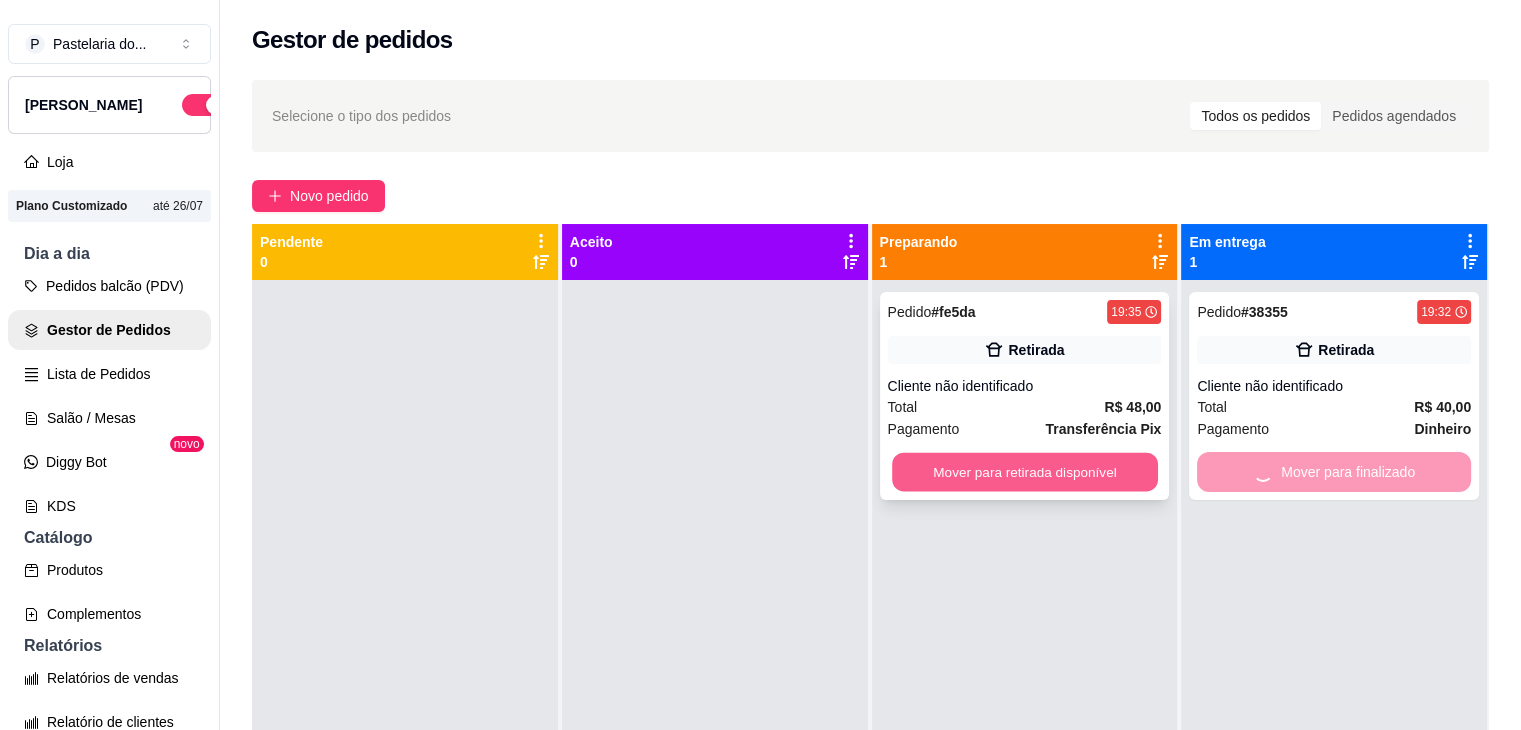 click on "Mover para retirada disponível" at bounding box center [1025, 472] 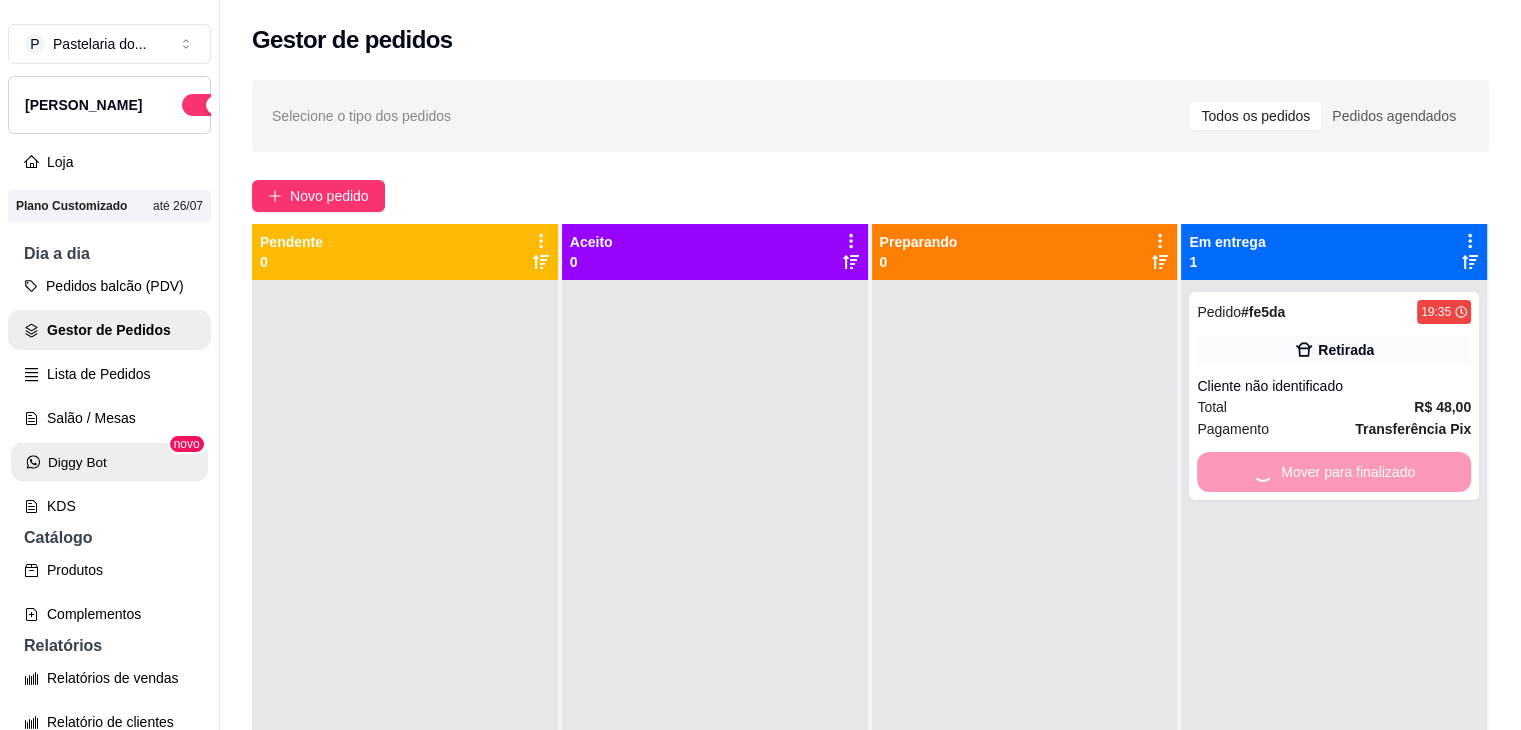 click on "Diggy Bot" at bounding box center [109, 462] 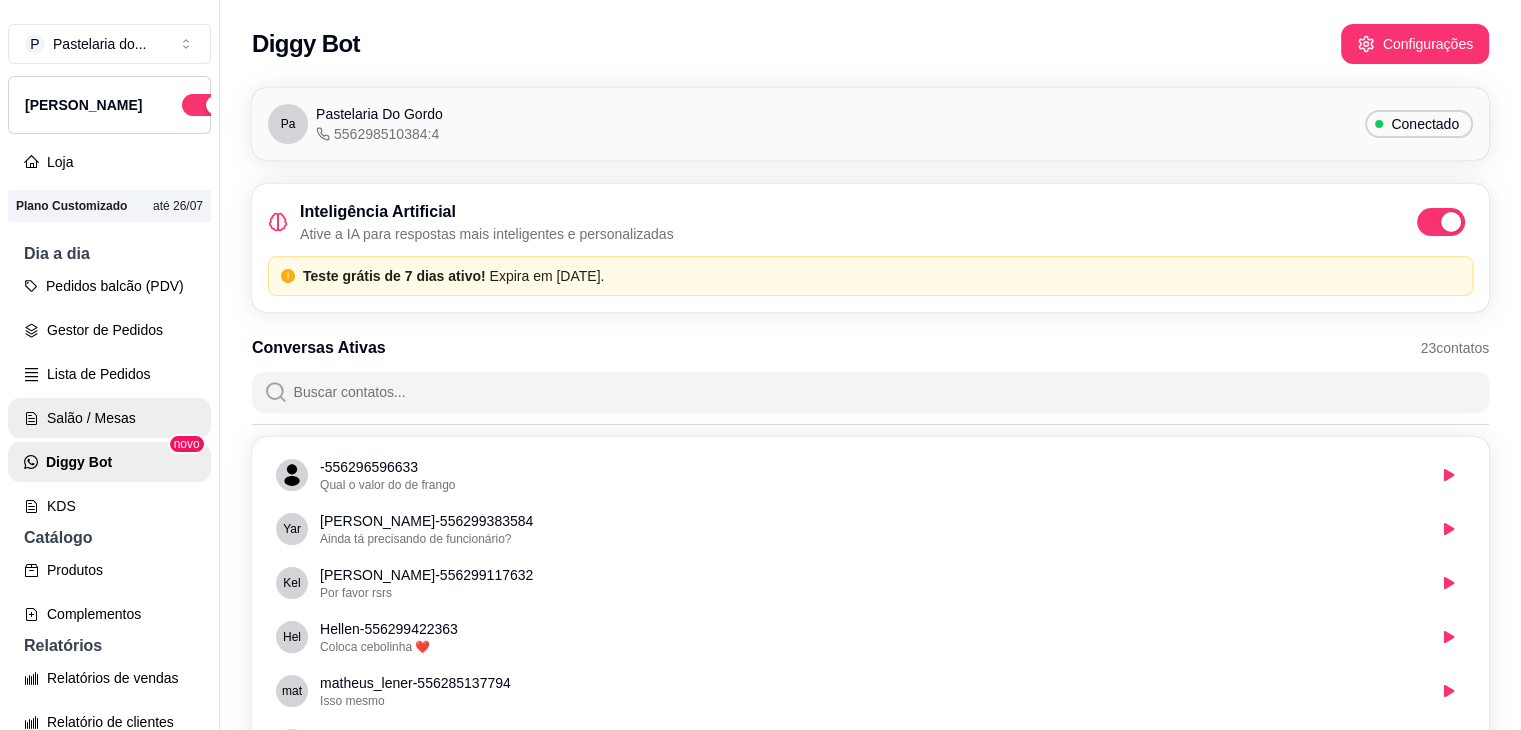 click on "Salão / Mesas" at bounding box center (109, 418) 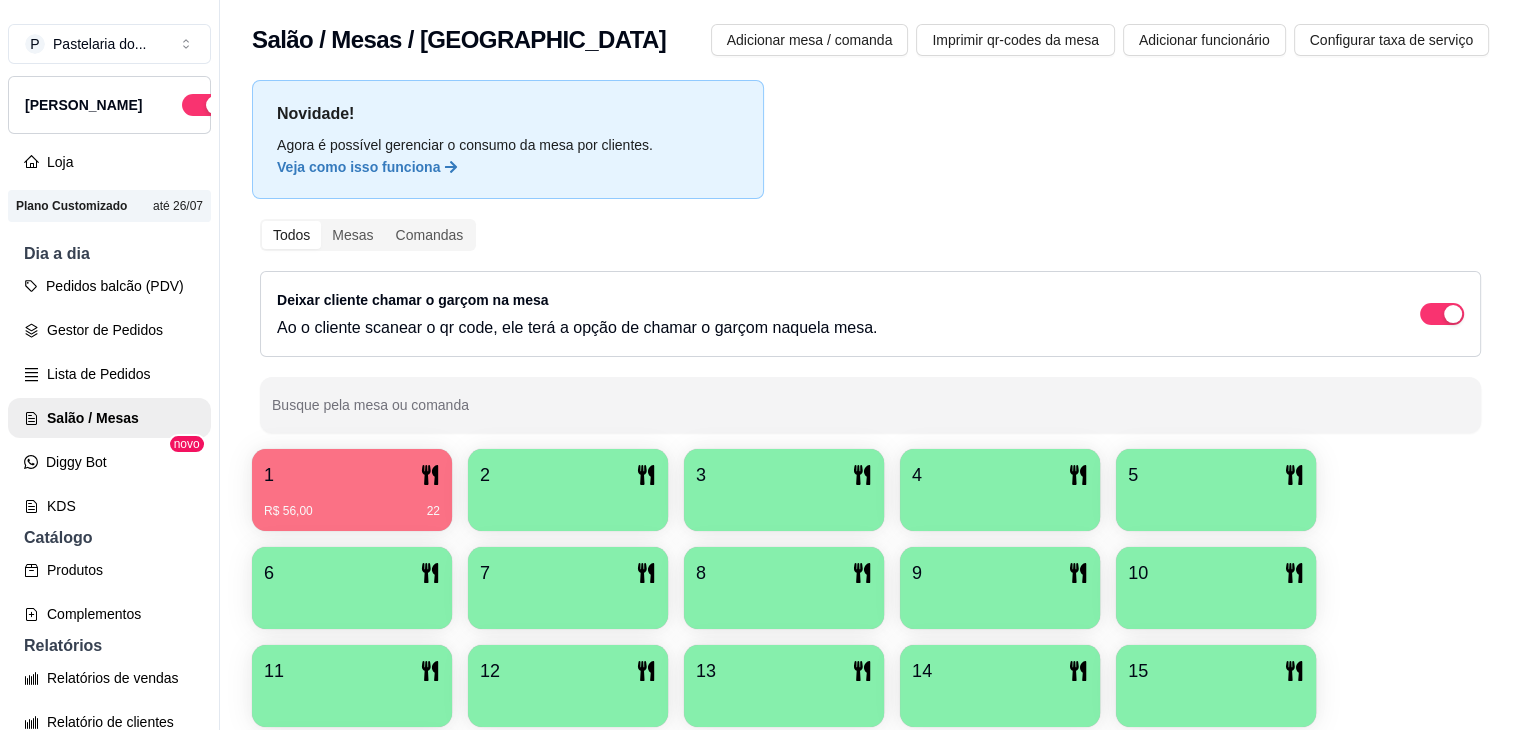 click 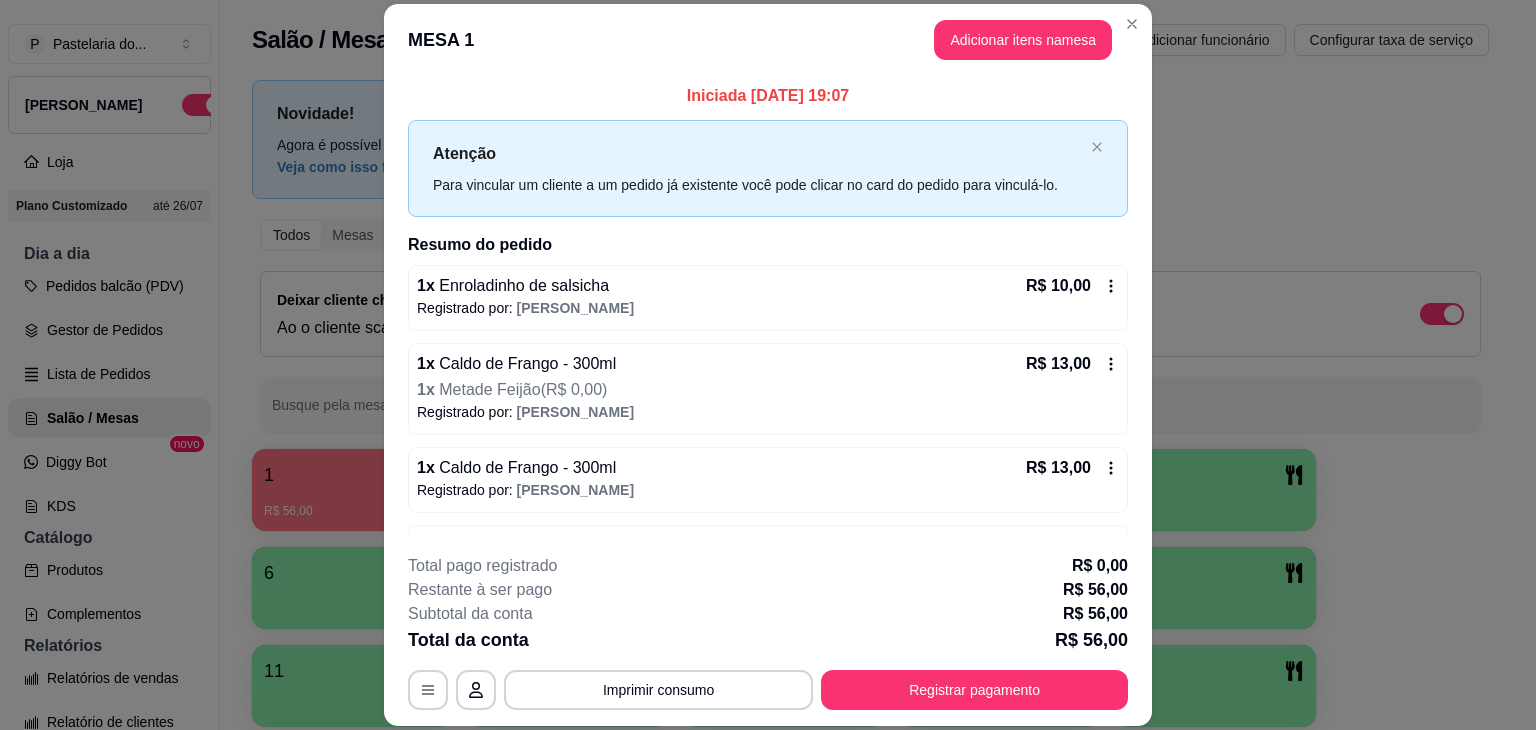 click on "Adicionar itens na  mesa" at bounding box center (1023, 40) 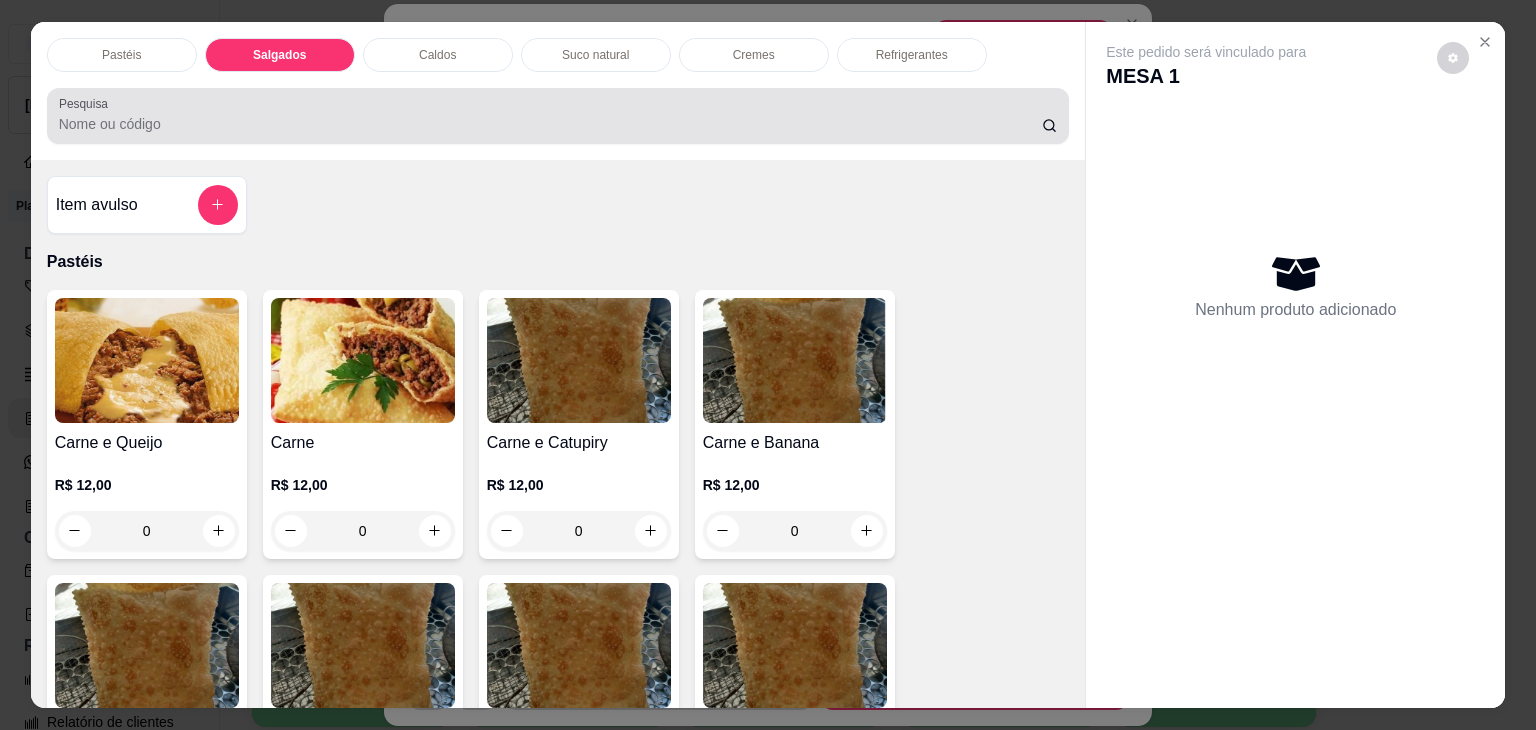 scroll, scrollTop: 2124, scrollLeft: 0, axis: vertical 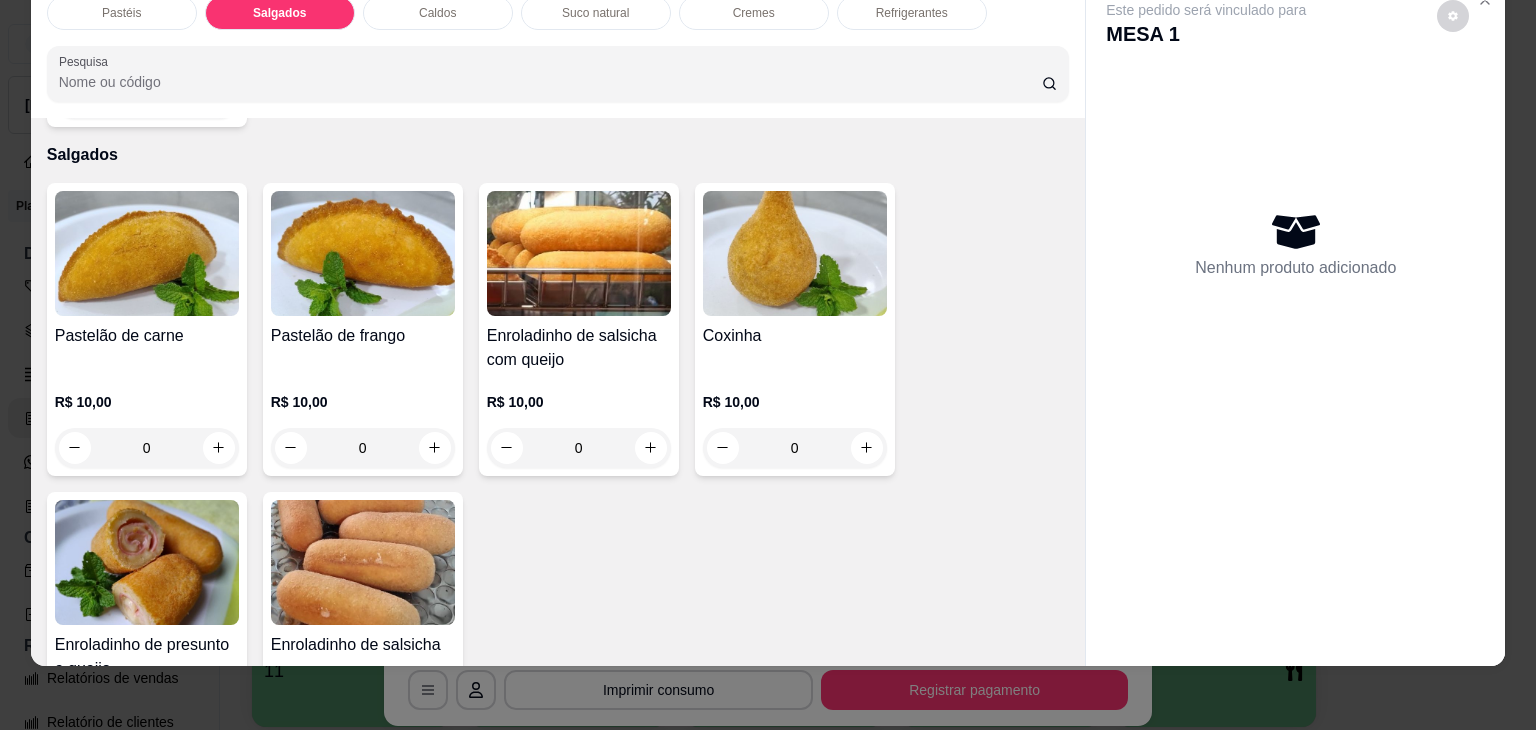 click at bounding box center [147, 562] 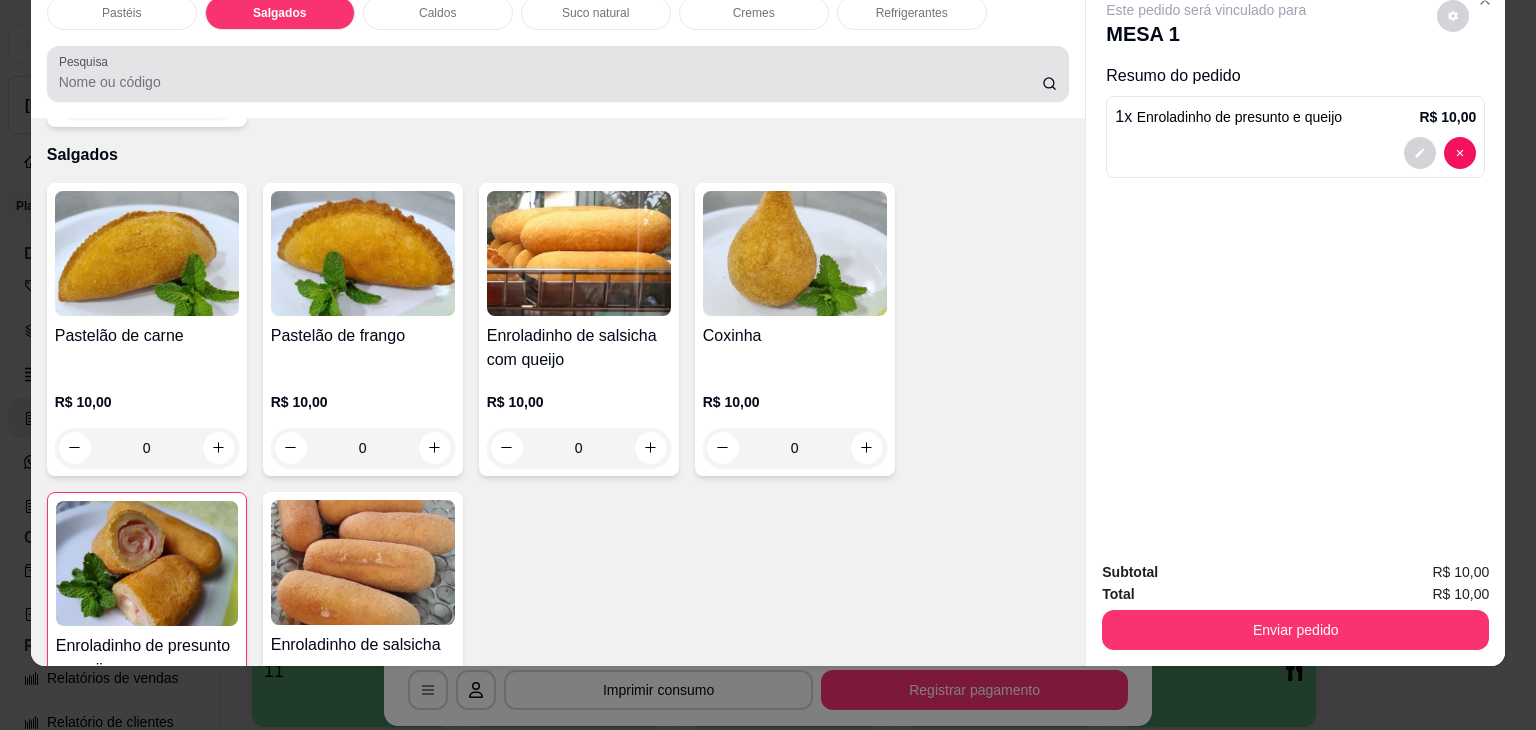 scroll, scrollTop: 0, scrollLeft: 0, axis: both 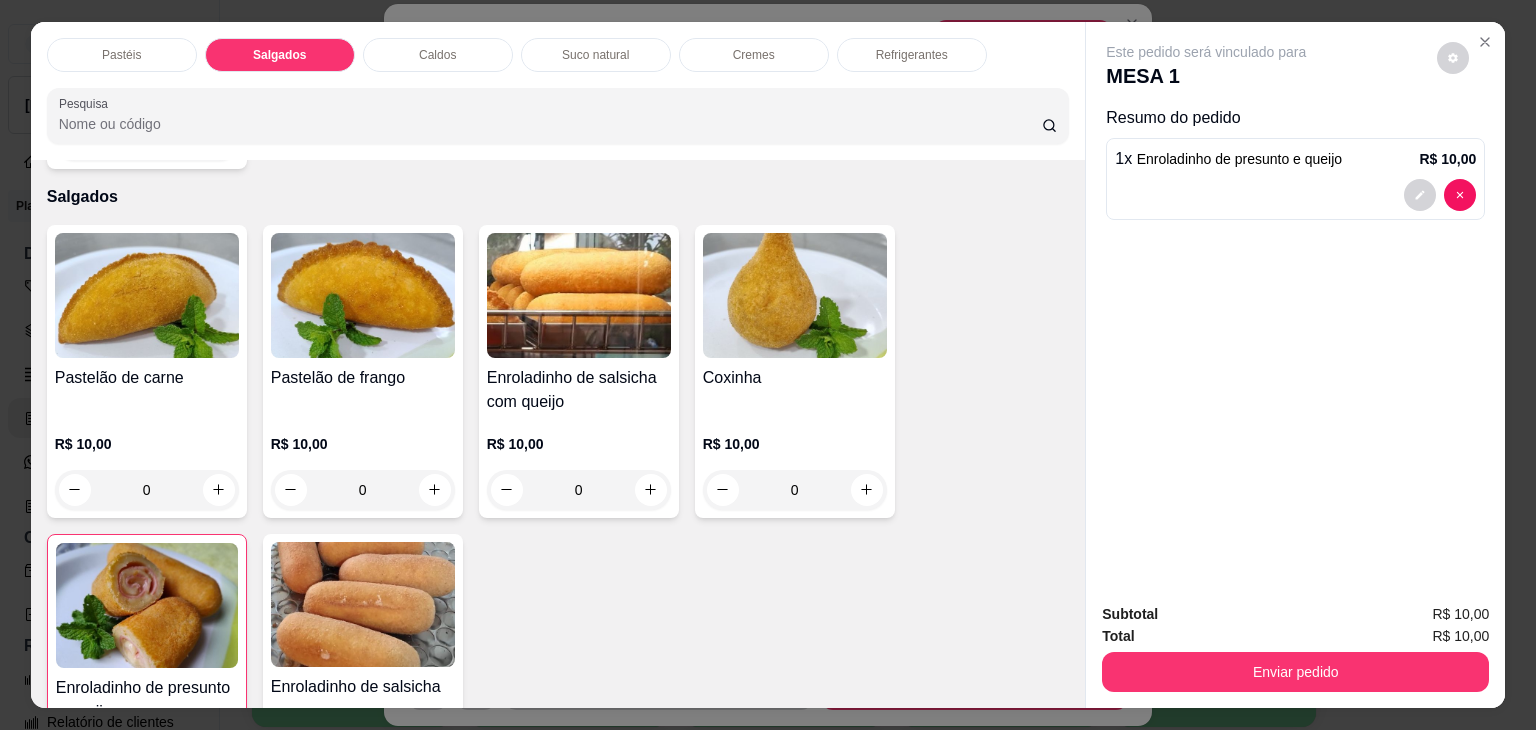 click on "Refrigerantes" at bounding box center (912, 55) 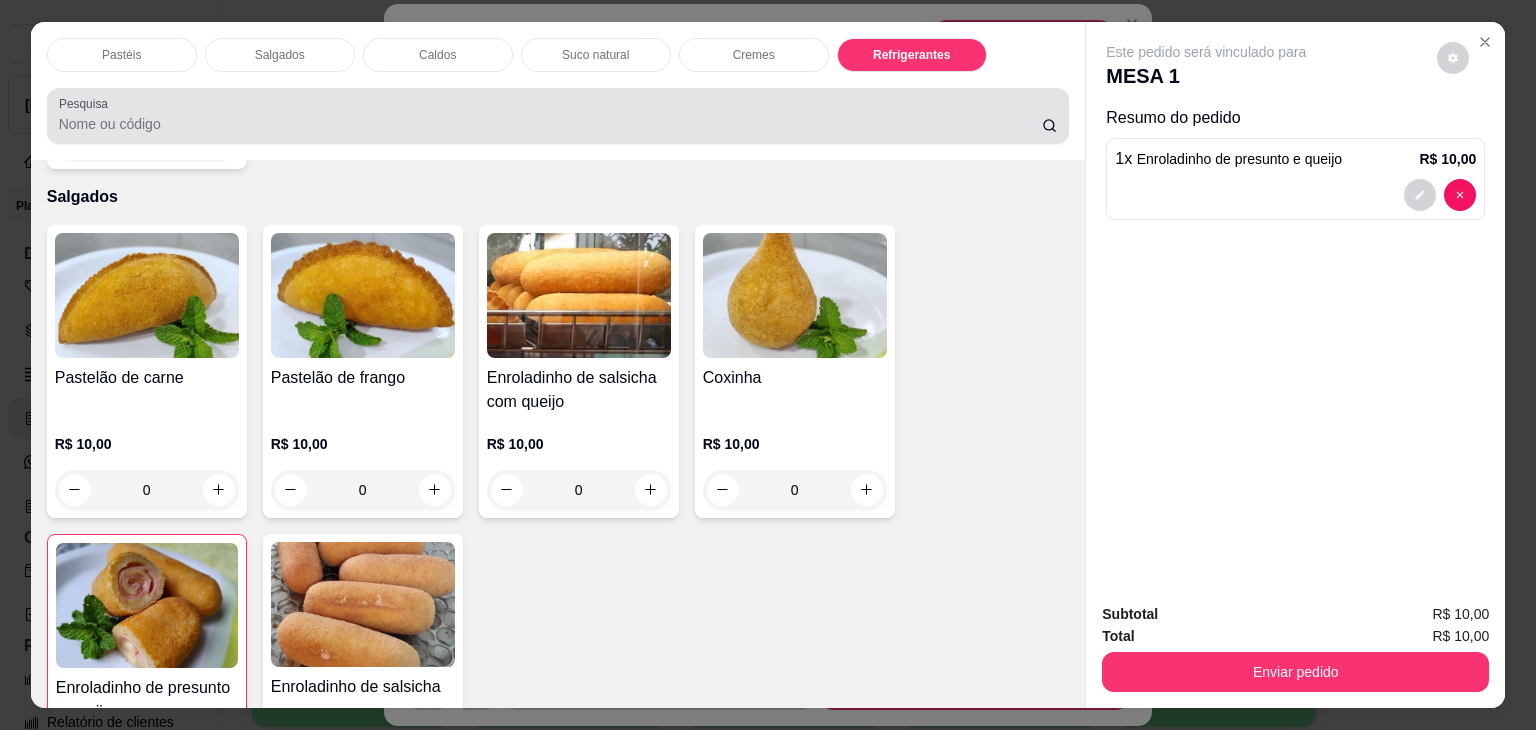 scroll, scrollTop: 5232, scrollLeft: 0, axis: vertical 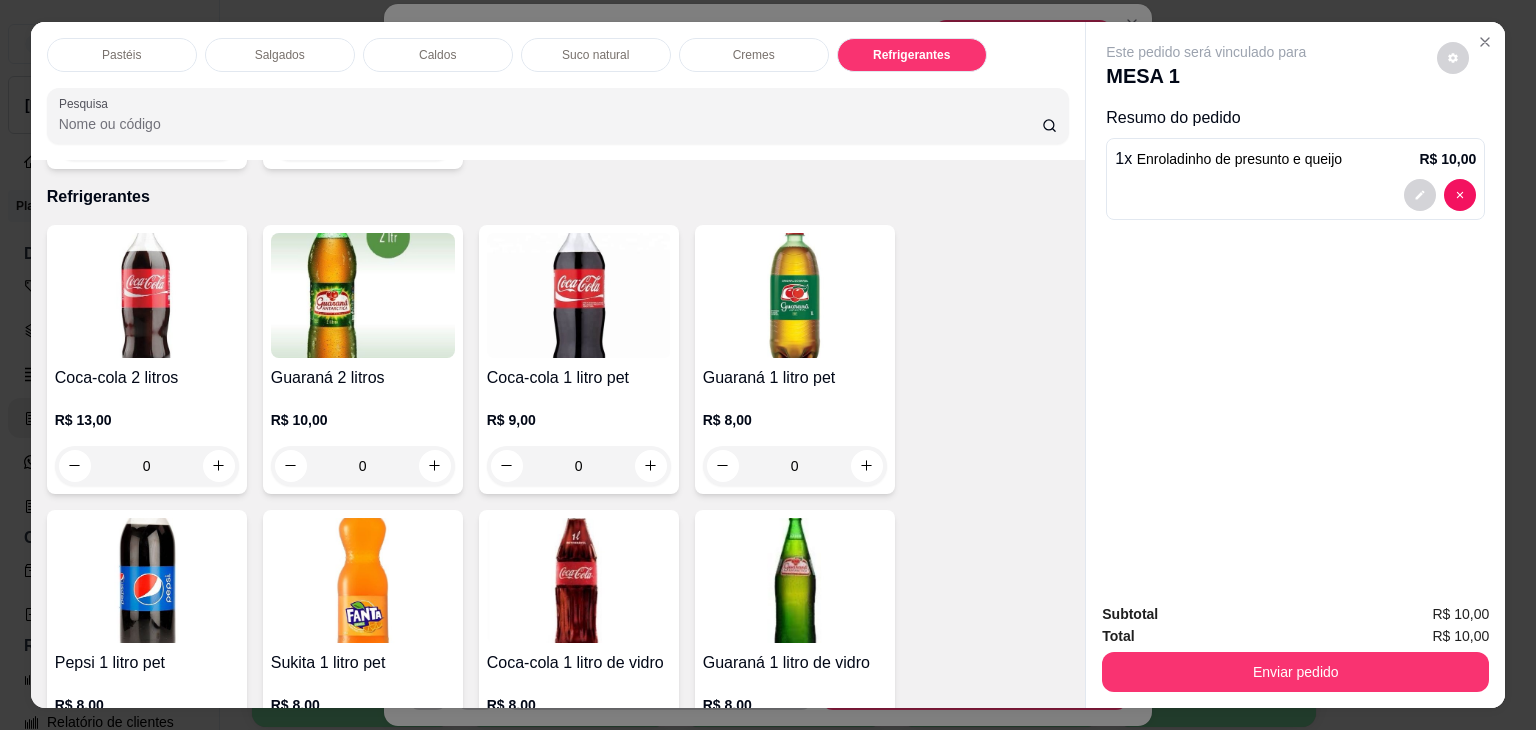 click on "Suco natural" at bounding box center [595, 55] 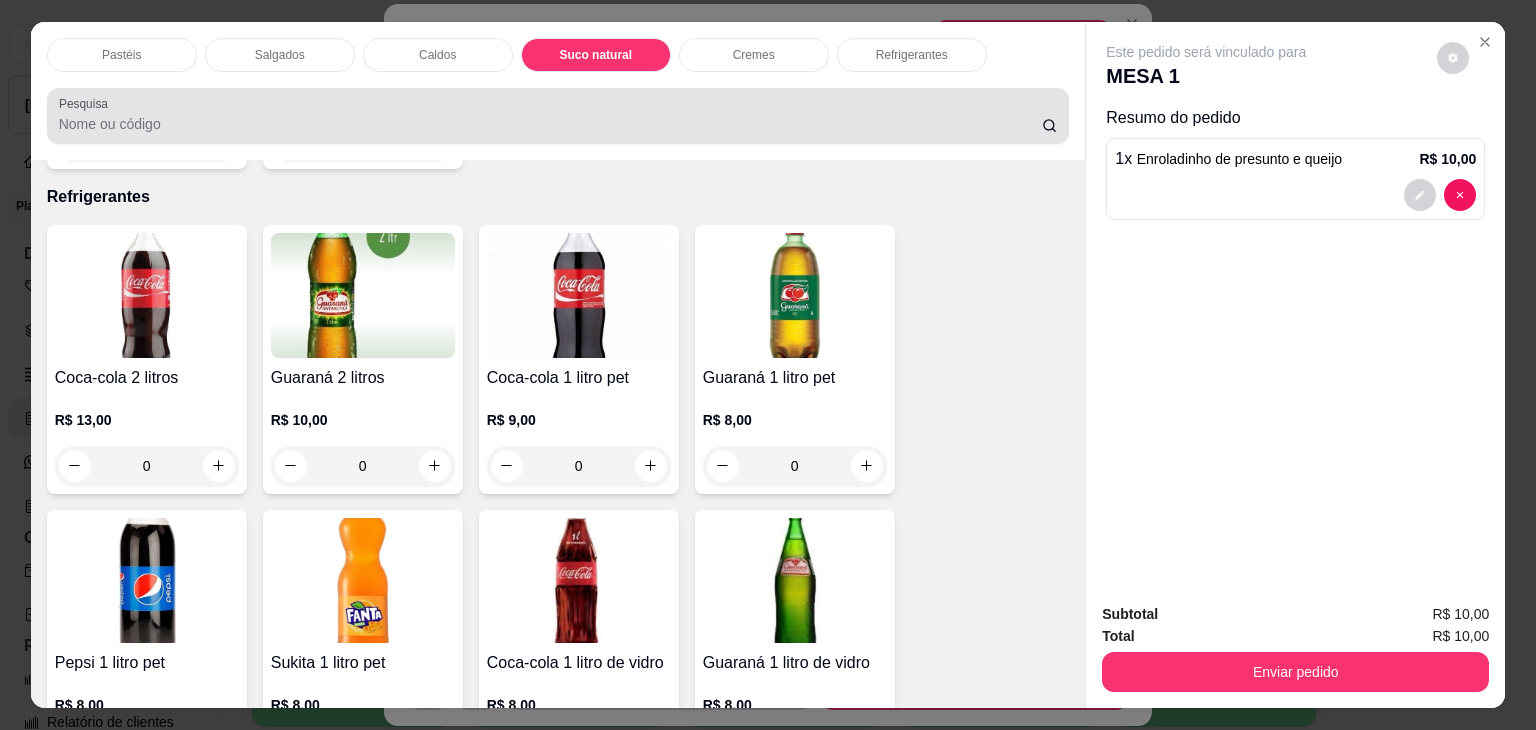 scroll, scrollTop: 3394, scrollLeft: 0, axis: vertical 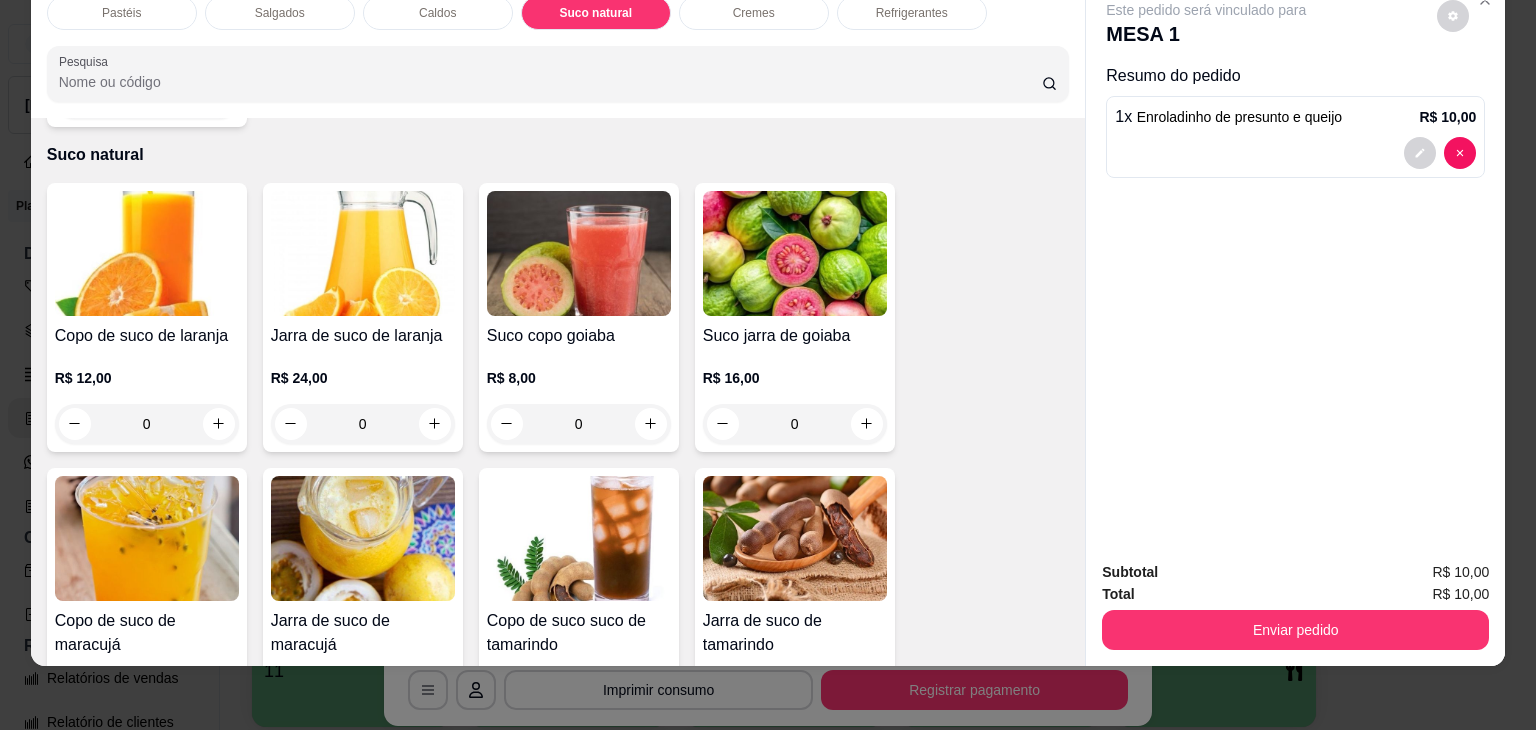 click at bounding box center [147, 253] 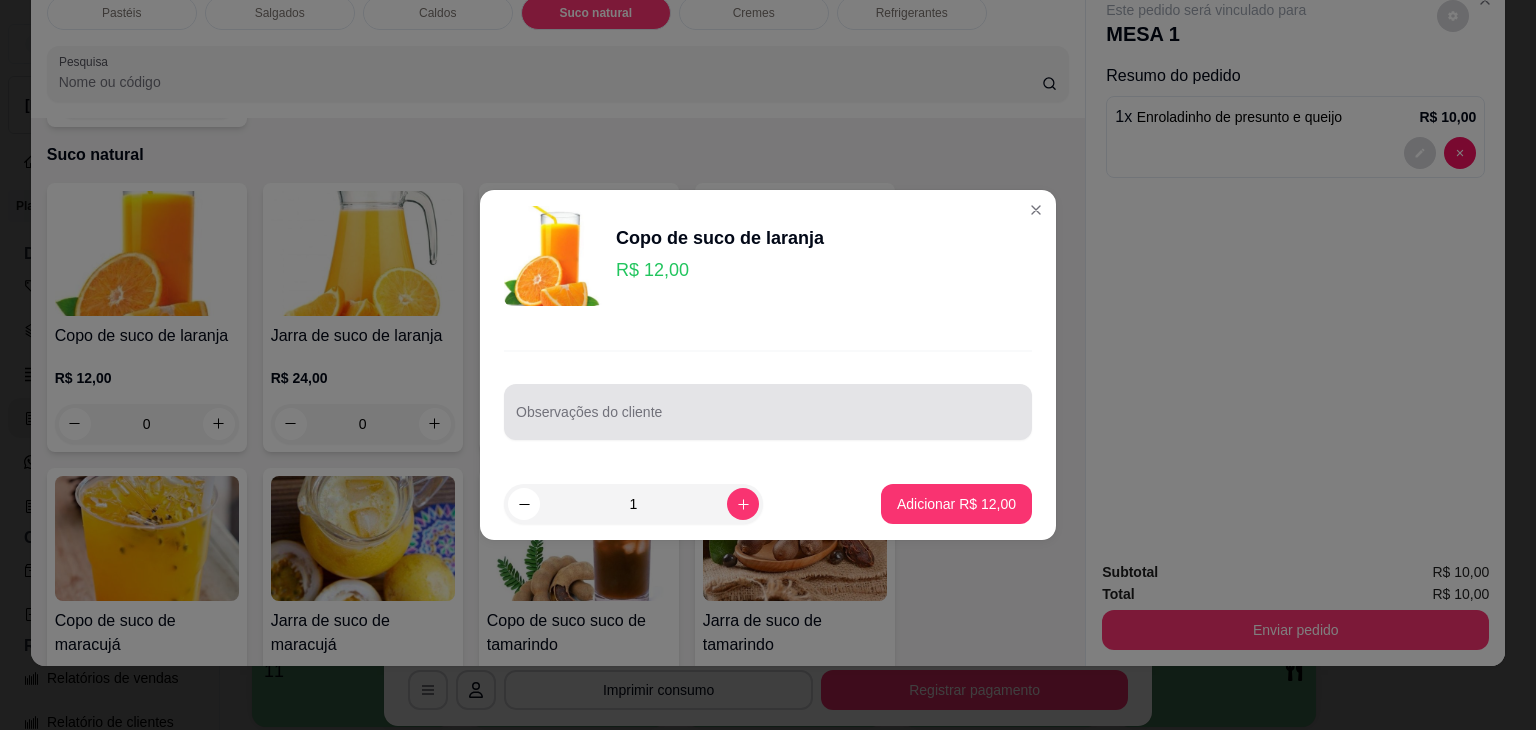 click on "Observações do cliente" at bounding box center (768, 420) 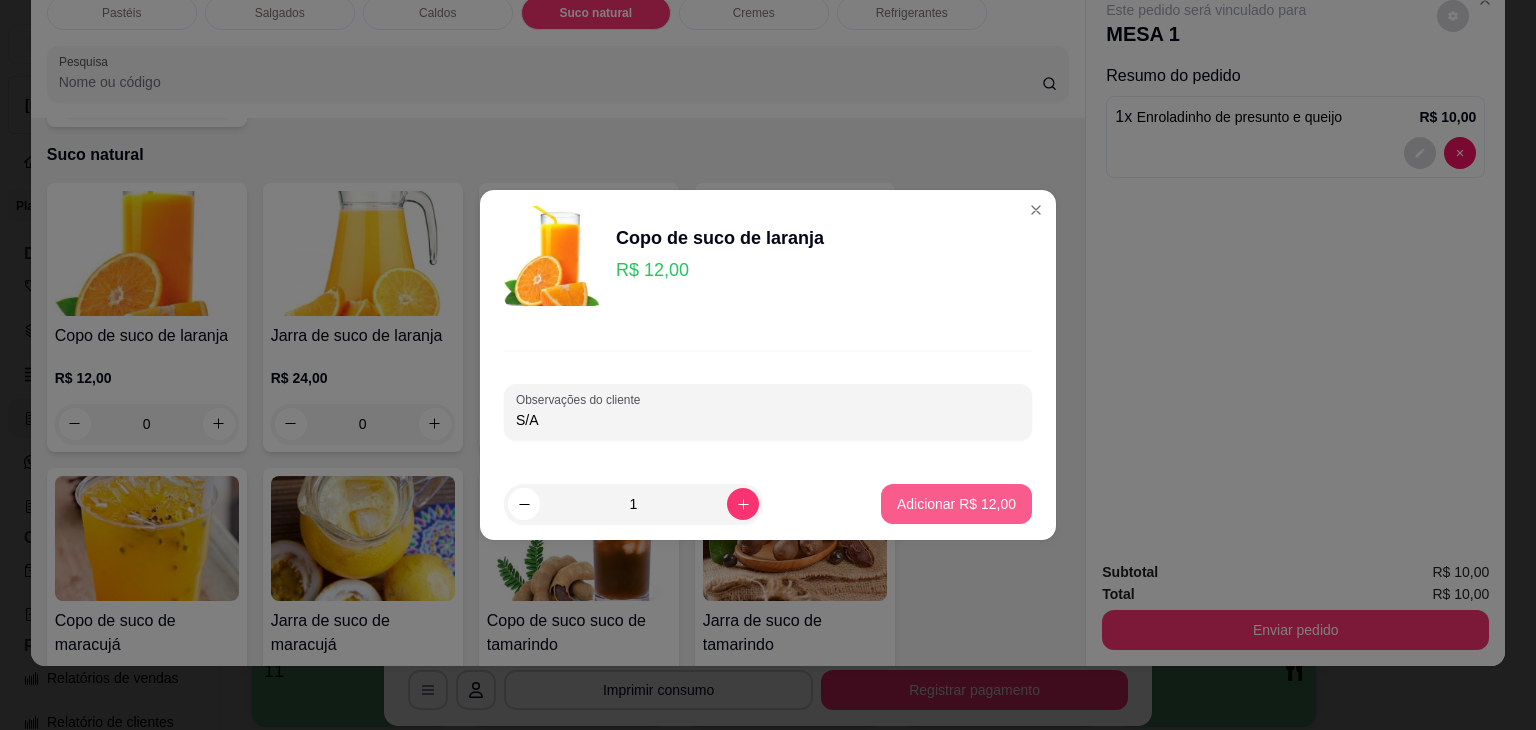 type on "S/A" 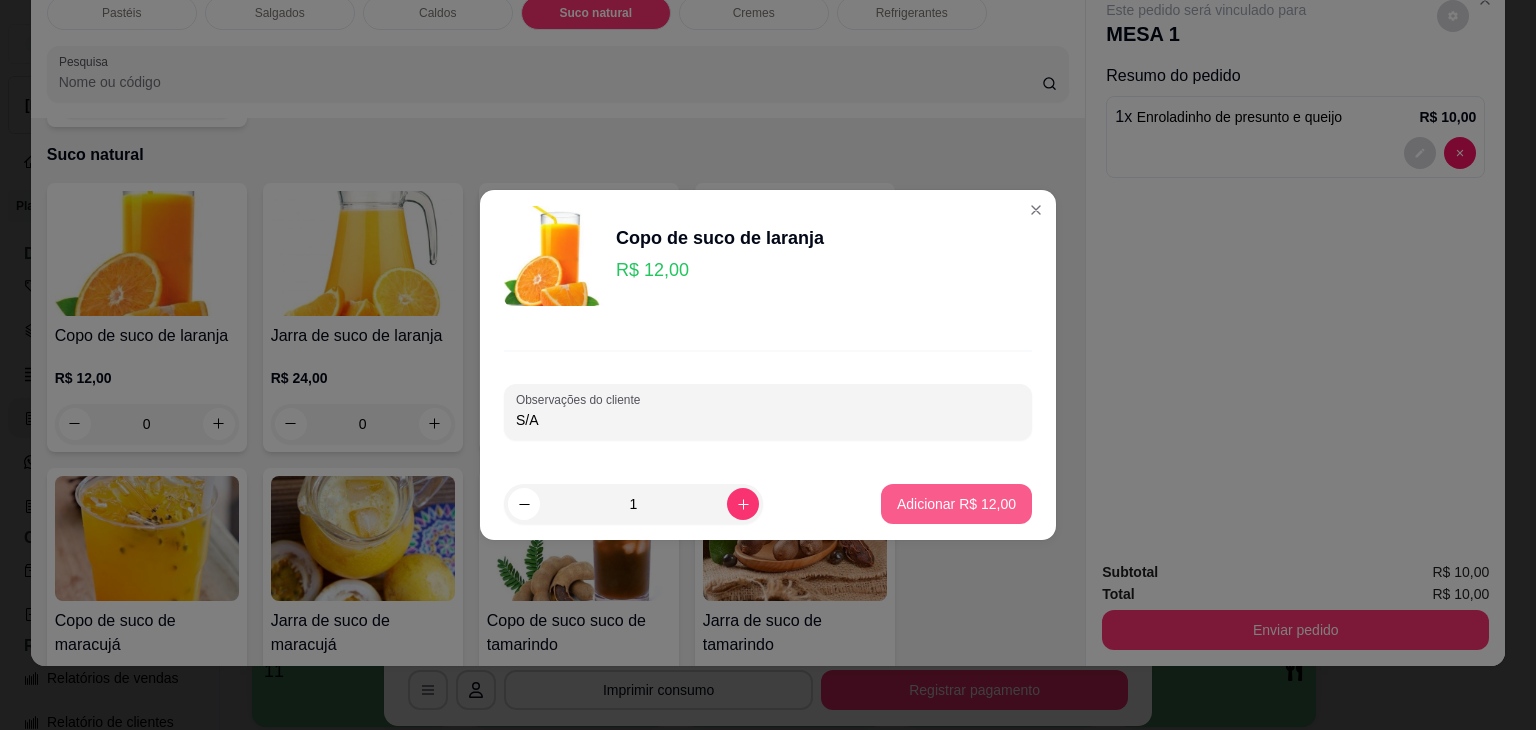 click on "Adicionar   R$ 12,00" at bounding box center (956, 504) 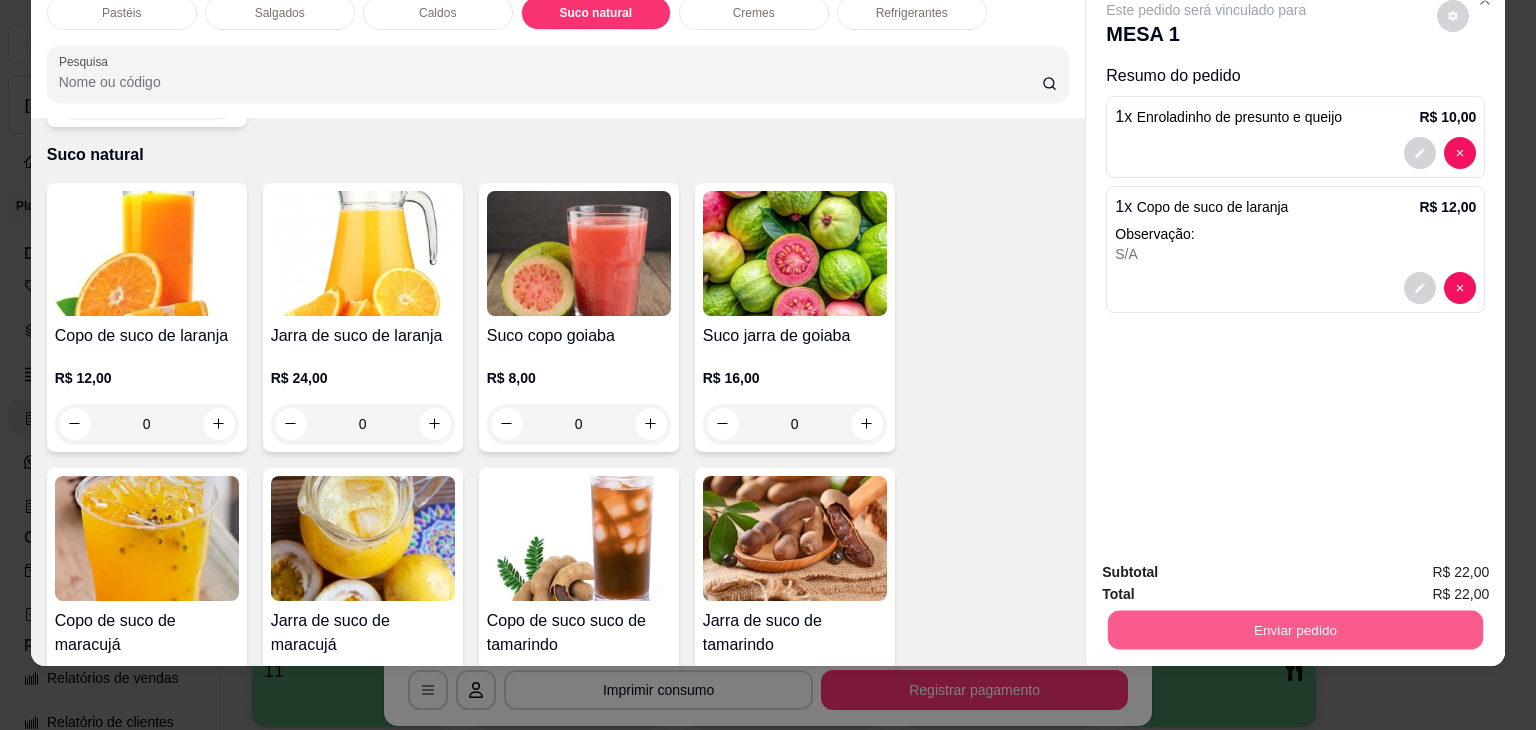 click on "Enviar pedido" at bounding box center (1295, 630) 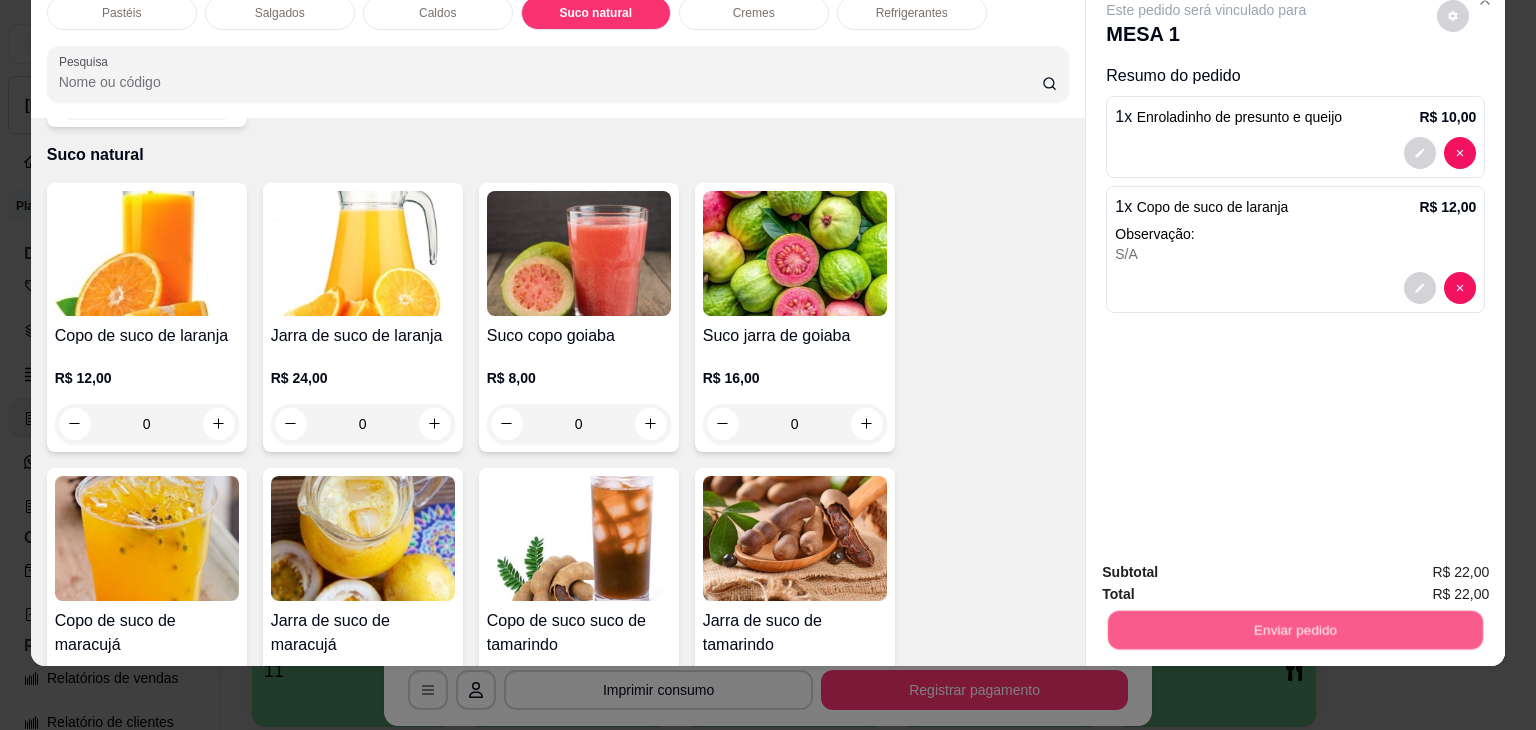 click on "Enviar pedido" at bounding box center (1295, 630) 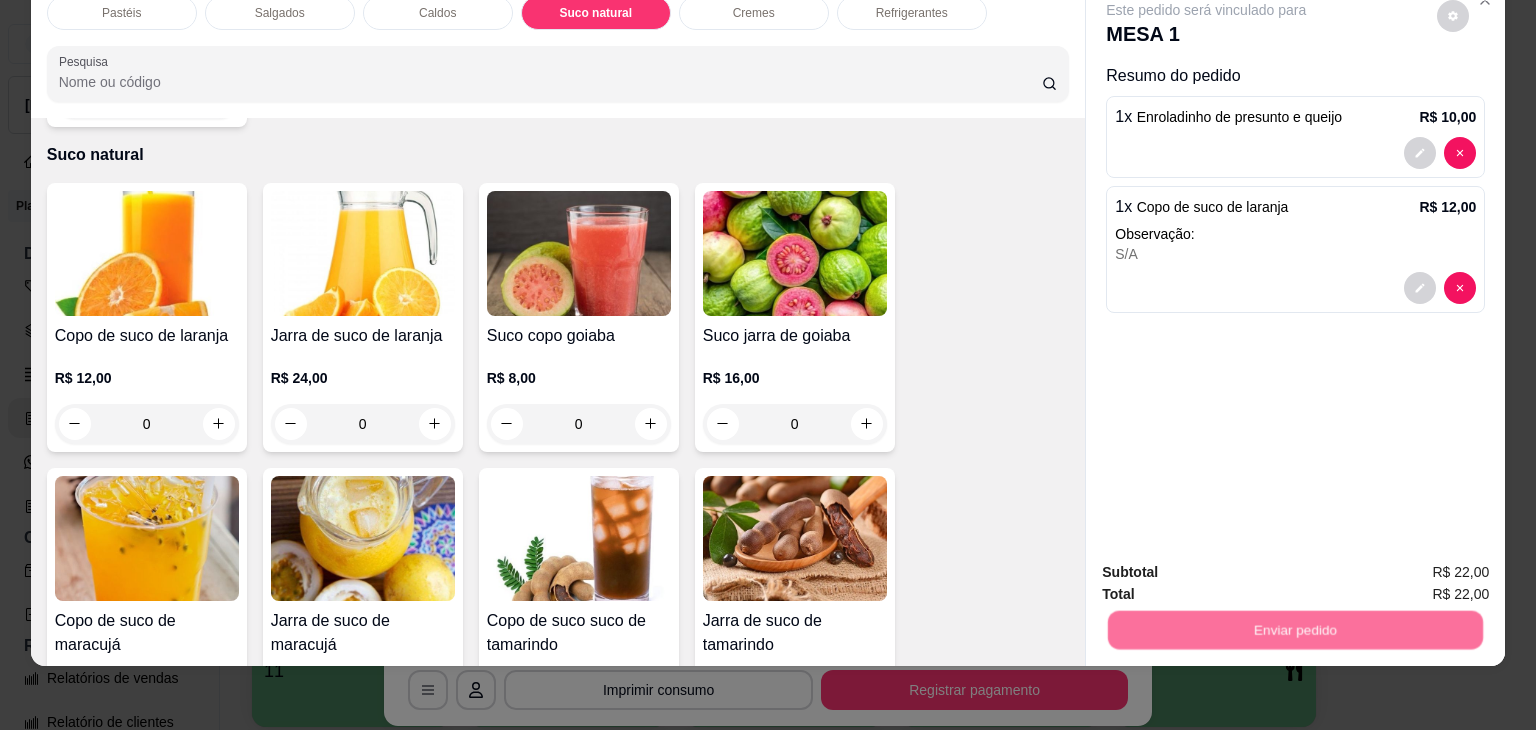 click on "Não registrar e enviar pedido" at bounding box center [1229, 565] 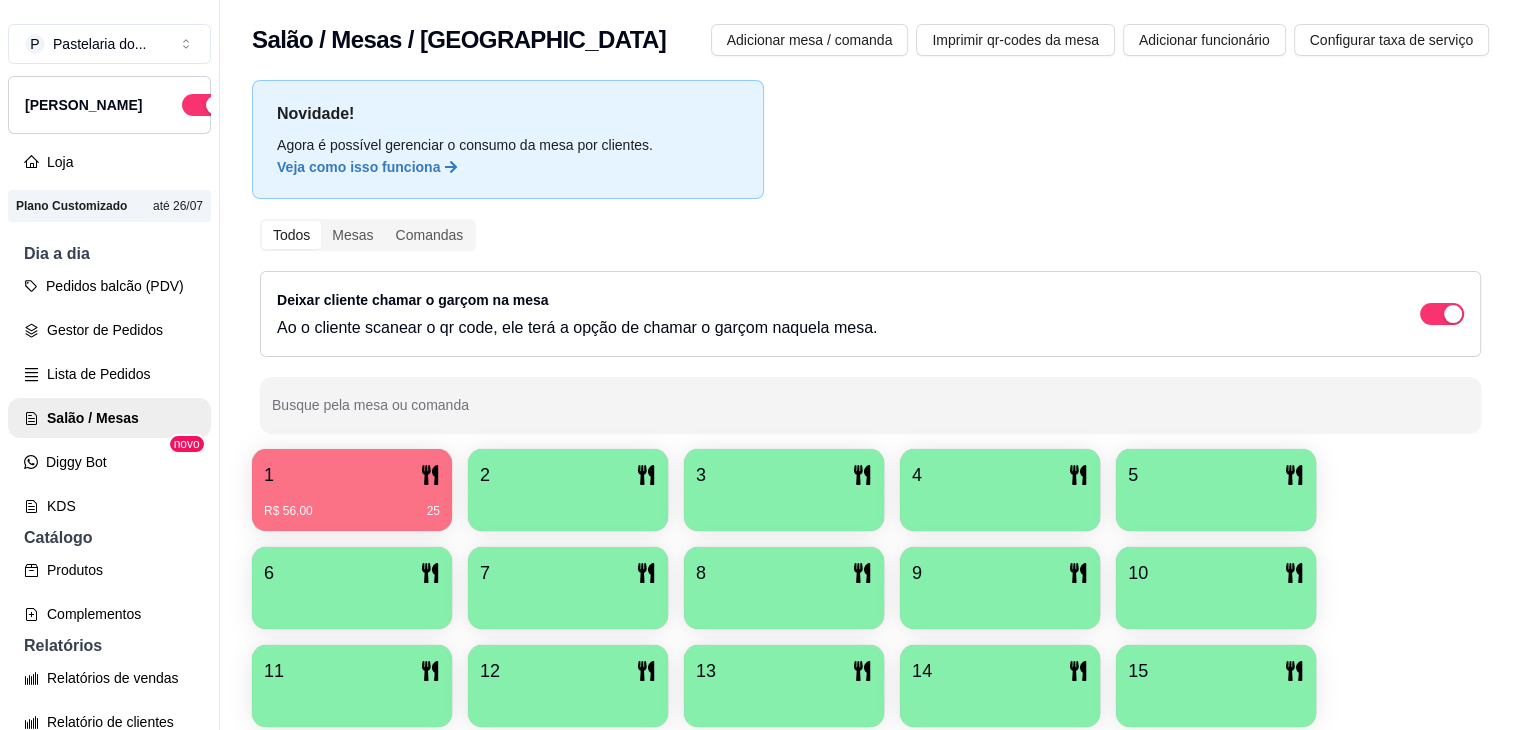 click at bounding box center [784, 504] 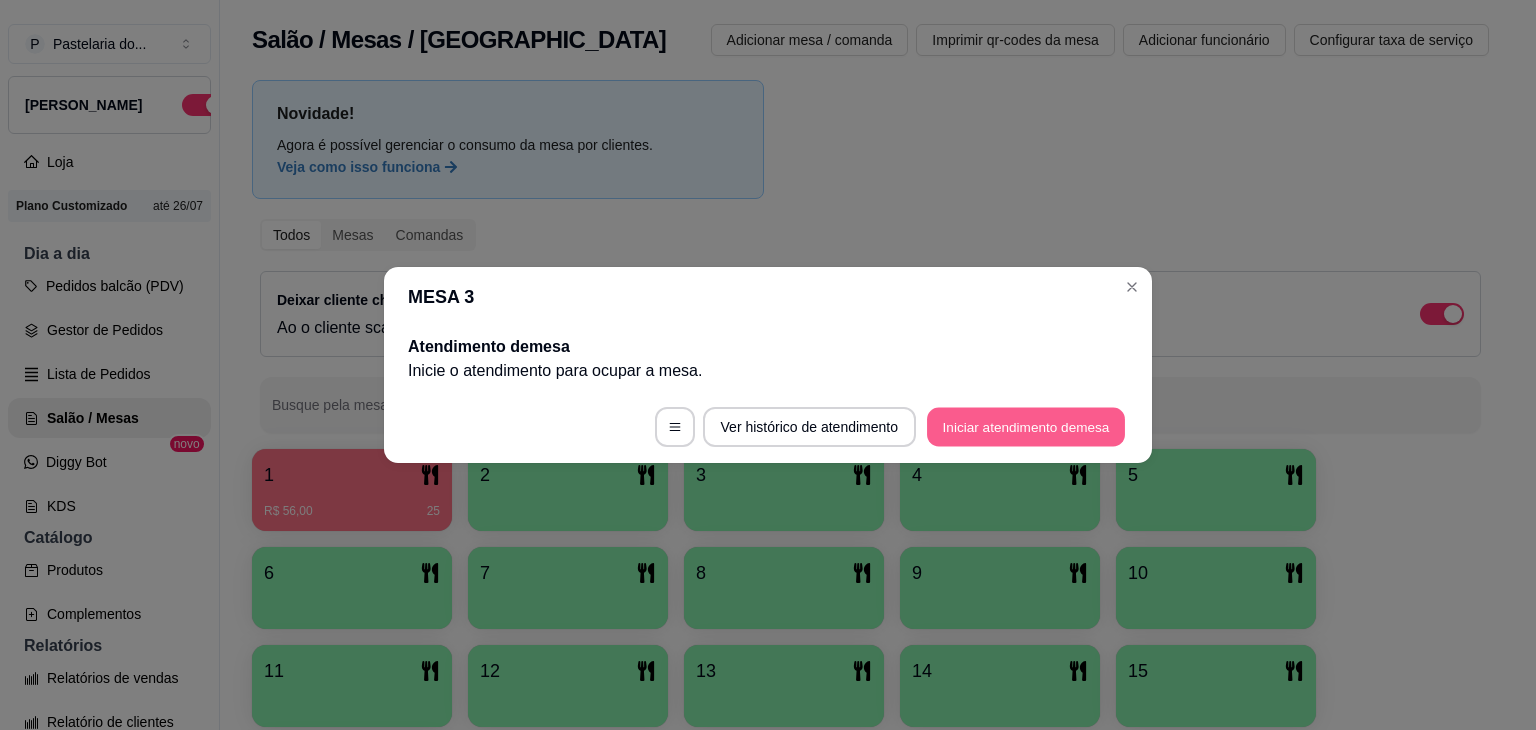 click on "Iniciar atendimento de  mesa" at bounding box center [1026, 427] 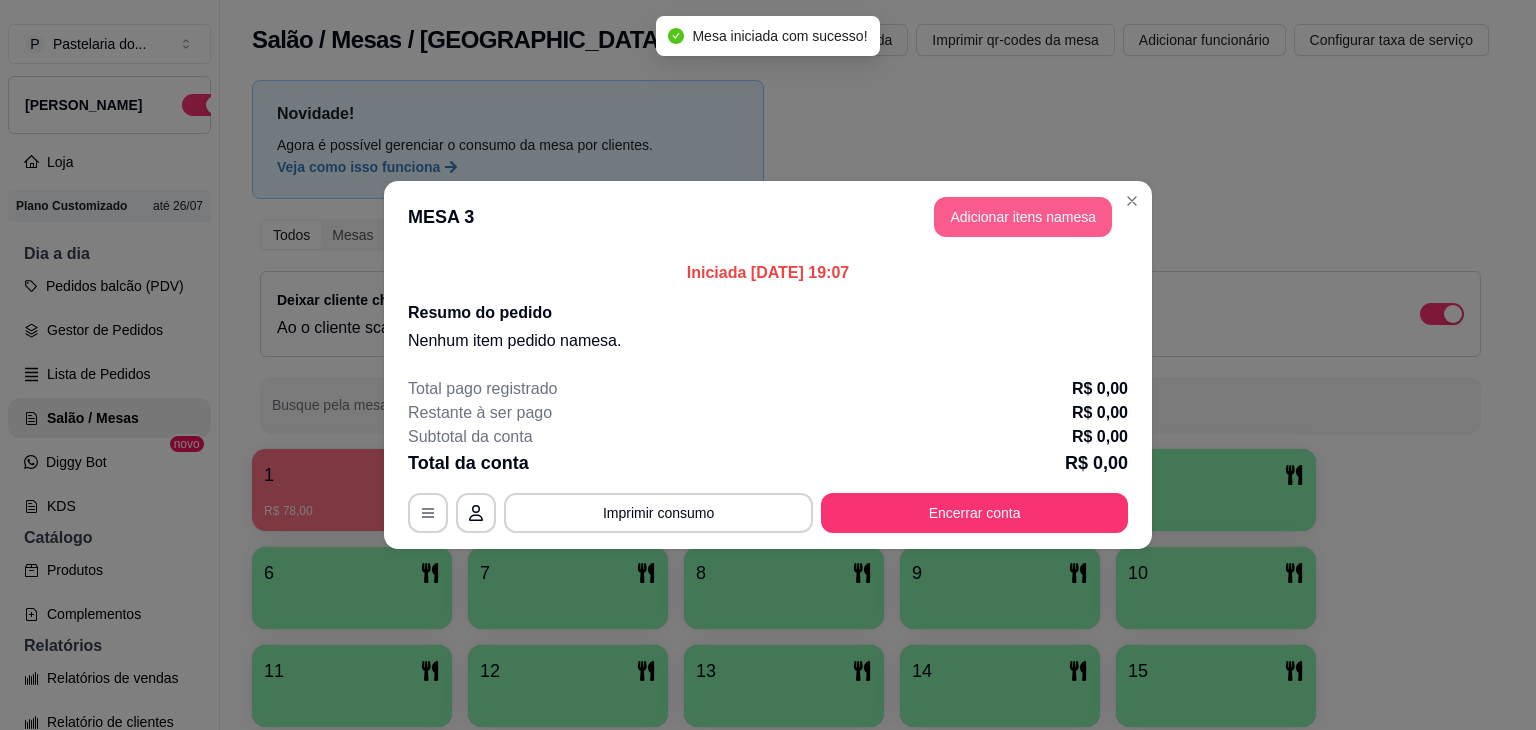 click on "Adicionar itens na  mesa" at bounding box center [1023, 217] 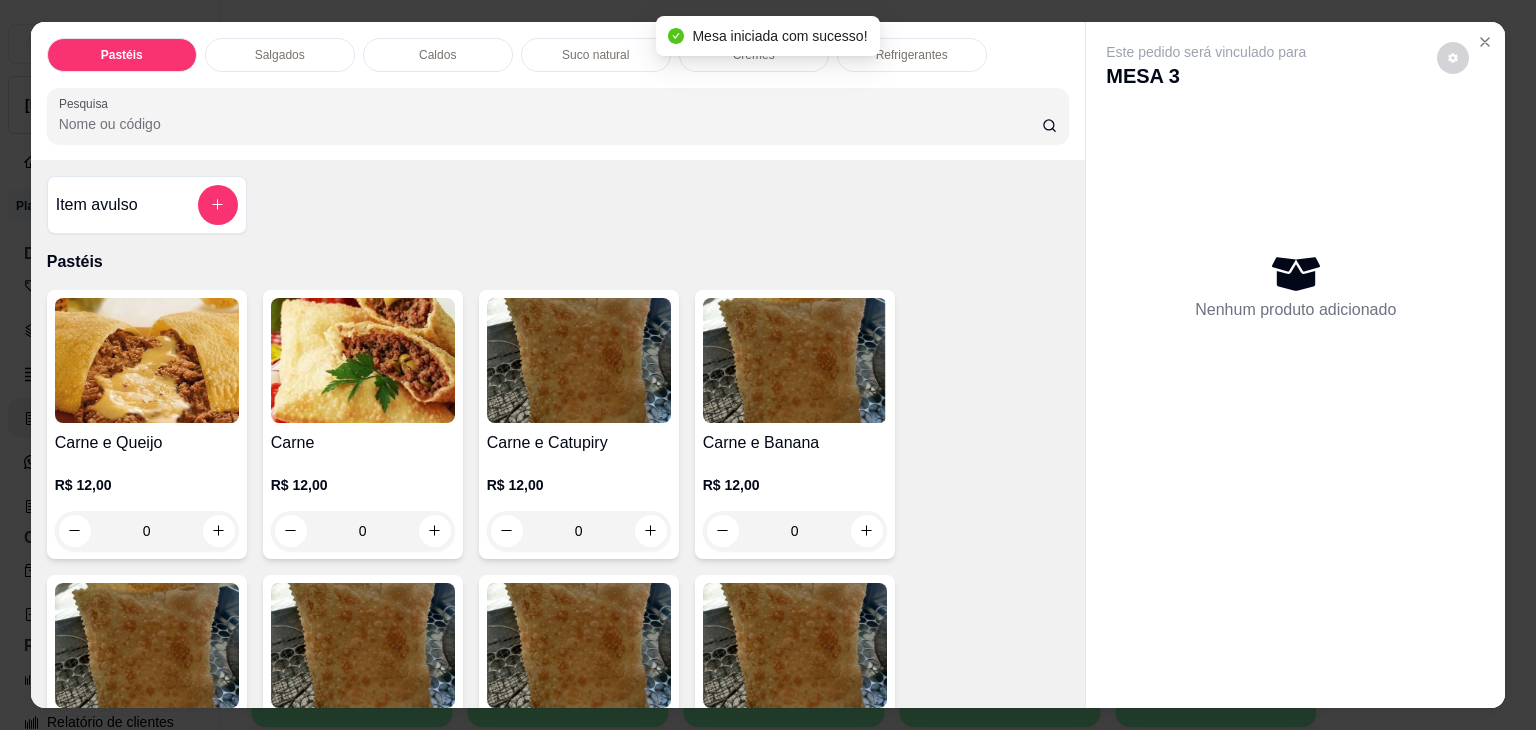 click on "Salgados" at bounding box center [280, 55] 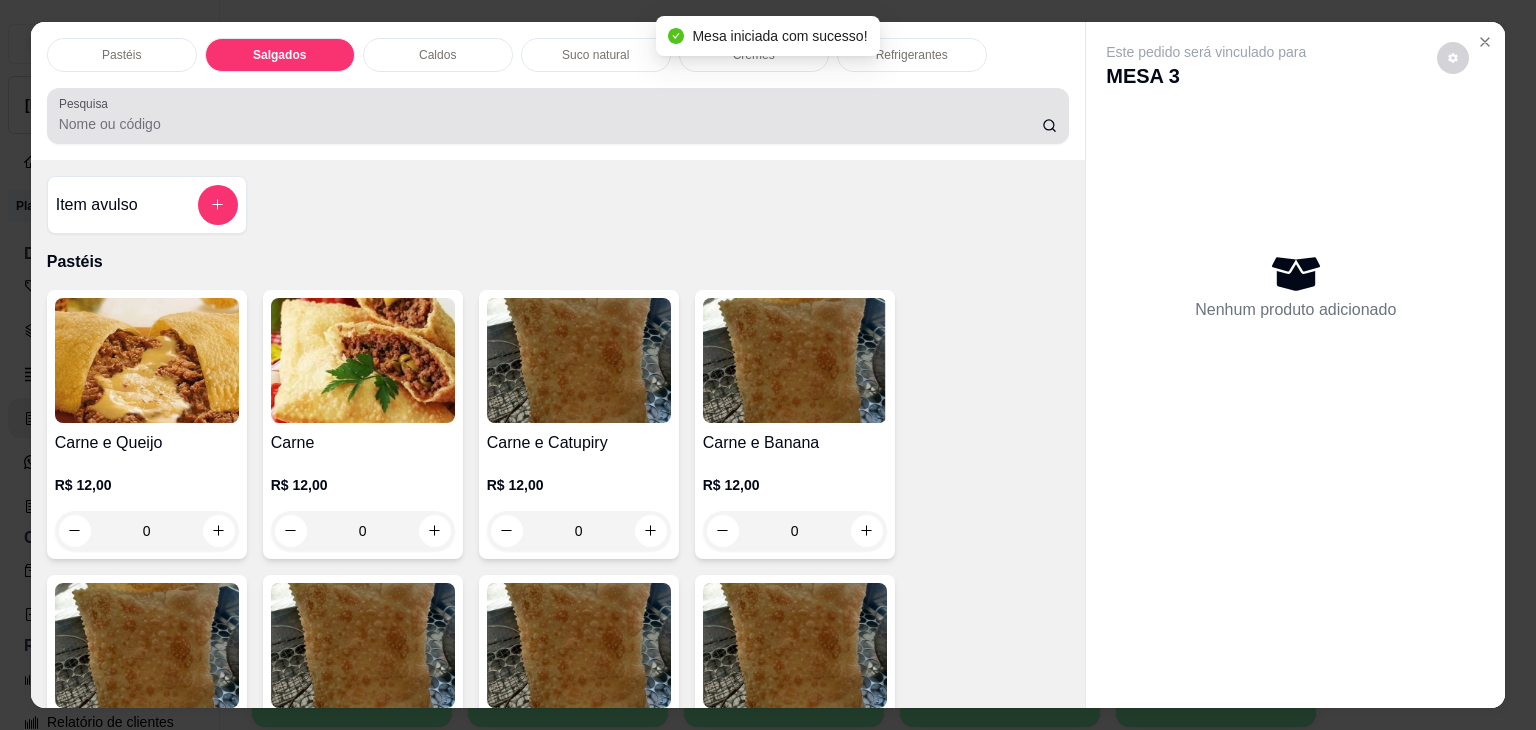 scroll, scrollTop: 2124, scrollLeft: 0, axis: vertical 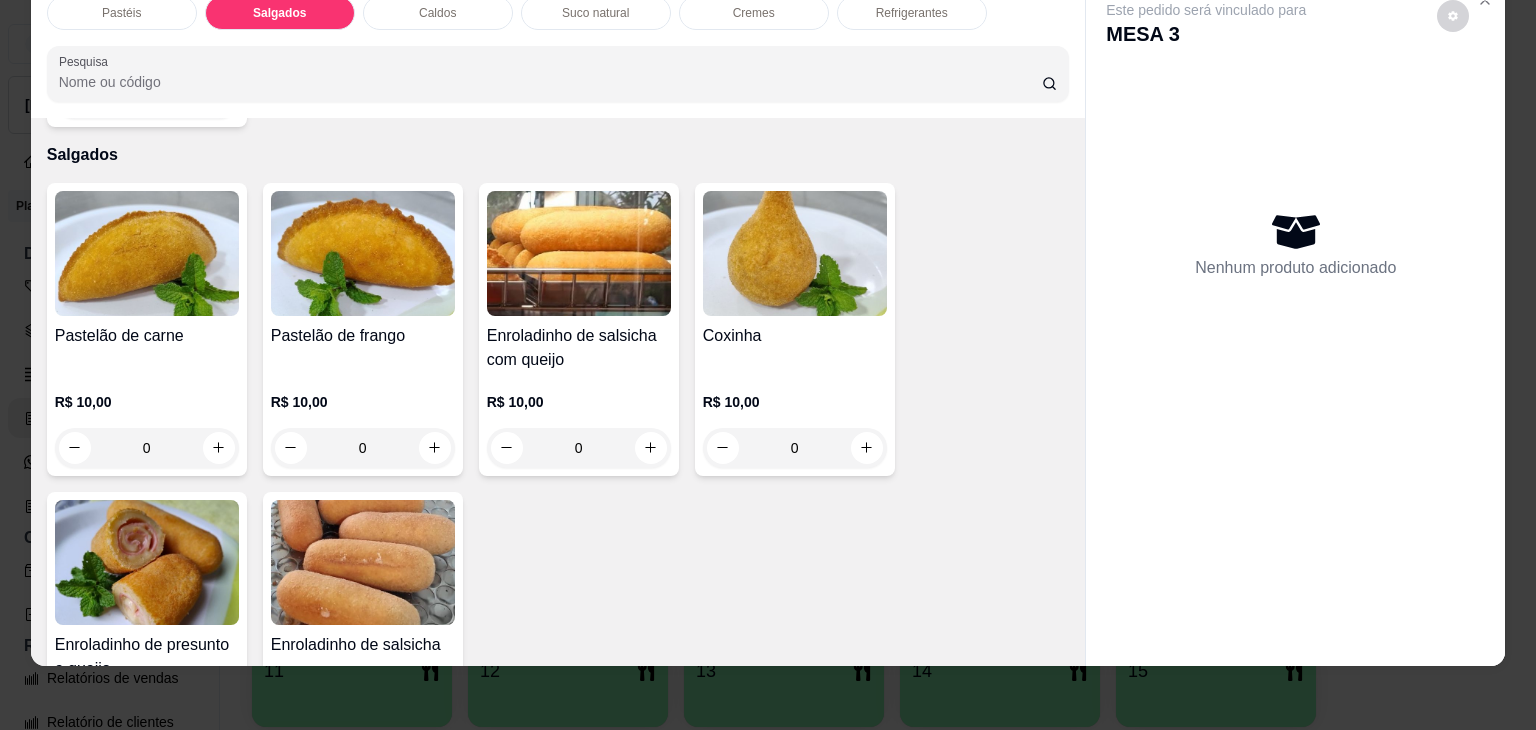 click at bounding box center (147, 562) 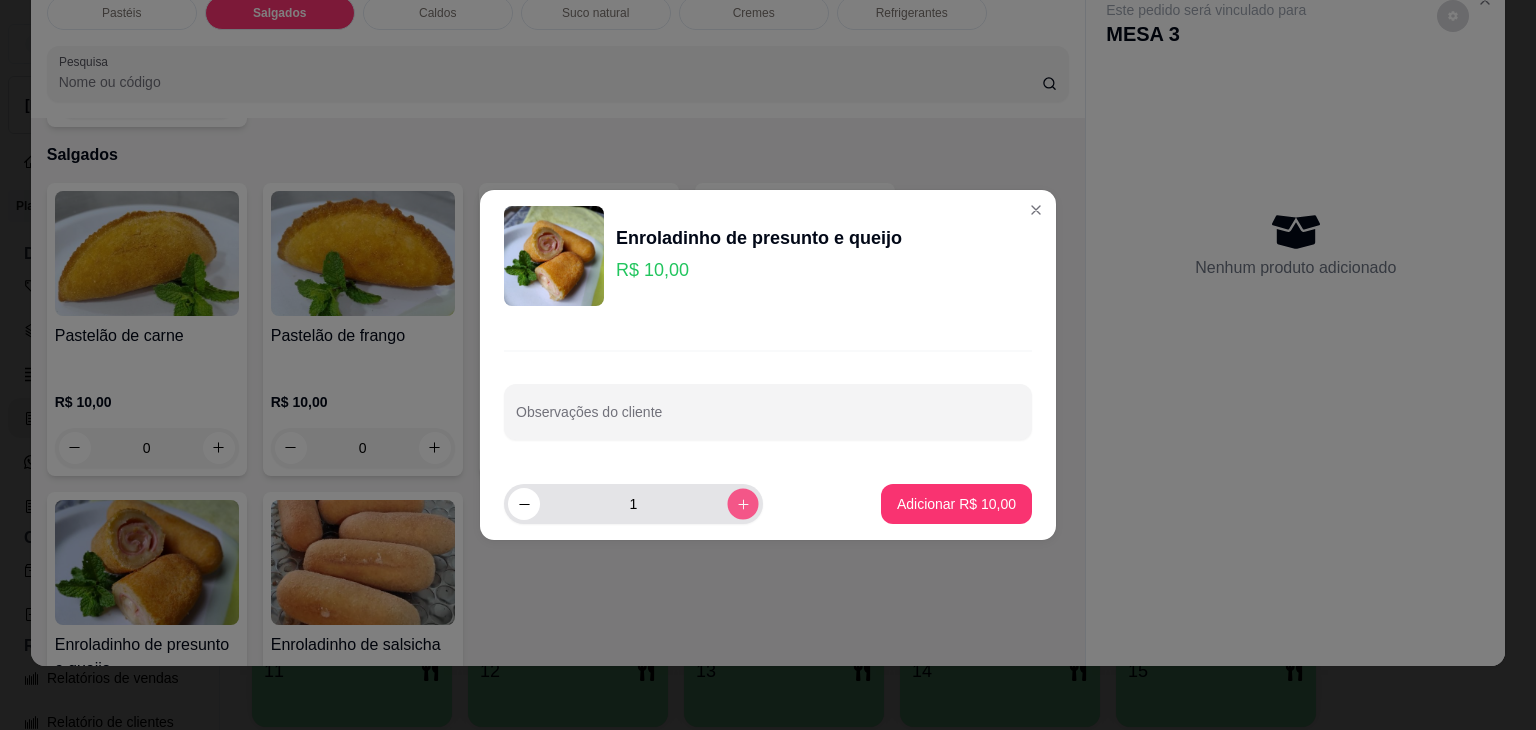 click 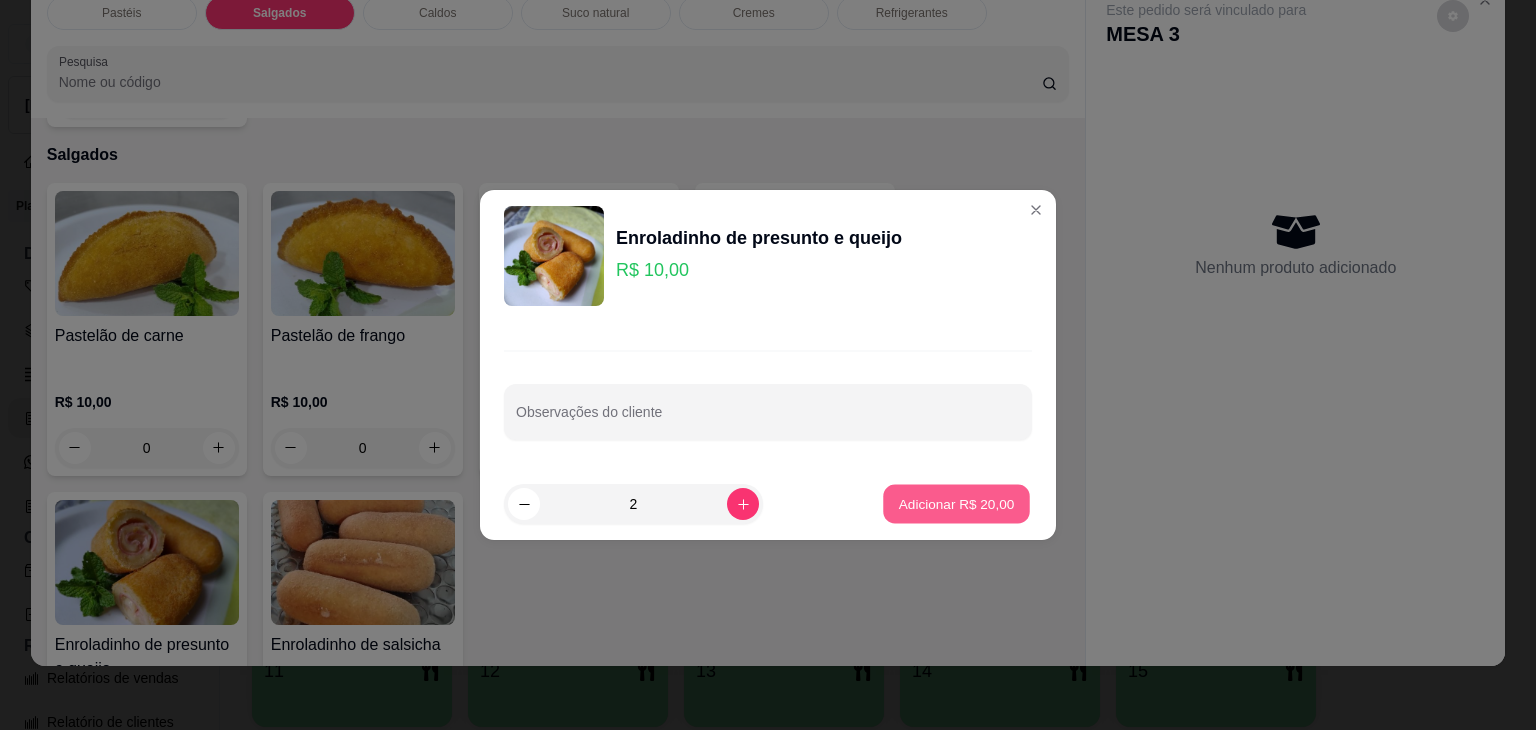 click on "Adicionar   R$ 20,00" at bounding box center [956, 504] 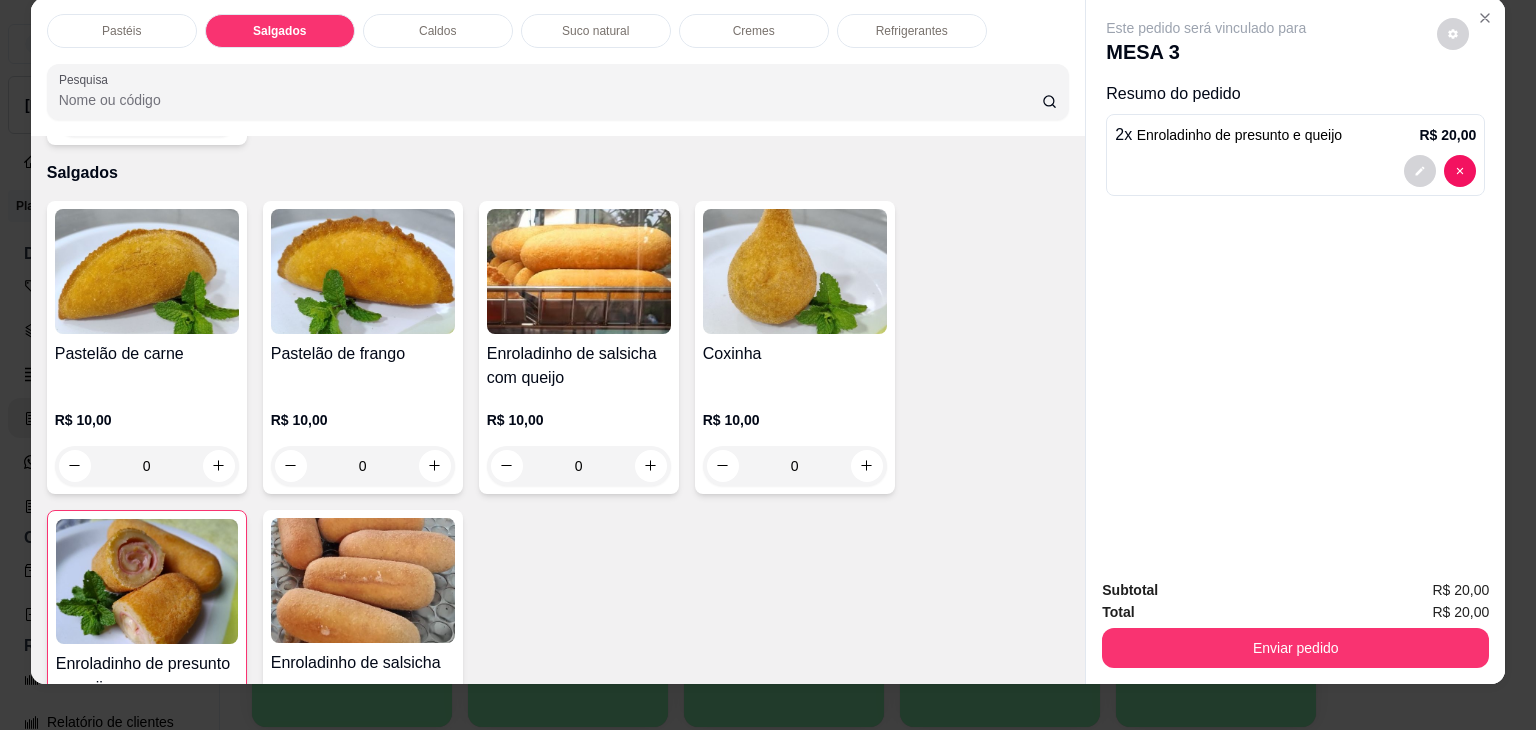 scroll, scrollTop: 0, scrollLeft: 0, axis: both 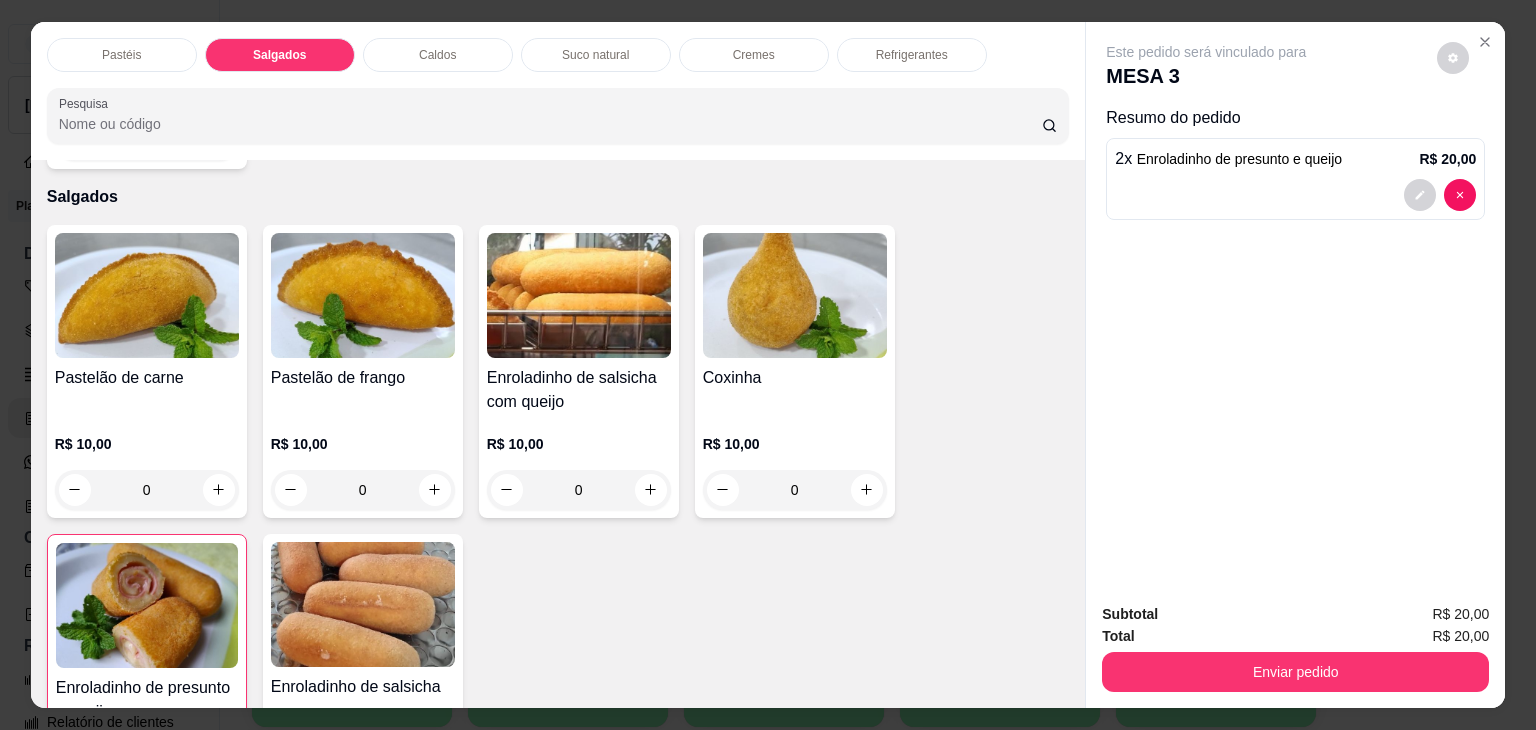 click on "Refrigerantes" at bounding box center (912, 55) 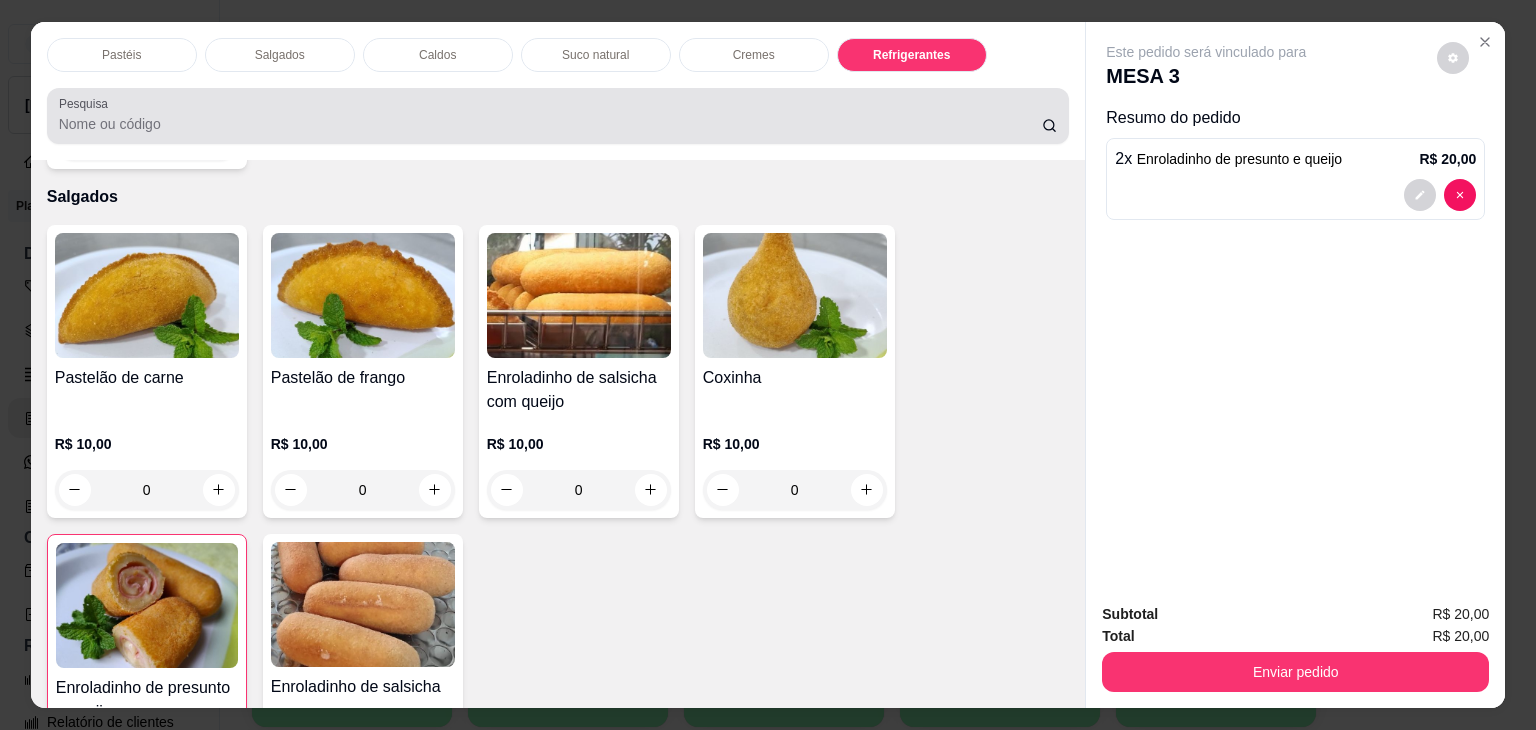 scroll, scrollTop: 5232, scrollLeft: 0, axis: vertical 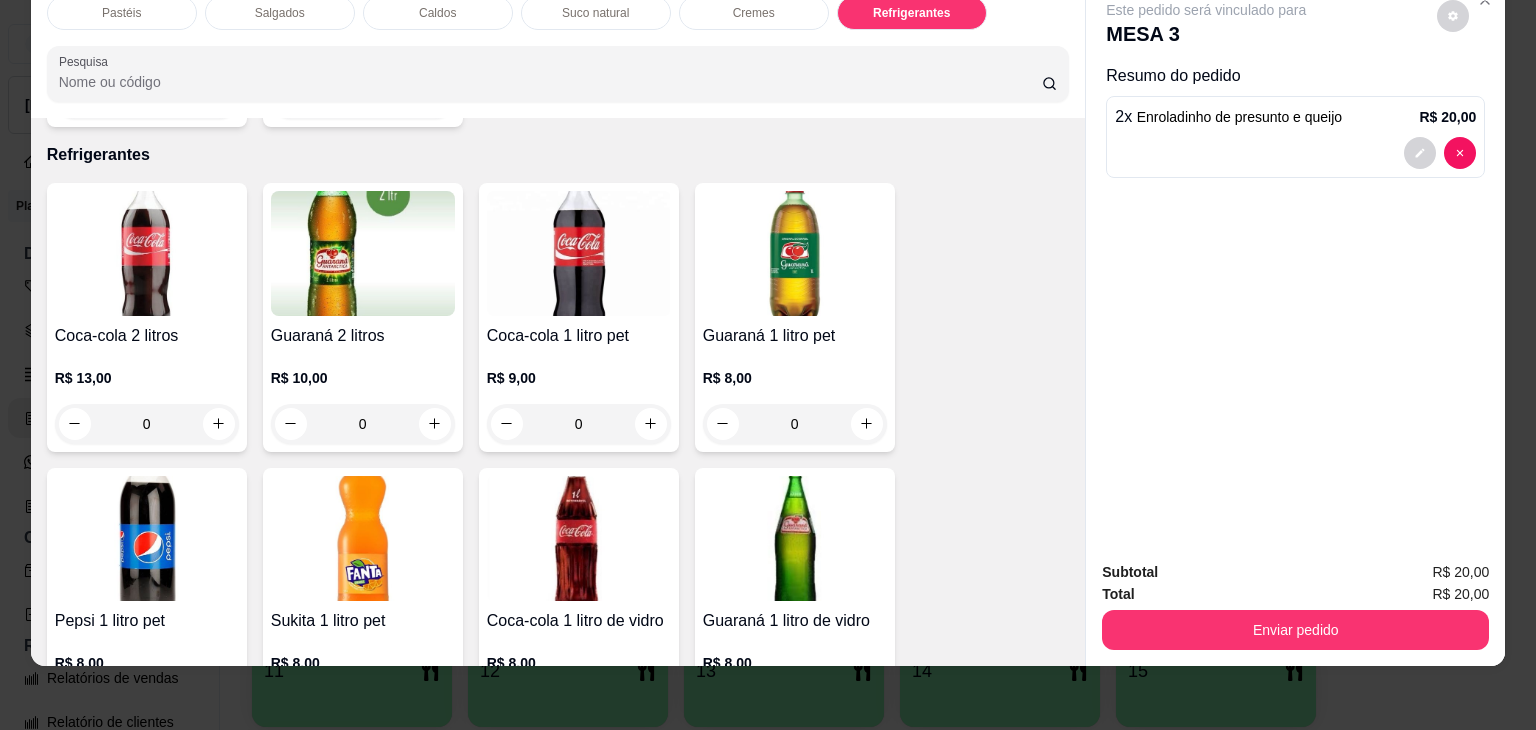 click at bounding box center (147, 253) 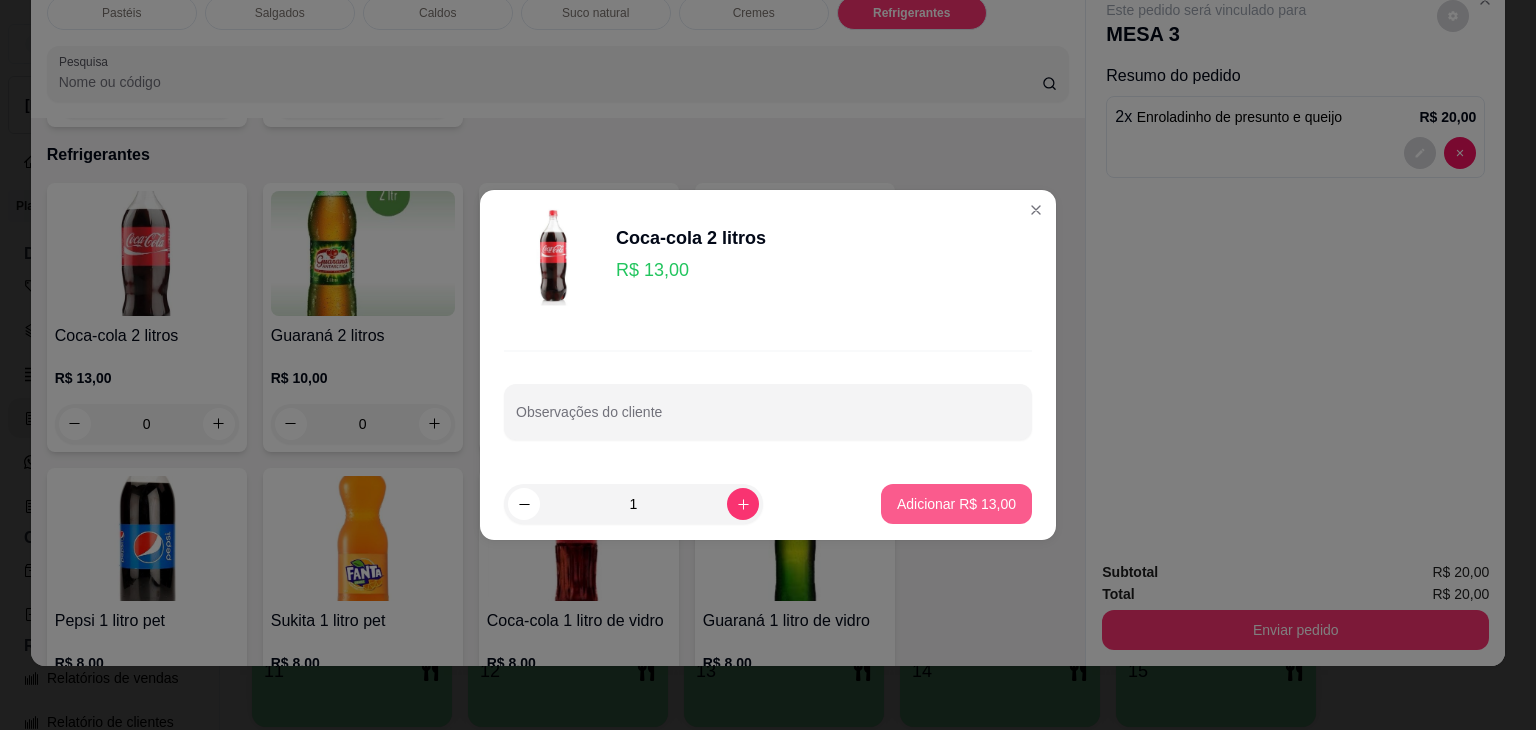click on "Adicionar   R$ 13,00" at bounding box center [956, 504] 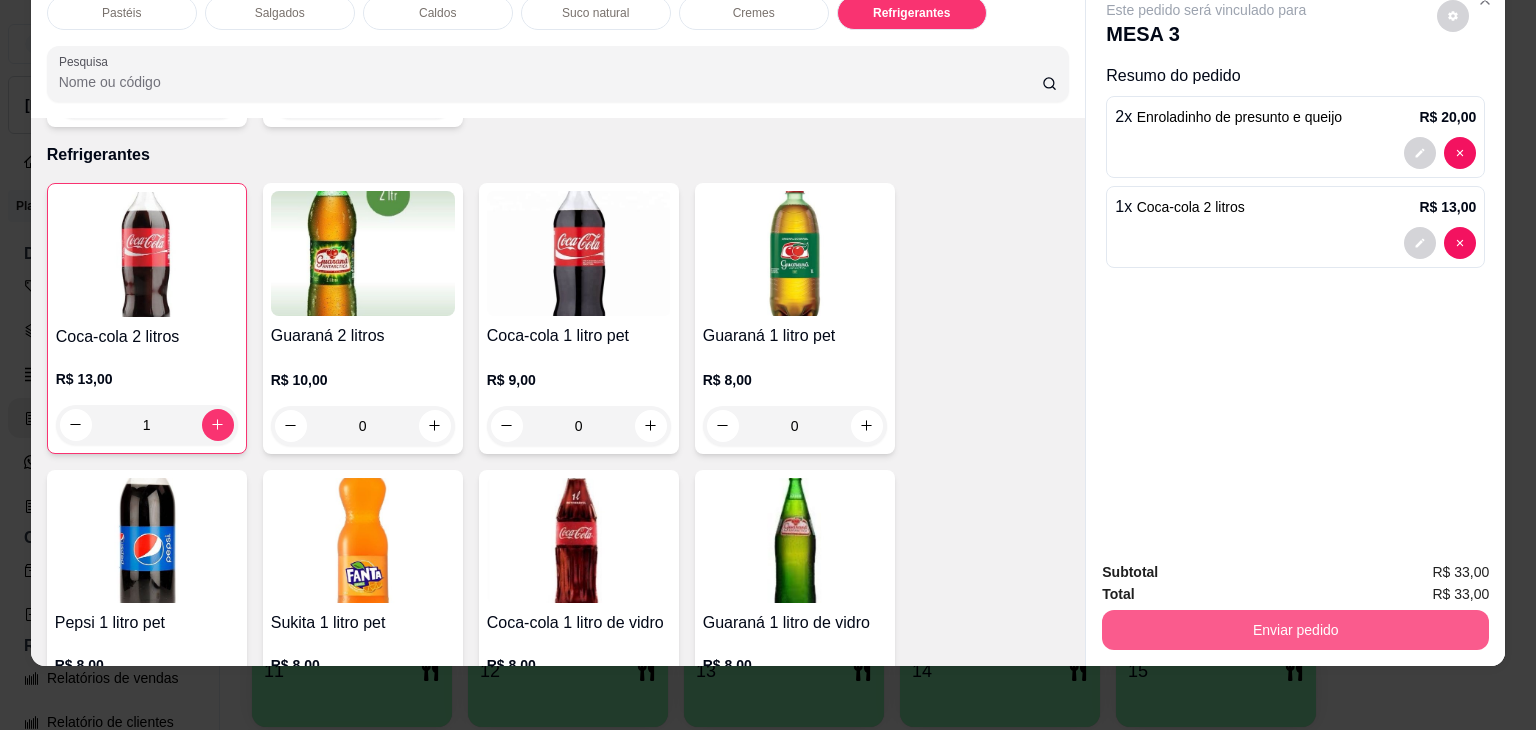 click on "Enviar pedido" at bounding box center (1295, 630) 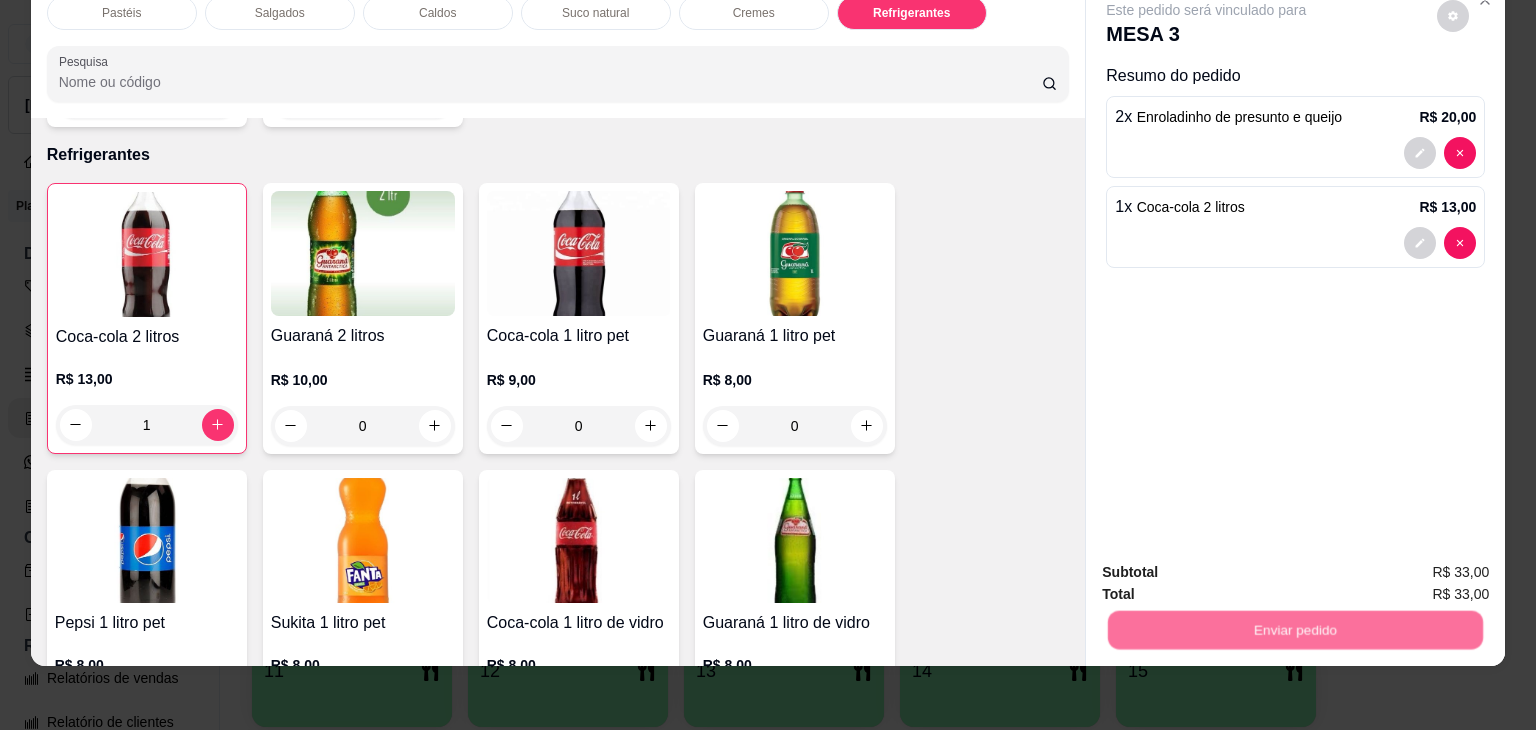 click on "Não registrar e enviar pedido" at bounding box center (1229, 565) 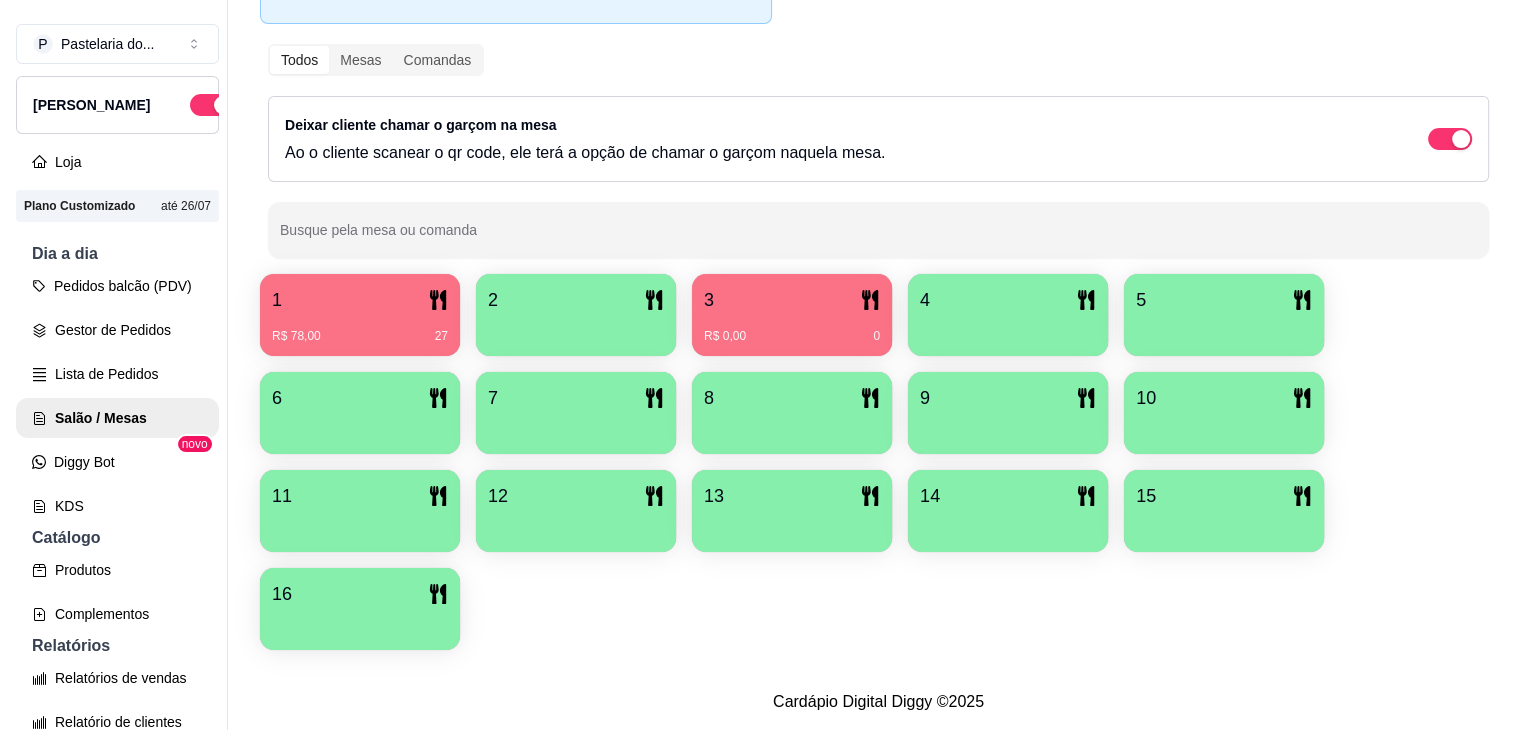 scroll, scrollTop: 189, scrollLeft: 0, axis: vertical 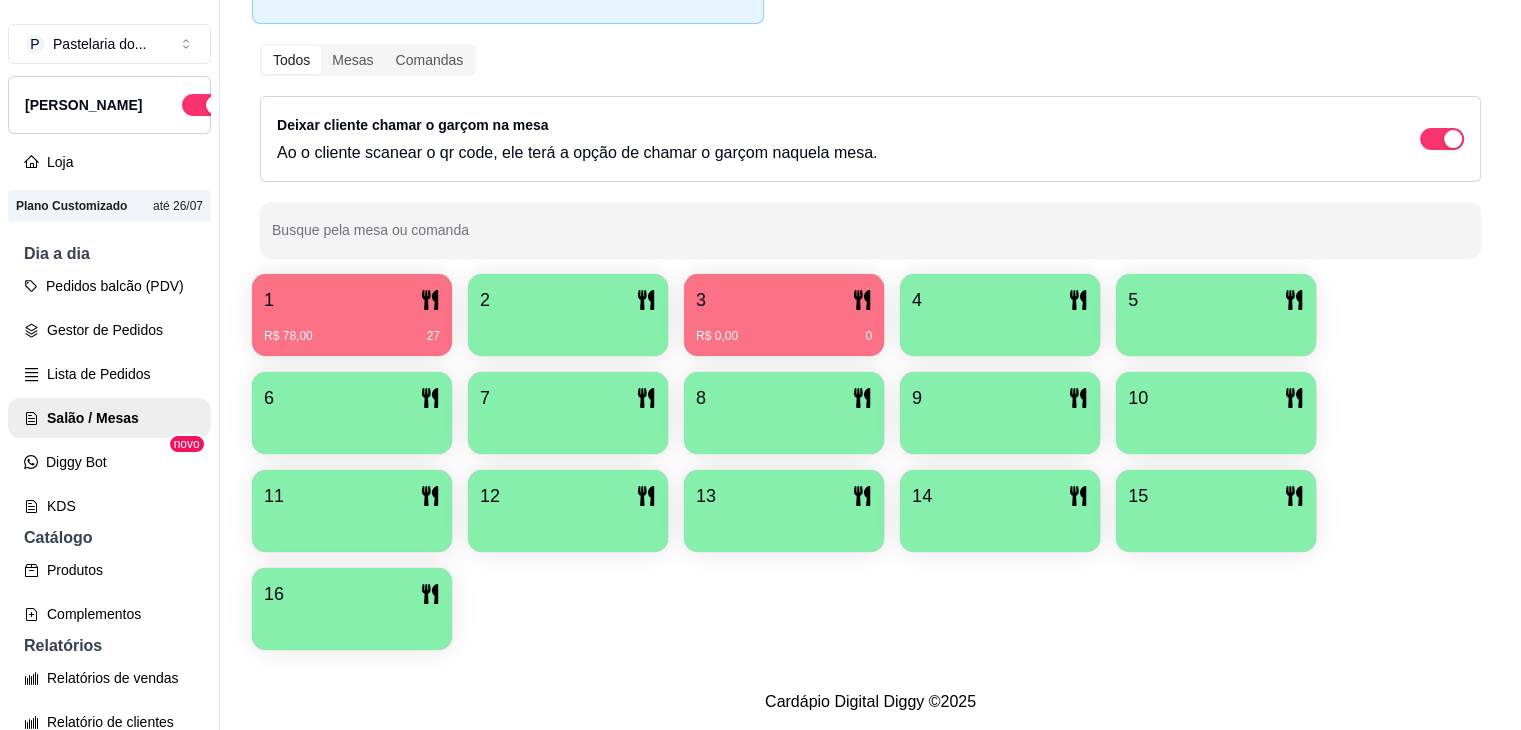click at bounding box center (784, 525) 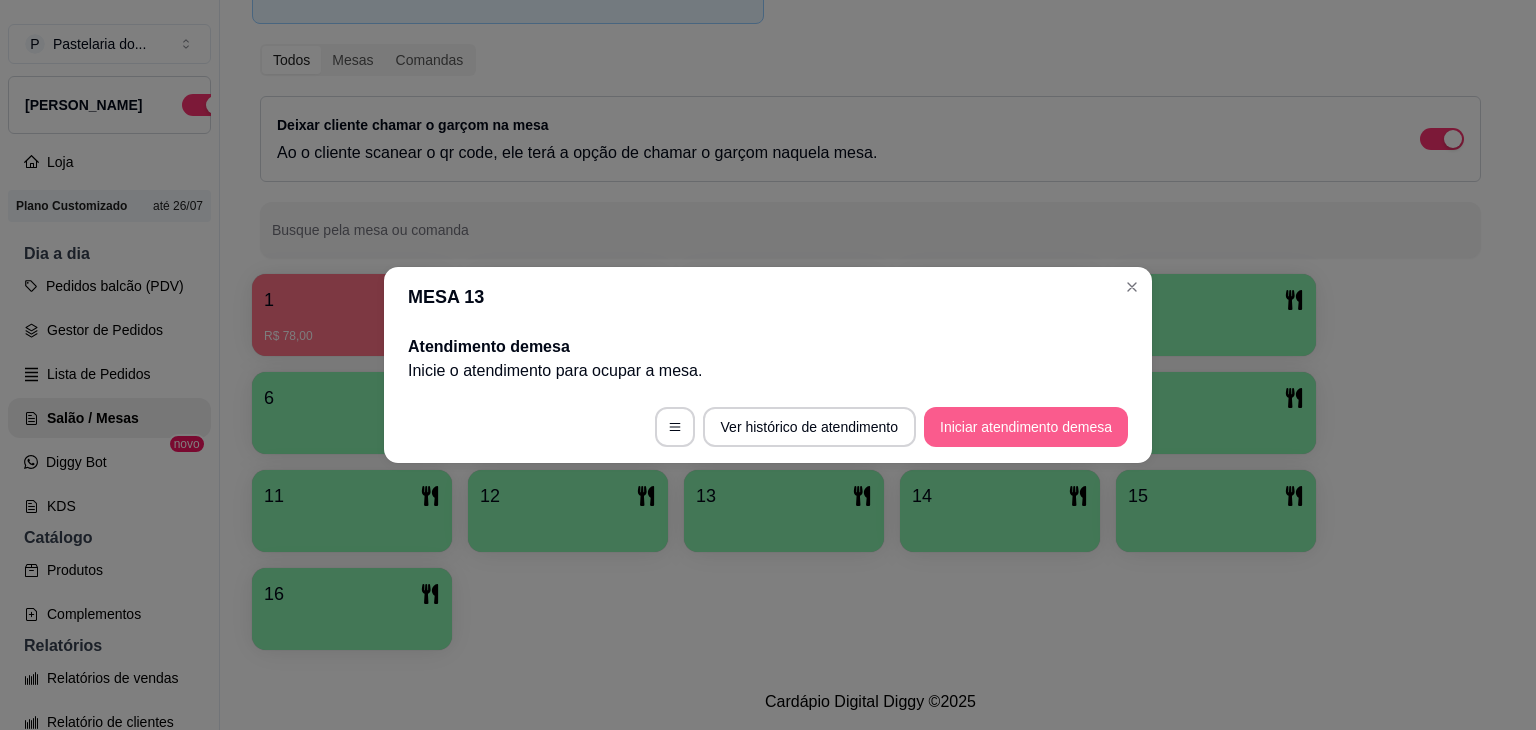 click on "Iniciar atendimento de  mesa" at bounding box center (1026, 427) 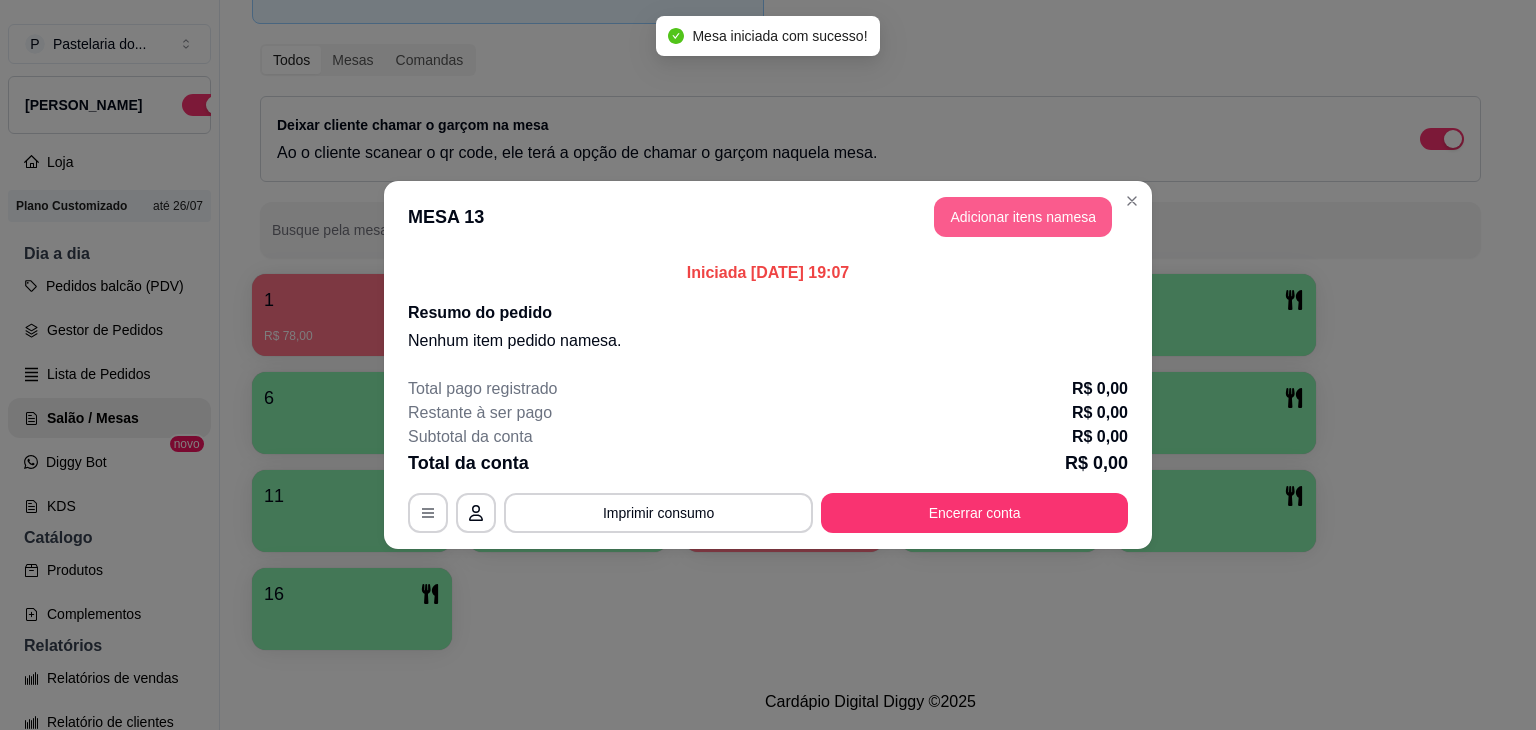 click on "Adicionar itens na  mesa" at bounding box center [1023, 217] 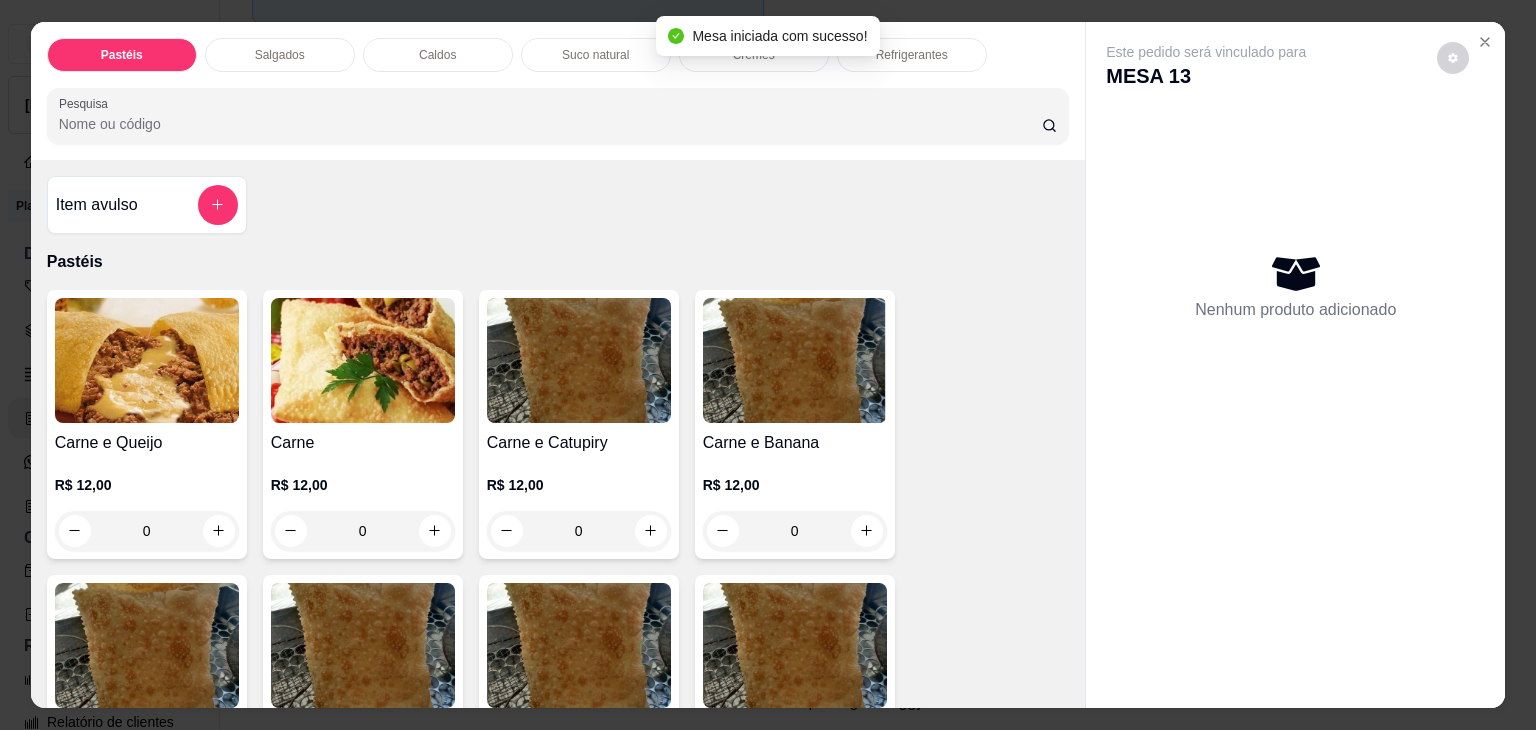 click on "Salgados" at bounding box center (280, 55) 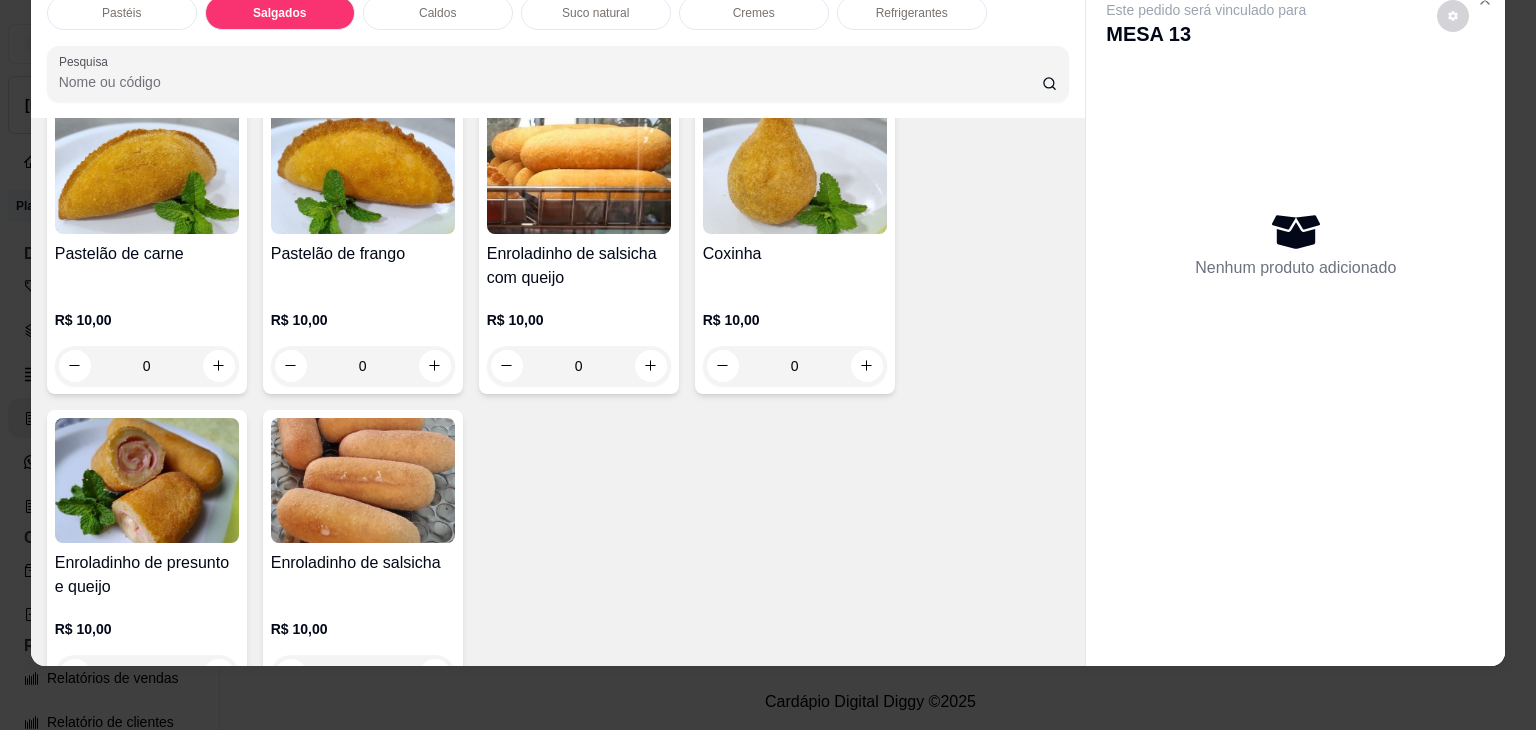 scroll, scrollTop: 2224, scrollLeft: 0, axis: vertical 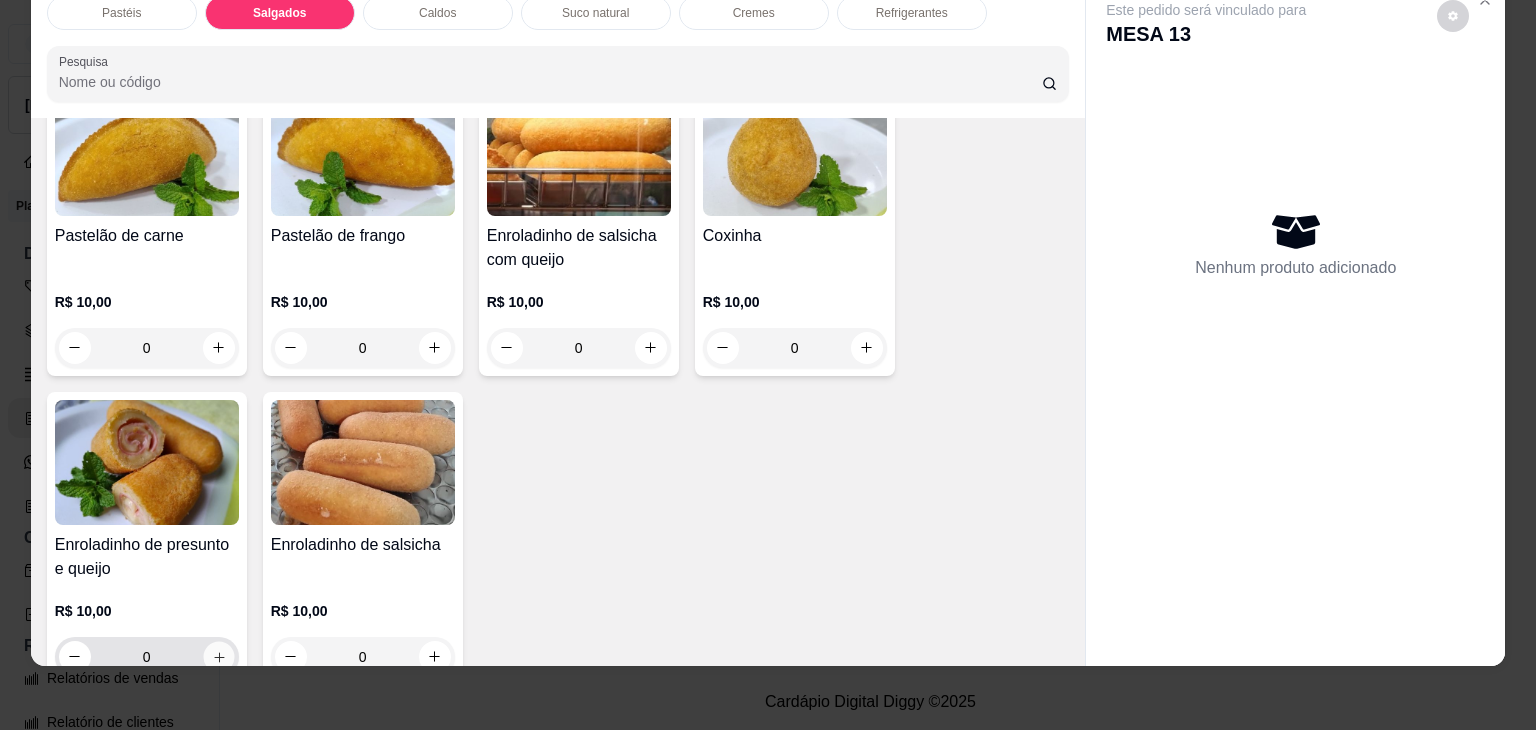 click 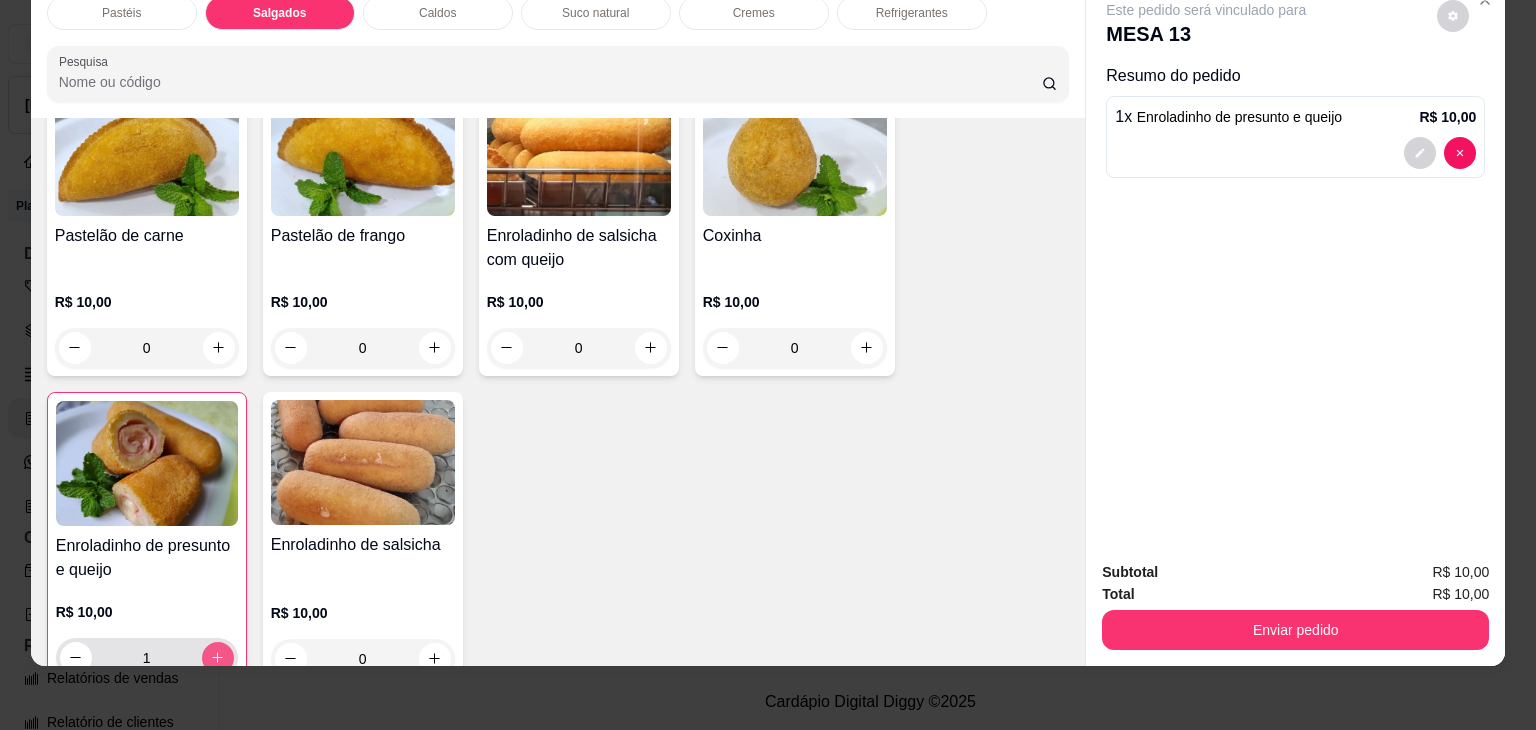 click 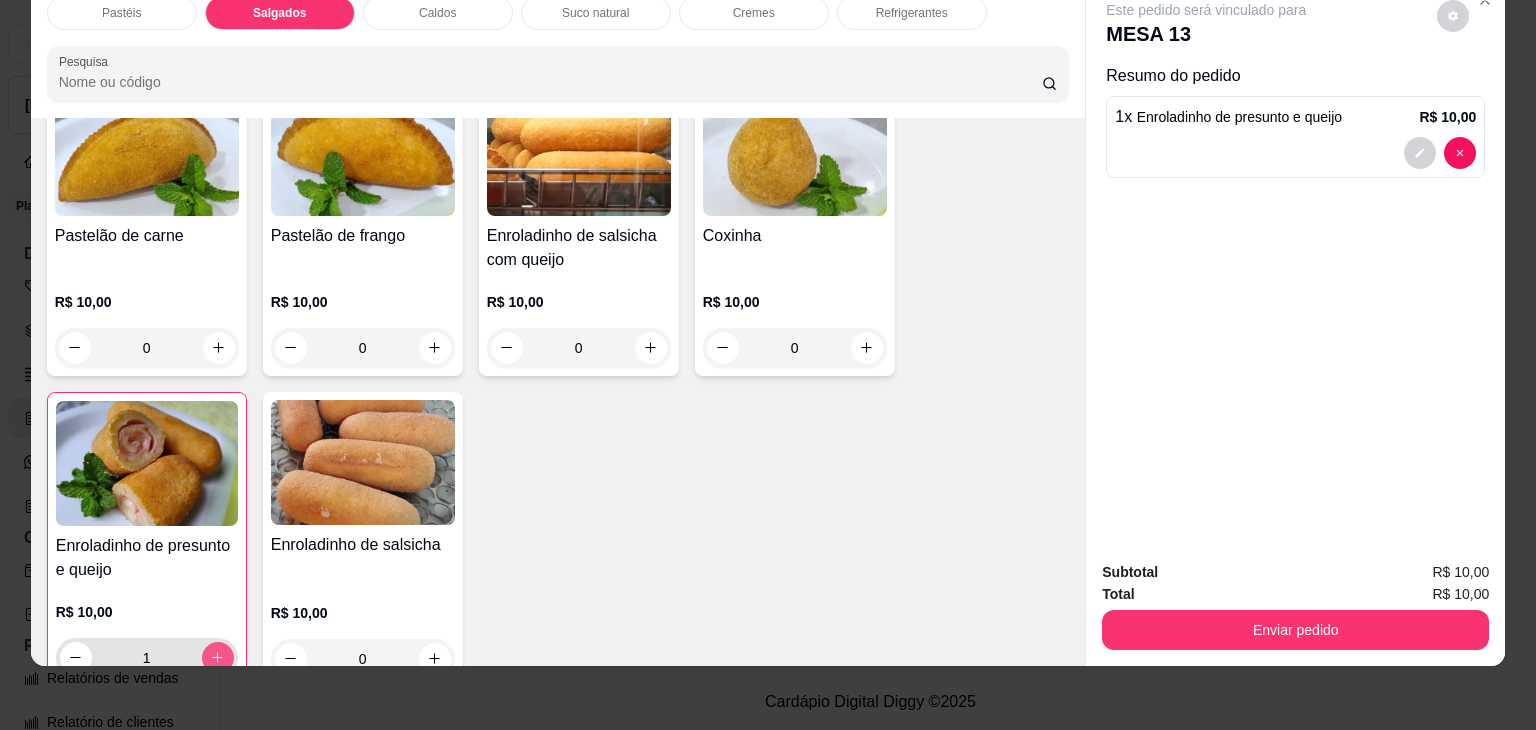 type on "2" 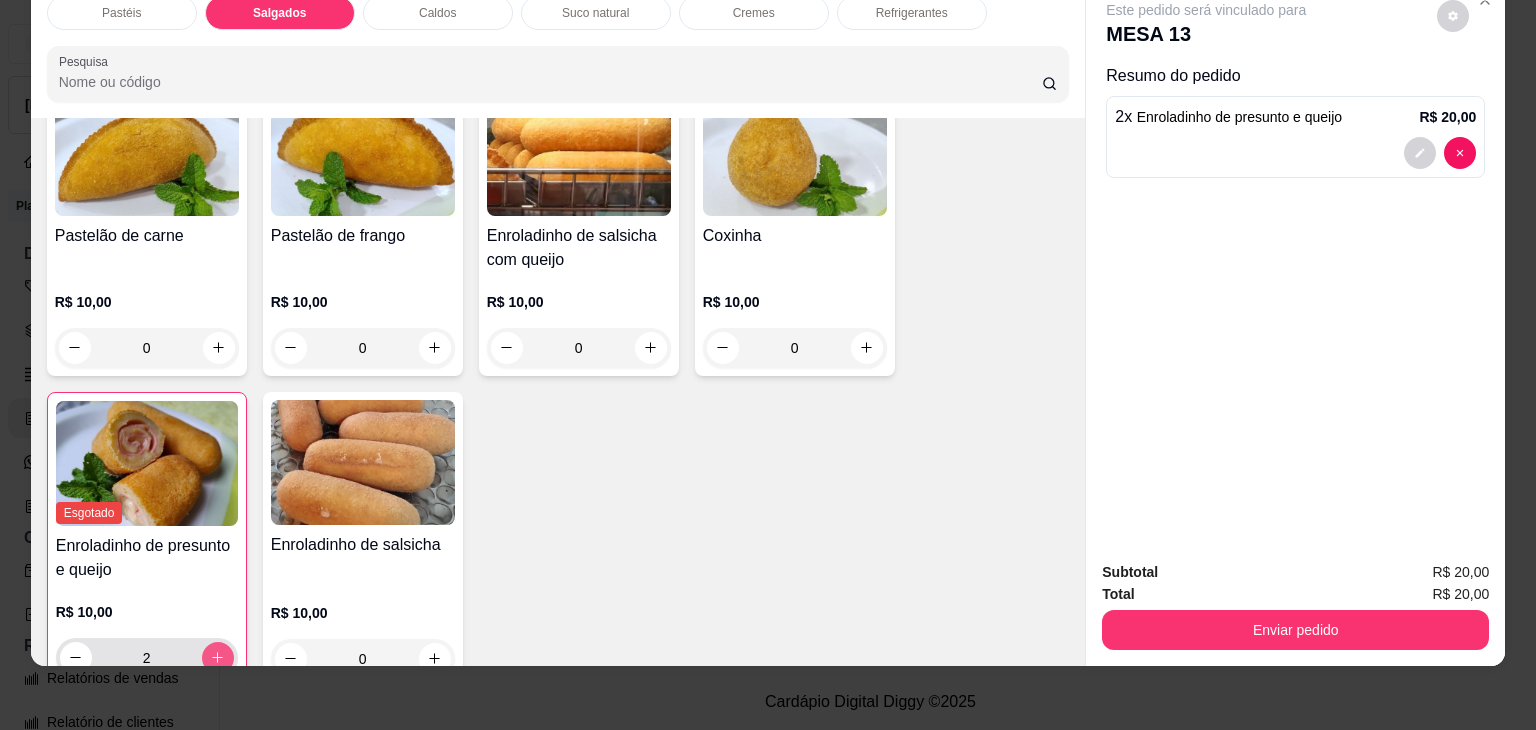 click 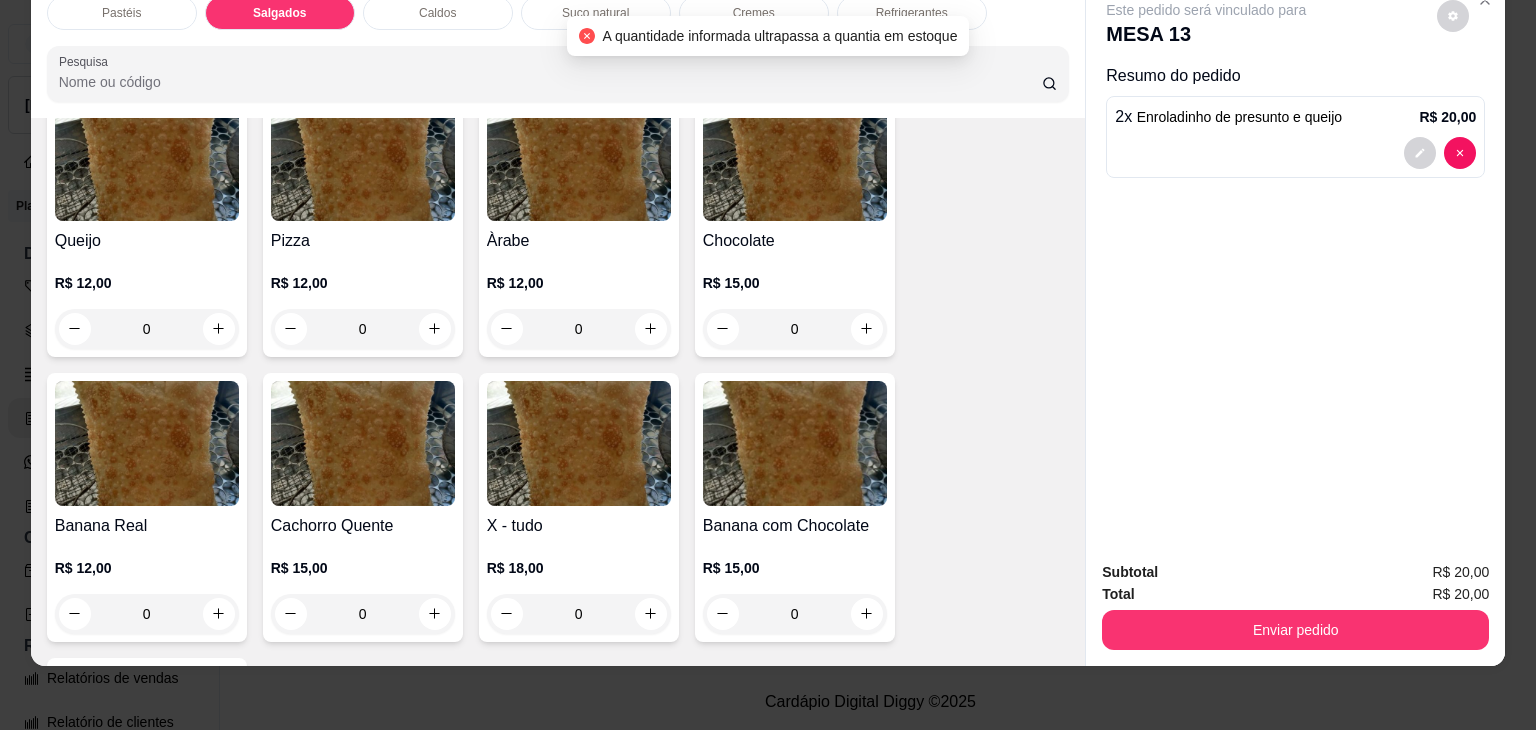 scroll, scrollTop: 824, scrollLeft: 0, axis: vertical 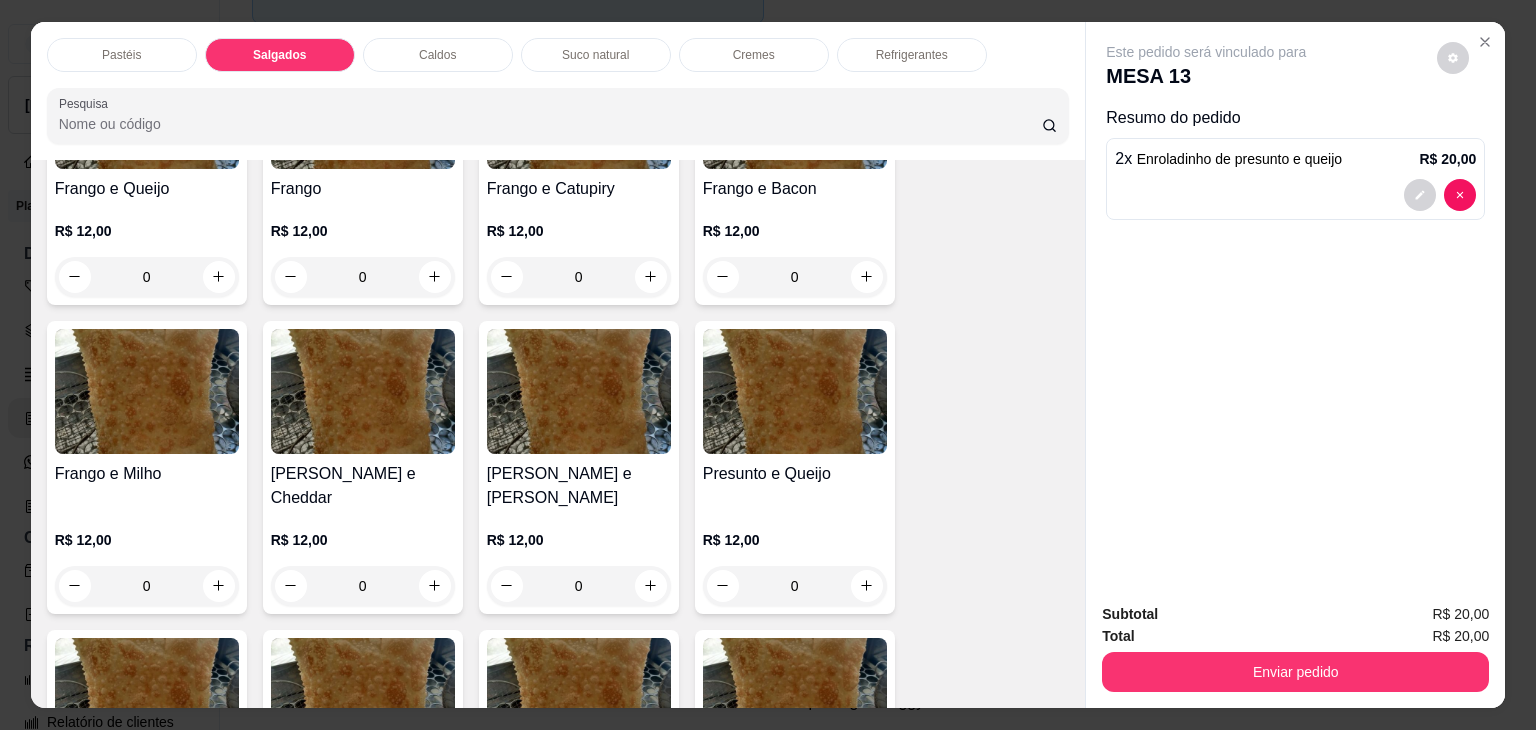 click on "Pastéis" at bounding box center (122, 55) 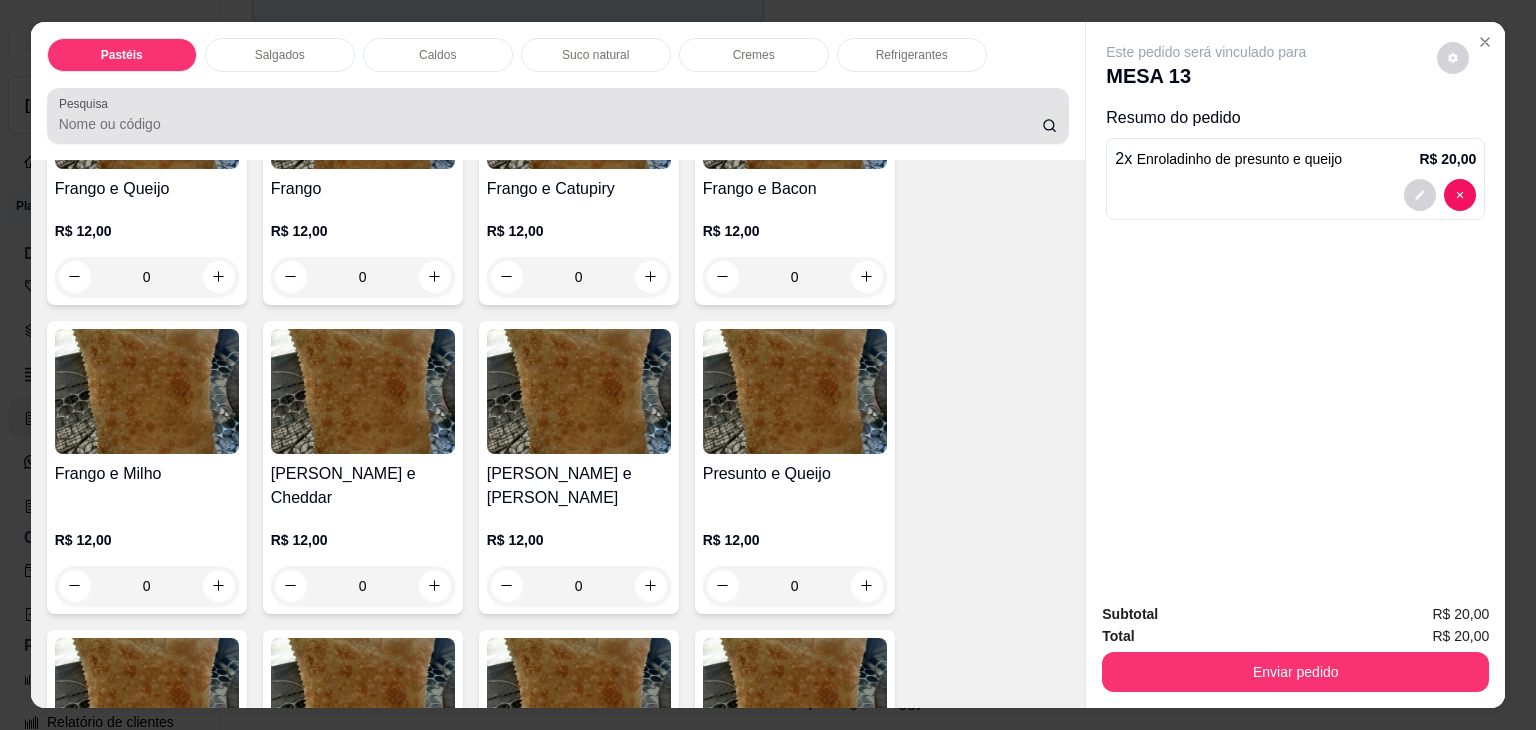 scroll, scrollTop: 89, scrollLeft: 0, axis: vertical 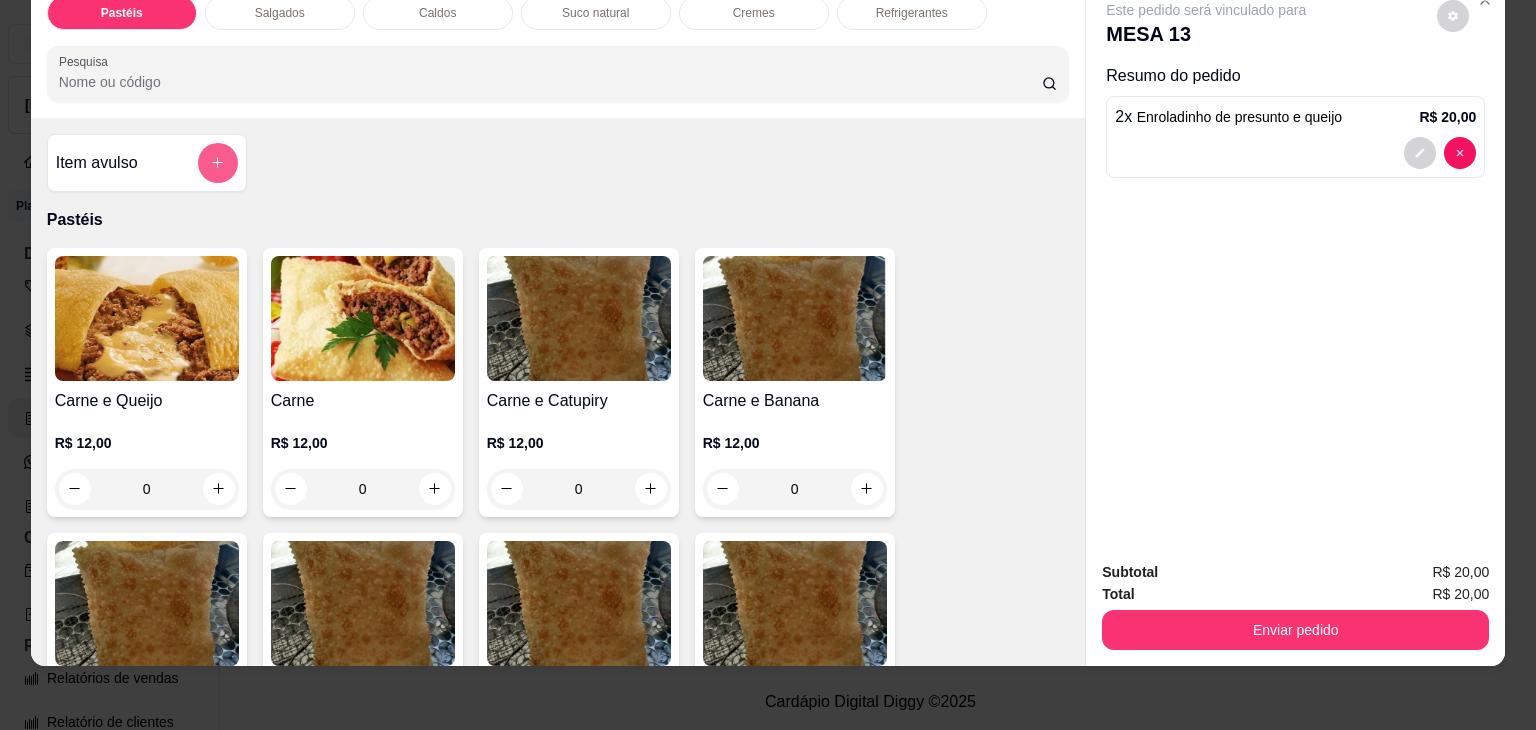 click at bounding box center [218, 163] 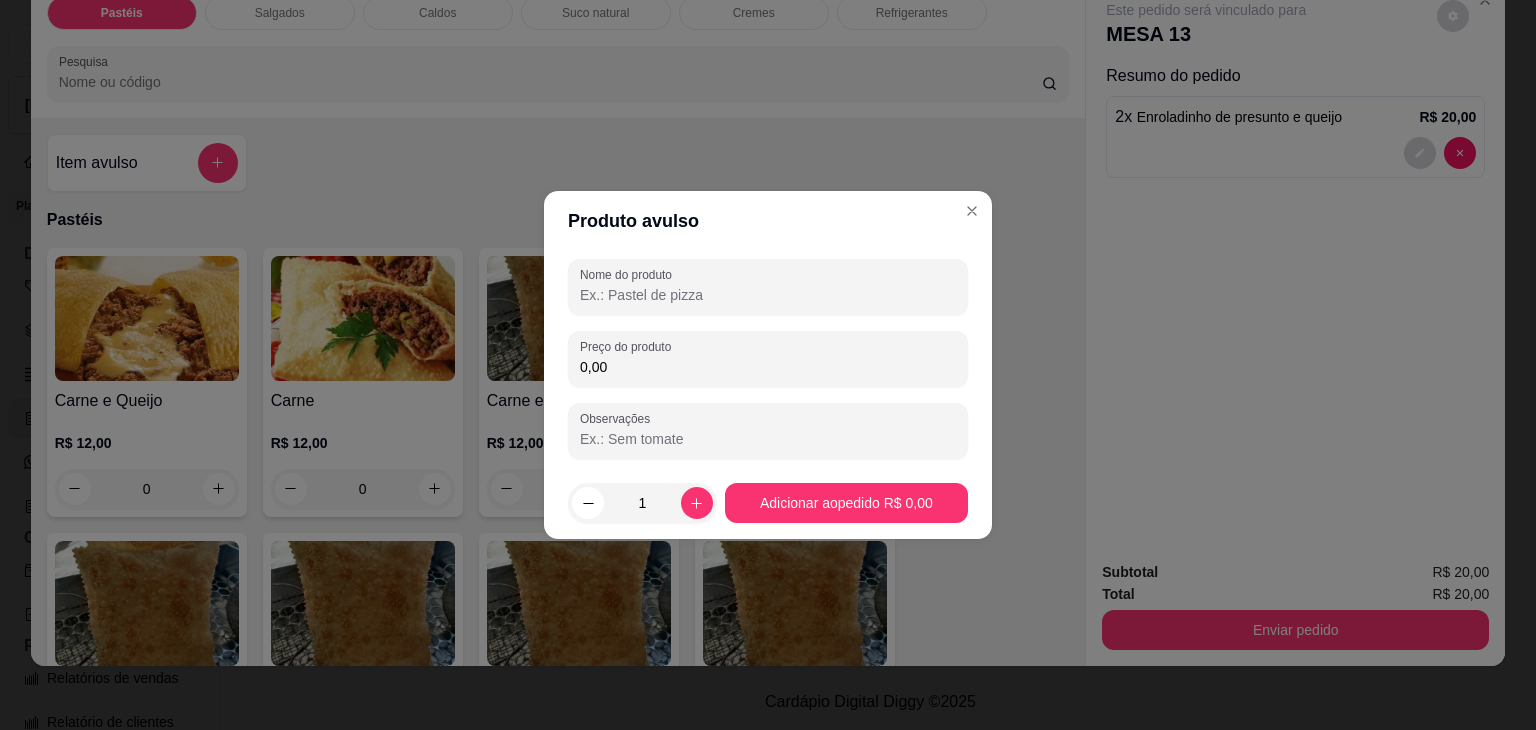 click on "Nome do produto" at bounding box center [768, 295] 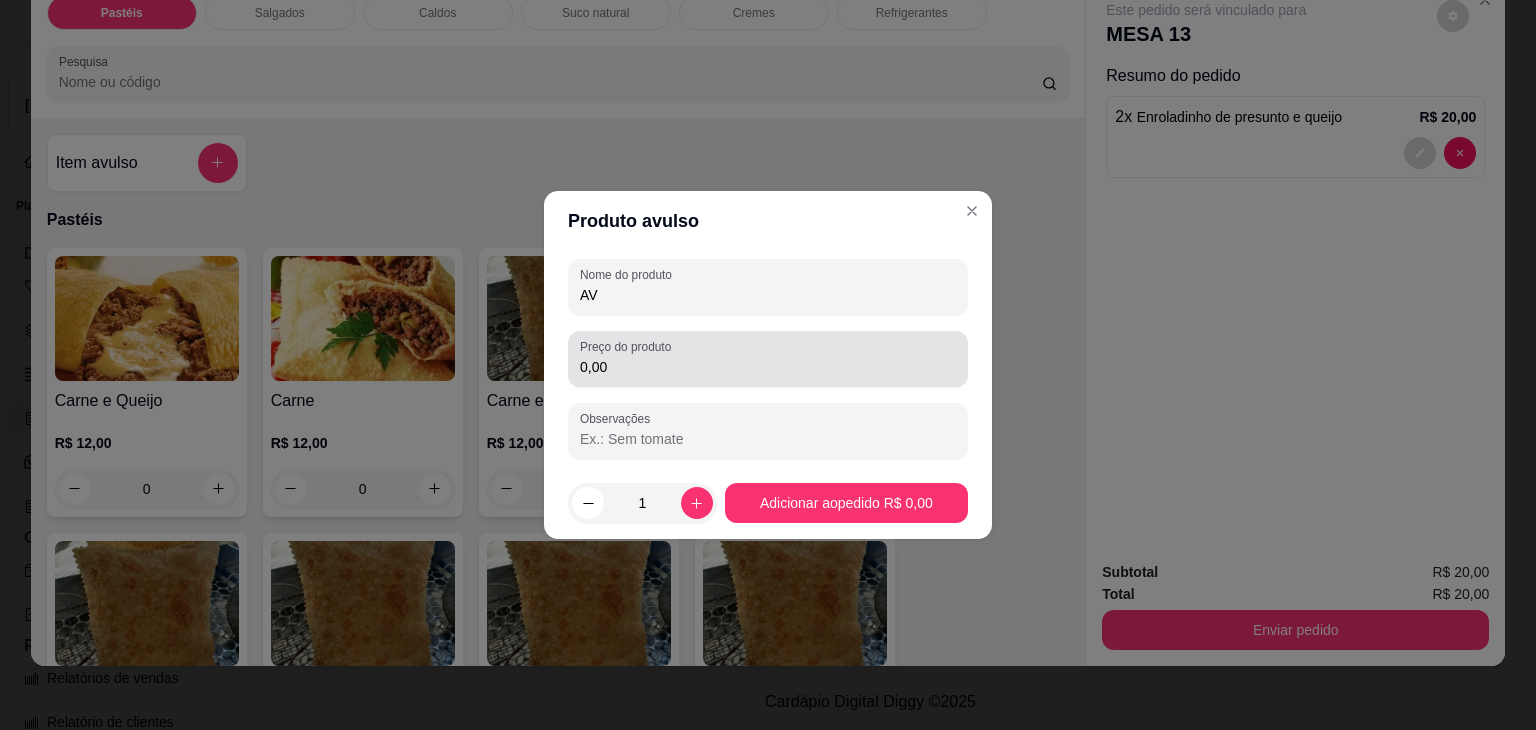 type on "AV" 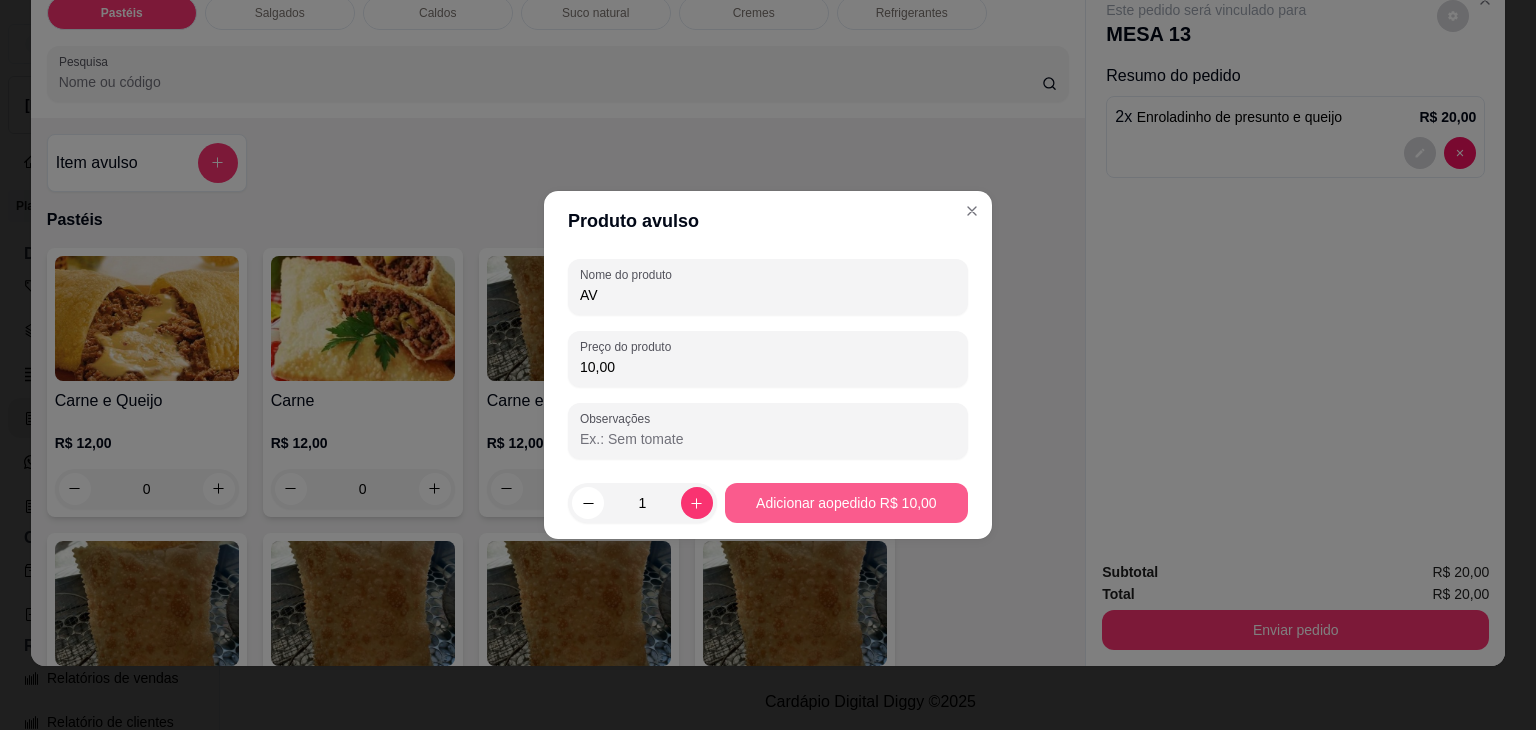 type on "10,00" 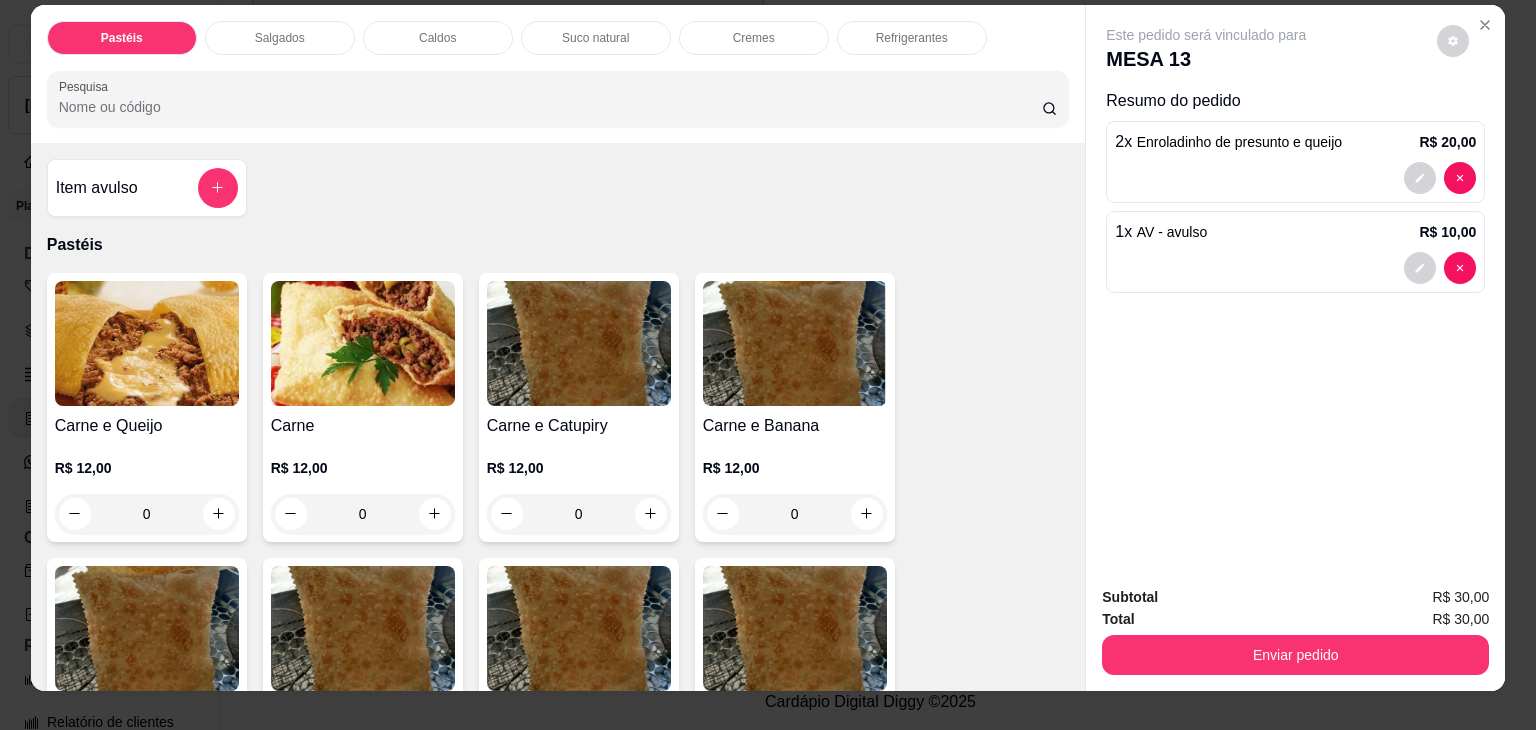 scroll, scrollTop: 0, scrollLeft: 0, axis: both 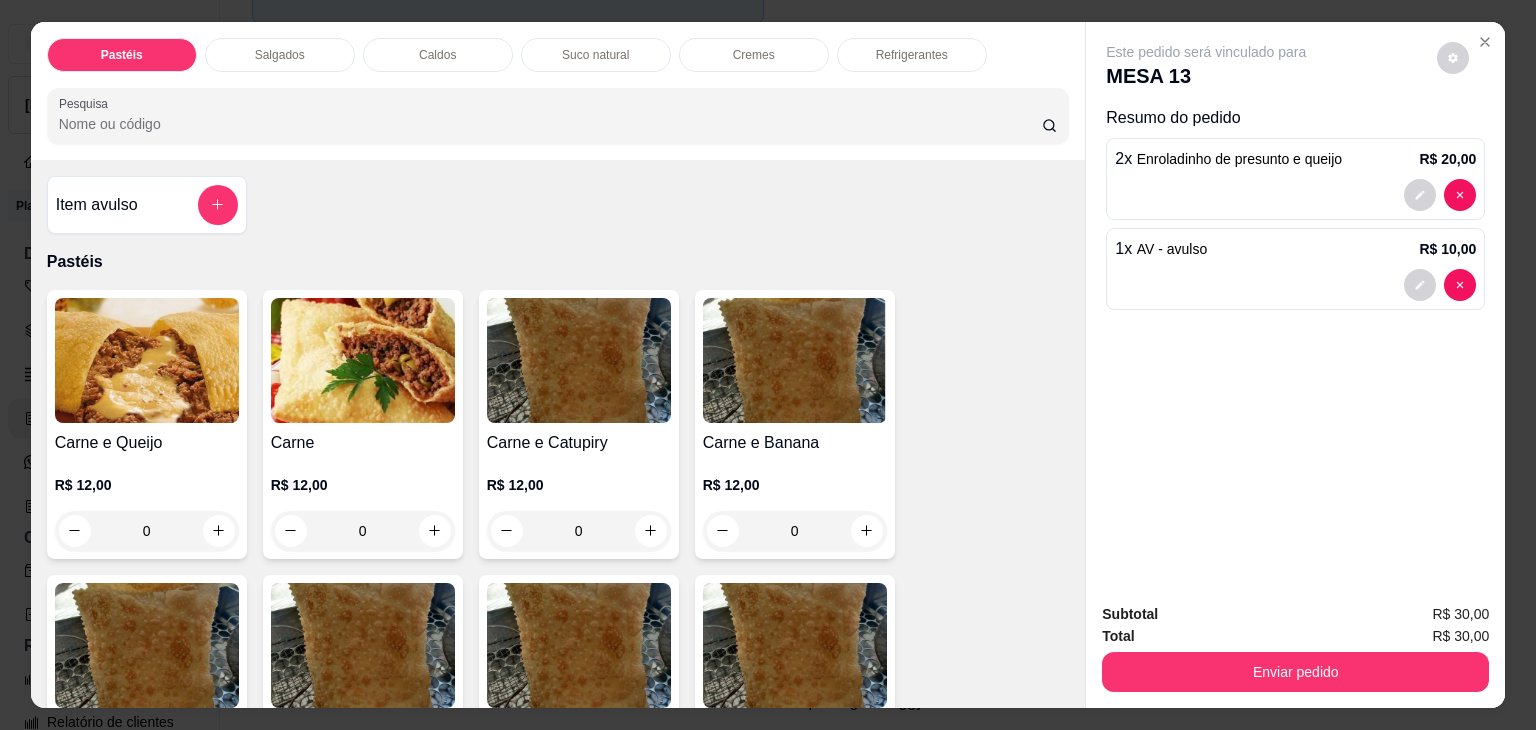 click on "Refrigerantes" at bounding box center [912, 55] 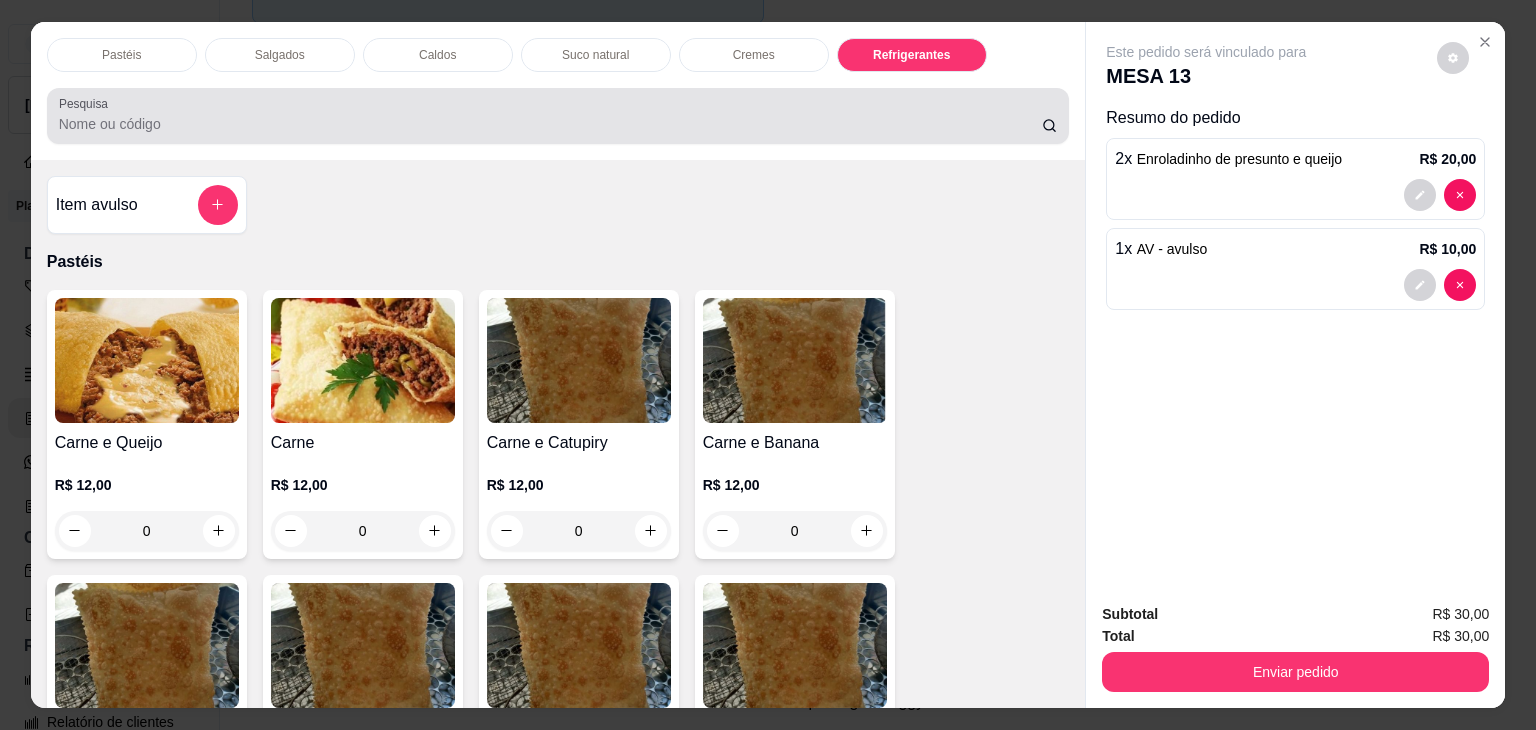 scroll, scrollTop: 5232, scrollLeft: 0, axis: vertical 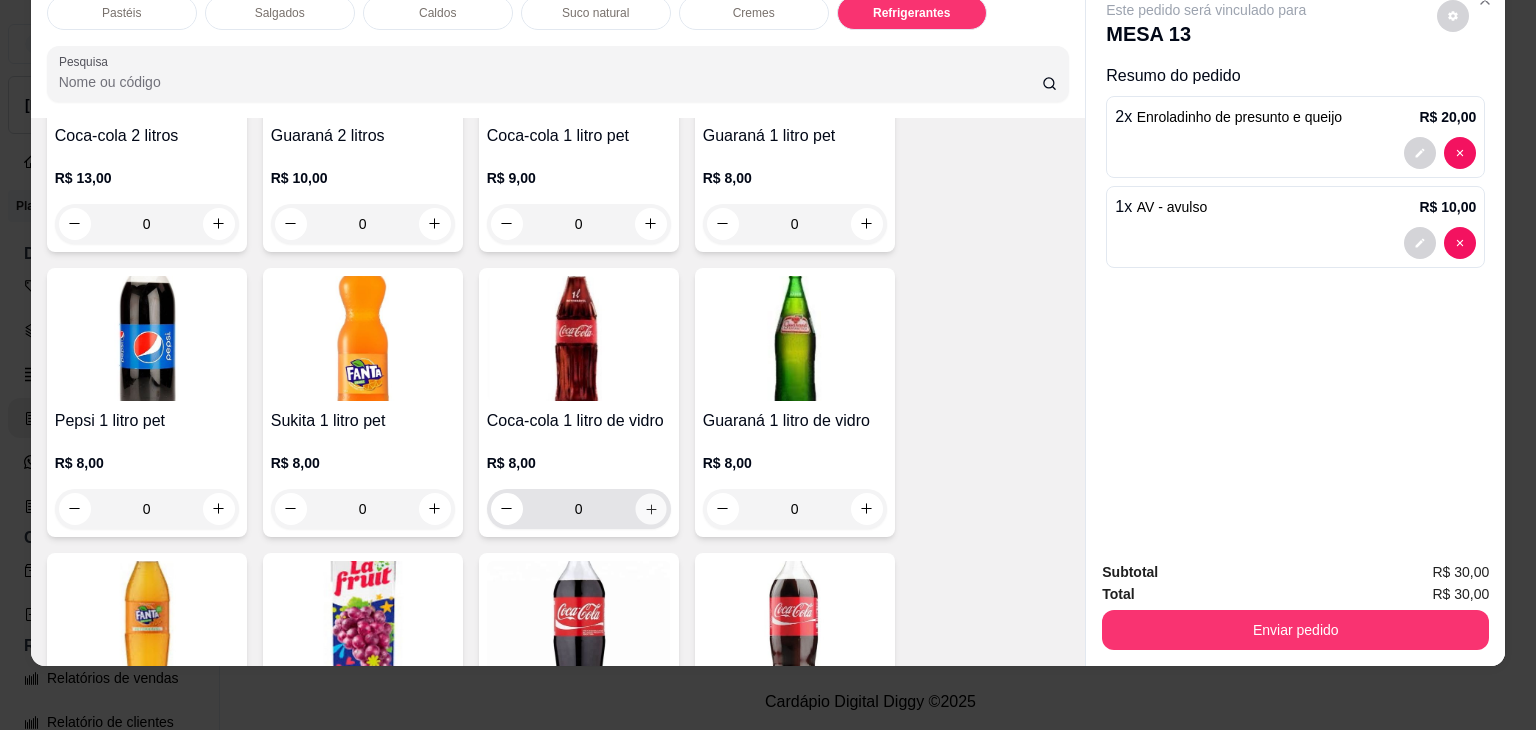 click at bounding box center [650, 508] 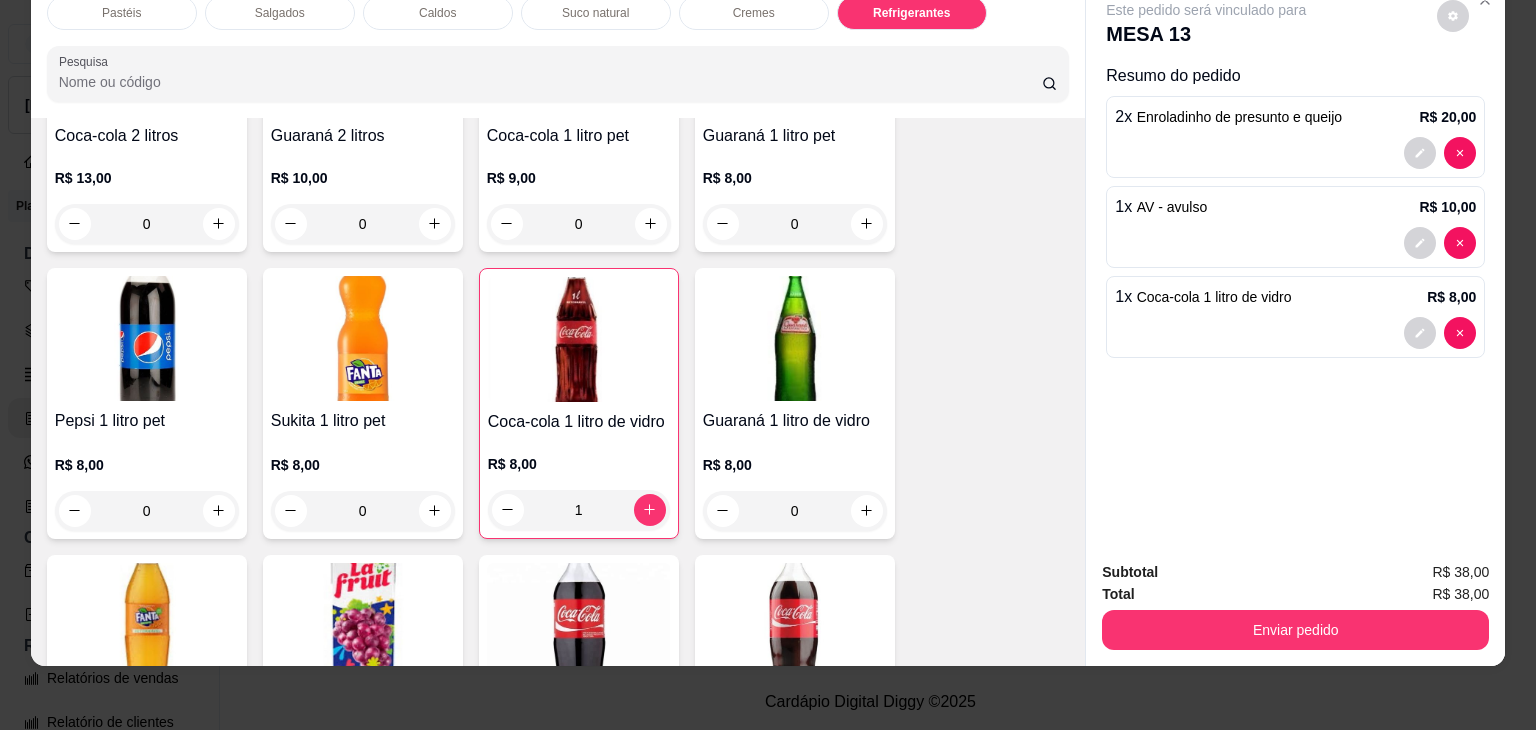 click on "Subtotal R$ 38,00 Total R$ 38,00 Enviar pedido" at bounding box center [1295, 605] 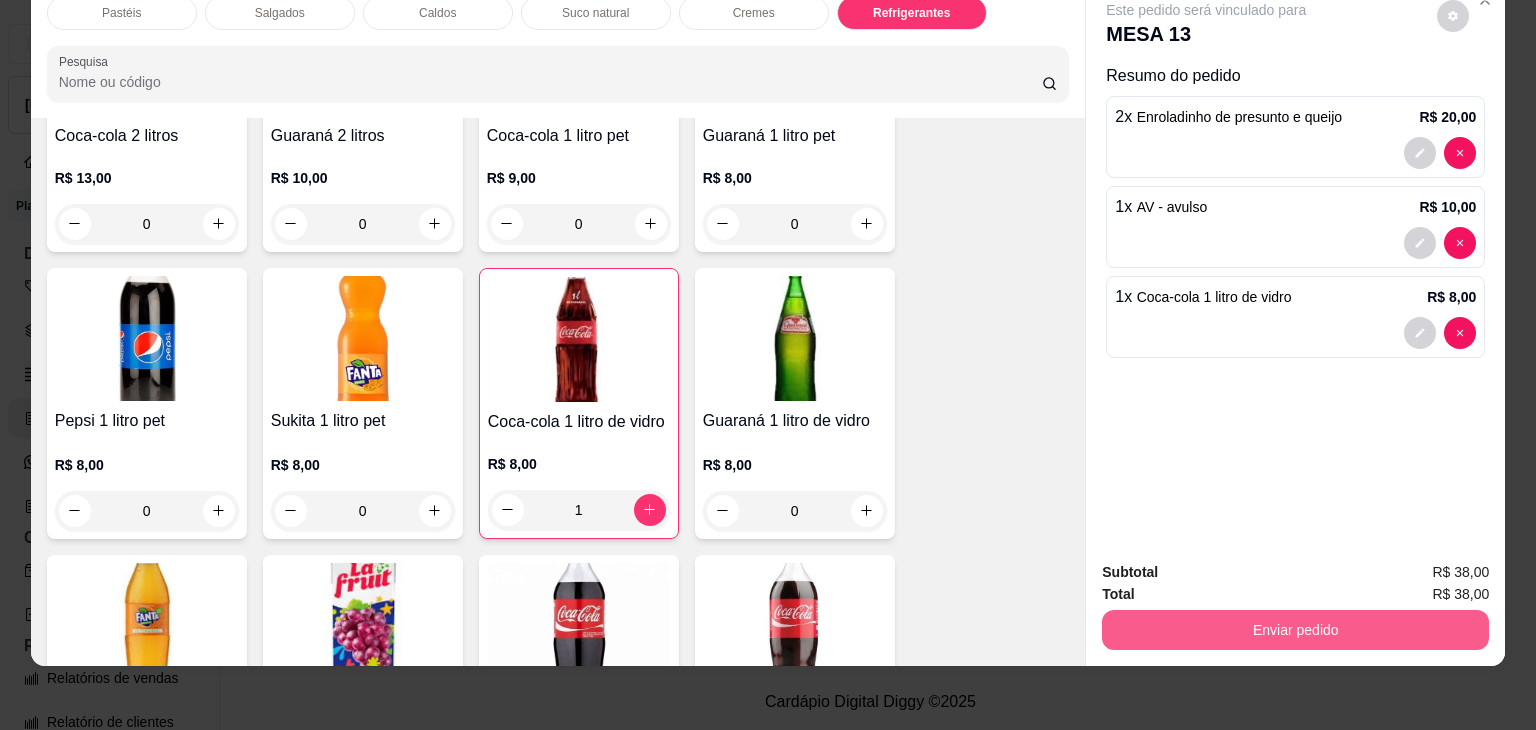 click on "Enviar pedido" at bounding box center [1295, 630] 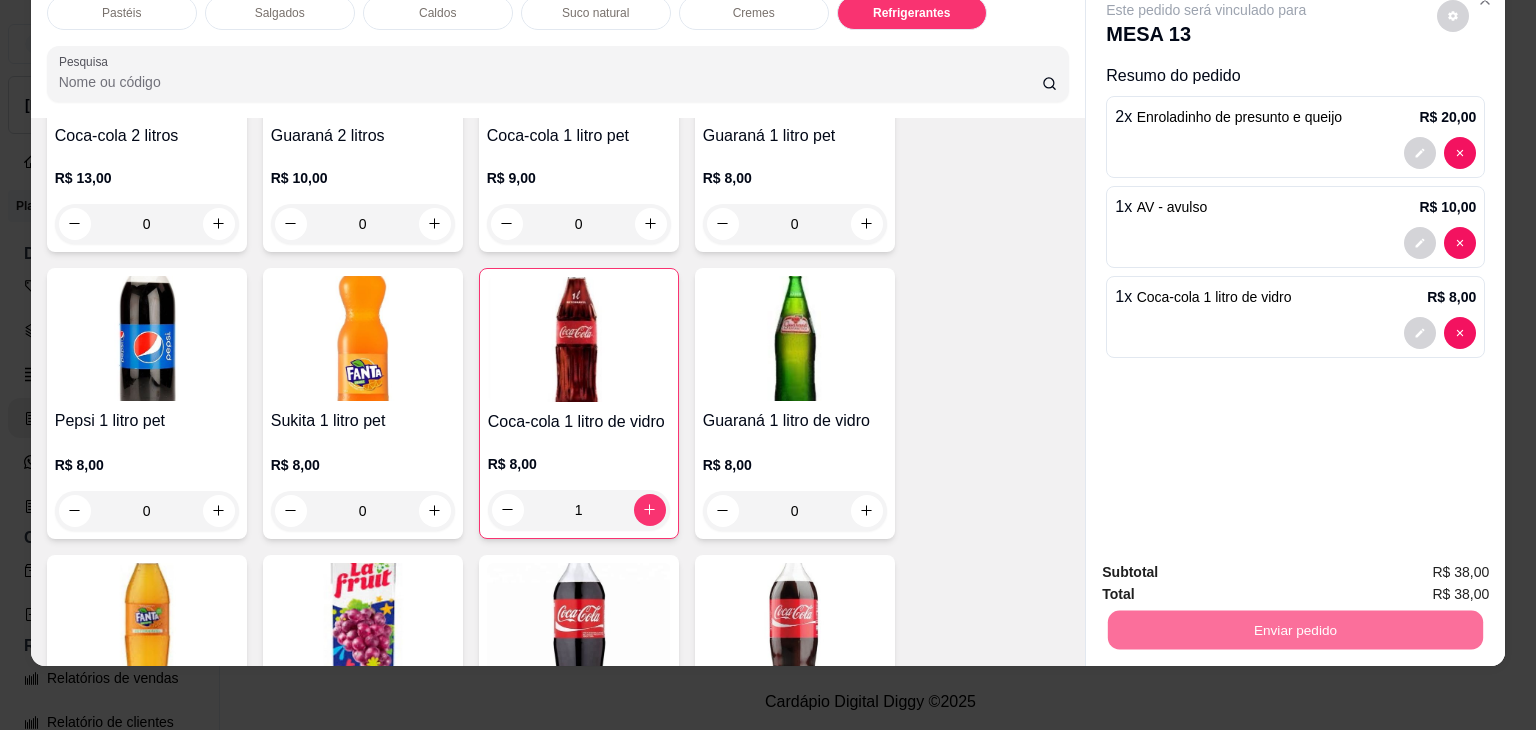 click on "Não registrar e enviar pedido" at bounding box center (1229, 565) 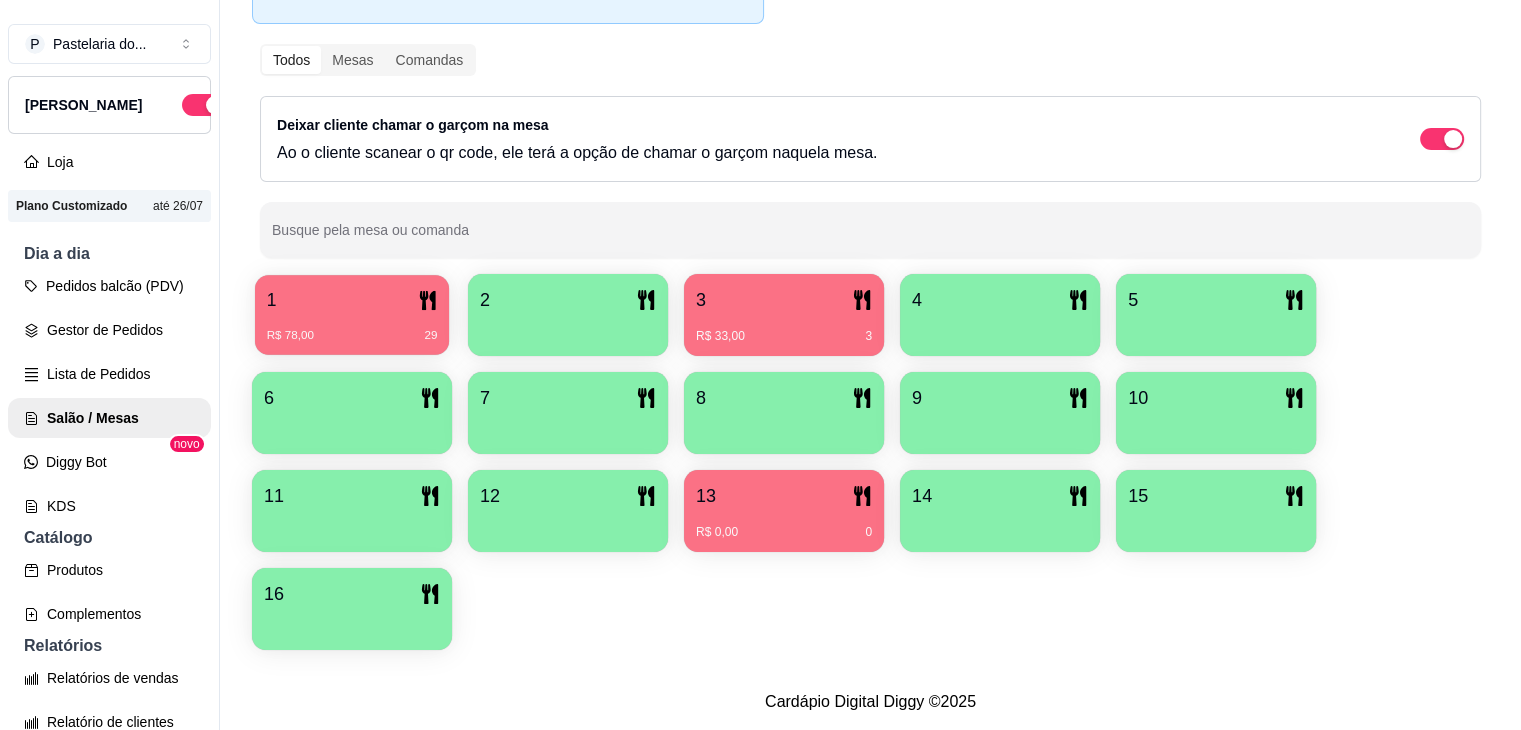 click on "1 R$ 78,00 29" at bounding box center [352, 315] 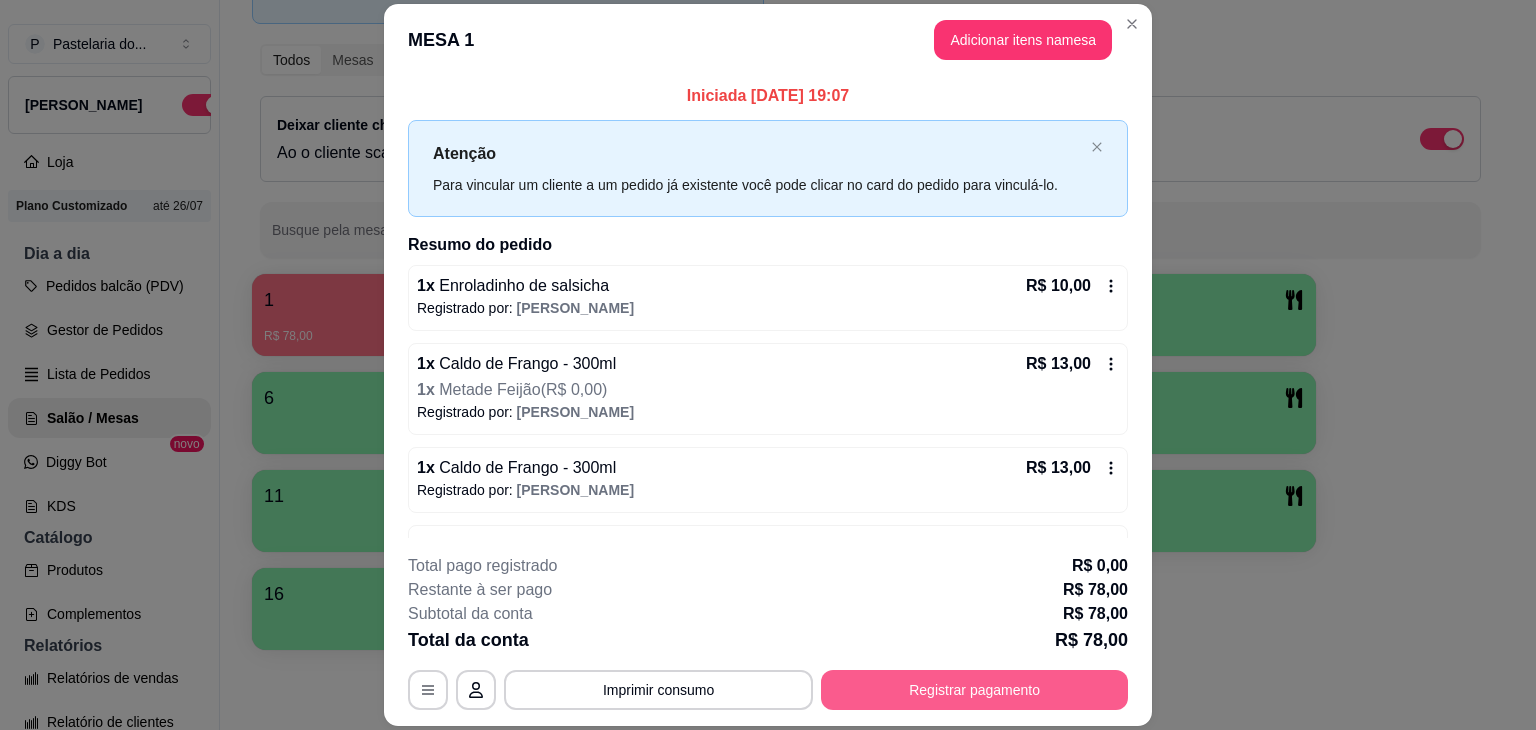click on "Registrar pagamento" at bounding box center [974, 690] 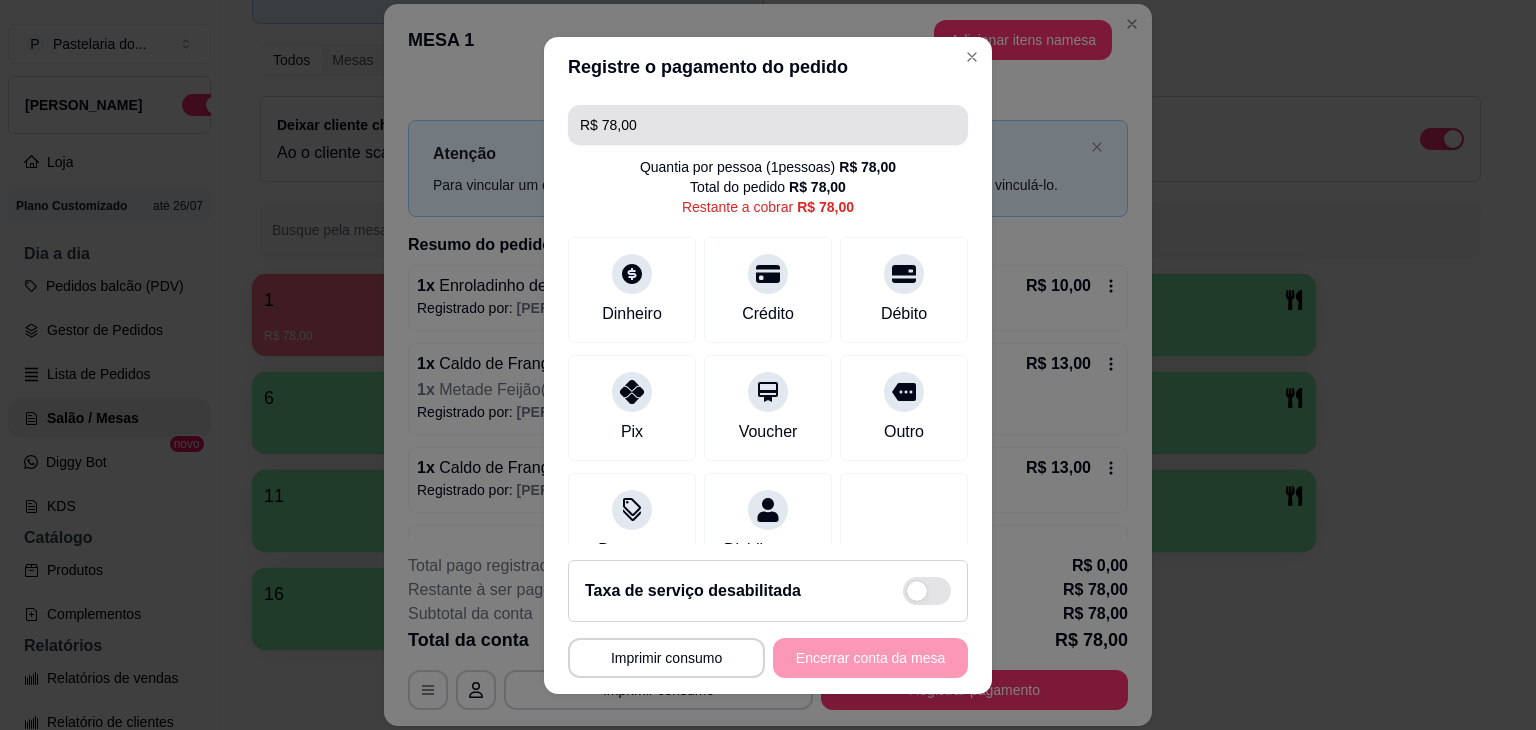 click on "R$ 78,00" at bounding box center [768, 125] 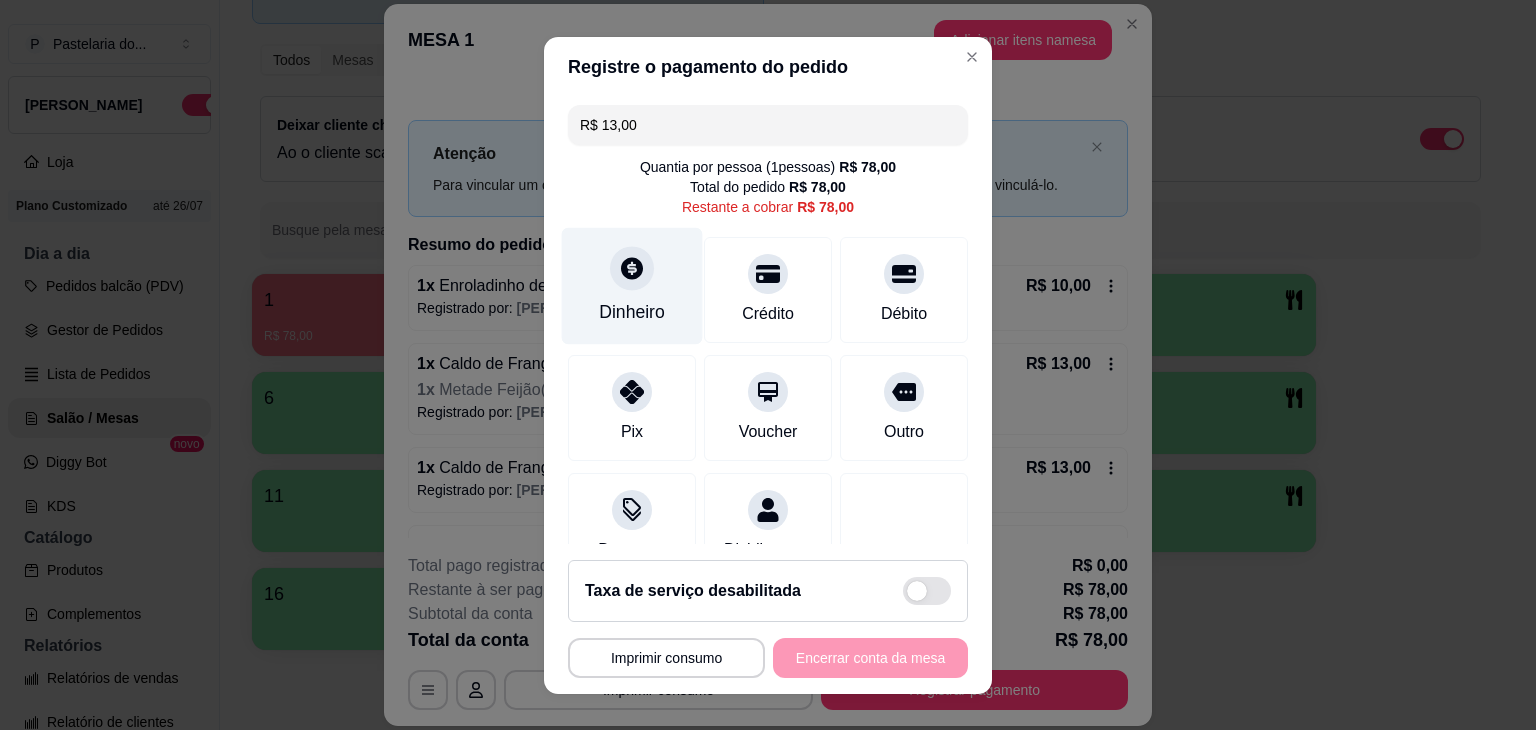 type on "R$ 13,00" 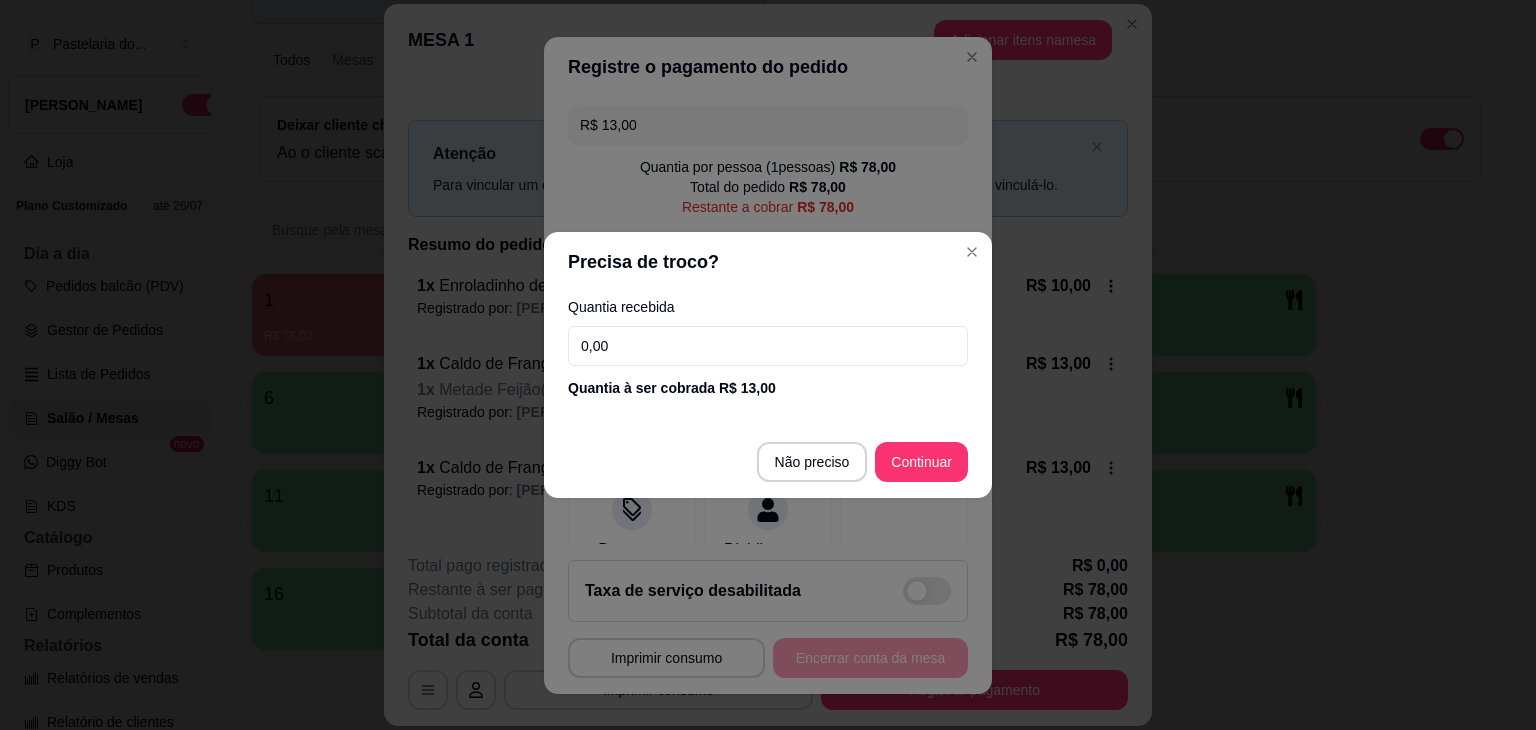 click on "0,00" at bounding box center [768, 346] 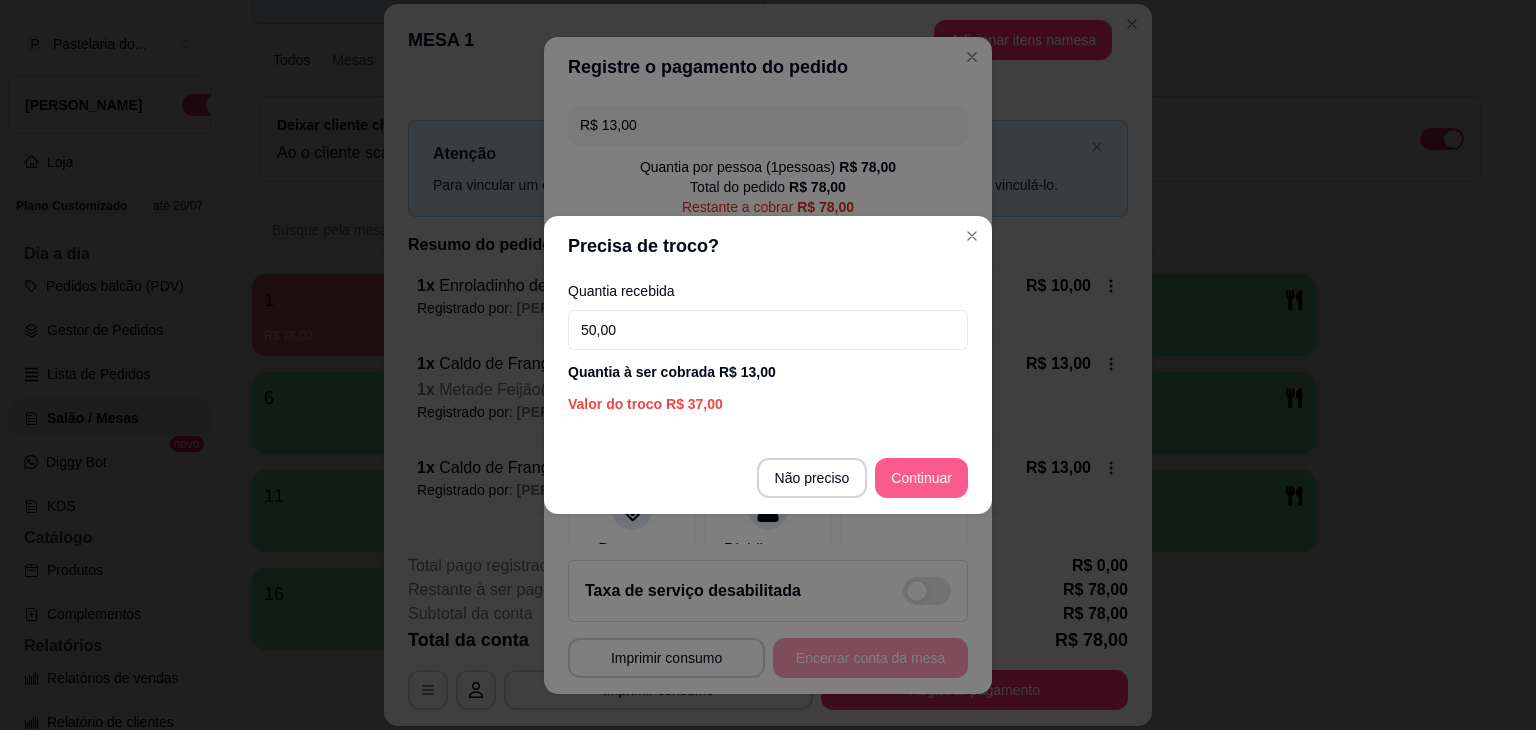type on "50,00" 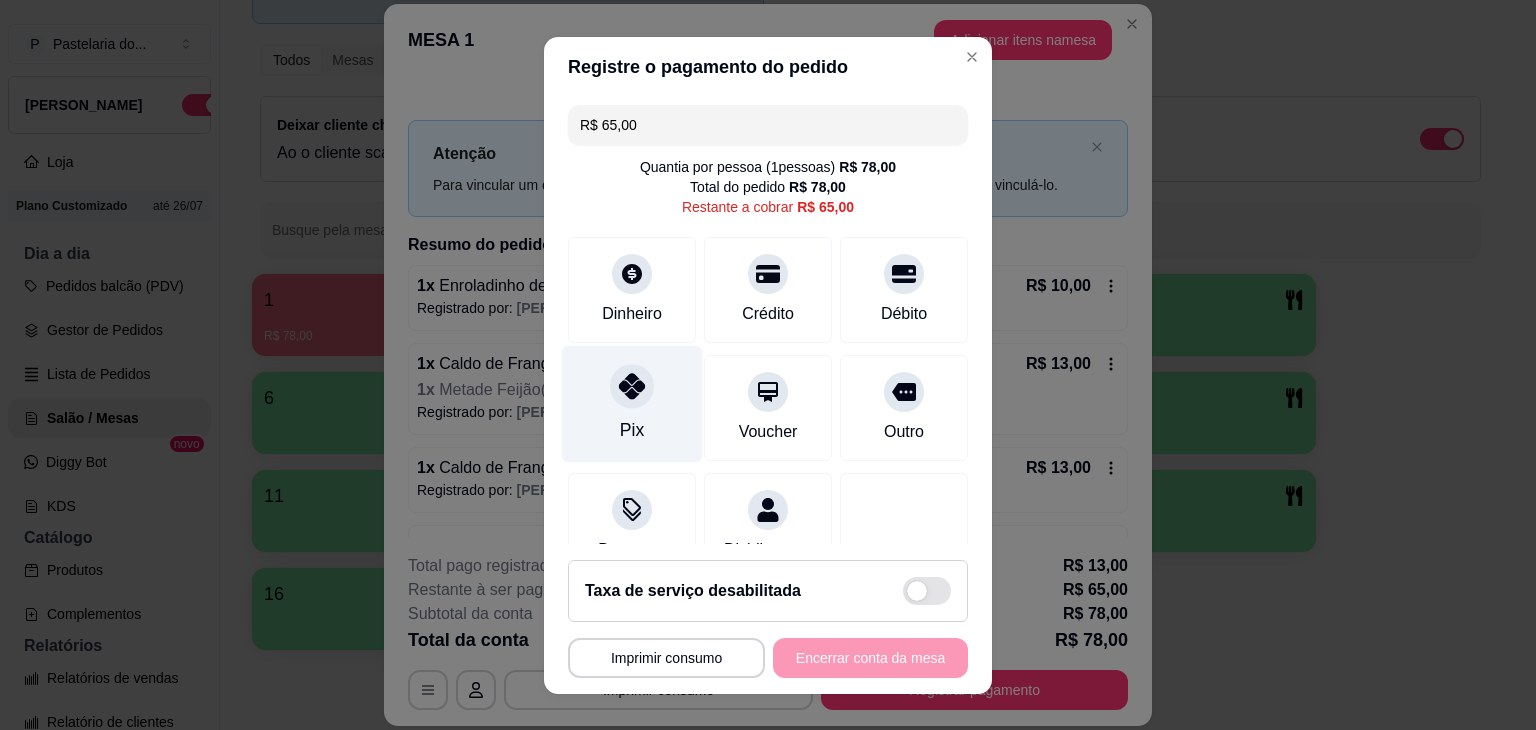 click on "Pix" at bounding box center [632, 403] 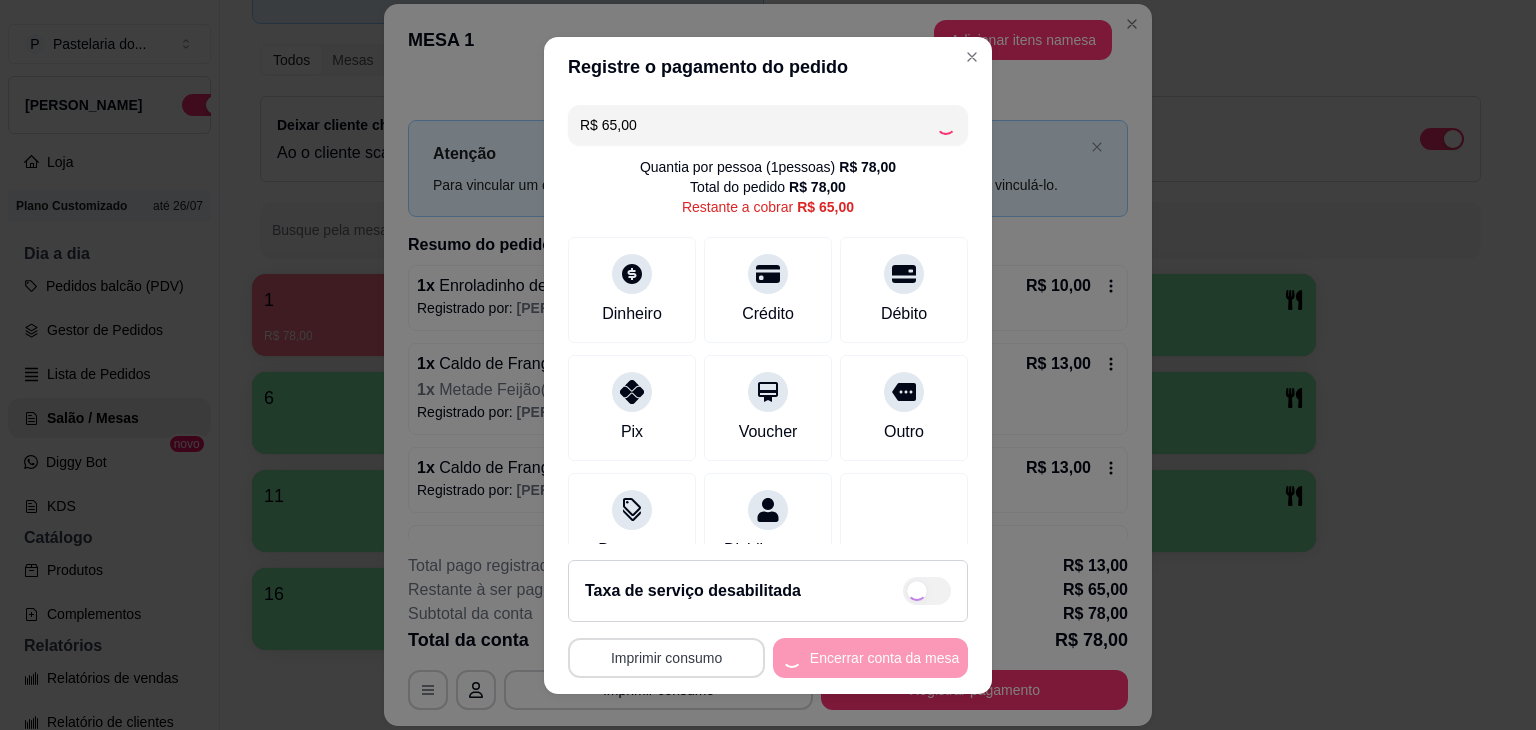 click on "Imprimir consumo" at bounding box center [666, 658] 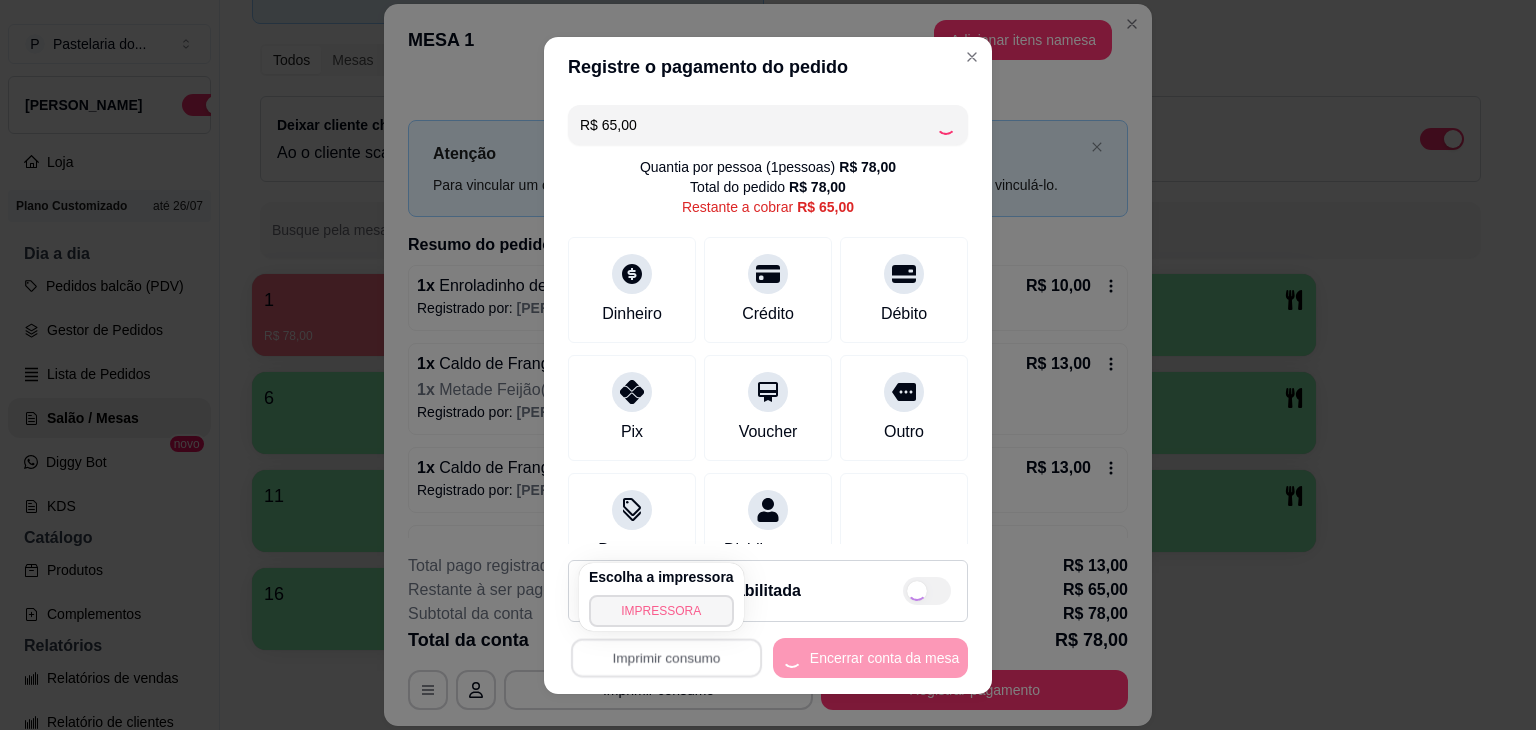 click on "IMPRESSORA" at bounding box center (661, 611) 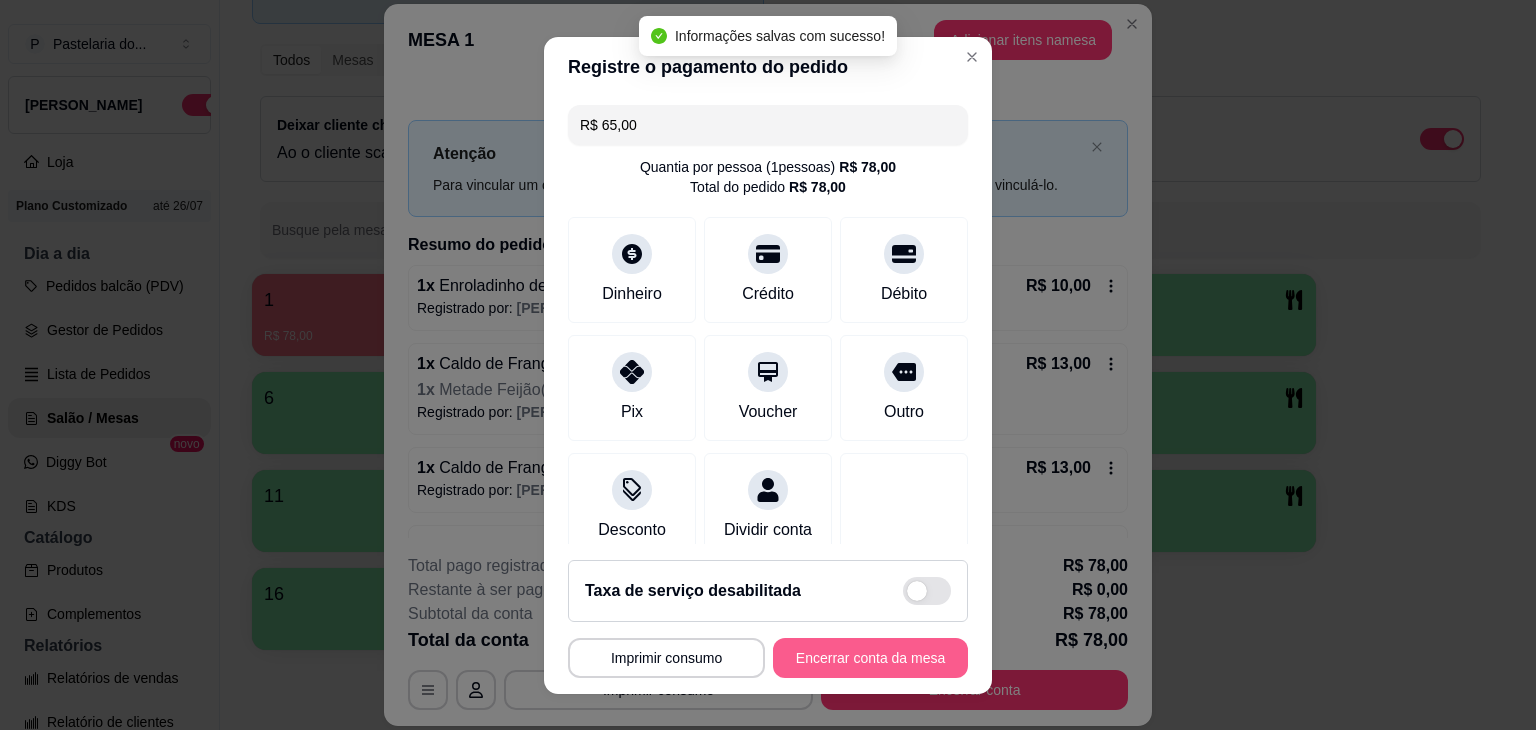type on "R$ 0,00" 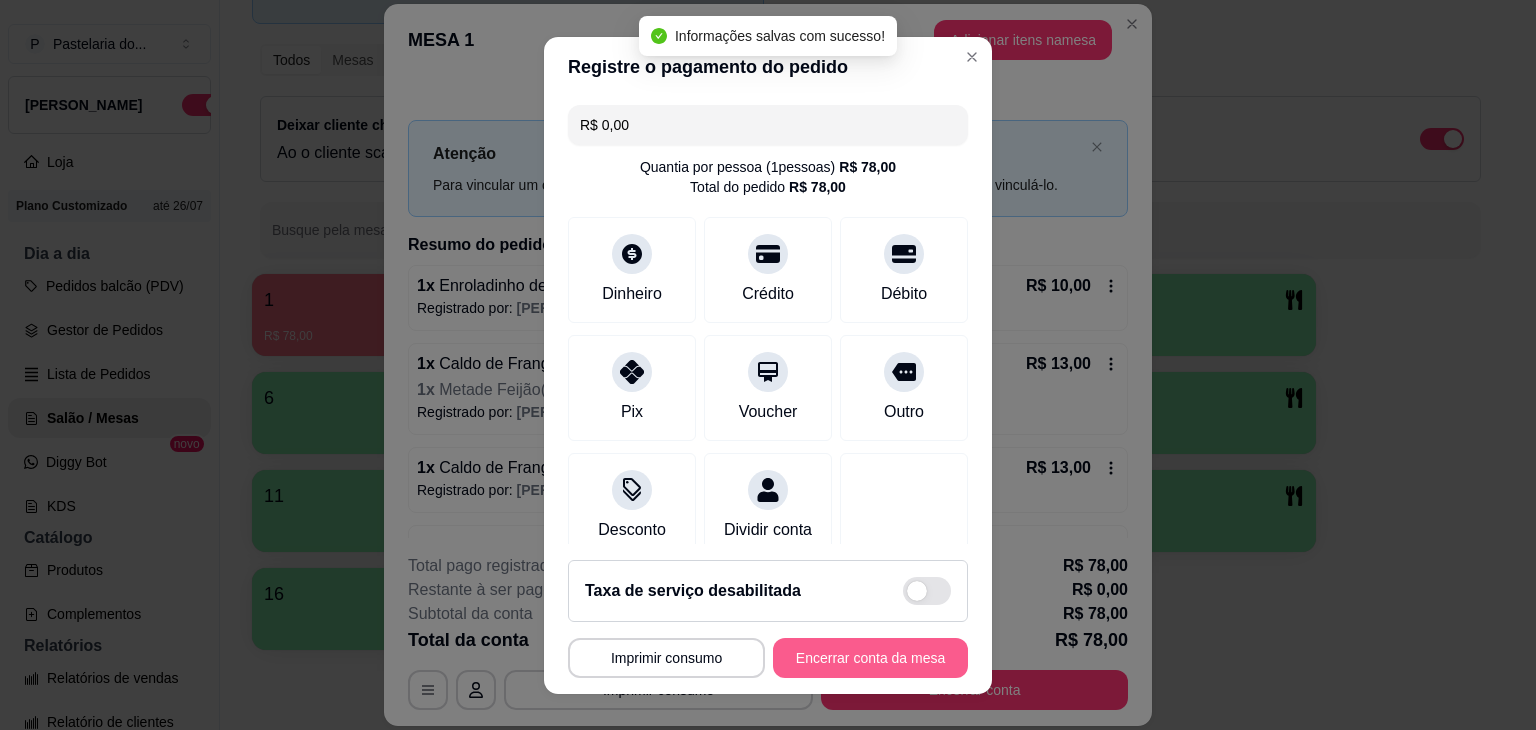 click on "Encerrar conta da mesa" at bounding box center (870, 658) 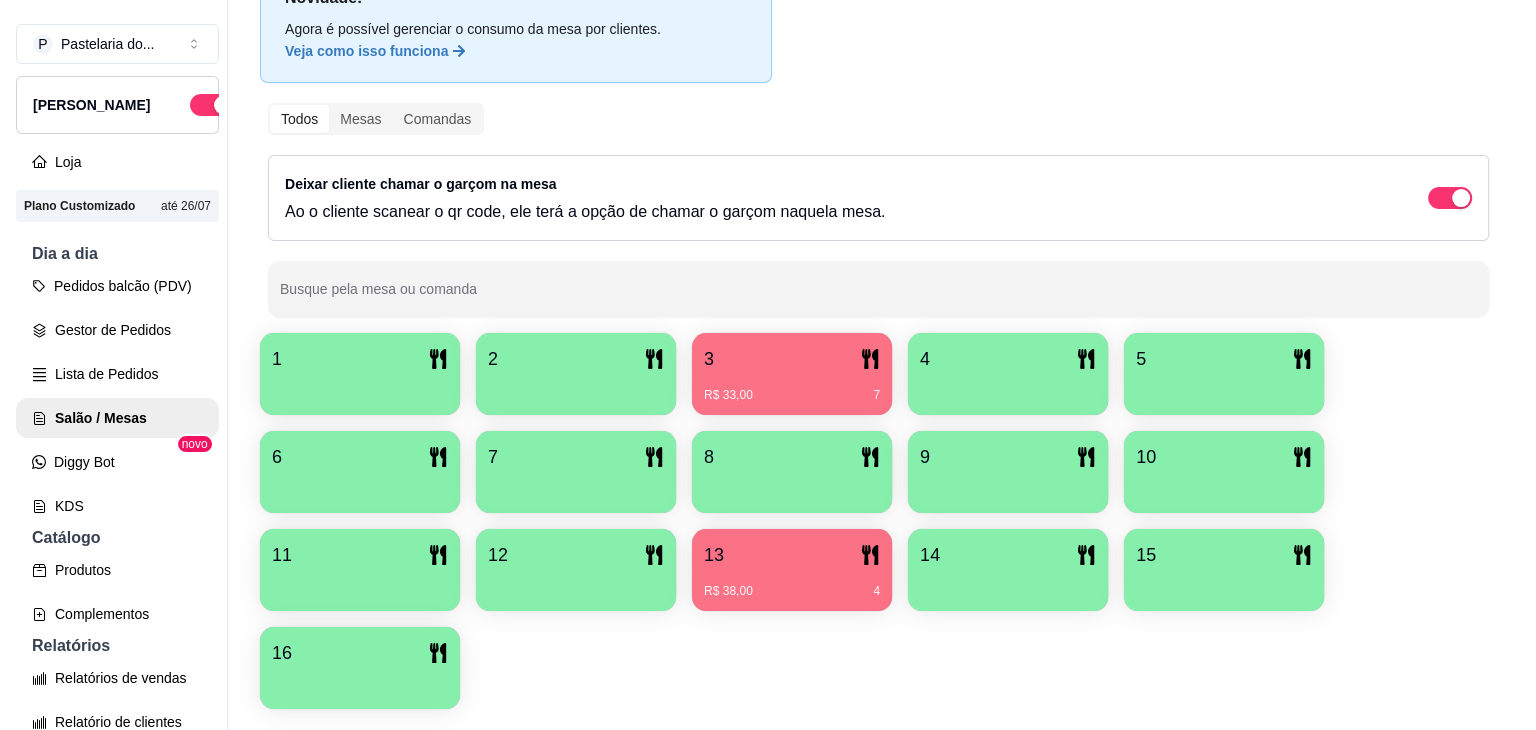 scroll, scrollTop: 189, scrollLeft: 0, axis: vertical 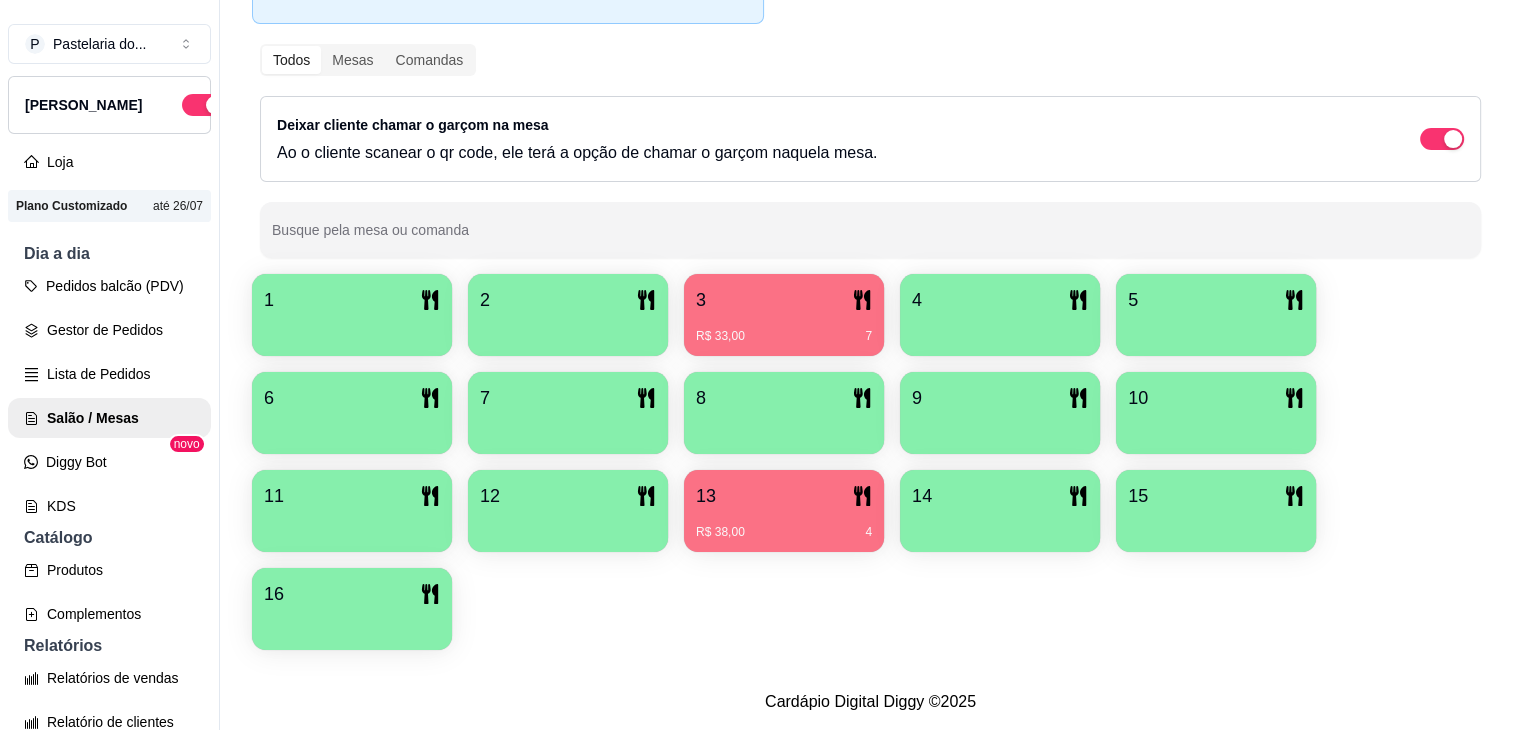 click on "Cardápio Digital Diggy © 2025" at bounding box center (870, 702) 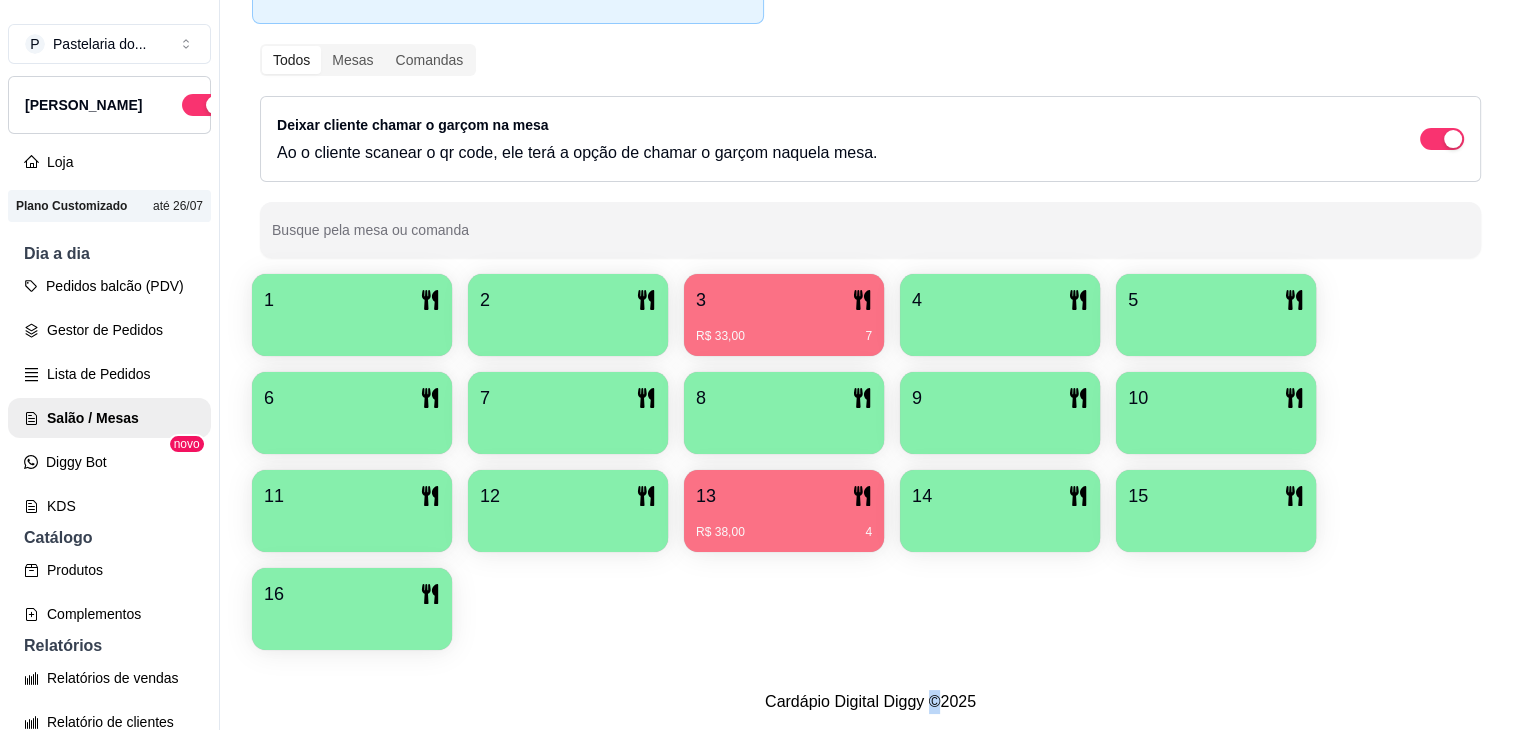 click on "Cardápio Digital Diggy © 2025" at bounding box center (870, 702) 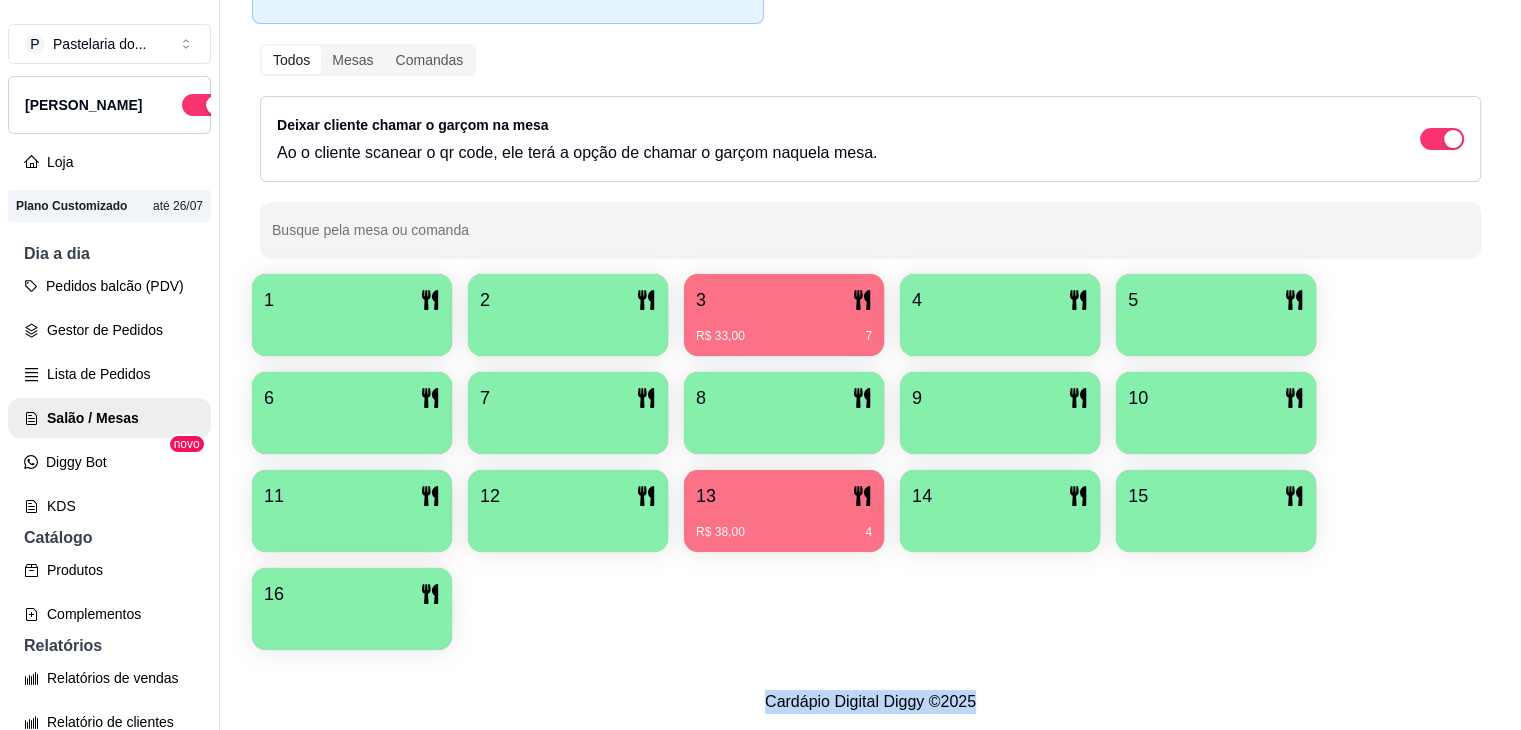 click on "Cardápio Digital Diggy © 2025" at bounding box center [870, 702] 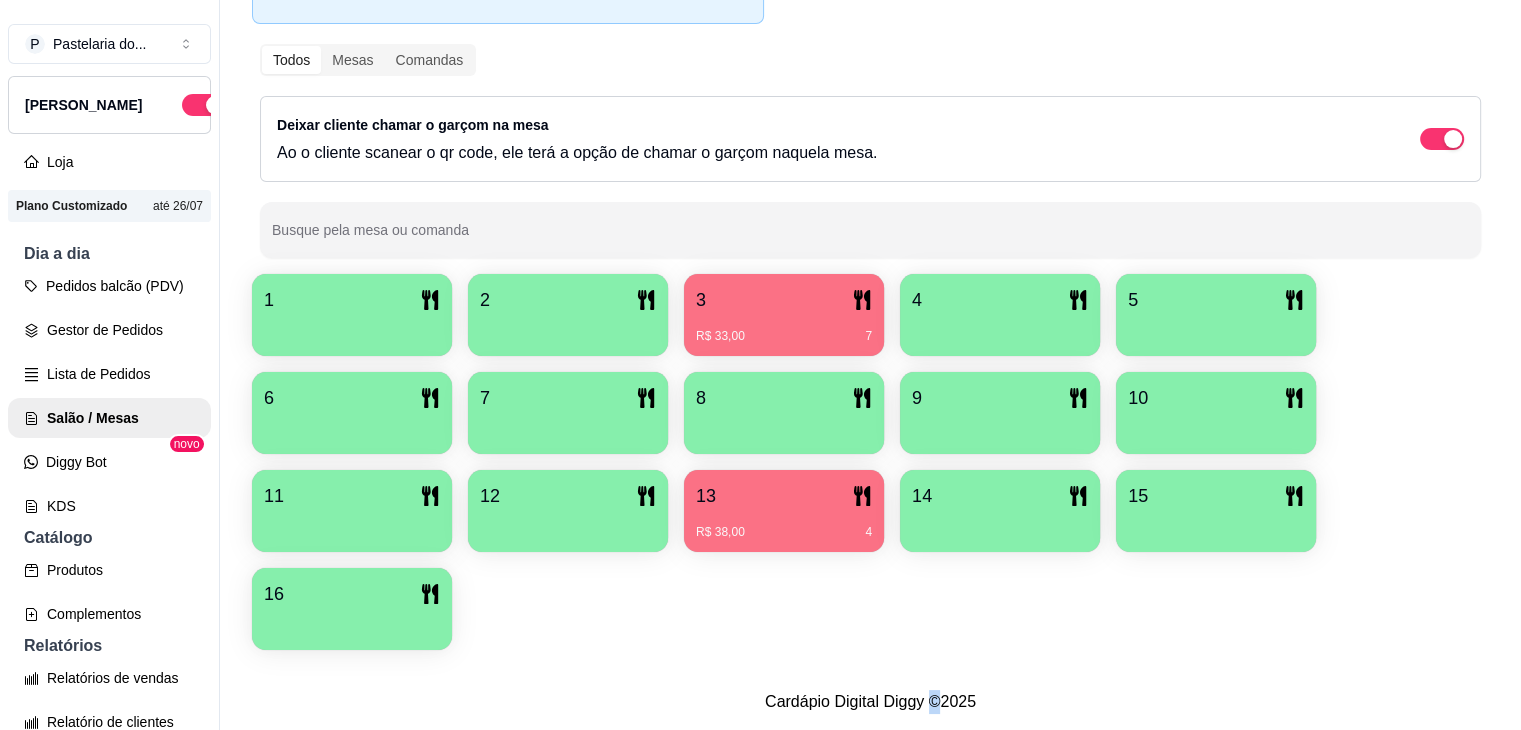 click on "Cardápio Digital Diggy © 2025" at bounding box center [870, 702] 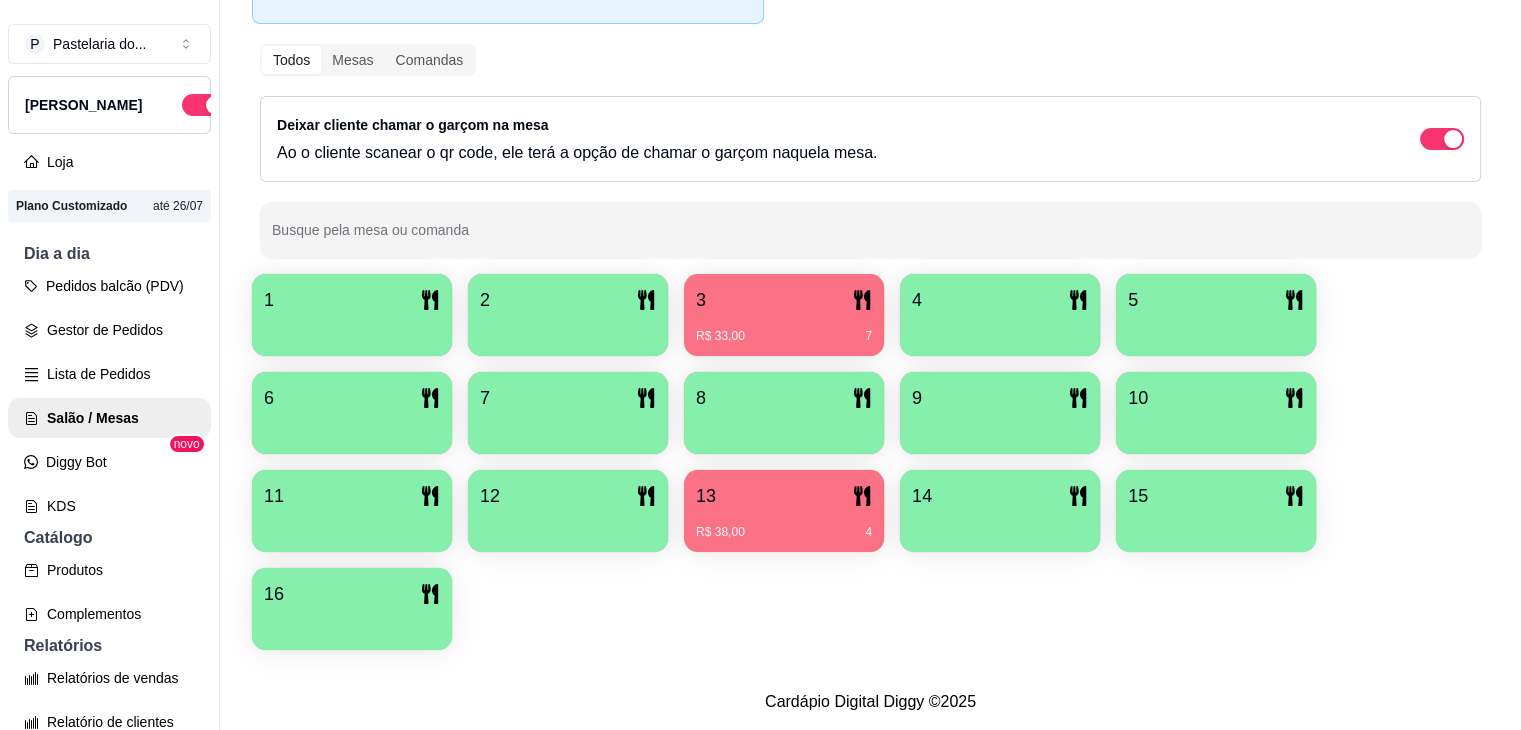 click on "Novidade! Agora é possível gerenciar o consumo da mesa por clientes.   Veja como isso funciona Todos Mesas Comandas Deixar cliente chamar o garçom na mesa Ao o cliente scanear o qr code, ele terá a opção de chamar o garçom naquela mesa. Busque pela mesa ou comanda
1 2 3 R$ 33,00 7 4 5 6 7 8 9 10 11 12 13 R$ 38,00 4 14 15 16" at bounding box center (870, 283) 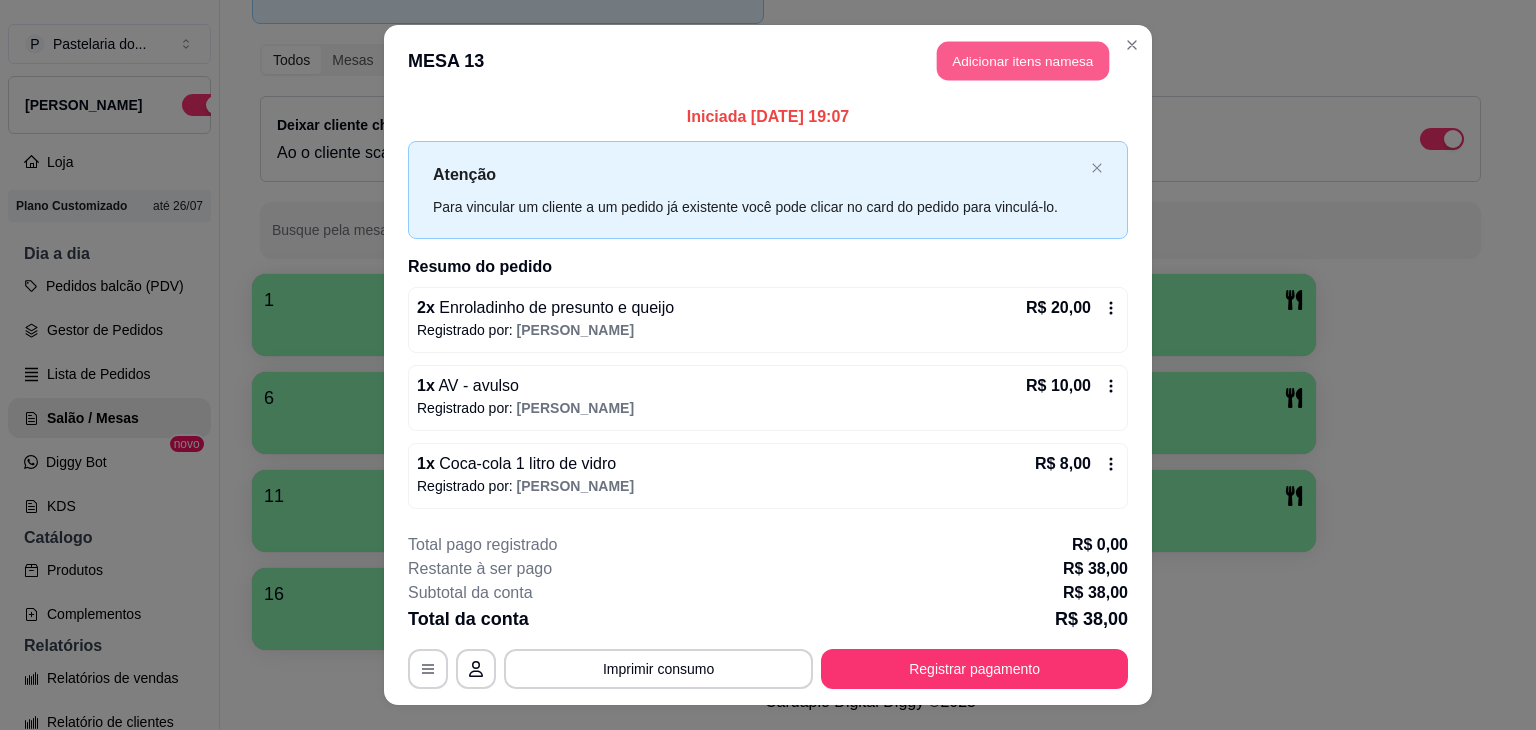click on "Adicionar itens na  mesa" at bounding box center (1023, 61) 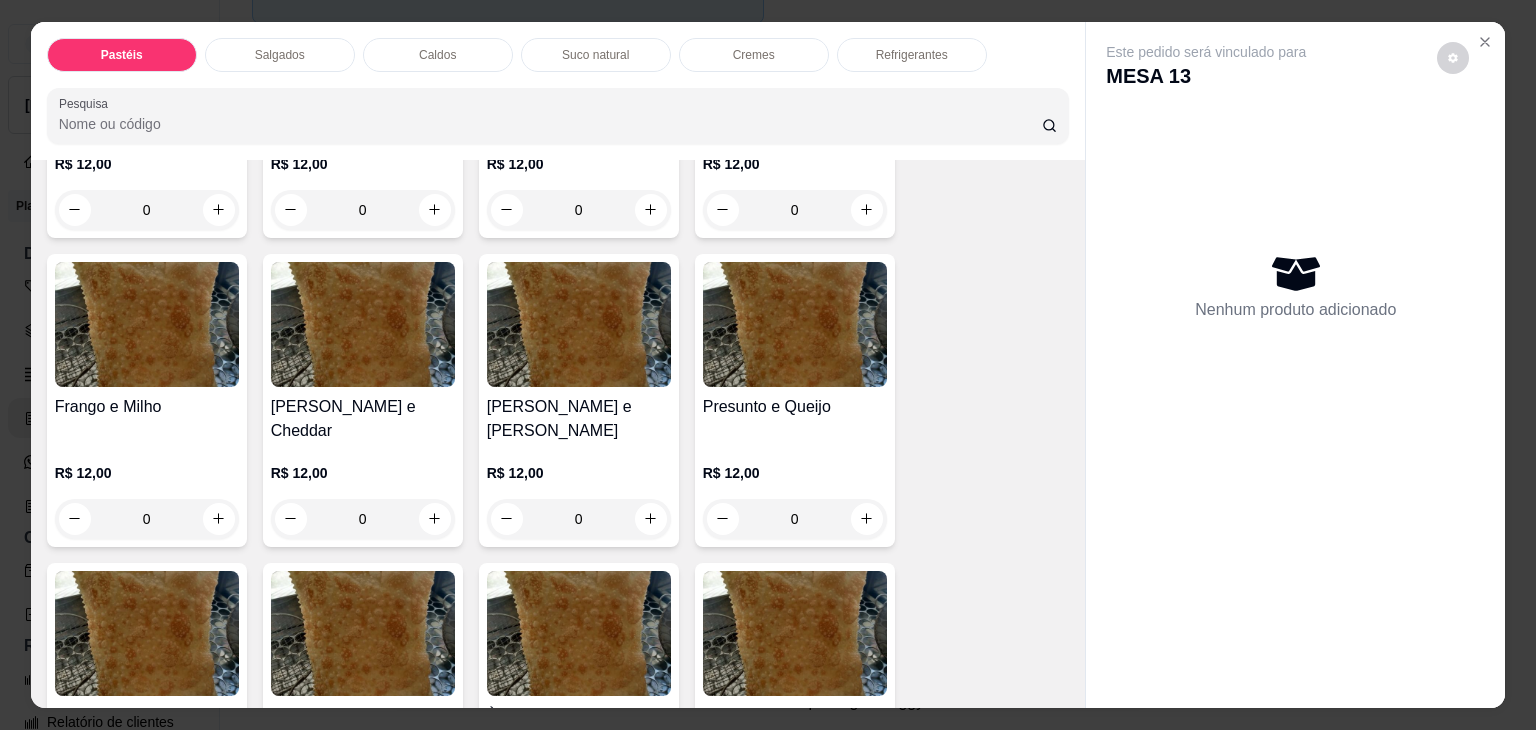 scroll, scrollTop: 900, scrollLeft: 0, axis: vertical 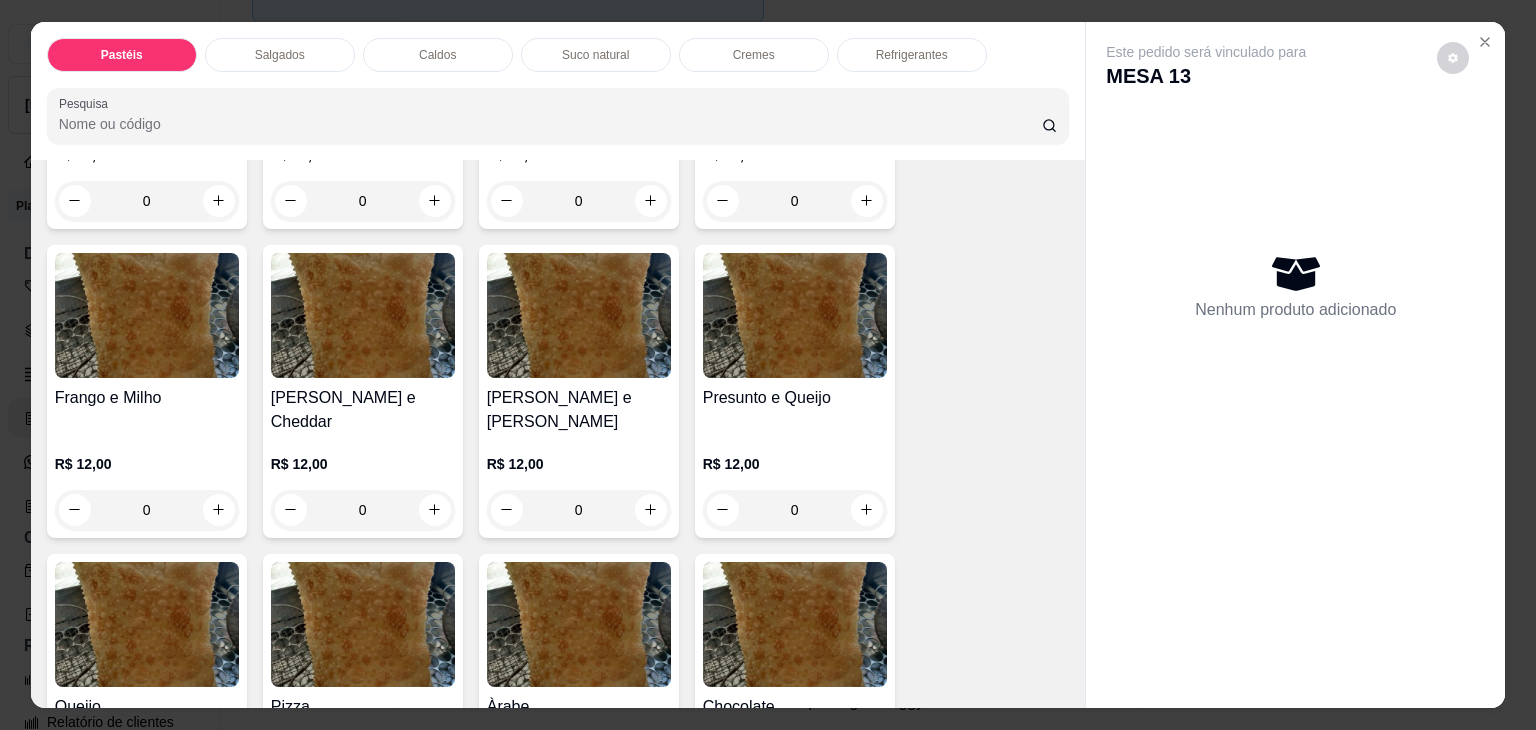 click on "0" at bounding box center [795, 510] 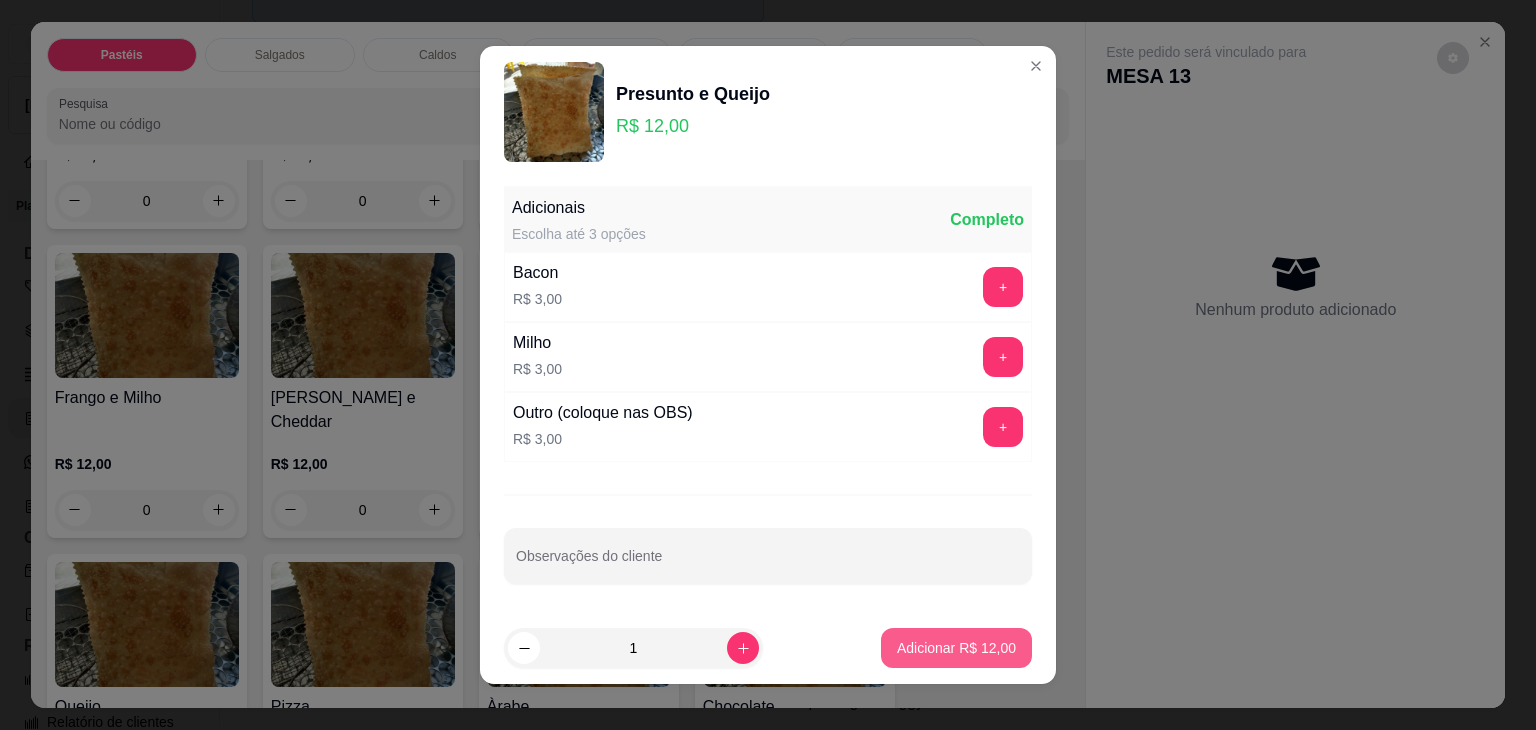 click on "Adicionar   R$ 12,00" at bounding box center (956, 648) 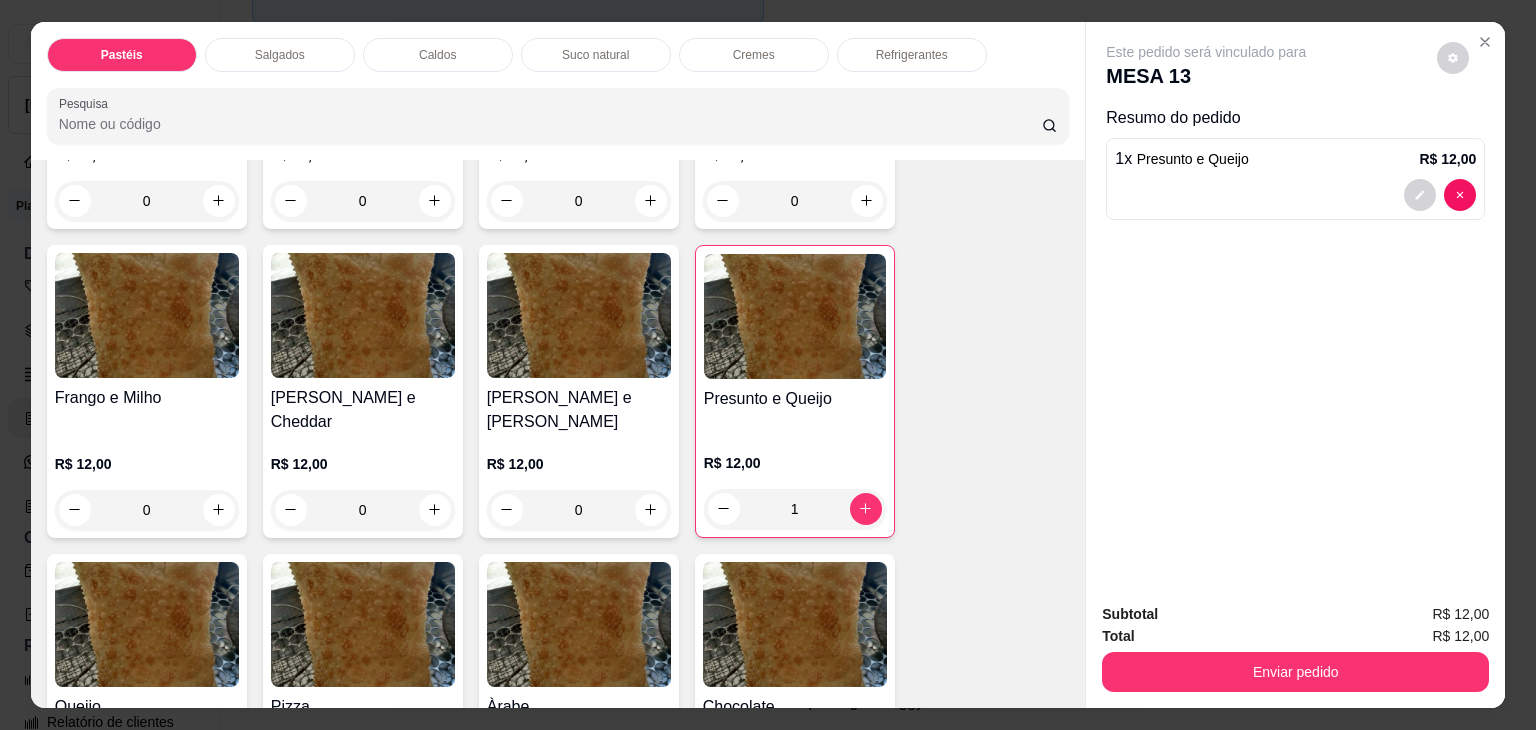 click on "Salgados" at bounding box center (280, 55) 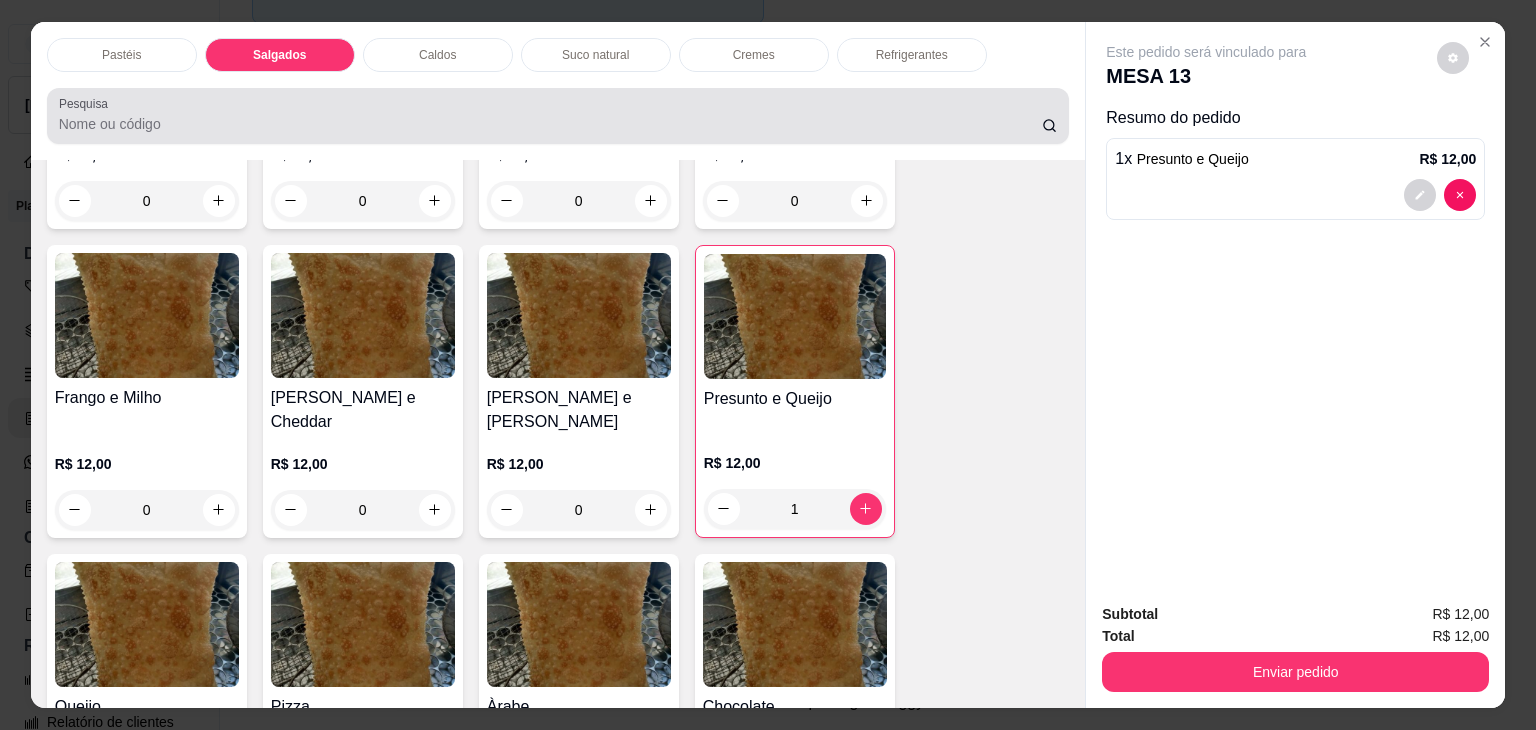 scroll, scrollTop: 2126, scrollLeft: 0, axis: vertical 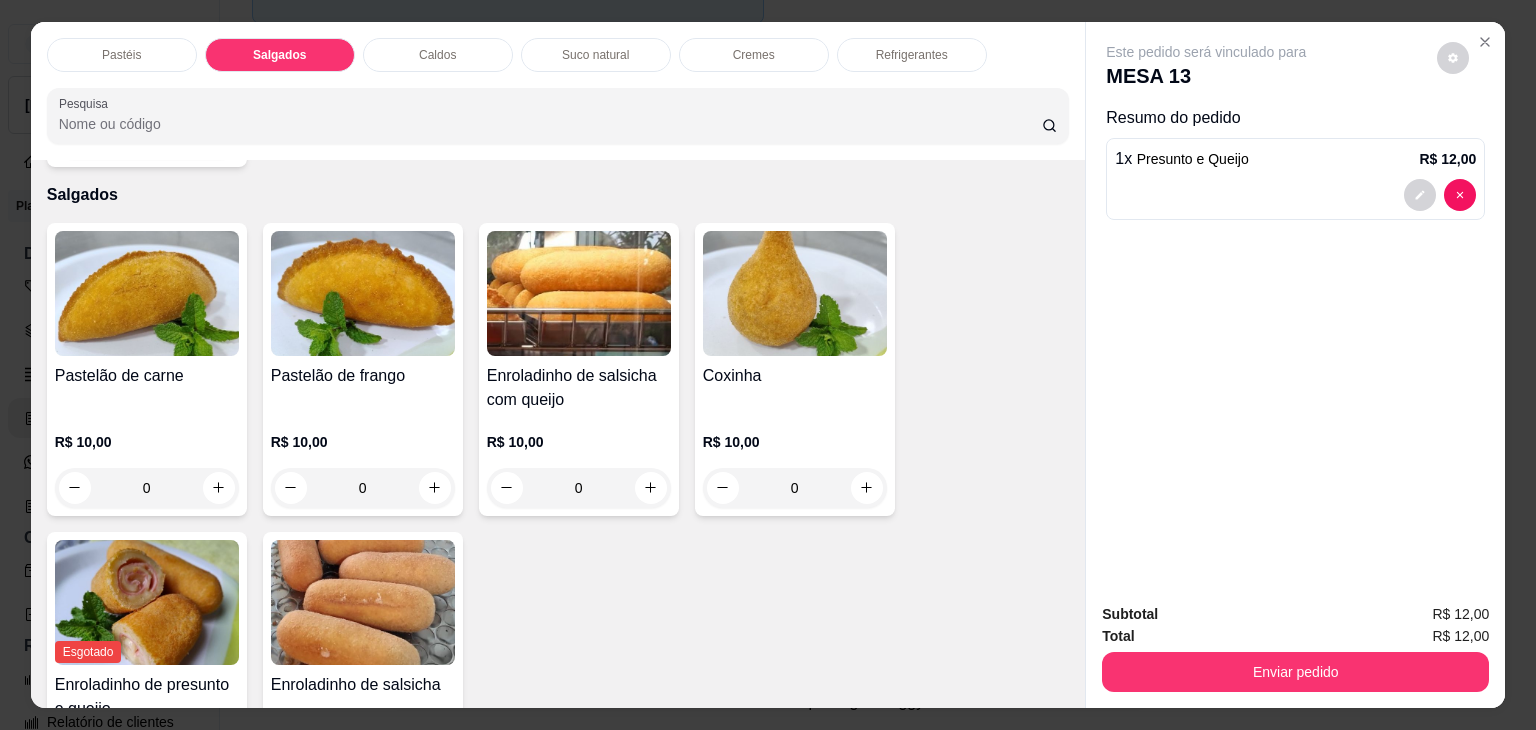 click on "Pastéis" at bounding box center (122, 55) 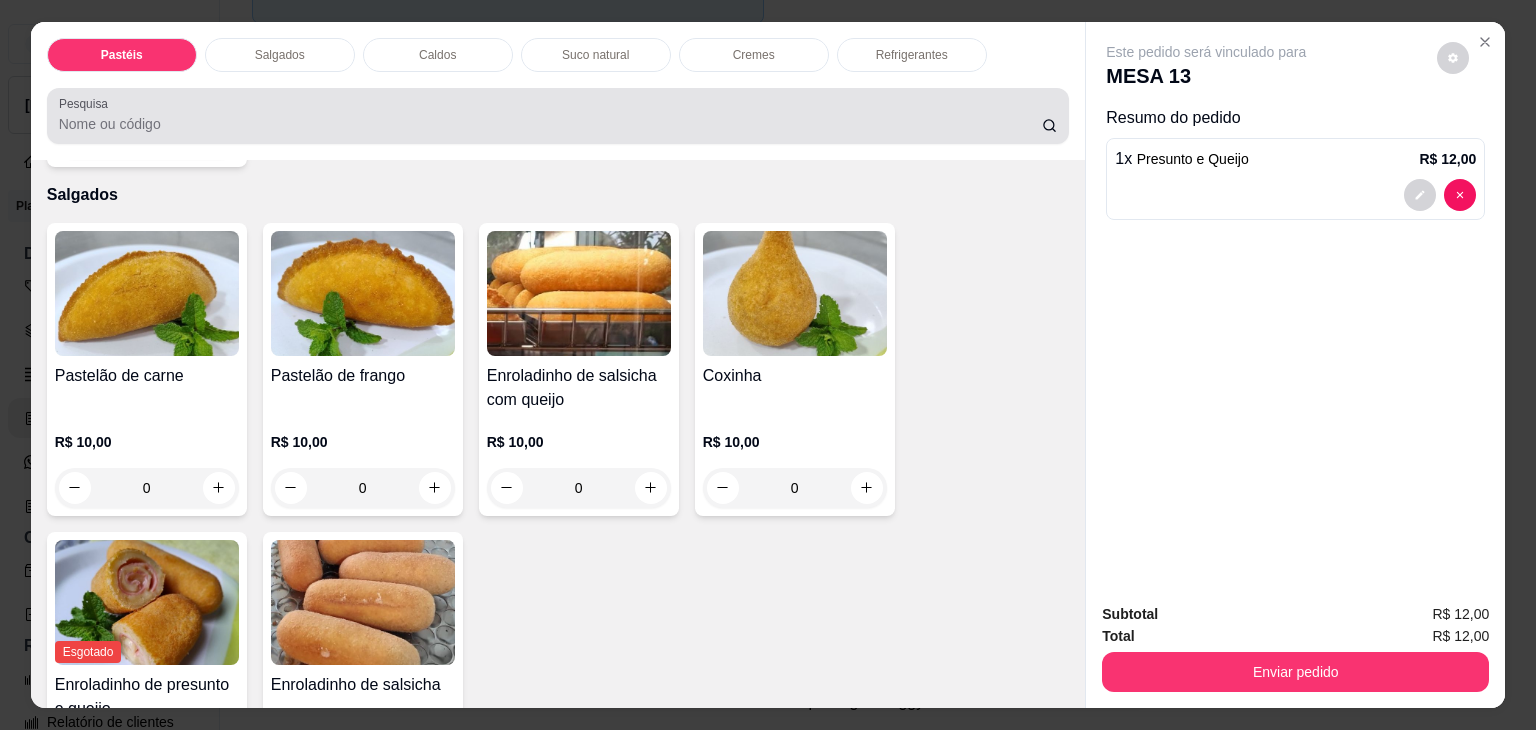 scroll, scrollTop: 89, scrollLeft: 0, axis: vertical 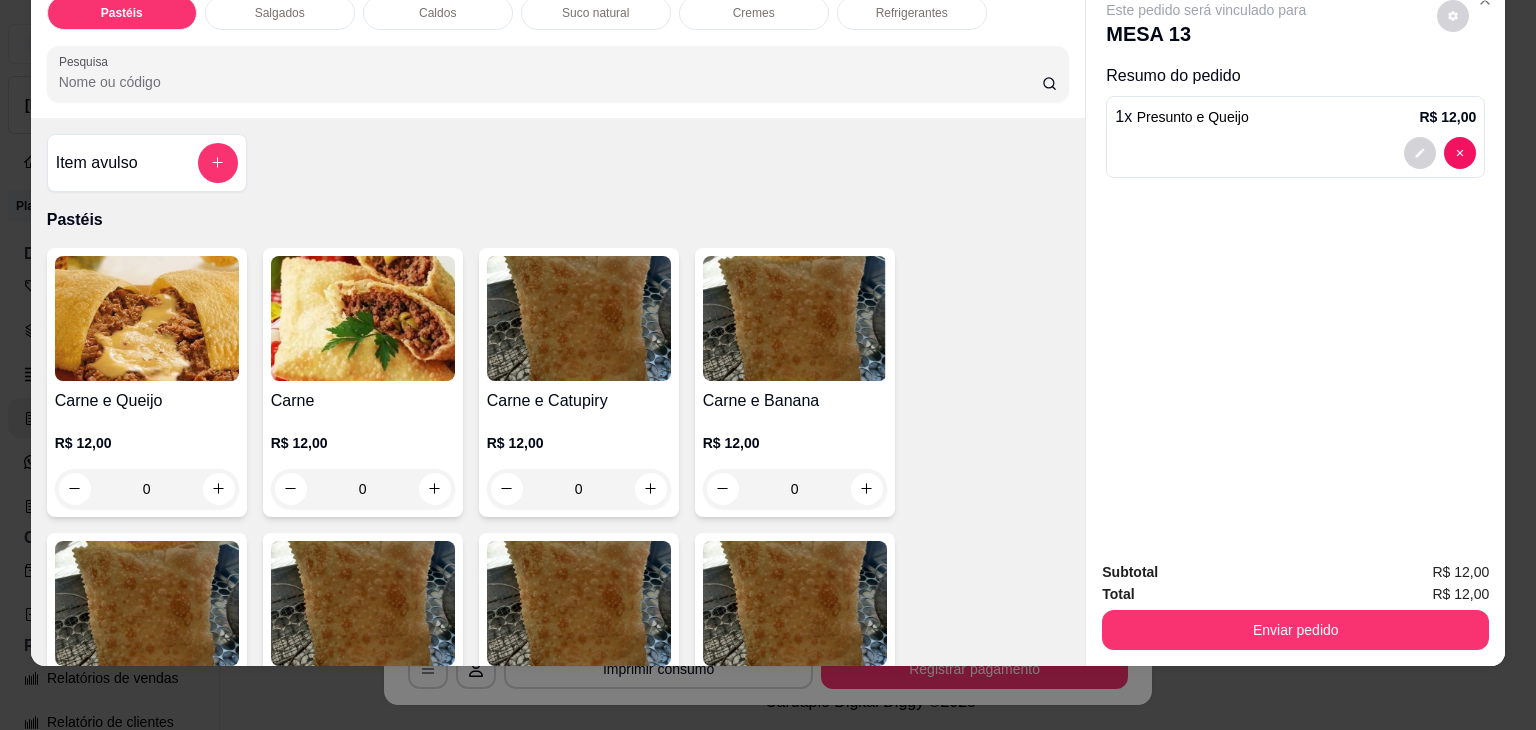 click on "Item avulso" at bounding box center (147, 163) 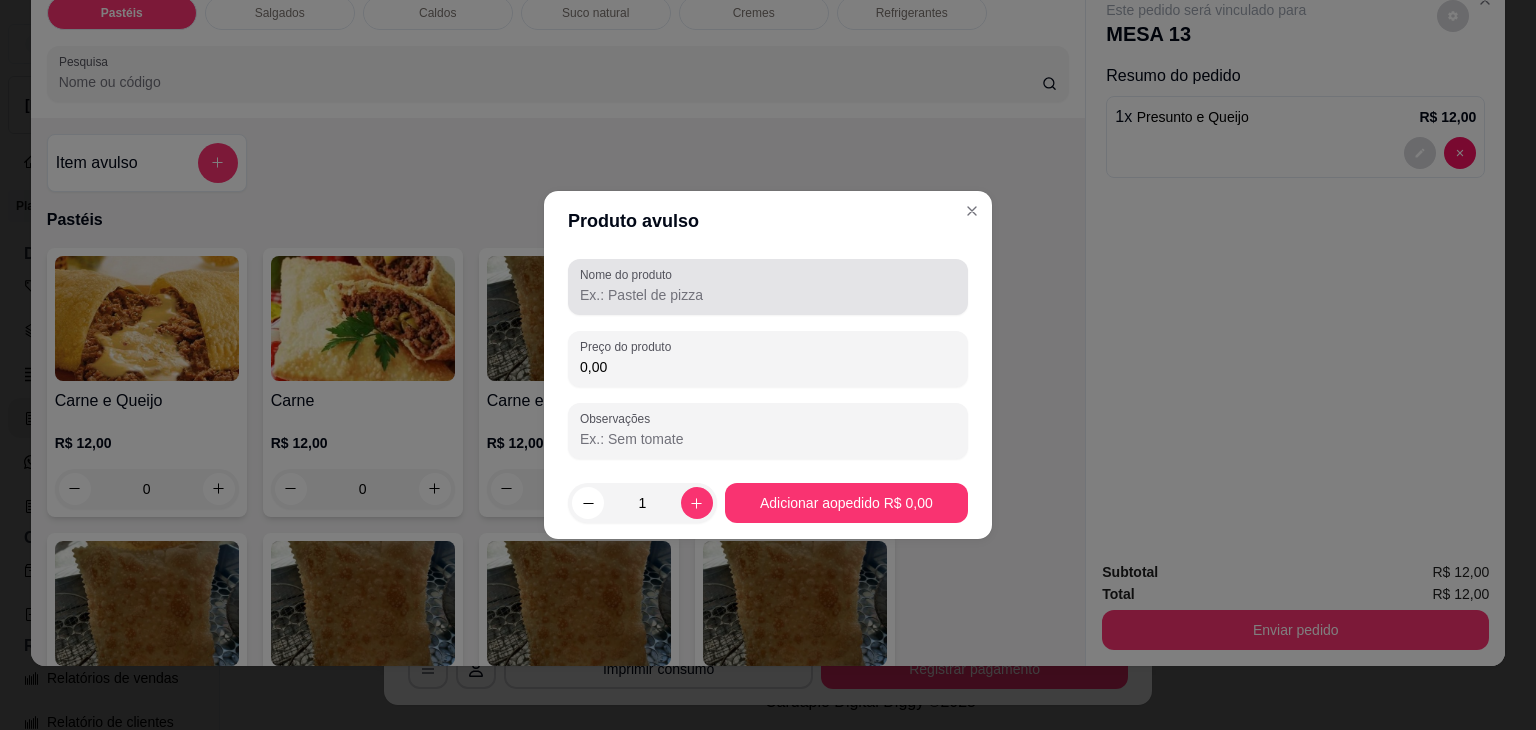 click at bounding box center (768, 287) 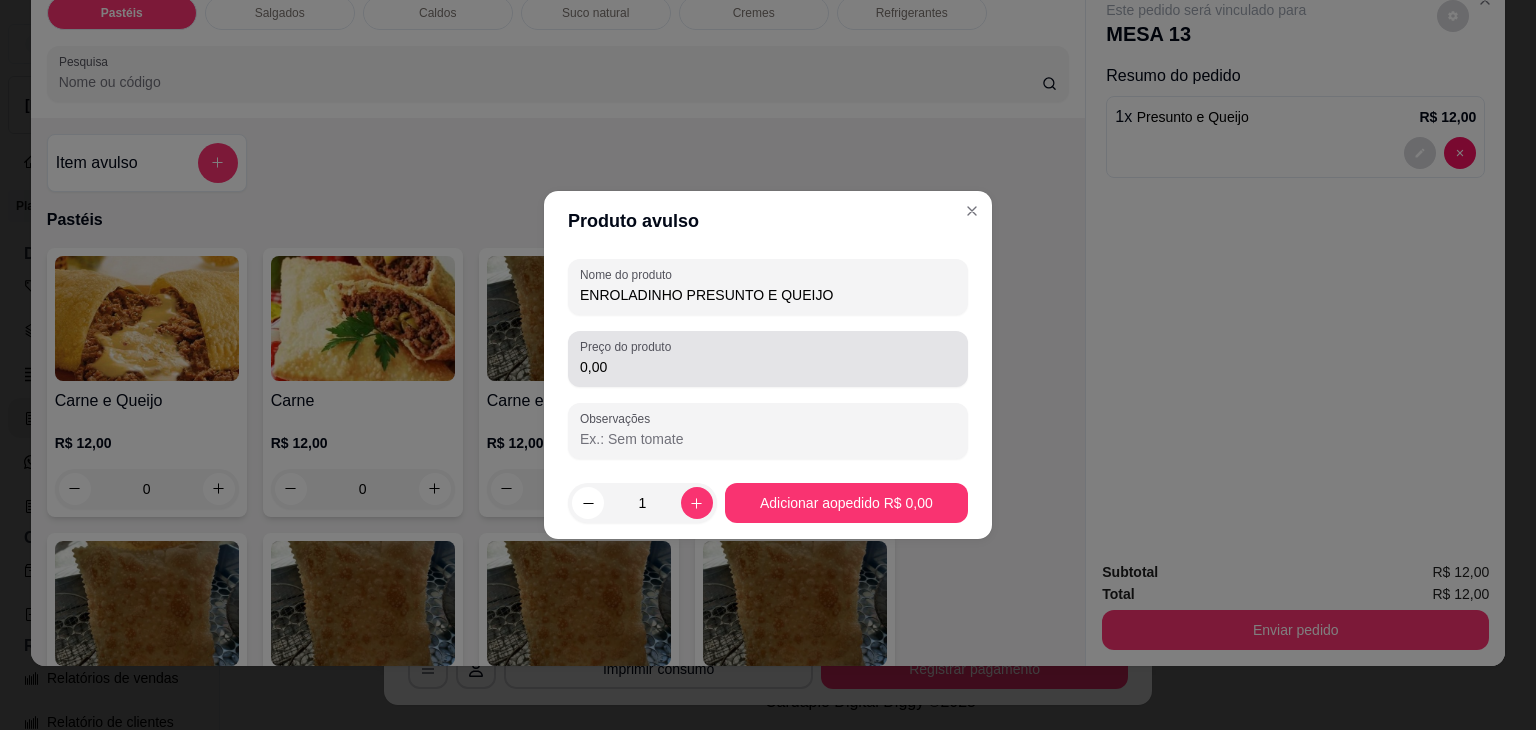 type on "ENROLADINHO PRESUNTO E QUEIJO" 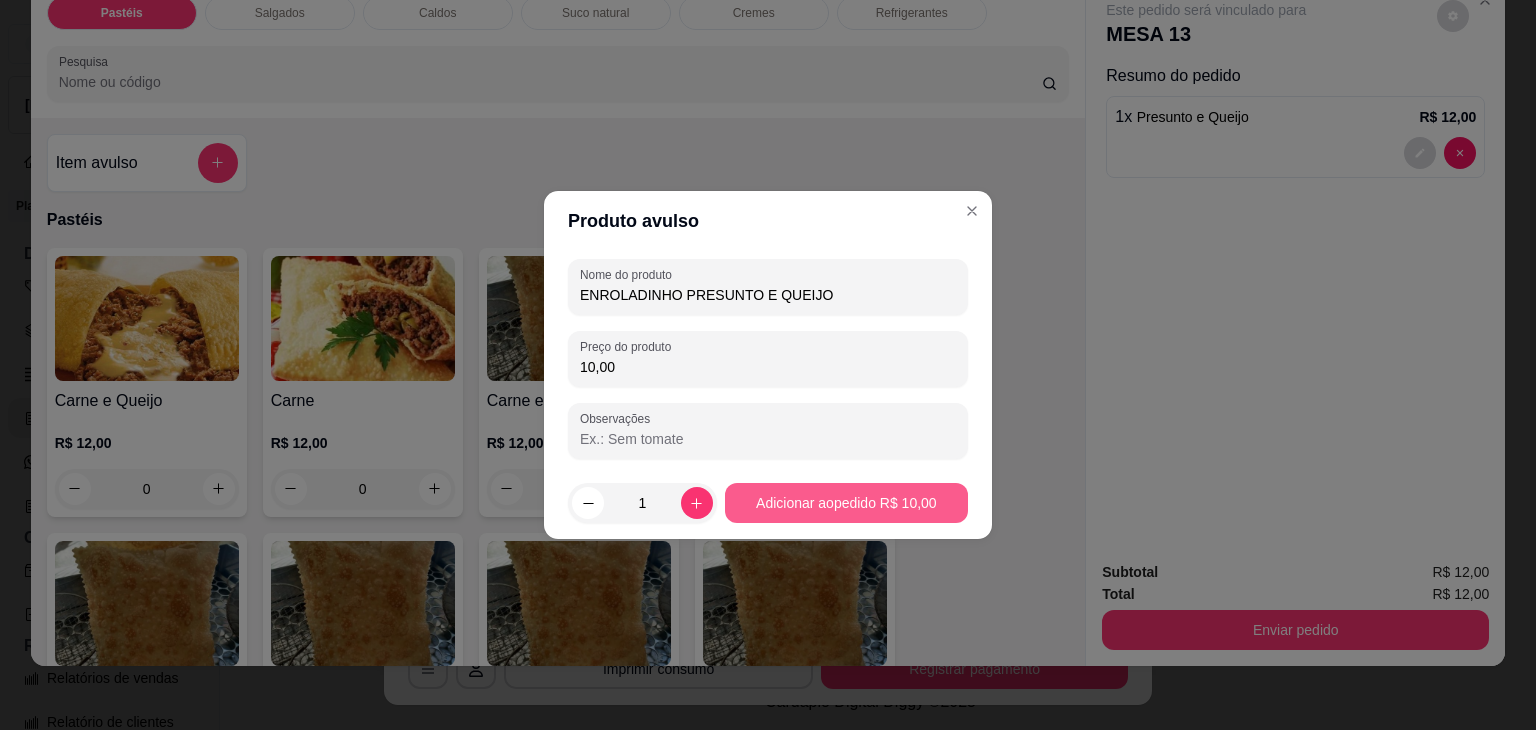 type on "10,00" 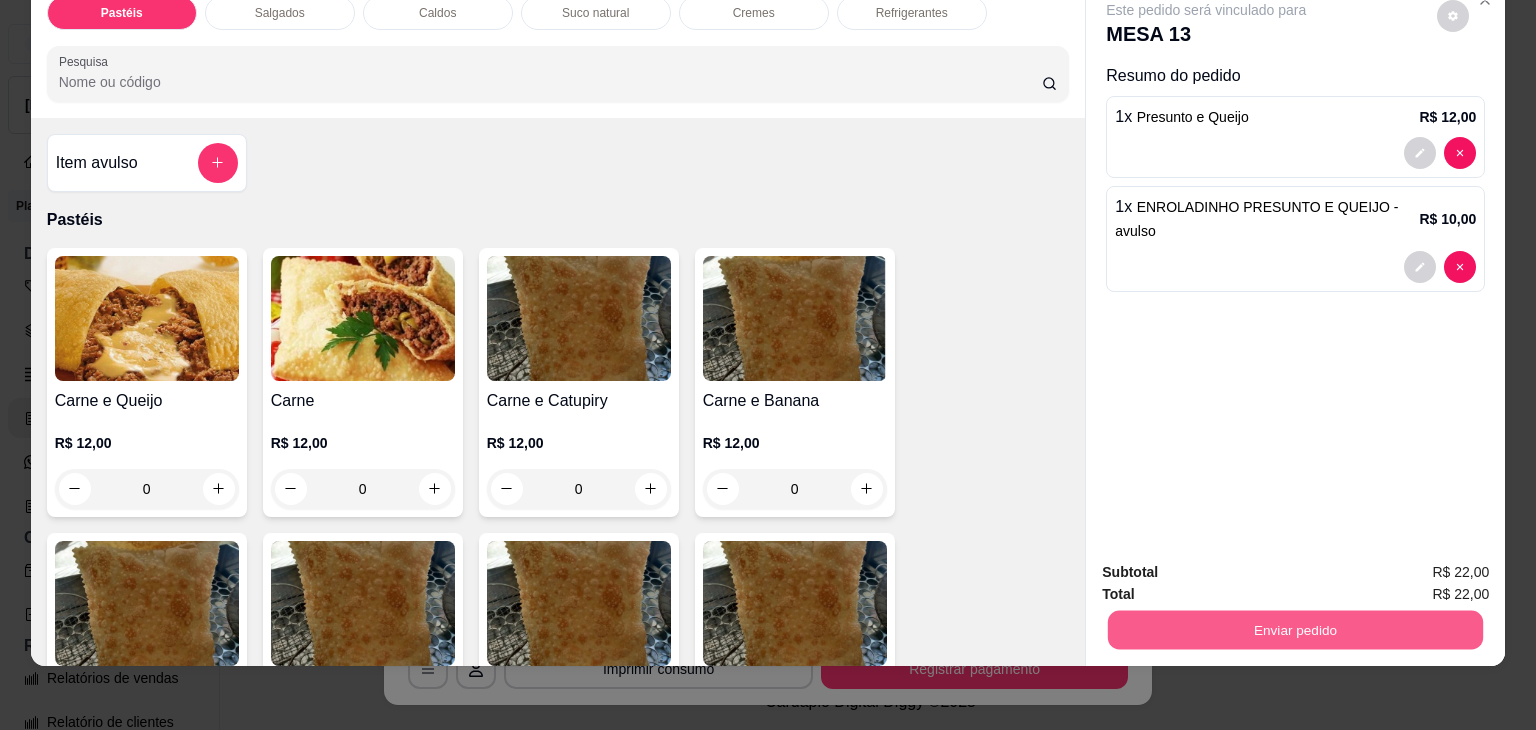 click on "Enviar pedido" at bounding box center [1295, 630] 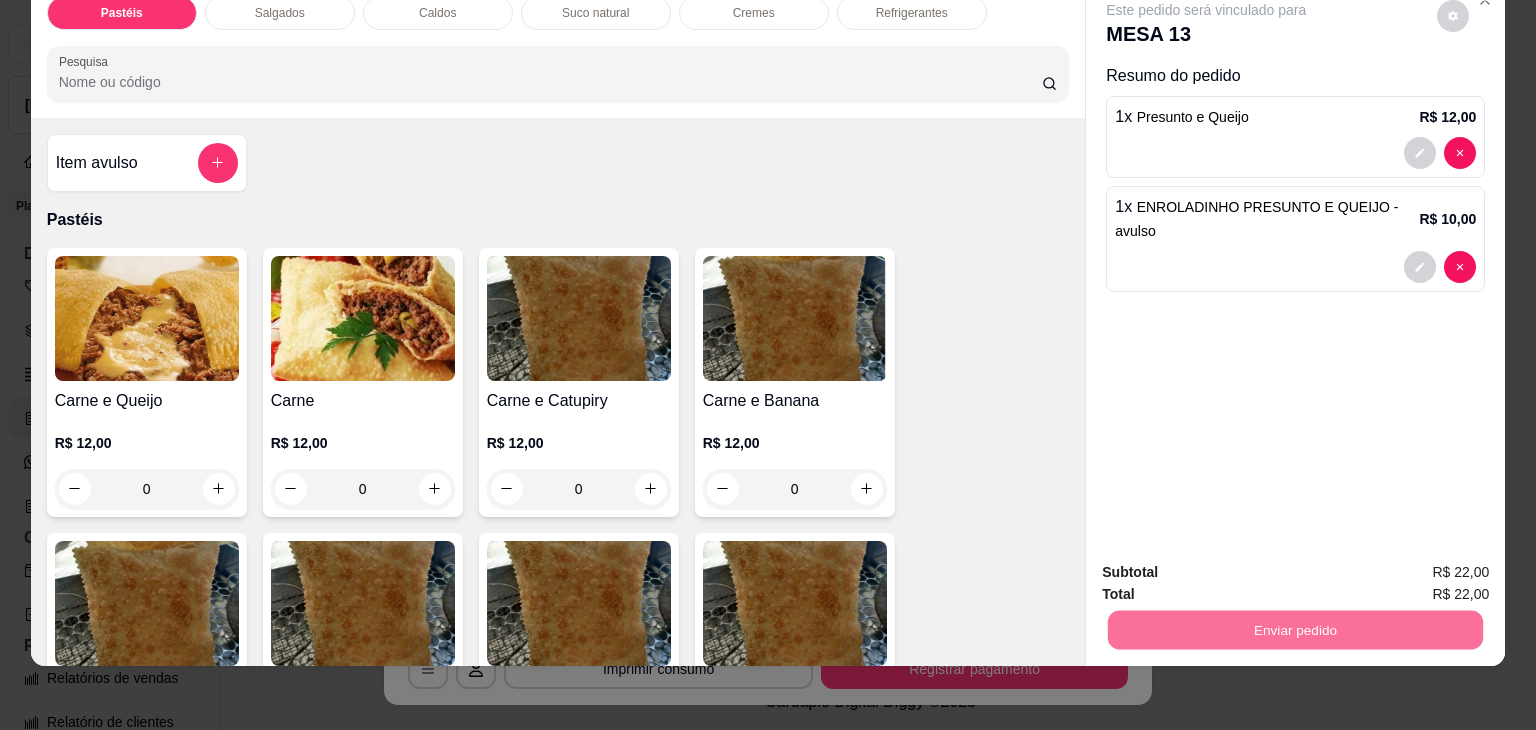 click on "Não registrar e enviar pedido" at bounding box center [1229, 564] 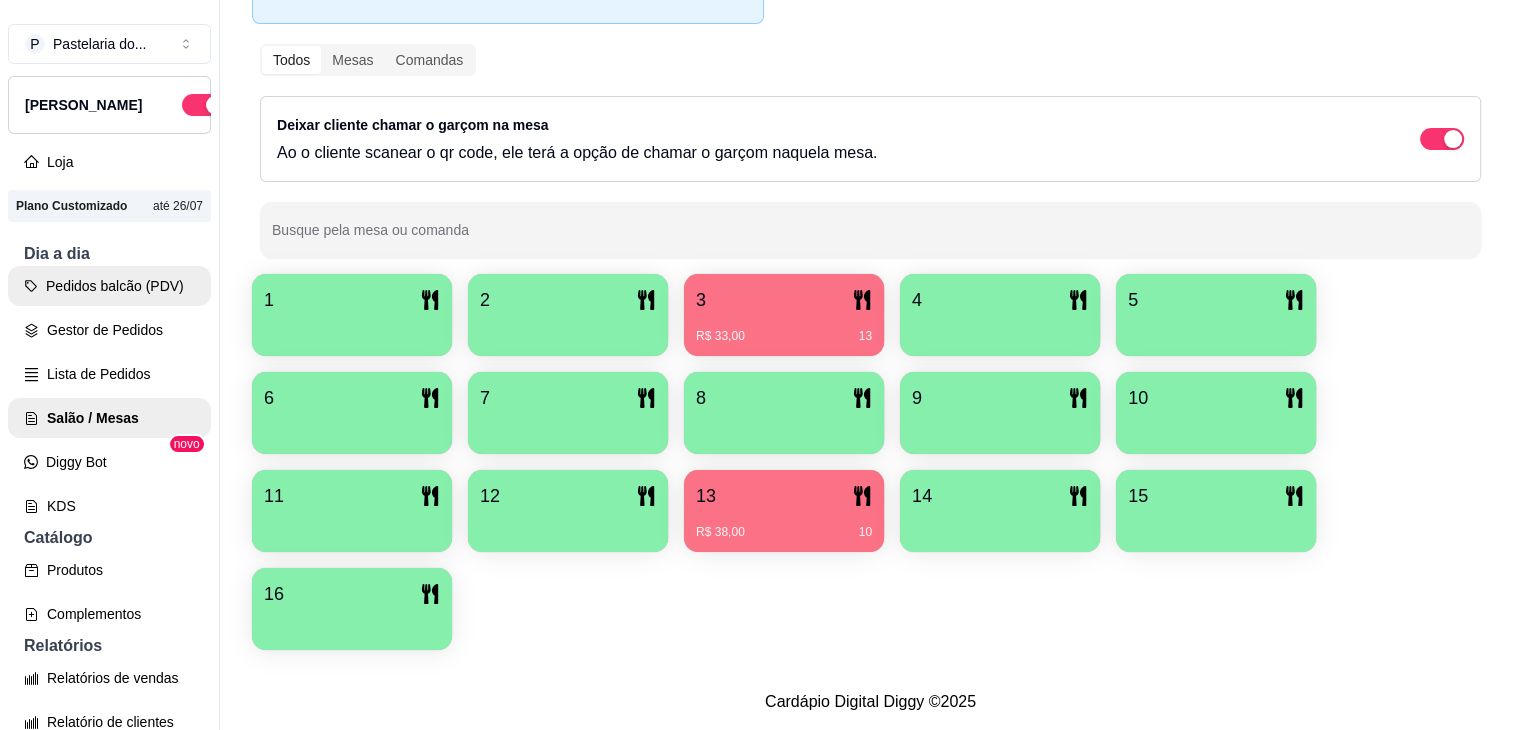 click on "Pedidos balcão (PDV)" at bounding box center (109, 286) 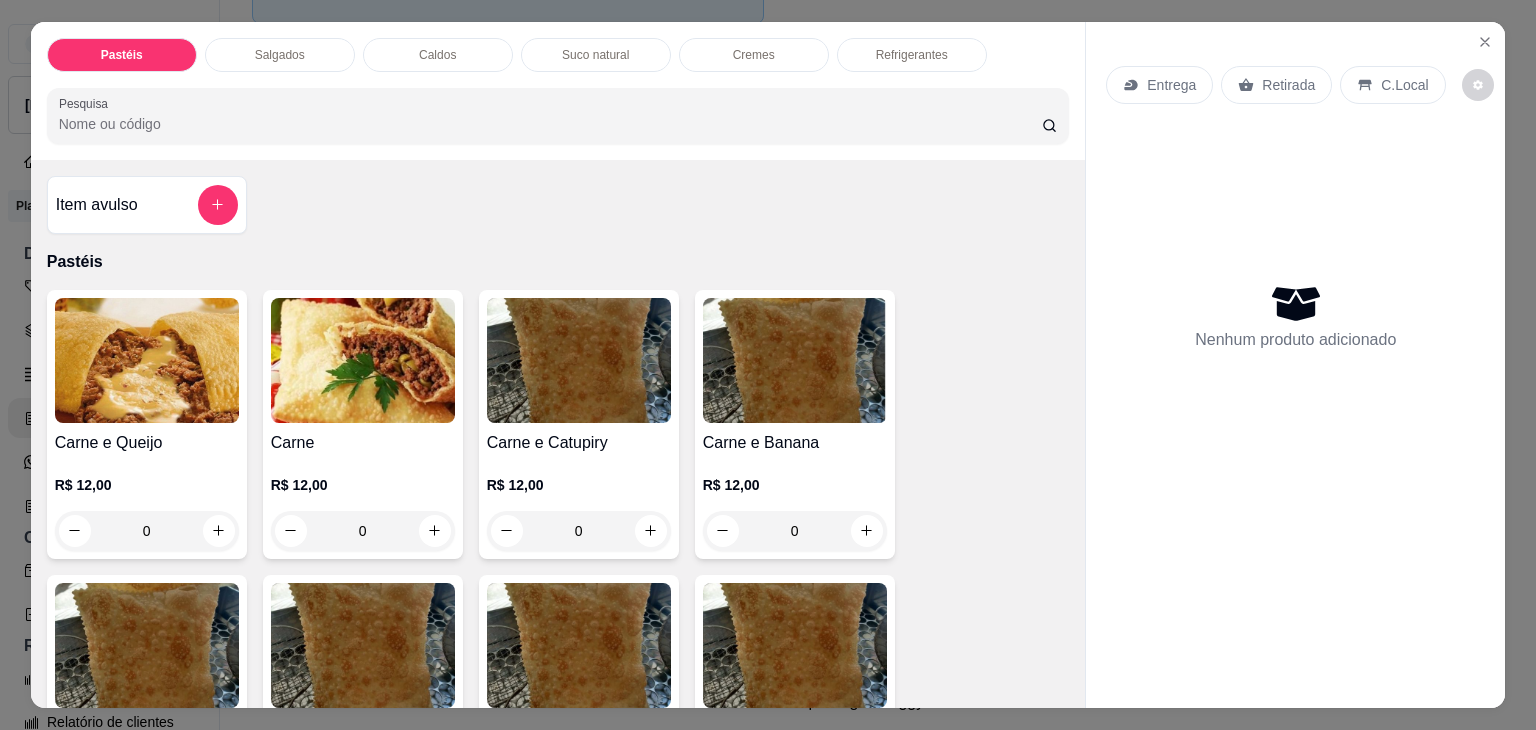 click on "Salgados" at bounding box center (280, 55) 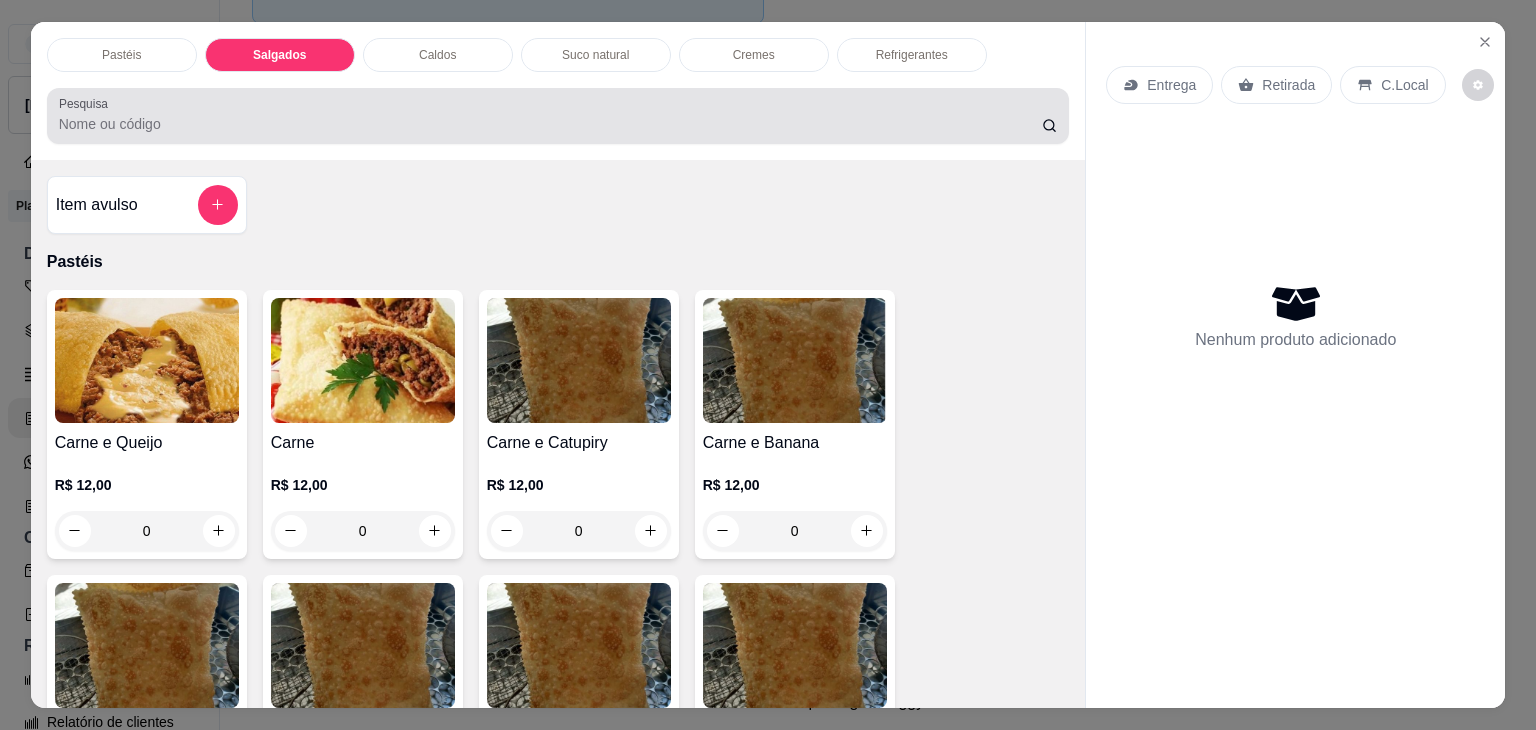 scroll, scrollTop: 2124, scrollLeft: 0, axis: vertical 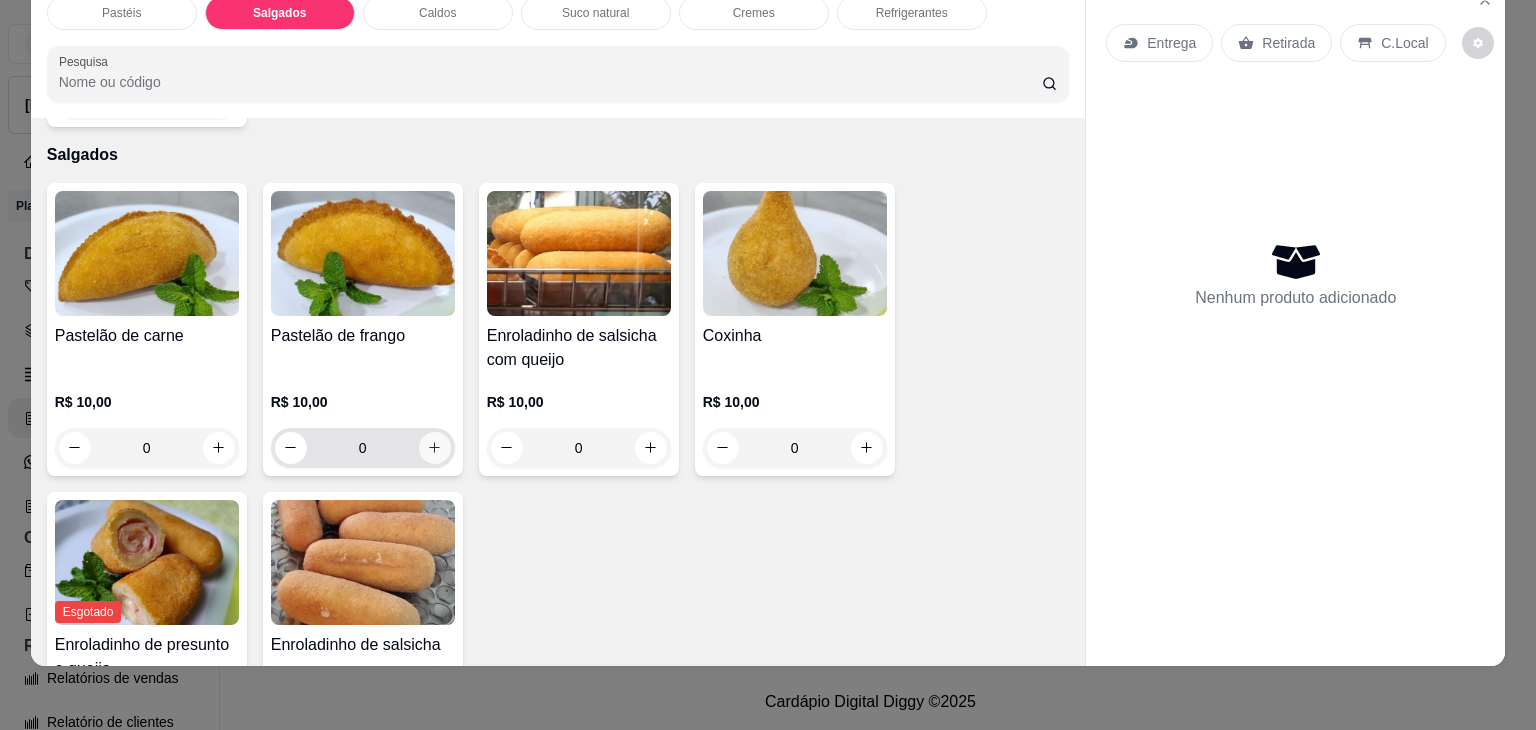 click at bounding box center (435, 448) 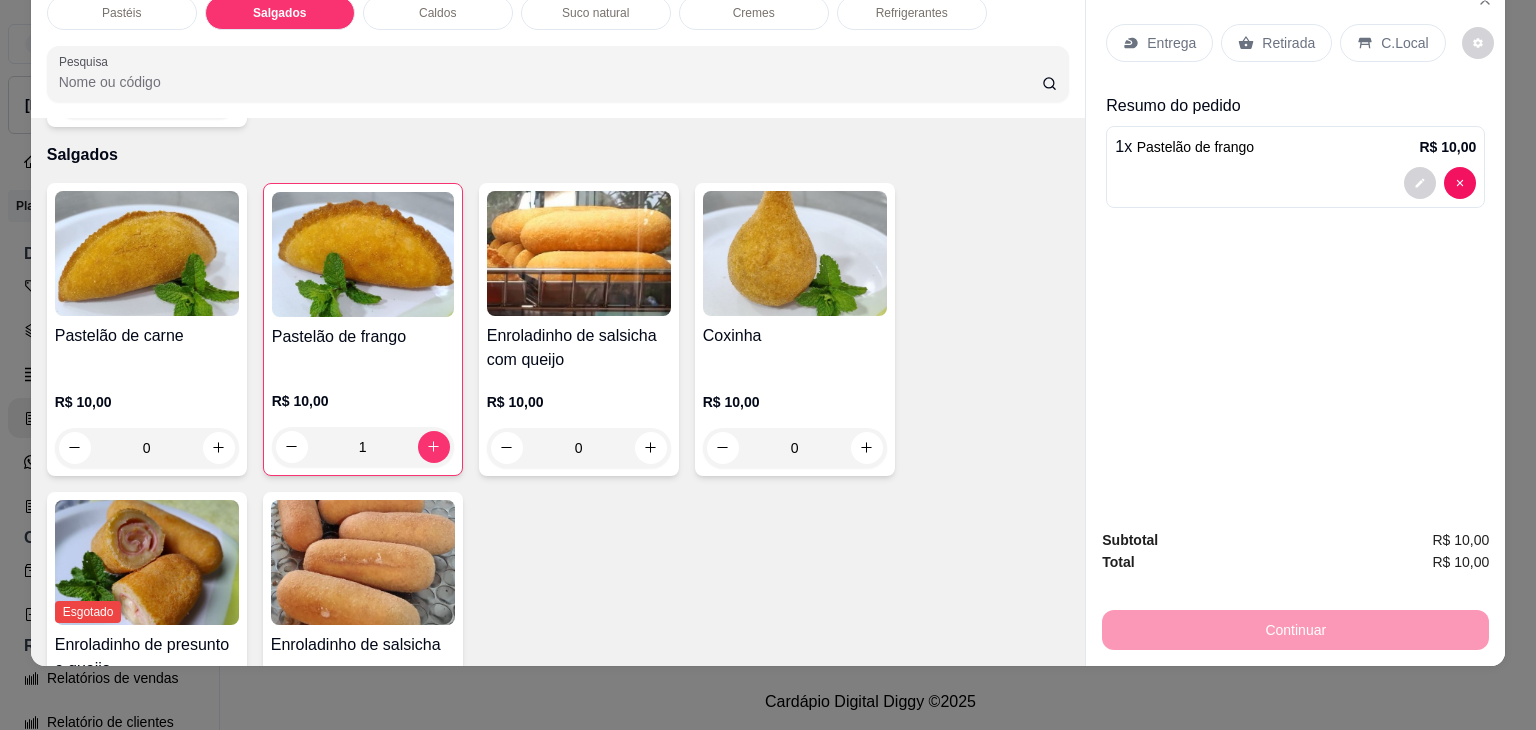 click on "Retirada" at bounding box center [1288, 43] 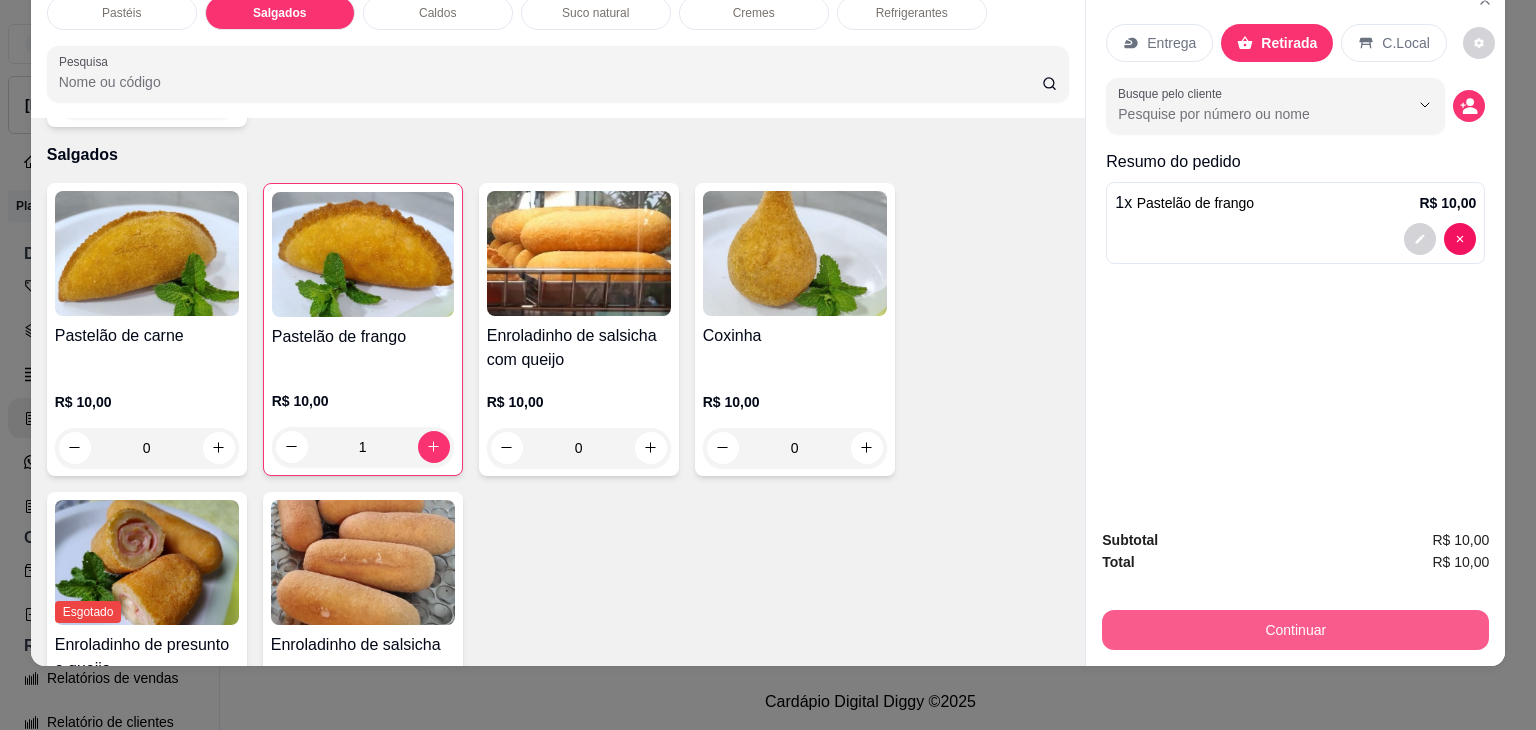 click on "Continuar" at bounding box center (1295, 630) 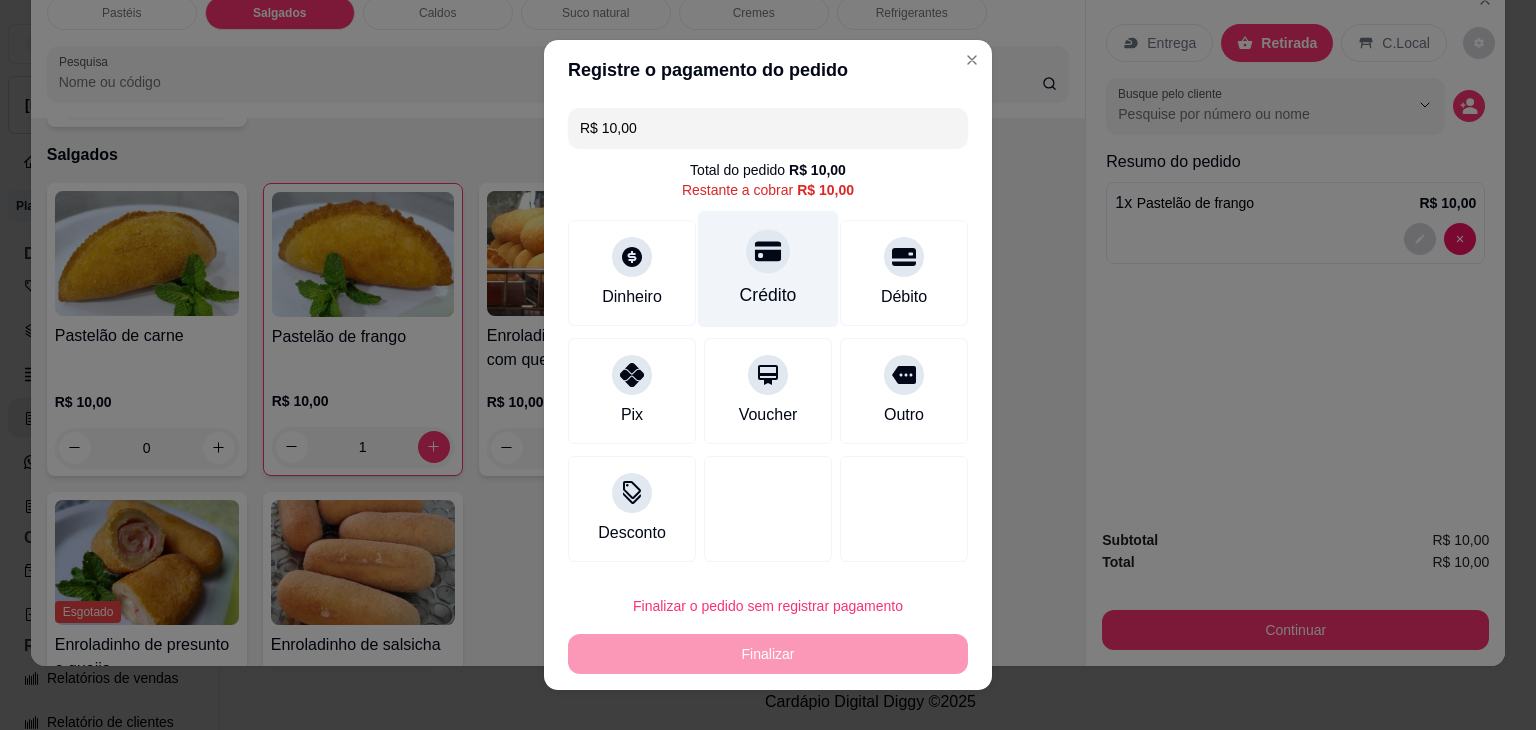 click on "Crédito" at bounding box center (768, 269) 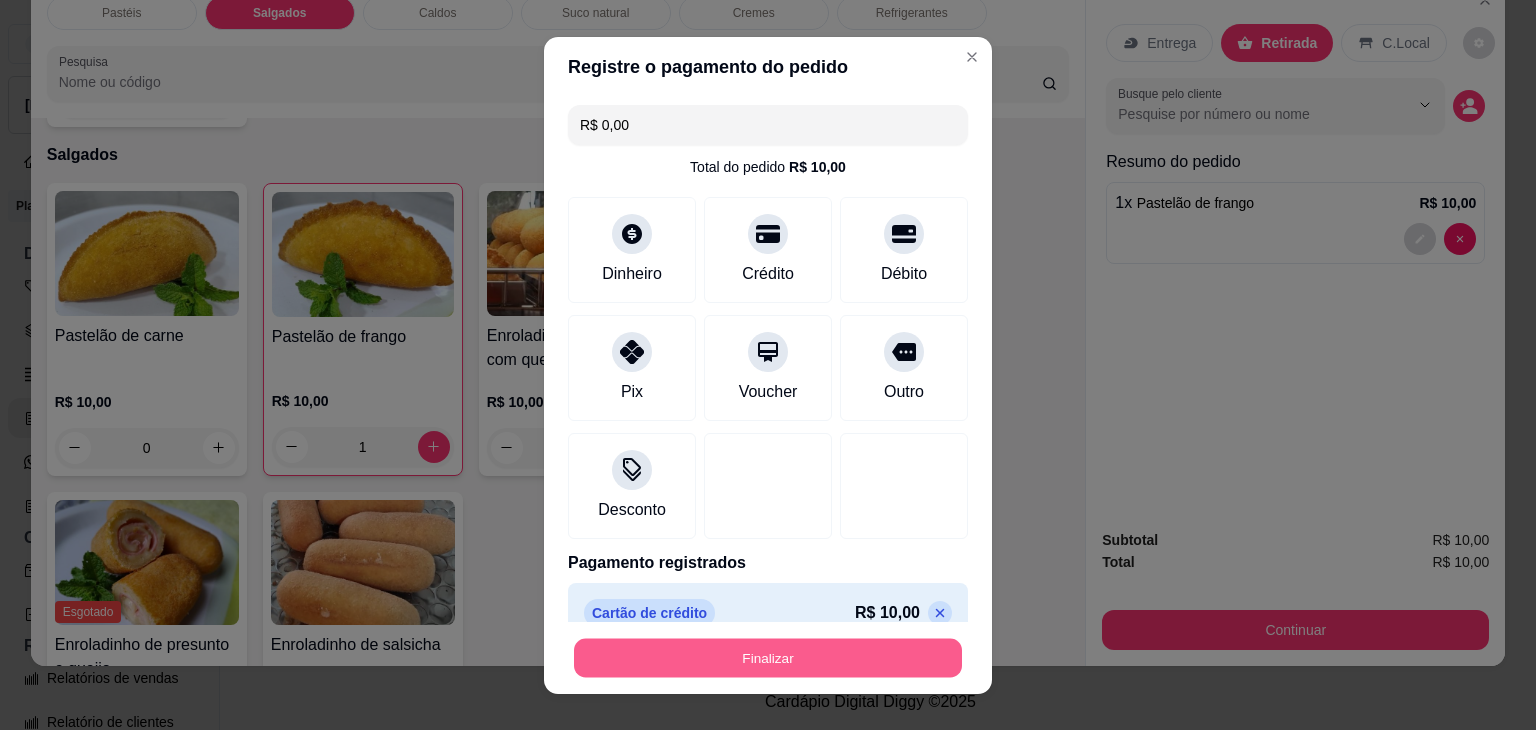 click on "Finalizar" at bounding box center [768, 657] 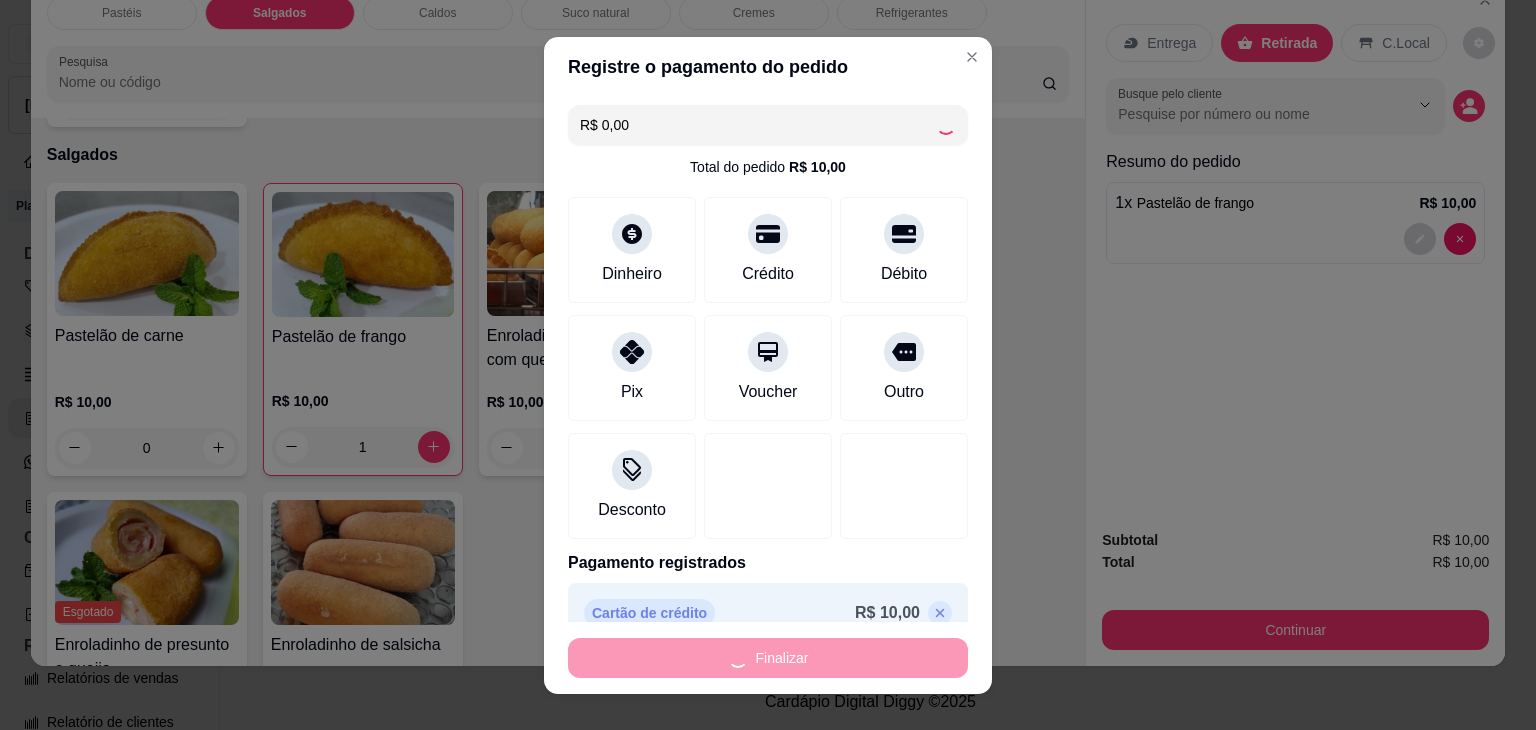 type on "0" 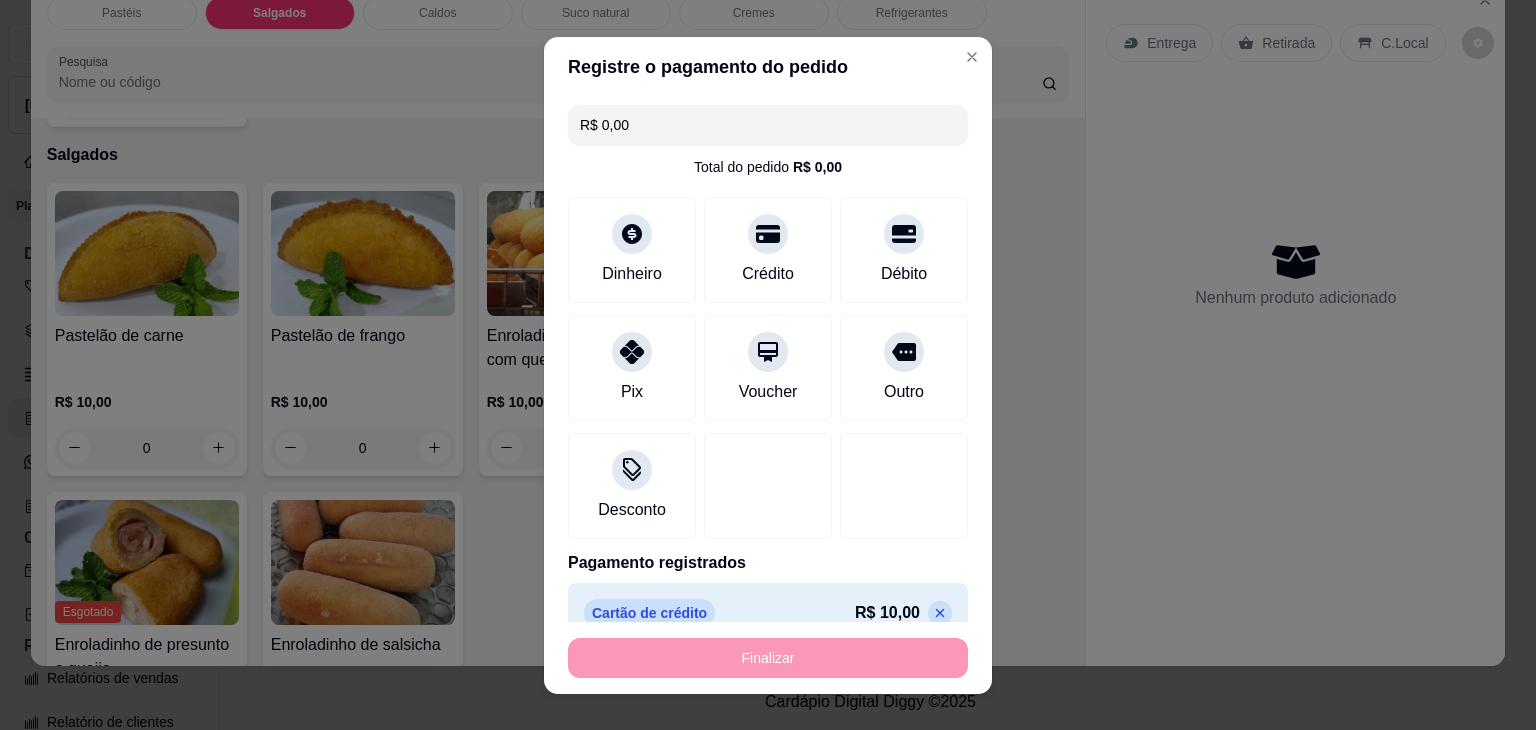 type on "-R$ 10,00" 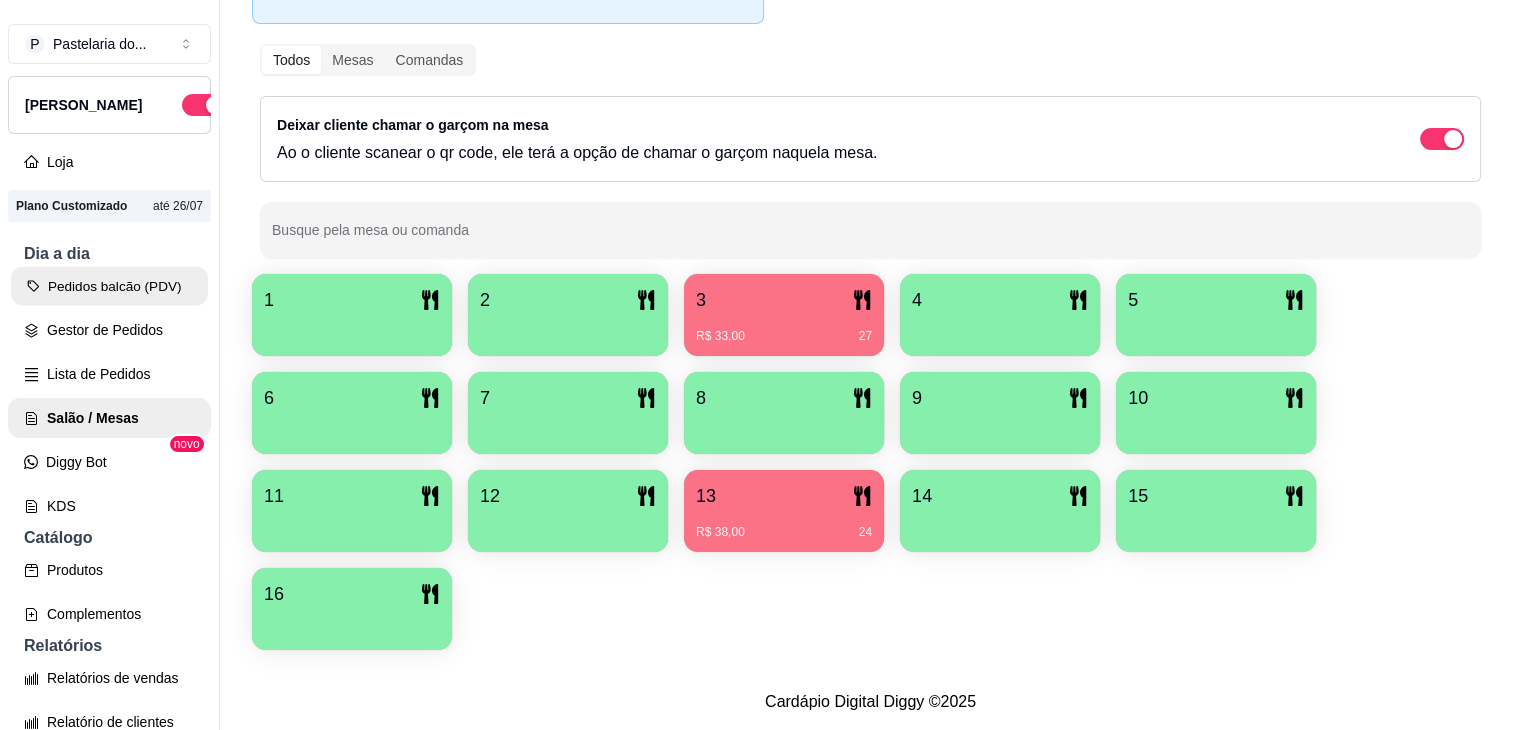 click on "Pedidos balcão (PDV)" at bounding box center [109, 286] 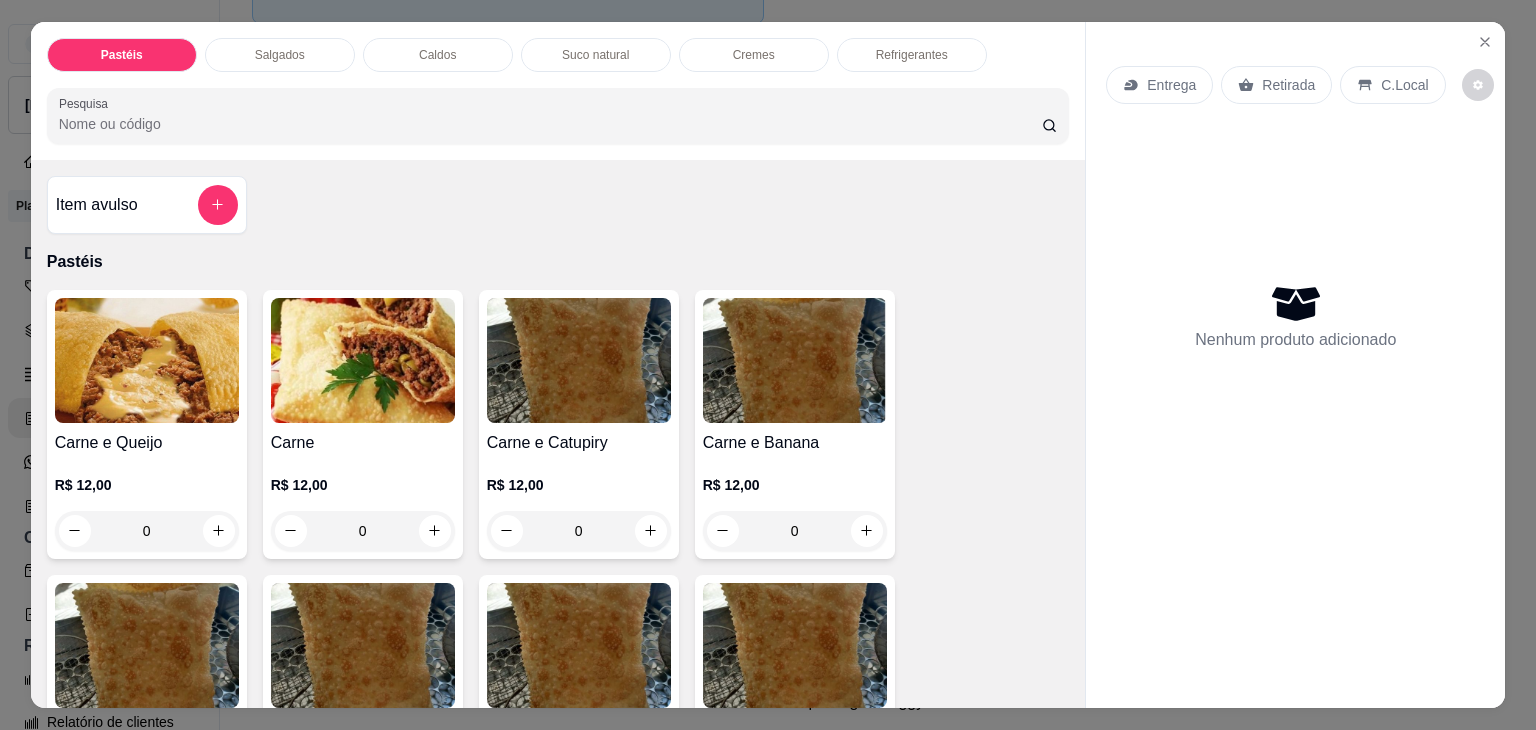 click on "Refrigerantes" at bounding box center (912, 55) 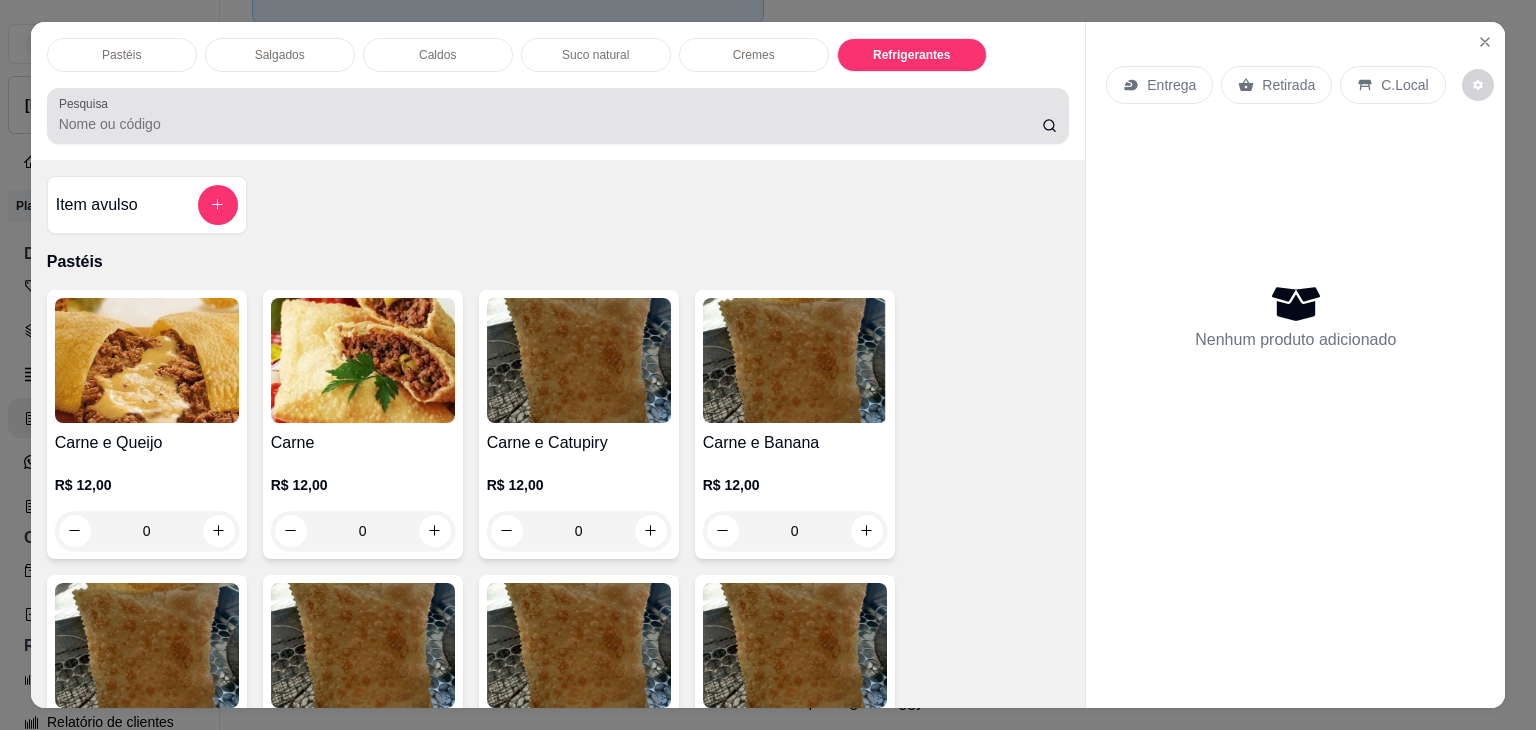 scroll, scrollTop: 5230, scrollLeft: 0, axis: vertical 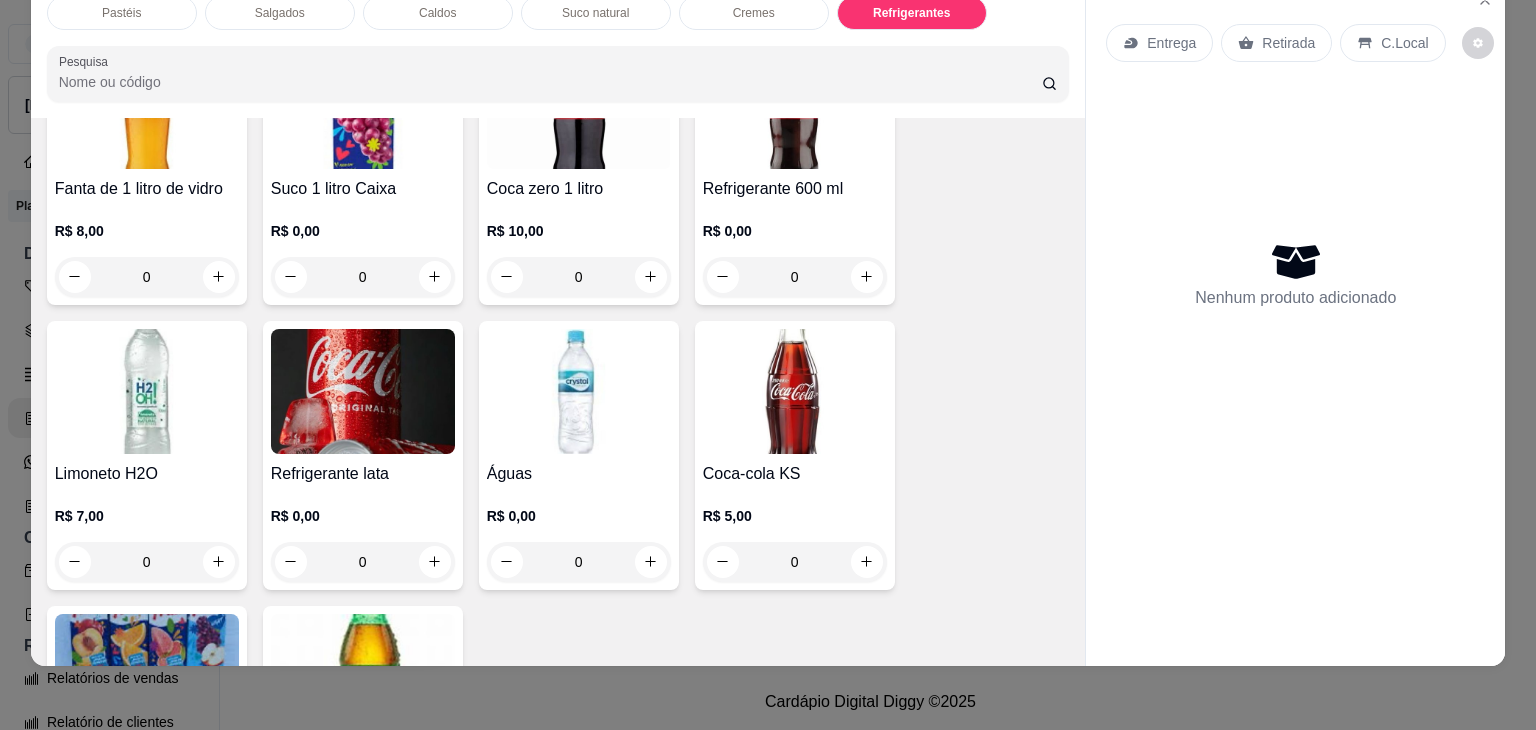 click on "0" at bounding box center (363, 562) 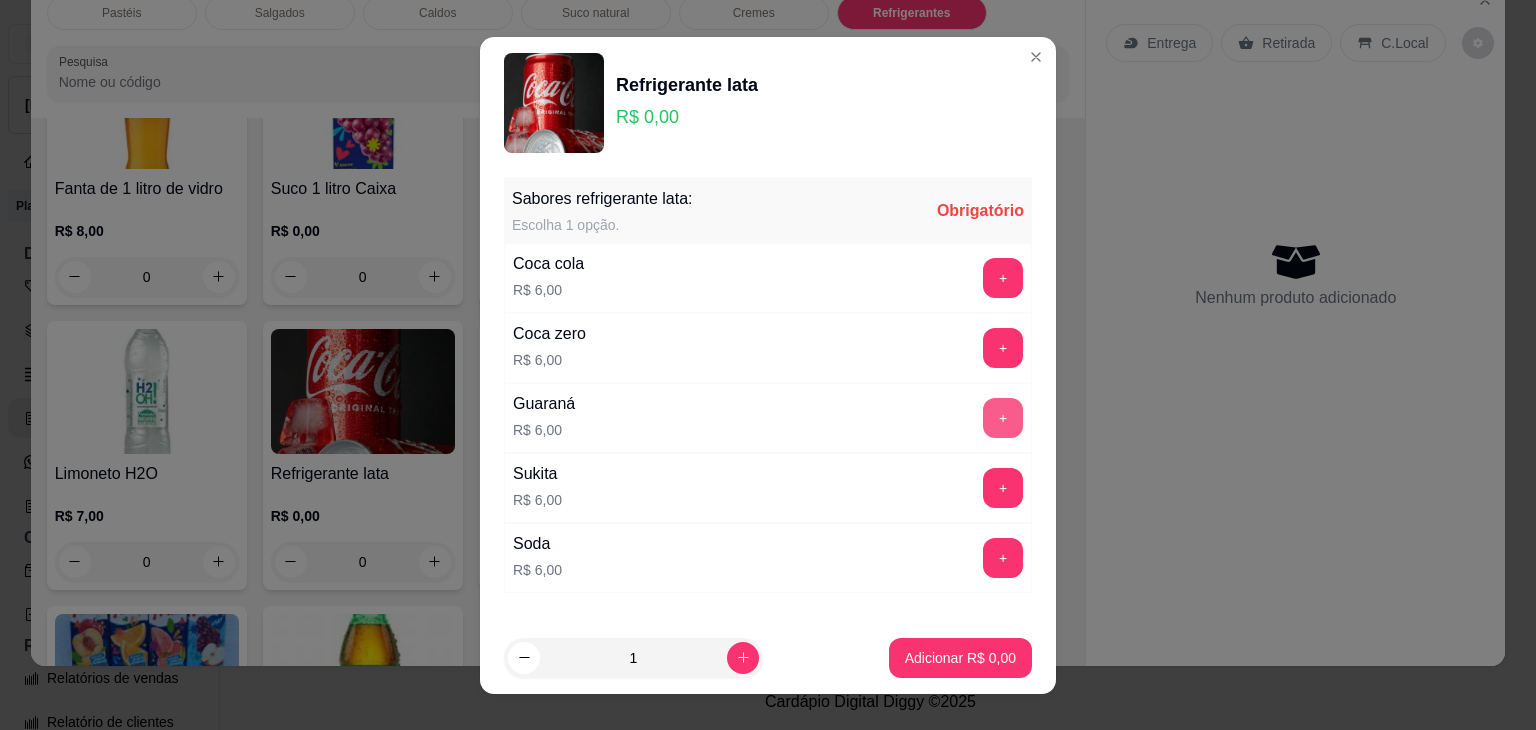 click on "+" at bounding box center (1003, 418) 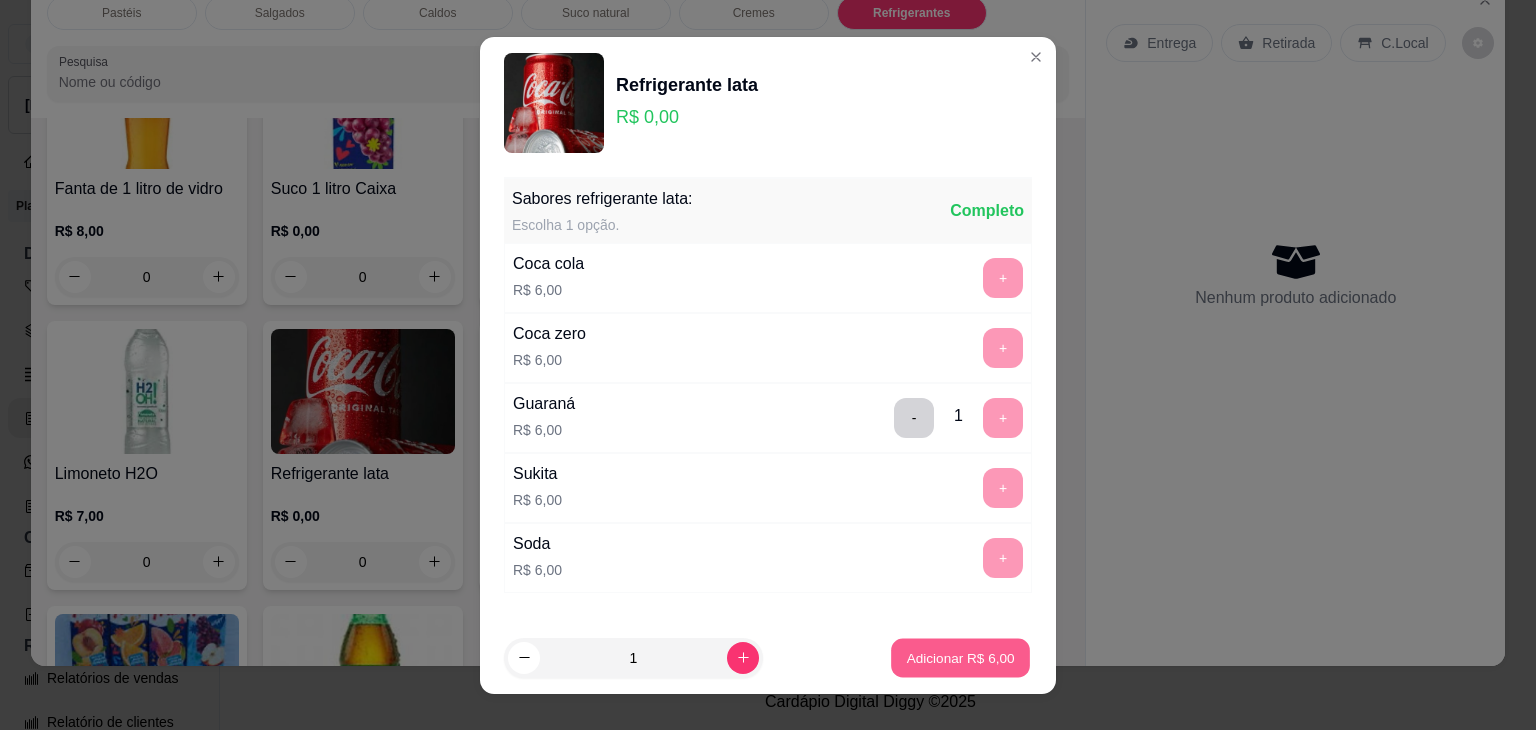 click on "Adicionar   R$ 6,00" at bounding box center (960, 657) 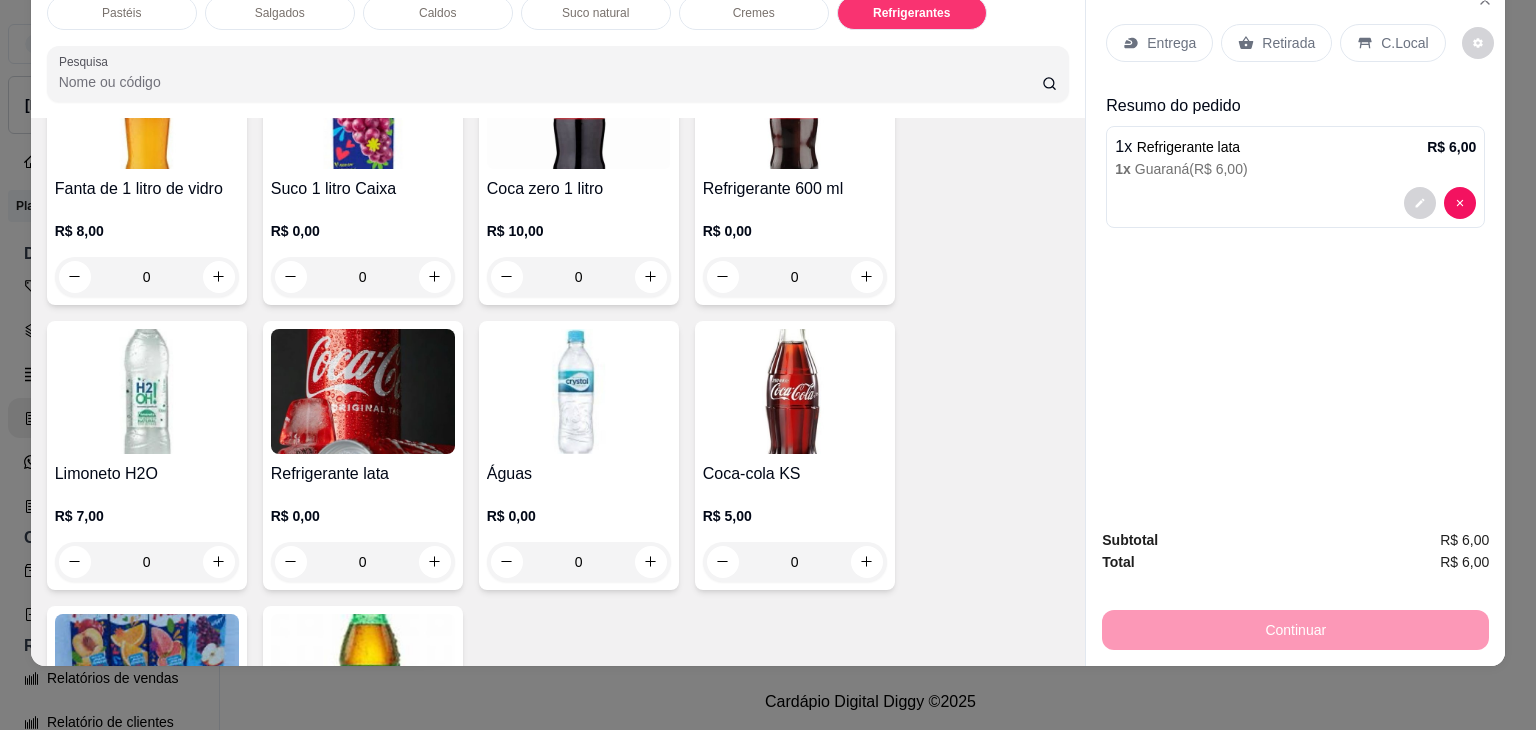 click on "Retirada" at bounding box center (1288, 43) 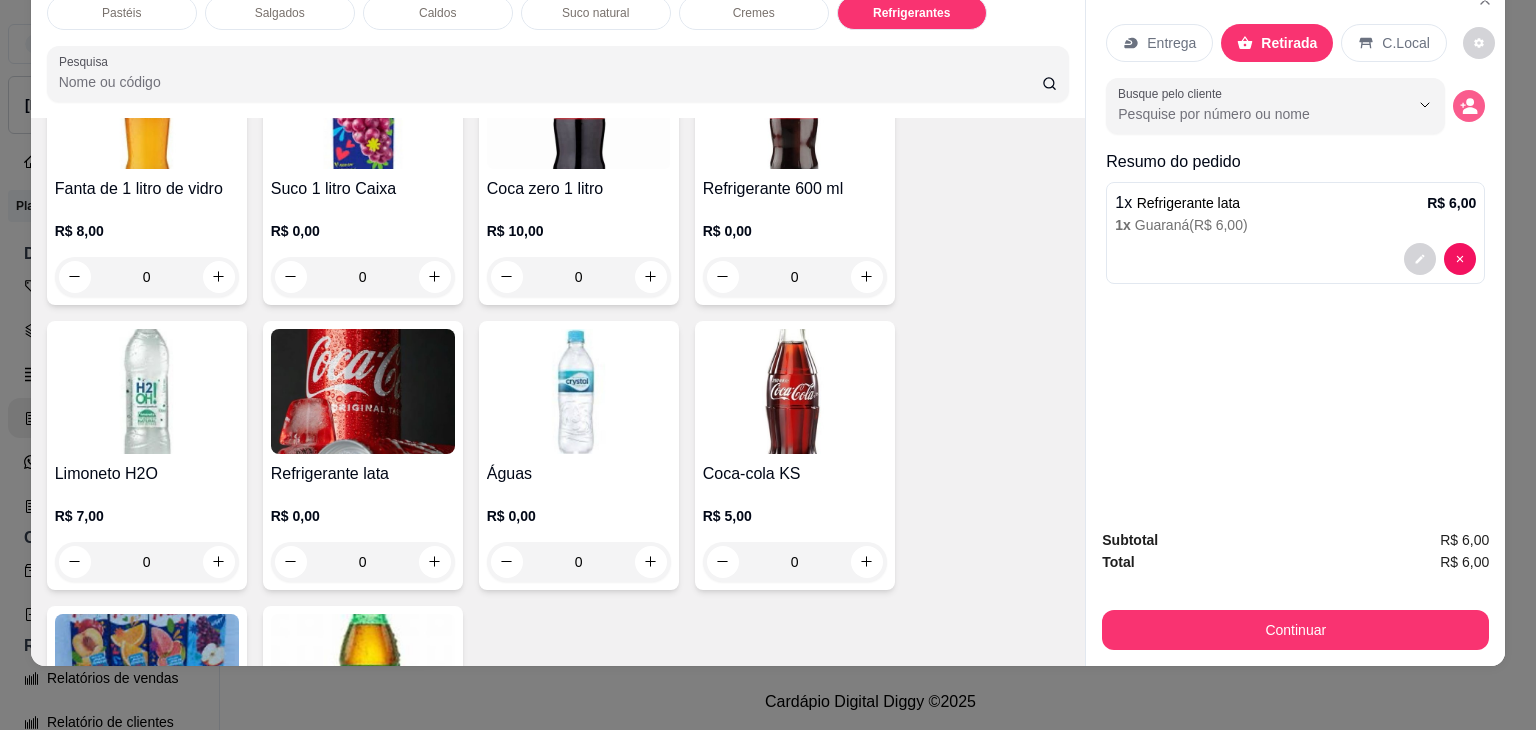 click at bounding box center (1469, 106) 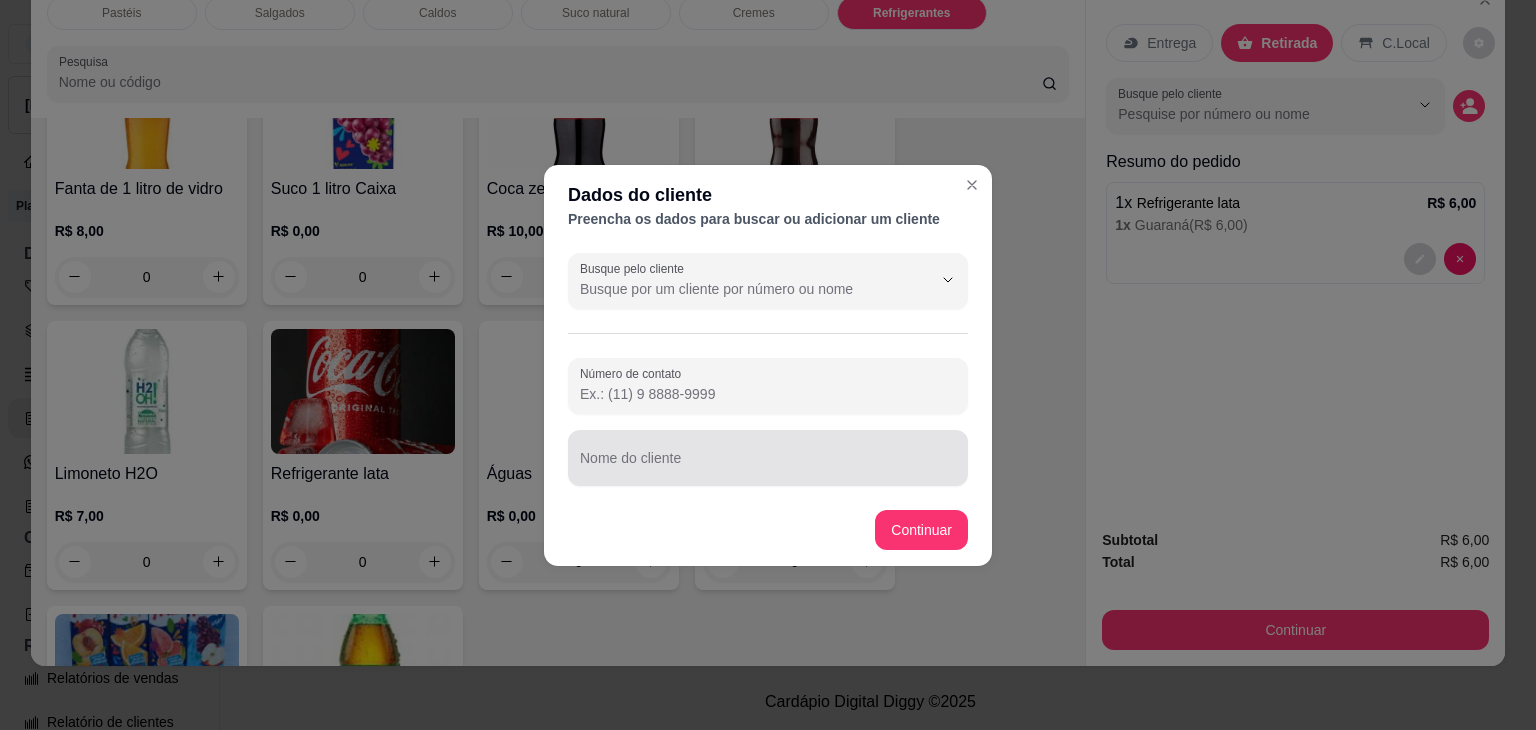 click on "Nome do cliente" at bounding box center (768, 466) 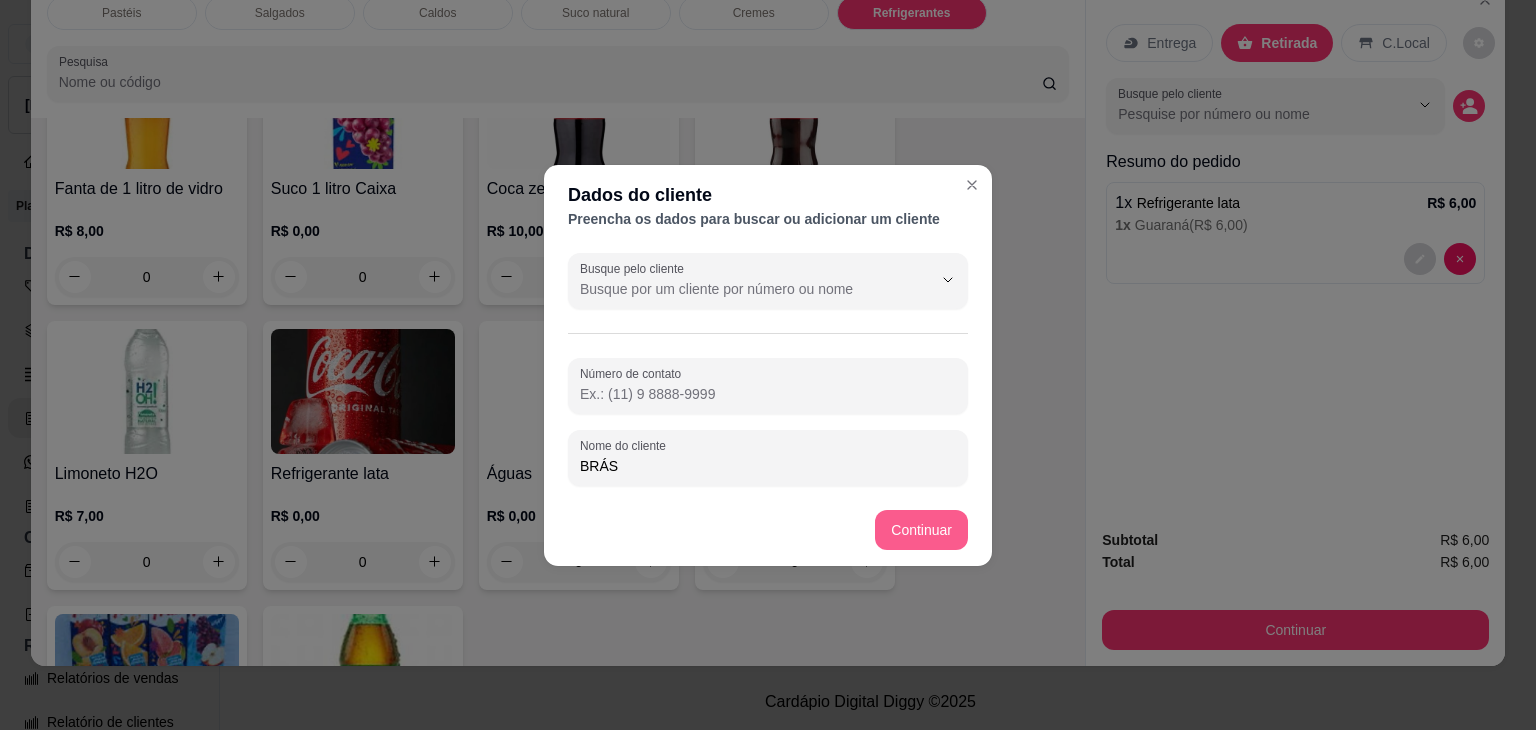 type on "BRÁS" 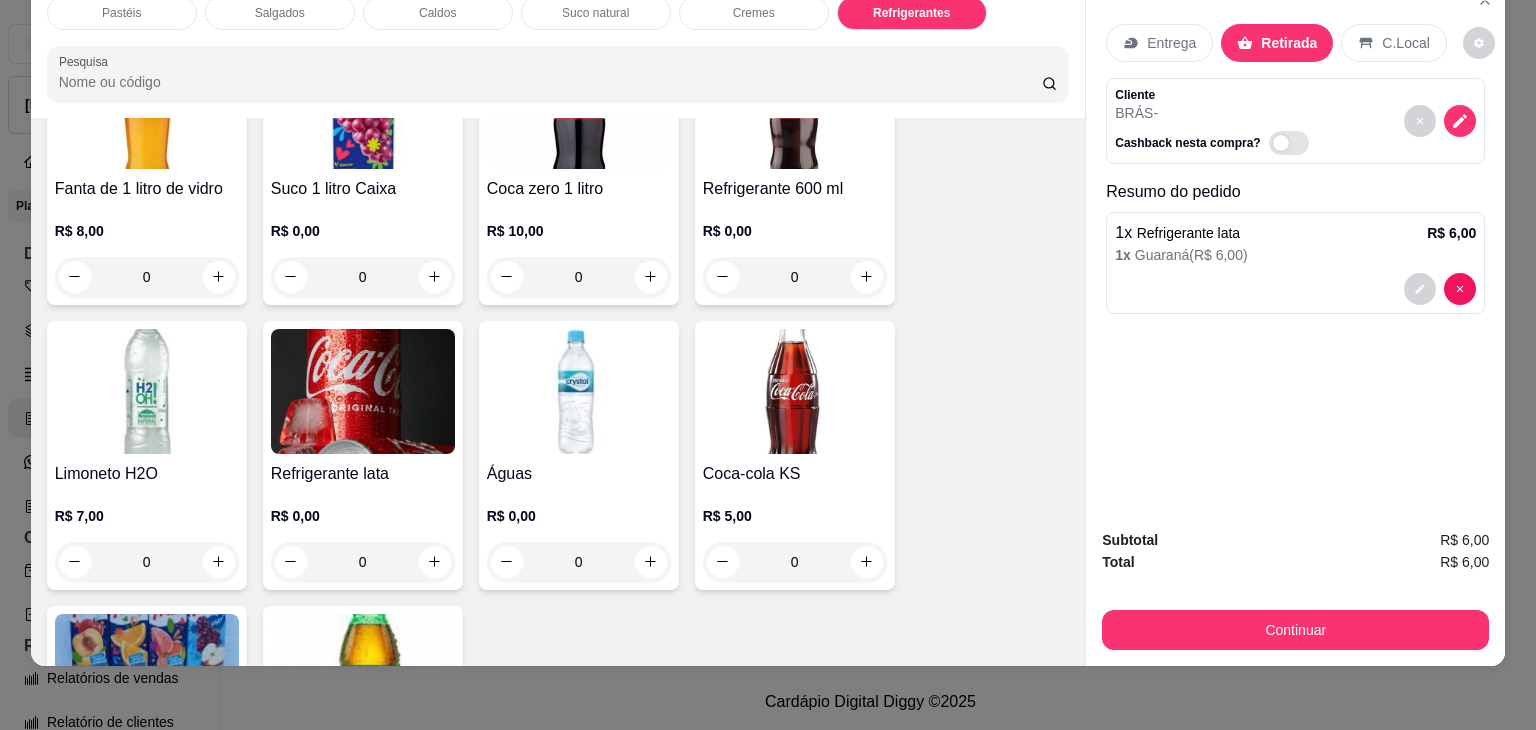 click on "Subtotal R$ 6,00 Total R$ 6,00 Continuar" at bounding box center [1295, 589] 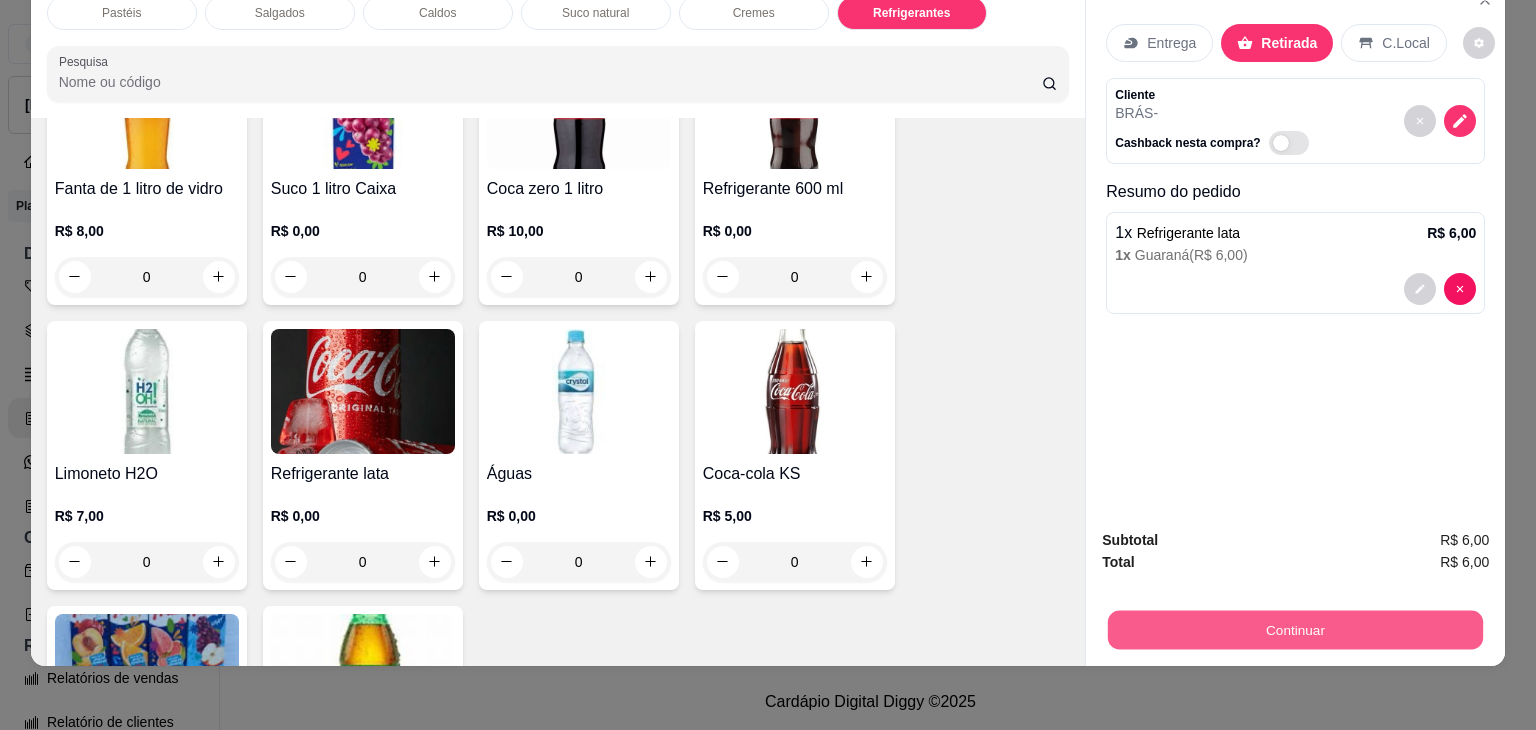 click on "Continuar" at bounding box center [1295, 630] 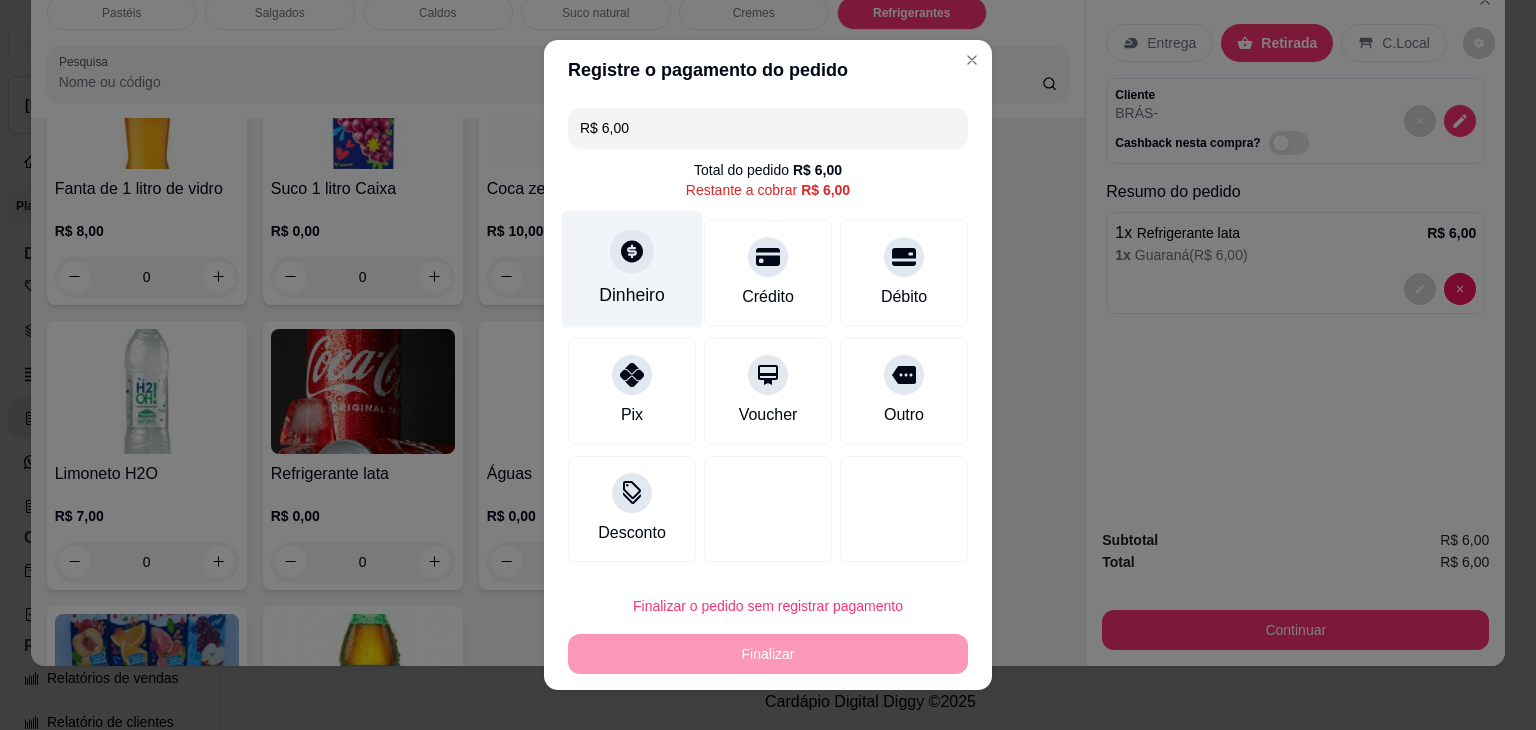 click on "Dinheiro" at bounding box center (632, 269) 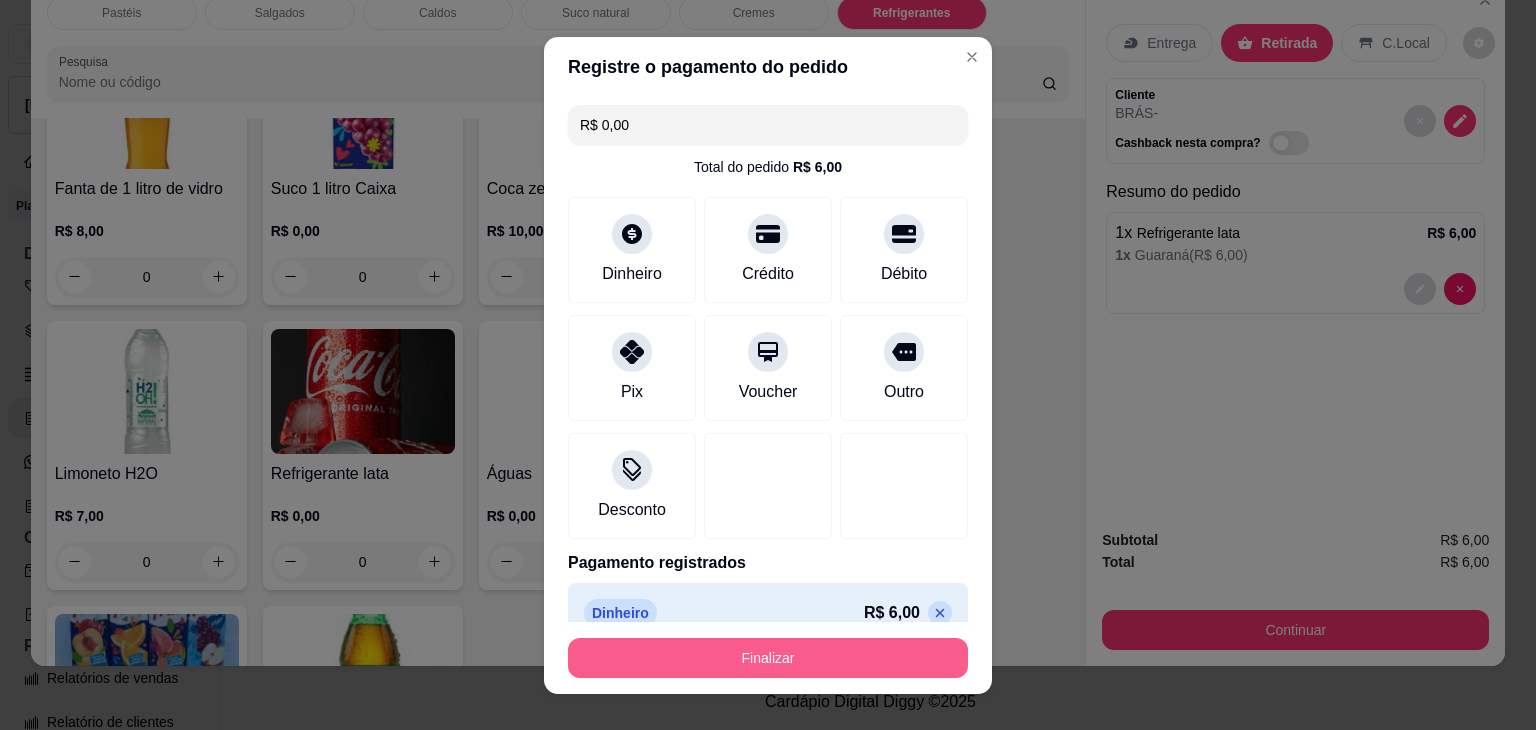 click on "Finalizar" at bounding box center (768, 658) 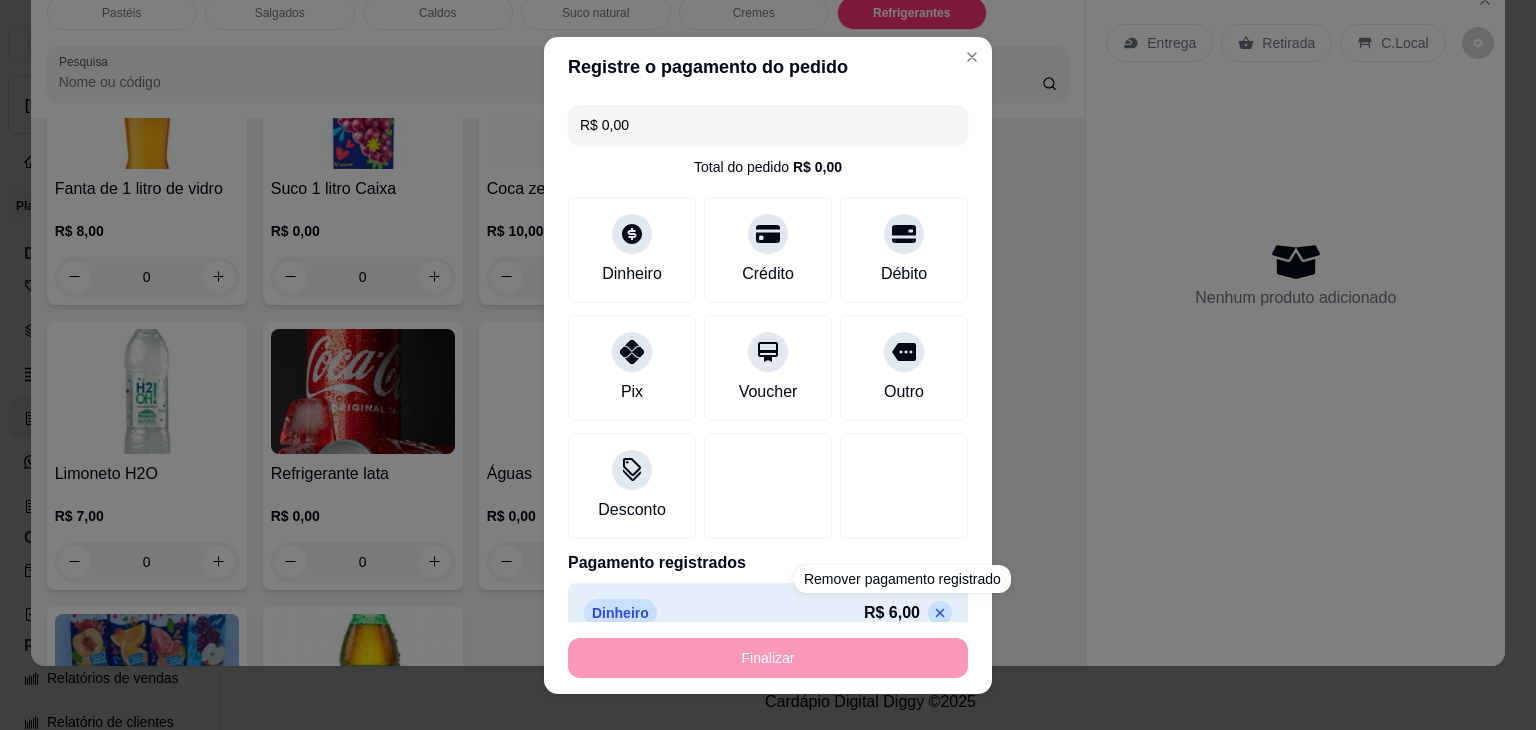 type on "-R$ 6,00" 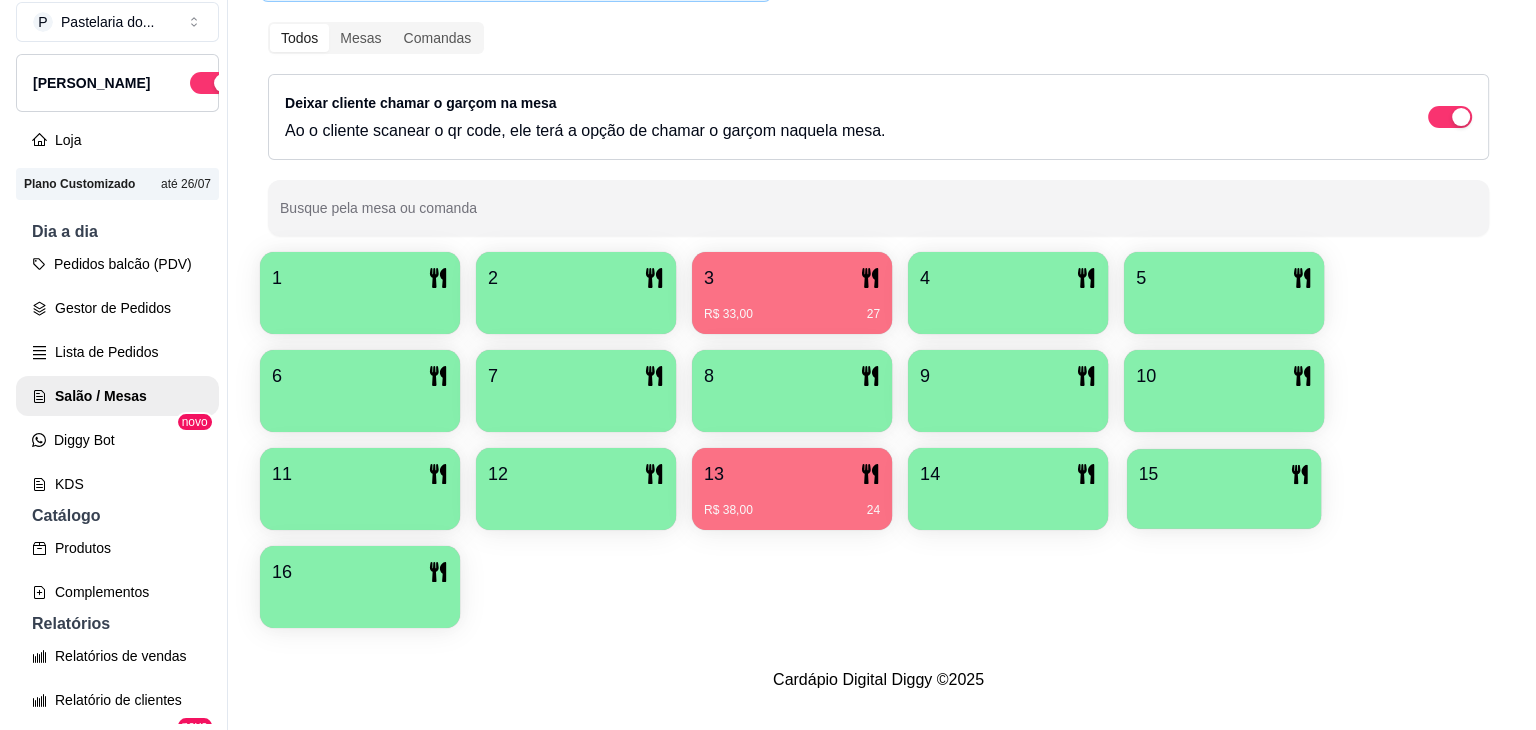 scroll, scrollTop: 32, scrollLeft: 0, axis: vertical 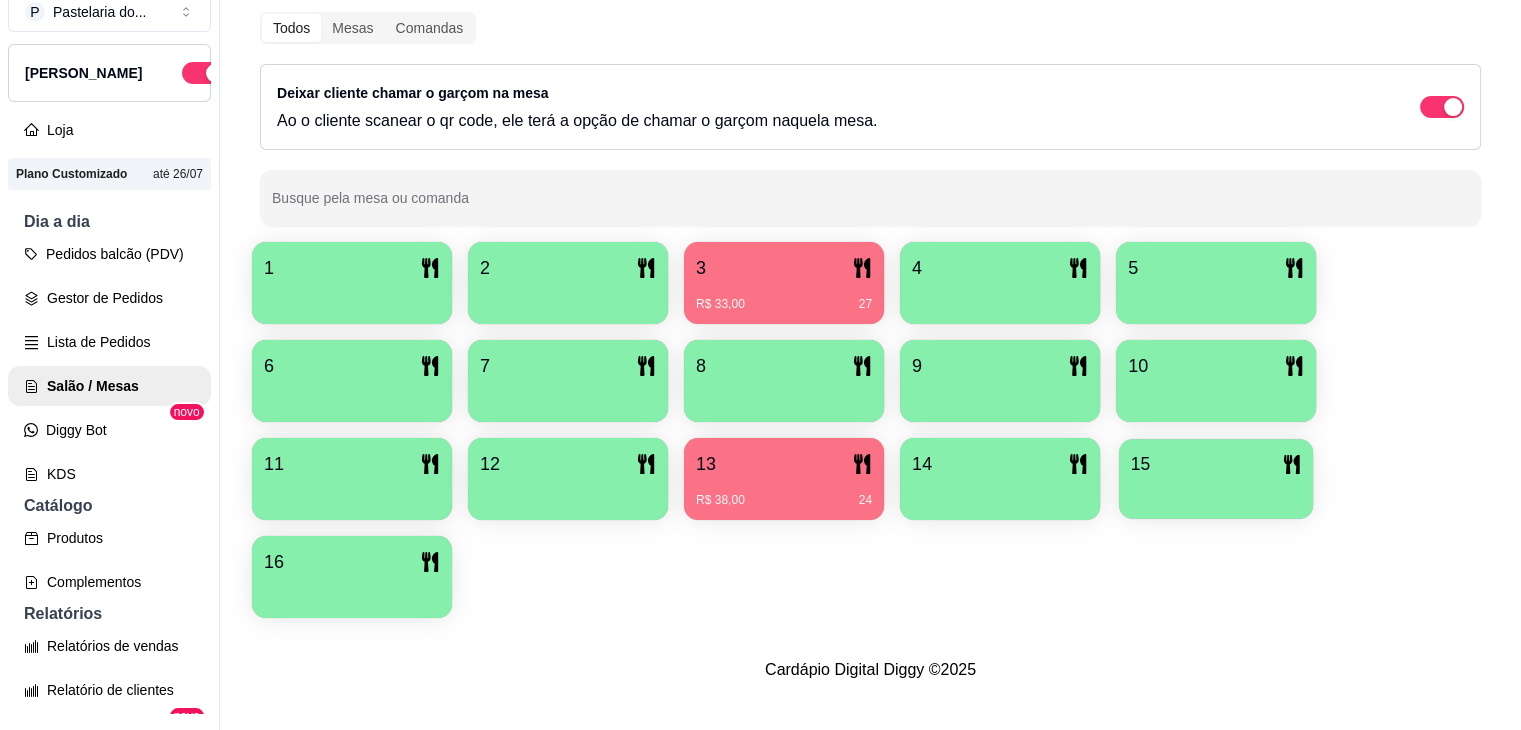 click on "1 2 3 R$ 33,00 27 4 5 6 7 8 9 10 11 12 13 R$ 38,00 24 14 15 16" at bounding box center (870, 430) 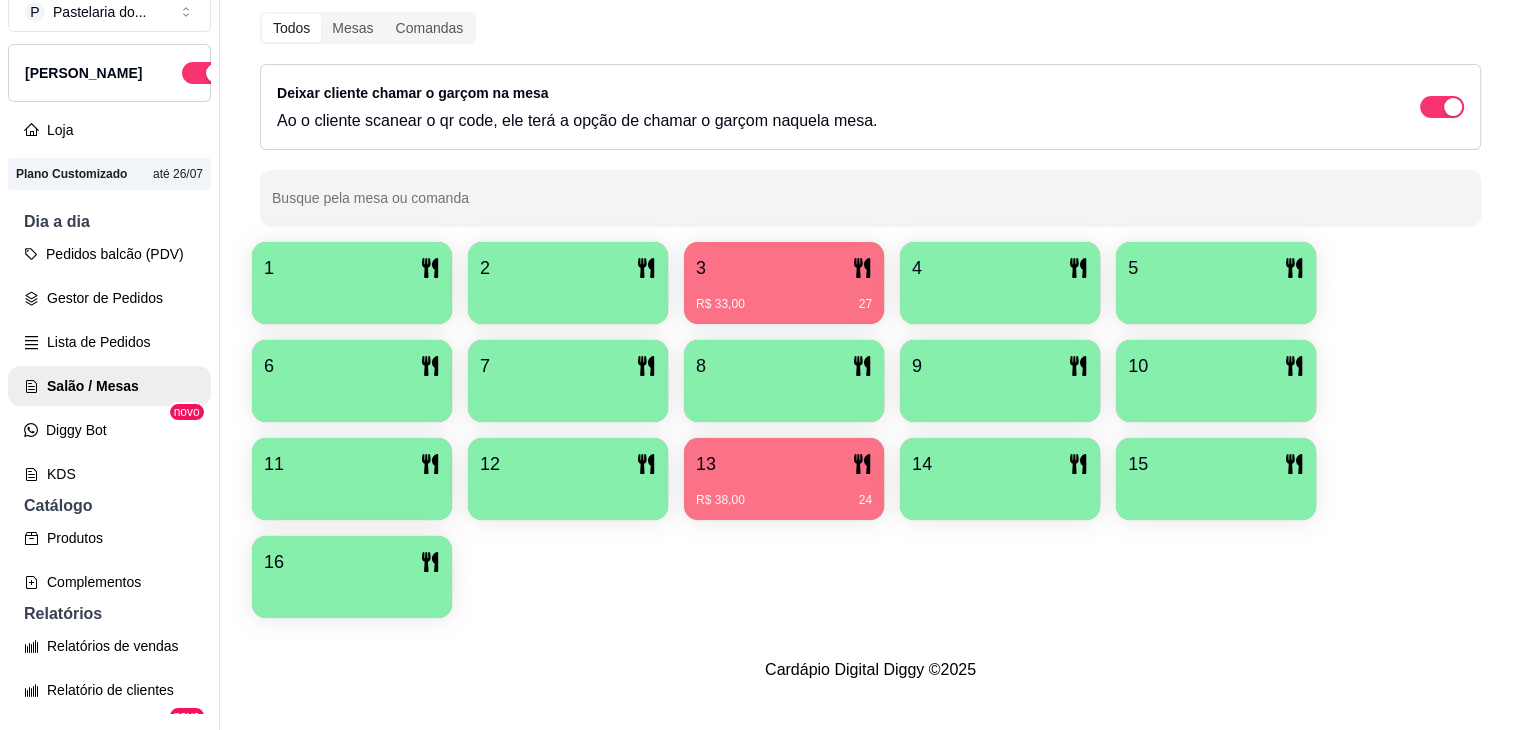click on "1 2 3 R$ 33,00 27 4 5 6 7 8 9 10 11 12 13 R$ 38,00 24 14 15 16" at bounding box center (870, 430) 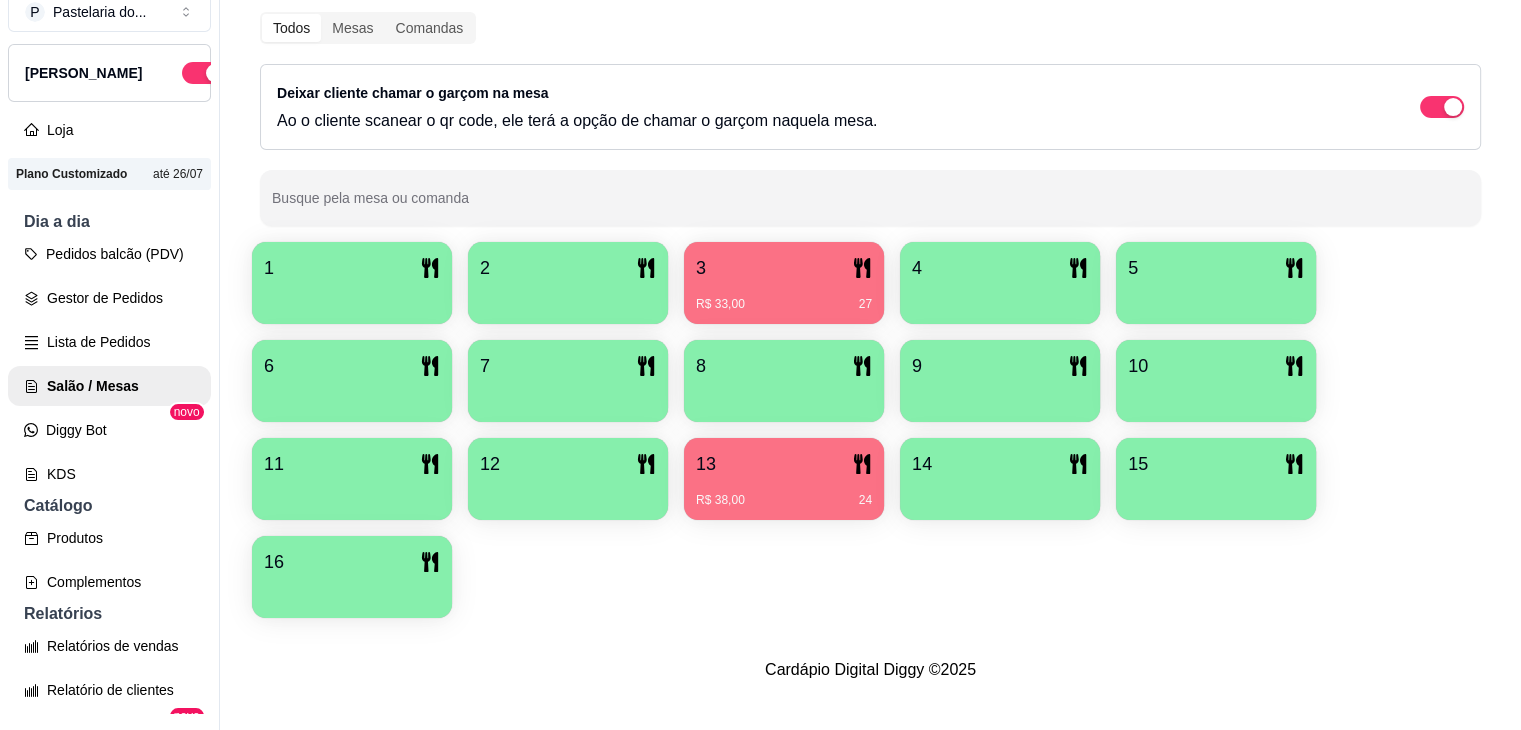 drag, startPoint x: 1165, startPoint y: 597, endPoint x: 1156, endPoint y: 633, distance: 37.107952 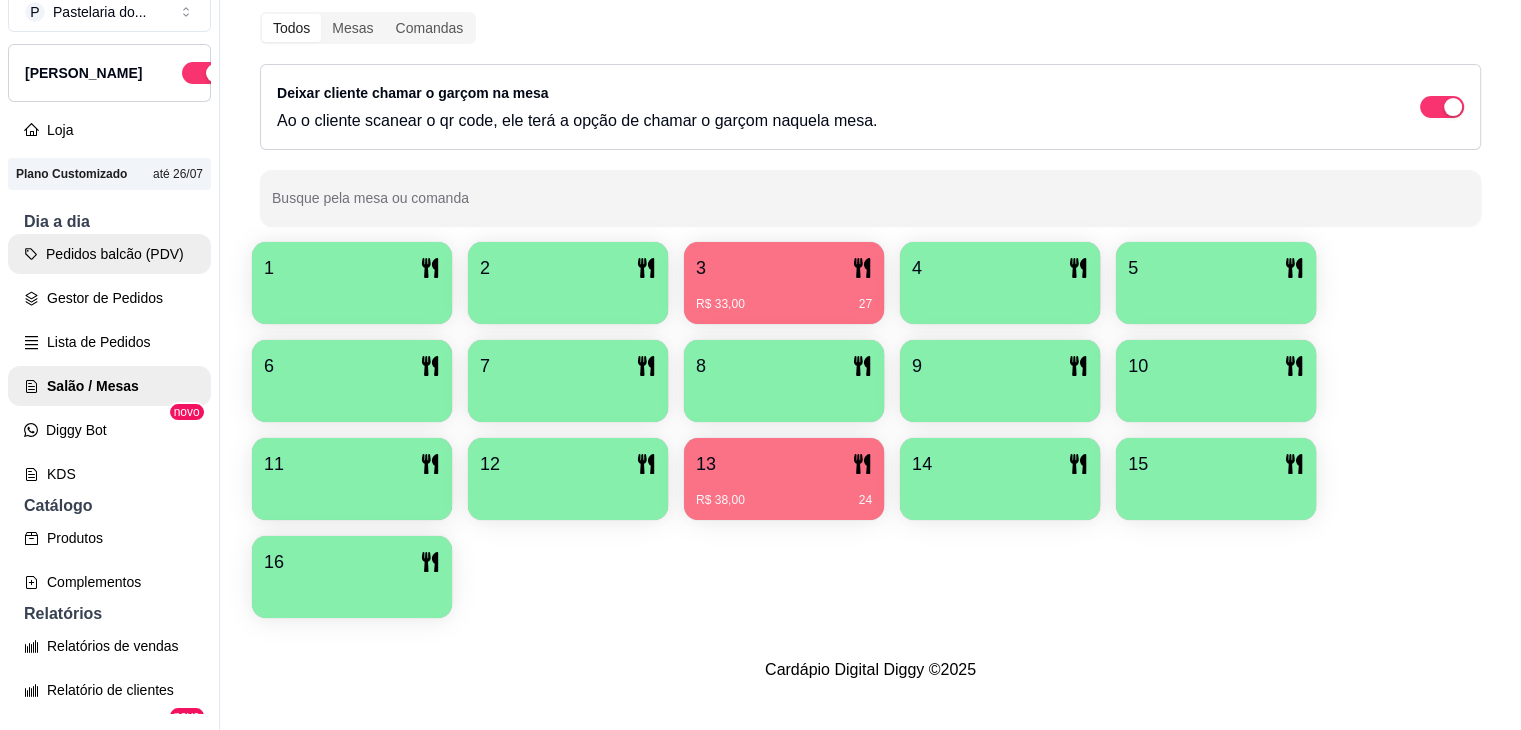 click on "Pedidos balcão (PDV)" at bounding box center (109, 254) 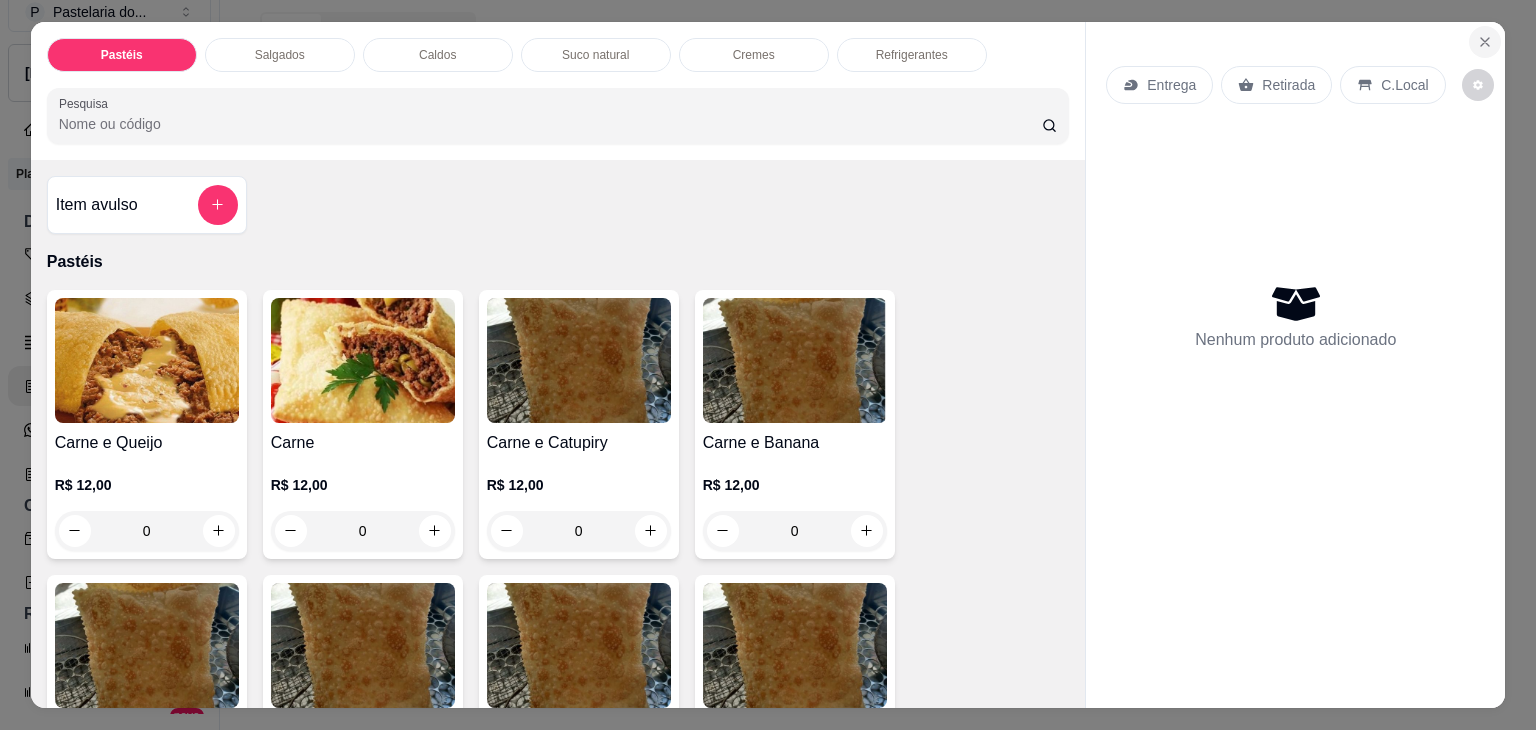 click 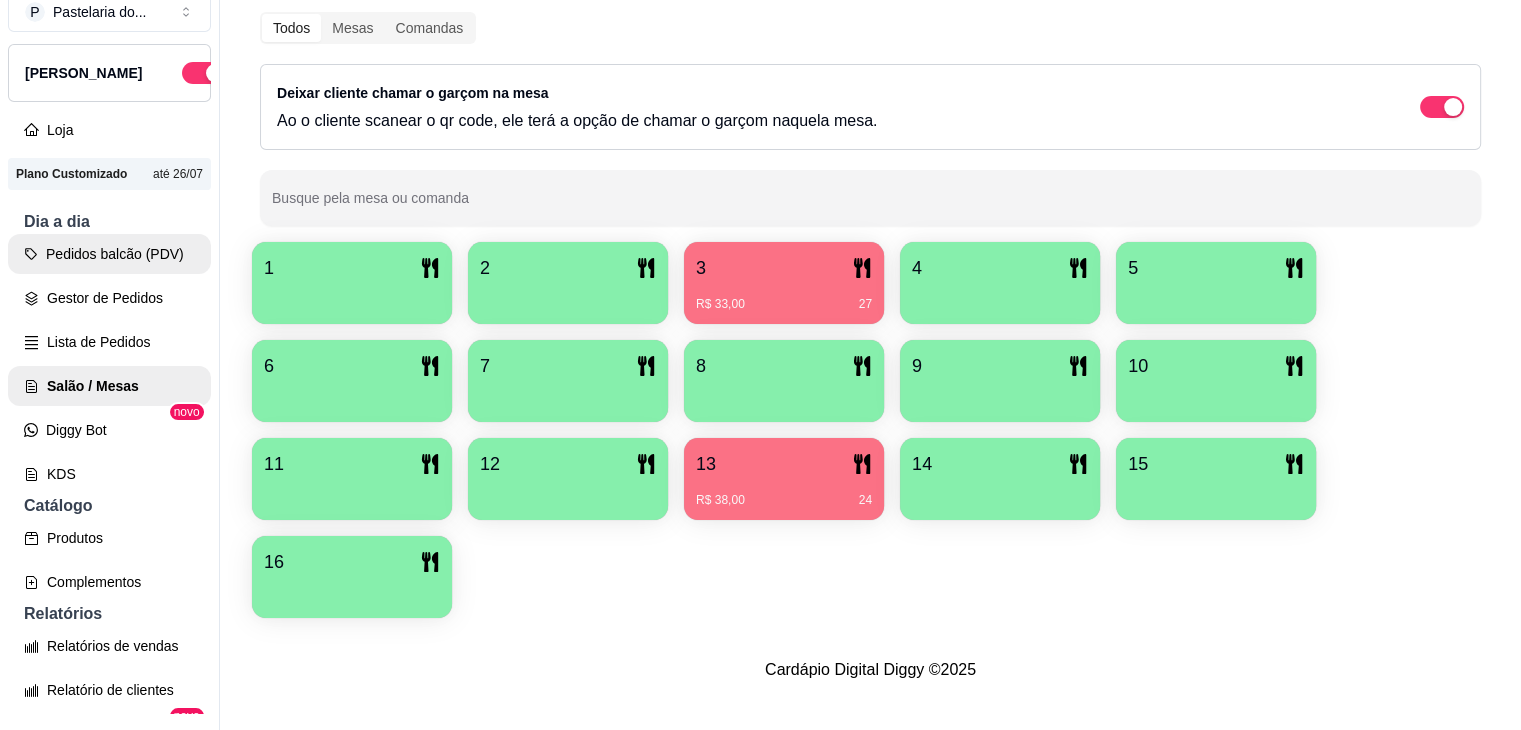 click on "Pedidos balcão (PDV)" at bounding box center (109, 254) 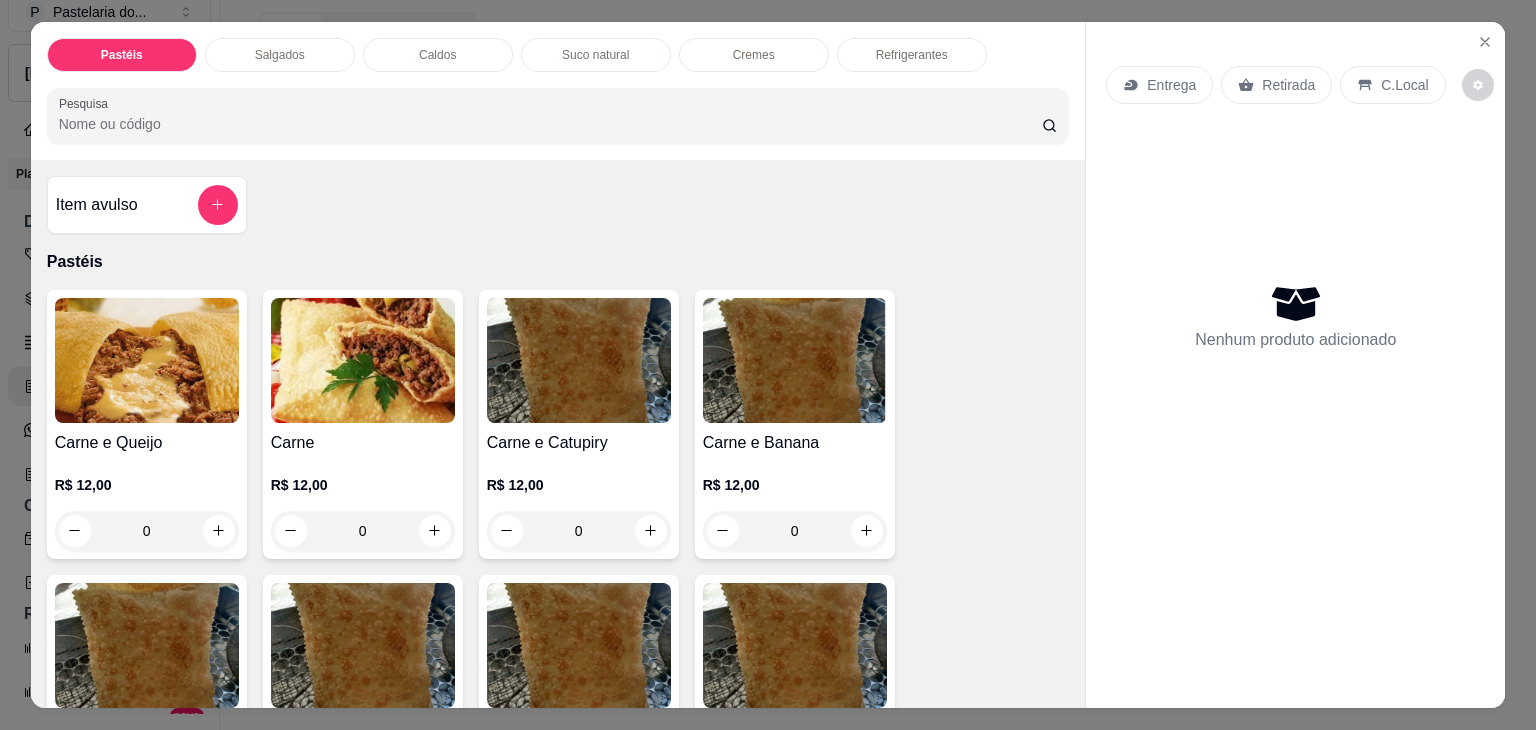 click on "Salgados" at bounding box center [280, 55] 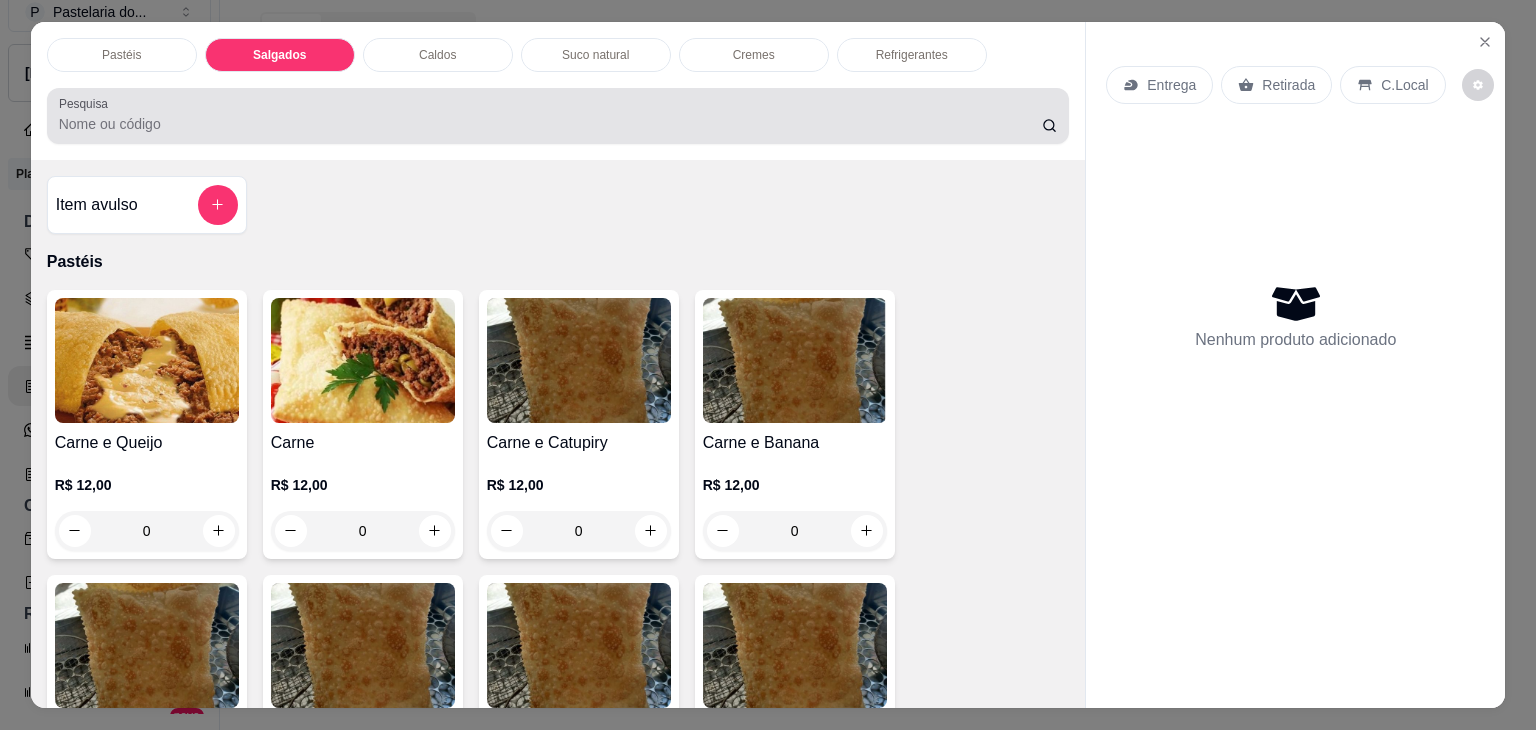 scroll, scrollTop: 2124, scrollLeft: 0, axis: vertical 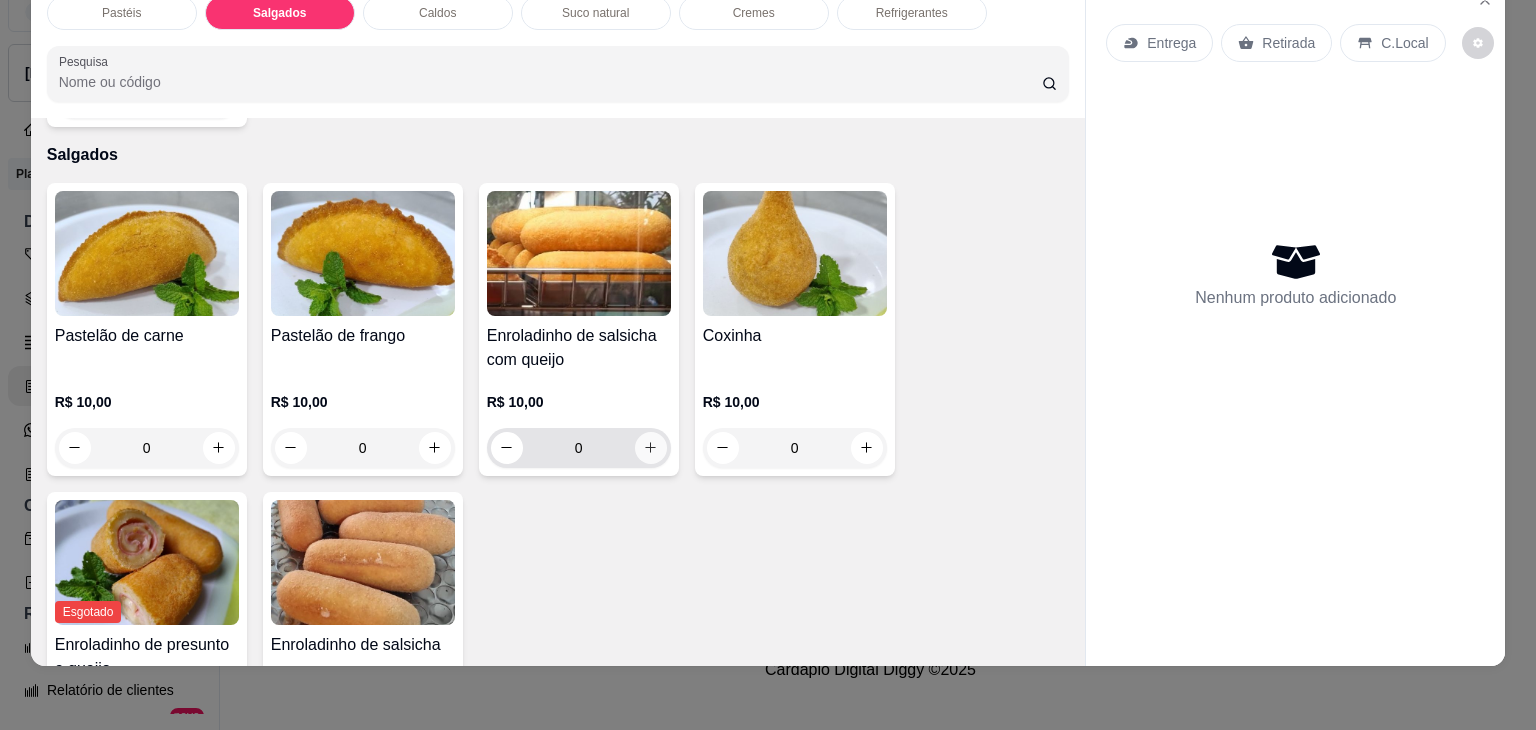 click 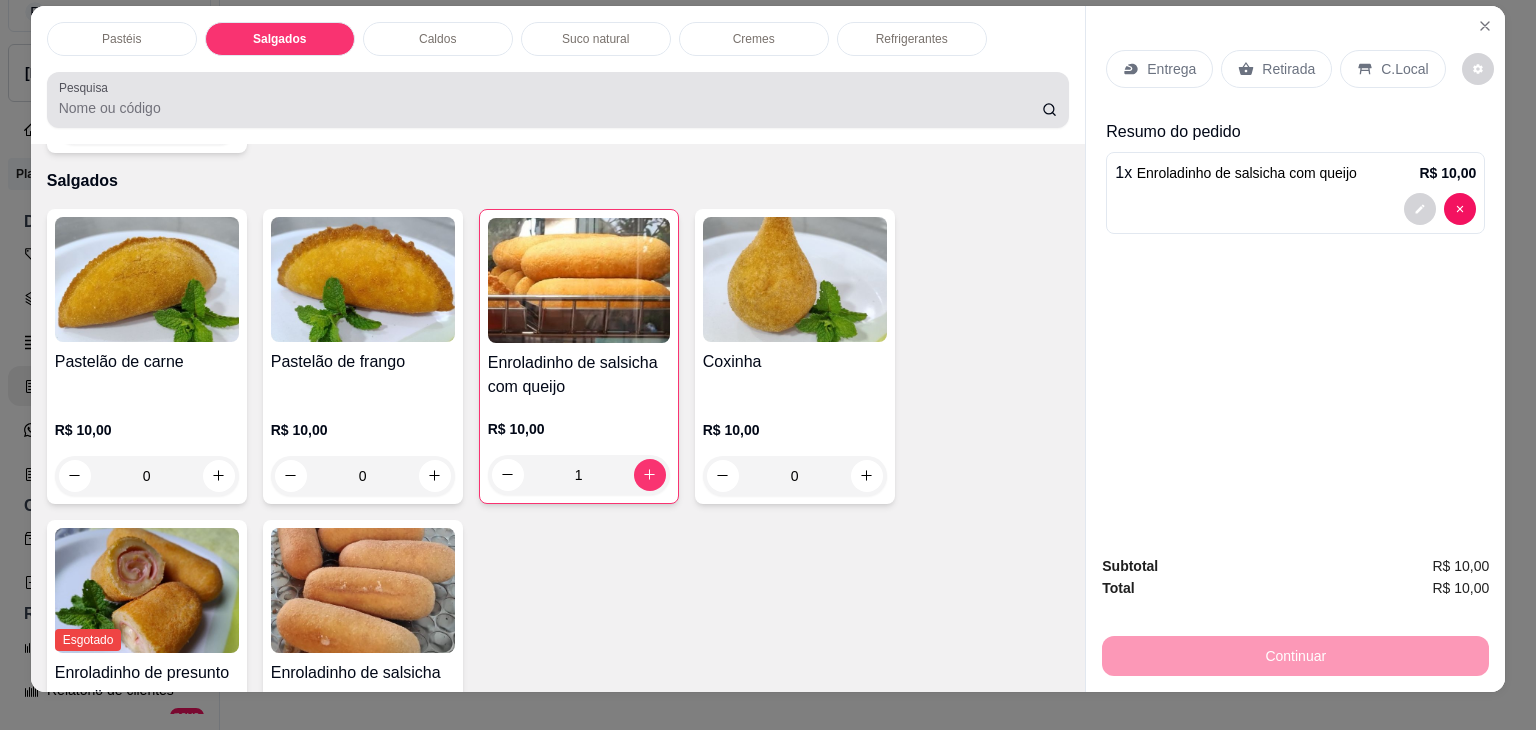 scroll, scrollTop: 0, scrollLeft: 0, axis: both 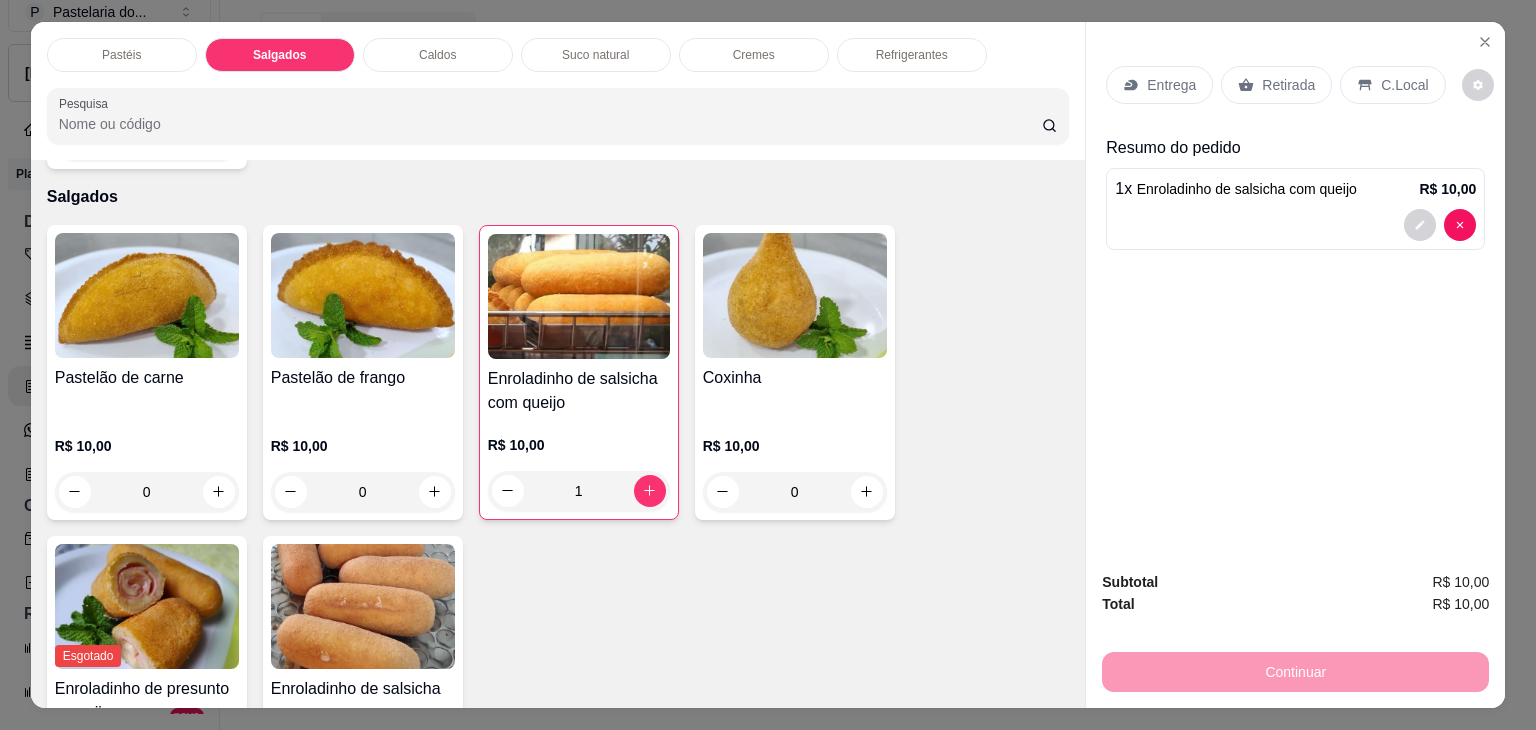 click on "Retirada" at bounding box center [1288, 85] 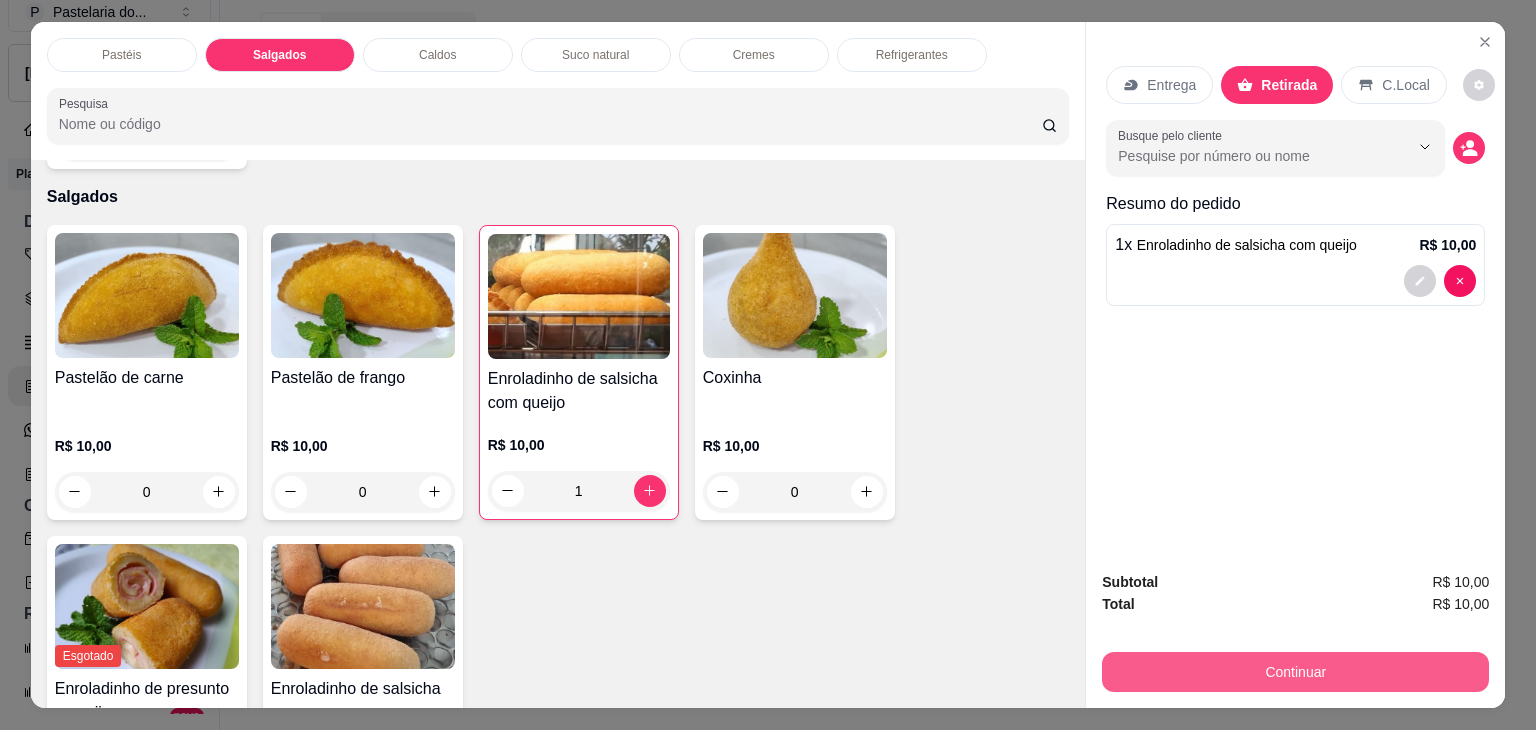 click on "Continuar" at bounding box center (1295, 672) 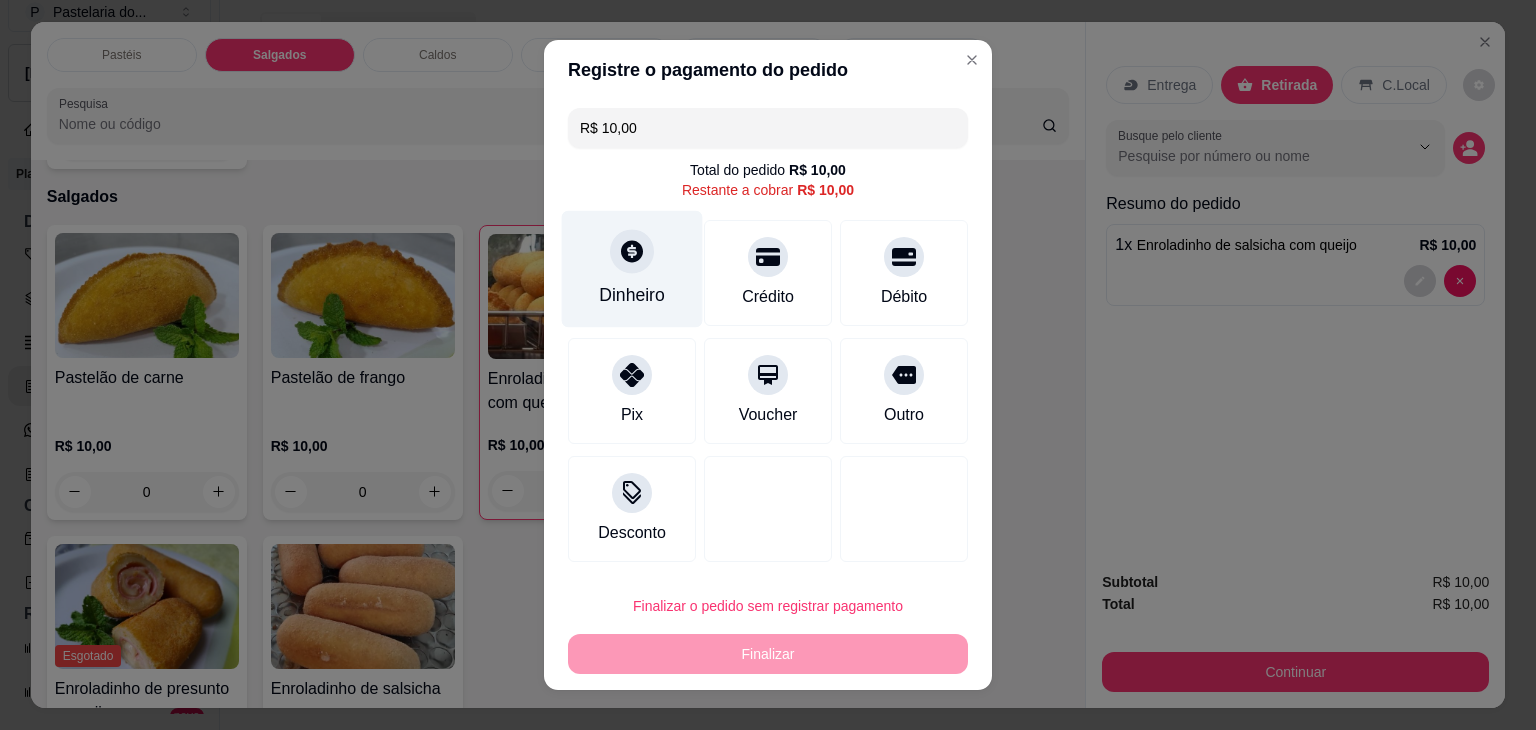click on "Dinheiro" at bounding box center (632, 269) 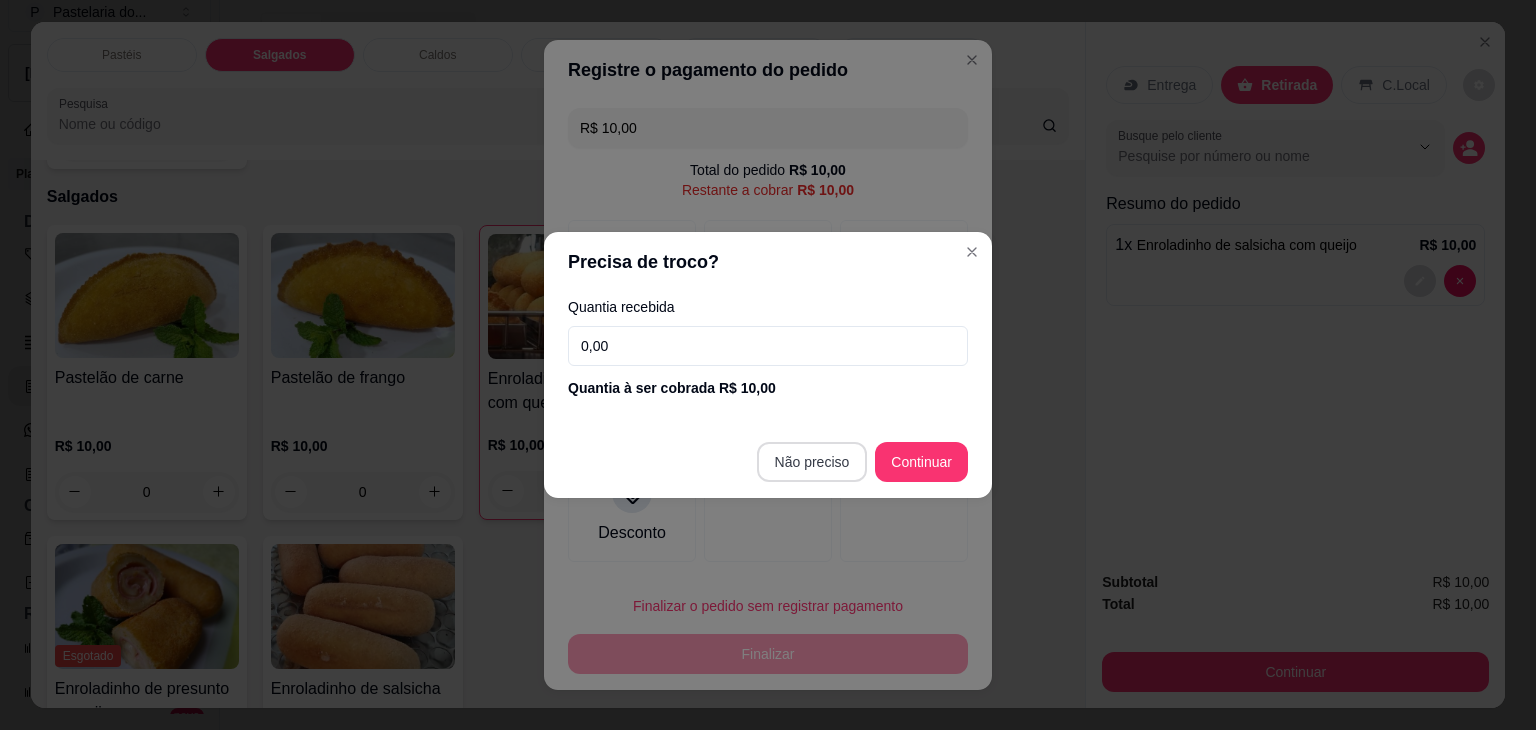 type on "R$ 0,00" 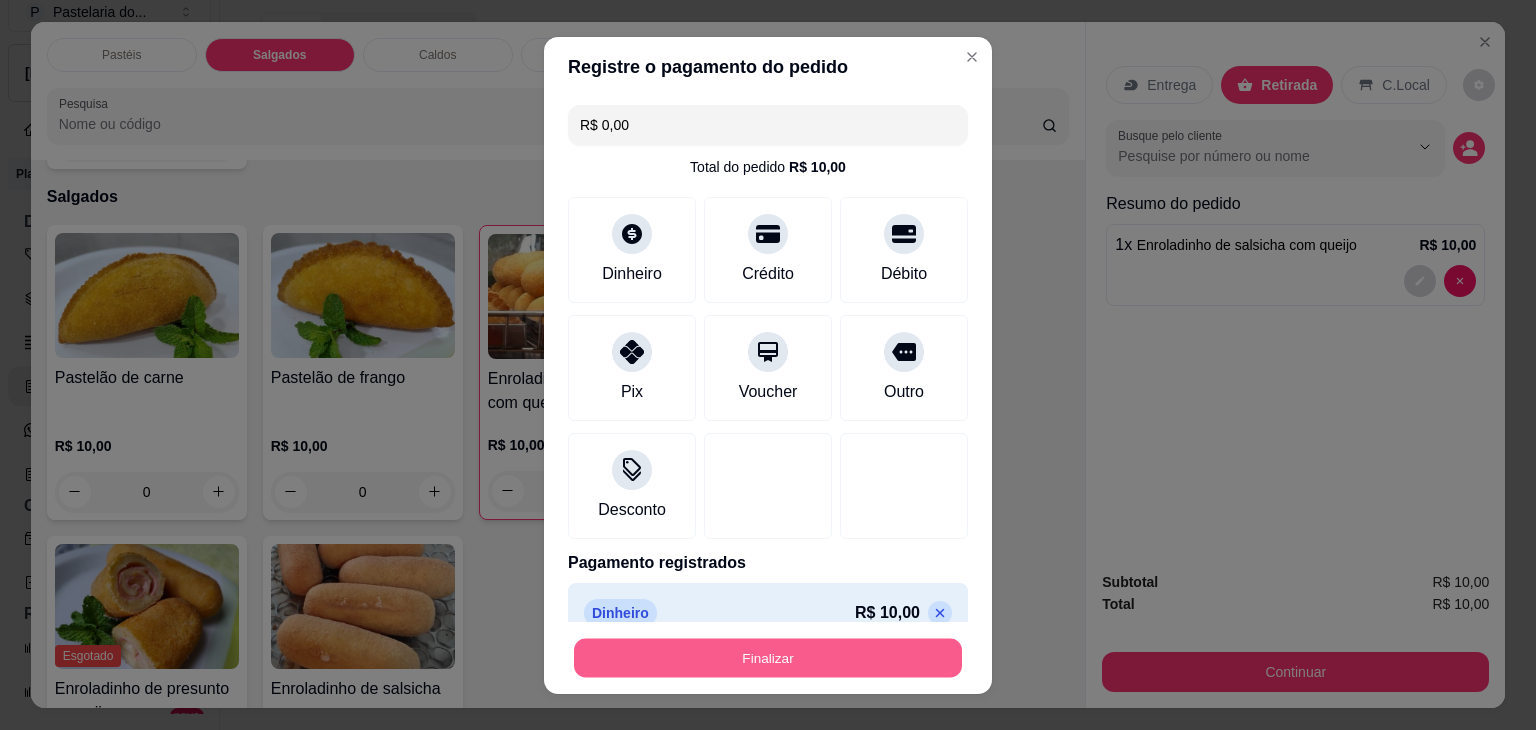 click on "Finalizar" at bounding box center [768, 657] 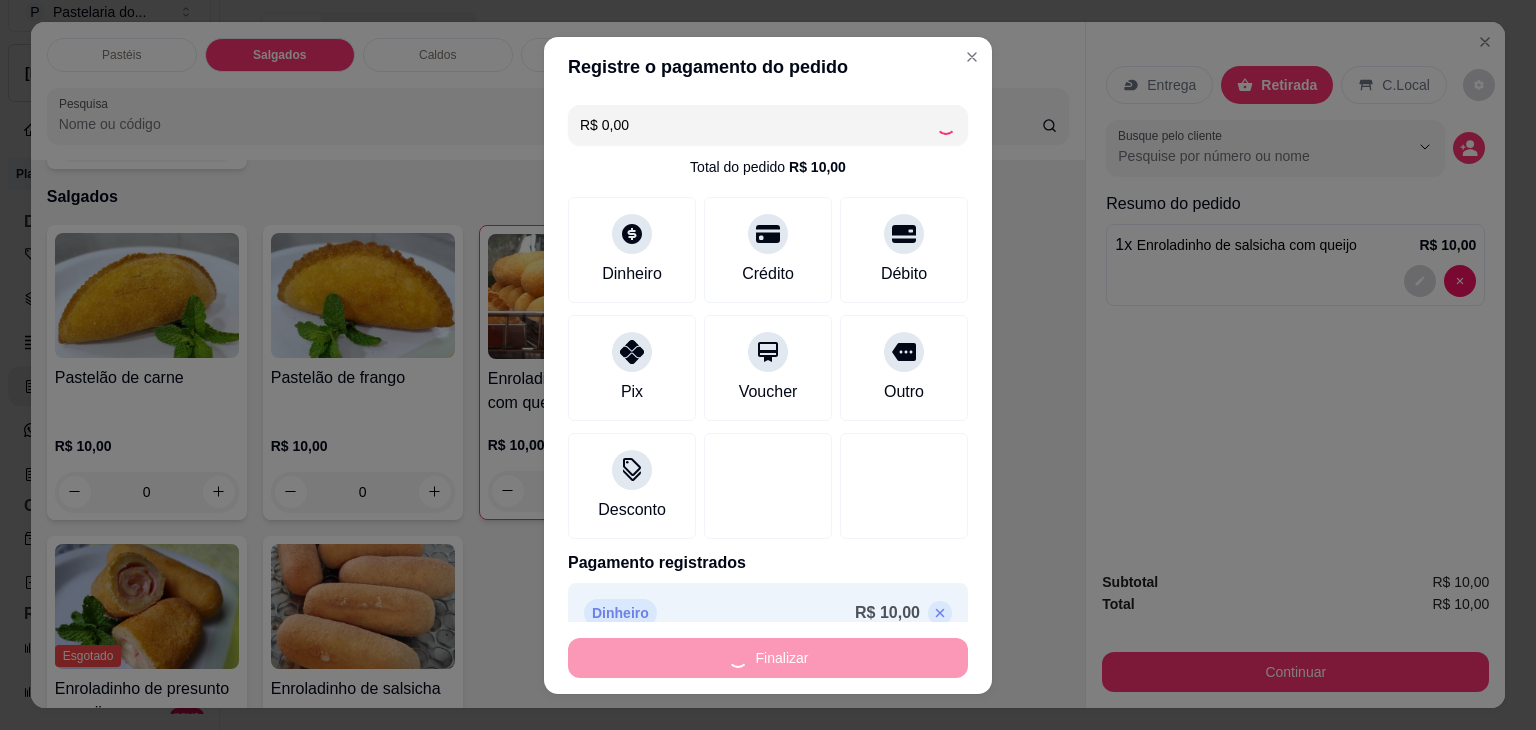 type on "0" 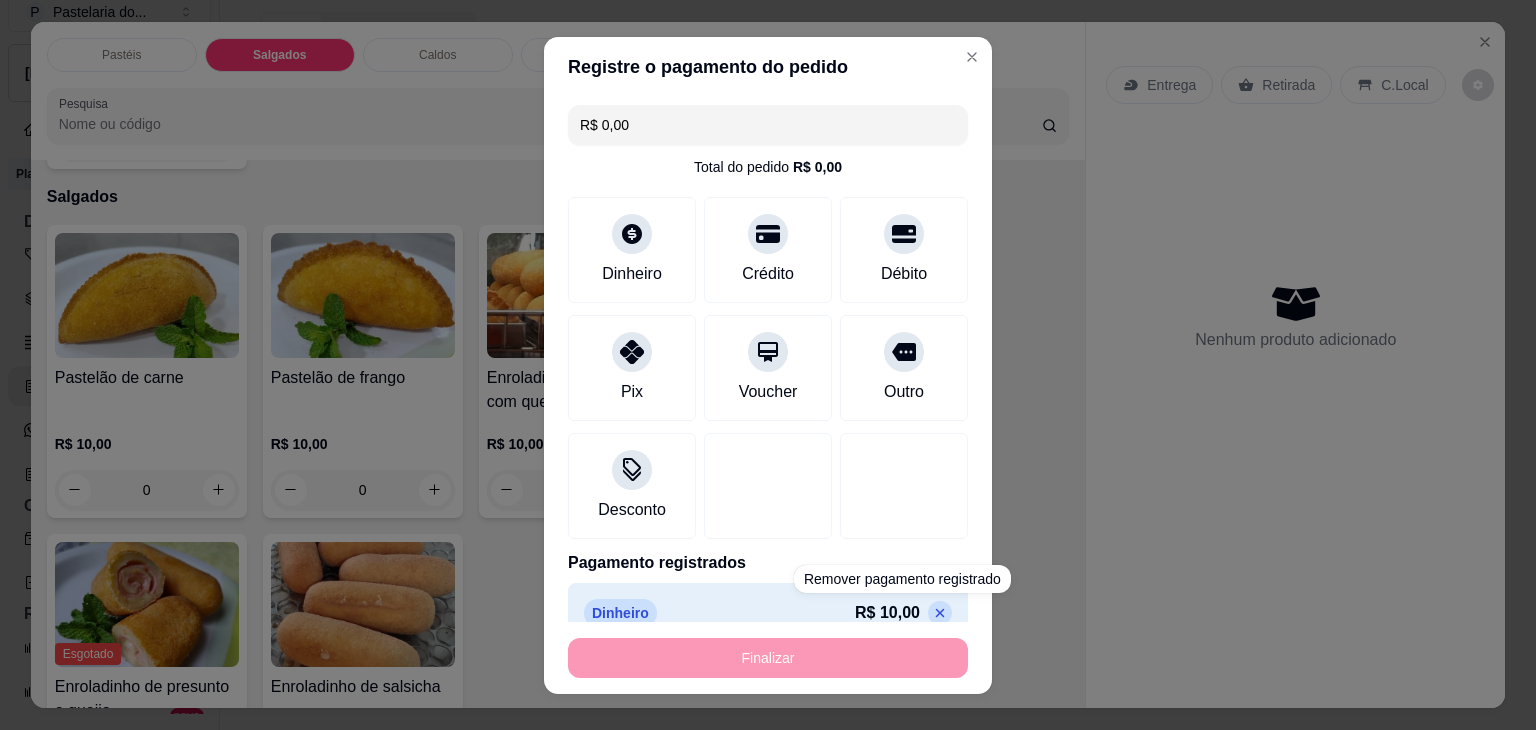 type on "-R$ 10,00" 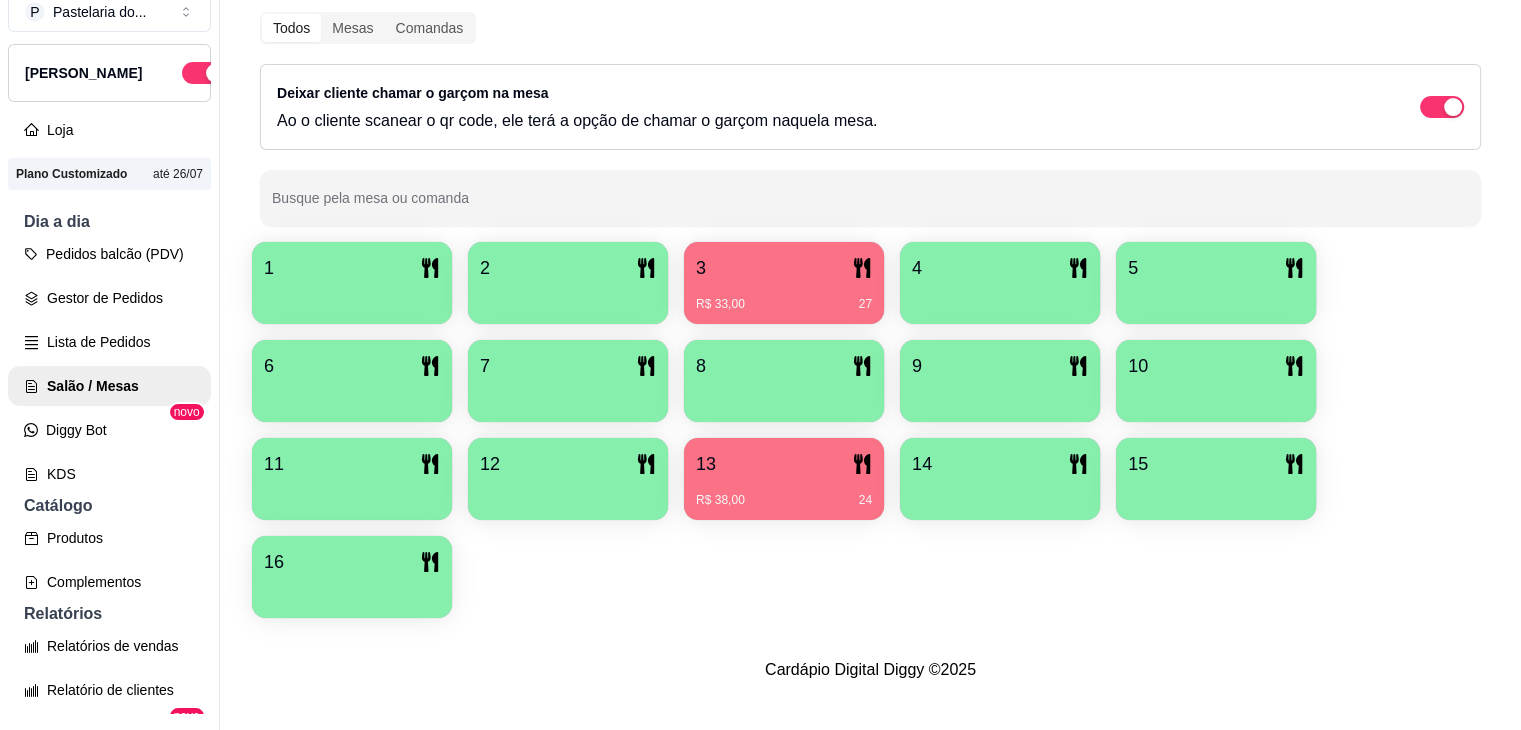 click on "Novidade! Agora é possível gerenciar o consumo da mesa por clientes.   Veja como isso funciona Todos Mesas Comandas Deixar cliente chamar o garçom na mesa Ao o cliente scanear o qr code, ele terá a opção de chamar o garçom naquela mesa. Busque pela mesa ou comanda
1 2 3 R$ 33,00 27 4 5 6 7 8 9 10 11 12 13 R$ 38,00 24 14 15 16" at bounding box center (870, 251) 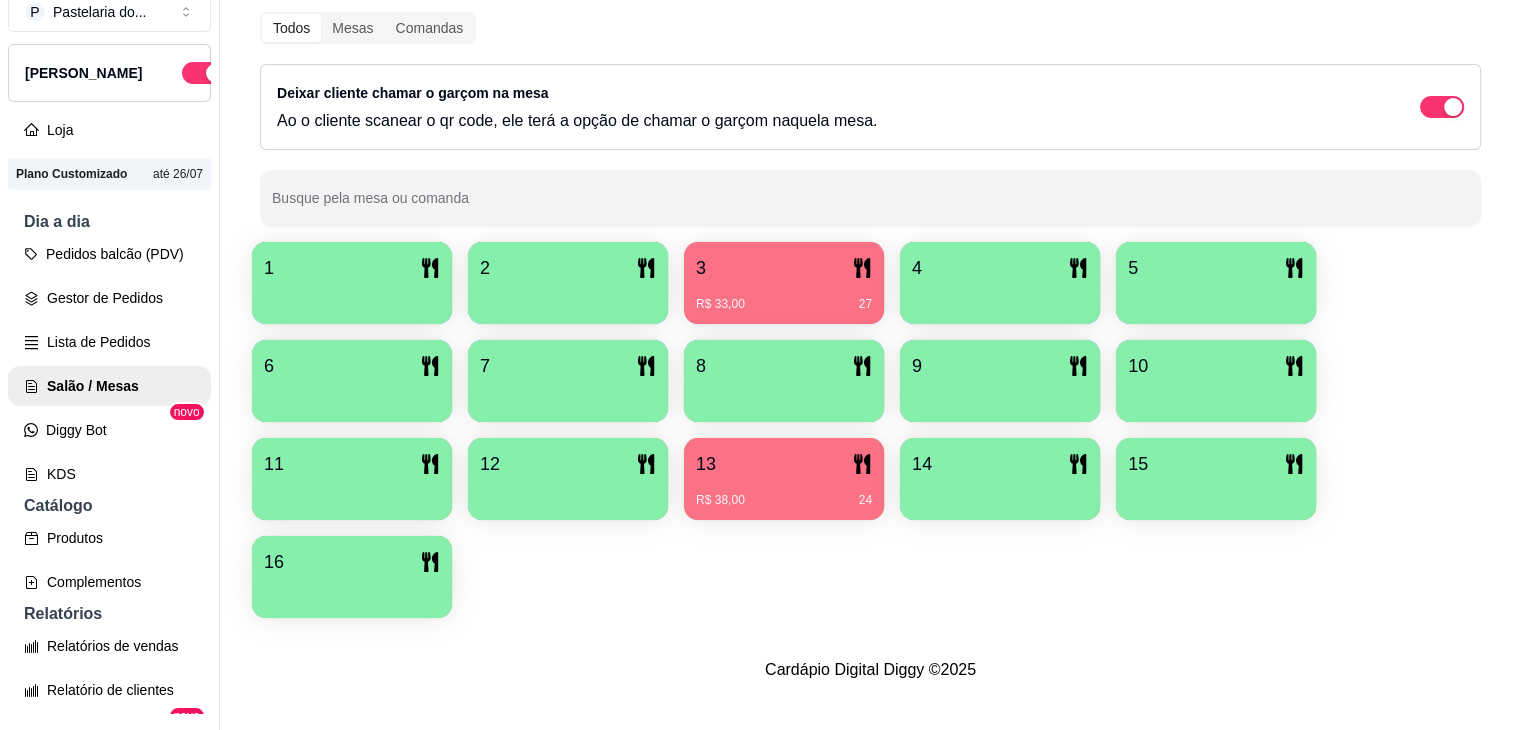 click on "R$ 33,00 27" at bounding box center [784, 304] 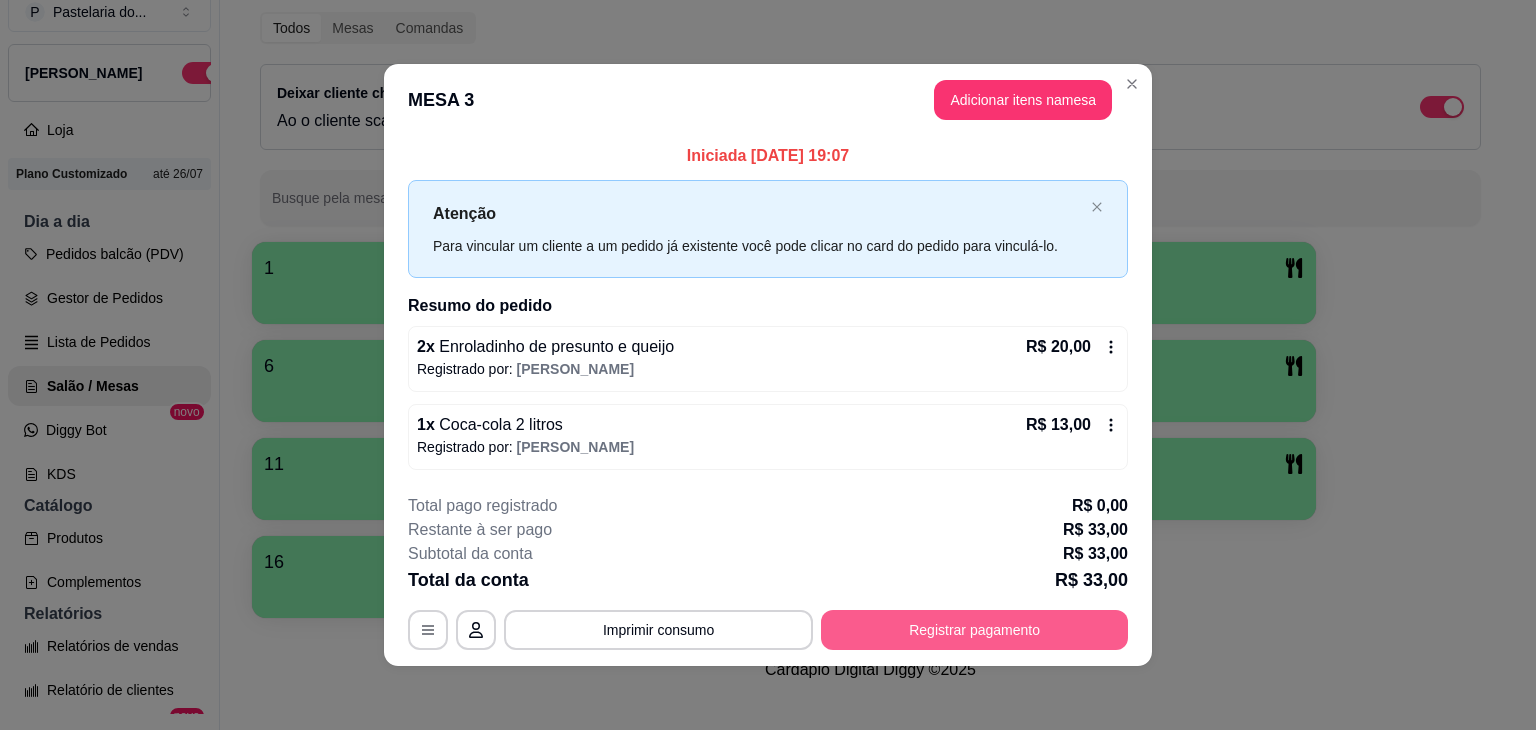 click on "Registrar pagamento" at bounding box center [974, 630] 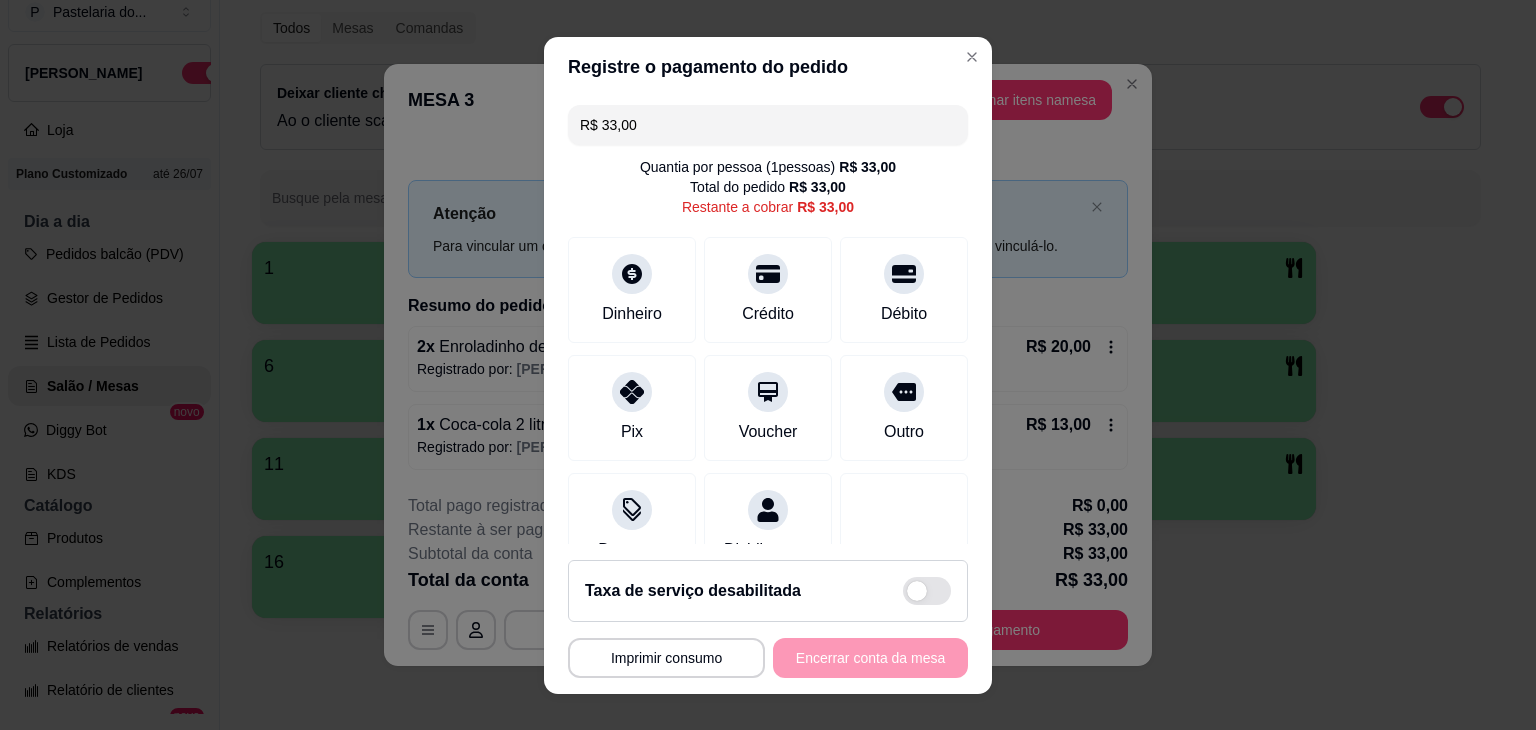 click on "Dinheiro Crédito Débito" at bounding box center [768, 290] 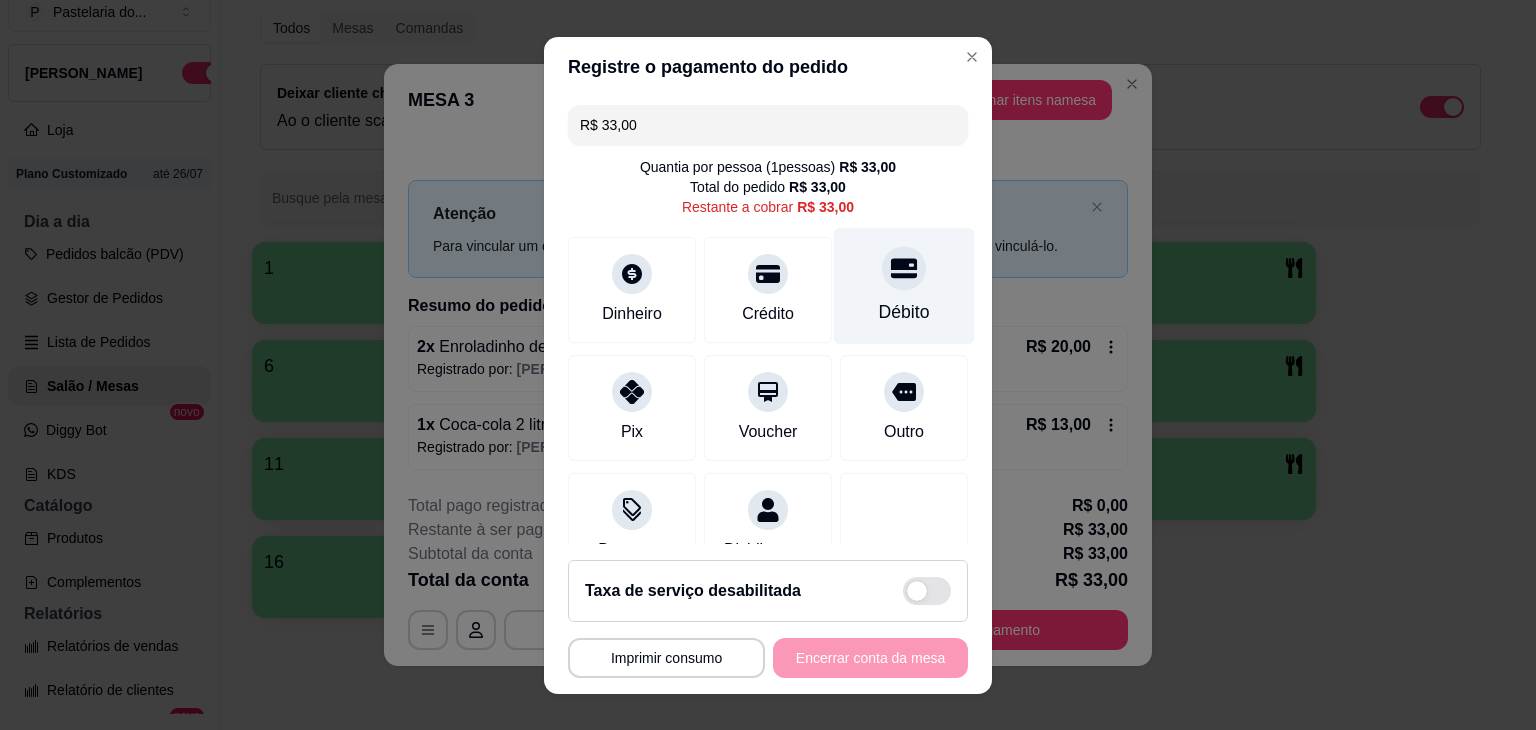 click on "Débito" at bounding box center [904, 312] 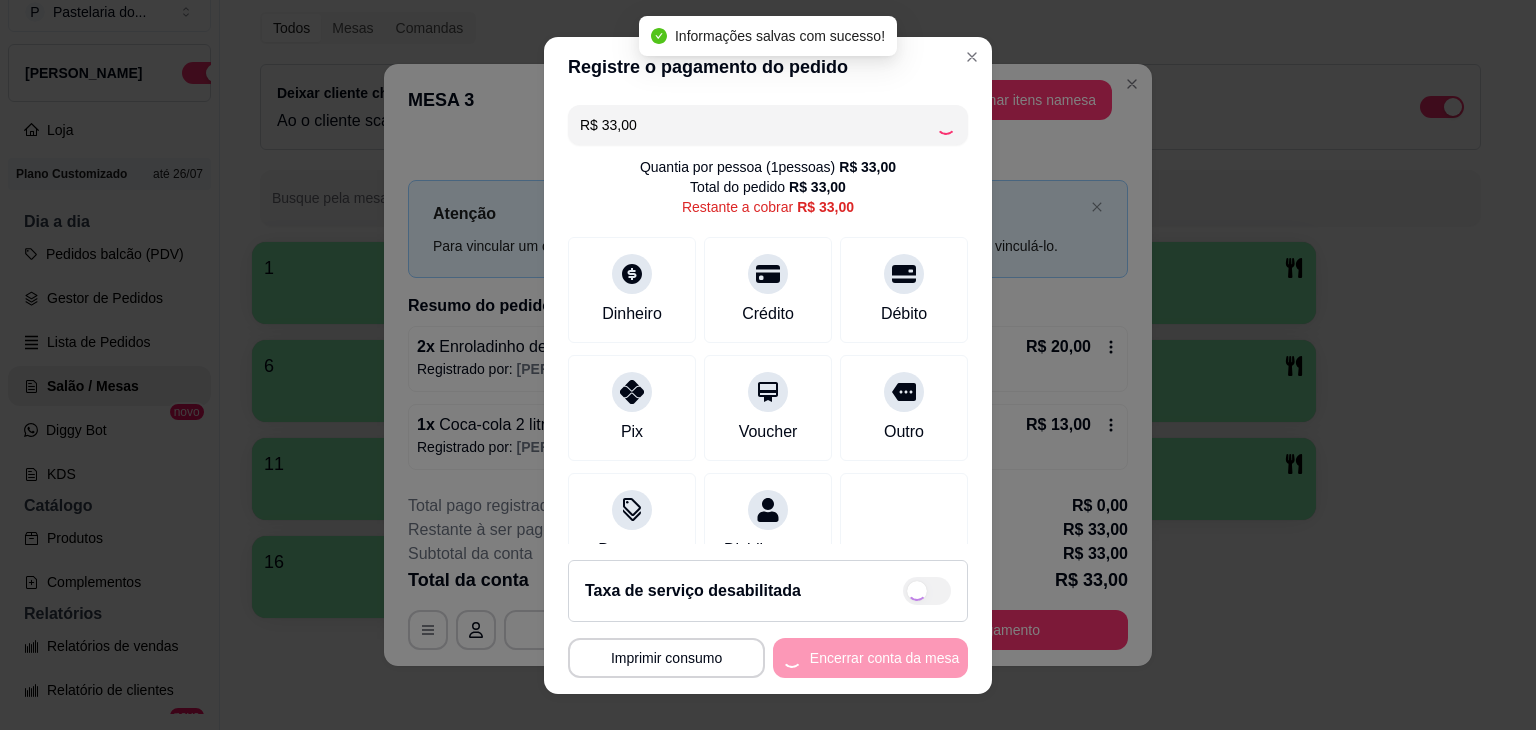 type on "R$ 0,00" 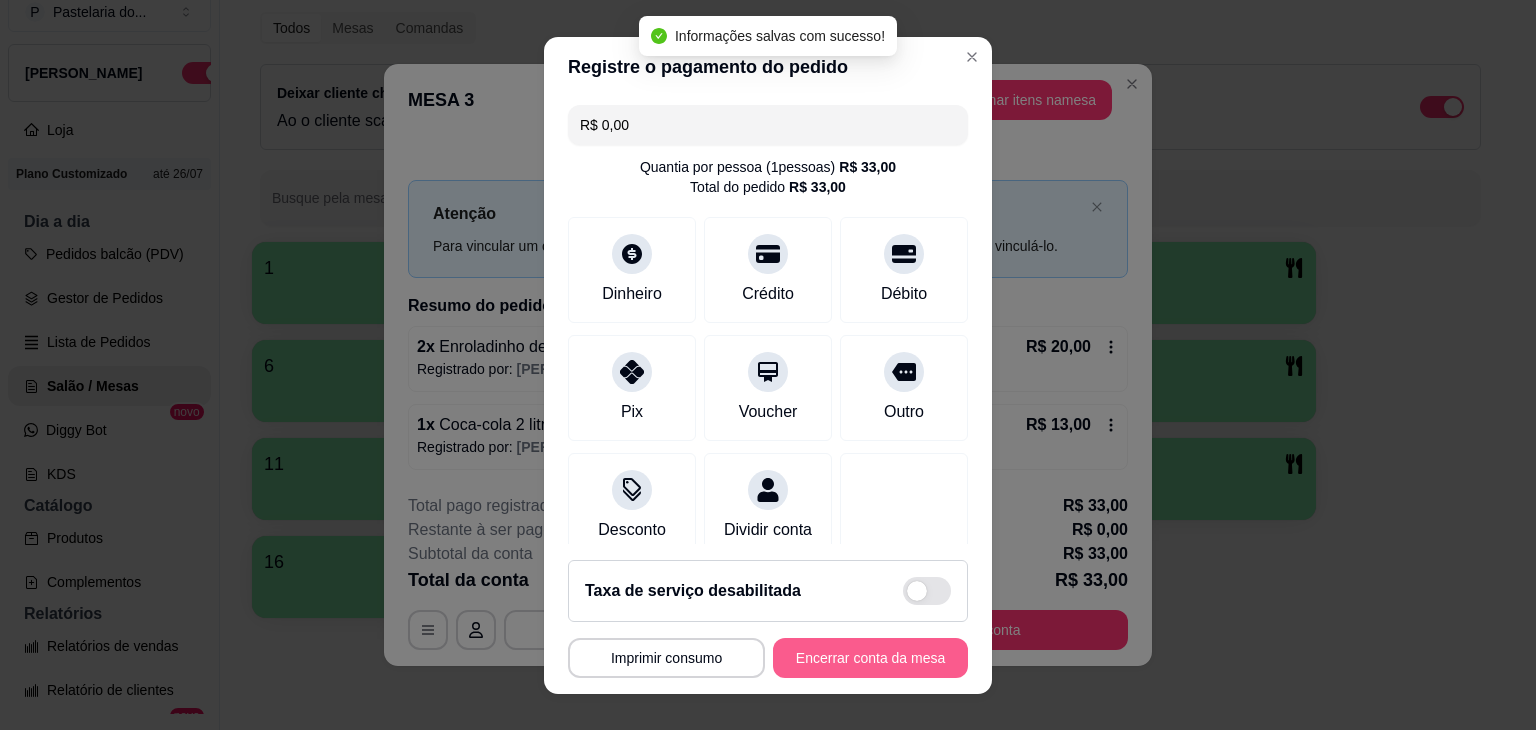 click on "Encerrar conta da mesa" at bounding box center (870, 658) 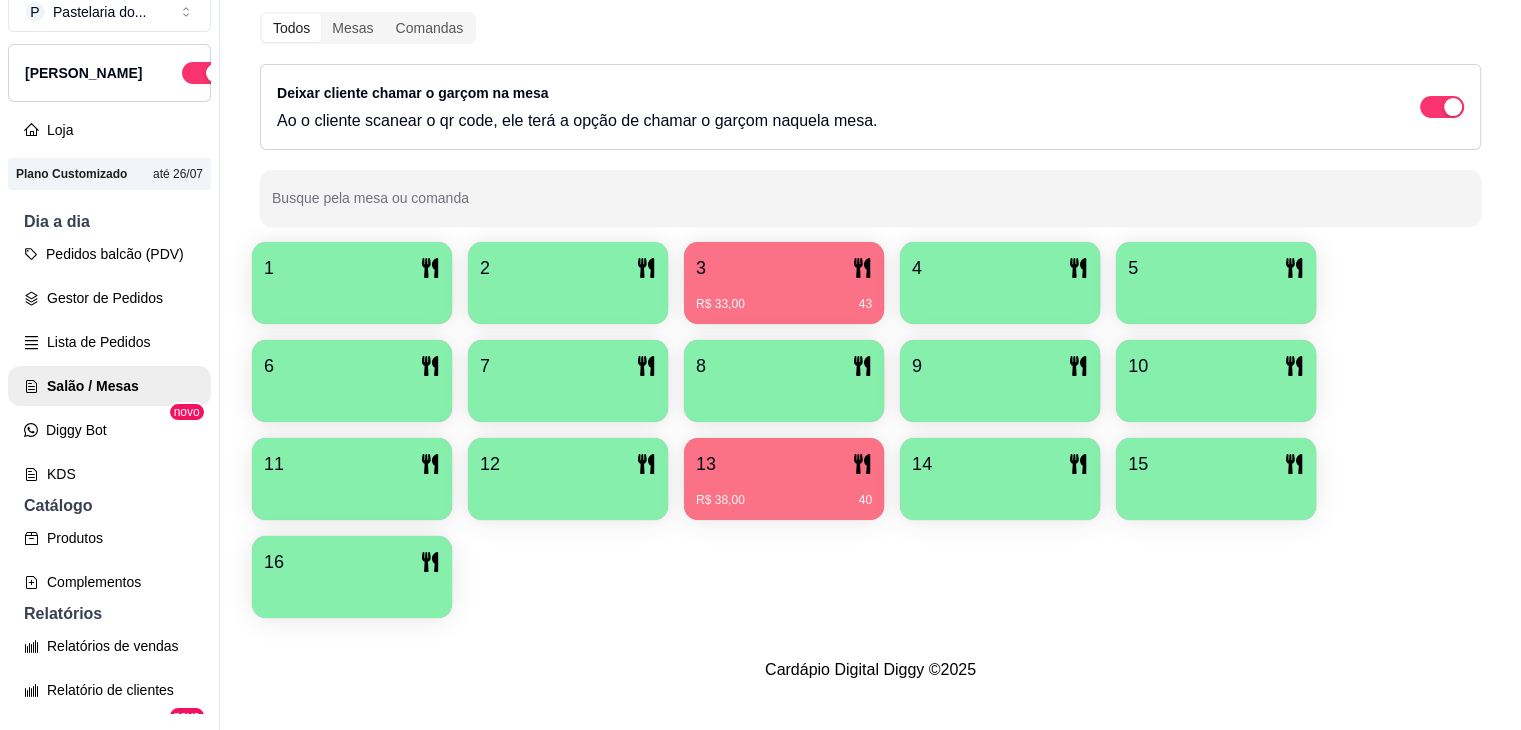 click on "R$ 38,00 40" at bounding box center (784, 500) 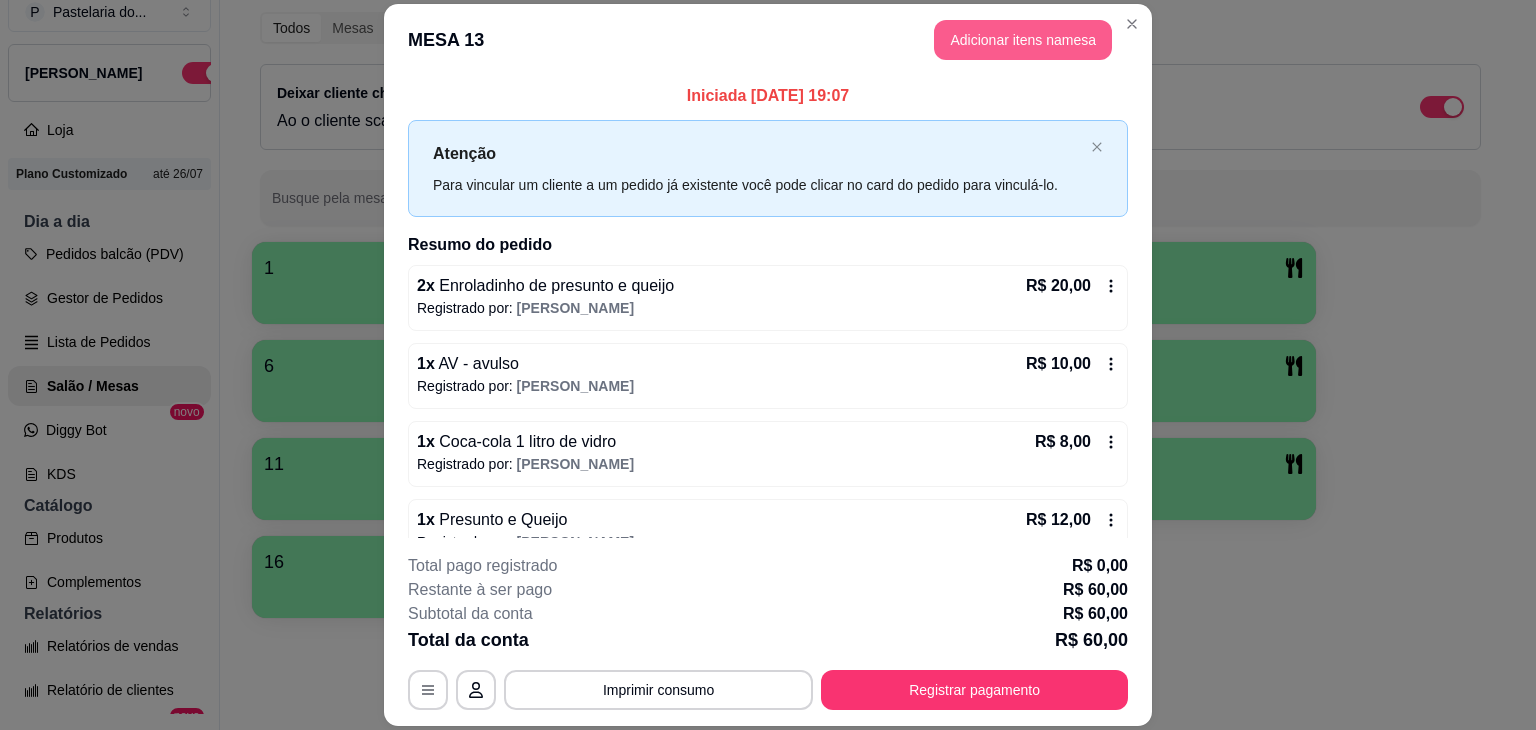 click on "Adicionar itens na  mesa" at bounding box center [1023, 40] 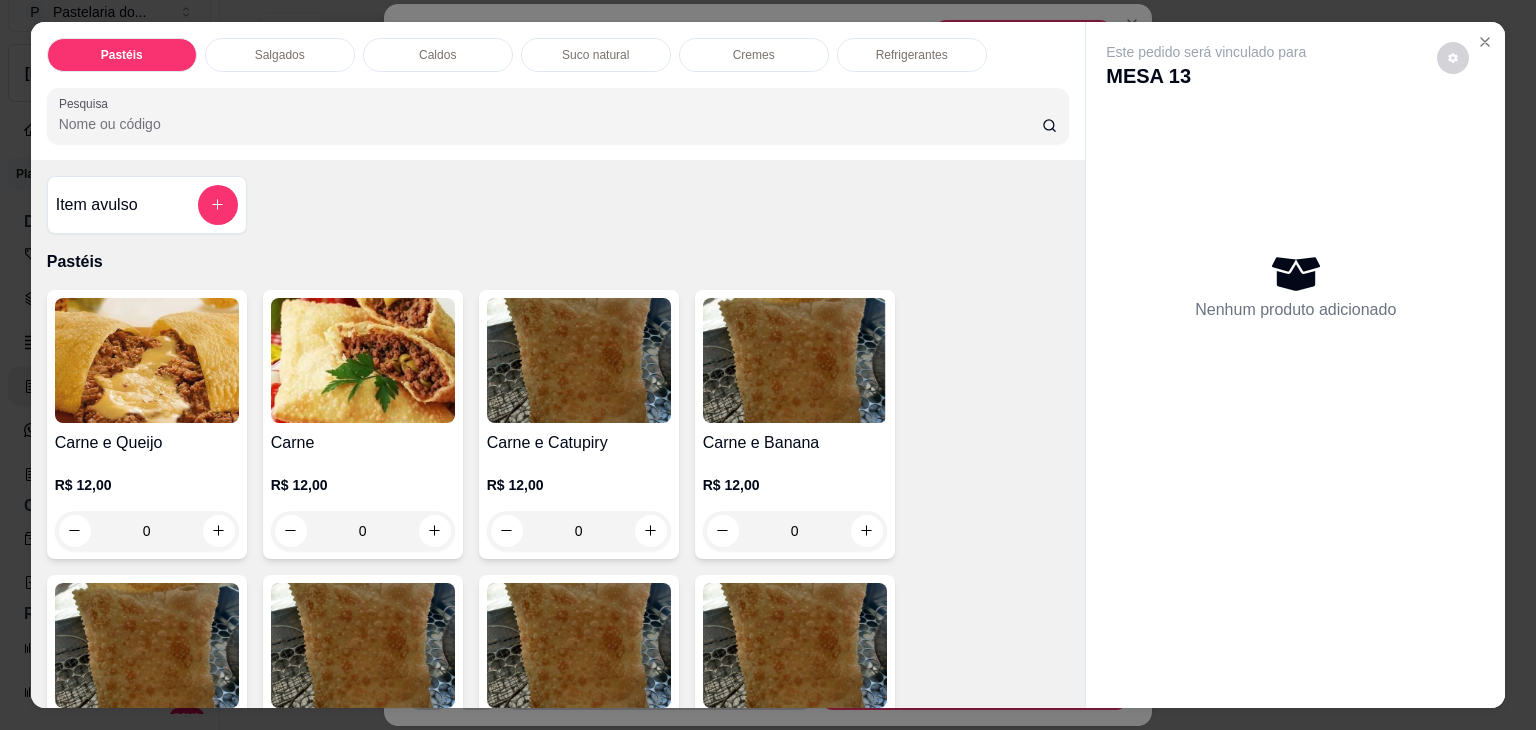click on "0" at bounding box center (147, 531) 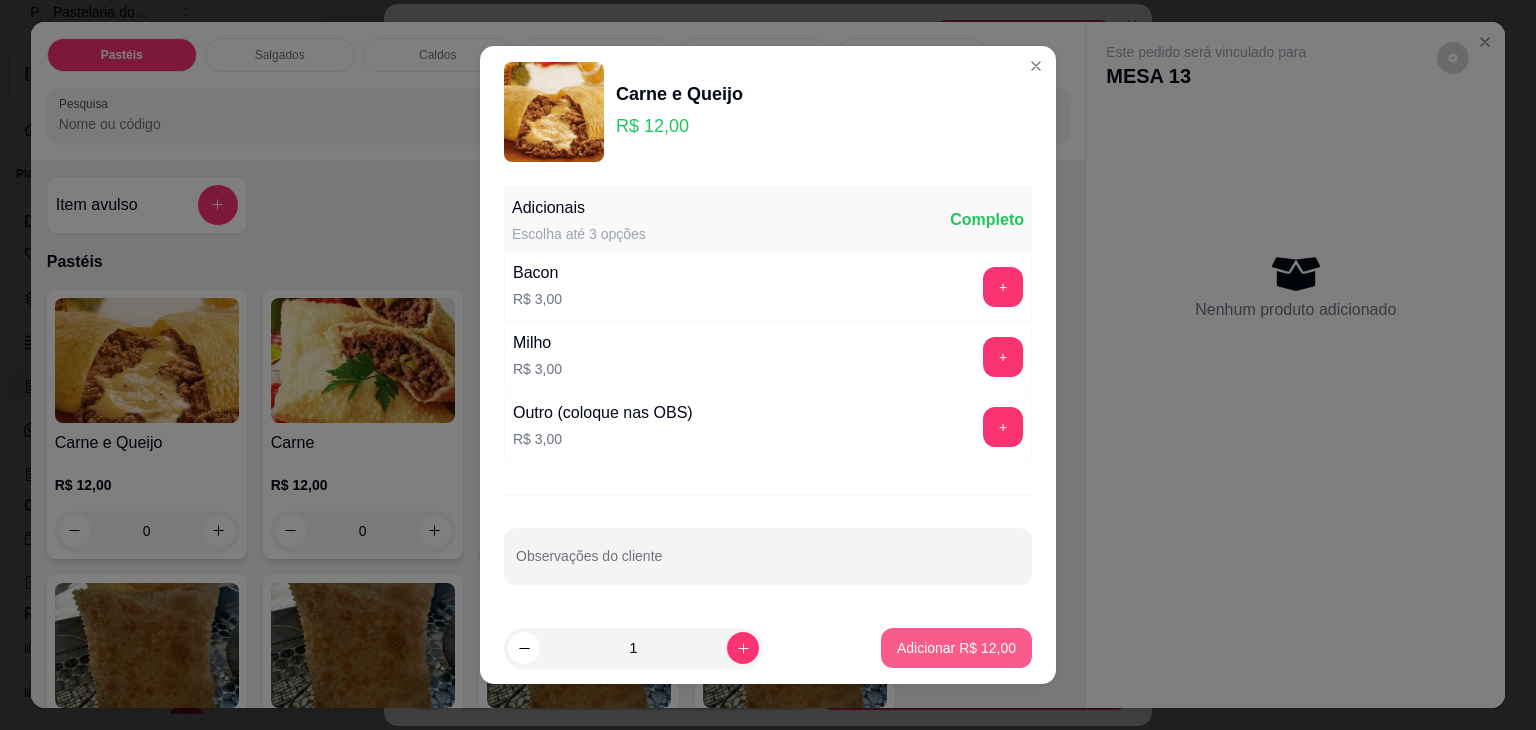 click on "Adicionar   R$ 12,00" at bounding box center [956, 648] 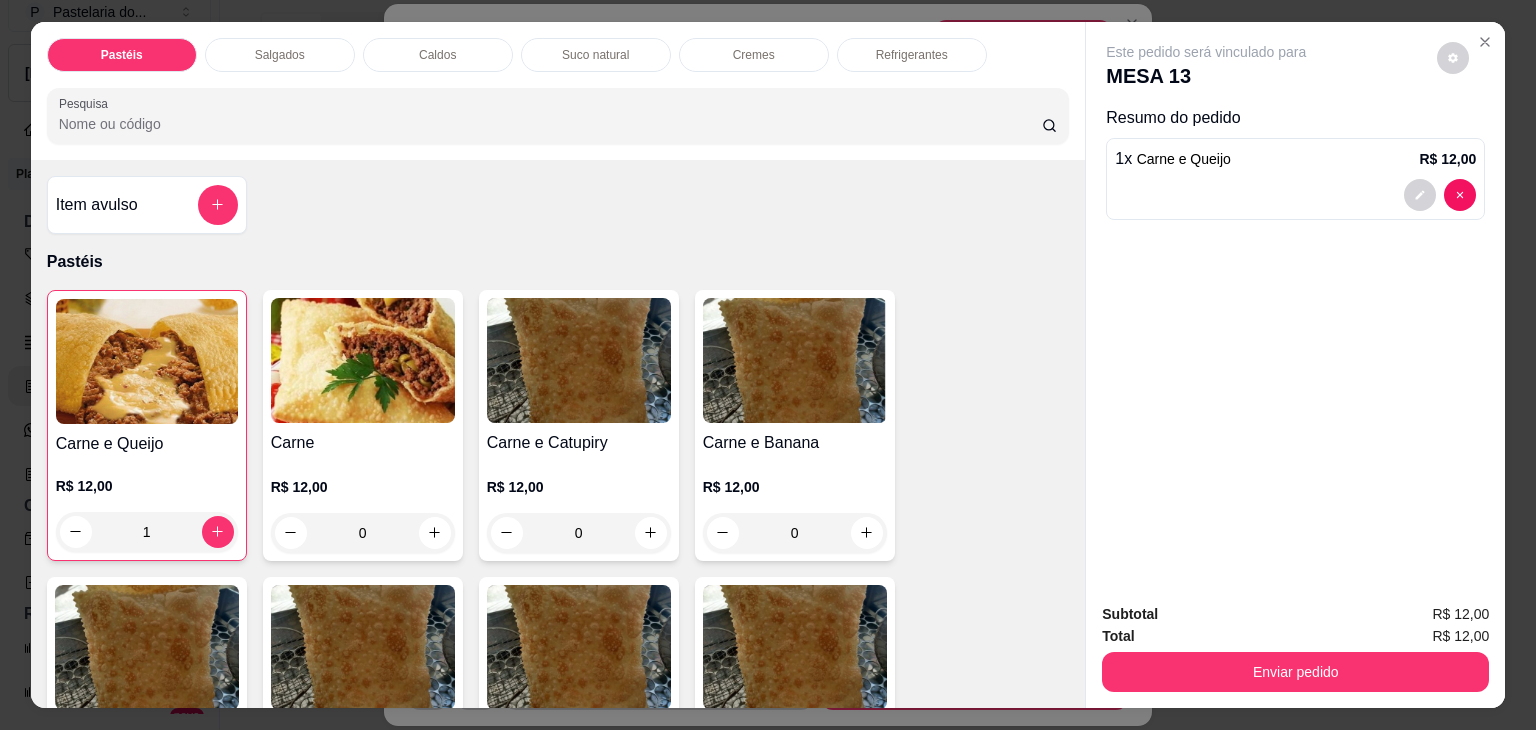 click on "Pastéis  Salgados  Caldos Suco natural Cremes Refrigerantes Pesquisa" at bounding box center (558, 91) 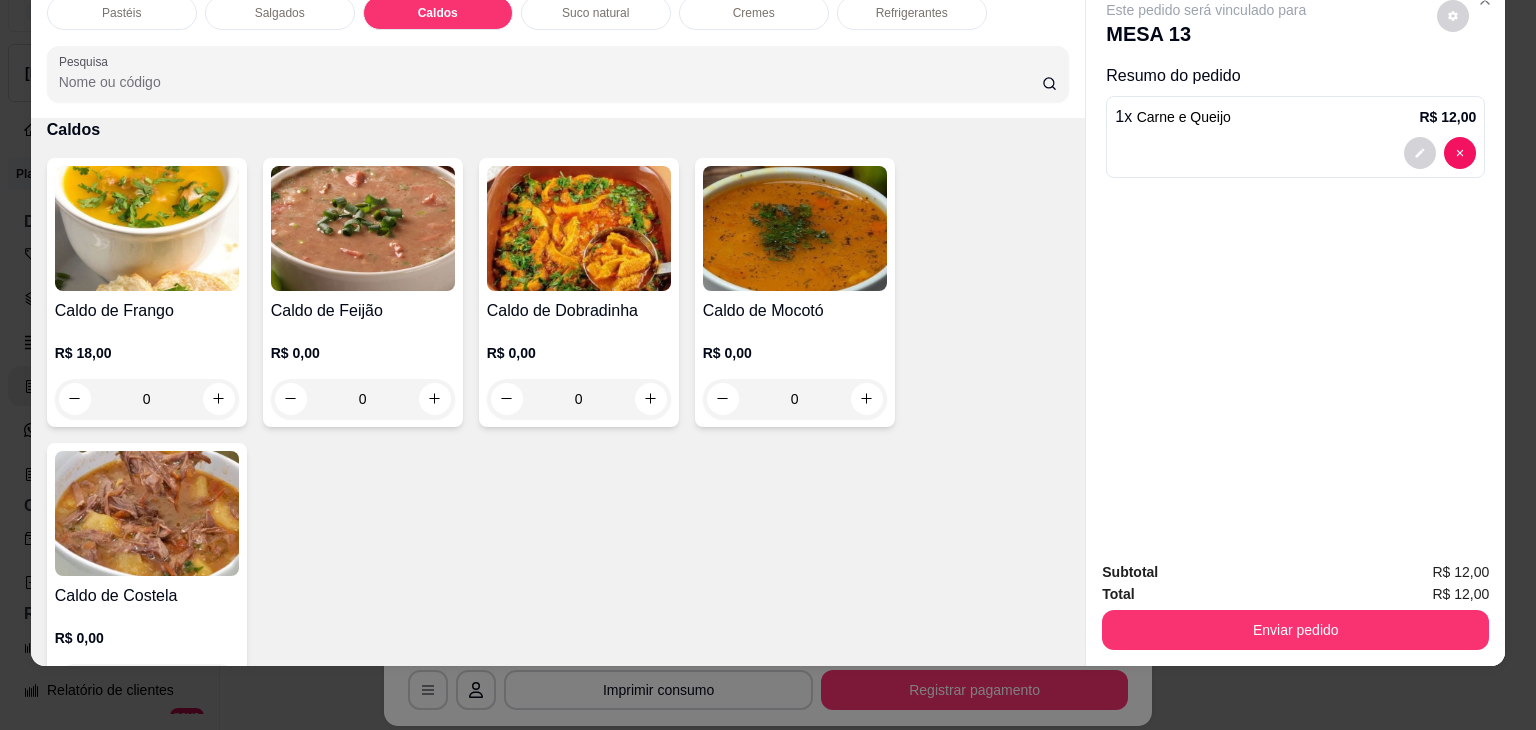 scroll, scrollTop: 2884, scrollLeft: 0, axis: vertical 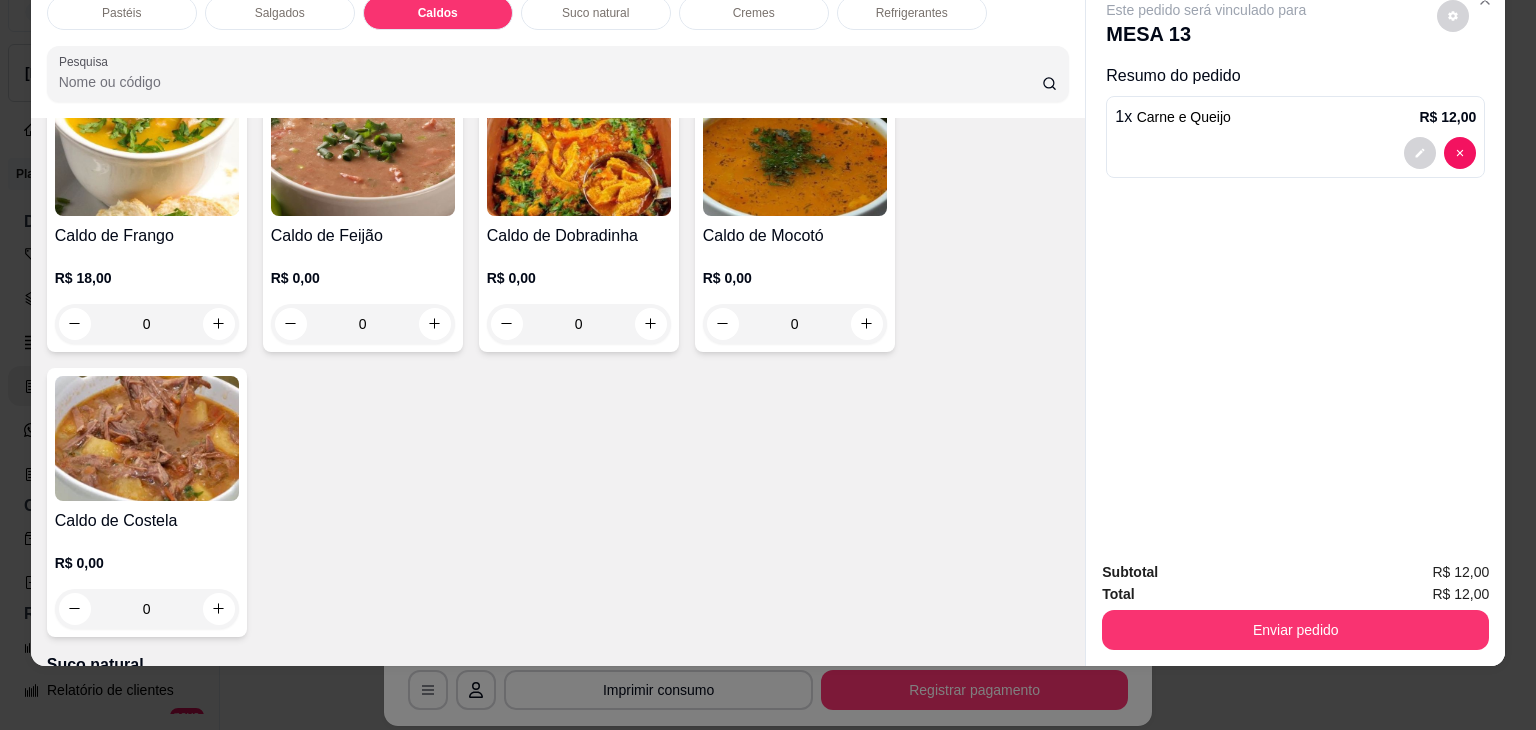 click on "0" at bounding box center (147, 609) 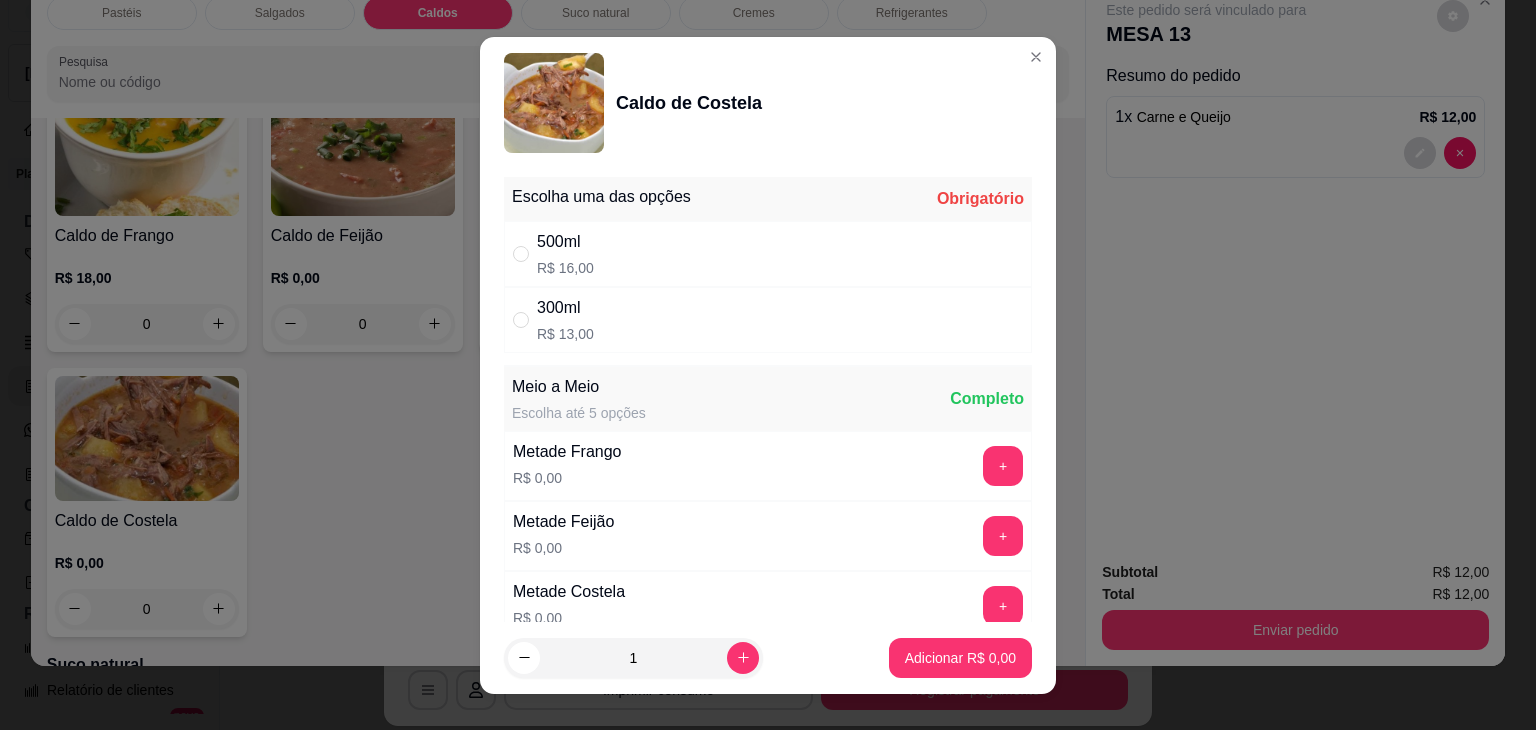click on "300ml R$ 13,00" at bounding box center (768, 320) 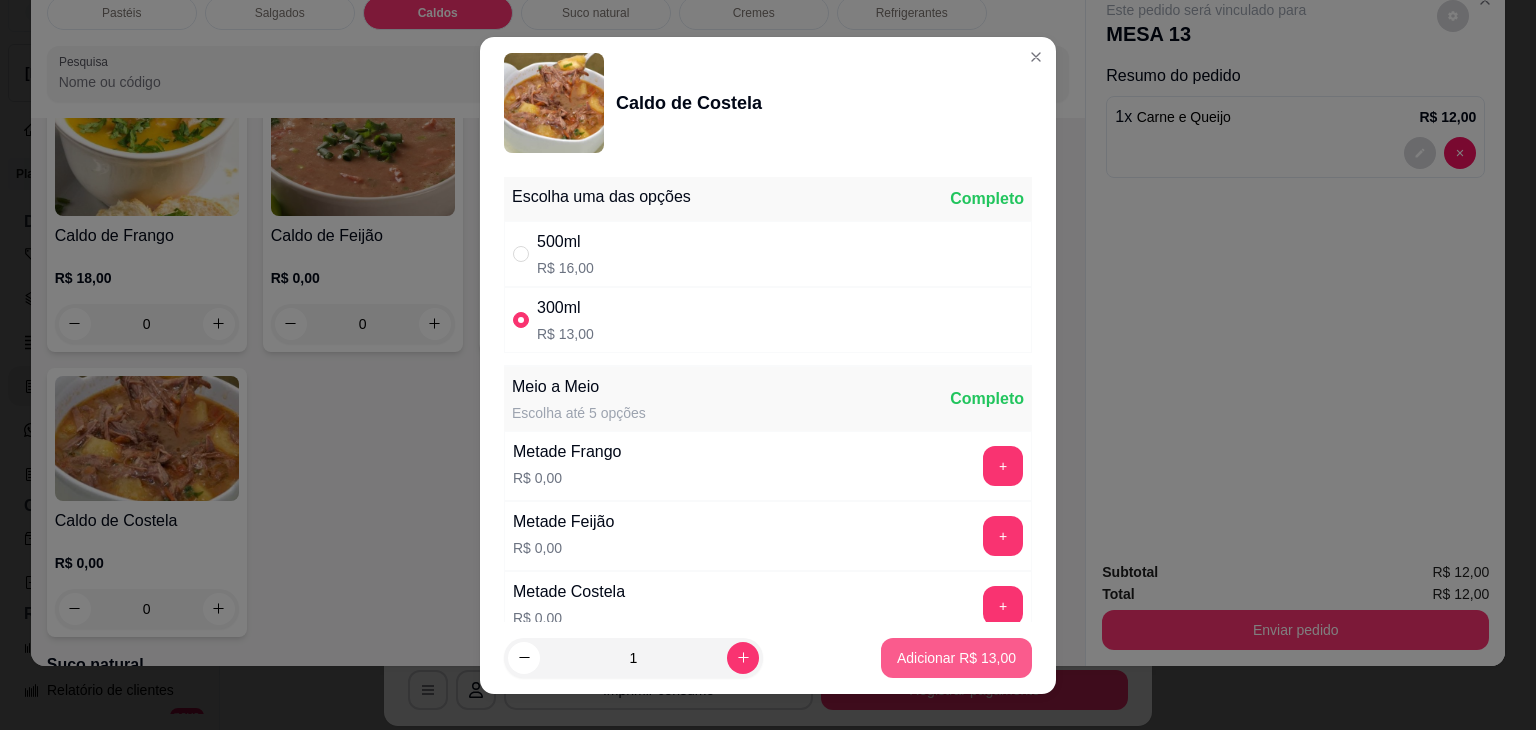 click on "Adicionar   R$ 13,00" at bounding box center (956, 658) 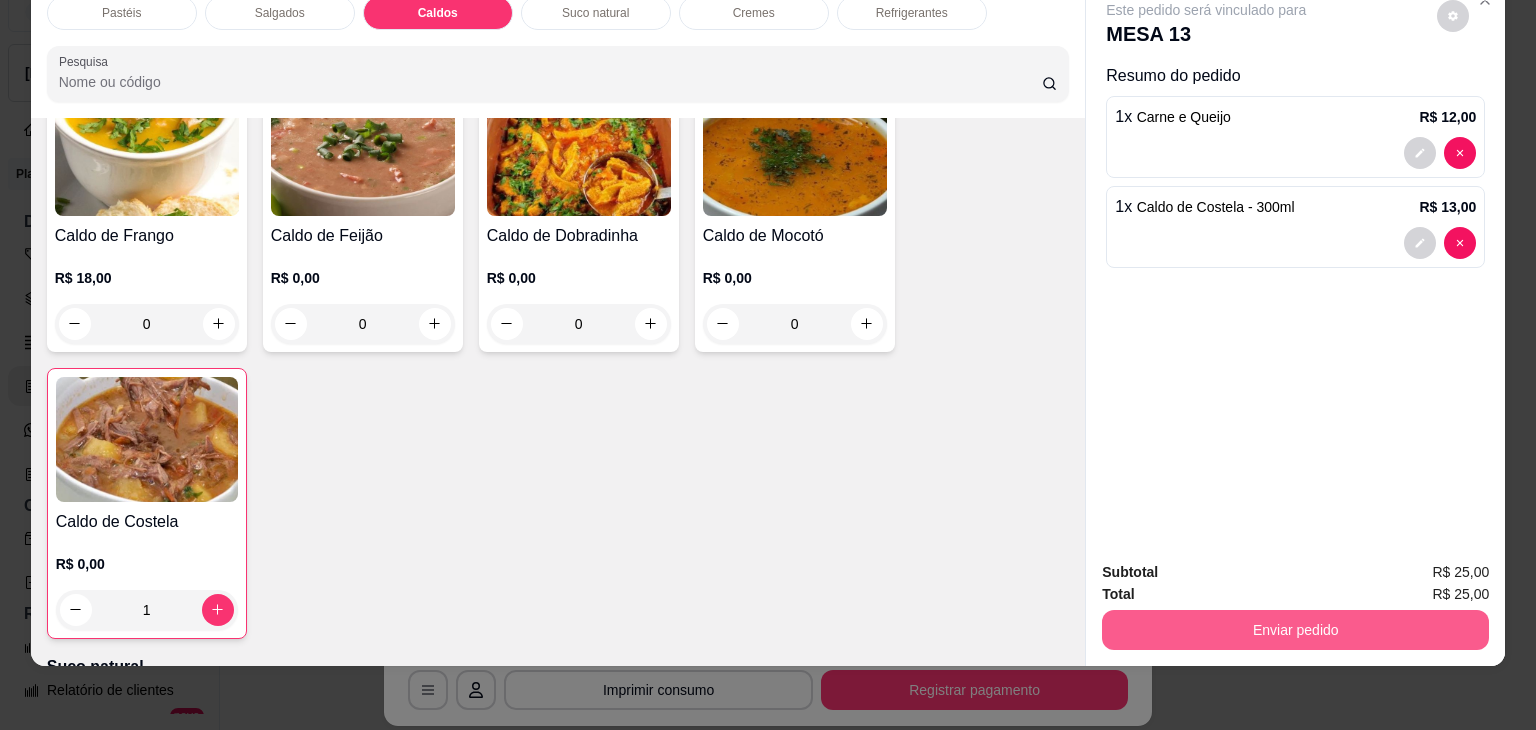 click on "Enviar pedido" at bounding box center (1295, 630) 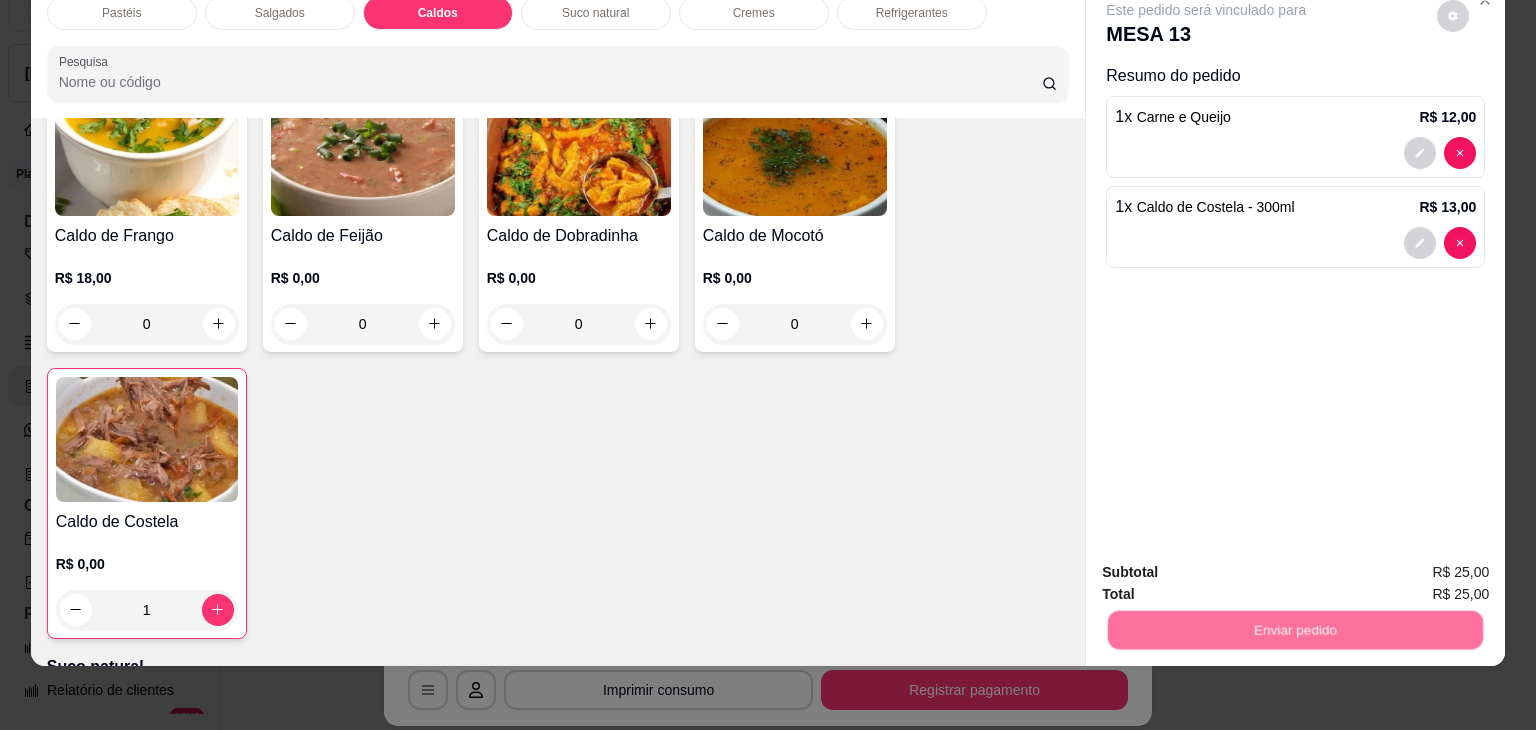click on "Não registrar e enviar pedido" at bounding box center (1229, 564) 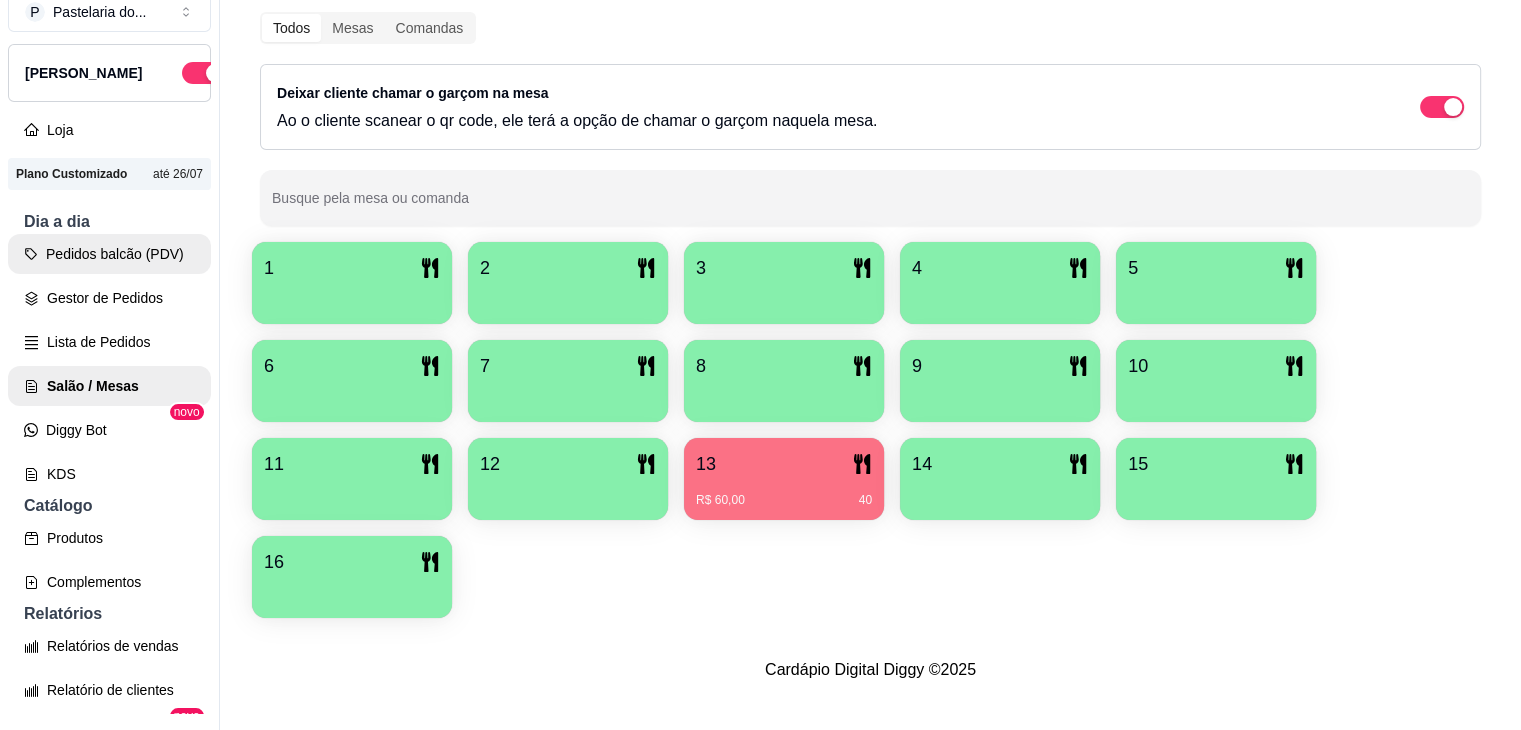 click on "Pedidos balcão (PDV)" at bounding box center [109, 254] 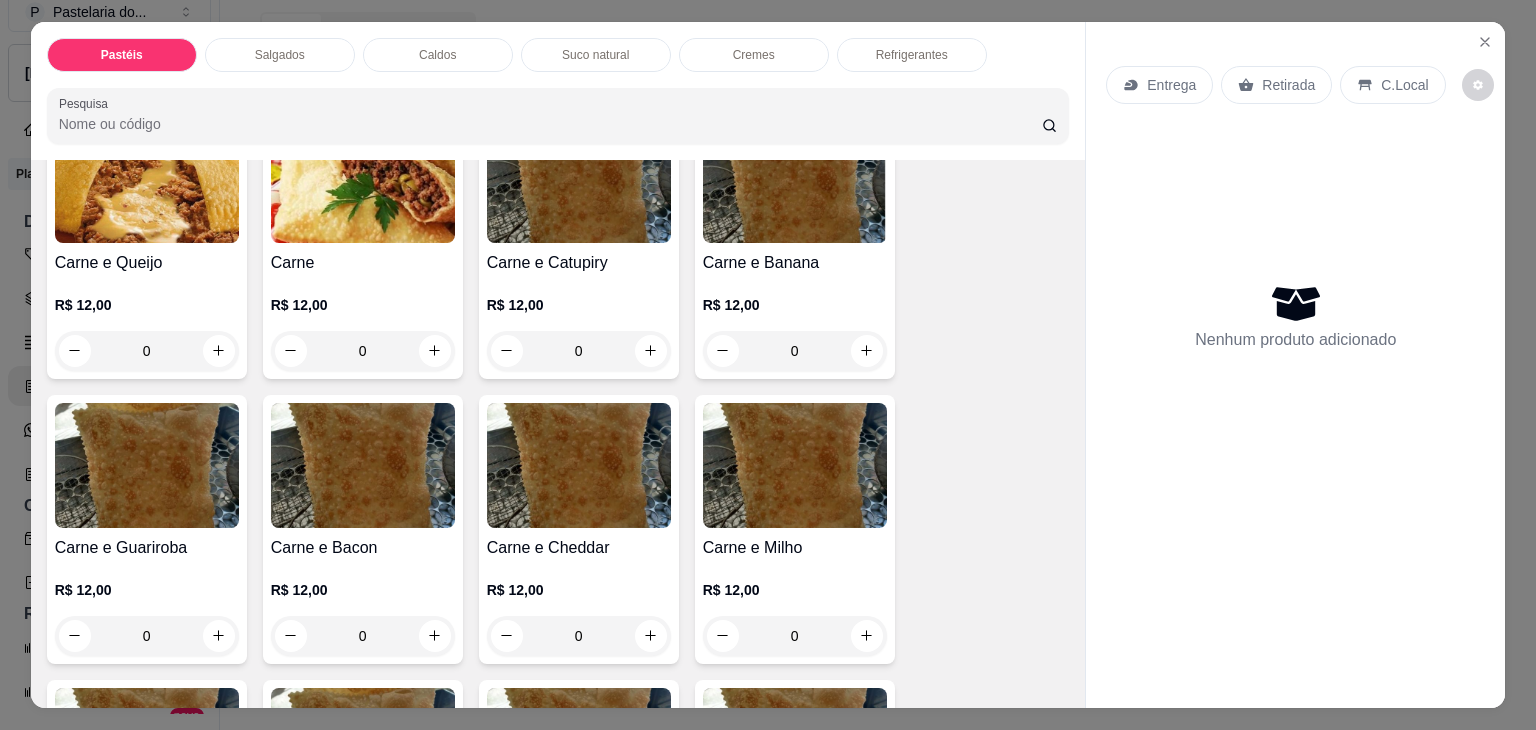 scroll, scrollTop: 0, scrollLeft: 0, axis: both 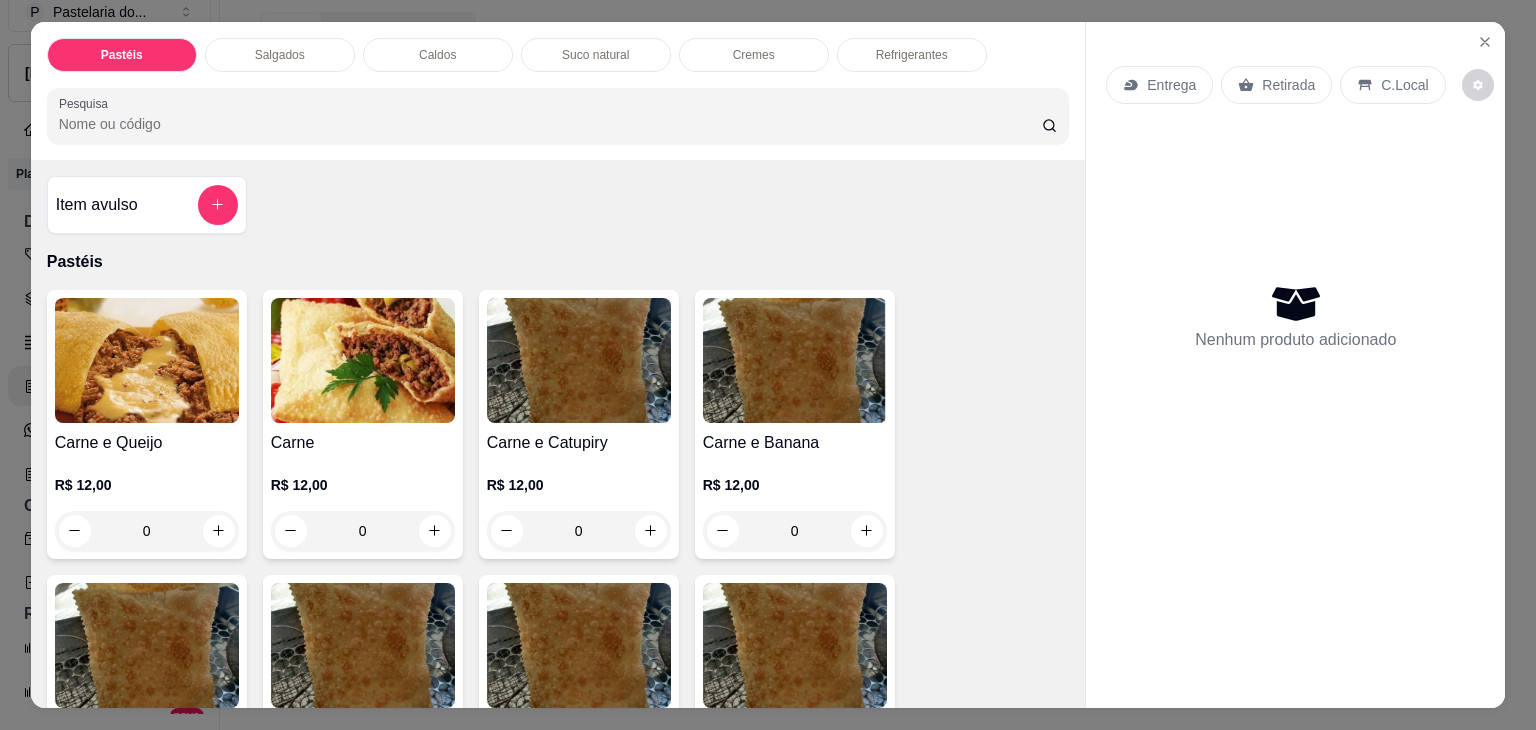 click on "0" at bounding box center (363, 531) 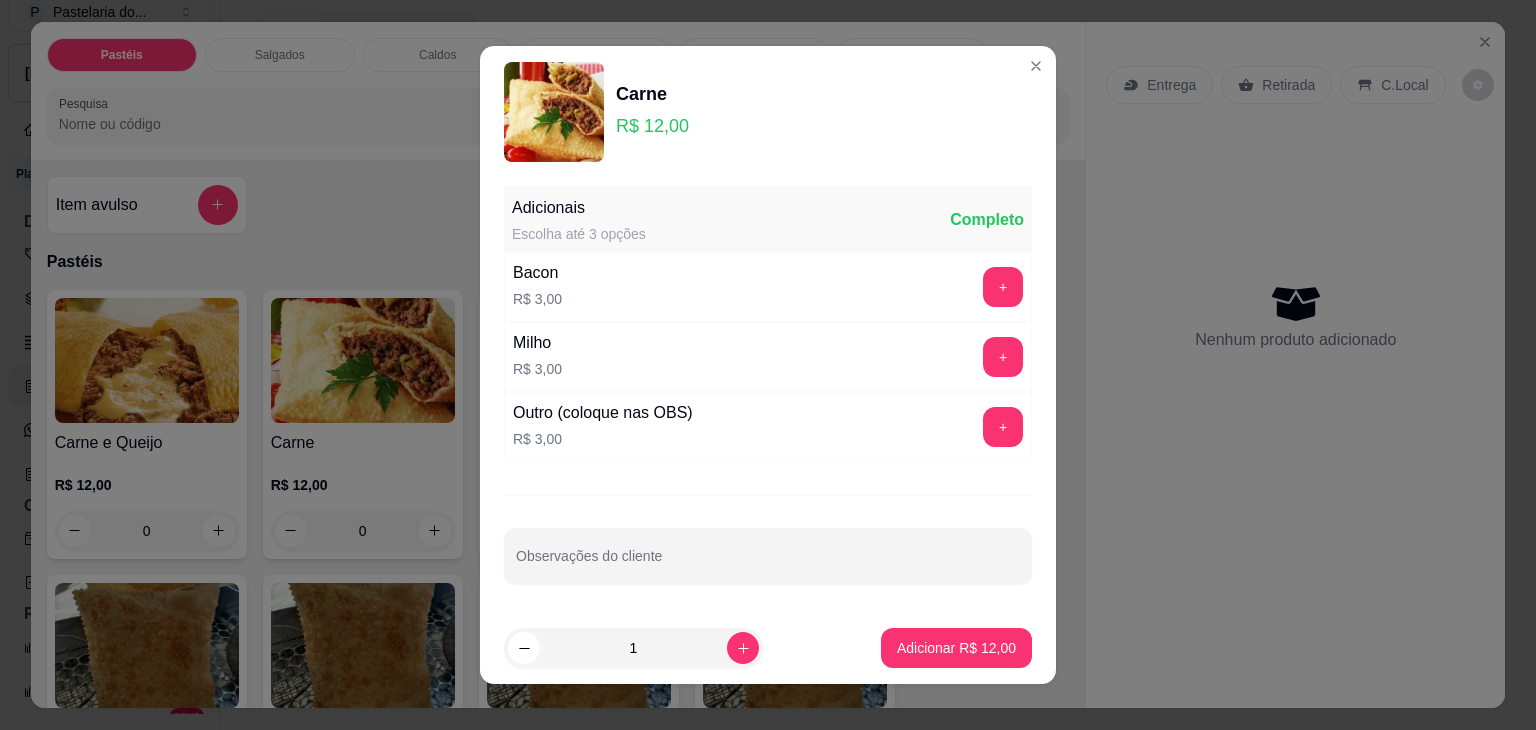 click on "1 Adicionar   R$ 12,00" at bounding box center (768, 648) 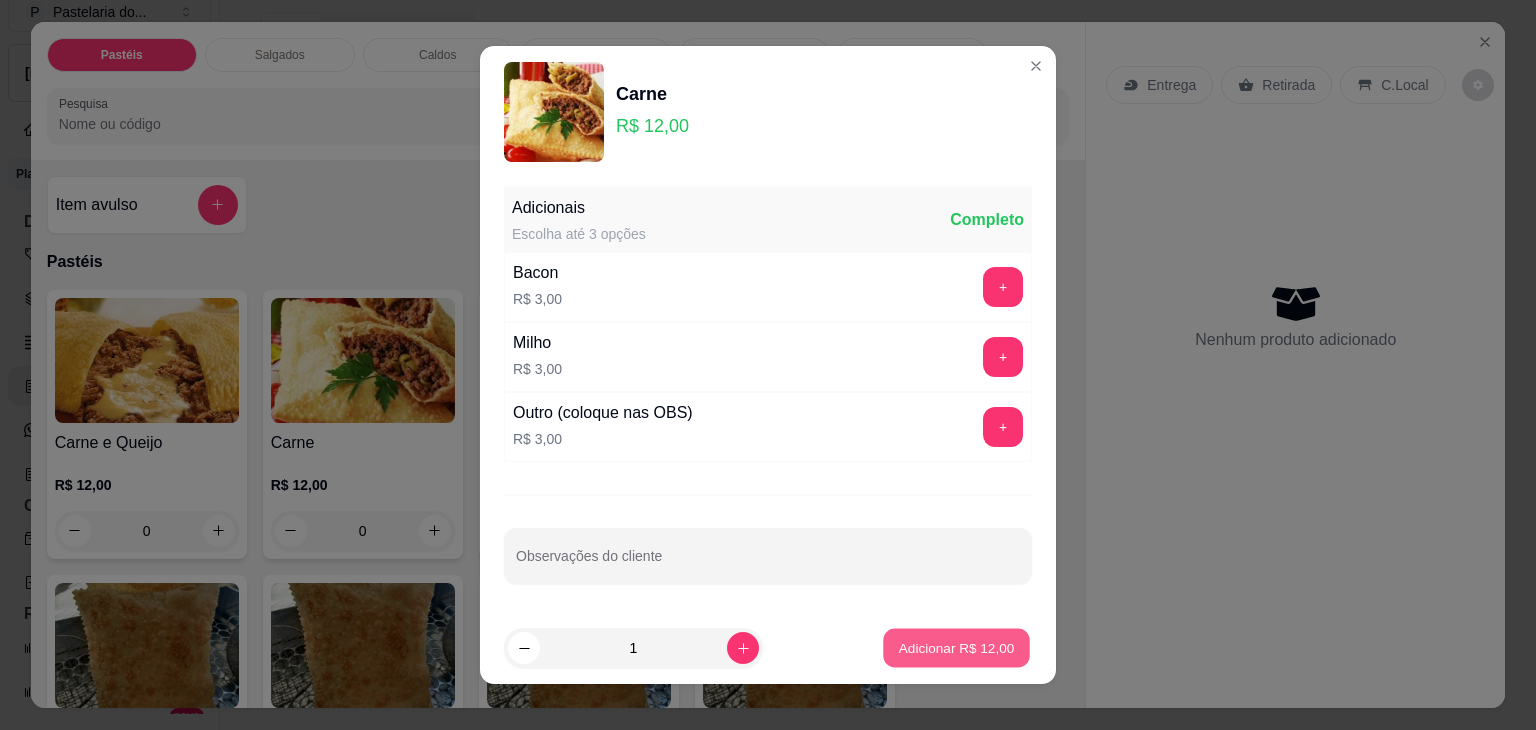 click on "Adicionar   R$ 12,00" at bounding box center (957, 647) 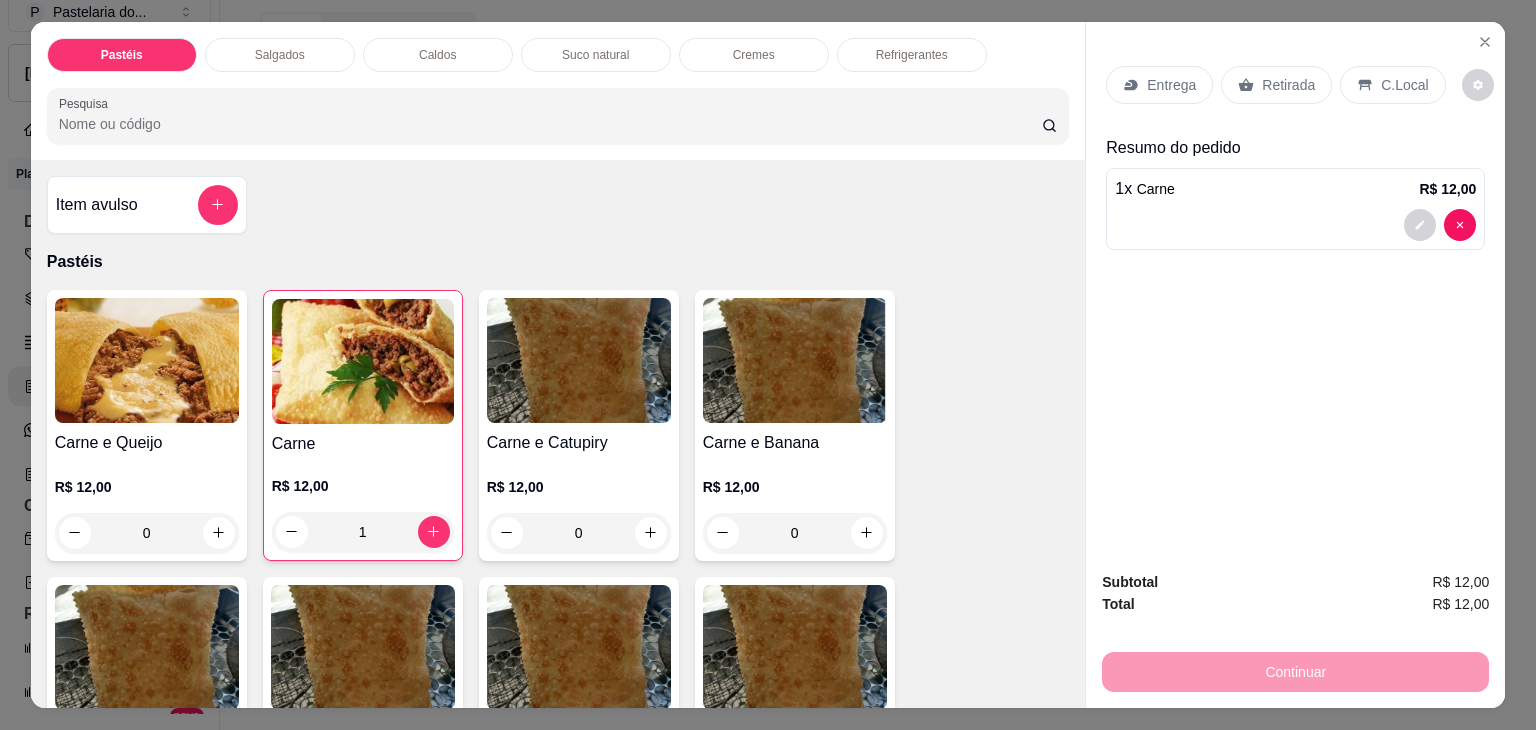 click on "Caldos" at bounding box center [437, 55] 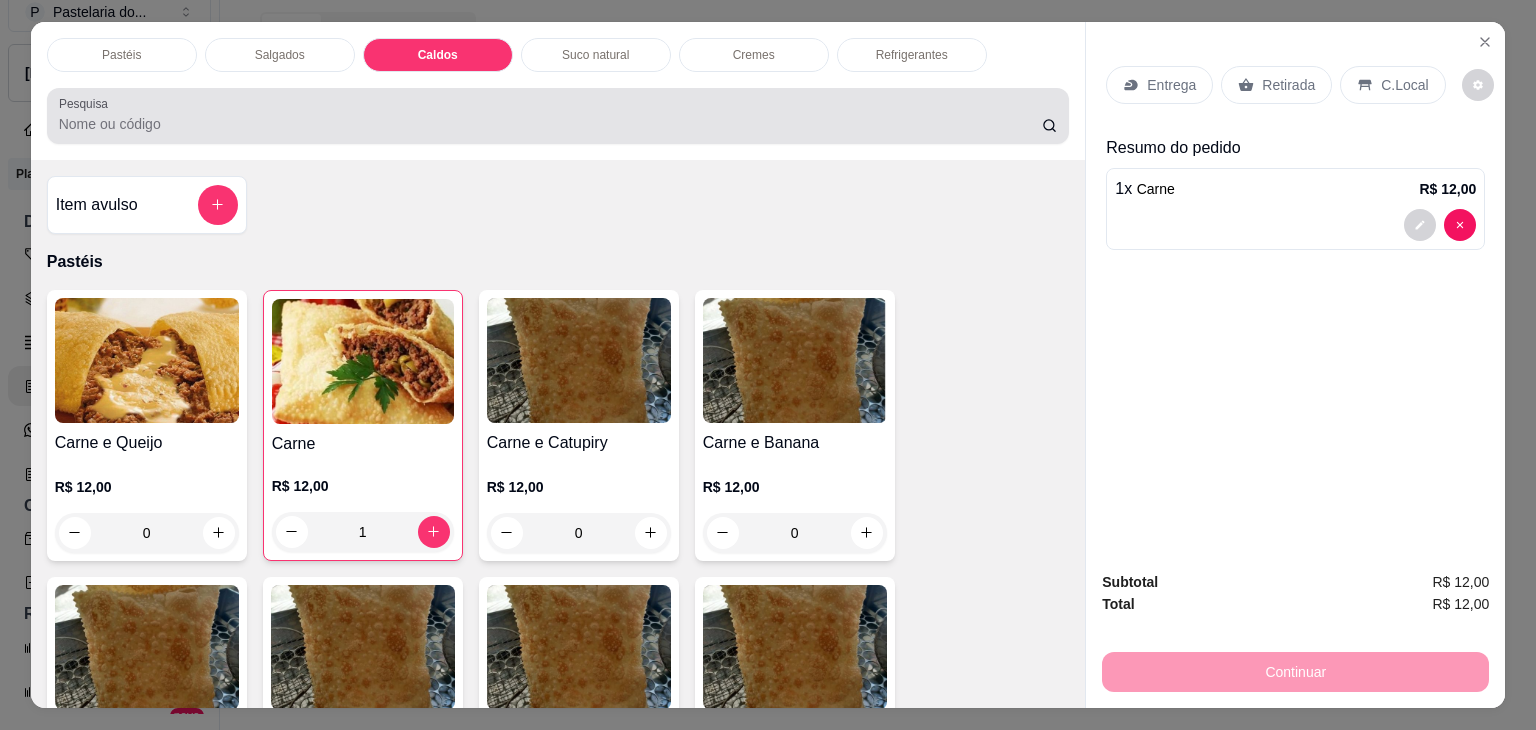 scroll, scrollTop: 2784, scrollLeft: 0, axis: vertical 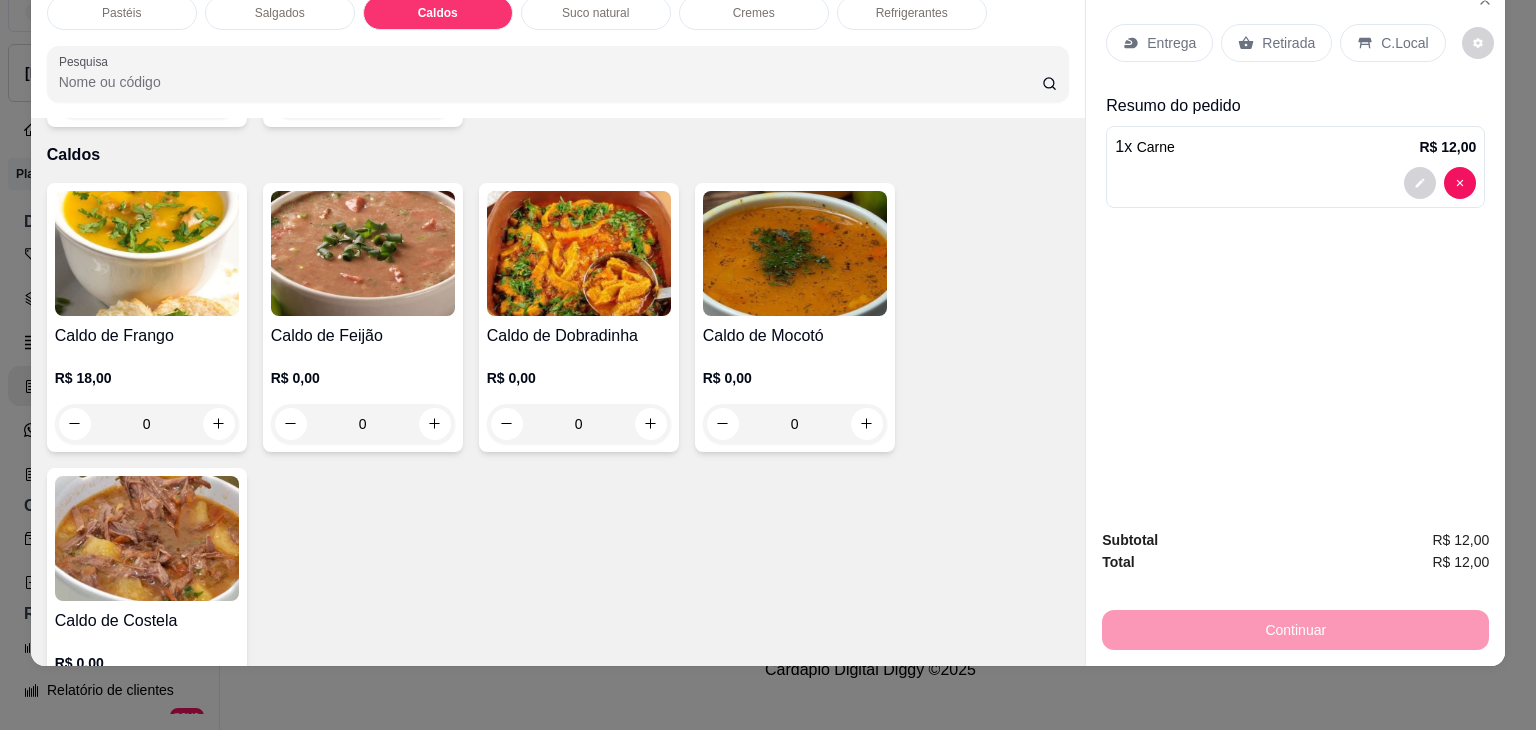 click on "0" at bounding box center [147, 424] 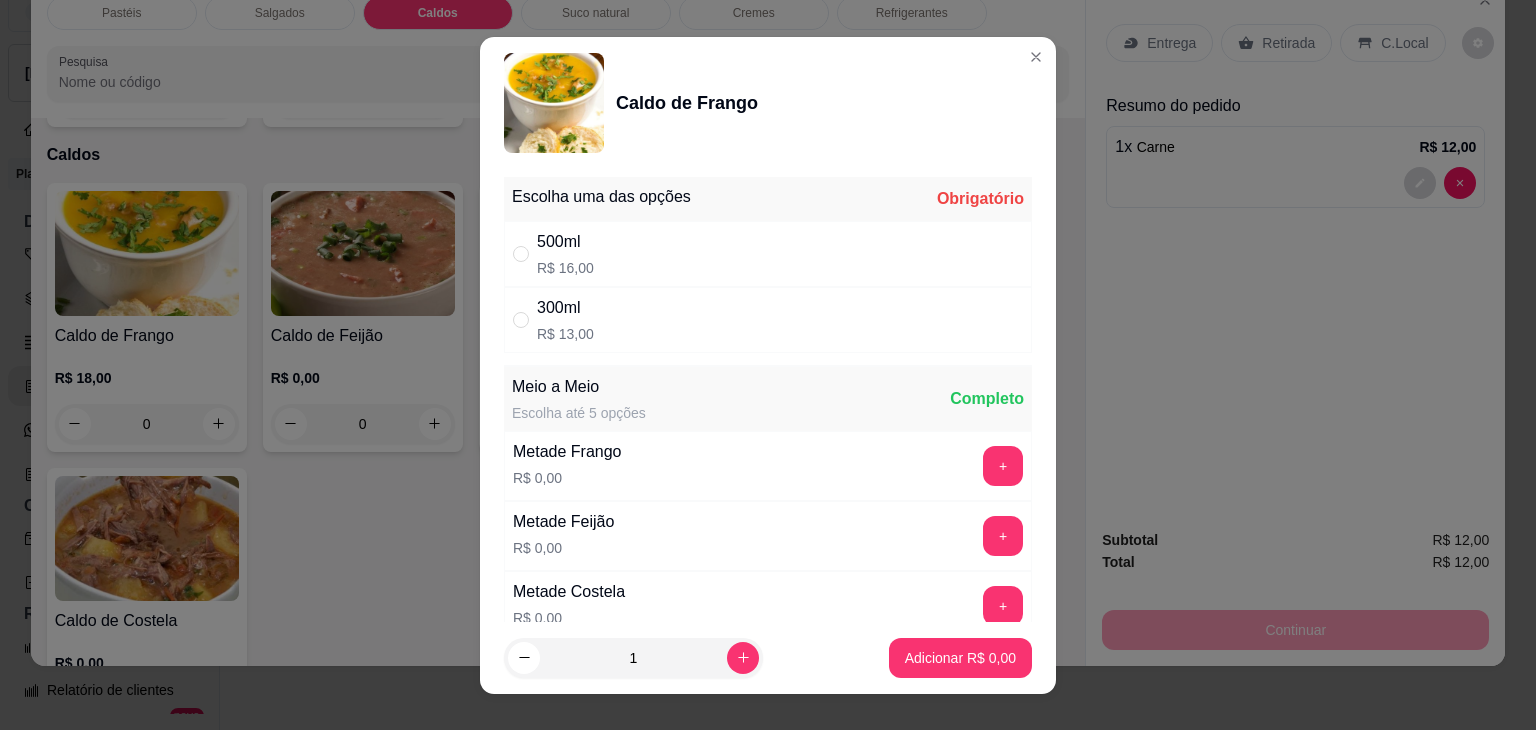 click on "300ml" at bounding box center [565, 308] 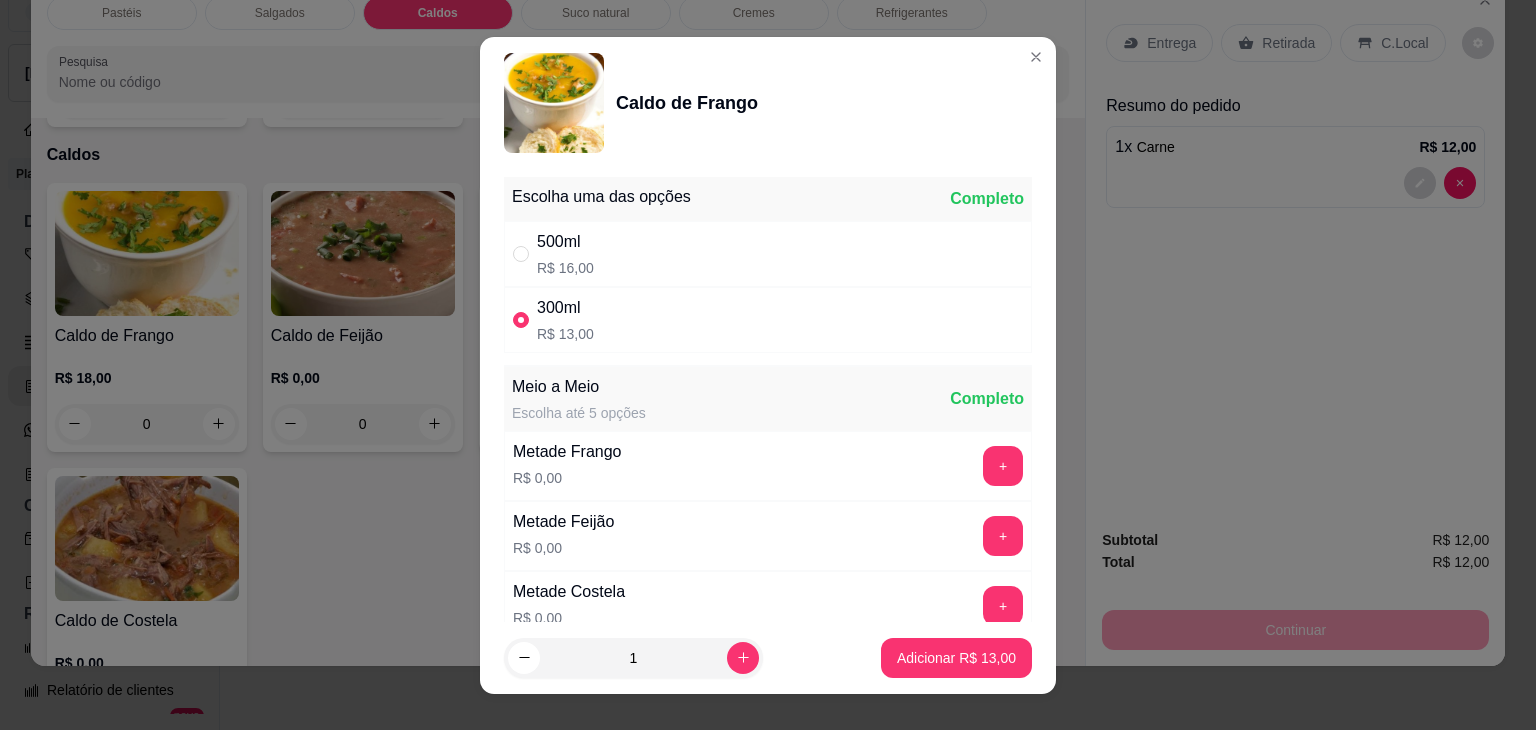 scroll, scrollTop: 100, scrollLeft: 0, axis: vertical 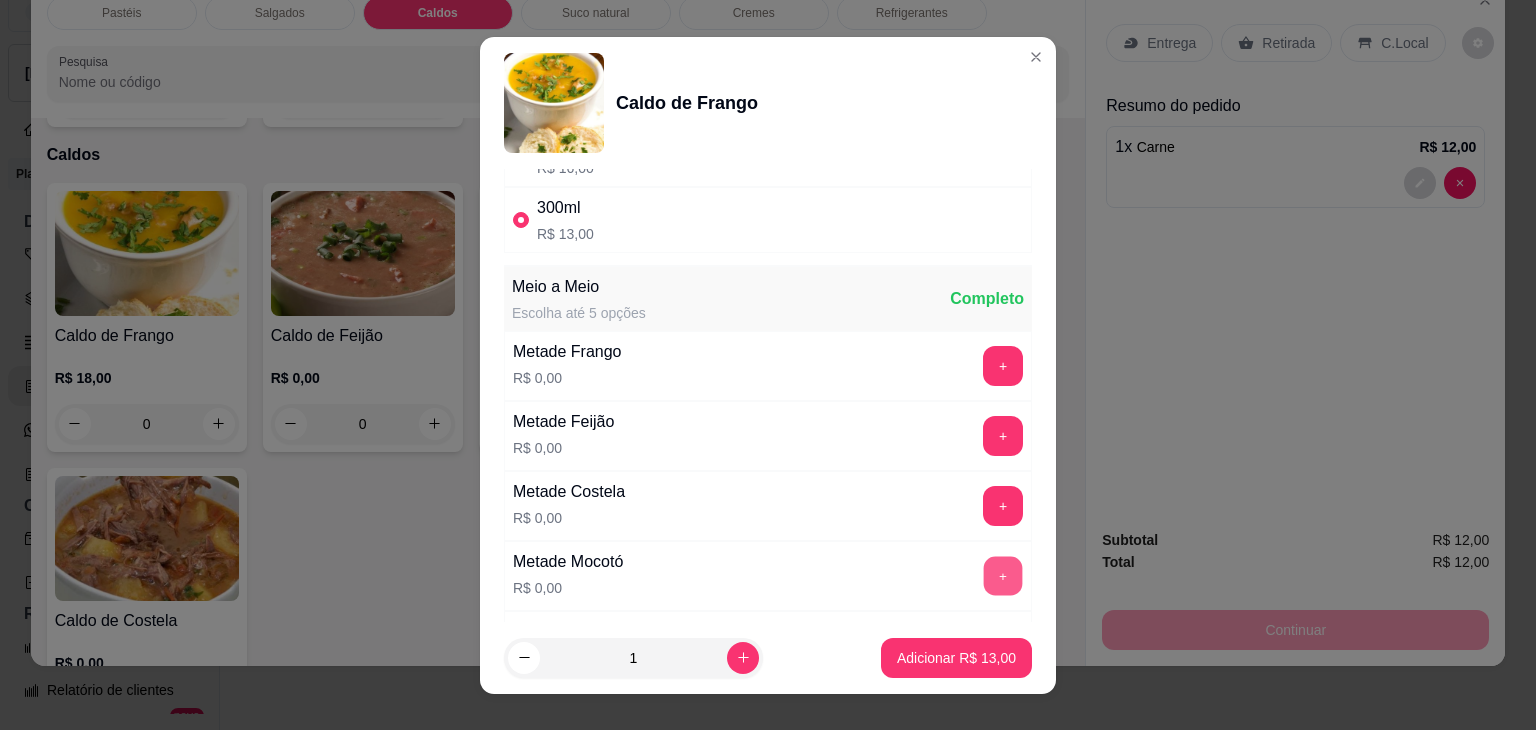 click on "+" at bounding box center (1003, 575) 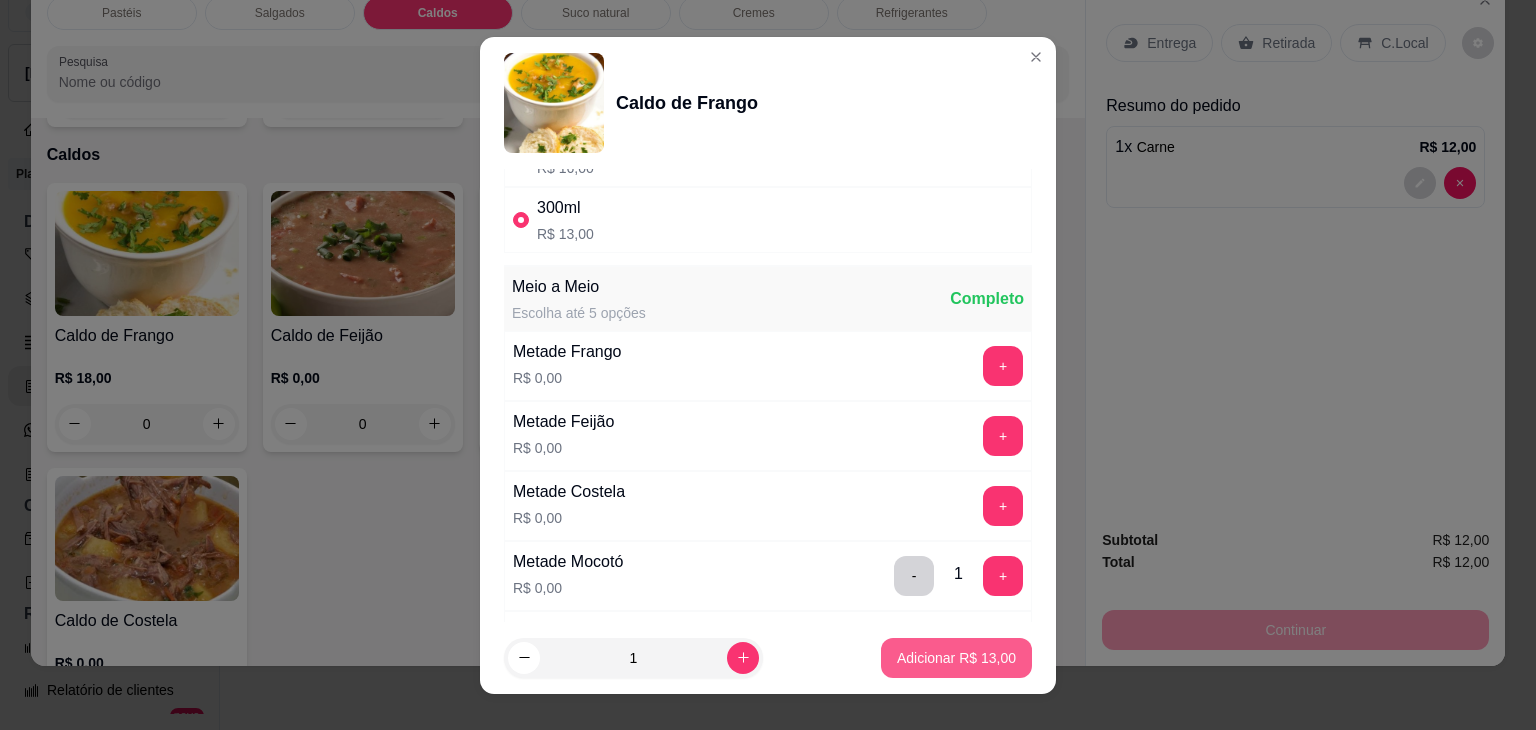 click on "Adicionar   R$ 13,00" at bounding box center [956, 658] 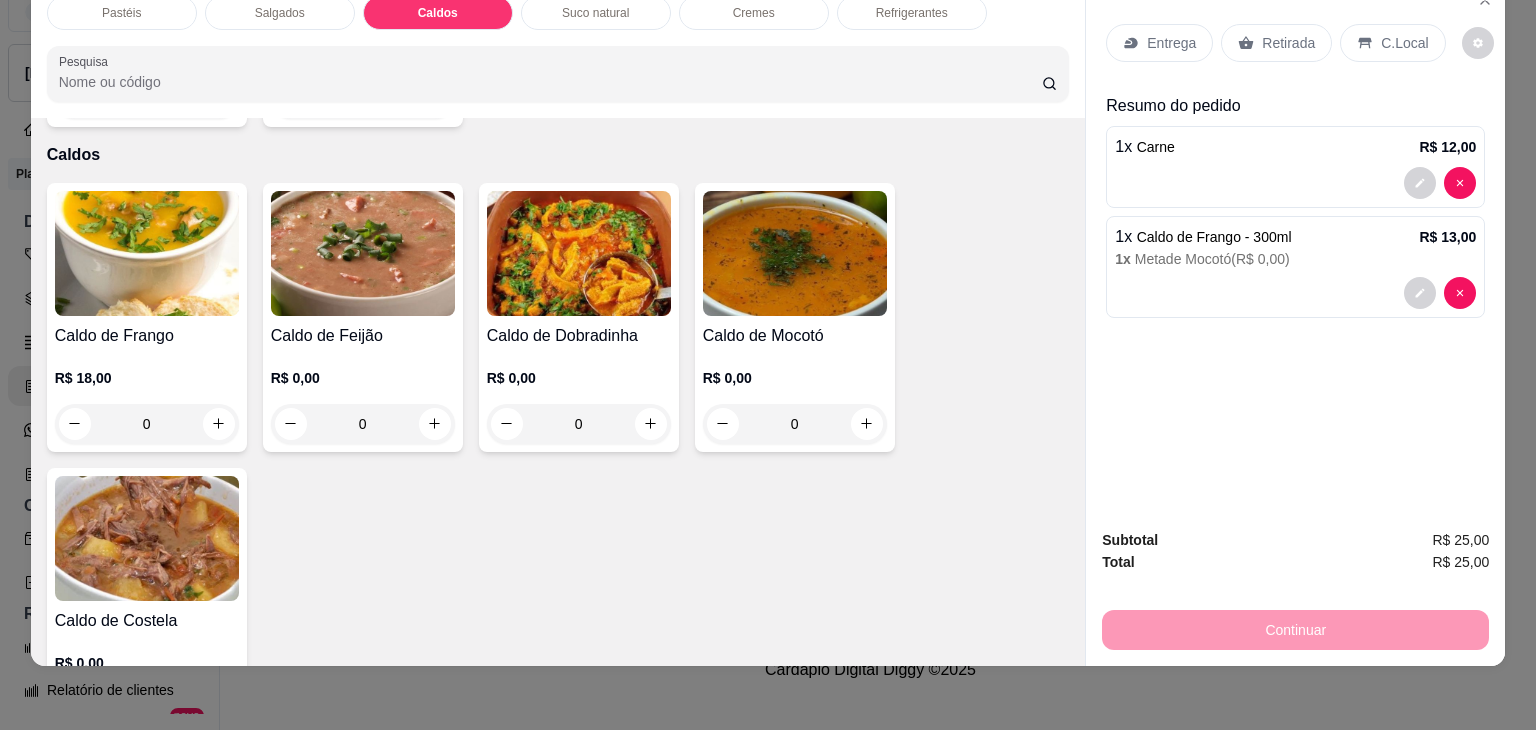 click on "Entrega Retirada C.Local" at bounding box center [1295, 43] 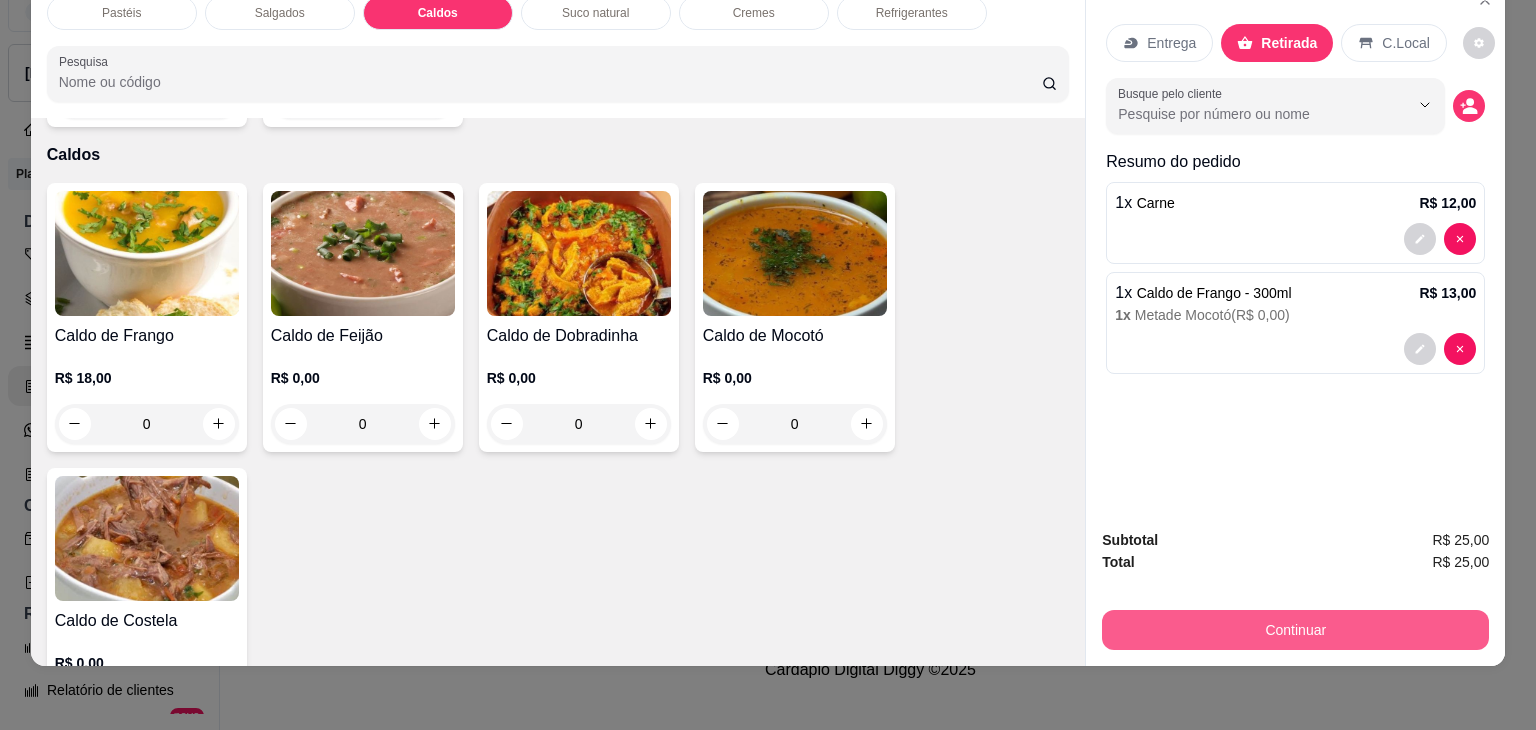 click on "Continuar" at bounding box center [1295, 630] 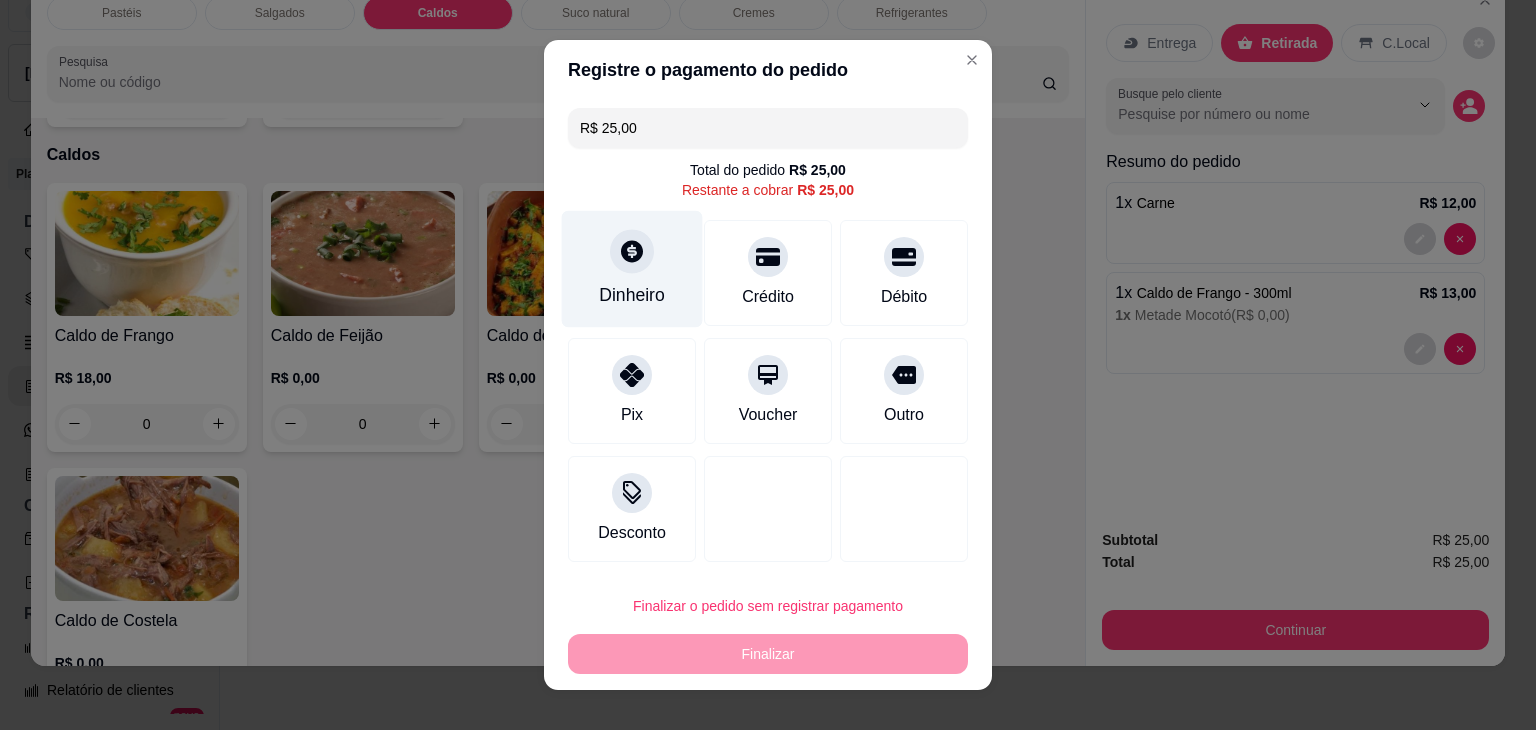 click 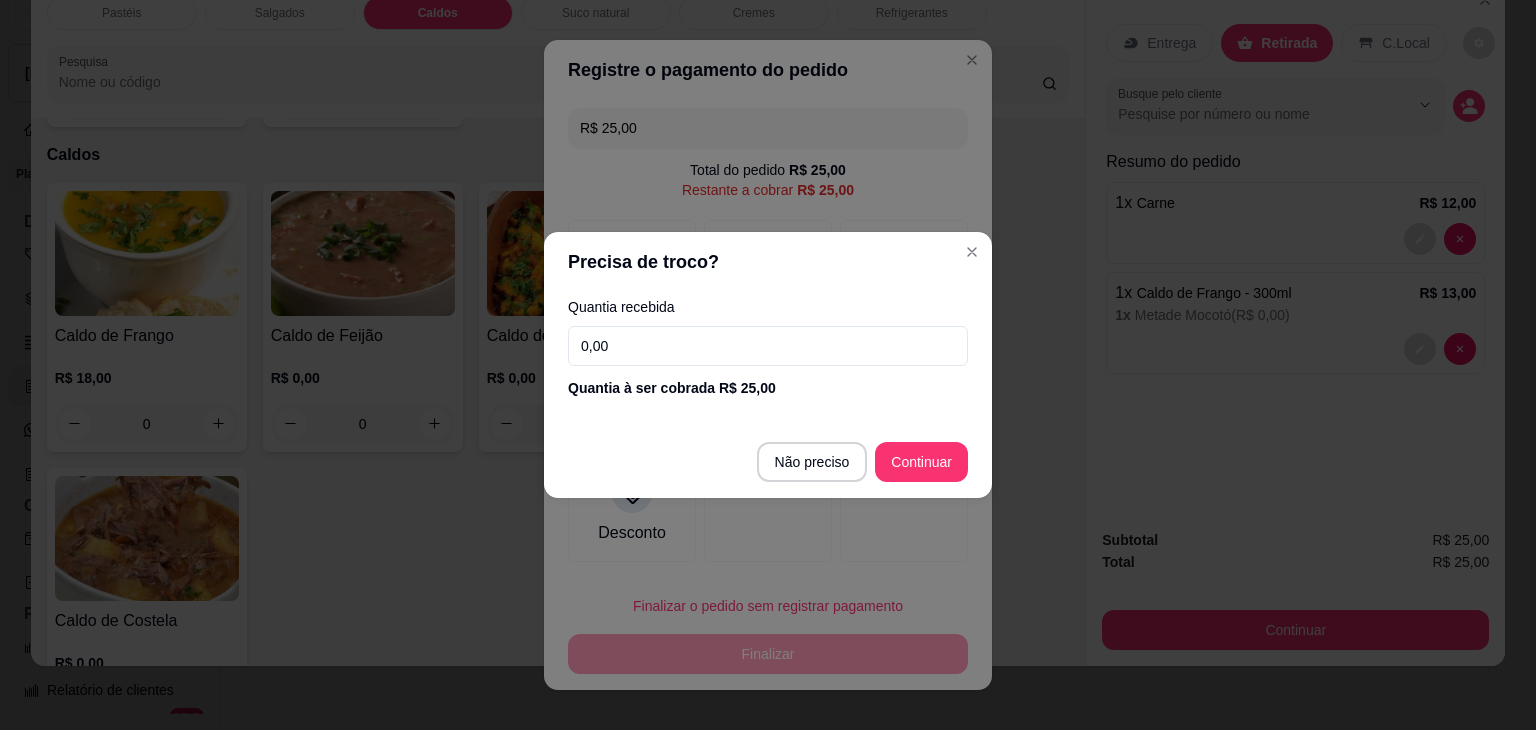 click on "Não preciso Continuar" at bounding box center (768, 462) 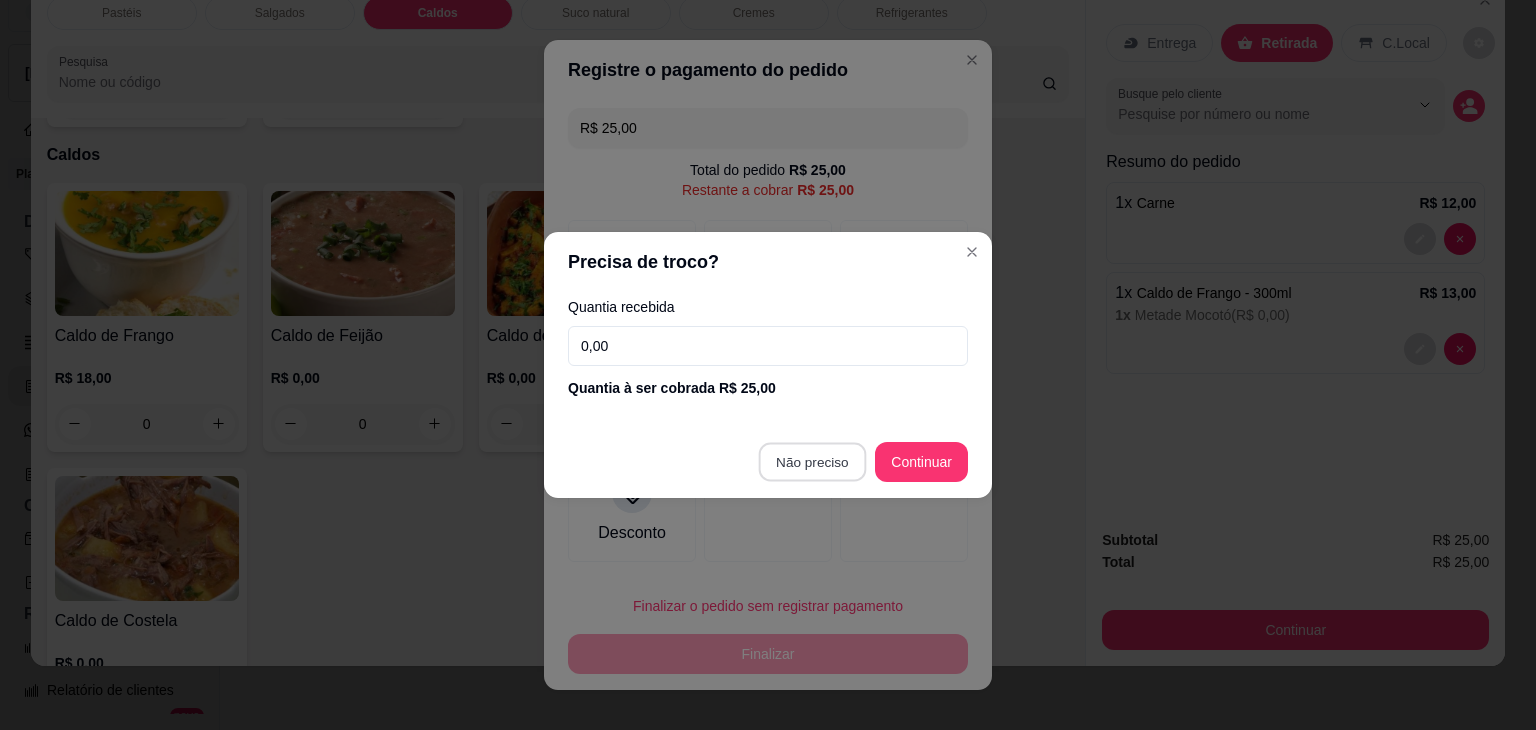 type on "R$ 0,00" 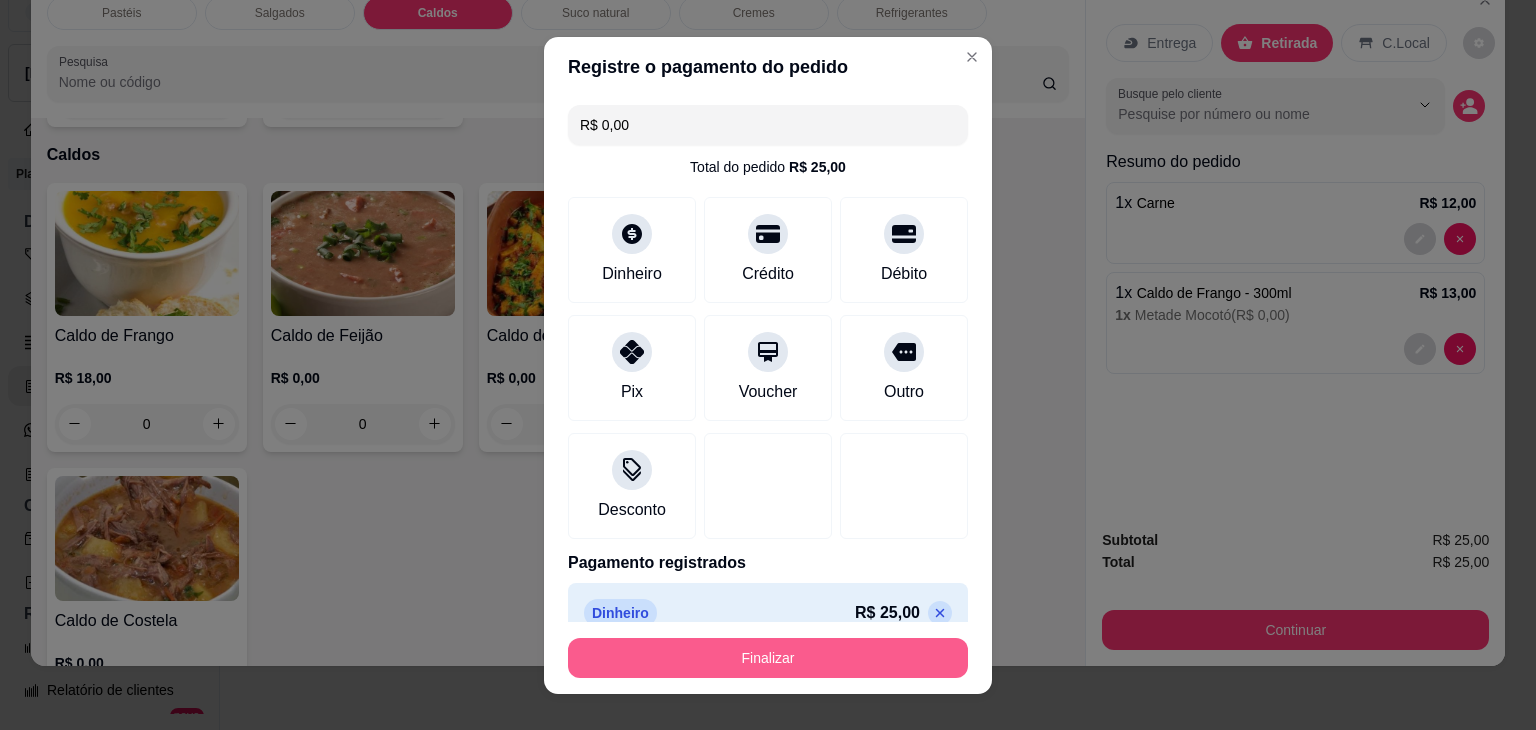 click on "Finalizar" at bounding box center [768, 658] 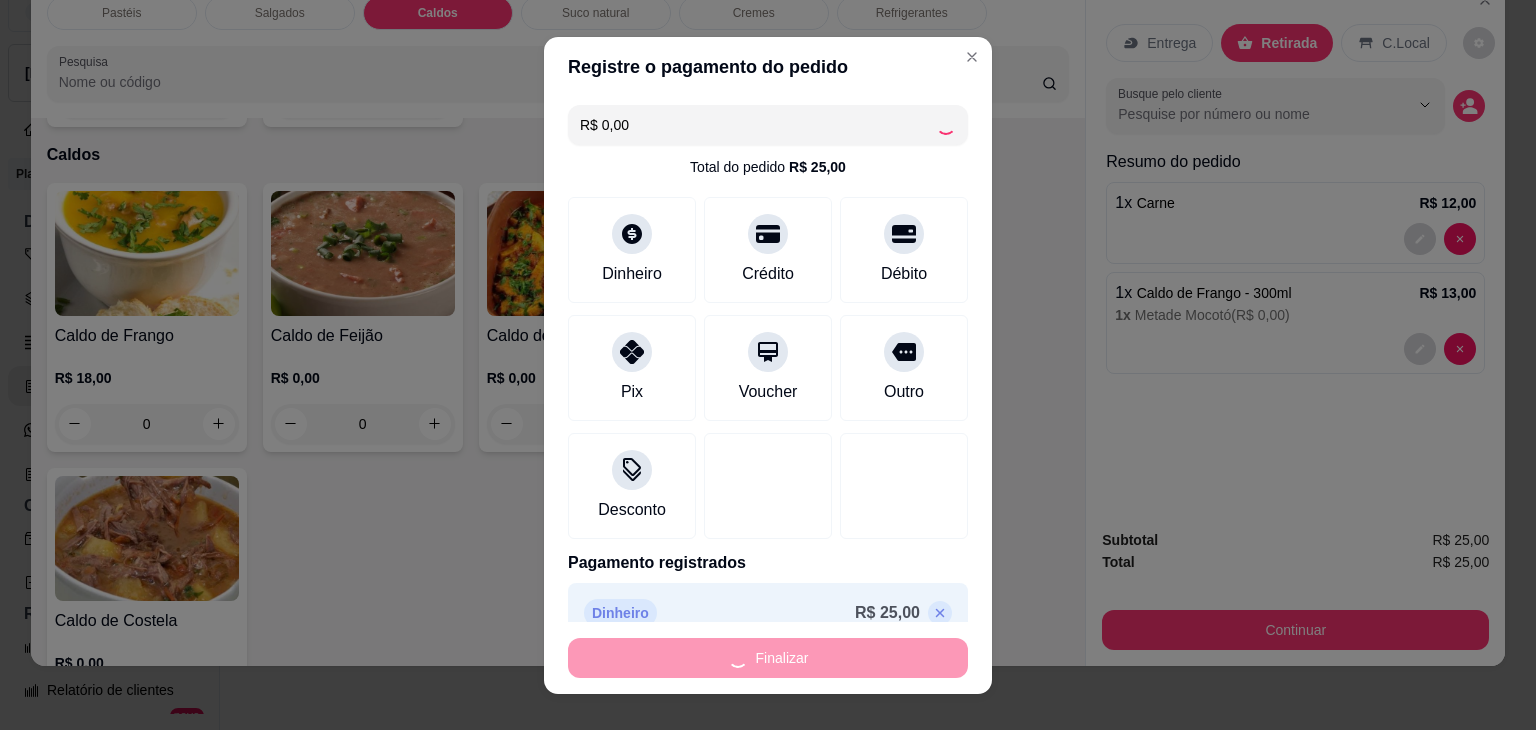 type on "0" 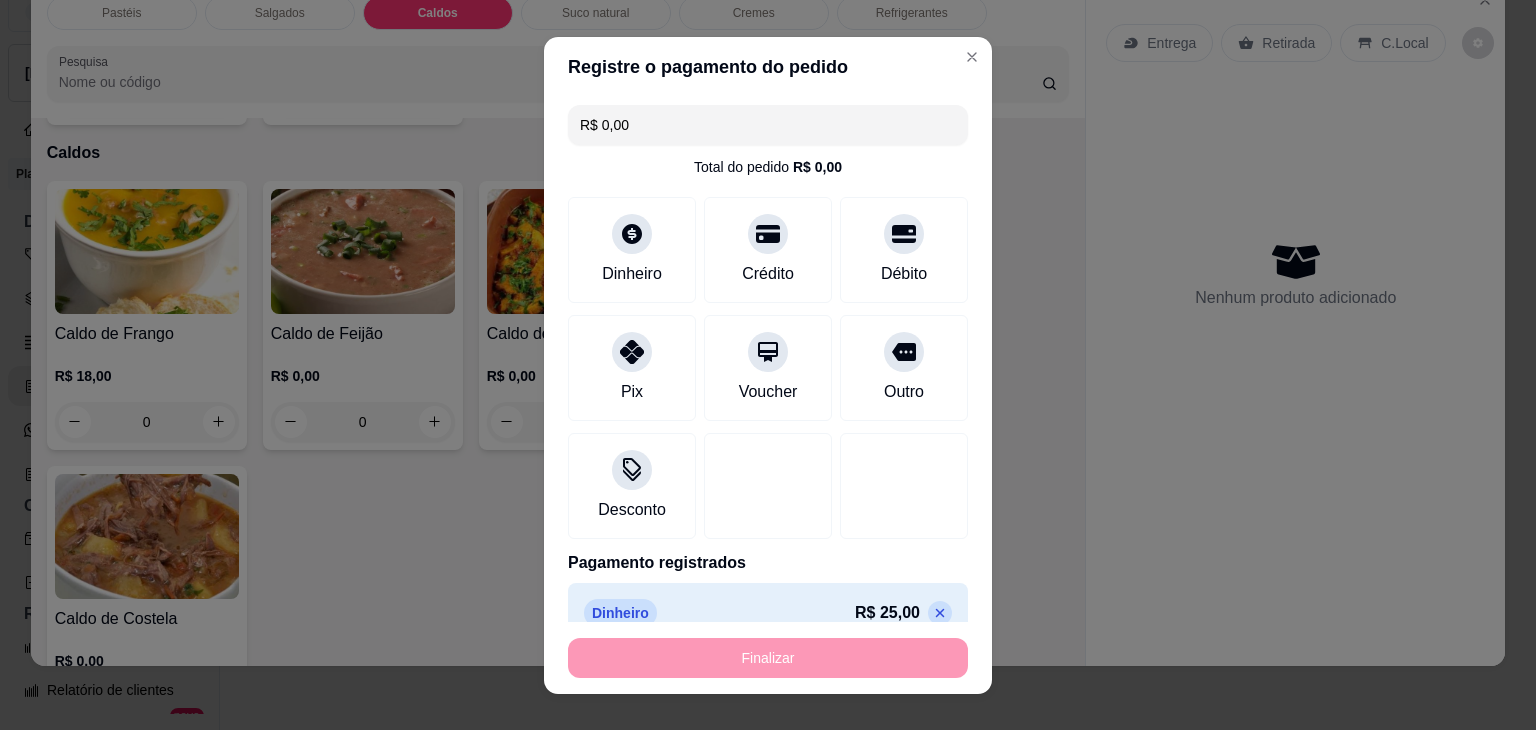 type on "-R$ 25,00" 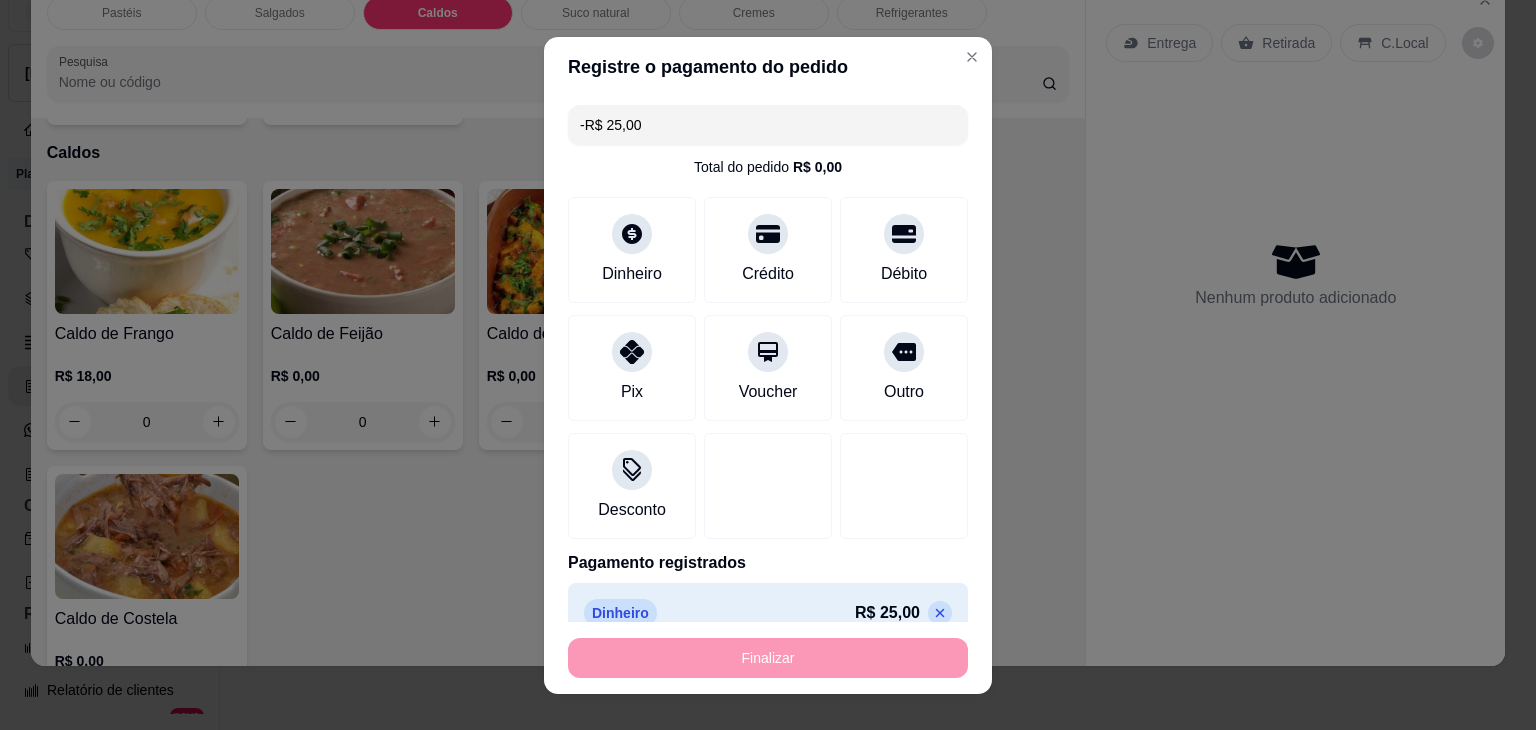 scroll, scrollTop: 2782, scrollLeft: 0, axis: vertical 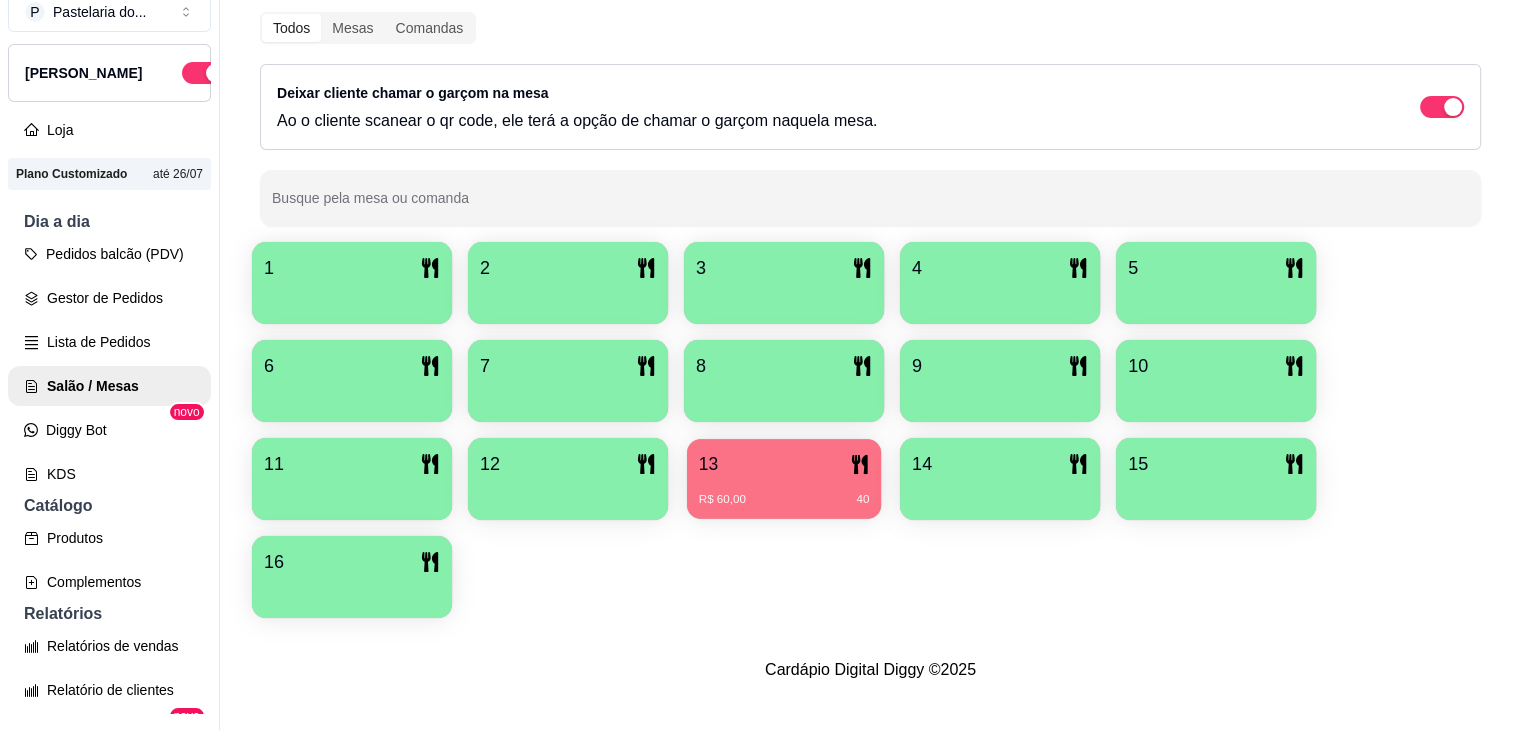 click on "R$ 60,00 40" at bounding box center [784, 500] 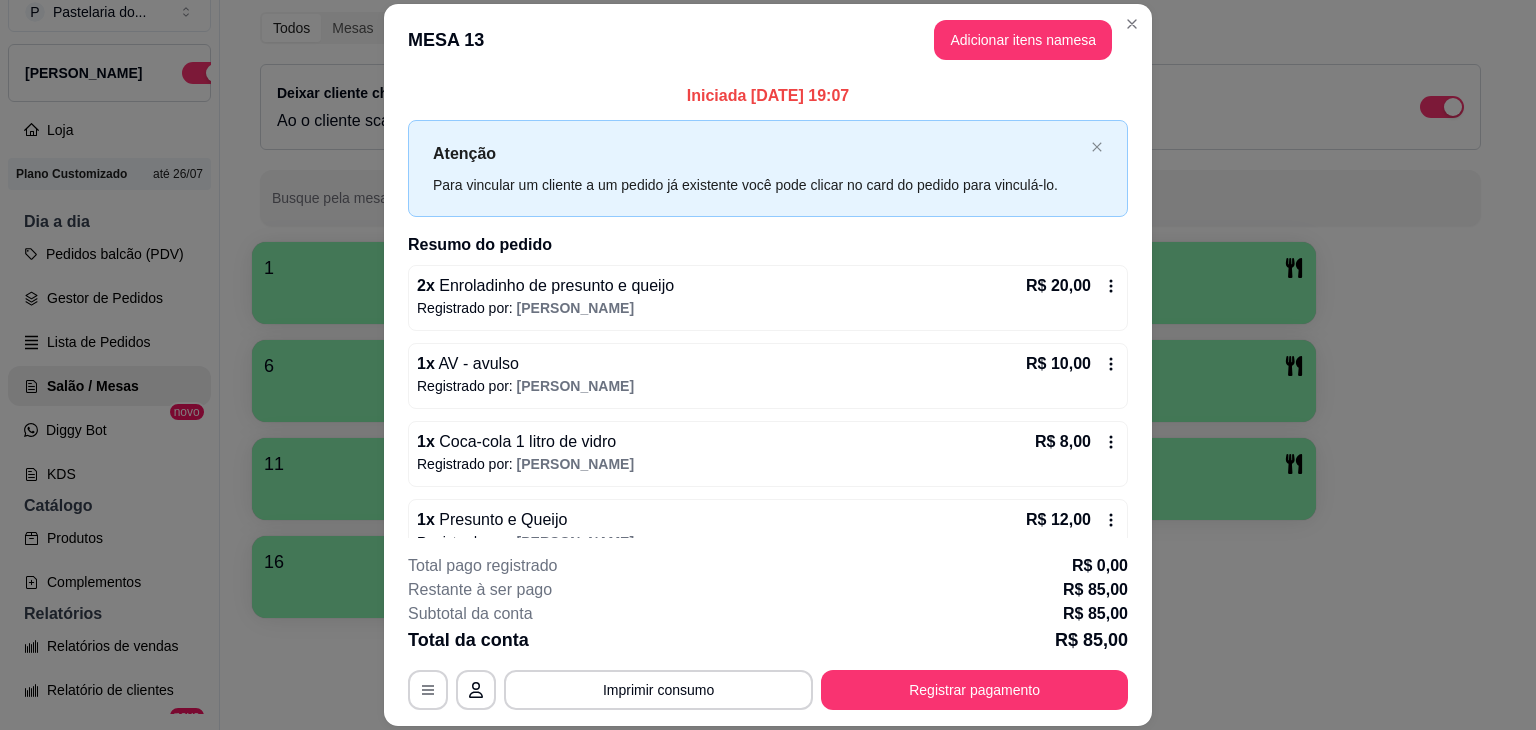 scroll, scrollTop: 265, scrollLeft: 0, axis: vertical 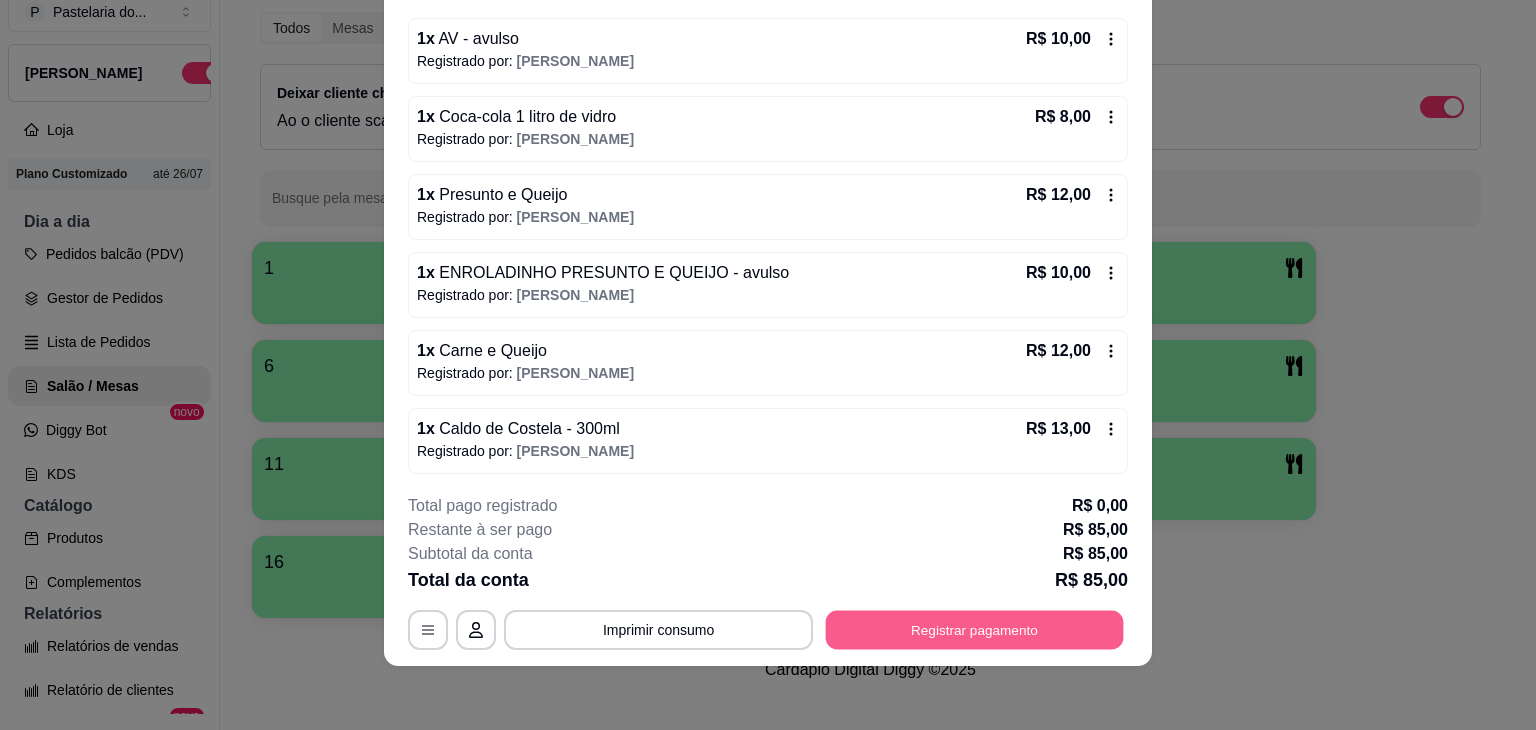click on "Registrar pagamento" at bounding box center (975, 630) 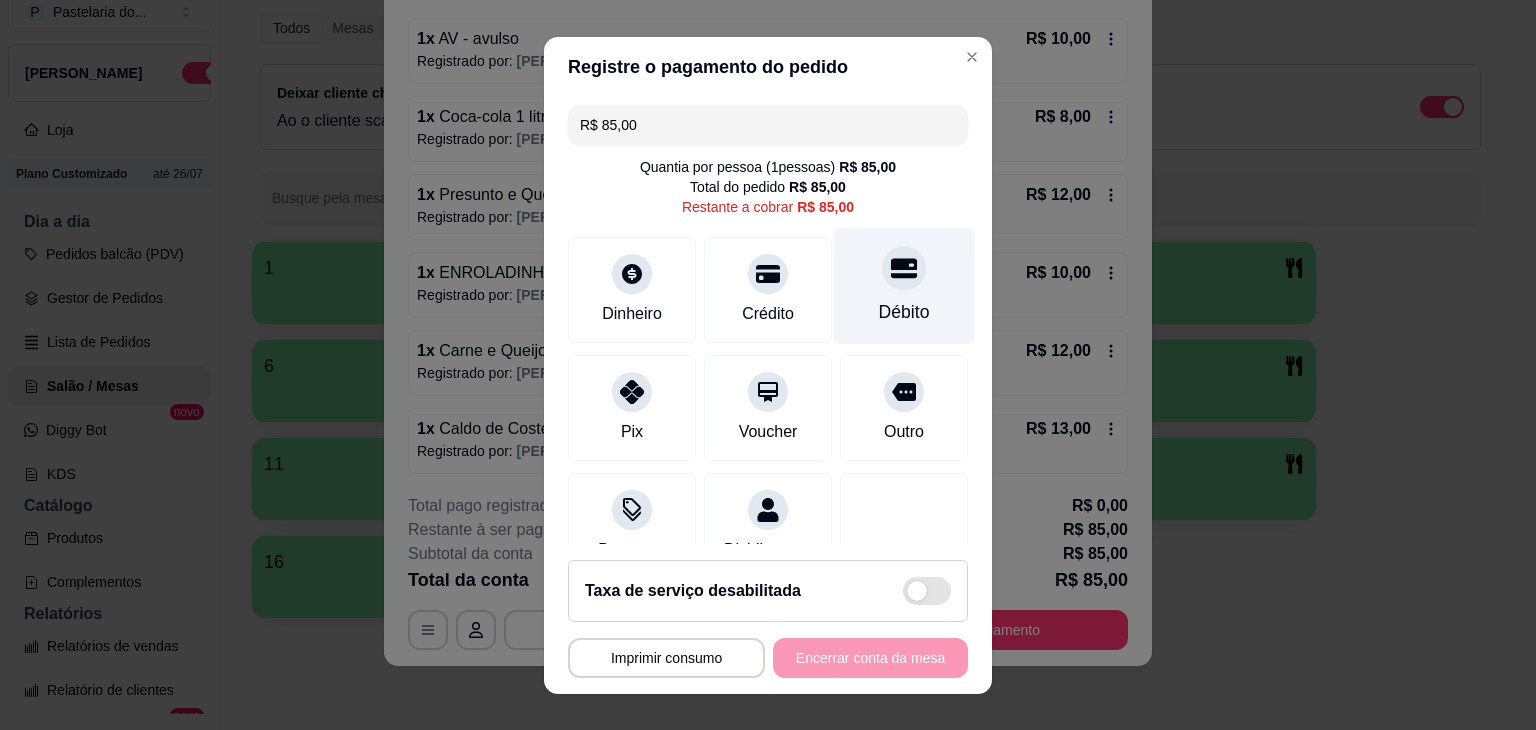 click on "Débito" at bounding box center (904, 285) 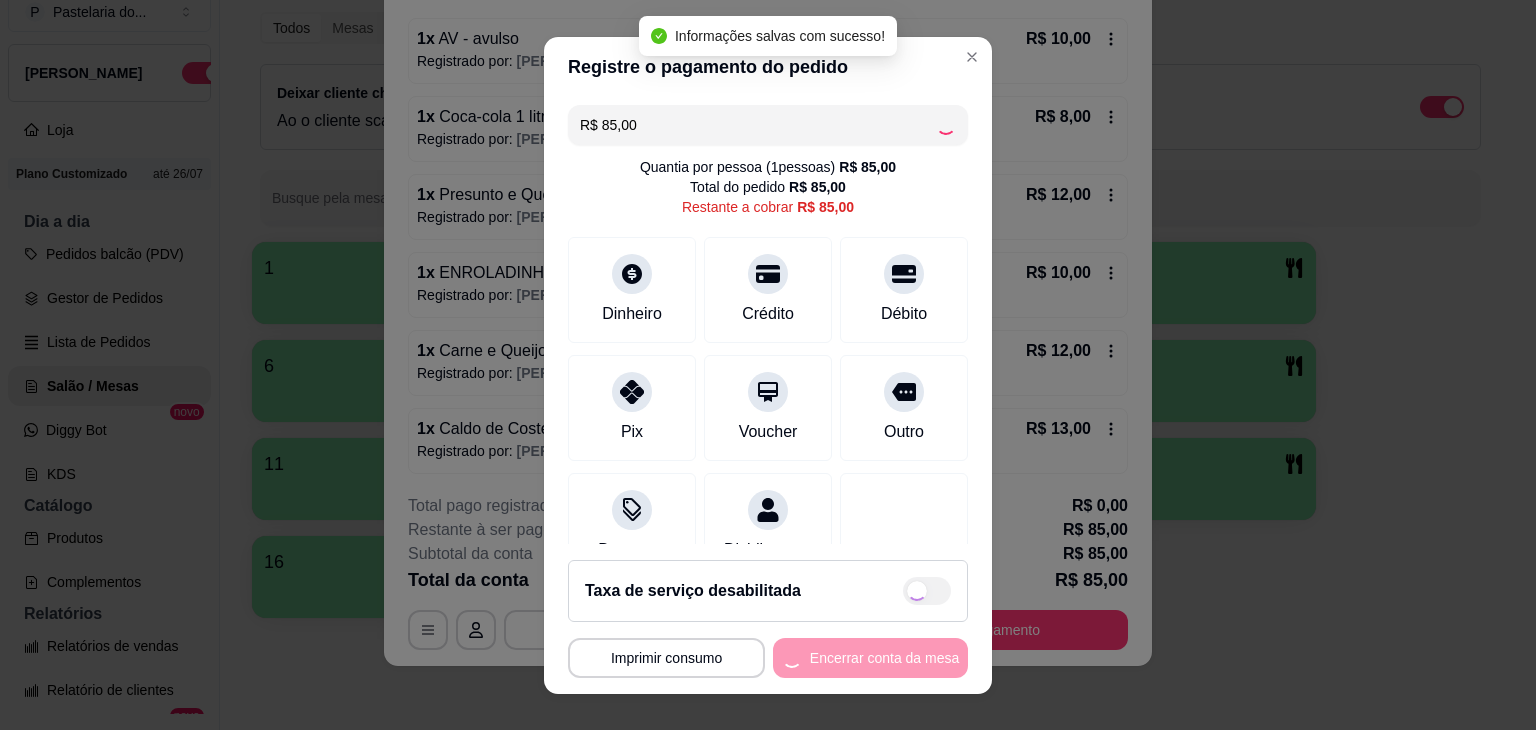 type on "R$ 0,00" 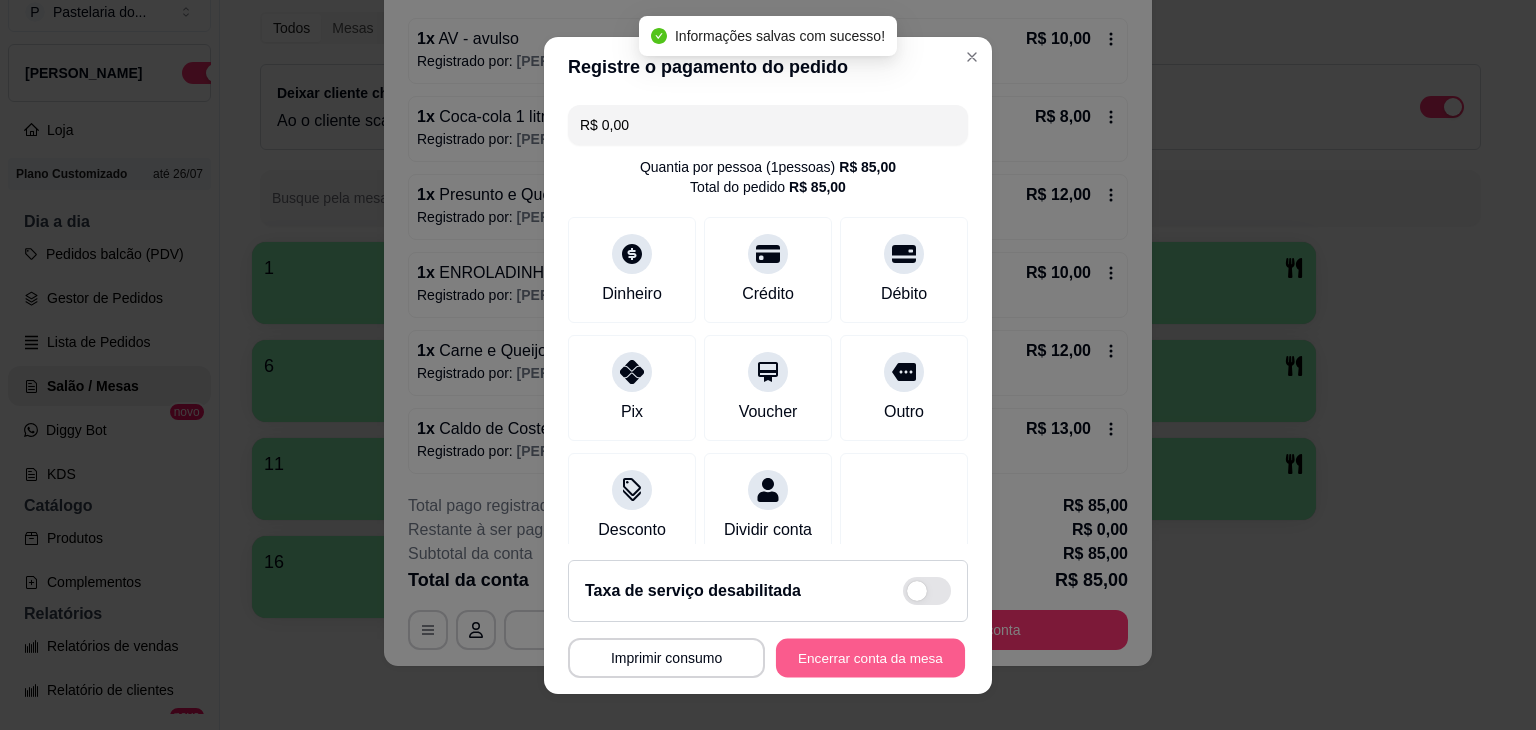 click on "Encerrar conta da mesa" at bounding box center (870, 657) 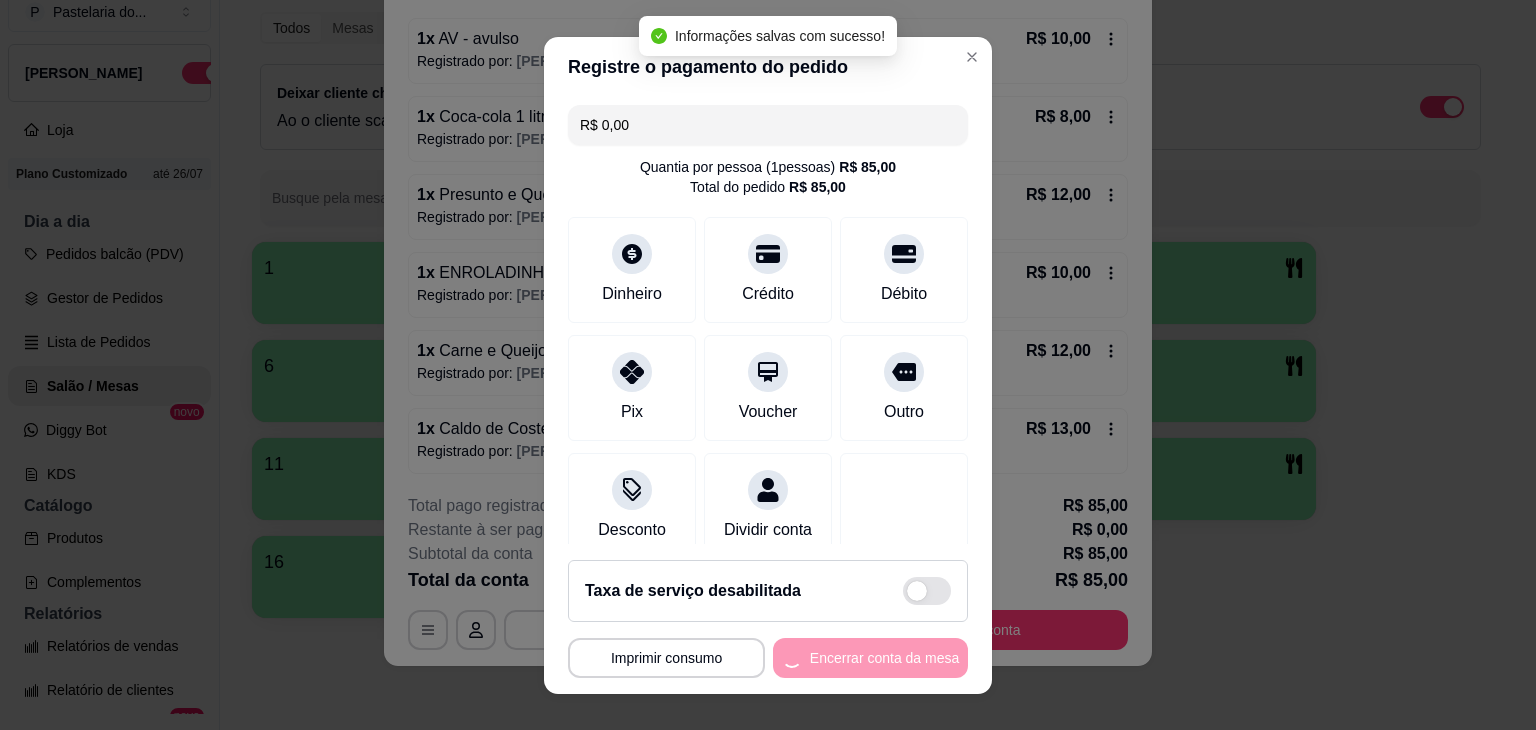 scroll, scrollTop: 0, scrollLeft: 0, axis: both 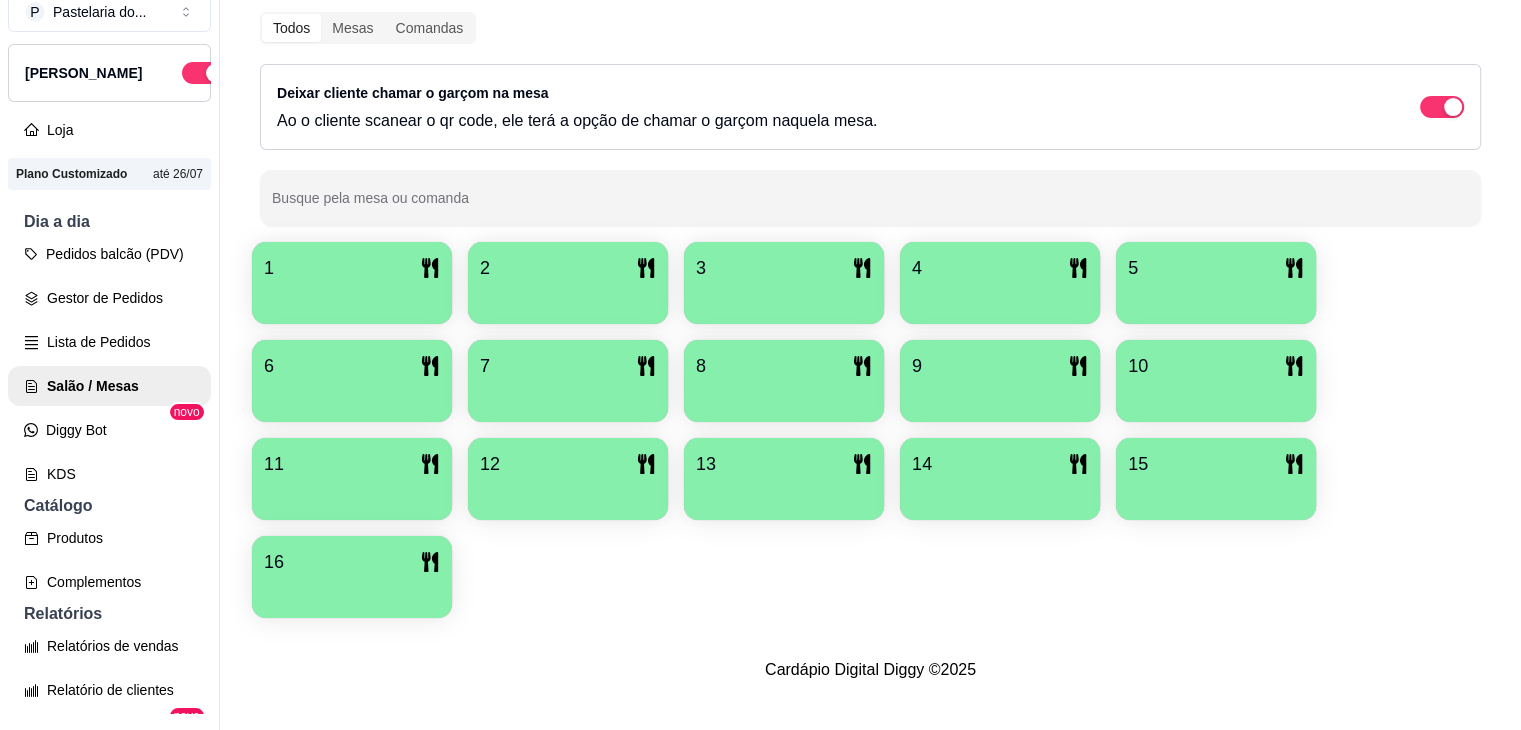 click on "12" at bounding box center [568, 479] 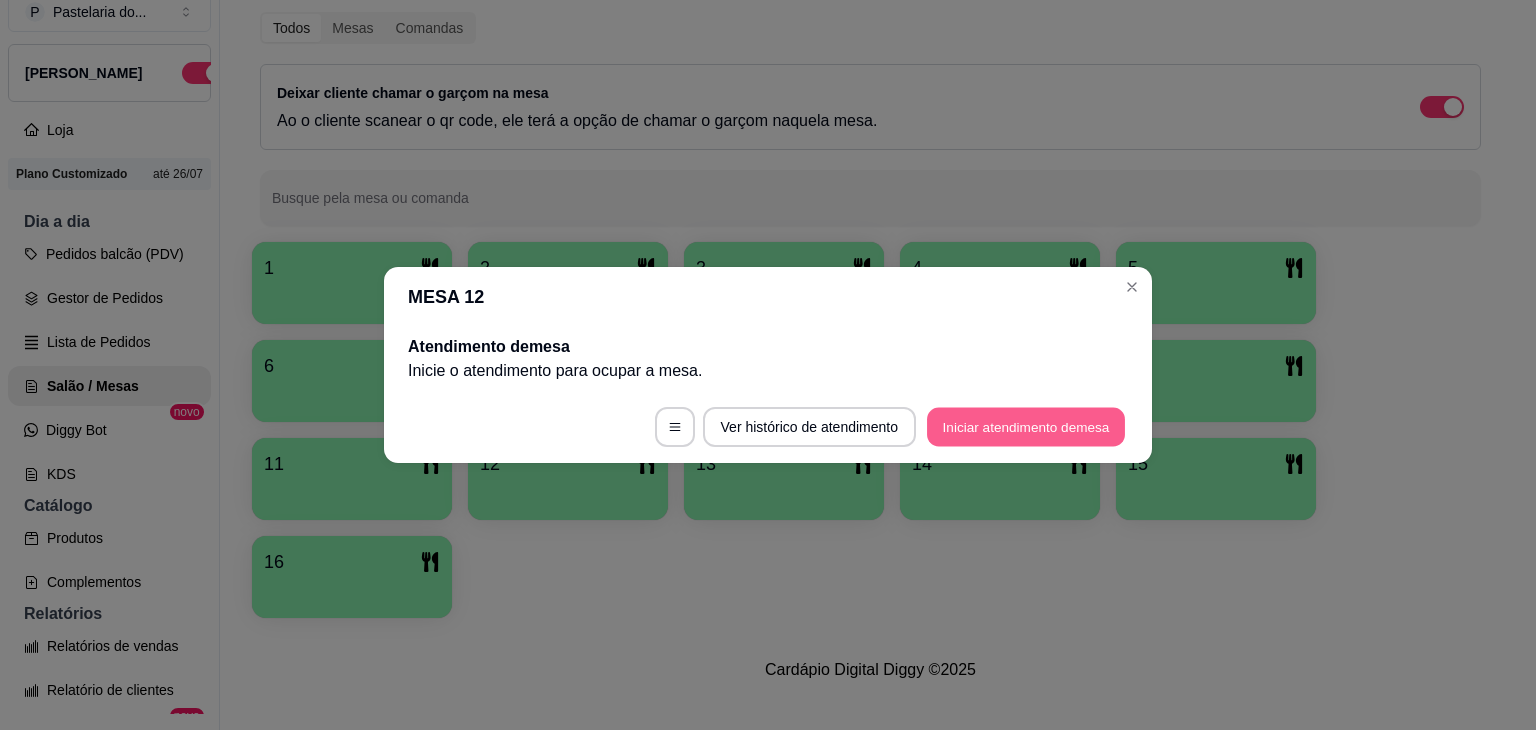 click on "Iniciar atendimento de  mesa" at bounding box center (1026, 427) 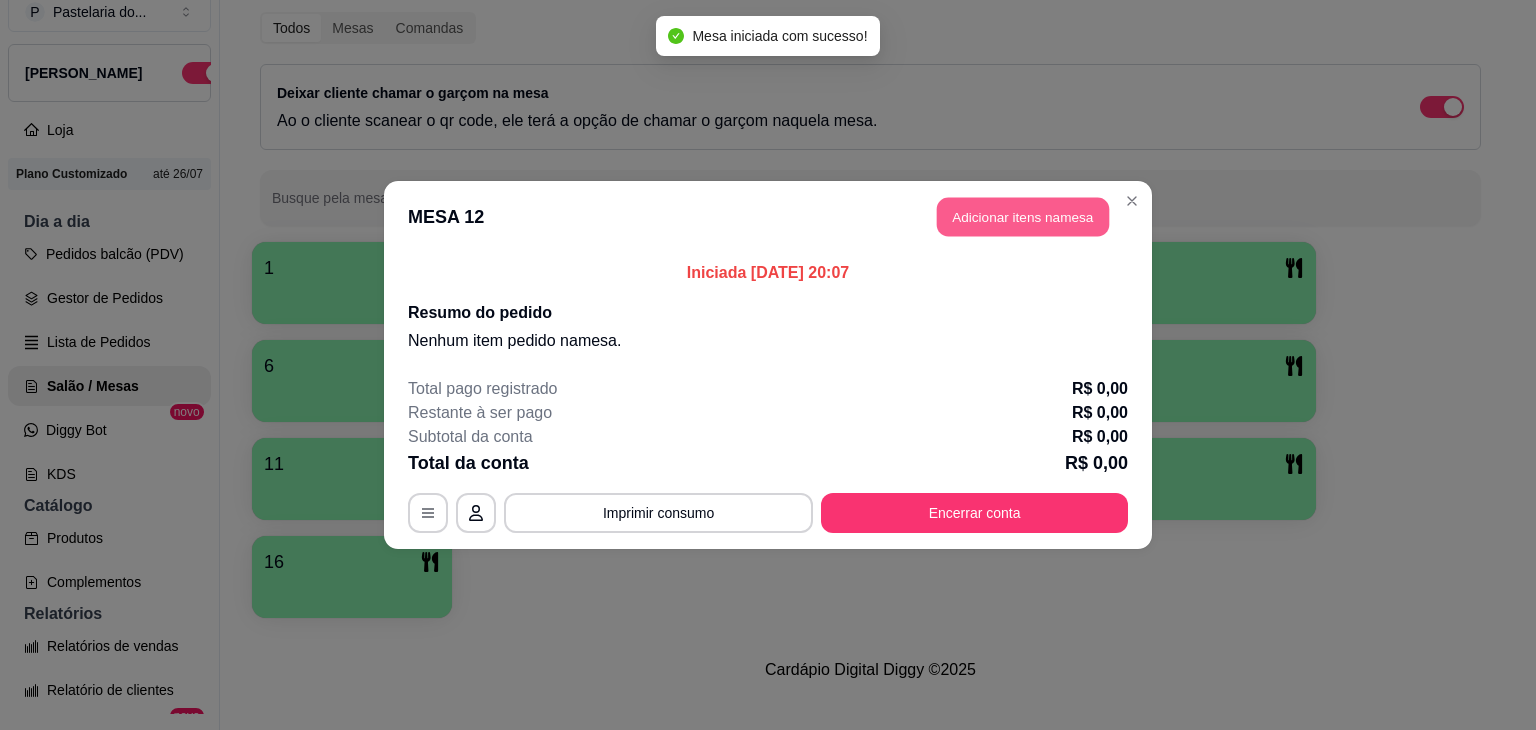 click on "Adicionar itens na  mesa" at bounding box center (1023, 217) 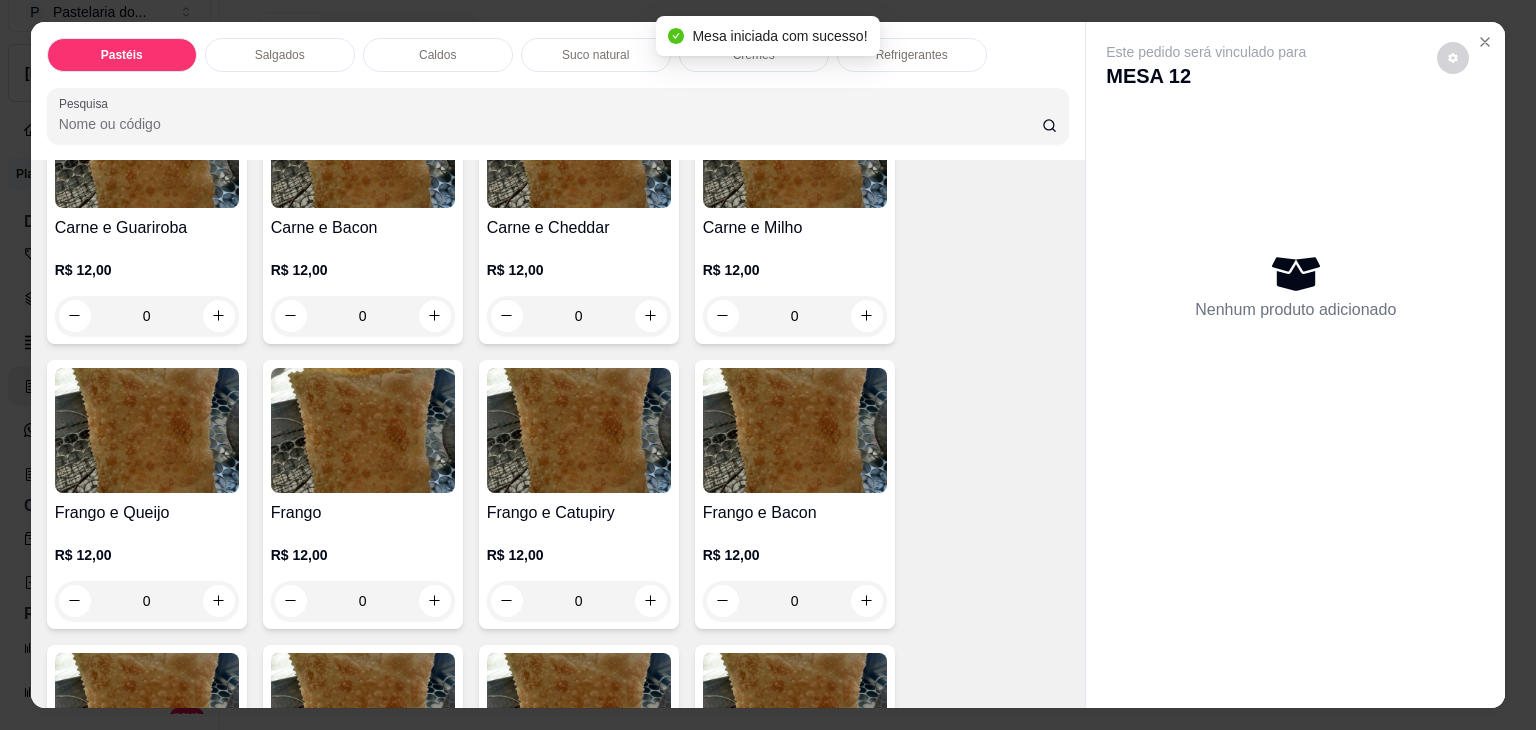 scroll, scrollTop: 600, scrollLeft: 0, axis: vertical 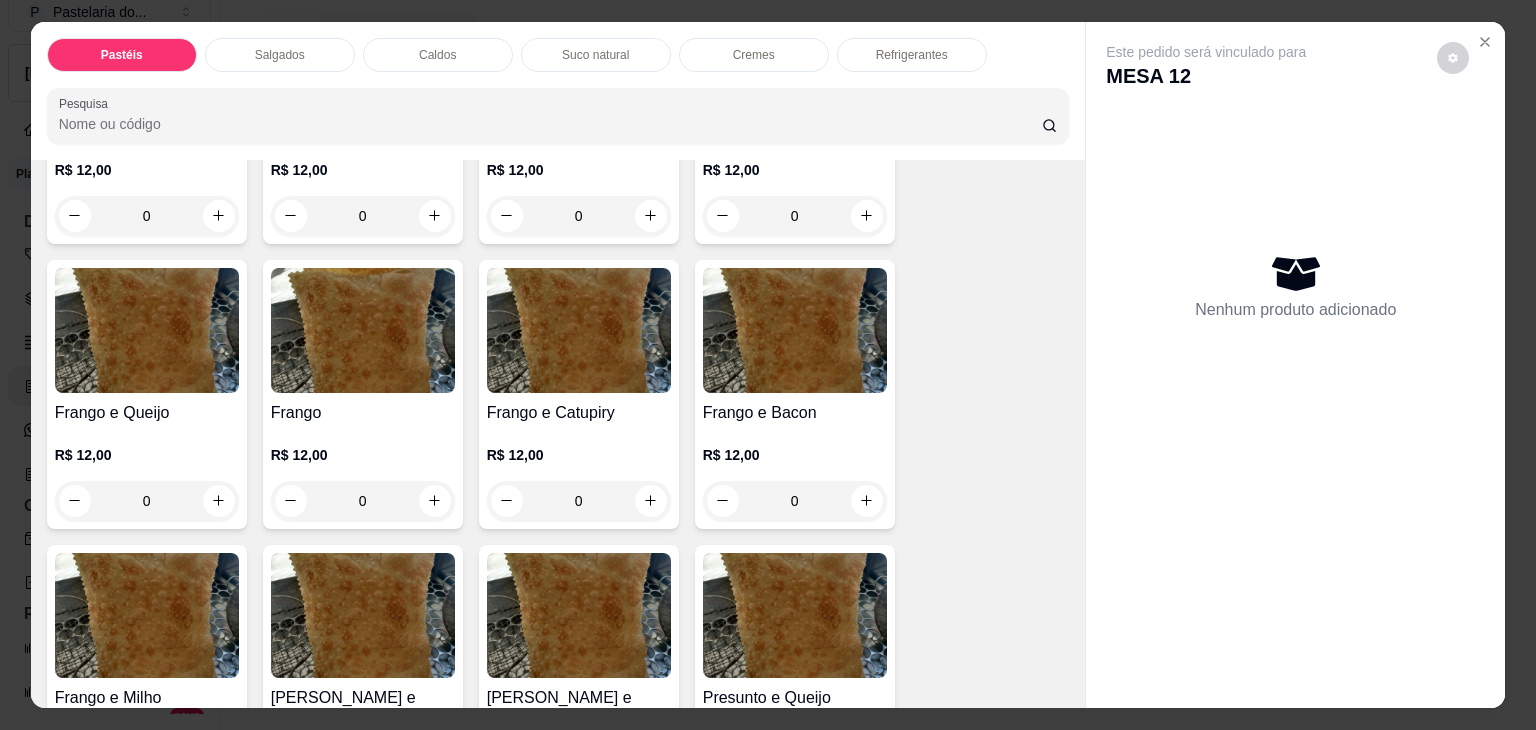 click on "0" at bounding box center [579, 501] 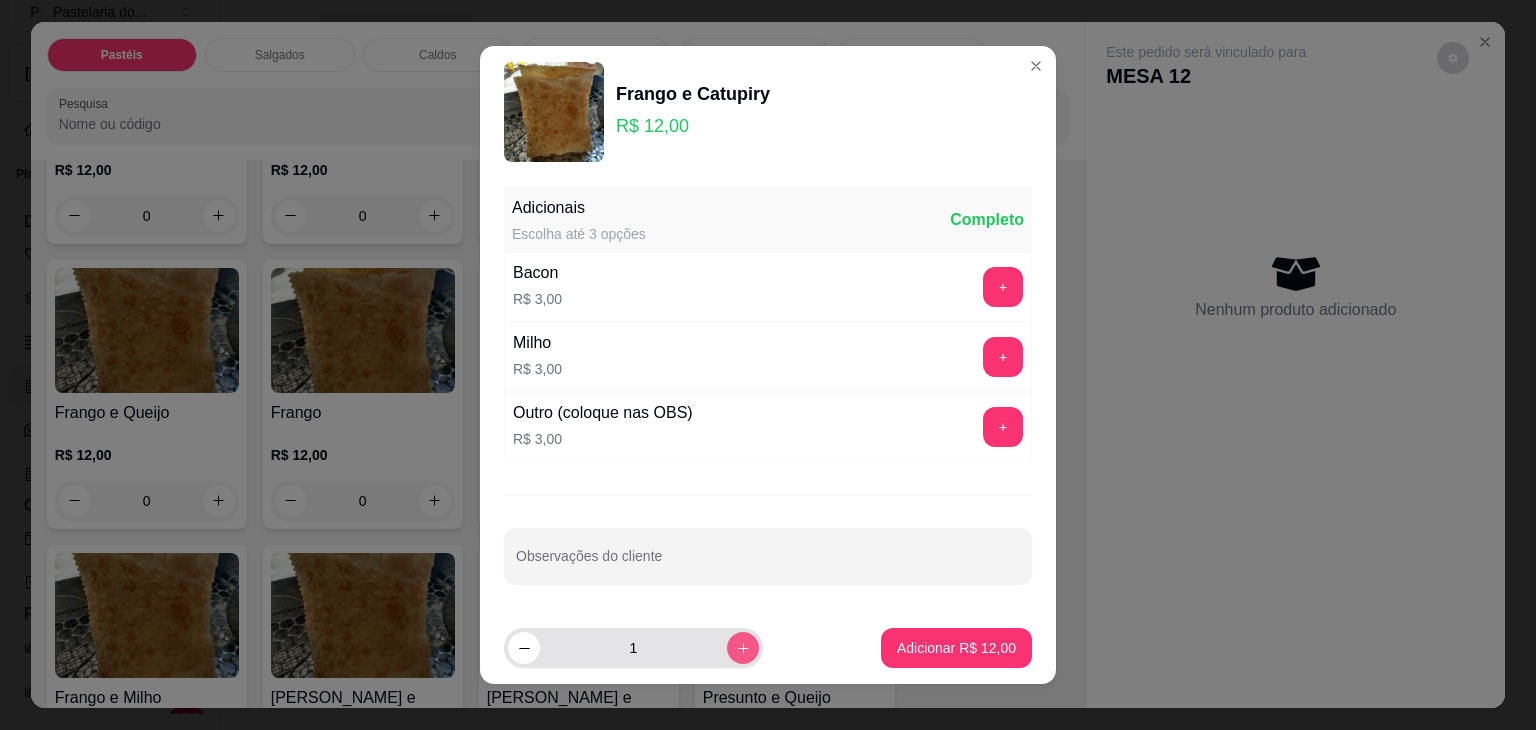 click 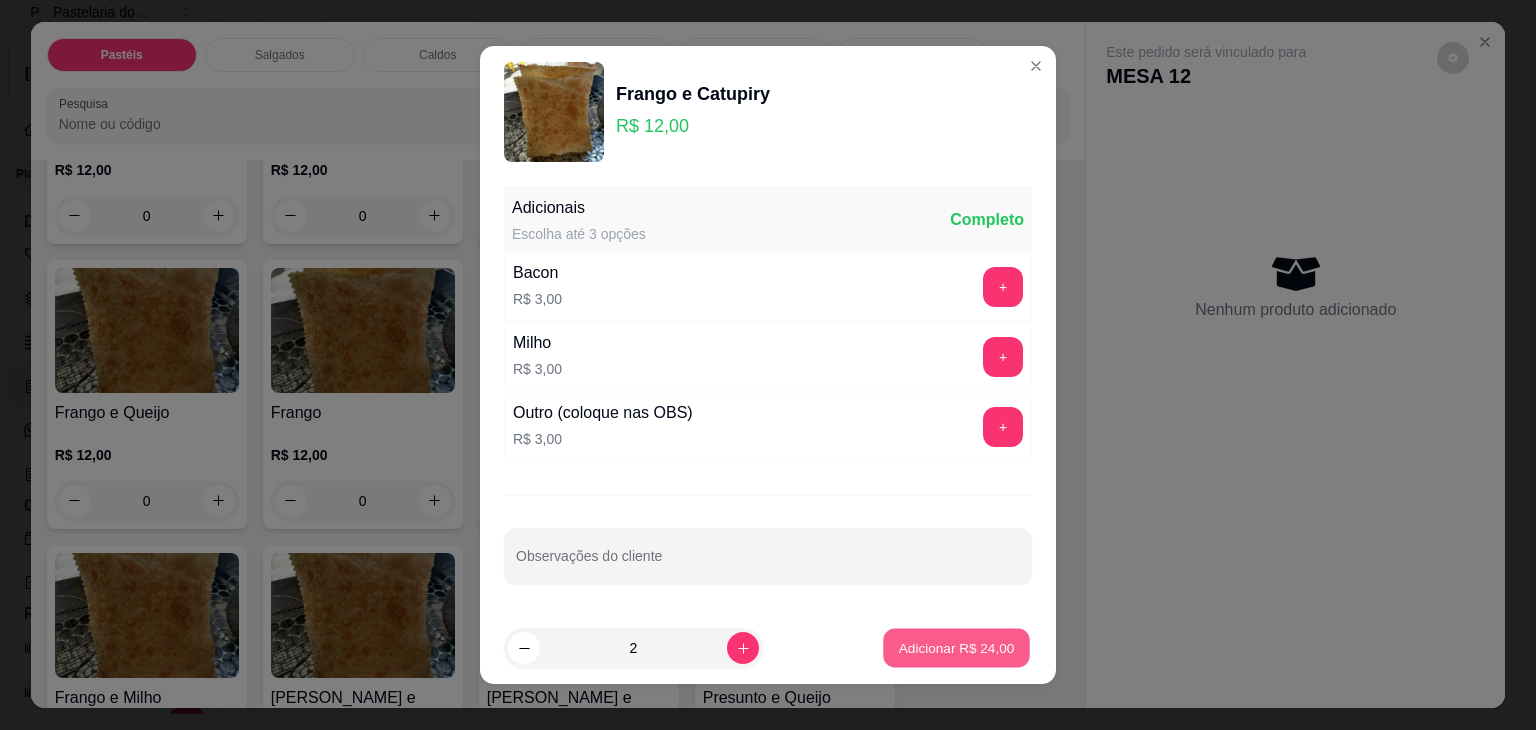 click on "Adicionar   R$ 24,00" at bounding box center (957, 647) 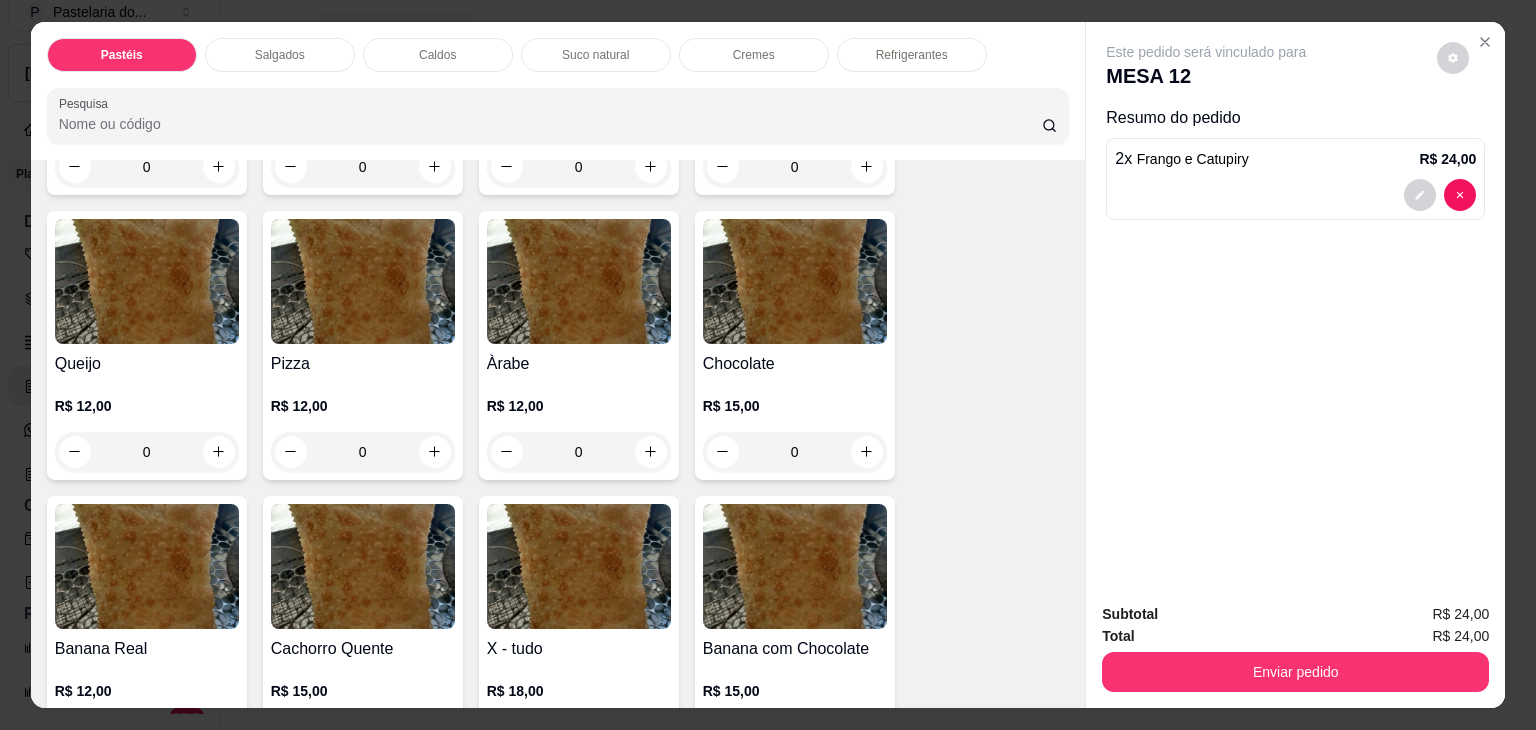 scroll, scrollTop: 1300, scrollLeft: 0, axis: vertical 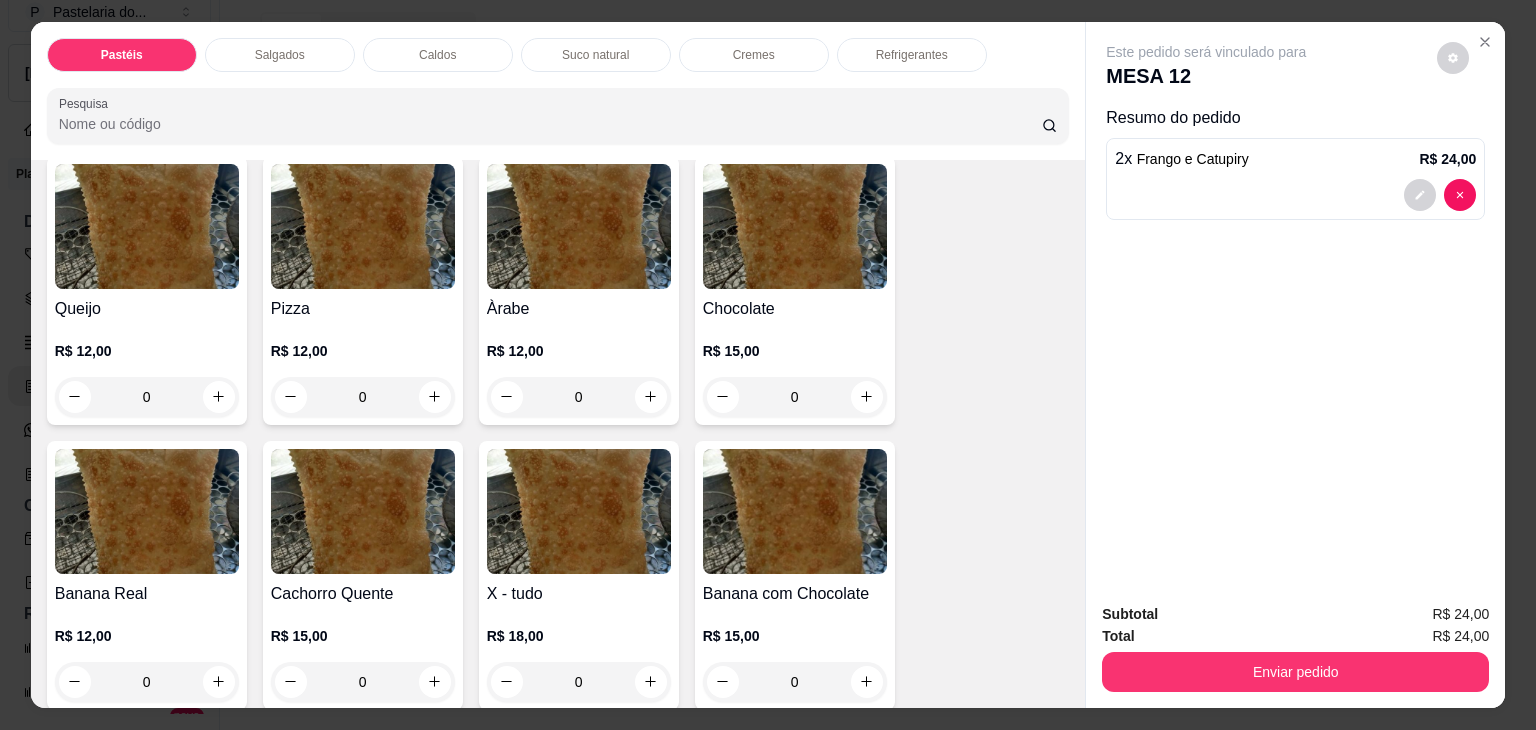 click on "0" at bounding box center [363, 397] 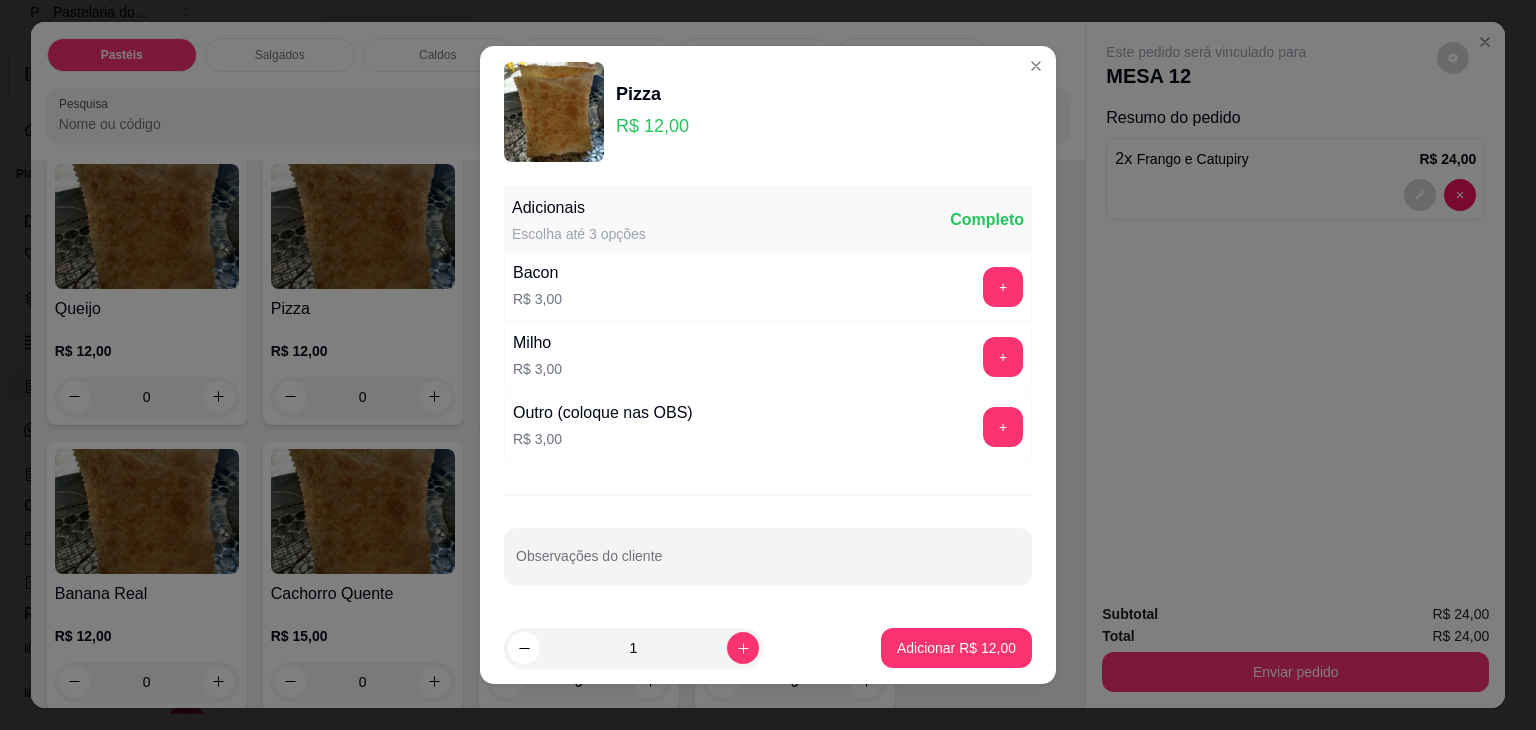 click on "1" at bounding box center [633, 648] 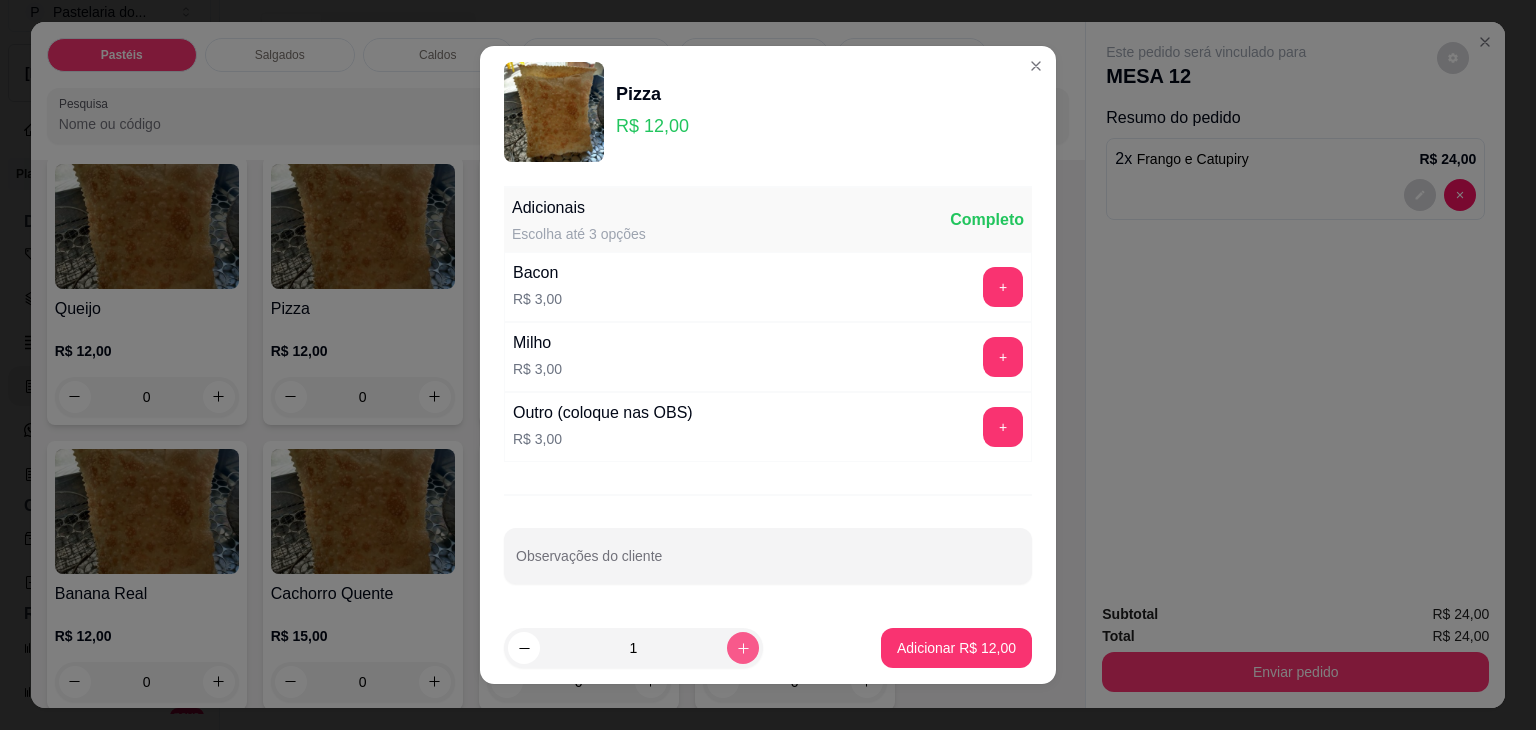 click 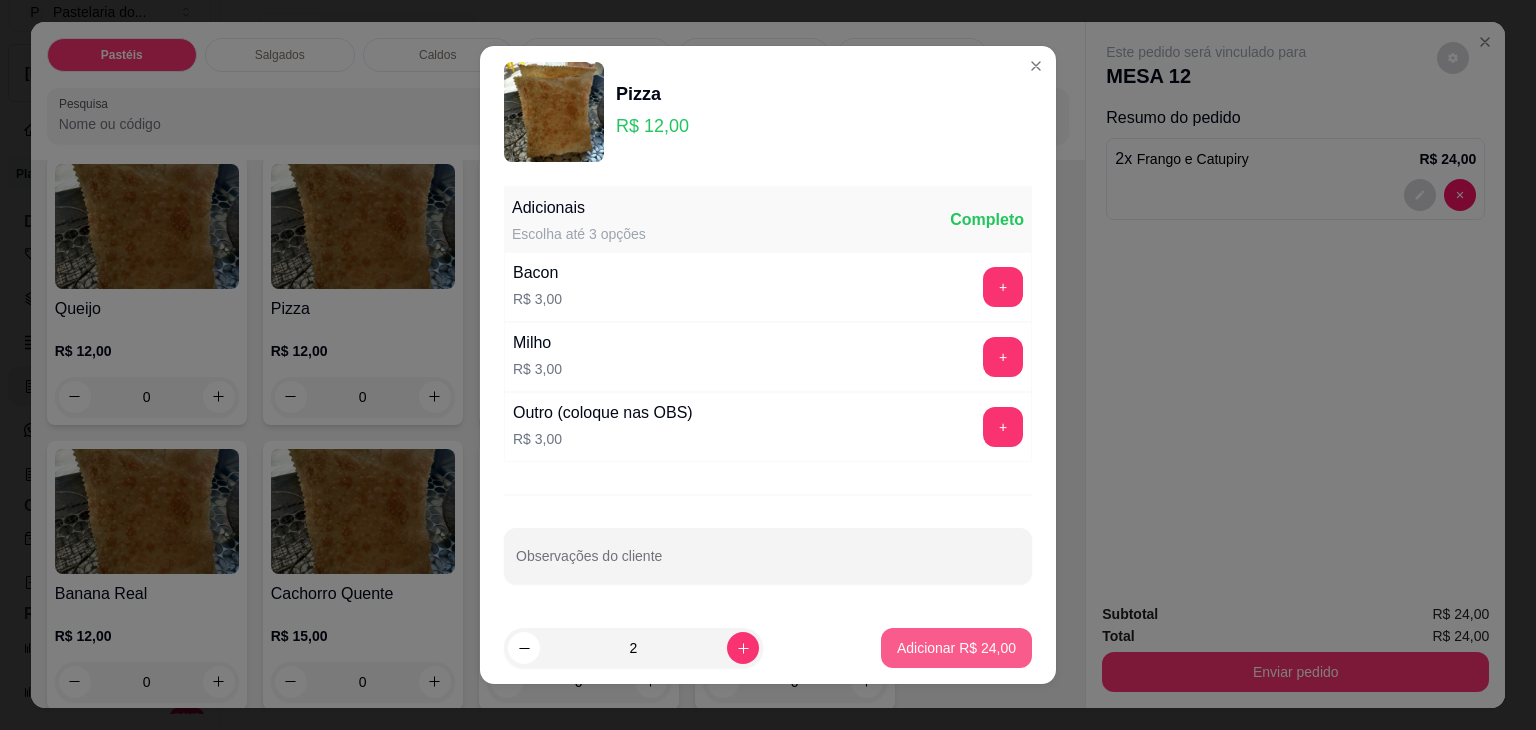 click on "Adicionar   R$ 24,00" at bounding box center (956, 648) 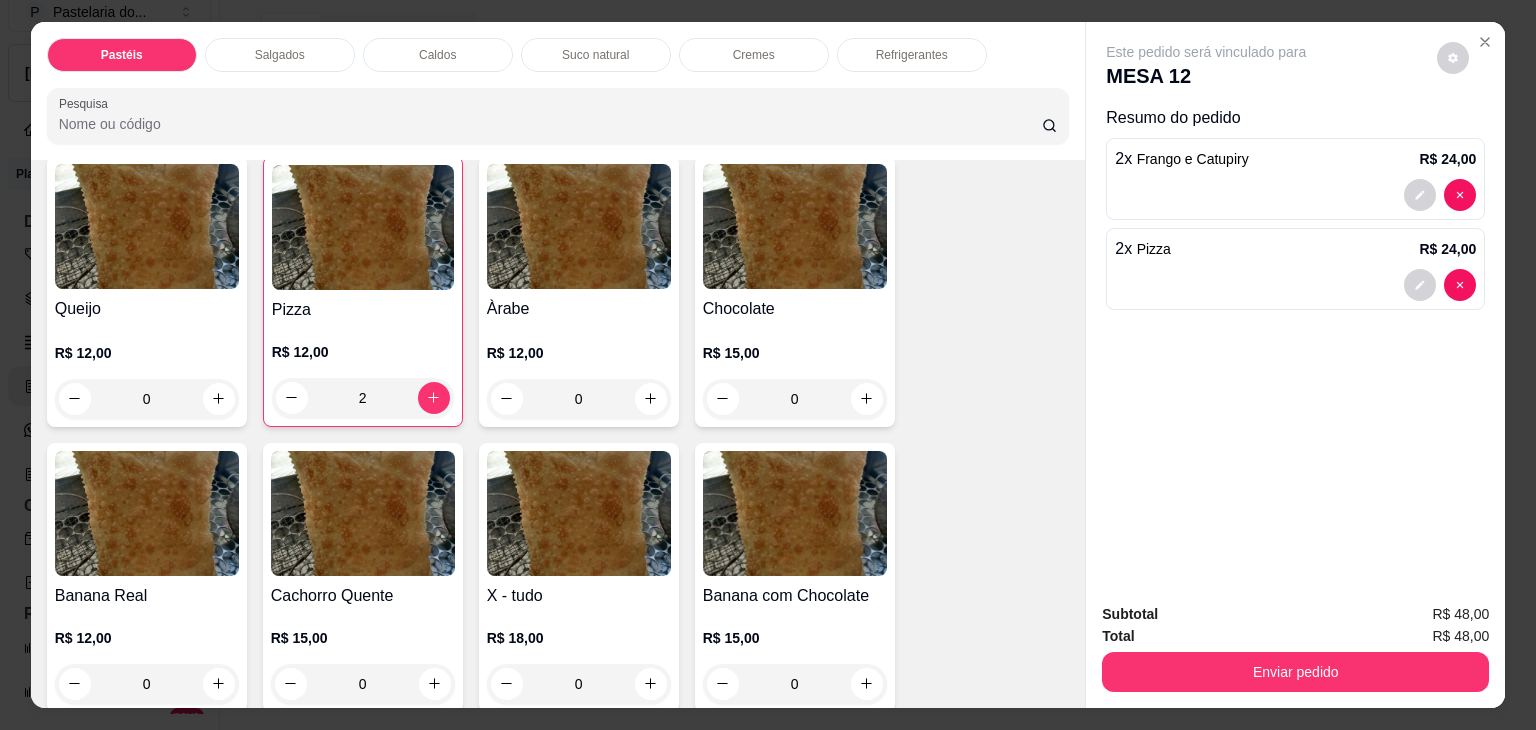 click on "Suco natural" at bounding box center [596, 55] 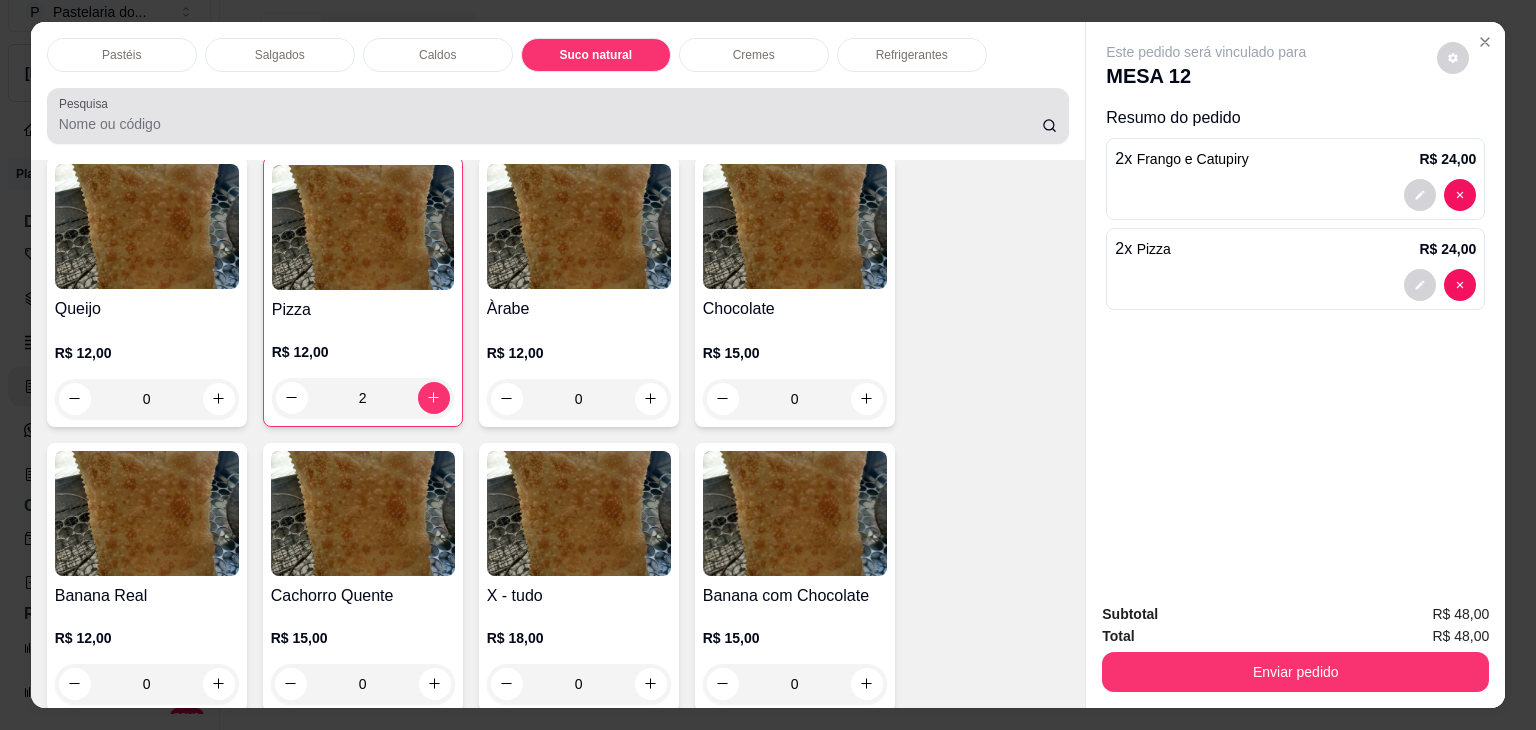 scroll, scrollTop: 3396, scrollLeft: 0, axis: vertical 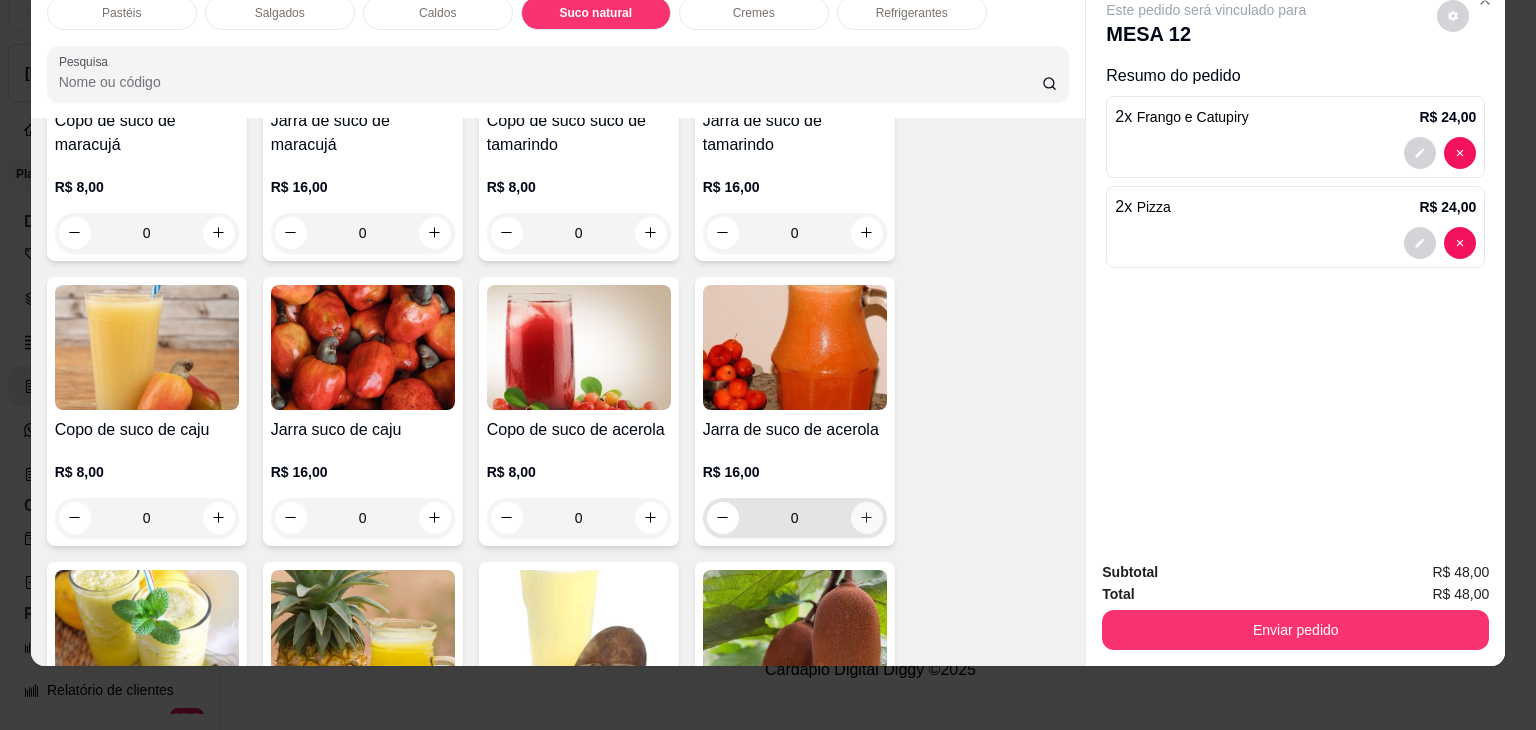 click 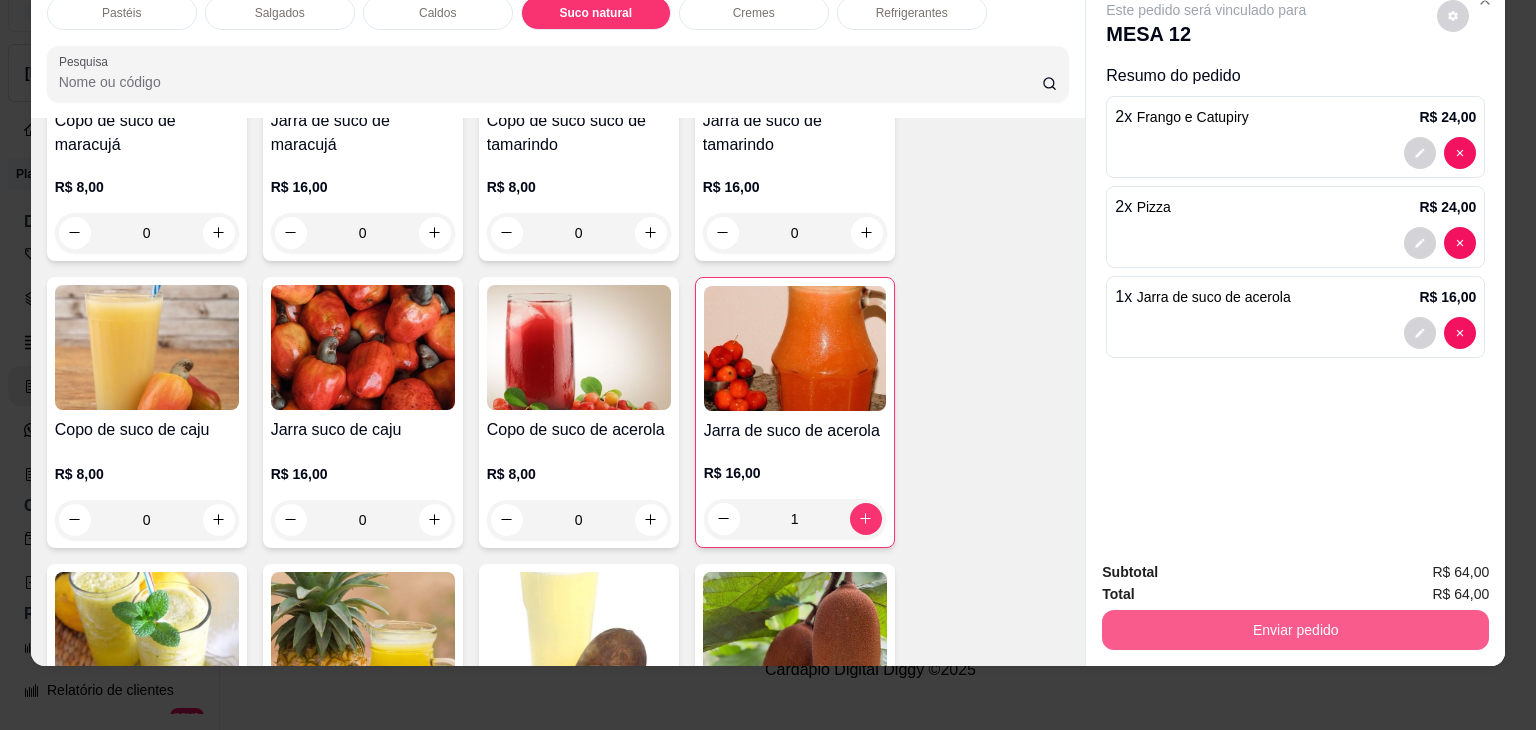click on "Enviar pedido" at bounding box center (1295, 630) 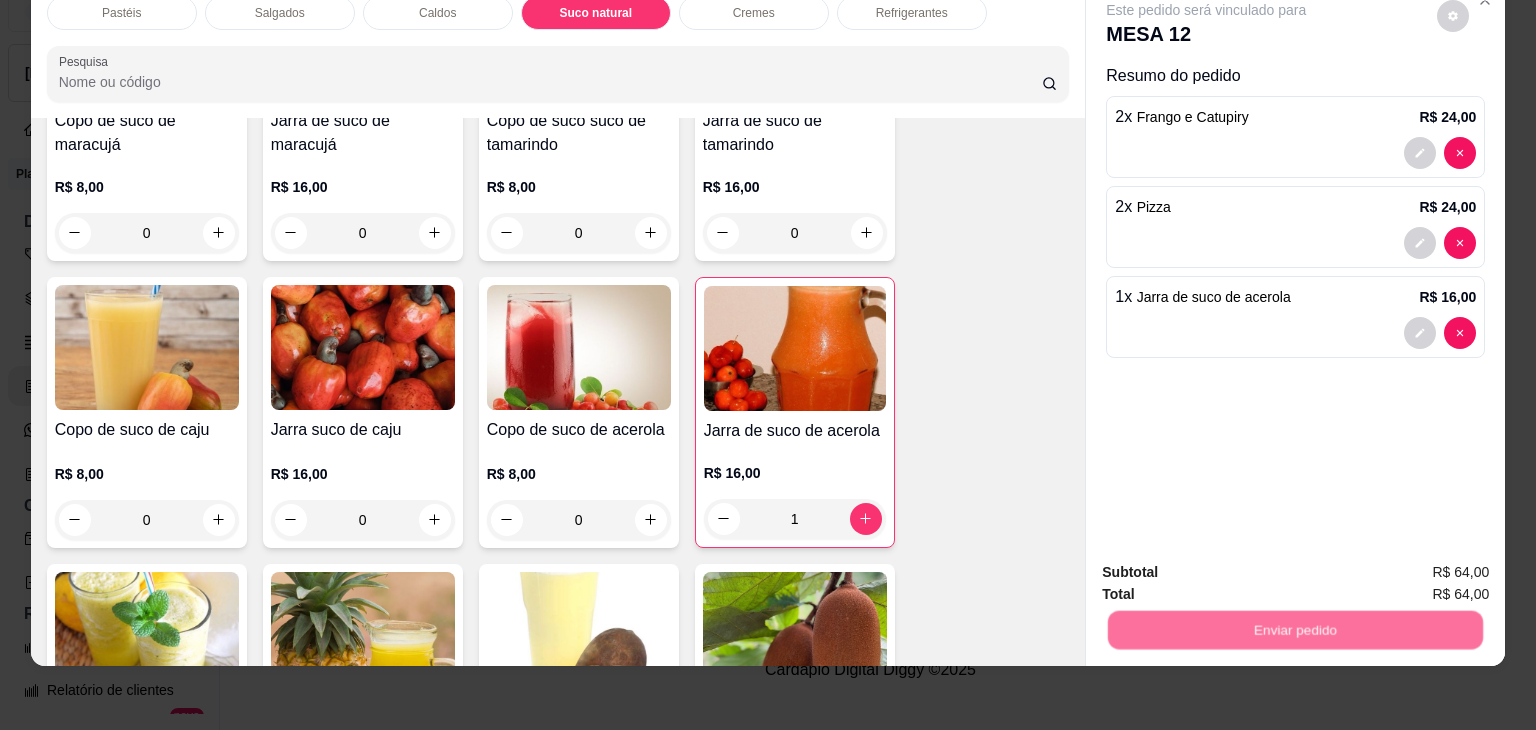 click on "Não registrar e enviar pedido" at bounding box center [1229, 566] 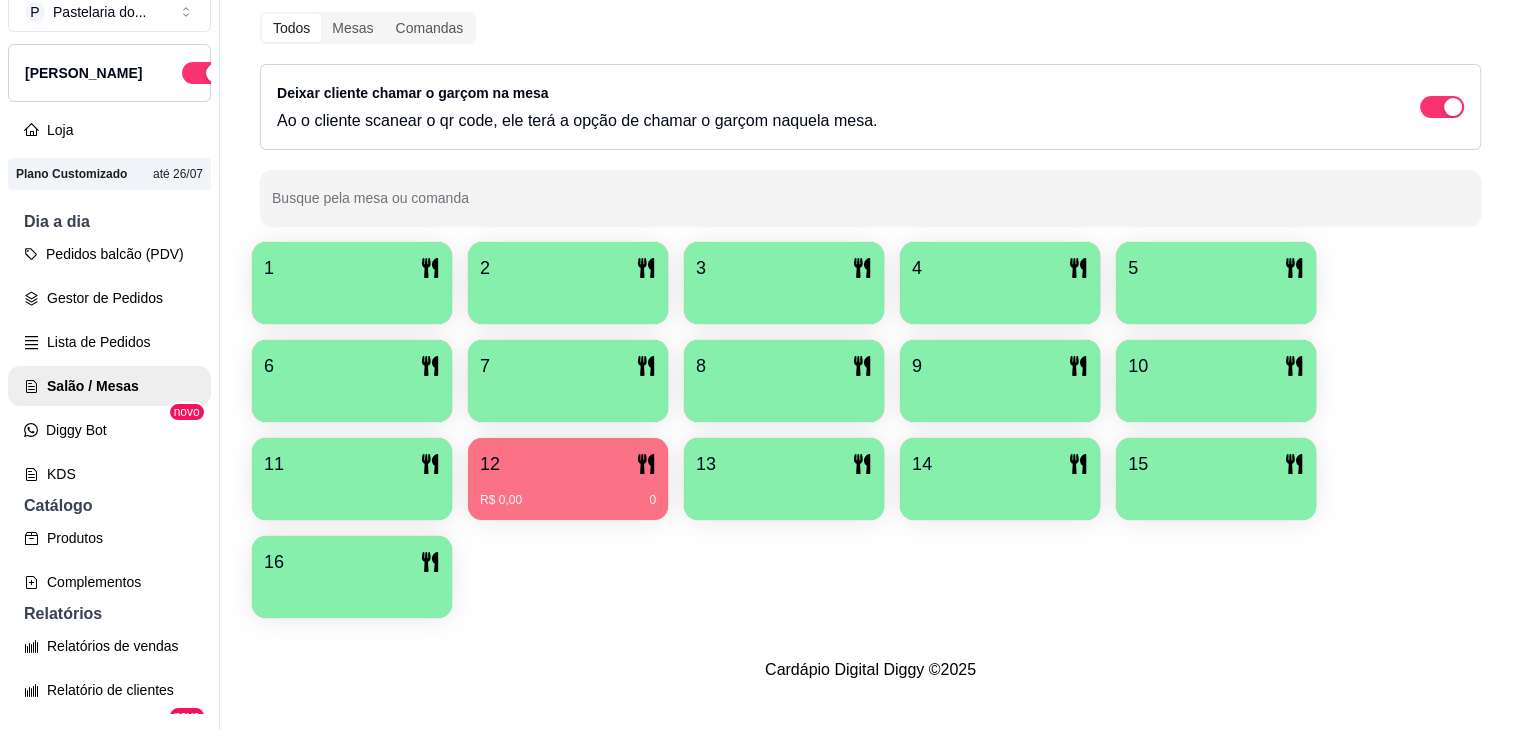 click on "6" at bounding box center [352, 366] 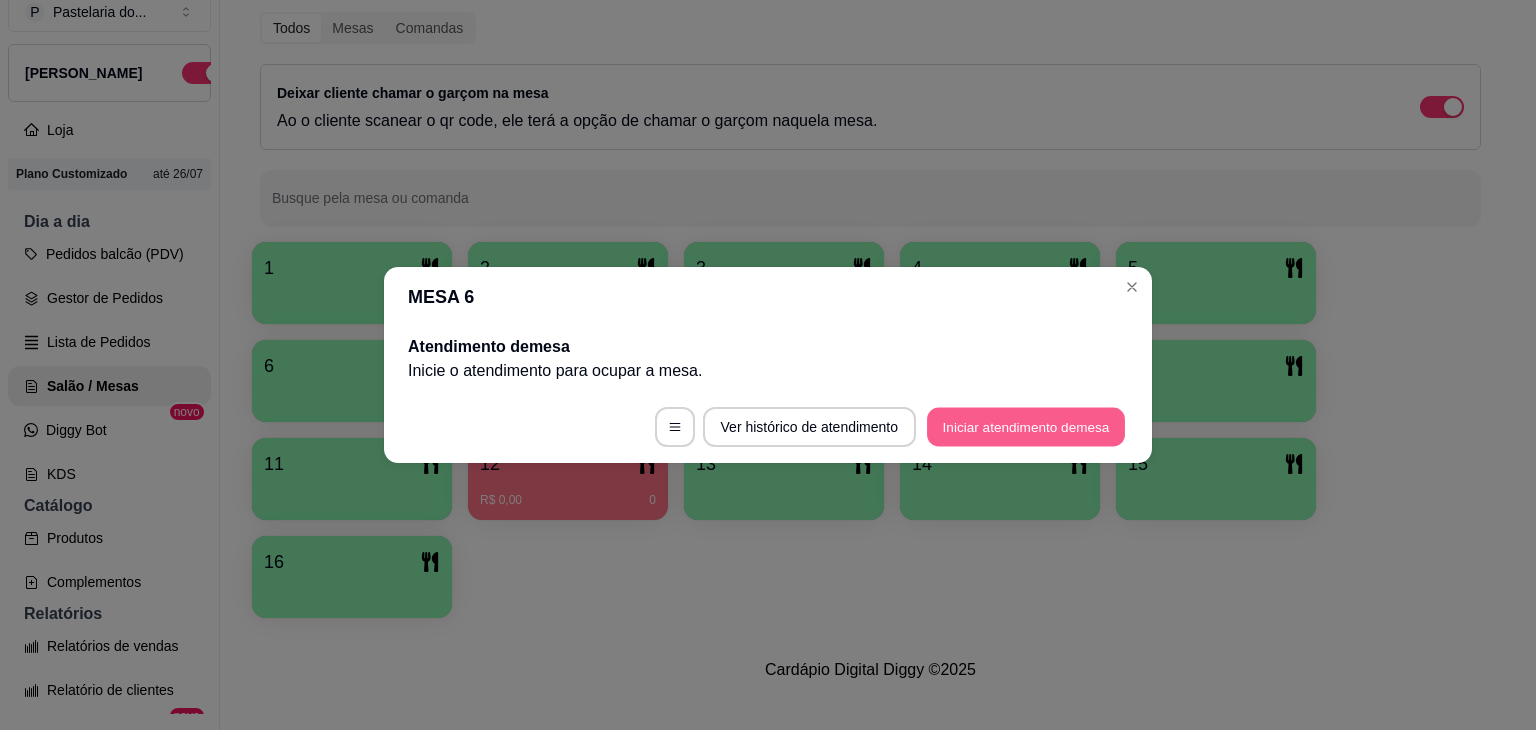 click on "Iniciar atendimento de  mesa" at bounding box center (1026, 427) 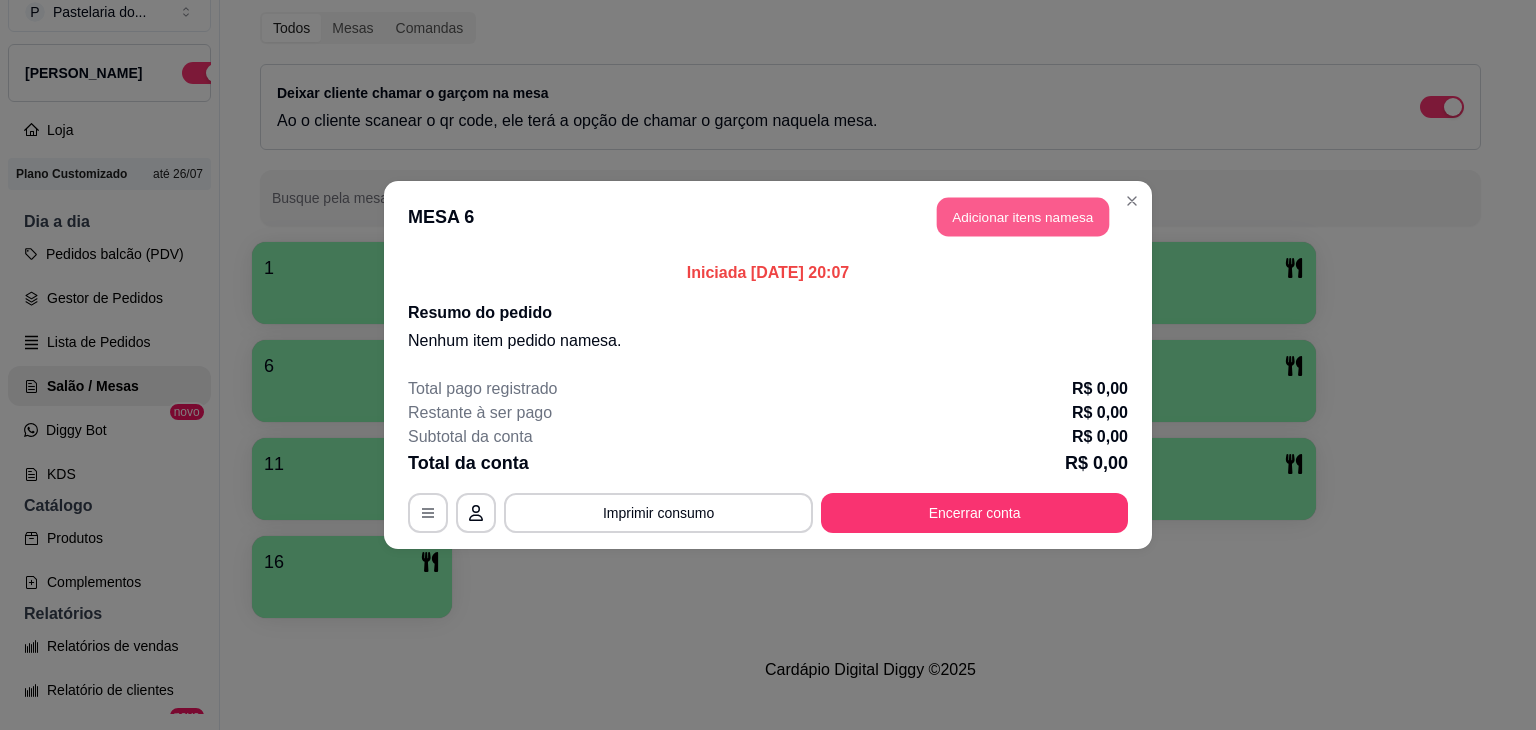 click on "Adicionar itens na  mesa" at bounding box center [1023, 217] 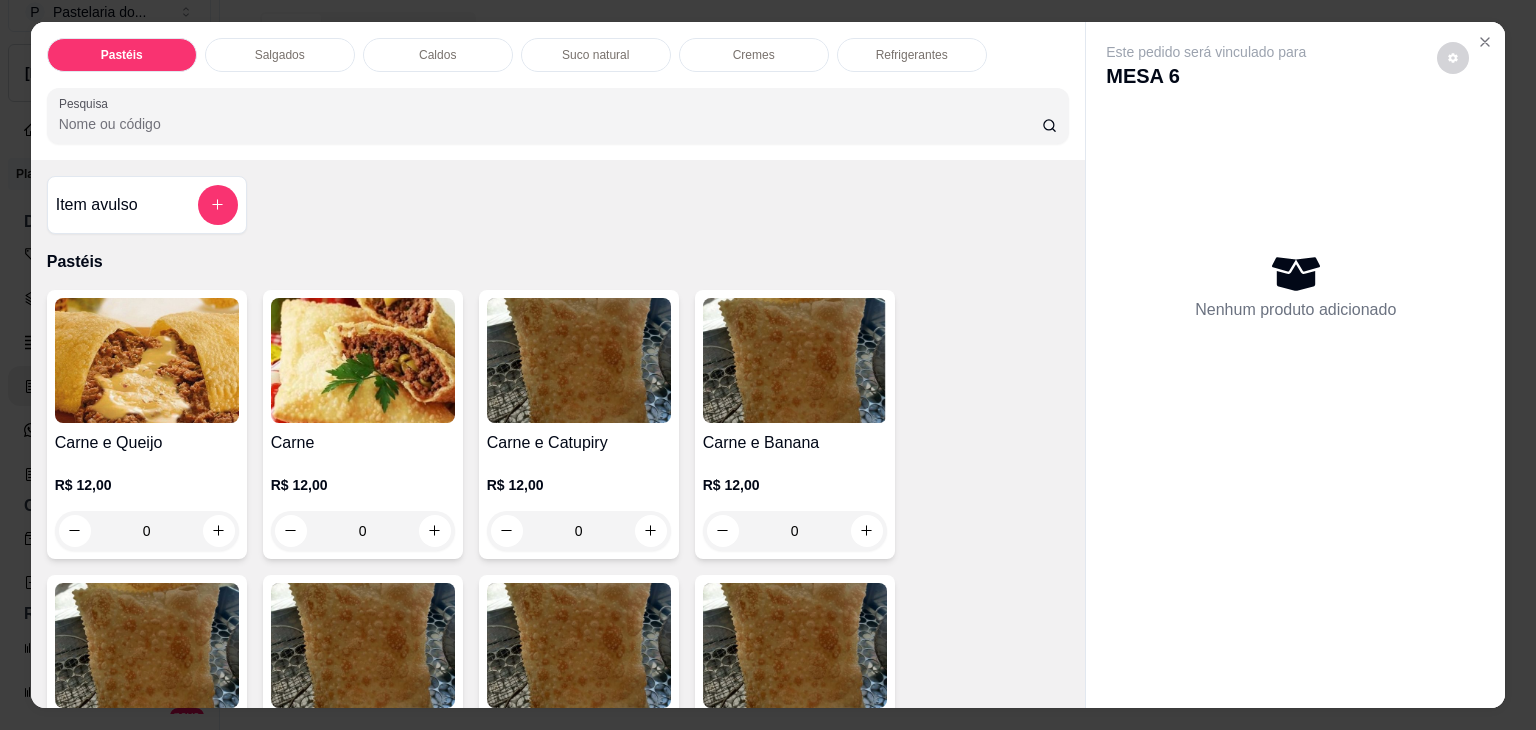 click on "0" at bounding box center (363, 531) 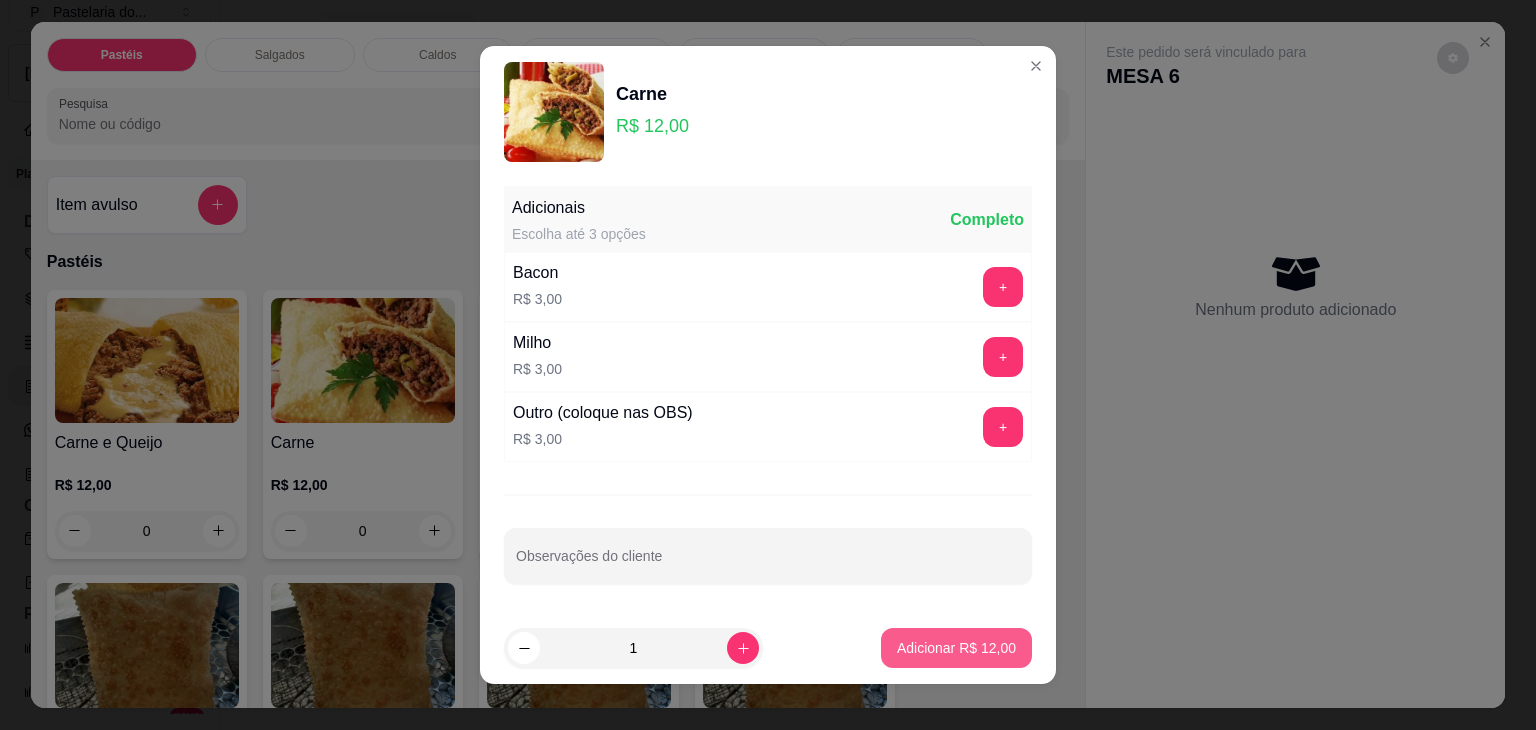click on "Adicionar   R$ 12,00" at bounding box center (956, 648) 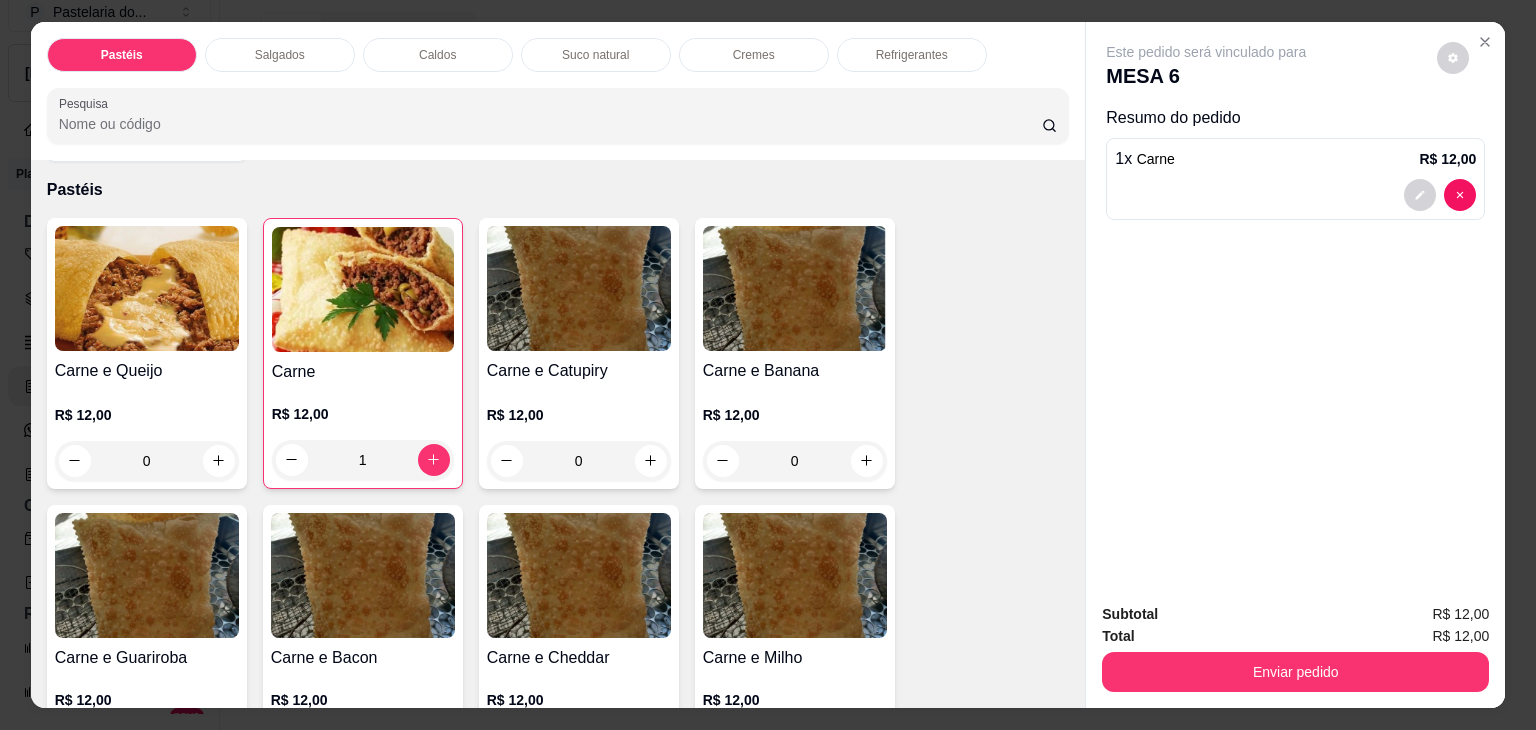 scroll, scrollTop: 200, scrollLeft: 0, axis: vertical 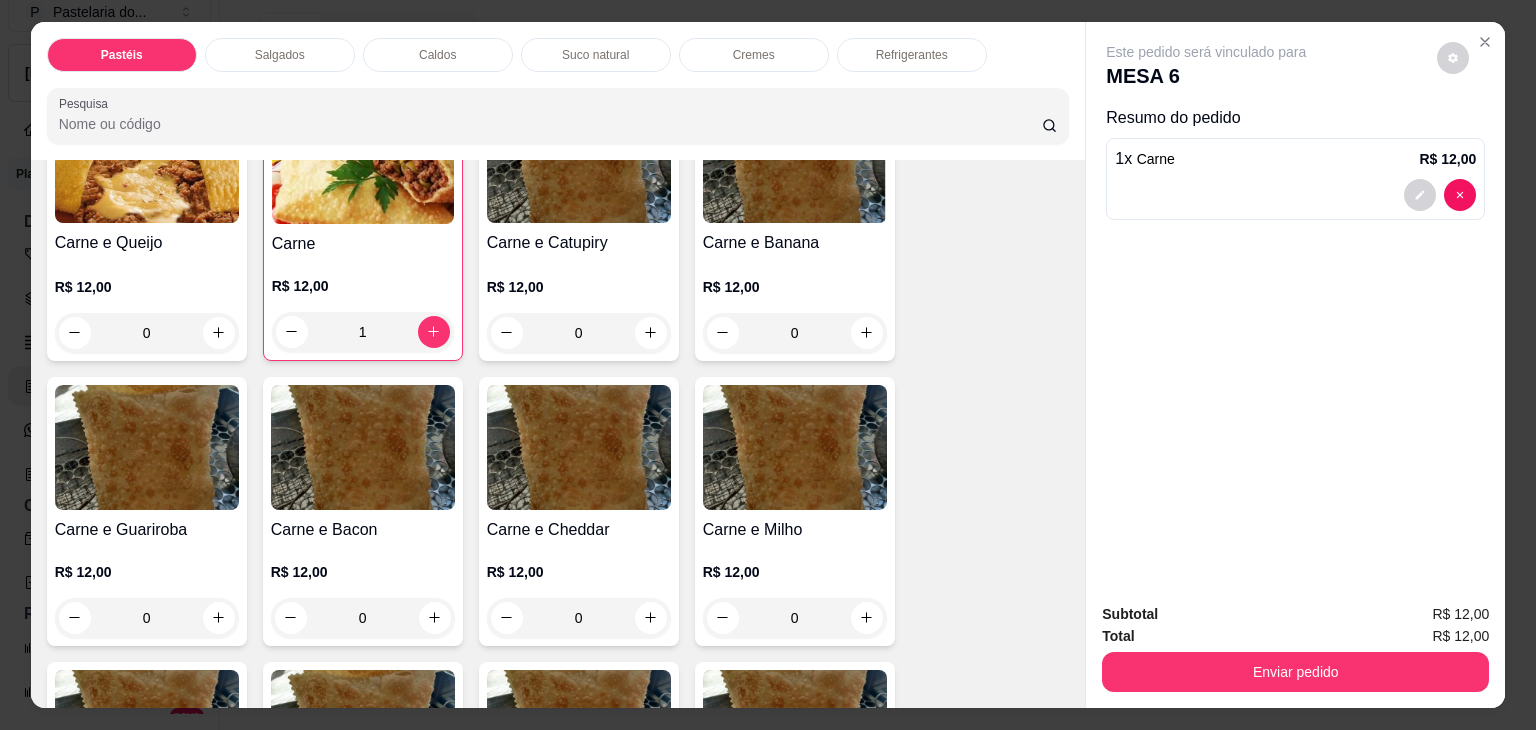 click on "0" at bounding box center (795, 333) 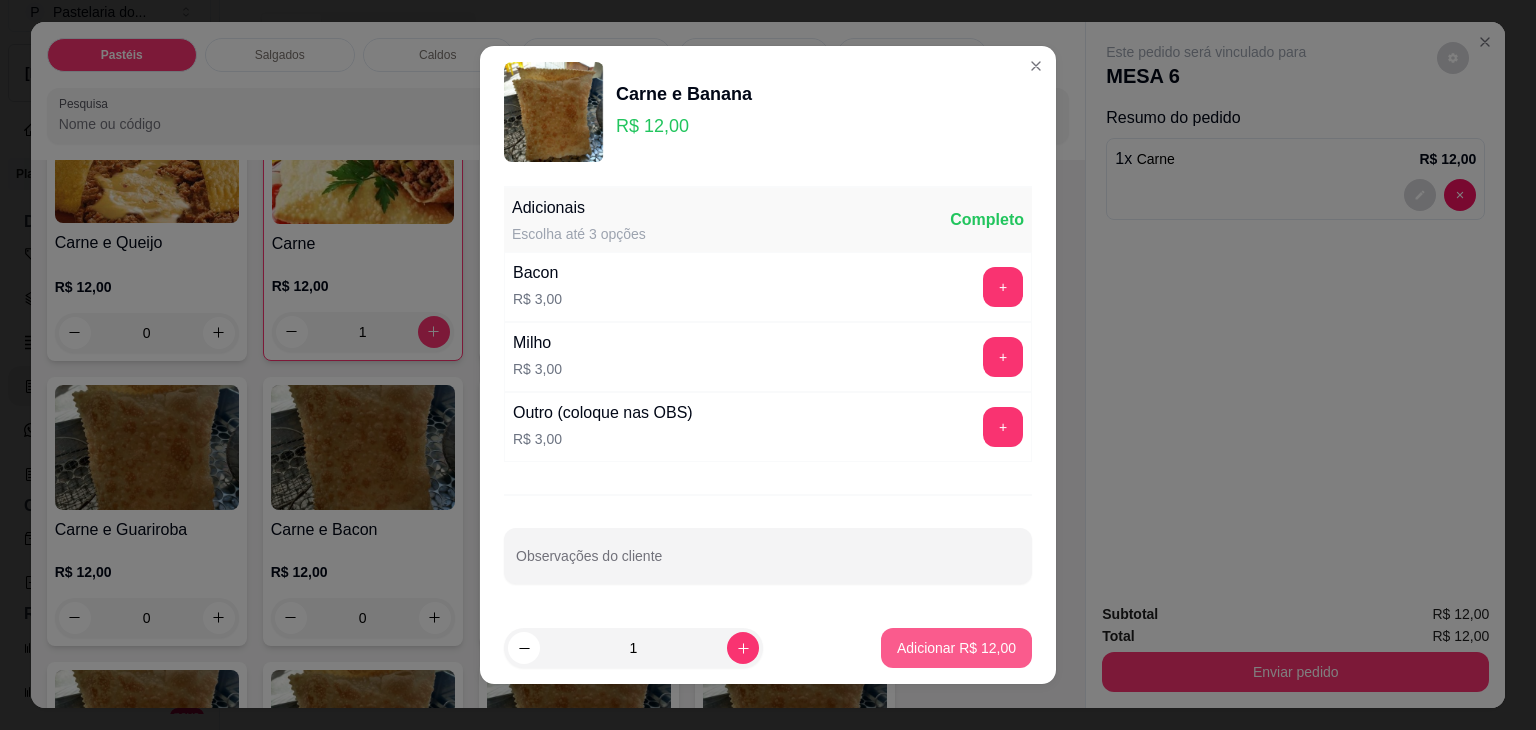 click on "Adicionar   R$ 12,00" at bounding box center (956, 648) 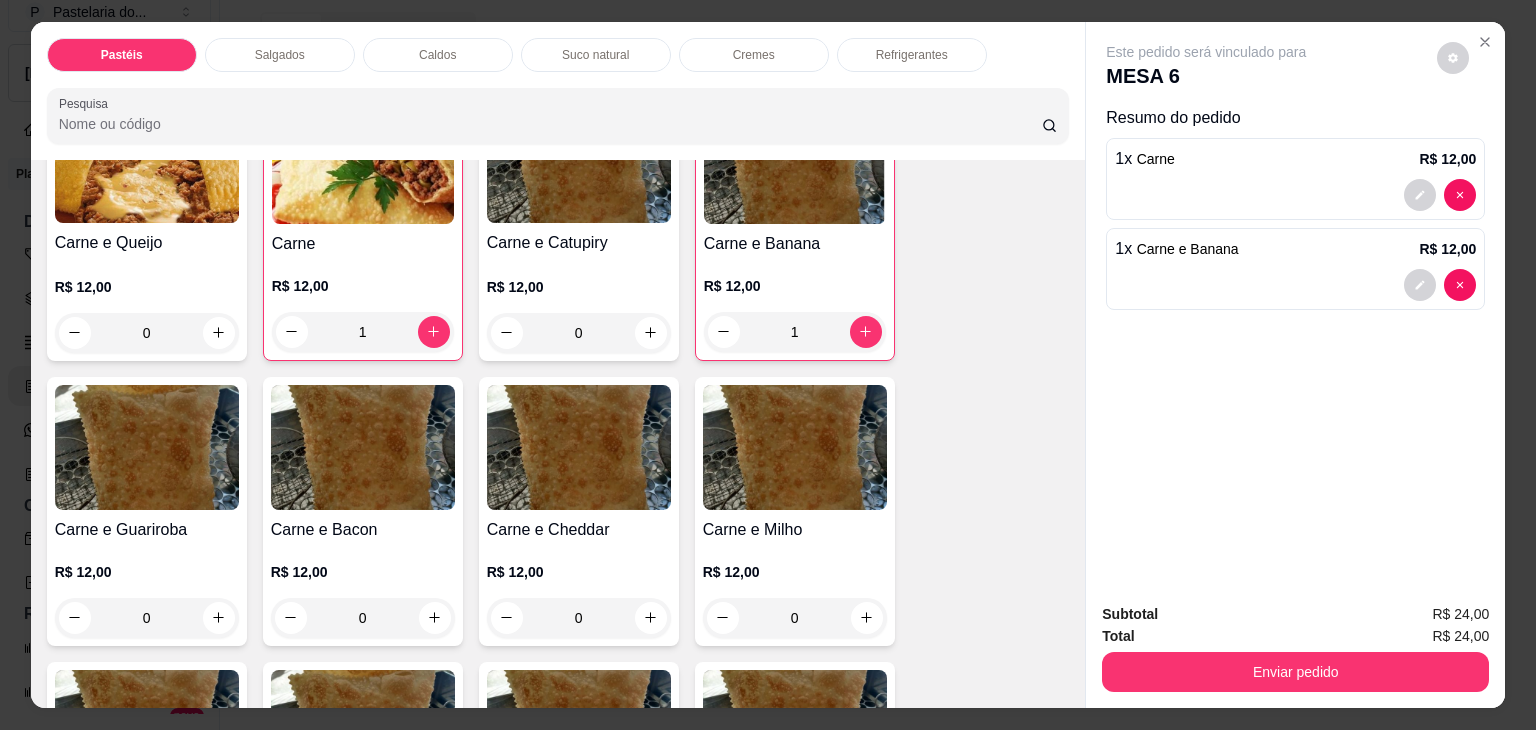 click on "Caldos" at bounding box center (438, 55) 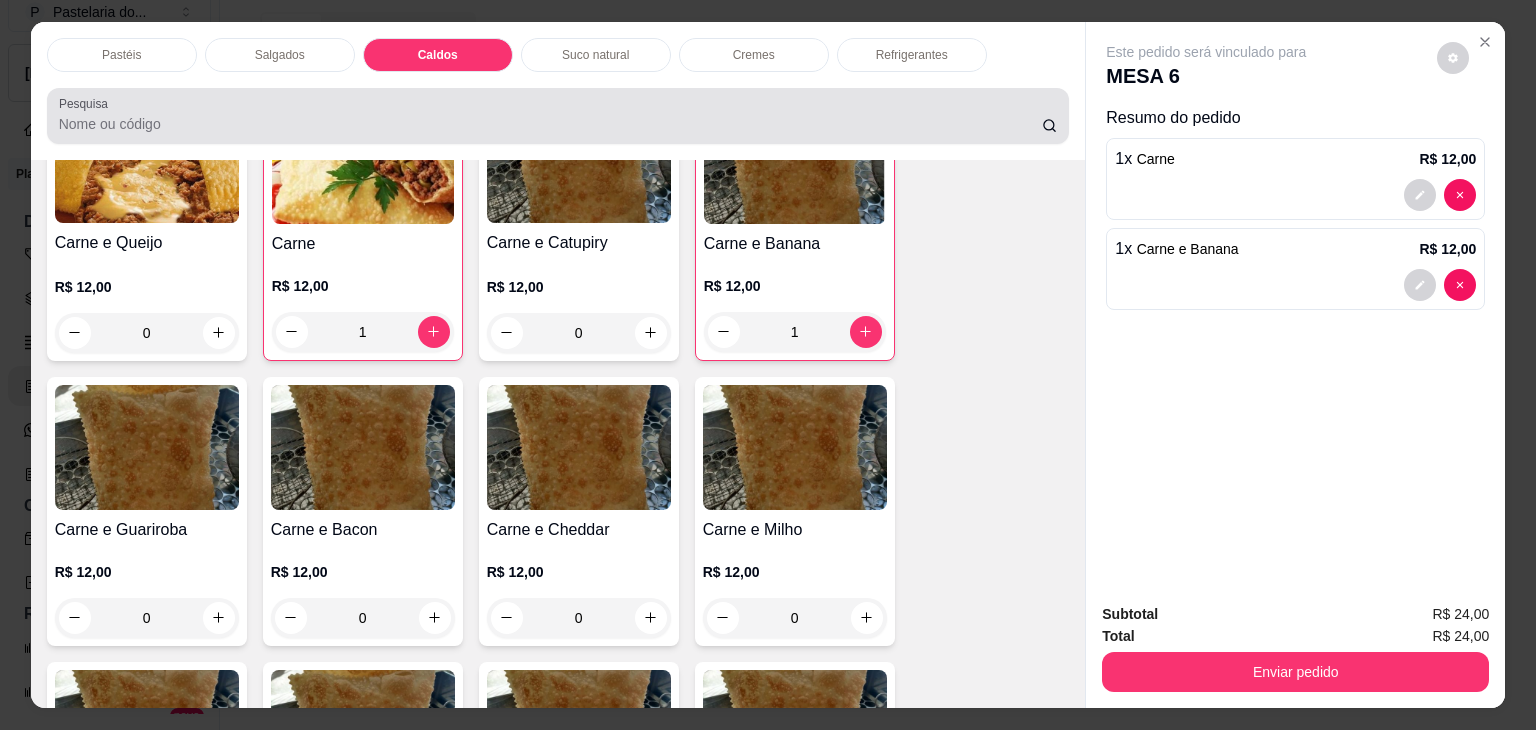 scroll, scrollTop: 2784, scrollLeft: 0, axis: vertical 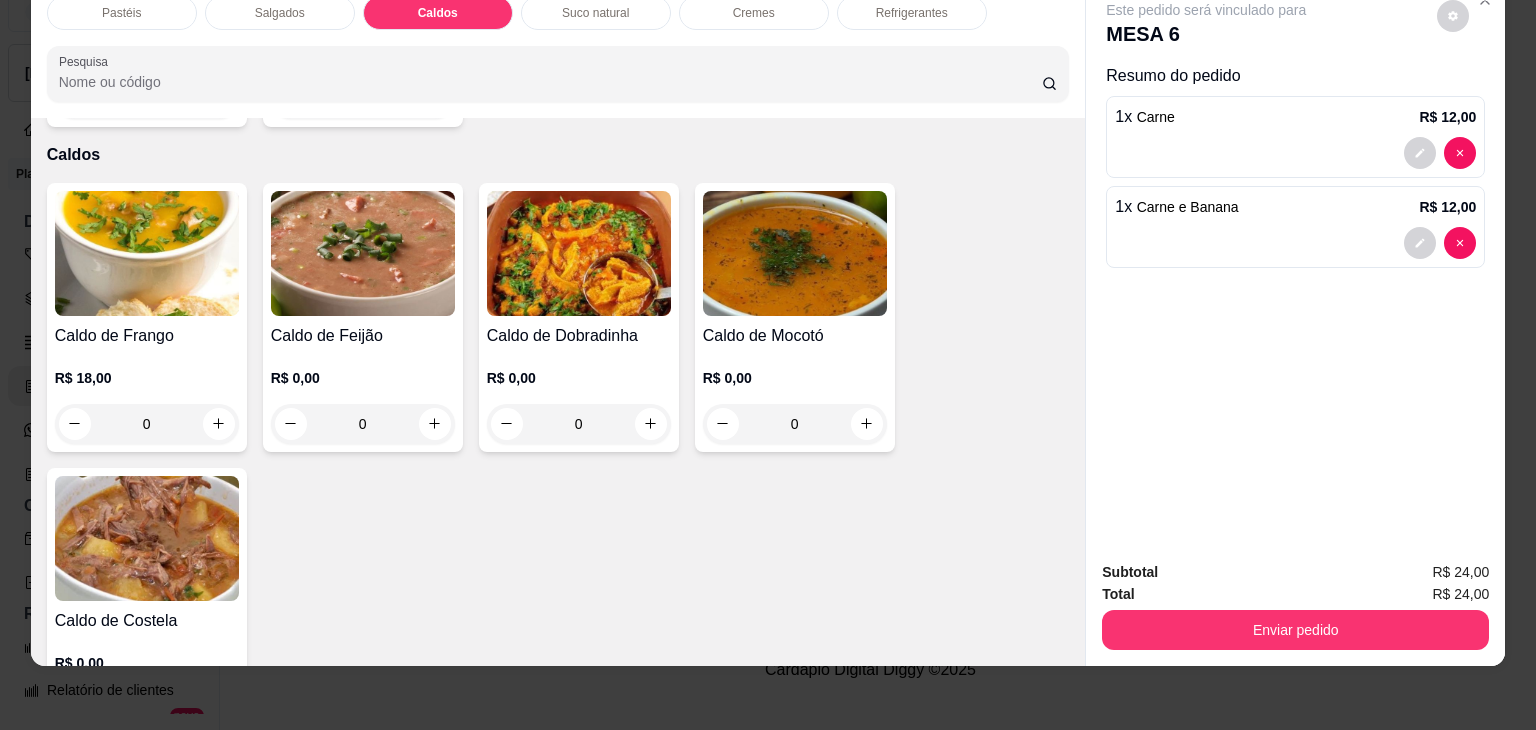 click on "0" at bounding box center (147, 424) 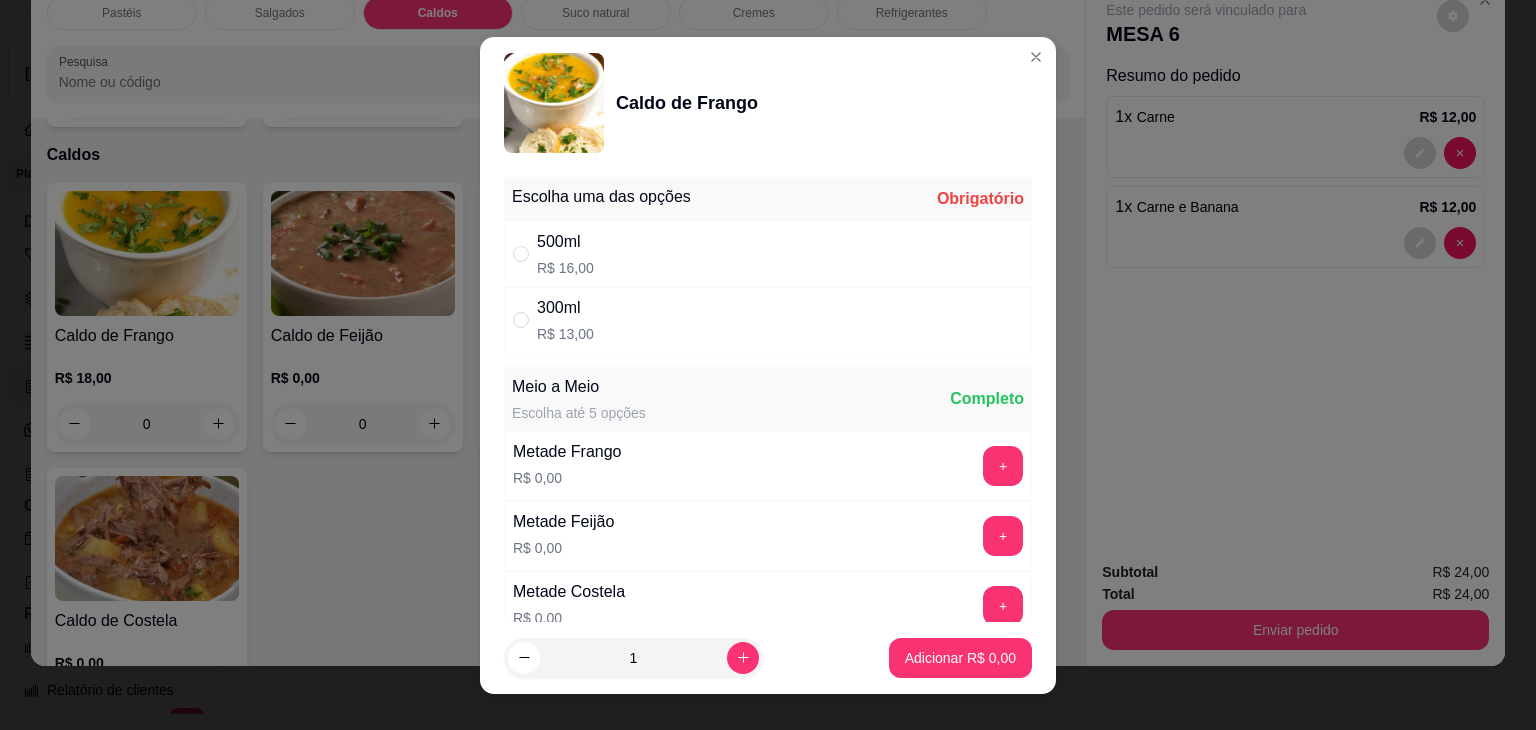 click on "300ml" at bounding box center (565, 308) 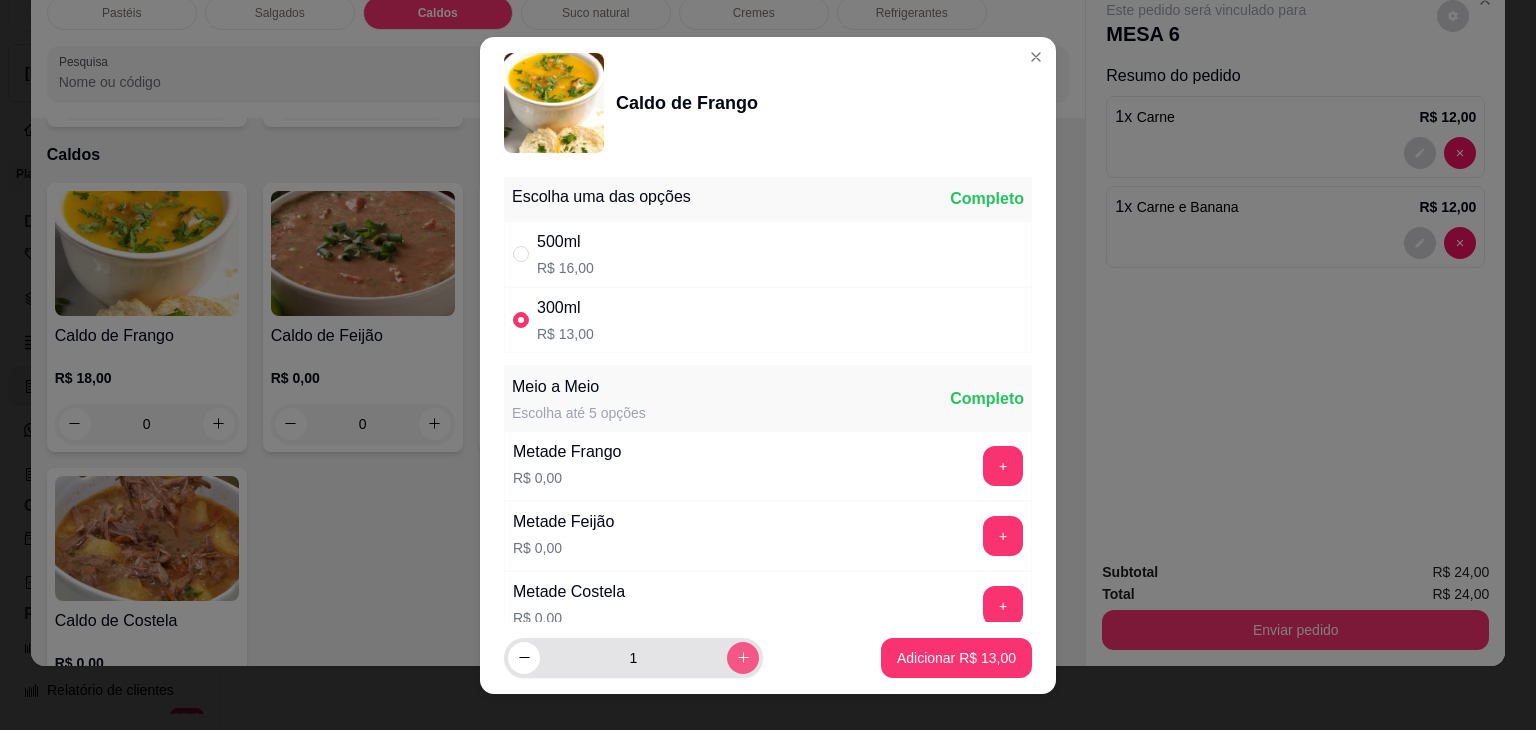 click 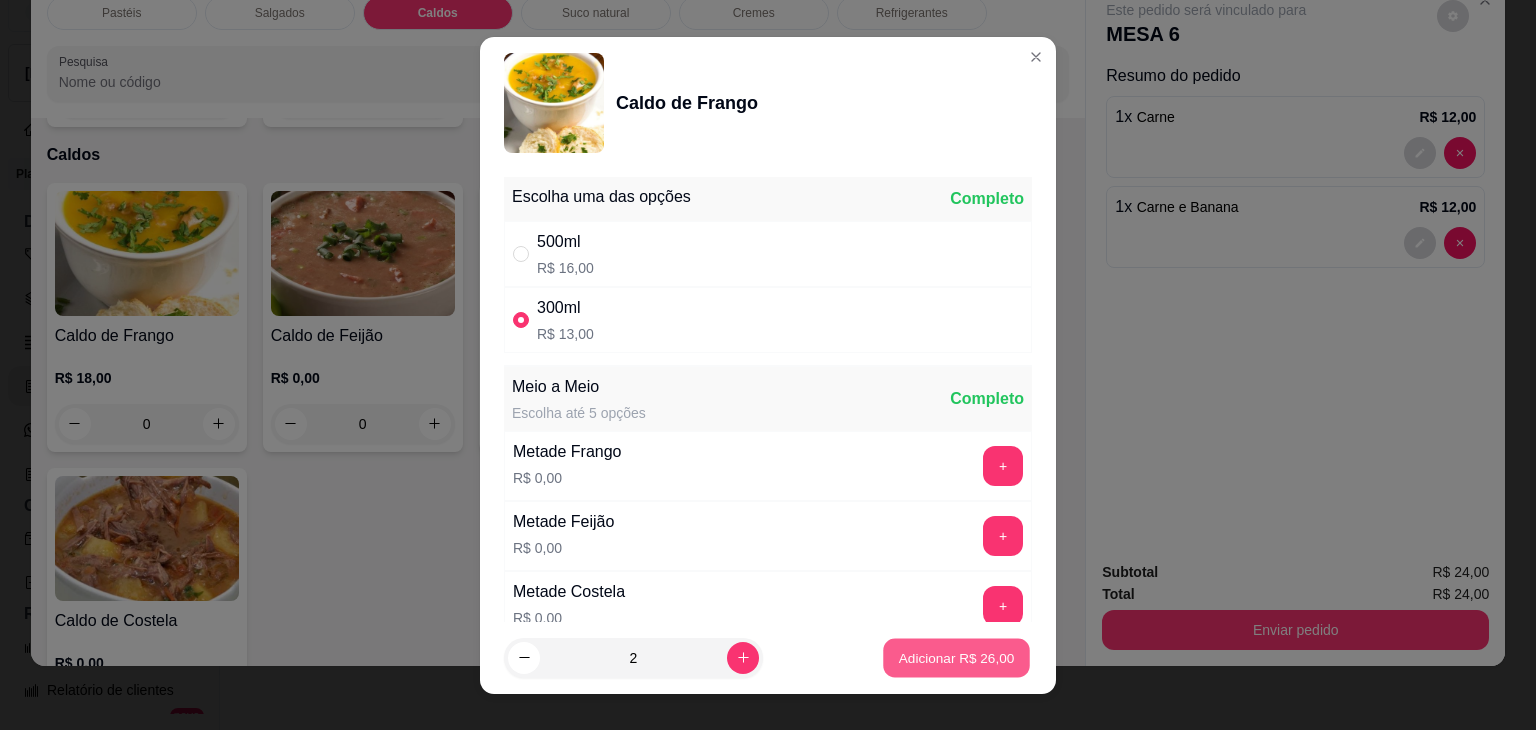 click on "Adicionar   R$ 26,00" at bounding box center (956, 657) 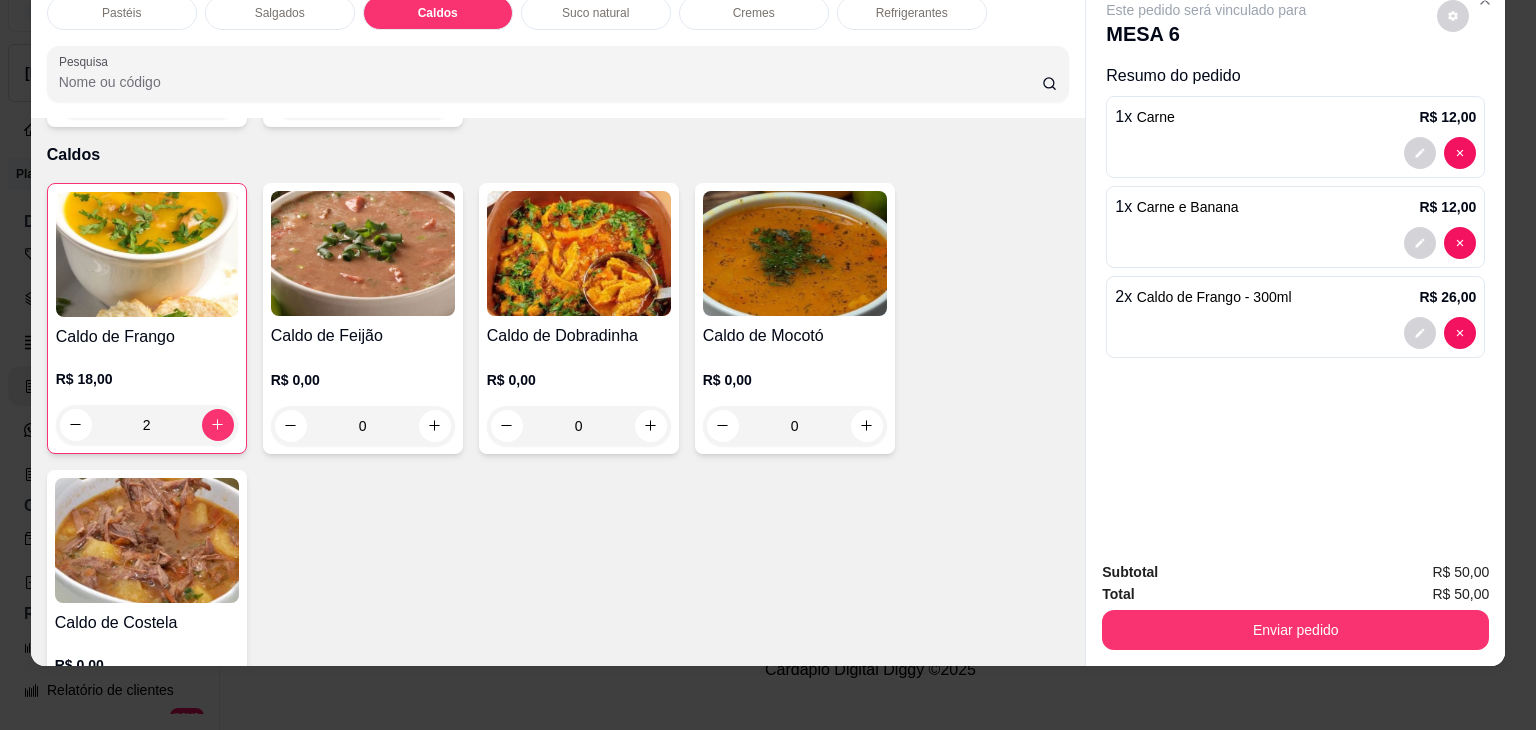 click on "Enviar pedido" at bounding box center [1295, 627] 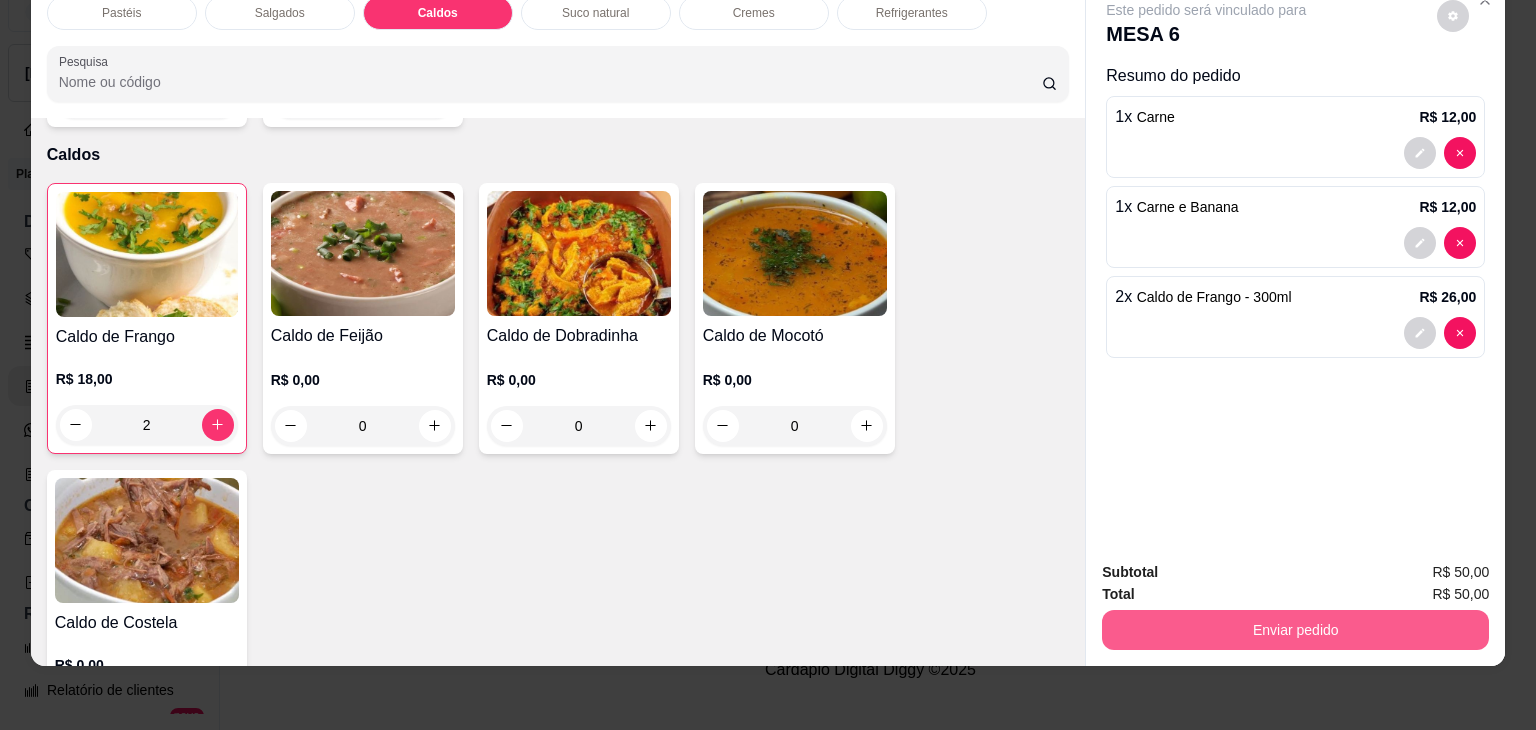 click on "Enviar pedido" at bounding box center [1295, 630] 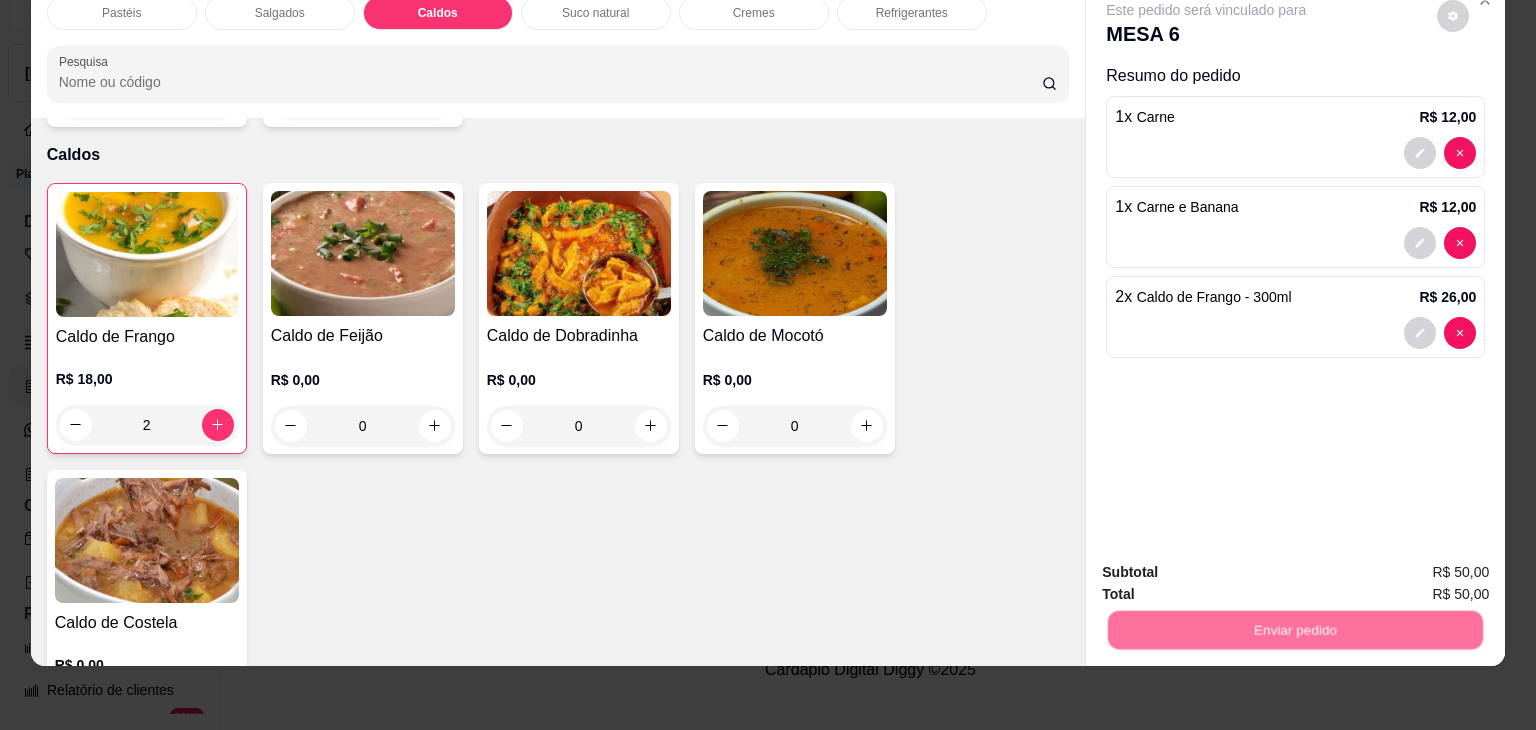 click on "Não registrar e enviar pedido" at bounding box center (1229, 565) 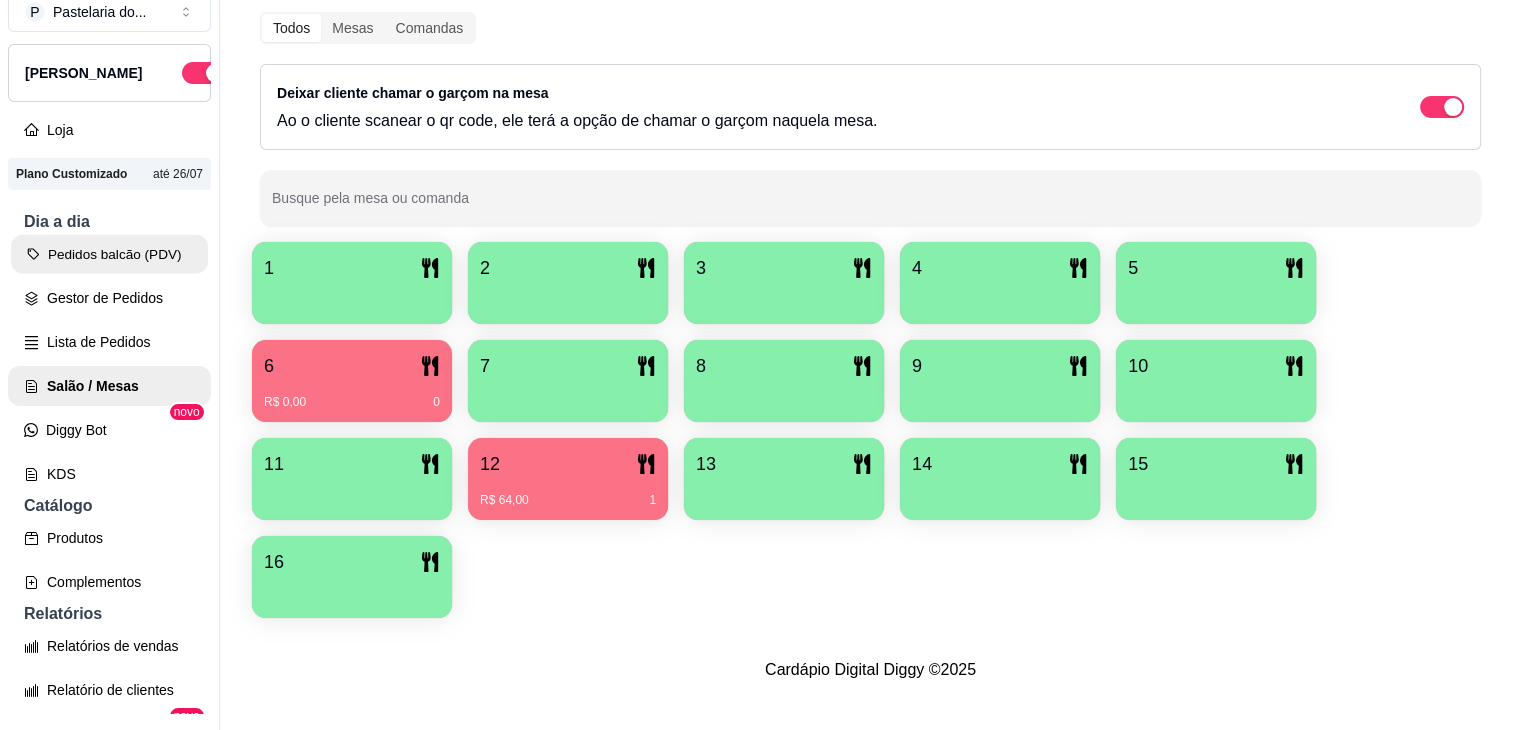 click on "Pedidos balcão (PDV)" at bounding box center (109, 254) 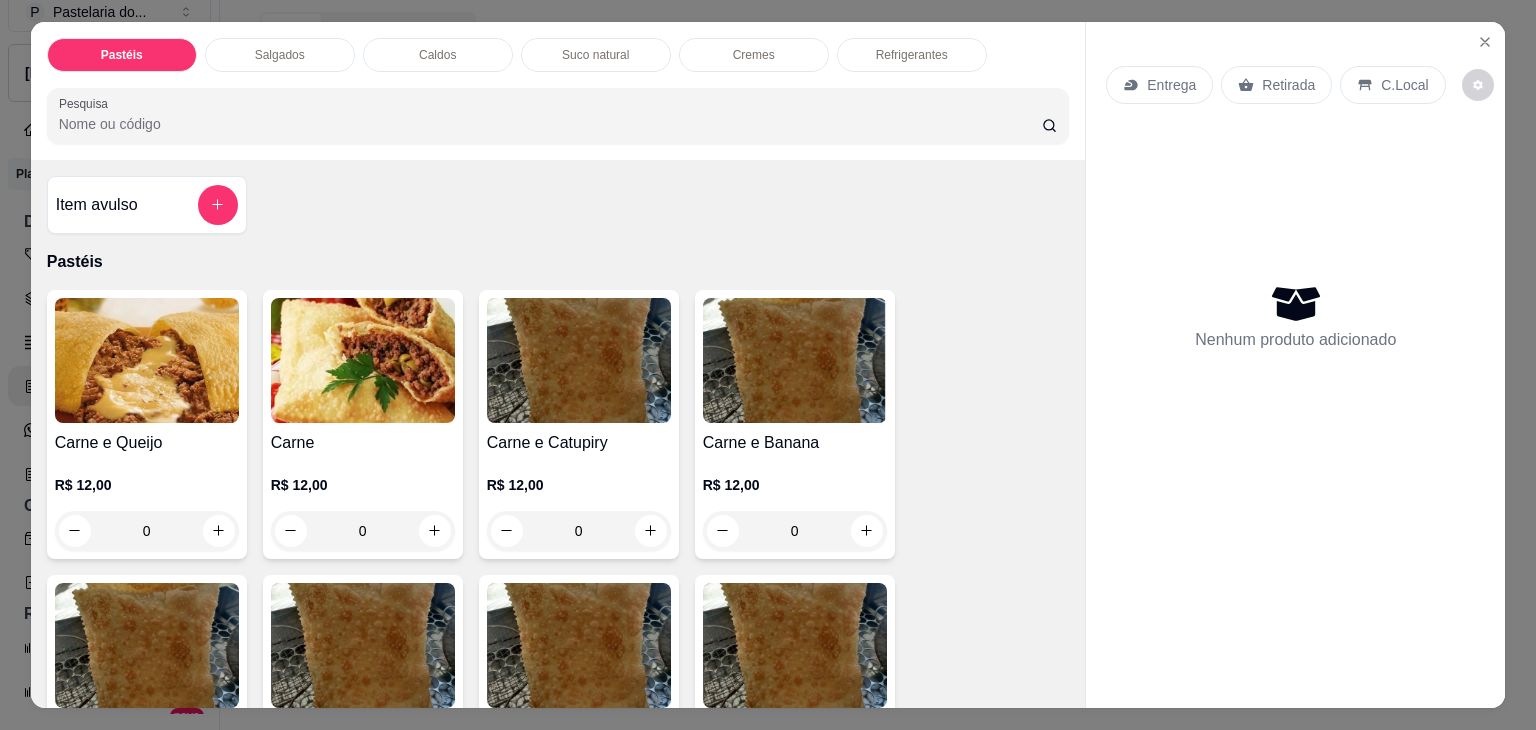 click on "Caldos" at bounding box center (438, 55) 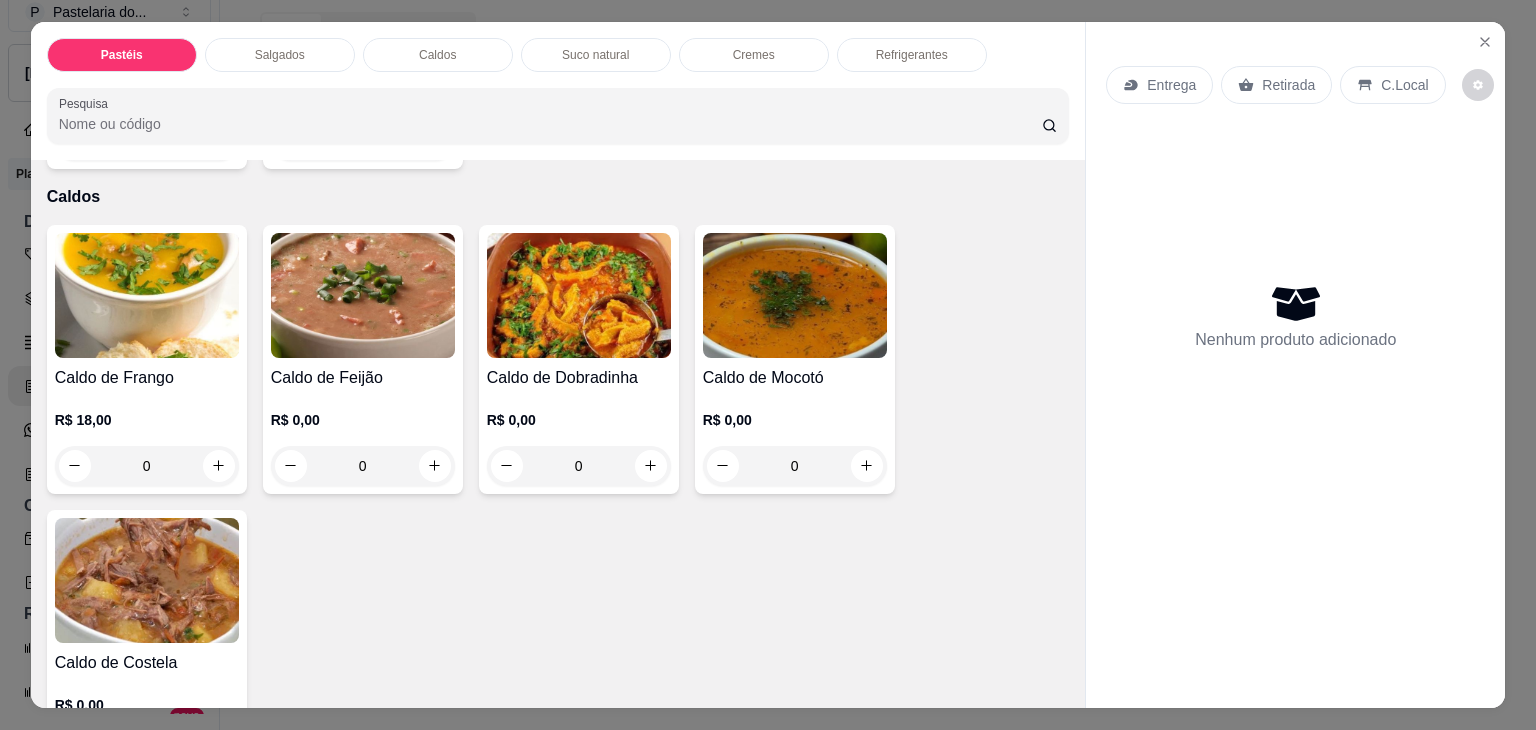 scroll, scrollTop: 49, scrollLeft: 0, axis: vertical 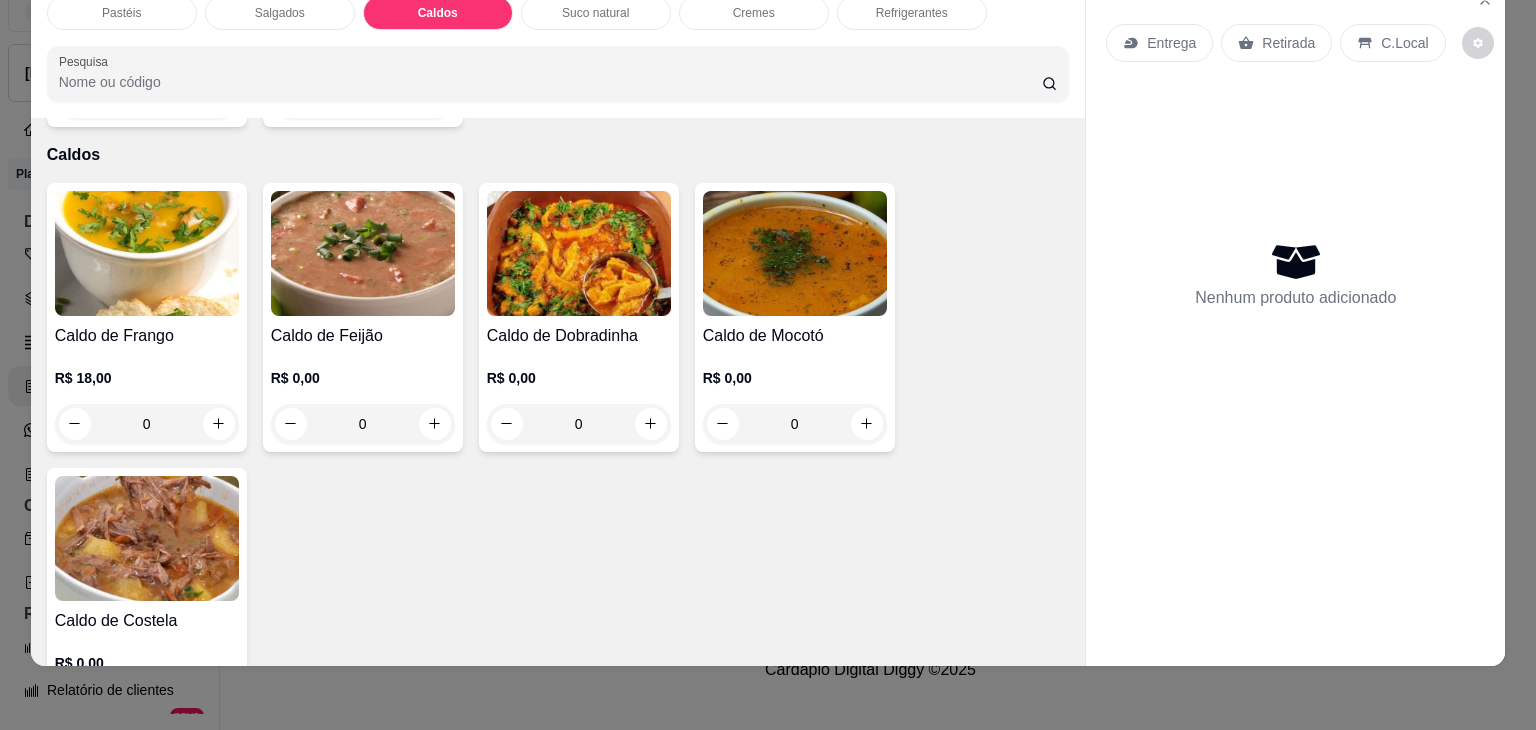click on "0" at bounding box center [795, 424] 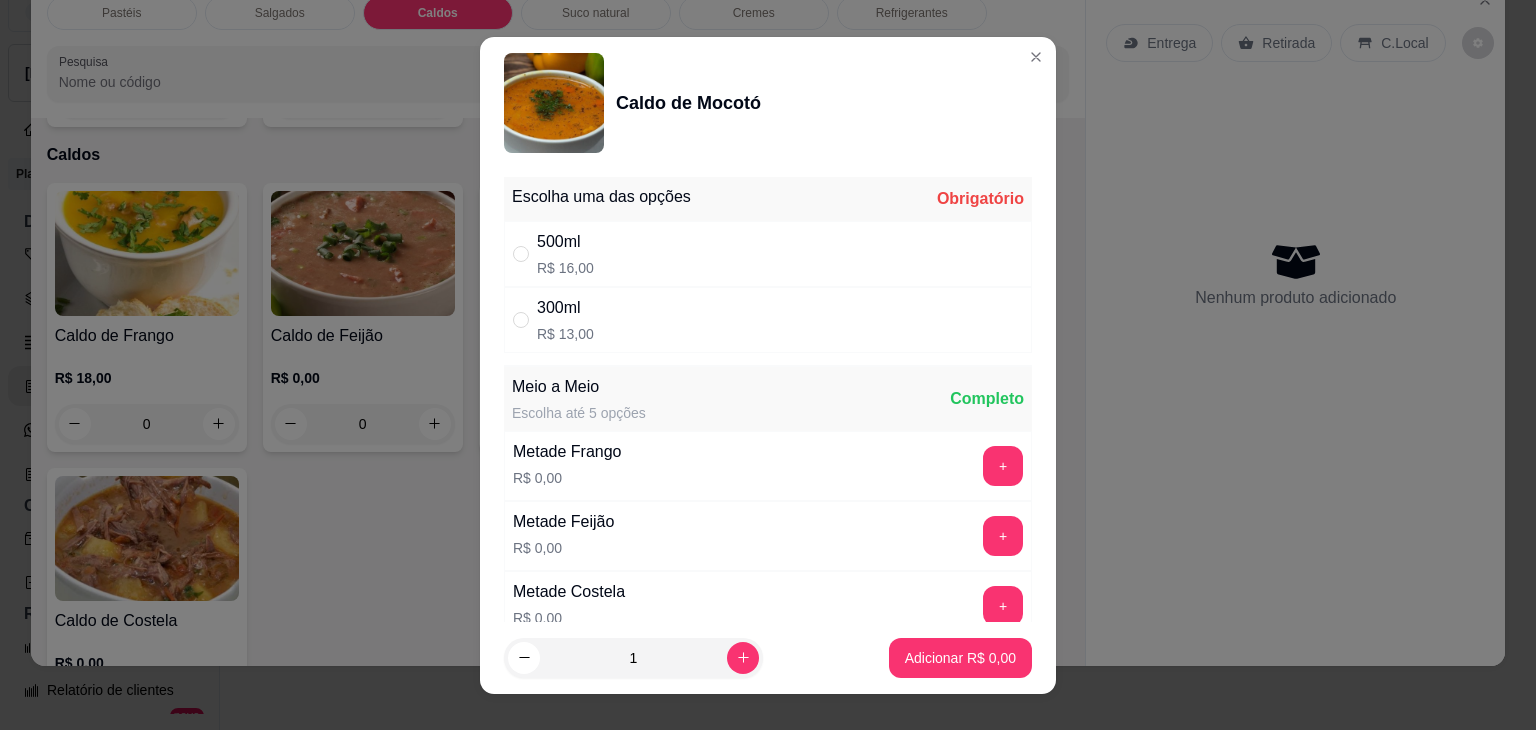 click on "R$ 16,00" at bounding box center (565, 268) 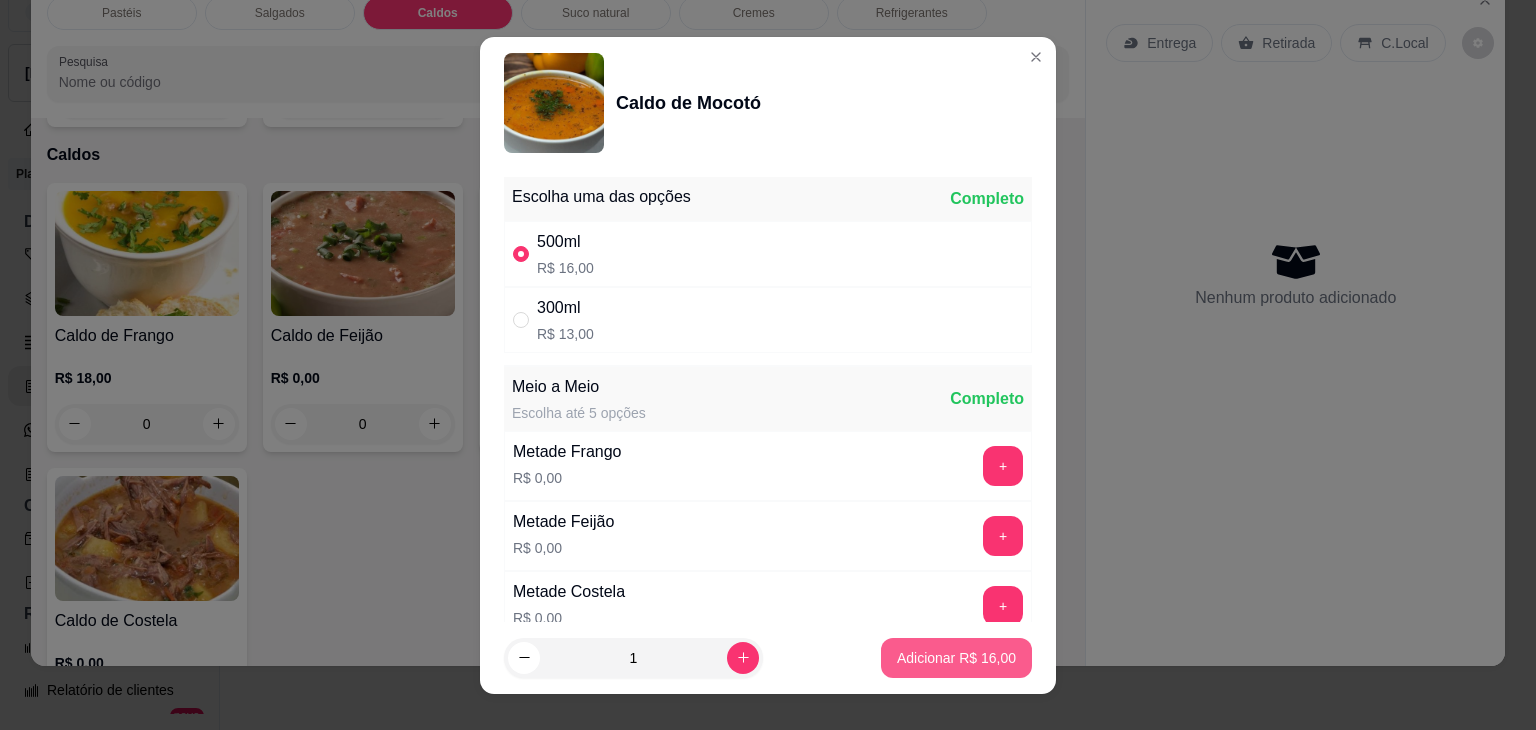 click on "Adicionar   R$ 16,00" at bounding box center (956, 658) 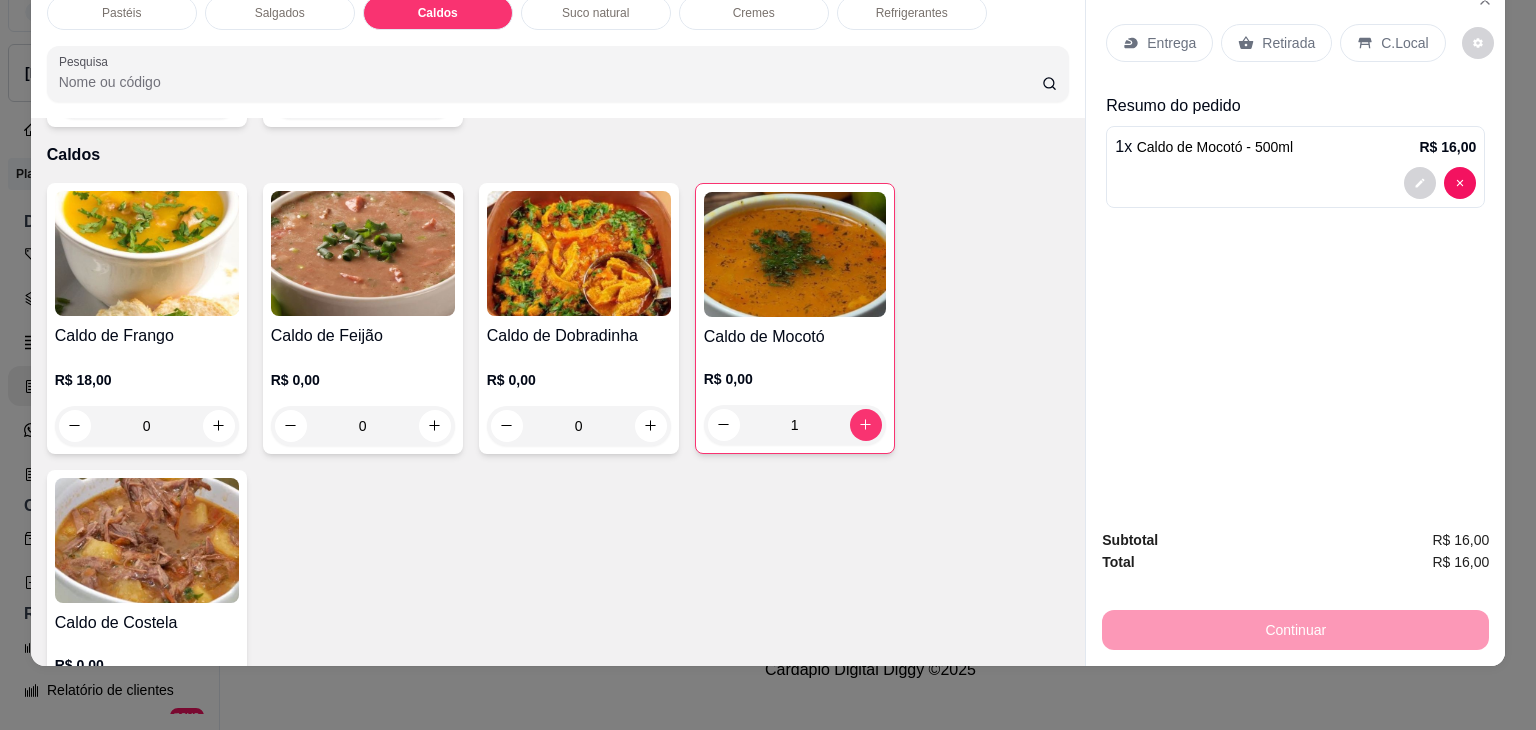 click on "Retirada" at bounding box center (1276, 43) 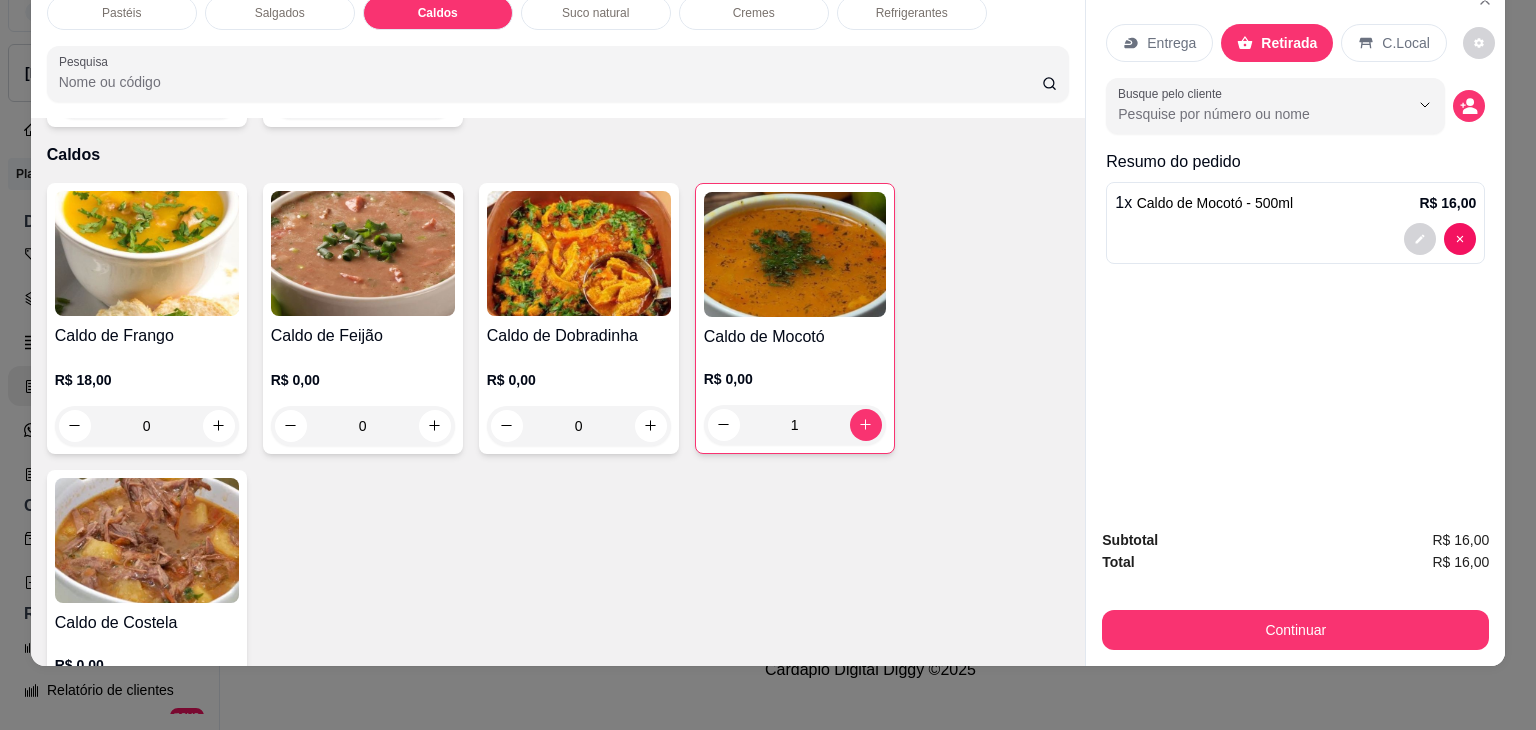 click on "Continuar" at bounding box center [1295, 630] 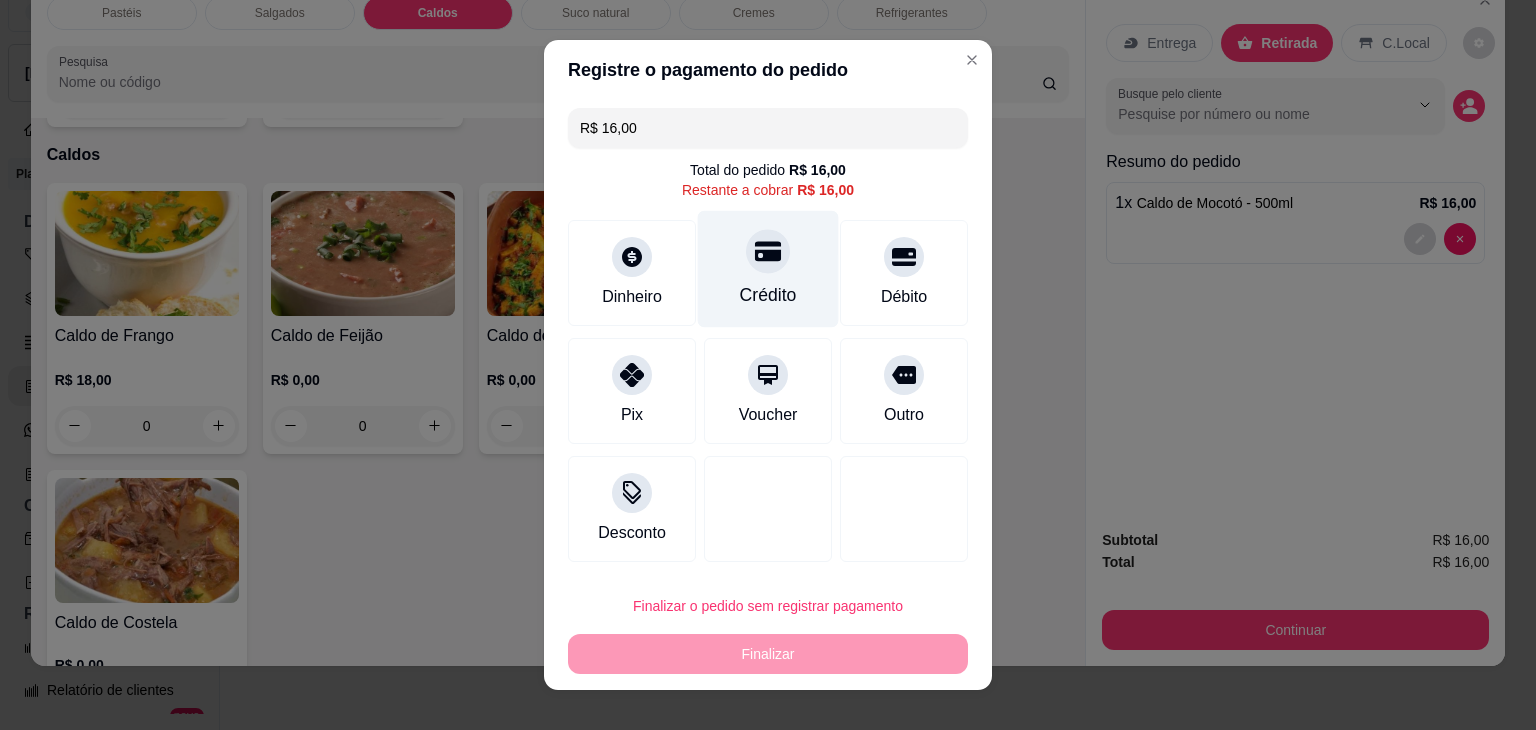 click on "Crédito" at bounding box center [768, 269] 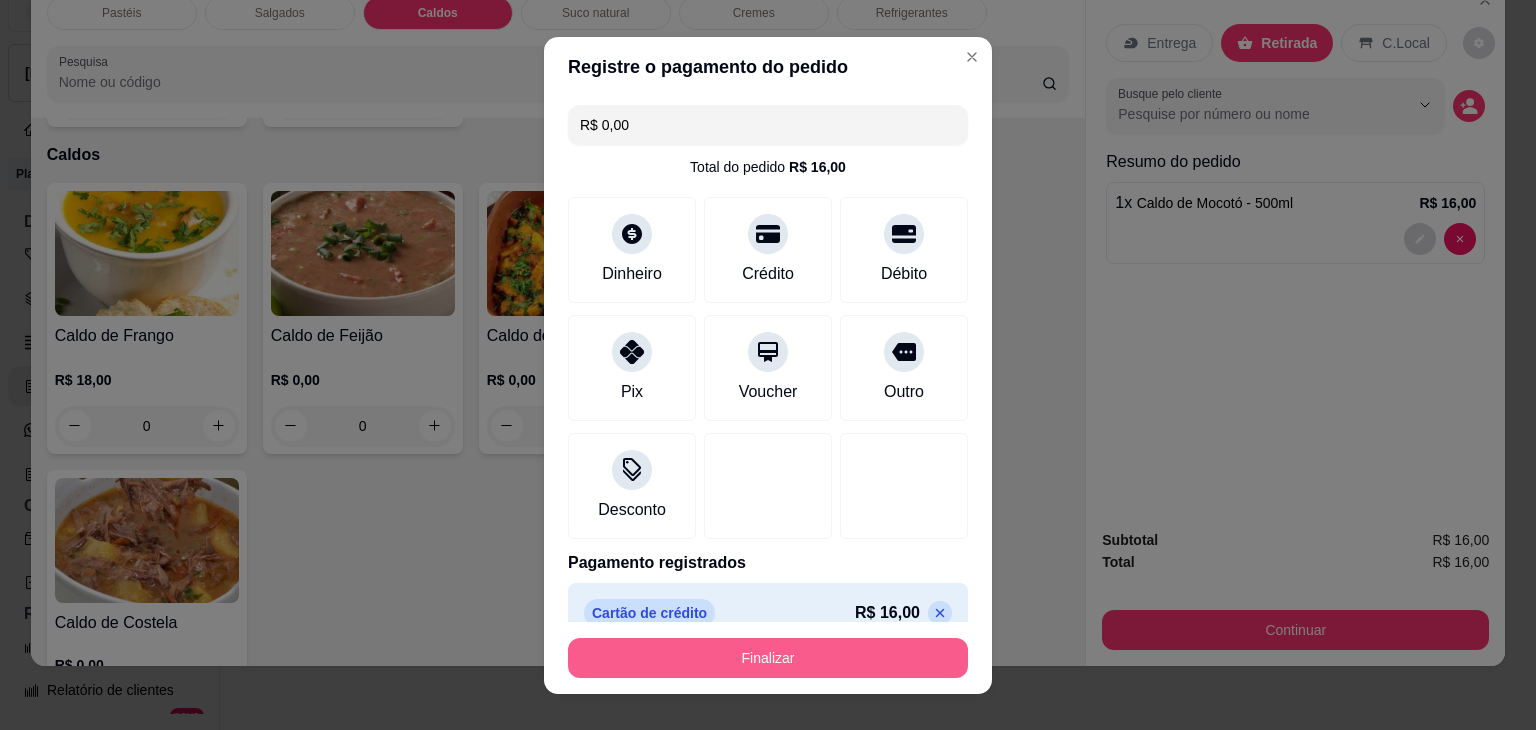 click on "Finalizar" at bounding box center [768, 658] 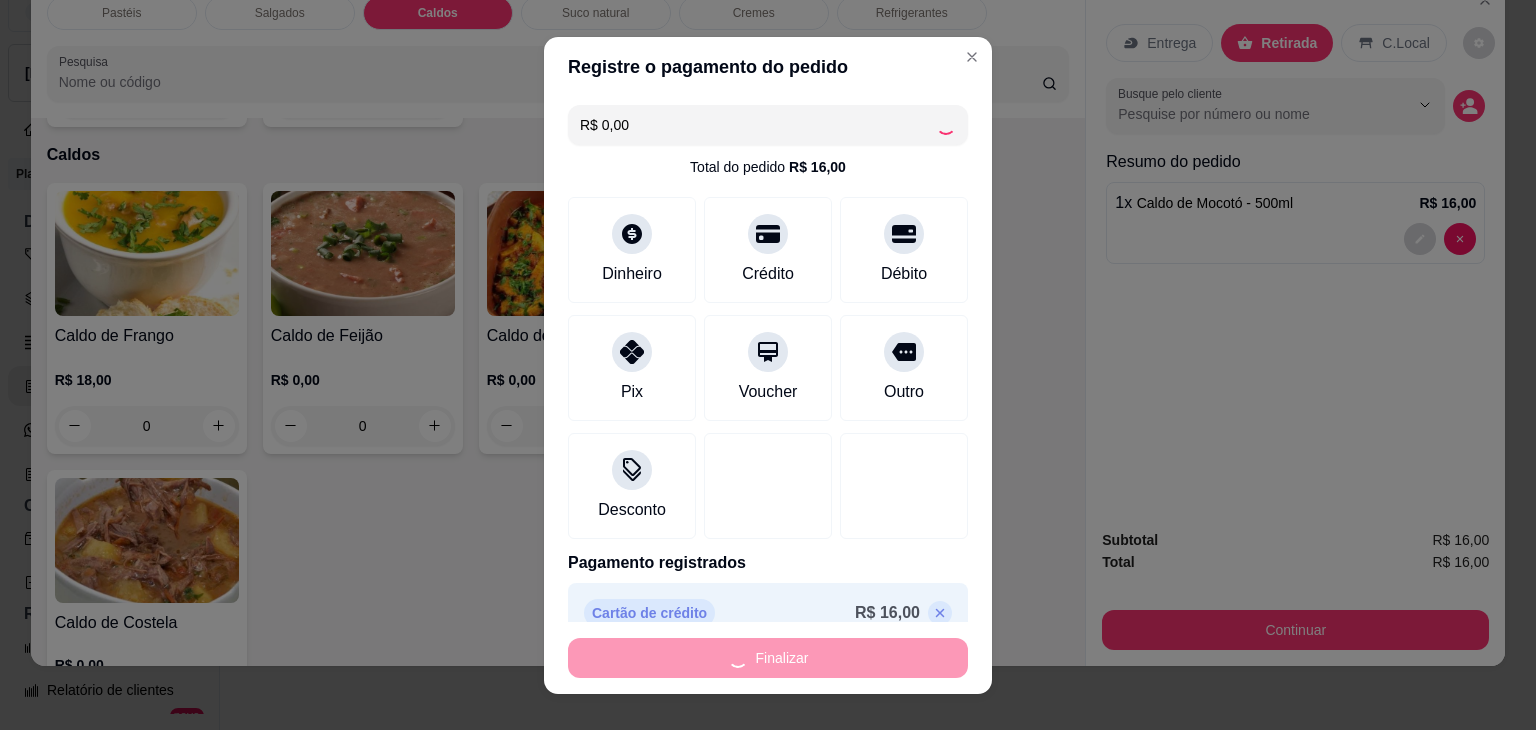 type on "0" 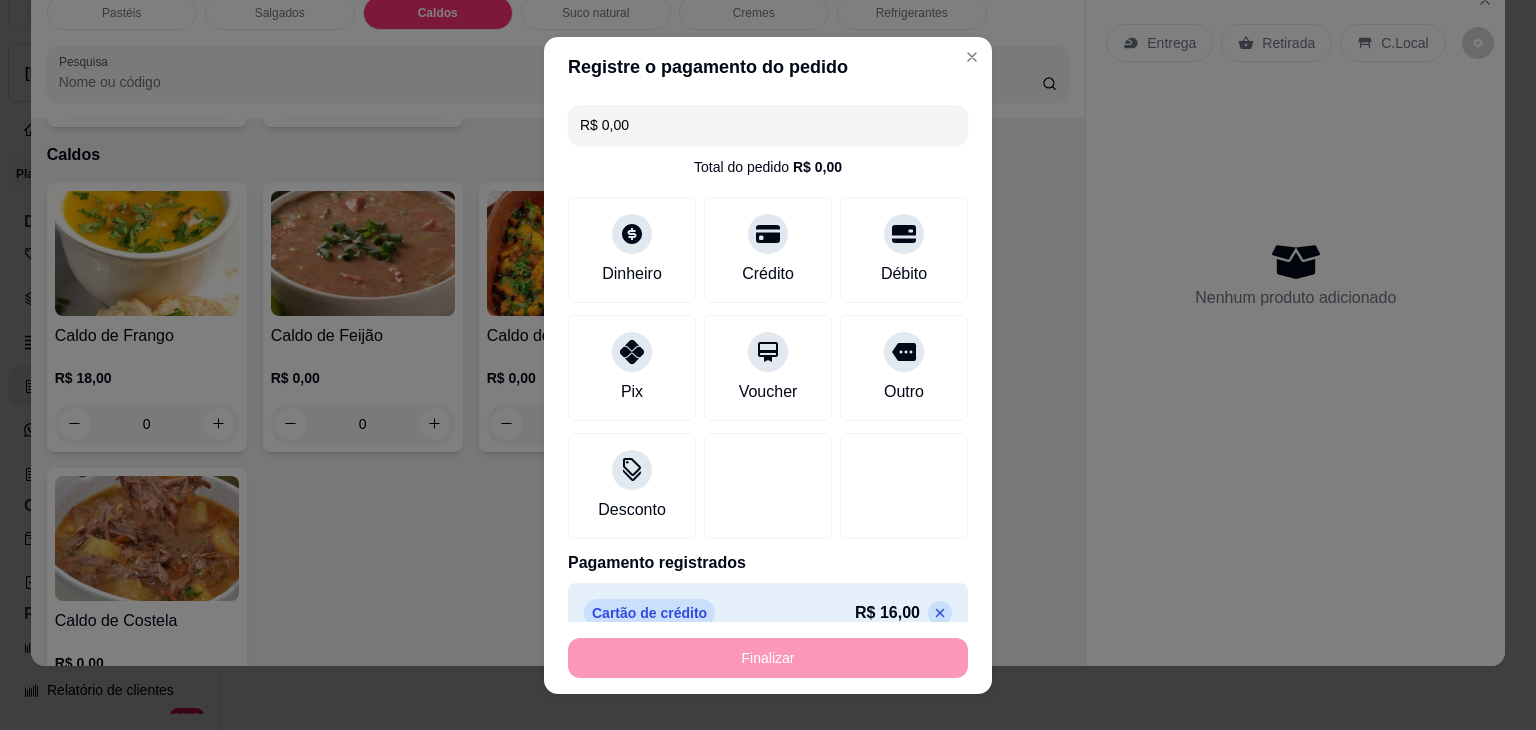 type on "-R$ 16,00" 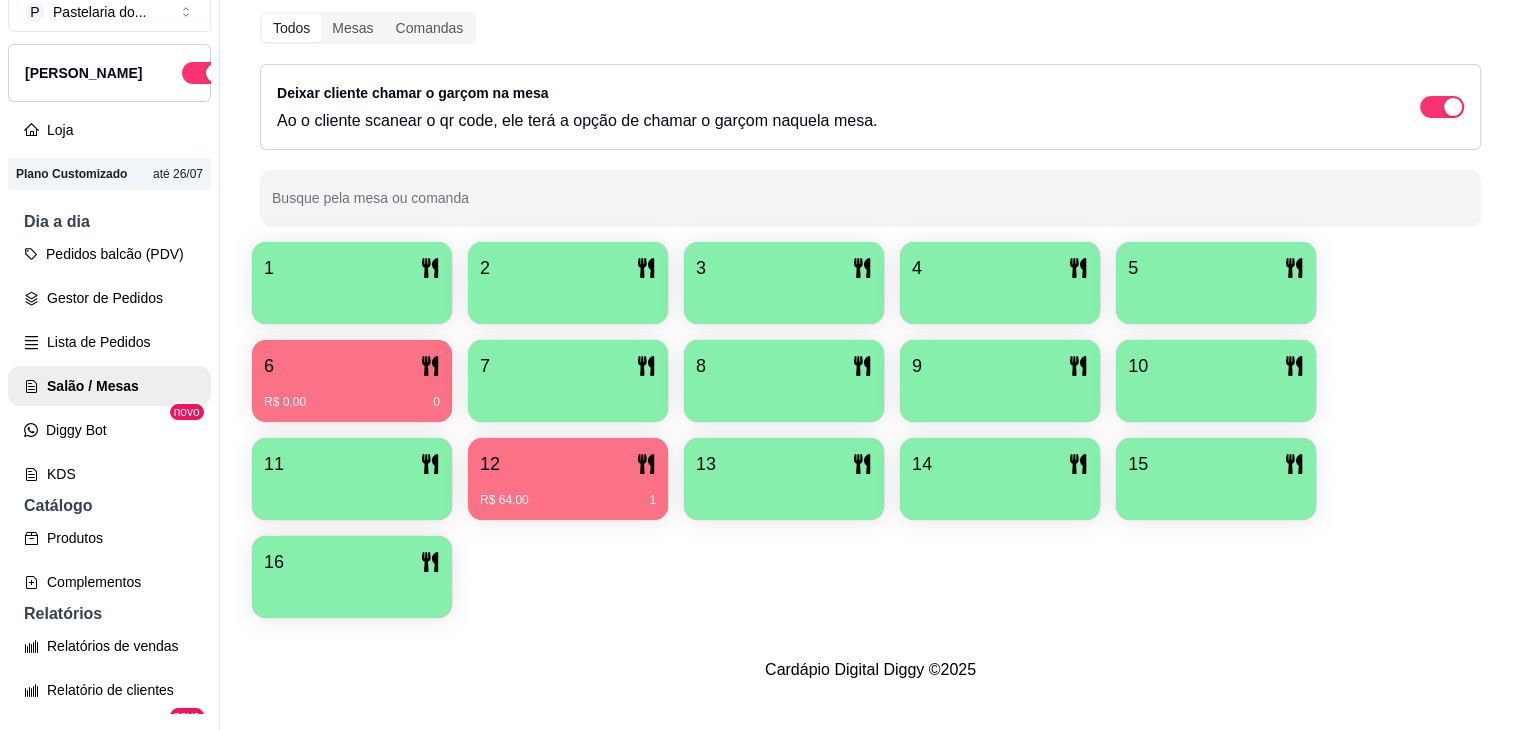 click on "R$ 0,00 0" at bounding box center (352, 395) 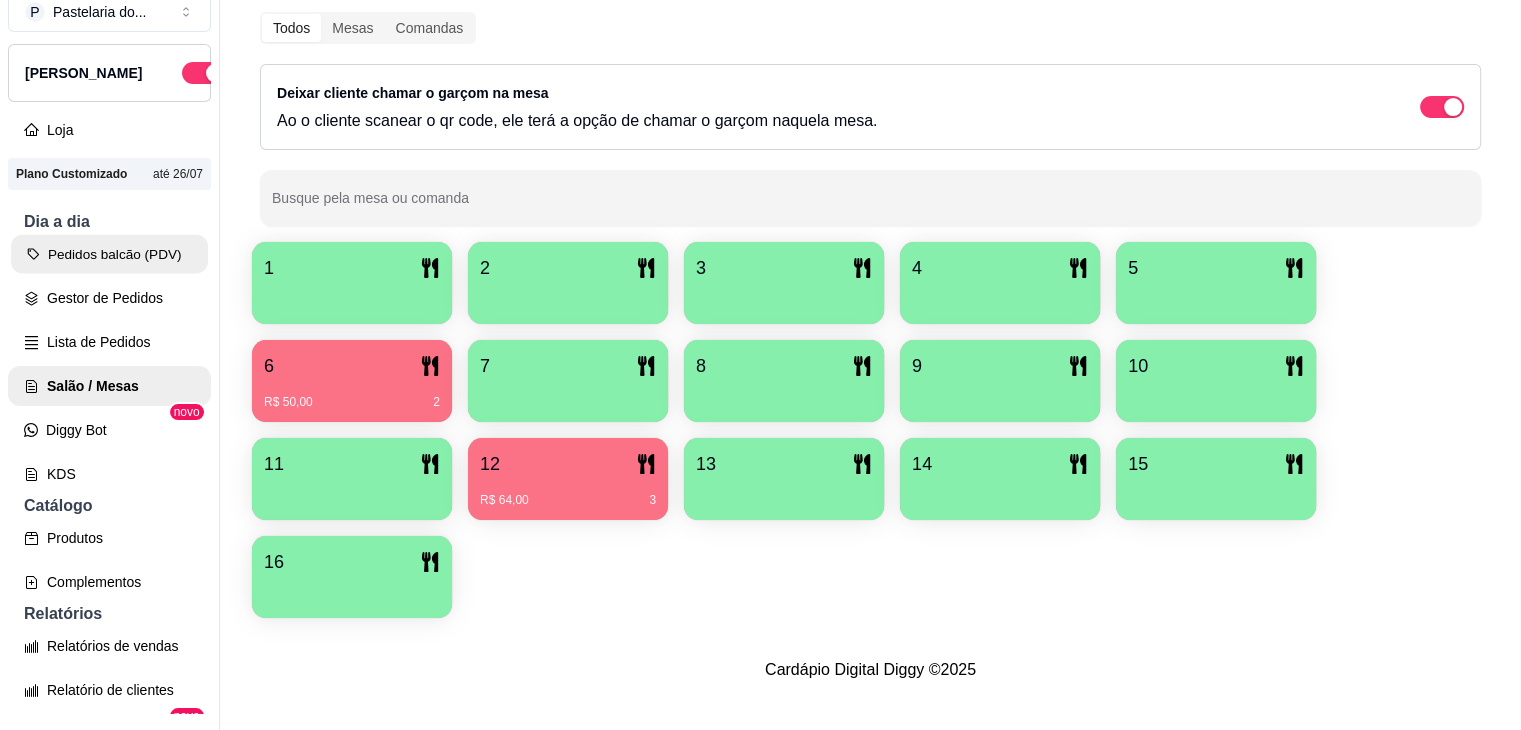 click on "Pedidos balcão (PDV)" at bounding box center (109, 254) 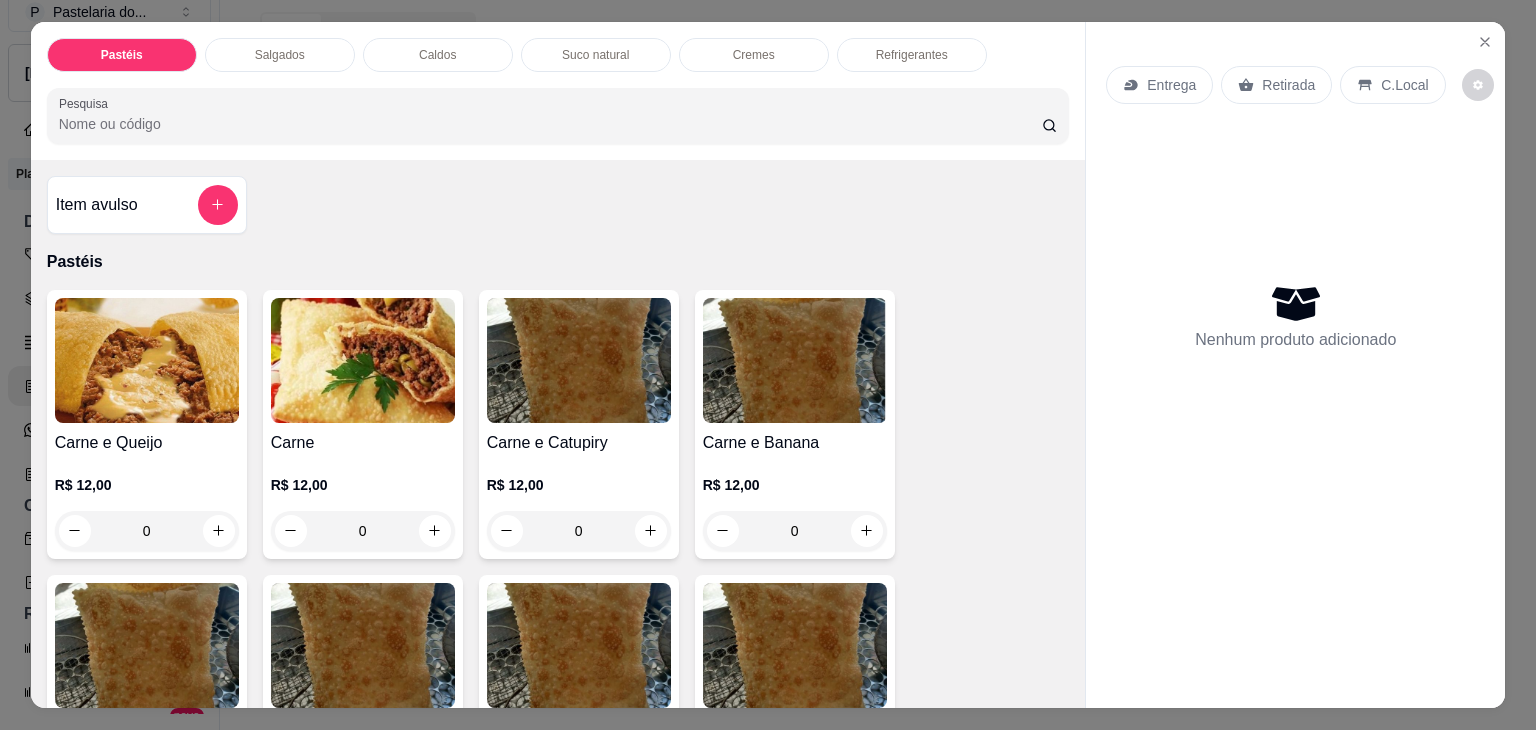 click on "Salgados" at bounding box center (280, 55) 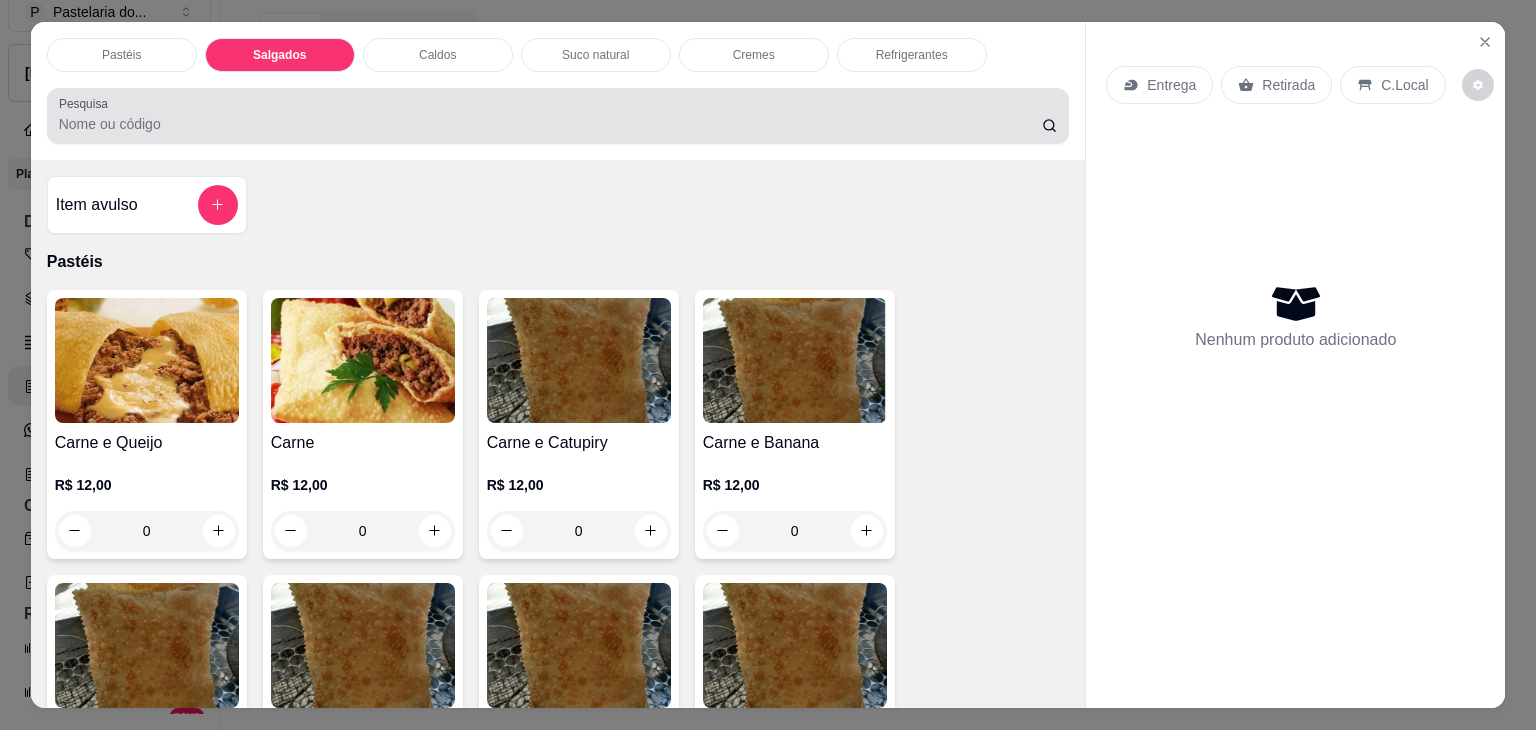 scroll, scrollTop: 2124, scrollLeft: 0, axis: vertical 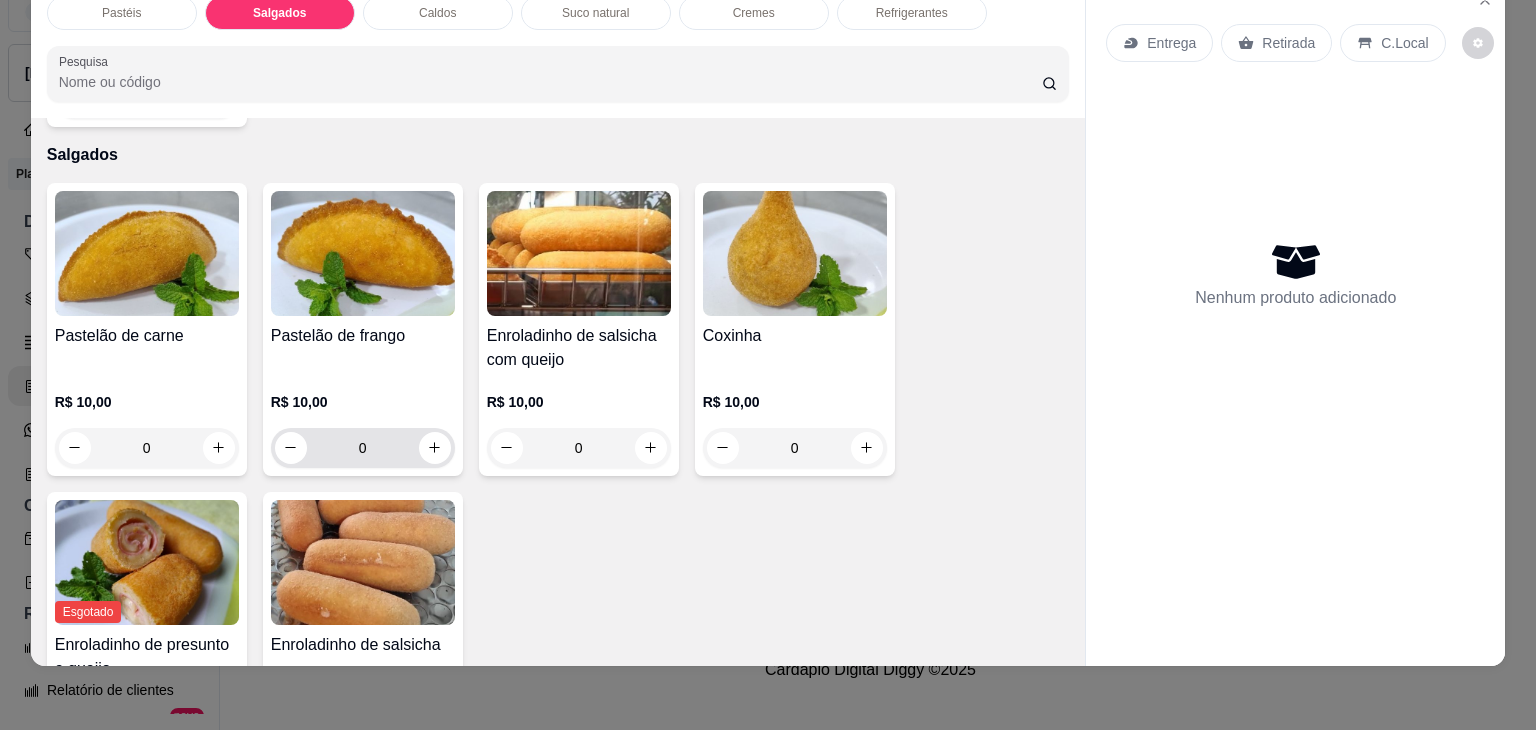 click on "0" at bounding box center [363, 448] 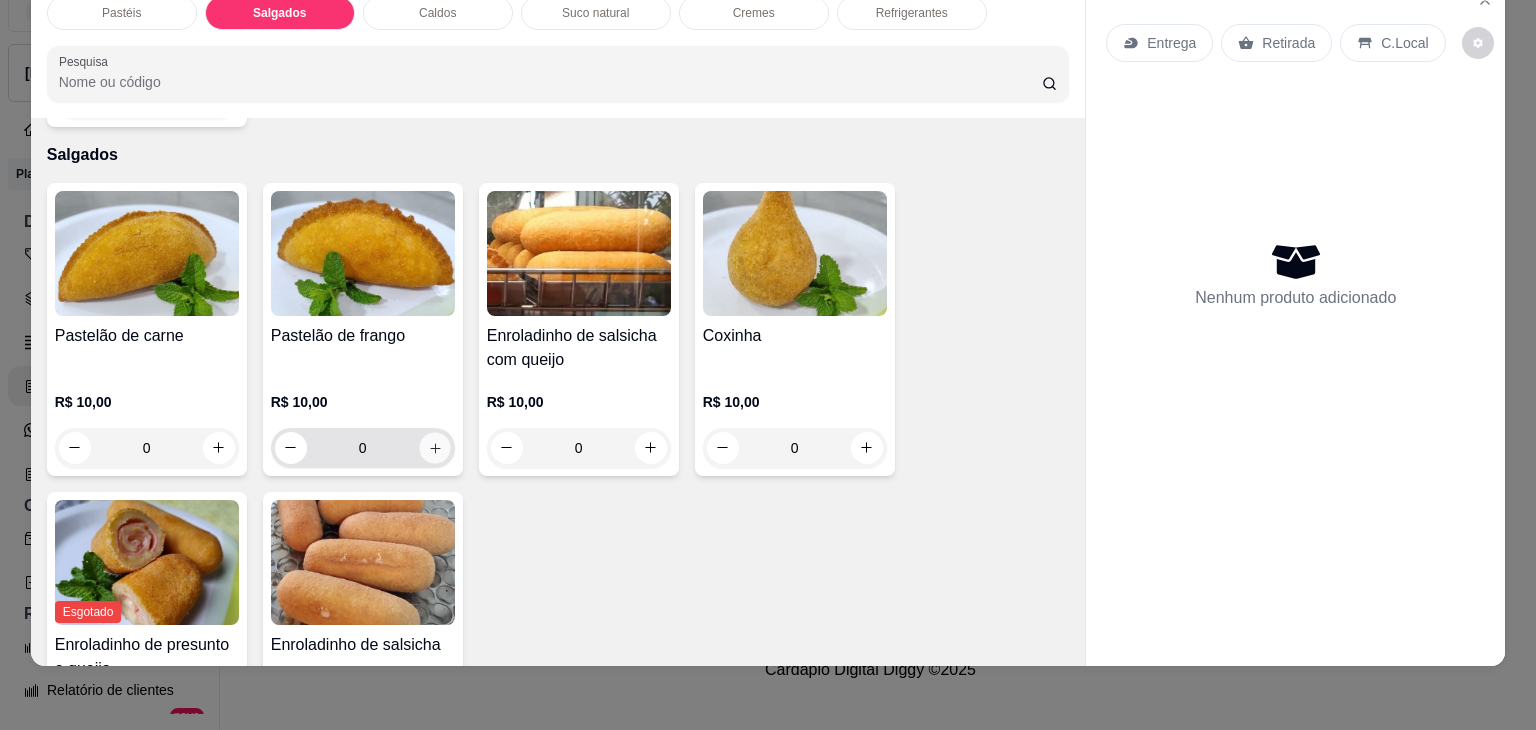 click 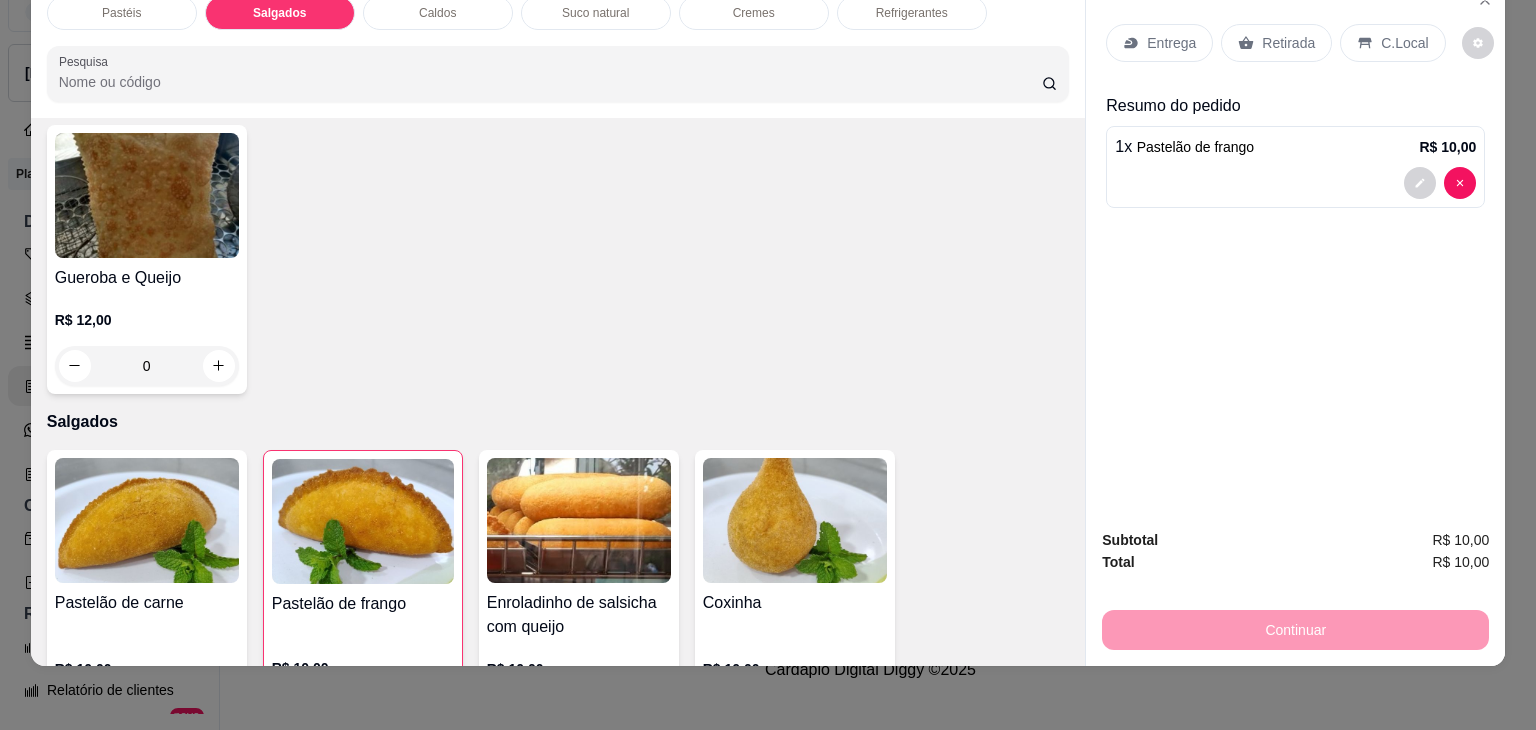 scroll, scrollTop: 1824, scrollLeft: 0, axis: vertical 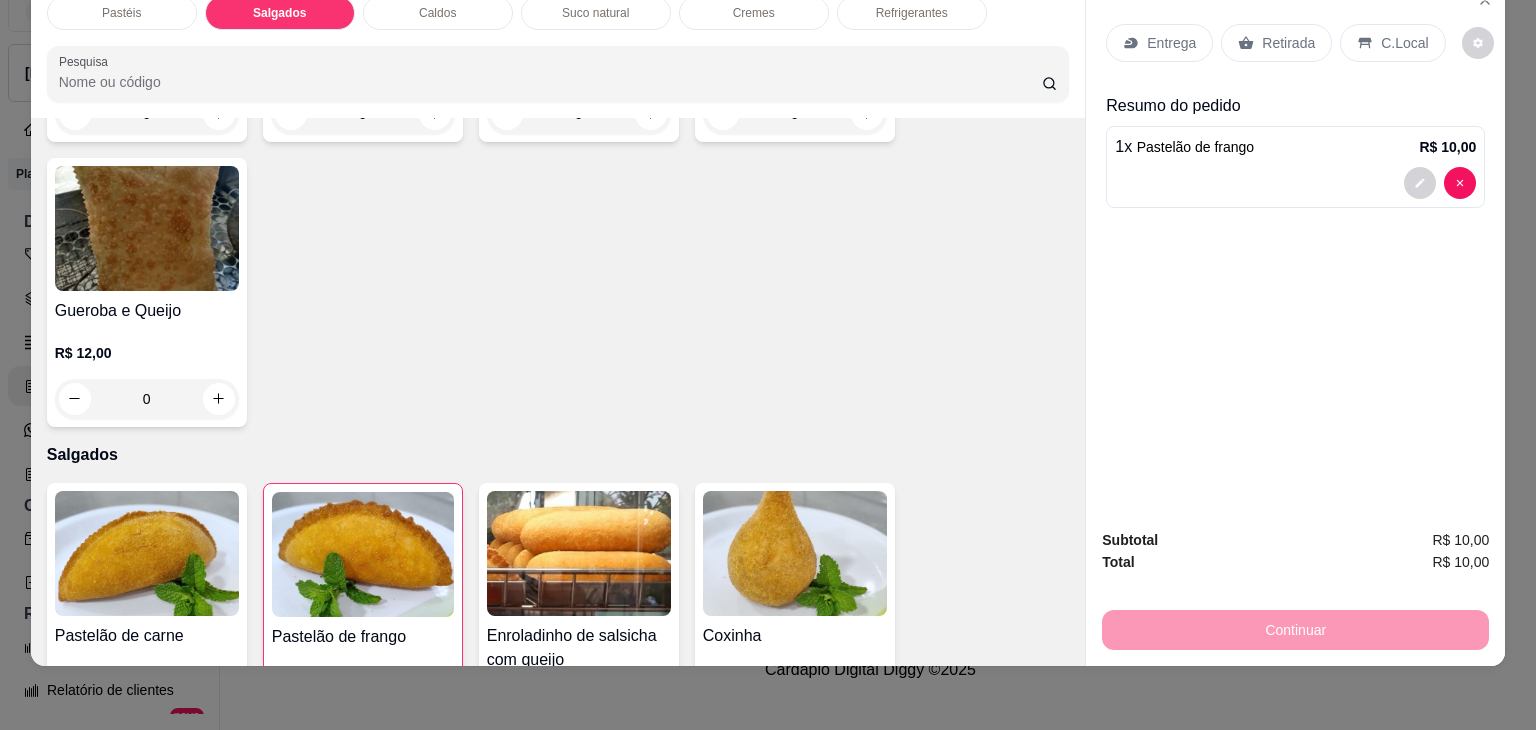 click on "Retirada" at bounding box center [1288, 43] 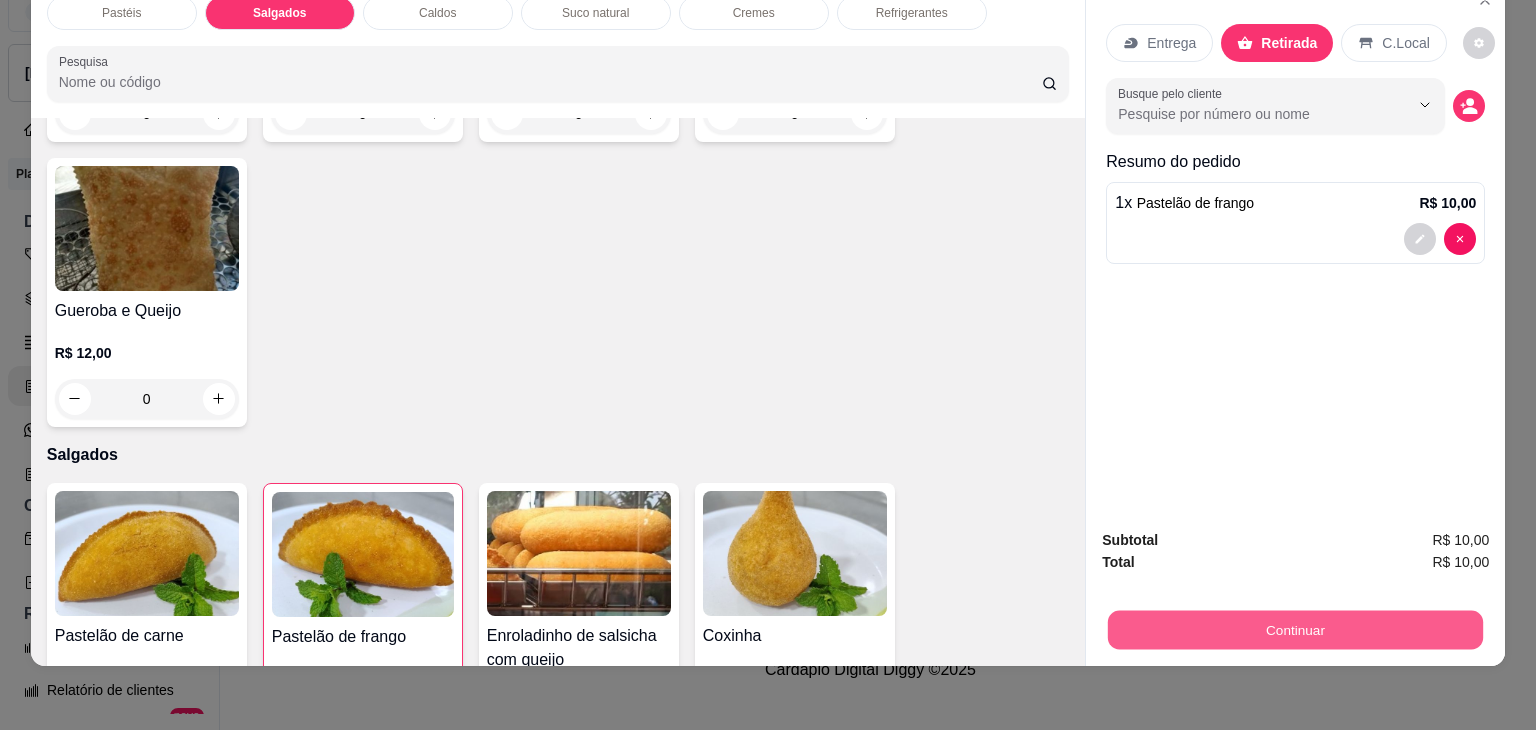 click on "Continuar" at bounding box center (1295, 630) 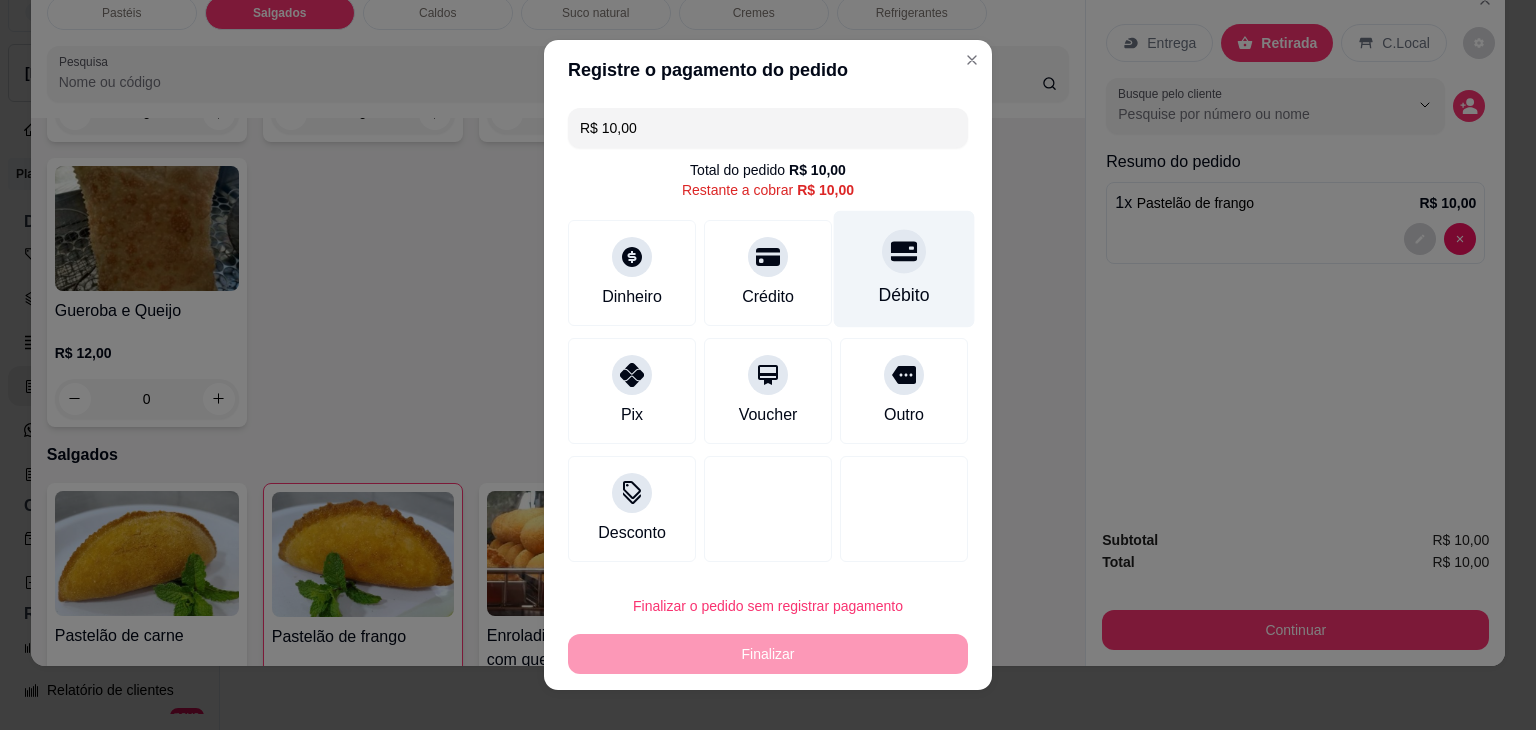 click on "Débito" at bounding box center (904, 269) 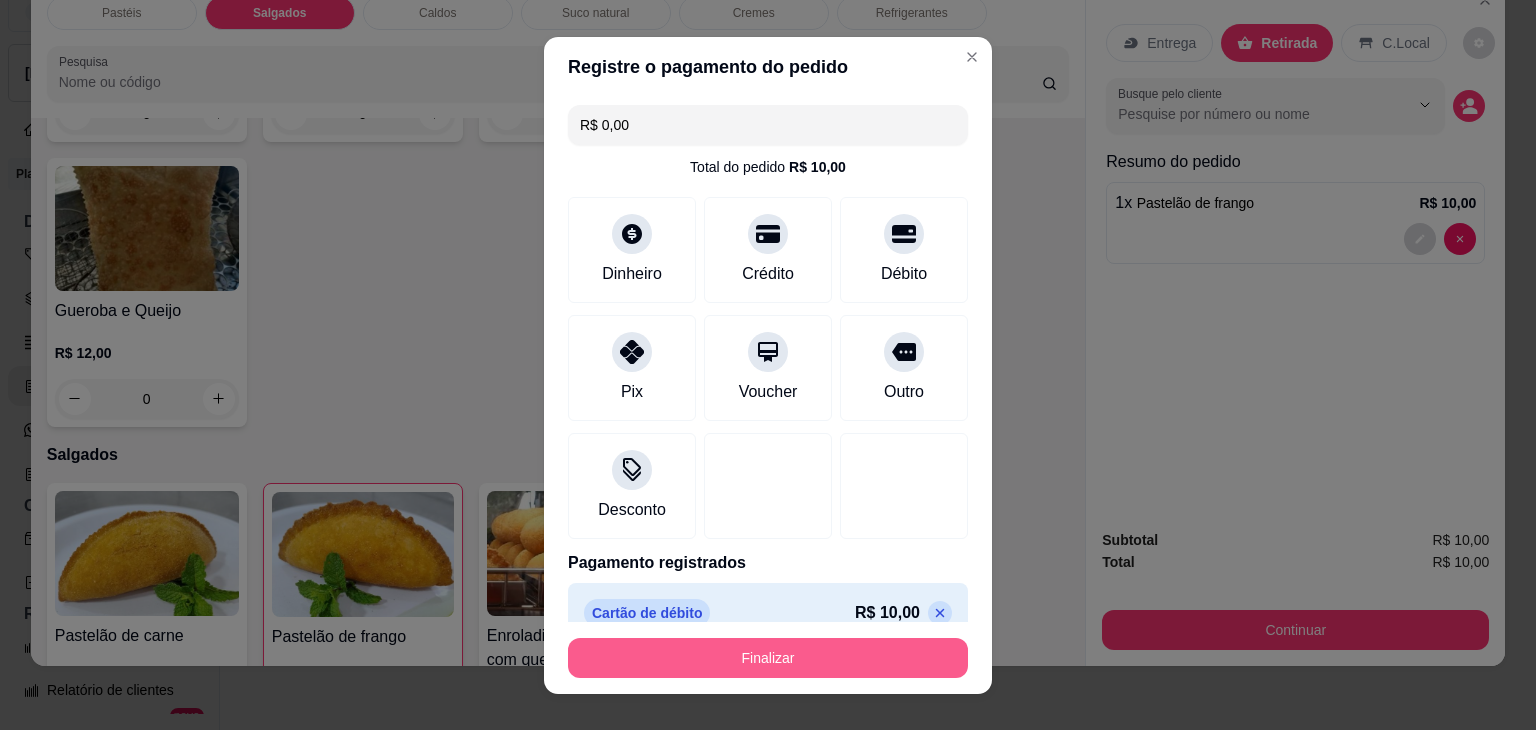 click on "Finalizar" at bounding box center [768, 658] 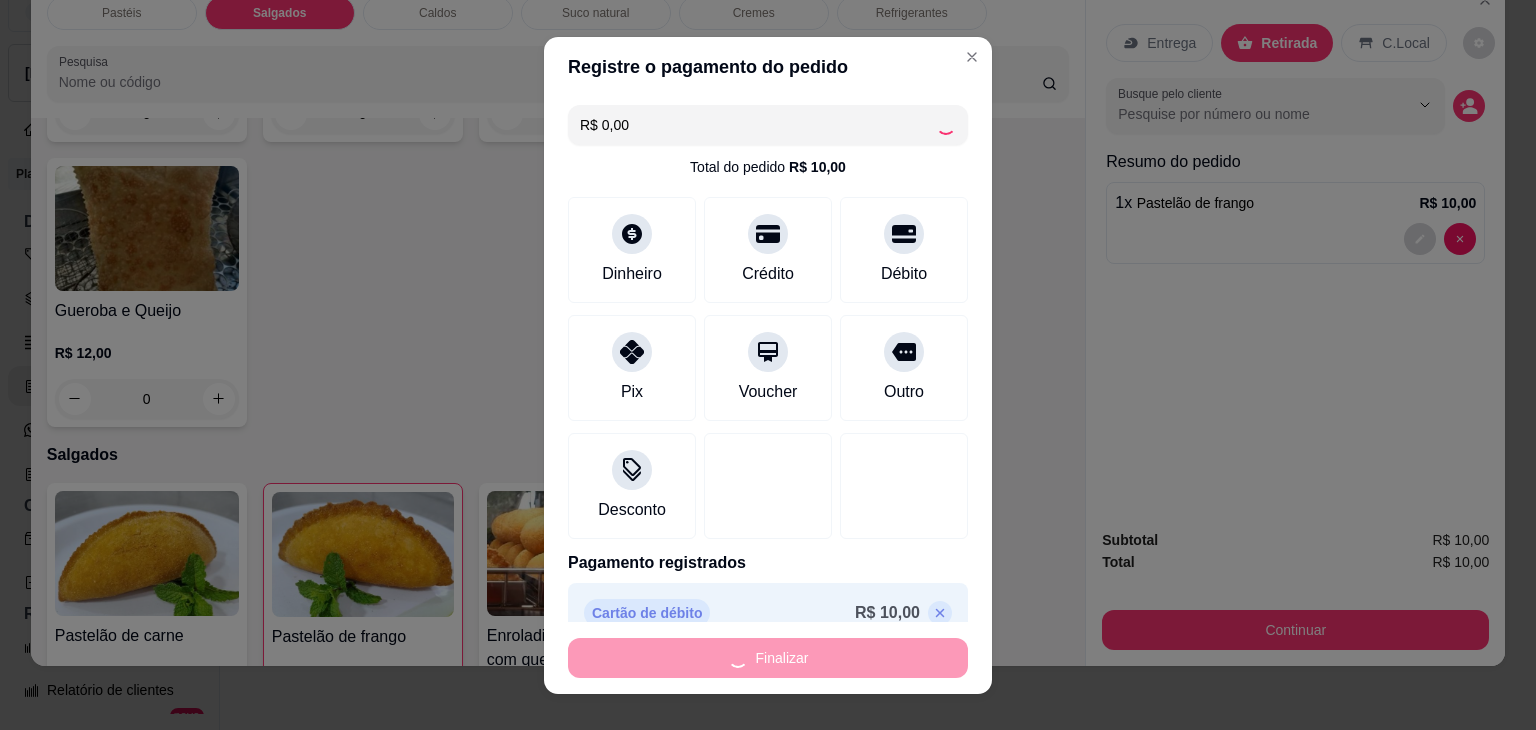 click on "Finalizar" at bounding box center (768, 658) 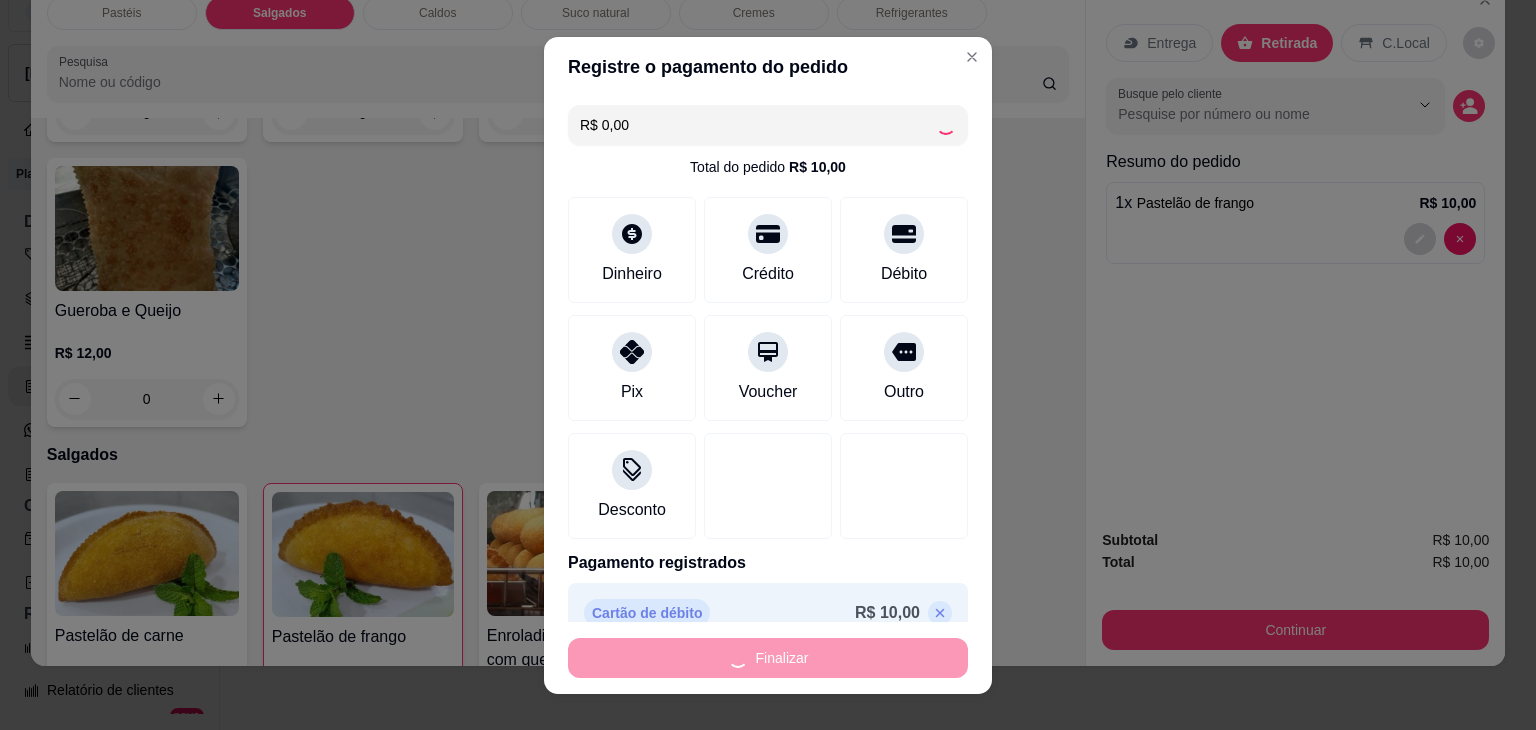 type on "0" 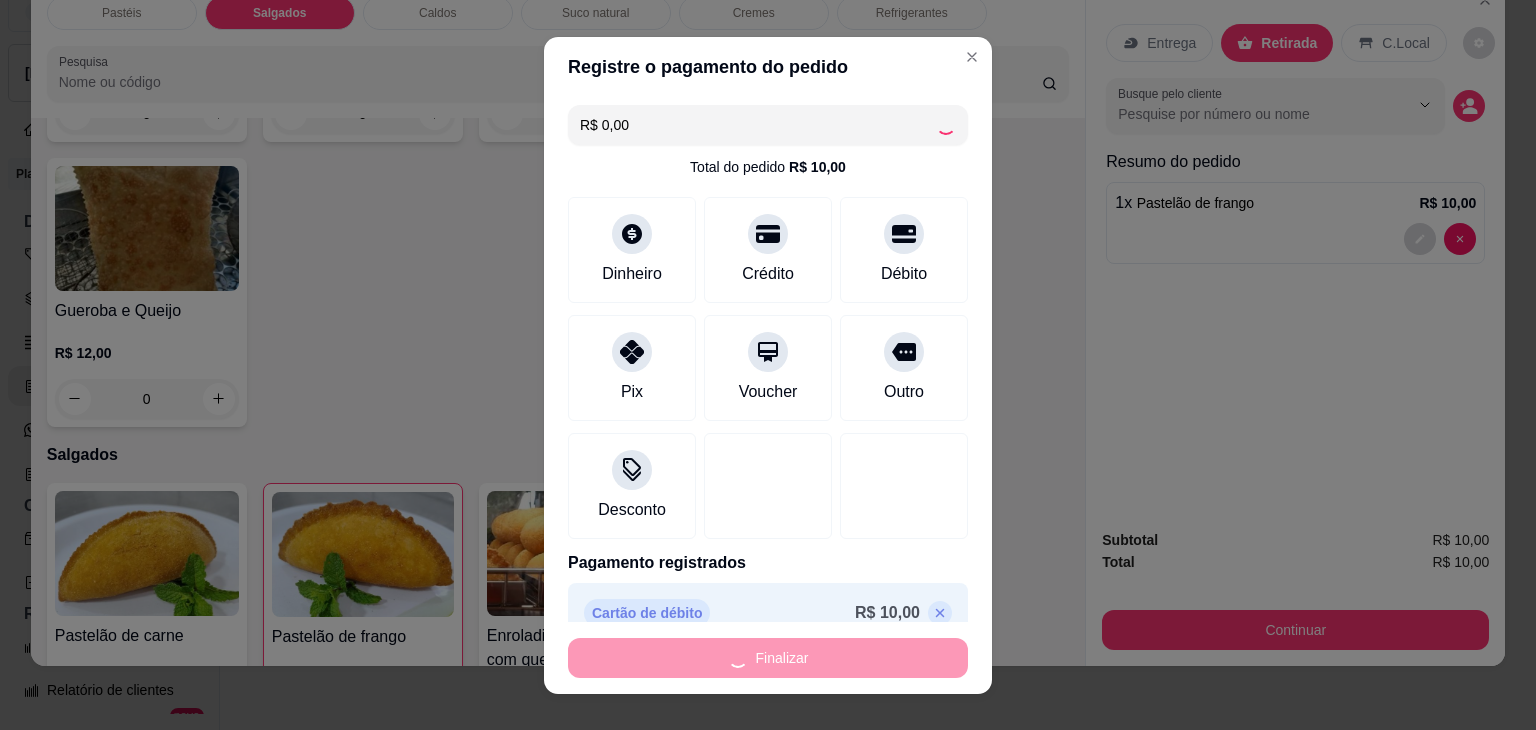 type on "-R$ 10,00" 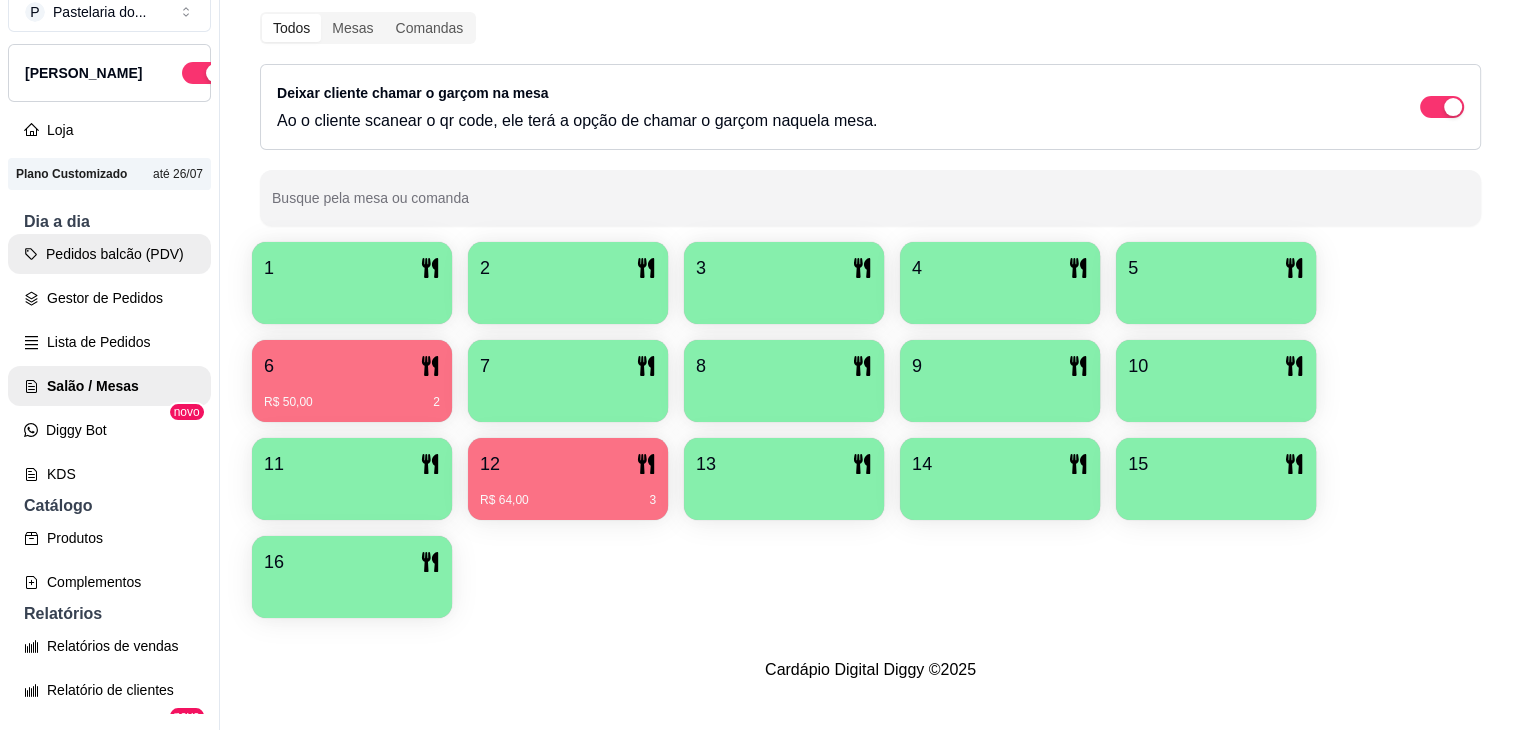 click on "Pedidos balcão (PDV)" at bounding box center [109, 254] 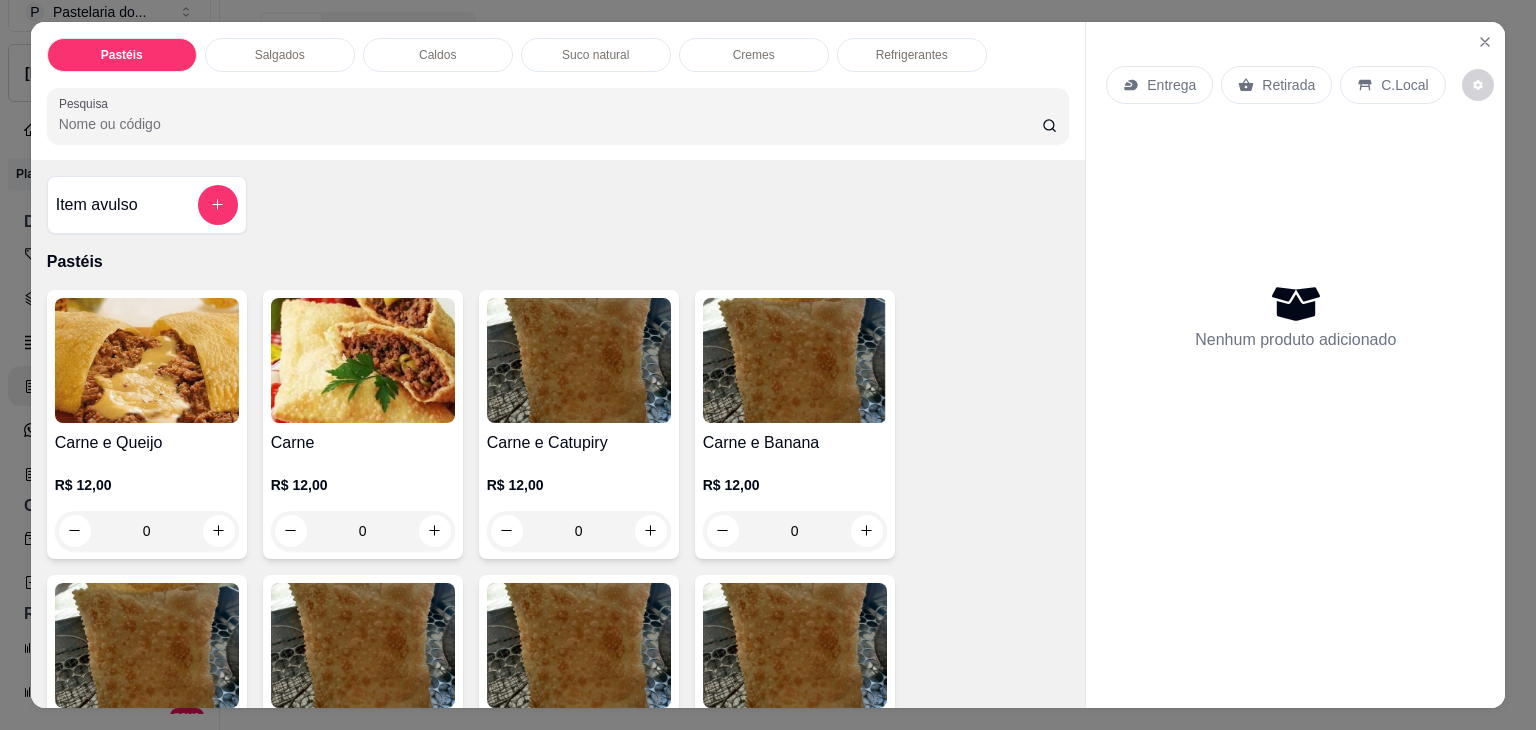 click on "Salgados" at bounding box center (280, 55) 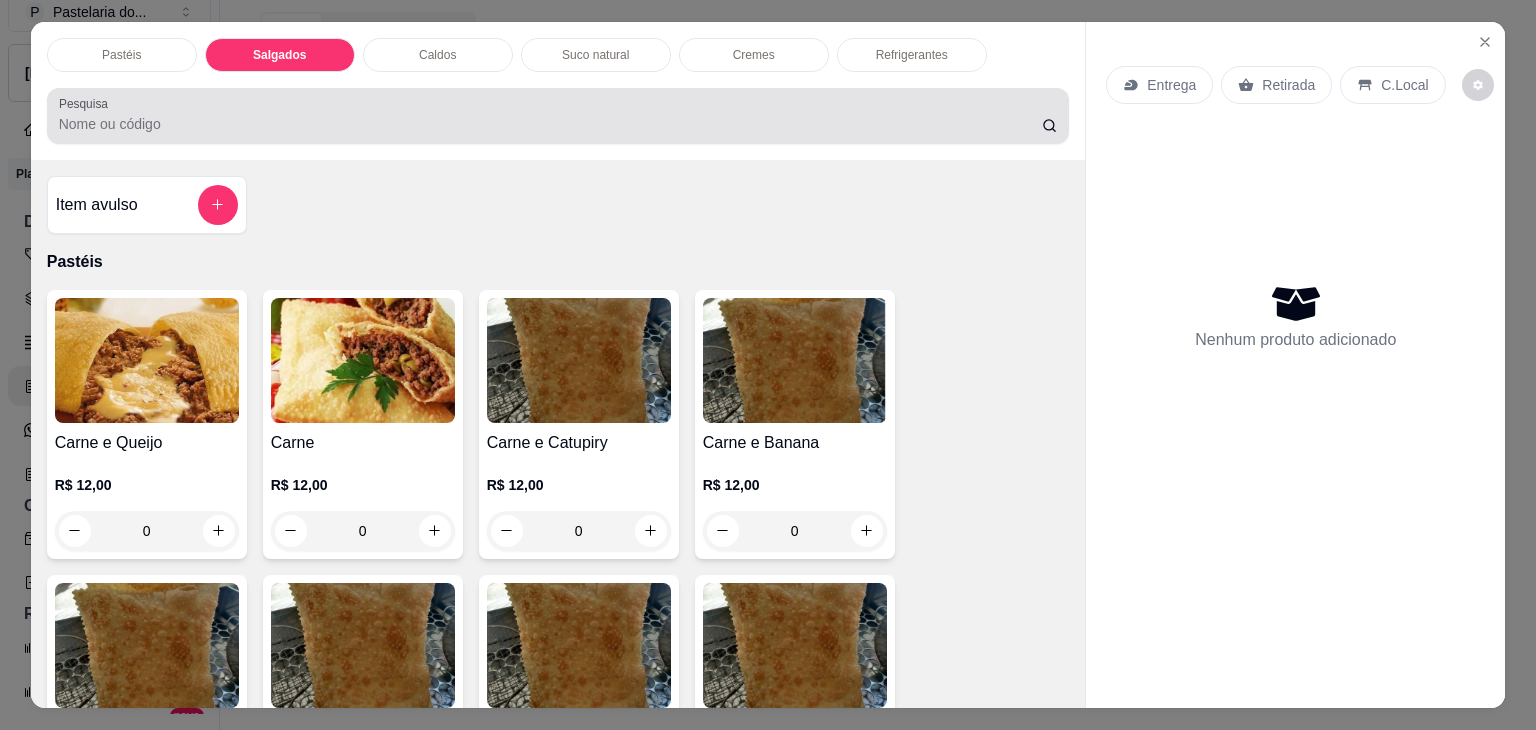 scroll, scrollTop: 2124, scrollLeft: 0, axis: vertical 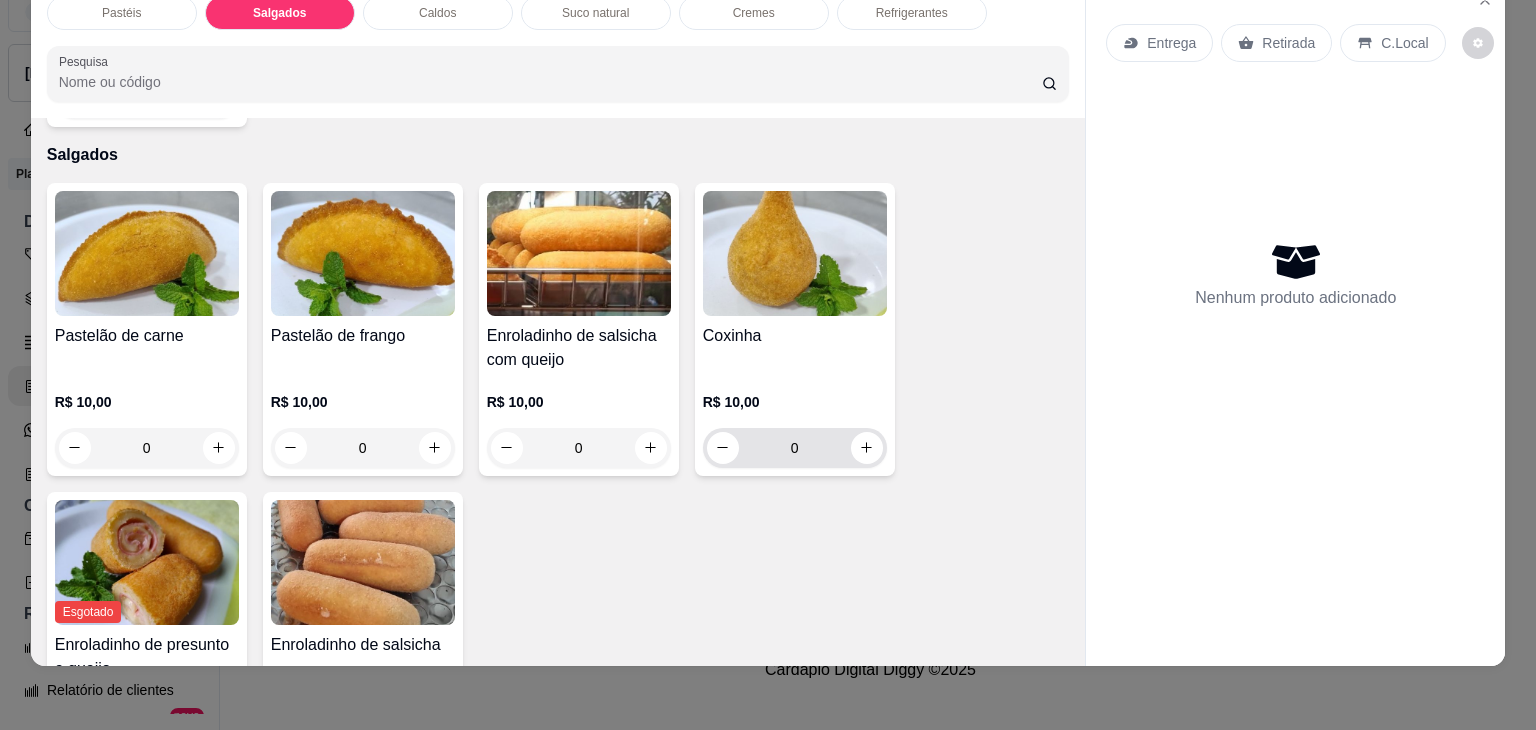 click on "0" at bounding box center (795, 448) 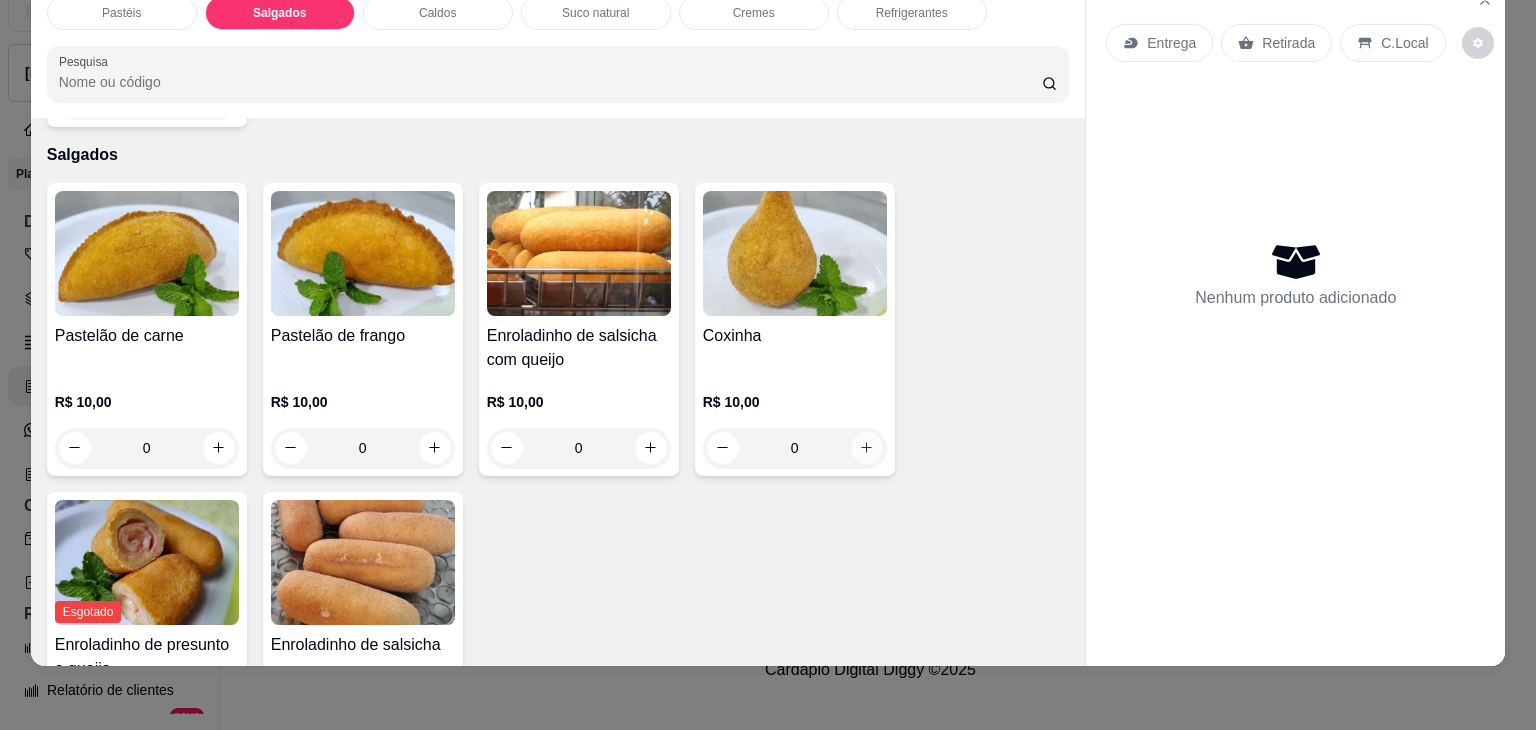 click 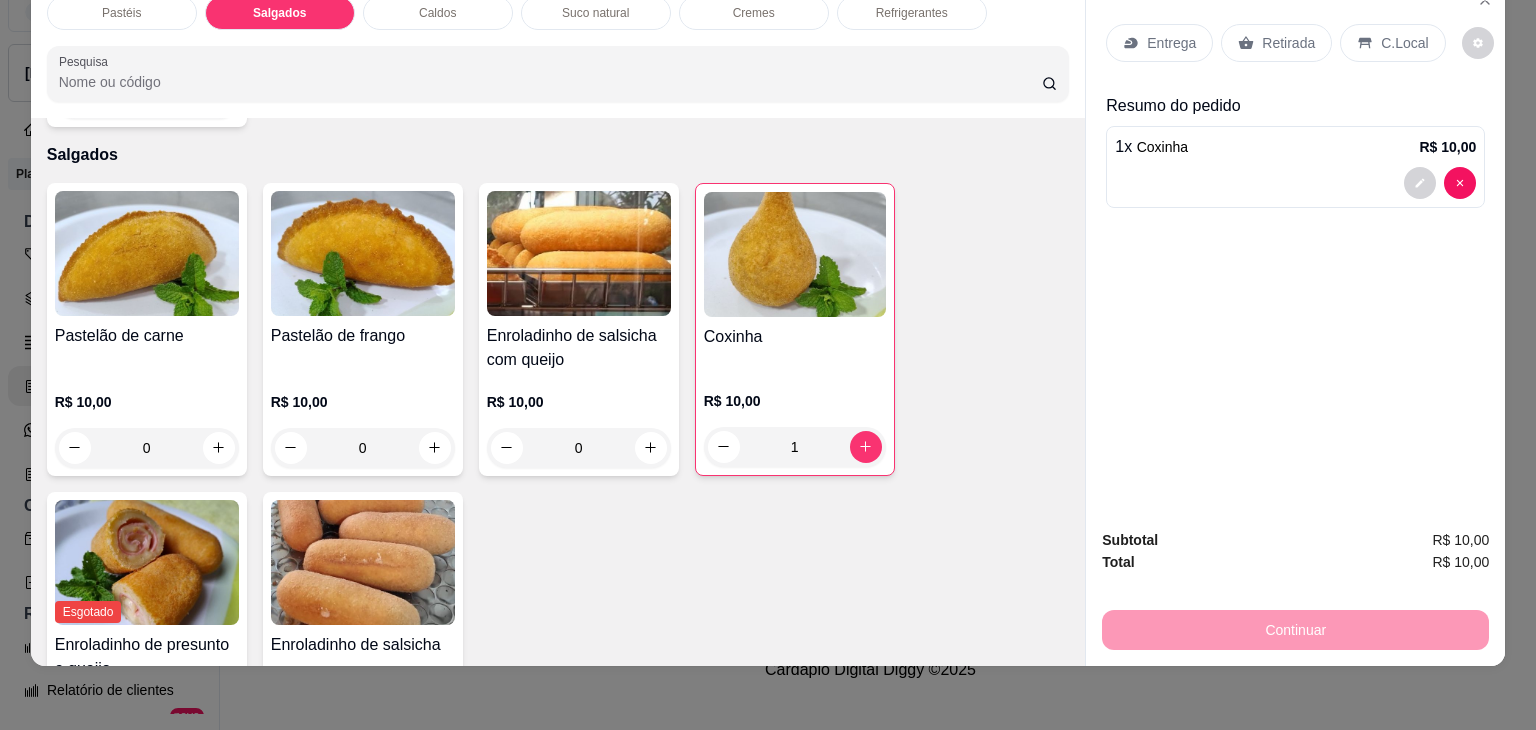 click on "Retirada" at bounding box center [1288, 43] 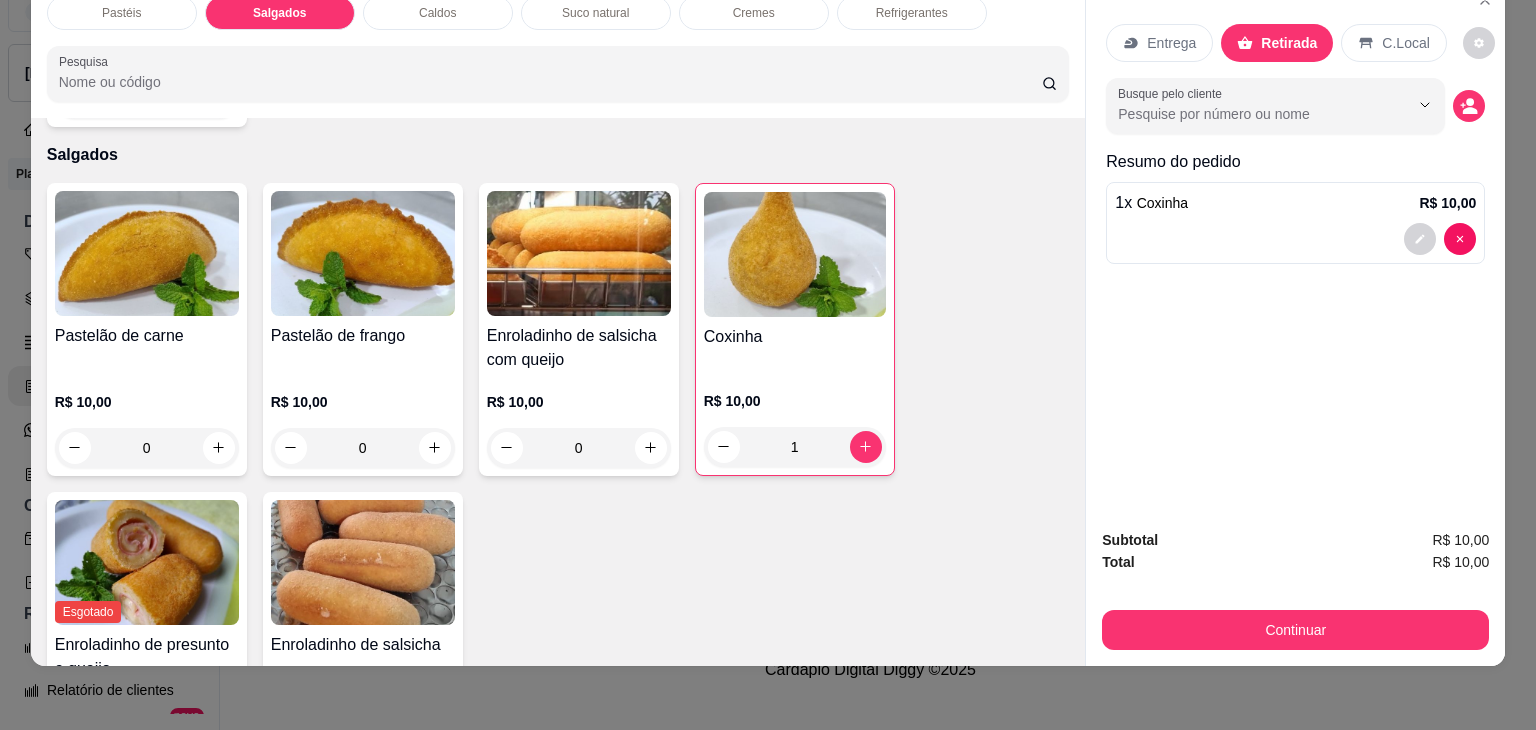 click on "Continuar" at bounding box center (1295, 630) 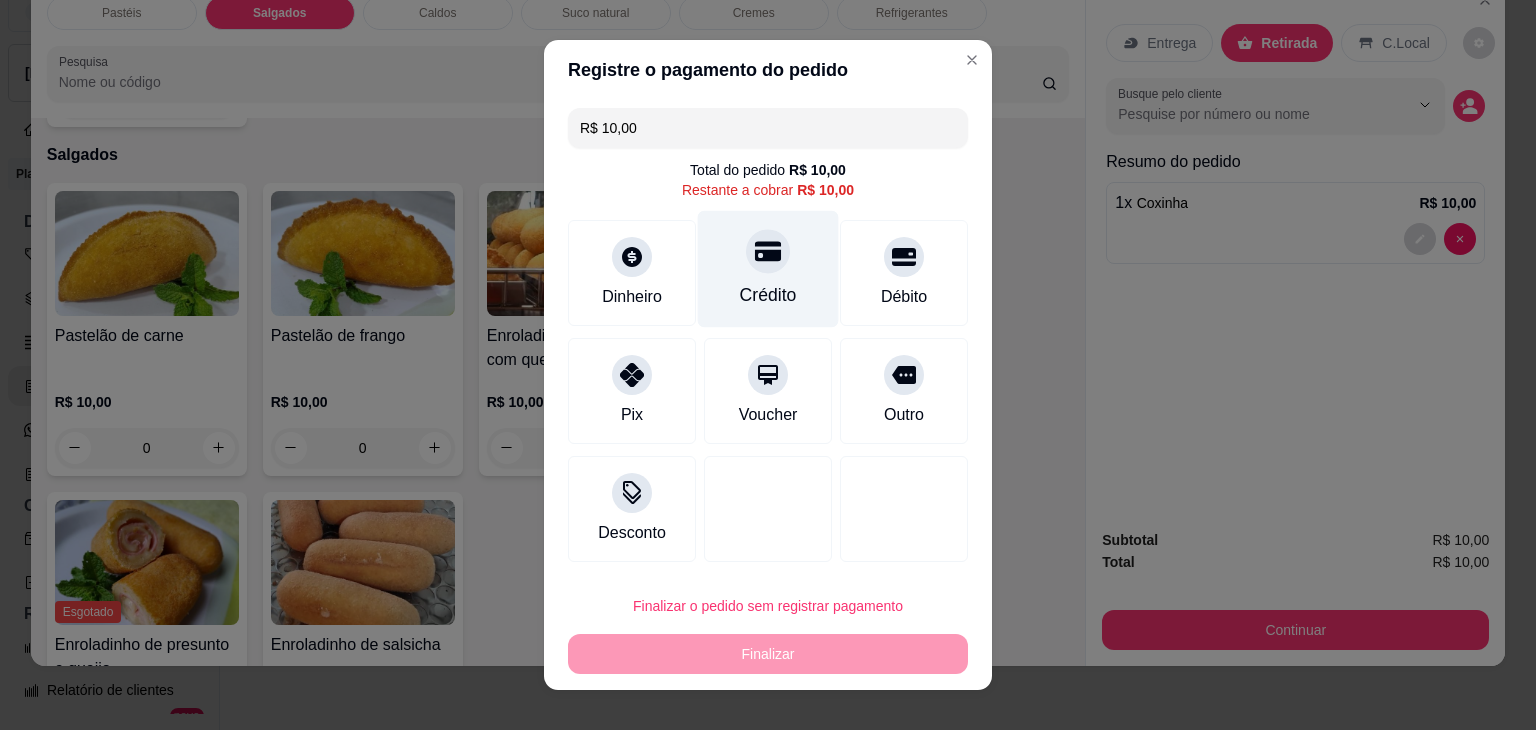 click 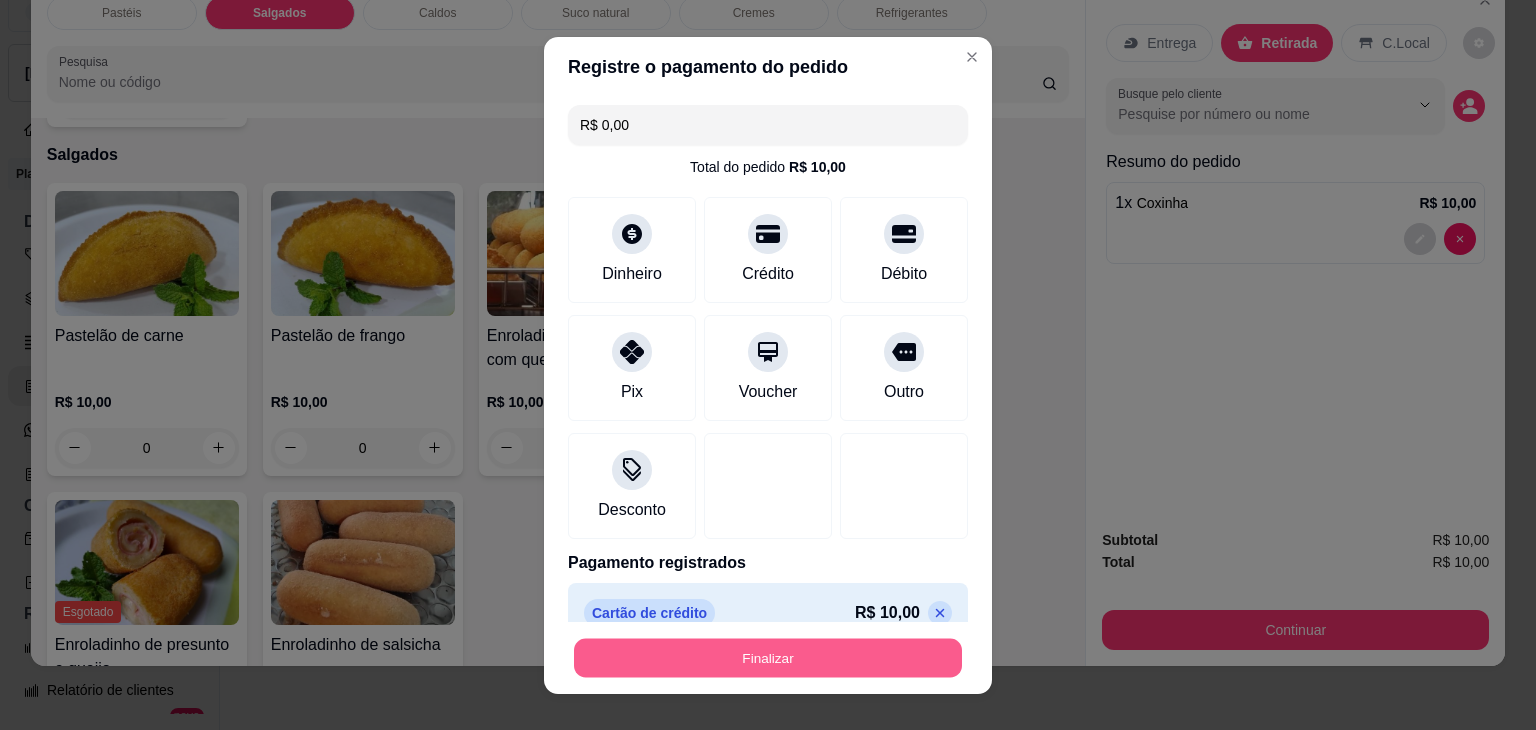click on "Finalizar" at bounding box center [768, 657] 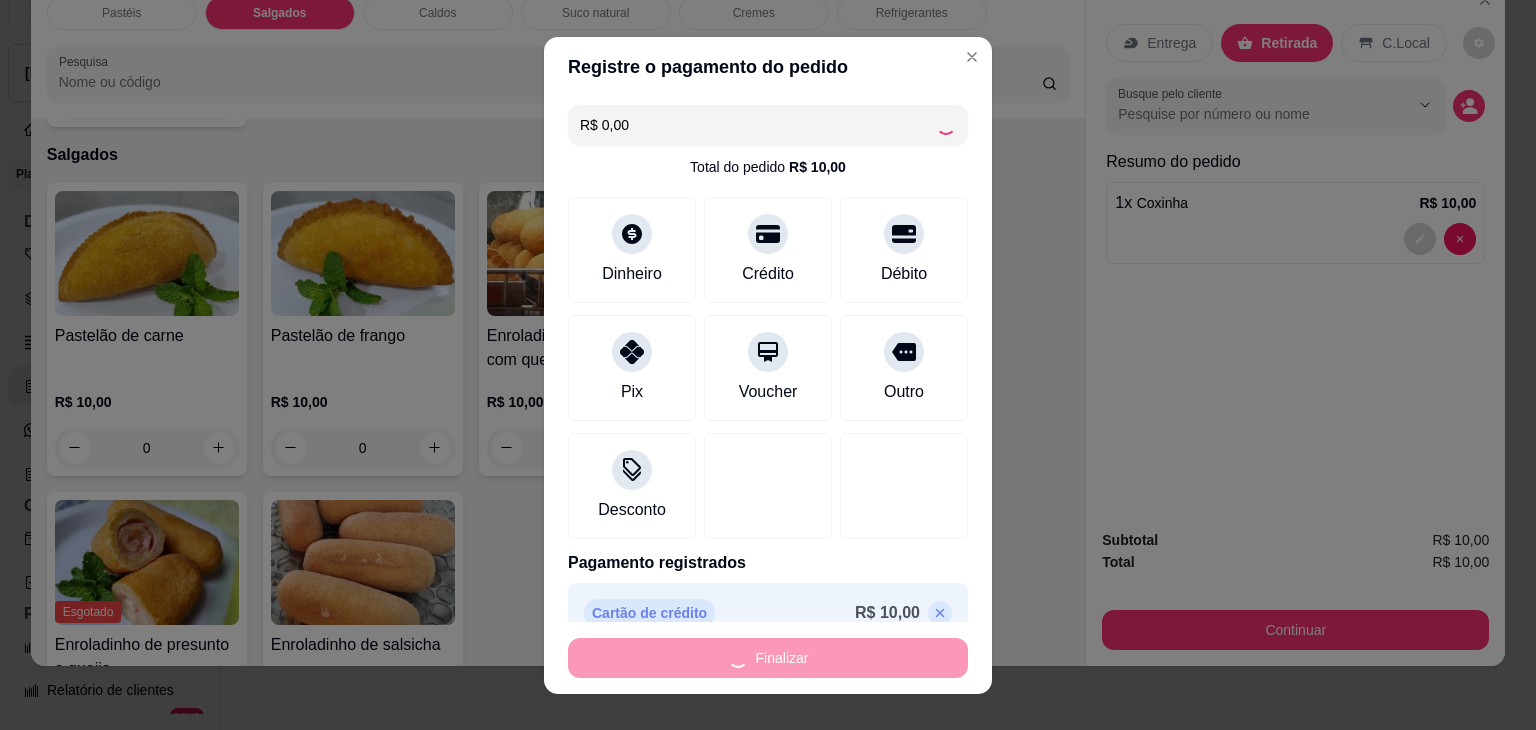type on "0" 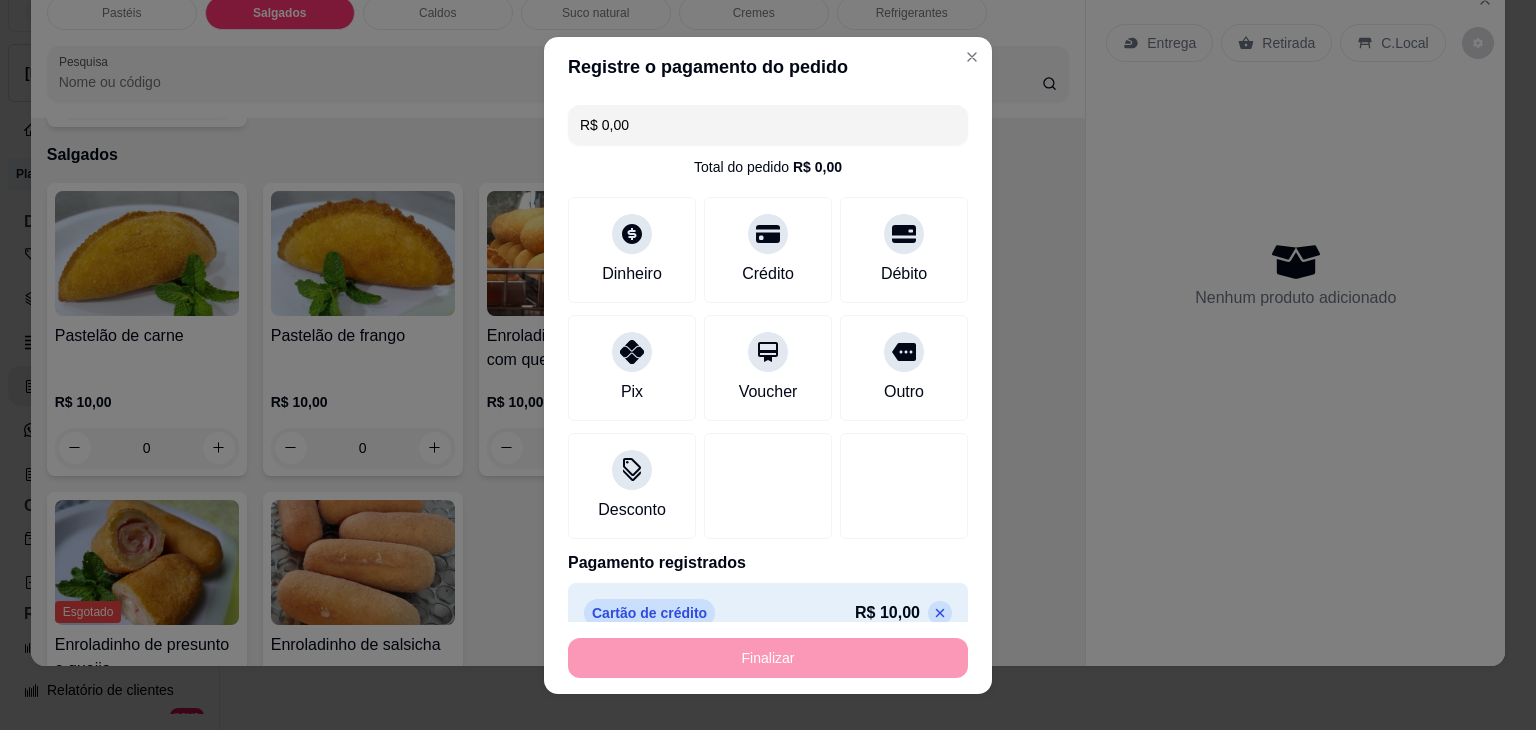 type on "-R$ 10,00" 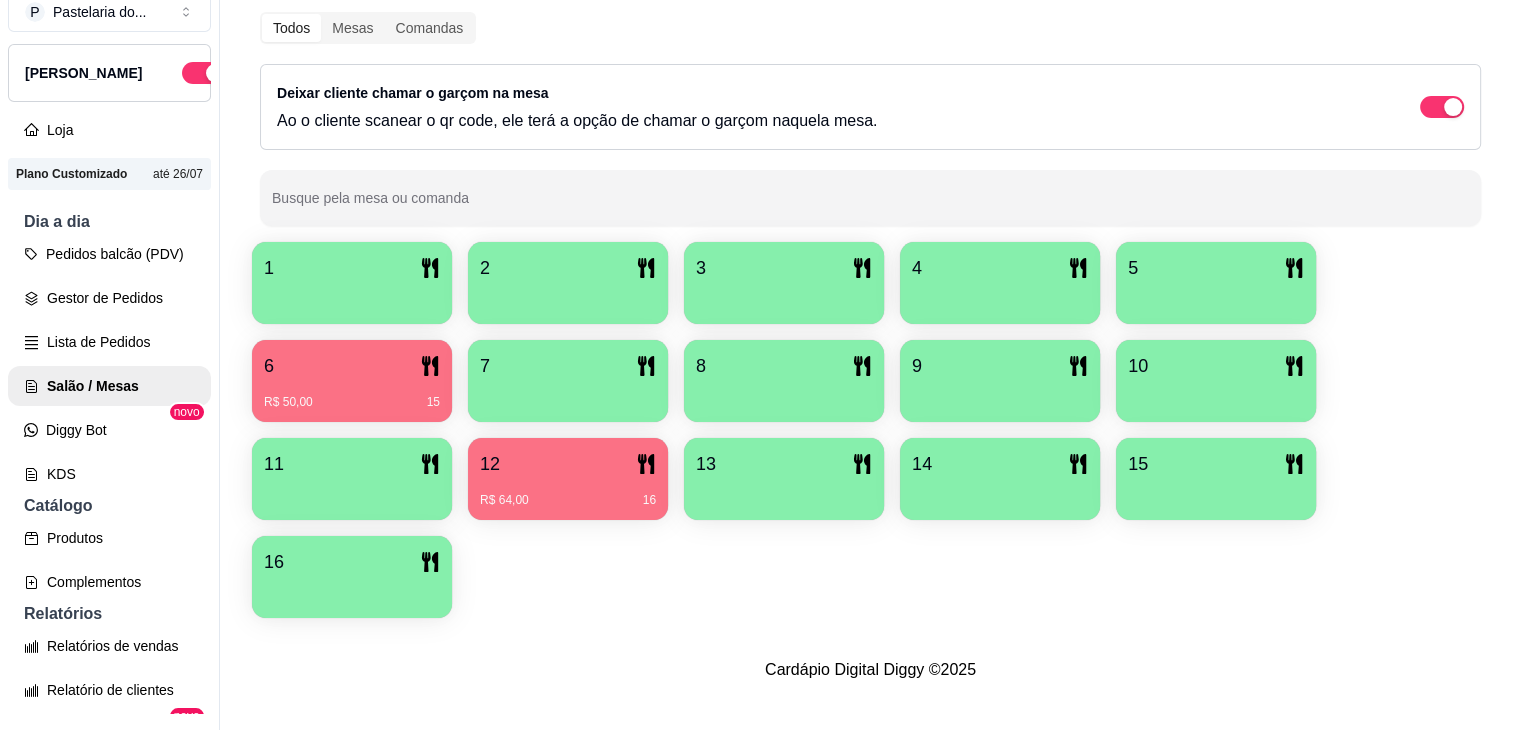 click on "Novidade! Agora é possível gerenciar o consumo da mesa por clientes.   Veja como isso funciona Todos Mesas Comandas Deixar cliente chamar o garçom na mesa Ao o cliente scanear o qr code, ele terá a opção de chamar o garçom naquela mesa. Busque pela mesa ou comanda
1 2 3 4 5 6 R$ 50,00 15 7 8 9 10 11 12 R$ 64,00 16 13 14 15 16" at bounding box center [870, 251] 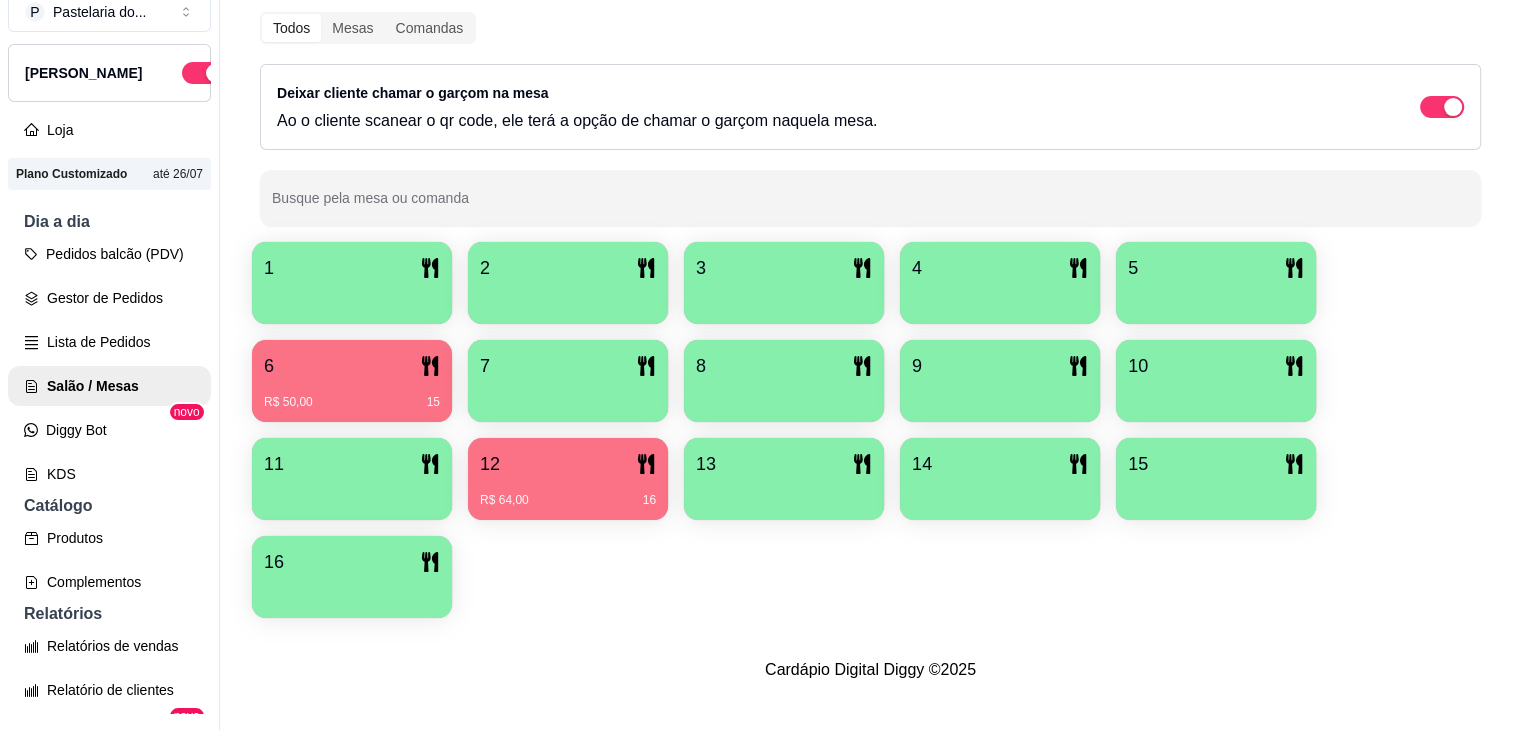 click on "6" at bounding box center (352, 366) 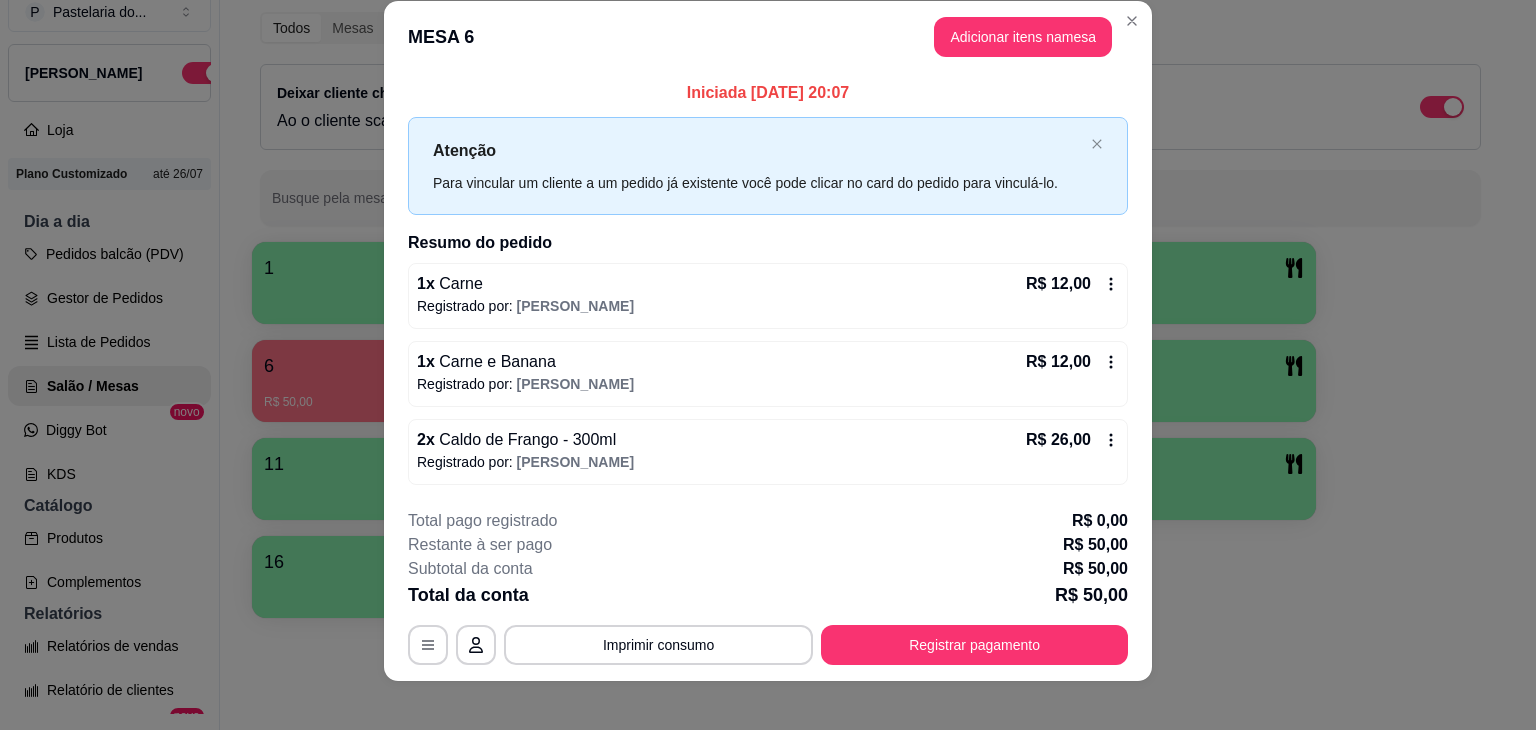 scroll, scrollTop: 37, scrollLeft: 0, axis: vertical 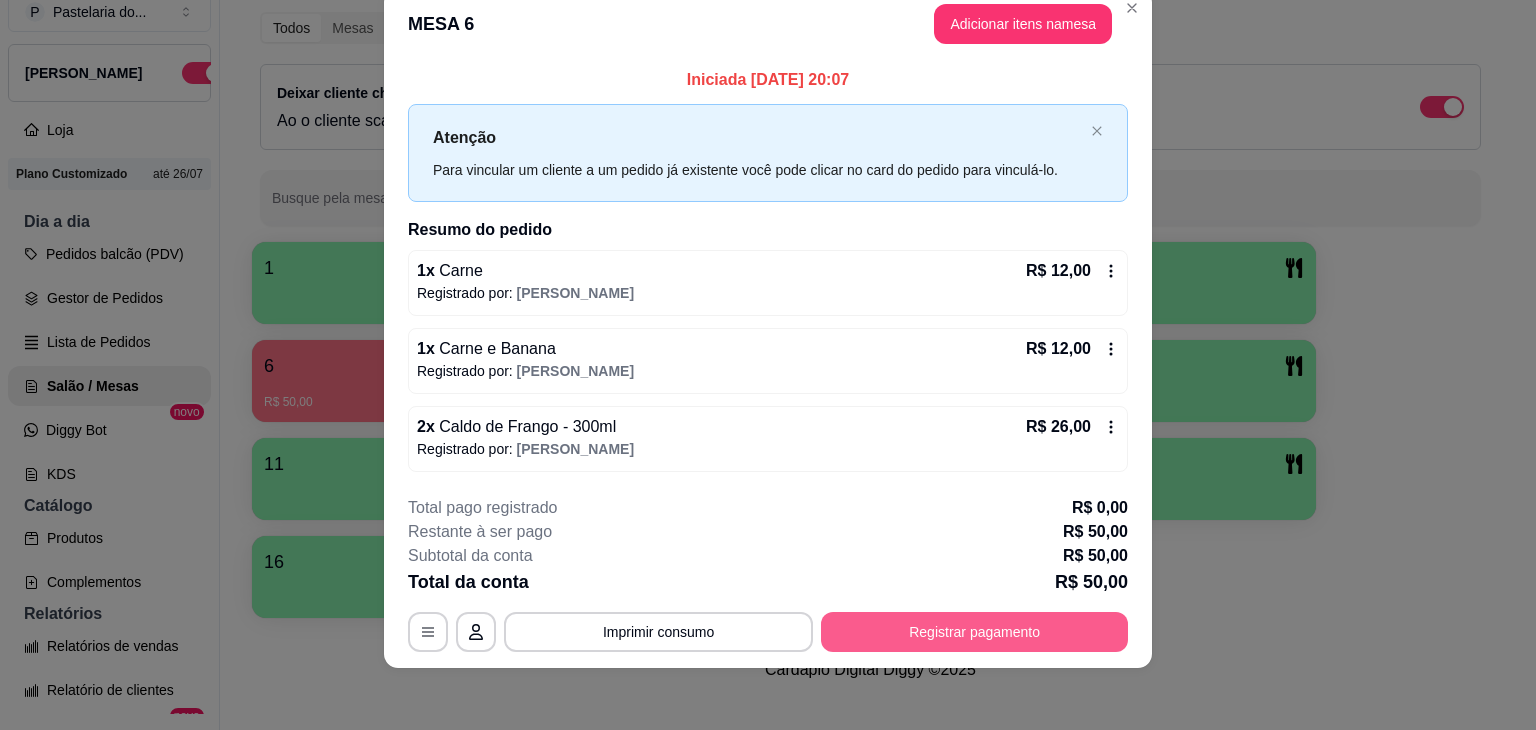 click on "Registrar pagamento" at bounding box center (974, 632) 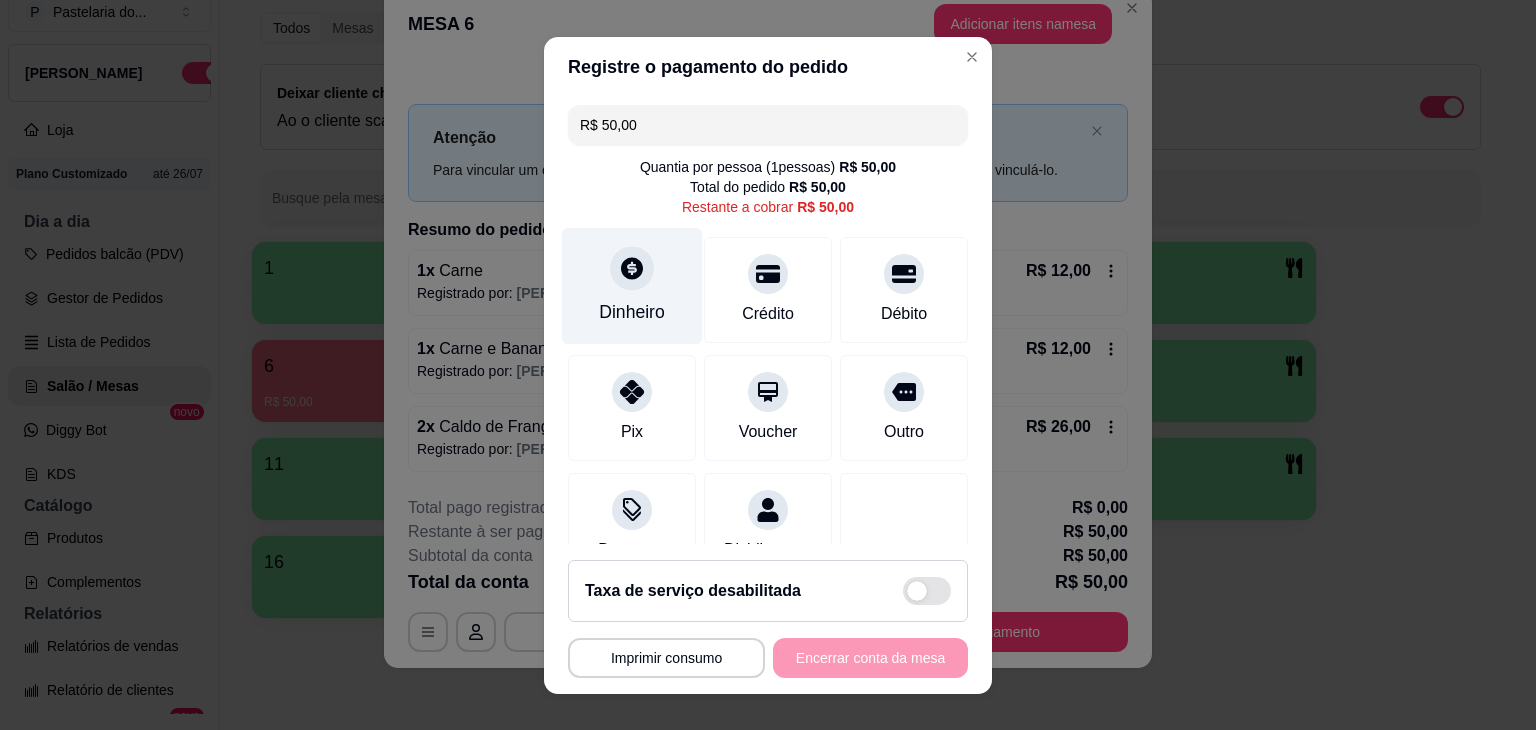 click on "Dinheiro" at bounding box center (632, 285) 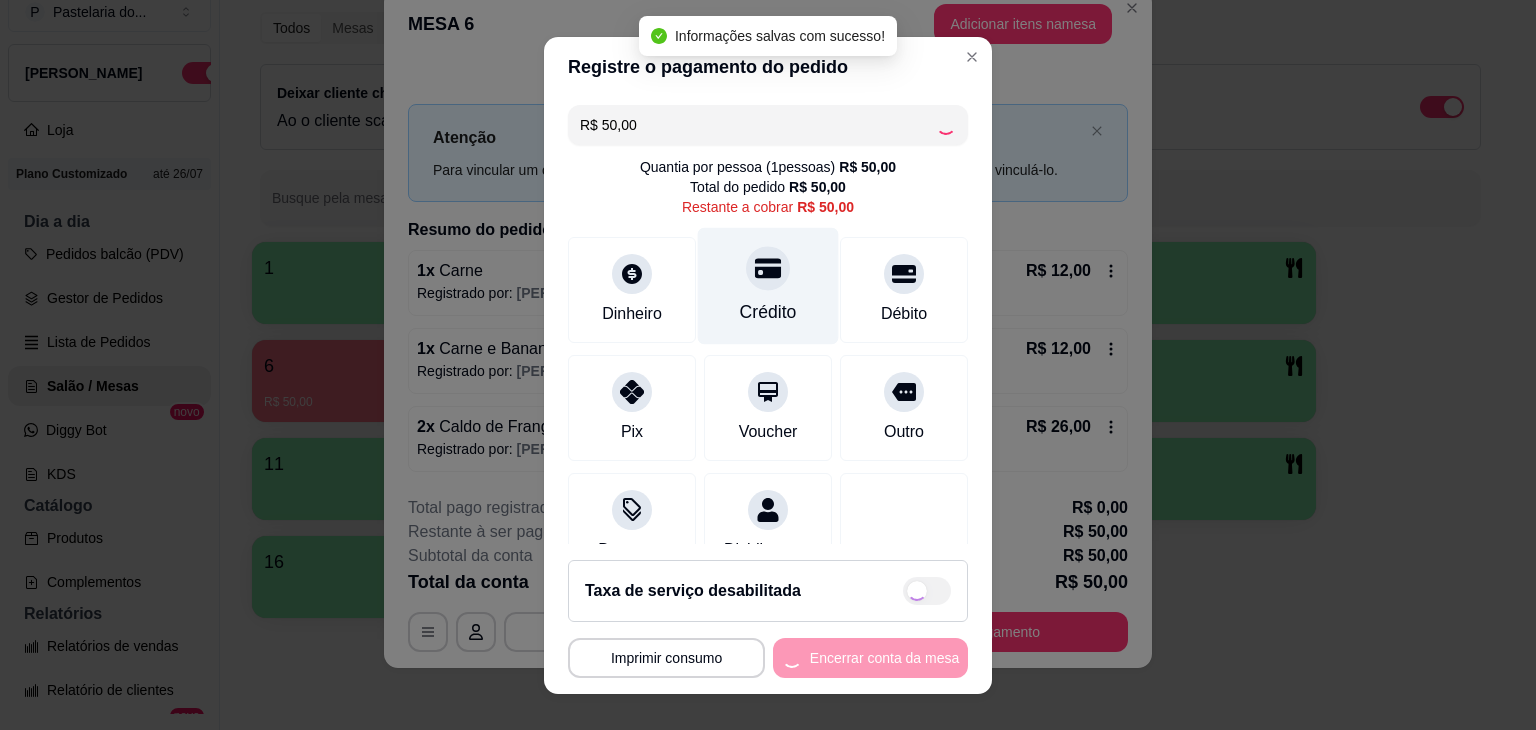 type on "R$ 0,00" 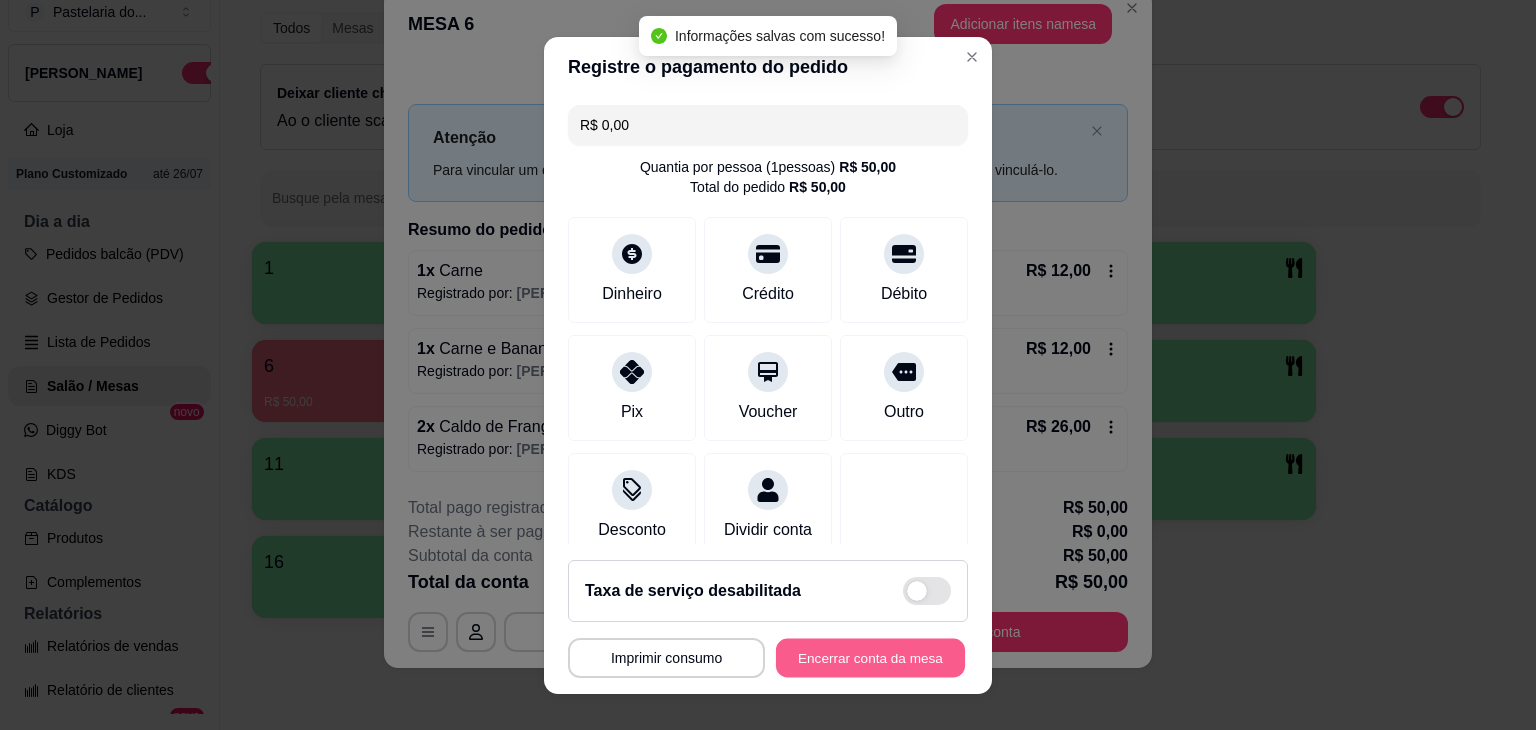 click on "Encerrar conta da mesa" at bounding box center (870, 657) 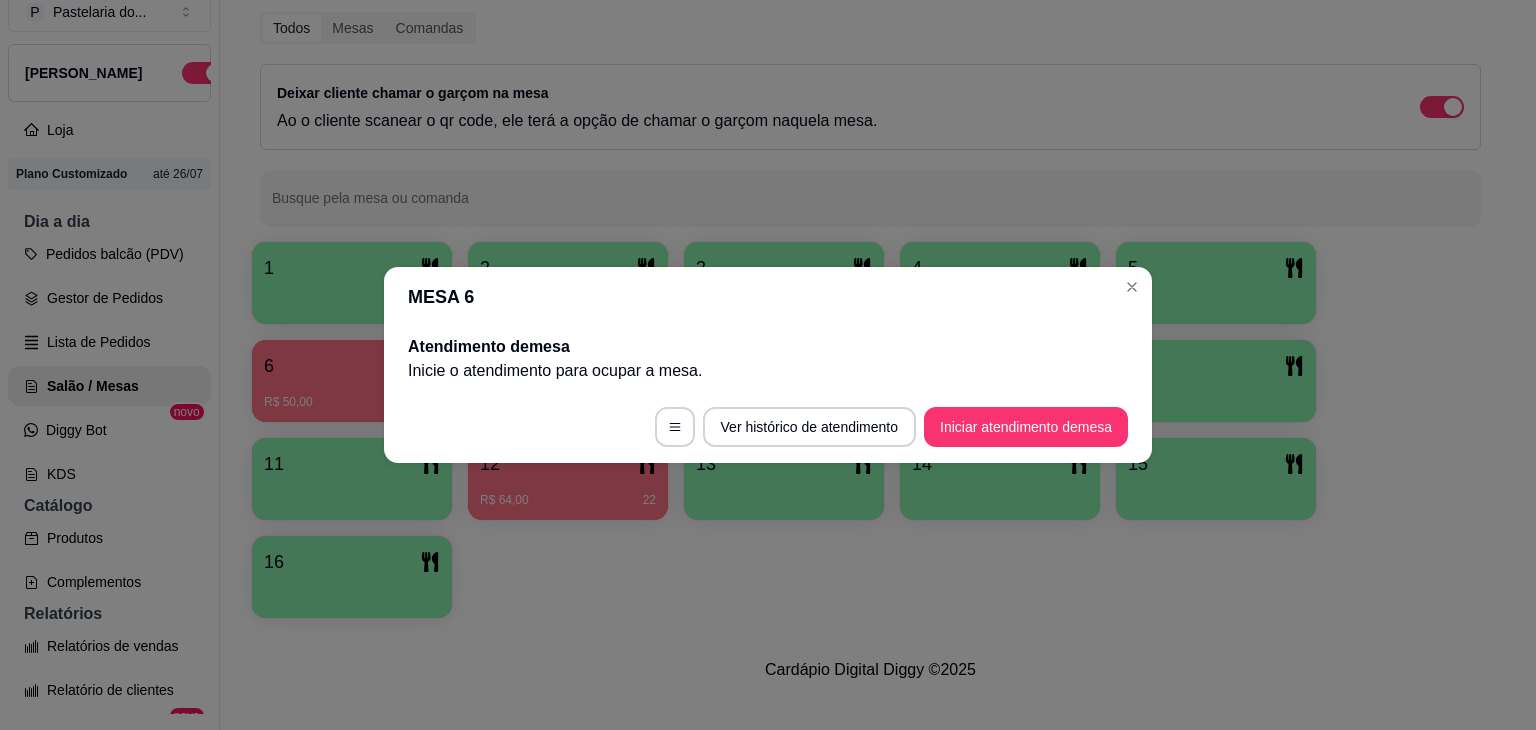 scroll, scrollTop: 0, scrollLeft: 0, axis: both 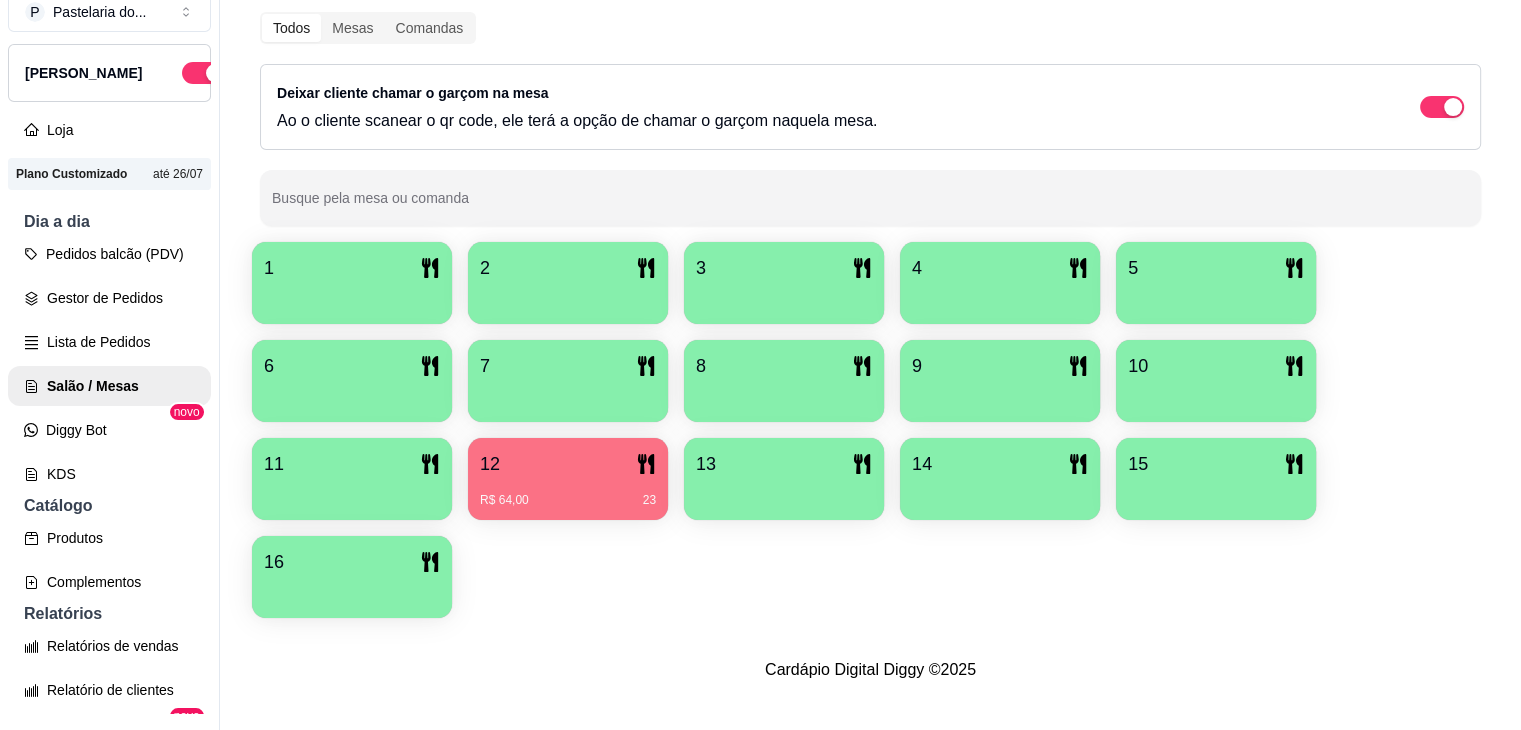 click on "R$ 64,00 23" at bounding box center [568, 493] 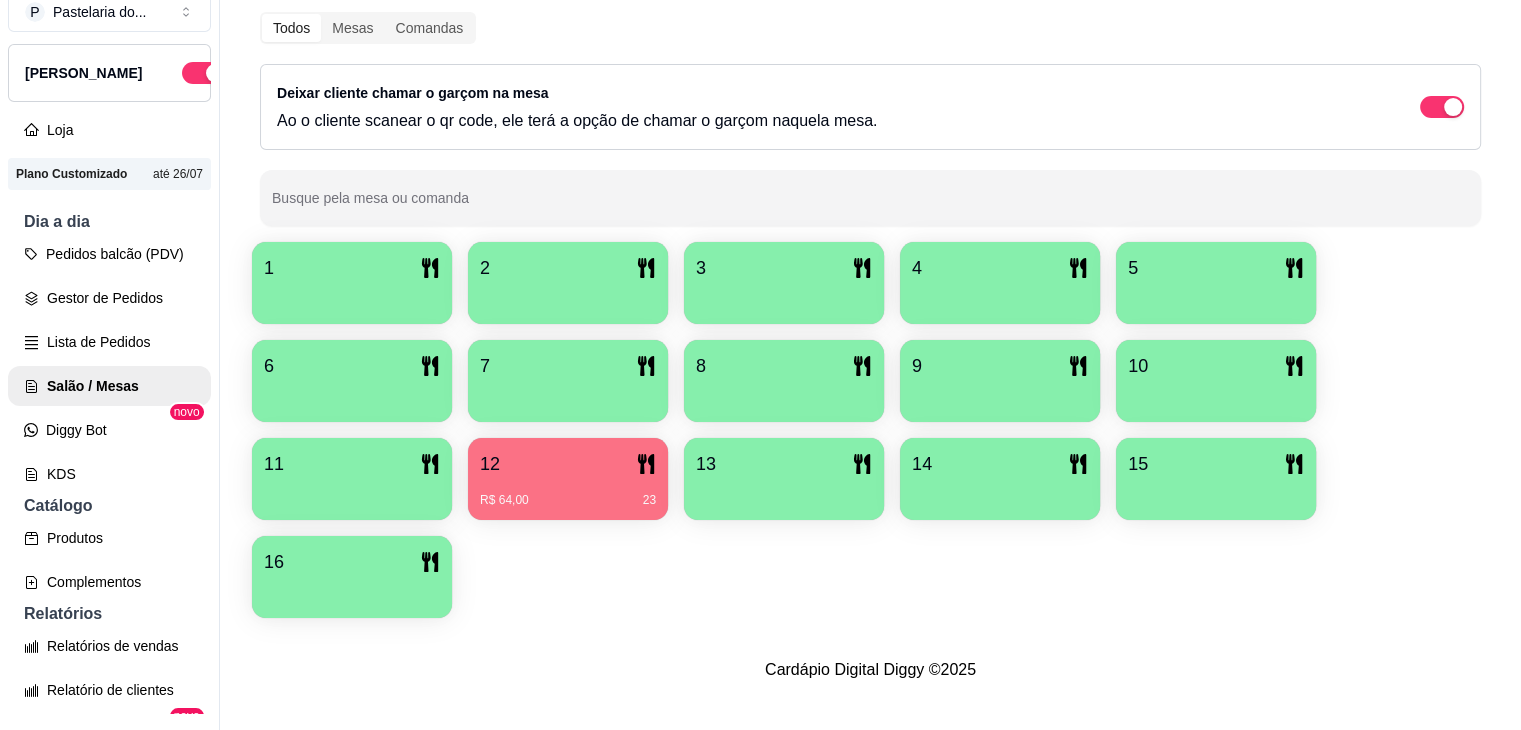 click on "R$ 64,00 23" at bounding box center [568, 493] 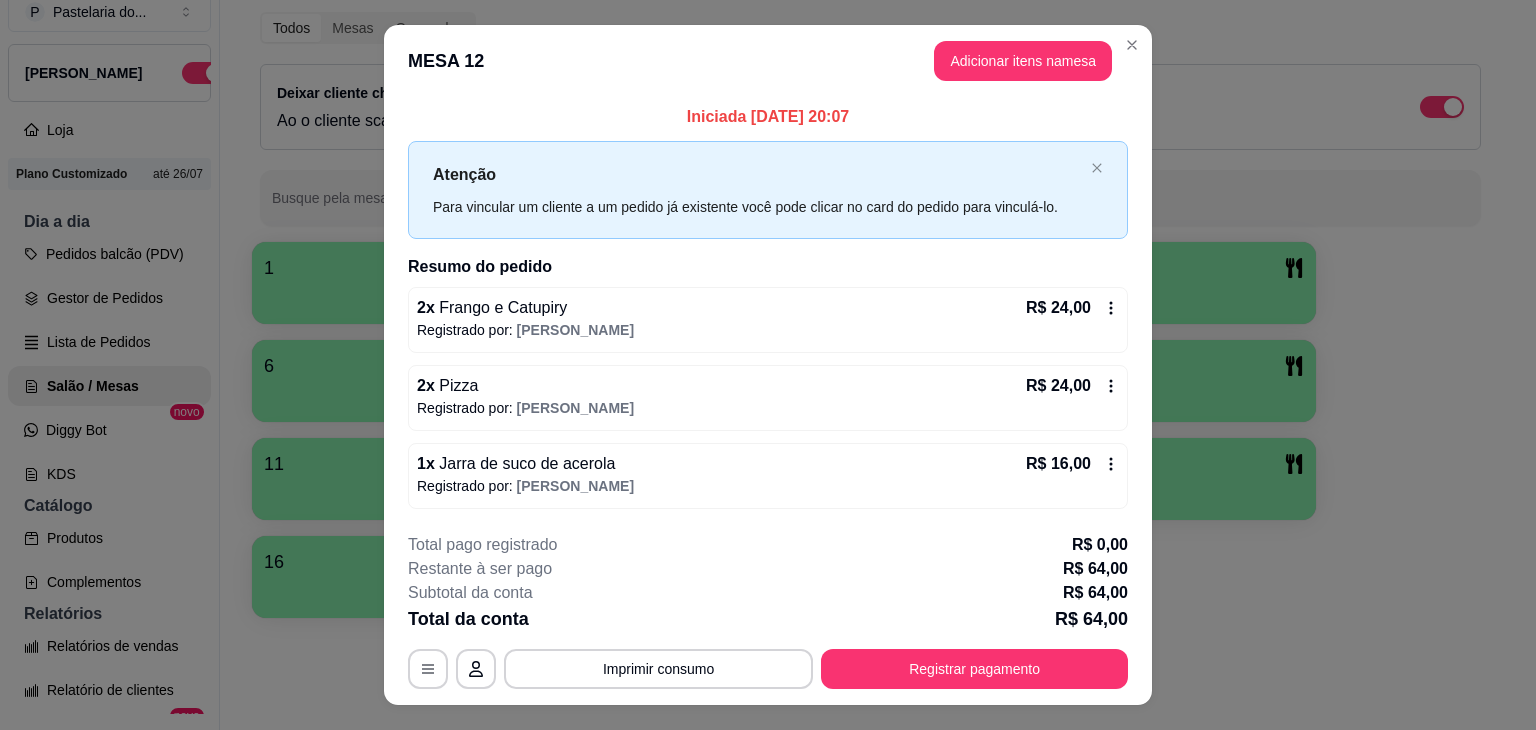 click on "Adicionar itens na  mesa" at bounding box center (1023, 61) 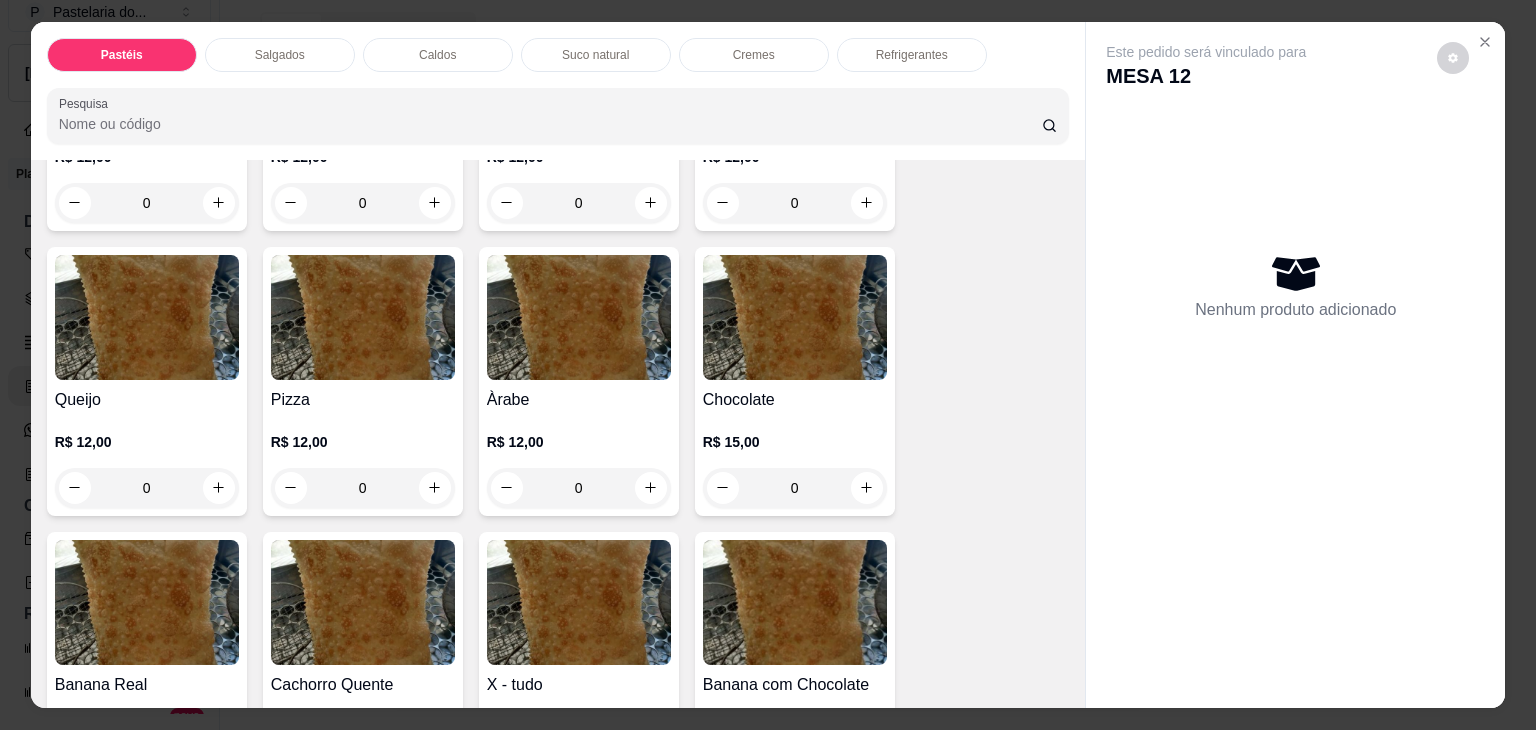 scroll, scrollTop: 1200, scrollLeft: 0, axis: vertical 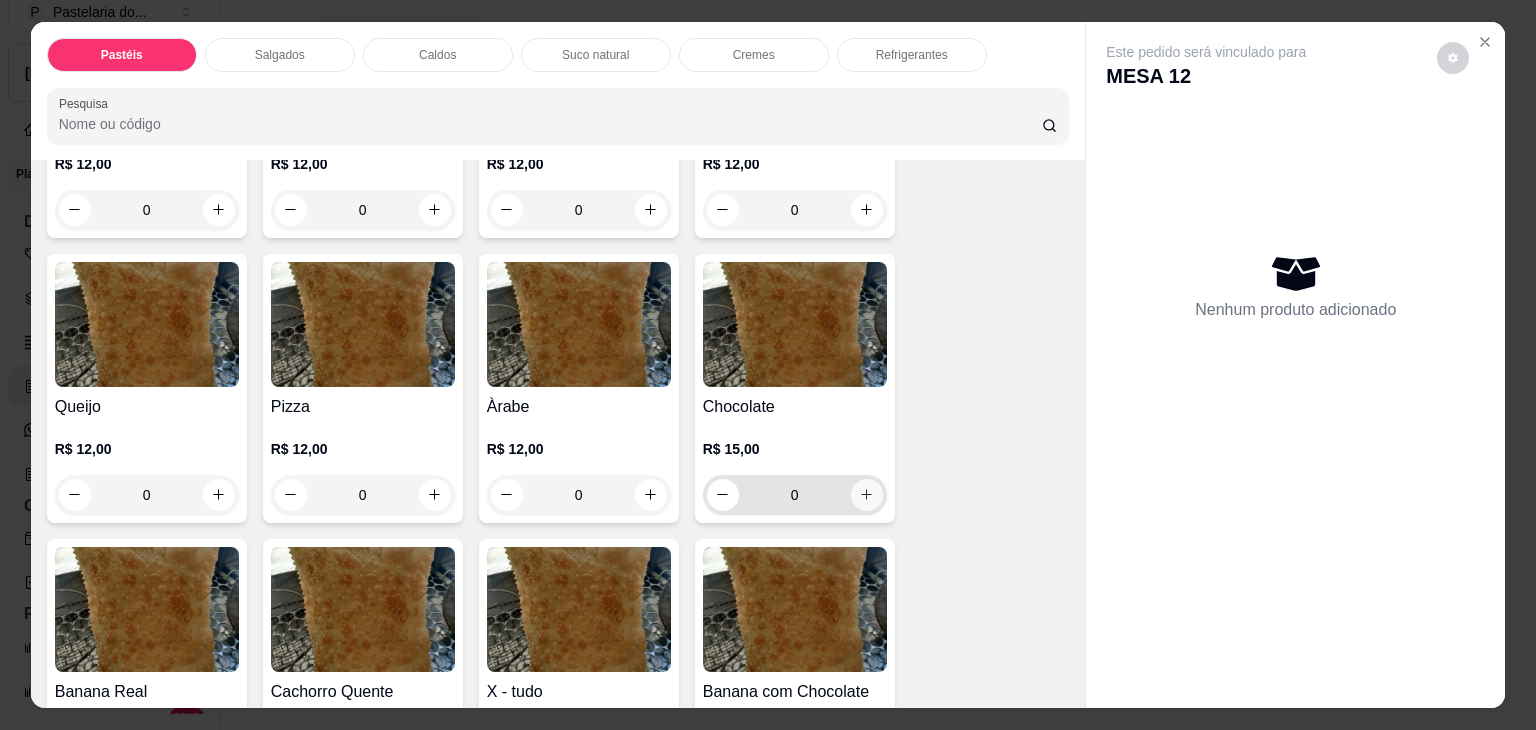 click 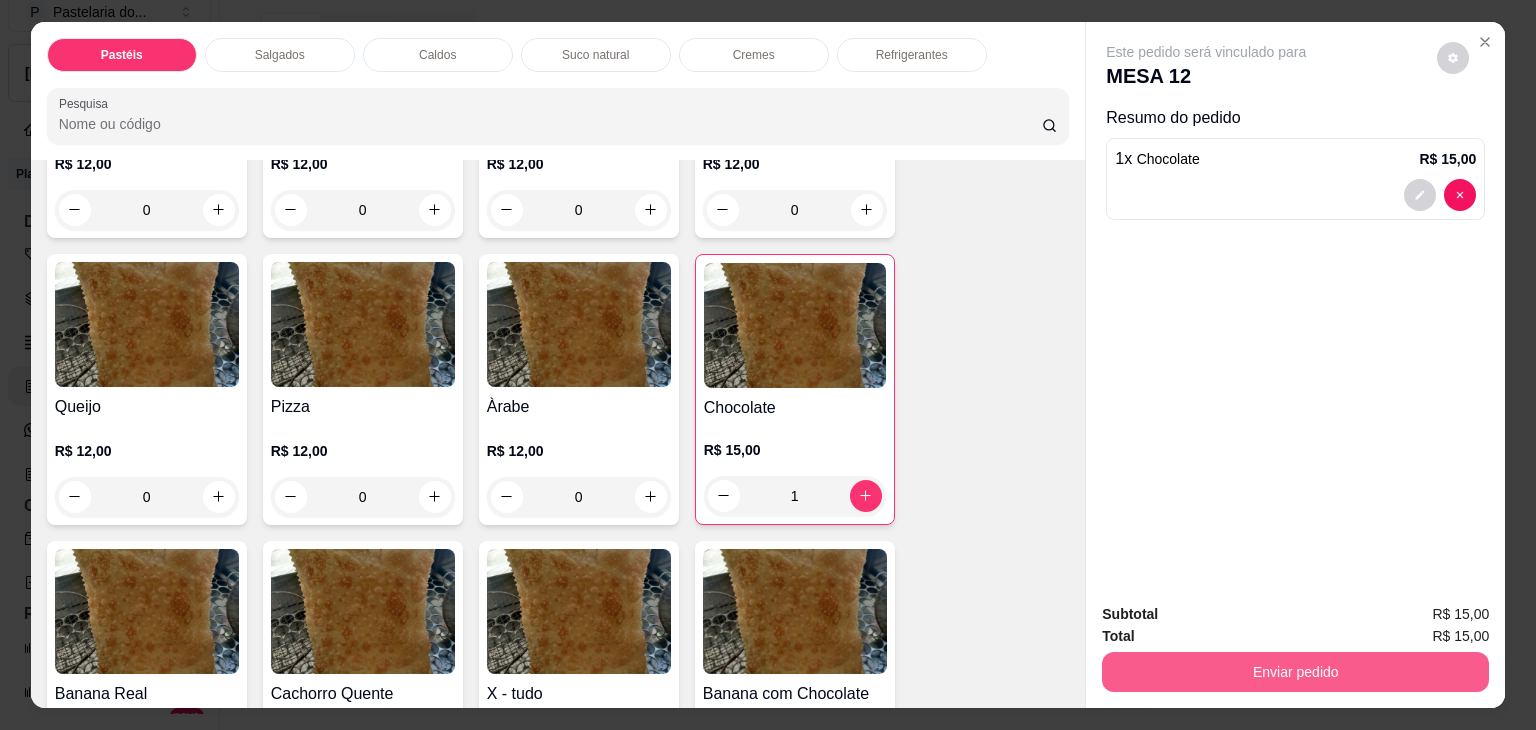 click on "Enviar pedido" at bounding box center [1295, 672] 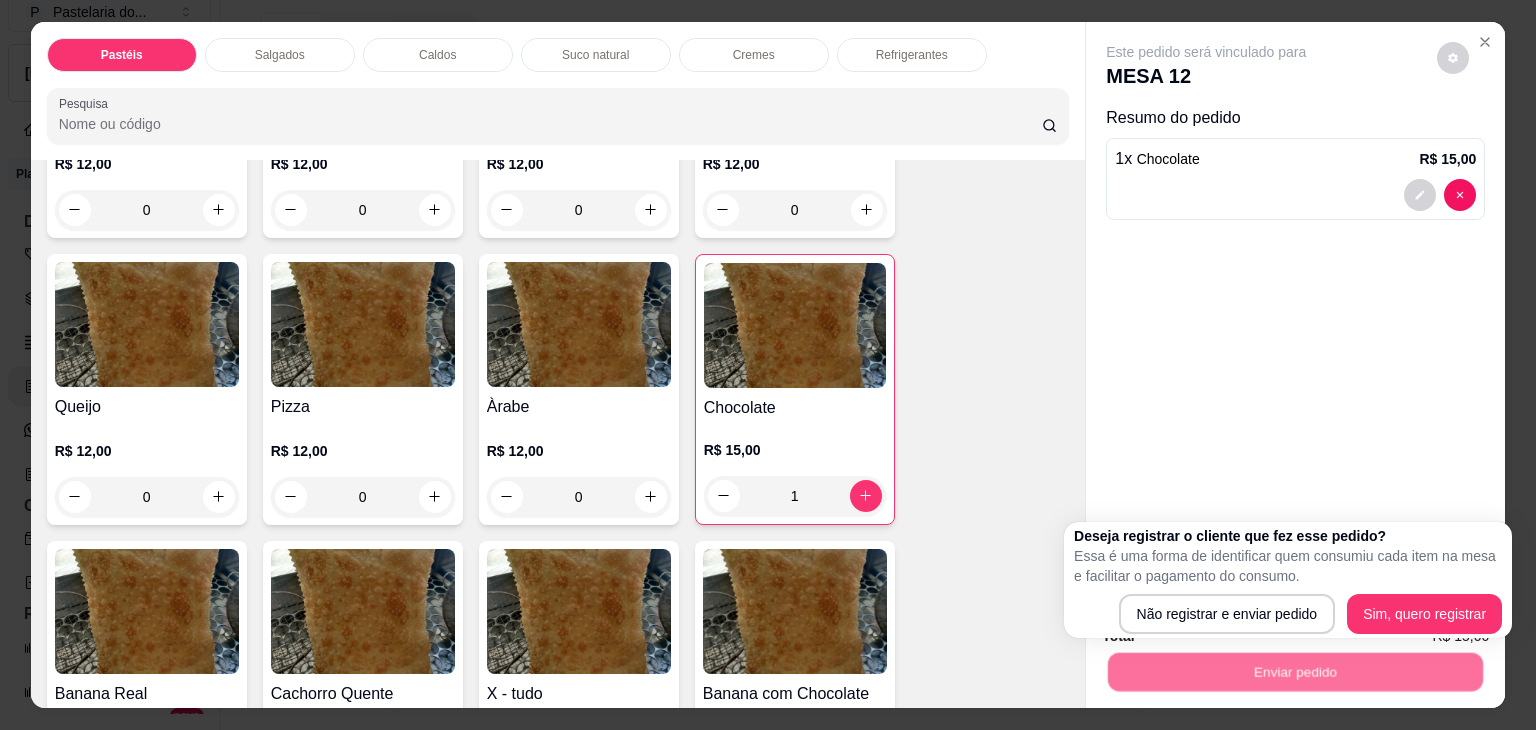 click on "Deseja registrar o cliente que fez esse pedido? Essa é uma forma de identificar quem consumiu cada item na mesa e facilitar o pagamento do consumo. Não registrar e enviar pedido Sim, quero registrar" at bounding box center [1288, 580] 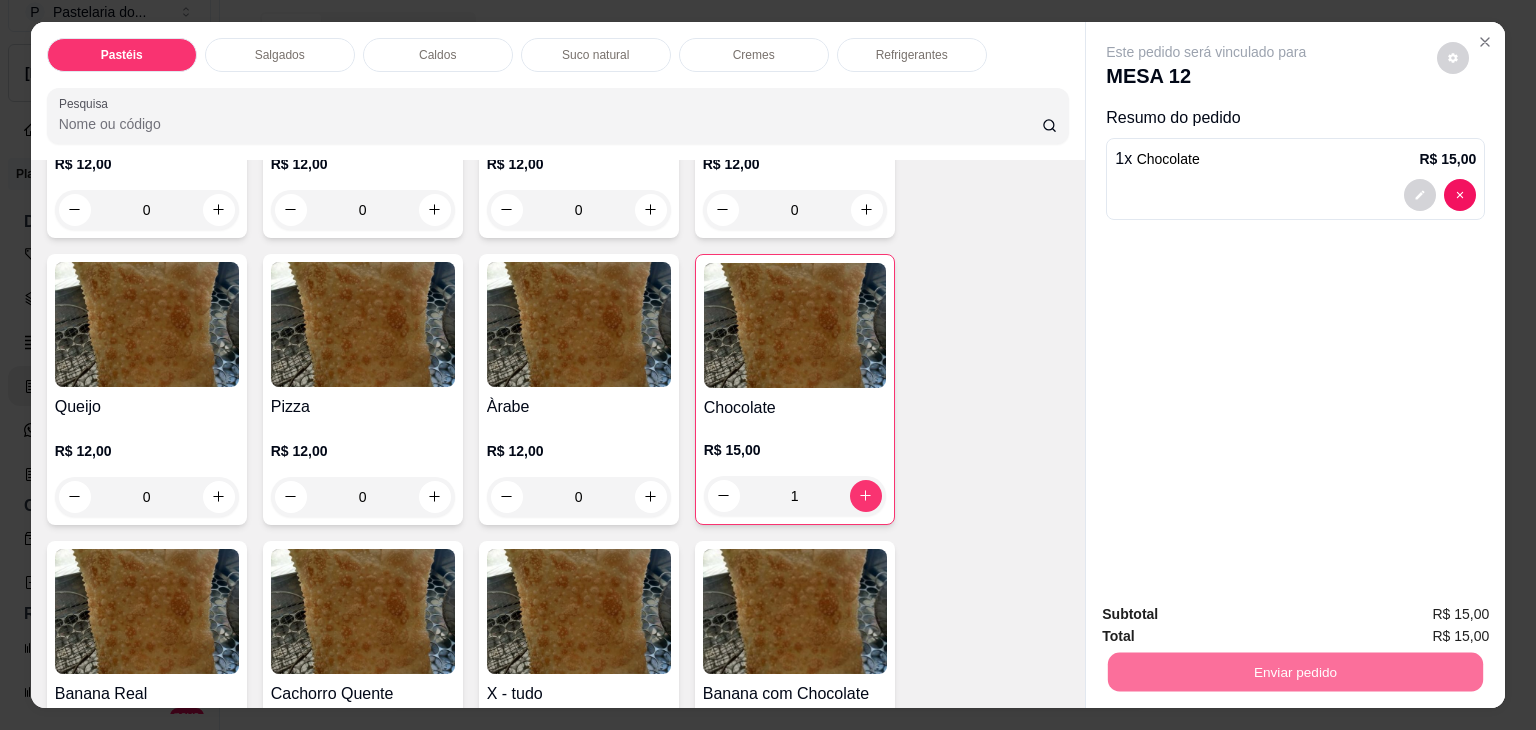 click on "Não registrar e enviar pedido" at bounding box center [1229, 614] 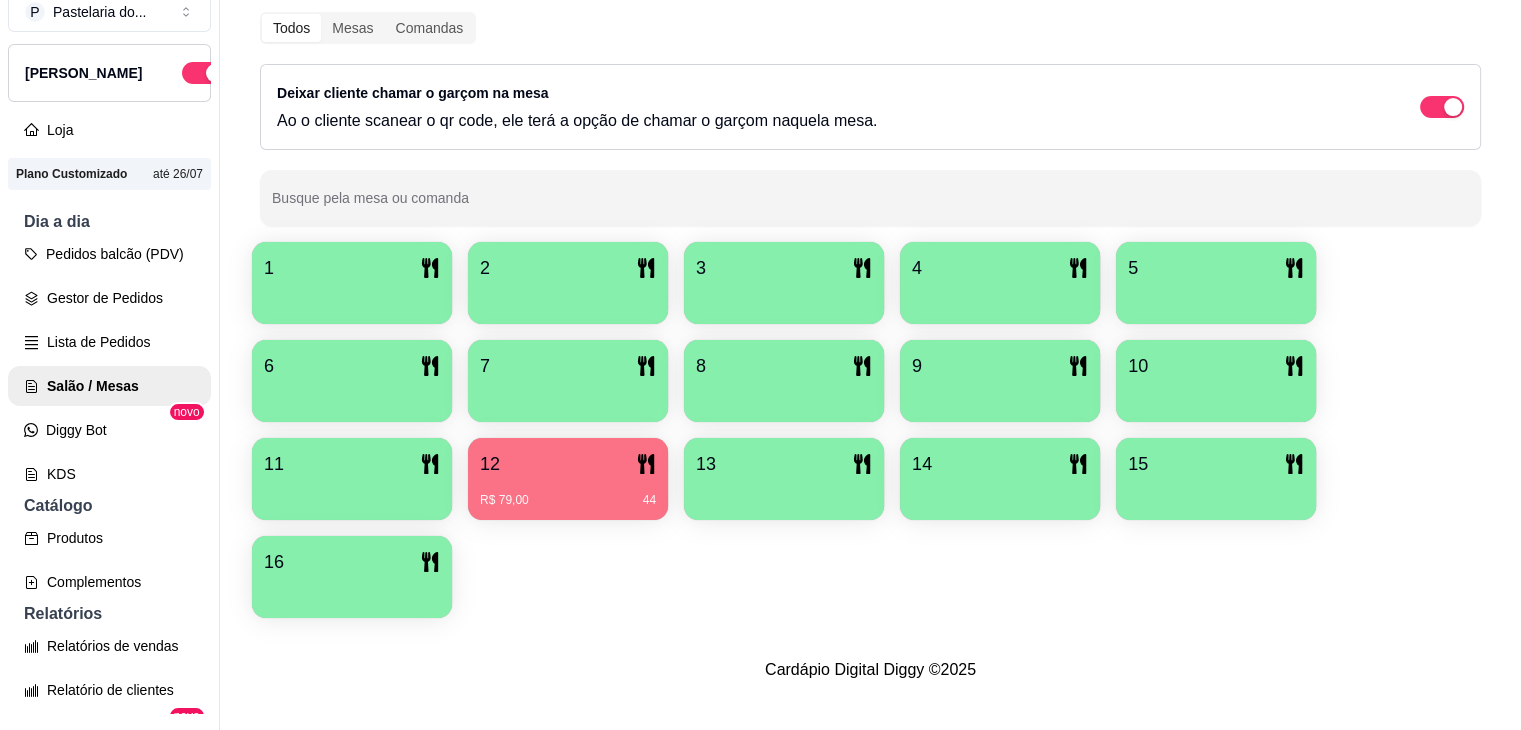 click on "R$ 79,00 44" at bounding box center [568, 493] 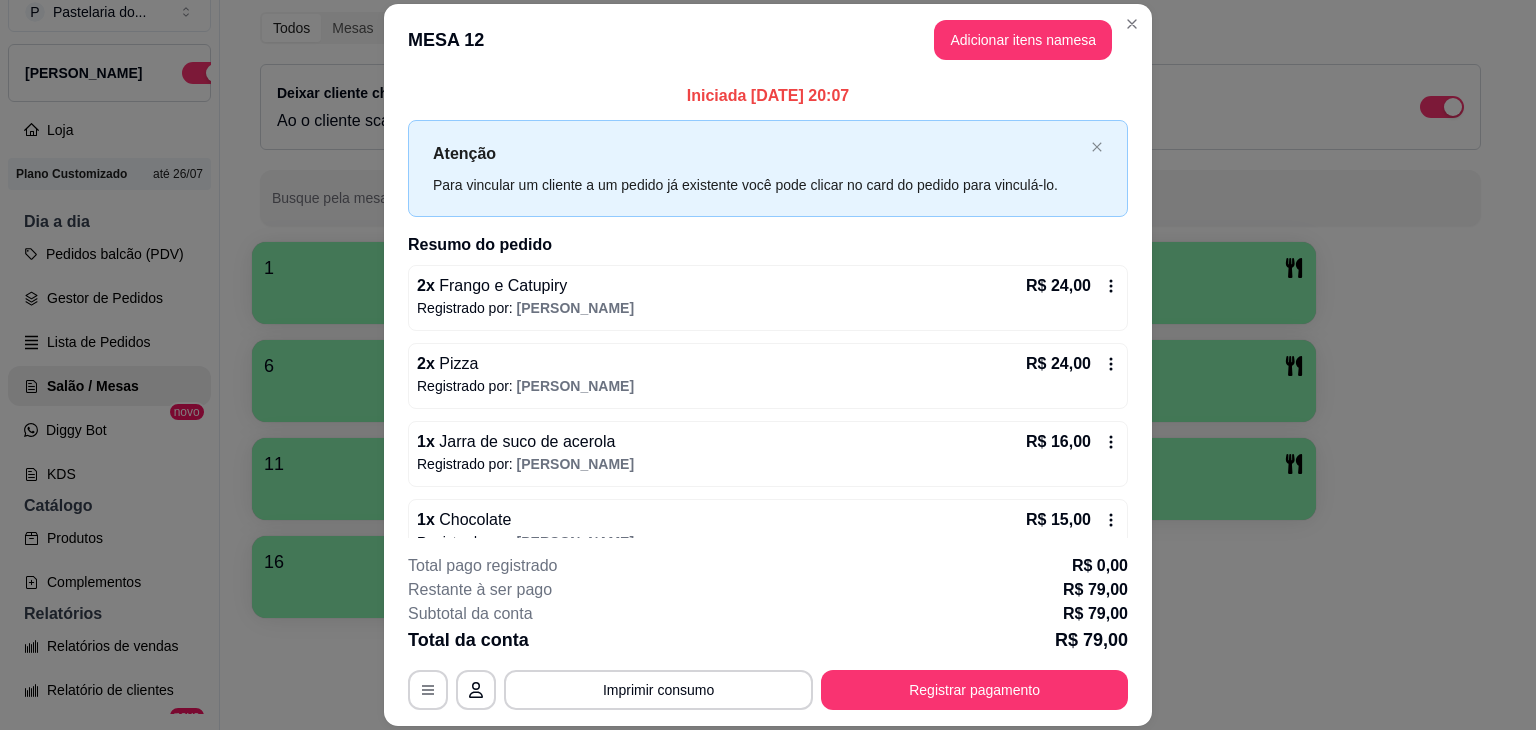 scroll, scrollTop: 32, scrollLeft: 0, axis: vertical 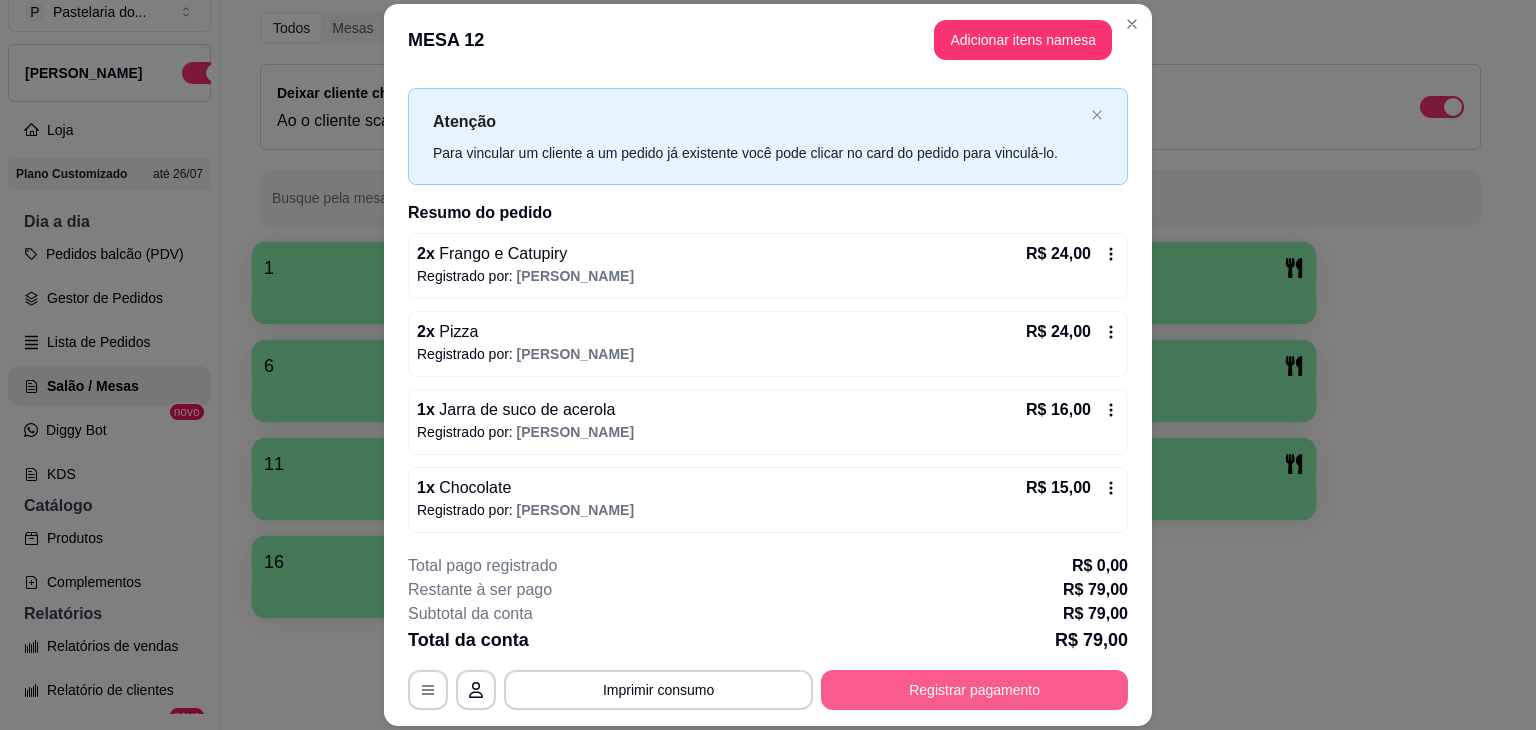 click on "Registrar pagamento" at bounding box center [974, 690] 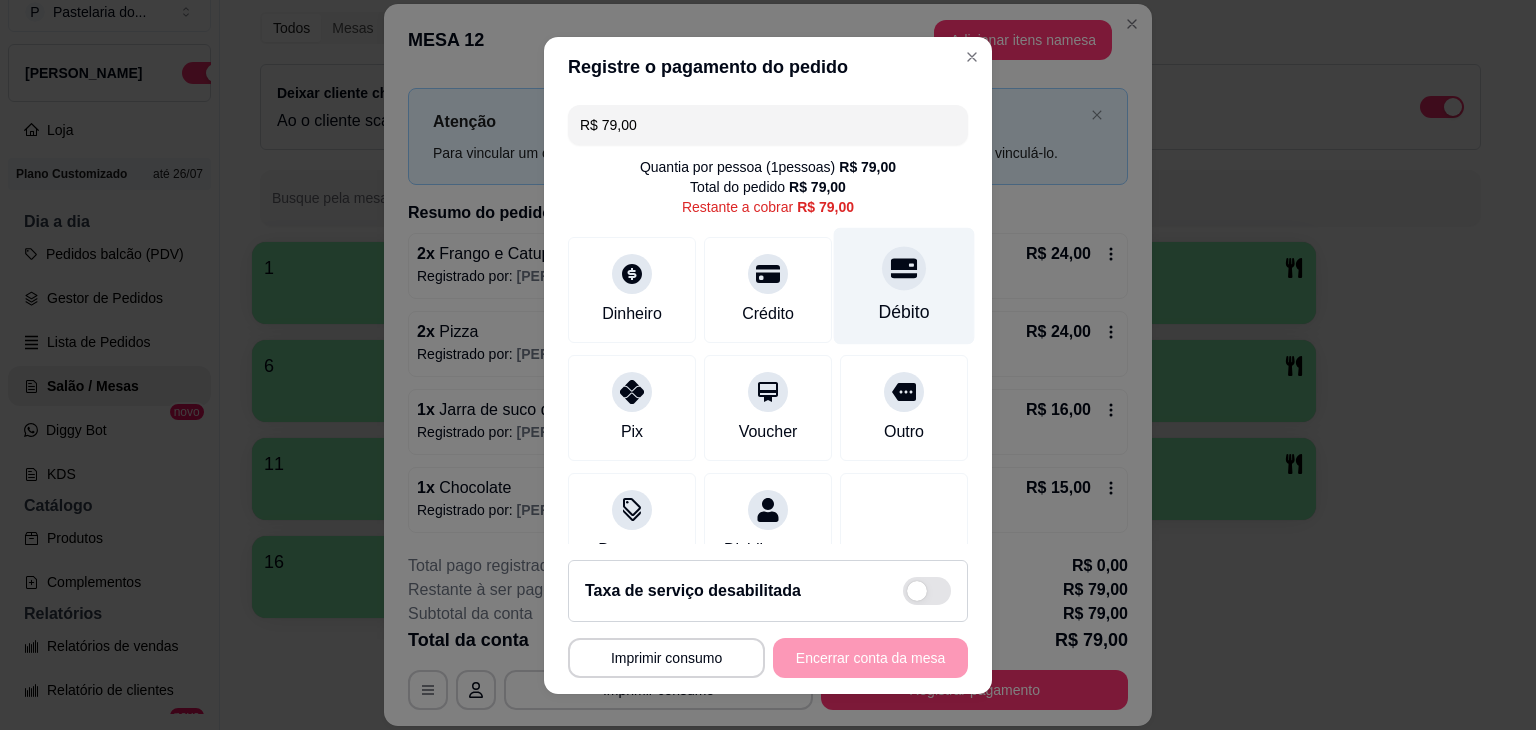 click on "Débito" at bounding box center [904, 312] 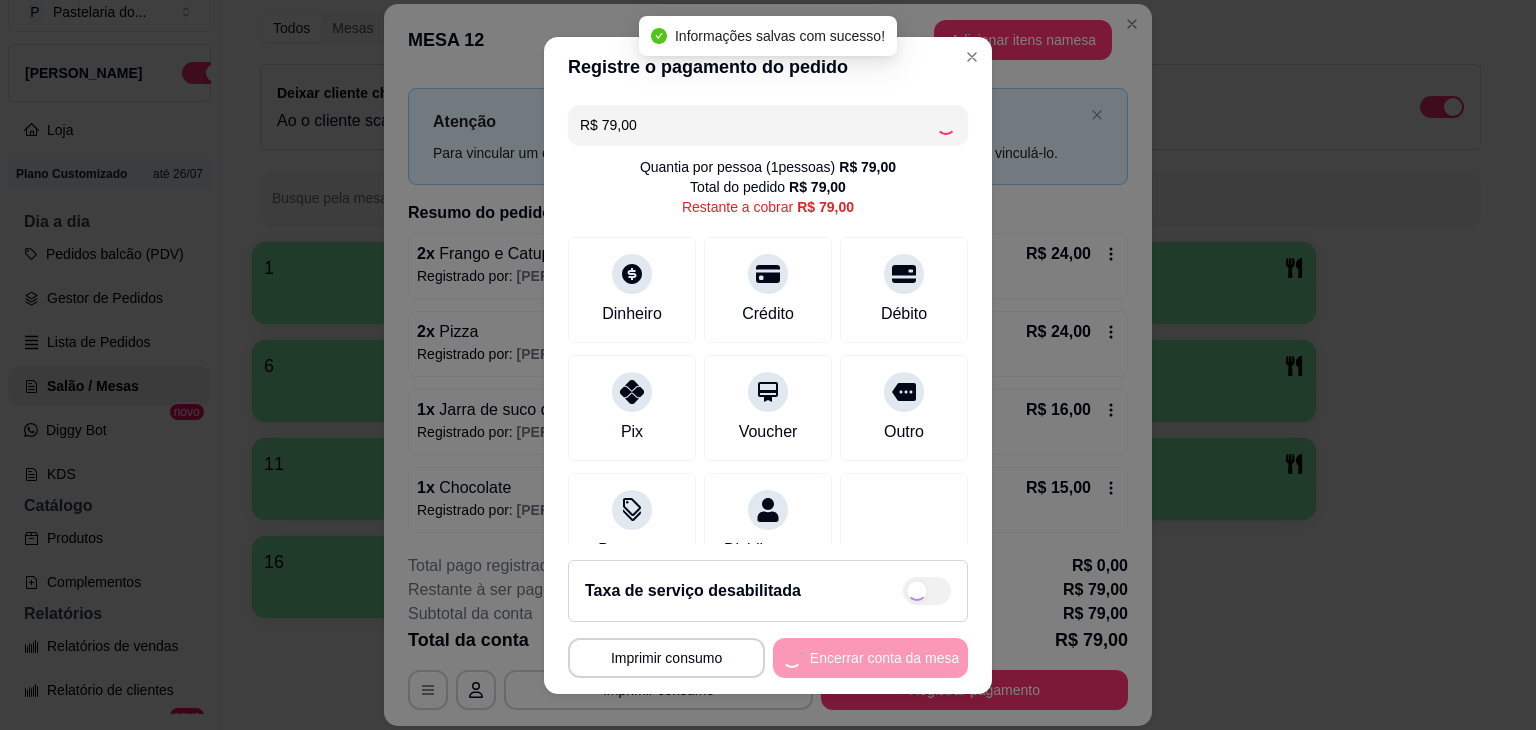 type on "R$ 0,00" 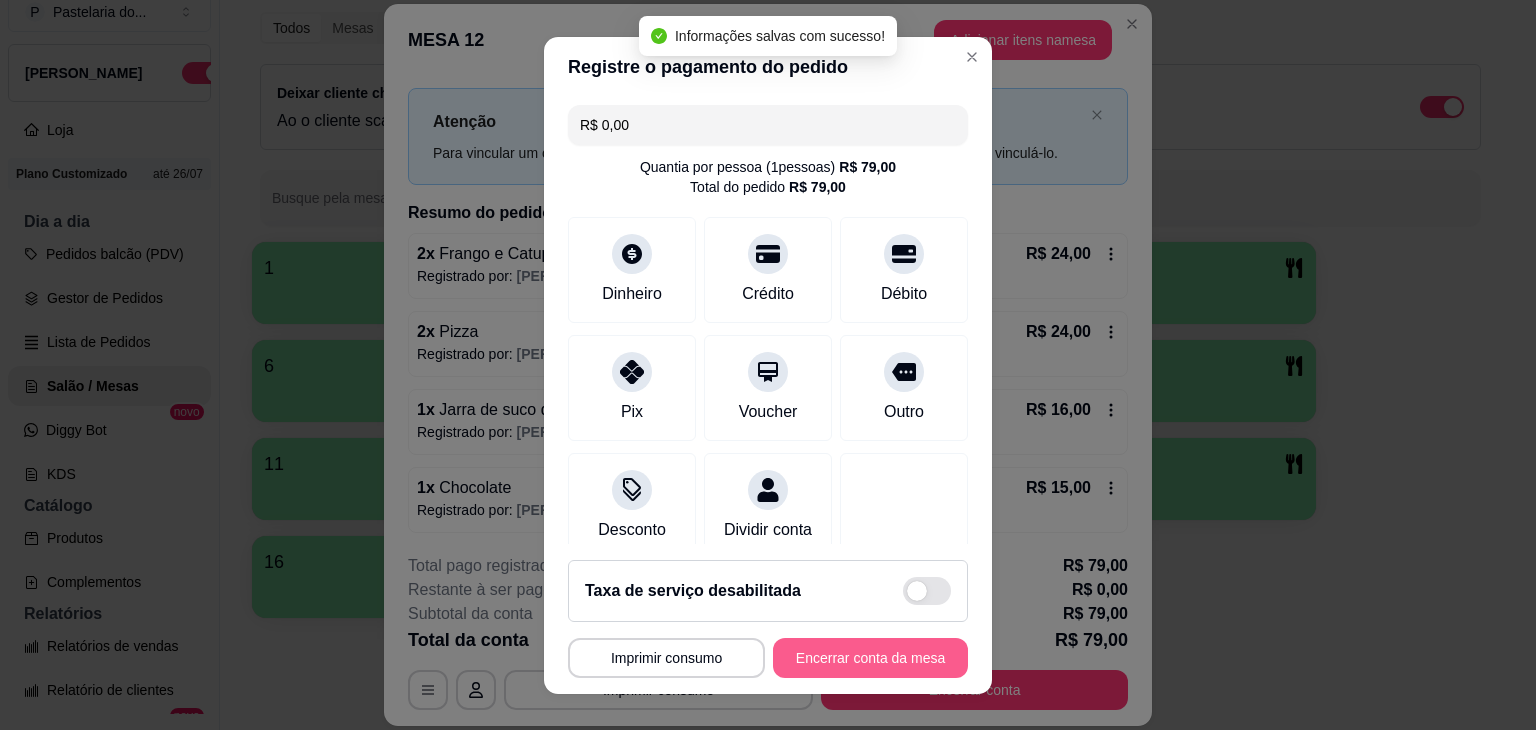 click on "Encerrar conta da mesa" at bounding box center [870, 658] 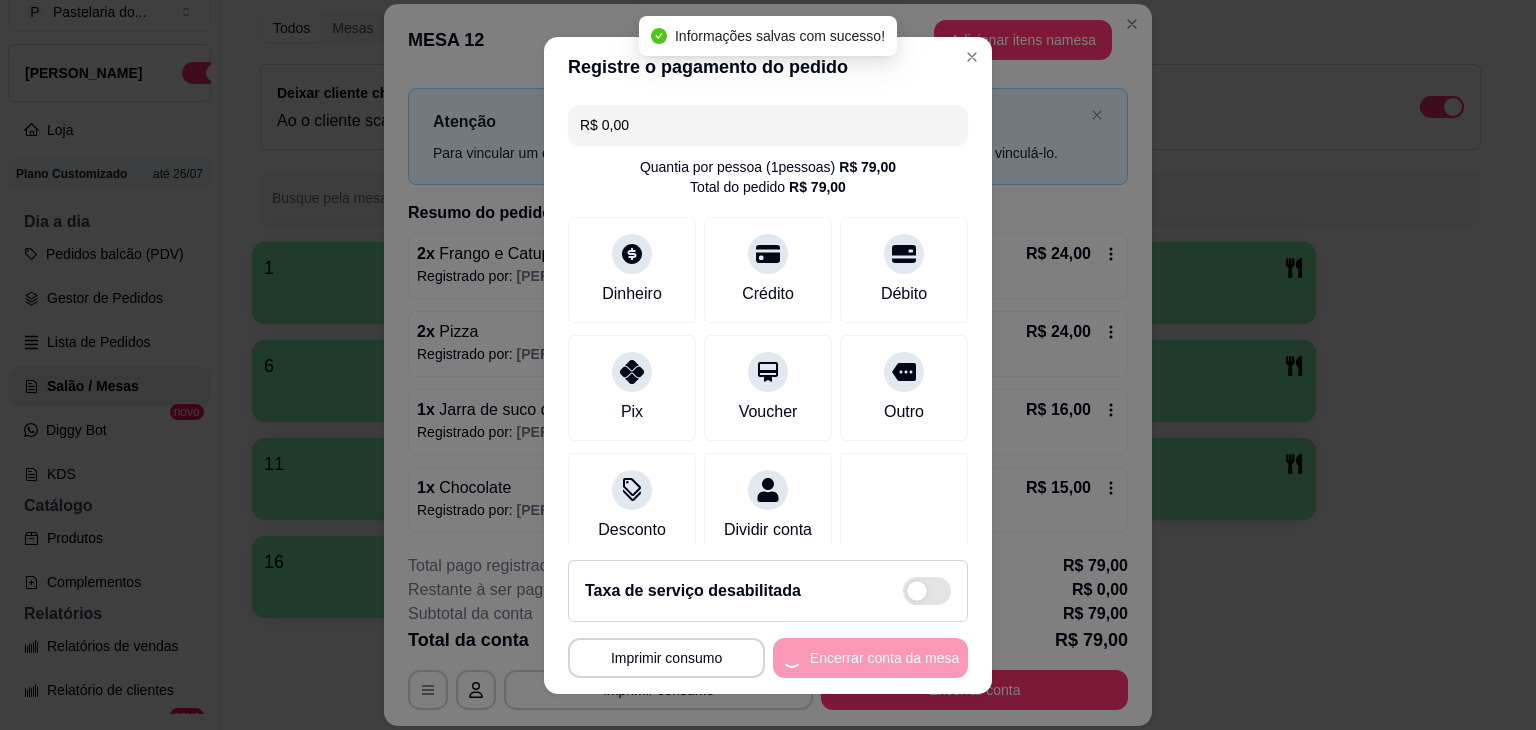 scroll, scrollTop: 0, scrollLeft: 0, axis: both 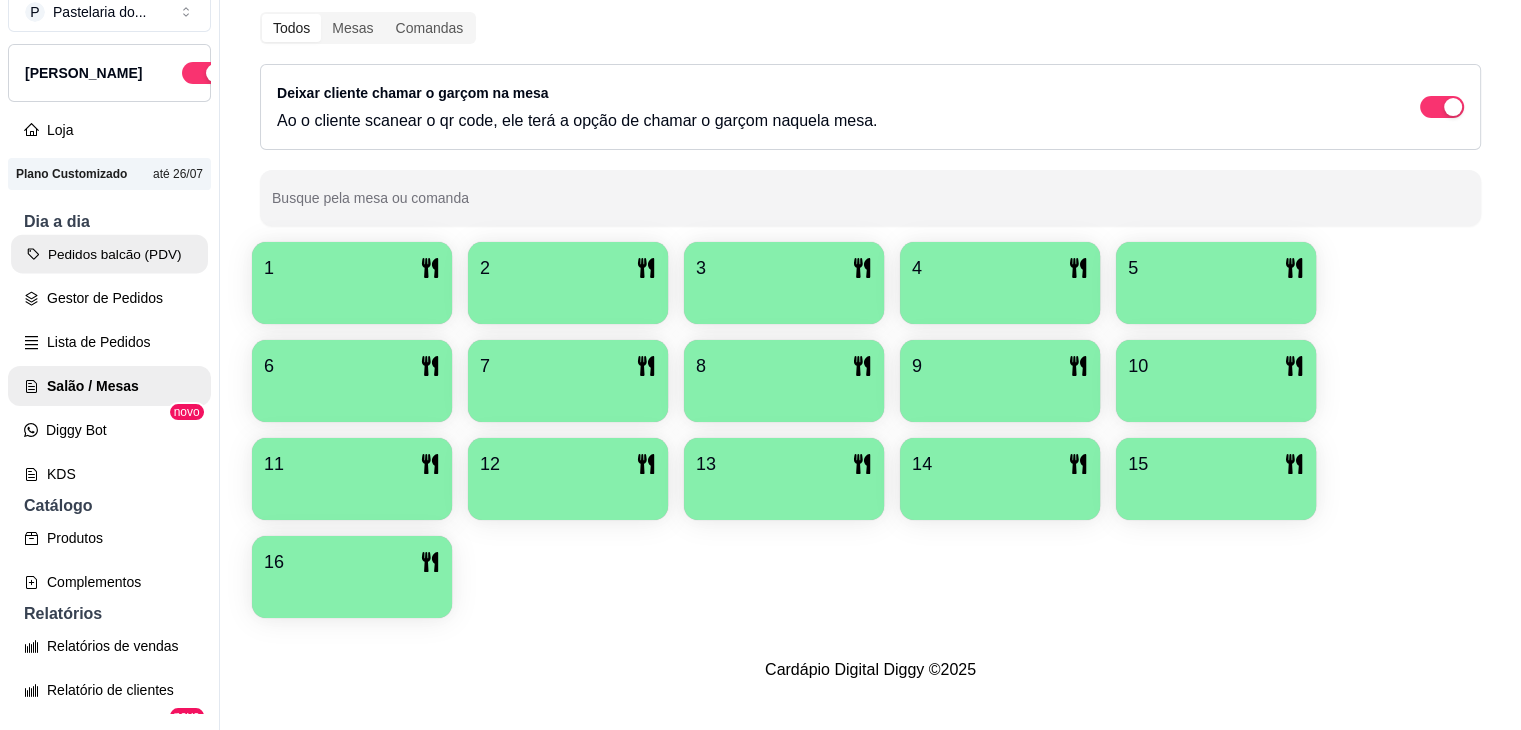 click on "Pedidos balcão (PDV)" at bounding box center [109, 254] 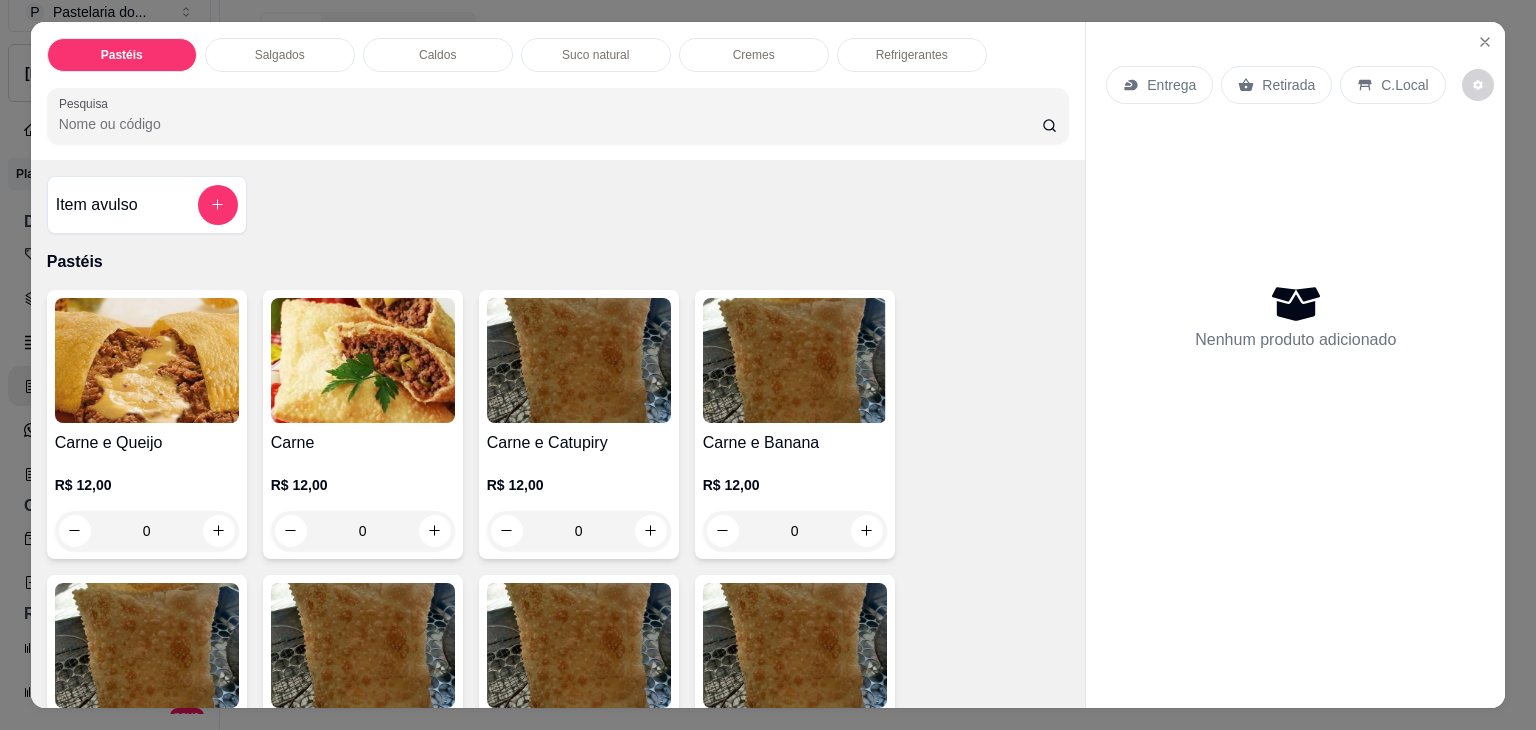 click on "Caldos" at bounding box center (438, 55) 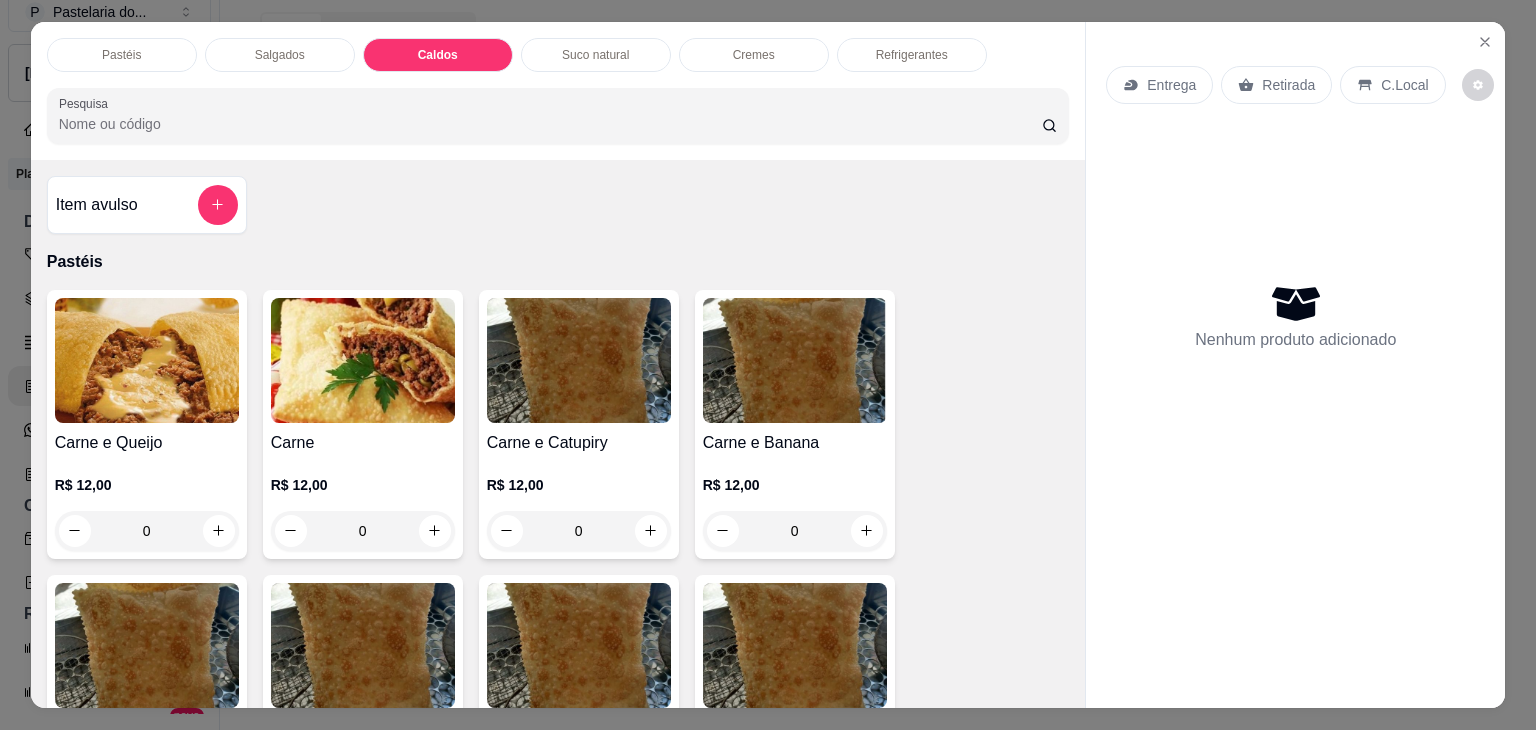 scroll, scrollTop: 2782, scrollLeft: 0, axis: vertical 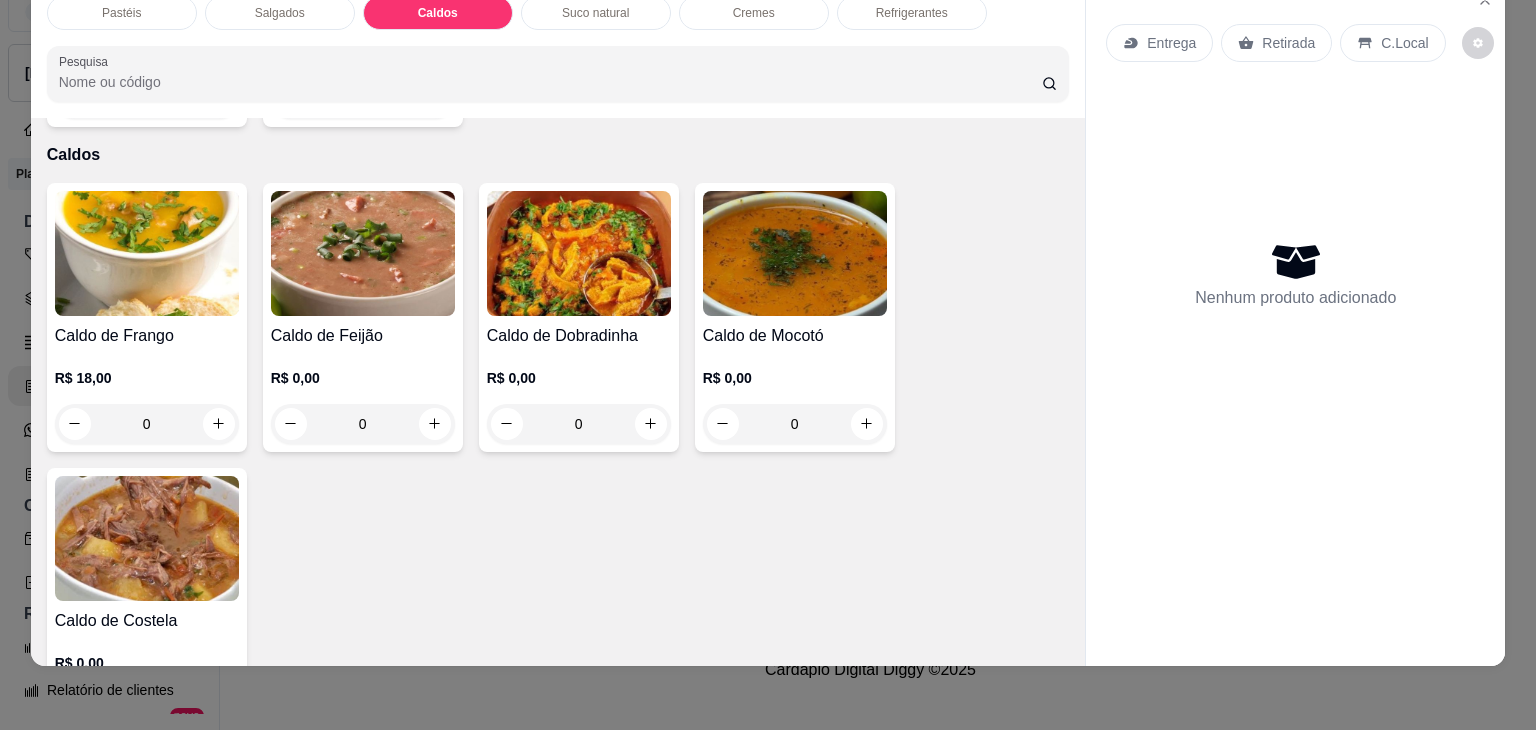 click on "0" at bounding box center [147, 424] 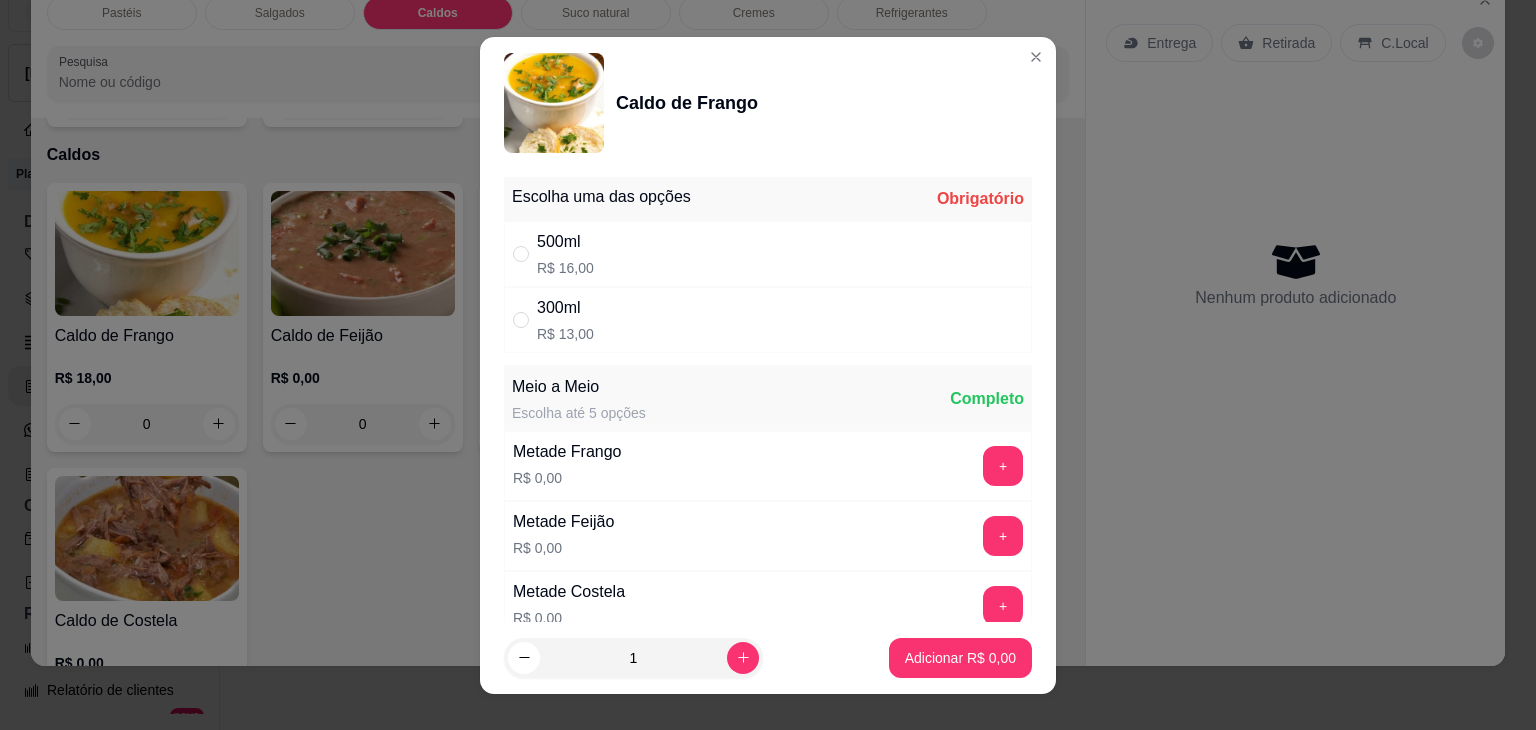 click on "500ml R$ 16,00" at bounding box center (768, 254) 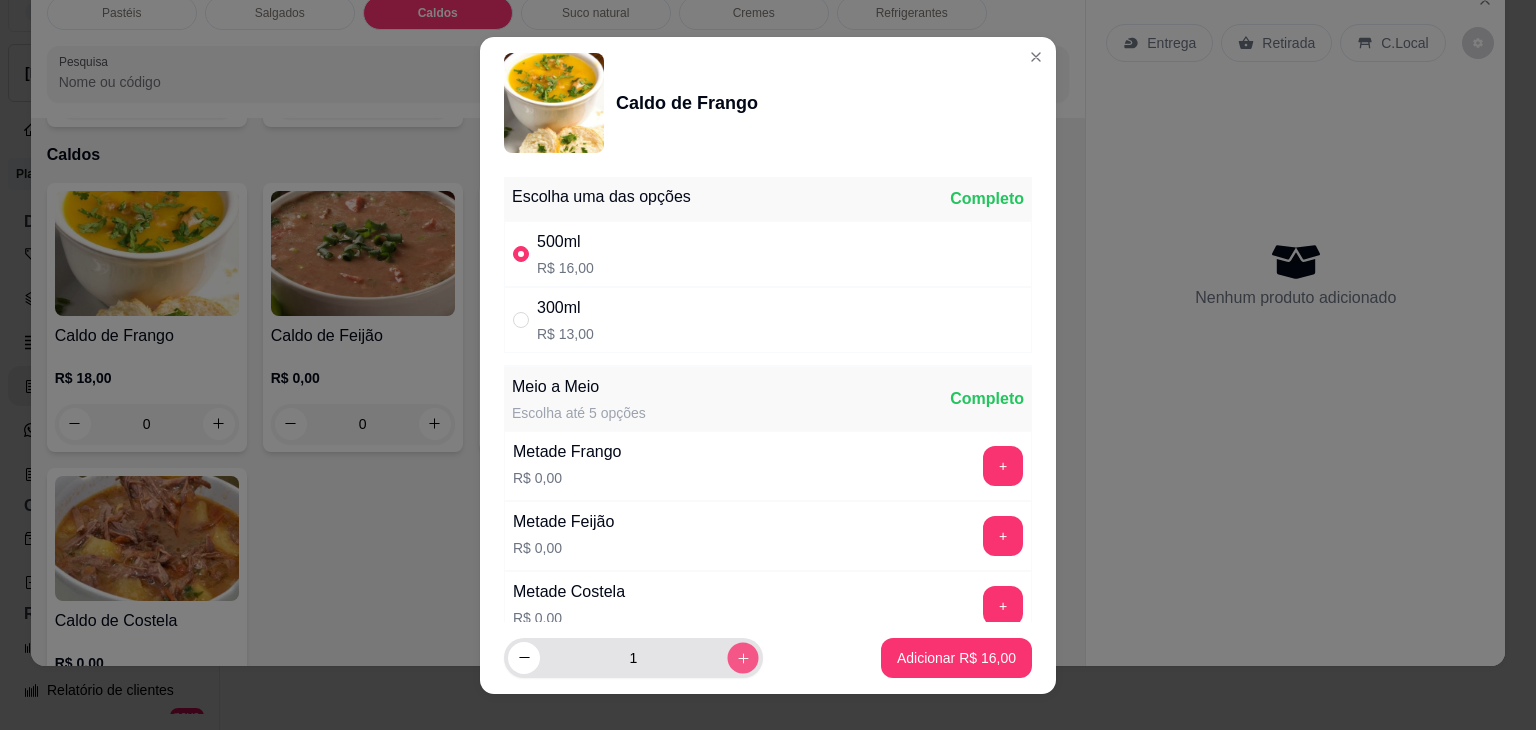 click 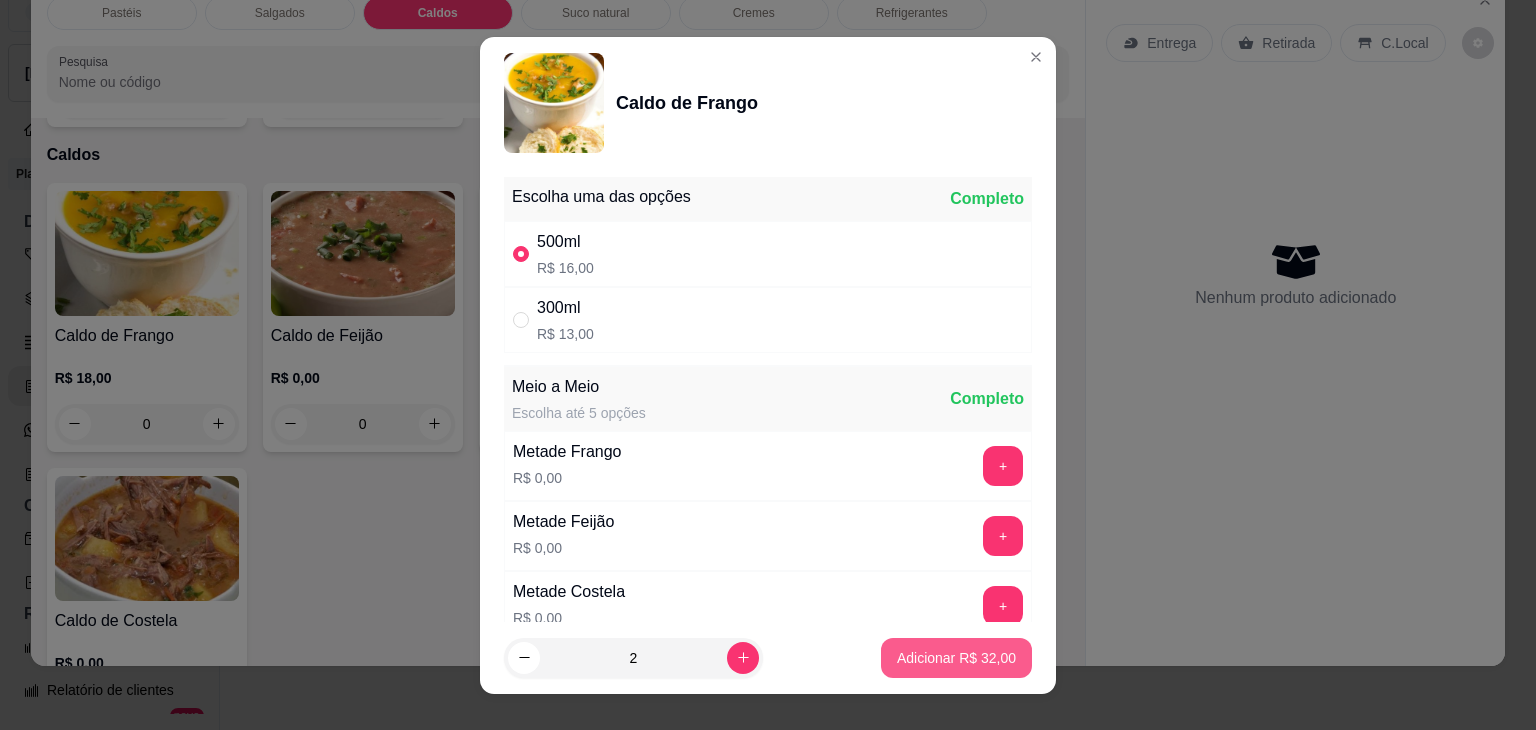 click on "Adicionar   R$ 32,00" at bounding box center [956, 658] 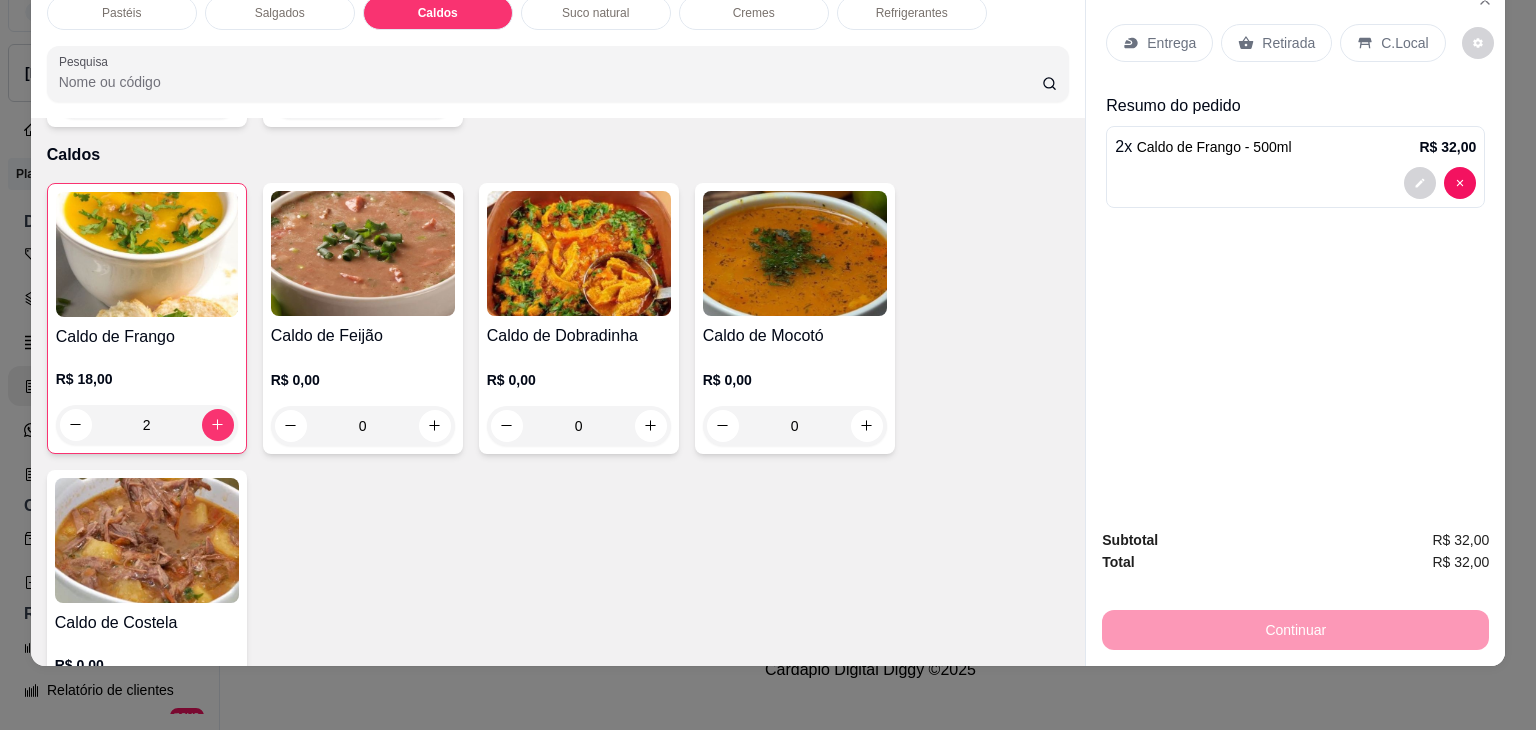 click on "Retirada" at bounding box center (1276, 43) 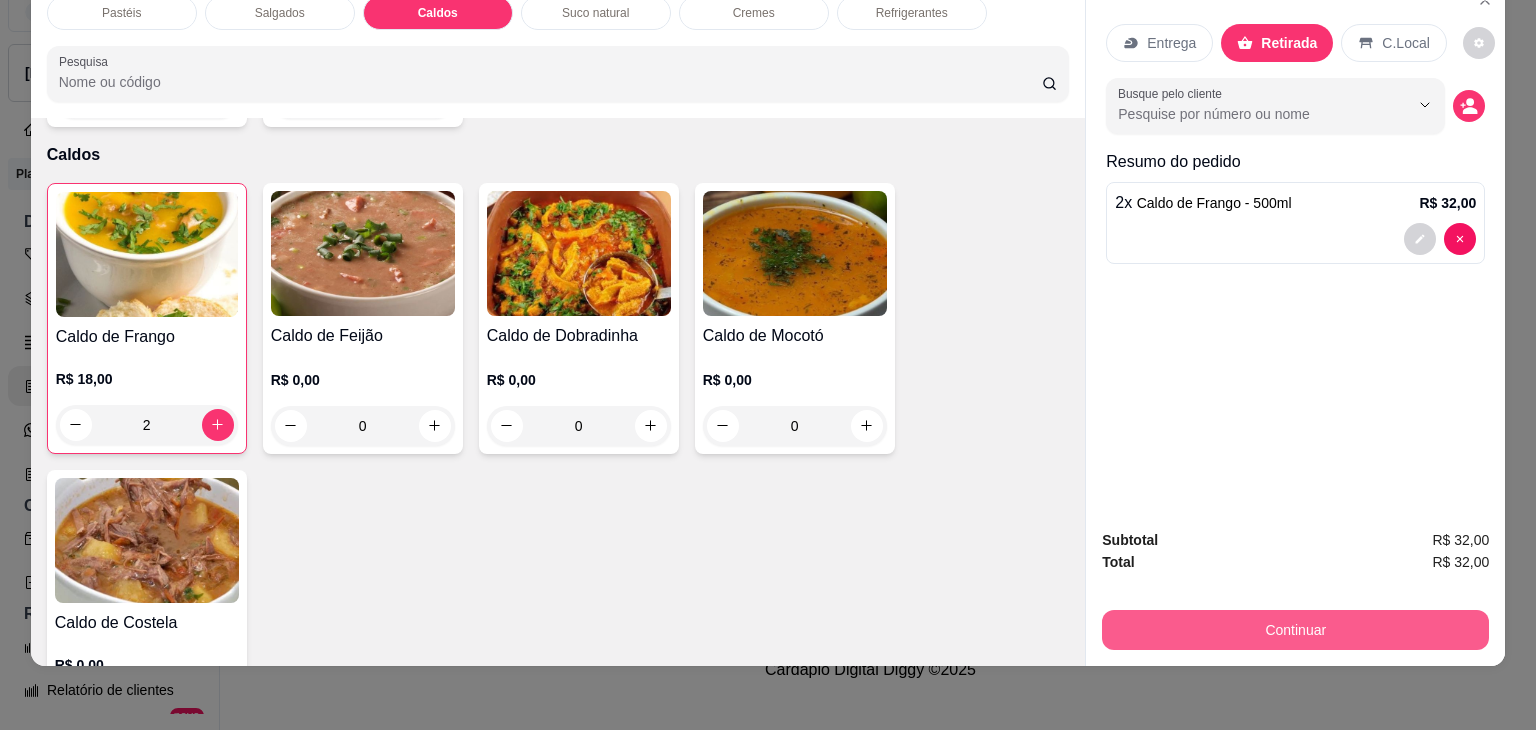 click on "Continuar" at bounding box center [1295, 630] 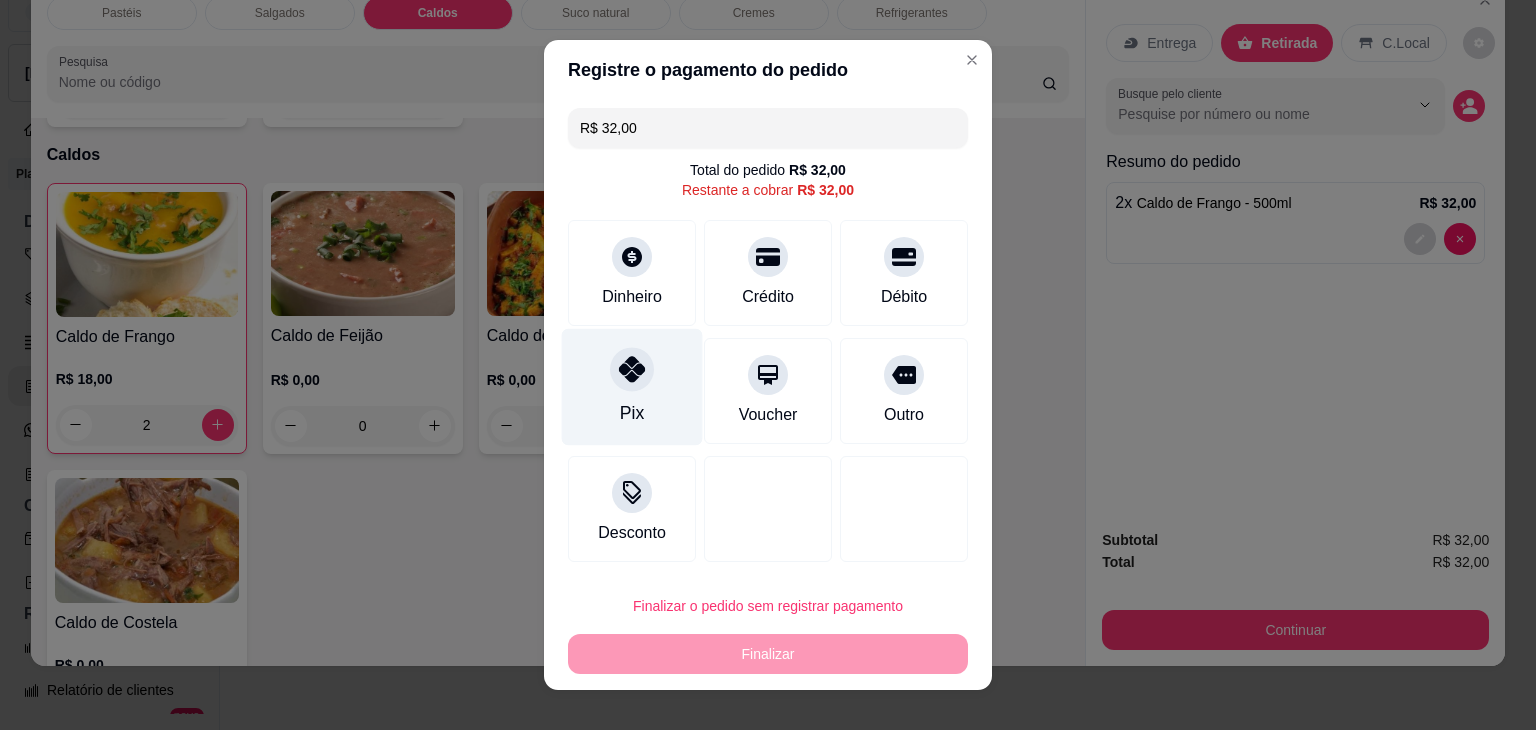 click 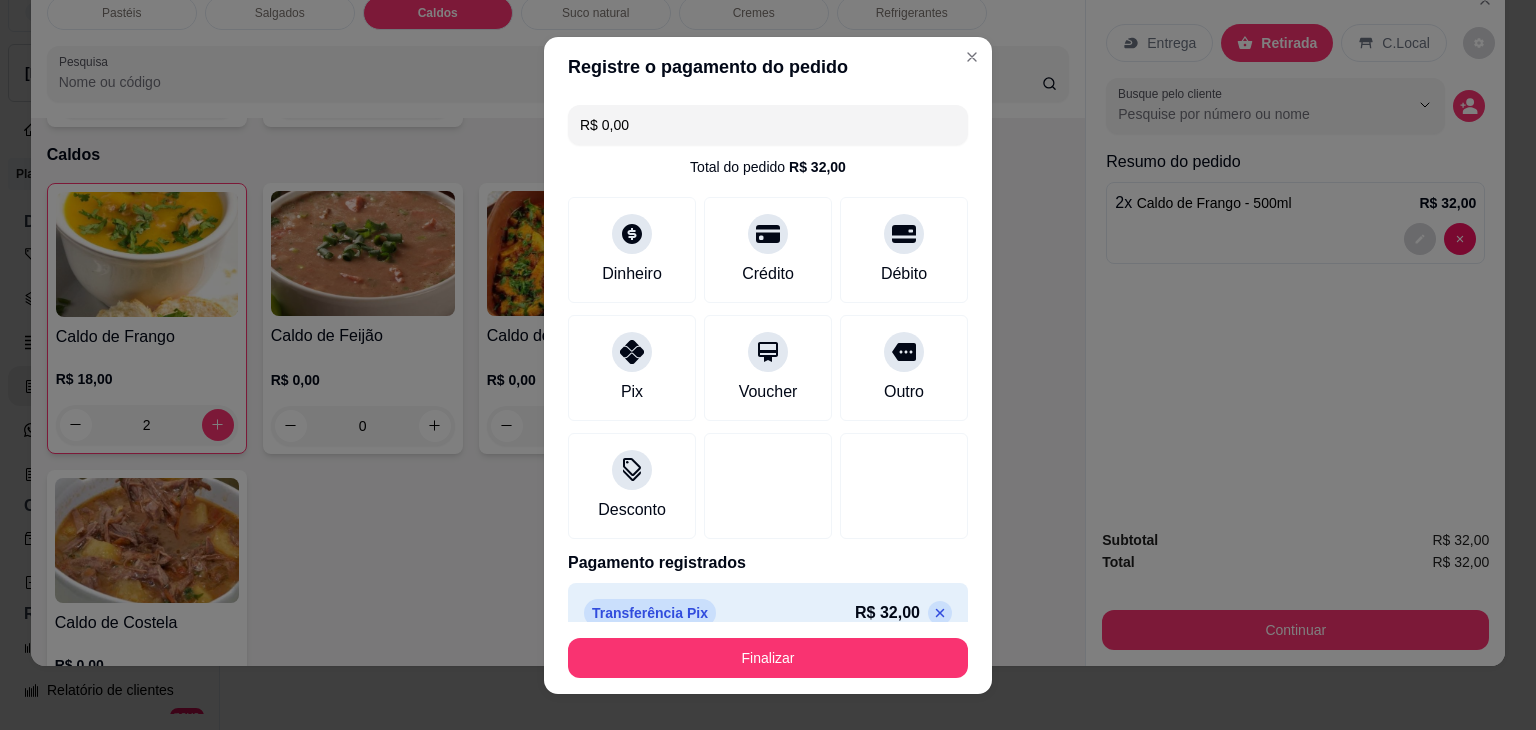 click on "Finalizar" at bounding box center [768, 658] 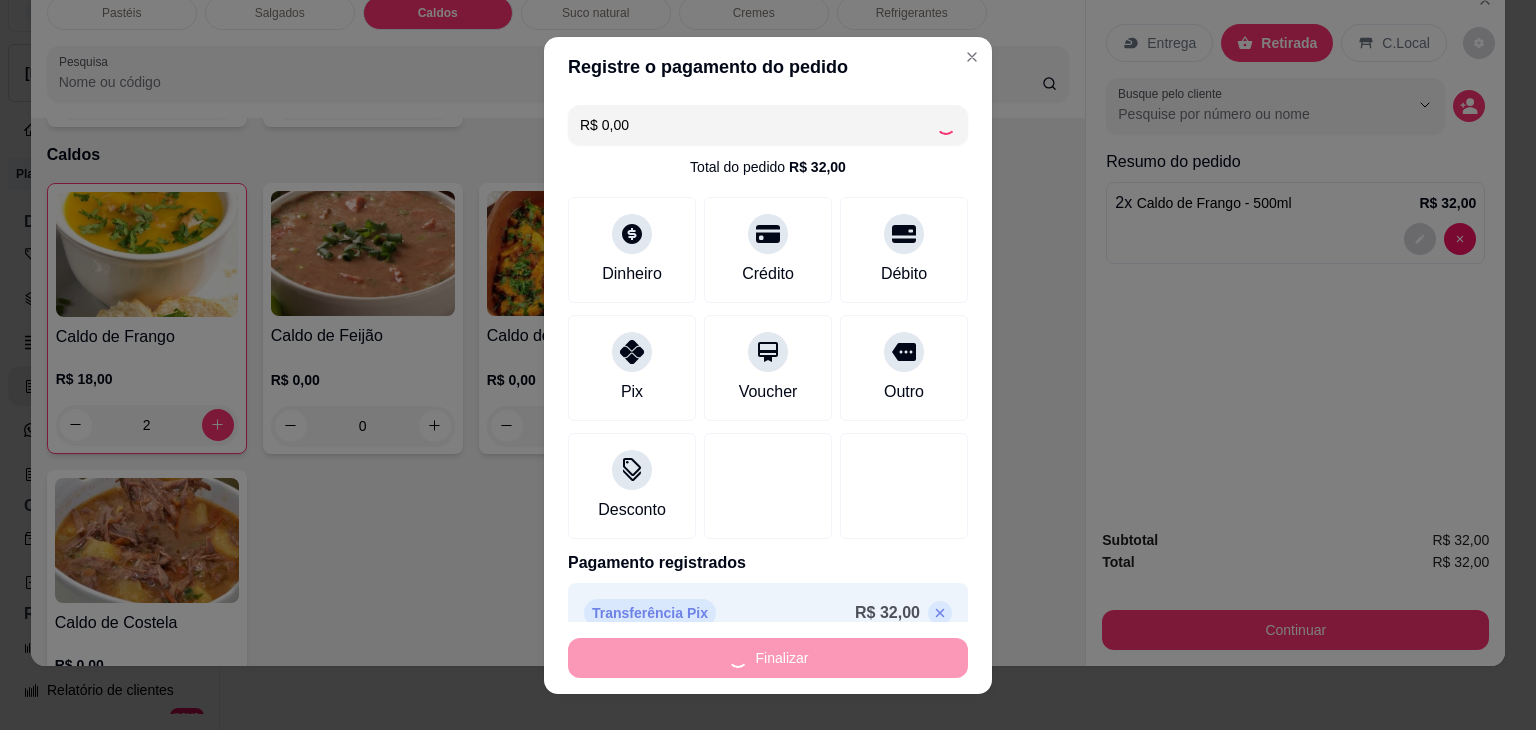 type on "0" 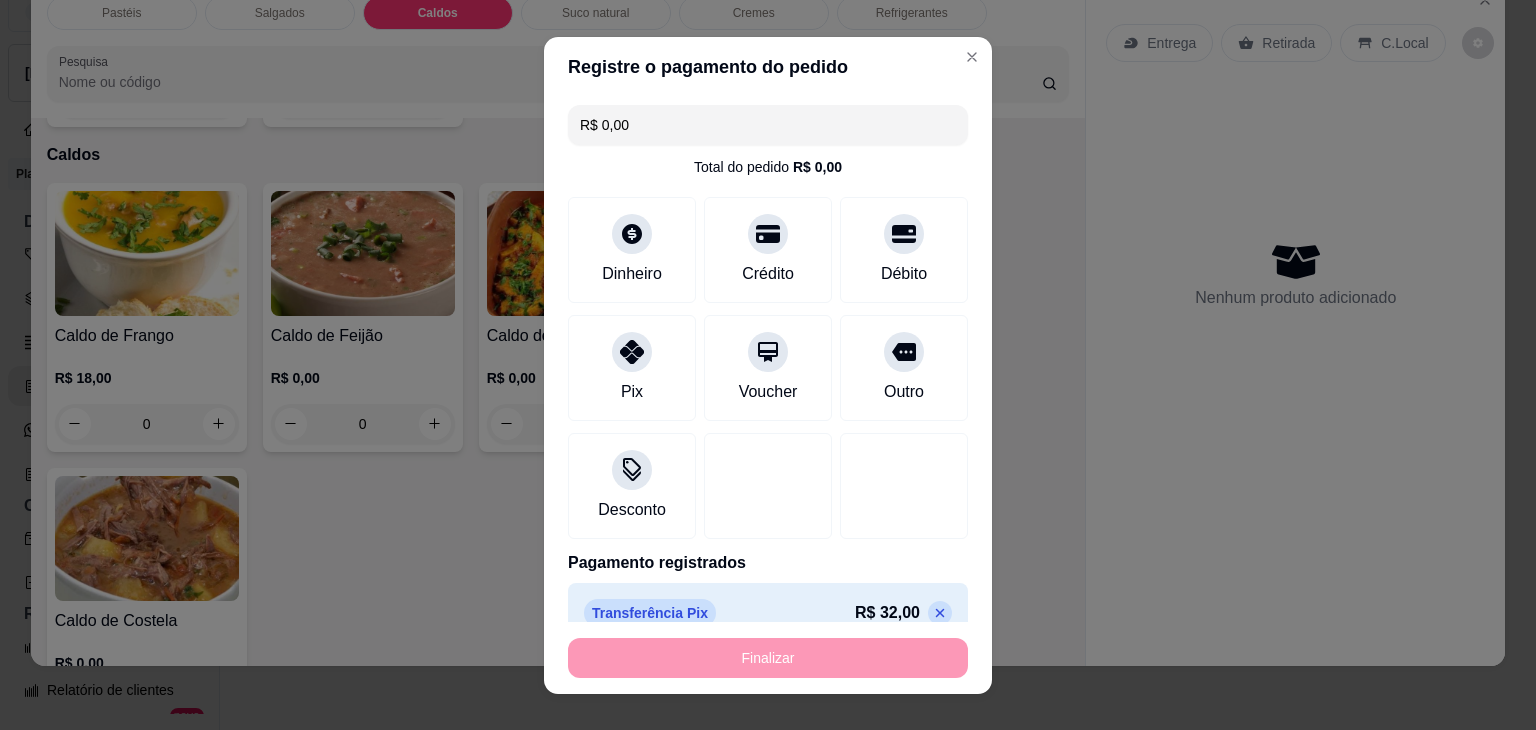 type on "-R$ 32,00" 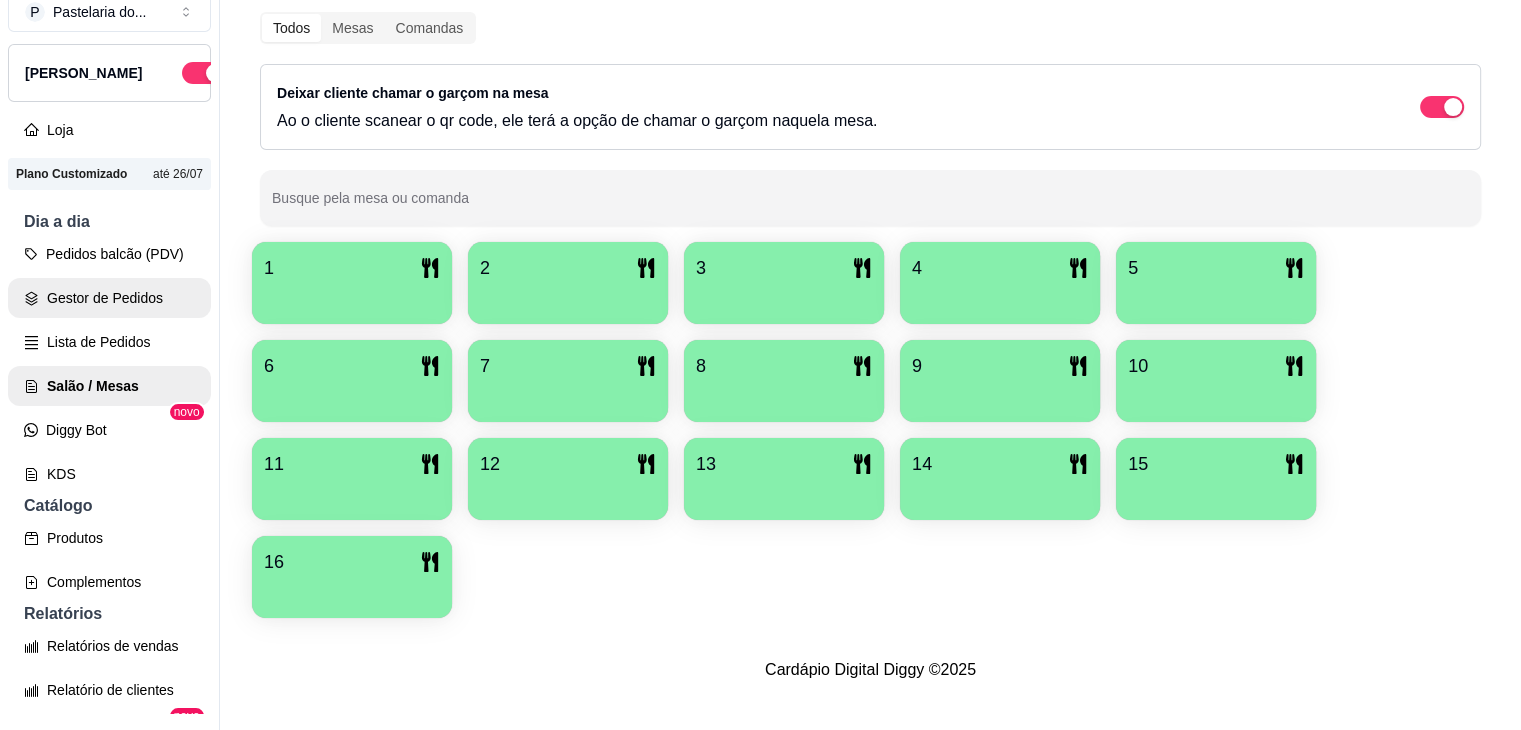 click on "Gestor de Pedidos" at bounding box center (109, 298) 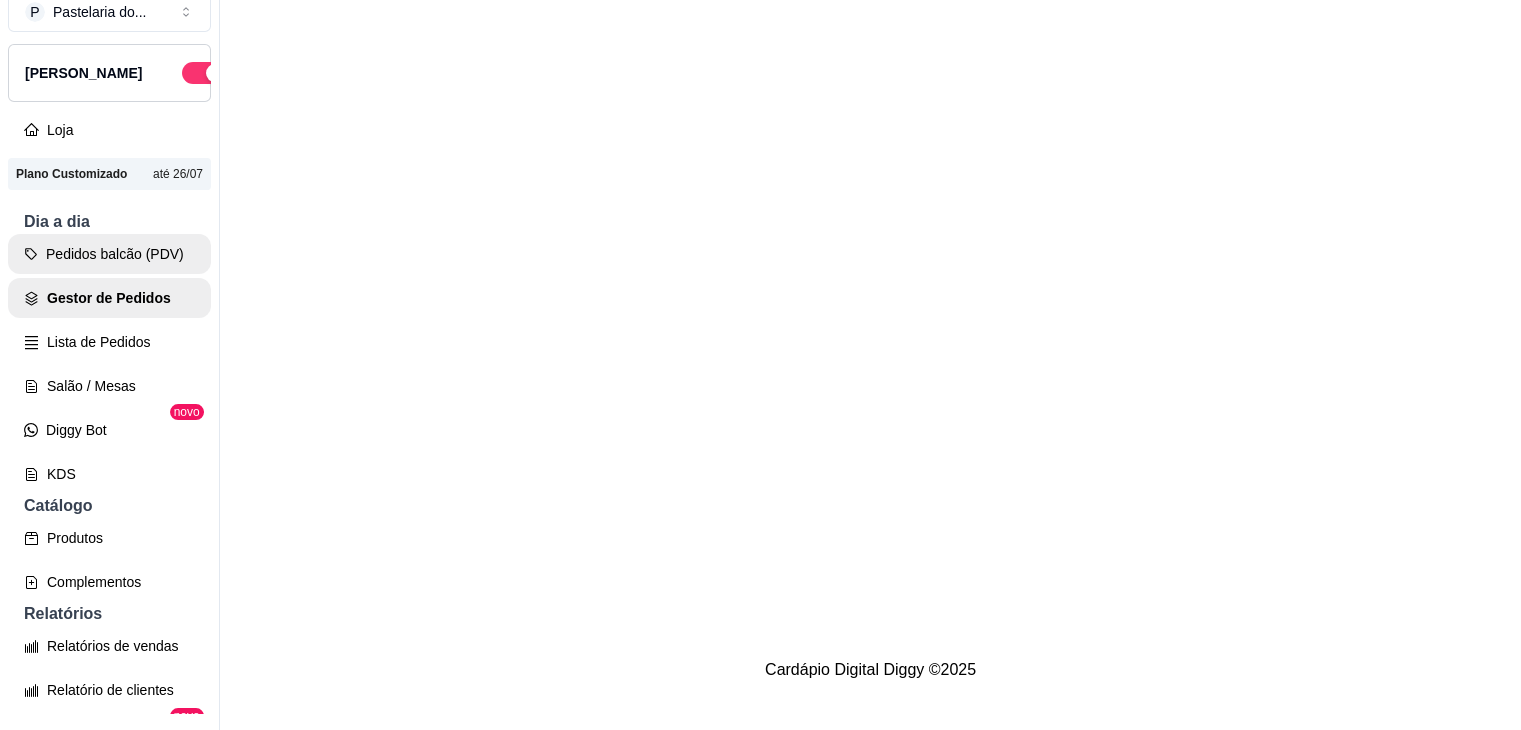 scroll, scrollTop: 0, scrollLeft: 0, axis: both 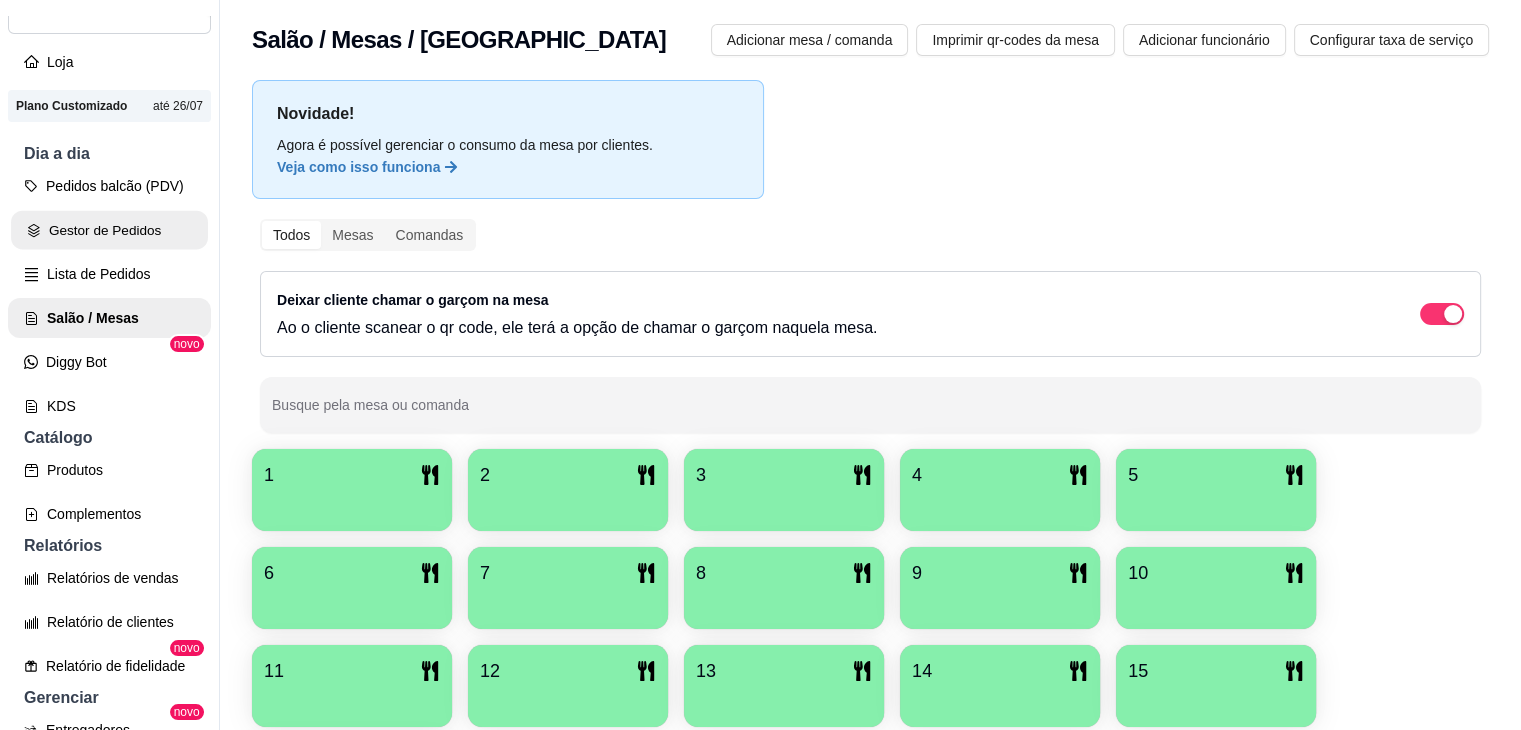 click on "Gestor de Pedidos" at bounding box center (109, 230) 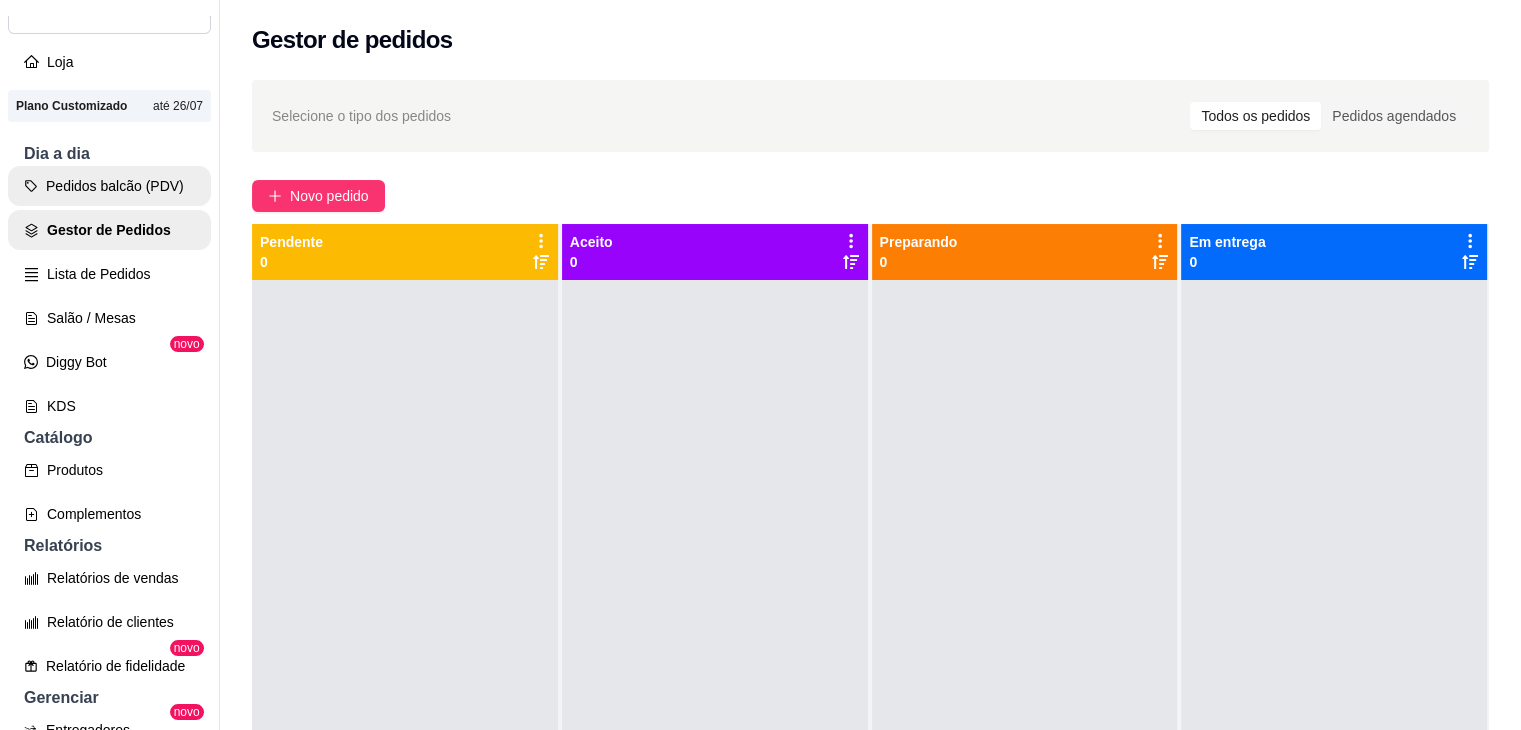 click on "Pedidos balcão (PDV)" at bounding box center (109, 186) 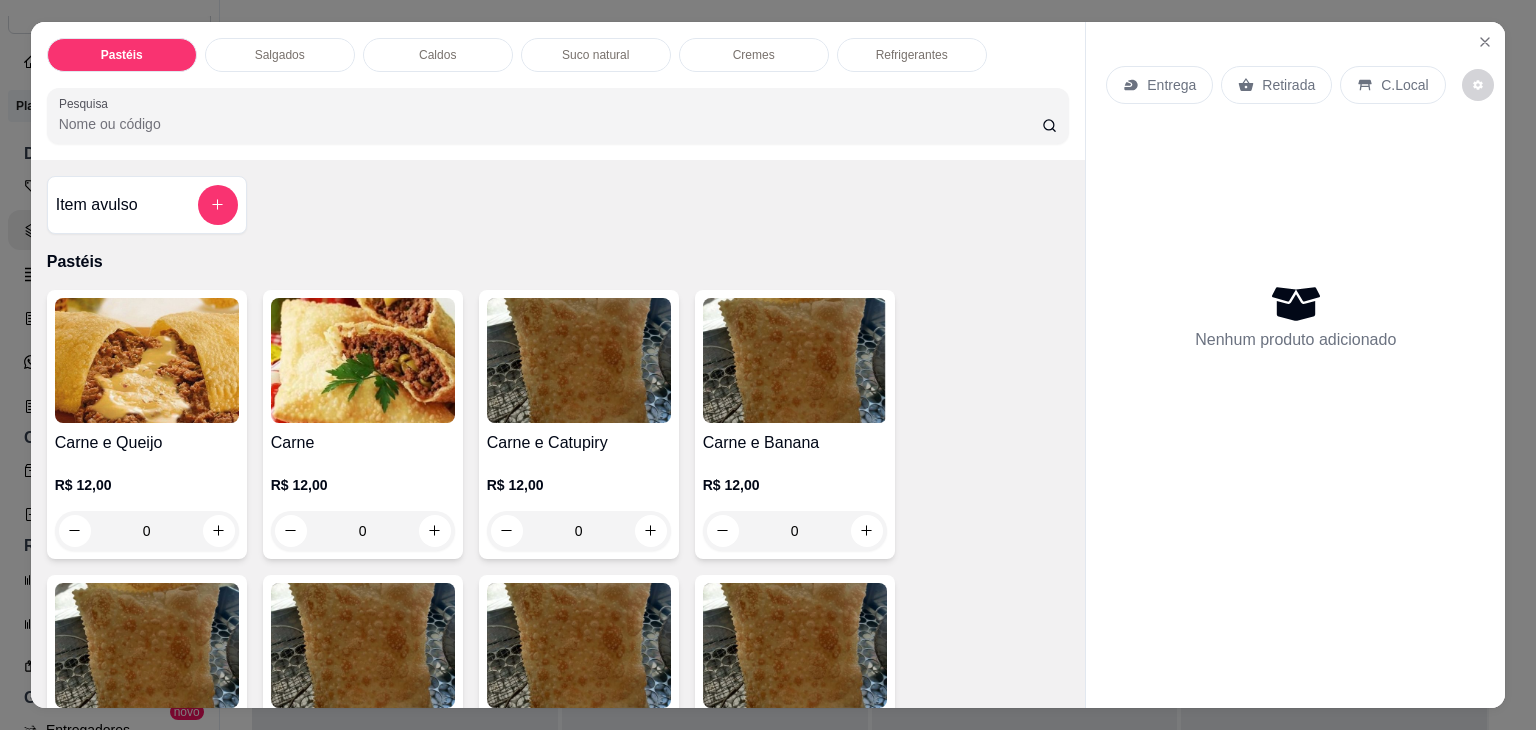 click on "Salgados" at bounding box center (280, 55) 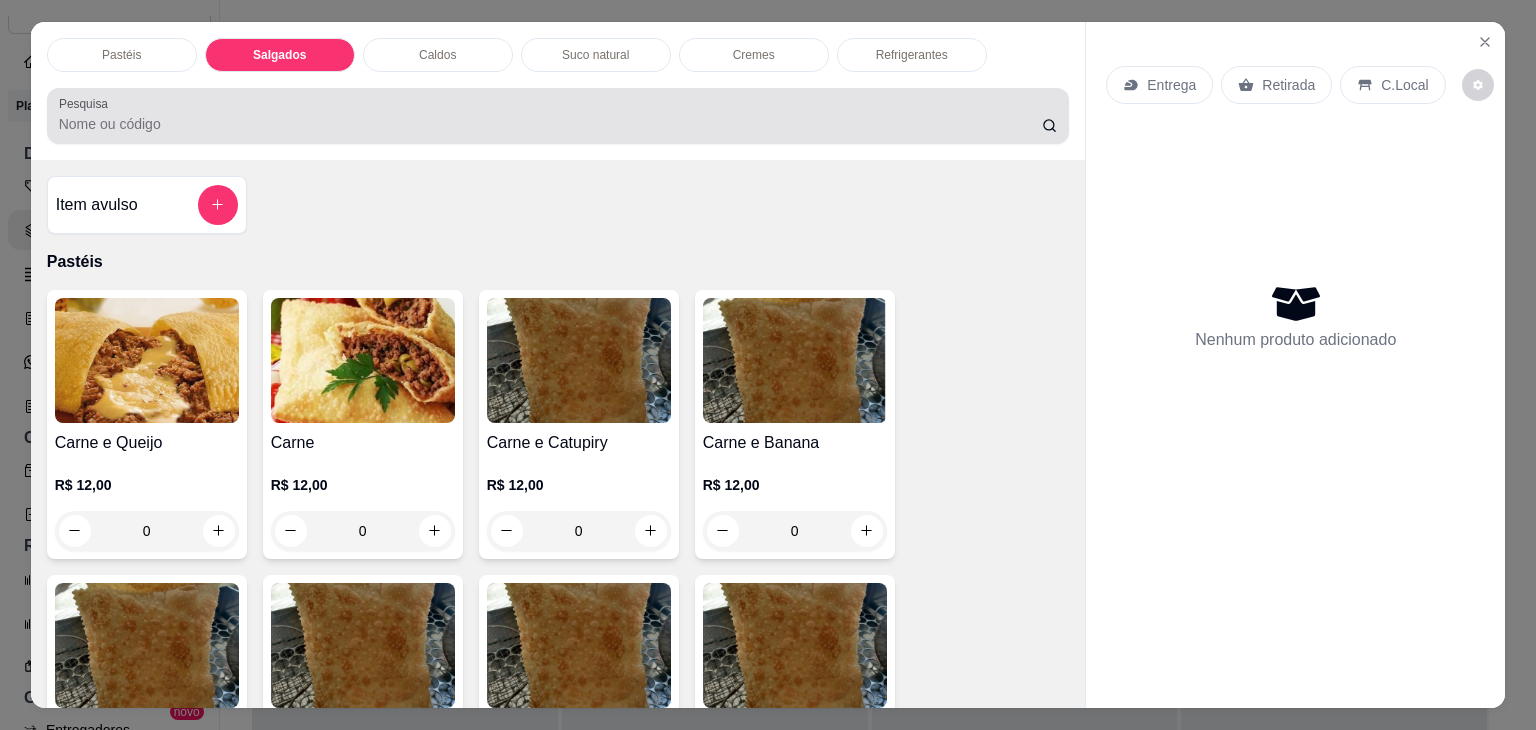 scroll, scrollTop: 2124, scrollLeft: 0, axis: vertical 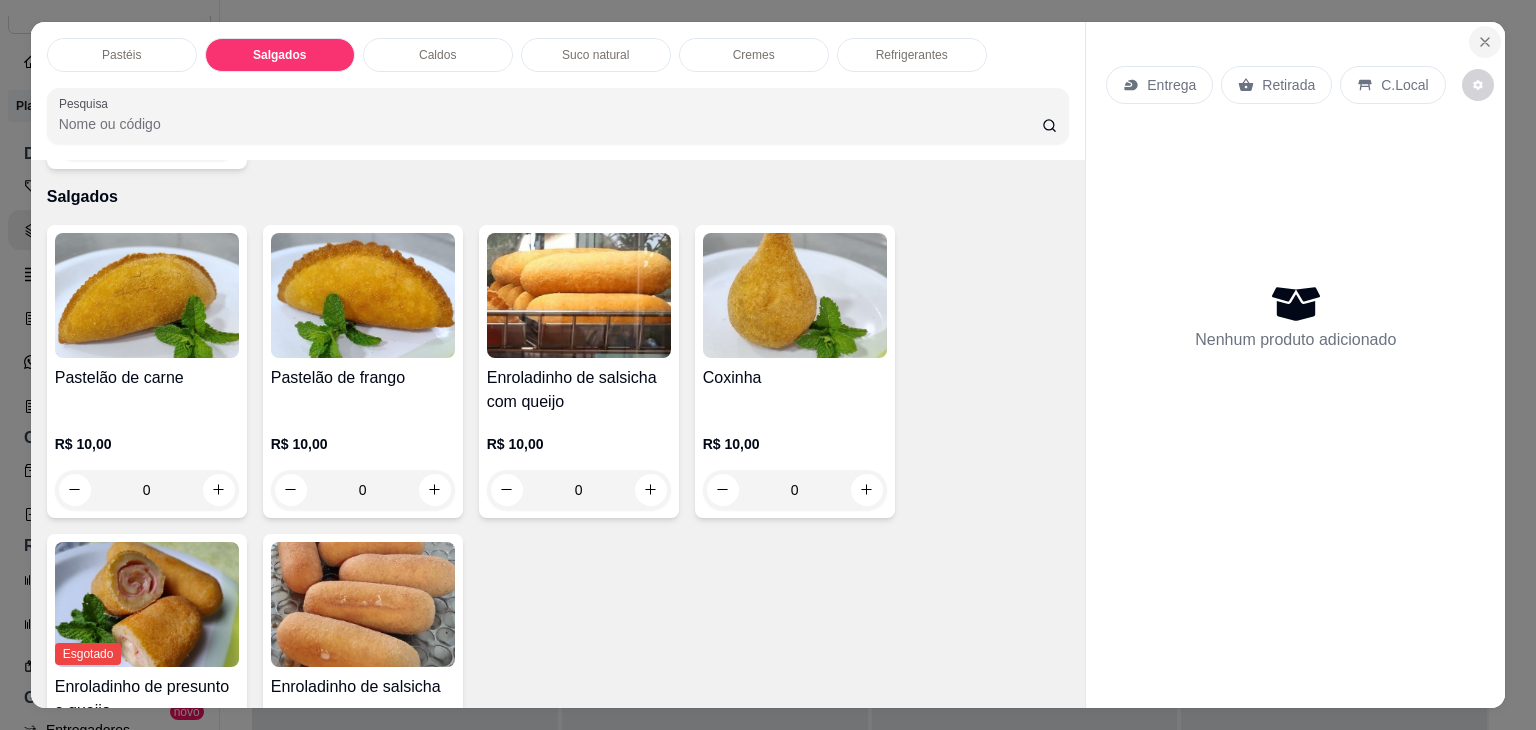 click 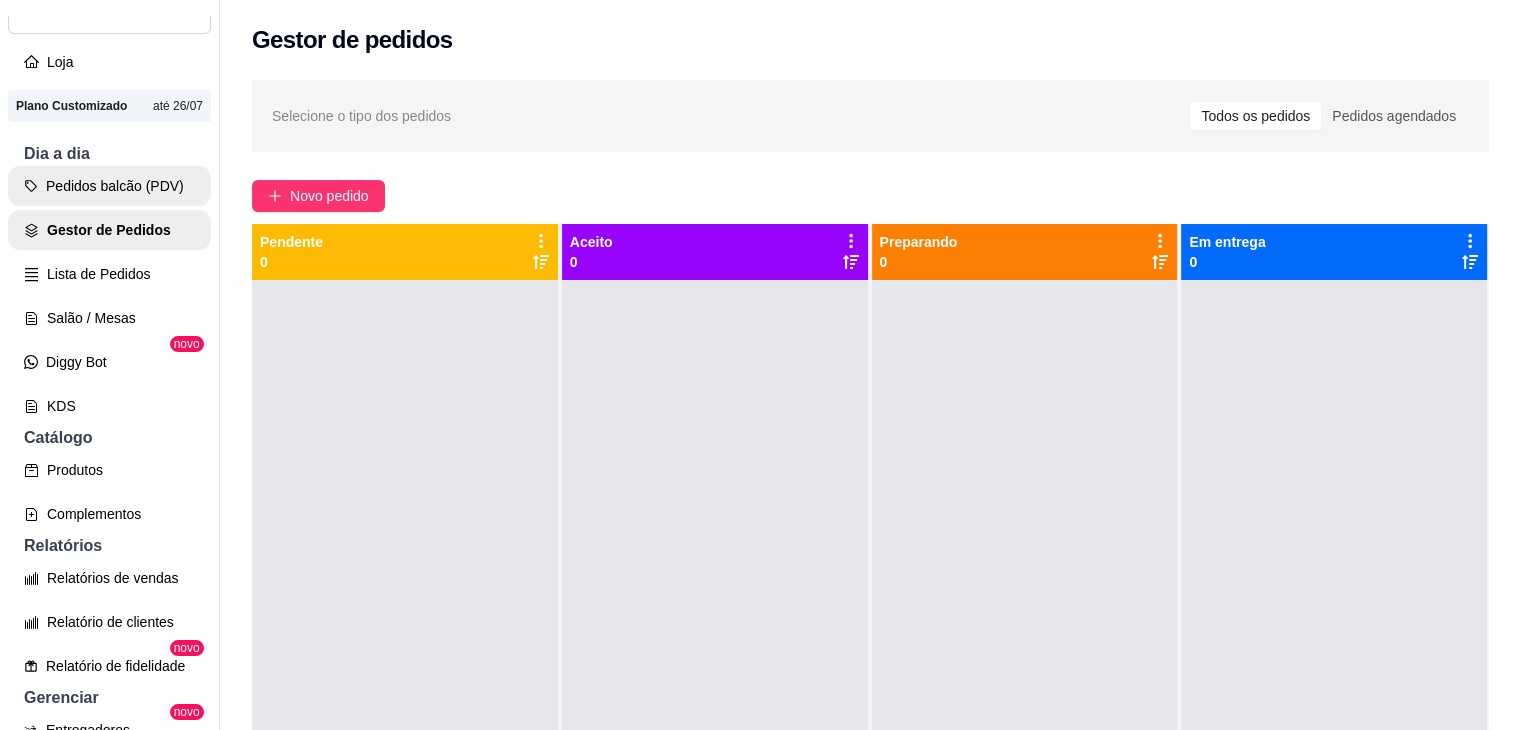 click on "Pedidos balcão (PDV)" at bounding box center (109, 186) 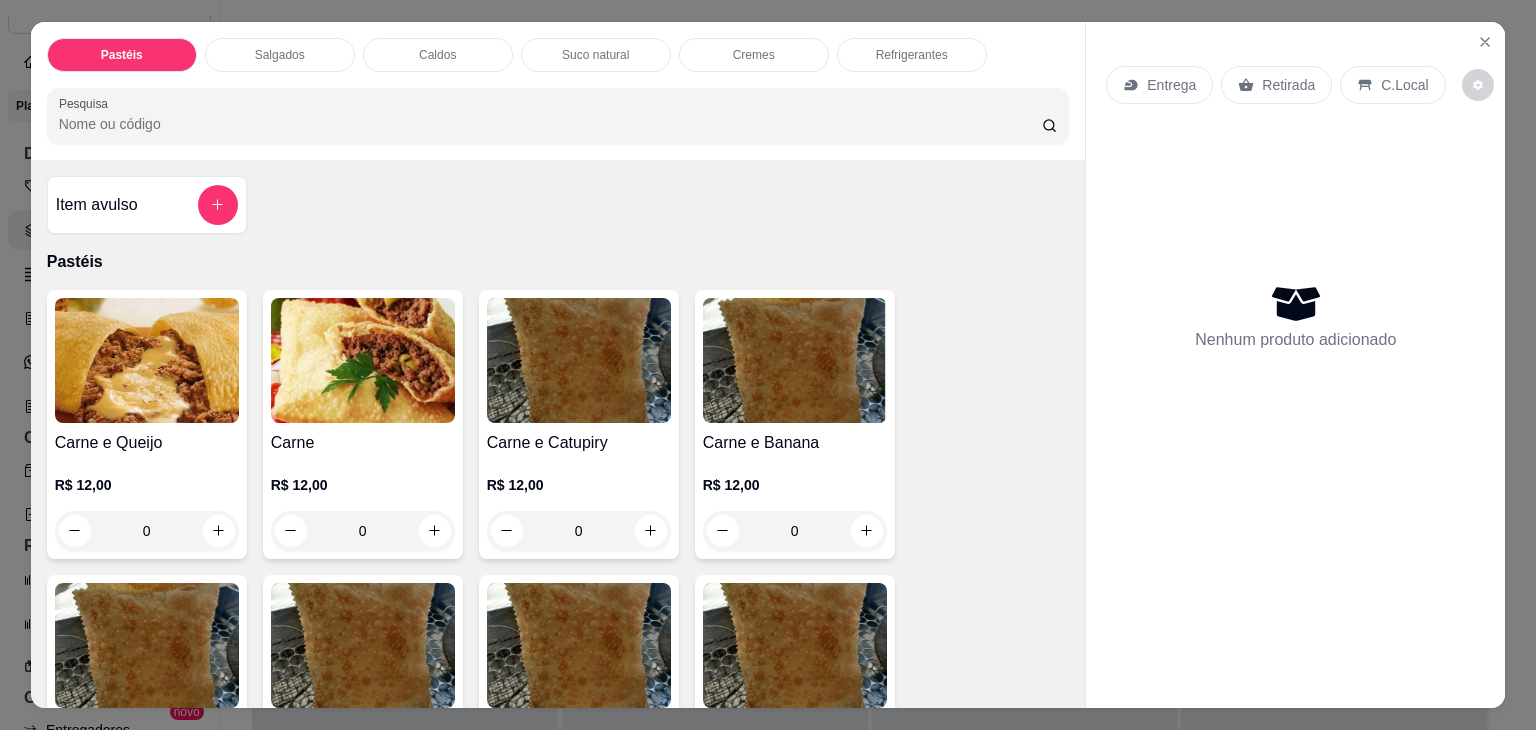 click on "Item avulso Pastéis  Carne e Queijo    R$ 12,00 0 Carne    R$ 12,00 0 Carne e Catupiry    R$ 12,00 0 Carne e Banana    R$ 12,00 0 Carne e Guariroba   R$ 12,00 0 Carne e Bacon    R$ 12,00 0 Carne e Cheddar    R$ 12,00 0 Carne e Milho    R$ 12,00 0 Frango e Queijo    R$ 12,00 0 Frango    R$ 12,00 0 Frango e Catupiry   R$ 12,00 0 Frango e Bacon    R$ 12,00 0 Frango e Milho   R$ 12,00 0 Frango e Cheddar    R$ 12,00 0 Frango e Guariroba     R$ 12,00 0 Presunto e Queijo   R$ 12,00 0 Queijo    R$ 12,00 0 Pizza   R$ 12,00 0 Àrabe   R$ 12,00 0 Chocolate   R$ 15,00 0 Banana Real   R$ 12,00 0 Cachorro Quente   R$ 15,00 0  X - tudo   R$ 18,00 0 Banana com Chocolate   R$ 15,00 0 Gueroba e Queijo   R$ 12,00 0 Salgados  Pastelão de carne    R$ 10,00 0 Pastelão de frango    R$ 10,00 0 Enroladinho de salsicha com queijo    R$ 10,00 0 Coxinha   R$ 10,00 0 Esgotado Enroladinho de presunto e queijo    R$ 10,00 0 Enroladinho de salsicha    R$ 10,00 0 Caldos Caldo de Frango   R$ 18,00 0   0   0" at bounding box center (558, 434) 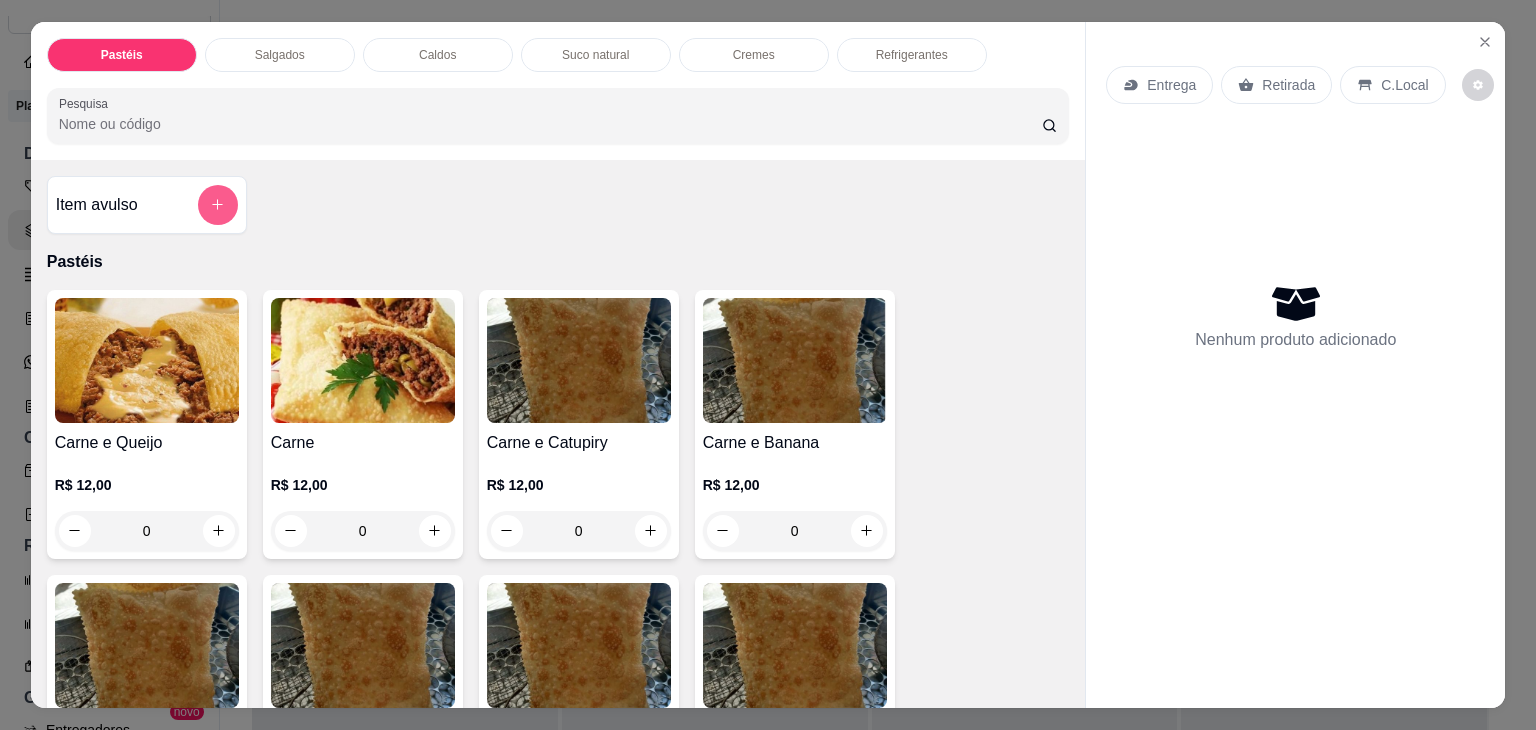 click 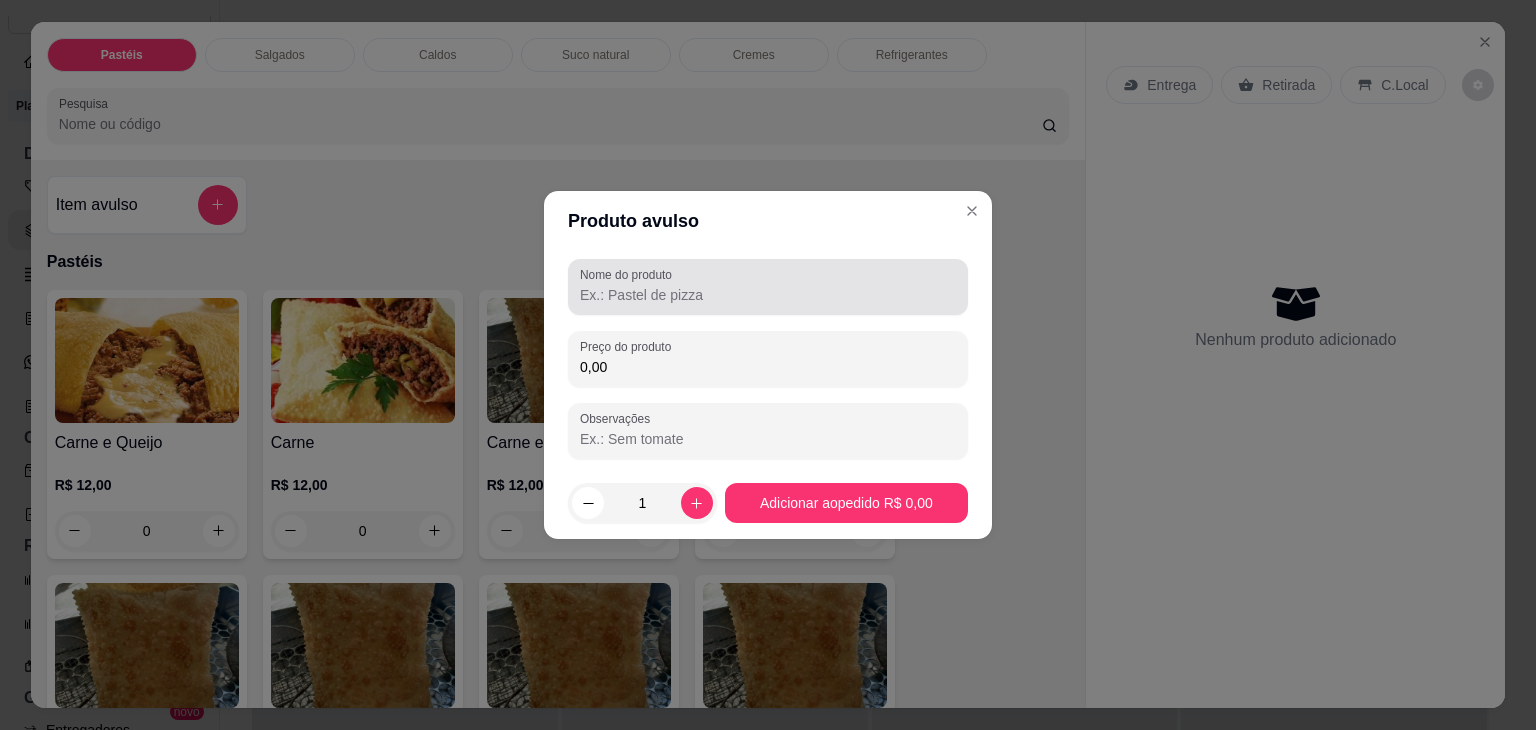 click on "Nome do produto" at bounding box center (768, 287) 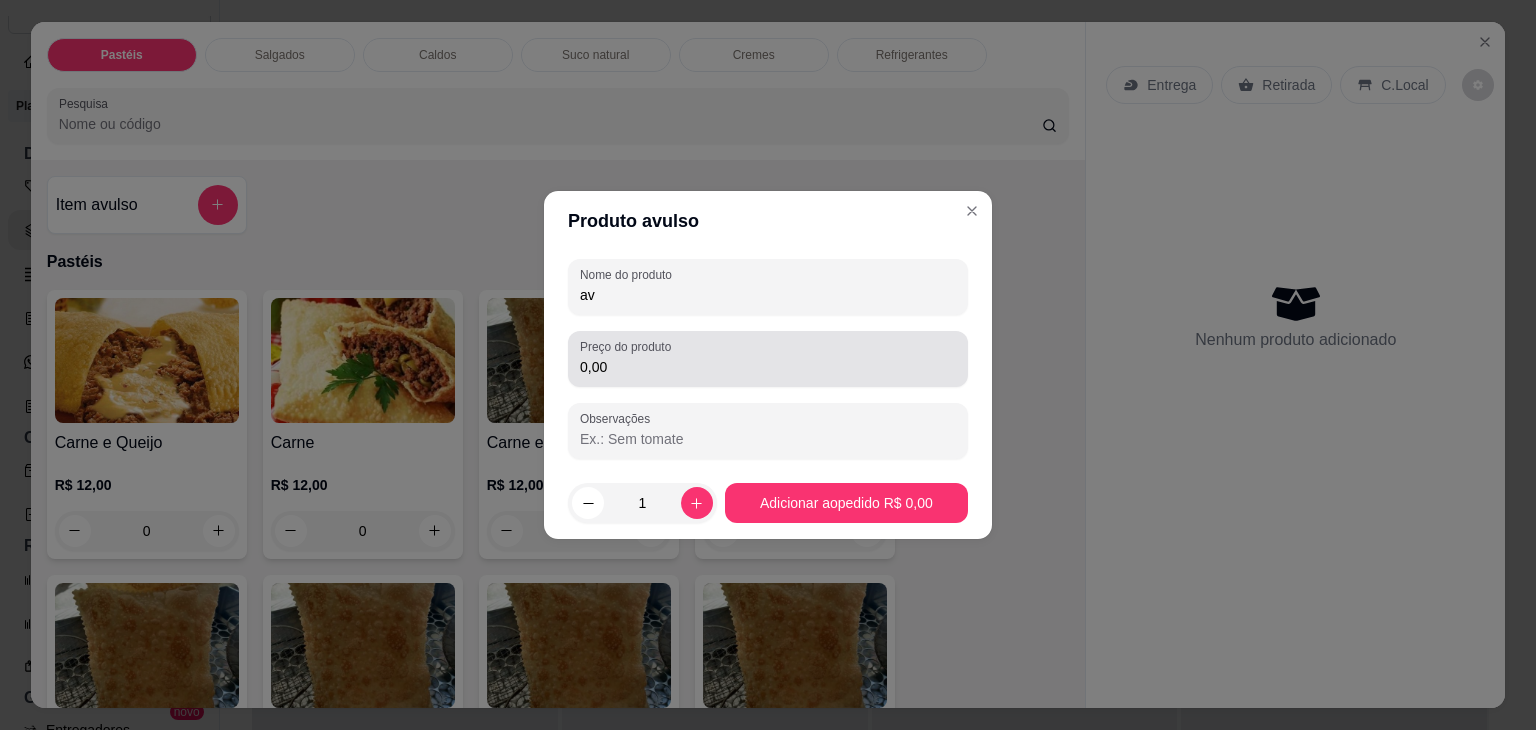 type on "av" 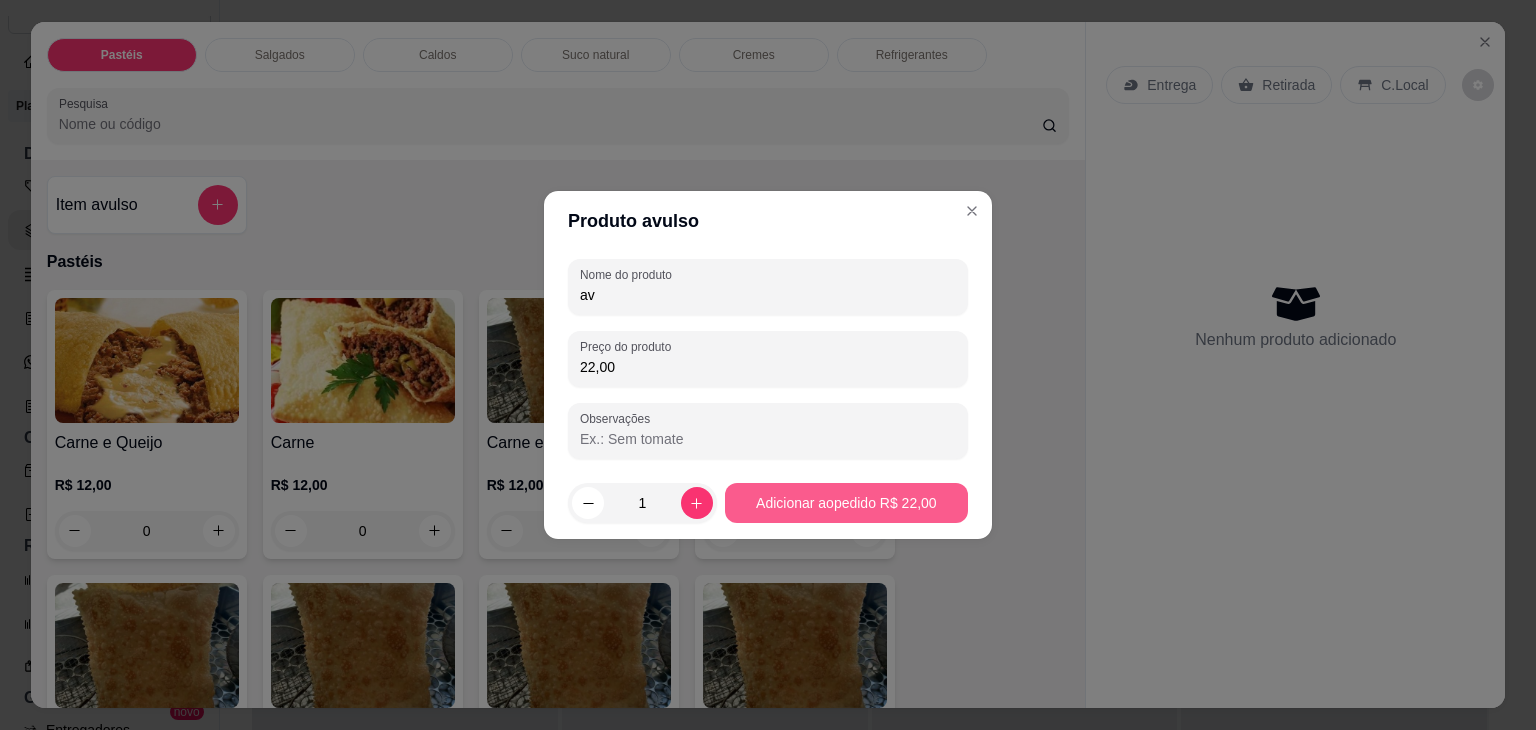 type on "22,00" 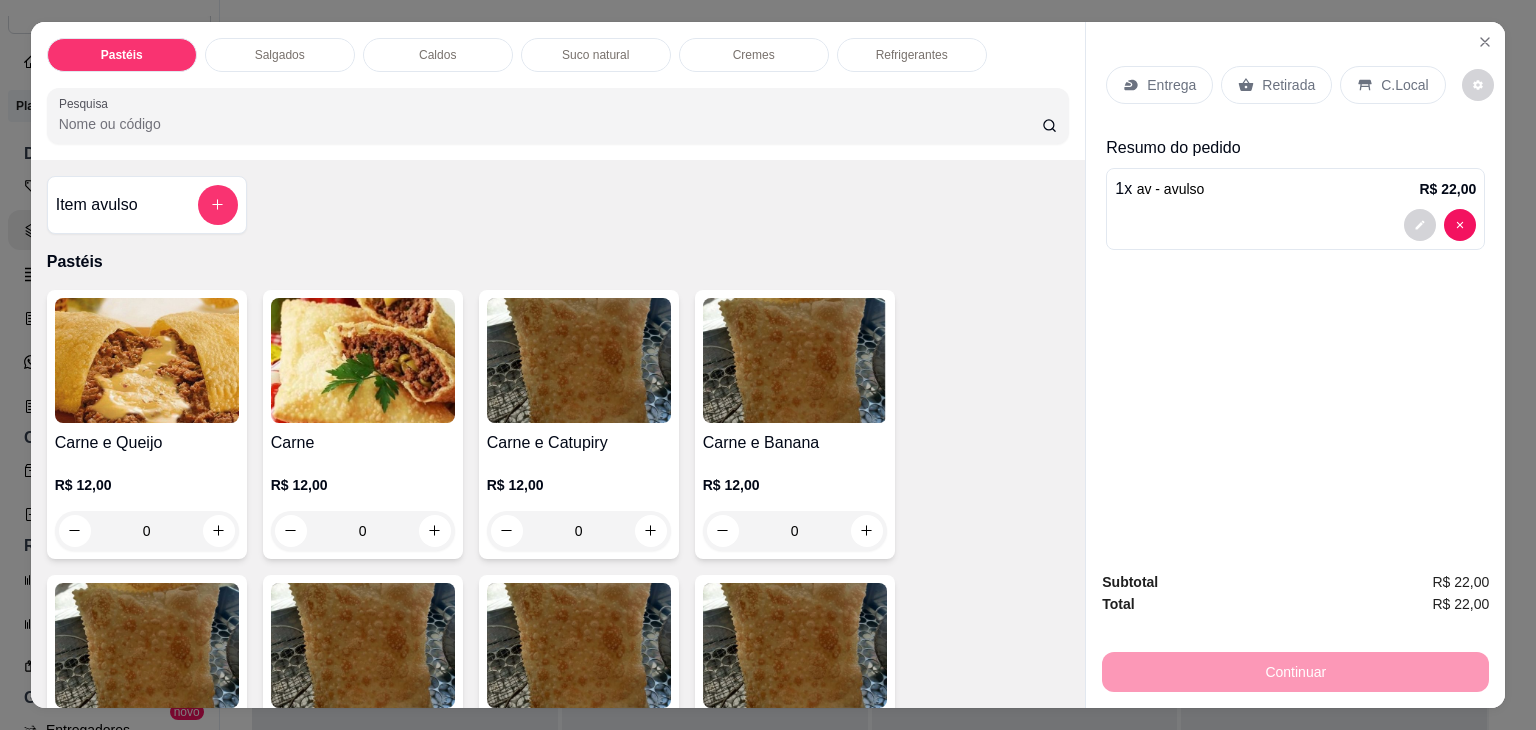 click on "Retirada" at bounding box center (1288, 85) 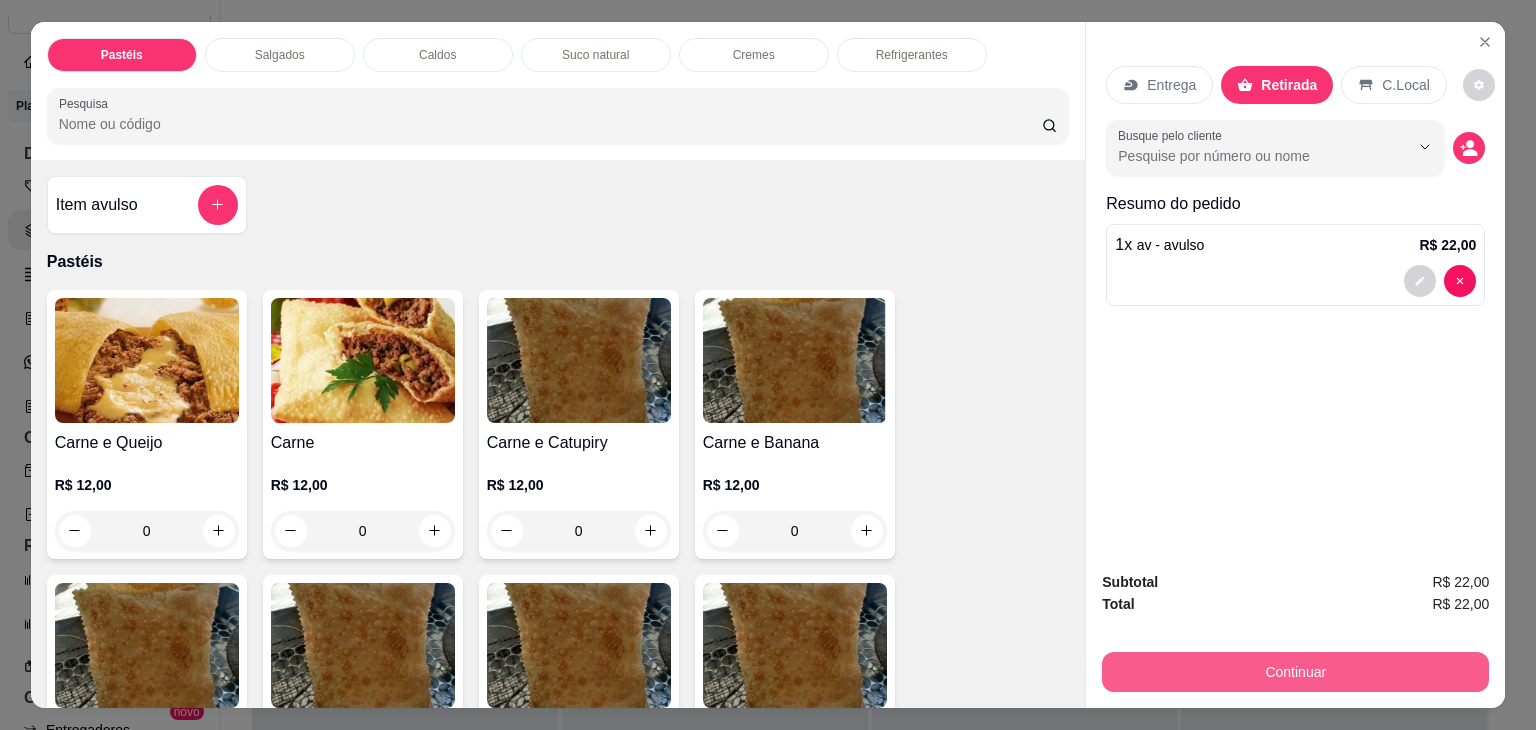click on "Continuar" at bounding box center (1295, 672) 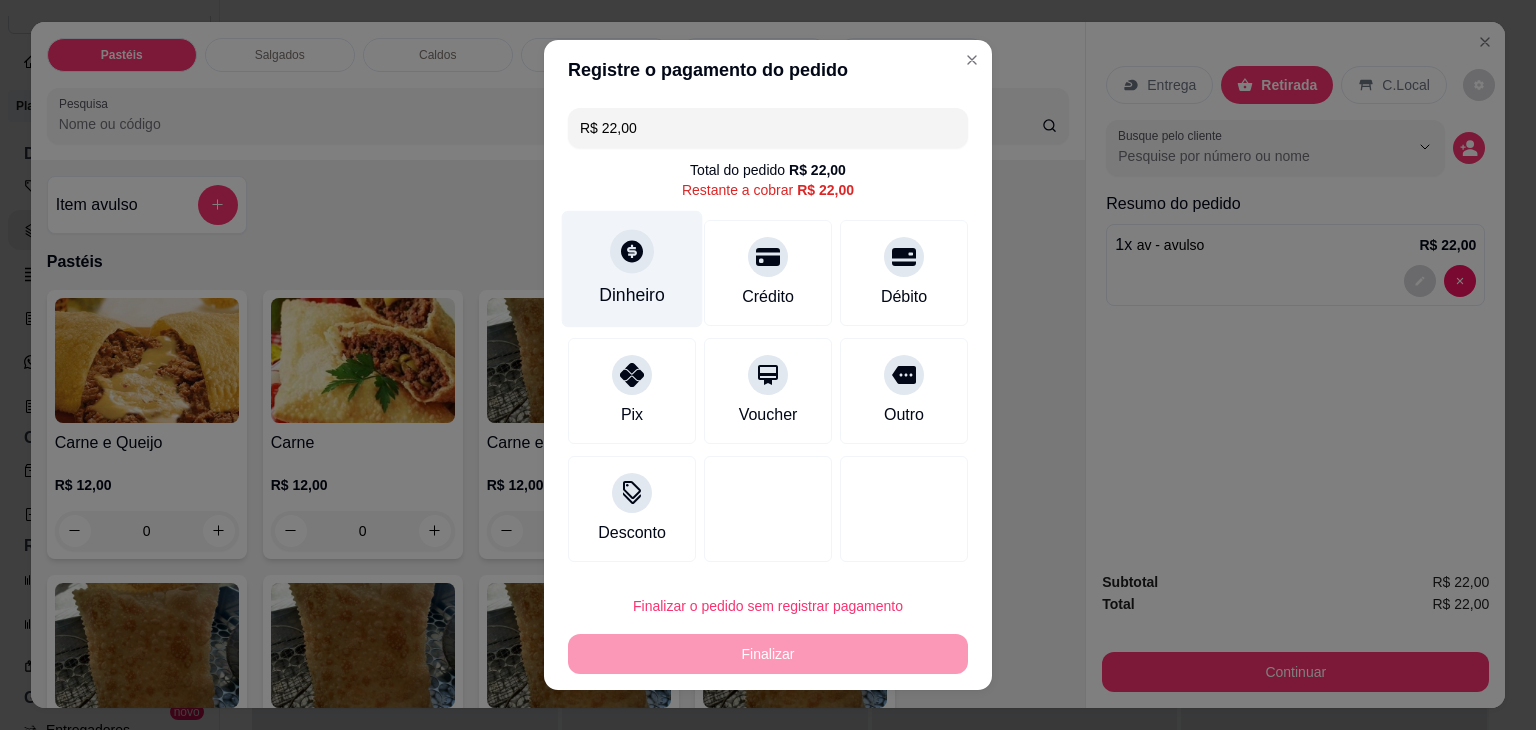 click on "Dinheiro" at bounding box center (632, 269) 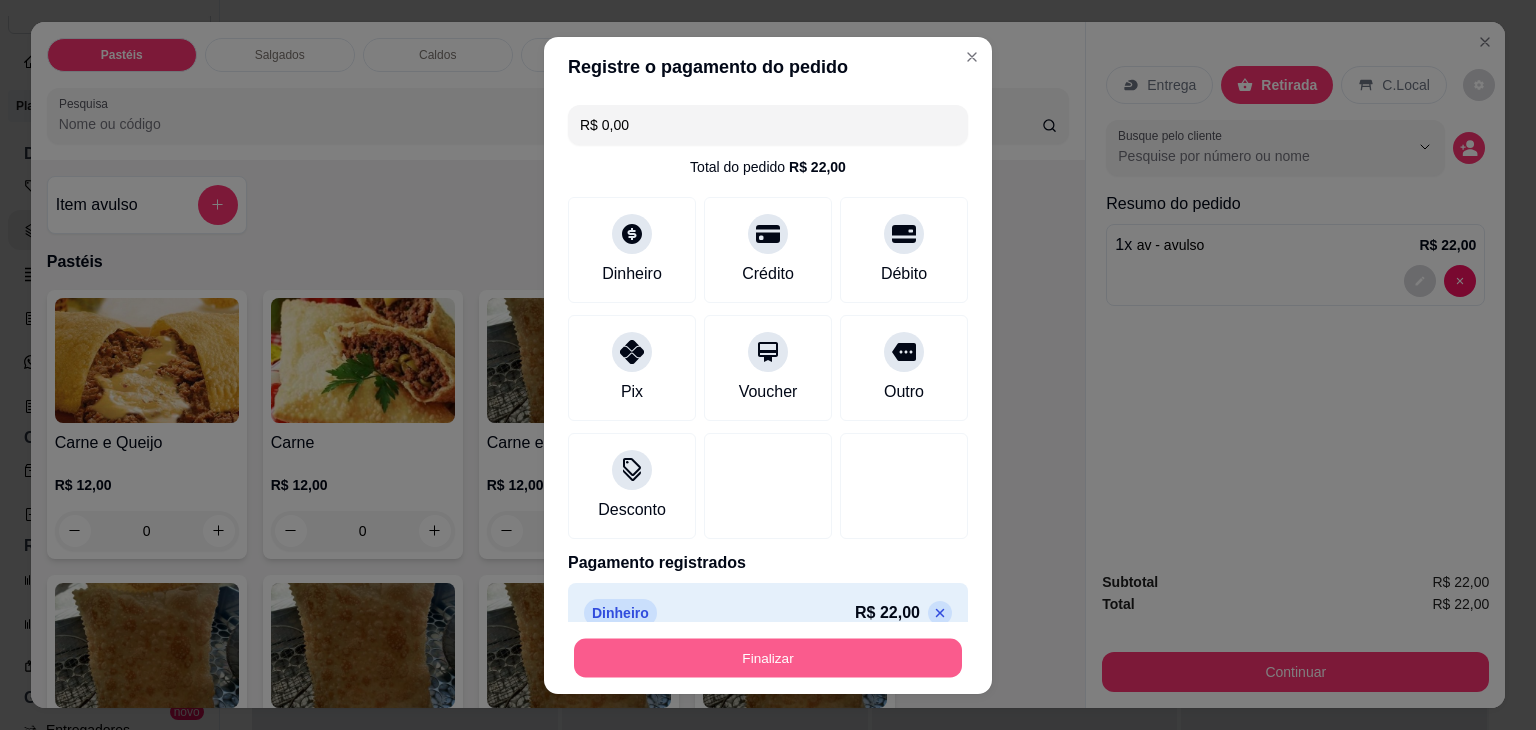 click on "Finalizar" at bounding box center [768, 657] 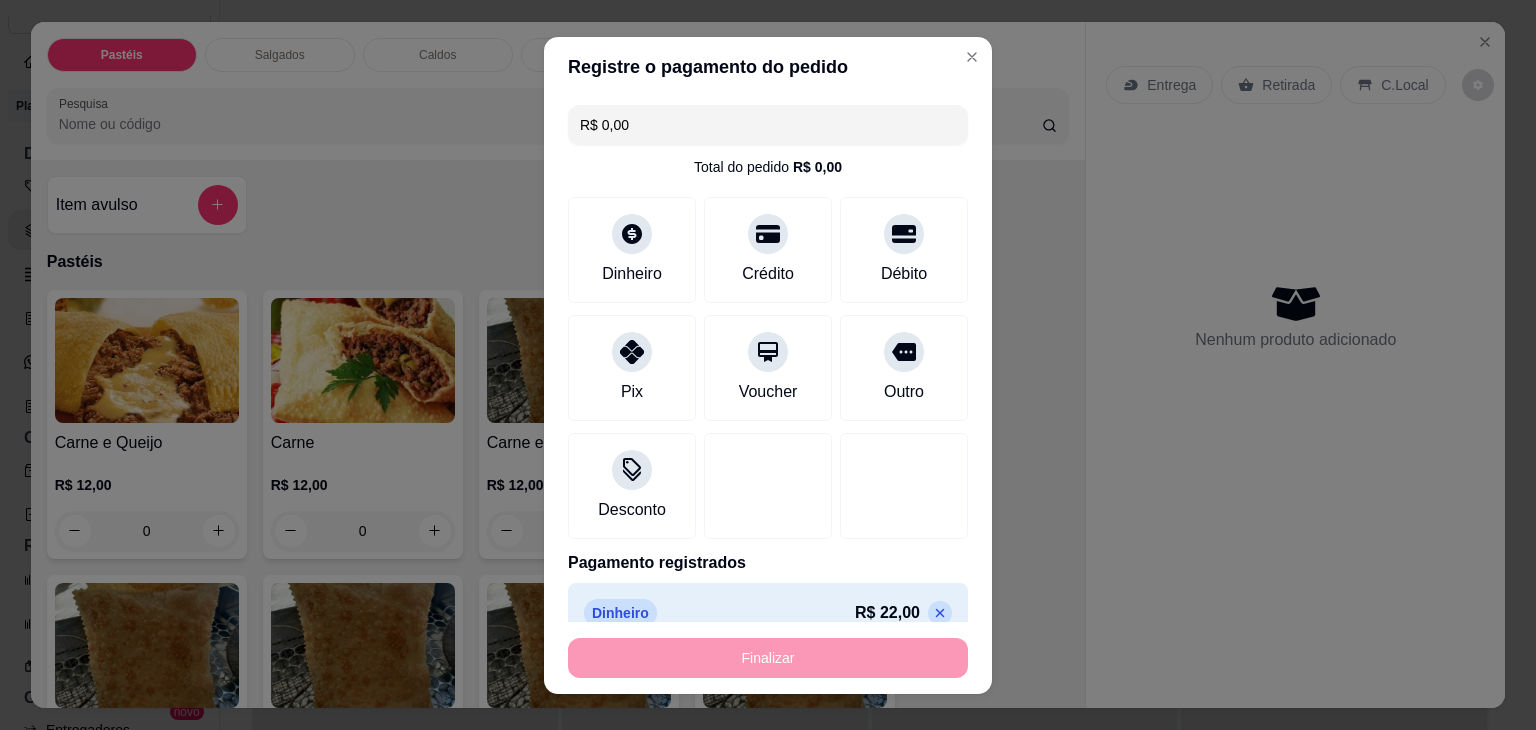 type on "-R$ 22,00" 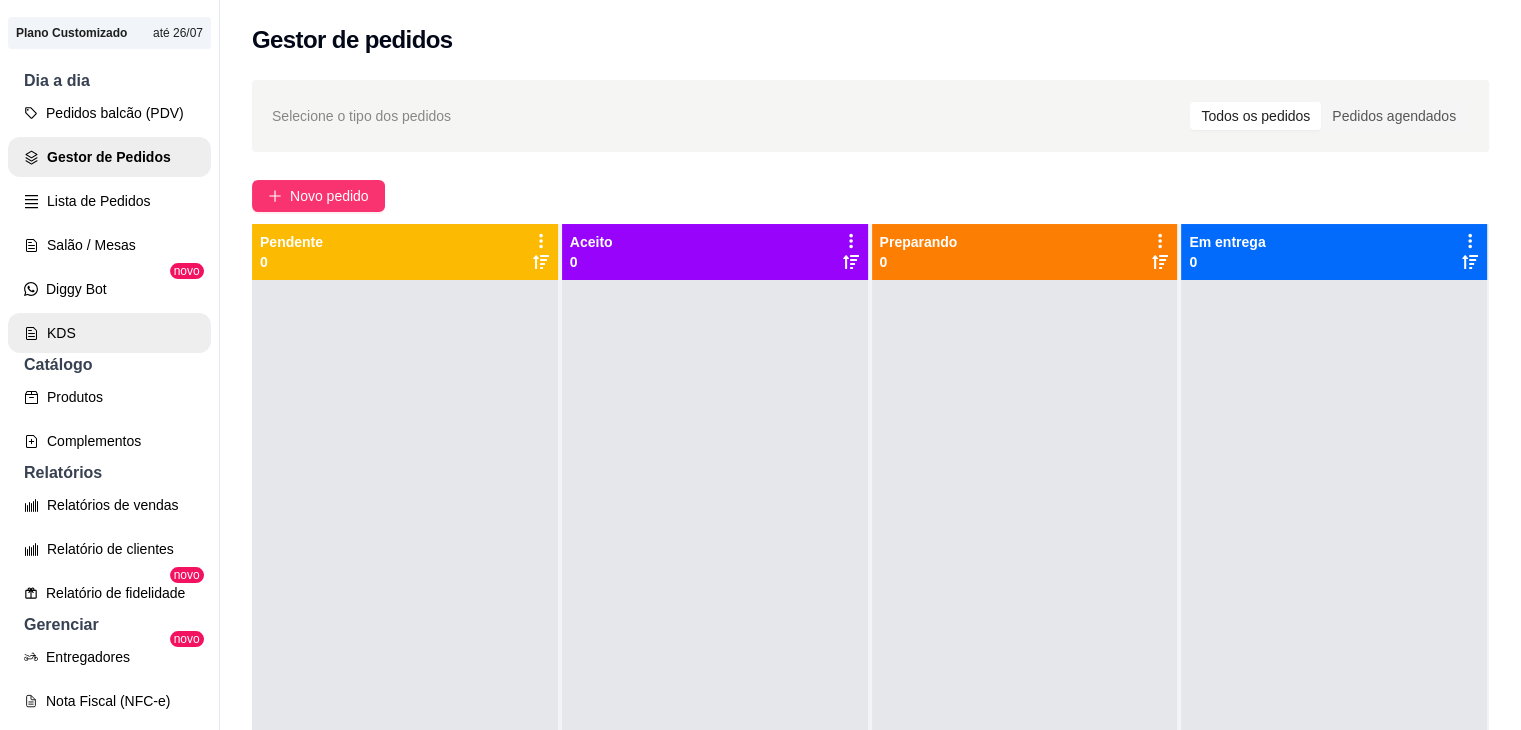 scroll, scrollTop: 300, scrollLeft: 0, axis: vertical 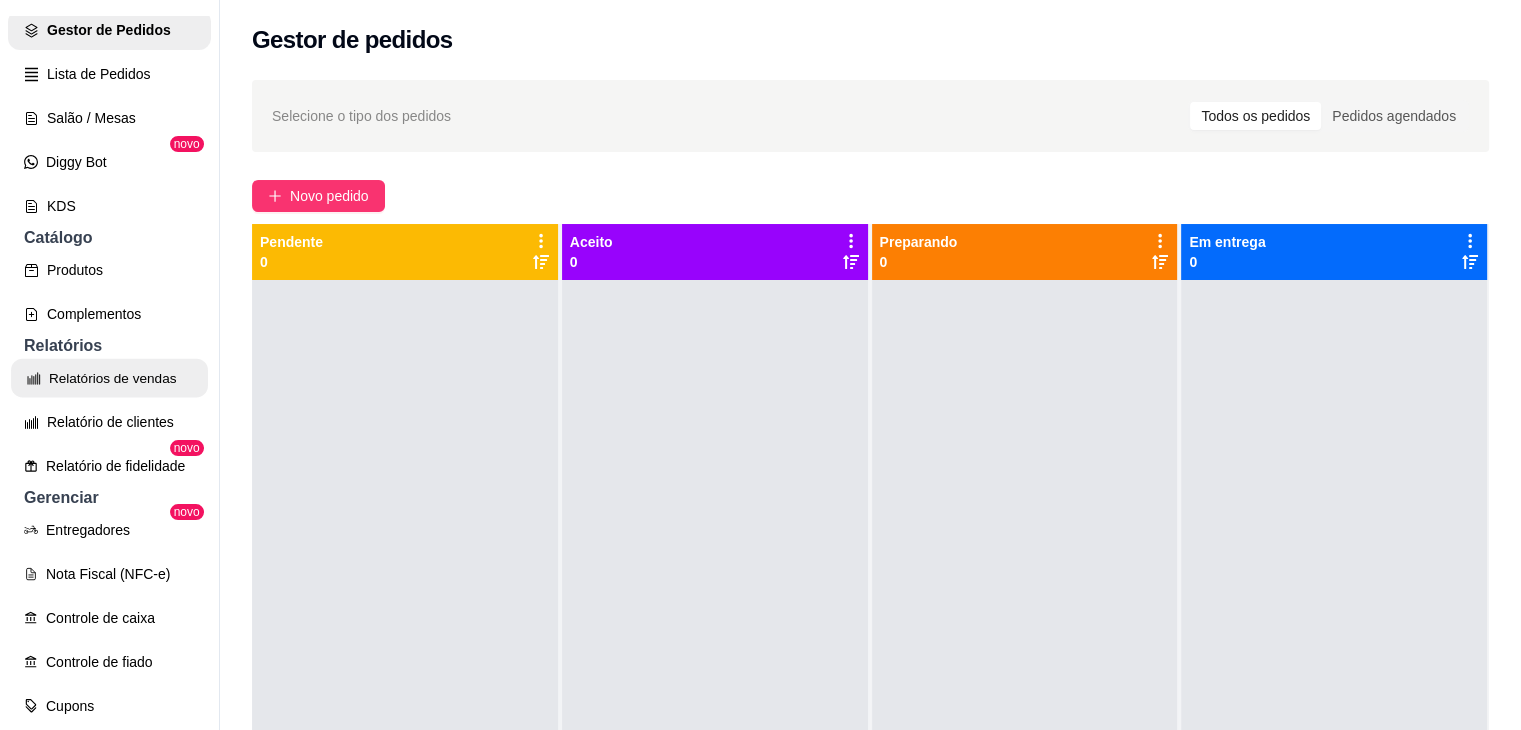 click on "Relatórios de vendas" at bounding box center (109, 378) 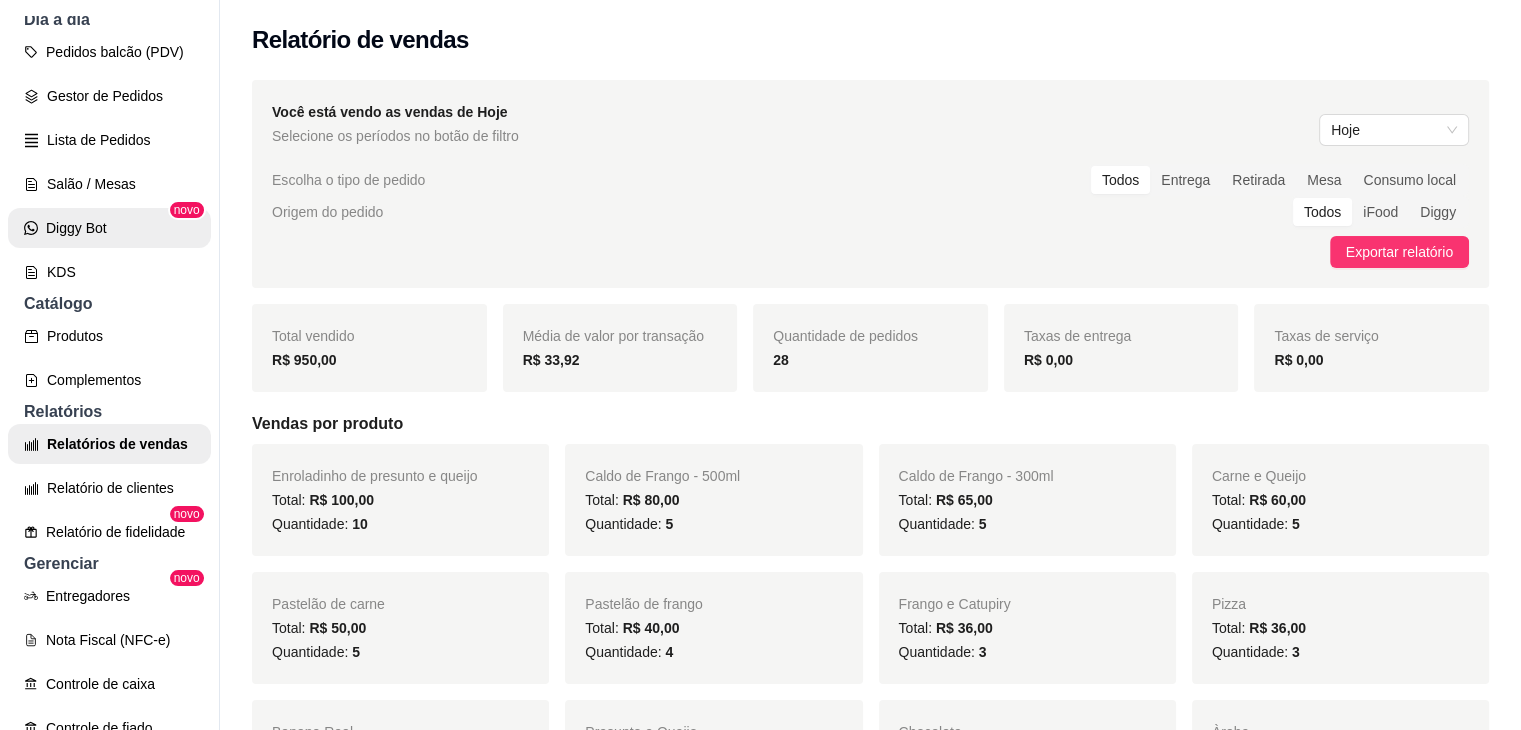 scroll, scrollTop: 200, scrollLeft: 0, axis: vertical 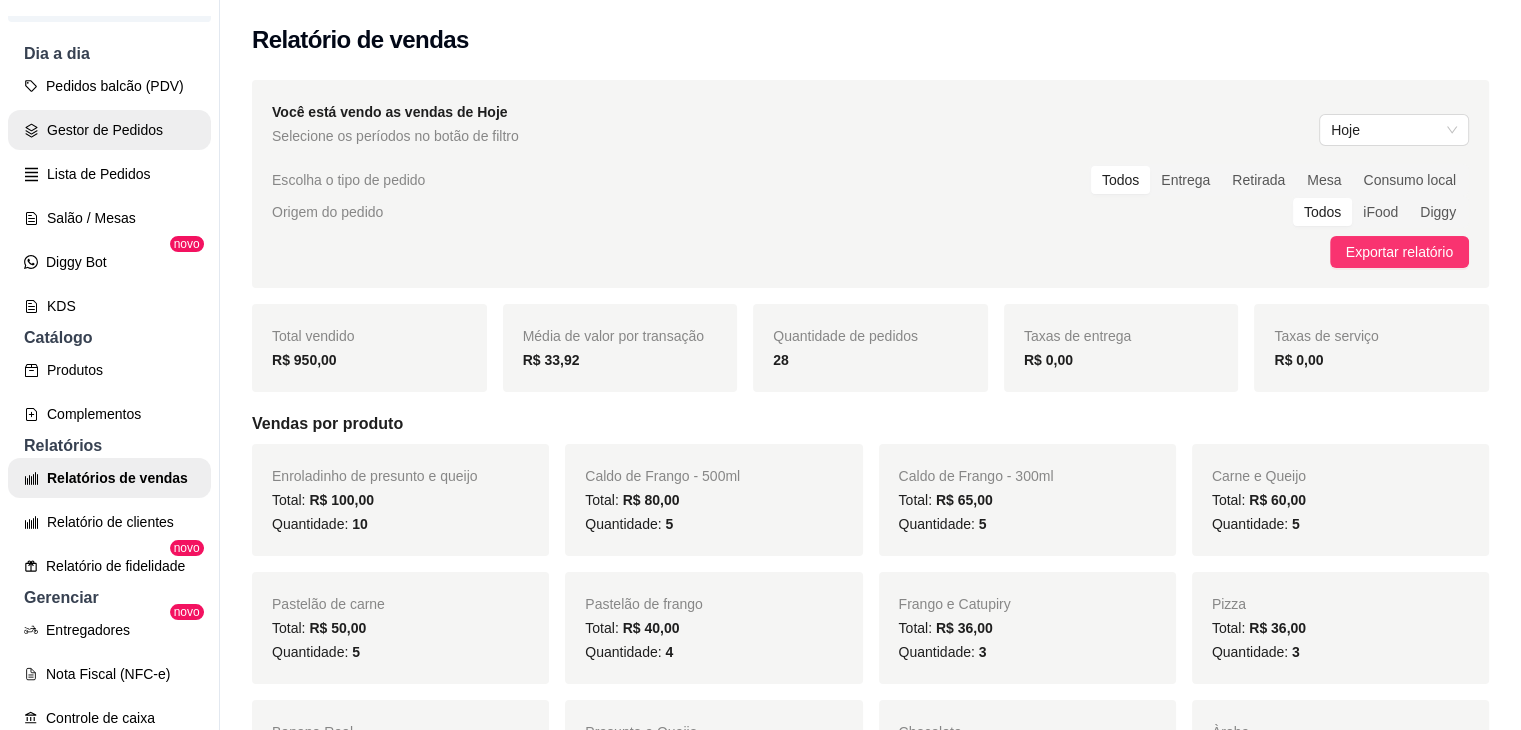click on "Gestor de Pedidos" at bounding box center (109, 130) 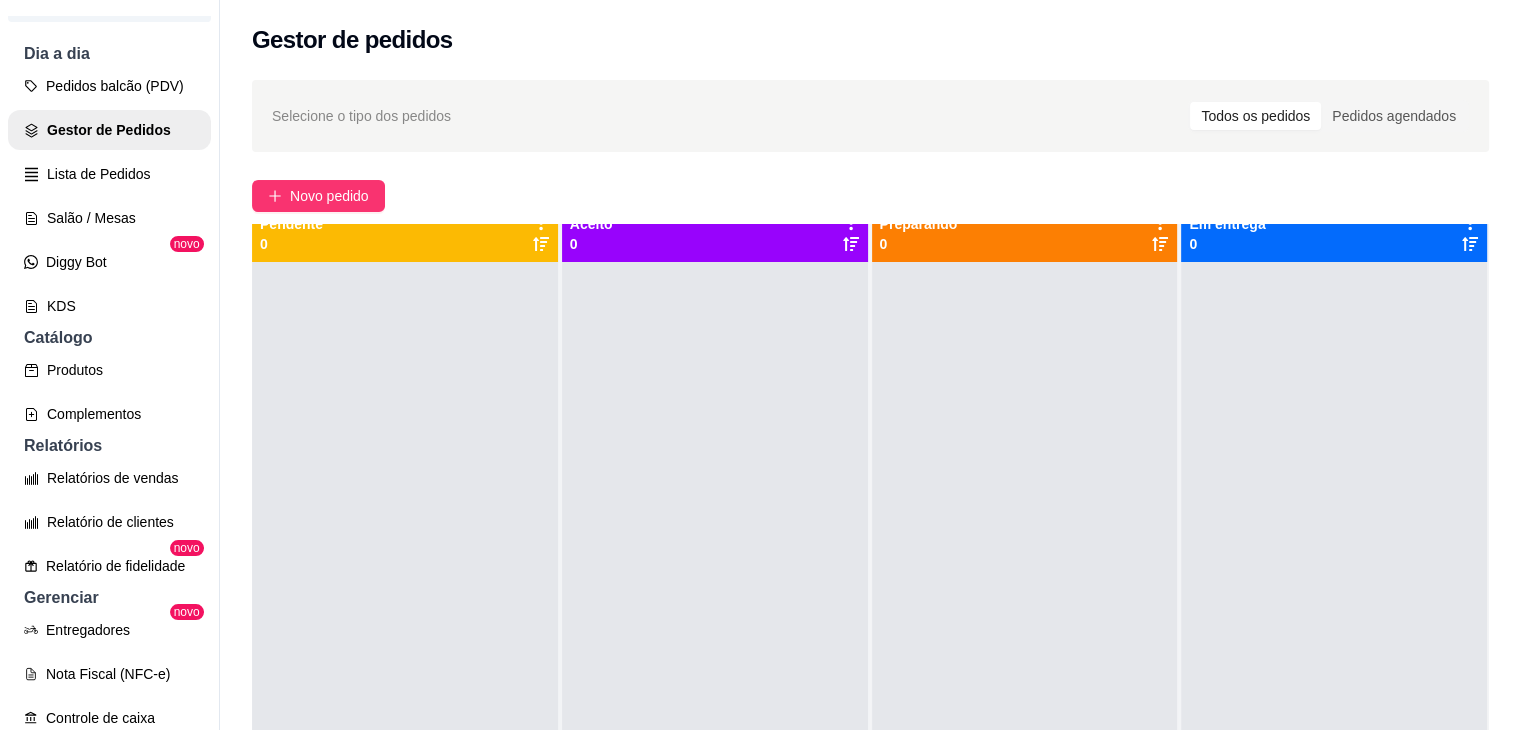 scroll, scrollTop: 0, scrollLeft: 0, axis: both 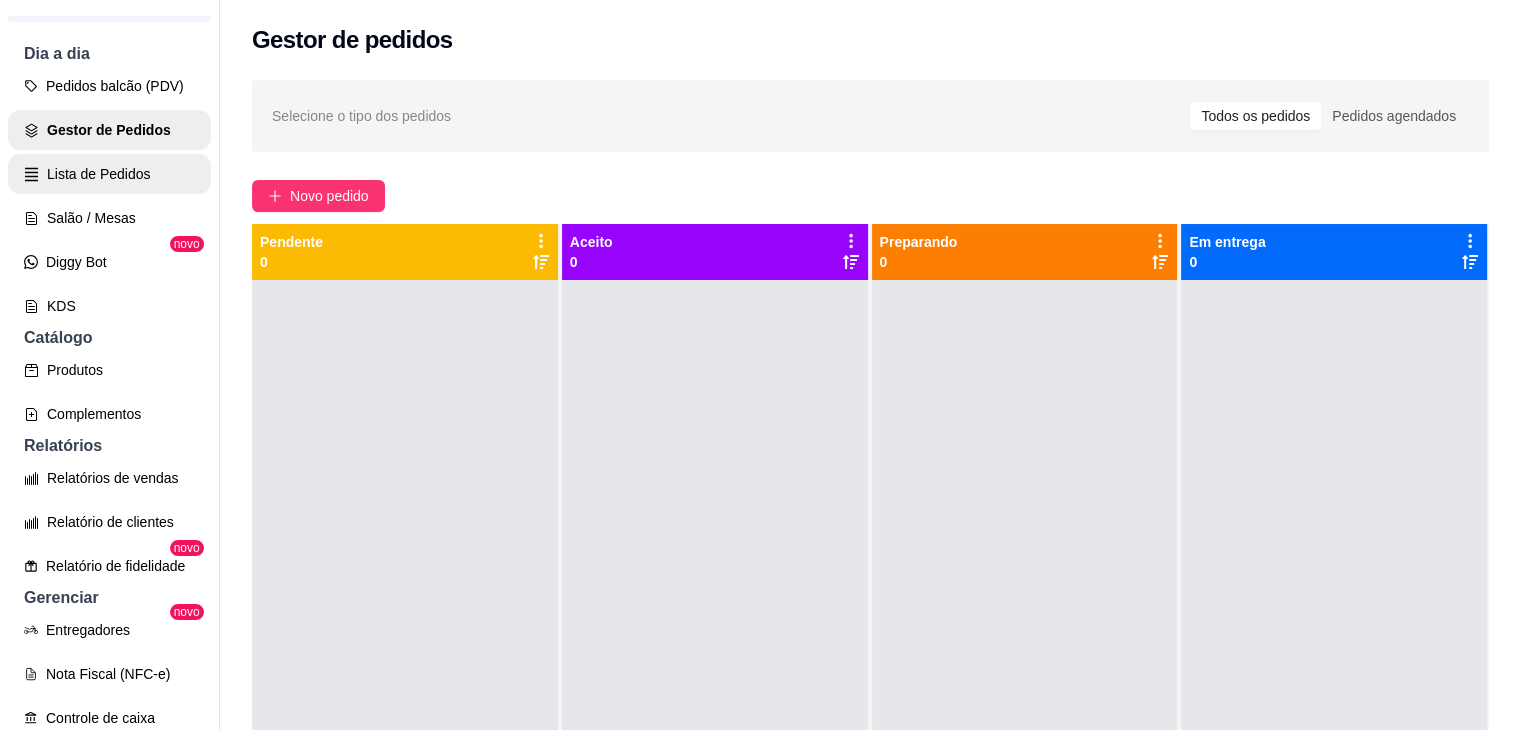 click on "Lista de Pedidos" at bounding box center (109, 174) 